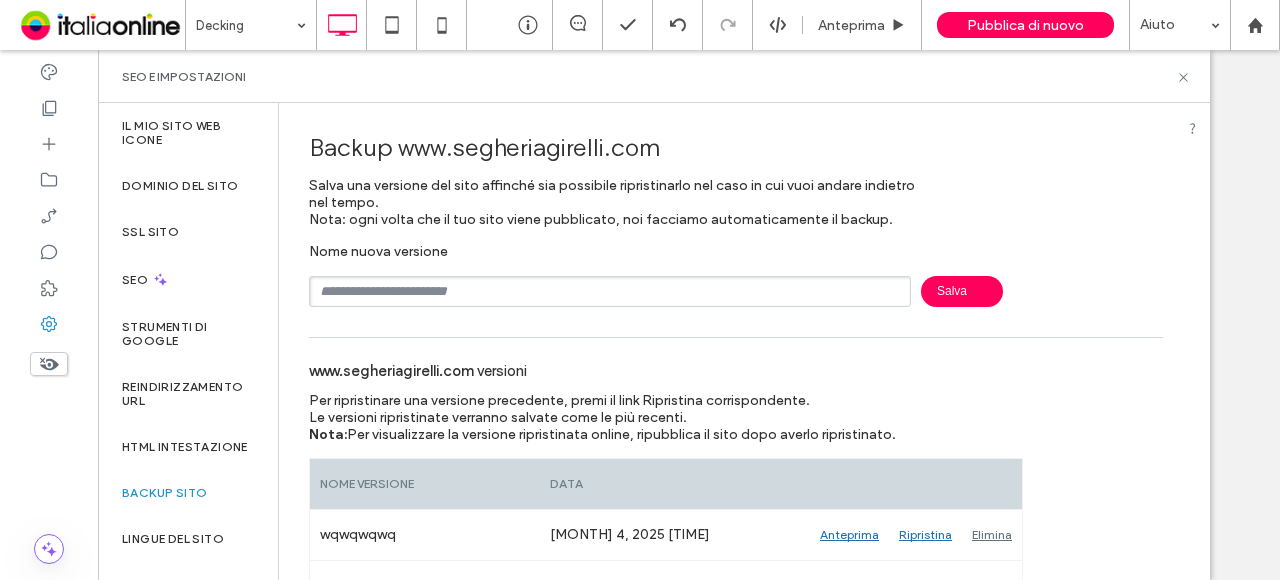 scroll, scrollTop: 0, scrollLeft: 0, axis: both 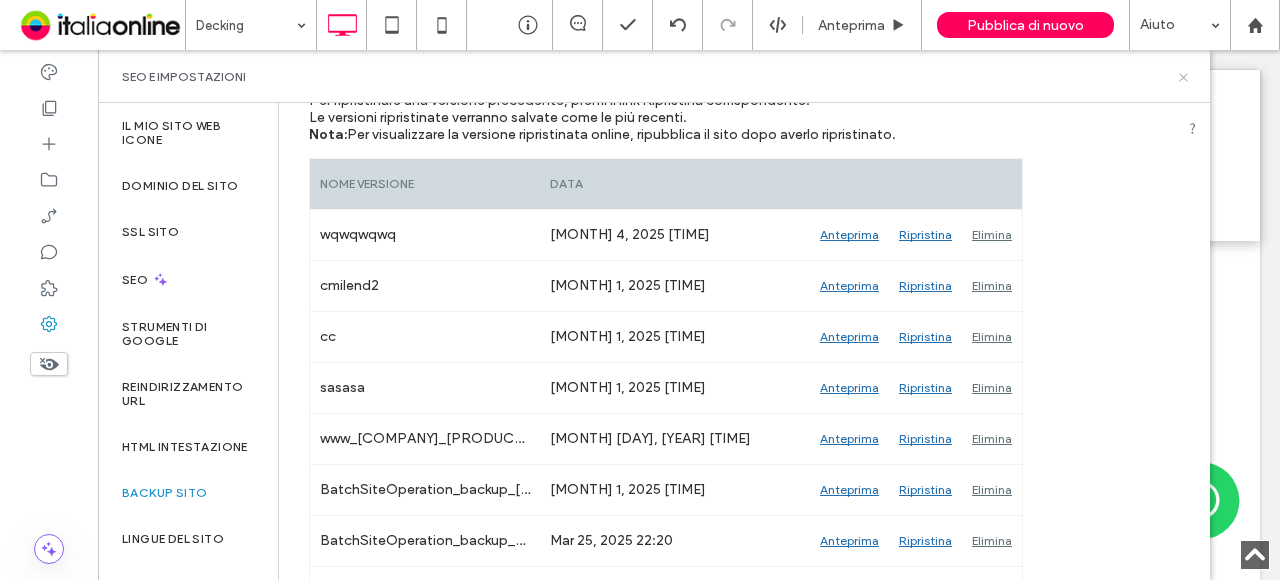 click 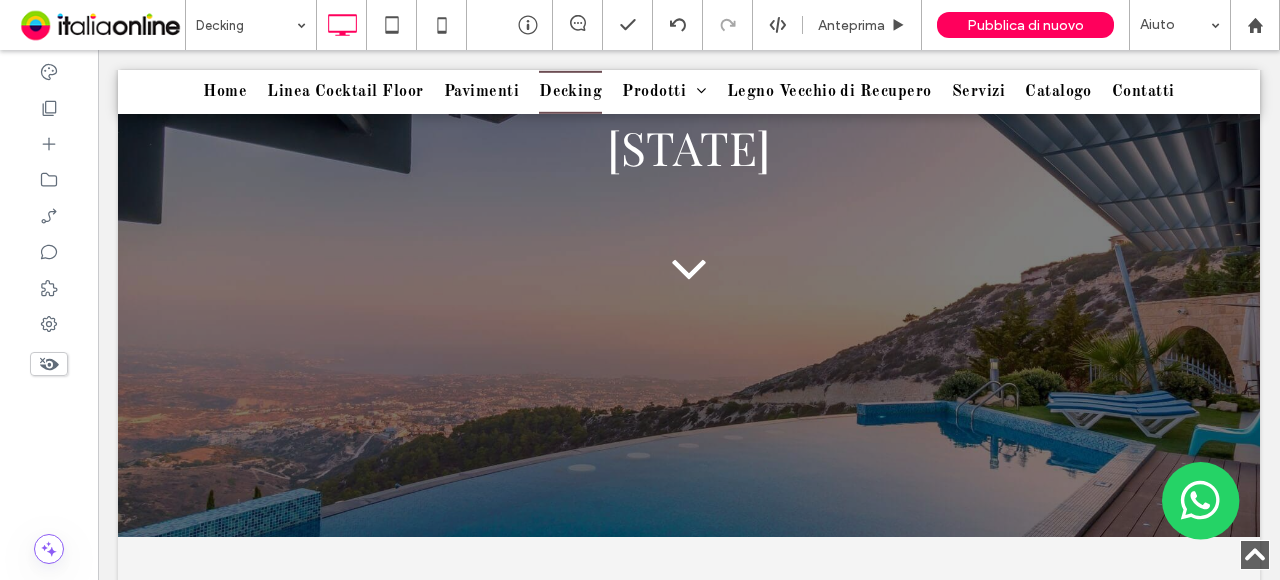 scroll, scrollTop: 0, scrollLeft: 0, axis: both 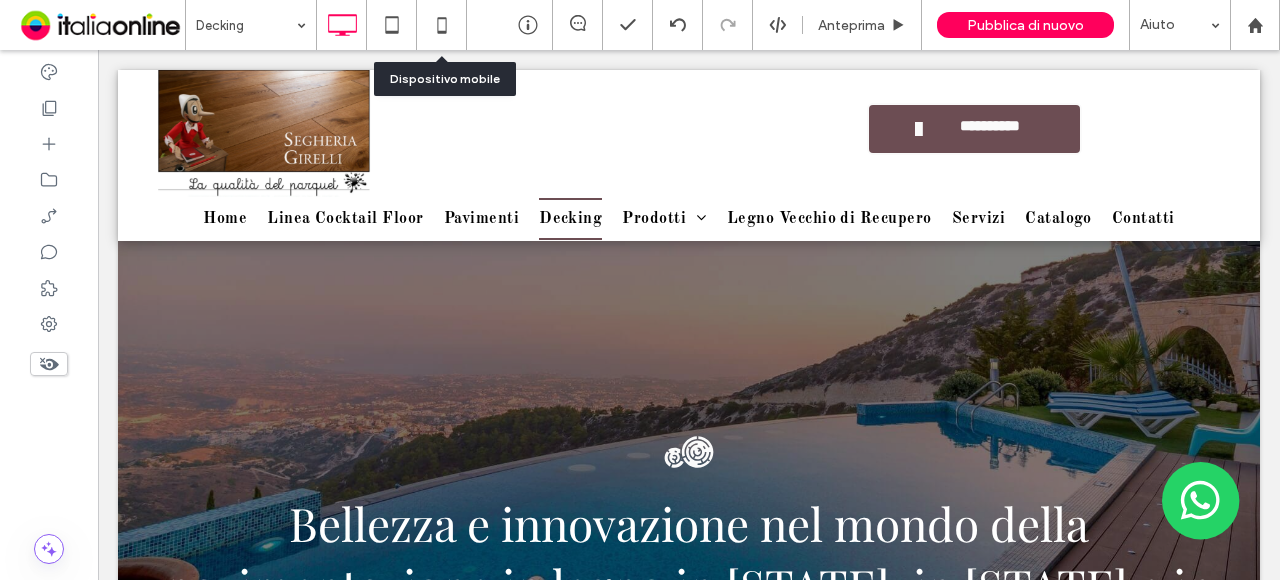 drag, startPoint x: 442, startPoint y: 26, endPoint x: 514, endPoint y: 69, distance: 83.86298 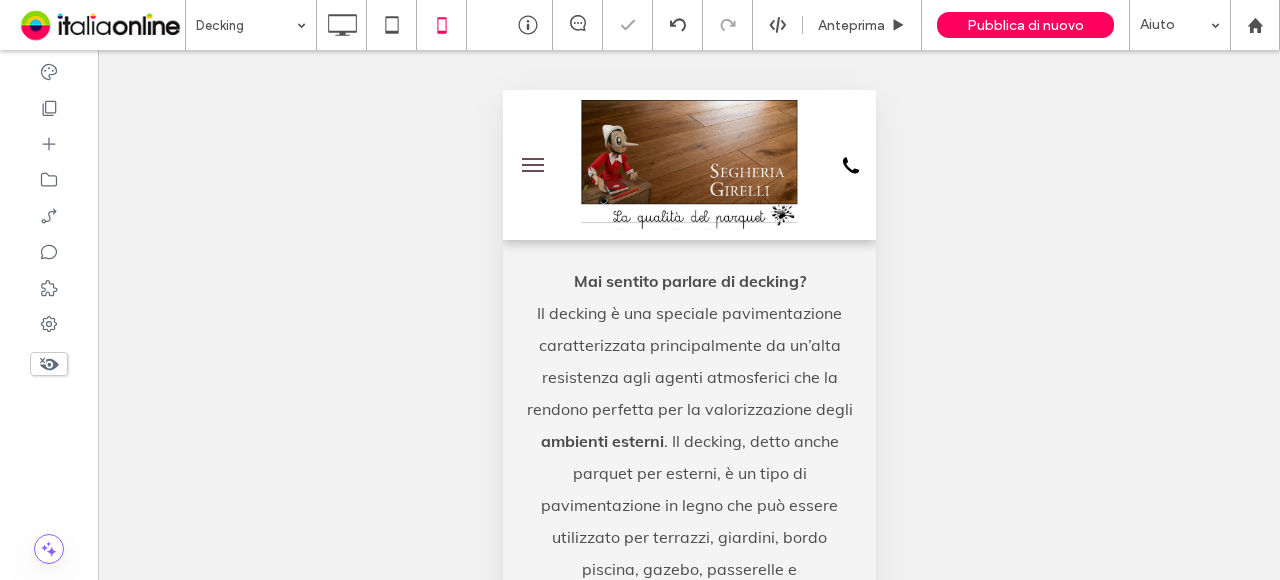 scroll, scrollTop: 0, scrollLeft: 0, axis: both 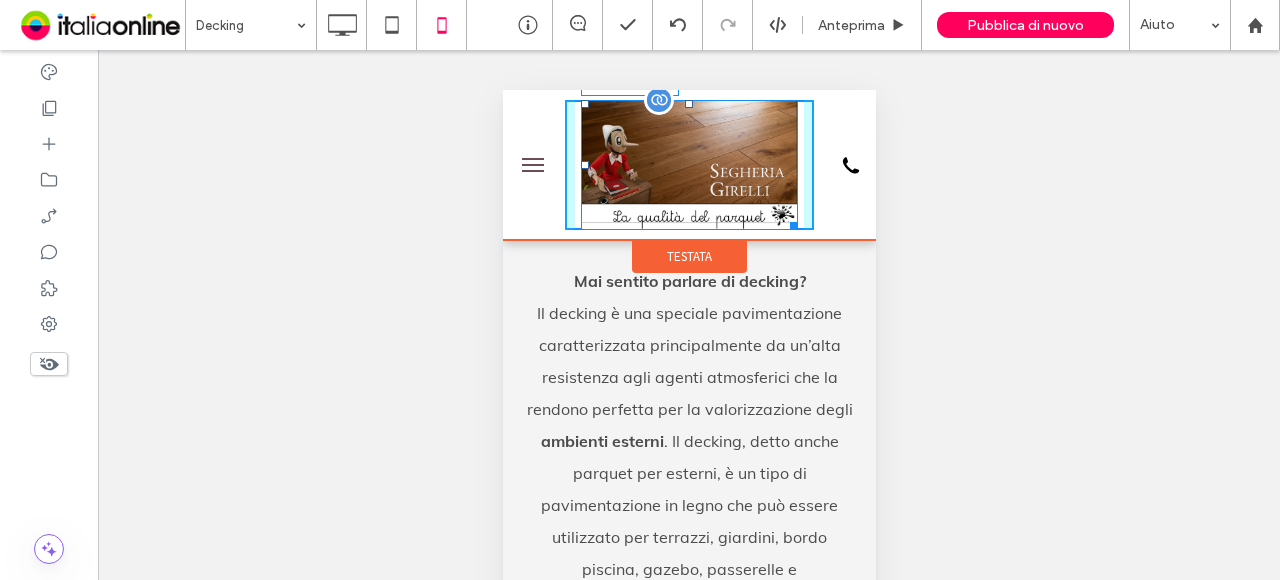 drag, startPoint x: 781, startPoint y: 221, endPoint x: 741, endPoint y: 151, distance: 80.622574 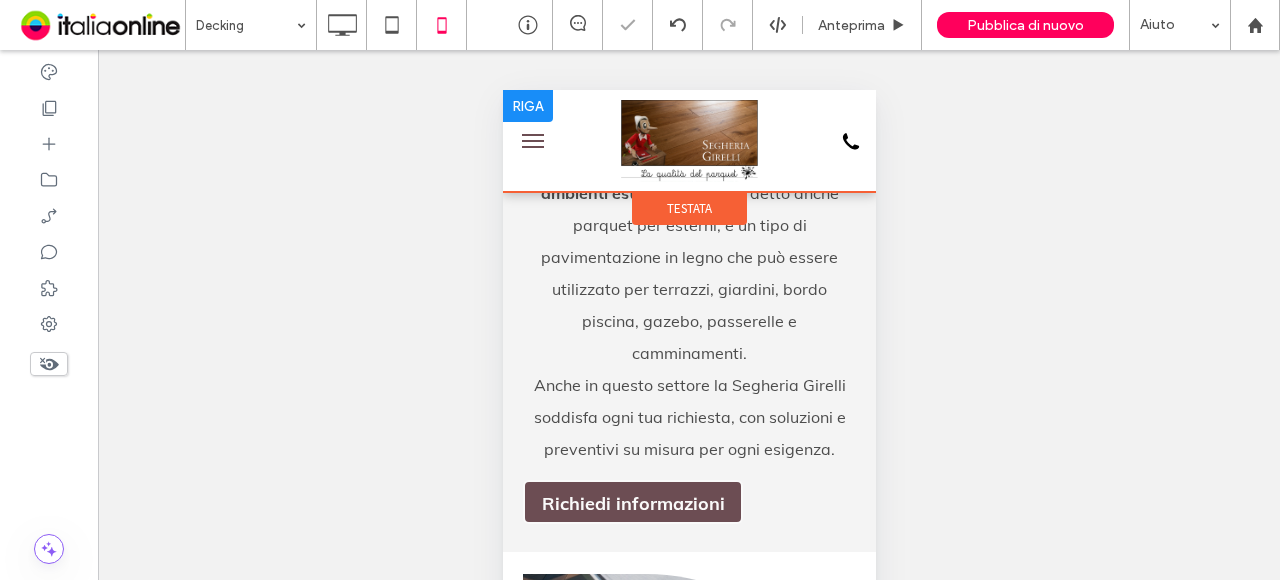 scroll, scrollTop: 100, scrollLeft: 0, axis: vertical 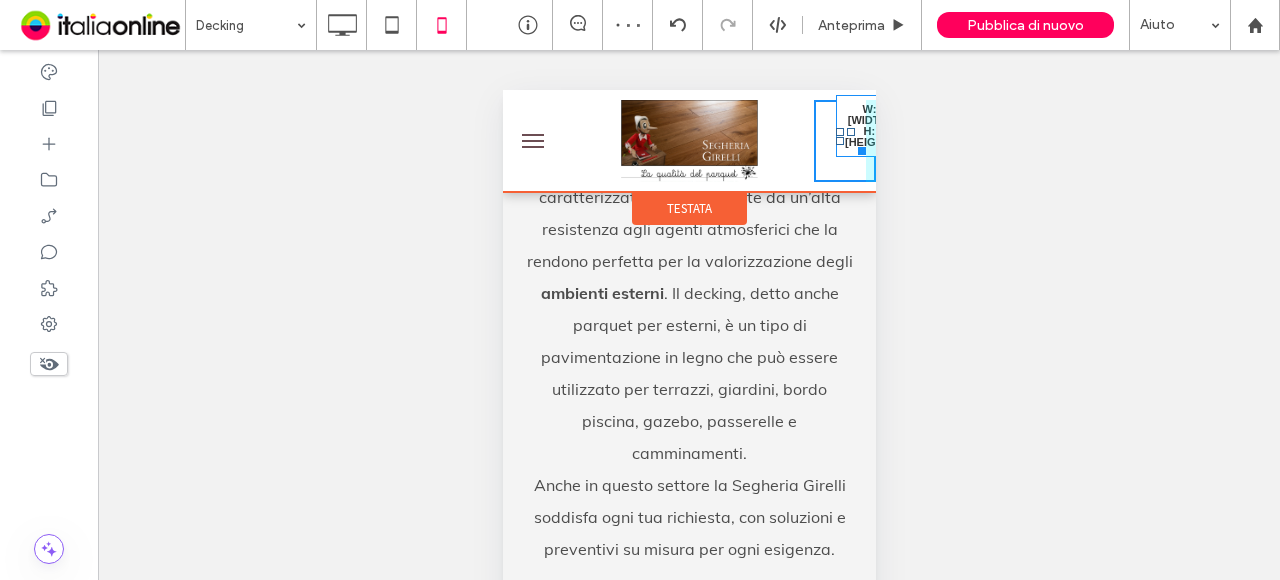 drag, startPoint x: 837, startPoint y: 144, endPoint x: 857, endPoint y: 175, distance: 36.891735 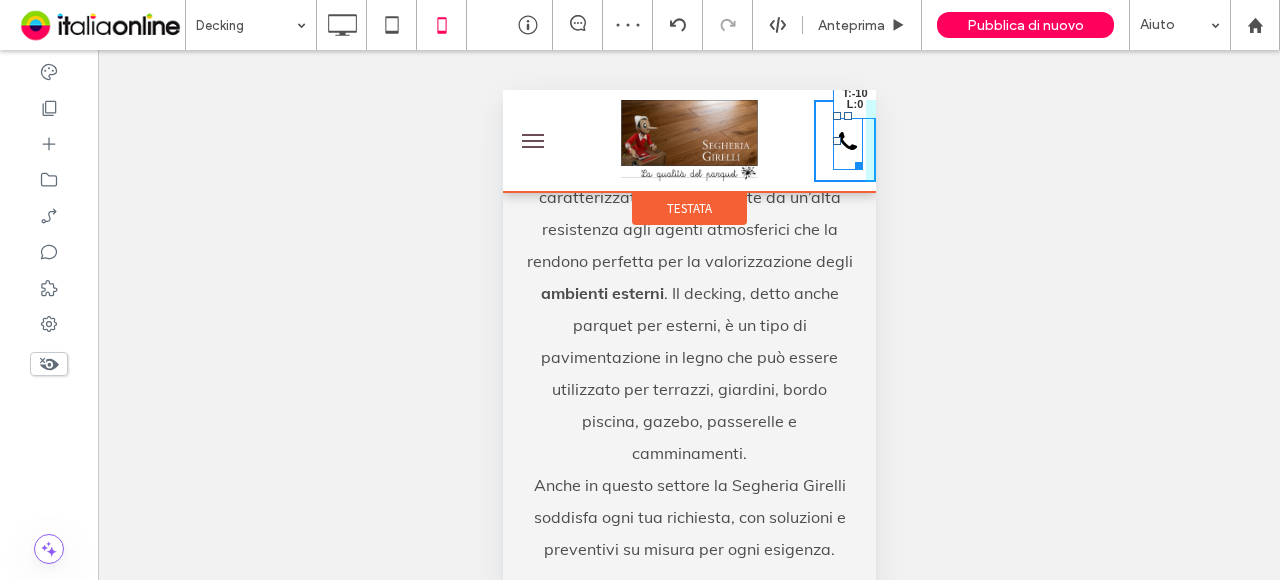 drag, startPoint x: 824, startPoint y: 117, endPoint x: 799, endPoint y: 106, distance: 27.313 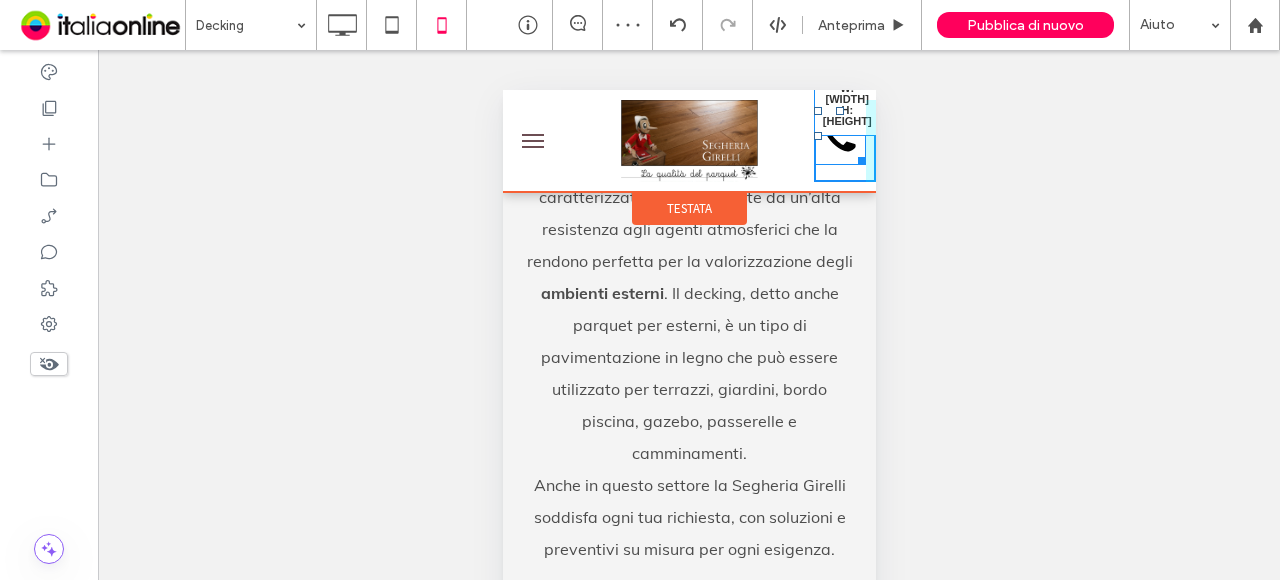 drag, startPoint x: 841, startPoint y: 157, endPoint x: 1345, endPoint y: 253, distance: 513.0614 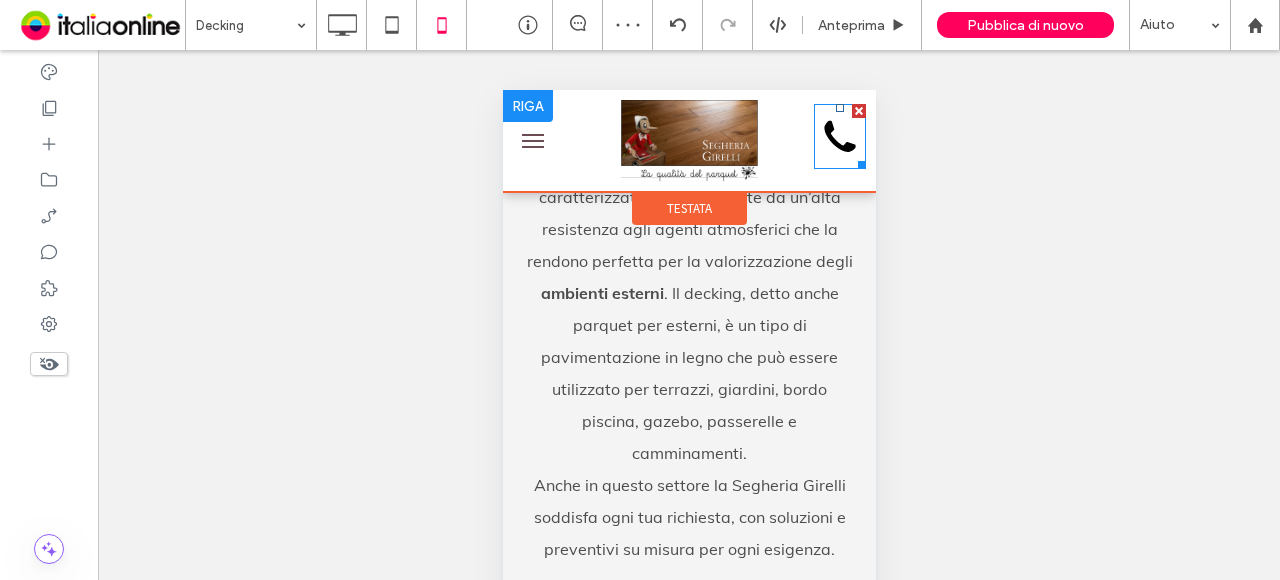 click 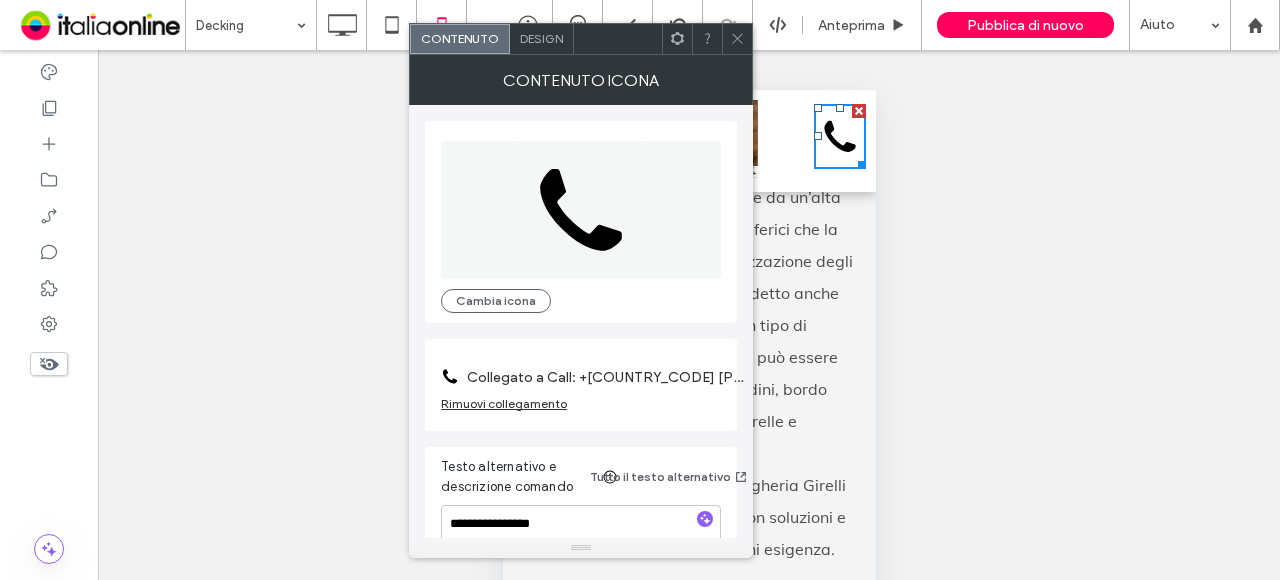 click 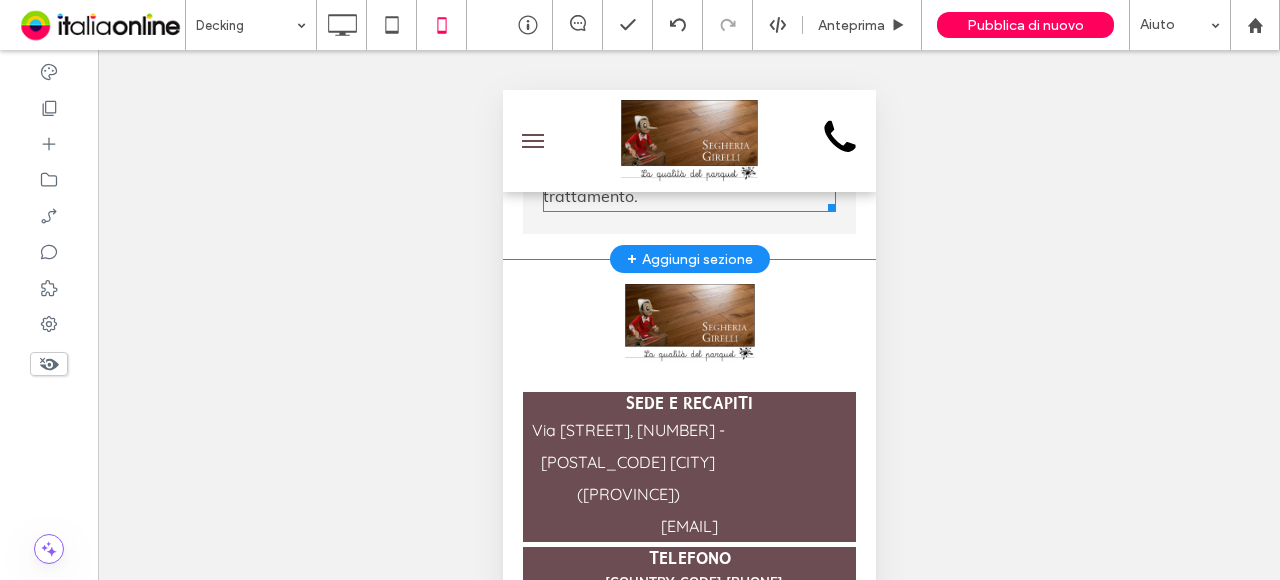scroll, scrollTop: 3556, scrollLeft: 0, axis: vertical 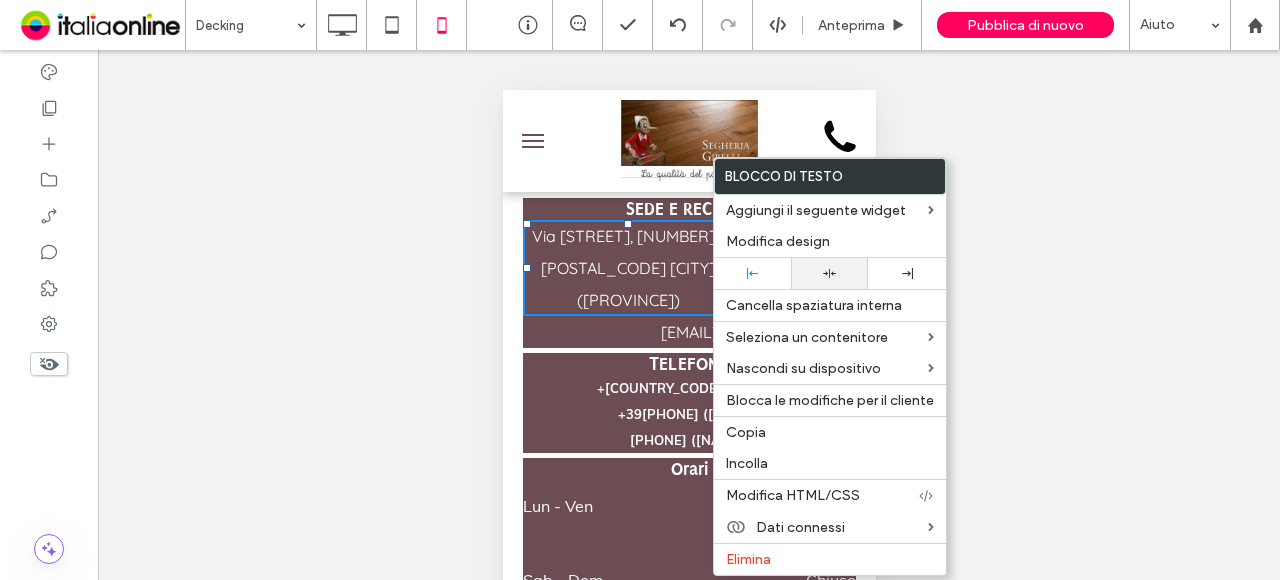 click at bounding box center [829, 273] 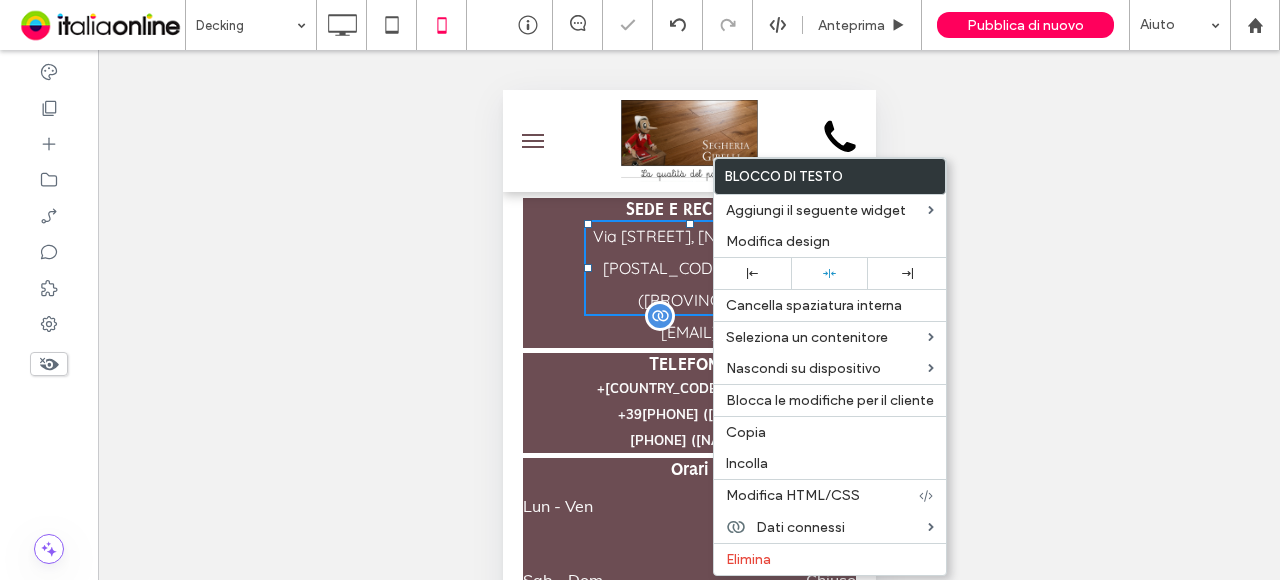 click on "[EMAIL]" at bounding box center (688, 332) 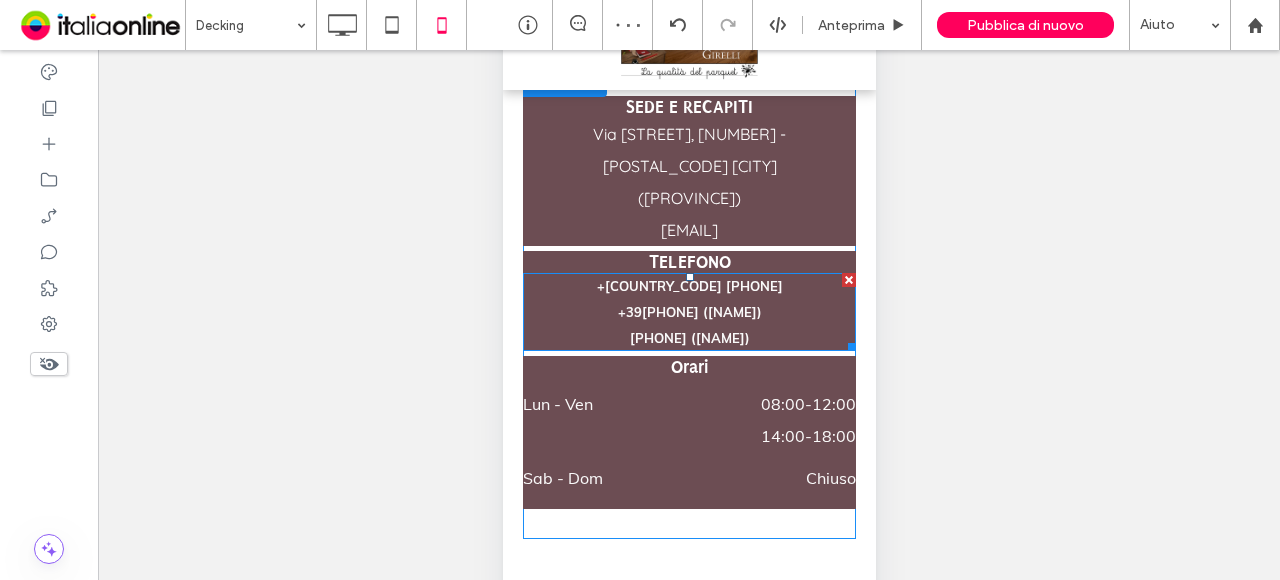 scroll, scrollTop: 200, scrollLeft: 0, axis: vertical 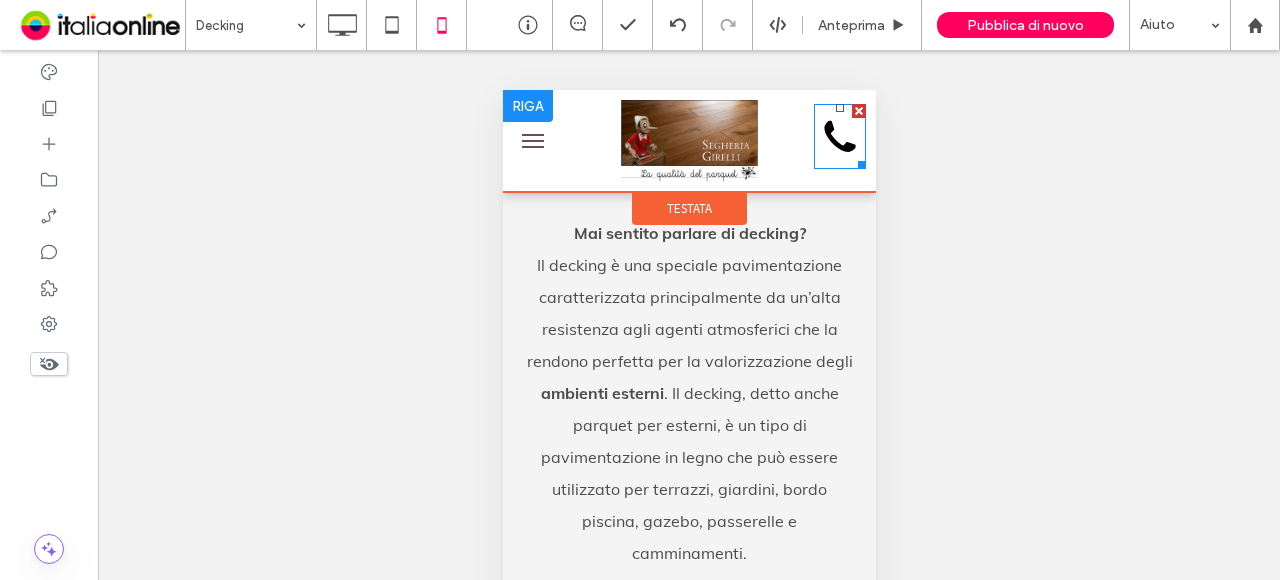 click at bounding box center [857, 161] 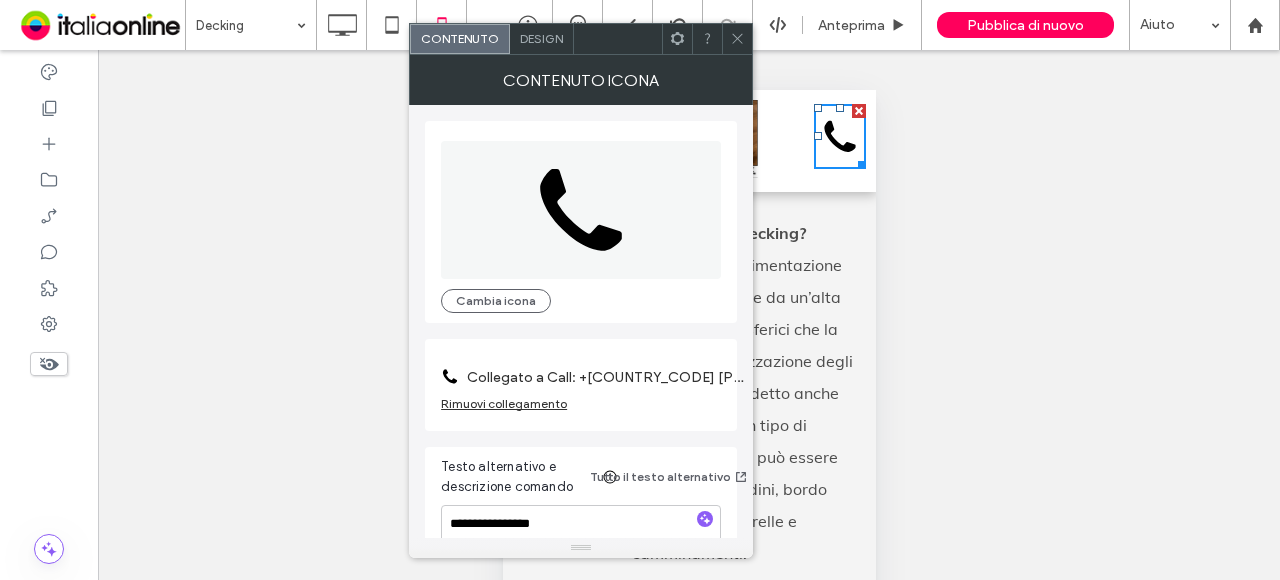 click on "Collegato a Call: +[COUNTRY_CODE] [PHONE]" at bounding box center [607, 377] 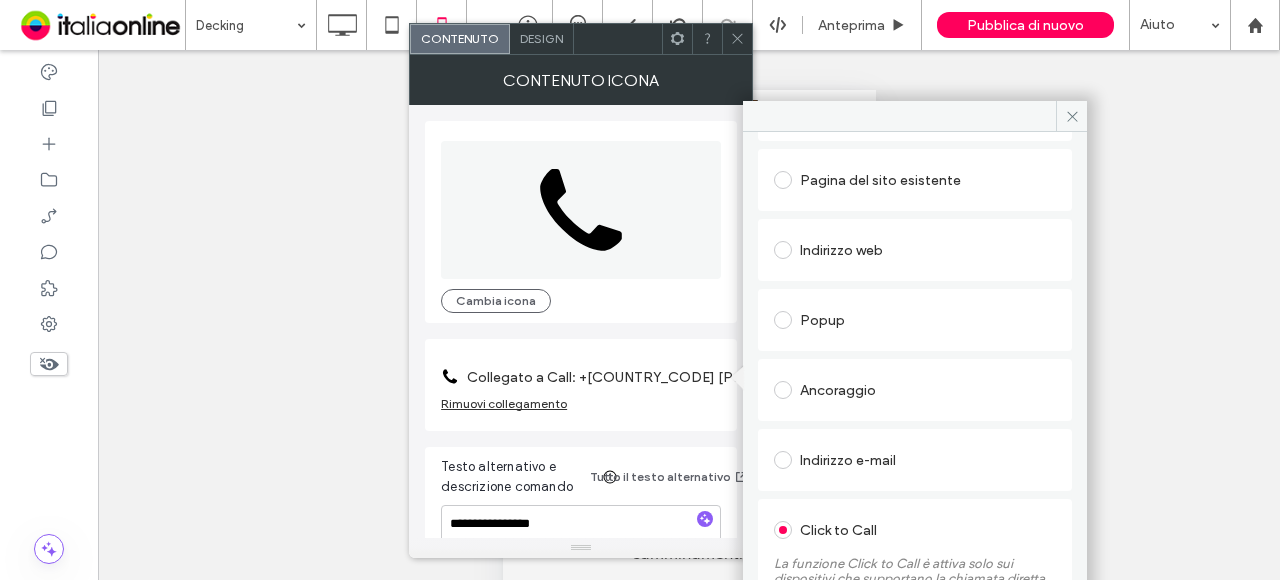 scroll, scrollTop: 172, scrollLeft: 0, axis: vertical 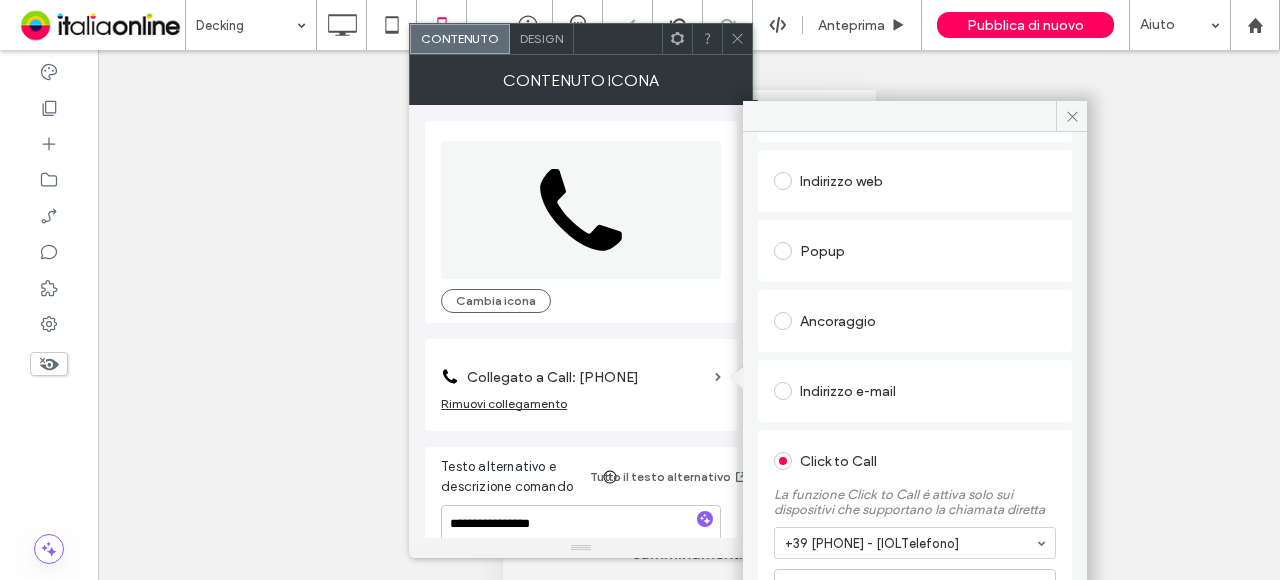 click 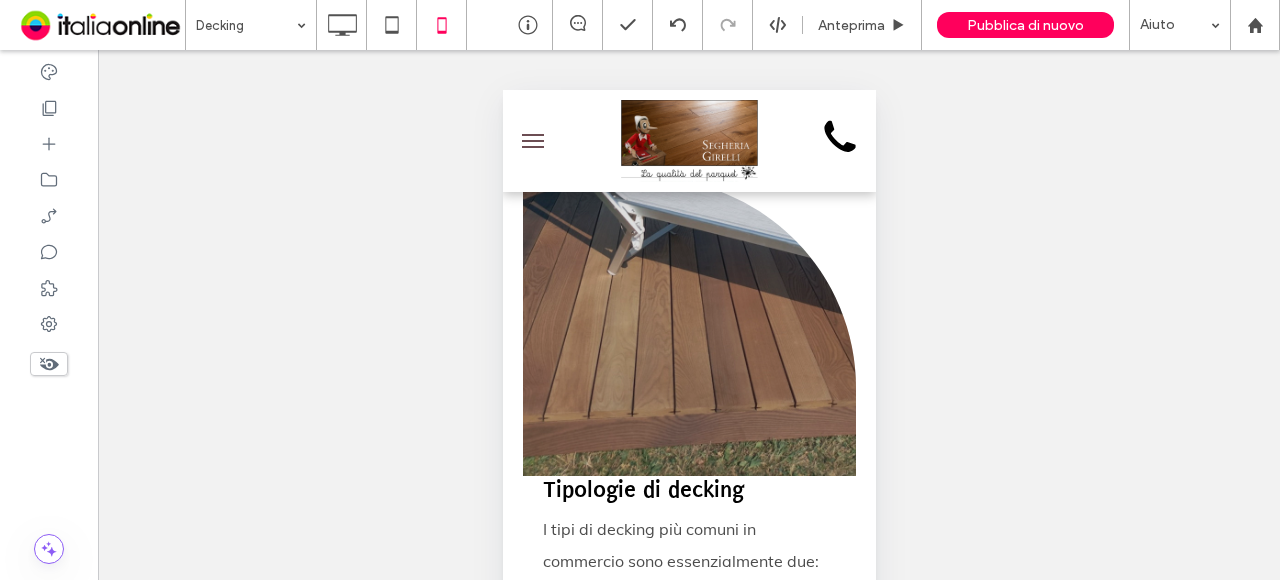 scroll, scrollTop: 600, scrollLeft: 0, axis: vertical 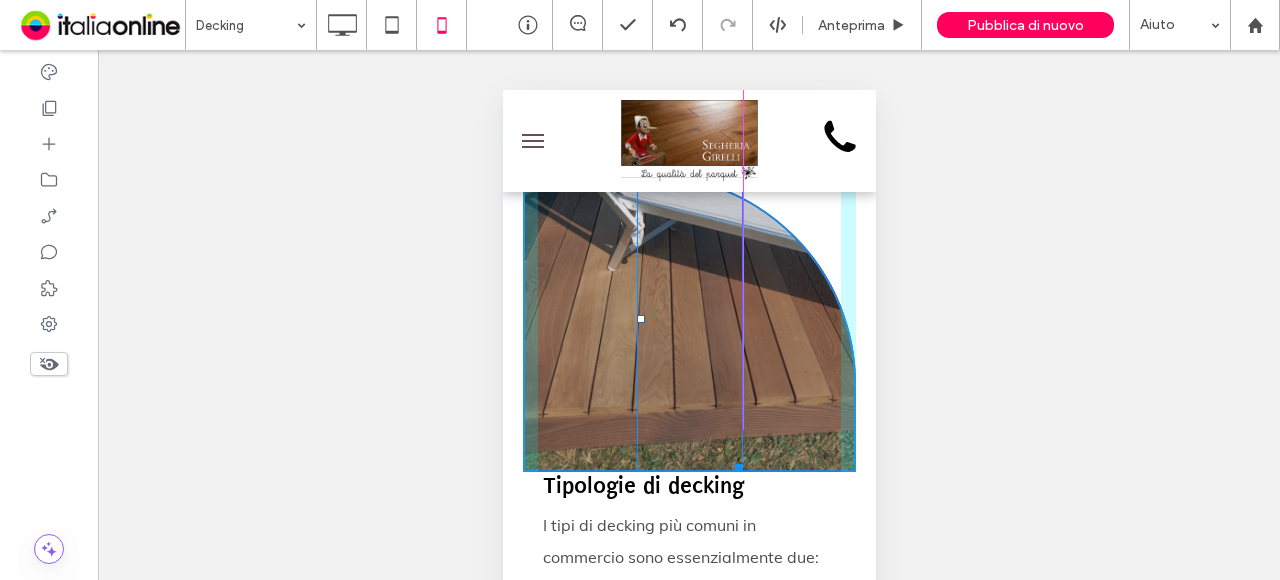 drag, startPoint x: 727, startPoint y: 457, endPoint x: 735, endPoint y: 415, distance: 42.755116 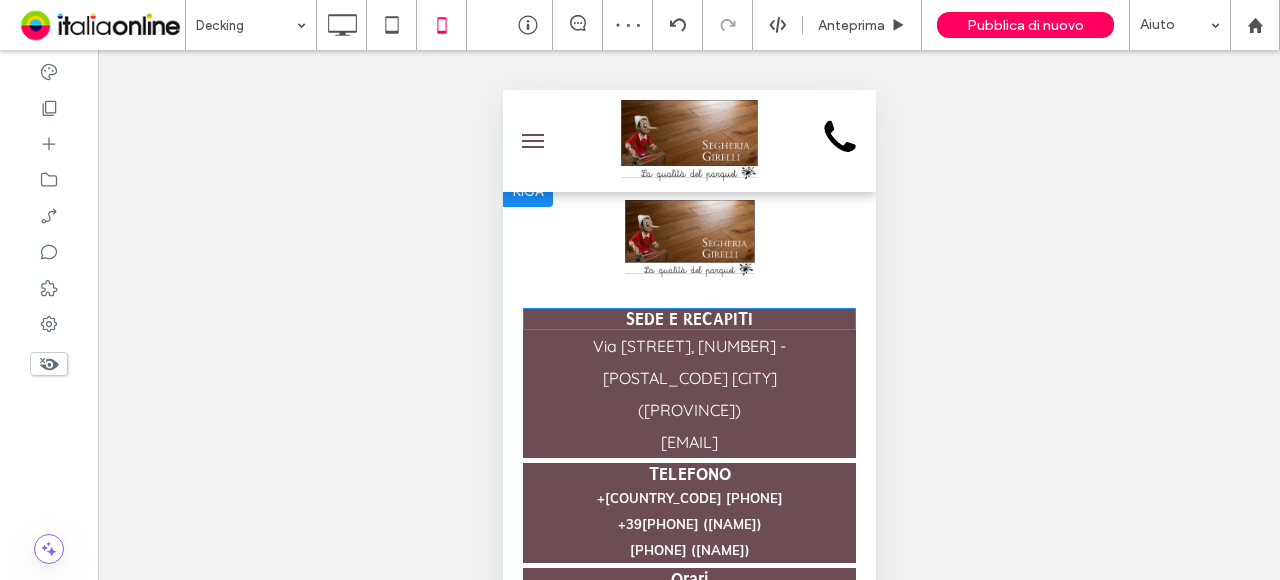 scroll, scrollTop: 3214, scrollLeft: 0, axis: vertical 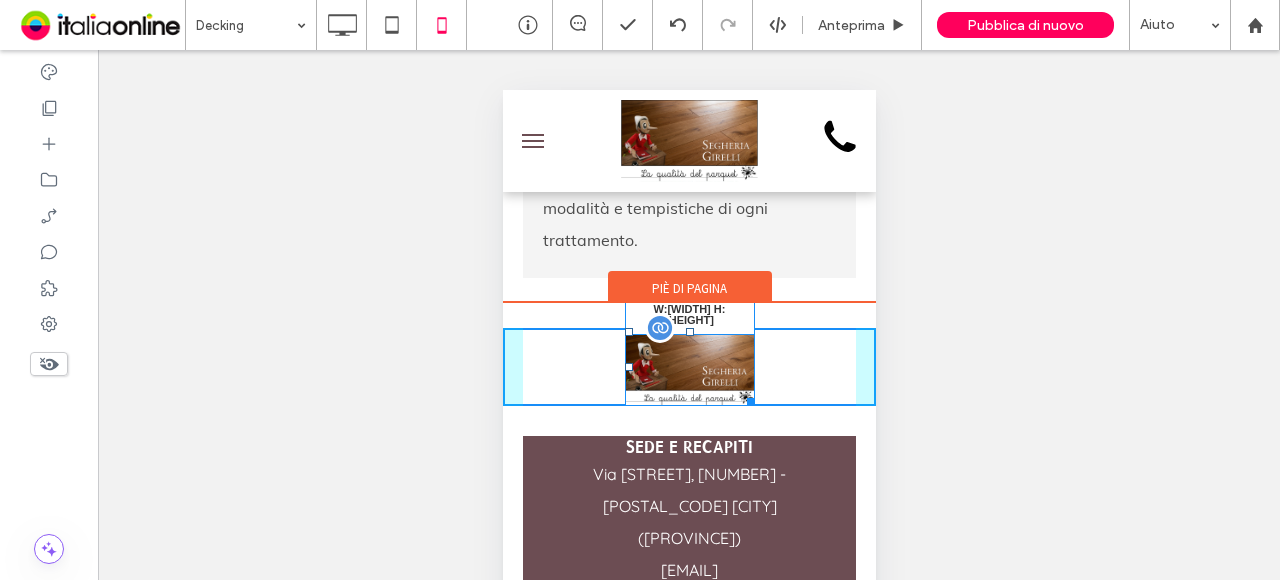 drag, startPoint x: 743, startPoint y: 498, endPoint x: 773, endPoint y: 510, distance: 32.31099 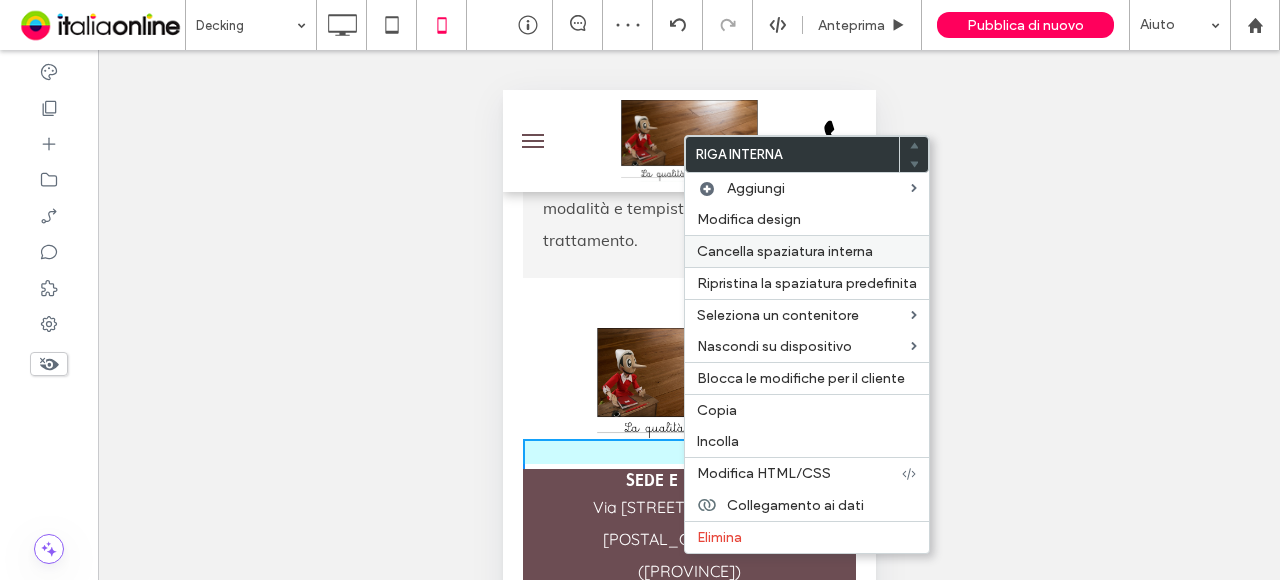 click on "Cancella spaziatura interna" at bounding box center [807, 251] 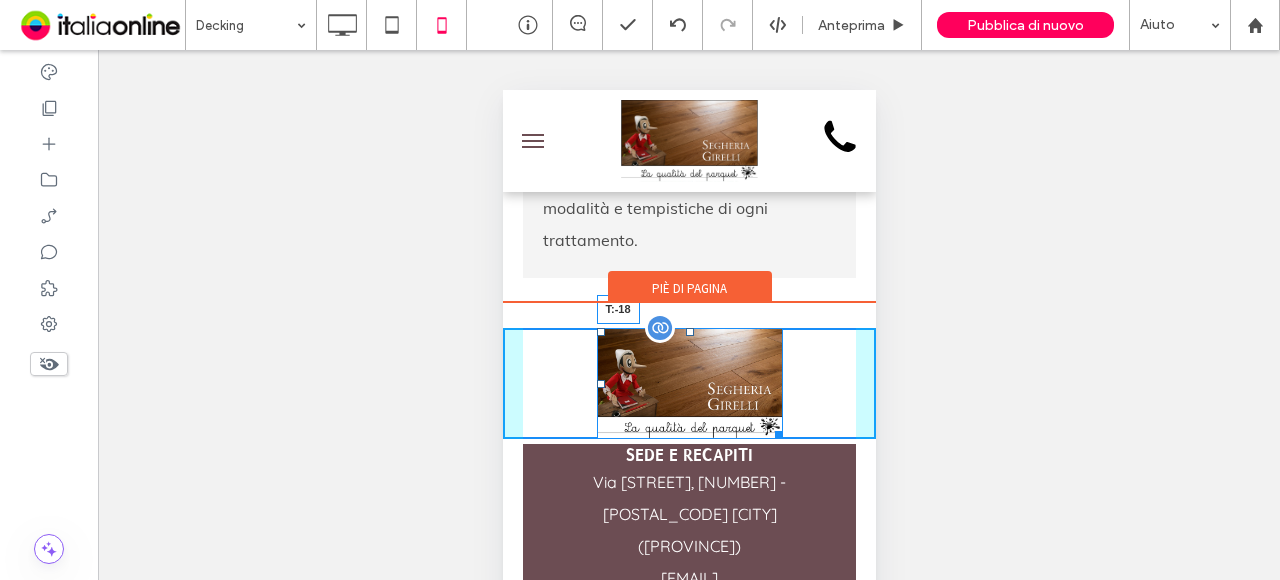 drag, startPoint x: 680, startPoint y: 425, endPoint x: 677, endPoint y: 405, distance: 20.22375 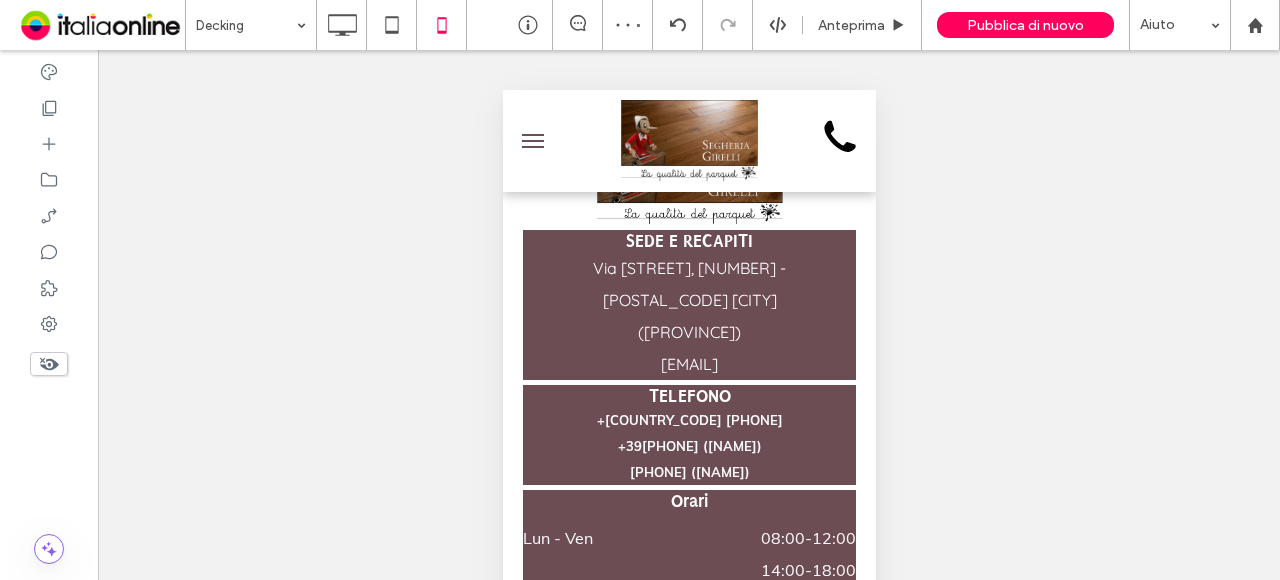 scroll, scrollTop: 3477, scrollLeft: 0, axis: vertical 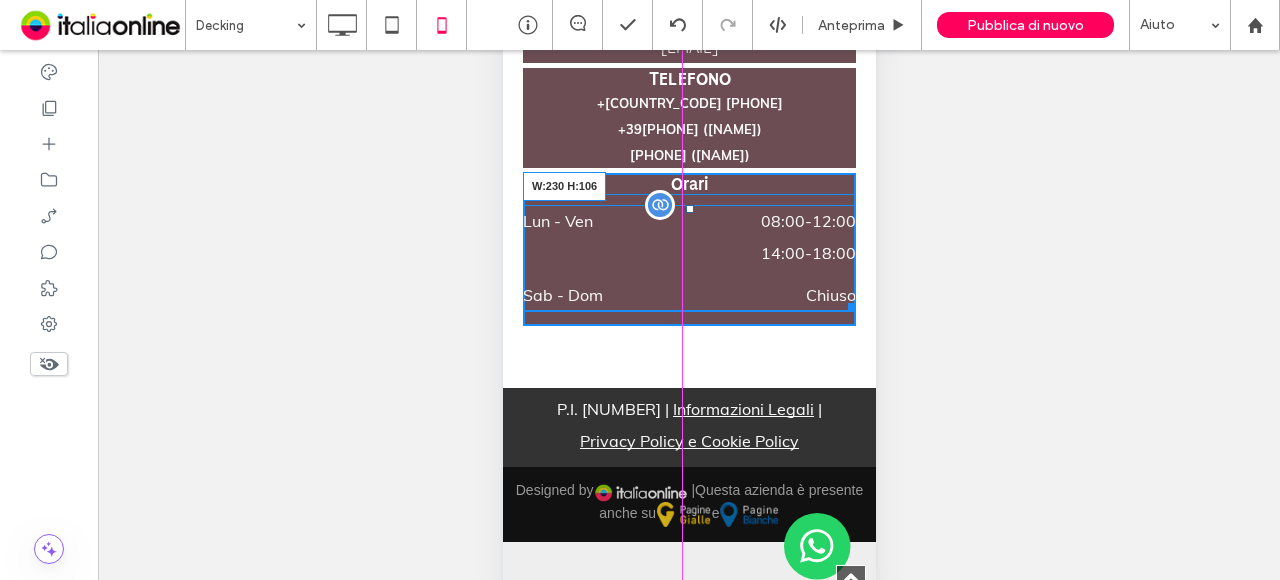 drag, startPoint x: 834, startPoint y: 369, endPoint x: 790, endPoint y: 366, distance: 44.102154 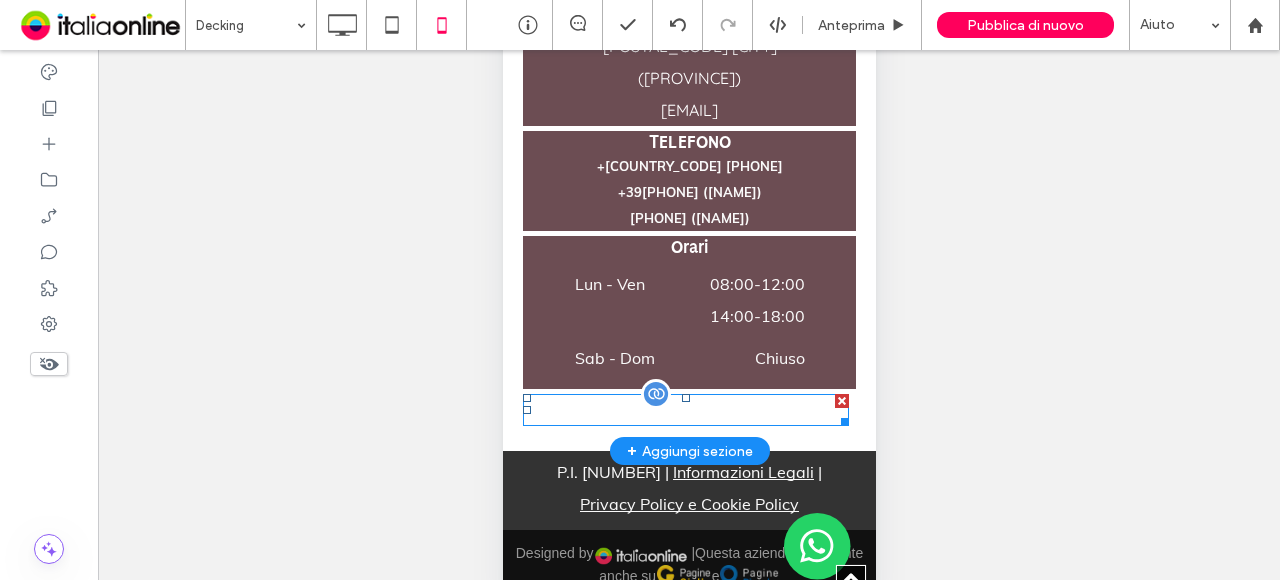 click at bounding box center (841, 401) 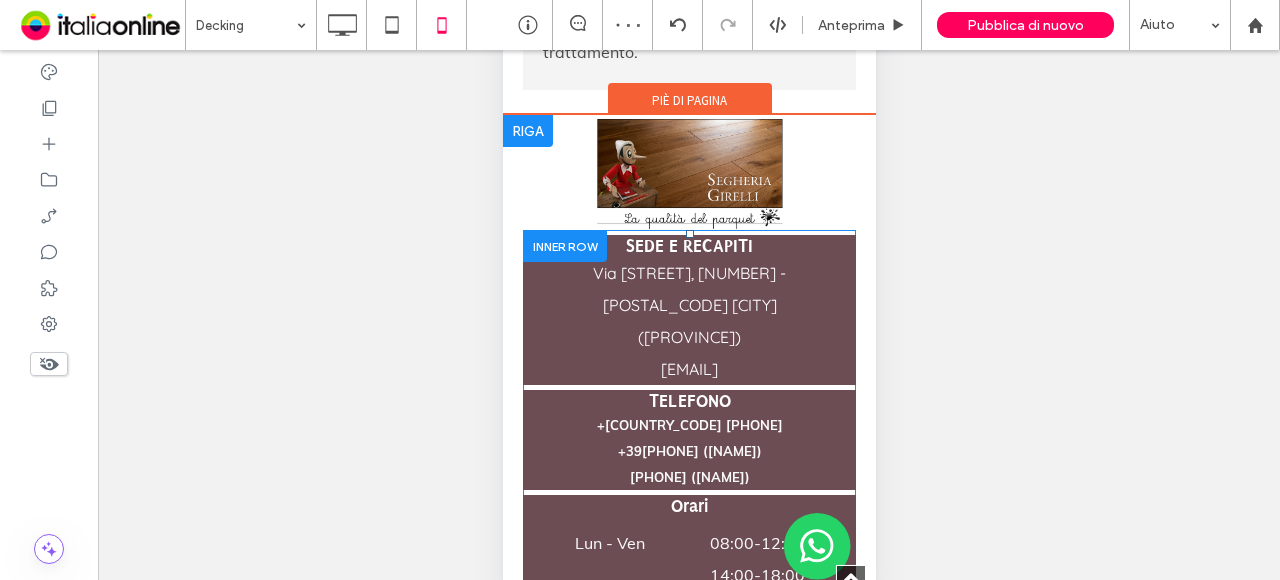scroll, scrollTop: 3445, scrollLeft: 0, axis: vertical 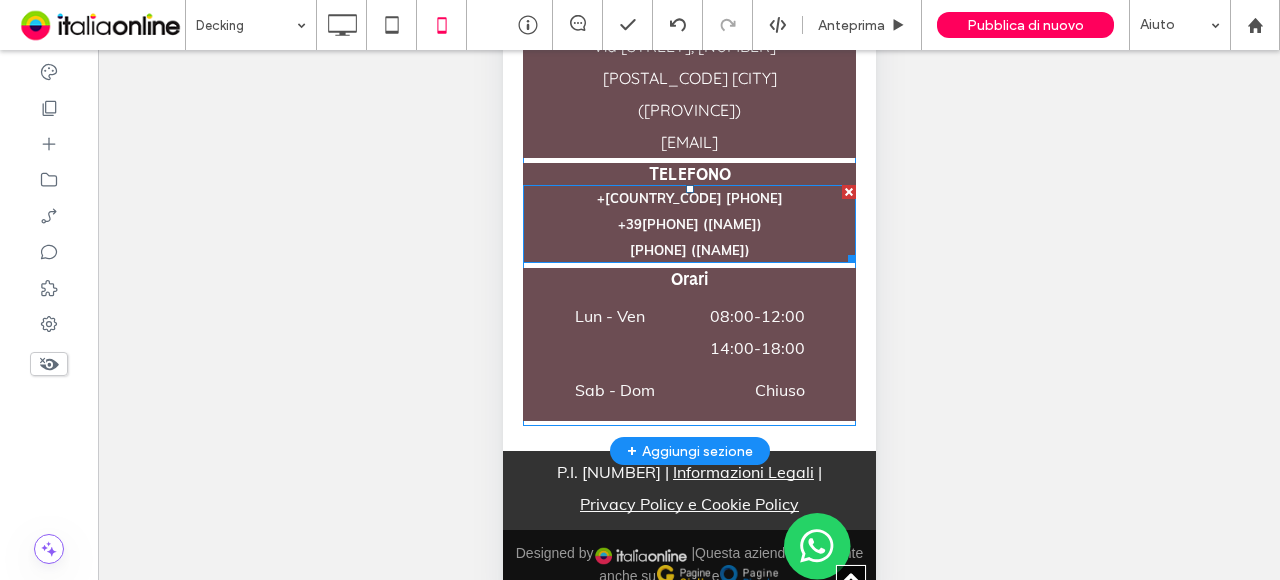 click on "[PHONE] ([NAME])" at bounding box center [701, 224] 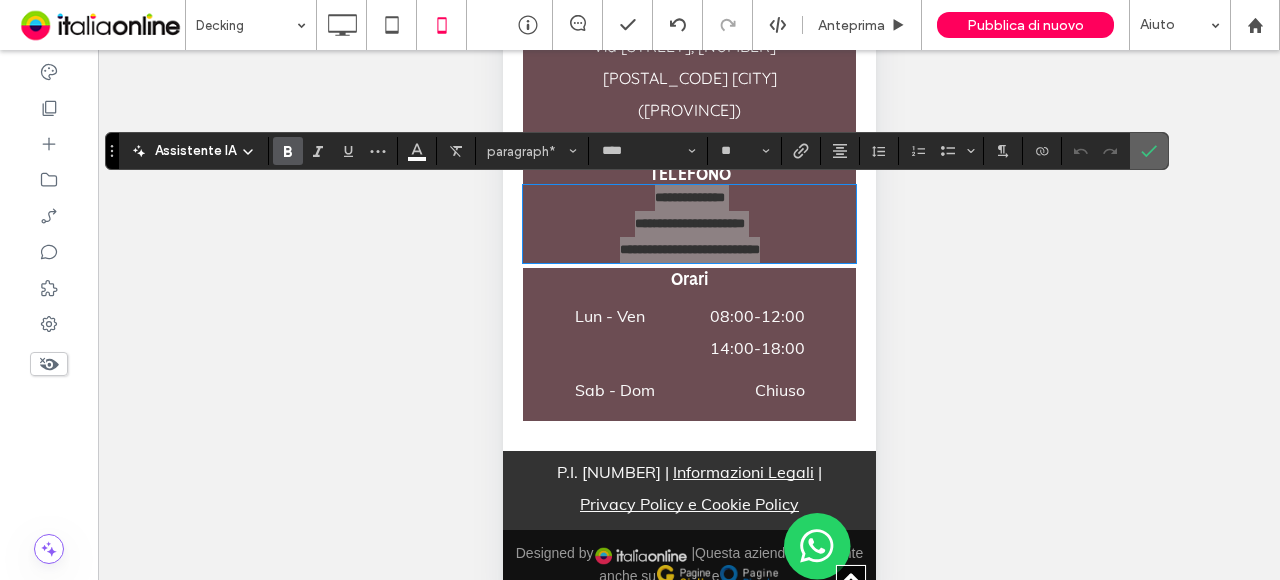 click 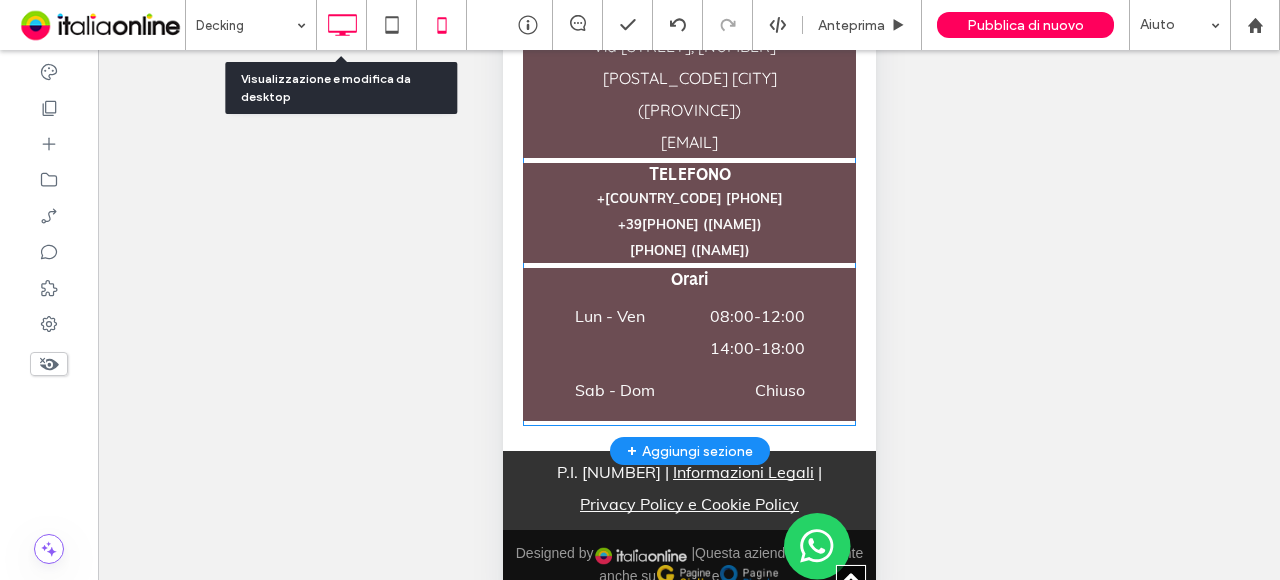 click 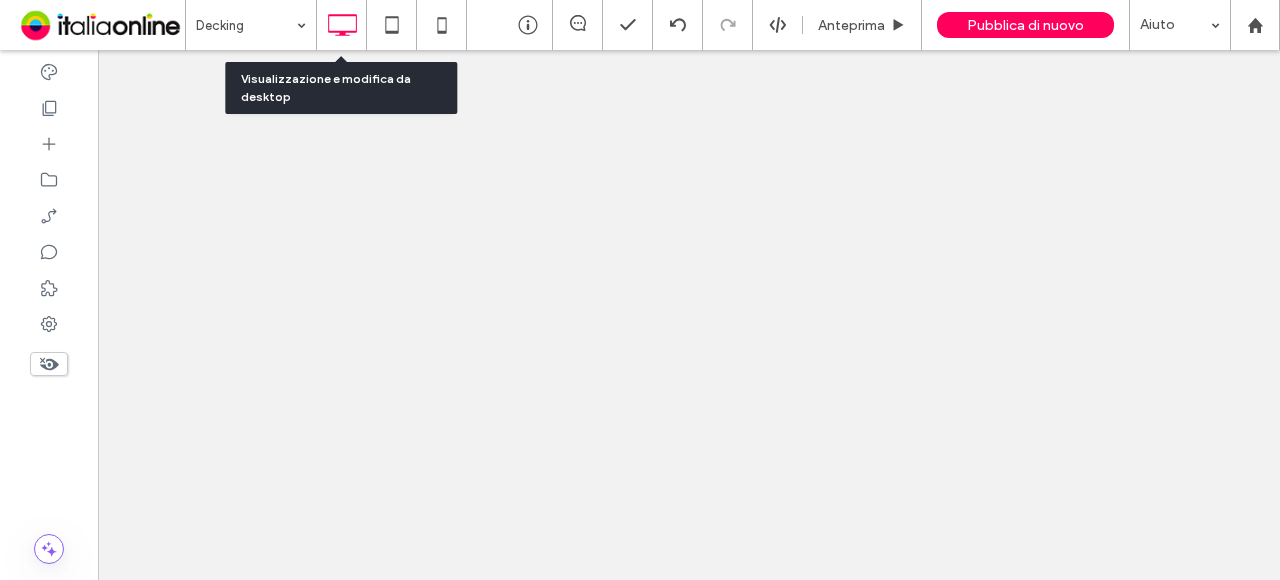 scroll, scrollTop: 0, scrollLeft: 0, axis: both 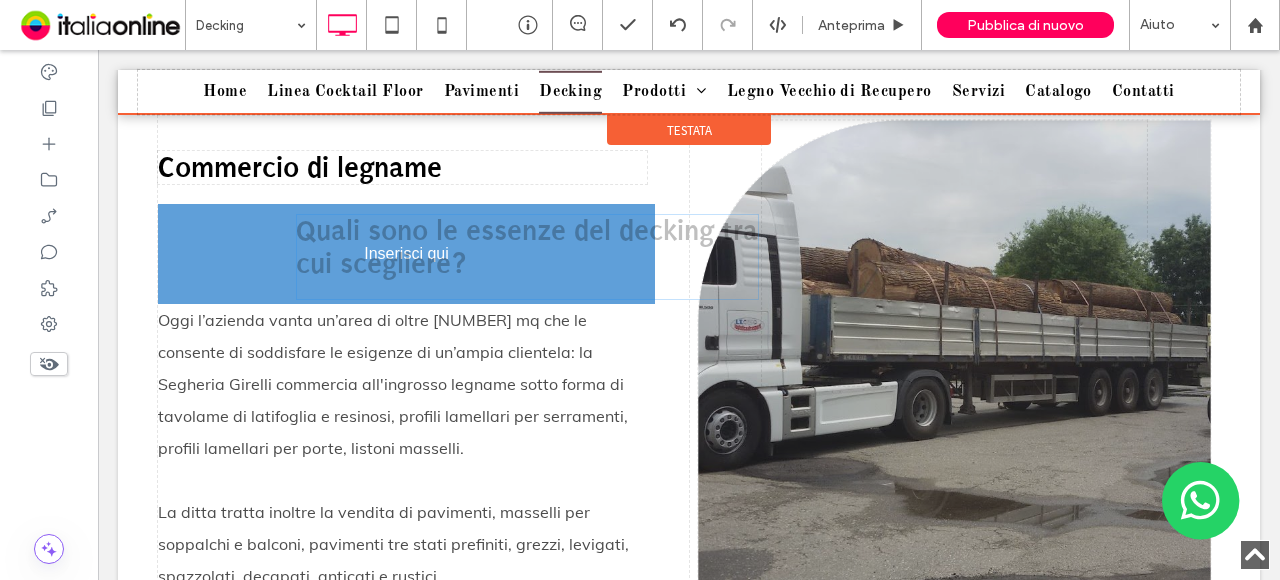 drag, startPoint x: 871, startPoint y: 315, endPoint x: 426, endPoint y: 214, distance: 456.31787 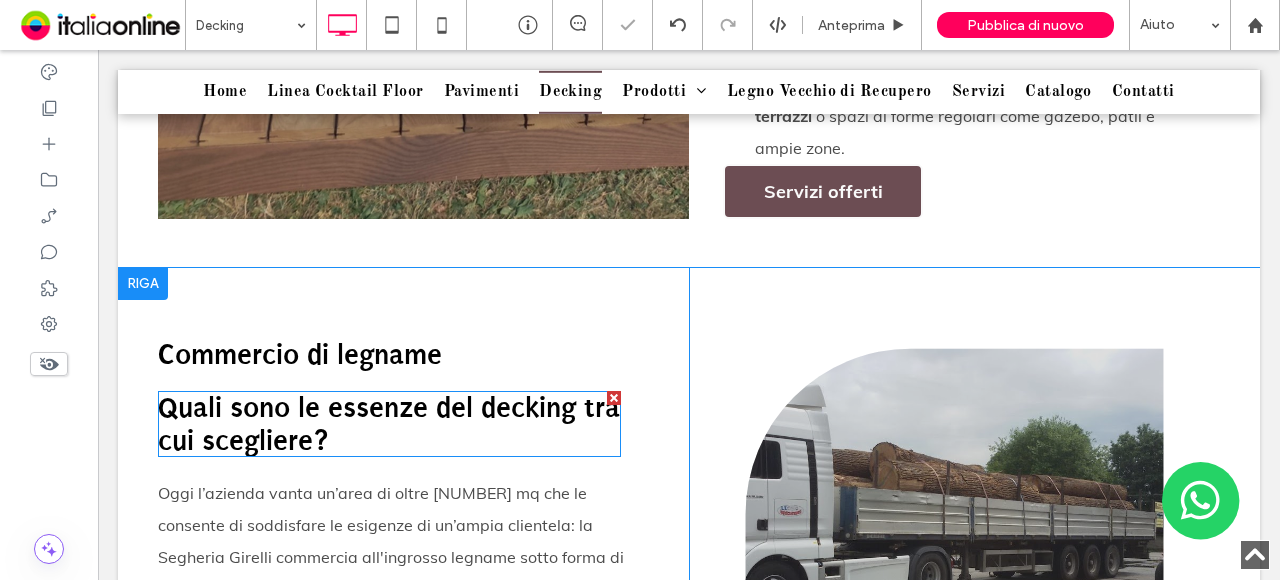 scroll, scrollTop: 1643, scrollLeft: 0, axis: vertical 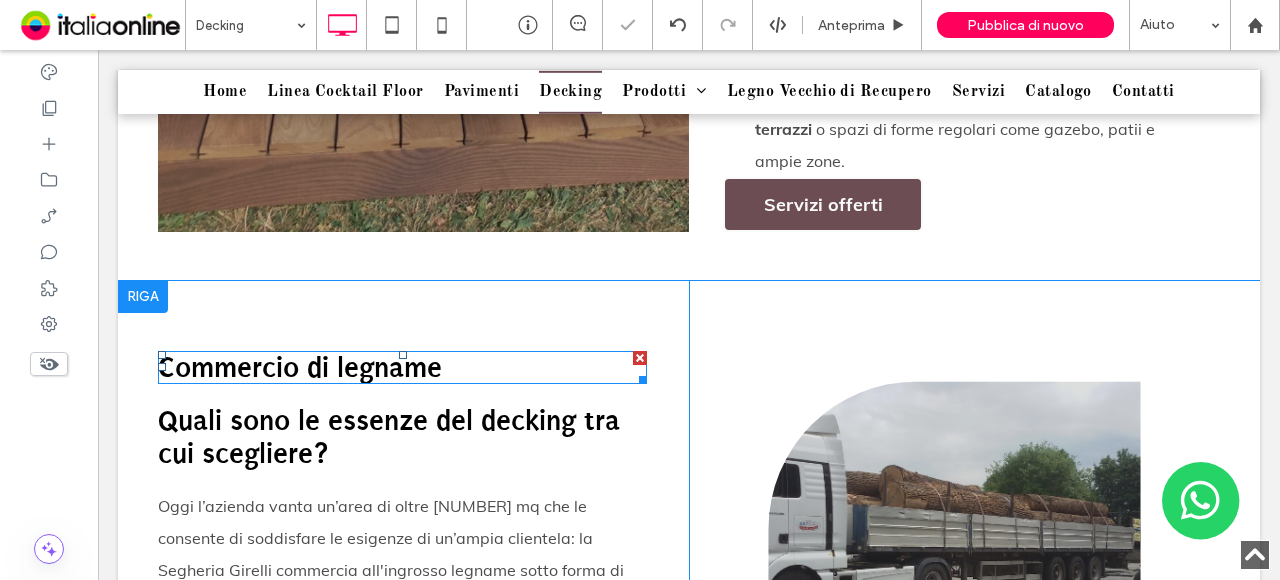 click at bounding box center (640, 358) 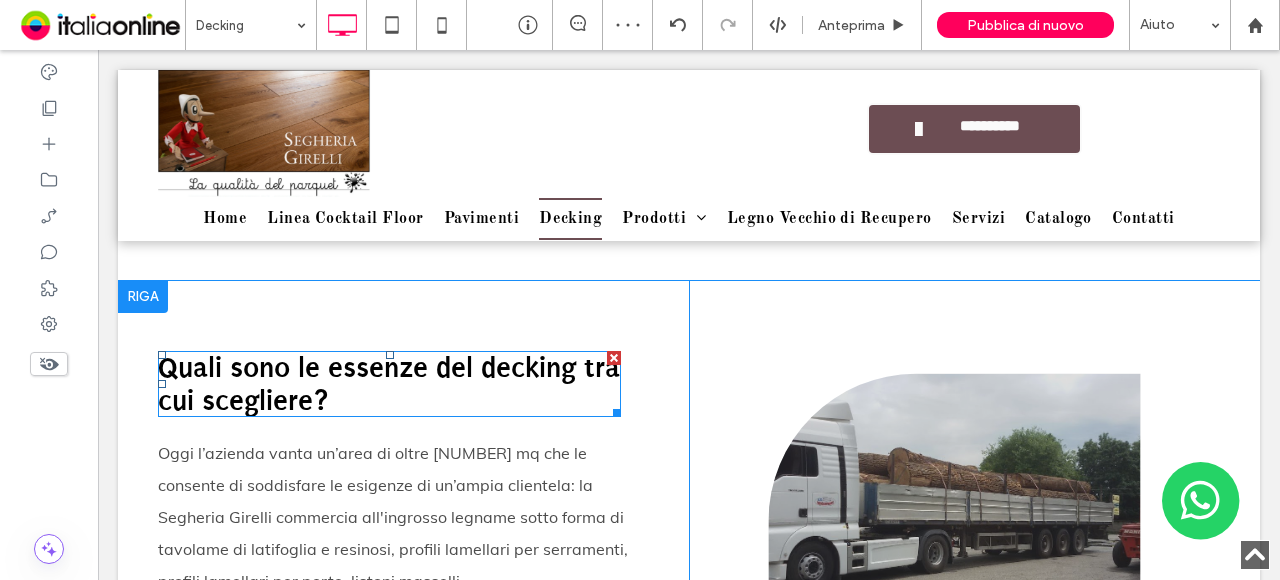 click on "Quali sono le essenze del decking tra cui scegliere?" at bounding box center (389, 384) 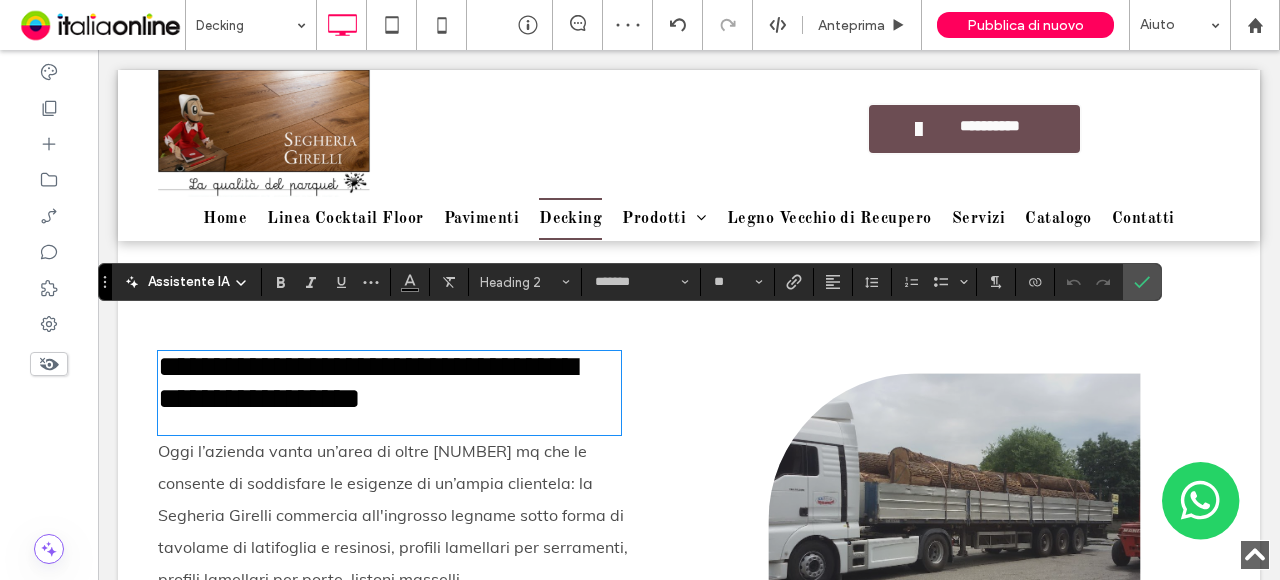 click on "**********" at bounding box center [389, 383] 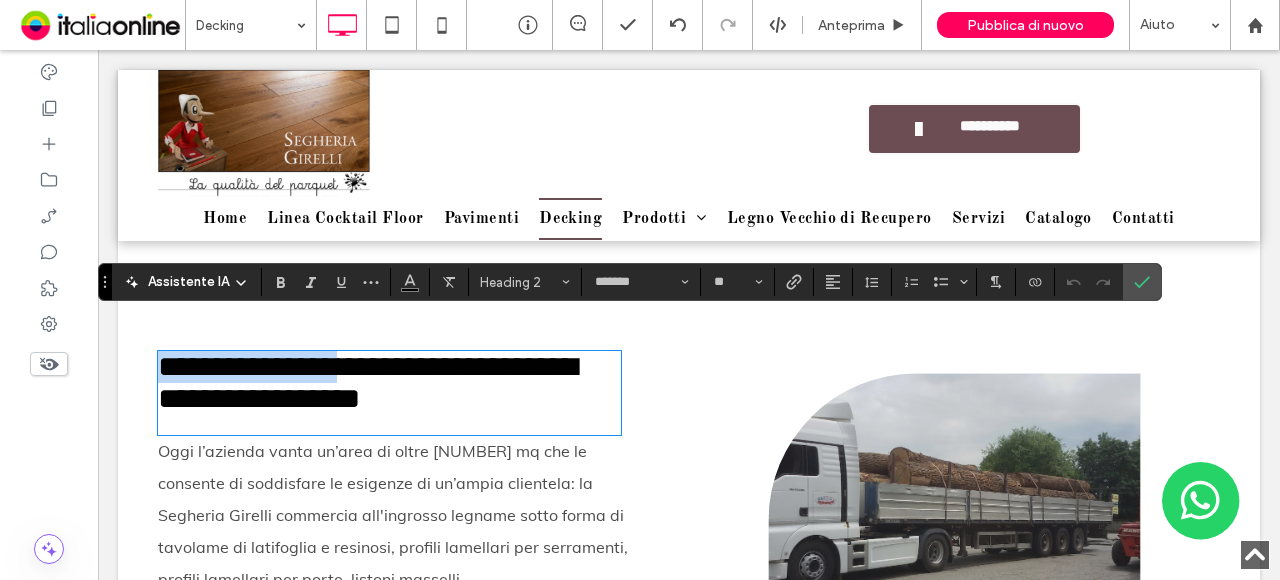 drag, startPoint x: 340, startPoint y: 332, endPoint x: 155, endPoint y: 341, distance: 185.2188 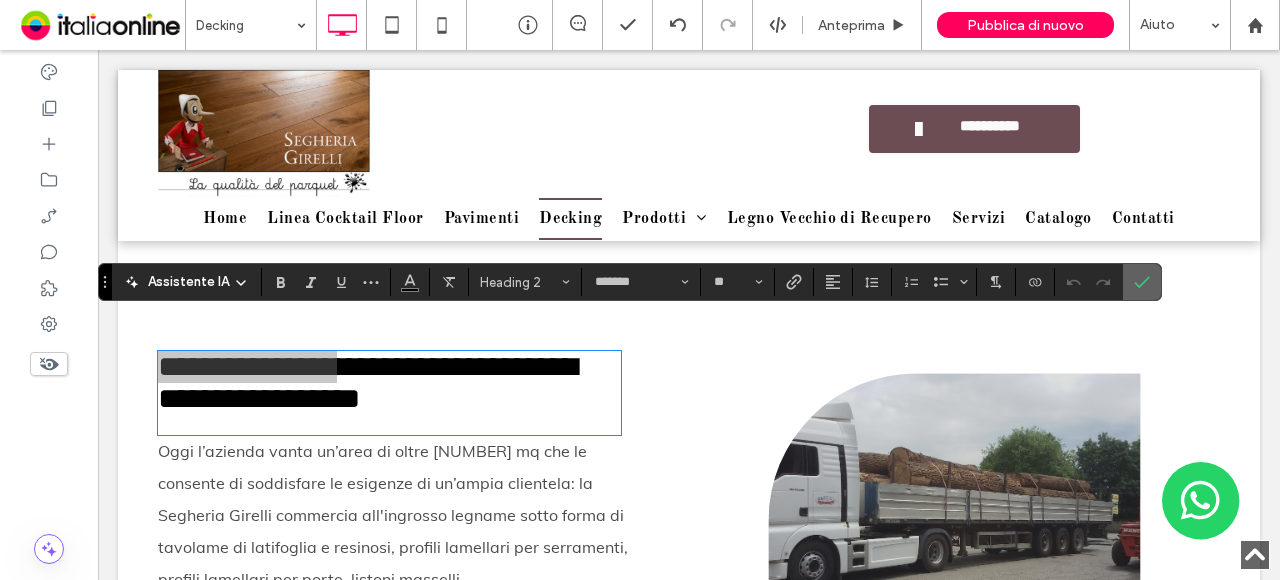 drag, startPoint x: 1130, startPoint y: 279, endPoint x: 1030, endPoint y: 231, distance: 110.92339 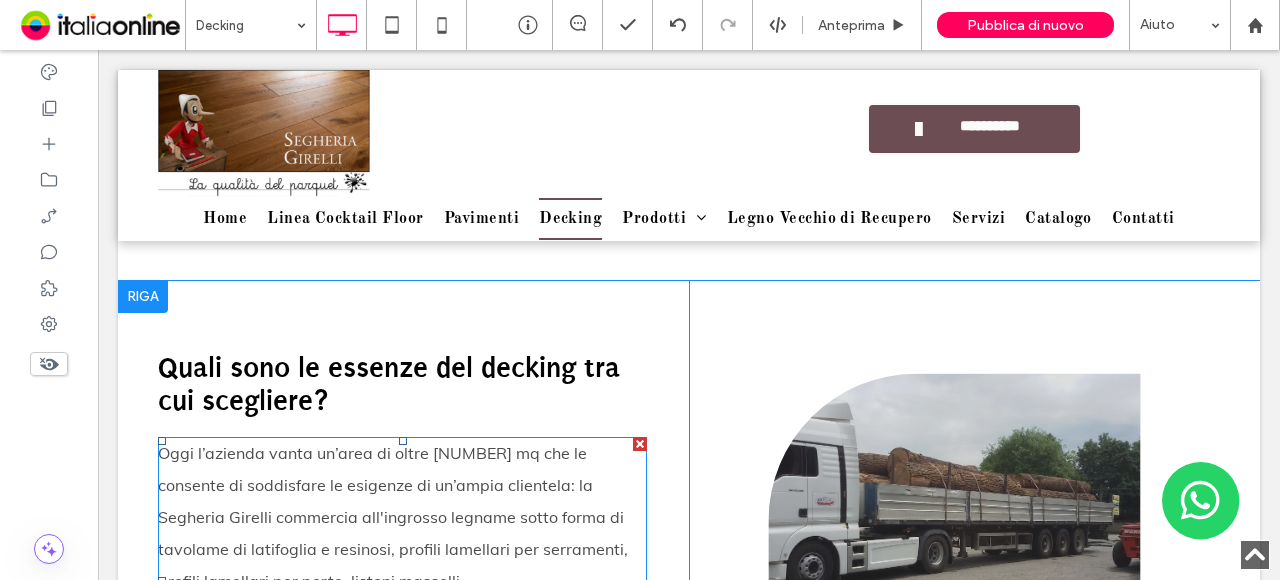 click at bounding box center [640, 444] 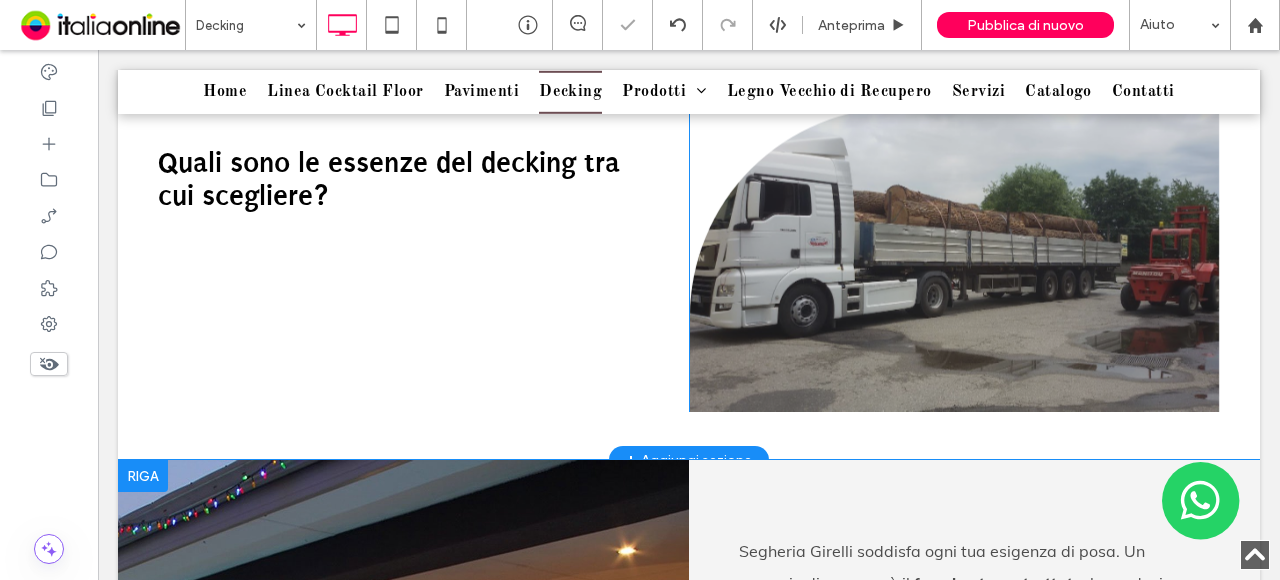 scroll, scrollTop: 1843, scrollLeft: 0, axis: vertical 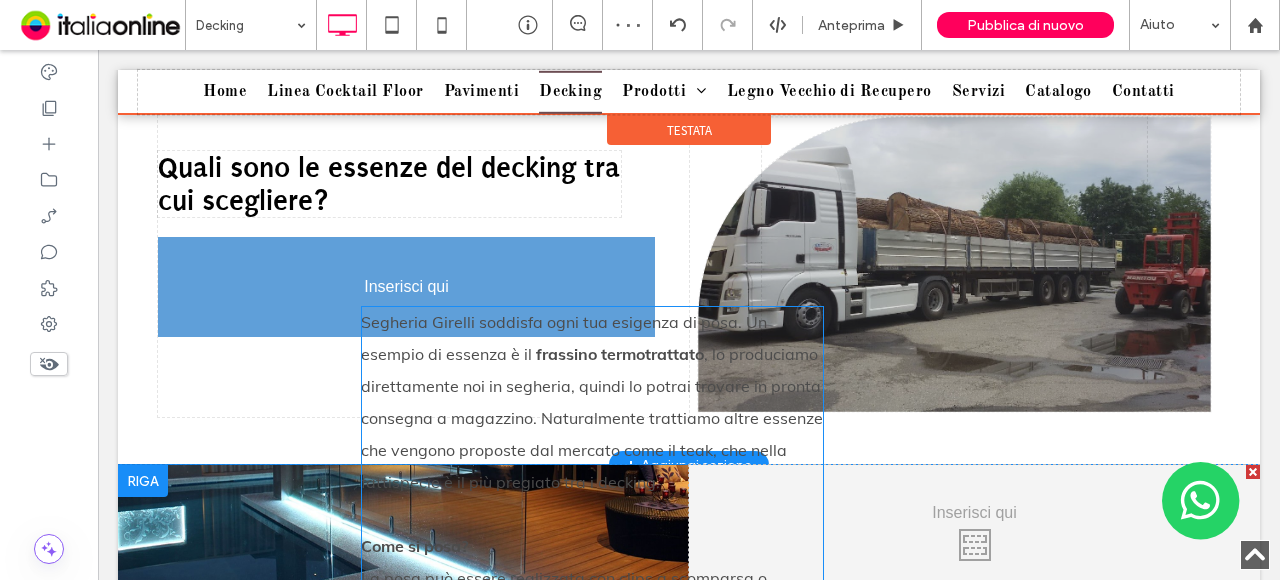 drag, startPoint x: 879, startPoint y: 553, endPoint x: 502, endPoint y: 319, distance: 443.71725 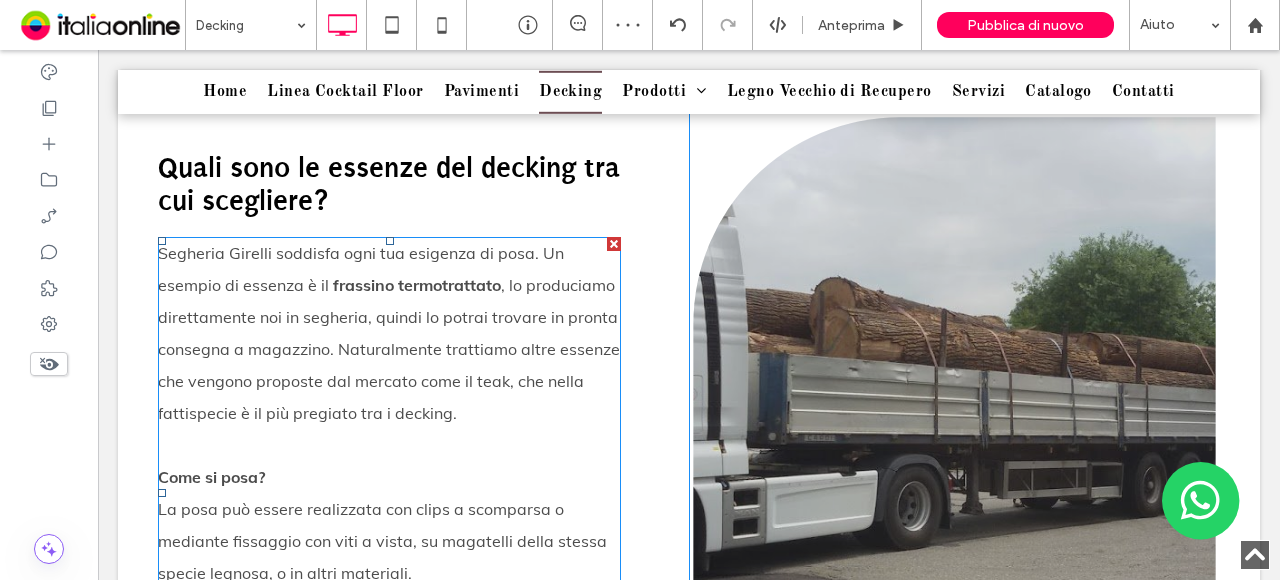 scroll, scrollTop: 2043, scrollLeft: 0, axis: vertical 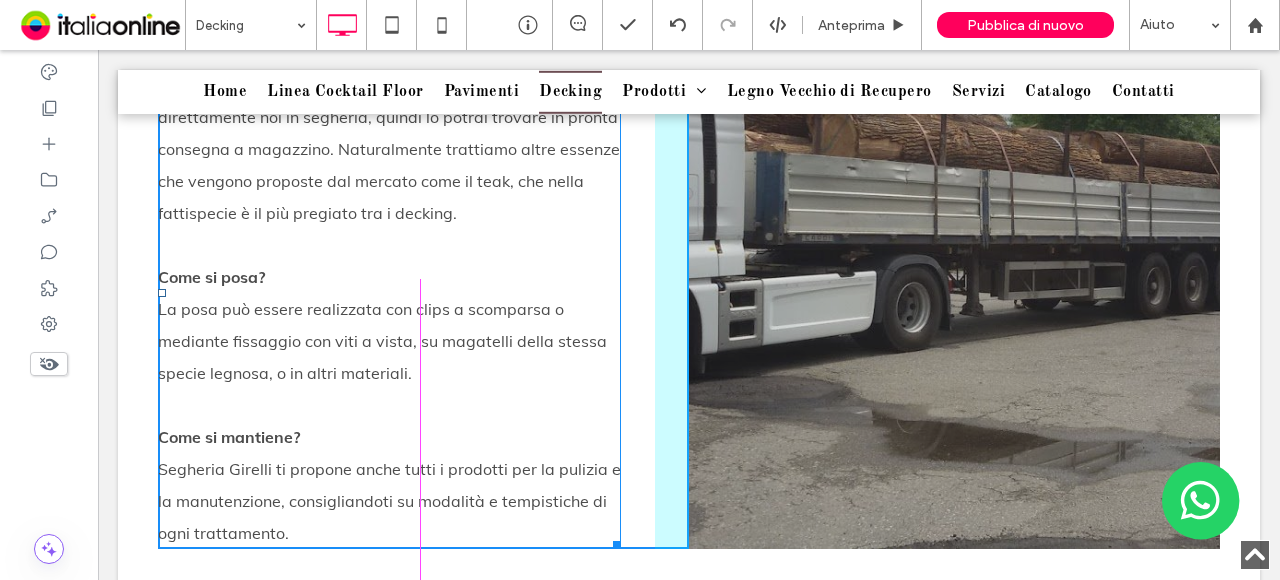 drag, startPoint x: 617, startPoint y: 509, endPoint x: 666, endPoint y: 497, distance: 50.447994 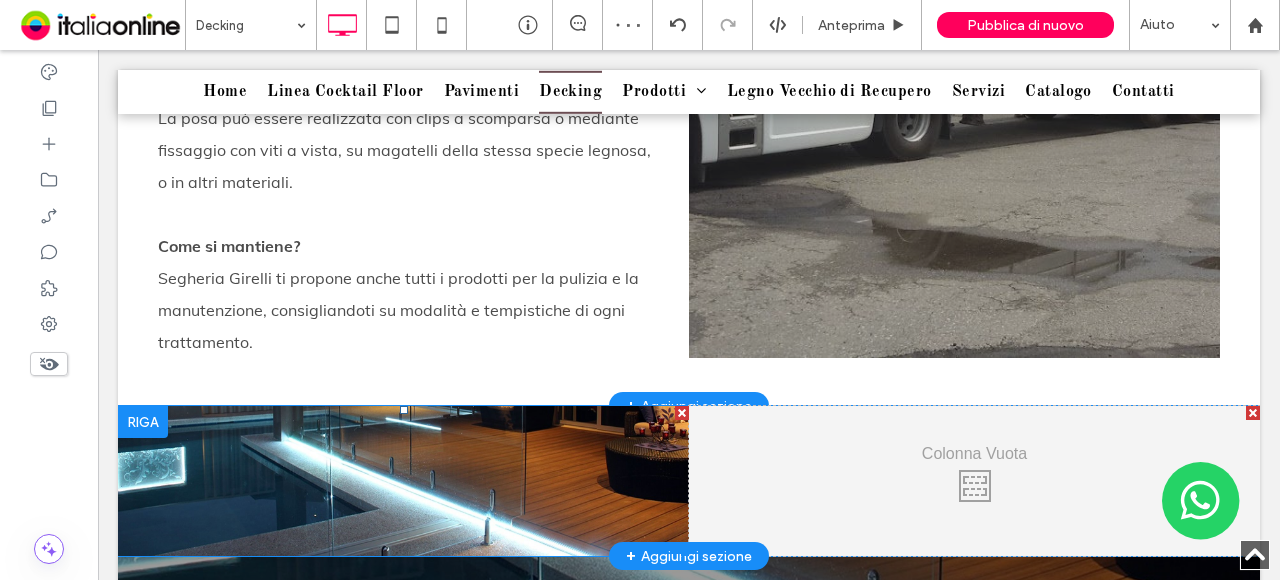 scroll, scrollTop: 2243, scrollLeft: 0, axis: vertical 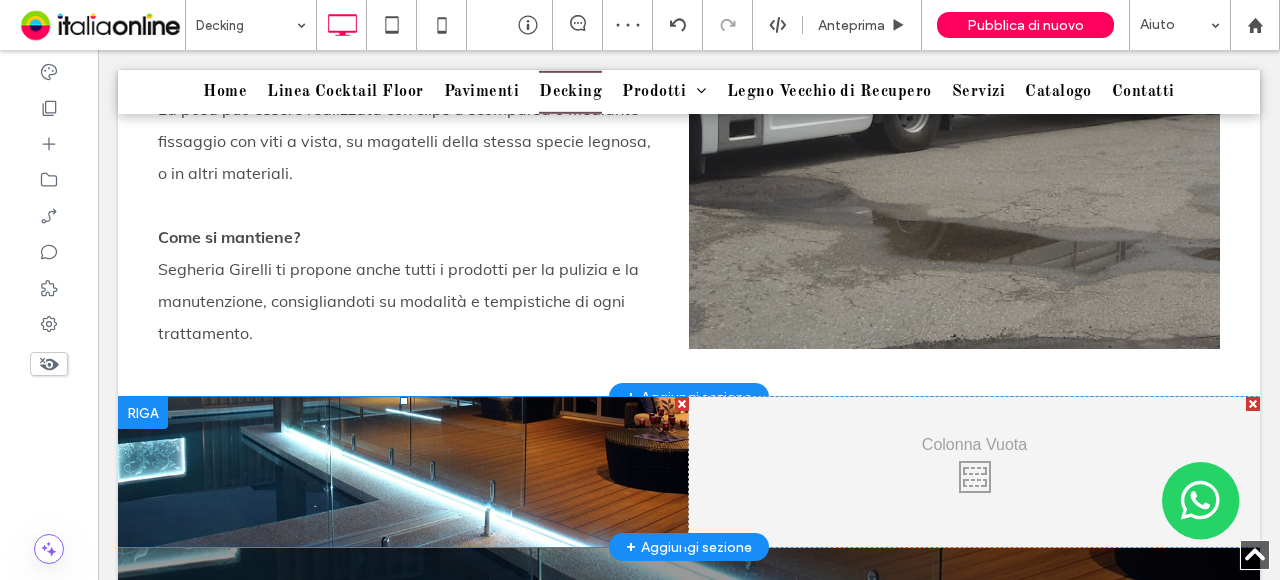 click on "Titolo diapositiva
Scrivi qui la tua didascalia
Pulsante" at bounding box center [403, 472] 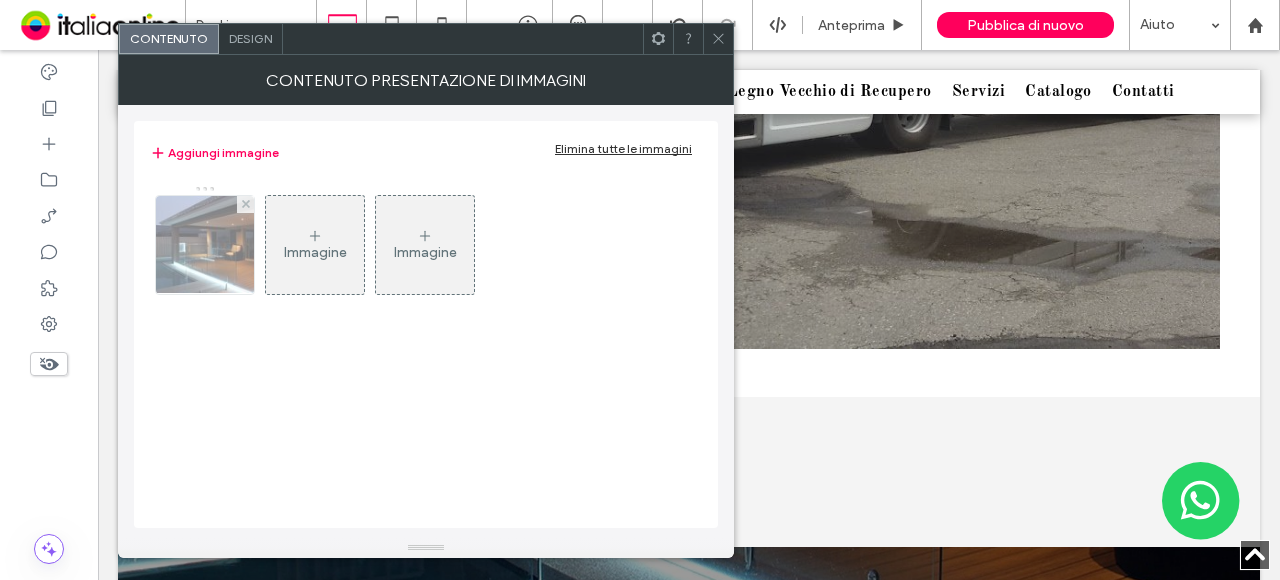 click at bounding box center [205, 245] 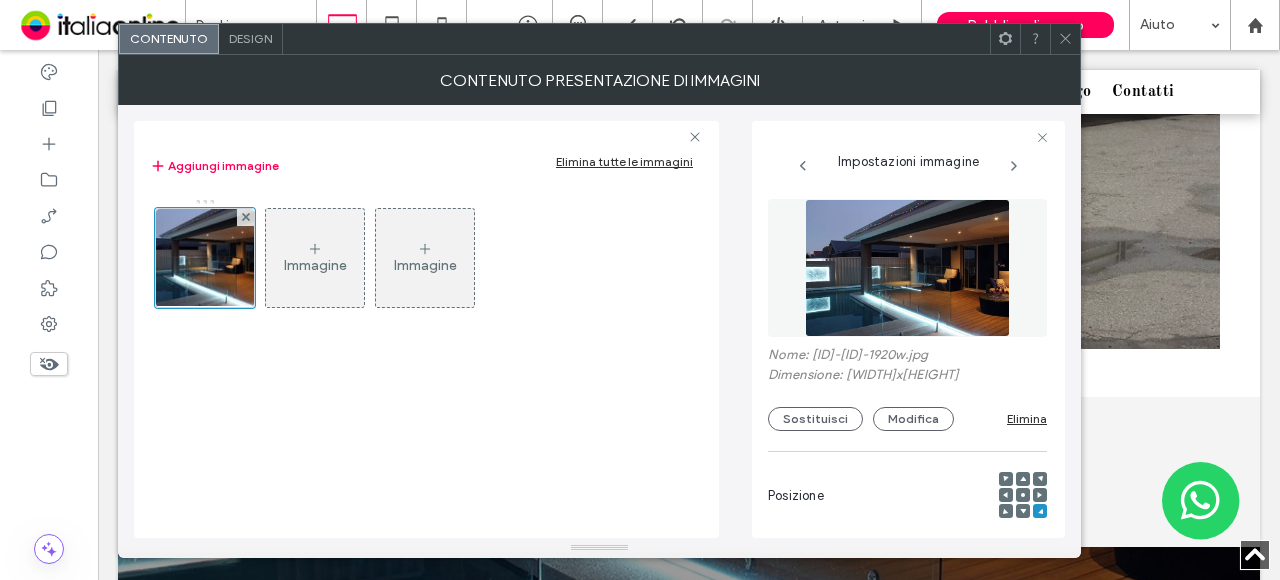 click on "Nome: [ID]-[ID]-1920w.jpg" at bounding box center (907, 357) 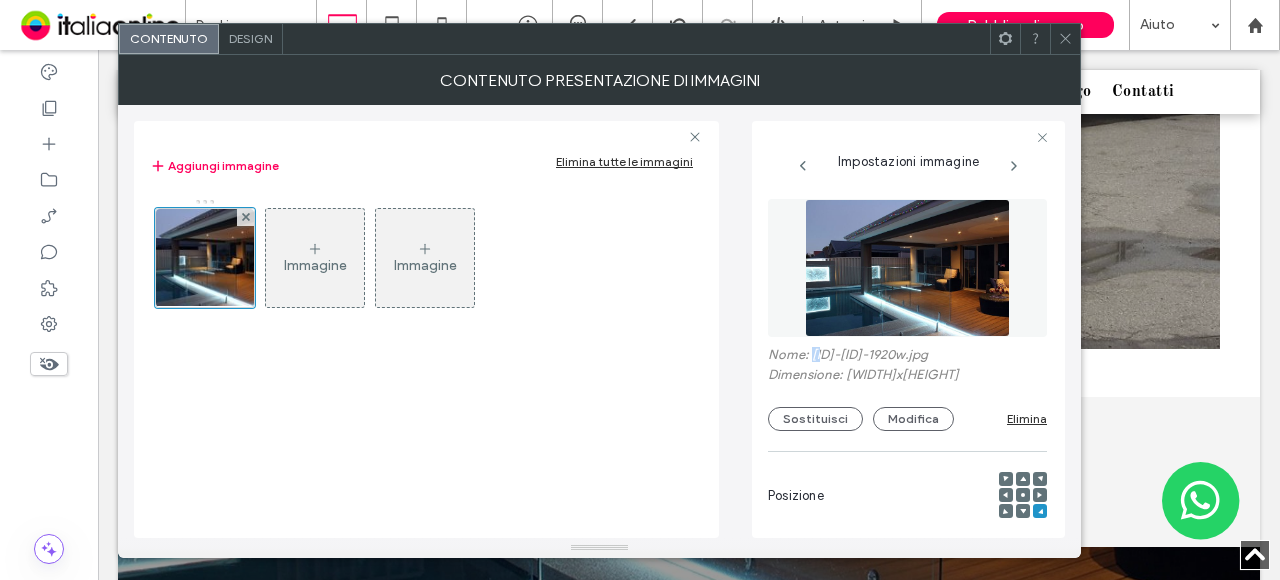click on "Nome: [ID]-[ID]-1920w.jpg" at bounding box center (907, 357) 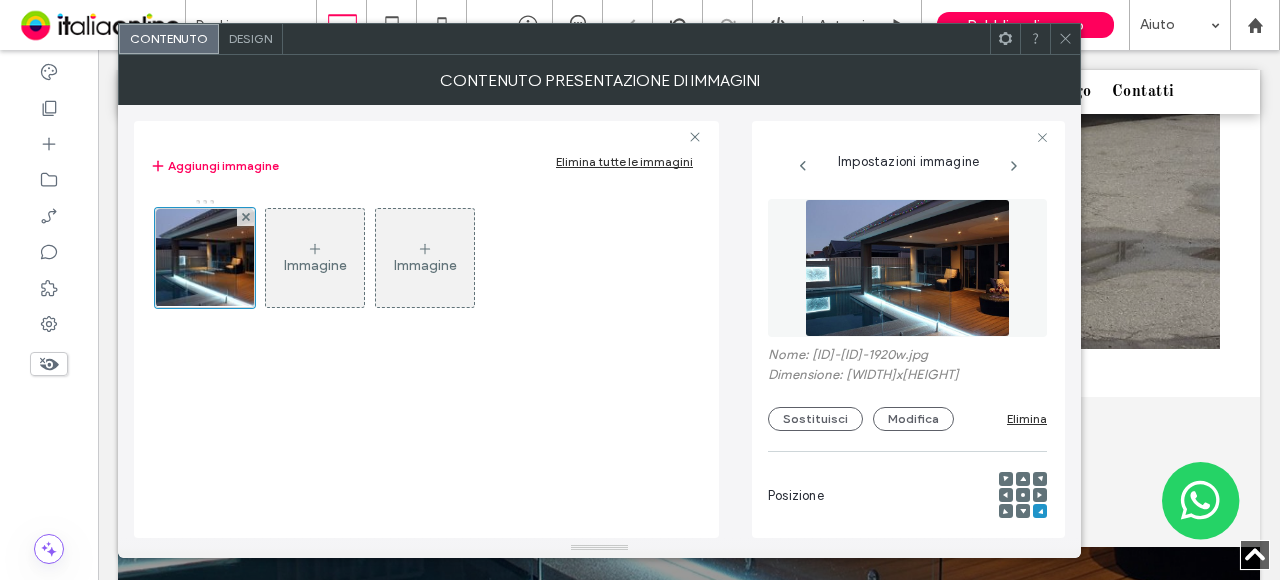 click at bounding box center [1065, 39] 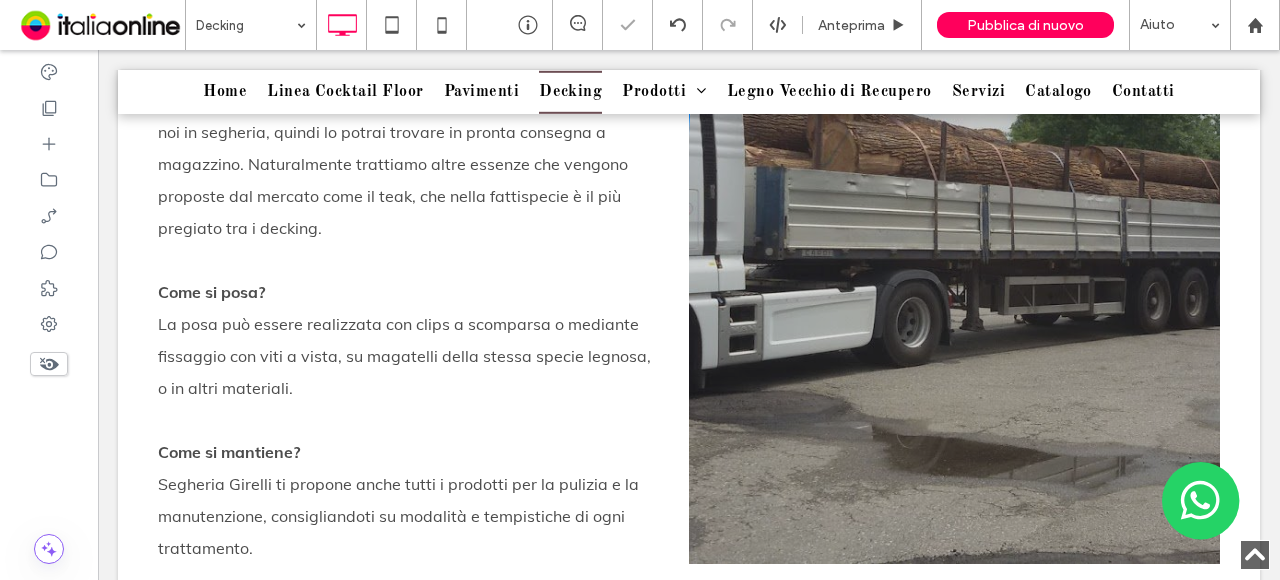 scroll, scrollTop: 1943, scrollLeft: 0, axis: vertical 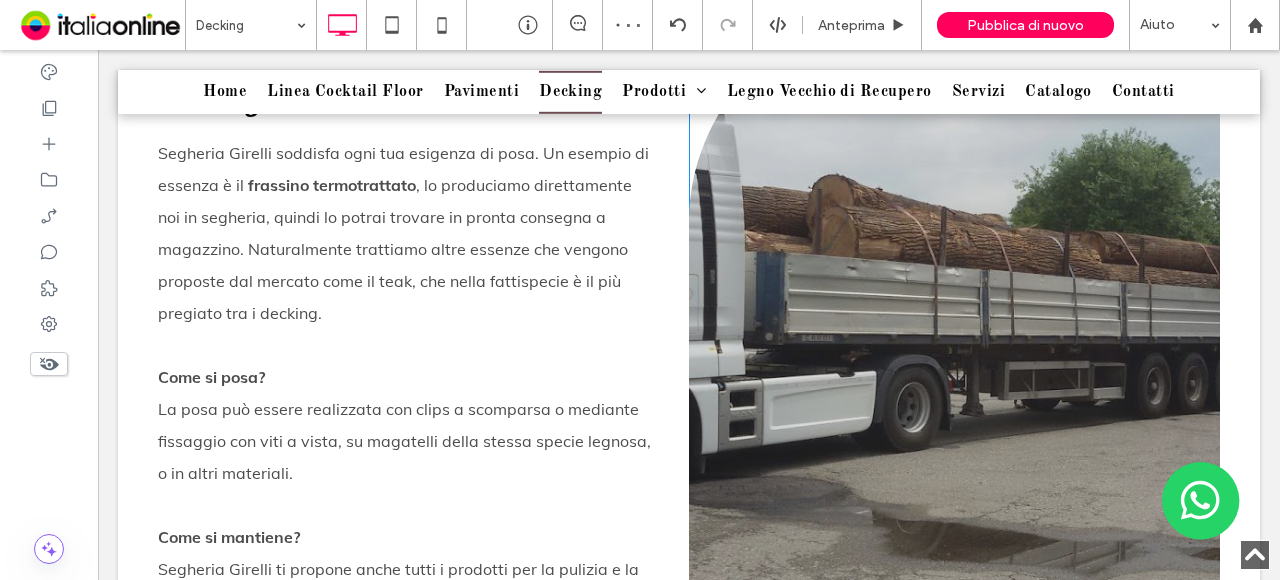 click on "Click To Paste" at bounding box center [954, 330] 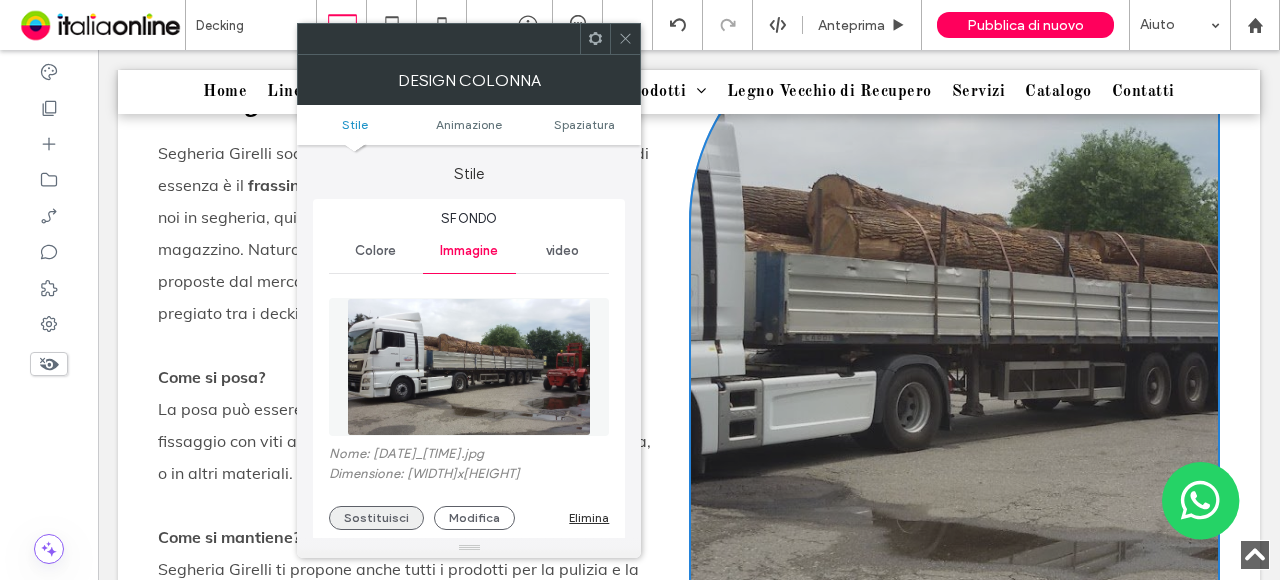 click on "Sostituisci" at bounding box center (376, 518) 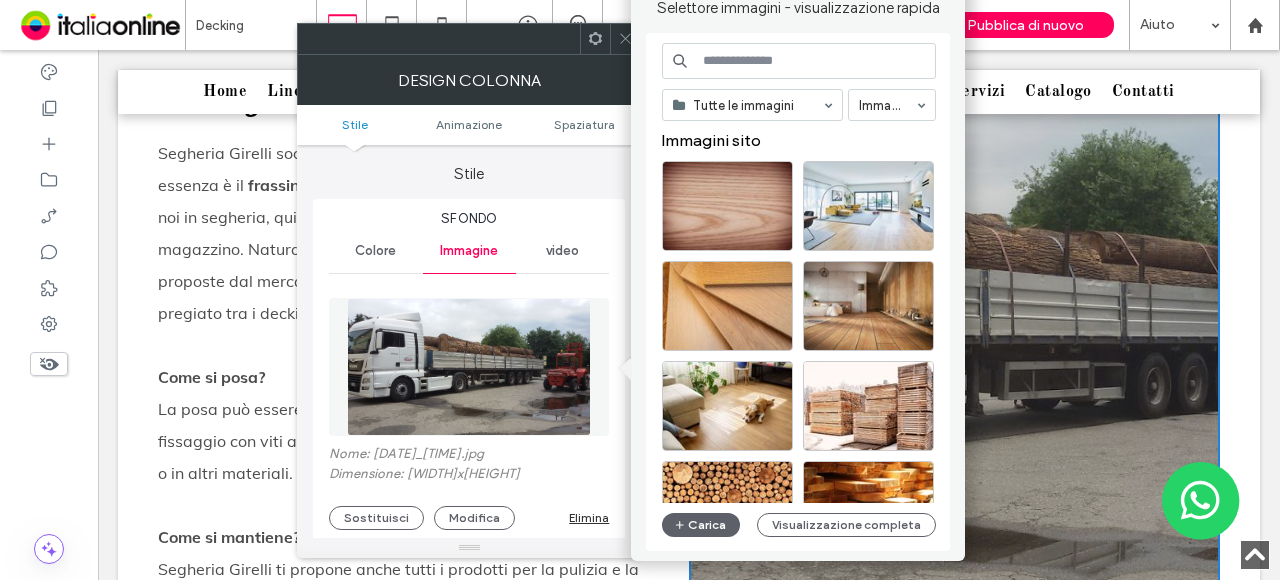 click at bounding box center (799, 61) 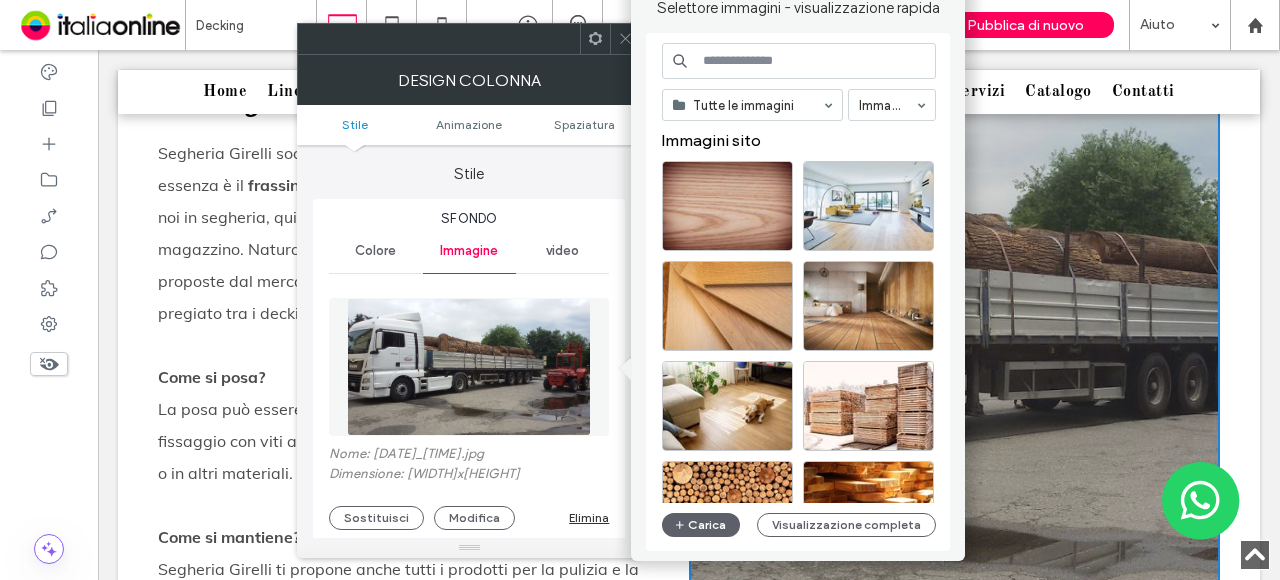 paste on "**" 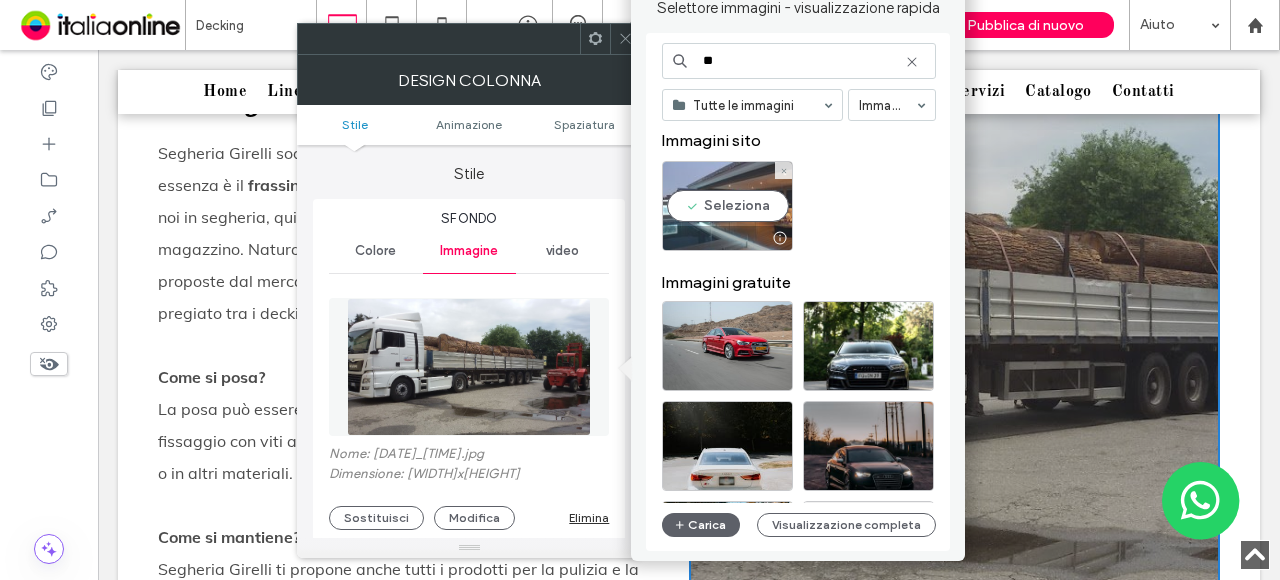 type on "**" 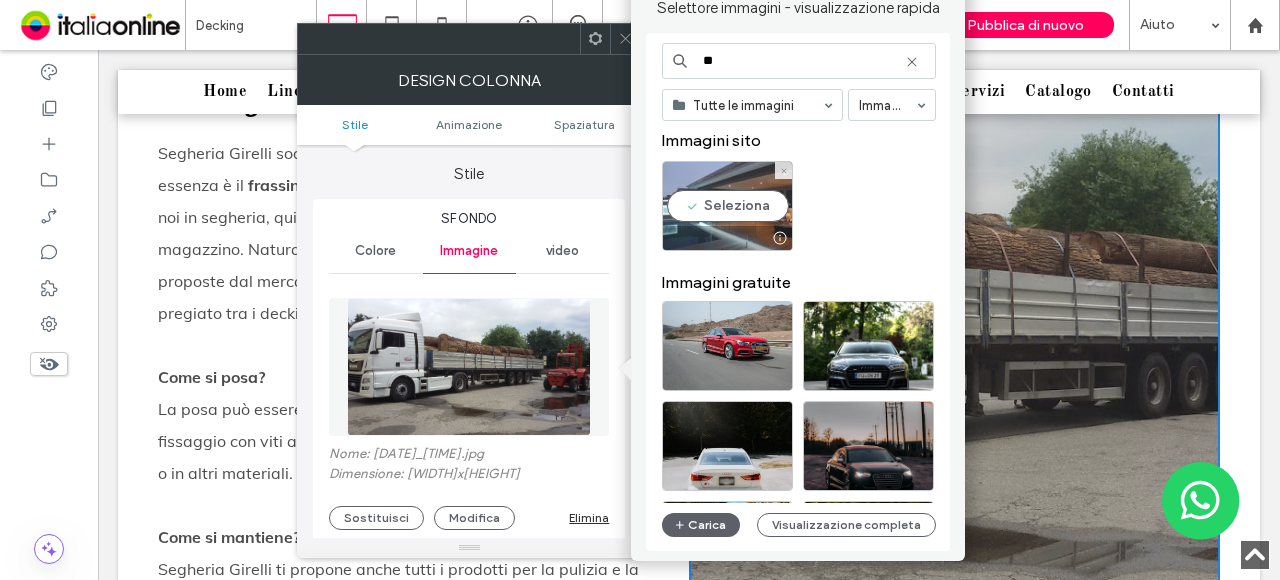 click on "Seleziona" at bounding box center (727, 206) 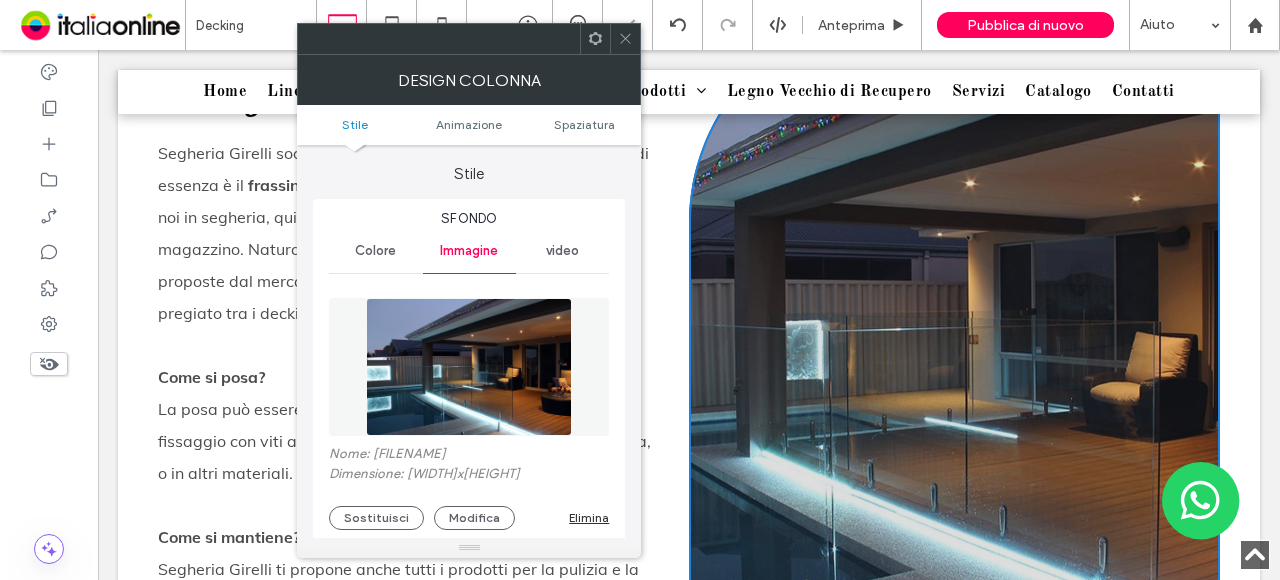 type on "***" 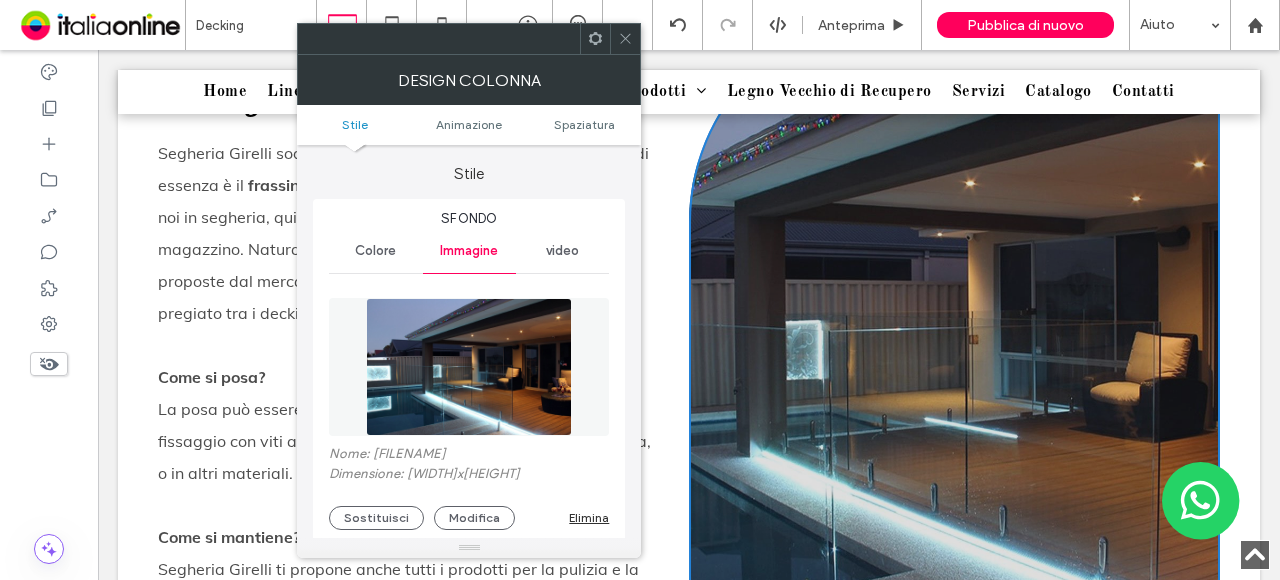 click 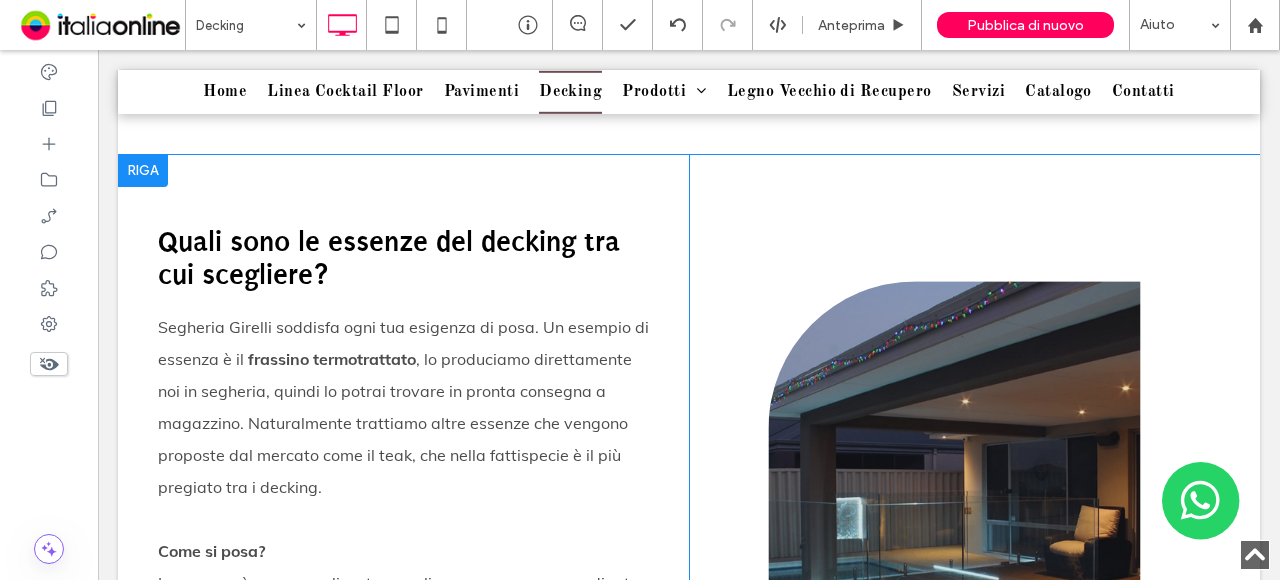 scroll, scrollTop: 1643, scrollLeft: 0, axis: vertical 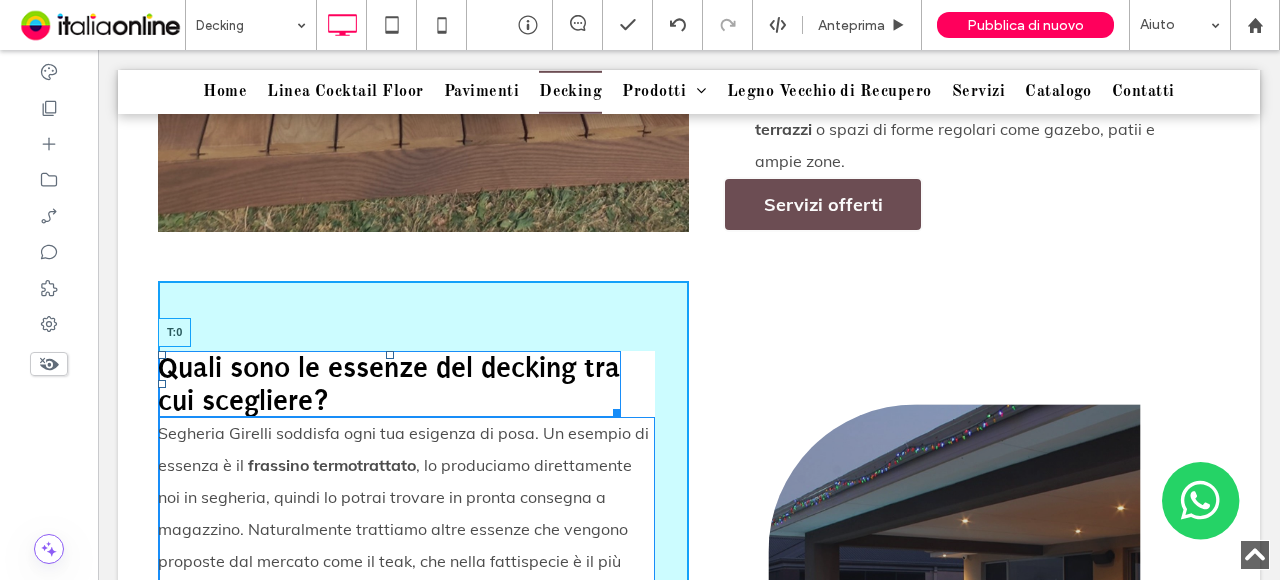 drag, startPoint x: 386, startPoint y: 320, endPoint x: 391, endPoint y: 281, distance: 39.319206 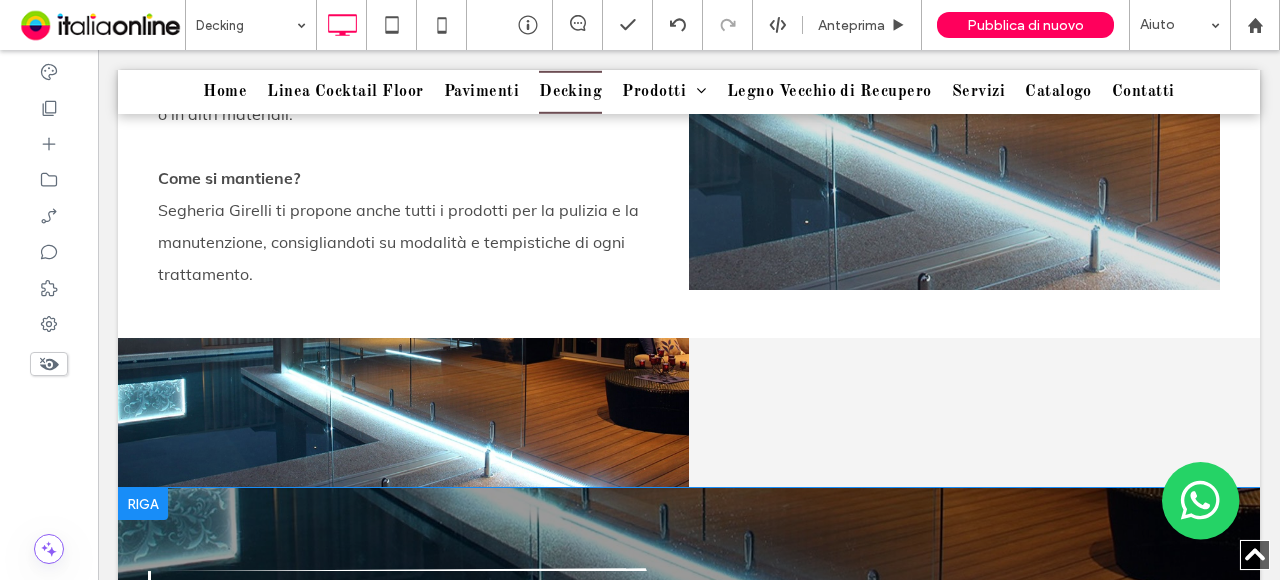 scroll, scrollTop: 2443, scrollLeft: 0, axis: vertical 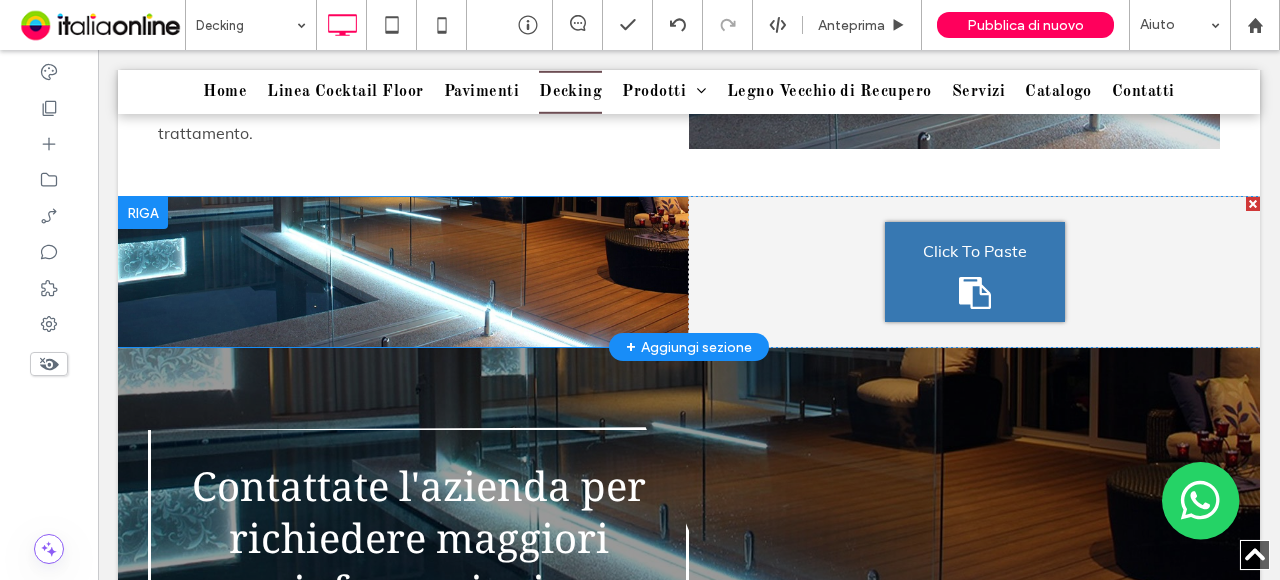 click at bounding box center [143, 213] 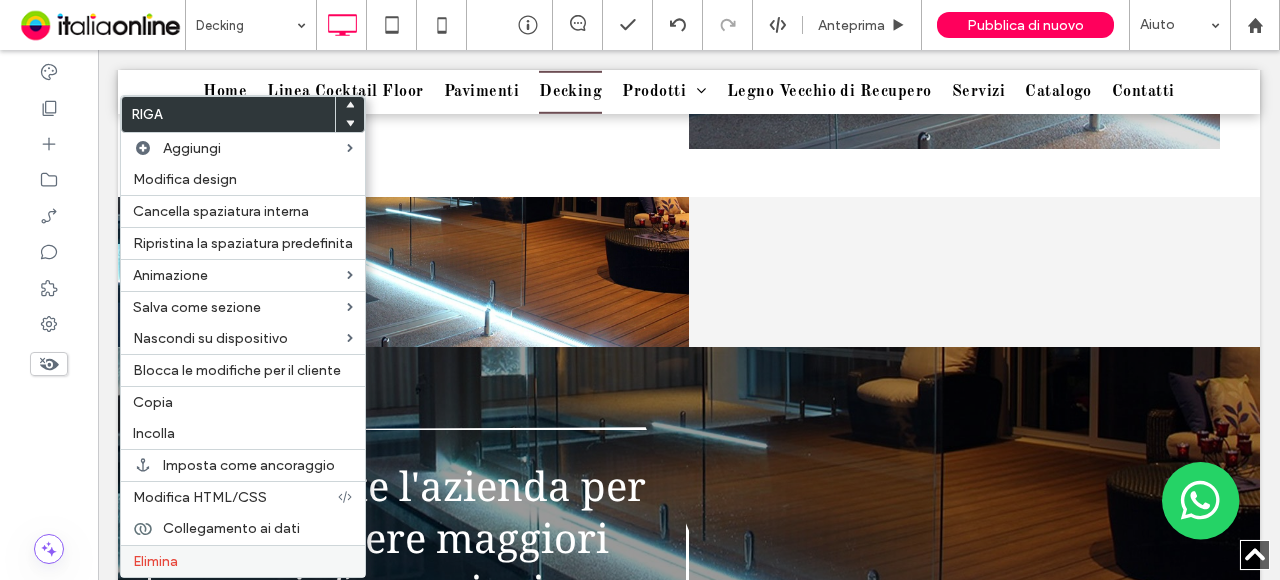 click on "Elimina" at bounding box center (155, 561) 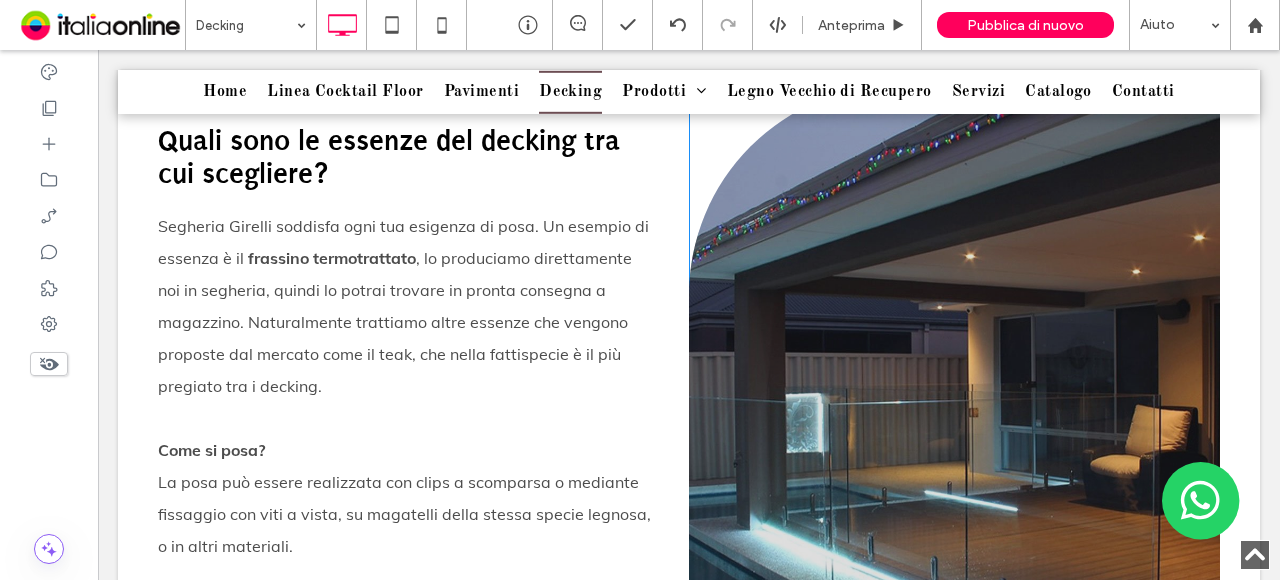 scroll, scrollTop: 1943, scrollLeft: 0, axis: vertical 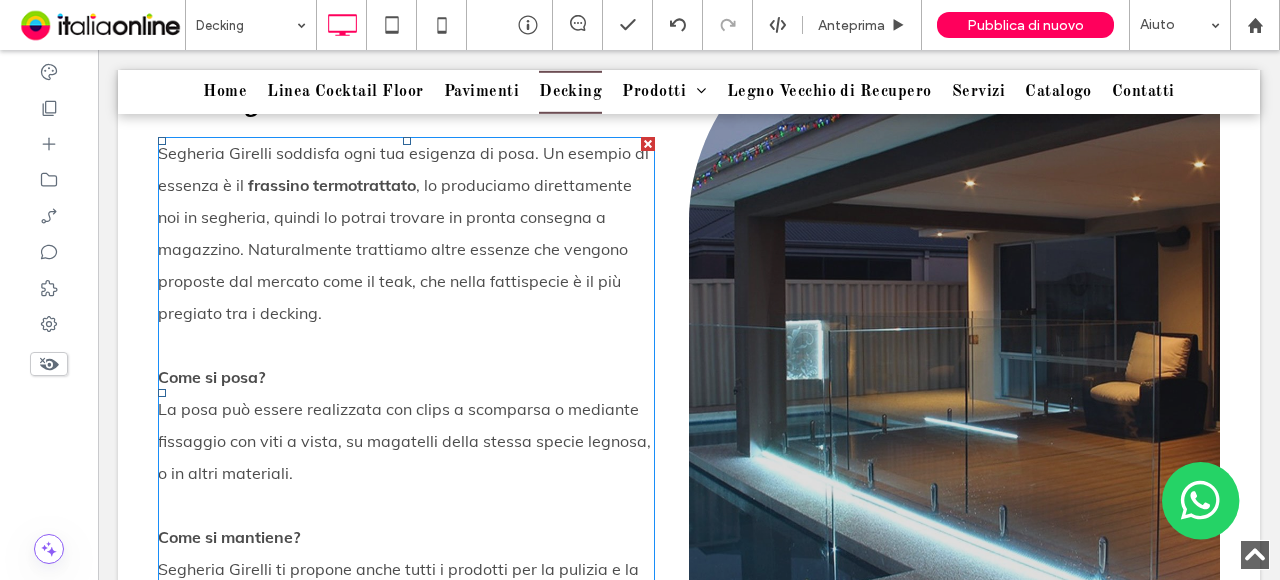 click on "Come si posa?" at bounding box center (211, 377) 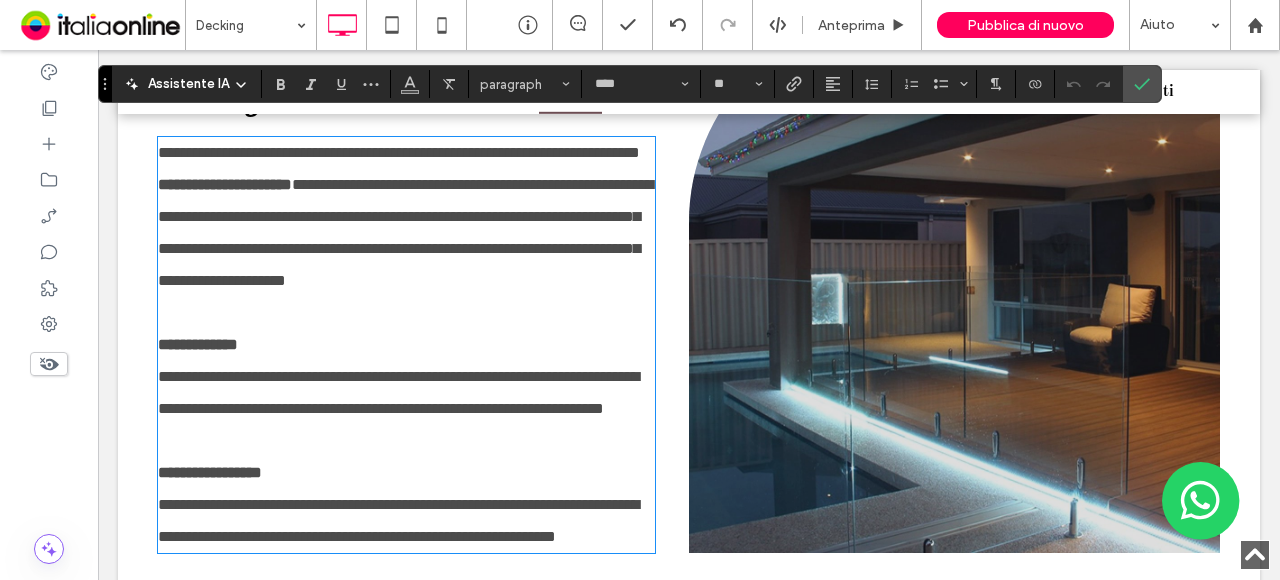 scroll, scrollTop: 1987, scrollLeft: 0, axis: vertical 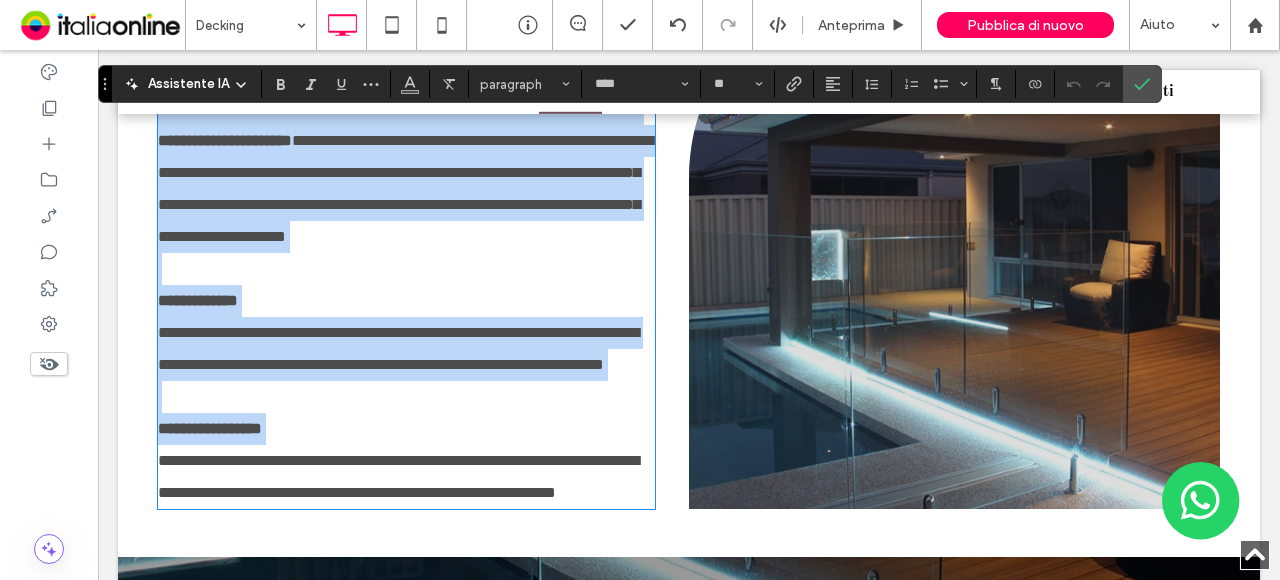 click at bounding box center [406, 397] 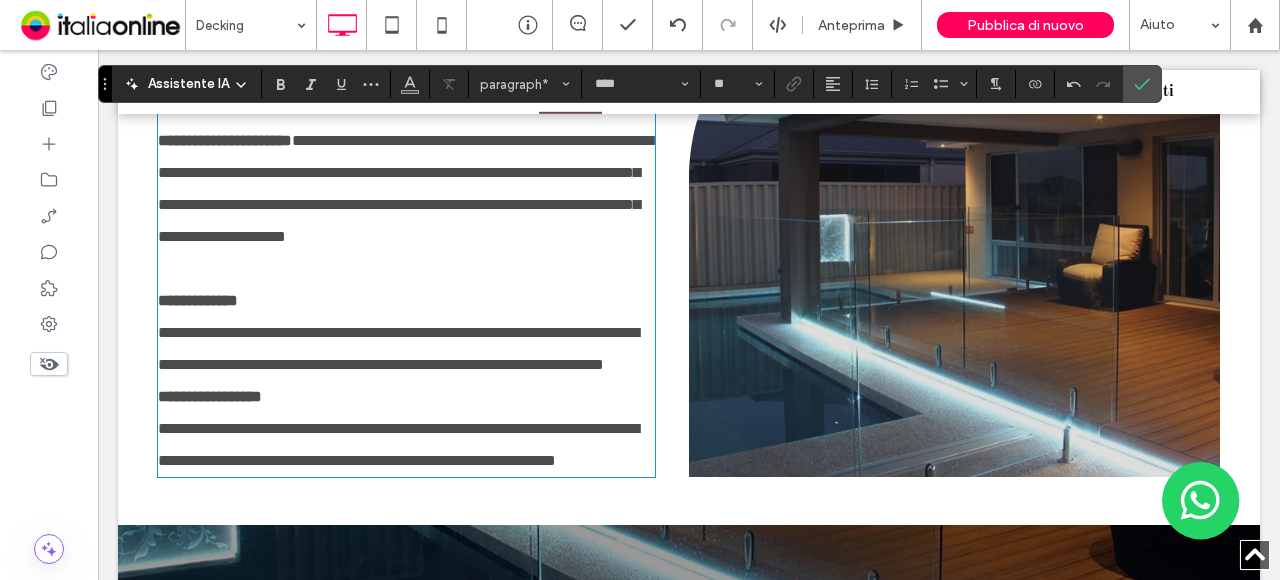 click at bounding box center [406, 269] 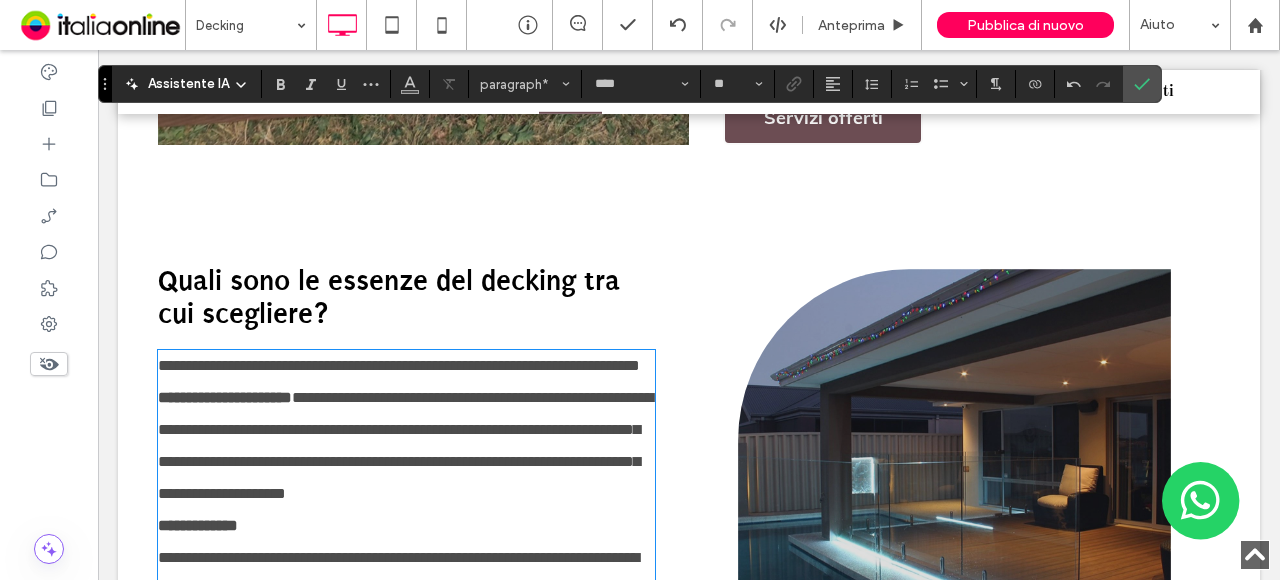 scroll, scrollTop: 1687, scrollLeft: 0, axis: vertical 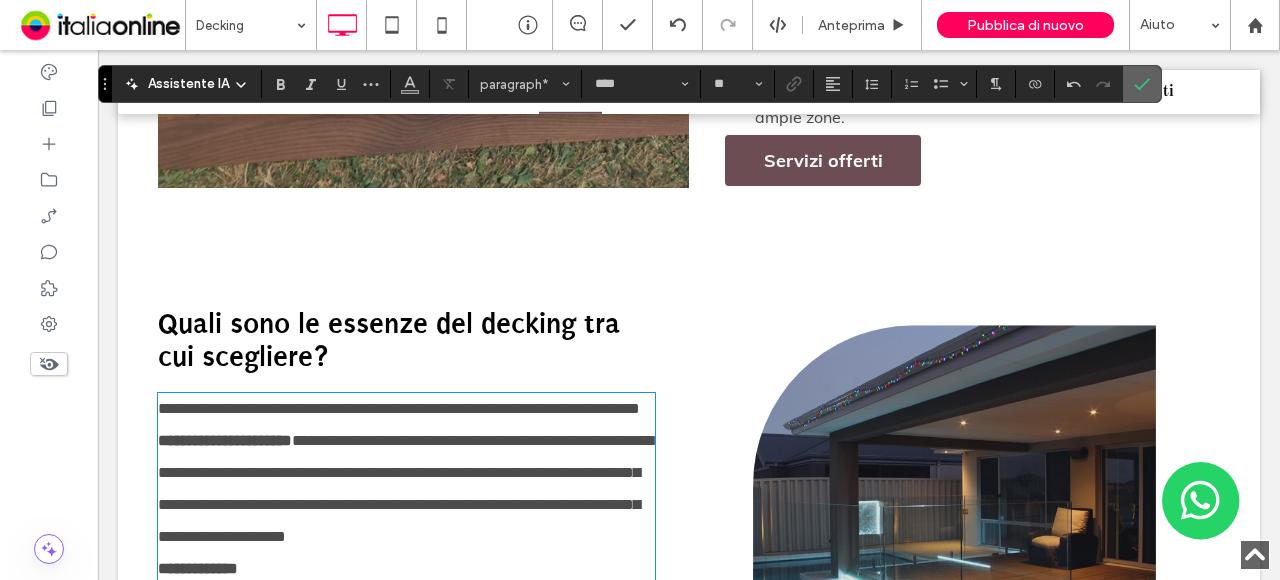 click at bounding box center [1142, 84] 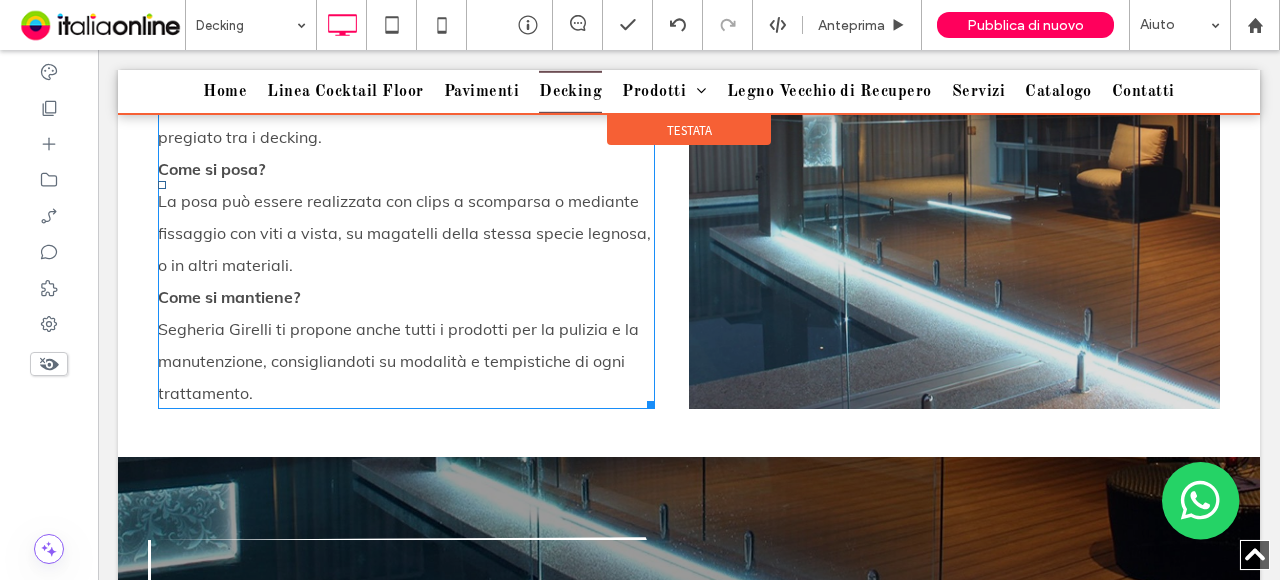 scroll, scrollTop: 2088, scrollLeft: 0, axis: vertical 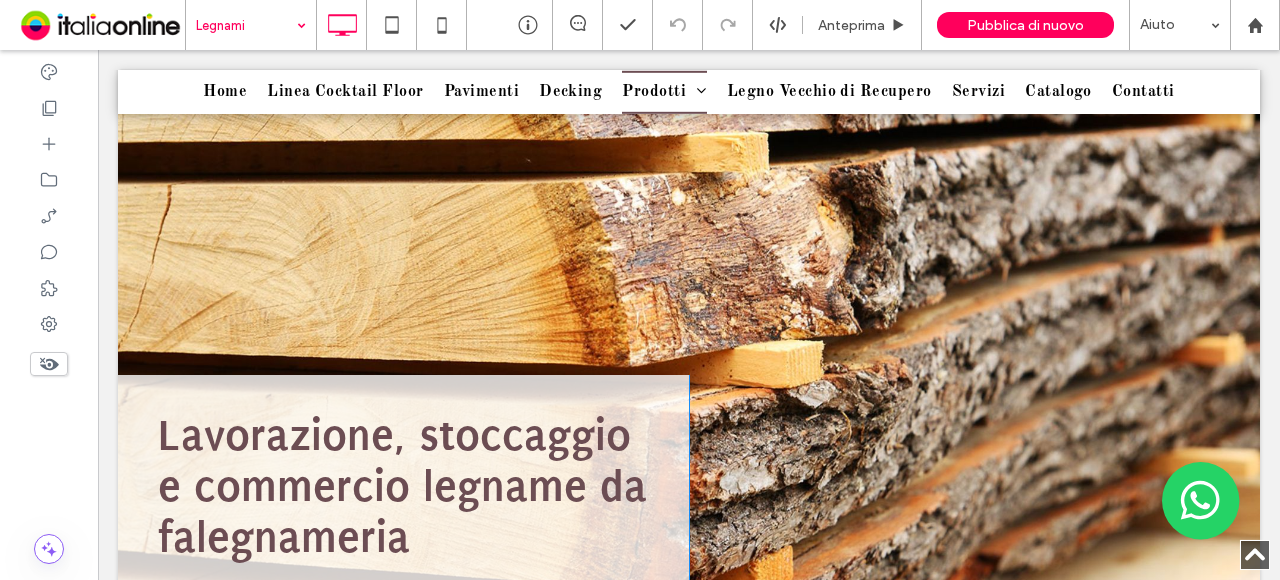 click on "Lavorazione, stoccaggio e commercio legname da falegnameria
Click To Paste
Click To Paste
Riga + Aggiungi sezione" at bounding box center (689, 289) 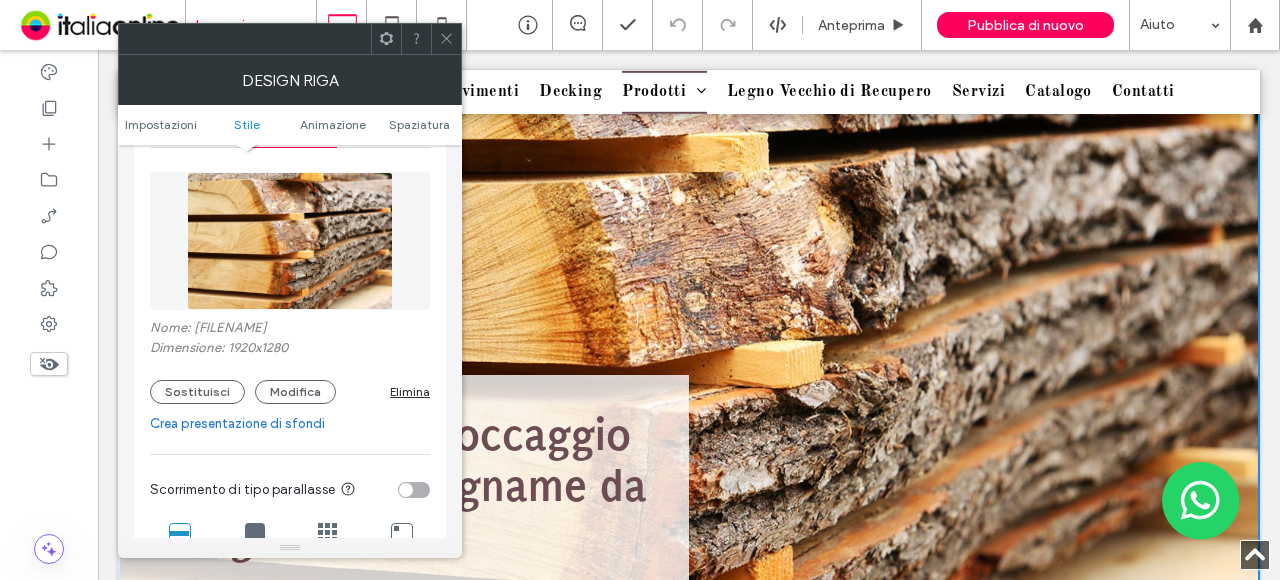 scroll, scrollTop: 300, scrollLeft: 0, axis: vertical 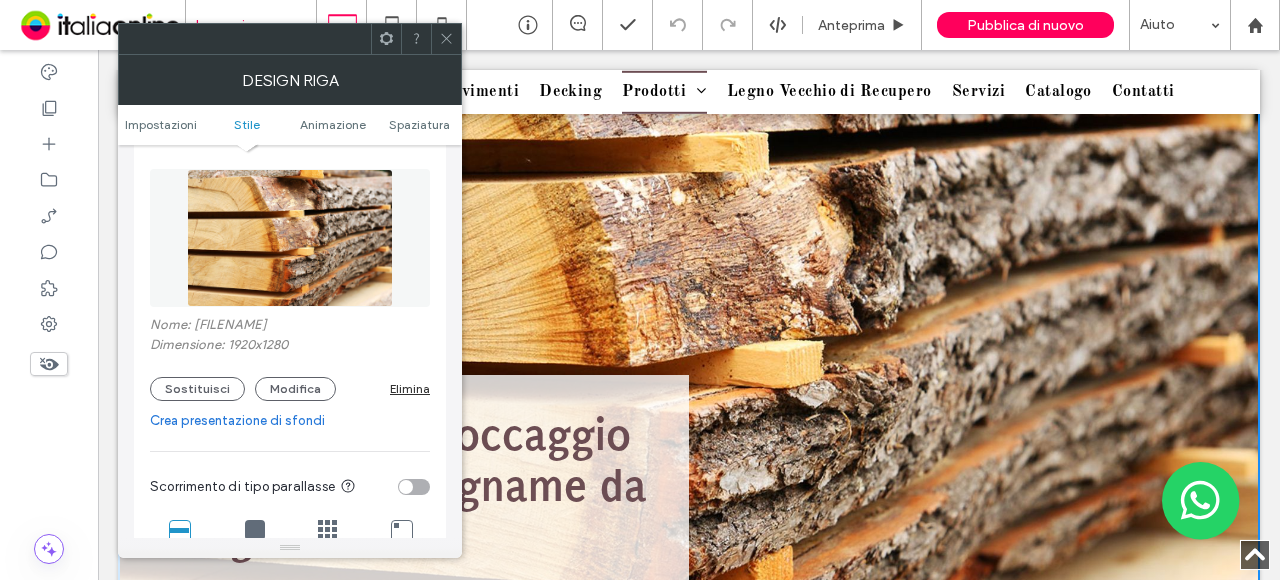 click on "Nome: [FILENAME]" at bounding box center (290, 327) 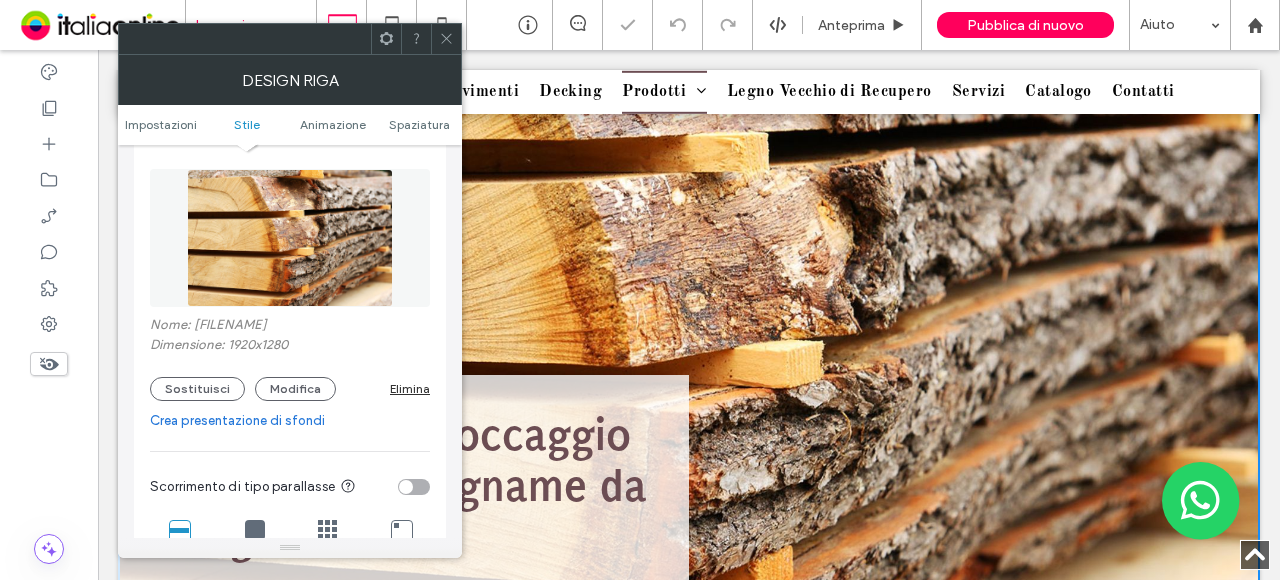 click 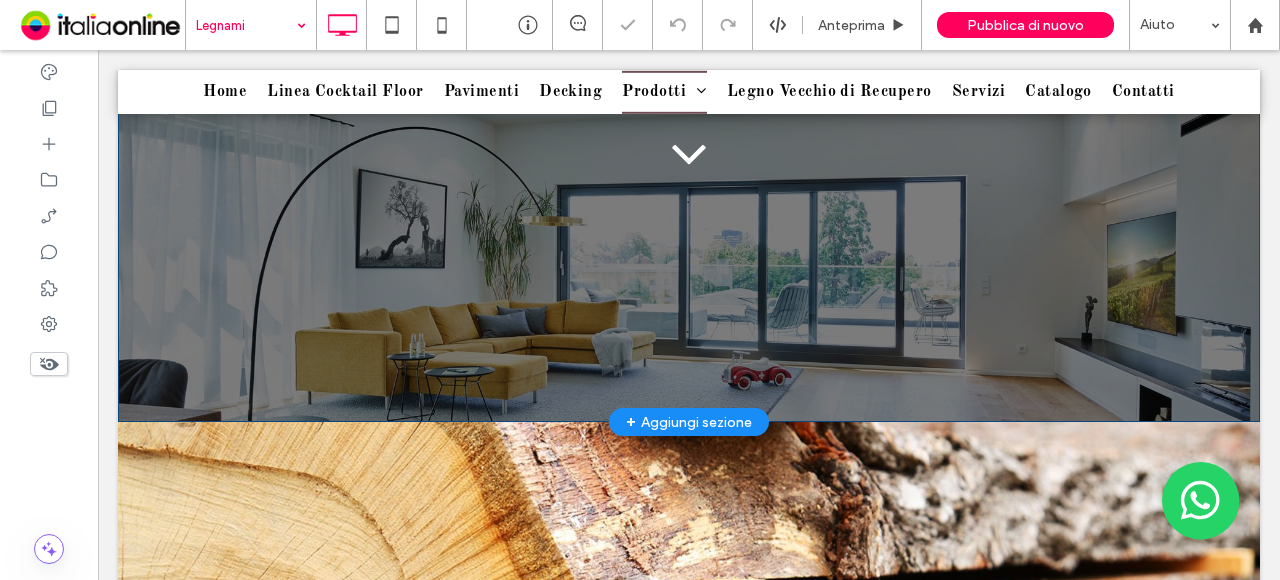 scroll, scrollTop: 300, scrollLeft: 0, axis: vertical 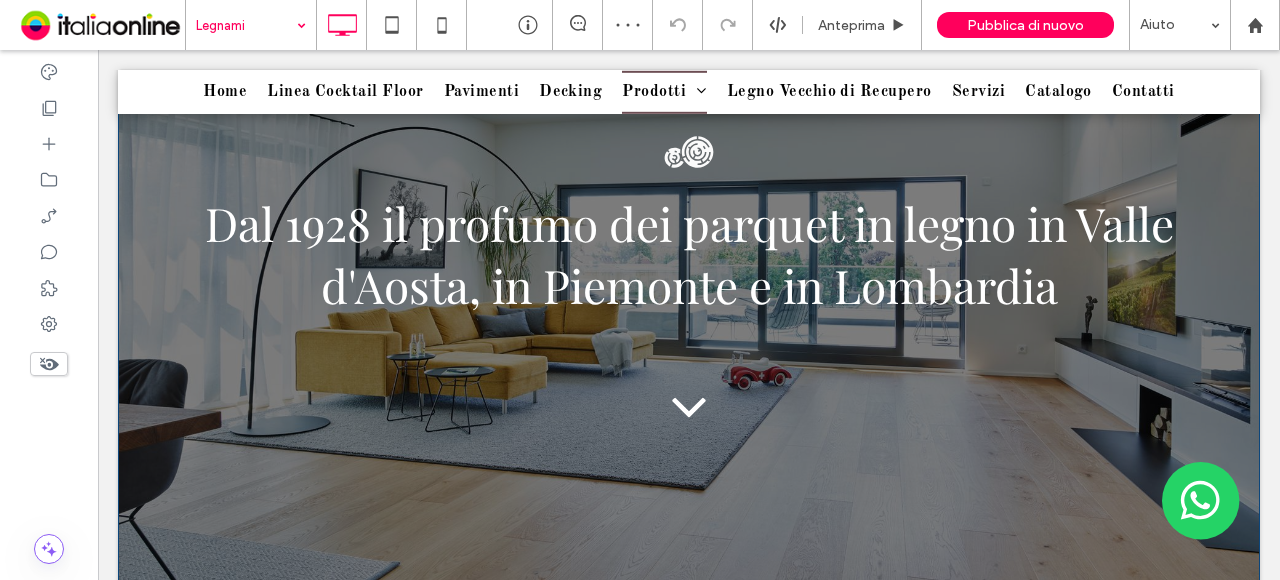 click on "Dal [YEAR] il profumo dei parquet in legno in [STATE], in [STATE] e in [STATE]
Click To Paste" at bounding box center (689, 318) 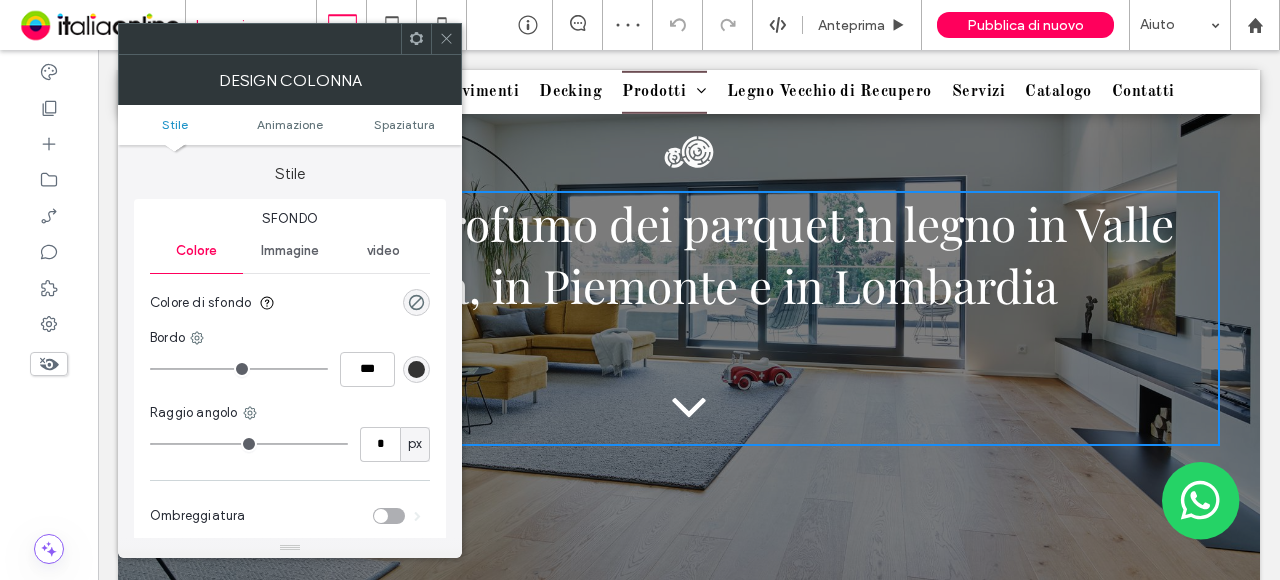 click at bounding box center [446, 39] 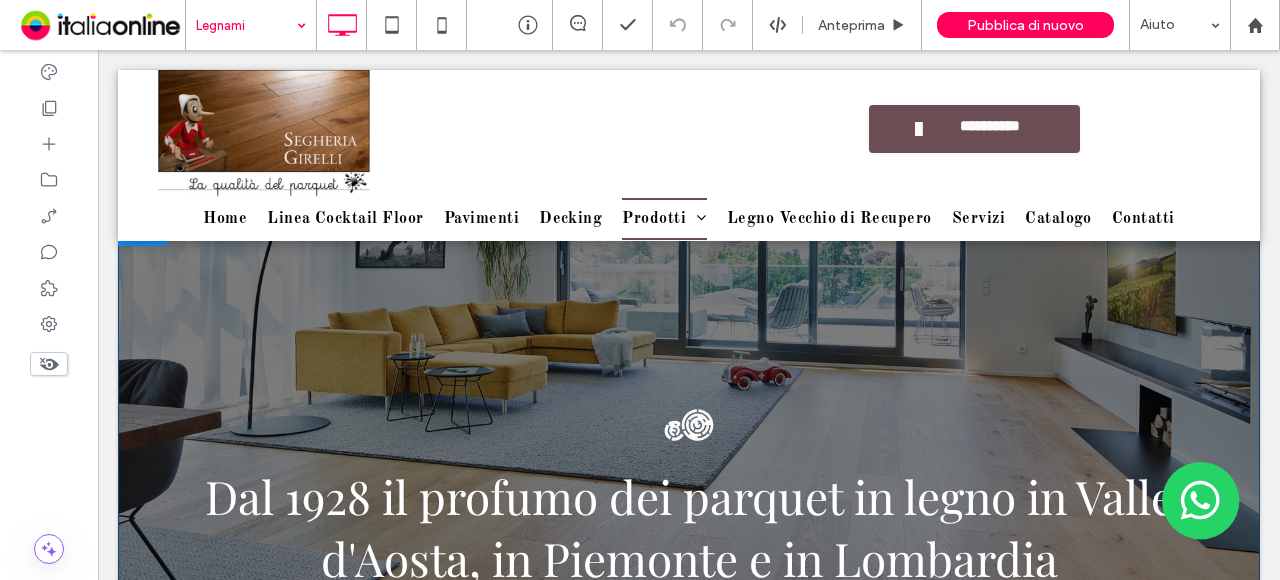 scroll, scrollTop: 0, scrollLeft: 0, axis: both 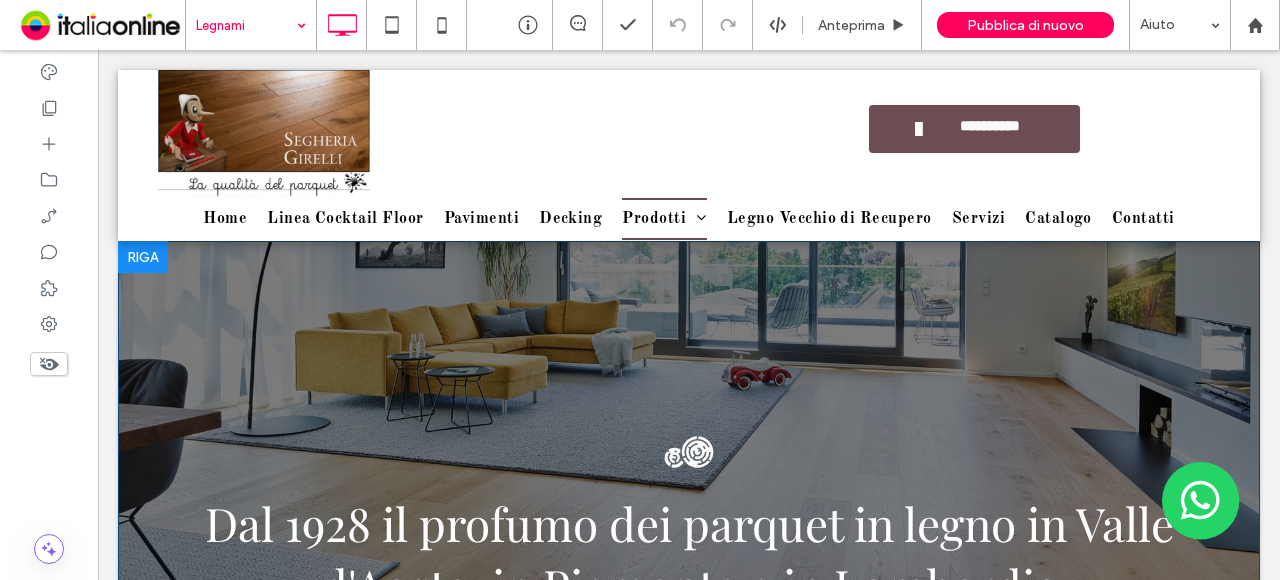 click on "Dal 1928 il profumo dei parquet in legno in Valle d'Aosta, in Piemonte e in Lombardia" at bounding box center [689, 608] 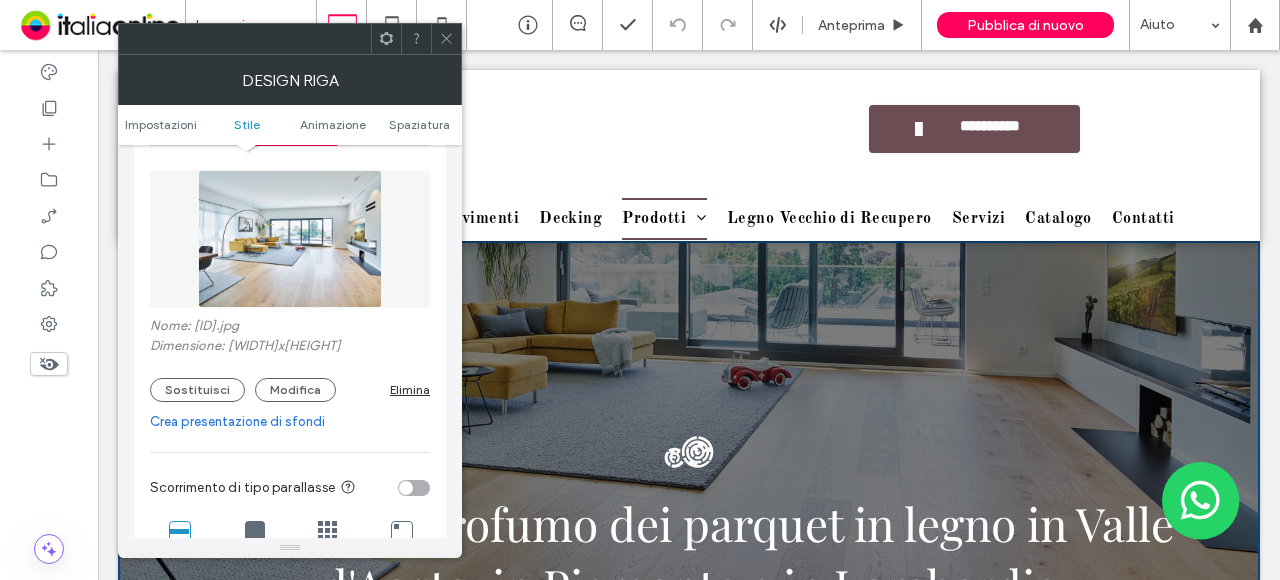 scroll, scrollTop: 300, scrollLeft: 0, axis: vertical 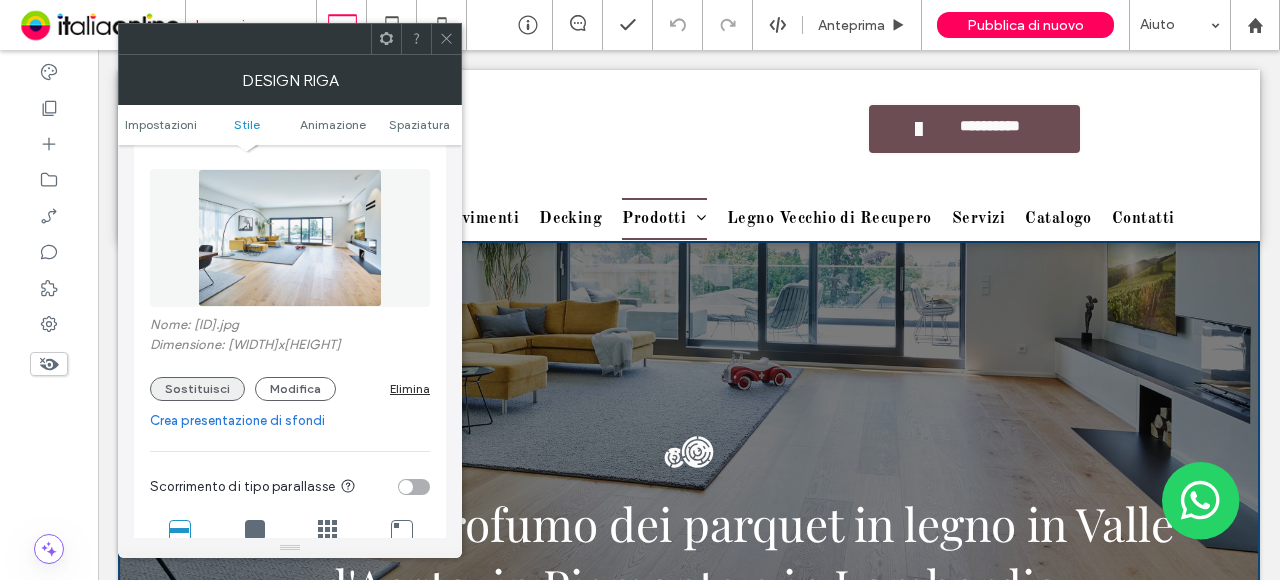 click on "Sostituisci" at bounding box center [197, 389] 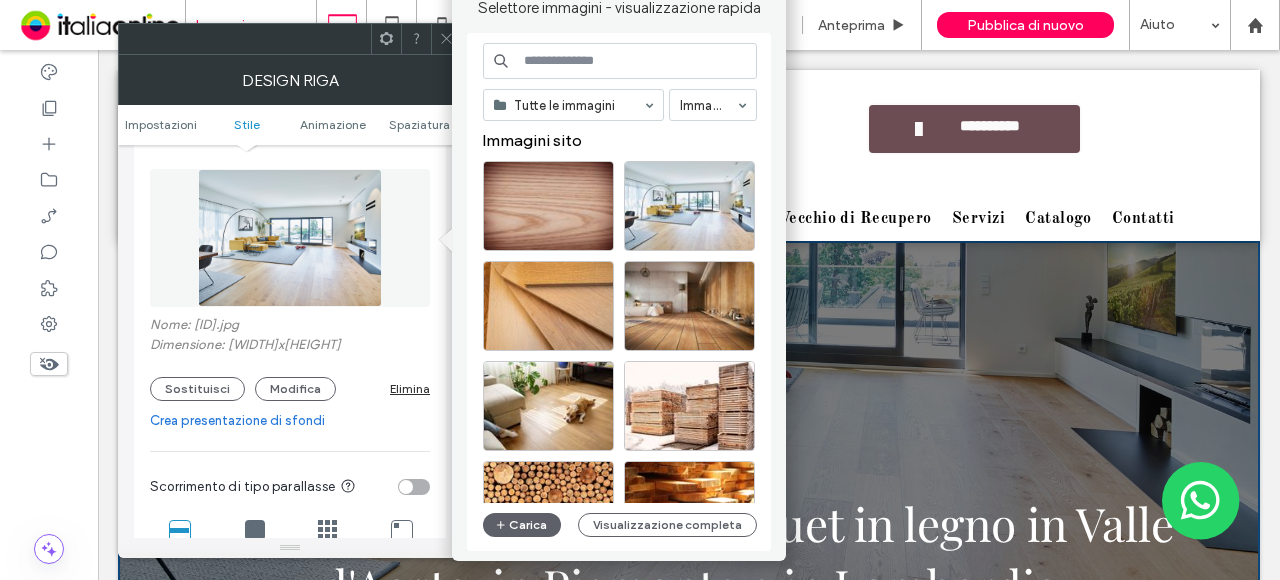 click at bounding box center [620, 61] 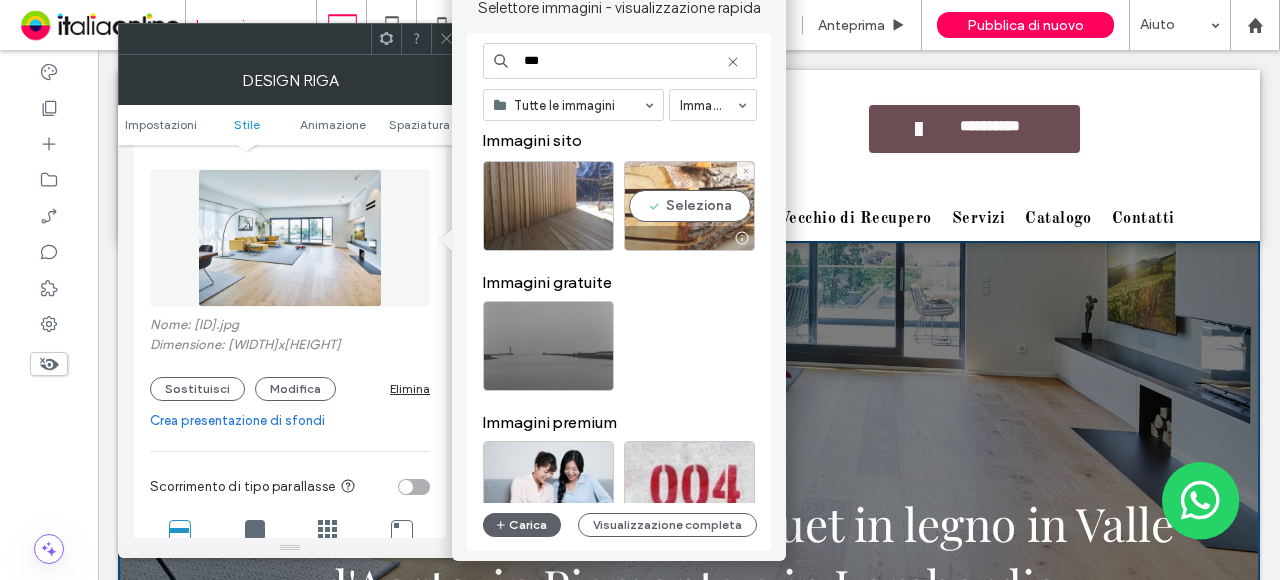 type on "***" 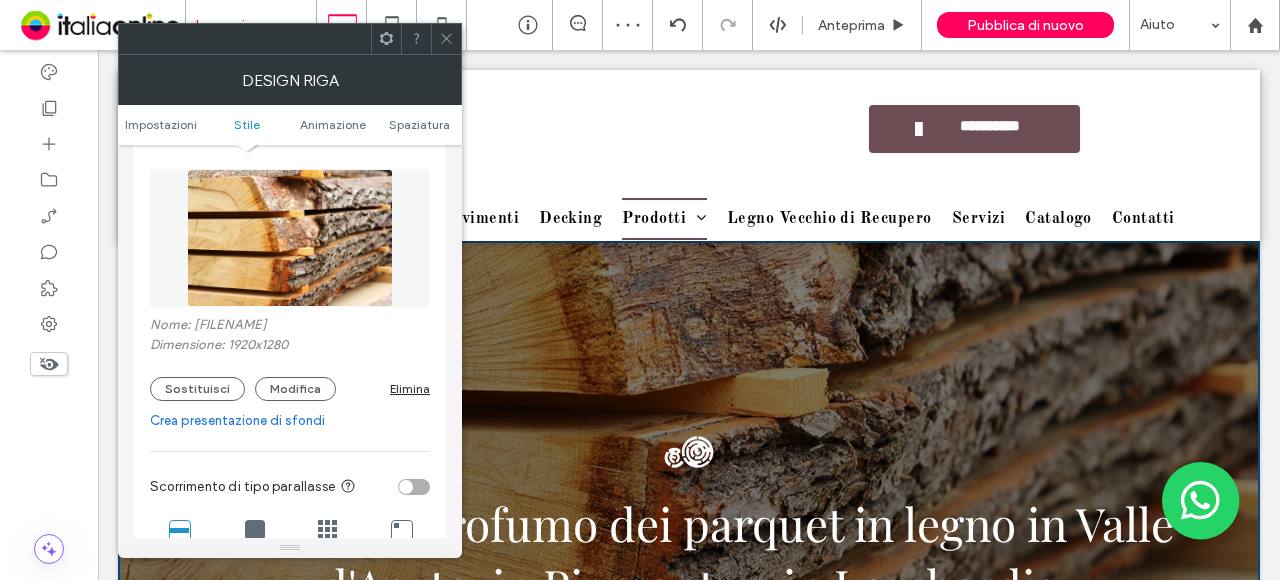click 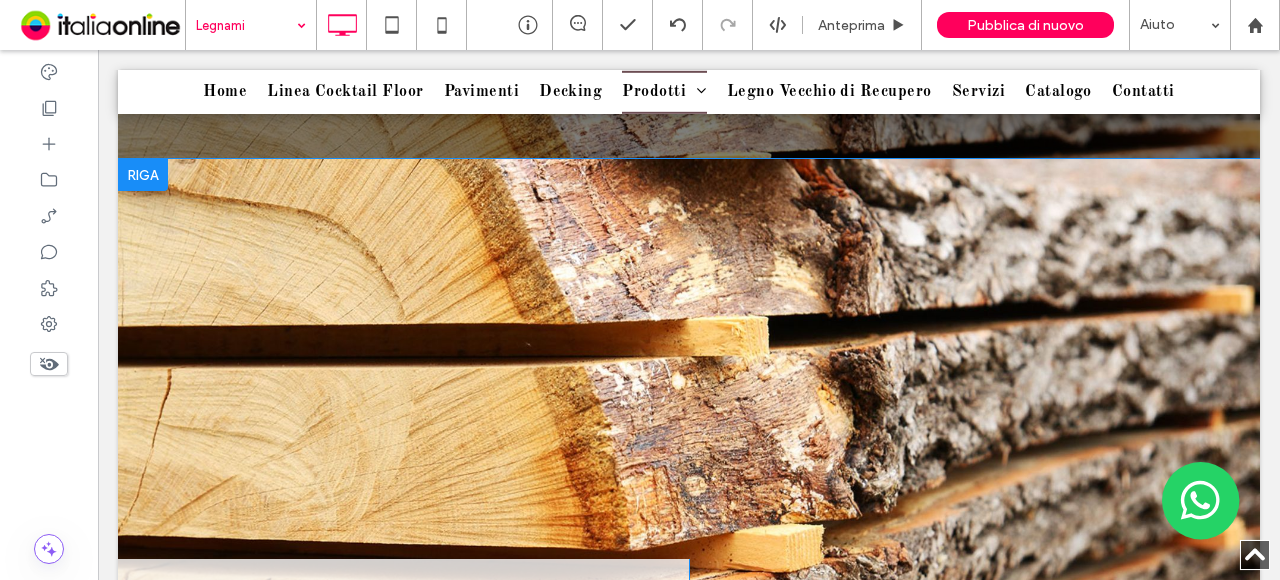 scroll, scrollTop: 1100, scrollLeft: 0, axis: vertical 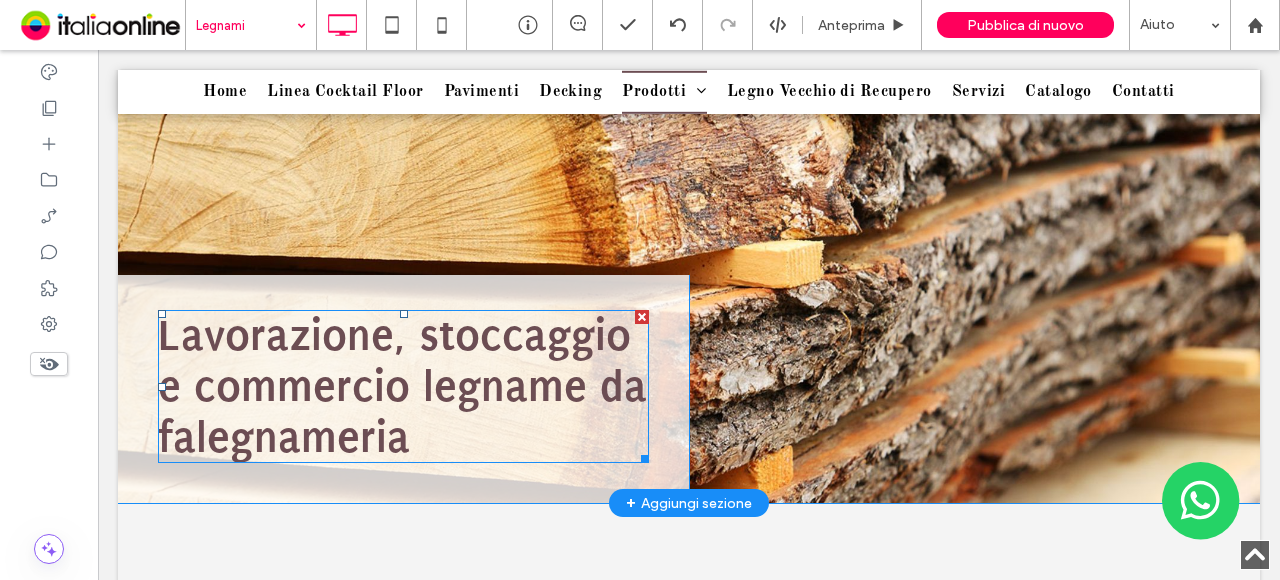 click on "Lavorazione, stoccaggio e commercio legname da falegnameria" at bounding box center [402, 386] 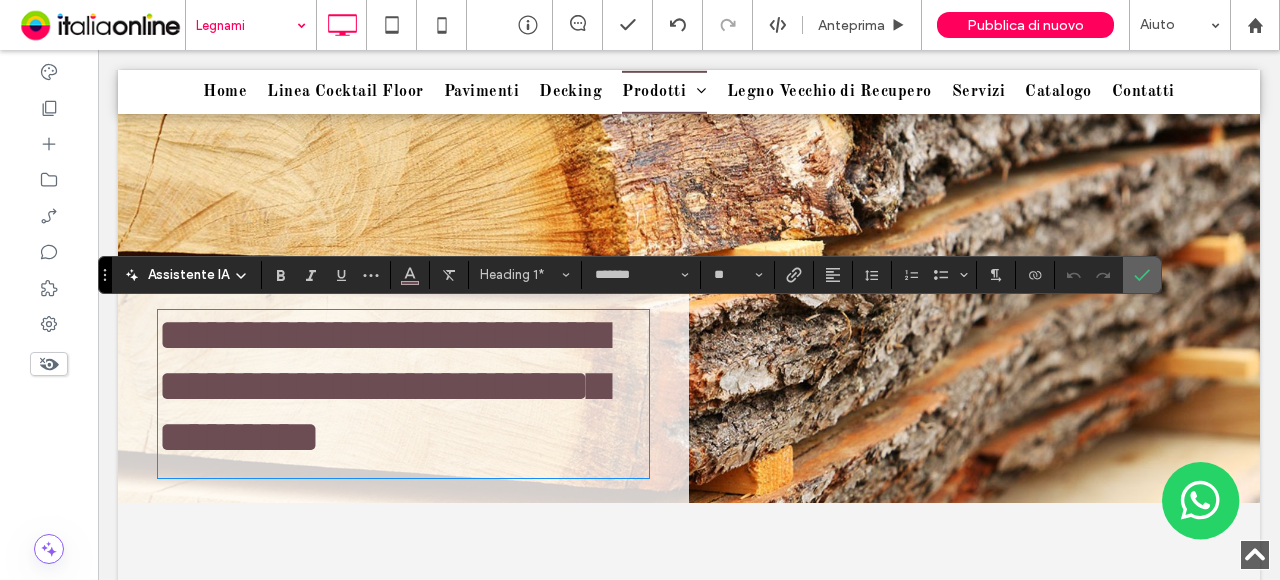 click at bounding box center [1142, 275] 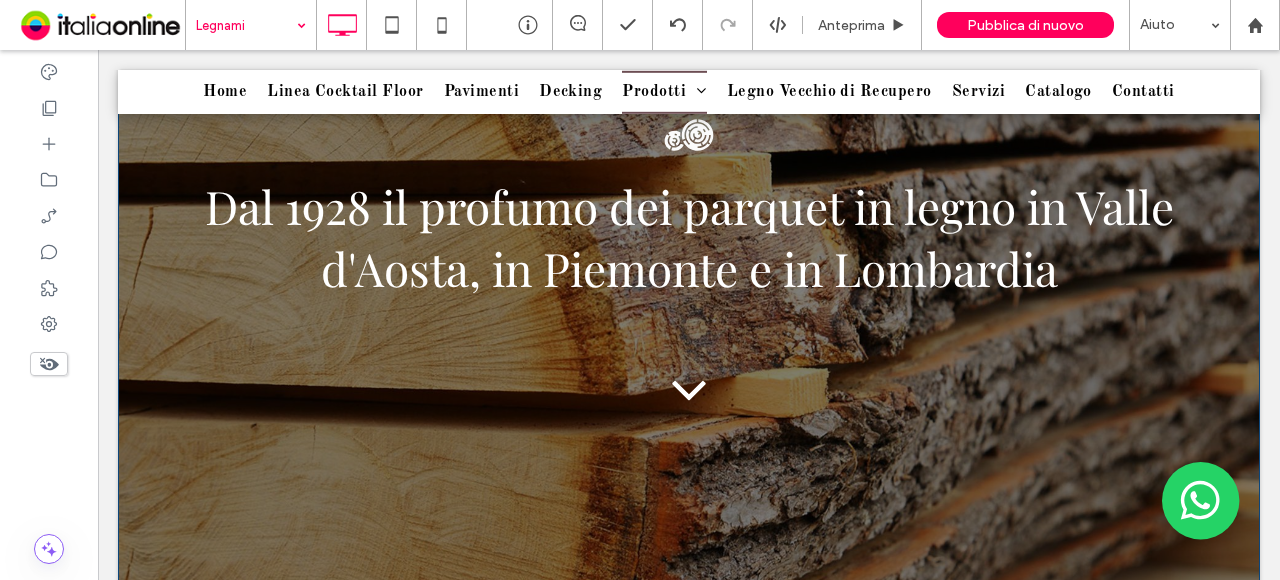 scroll, scrollTop: 200, scrollLeft: 0, axis: vertical 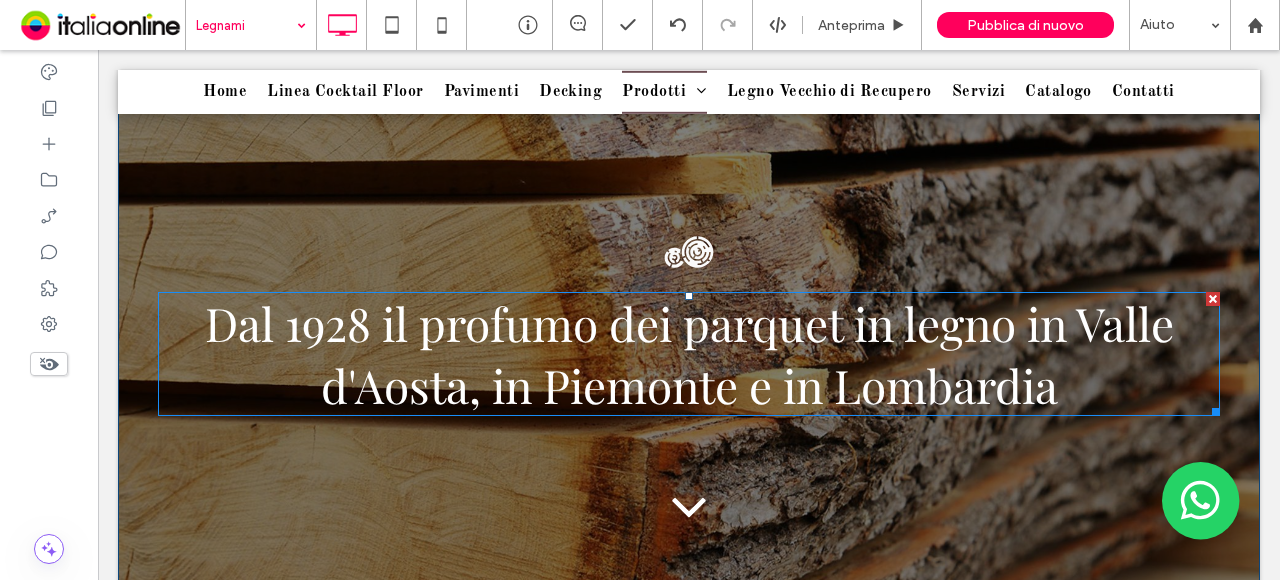 click on "Dal 1928 il profumo dei parquet in legno in Valle d'Aosta, in Piemonte e in Lombardia" at bounding box center [689, 354] 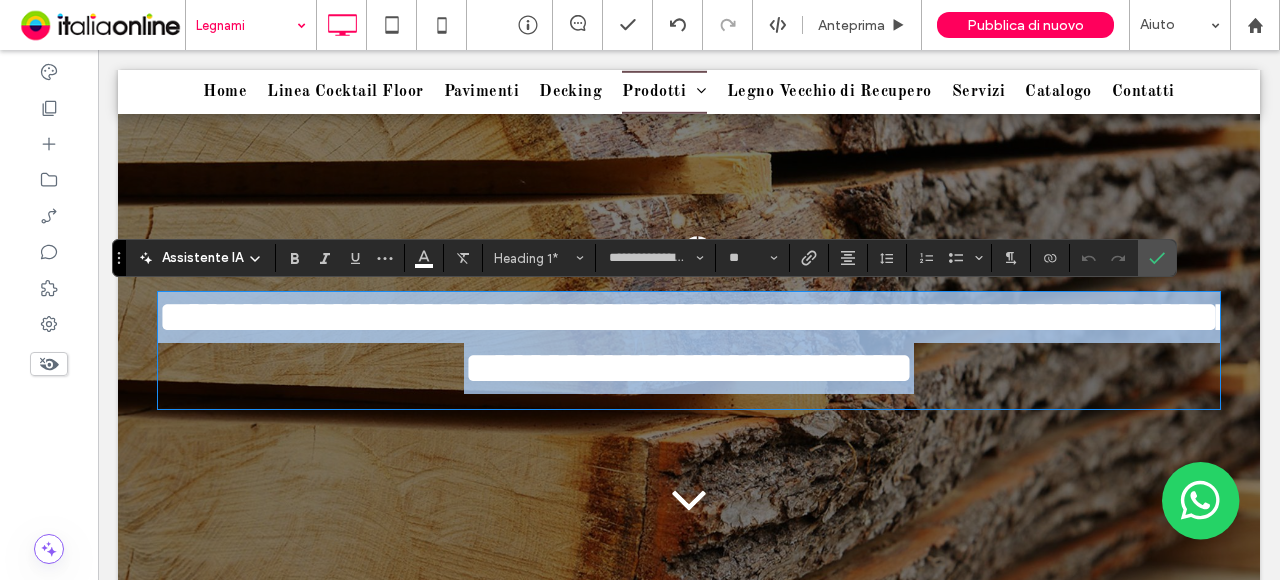 click on "**********" at bounding box center (698, 342) 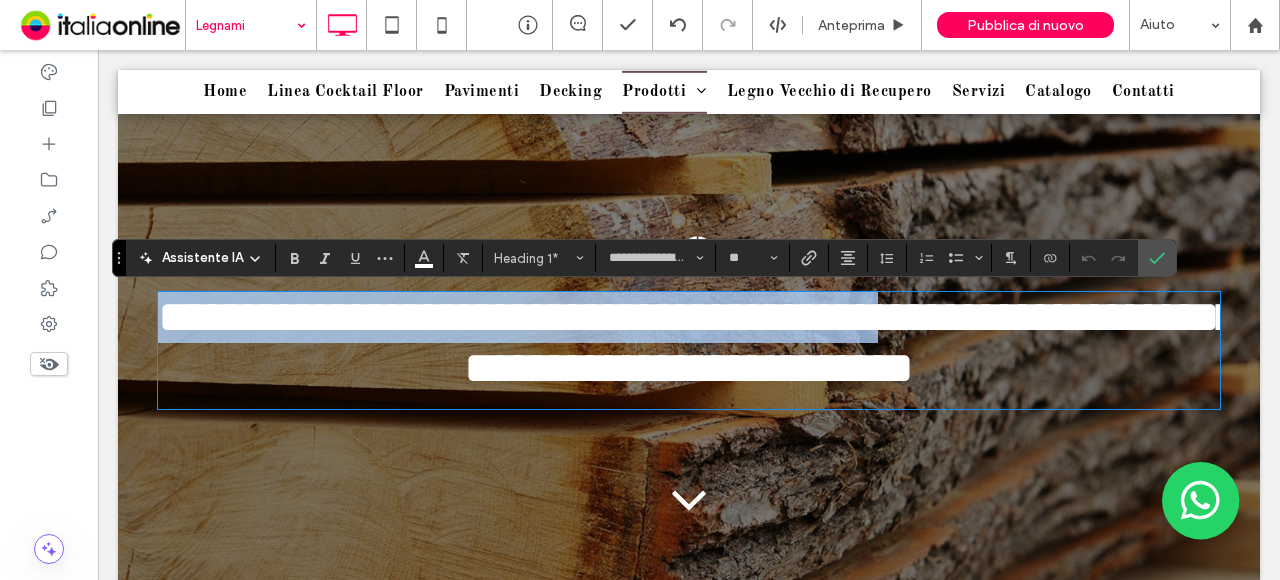 drag, startPoint x: 1010, startPoint y: 329, endPoint x: 194, endPoint y: 382, distance: 817.71936 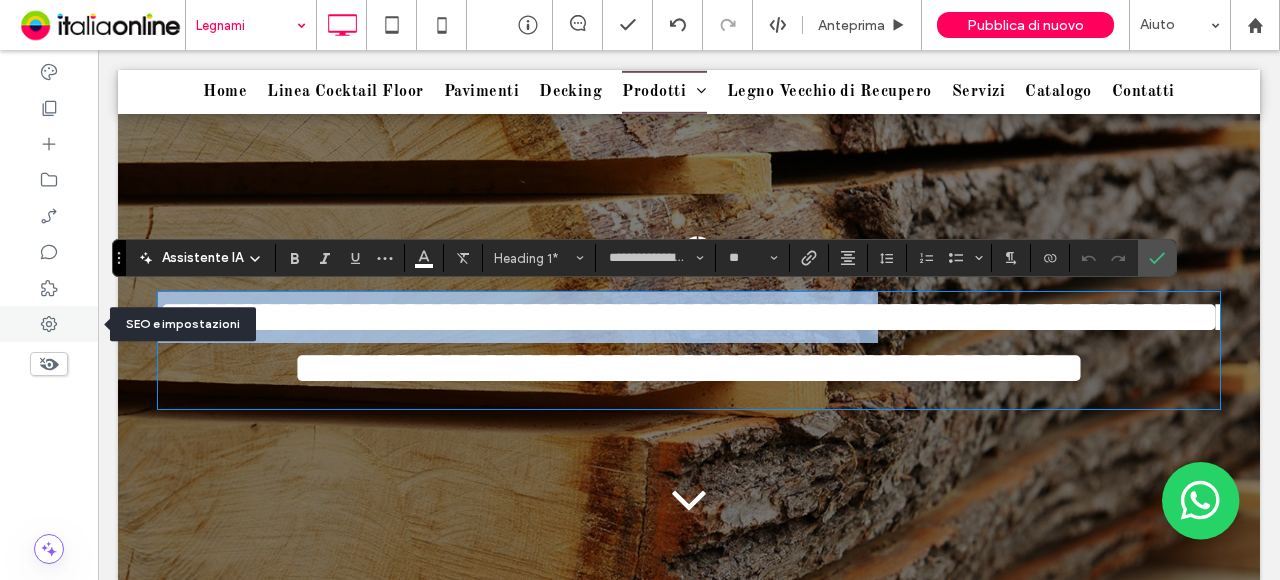 type on "****" 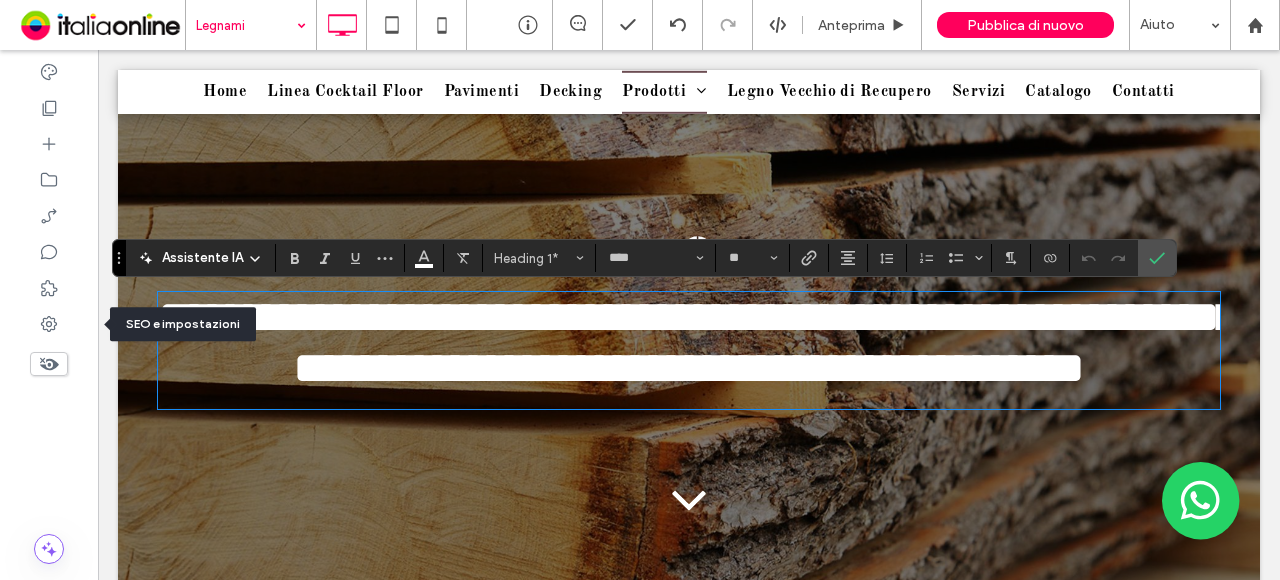 type on "*******" 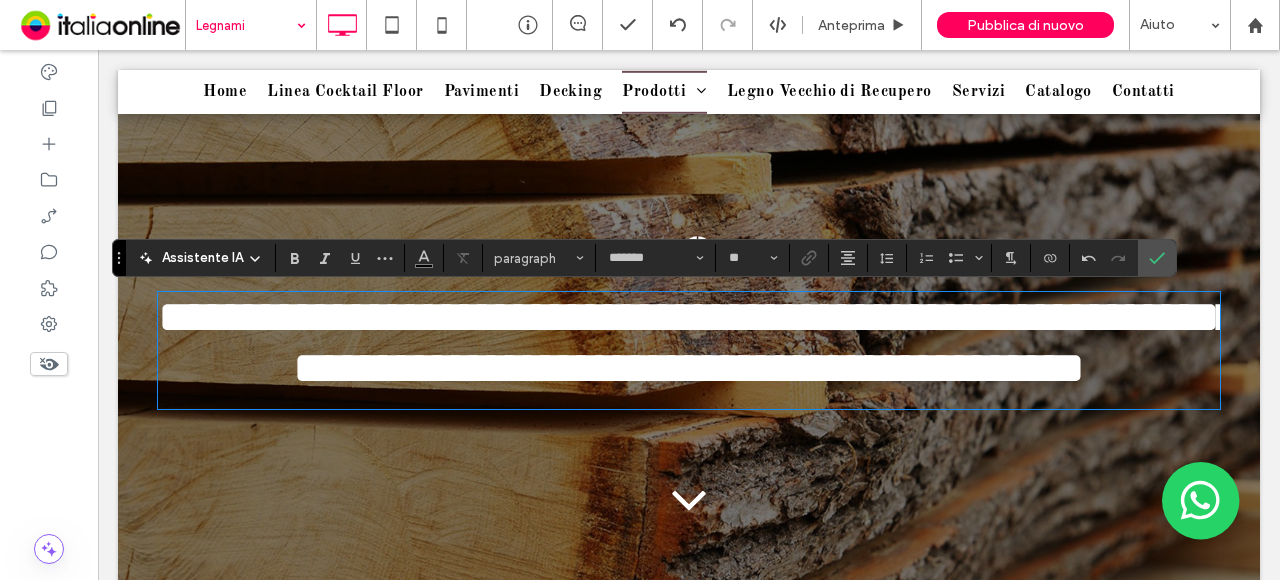 type on "**********" 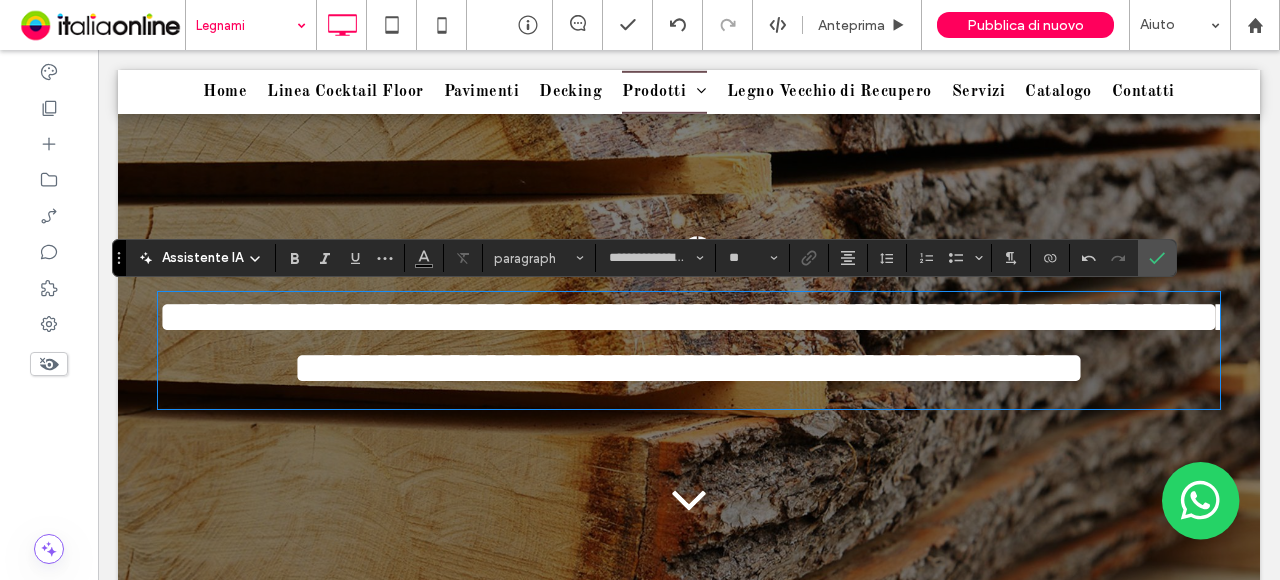 click on "**********" at bounding box center [698, 342] 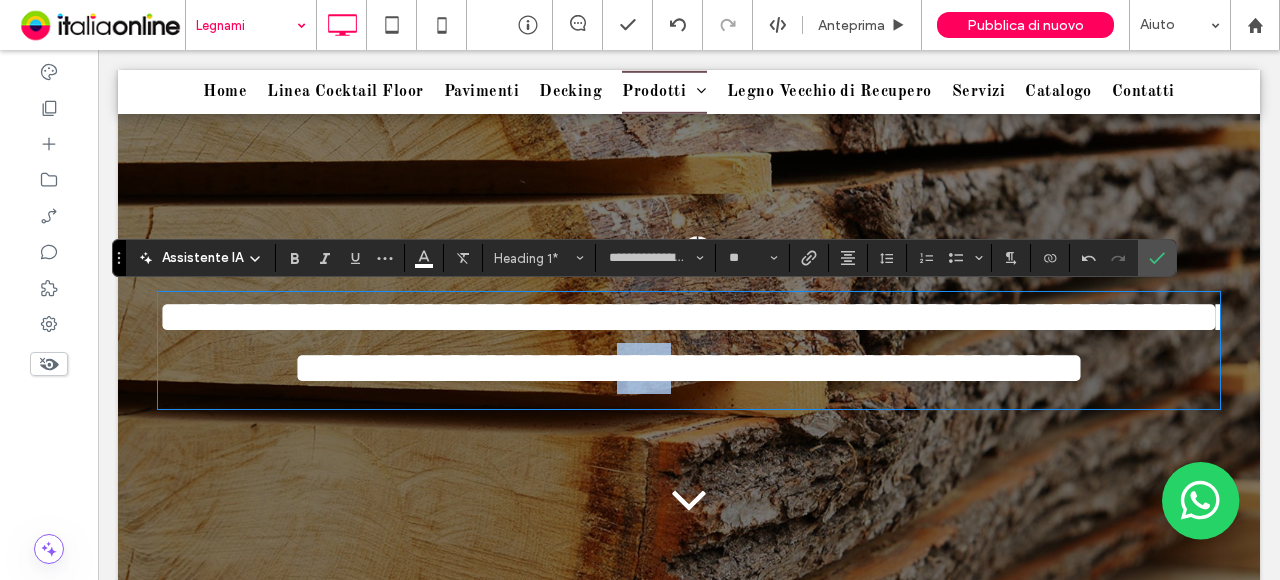 click on "**********" at bounding box center (698, 342) 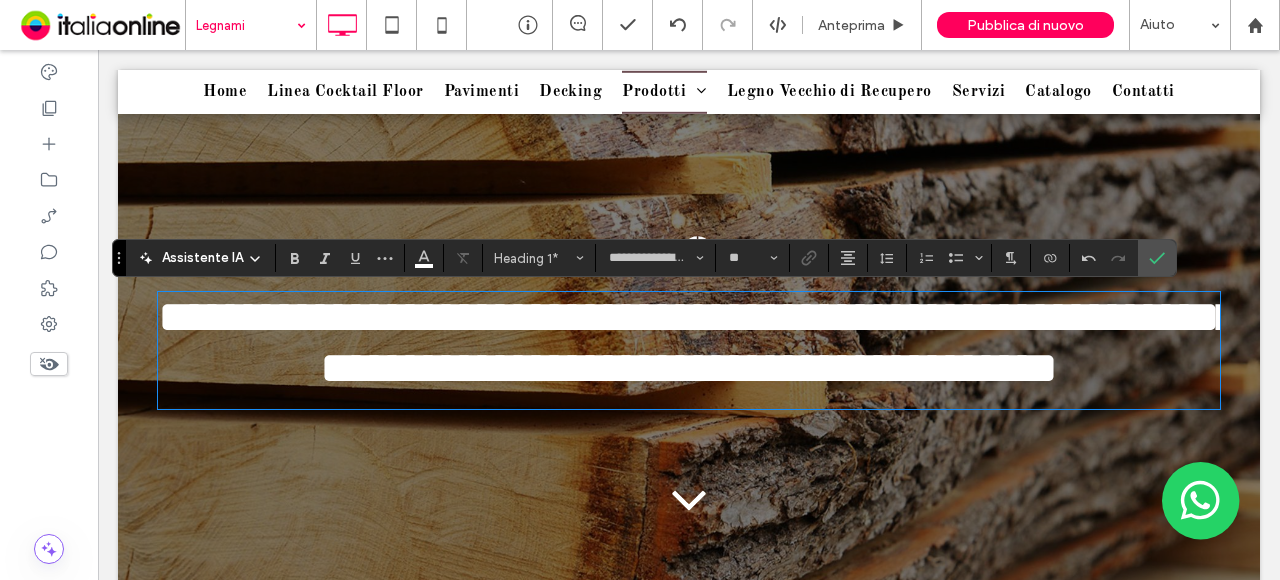 type 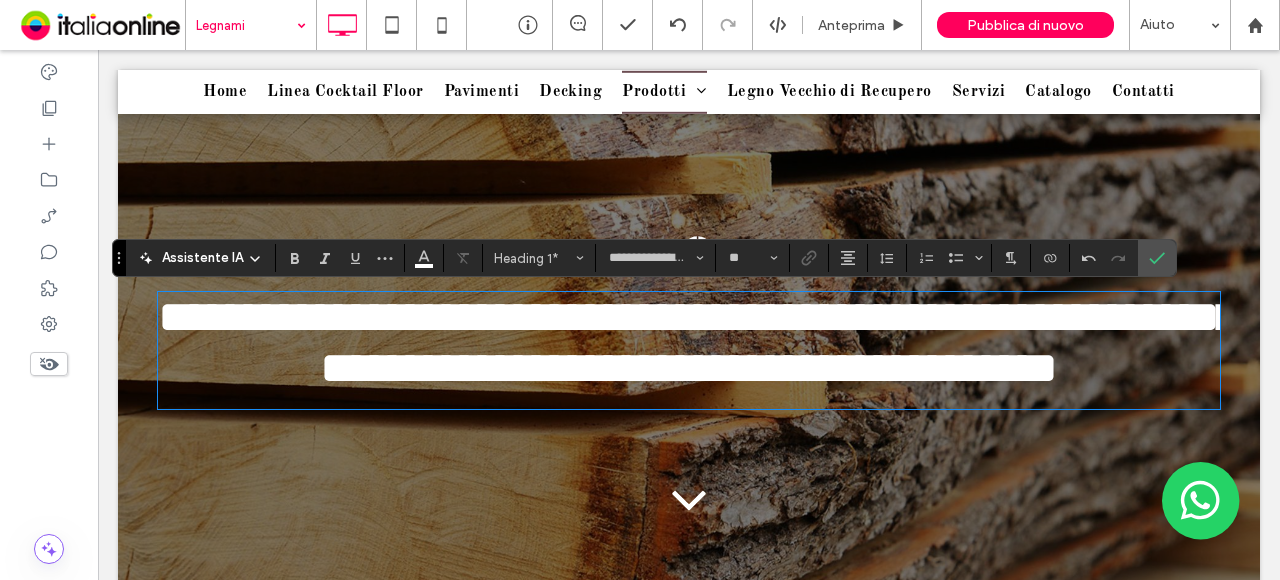 click on "**********" at bounding box center (698, 342) 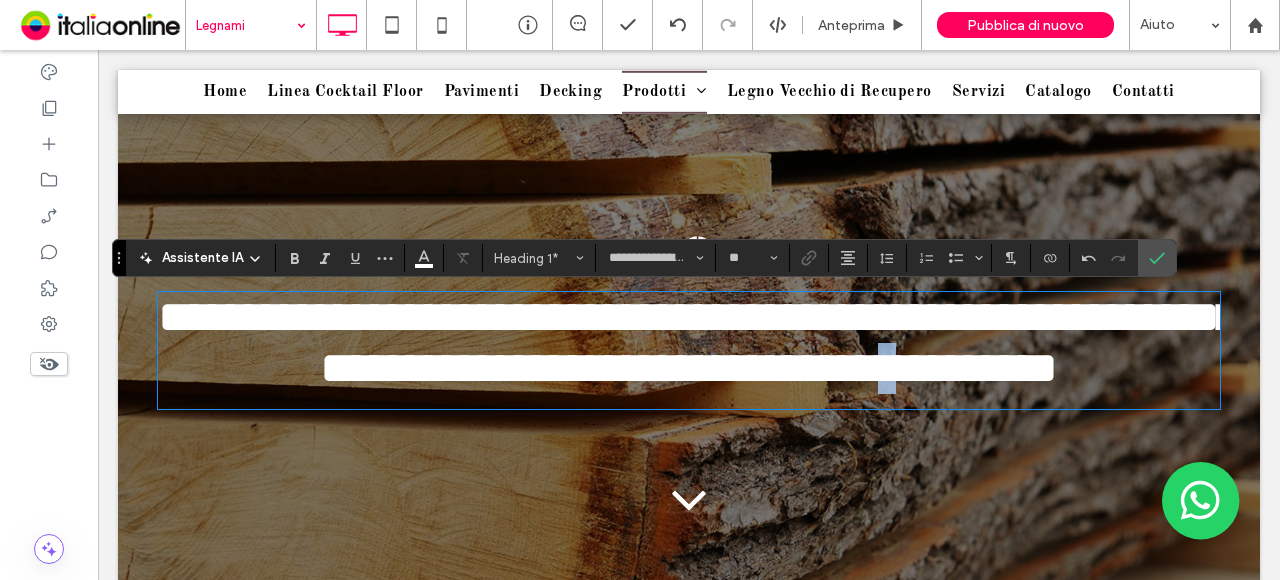 click on "**********" at bounding box center (698, 342) 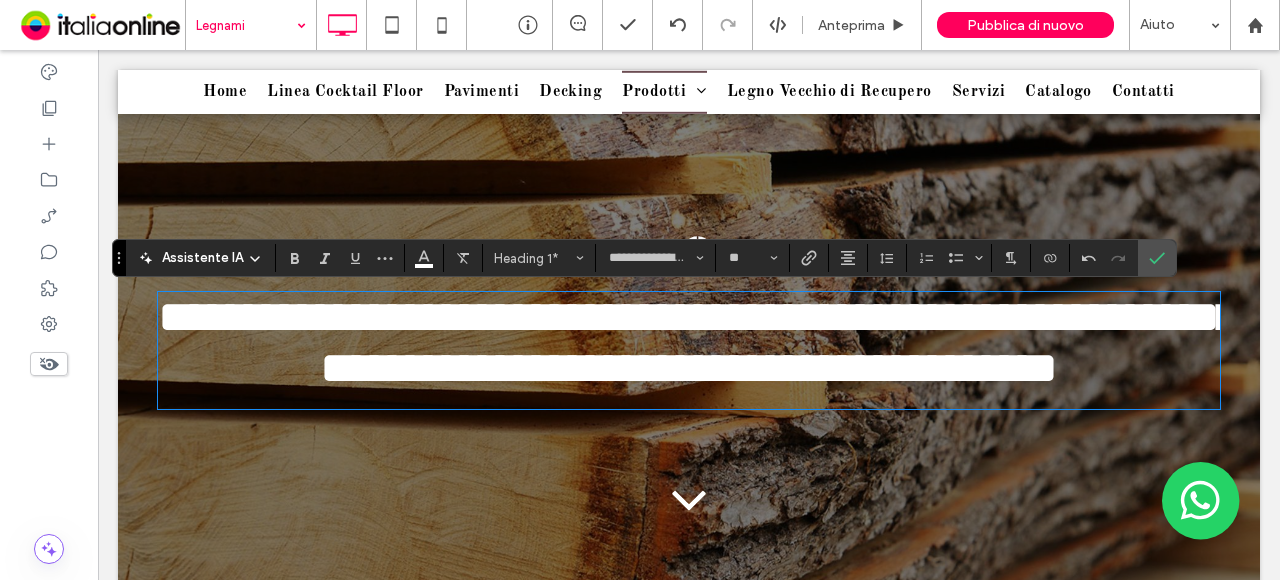 click on "**********" at bounding box center [698, 342] 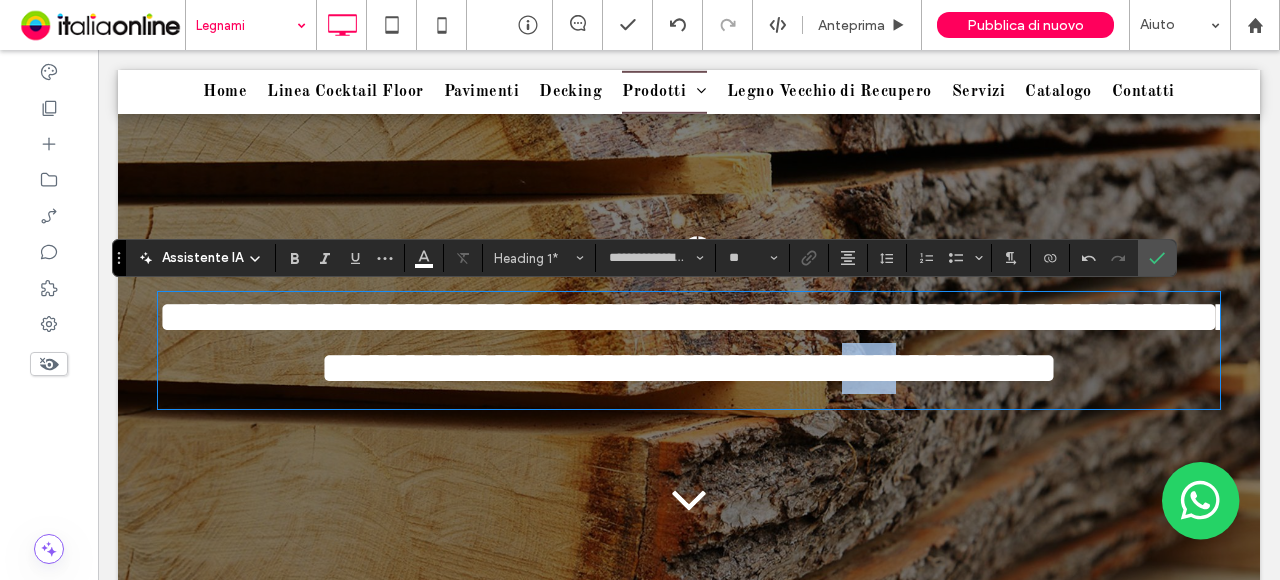 click on "**********" at bounding box center (698, 342) 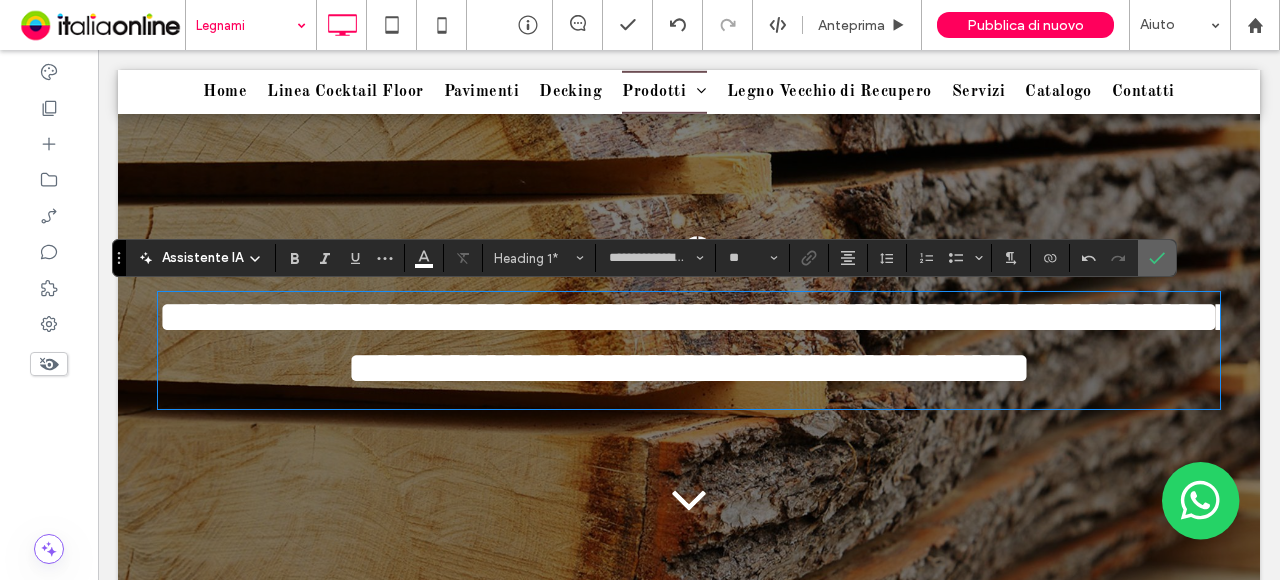 click 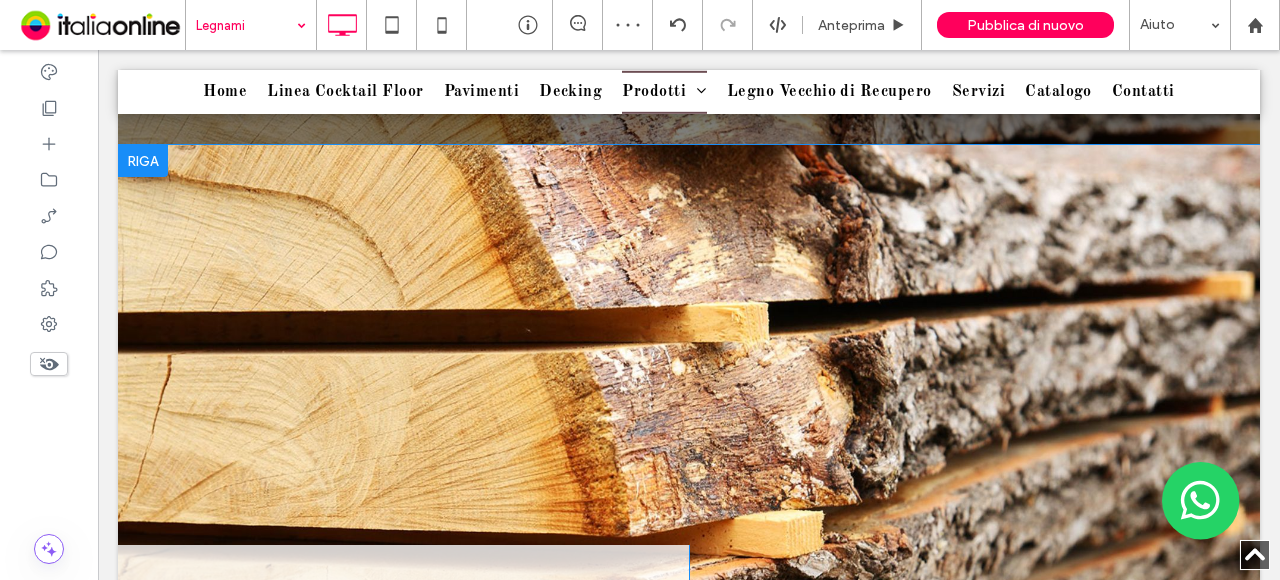 scroll, scrollTop: 700, scrollLeft: 0, axis: vertical 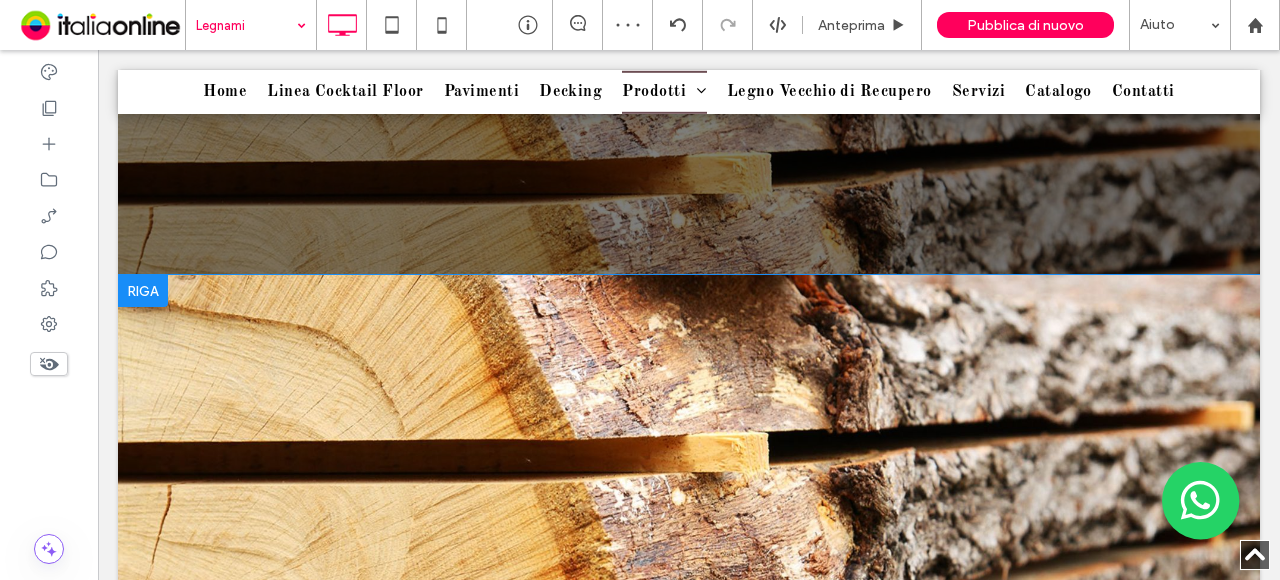 click at bounding box center (143, 291) 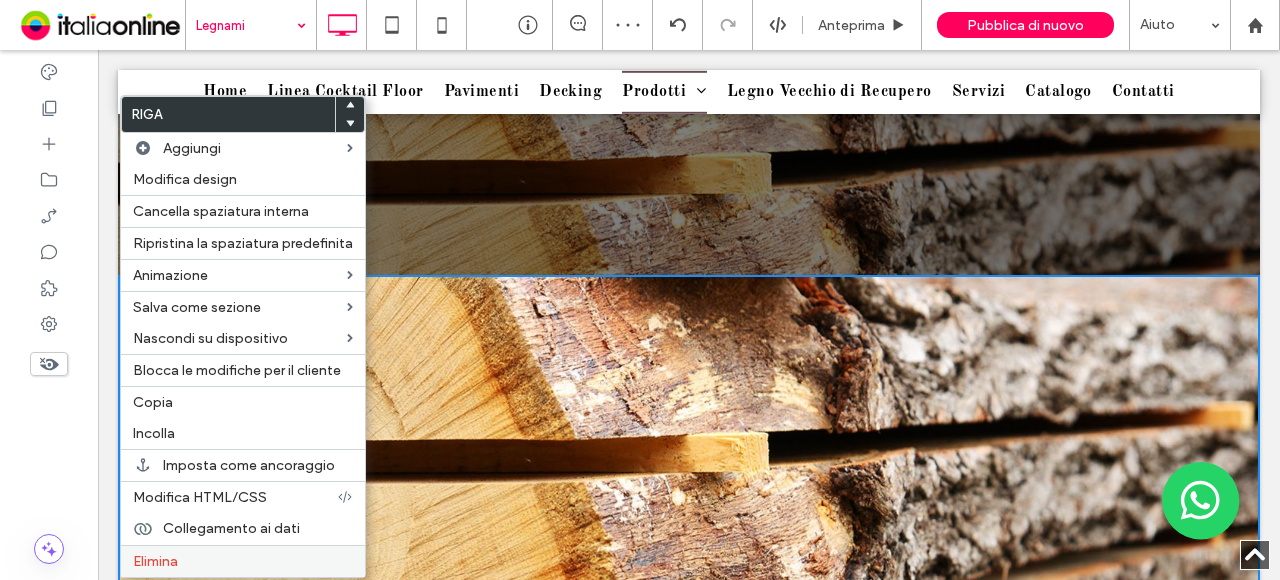 click on "Elimina" at bounding box center (243, 561) 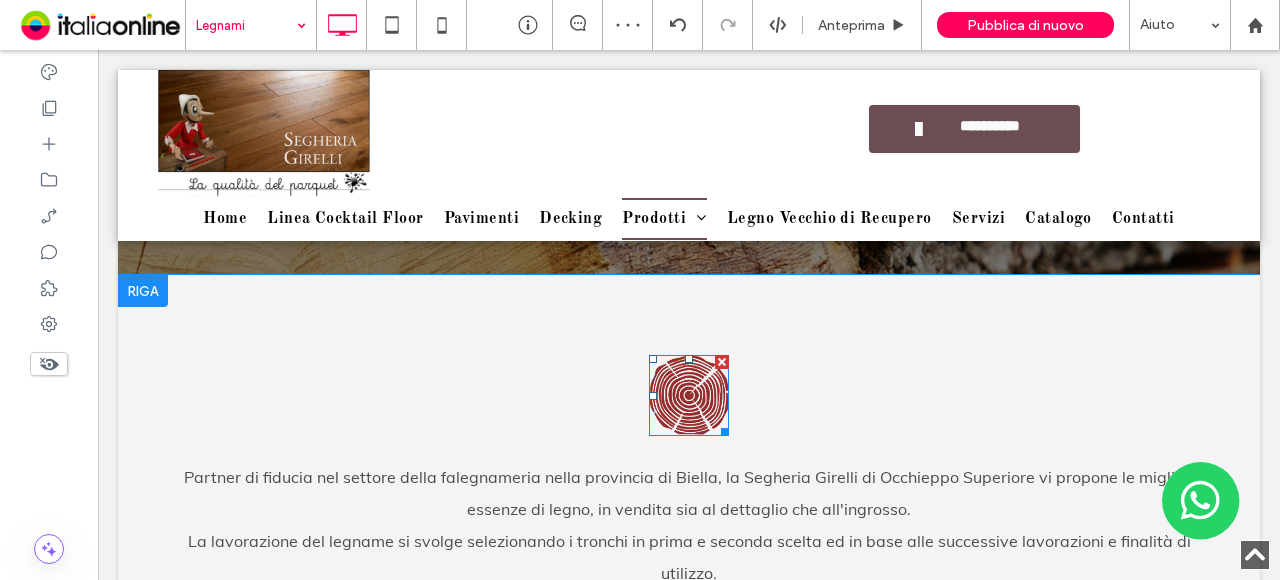 click at bounding box center (722, 362) 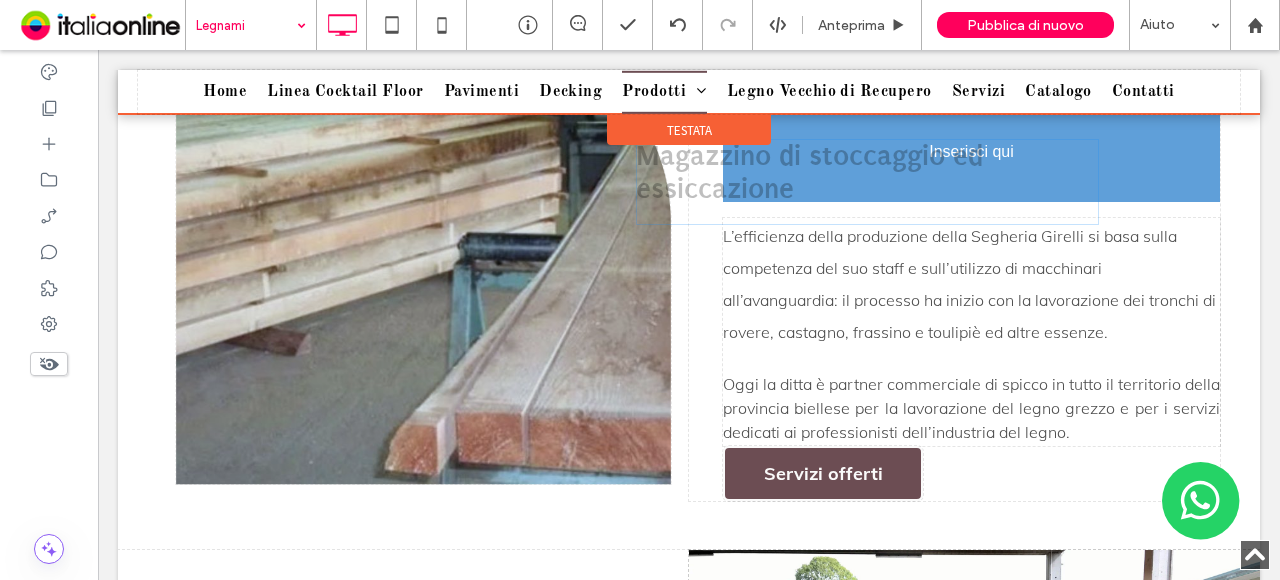 scroll, scrollTop: 1300, scrollLeft: 0, axis: vertical 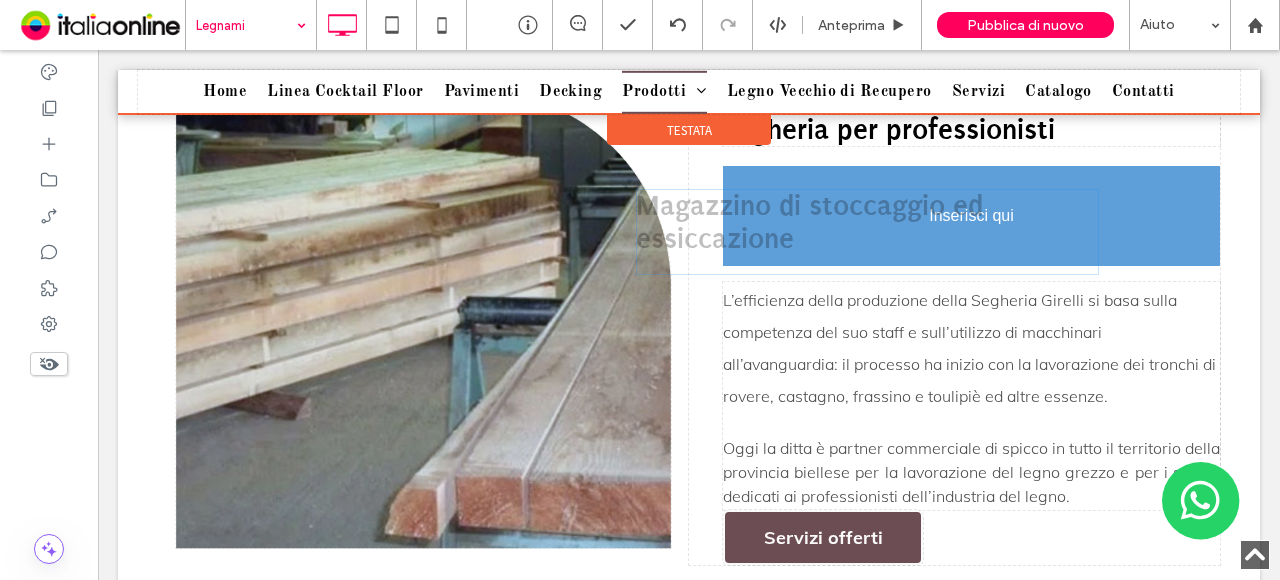 drag, startPoint x: 430, startPoint y: 327, endPoint x: 996, endPoint y: 292, distance: 567.0811 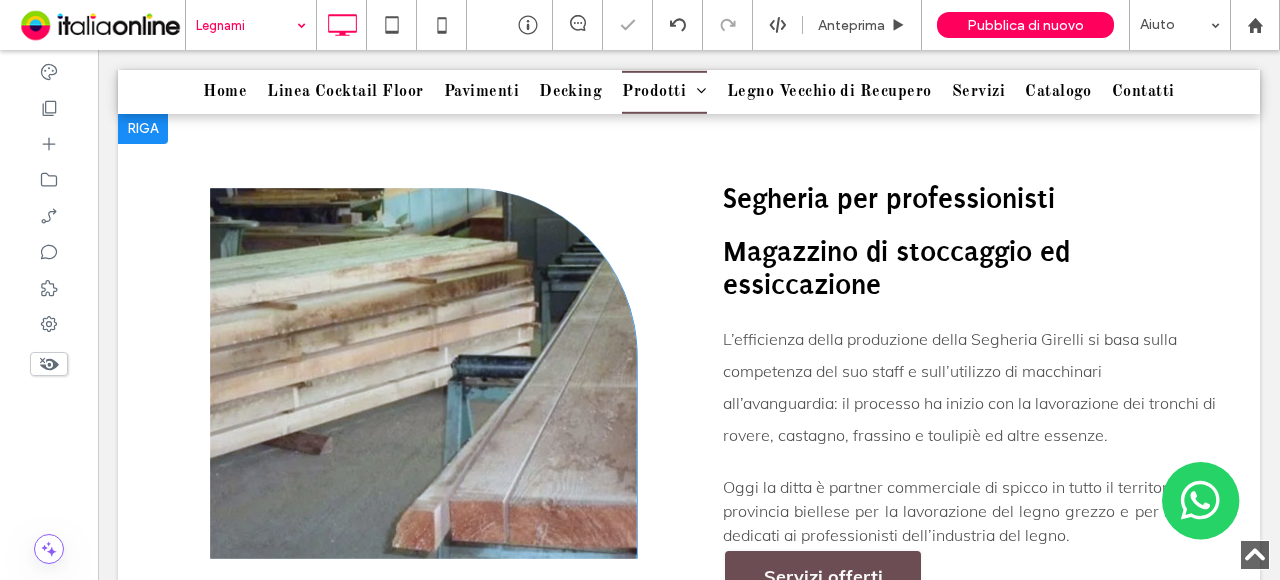 scroll, scrollTop: 1200, scrollLeft: 0, axis: vertical 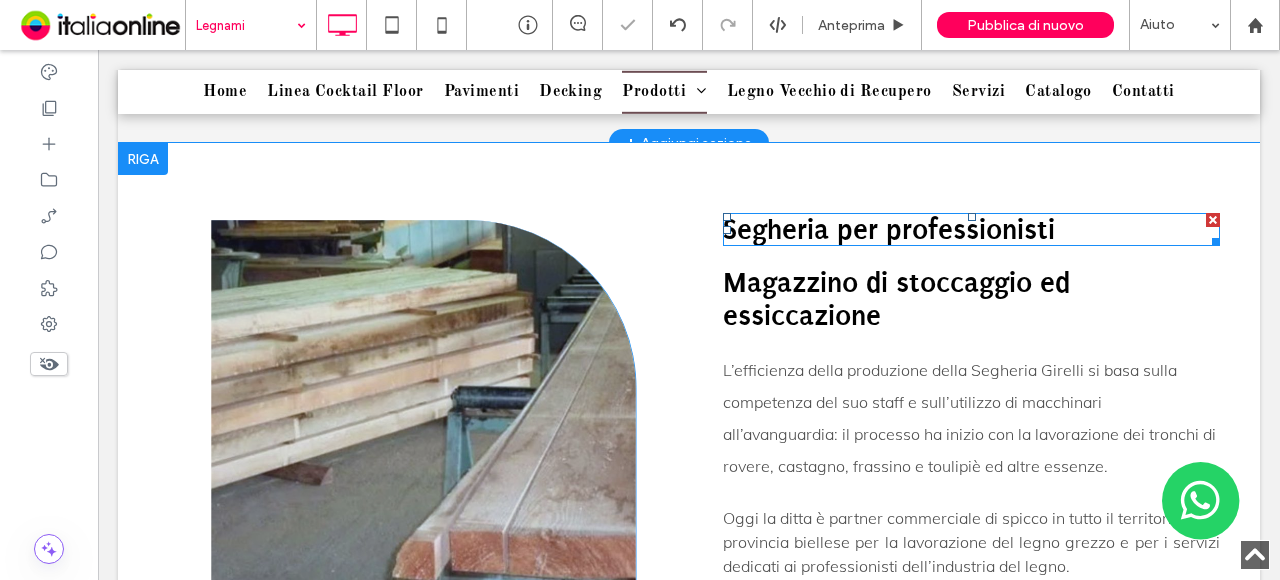 click at bounding box center [1213, 220] 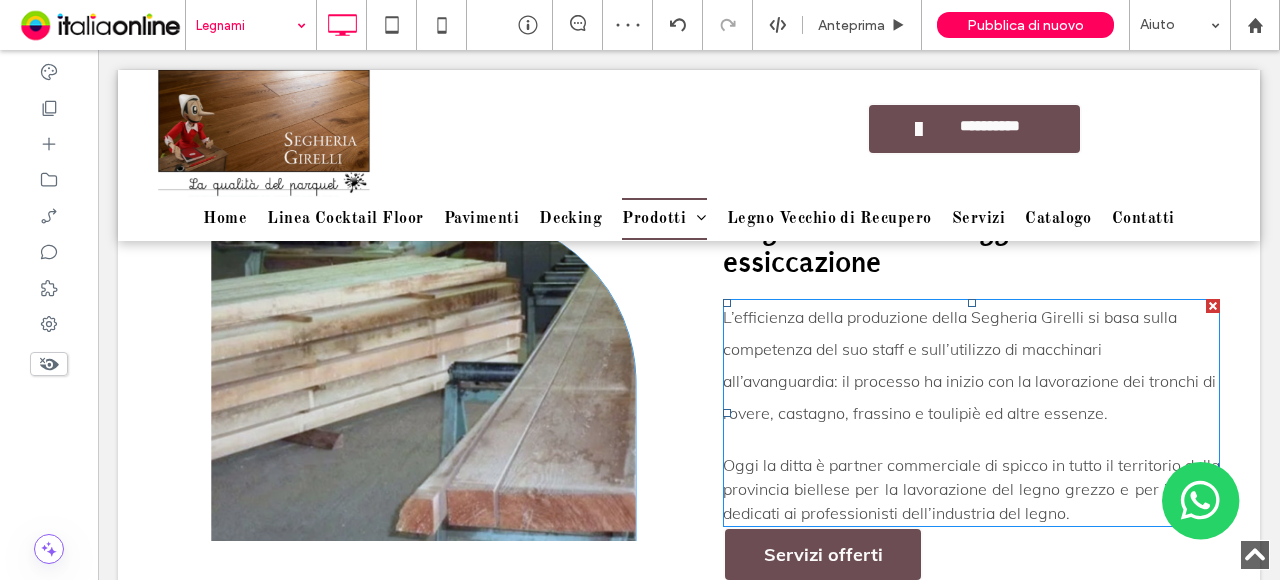 click at bounding box center [1213, 306] 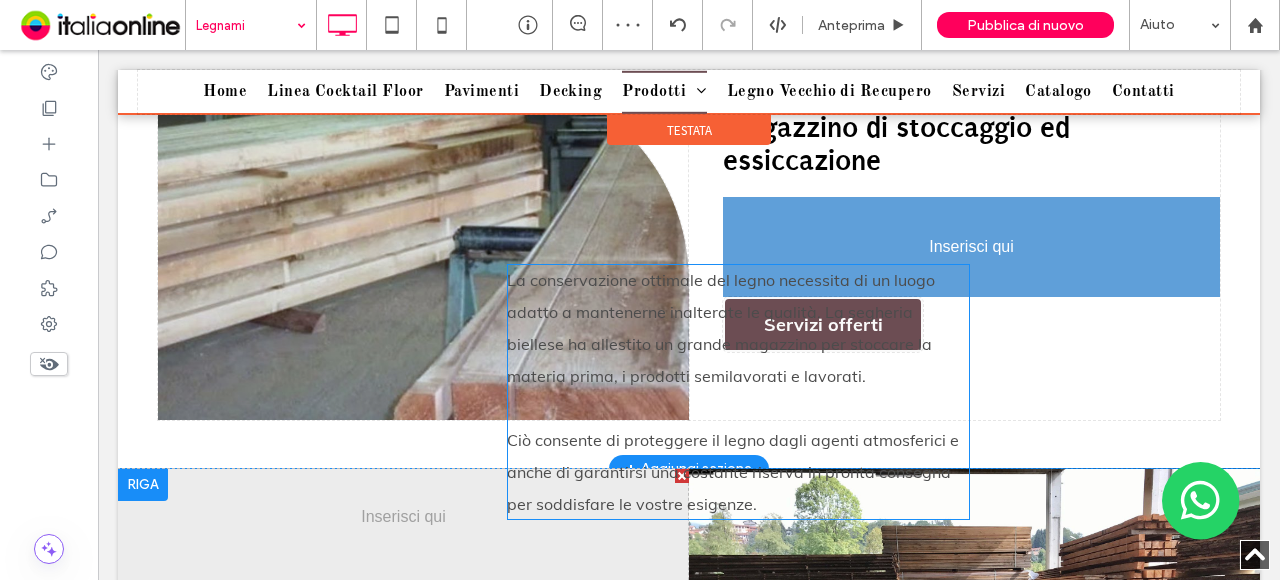 scroll, scrollTop: 1300, scrollLeft: 0, axis: vertical 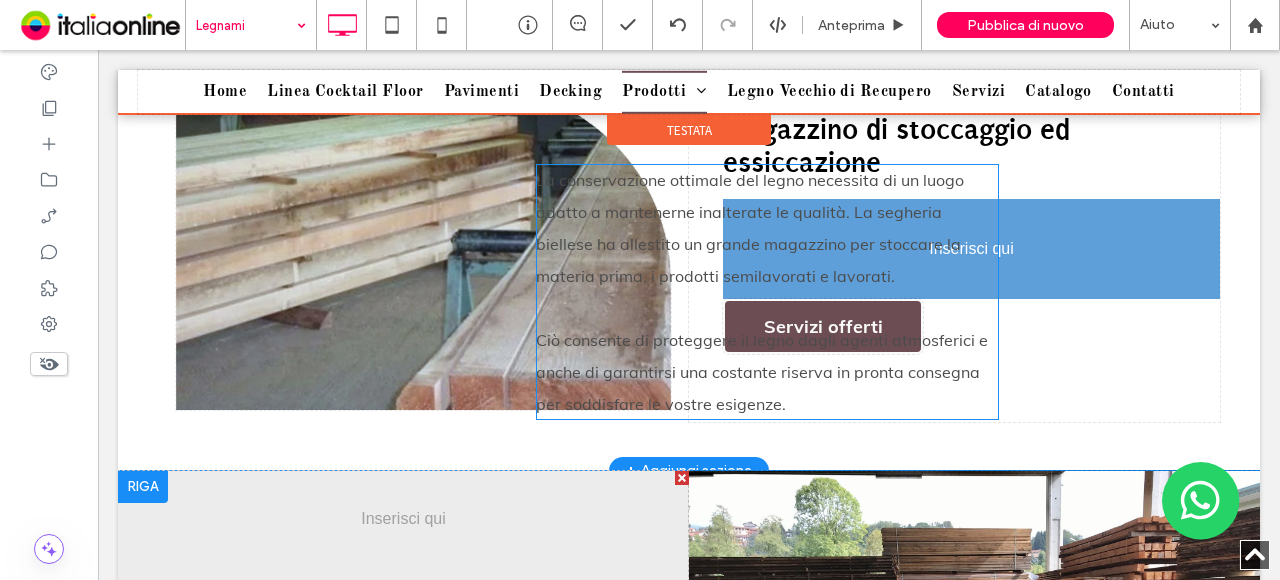 drag, startPoint x: 422, startPoint y: 470, endPoint x: 790, endPoint y: 289, distance: 410.10364 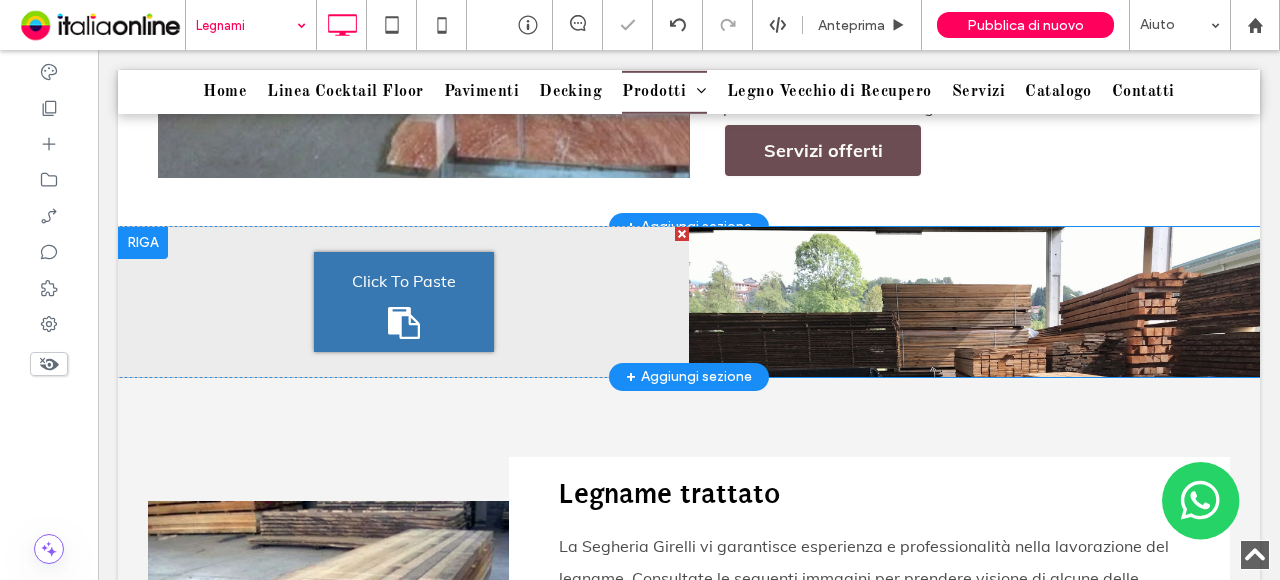 scroll, scrollTop: 1600, scrollLeft: 0, axis: vertical 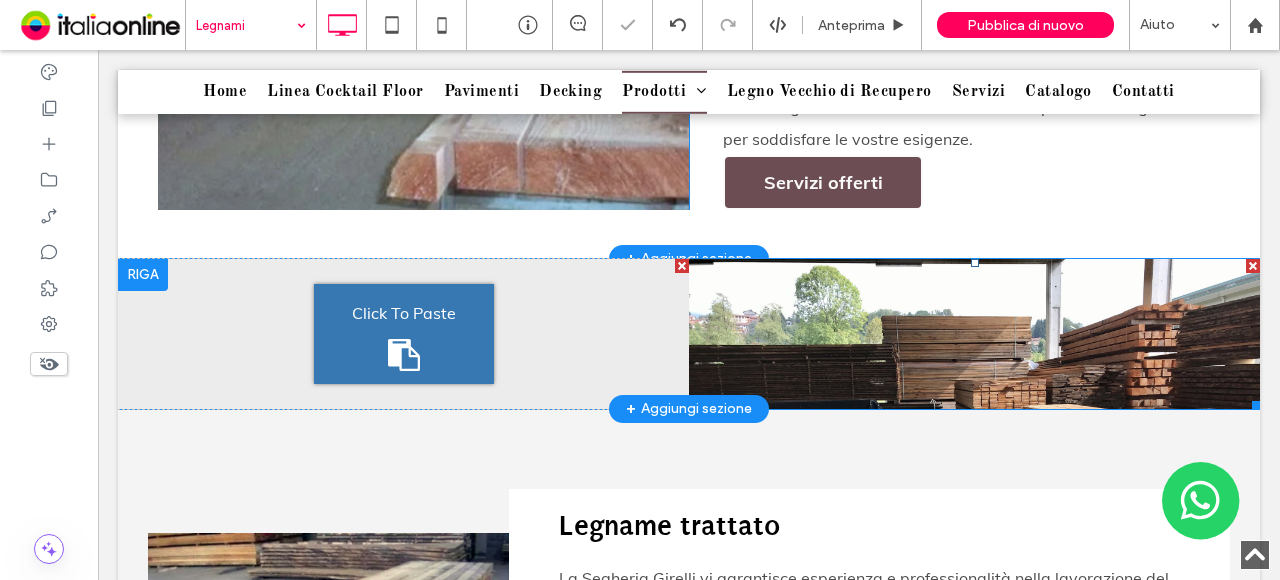 click on "Titolo diapositiva
Scrivi qui la tua didascalia
Pulsante" at bounding box center [974, 334] 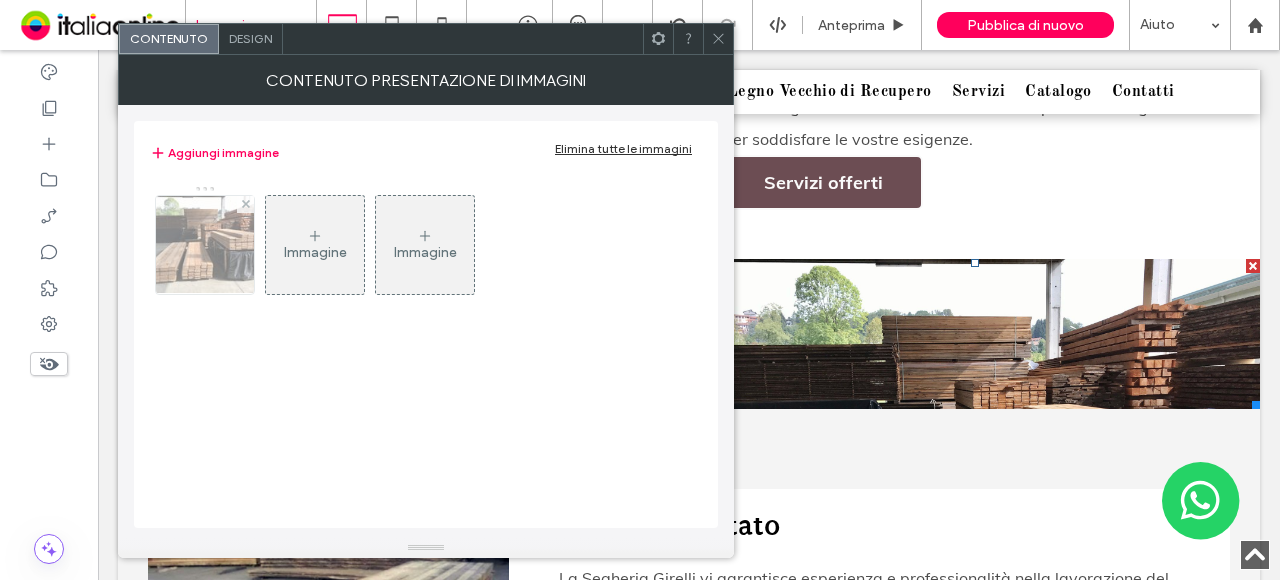 click at bounding box center (205, 245) 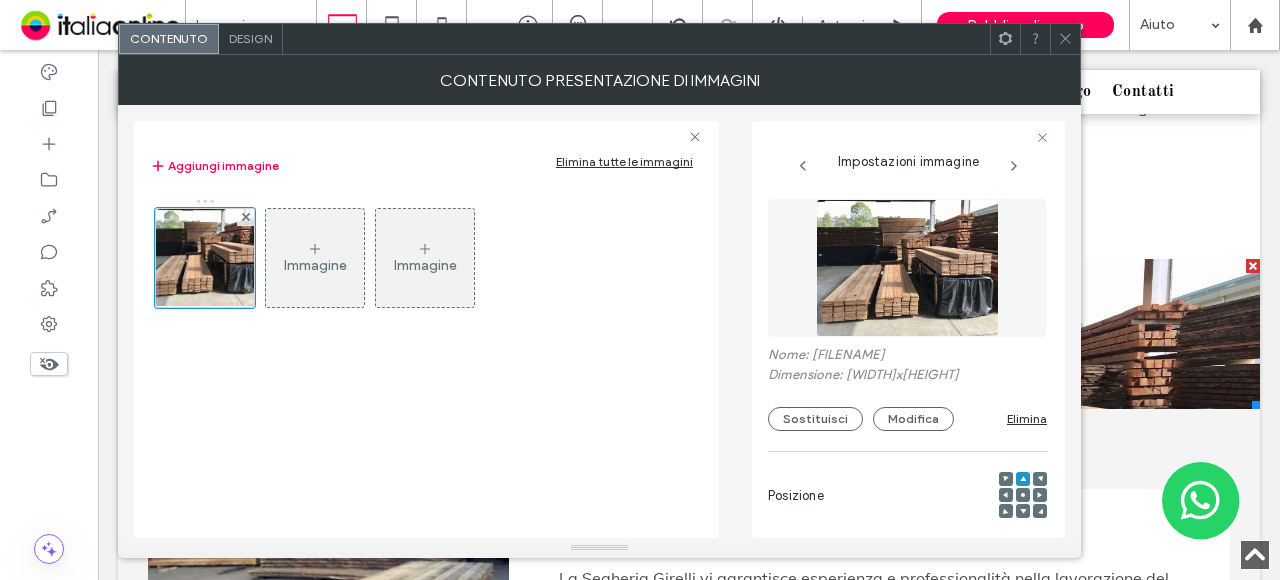 click on "Nome: commercio-02-1920w.jpg" at bounding box center [907, 357] 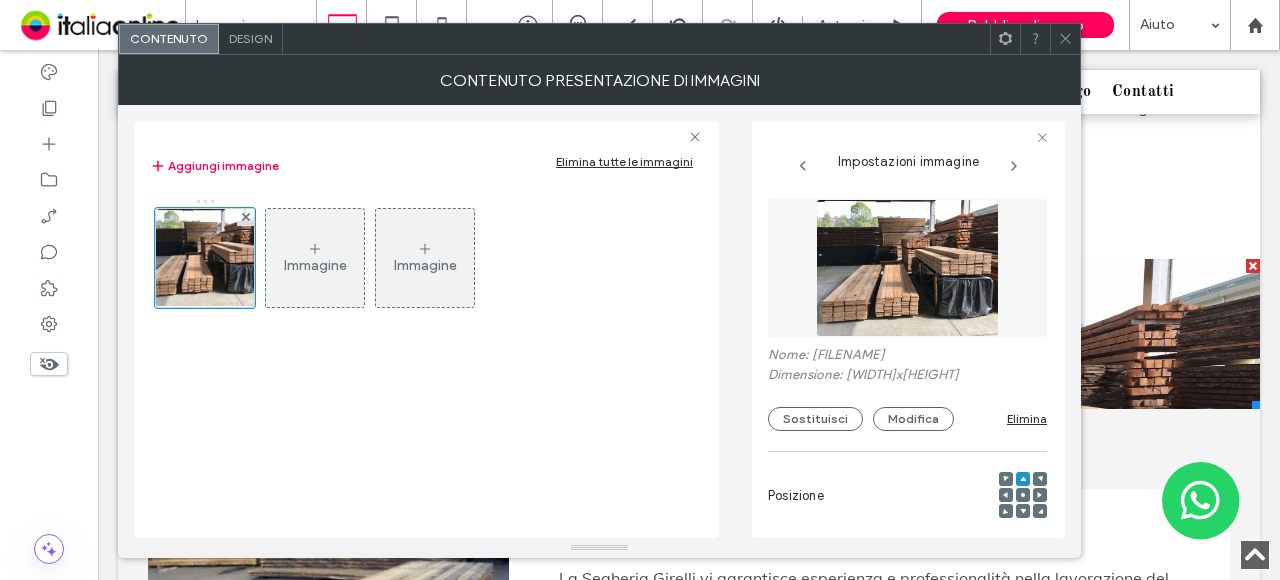 click on "Nome: commercio-02-1920w.jpg" at bounding box center [907, 357] 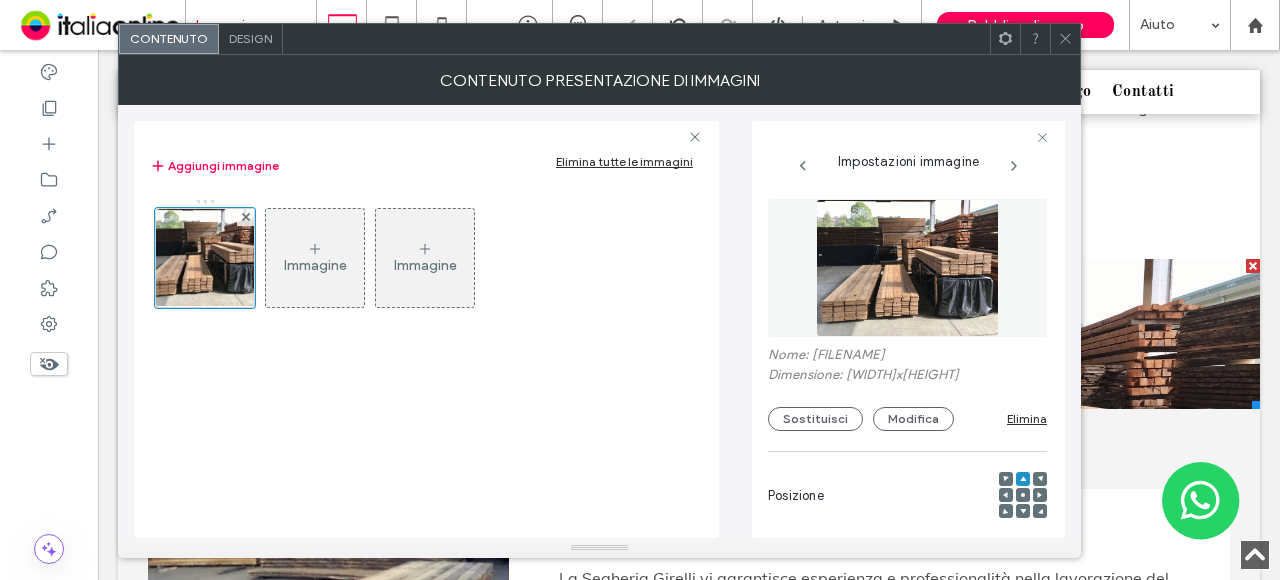 click 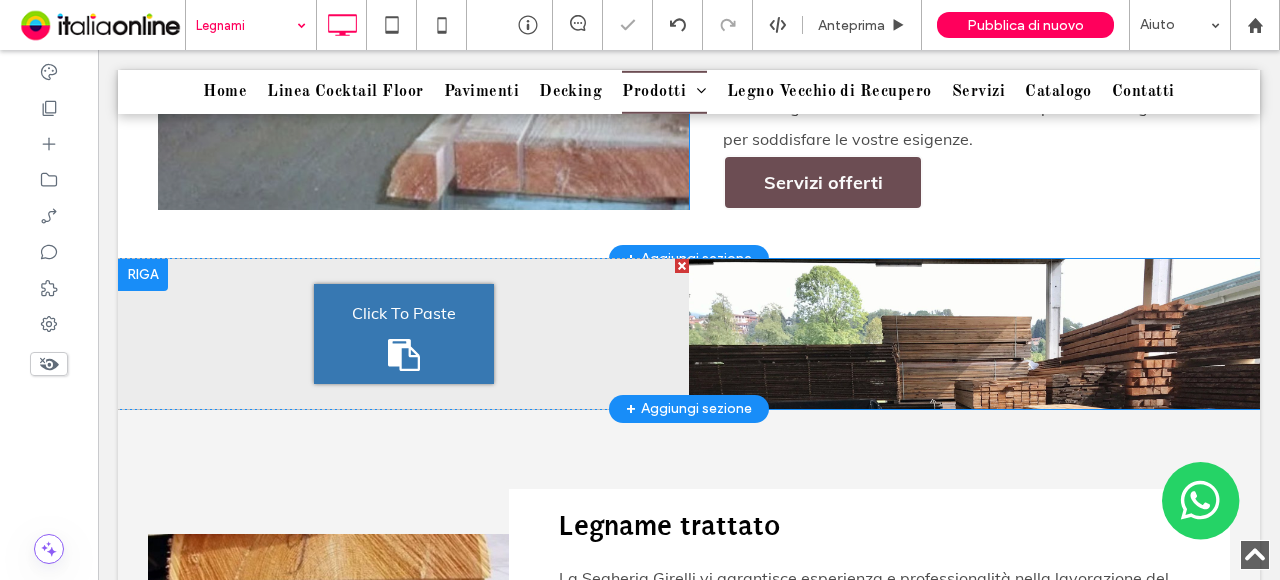 click at bounding box center [143, 275] 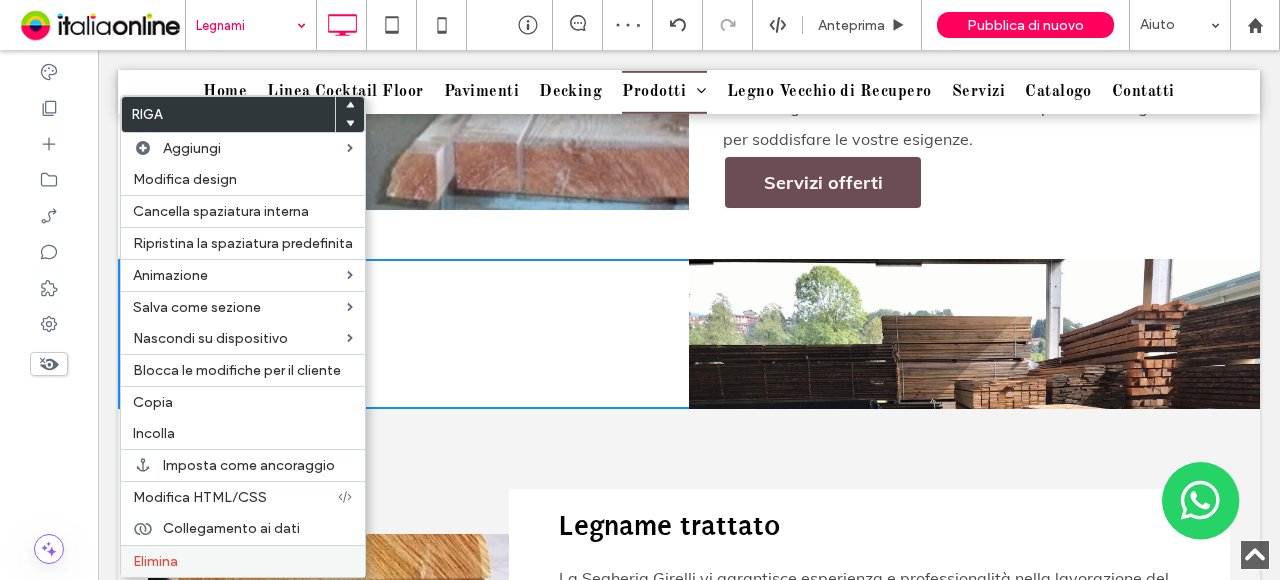 click on "Elimina" at bounding box center [155, 561] 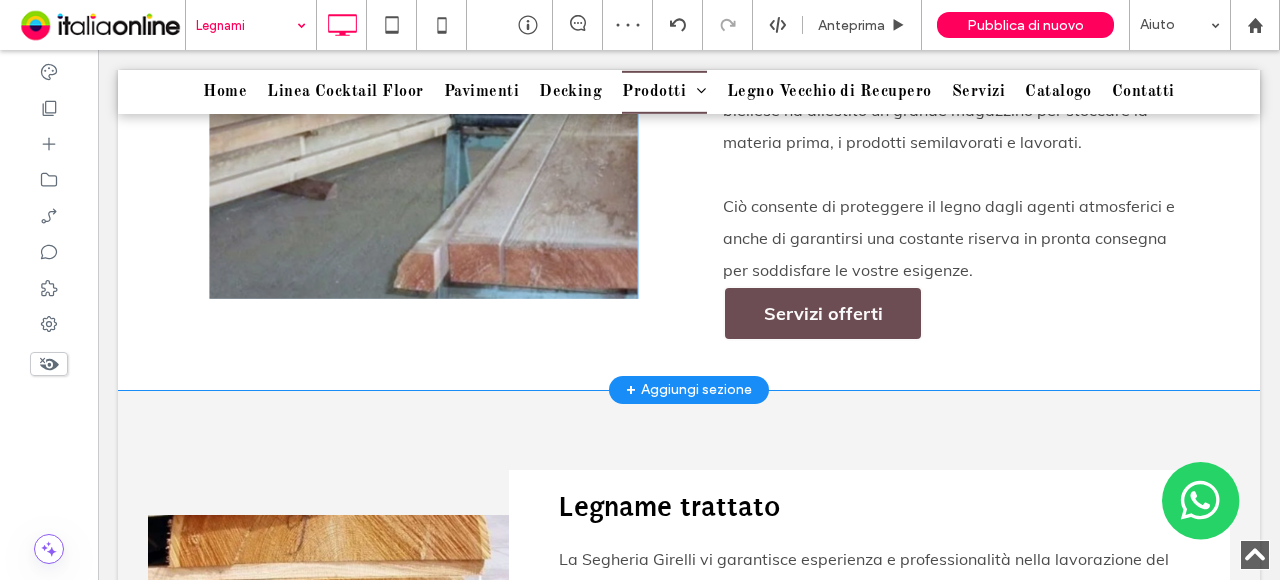 scroll, scrollTop: 1200, scrollLeft: 0, axis: vertical 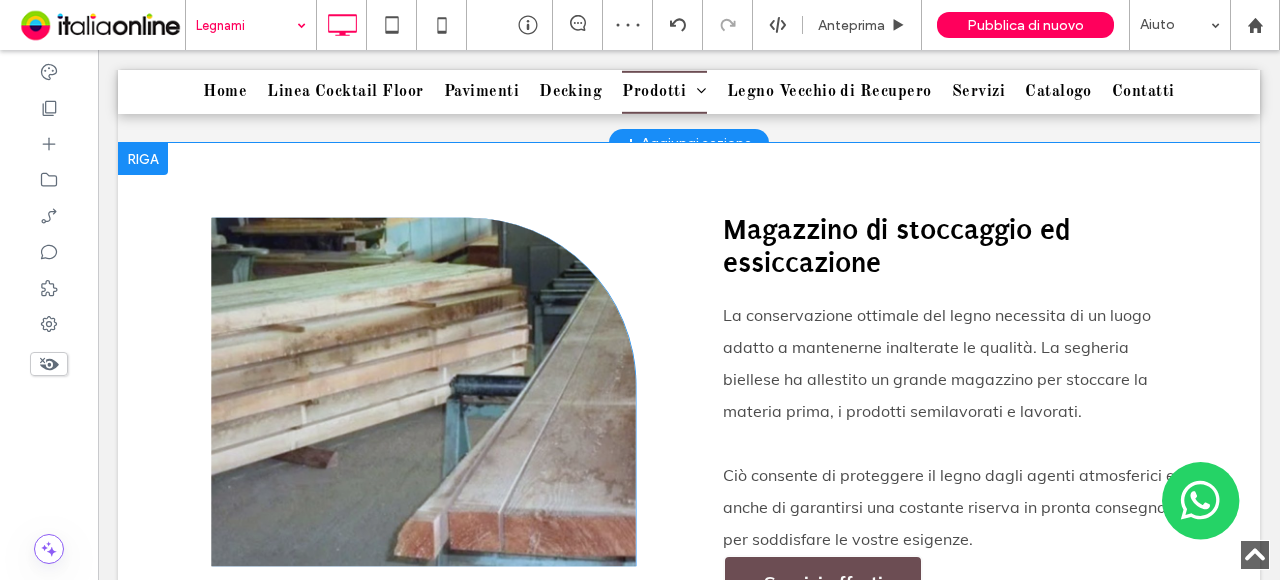 click on "Click To Paste" at bounding box center [423, 392] 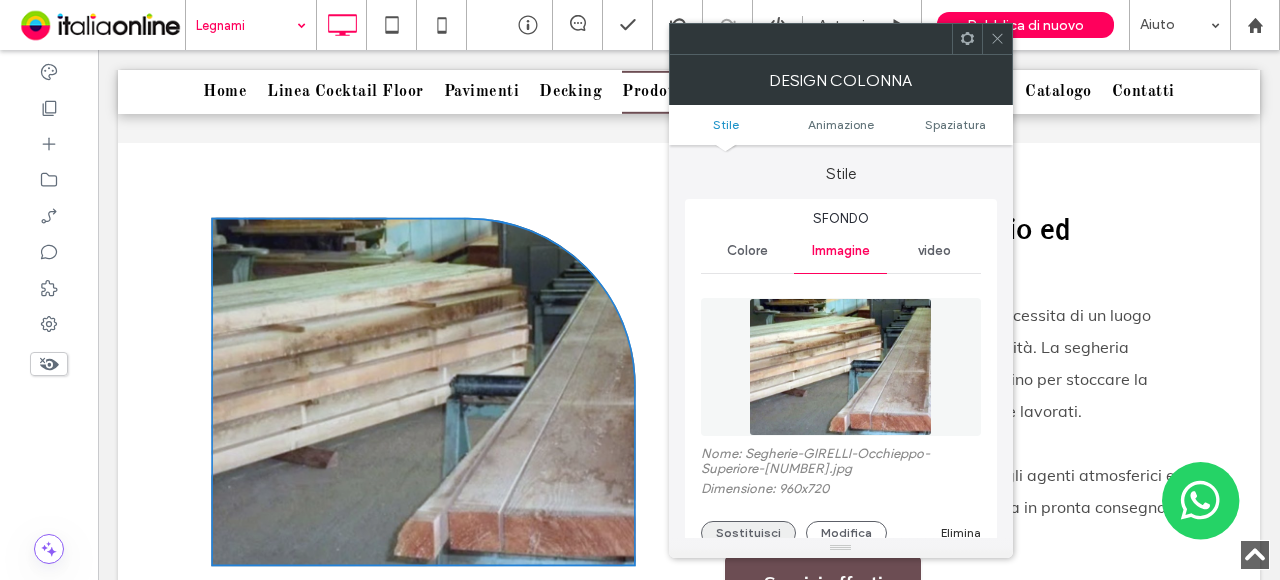 click on "Sostituisci" at bounding box center [748, 533] 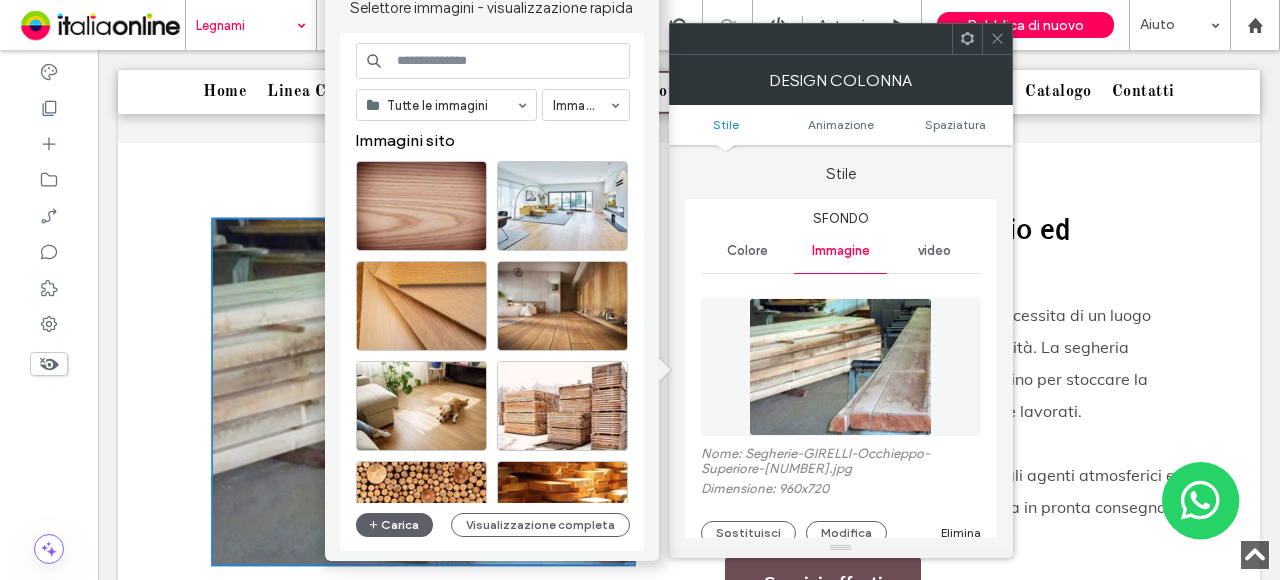click at bounding box center [493, 61] 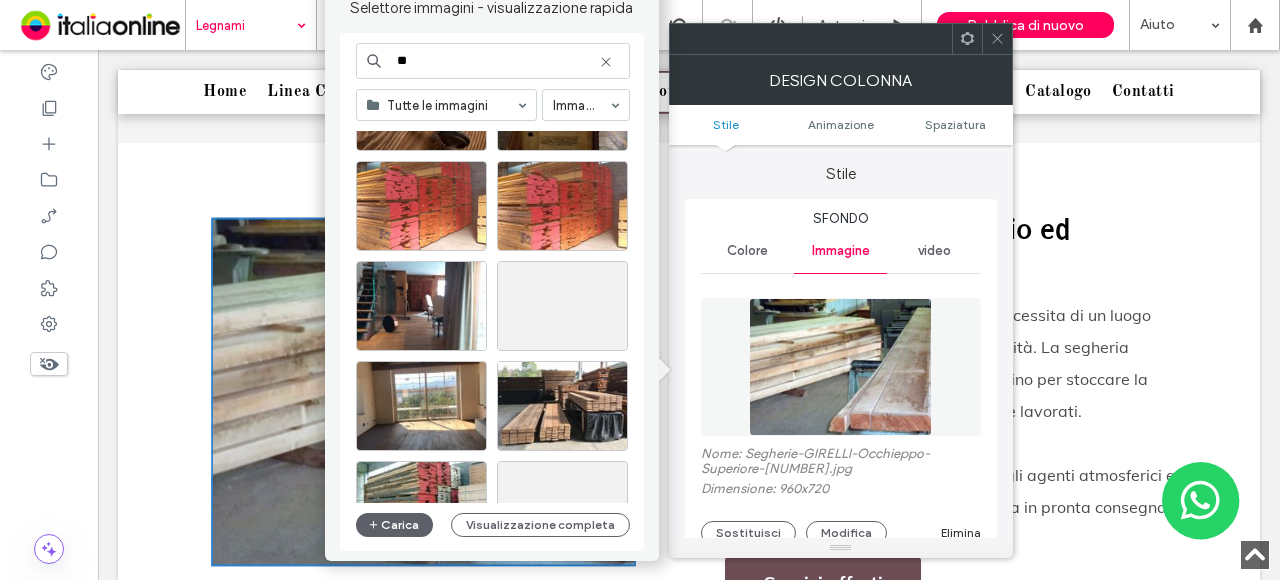 scroll, scrollTop: 700, scrollLeft: 0, axis: vertical 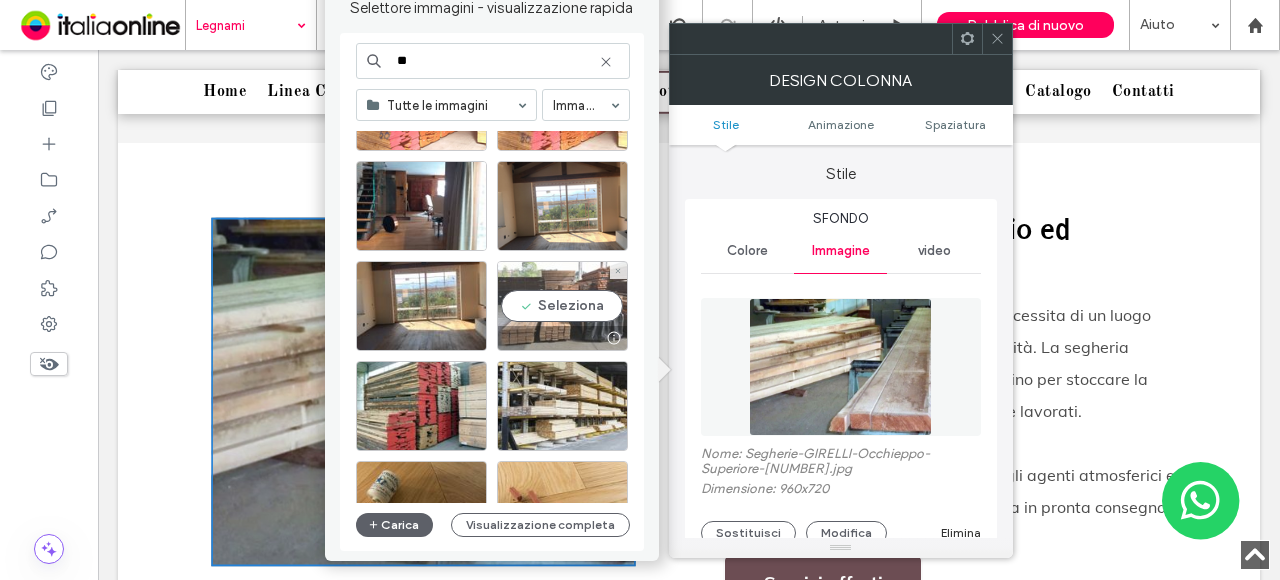 type on "**" 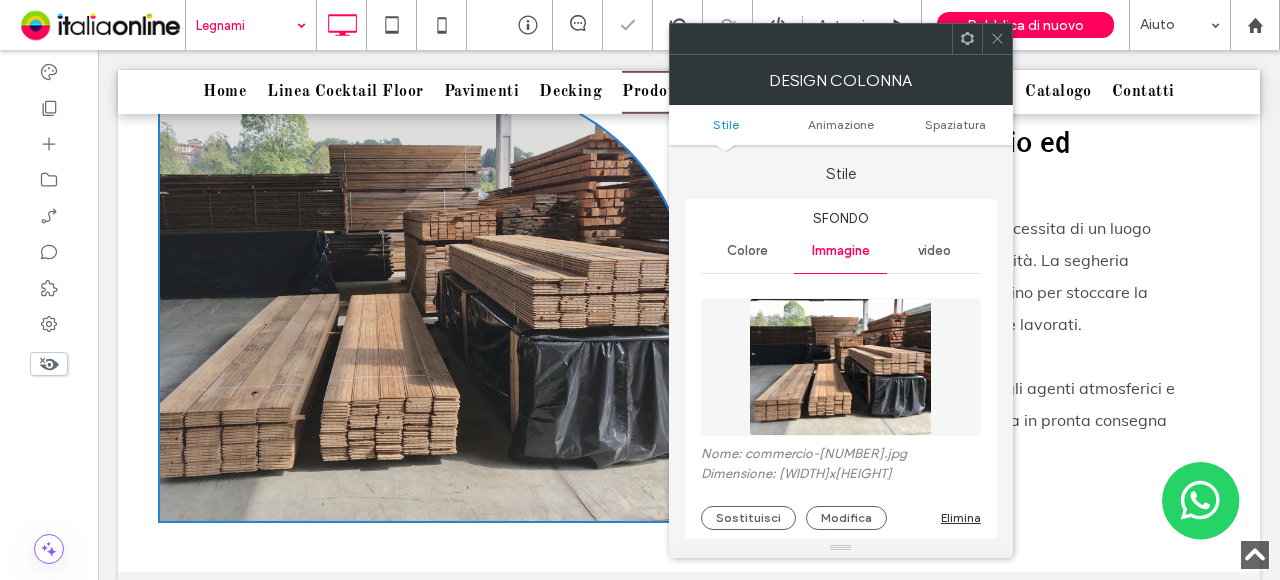 scroll, scrollTop: 1500, scrollLeft: 0, axis: vertical 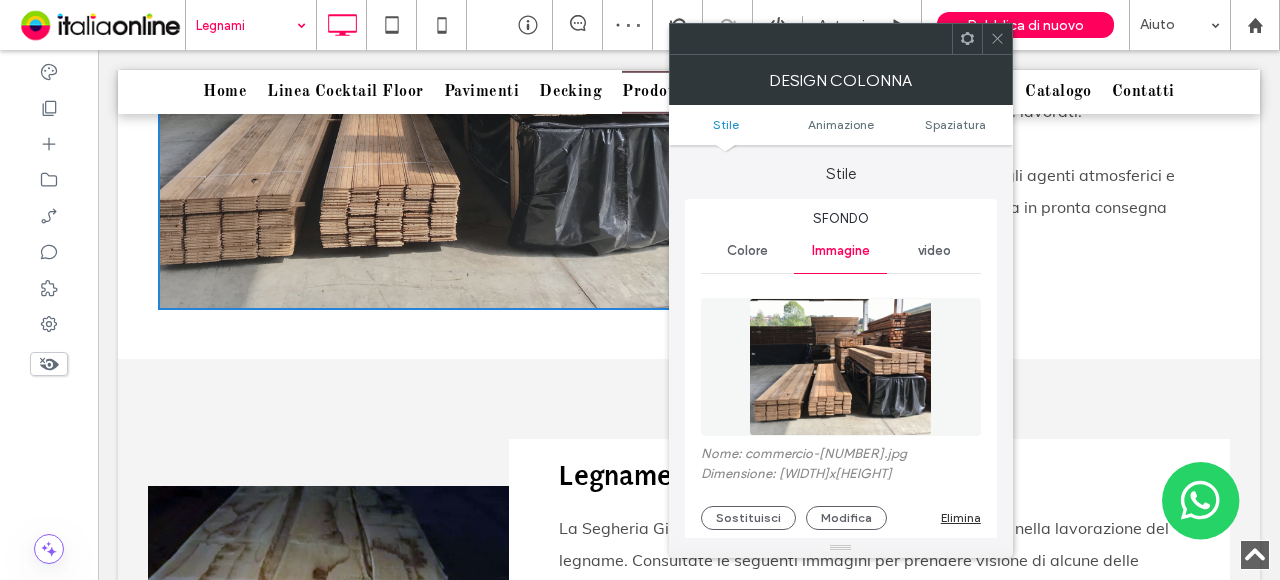 drag, startPoint x: 1000, startPoint y: 37, endPoint x: 968, endPoint y: 88, distance: 60.207973 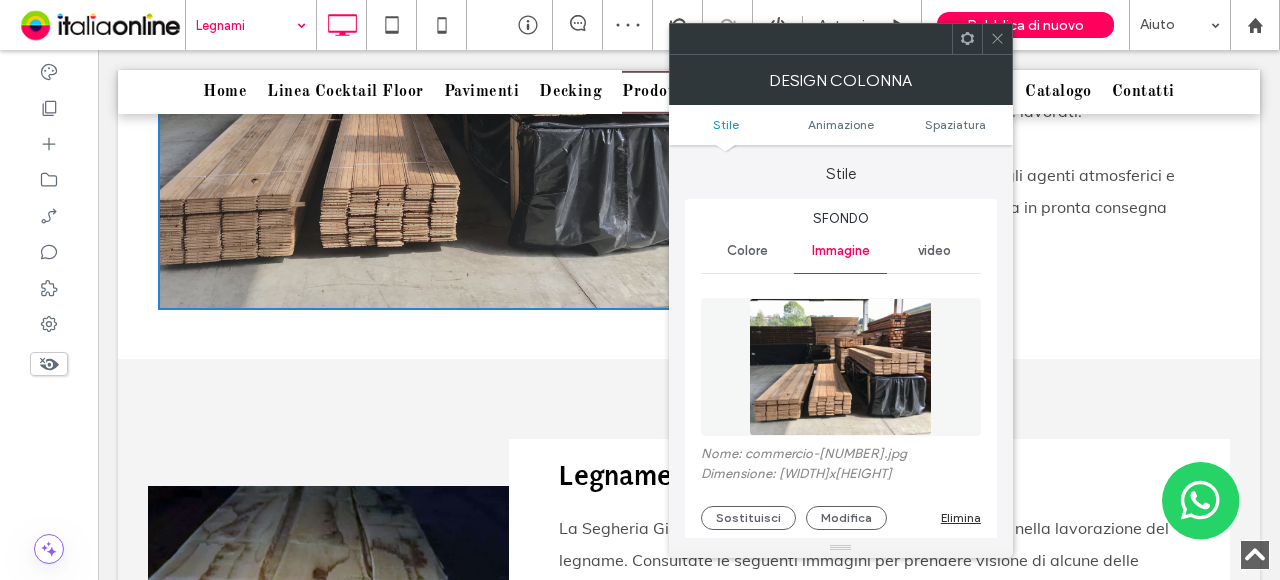 click 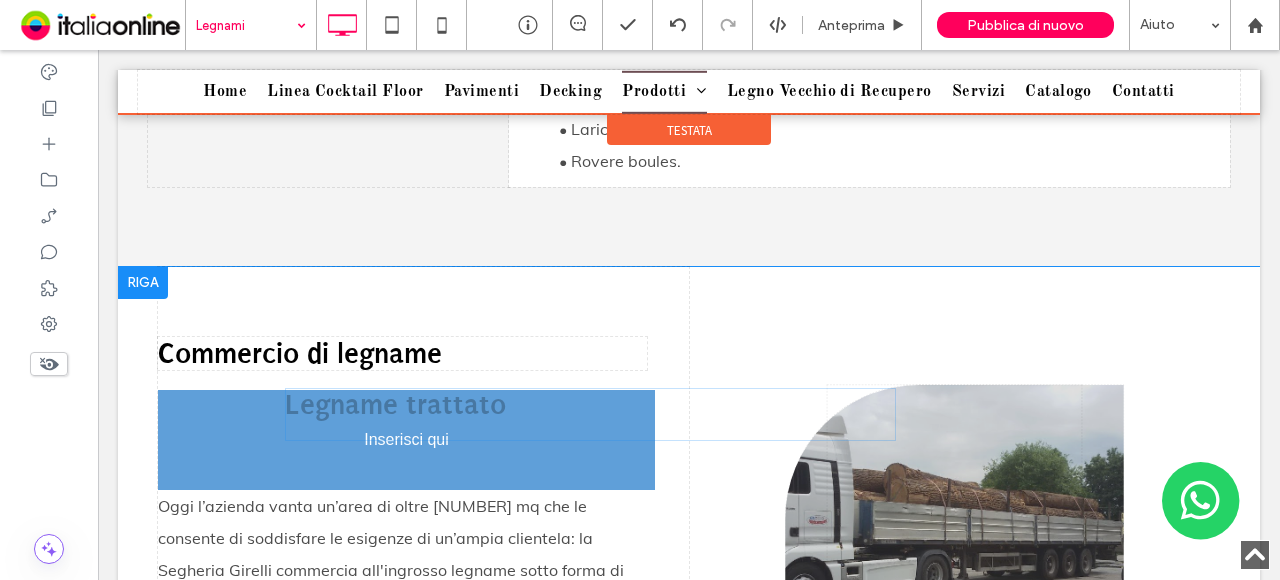 scroll, scrollTop: 2200, scrollLeft: 0, axis: vertical 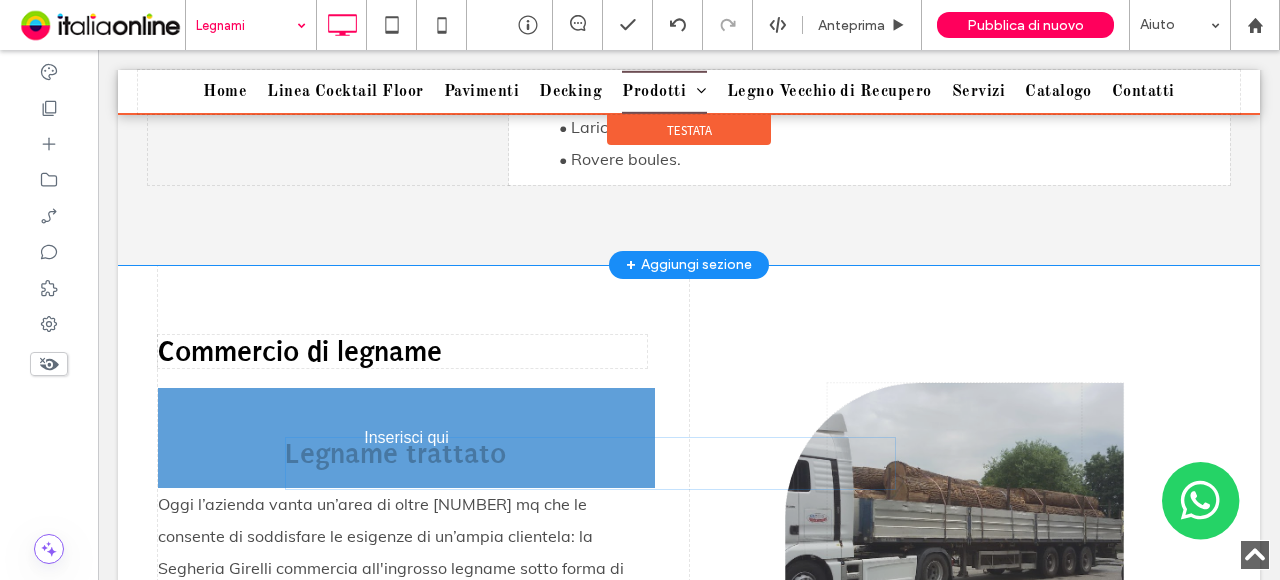 drag, startPoint x: 617, startPoint y: 287, endPoint x: 312, endPoint y: 465, distance: 353.1416 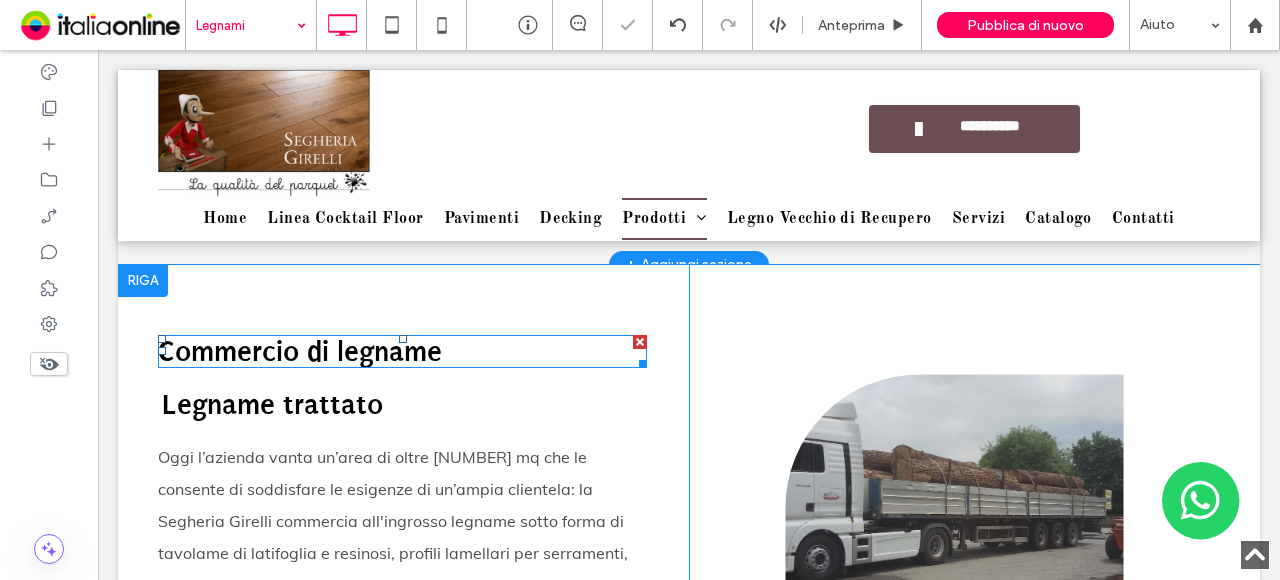 click at bounding box center [640, 342] 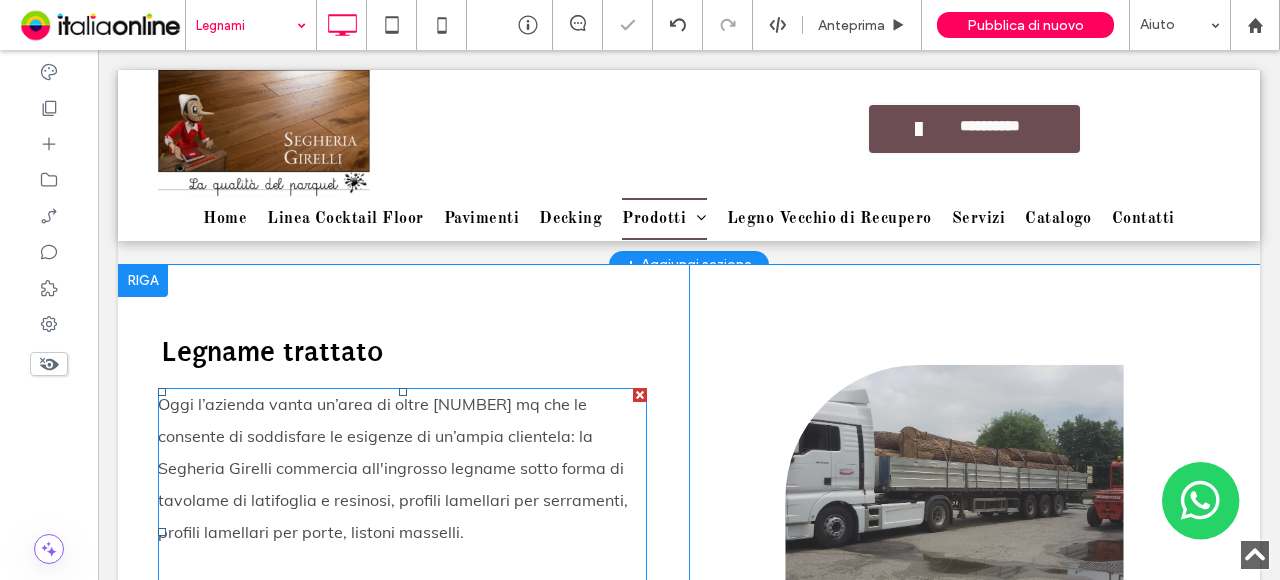 click at bounding box center [640, 395] 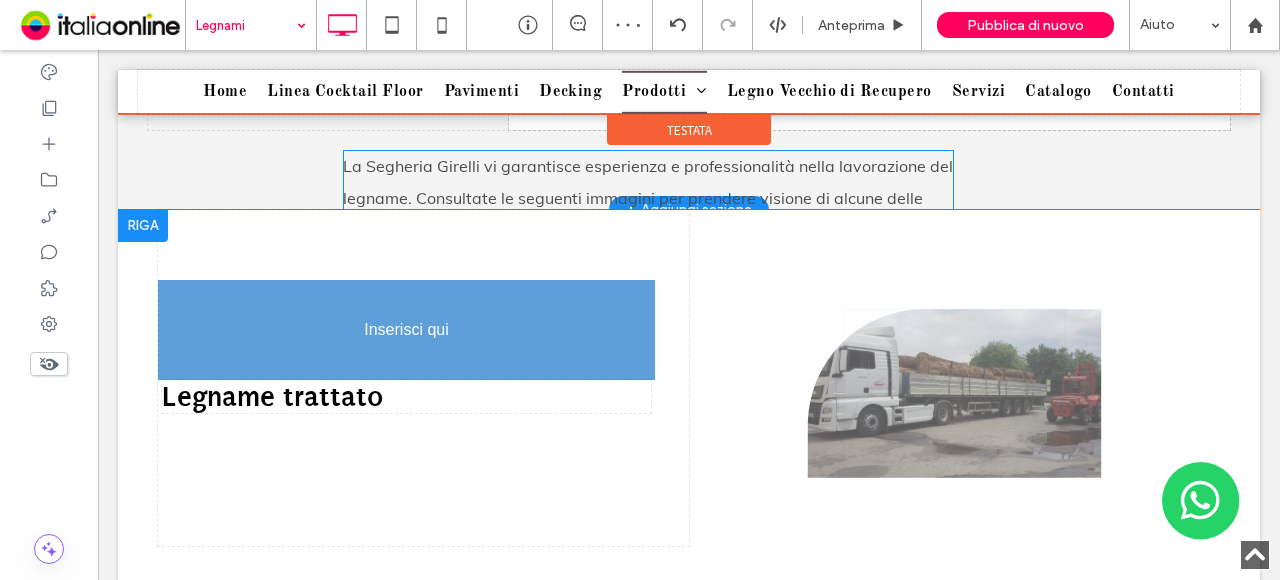 scroll, scrollTop: 2300, scrollLeft: 0, axis: vertical 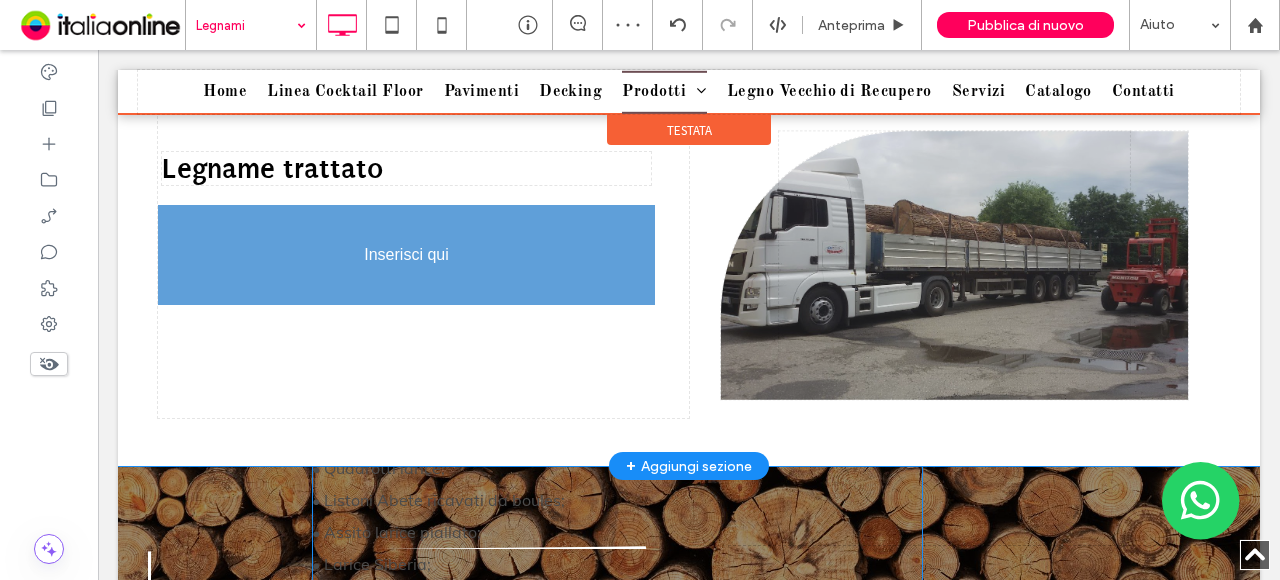 drag, startPoint x: 635, startPoint y: 410, endPoint x: 446, endPoint y: 429, distance: 189.95262 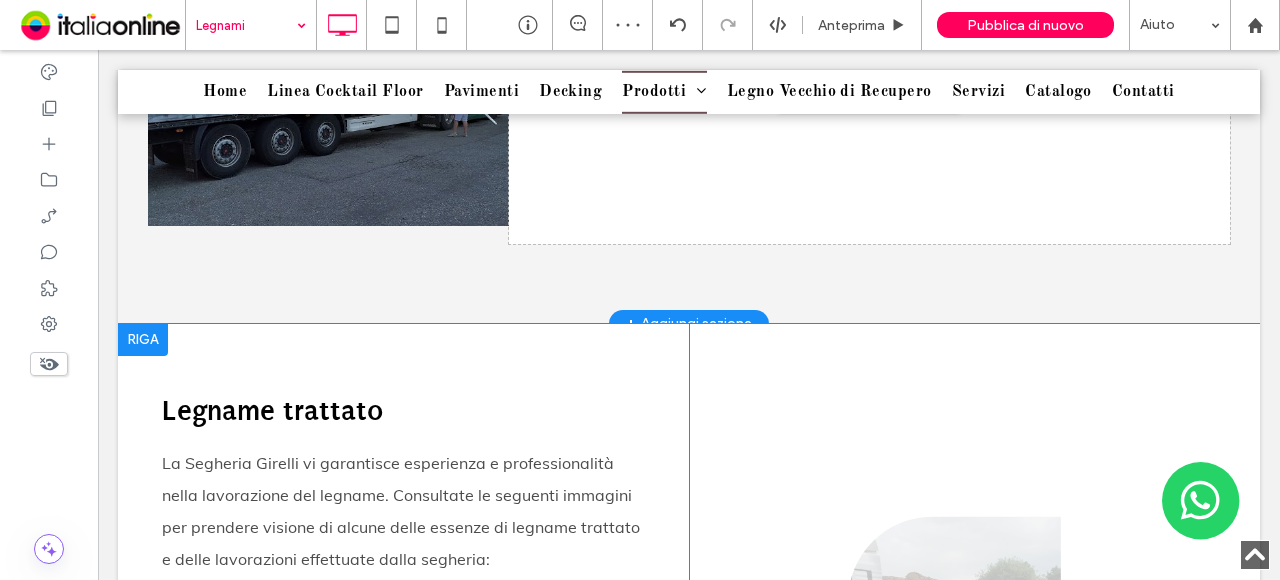 scroll, scrollTop: 1900, scrollLeft: 0, axis: vertical 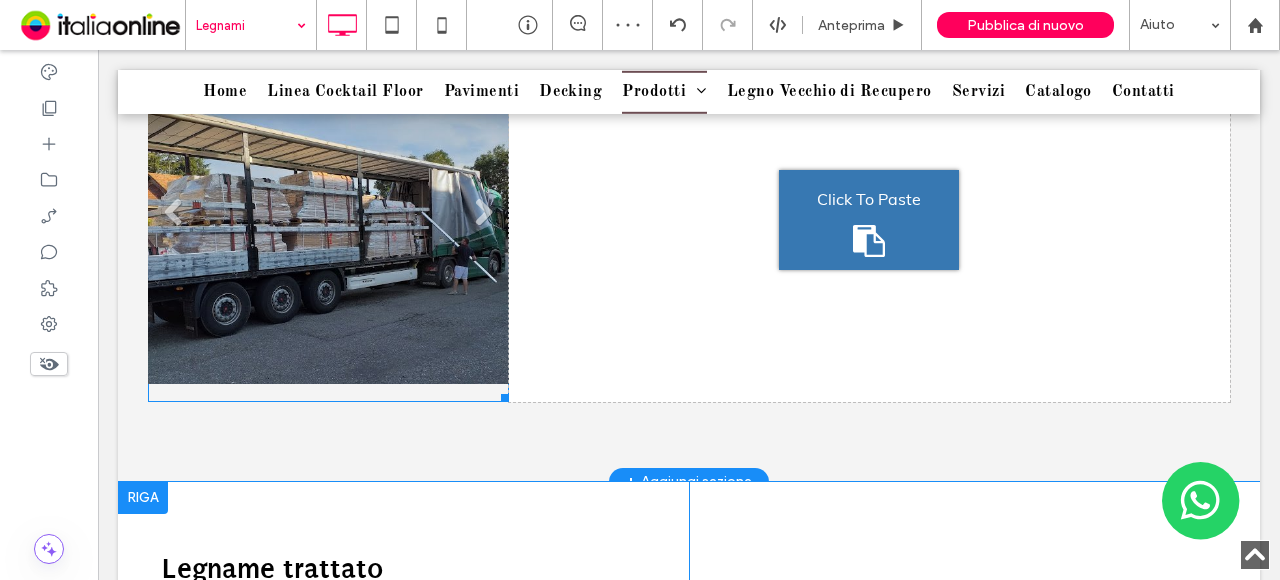 click on "Titolo diapositiva
Scrivi qui la tua didascalia
Pulsante" at bounding box center (328, 220) 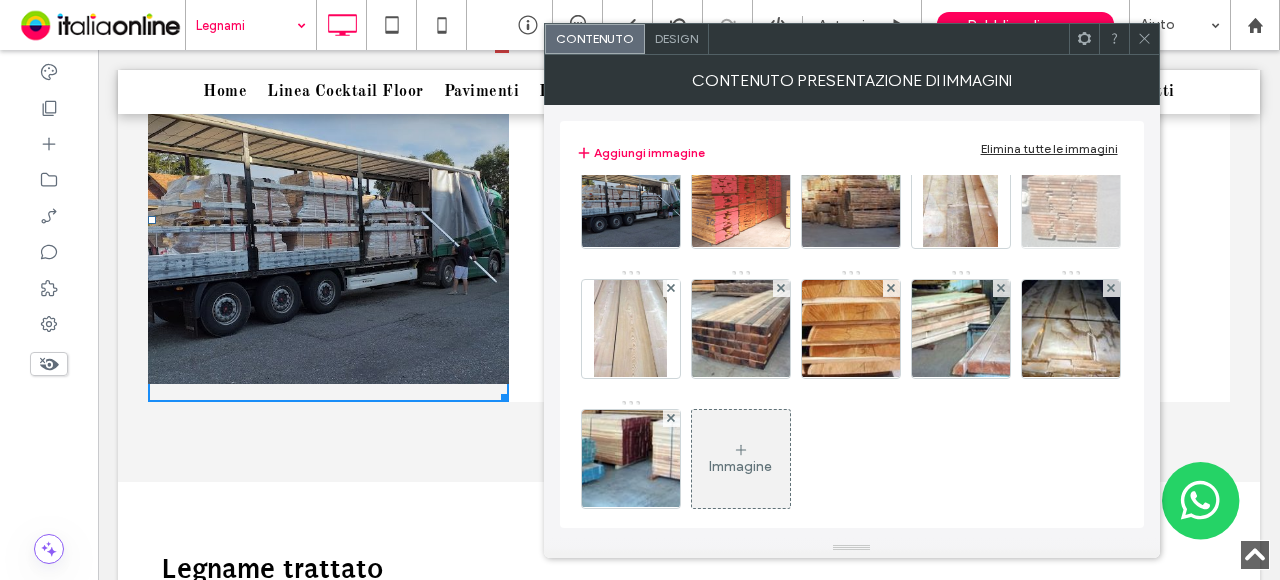 scroll, scrollTop: 66, scrollLeft: 0, axis: vertical 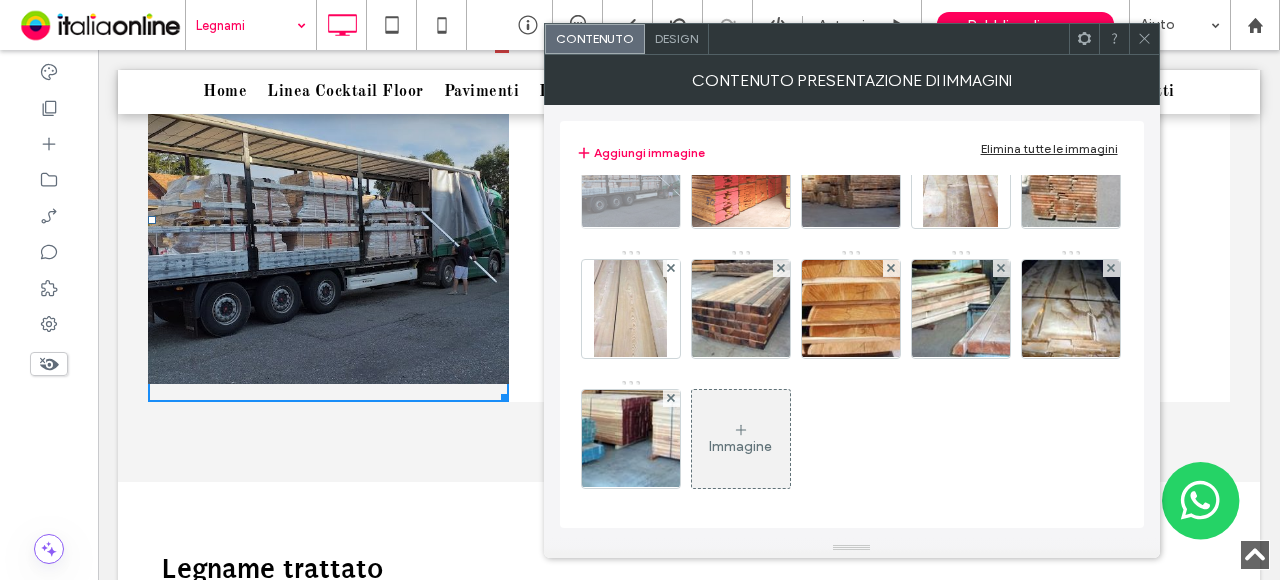 click at bounding box center (630, 179) 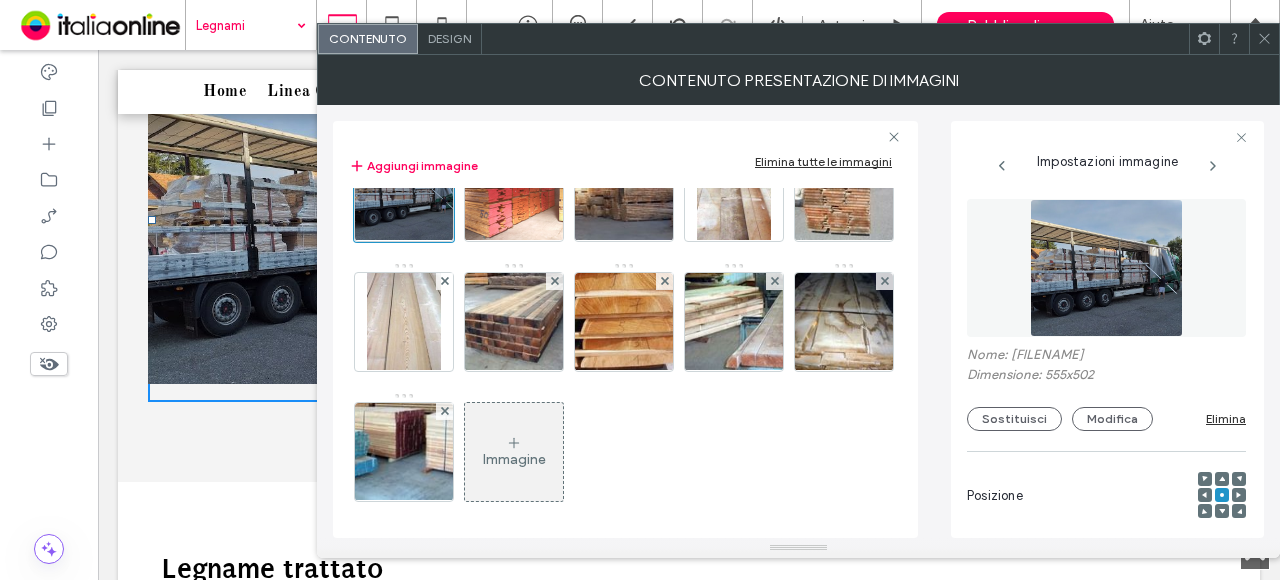 click on "Nome: 20190816_185824-e6d88768-1920w.jpg" at bounding box center (1106, 357) 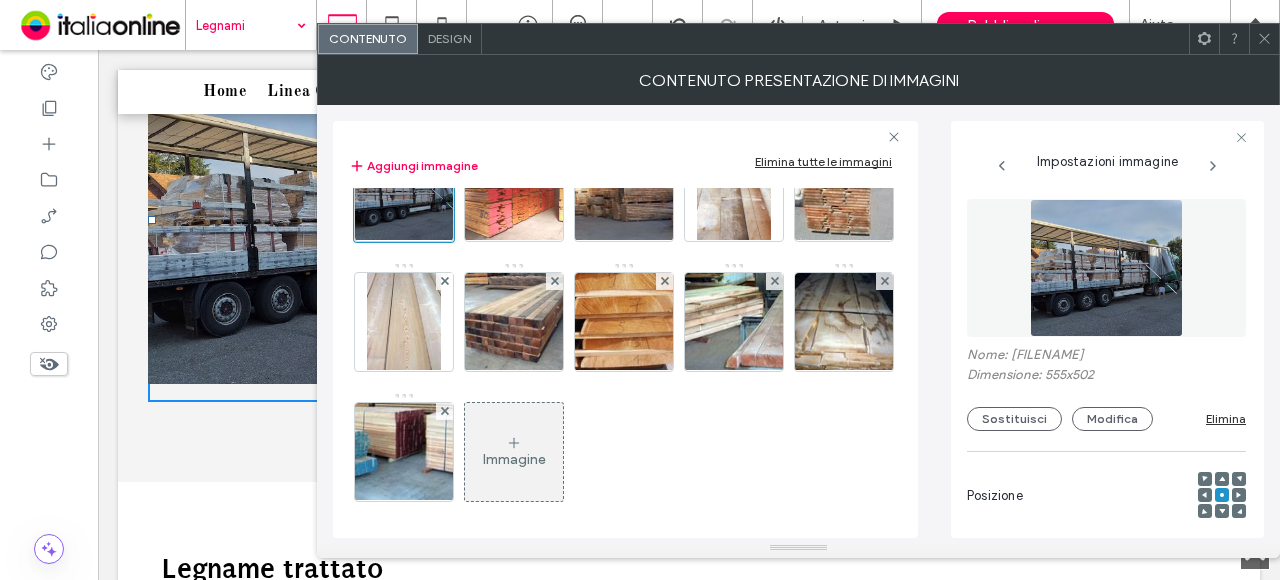 click at bounding box center (1264, 39) 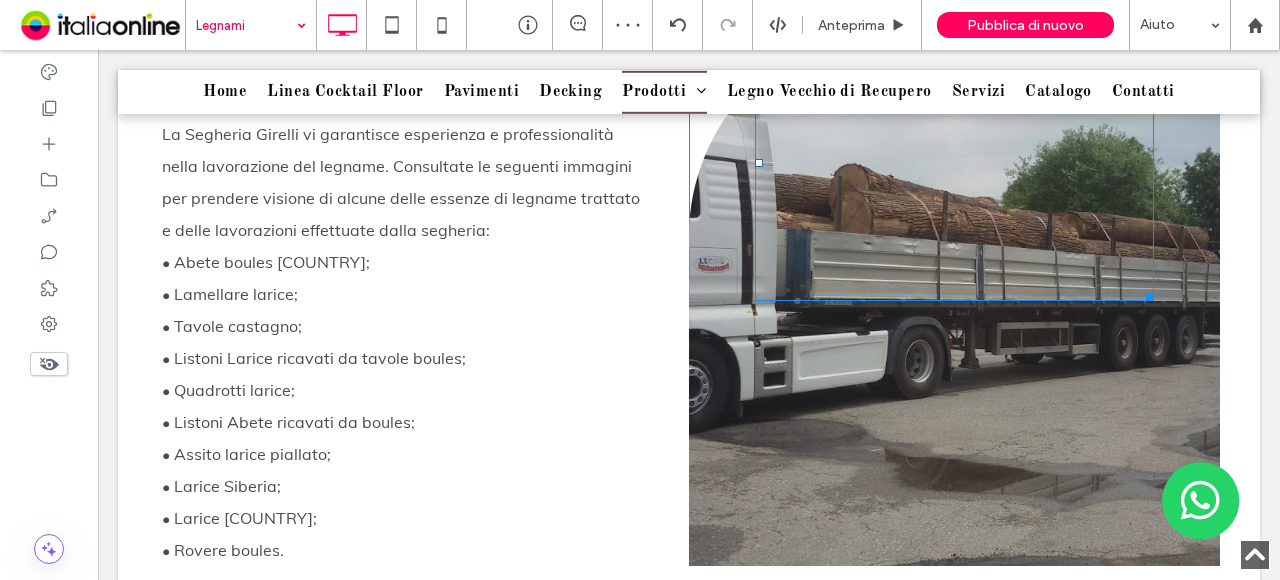 scroll, scrollTop: 2400, scrollLeft: 0, axis: vertical 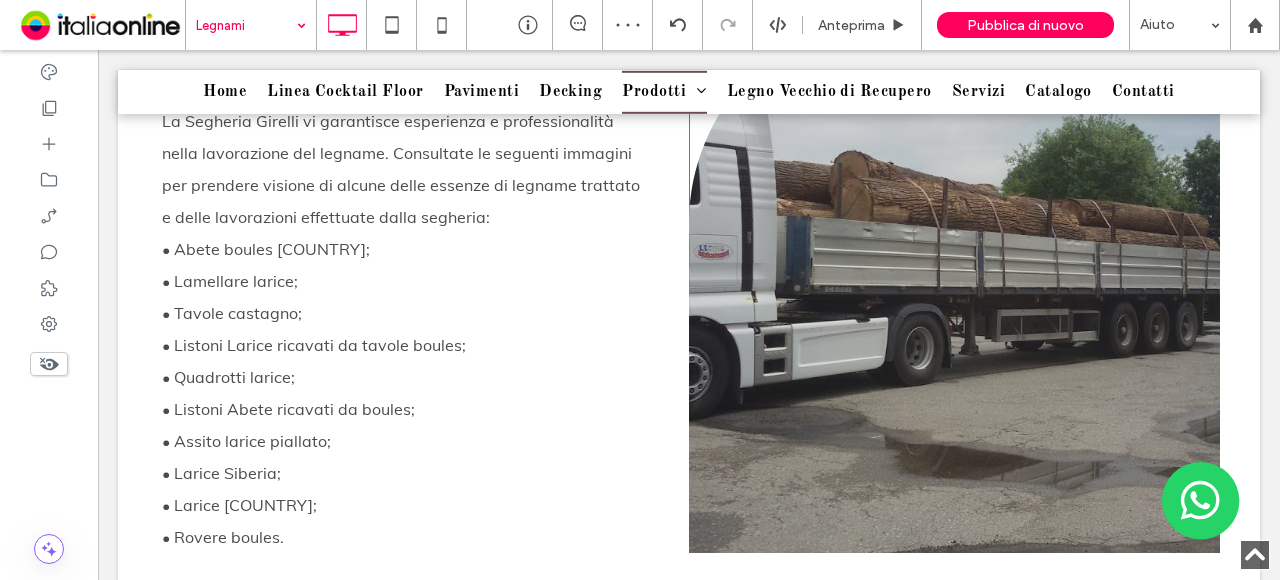 click on "Click To Paste" at bounding box center [954, 283] 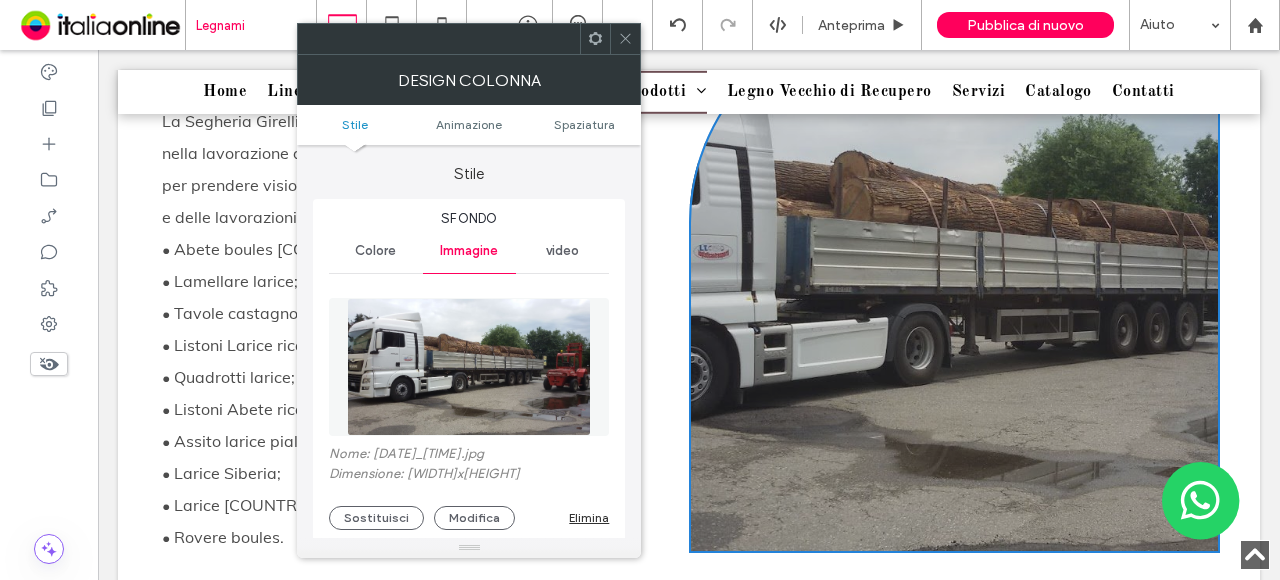 type on "***" 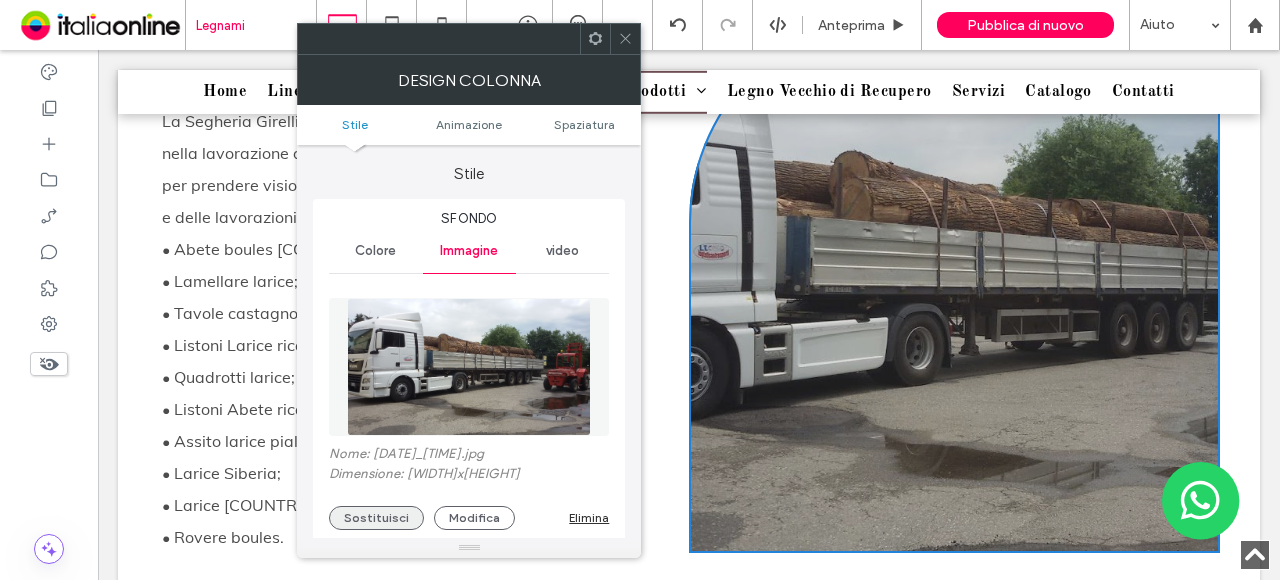 click on "Sostituisci" at bounding box center [376, 518] 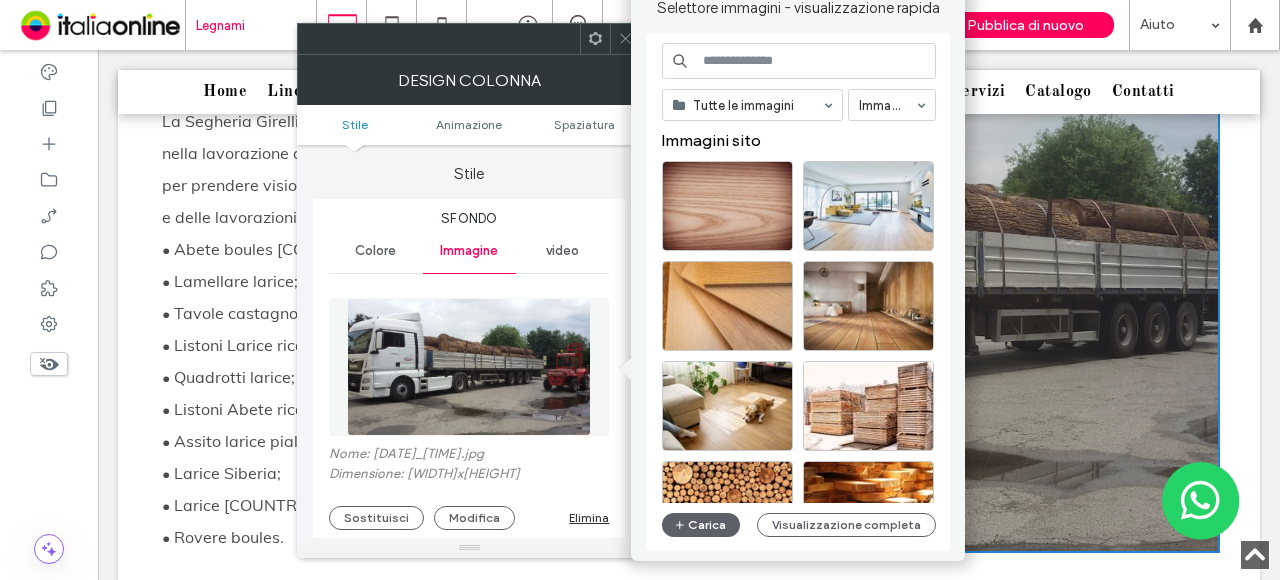 click at bounding box center [799, 61] 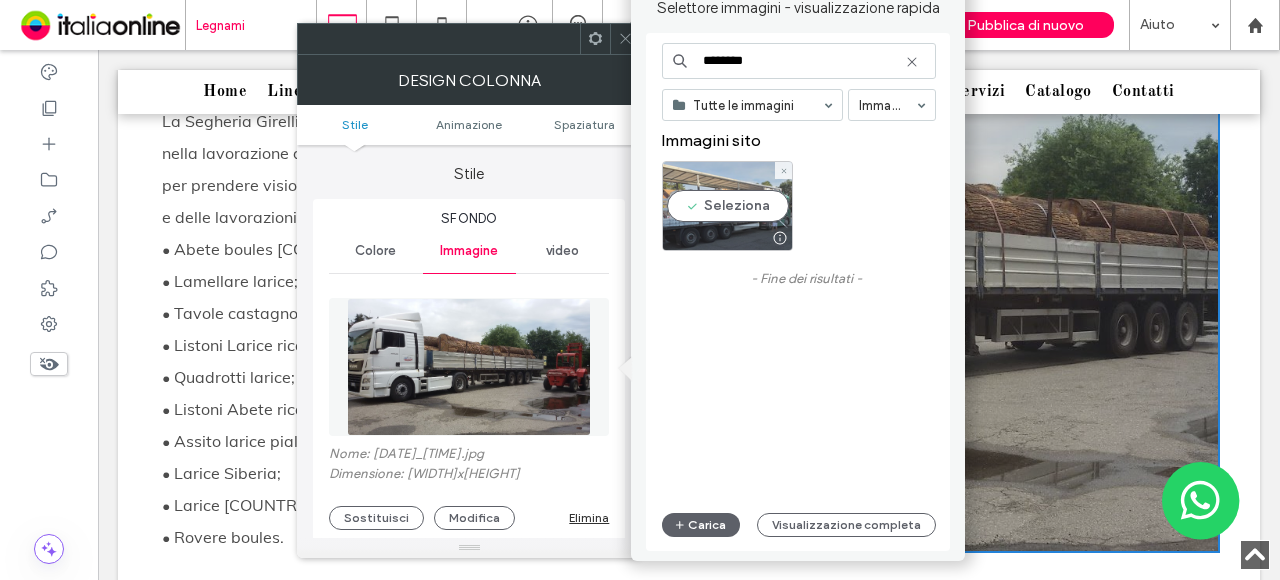 type on "********" 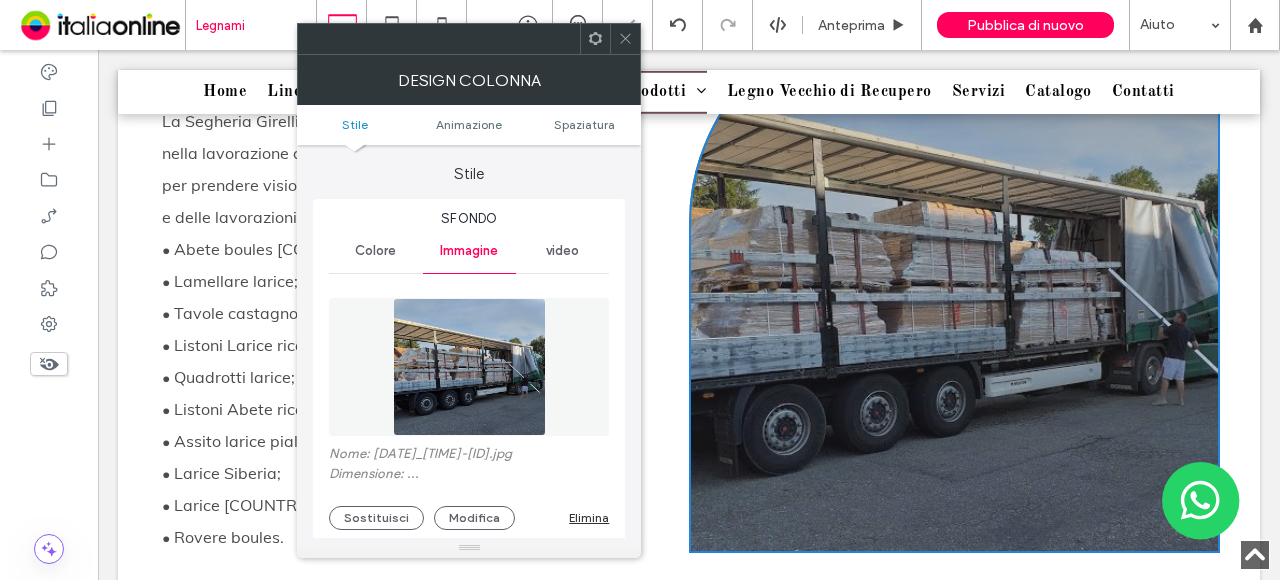 type on "***" 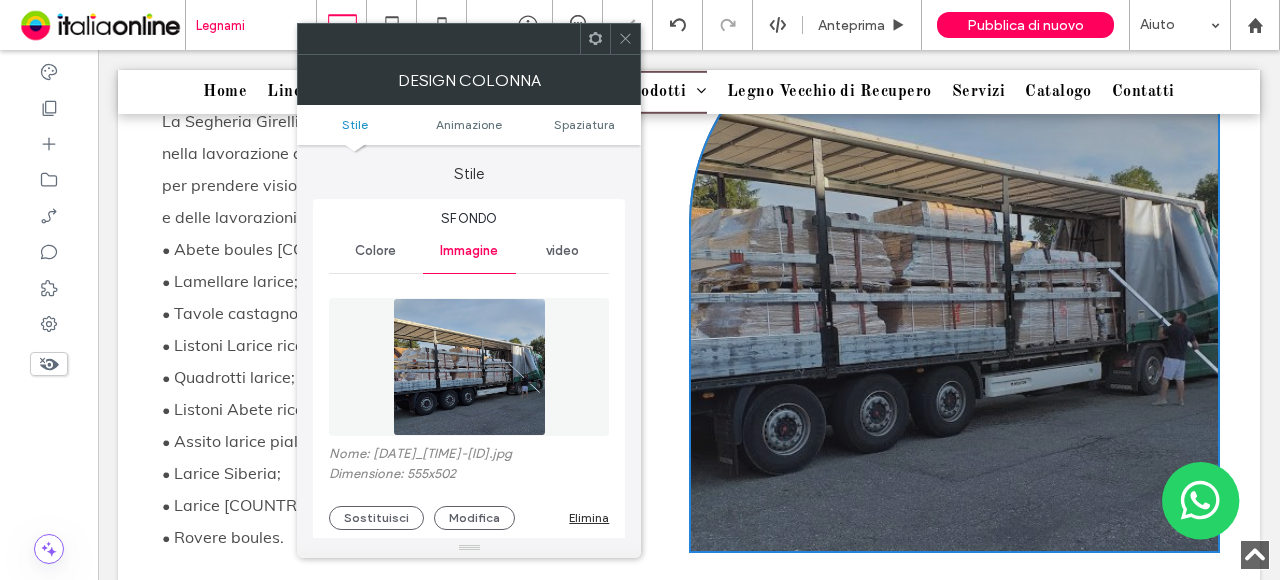 scroll, scrollTop: 200, scrollLeft: 0, axis: vertical 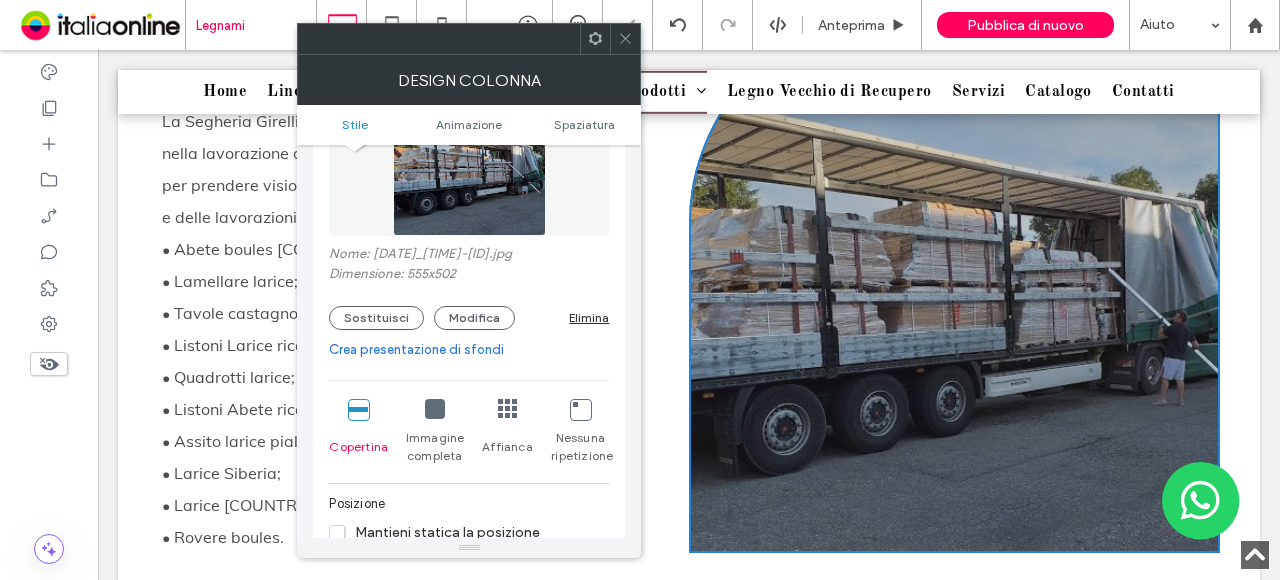 click at bounding box center (625, 39) 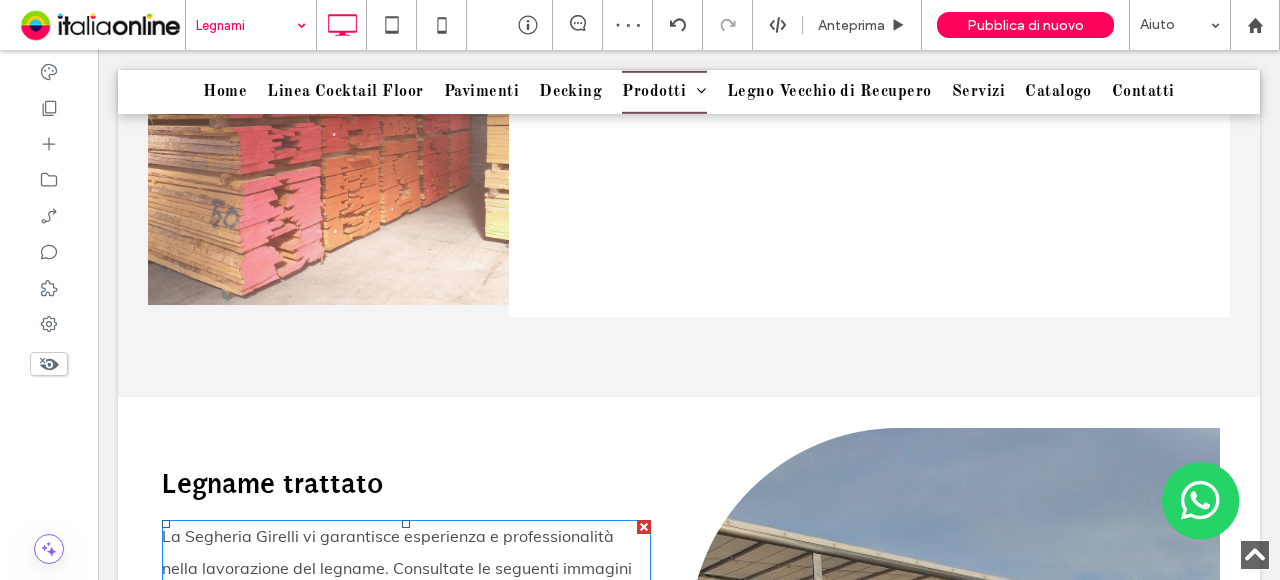 scroll, scrollTop: 1900, scrollLeft: 0, axis: vertical 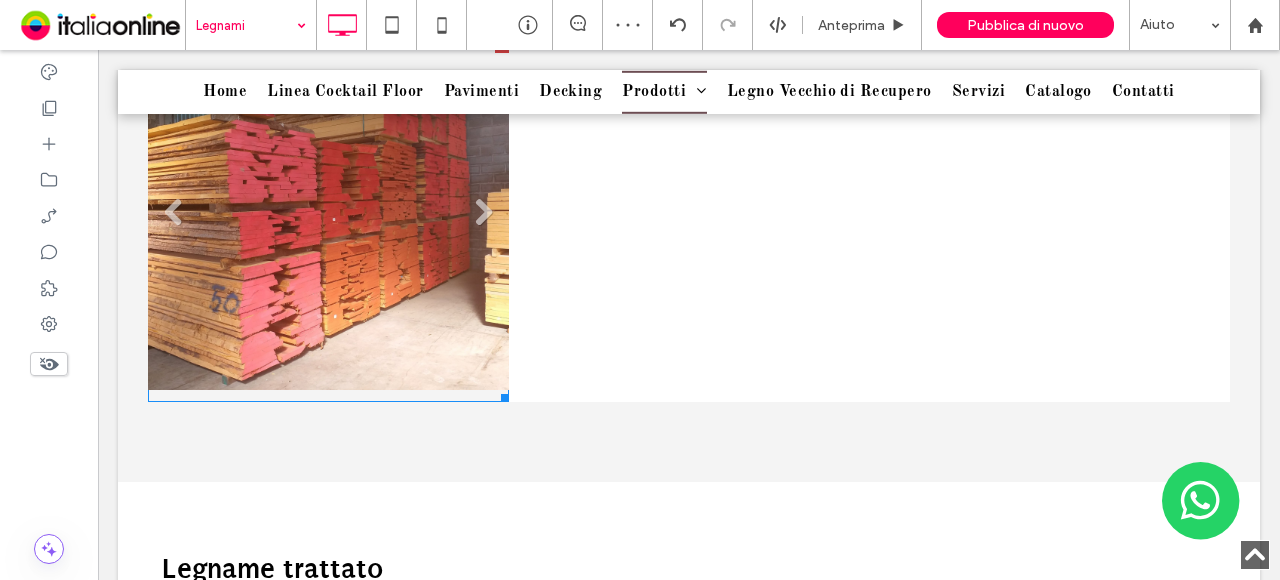 click on "Titolo diapositiva
Scrivi qui la tua didascalia
Pulsante" at bounding box center (328, 220) 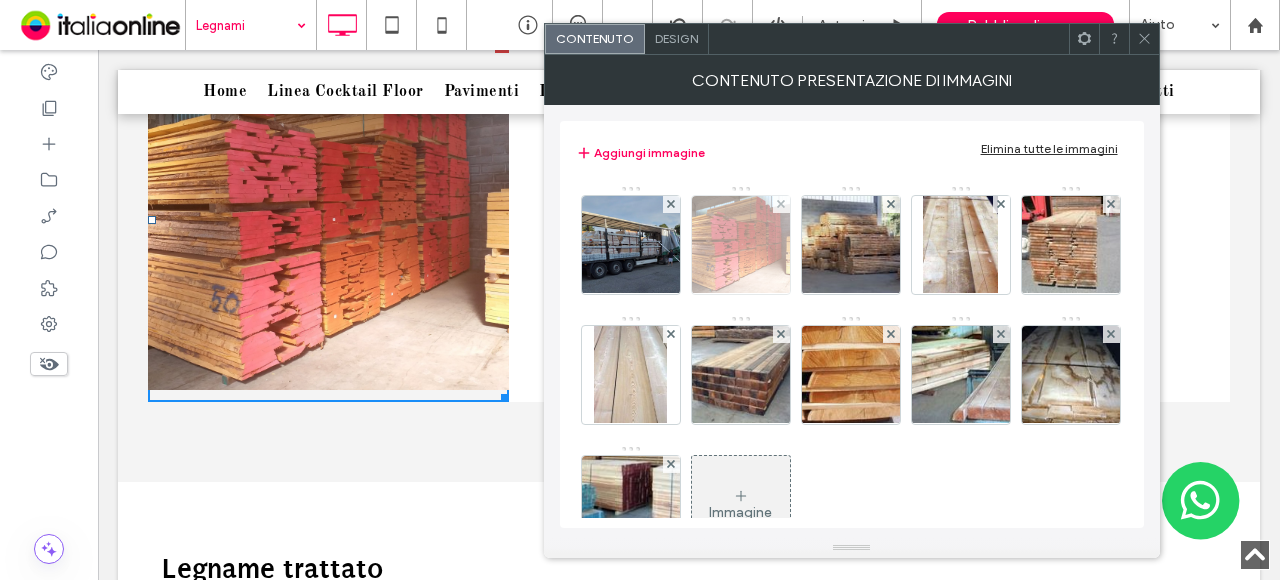 click at bounding box center (740, 245) 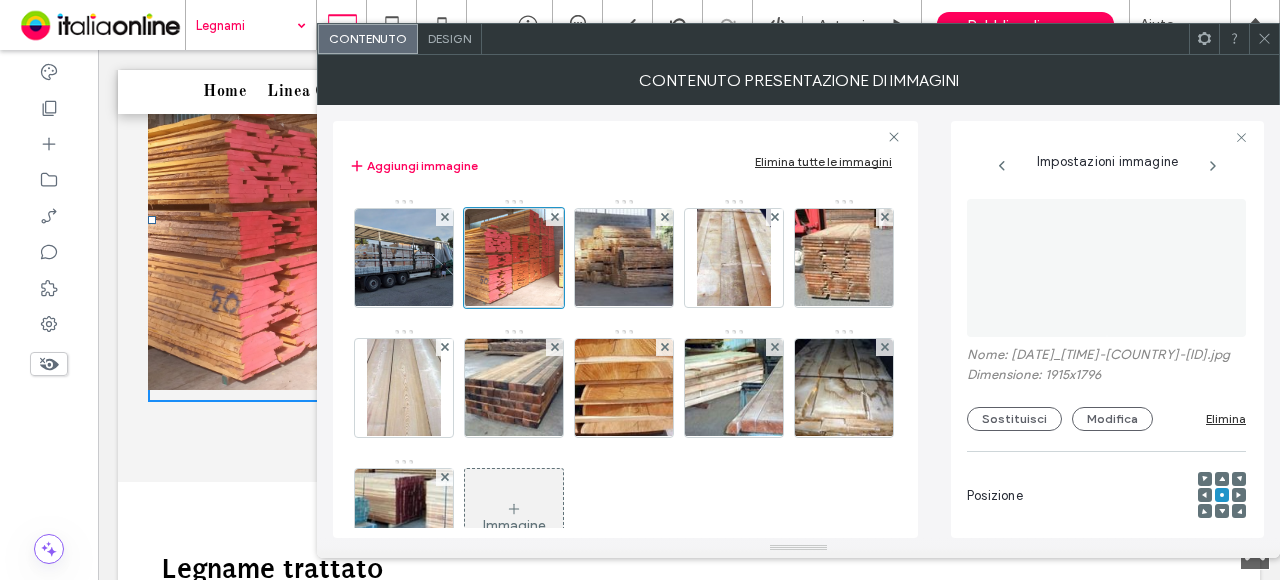 click on "Nome: 20200709_092145-BR-524e3fb6-1920w.jpg" at bounding box center [1106, 357] 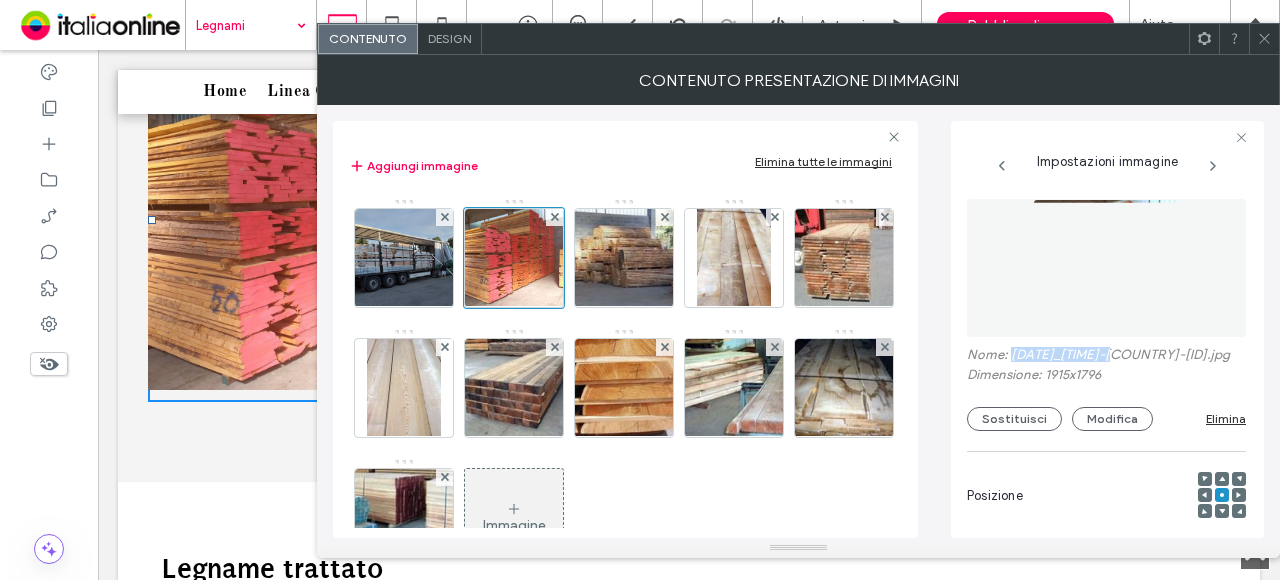 click on "Nome: 20200709_092145-BR-524e3fb6-1920w.jpg" at bounding box center [1106, 357] 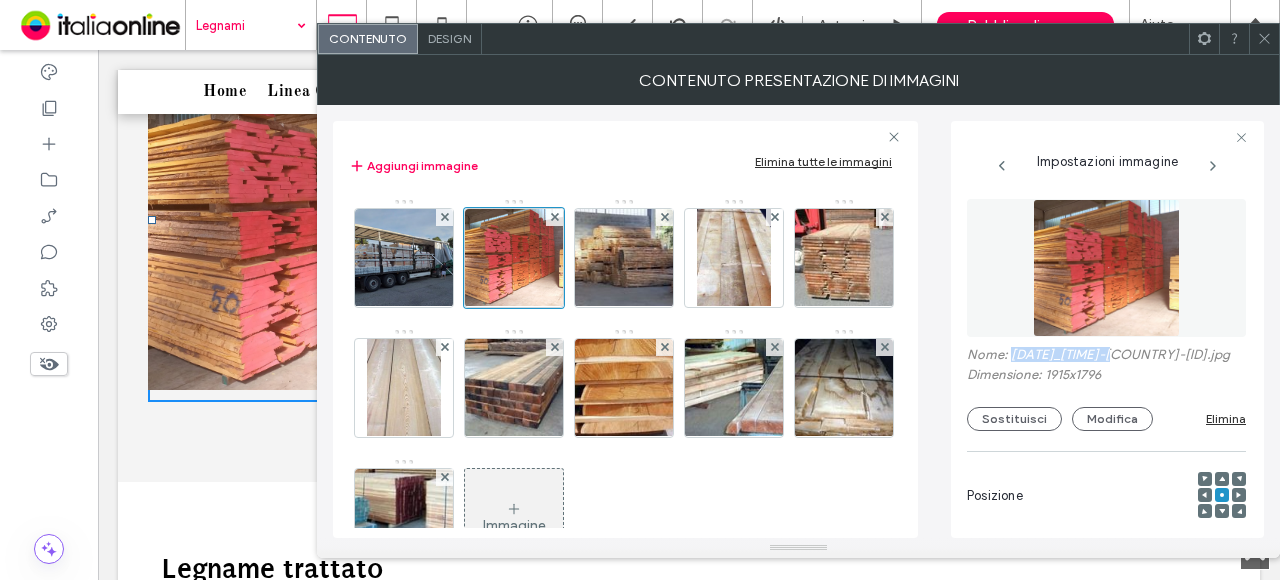 copy on "20200709_092145" 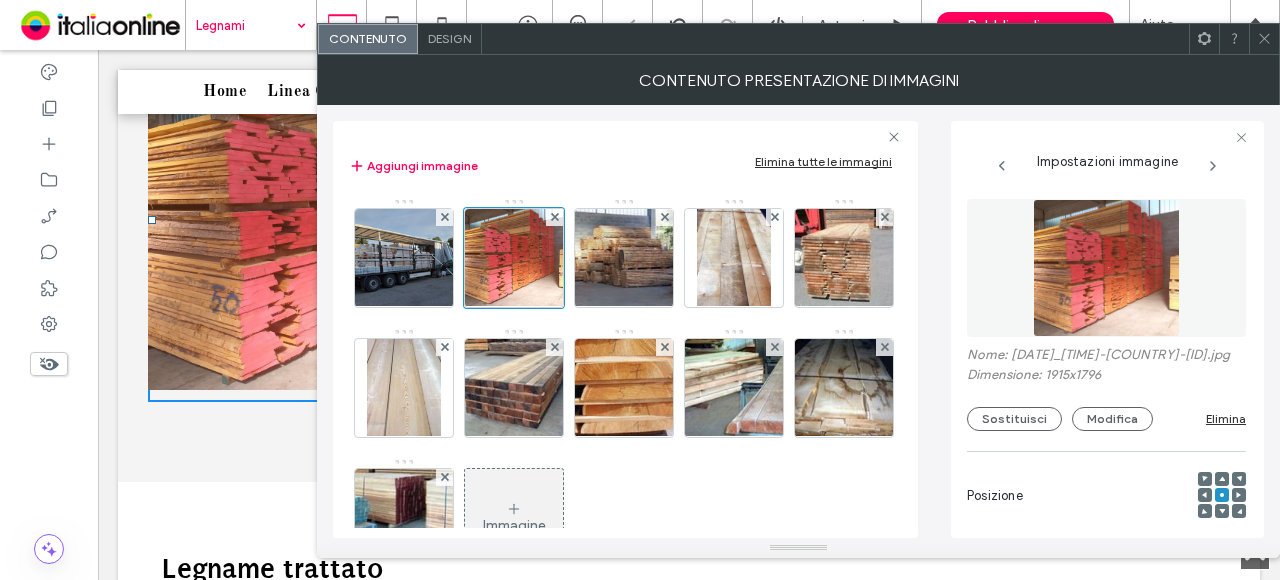 drag, startPoint x: 1275, startPoint y: 40, endPoint x: 1267, endPoint y: 53, distance: 15.264338 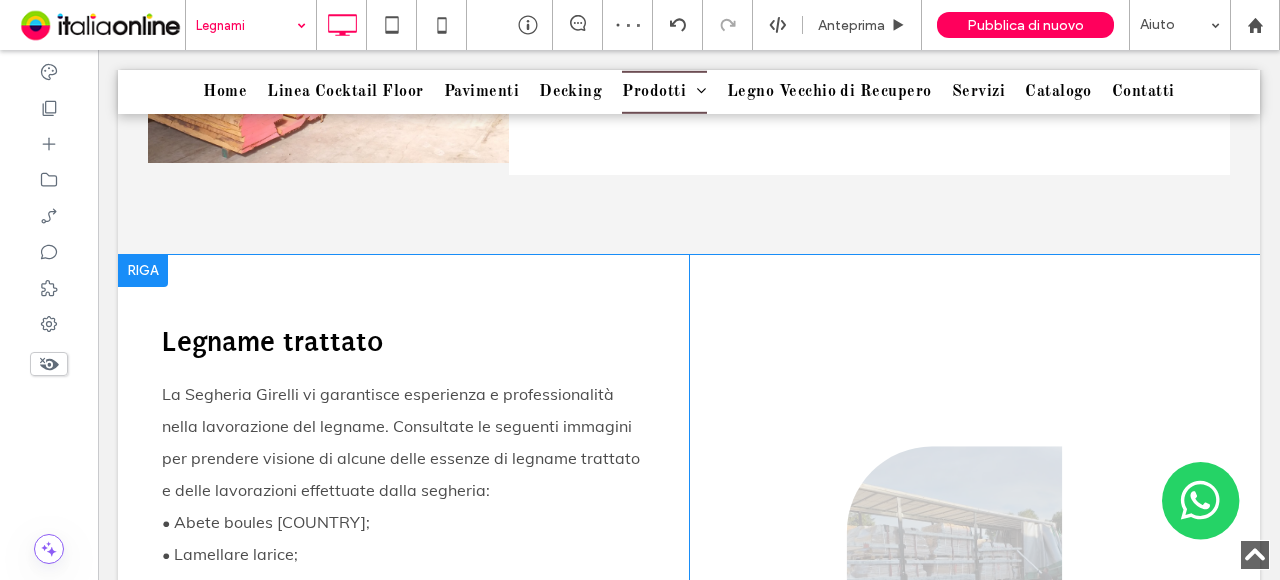 scroll, scrollTop: 2400, scrollLeft: 0, axis: vertical 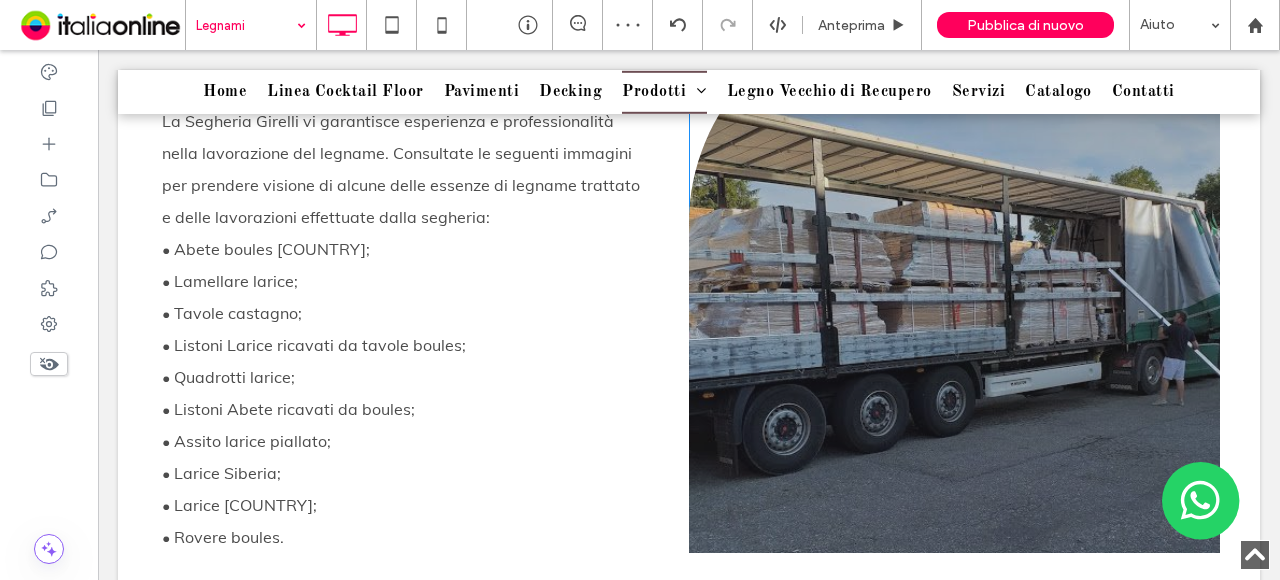 click on "Click To Paste" at bounding box center [954, 283] 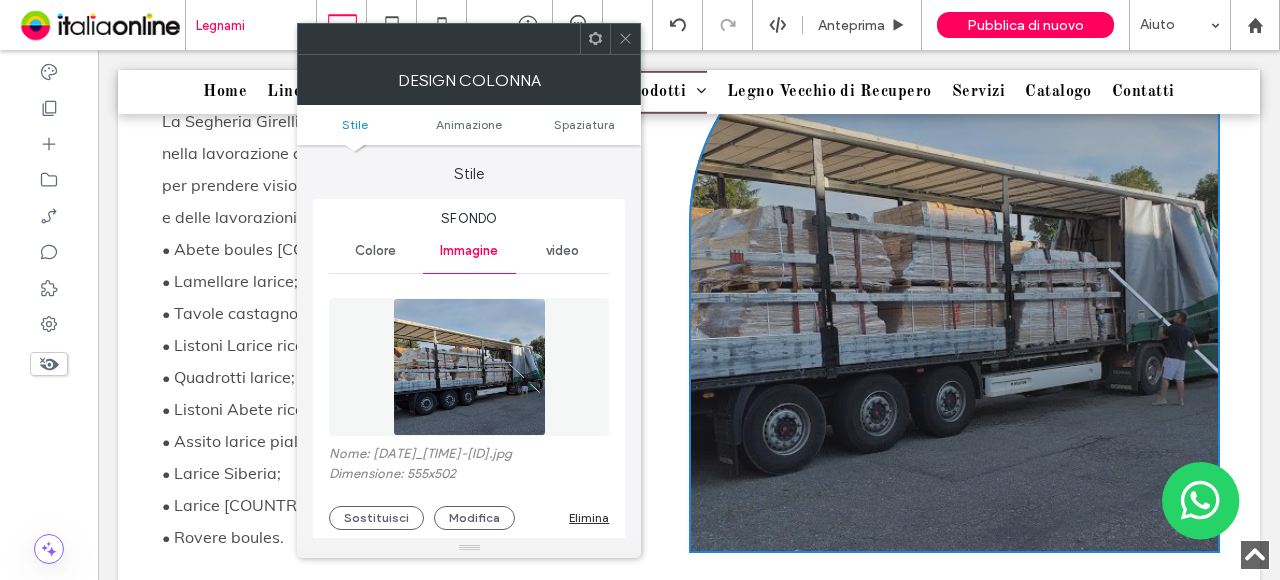 type on "***" 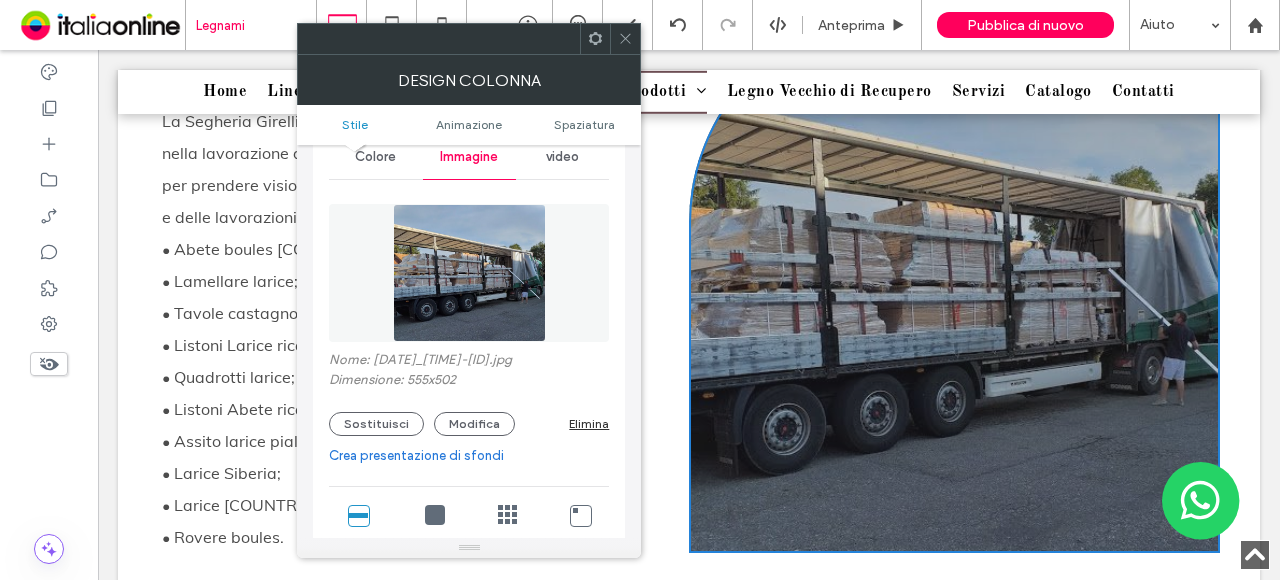 scroll, scrollTop: 200, scrollLeft: 0, axis: vertical 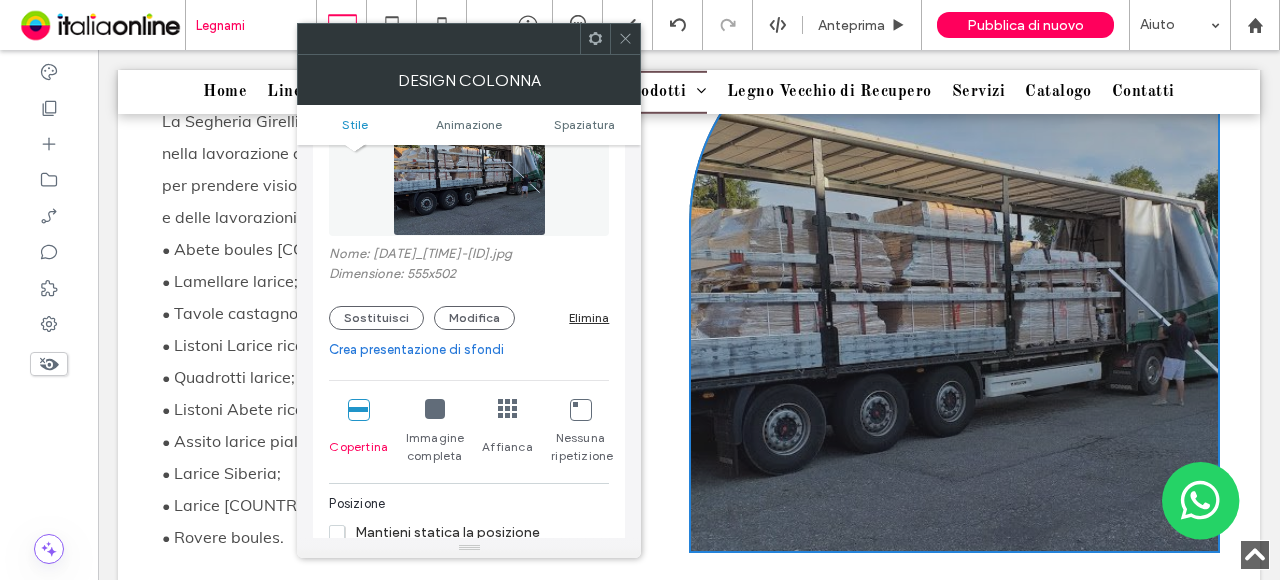 click on "Crea presentazione di sfondi" at bounding box center (469, 350) 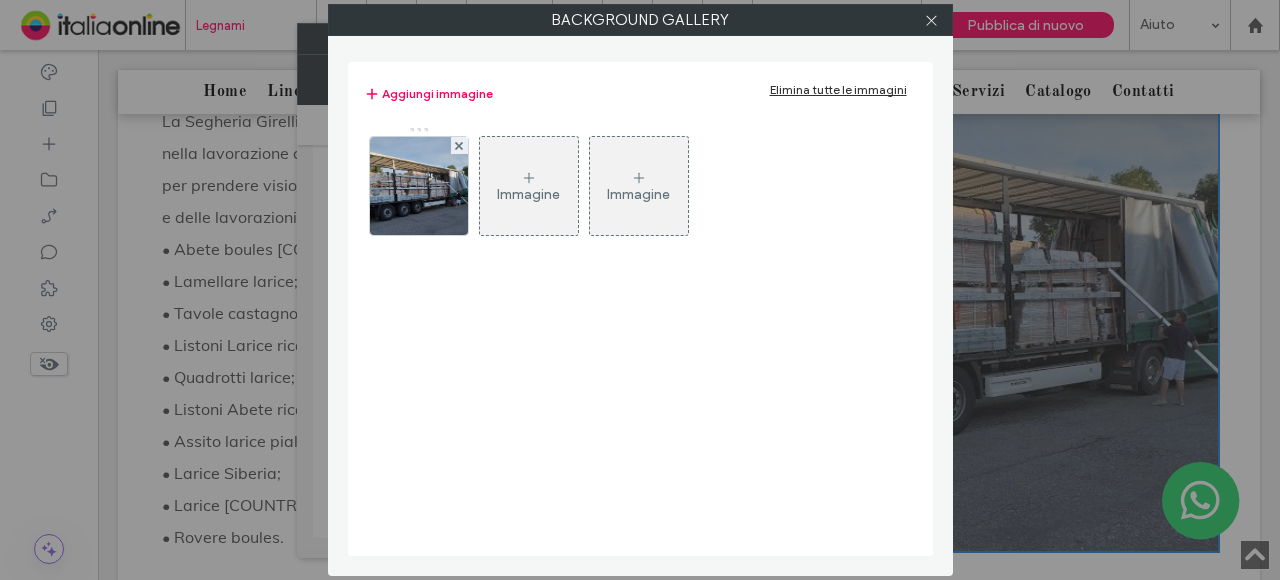 click on "Immagine" at bounding box center [529, 186] 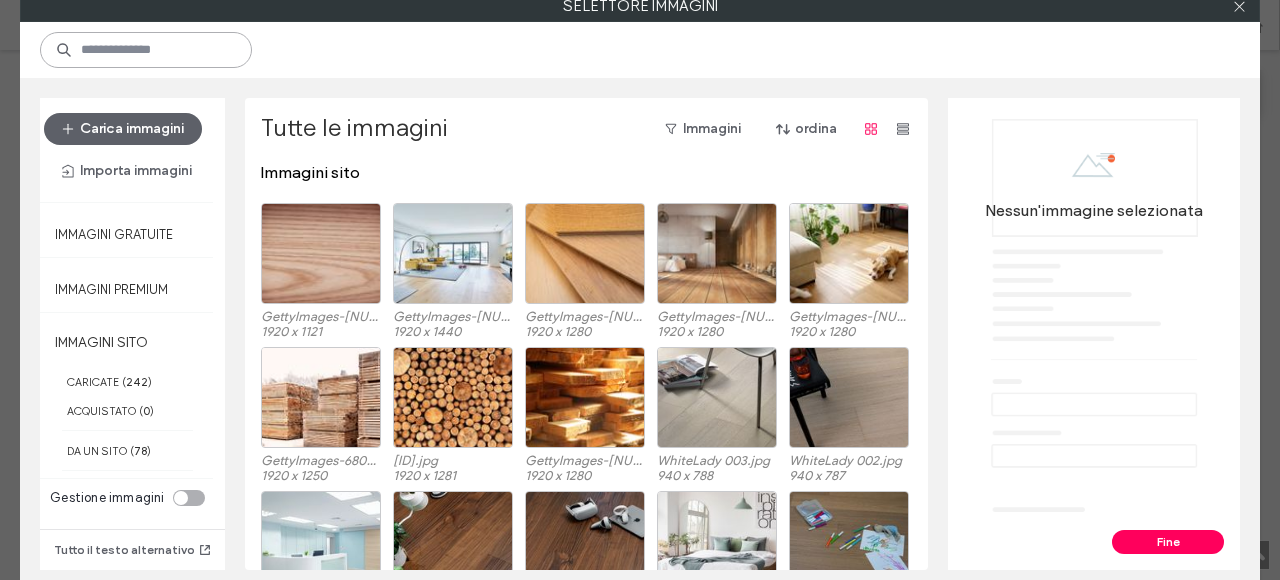 click at bounding box center (146, 50) 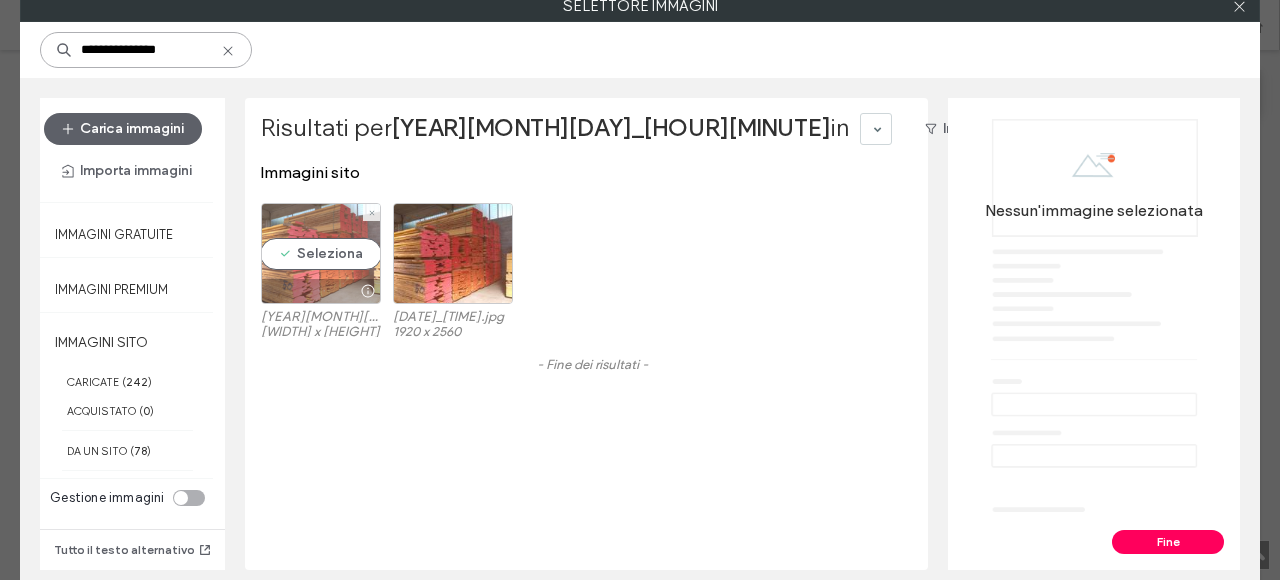type on "**********" 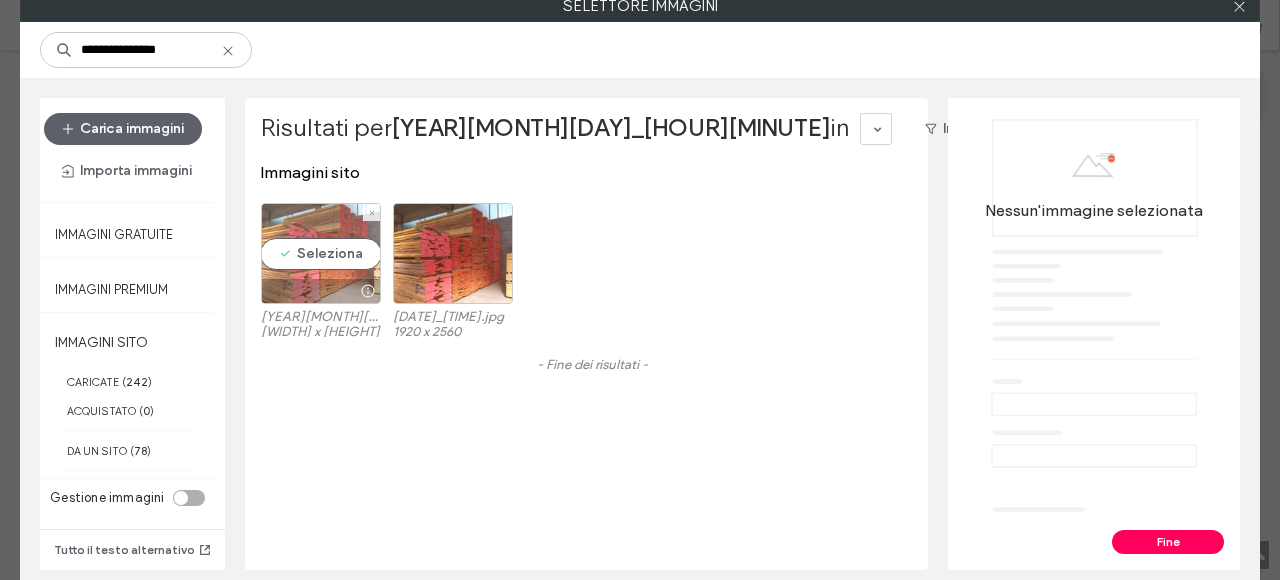 click on "Seleziona" at bounding box center [321, 253] 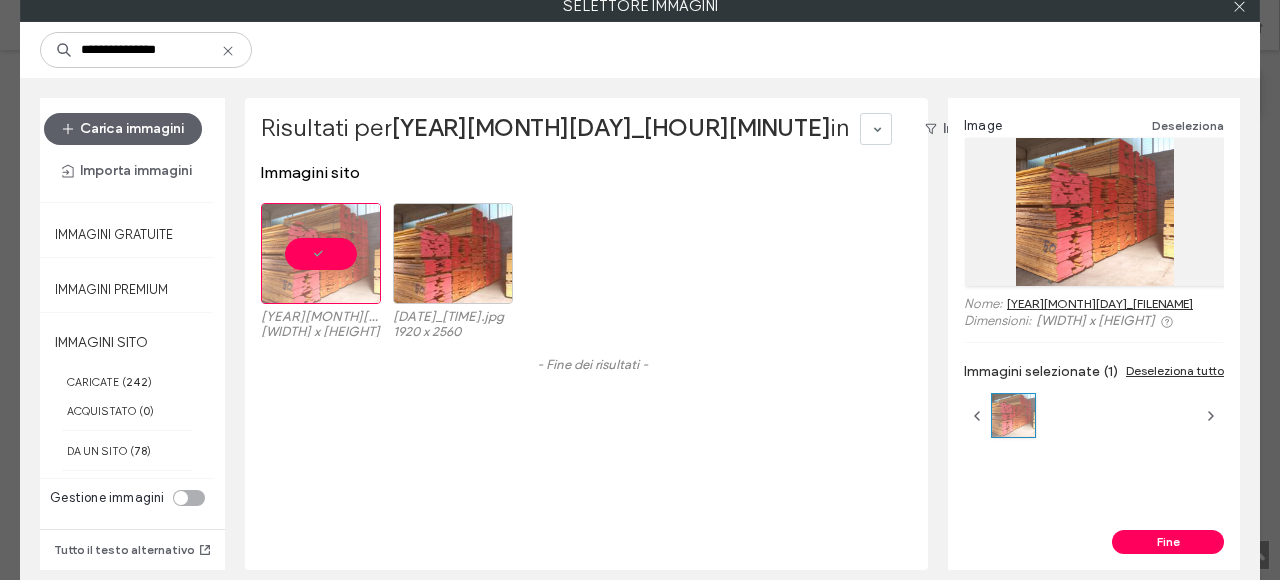 click on "Fine" at bounding box center [1168, 542] 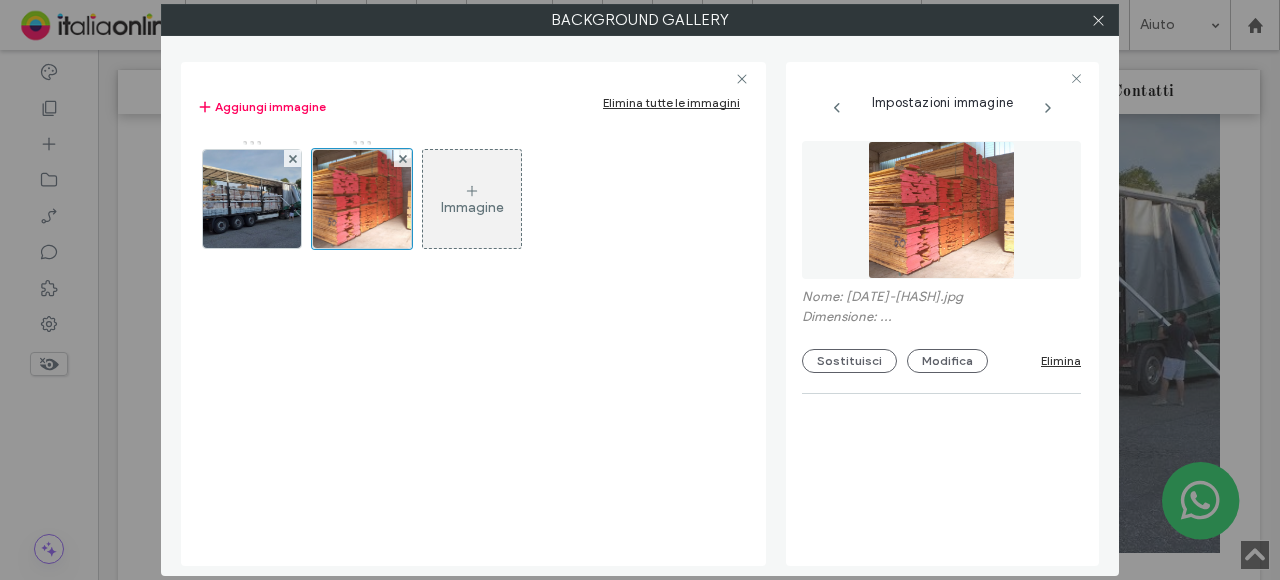 scroll, scrollTop: 179, scrollLeft: 0, axis: vertical 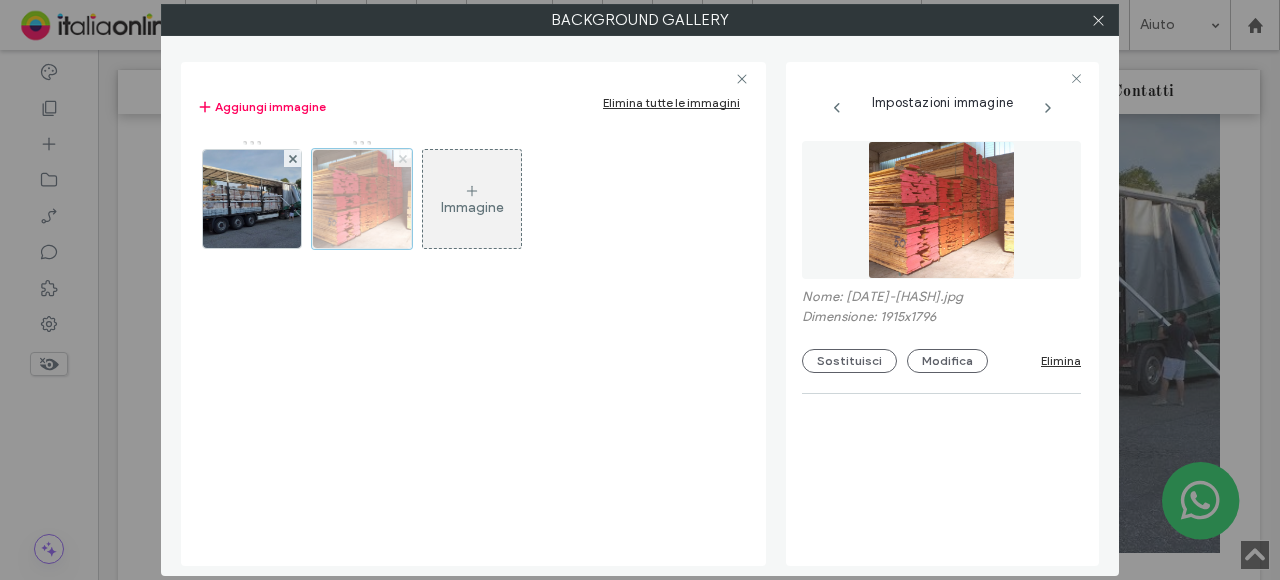 click 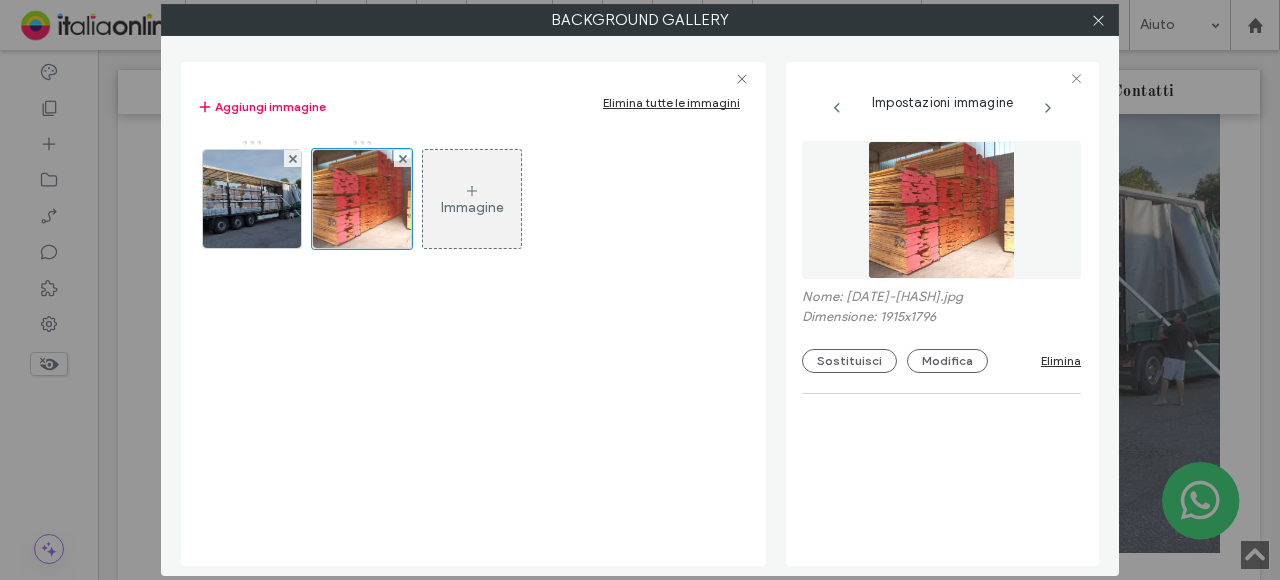 type on "***" 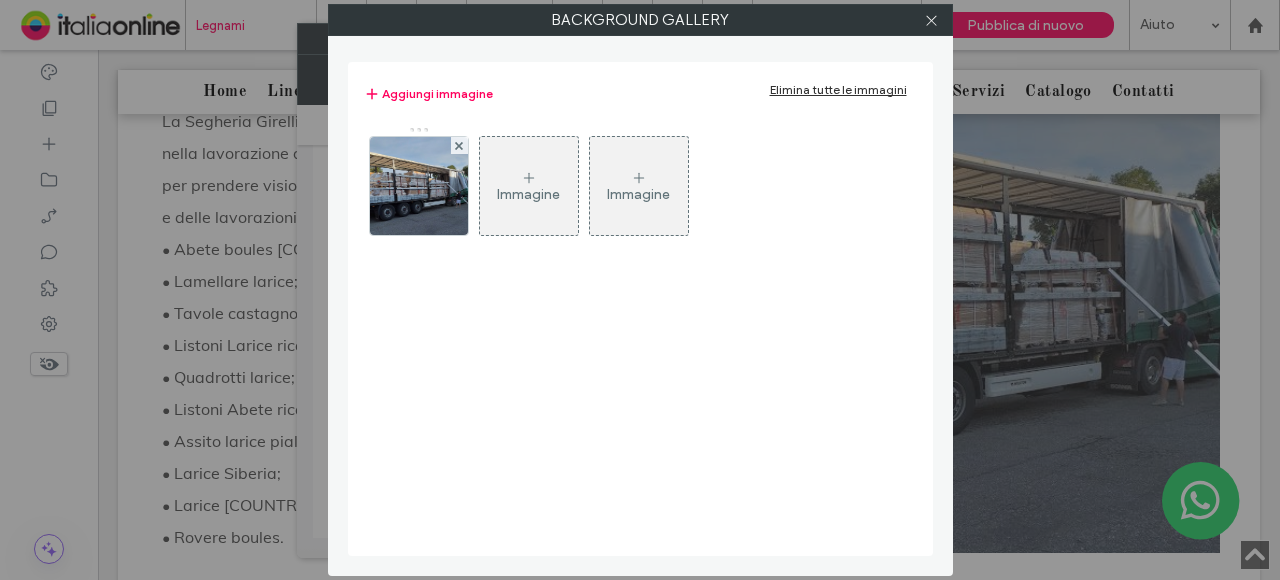 scroll, scrollTop: 200, scrollLeft: 0, axis: vertical 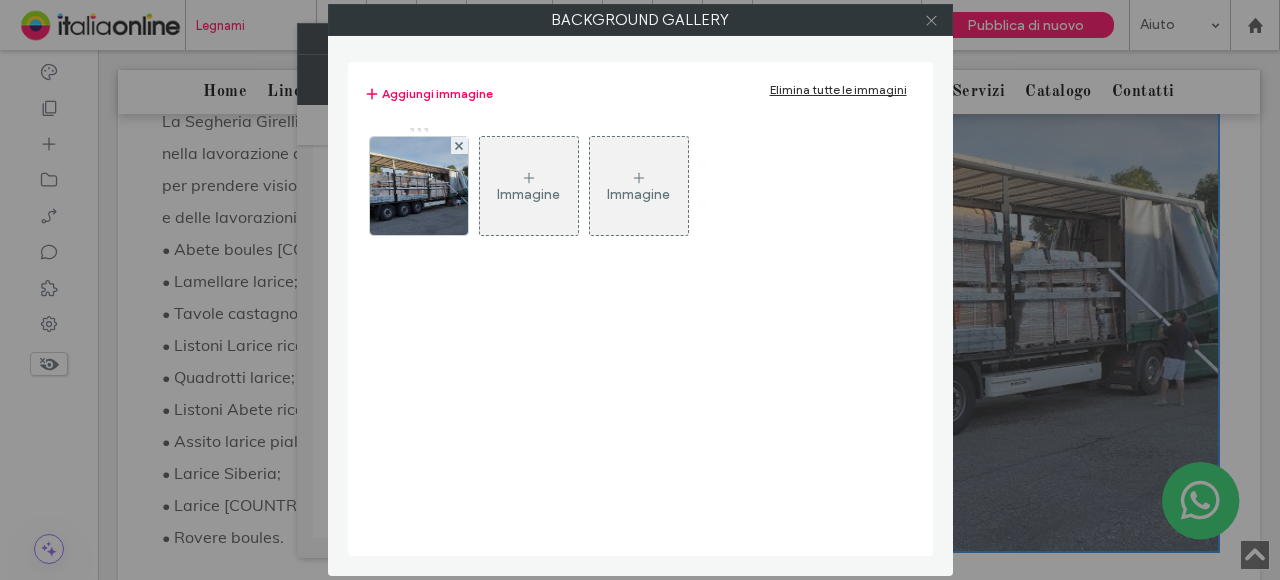 click 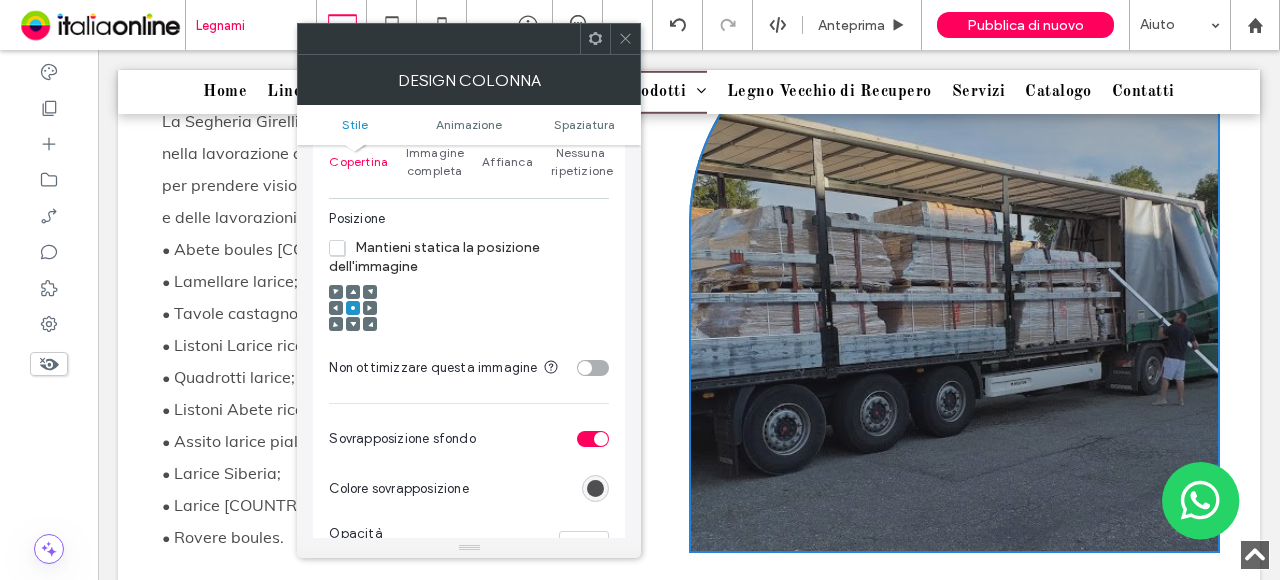 scroll, scrollTop: 800, scrollLeft: 0, axis: vertical 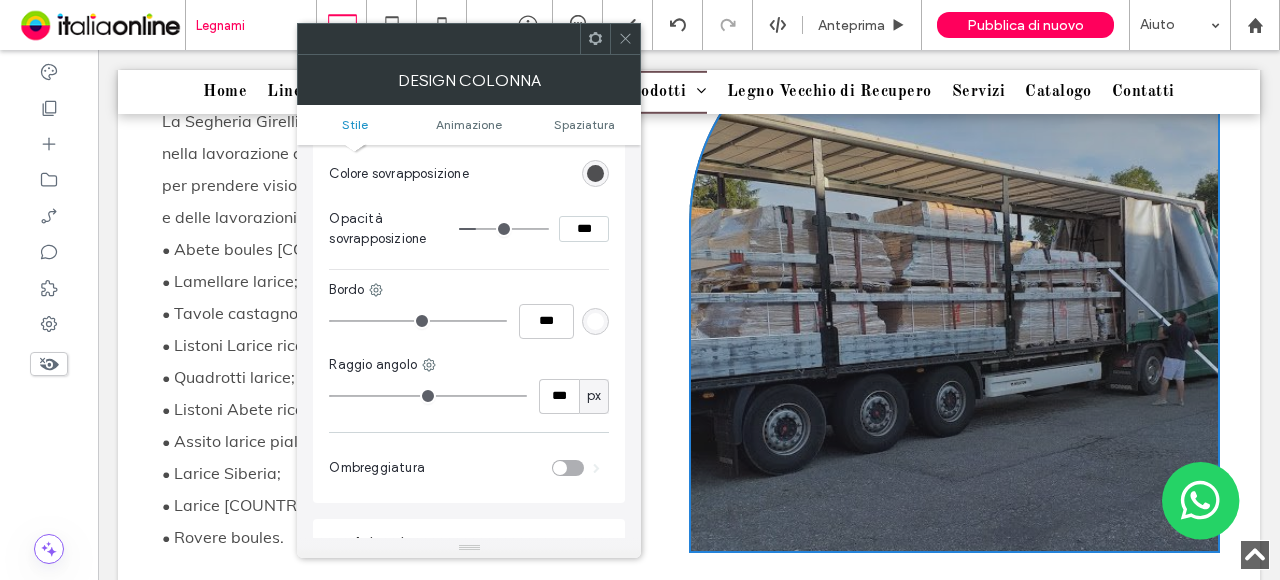 drag, startPoint x: 630, startPoint y: 39, endPoint x: 636, endPoint y: 58, distance: 19.924858 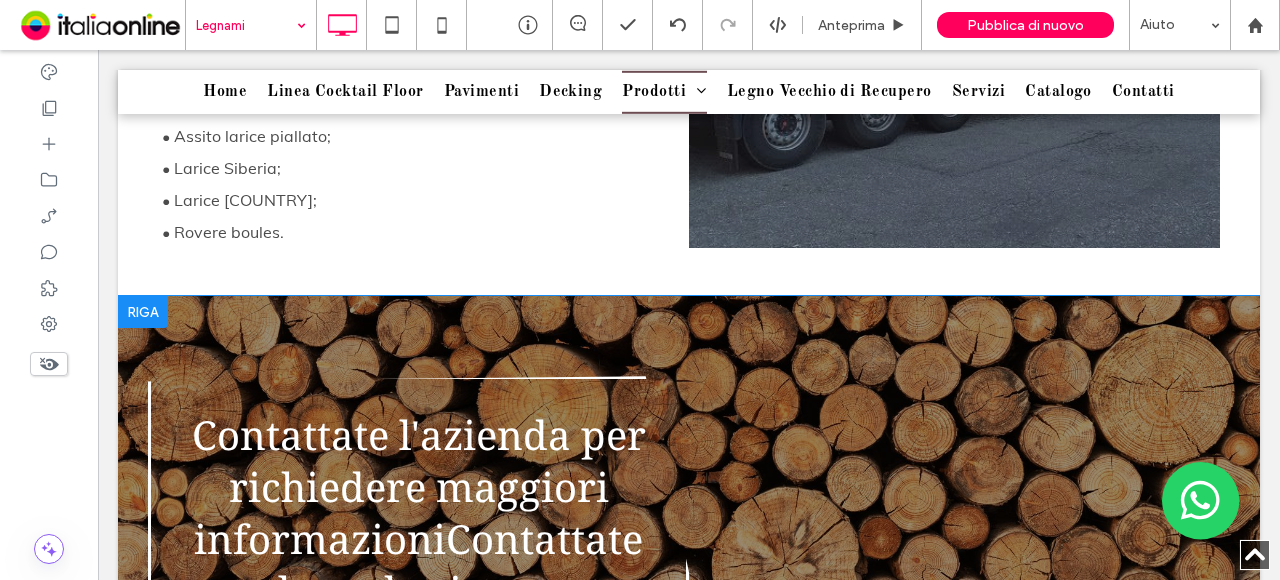 scroll, scrollTop: 2700, scrollLeft: 0, axis: vertical 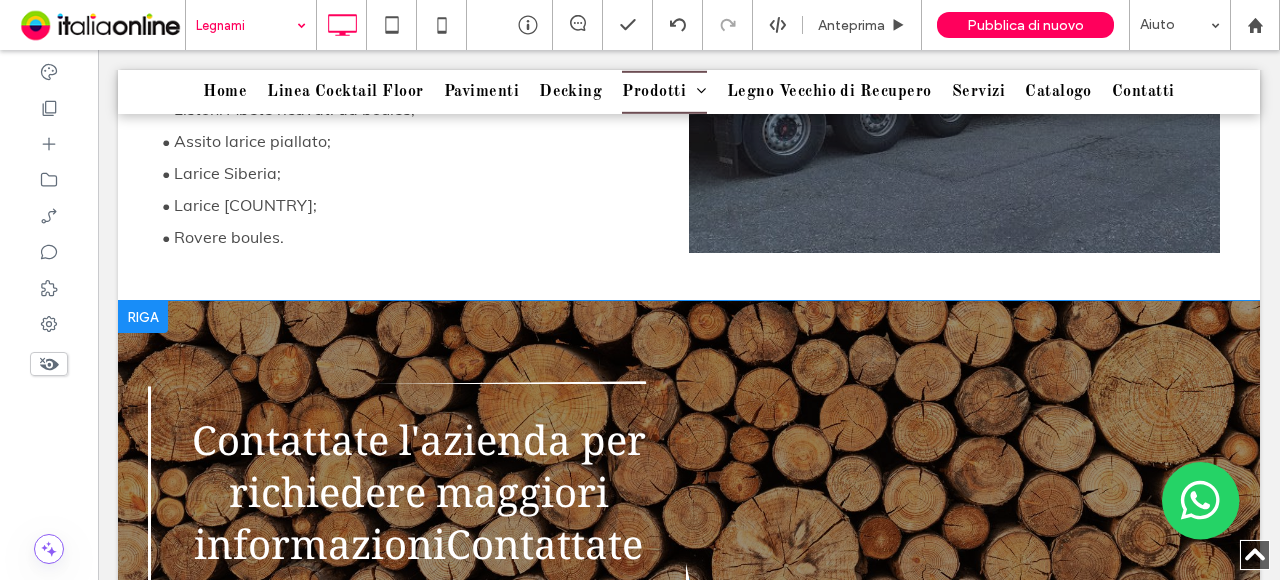 click on "**********" at bounding box center [689, 656] 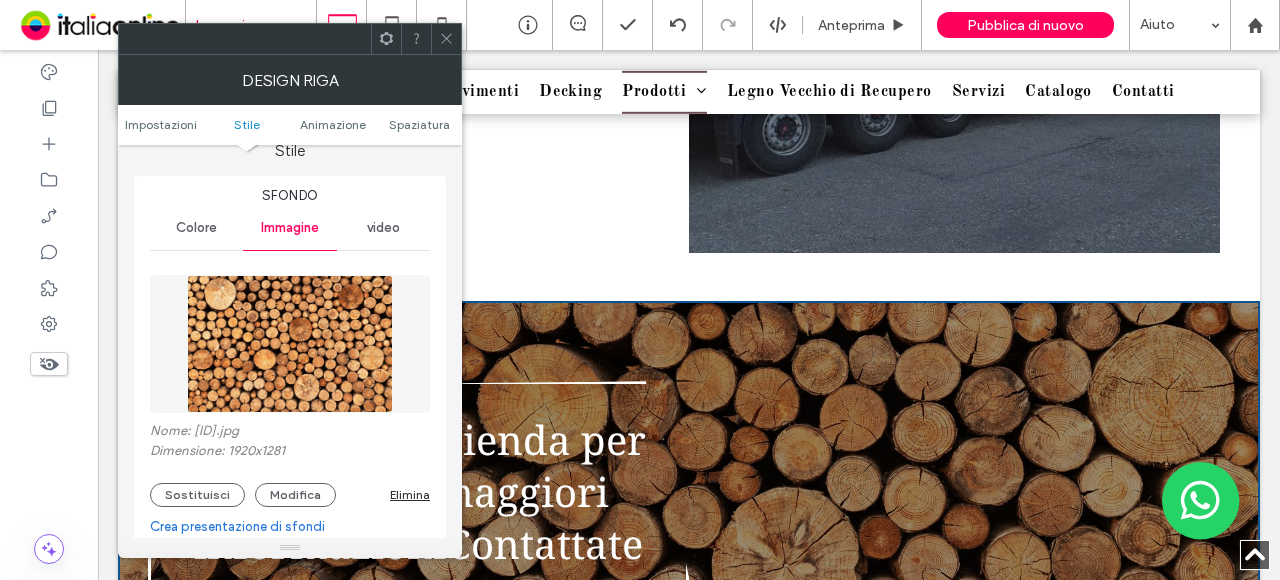 scroll, scrollTop: 200, scrollLeft: 0, axis: vertical 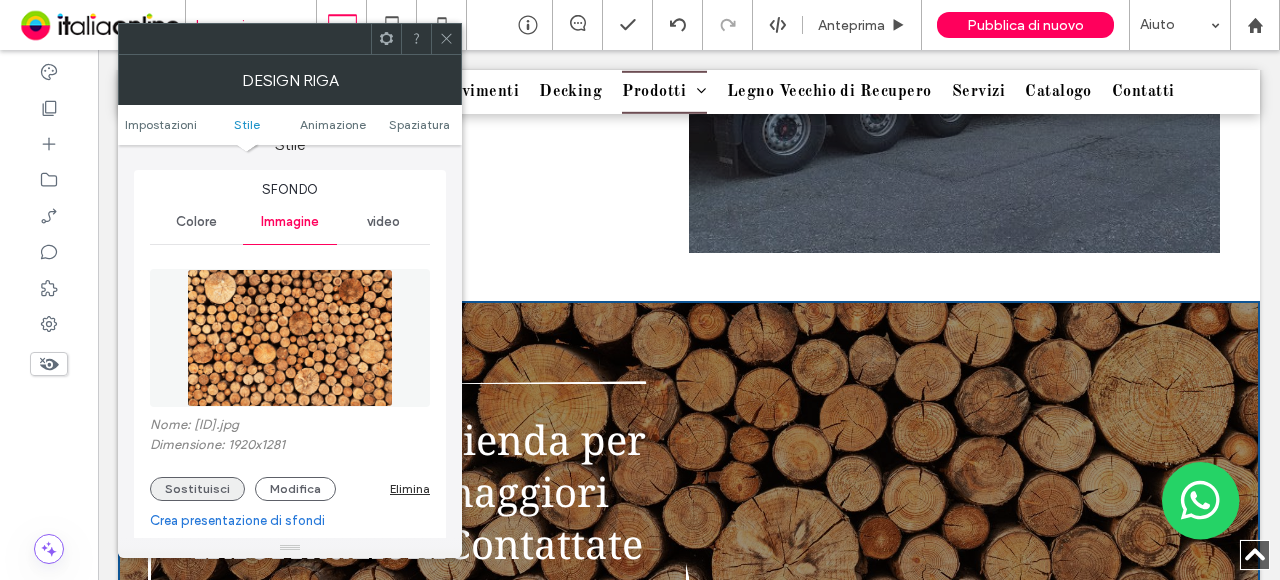 click on "Sostituisci" at bounding box center [197, 489] 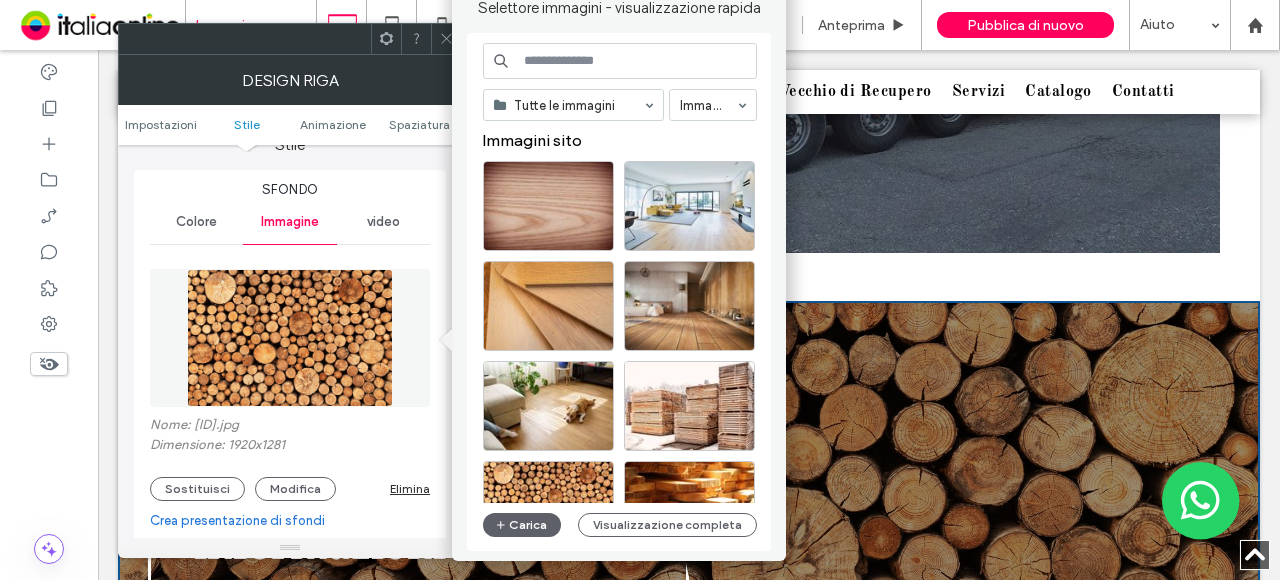 click at bounding box center [446, 39] 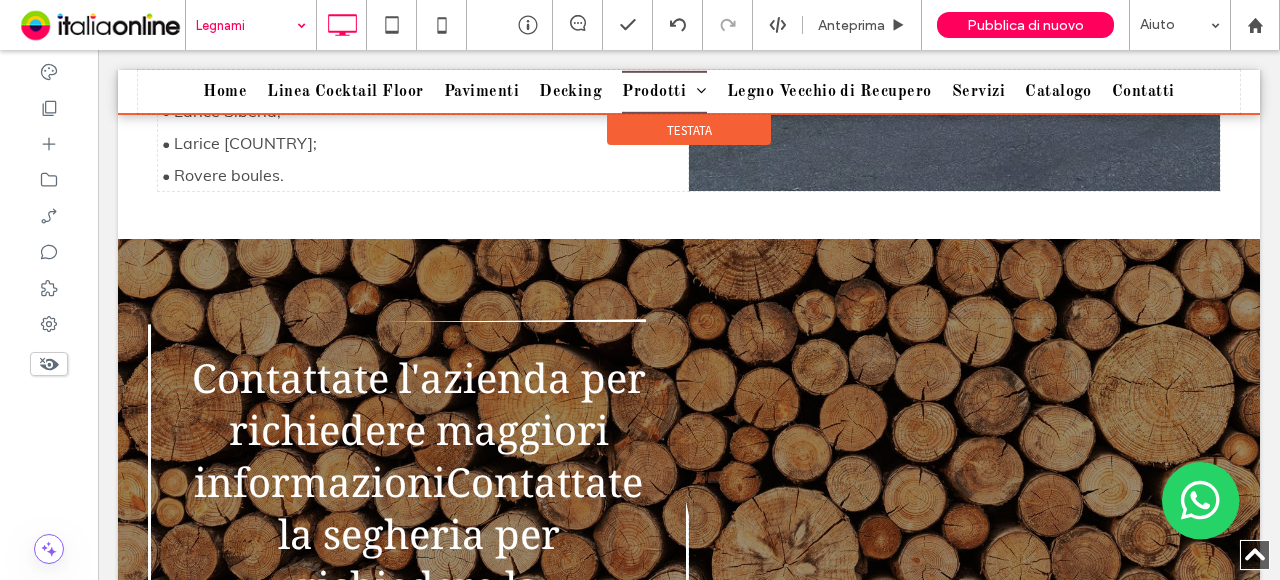 scroll, scrollTop: 2500, scrollLeft: 0, axis: vertical 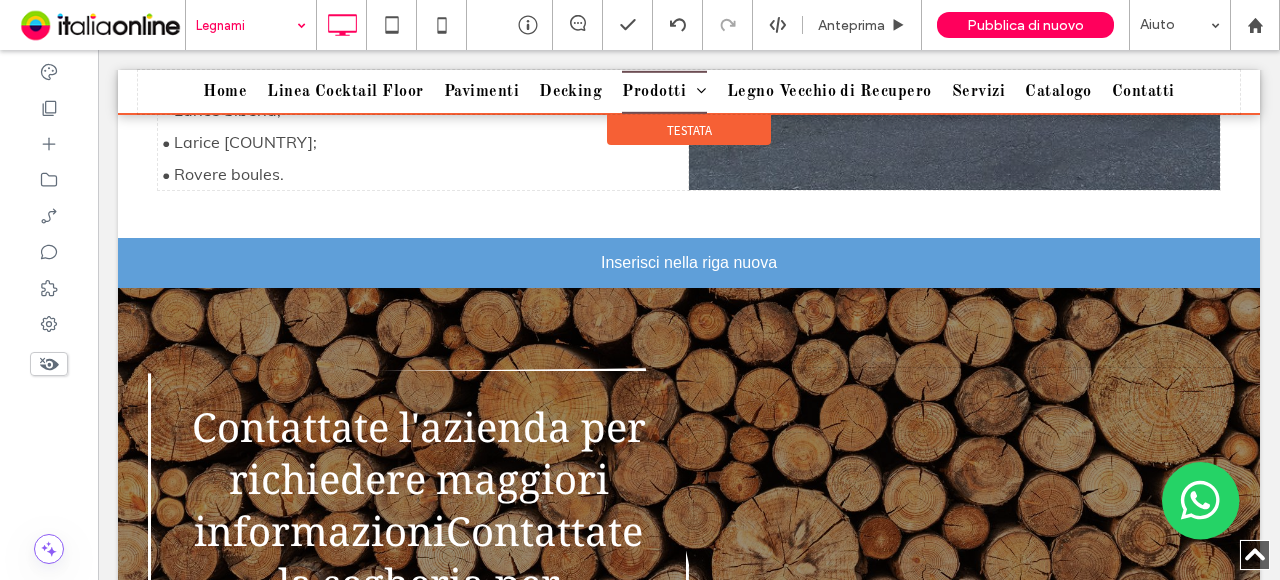 drag, startPoint x: 359, startPoint y: 281, endPoint x: 574, endPoint y: 281, distance: 215 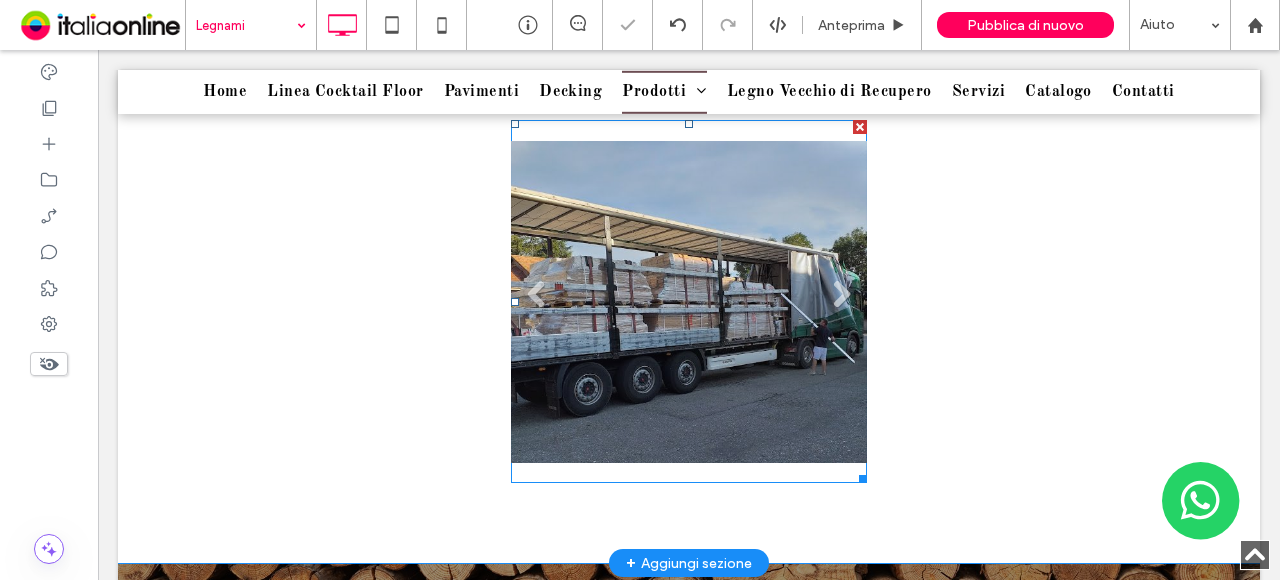 scroll, scrollTop: 2700, scrollLeft: 0, axis: vertical 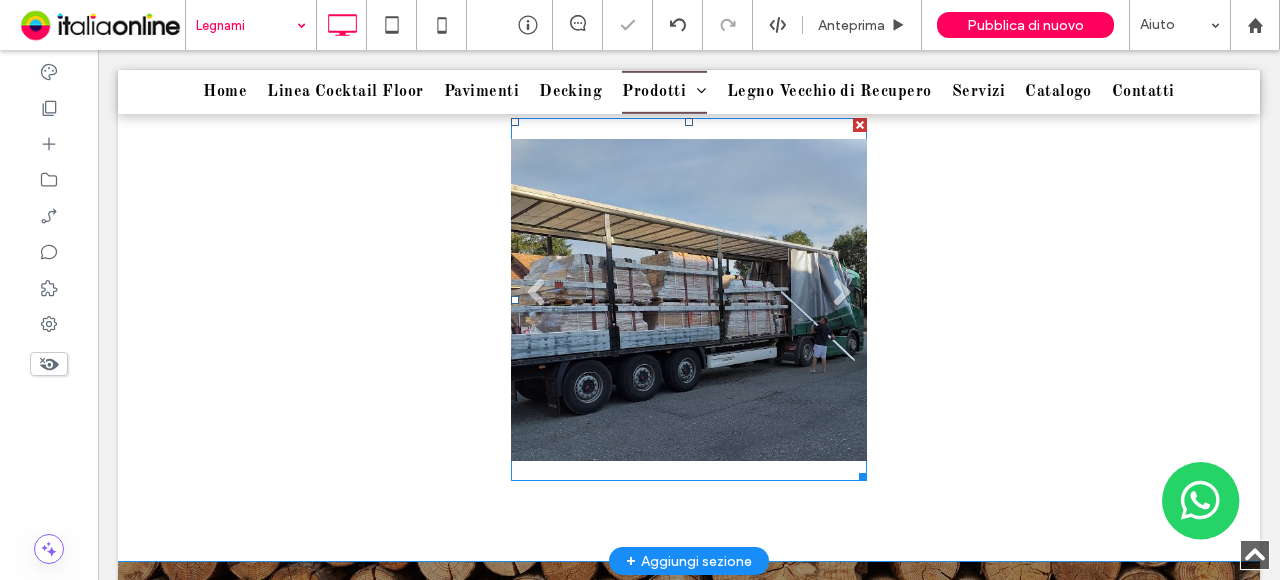 click on "Titolo diapositiva
Scrivi qui la tua didascalia
Pulsante" at bounding box center [689, 299] 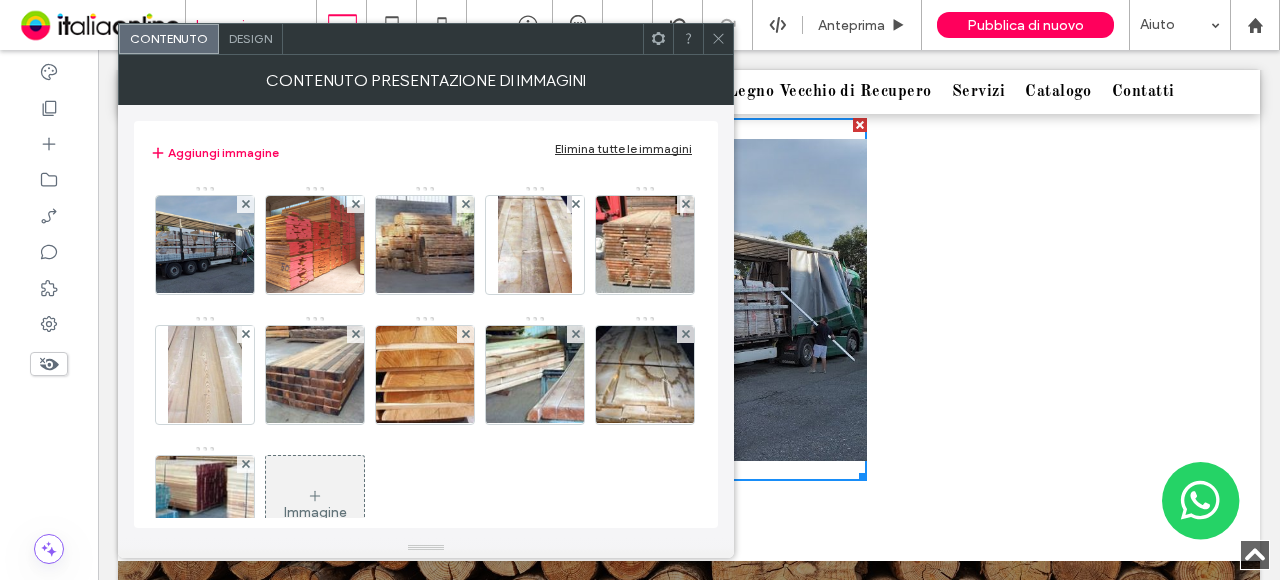 click on "Design" at bounding box center [250, 38] 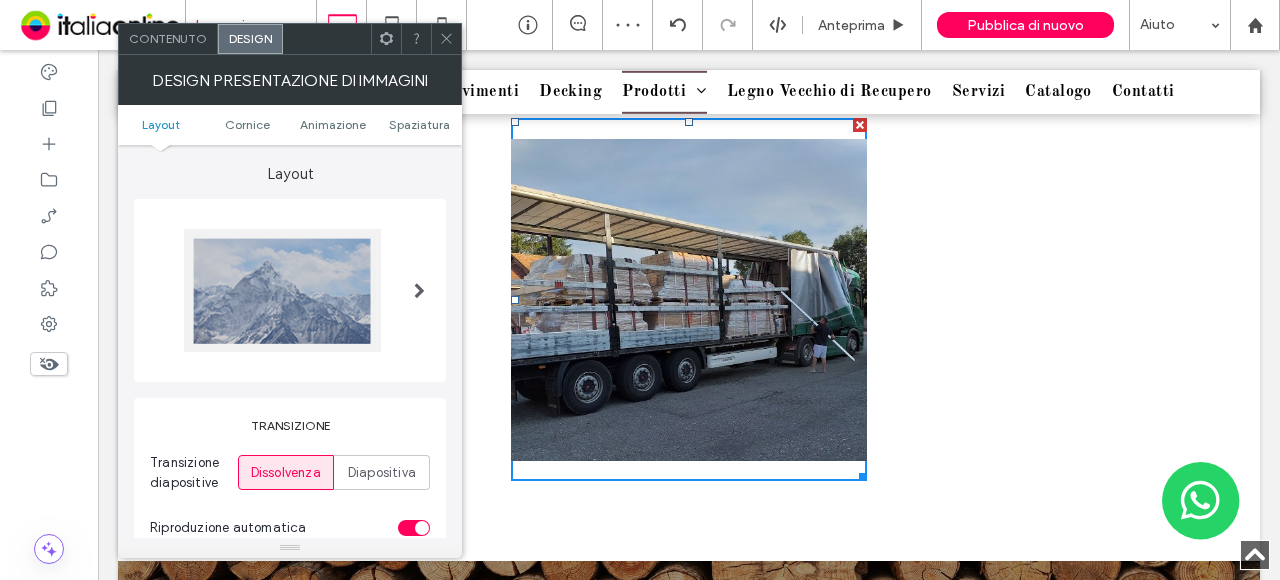 click at bounding box center (282, 290) 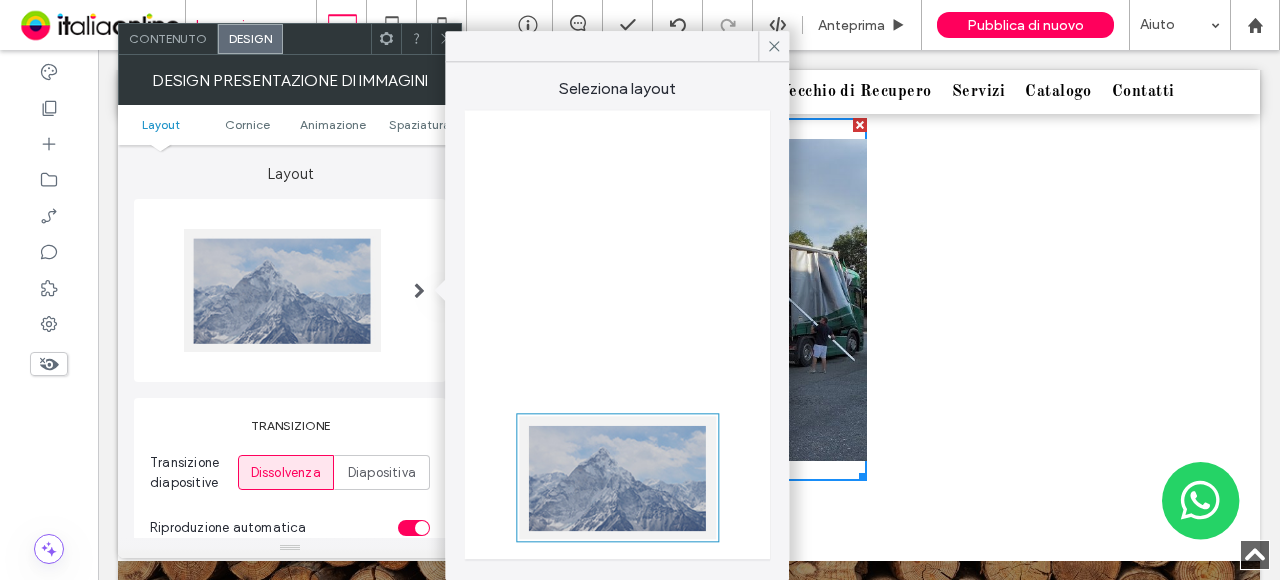 click at bounding box center (446, 39) 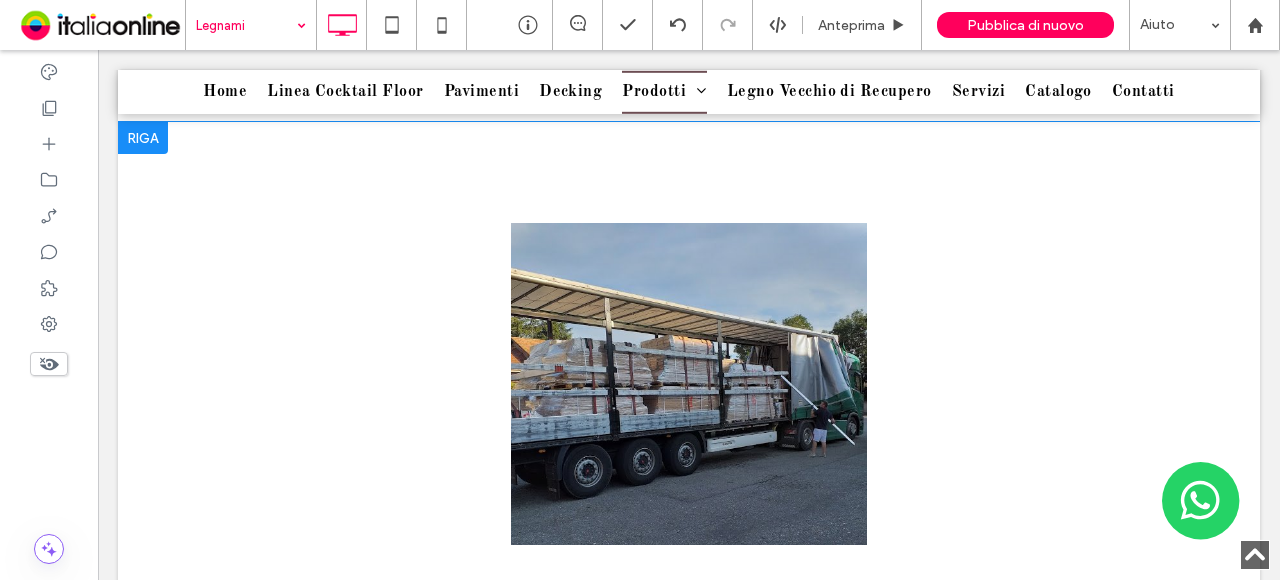 scroll, scrollTop: 2500, scrollLeft: 0, axis: vertical 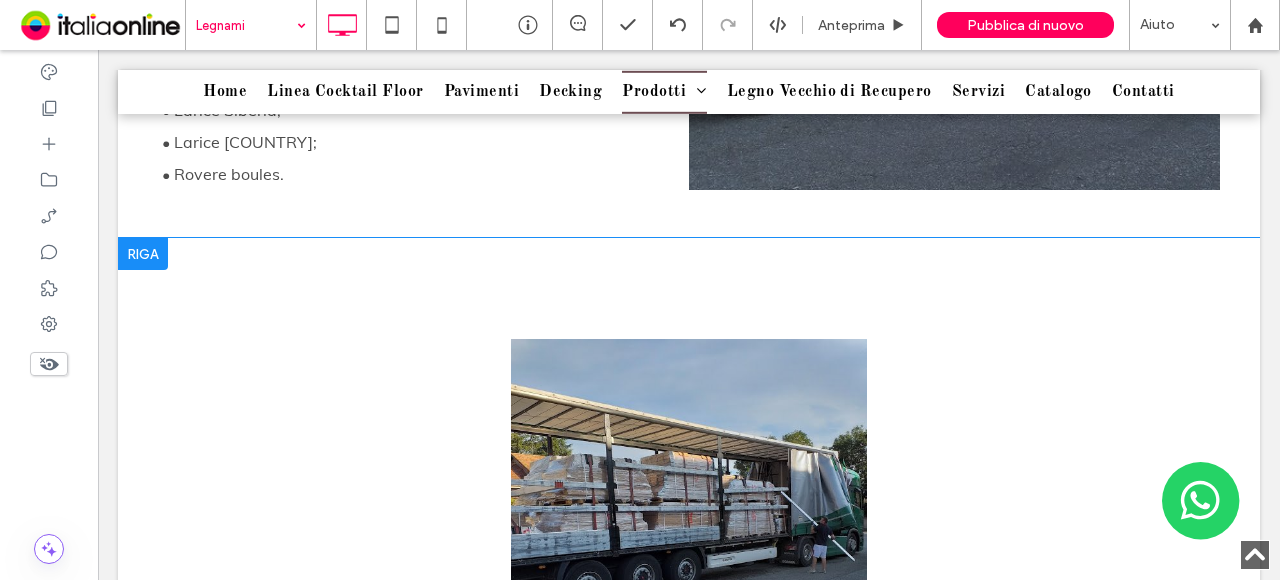 click on "Click To Paste     Click To Paste
Titolo diapositiva
Scrivi qui la tua didascalia
Pulsante
Titolo diapositiva
Scrivi qui la tua didascalia
Pulsante
Titolo diapositiva
Scrivi qui la tua didascalia
Pulsante
Titolo diapositiva
Scrivi qui la tua didascalia
Pulsante
Titolo diapositiva
Scrivi qui la tua didascalia
Pulsante
Titolo diapositiva
Scrivi qui la tua didascalia
Pulsante
Titolo diapositiva
Scrivi qui la tua didascalia
Pulsante
Titolo diapositiva
Scrivi qui la tua didascalia
Pulsante
Titolo diapositiva
Scrivi qui la tua didascalia
Pulsante
Titolo diapositiva
Scrivi qui la tua didascalia" at bounding box center [689, 499] 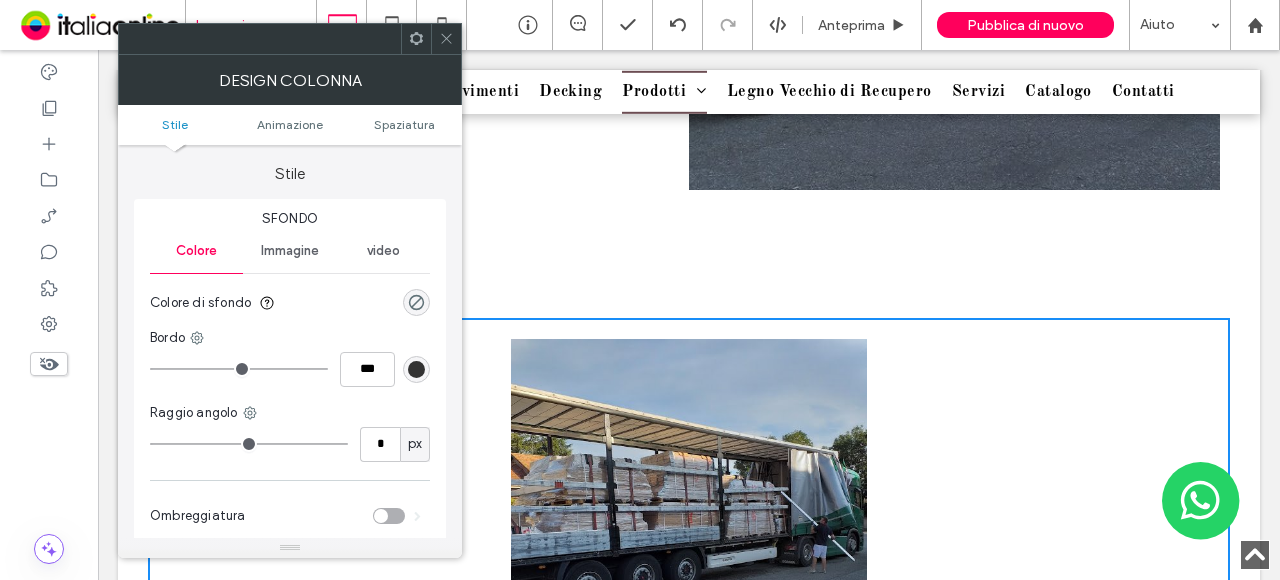 click 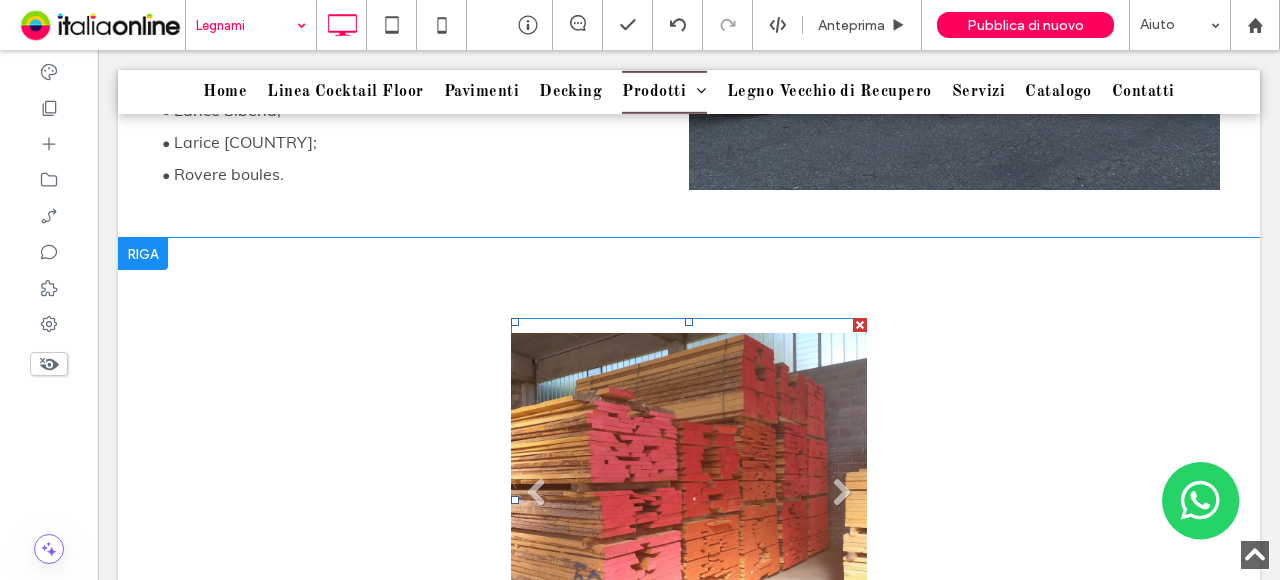 click on "Titolo diapositiva
Scrivi qui la tua didascalia
Pulsante" at bounding box center (689, 499) 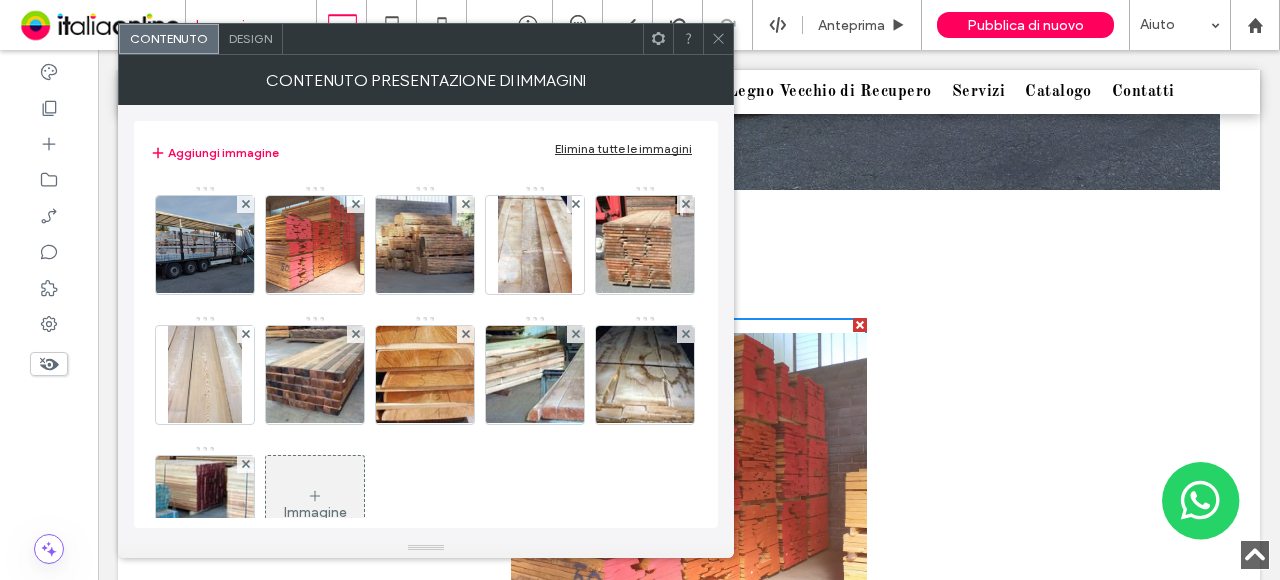 click 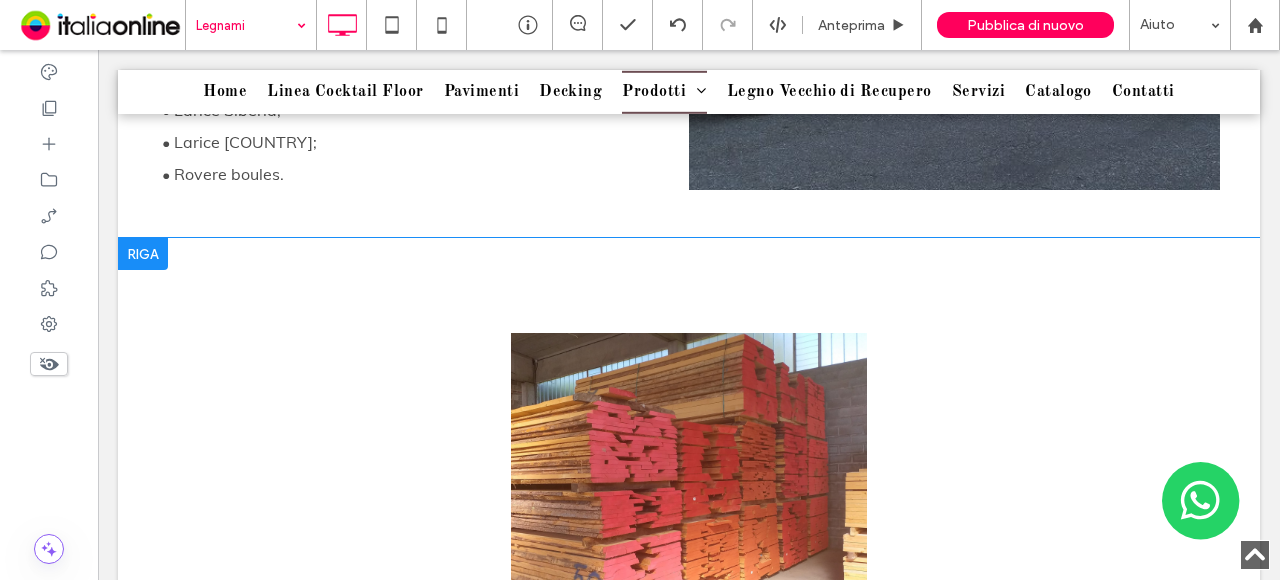 click at bounding box center (143, 254) 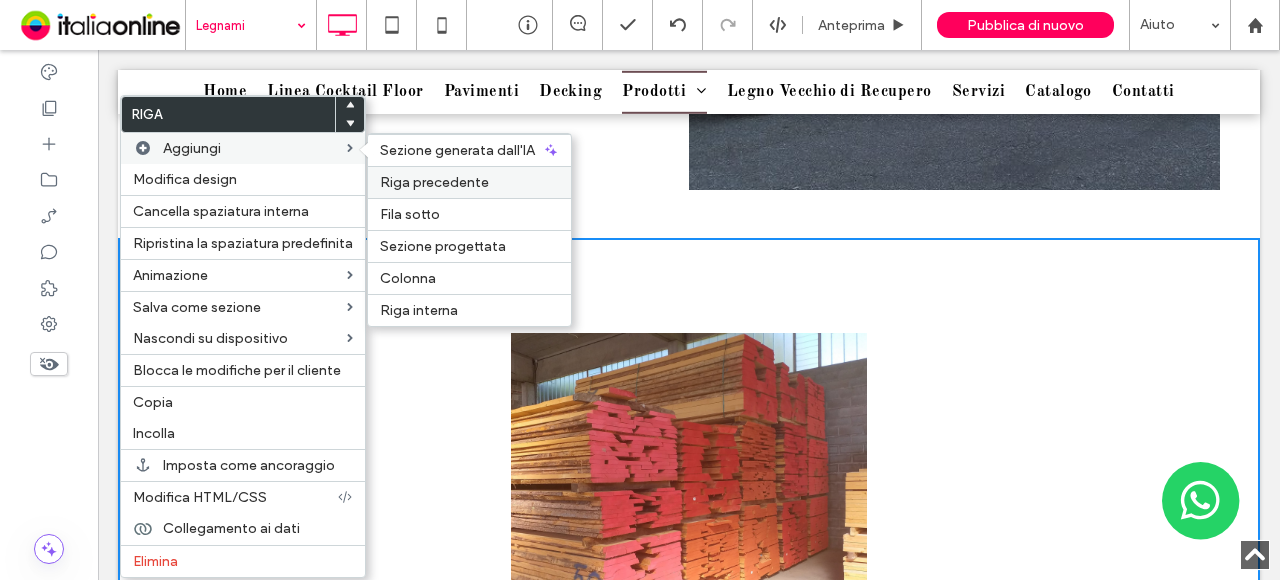 drag, startPoint x: 447, startPoint y: 178, endPoint x: 321, endPoint y: 164, distance: 126.77539 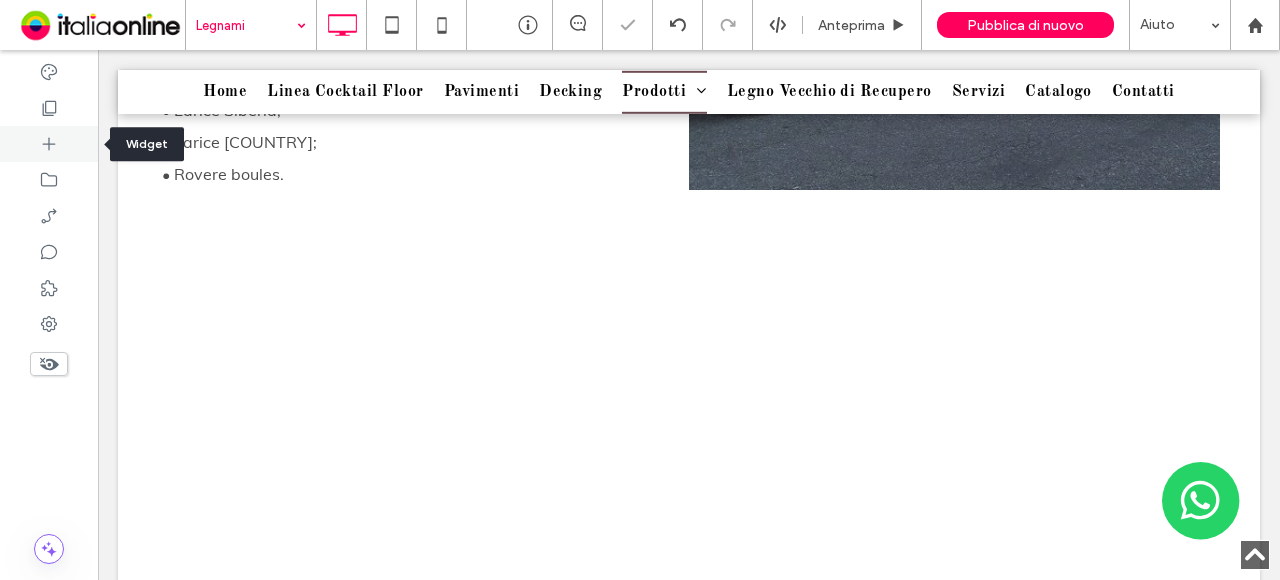 drag, startPoint x: 49, startPoint y: 146, endPoint x: 286, endPoint y: 287, distance: 275.77164 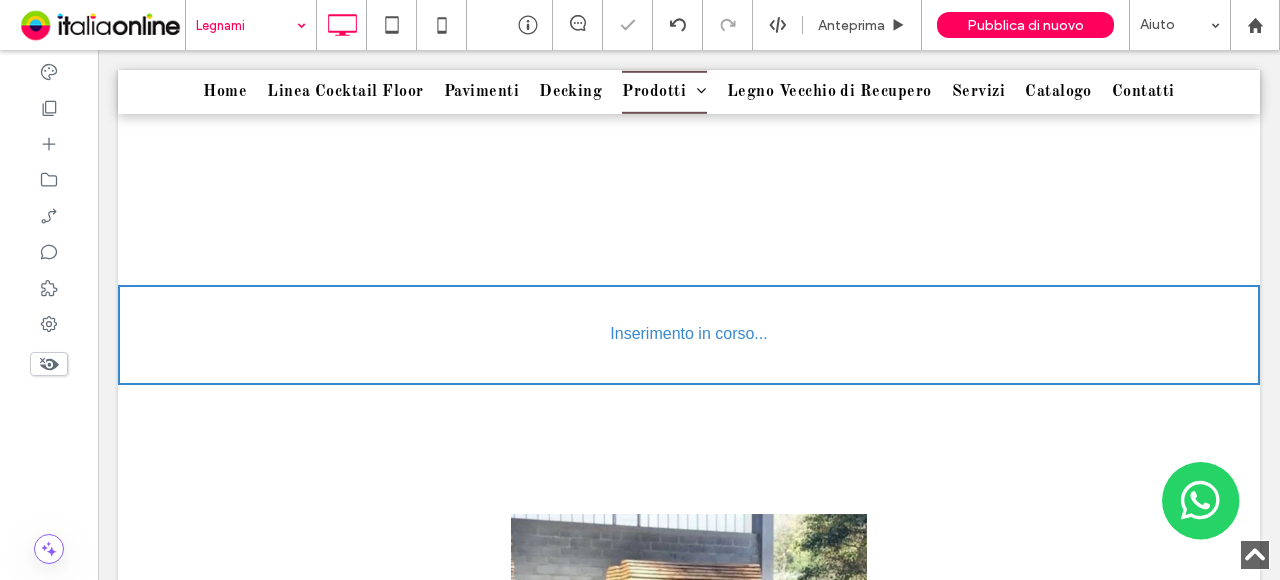 scroll, scrollTop: 2718, scrollLeft: 0, axis: vertical 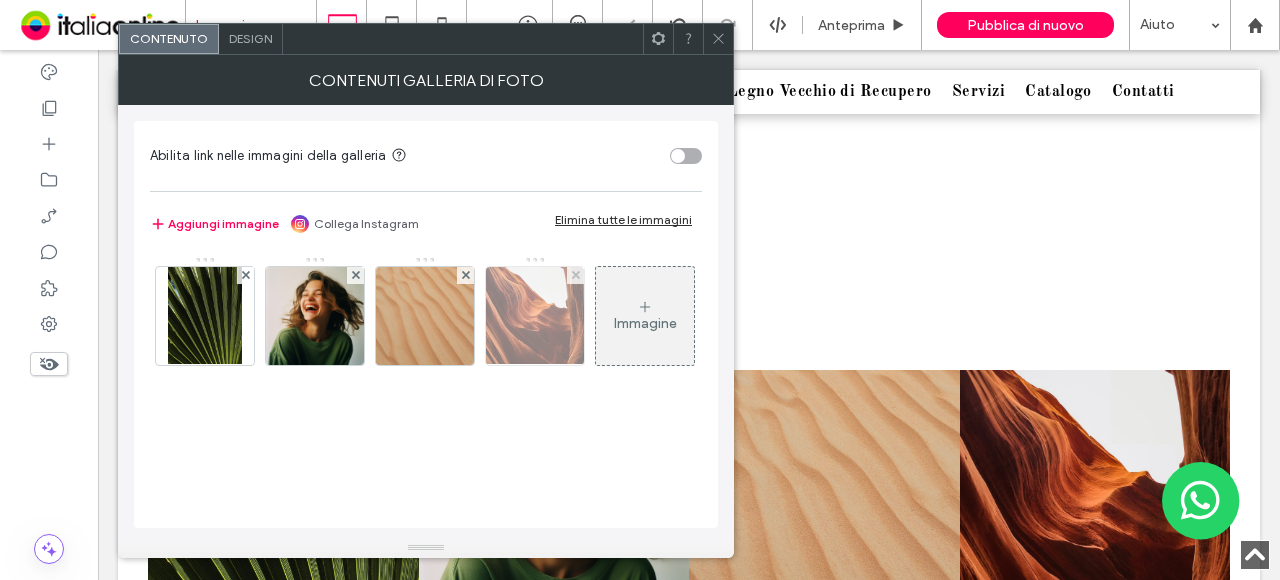 click at bounding box center [205, 316] 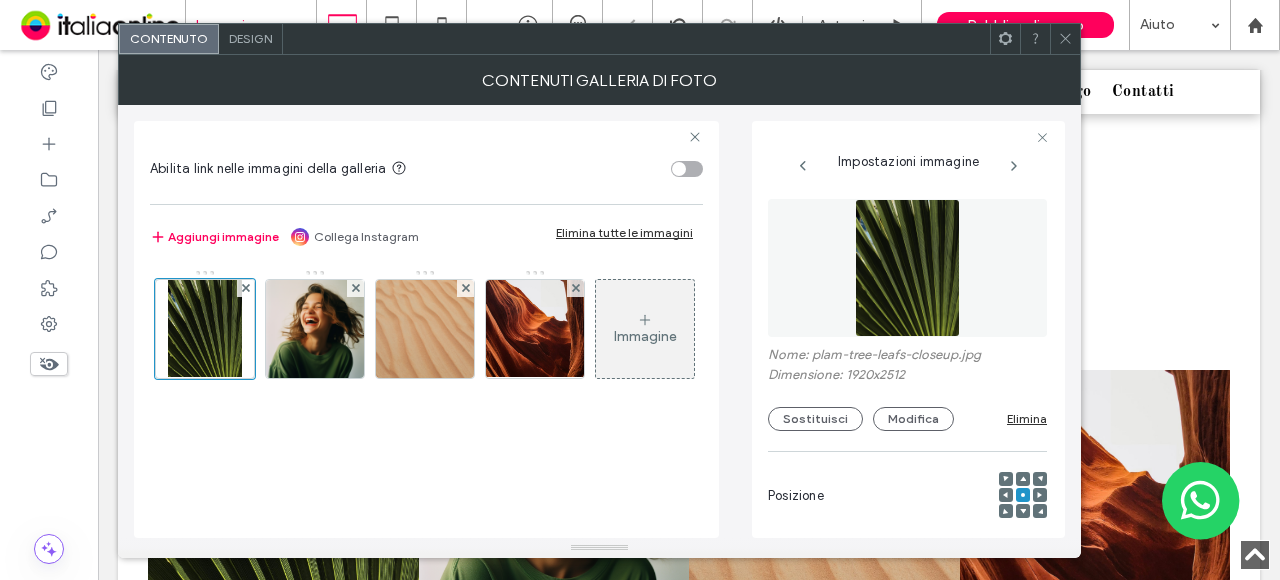 scroll, scrollTop: 0, scrollLeft: 116, axis: horizontal 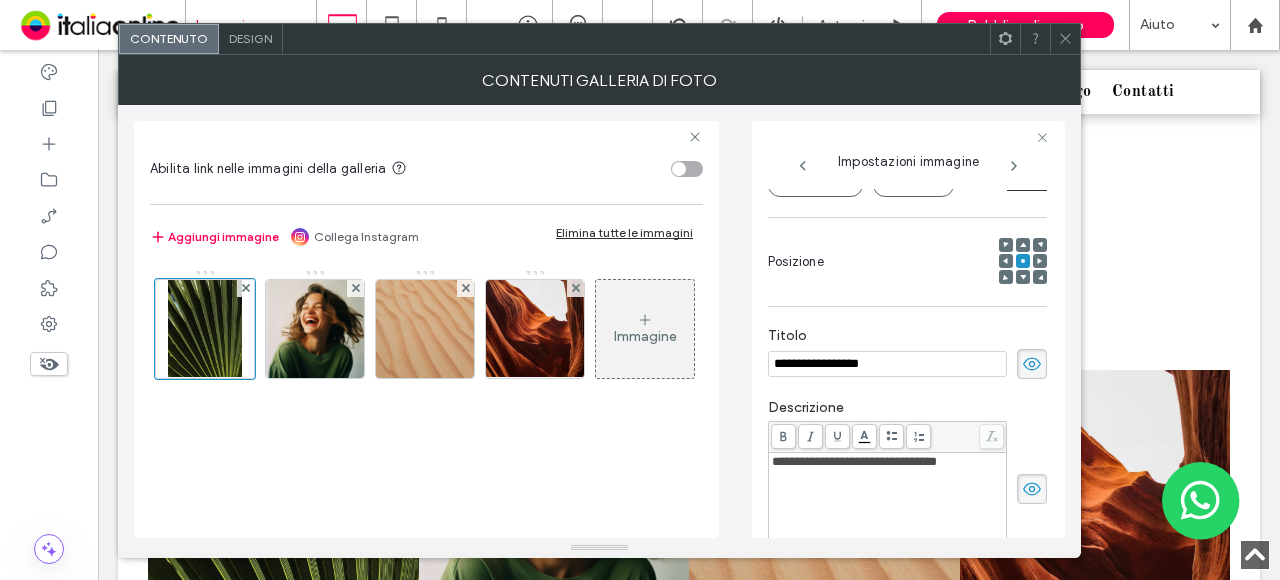 click on "**********" at bounding box center (854, 461) 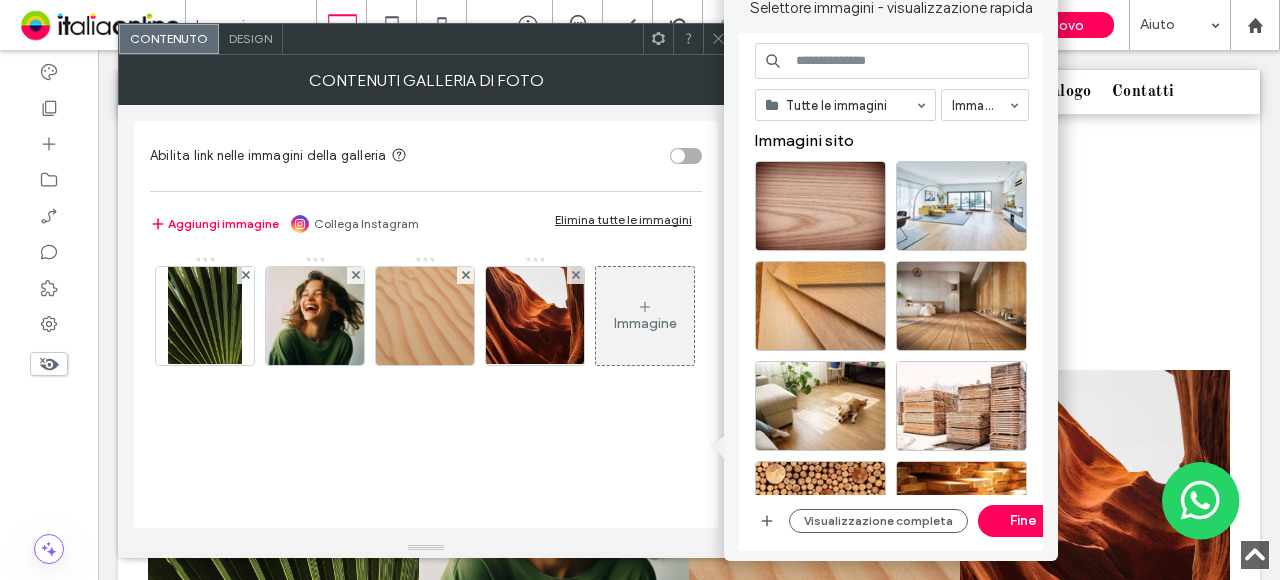 click at bounding box center (892, 61) 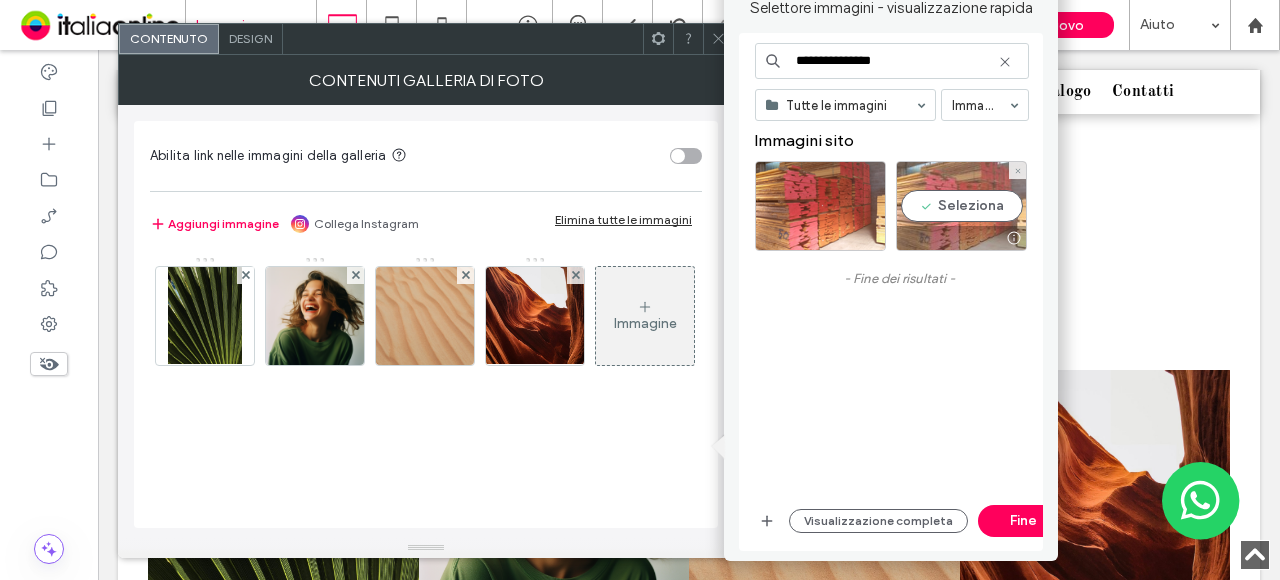 type on "**********" 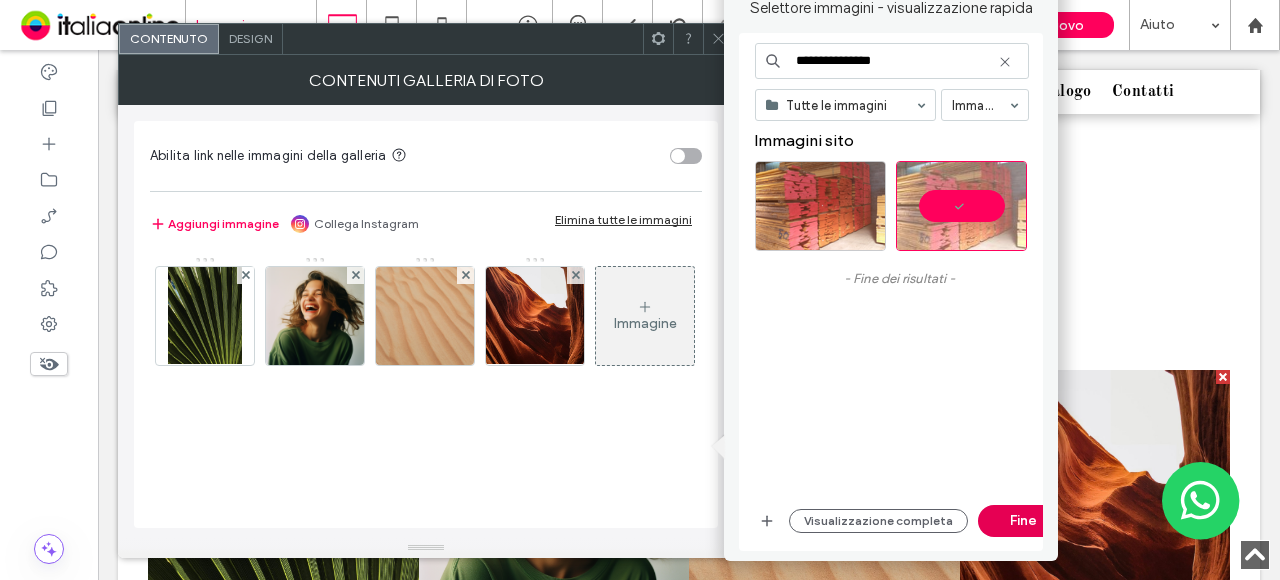 drag, startPoint x: 1010, startPoint y: 521, endPoint x: 719, endPoint y: 418, distance: 308.6908 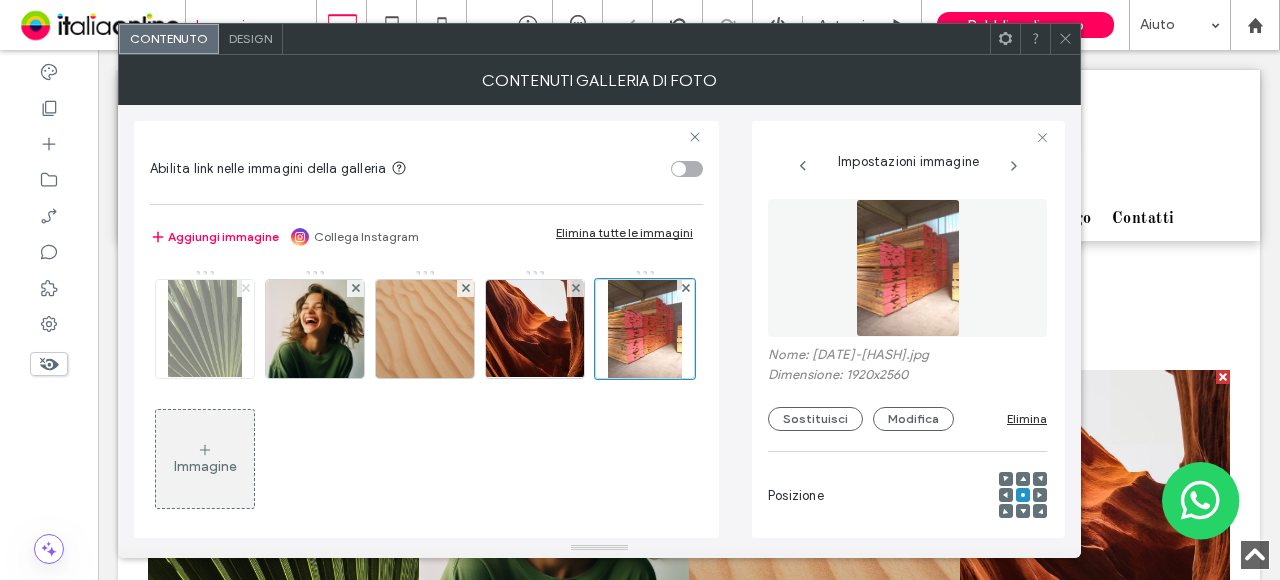 click 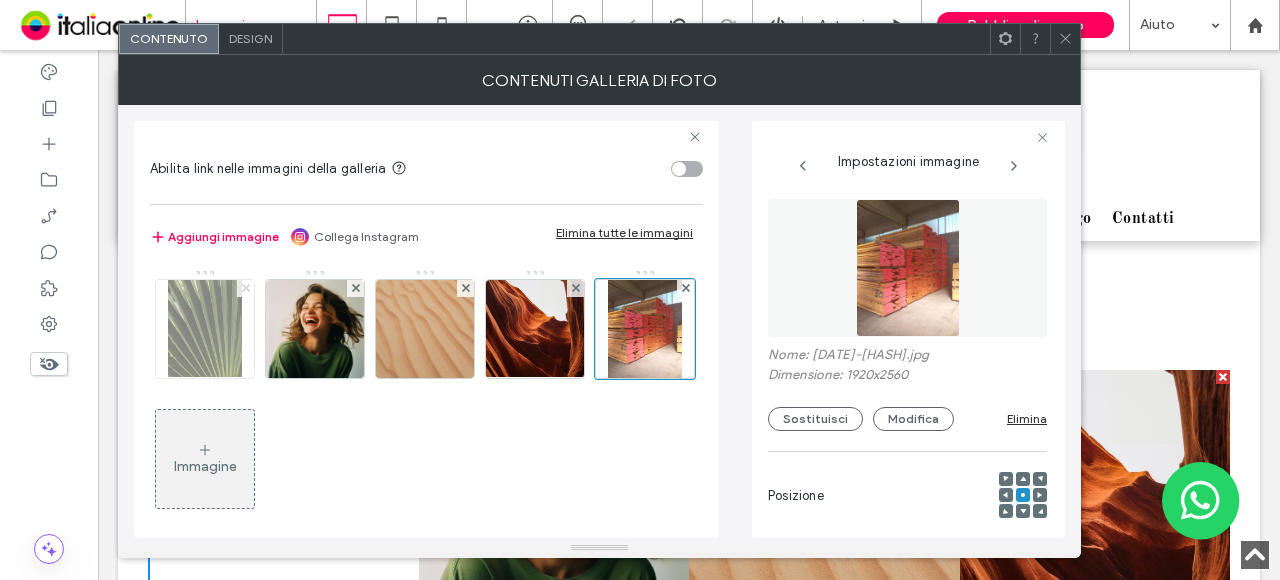 click 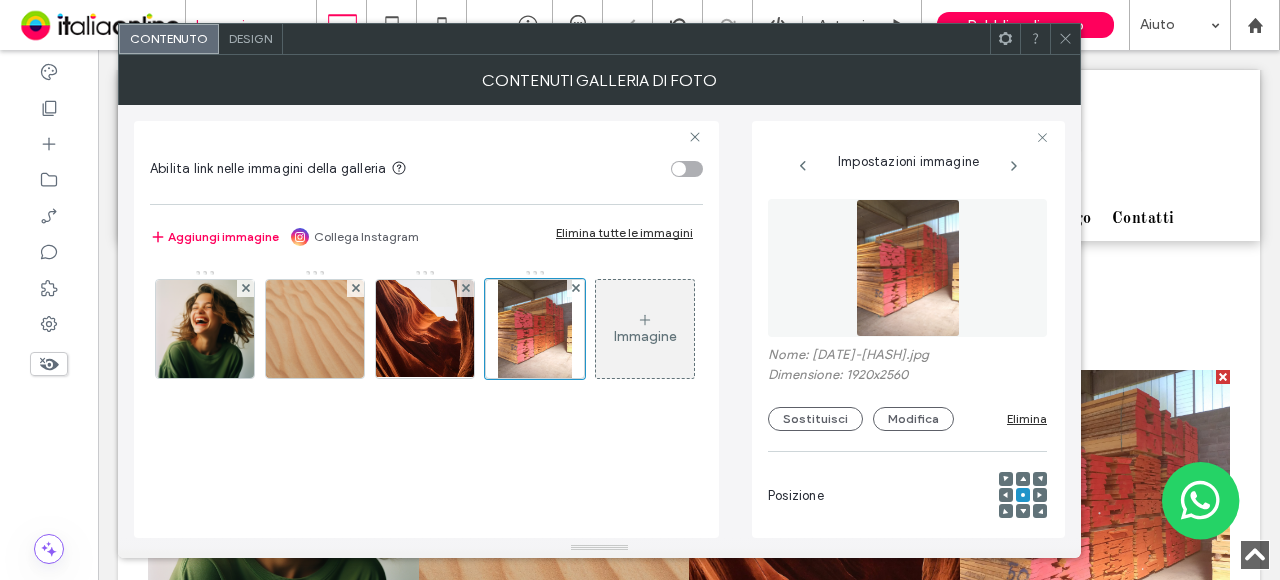click 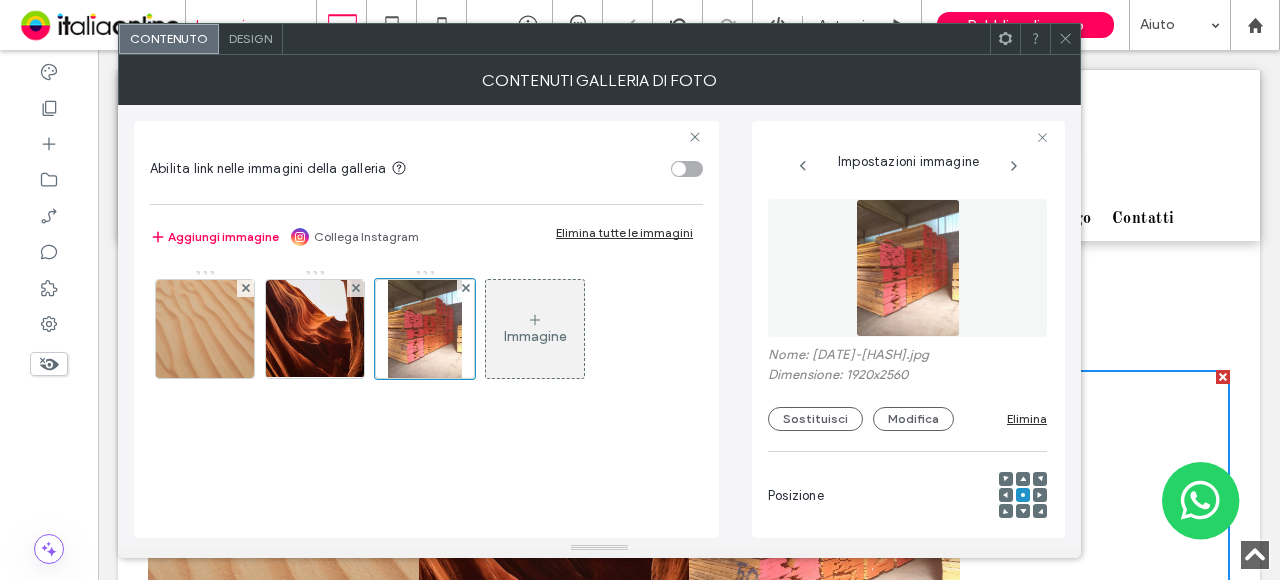 click 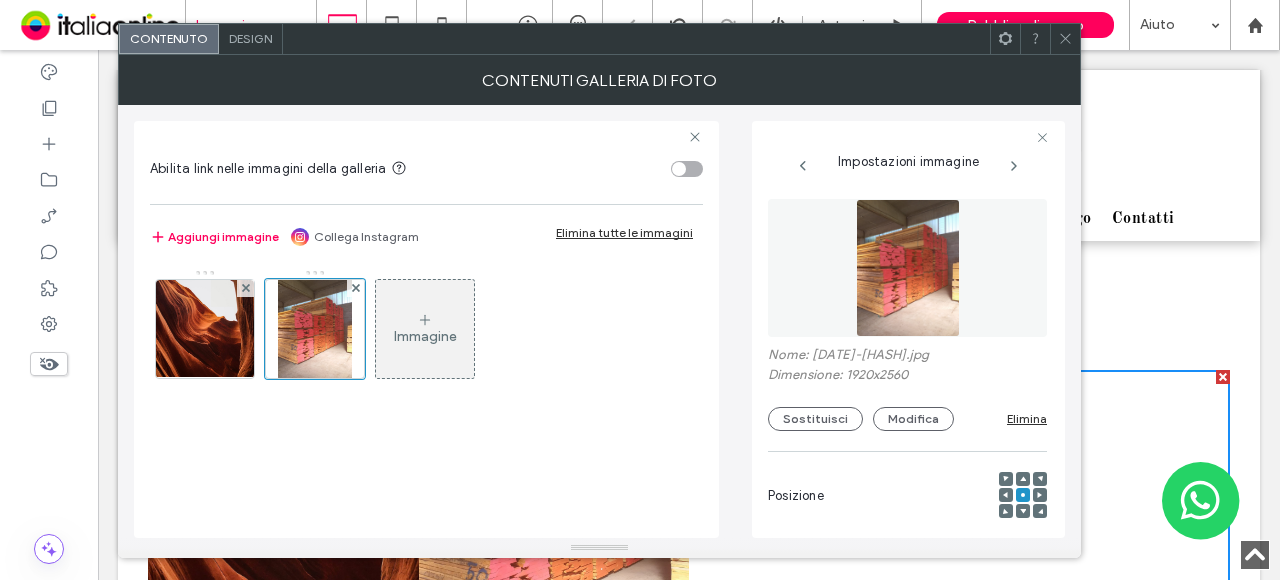 click 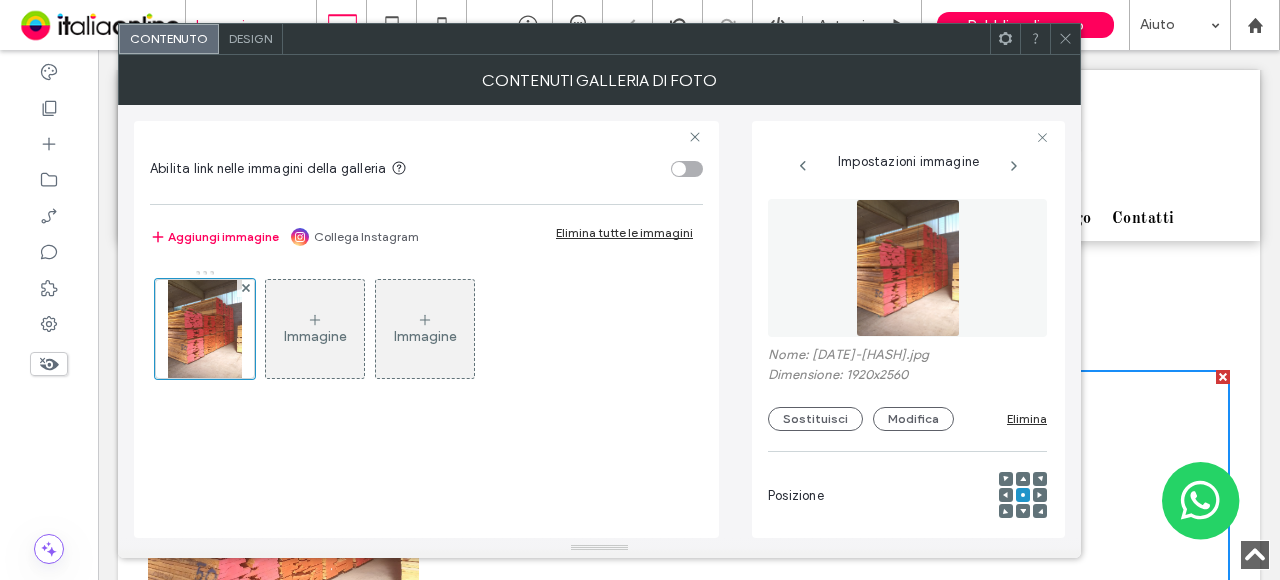 click at bounding box center (1065, 39) 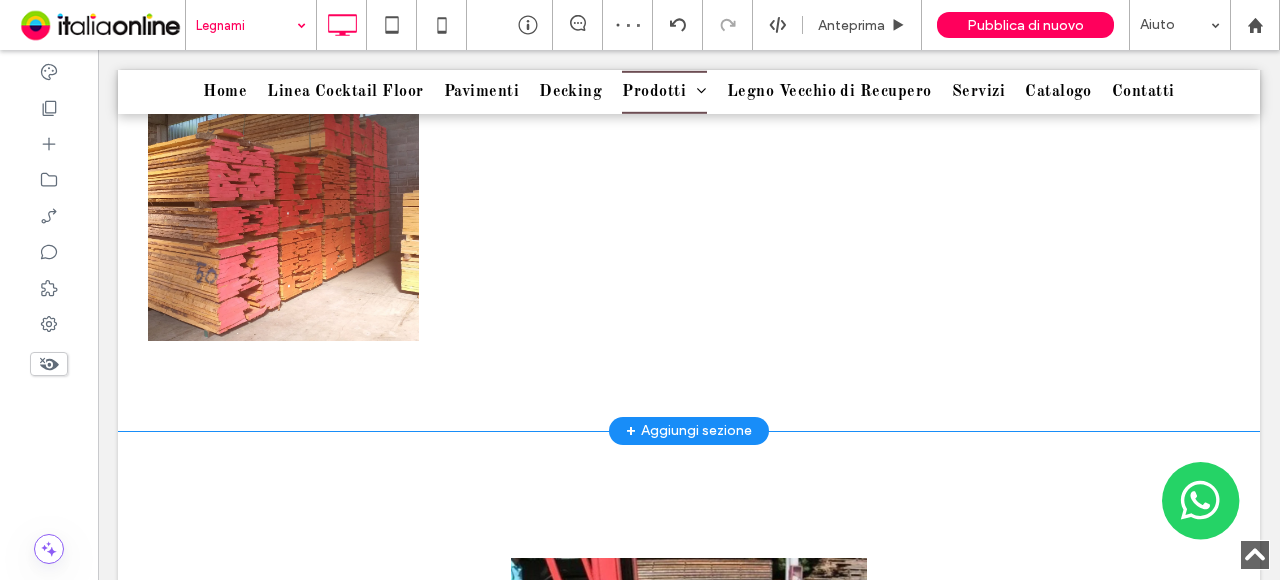 scroll, scrollTop: 3318, scrollLeft: 0, axis: vertical 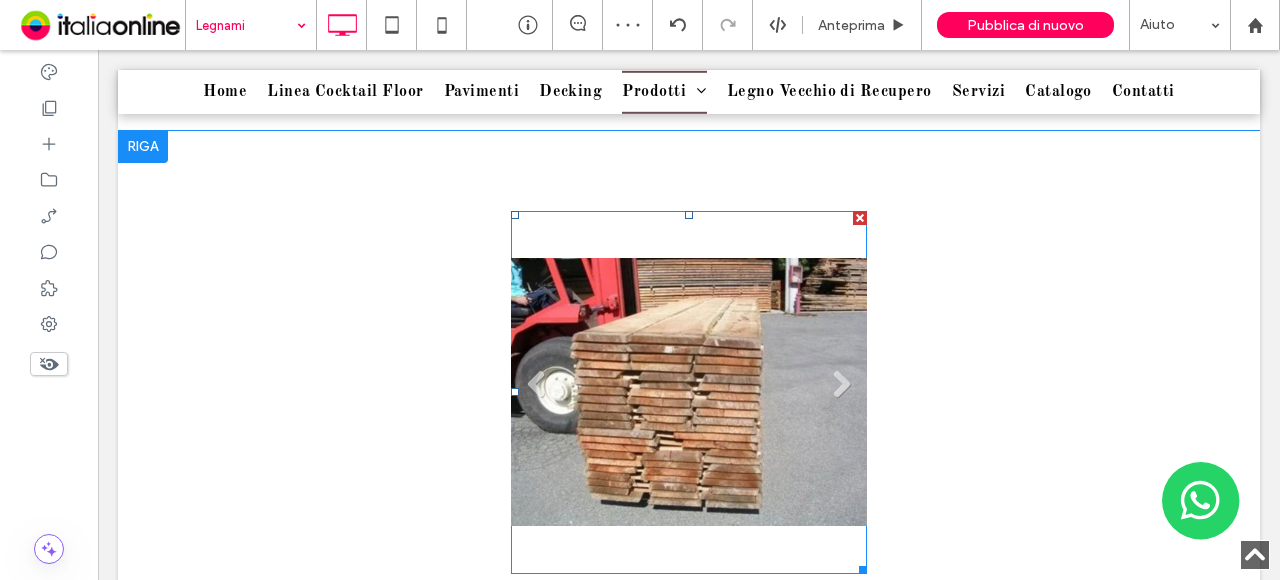 click on "Titolo diapositiva
Scrivi qui la tua didascalia
Pulsante" at bounding box center [689, 392] 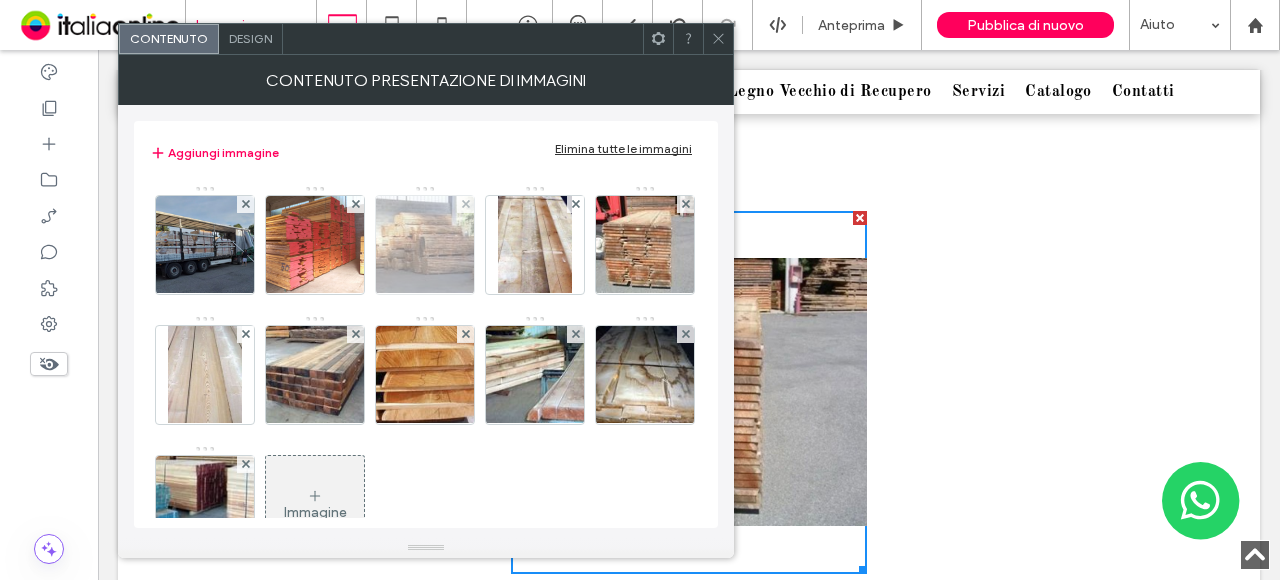 click at bounding box center [425, 245] 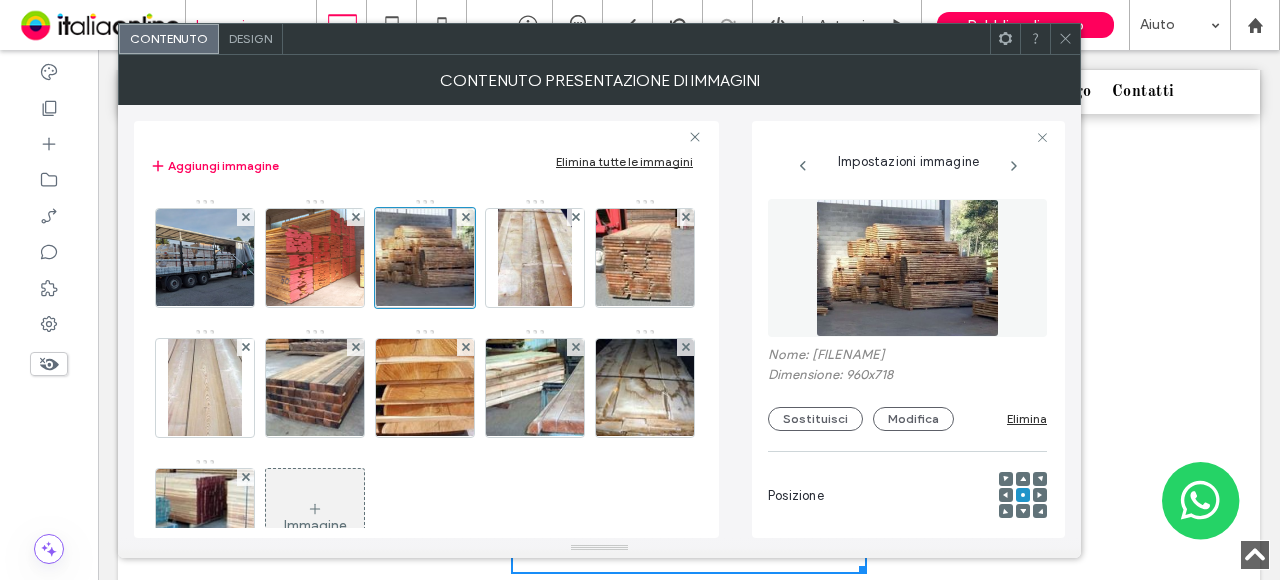 click on "Nome: Segherie-GIRELLI-Occhieppo-Superiore-062-1920w.jpg" at bounding box center (907, 357) 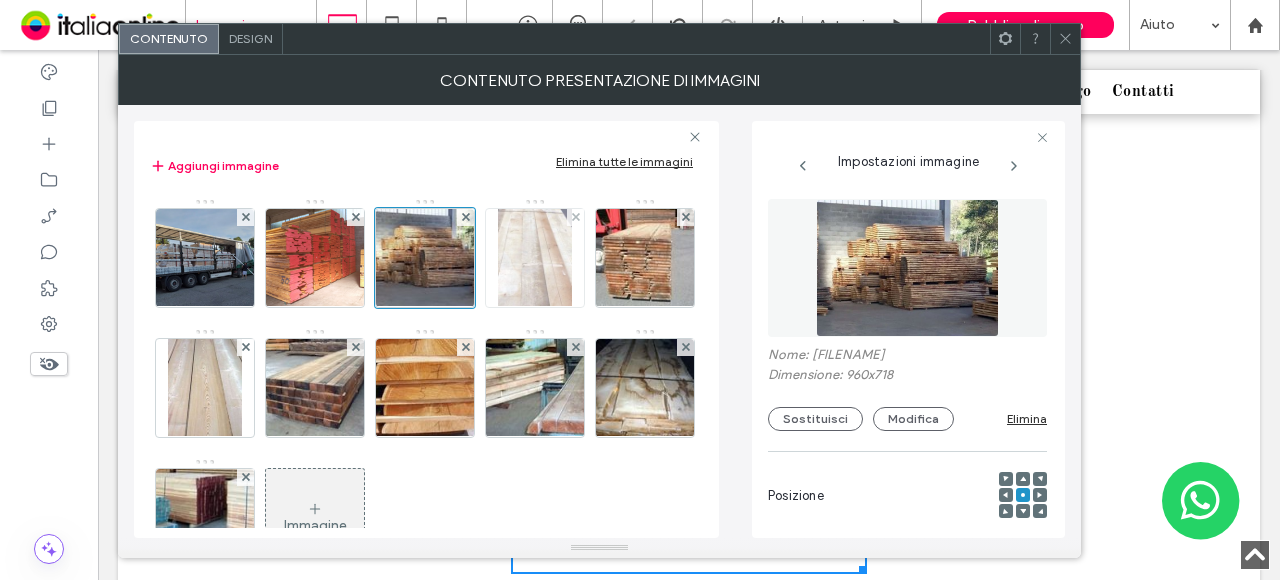 click at bounding box center (535, 258) 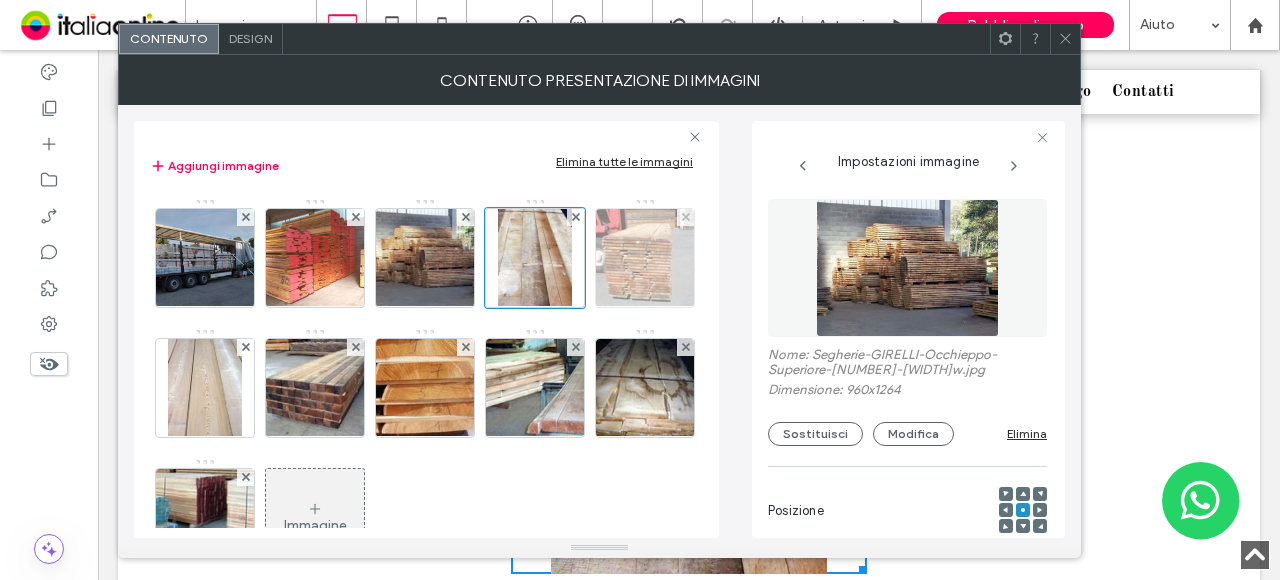click at bounding box center (645, 258) 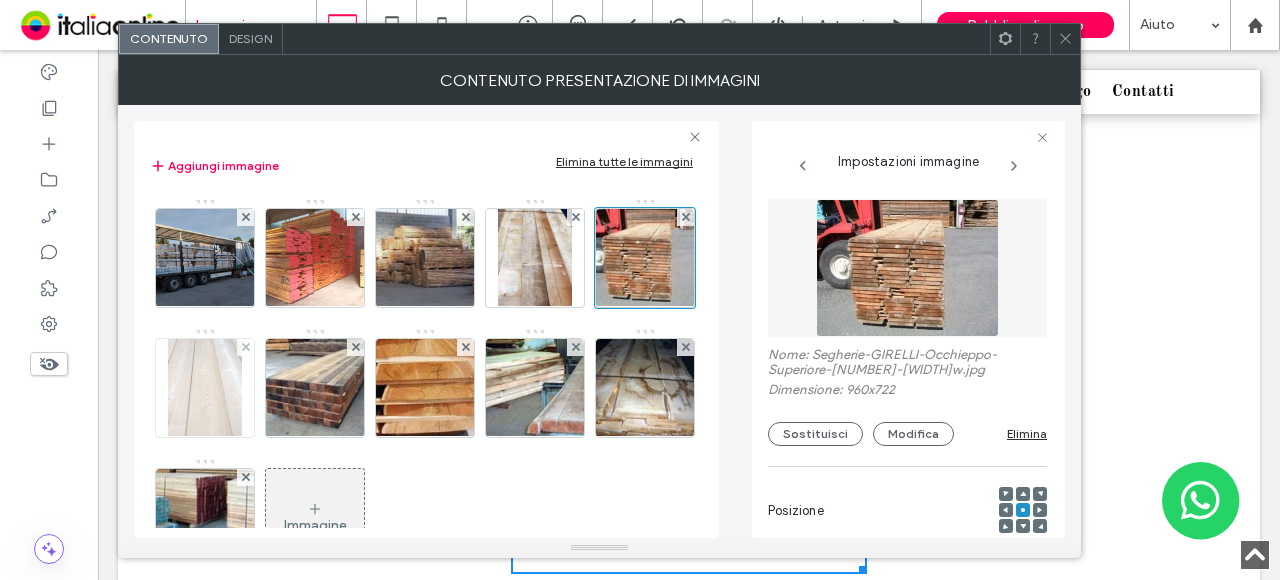 click at bounding box center [205, 388] 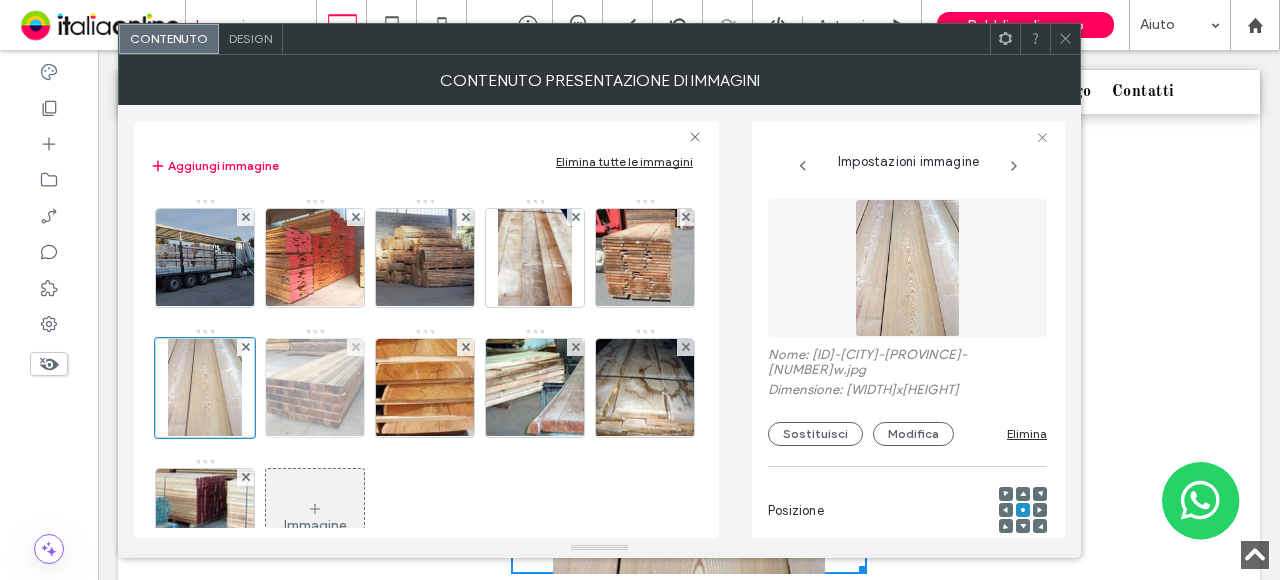 click at bounding box center [315, 388] 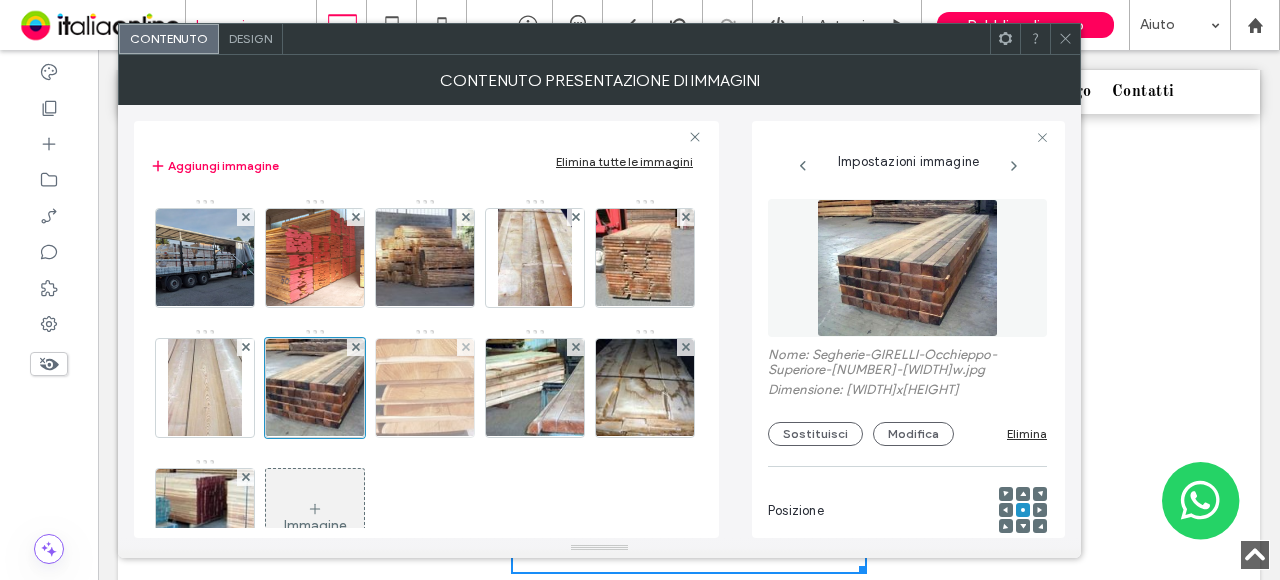 click at bounding box center [425, 388] 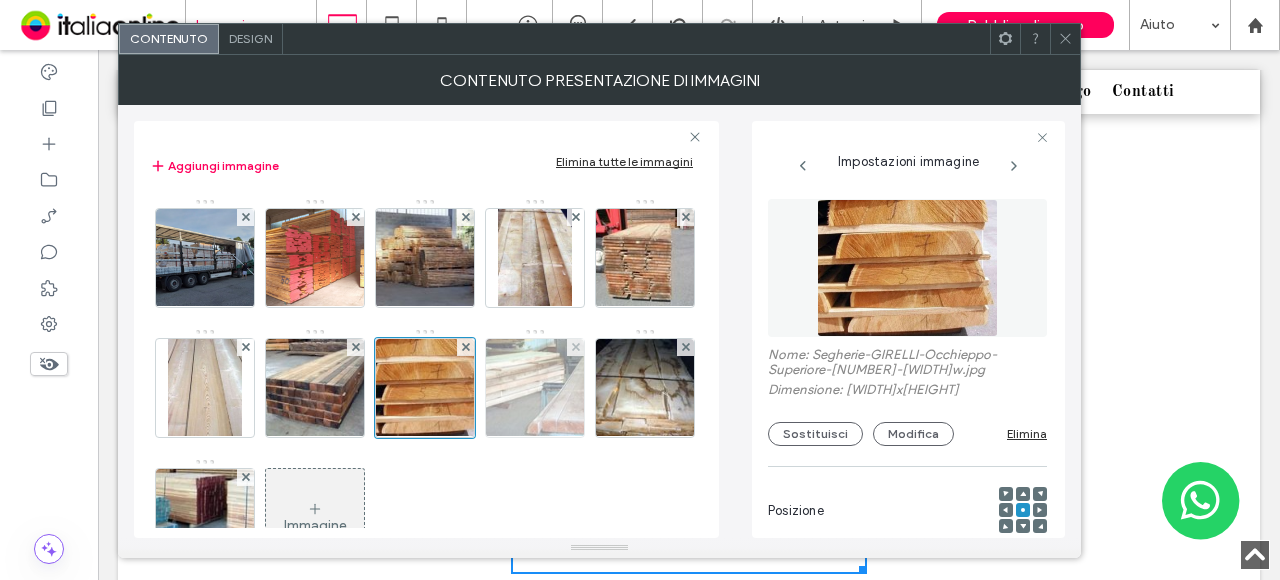 click at bounding box center (535, 388) 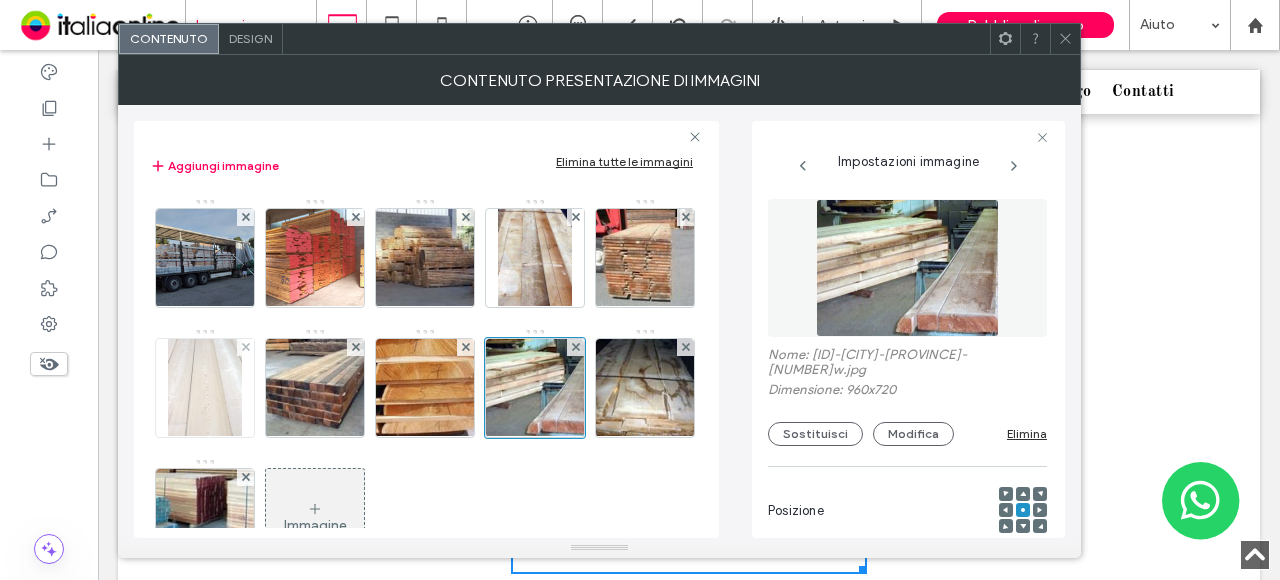 scroll, scrollTop: 70, scrollLeft: 0, axis: vertical 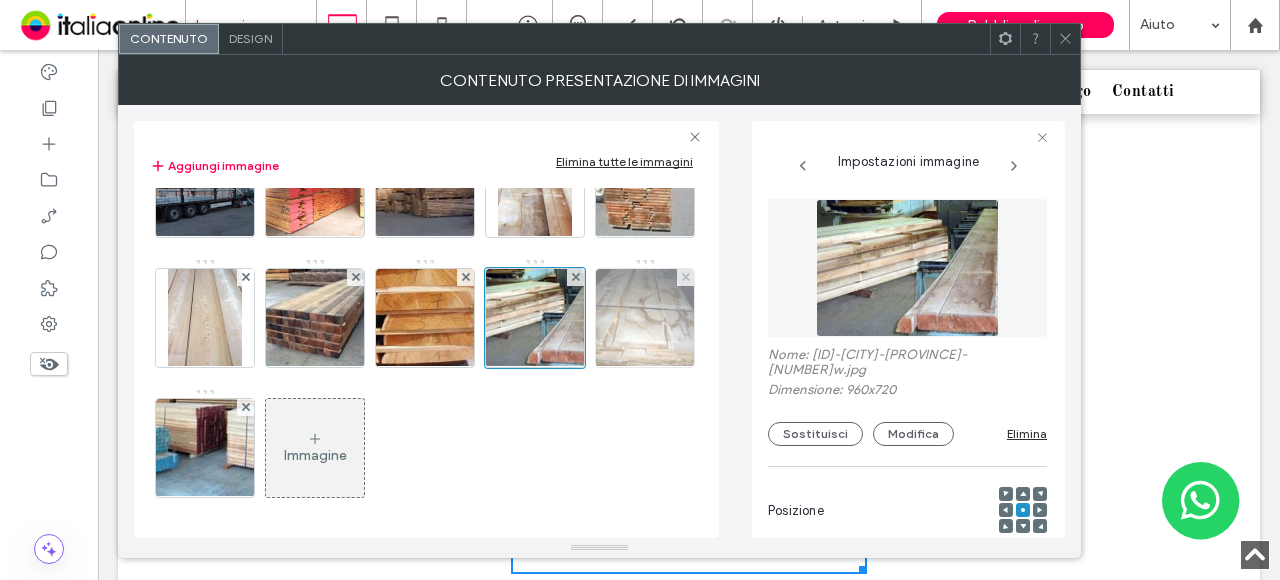 click at bounding box center [645, 318] 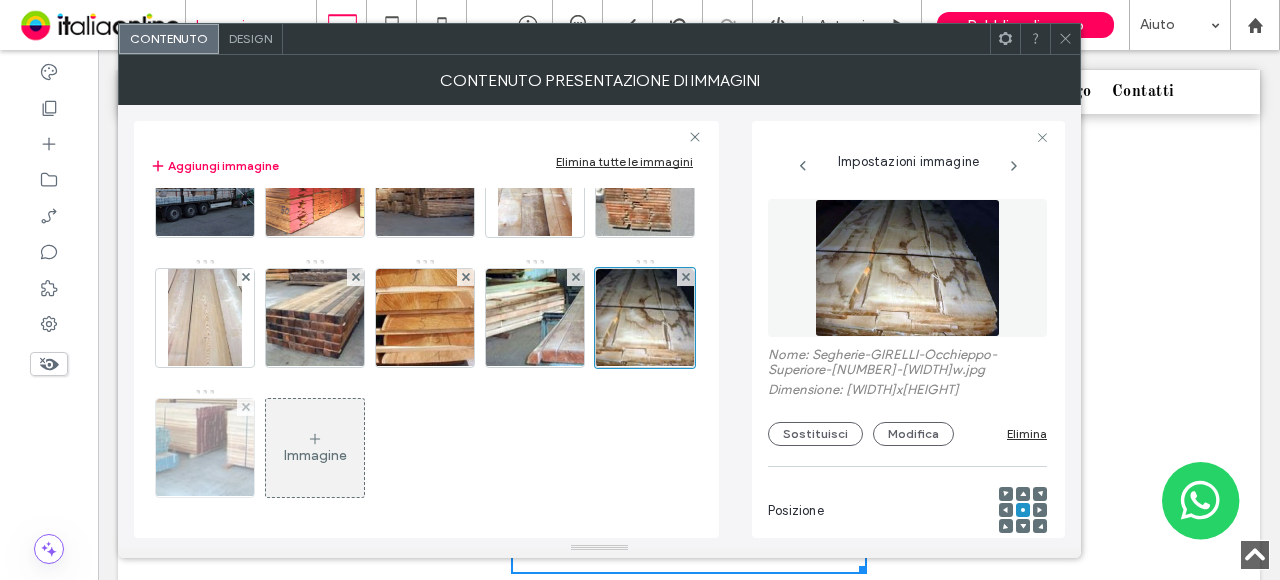 click at bounding box center (204, 448) 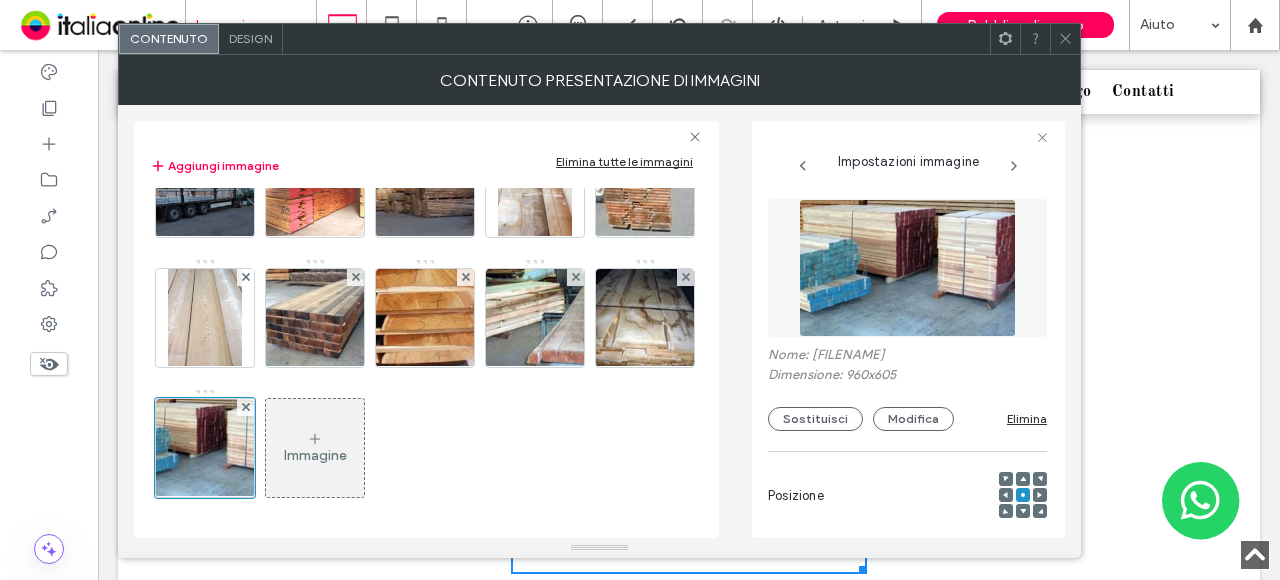 click on "Nome: Segherie-GIRELLI-Occhieppo-Superiore-055-1920w.jpg" at bounding box center [907, 357] 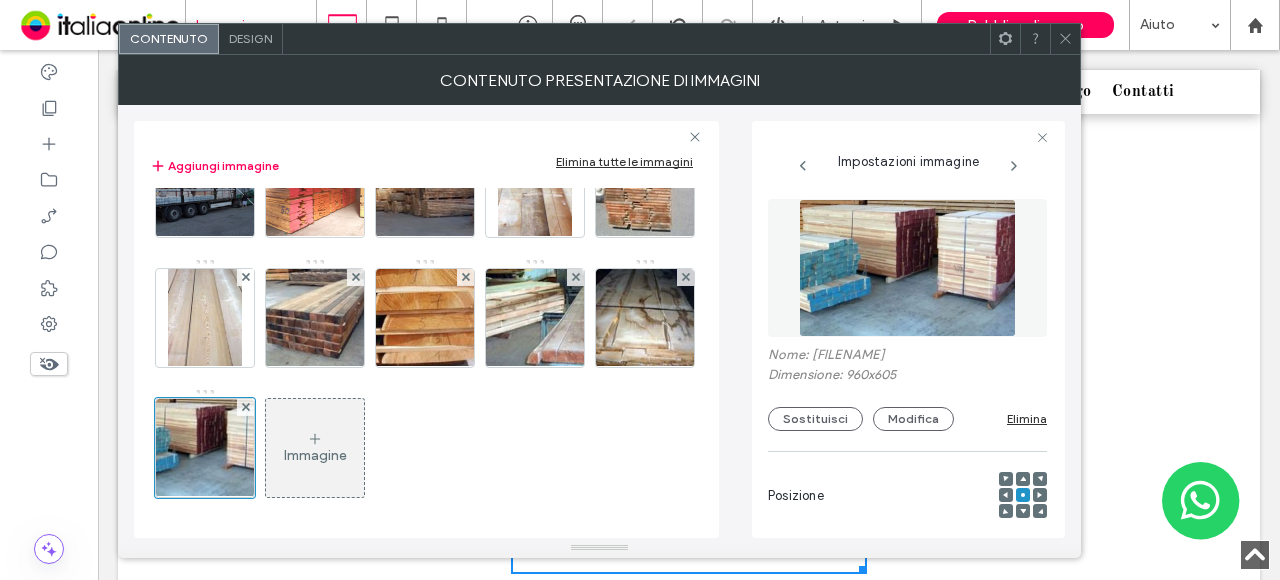 click at bounding box center (1065, 39) 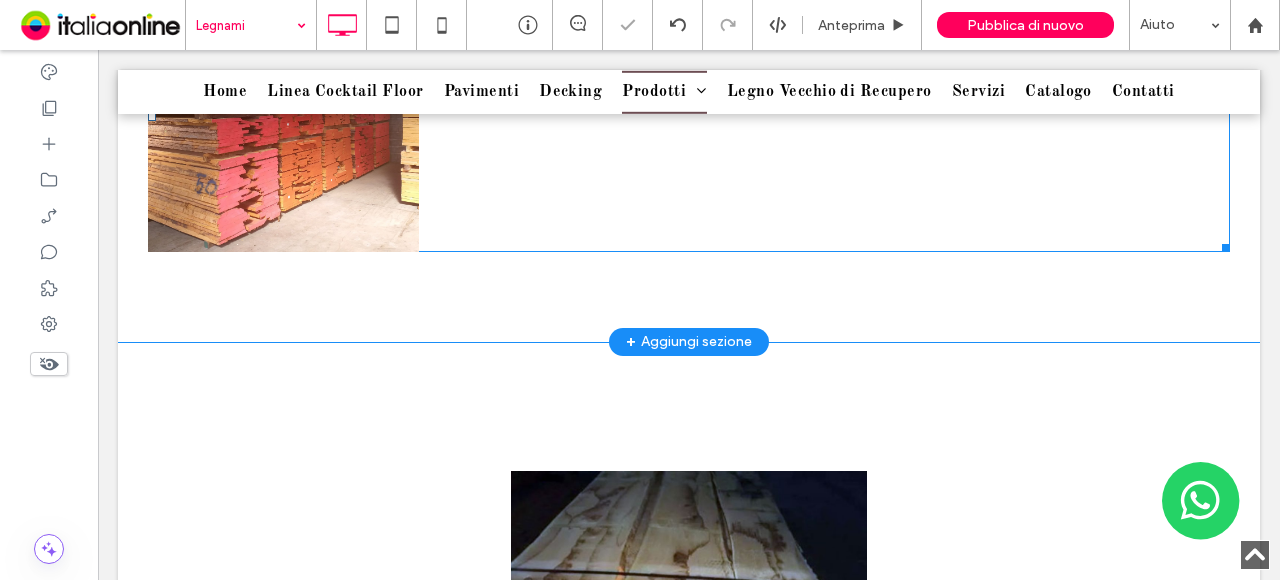 scroll, scrollTop: 2918, scrollLeft: 0, axis: vertical 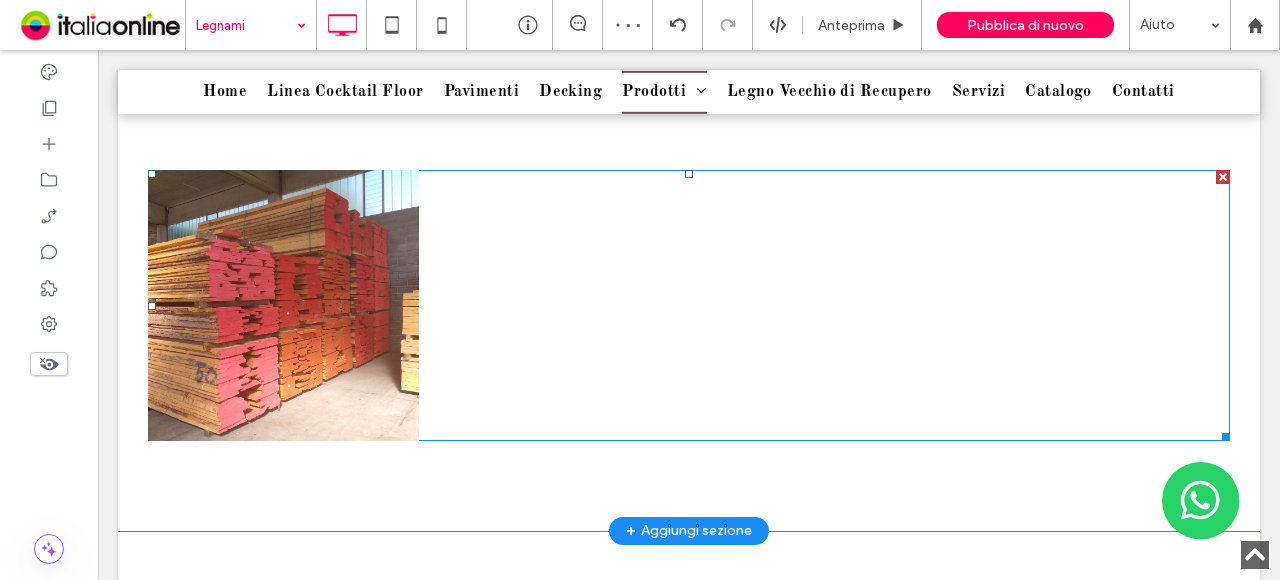 click at bounding box center (283, 305) 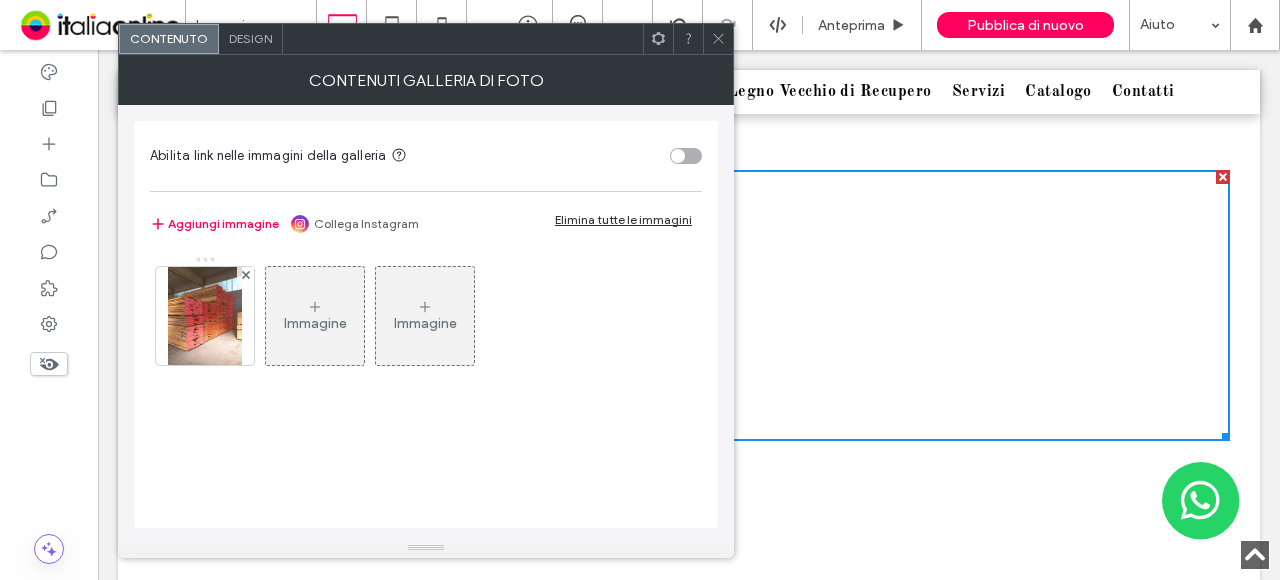 click on "Immagine" at bounding box center [315, 316] 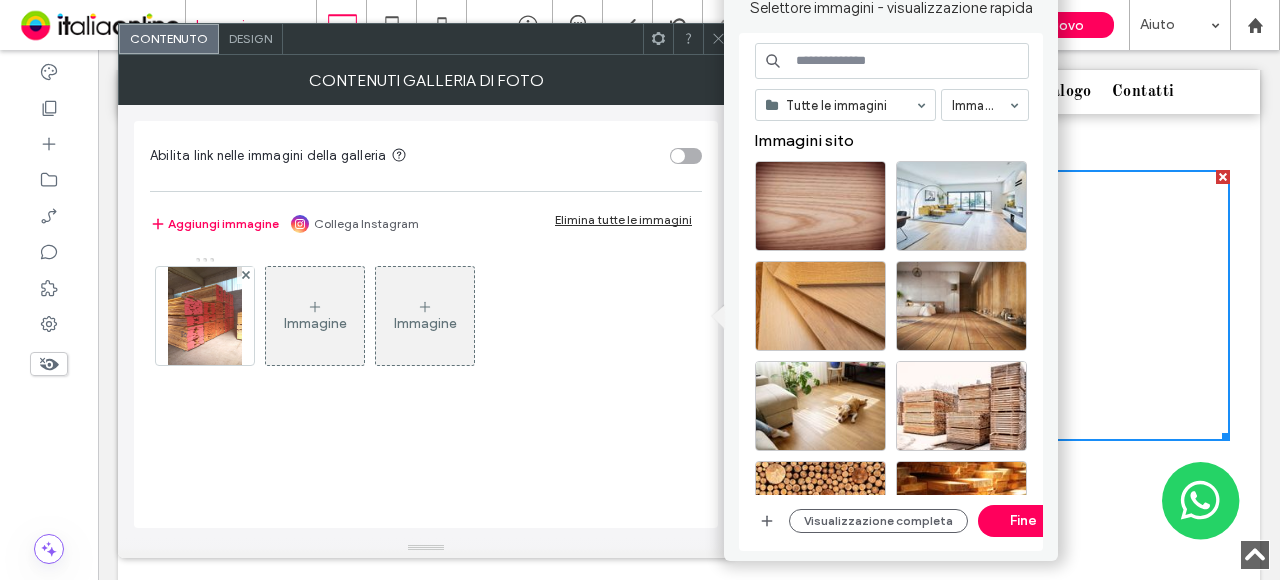 click at bounding box center (892, 61) 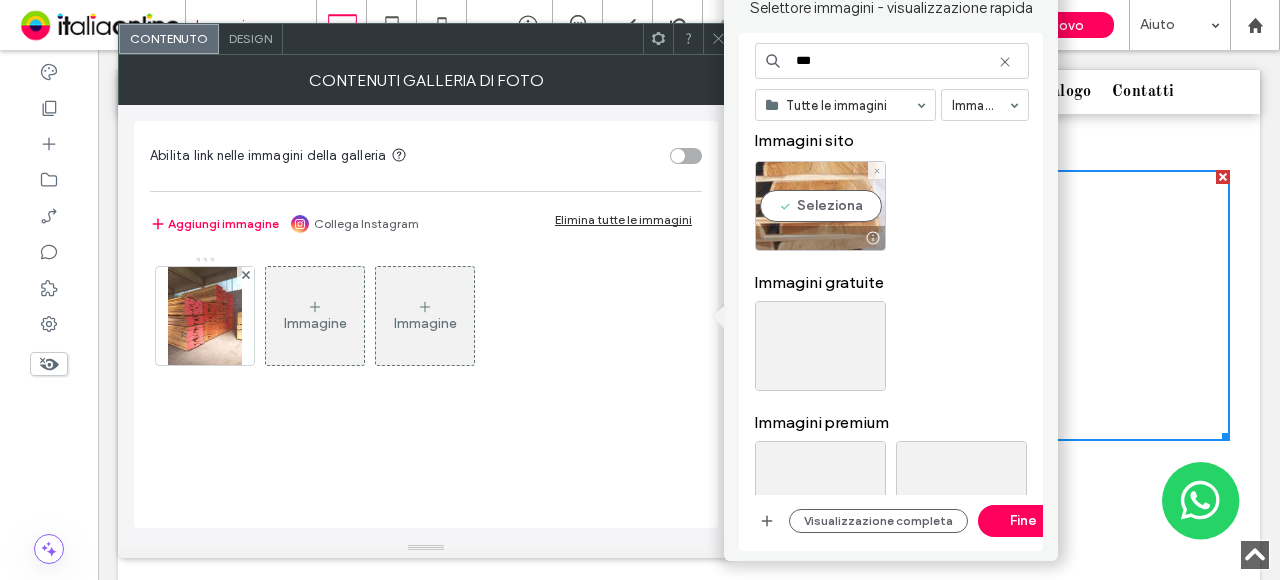 type on "***" 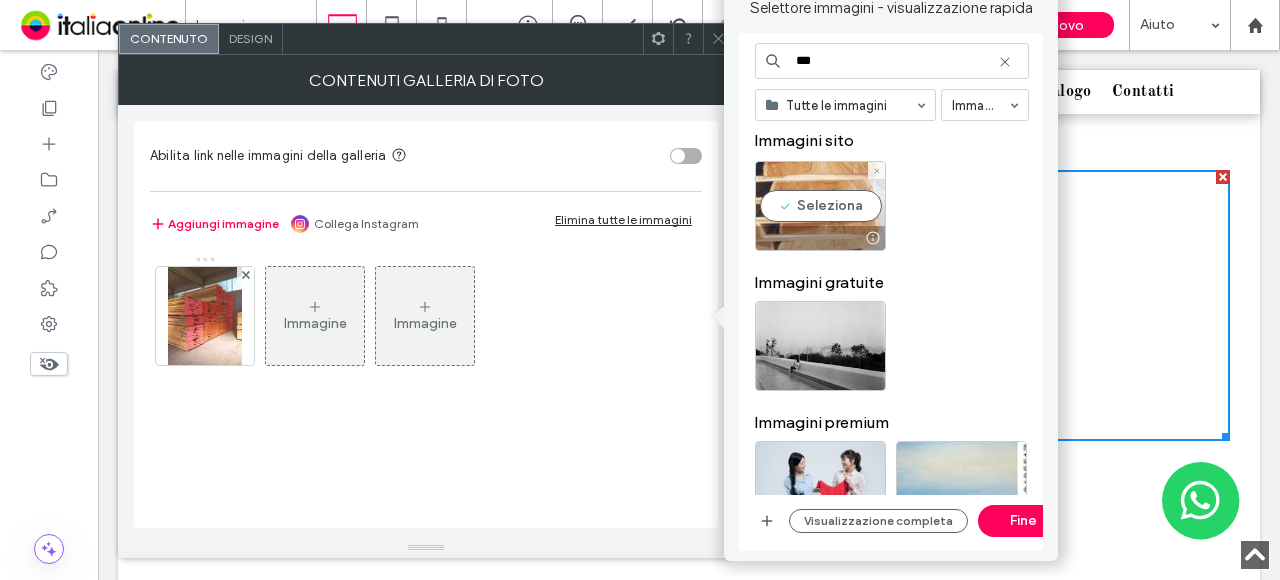 drag, startPoint x: 850, startPoint y: 209, endPoint x: 843, endPoint y: 199, distance: 12.206555 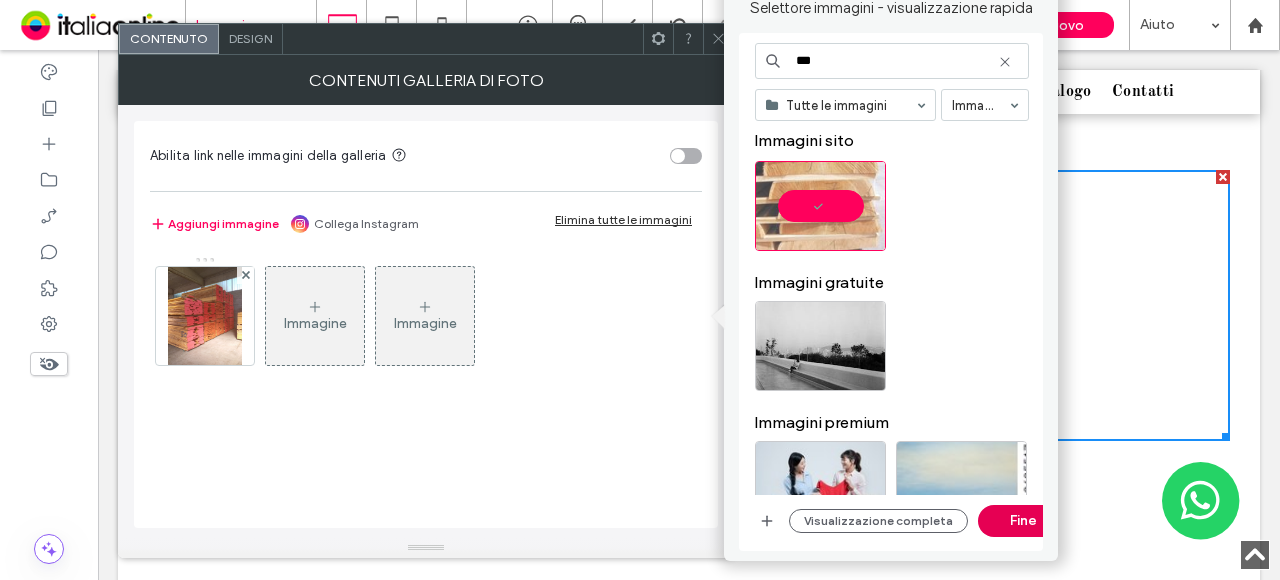 click on "Fine" at bounding box center (1023, 521) 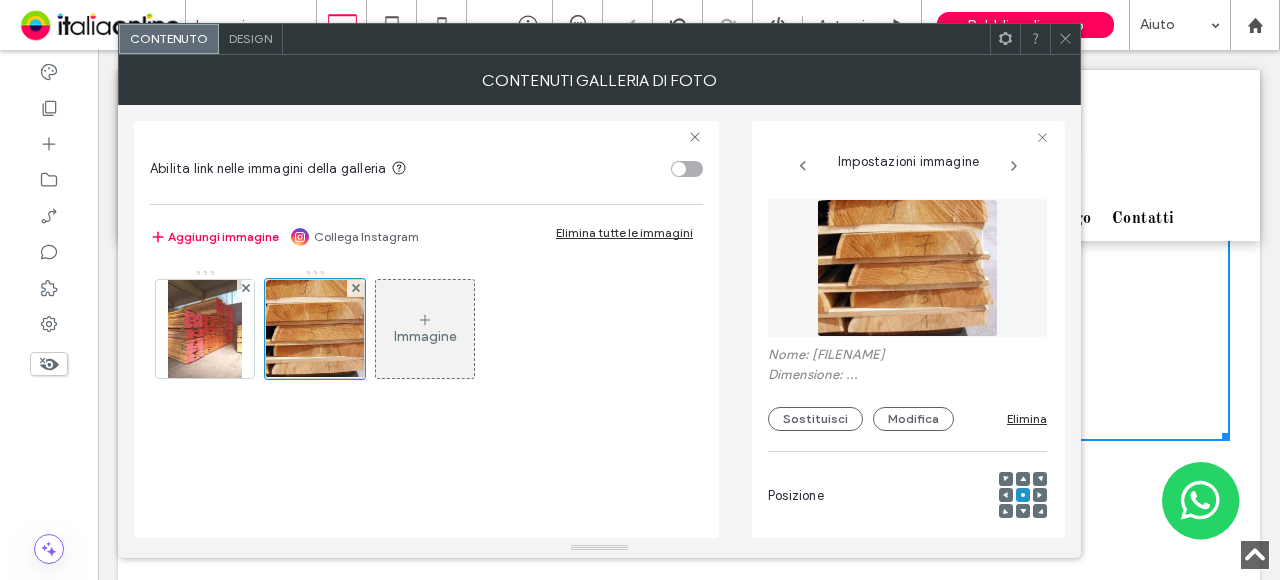 click on "Immagine" at bounding box center (425, 329) 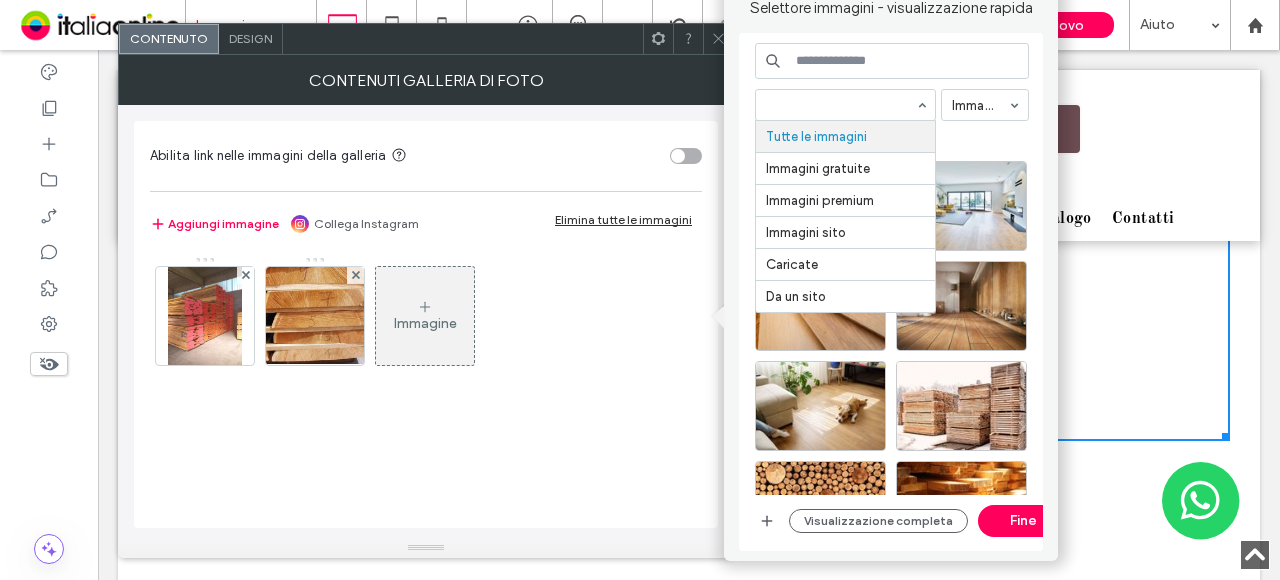 click at bounding box center (892, 61) 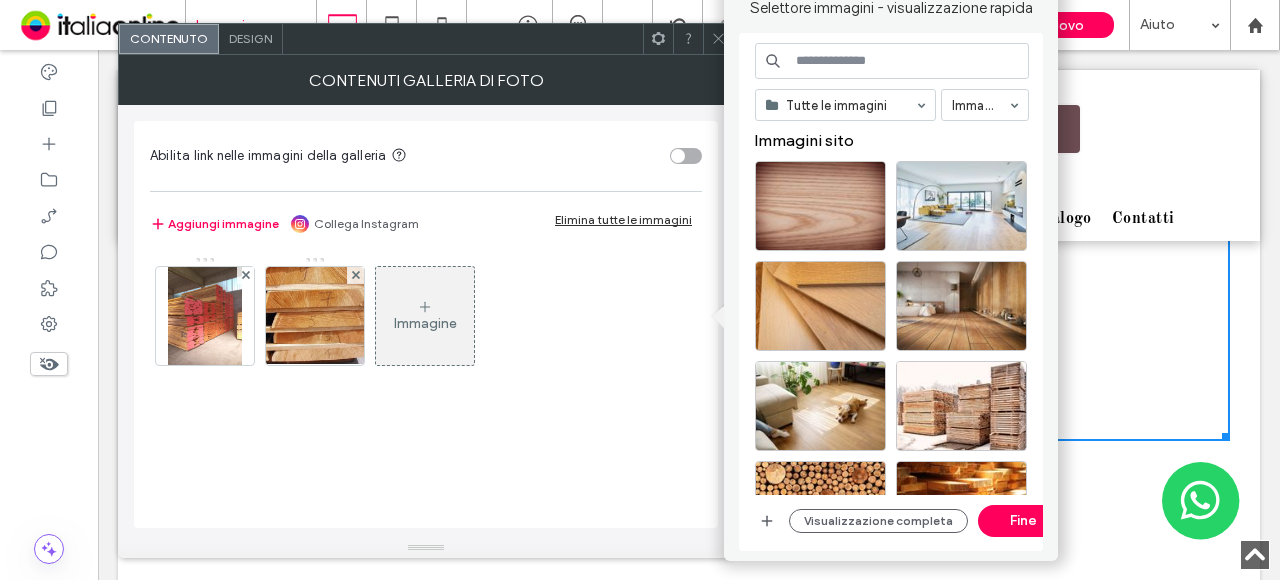 paste on "***" 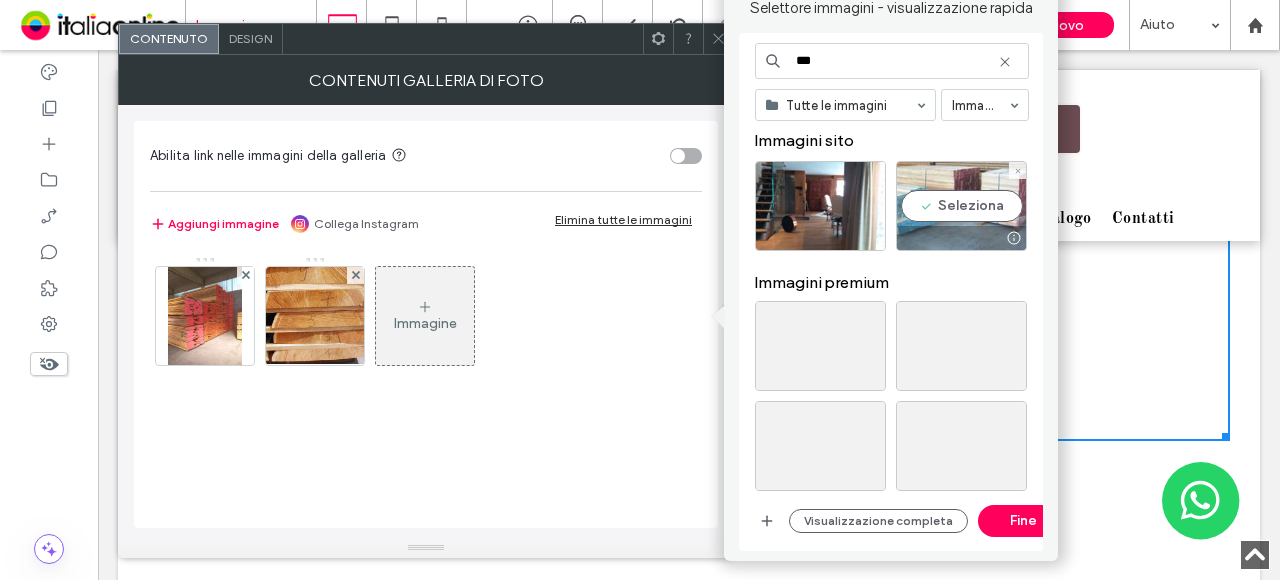type on "***" 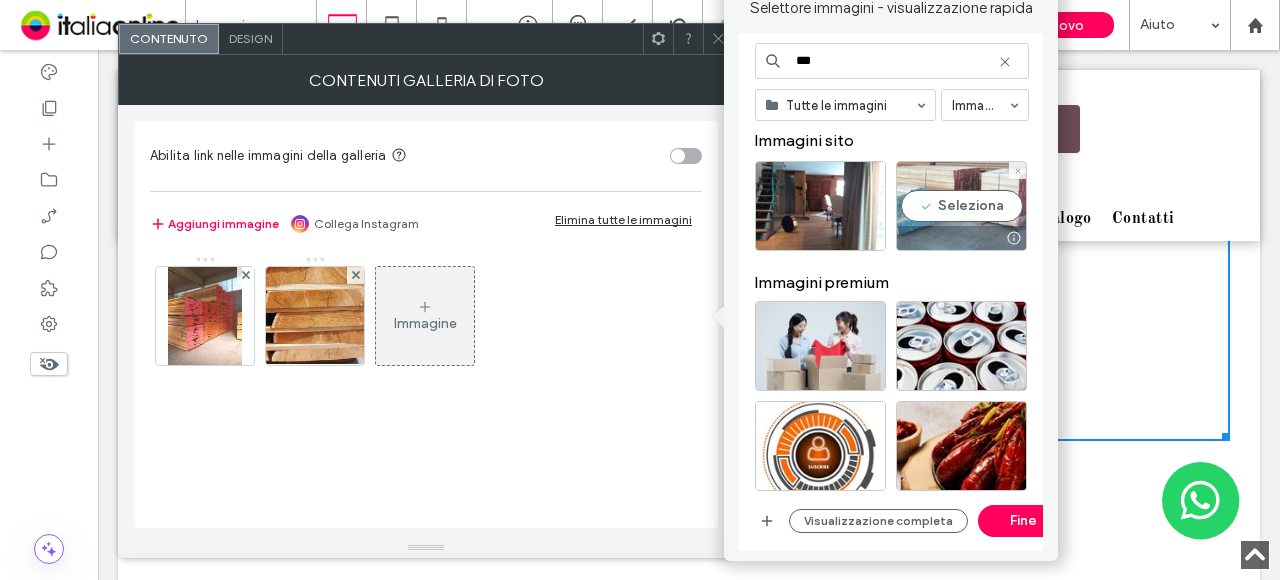 click on "Seleziona" at bounding box center (961, 206) 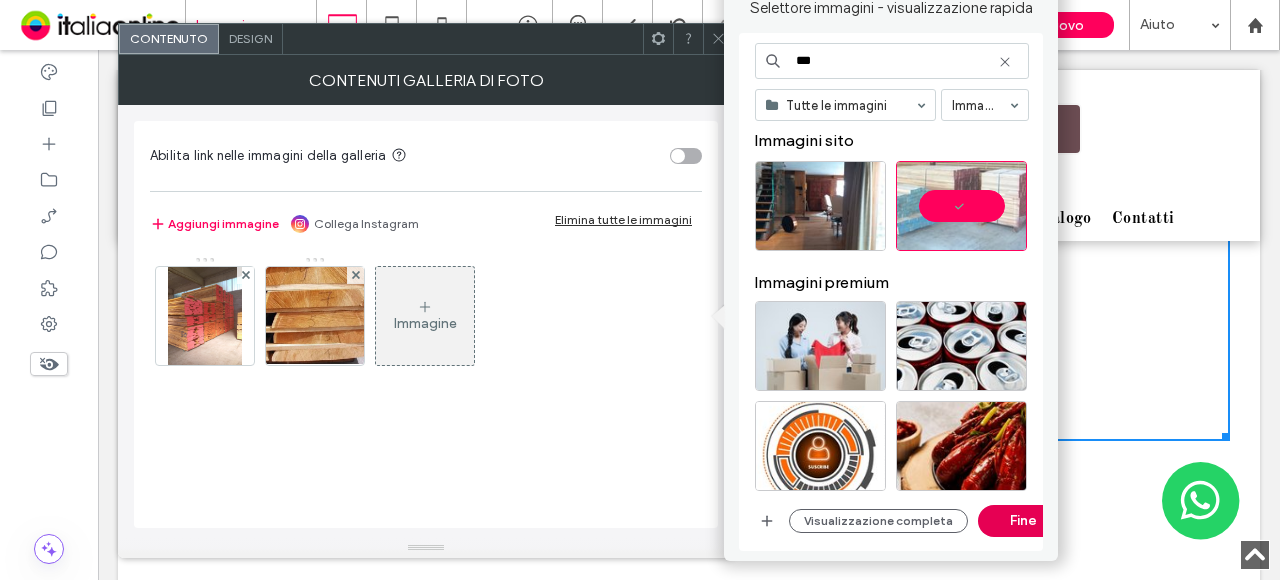 click on "Fine" at bounding box center [1023, 521] 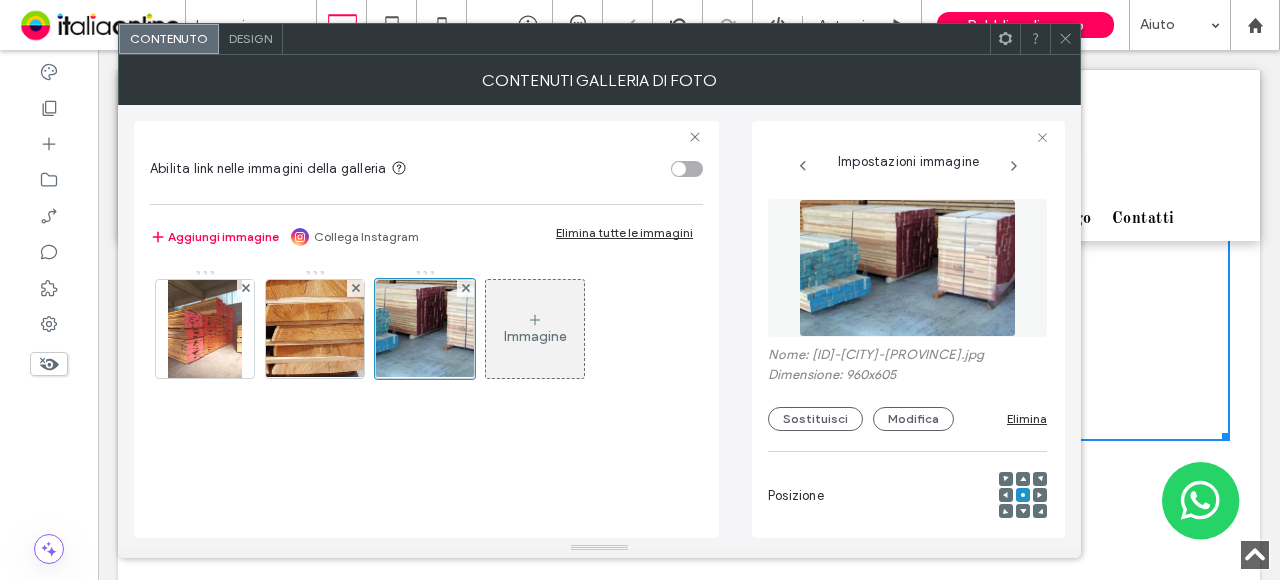 click on "Immagine" at bounding box center [535, 336] 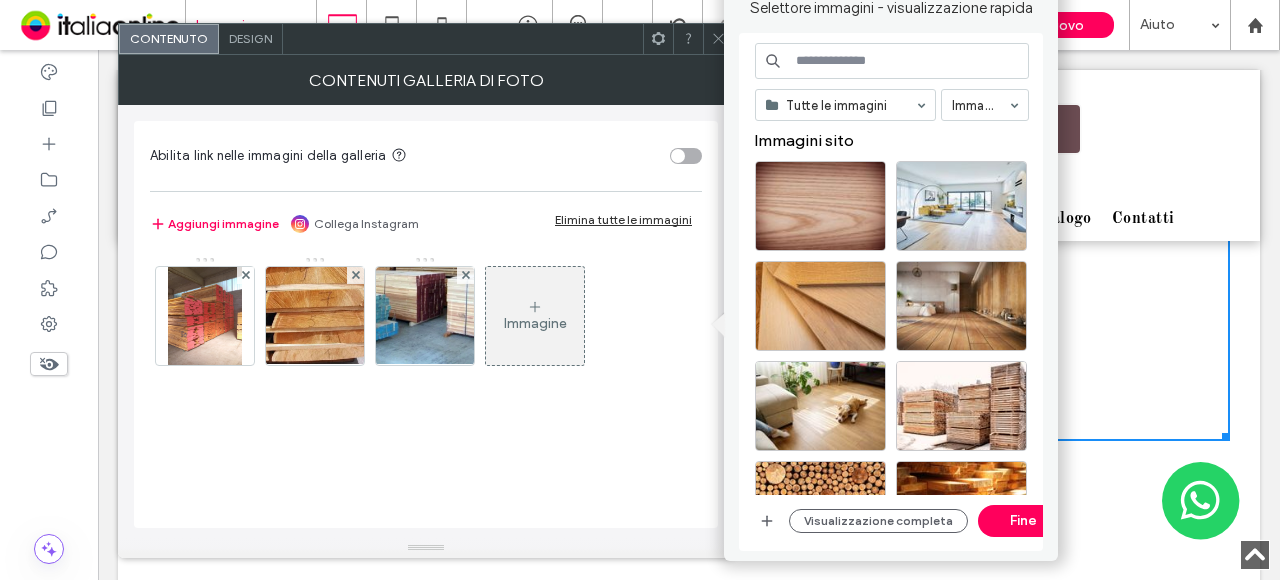 click at bounding box center (892, 61) 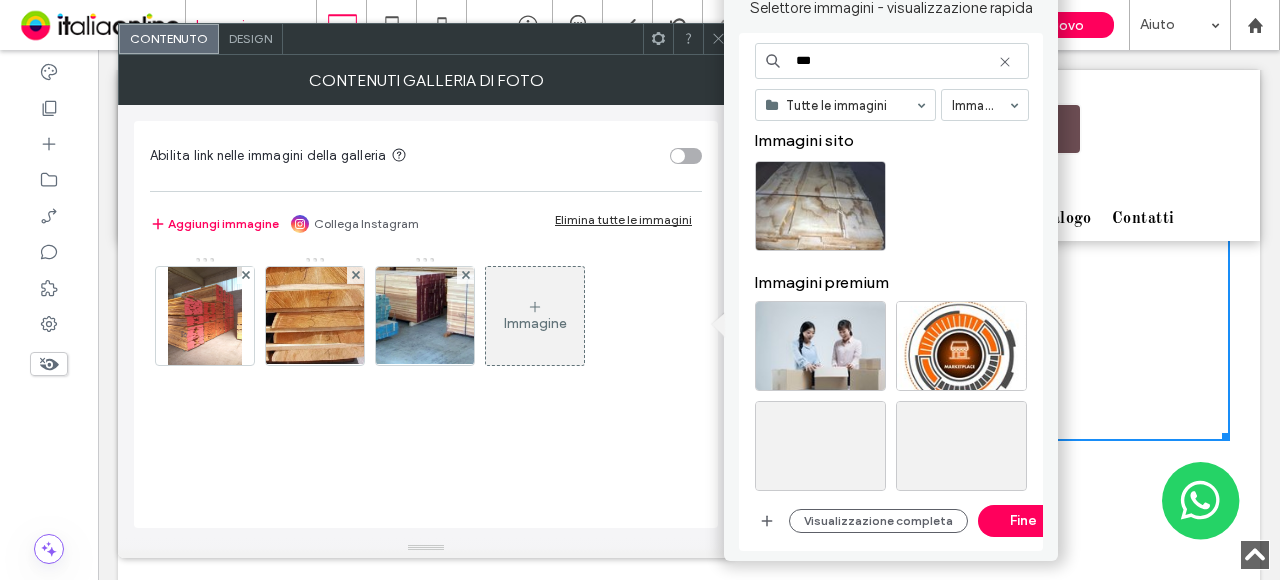 type on "***" 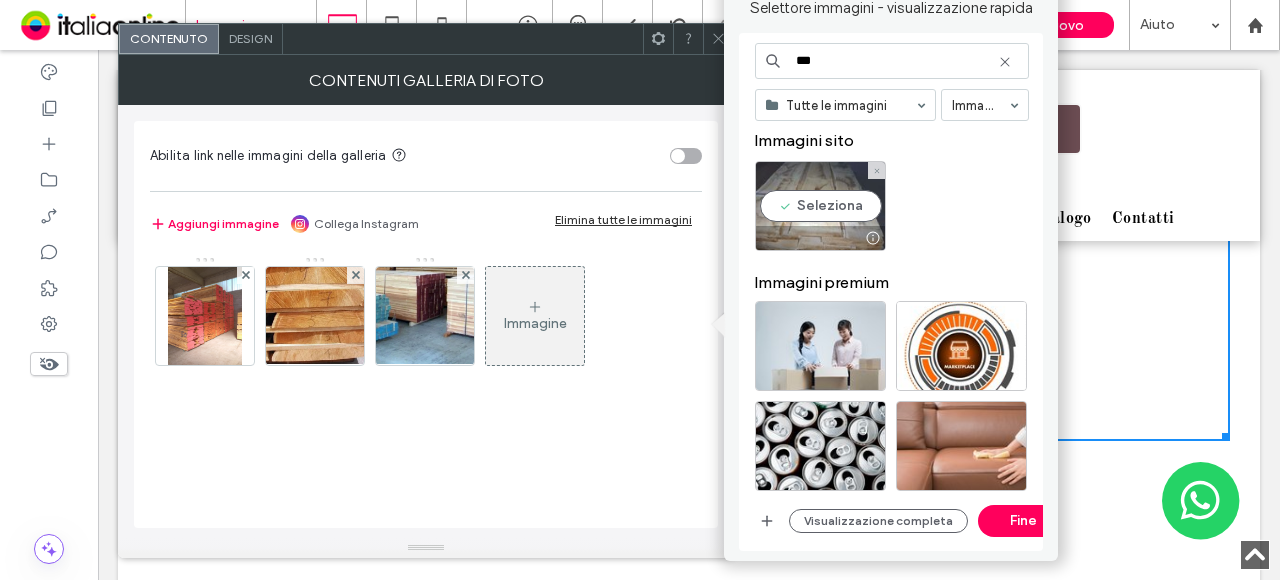 drag, startPoint x: 817, startPoint y: 180, endPoint x: 812, endPoint y: 189, distance: 10.29563 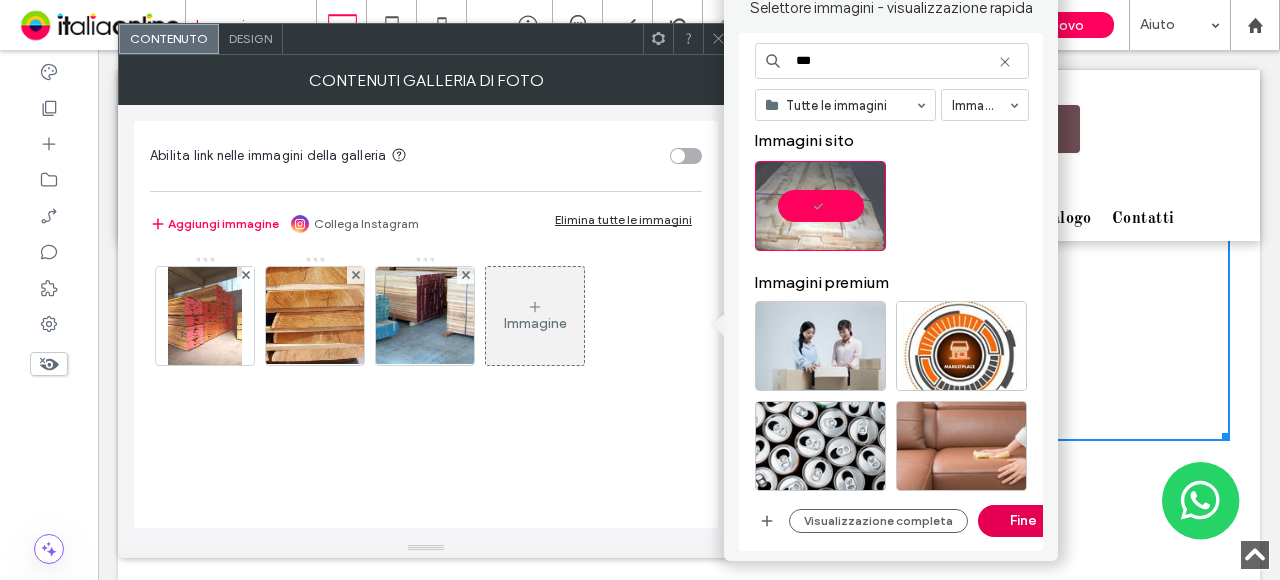 click on "Fine" at bounding box center [1023, 521] 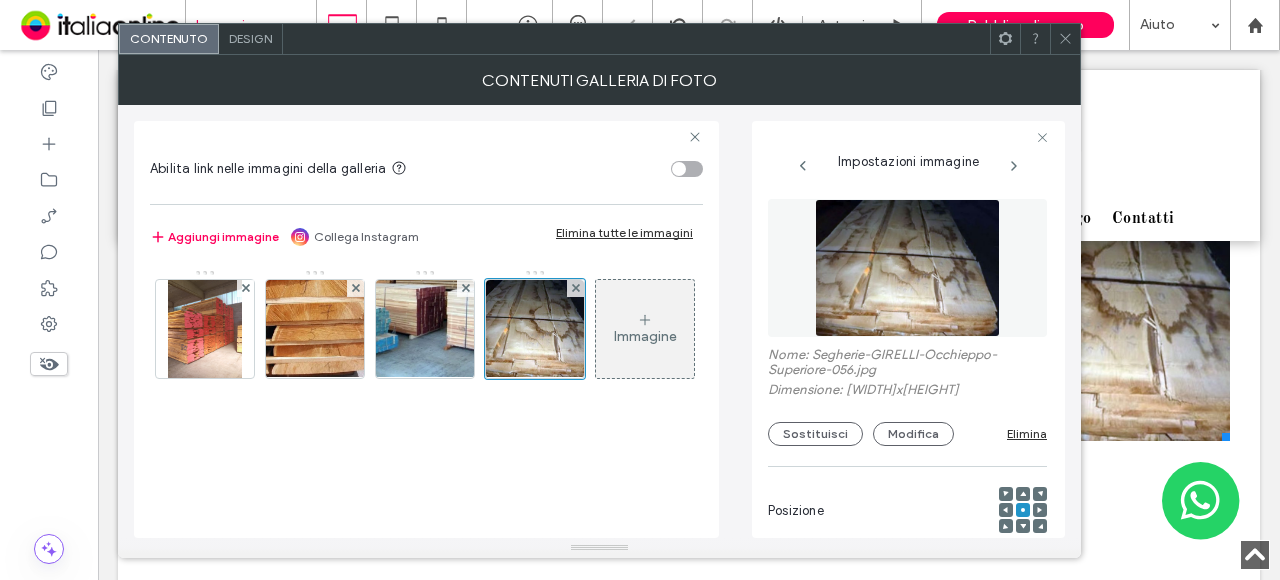 click on "Immagine" at bounding box center [645, 336] 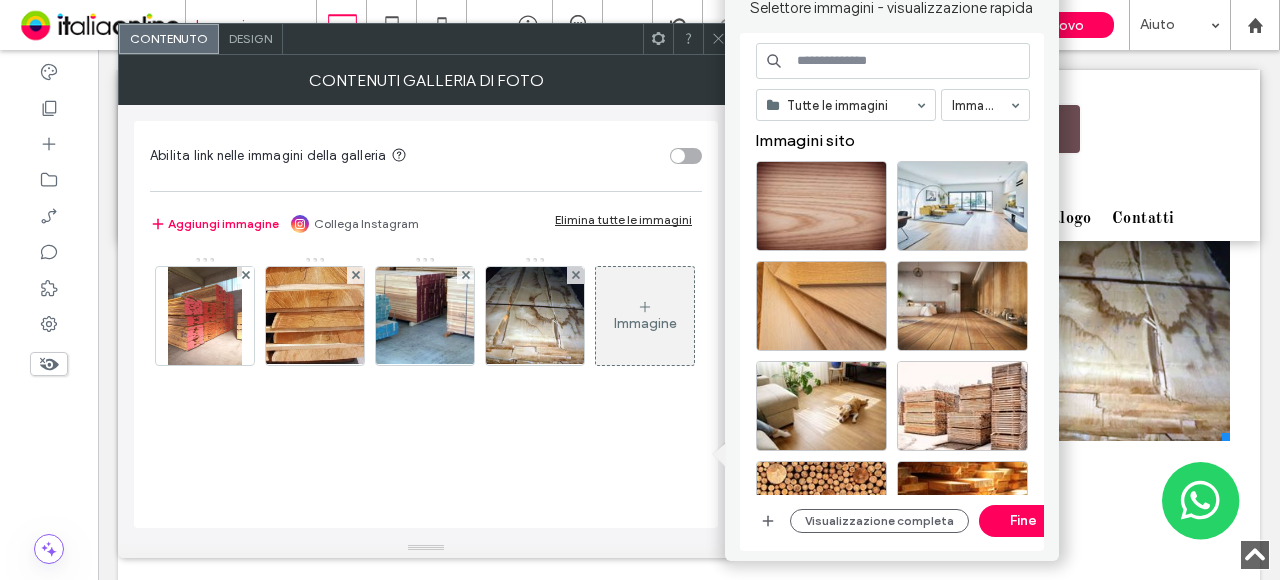click at bounding box center (893, 61) 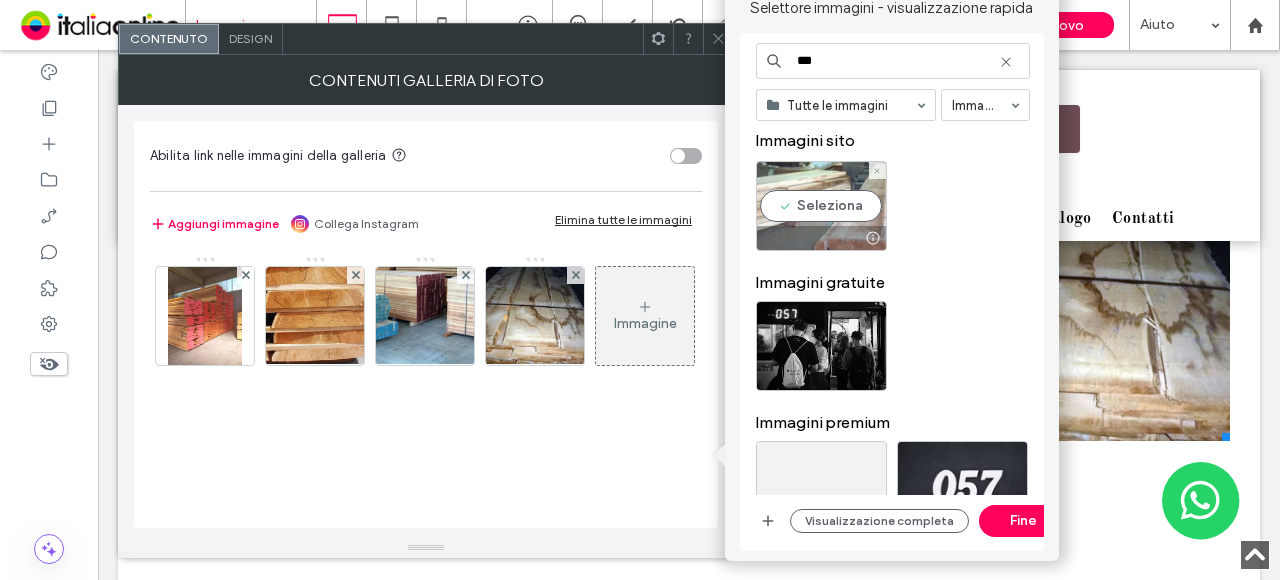 type on "***" 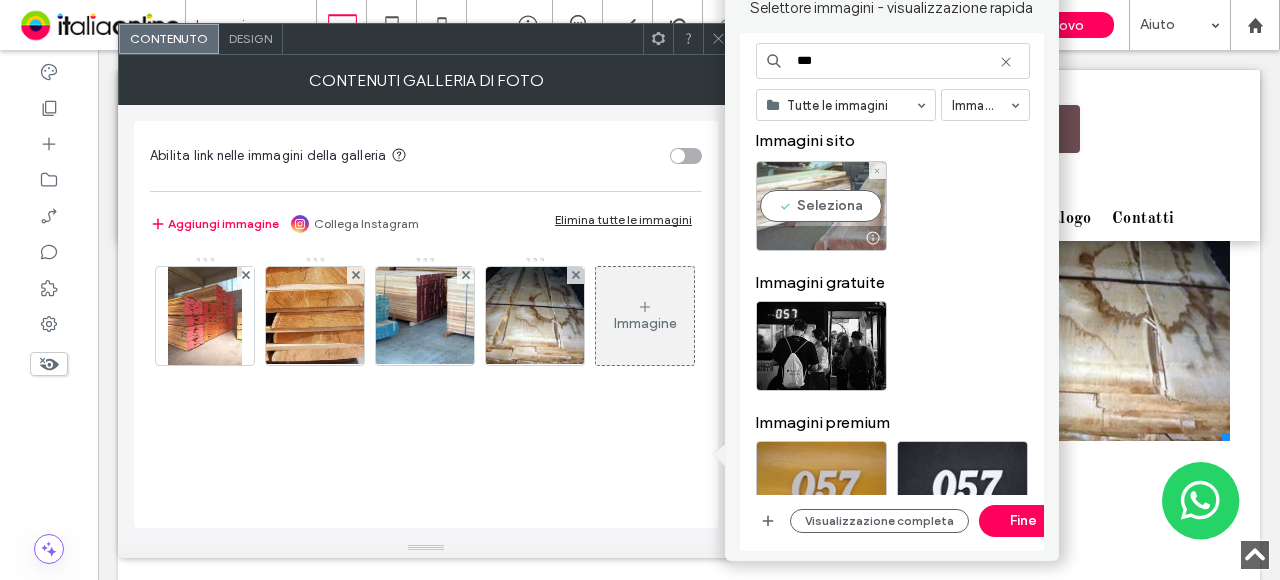 click on "Seleziona" at bounding box center (821, 206) 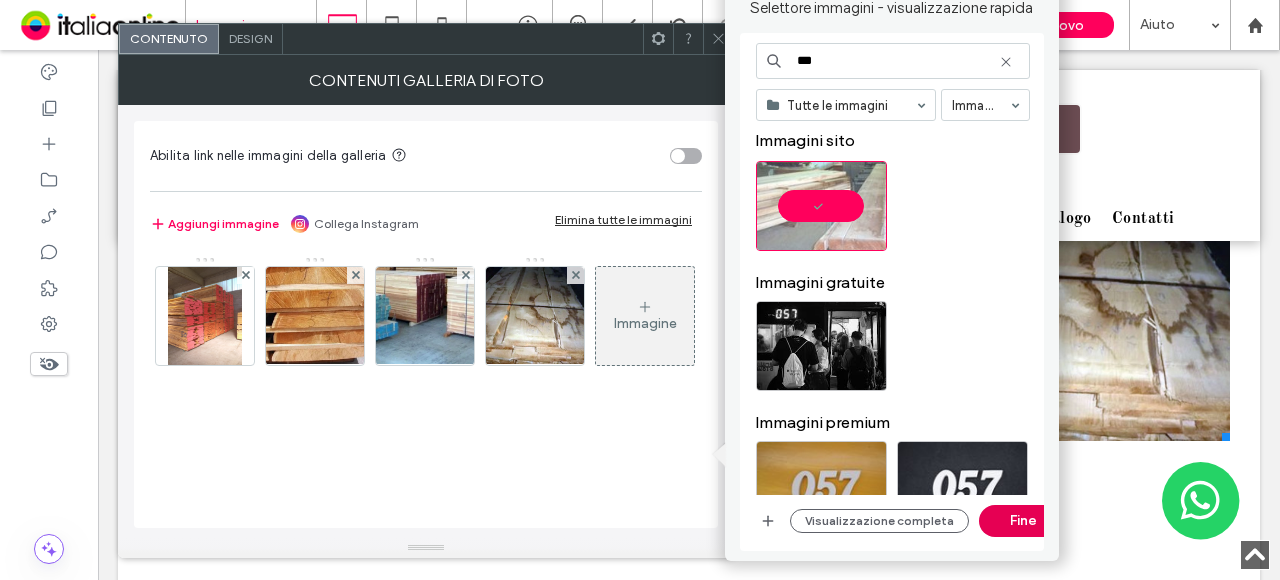 click on "Fine" at bounding box center (1024, 521) 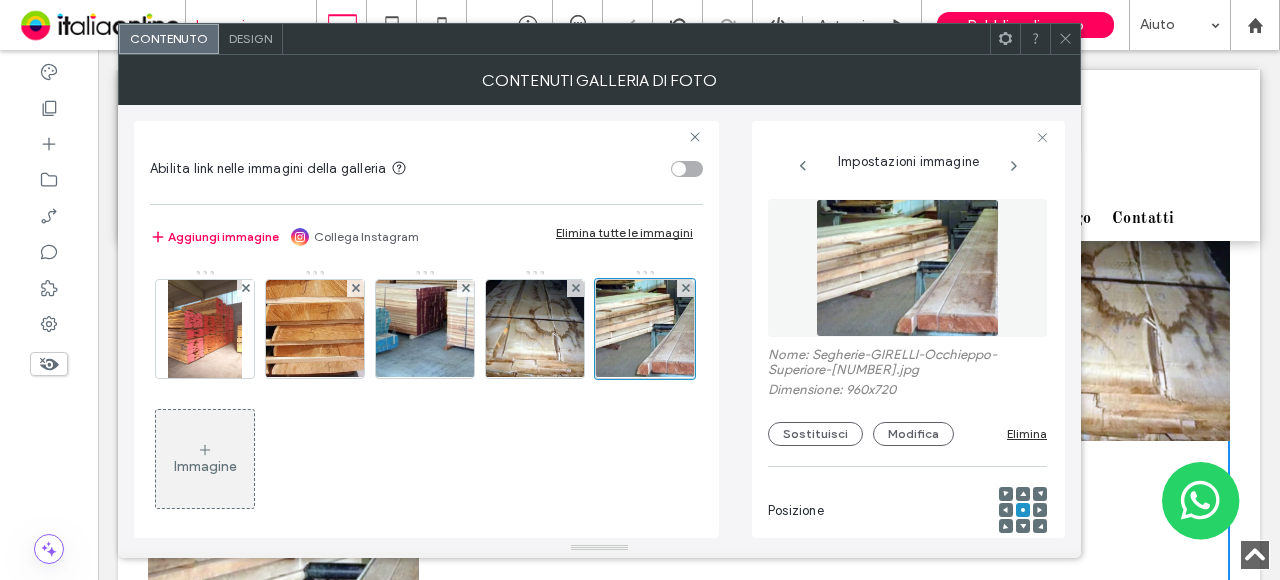 click on "Immagine" at bounding box center (205, 466) 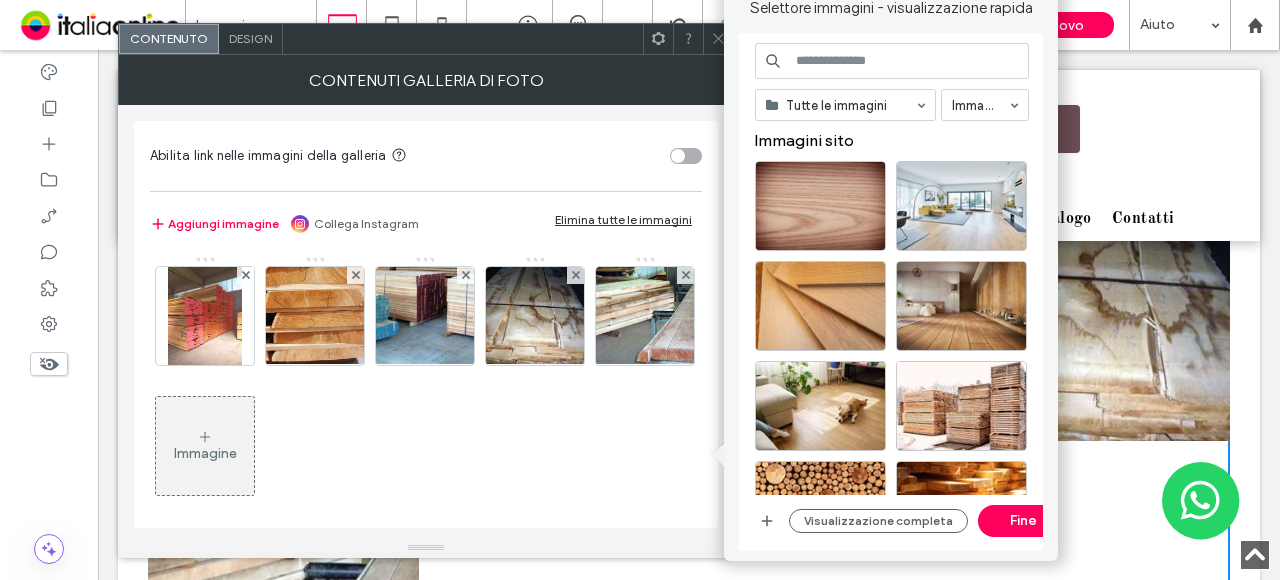 click at bounding box center (892, 61) 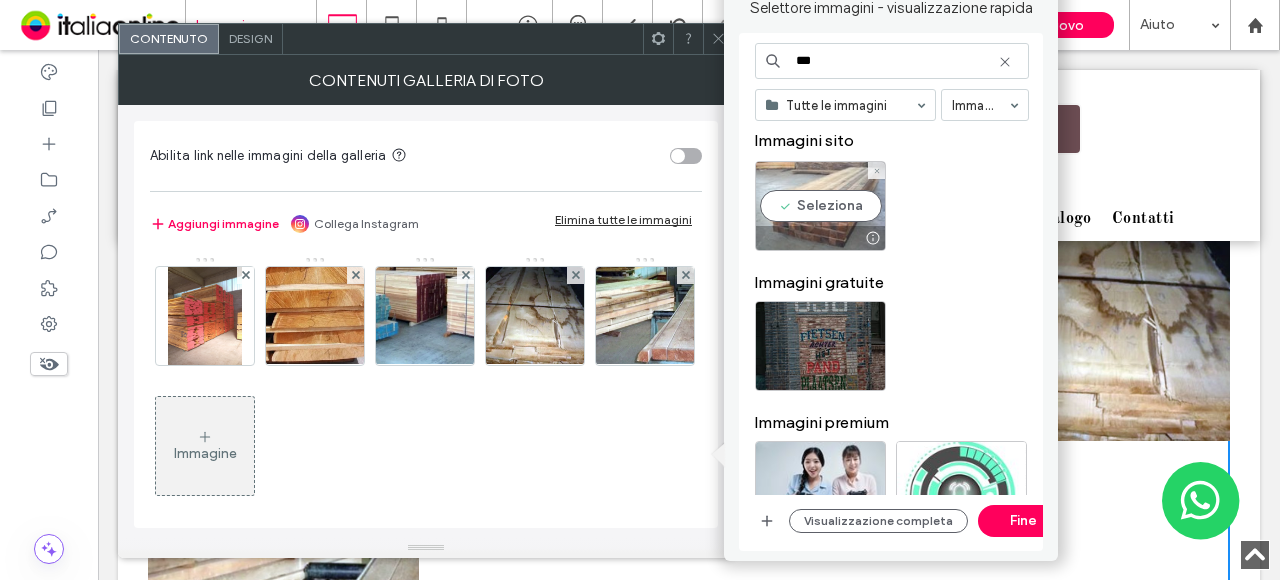 type on "***" 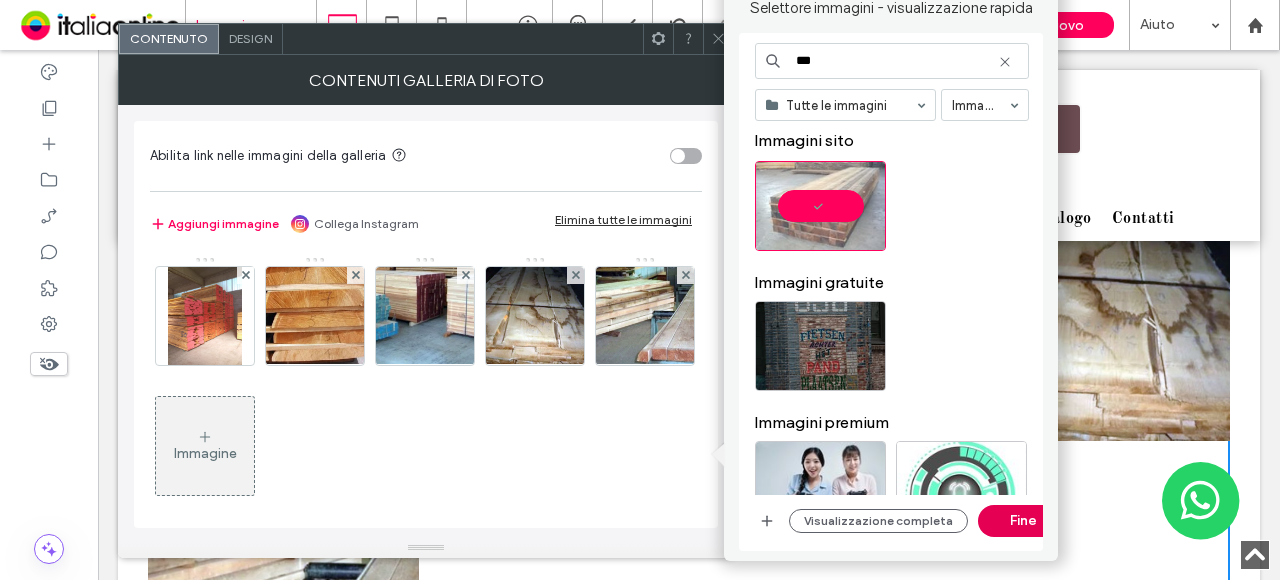 click on "Fine" at bounding box center [1023, 521] 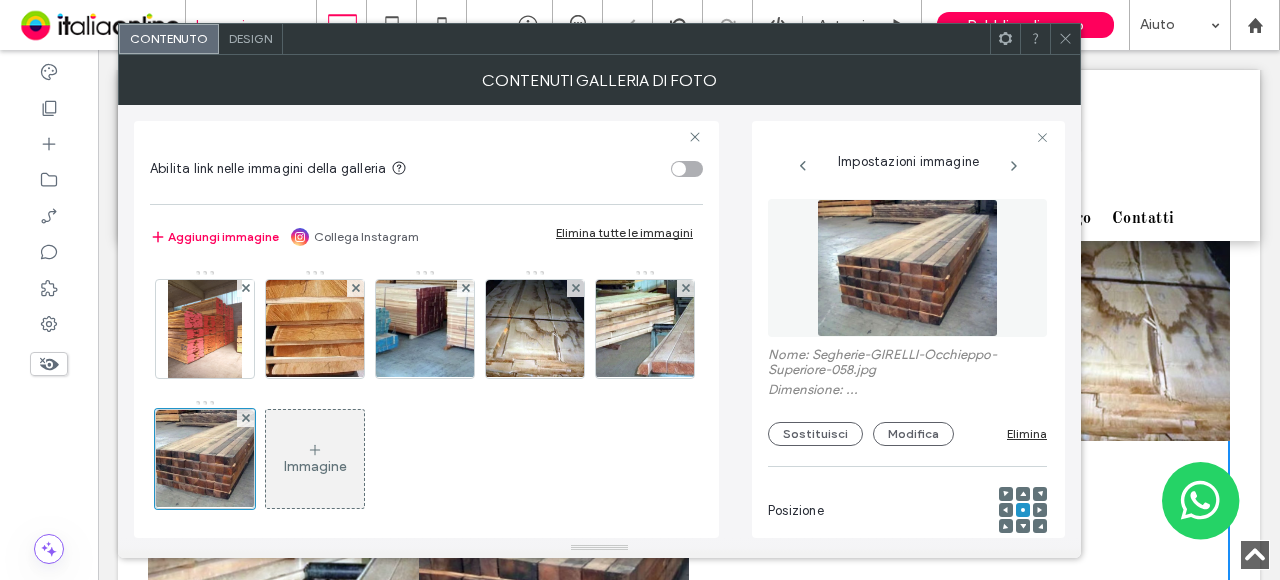 click on "Immagine" at bounding box center [315, 466] 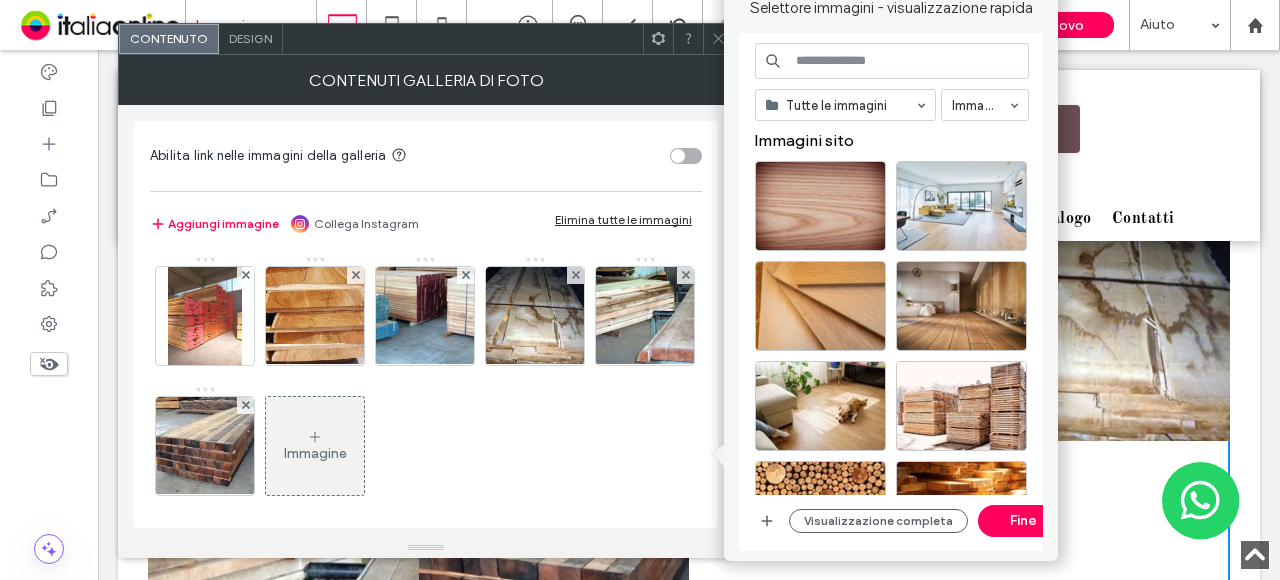 click at bounding box center [892, 61] 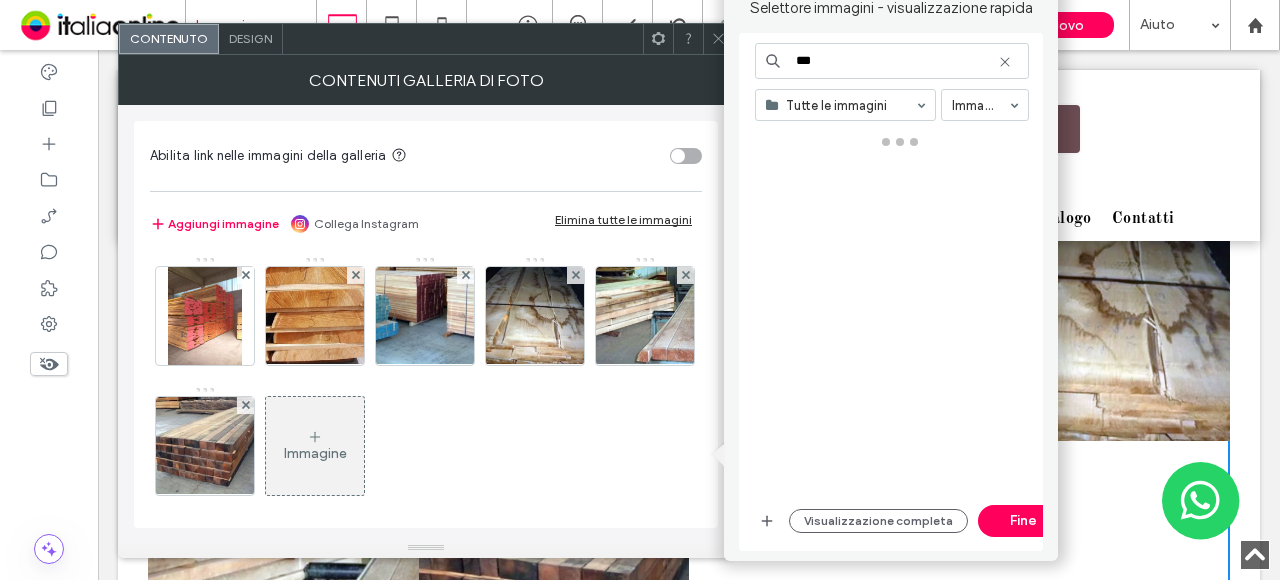 type on "***" 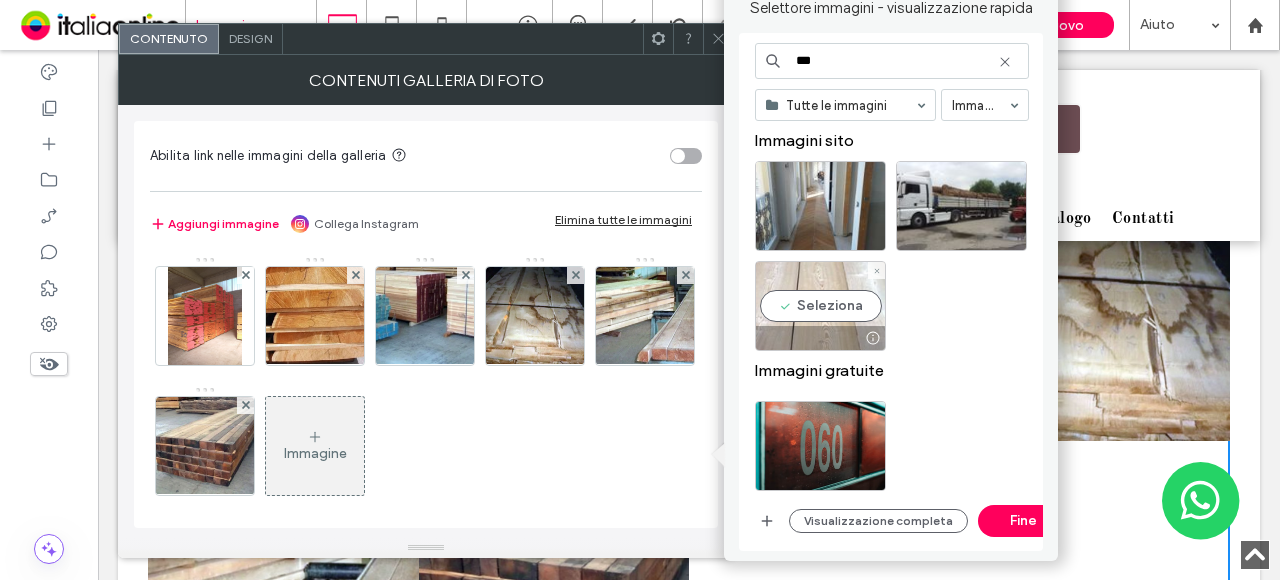 click on "Seleziona" at bounding box center (820, 306) 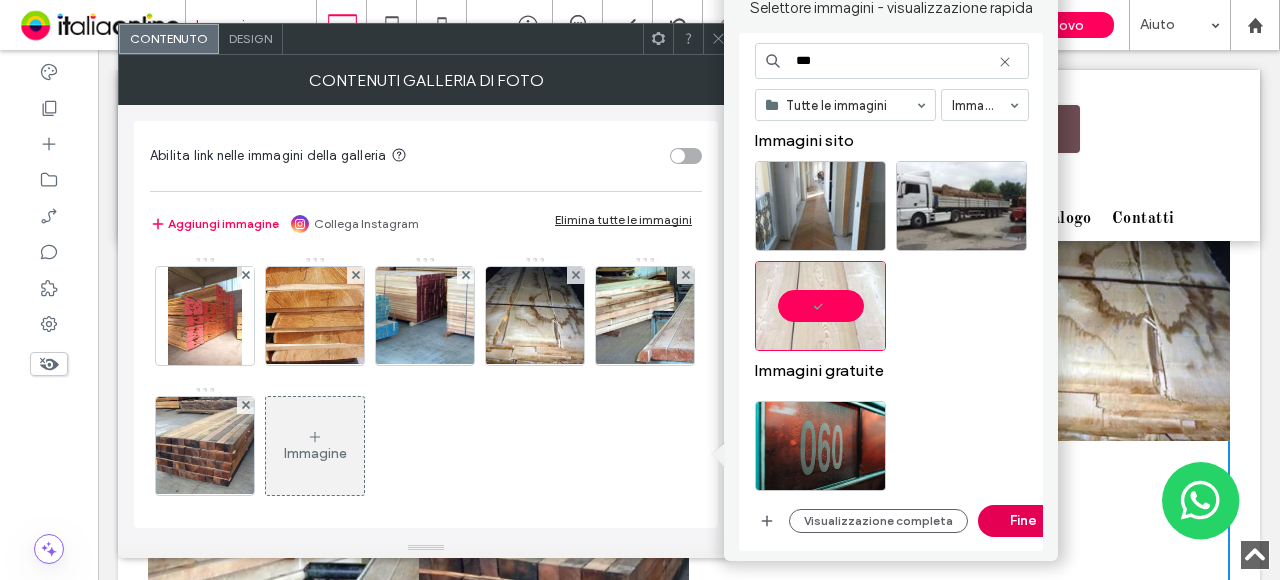 click on "Fine" at bounding box center (1023, 521) 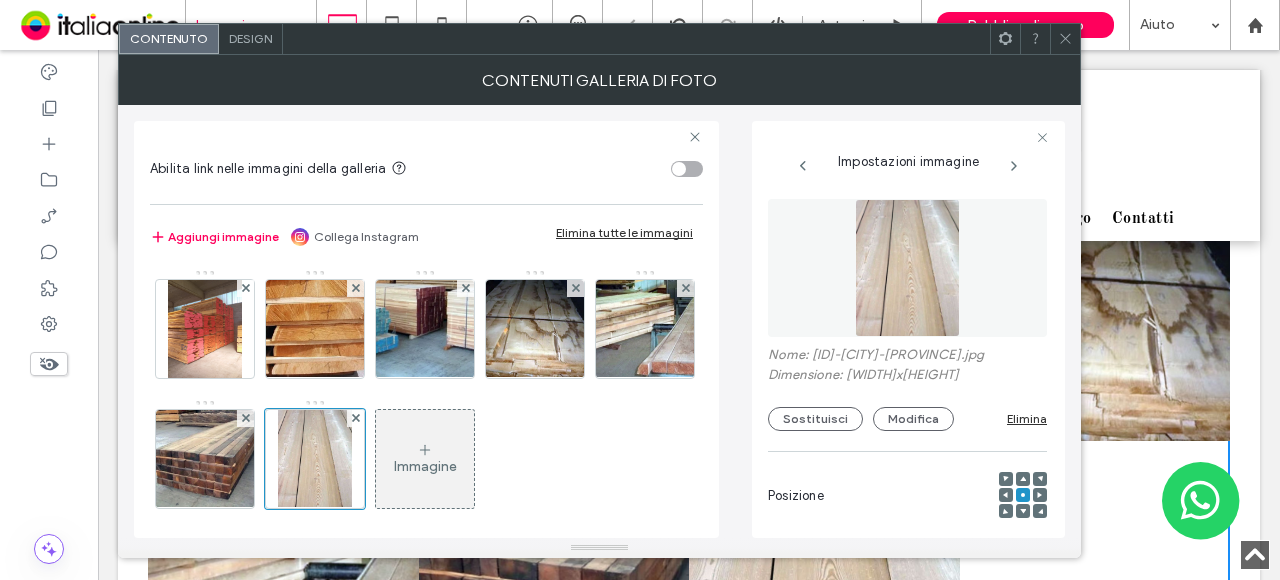 click on "Immagine" at bounding box center (425, 459) 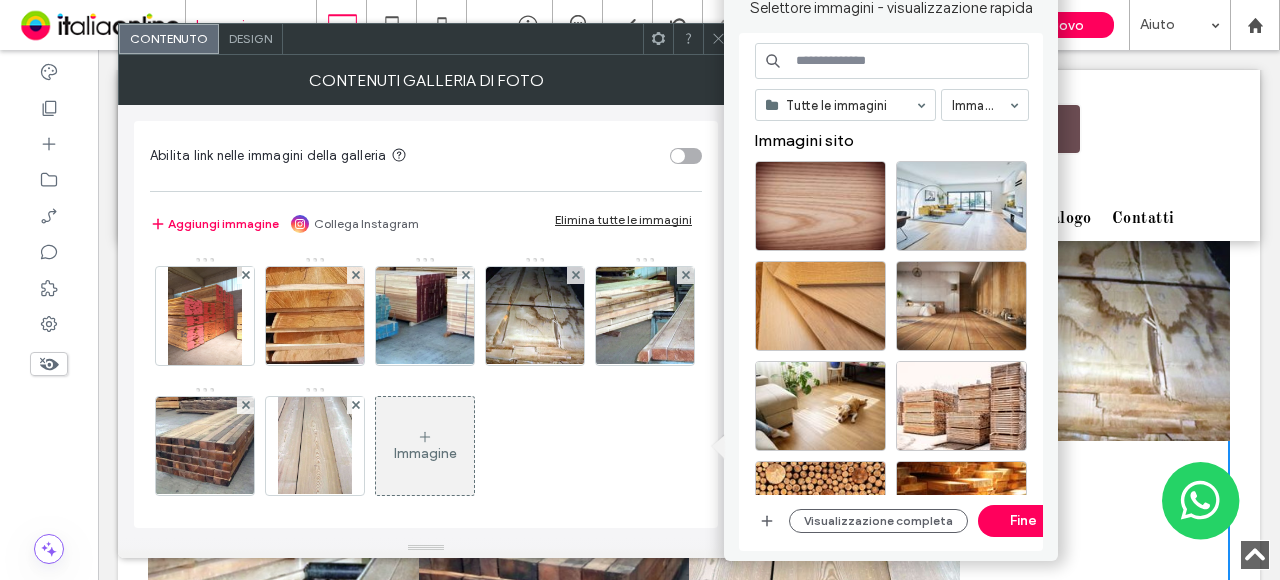 click at bounding box center (892, 61) 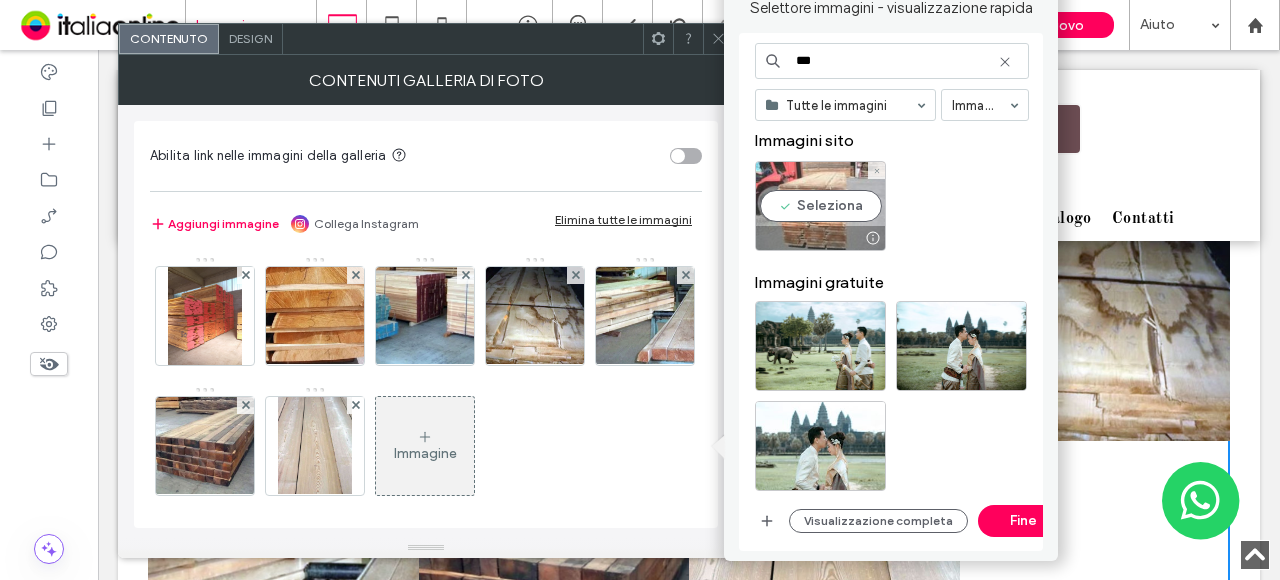 type on "***" 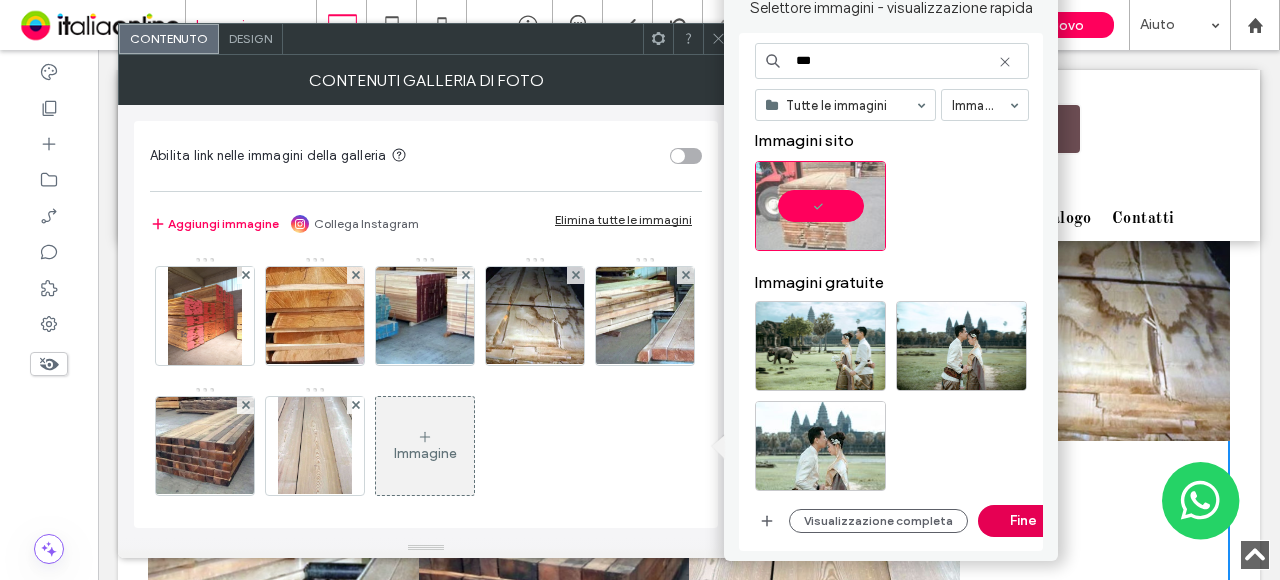 click on "Fine" at bounding box center (1023, 521) 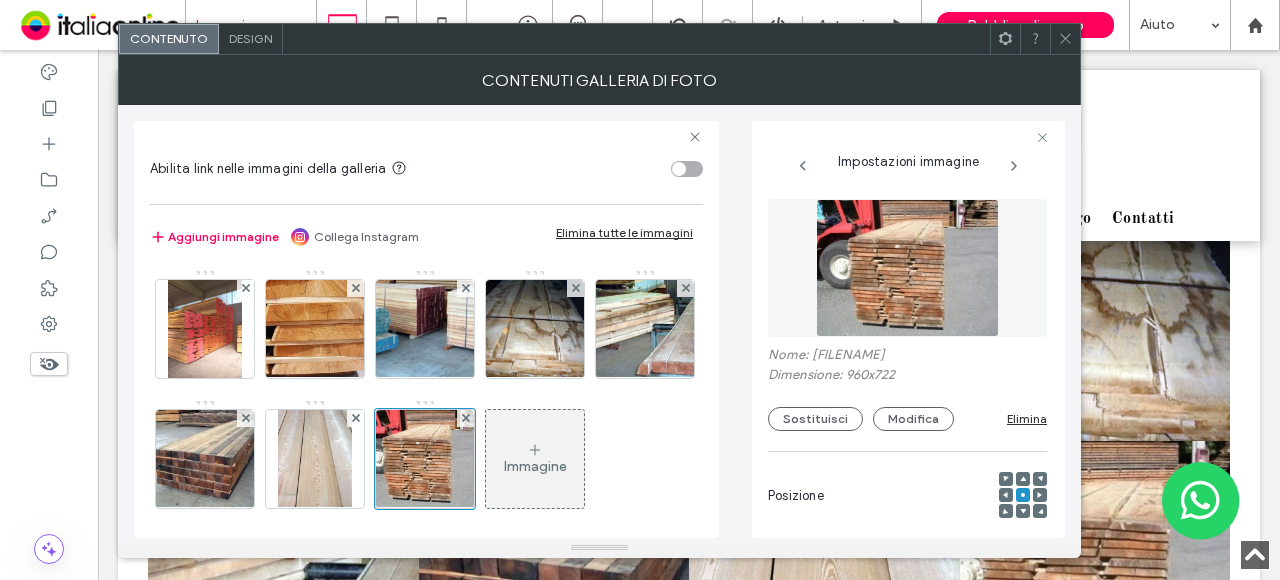 drag, startPoint x: 1068, startPoint y: 39, endPoint x: 969, endPoint y: 188, distance: 178.89102 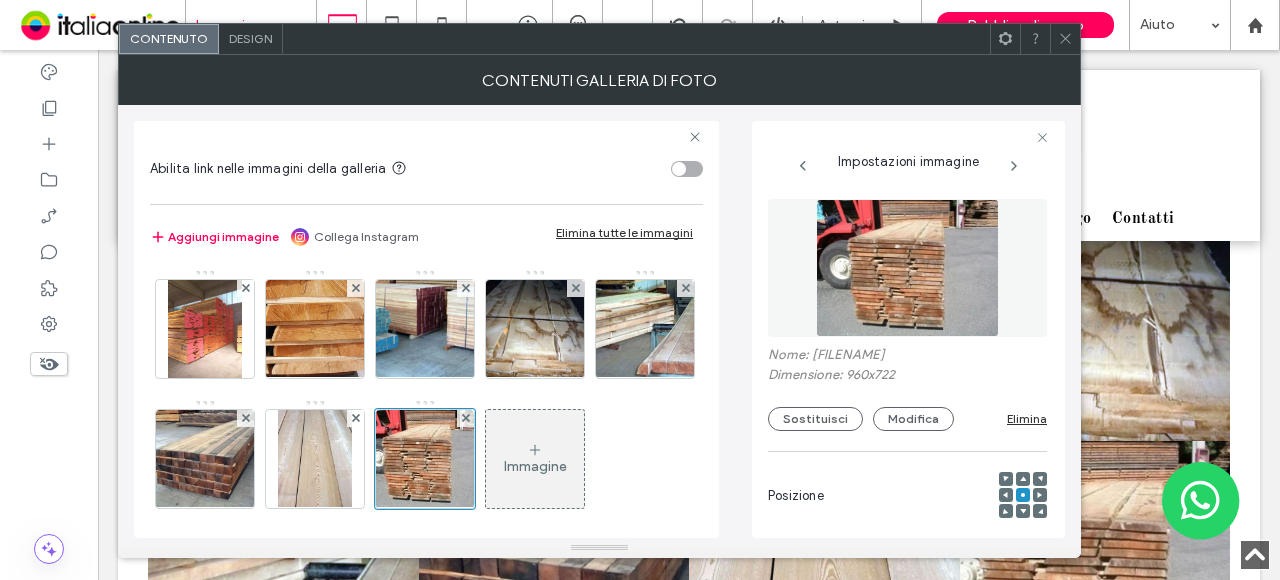 click 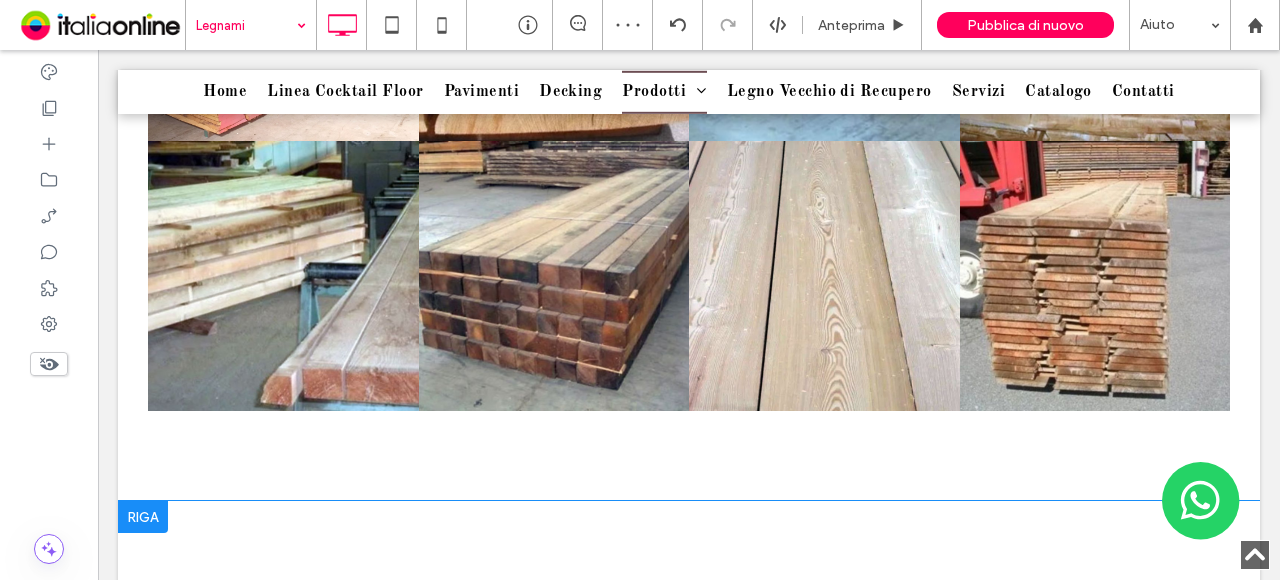 scroll, scrollTop: 3518, scrollLeft: 0, axis: vertical 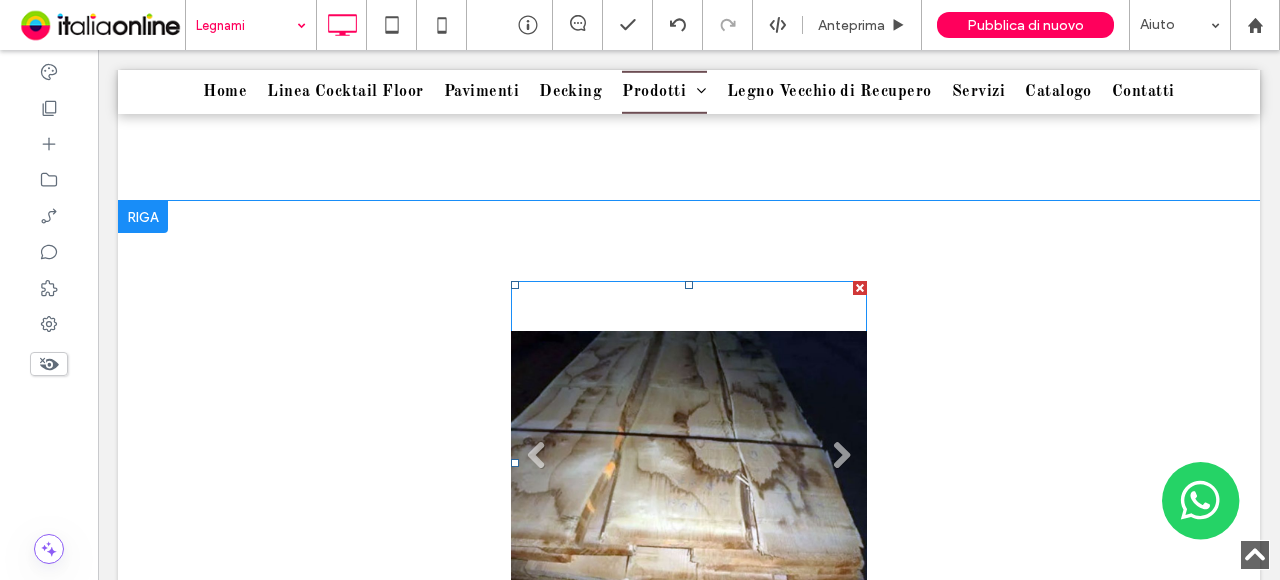 click on "Titolo diapositiva
Scrivi qui la tua didascalia
Pulsante" at bounding box center (689, 462) 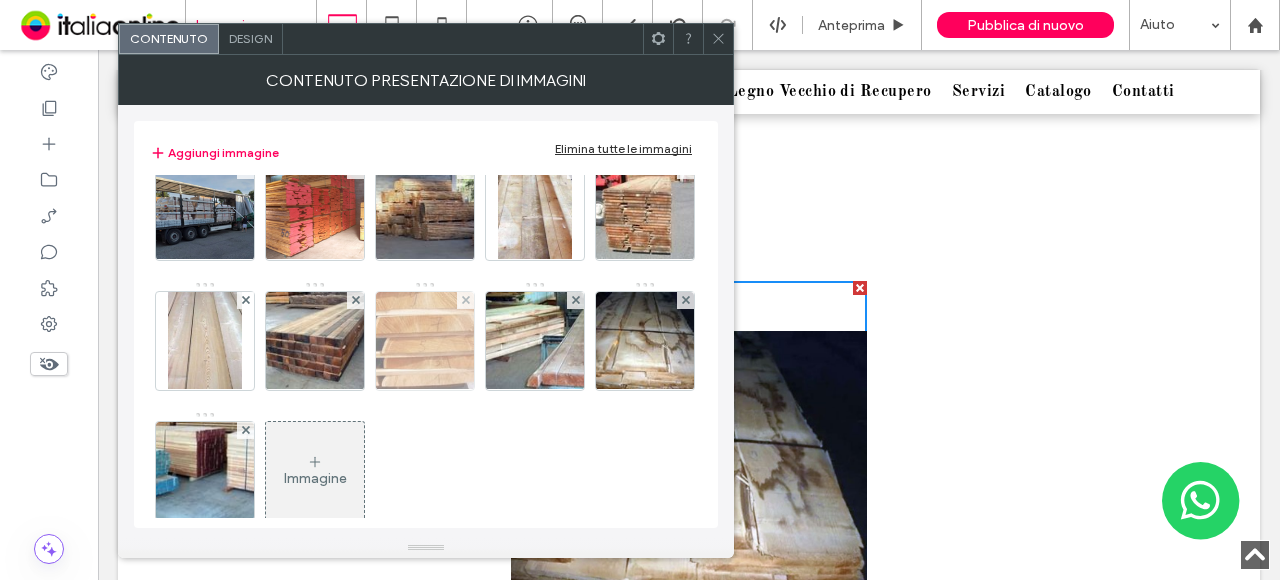 scroll, scrollTop: 66, scrollLeft: 0, axis: vertical 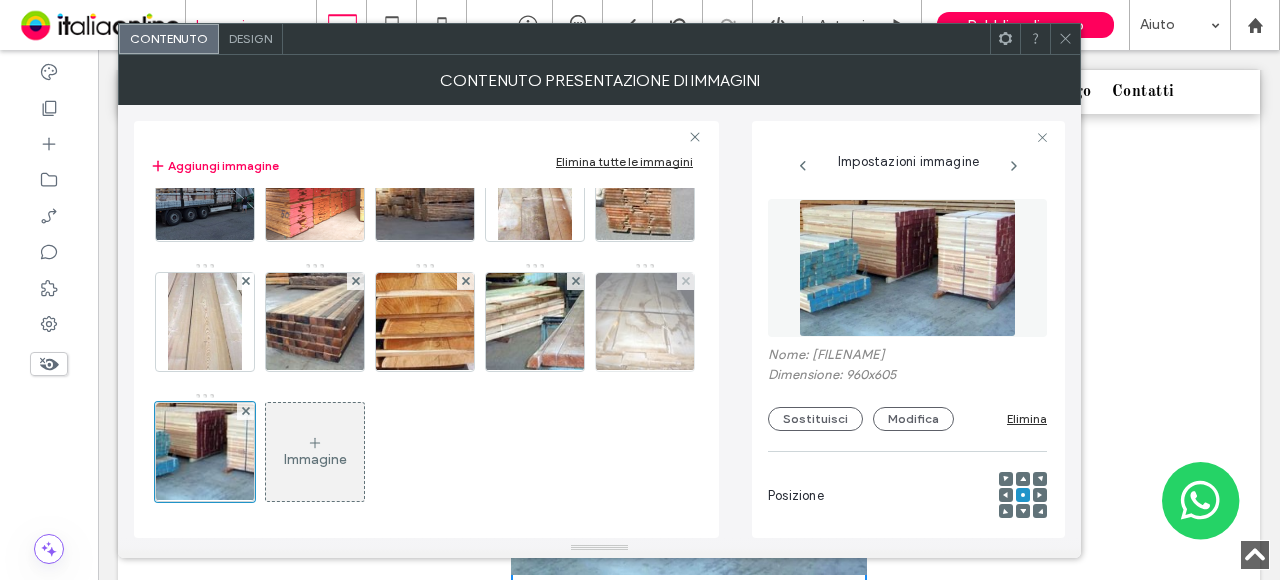 click at bounding box center [645, 322] 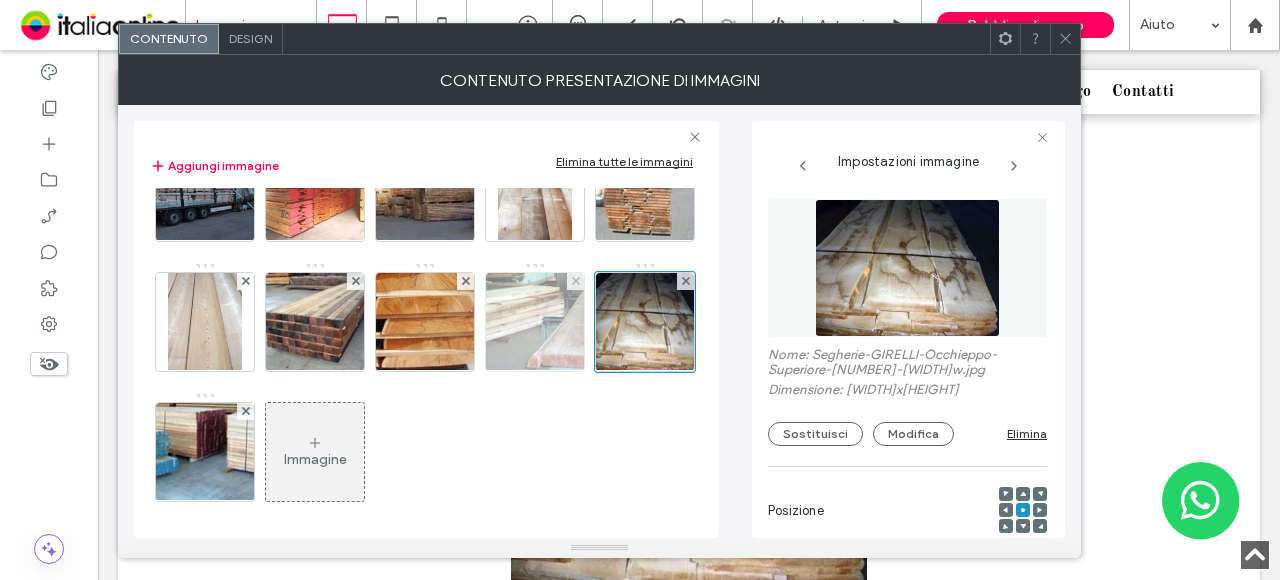 click at bounding box center (535, 322) 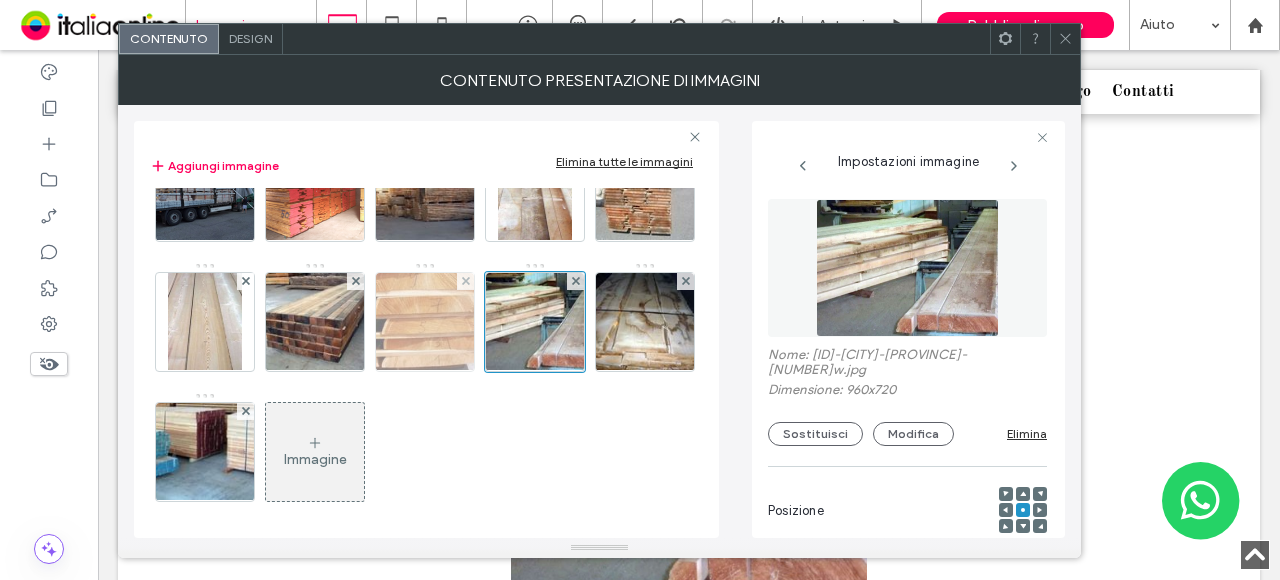 click at bounding box center (425, 322) 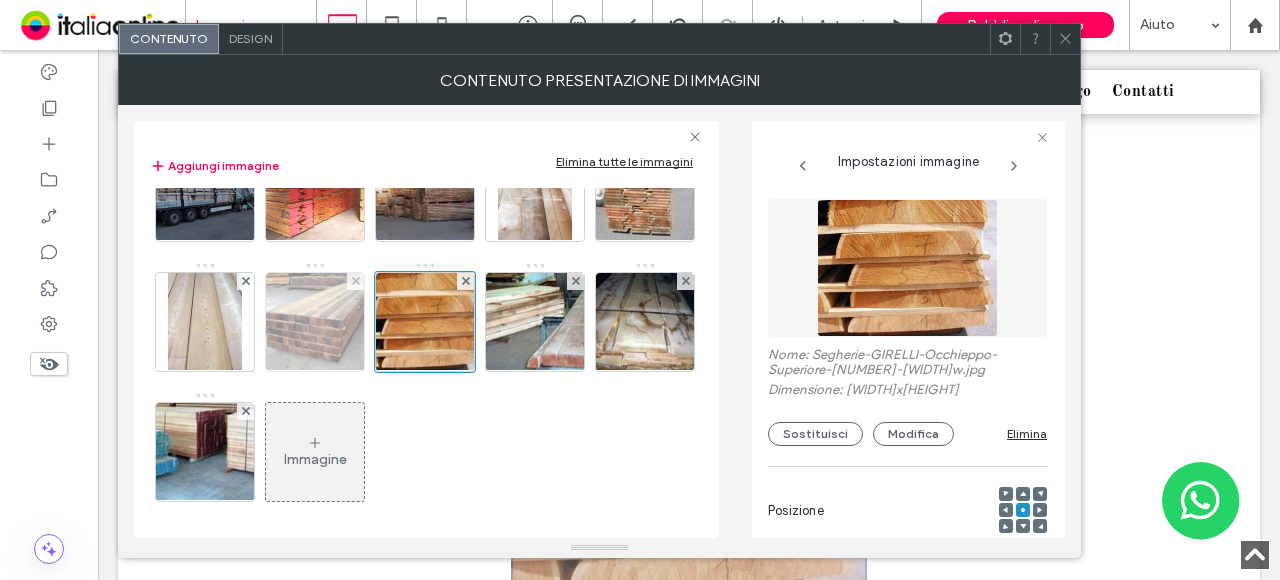 click at bounding box center [315, 322] 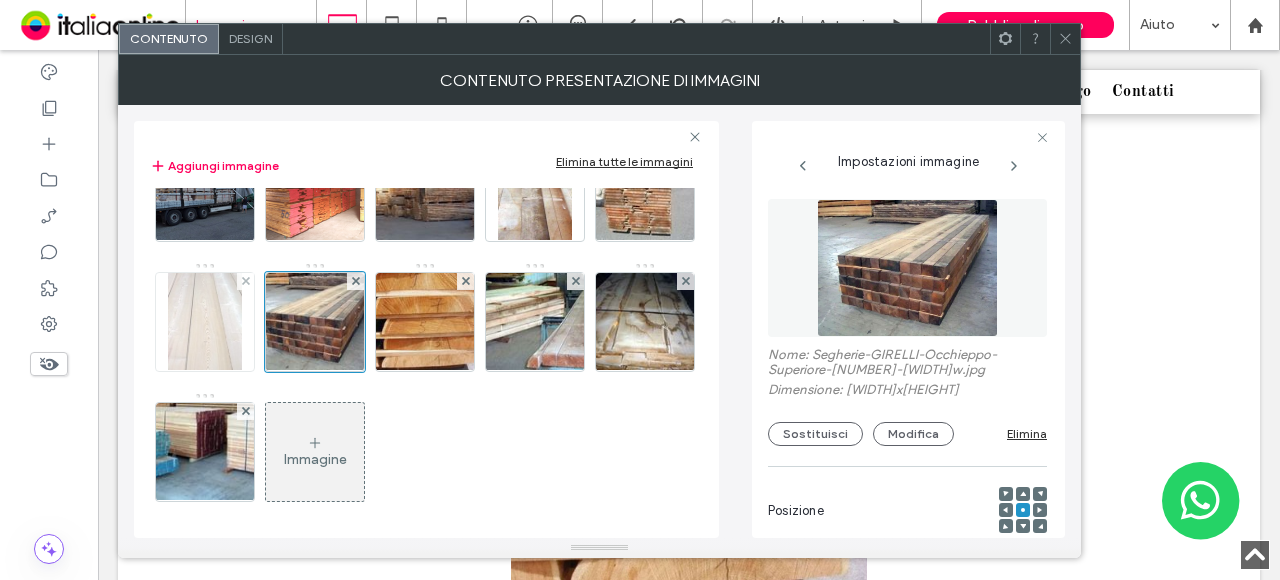 click at bounding box center (205, 322) 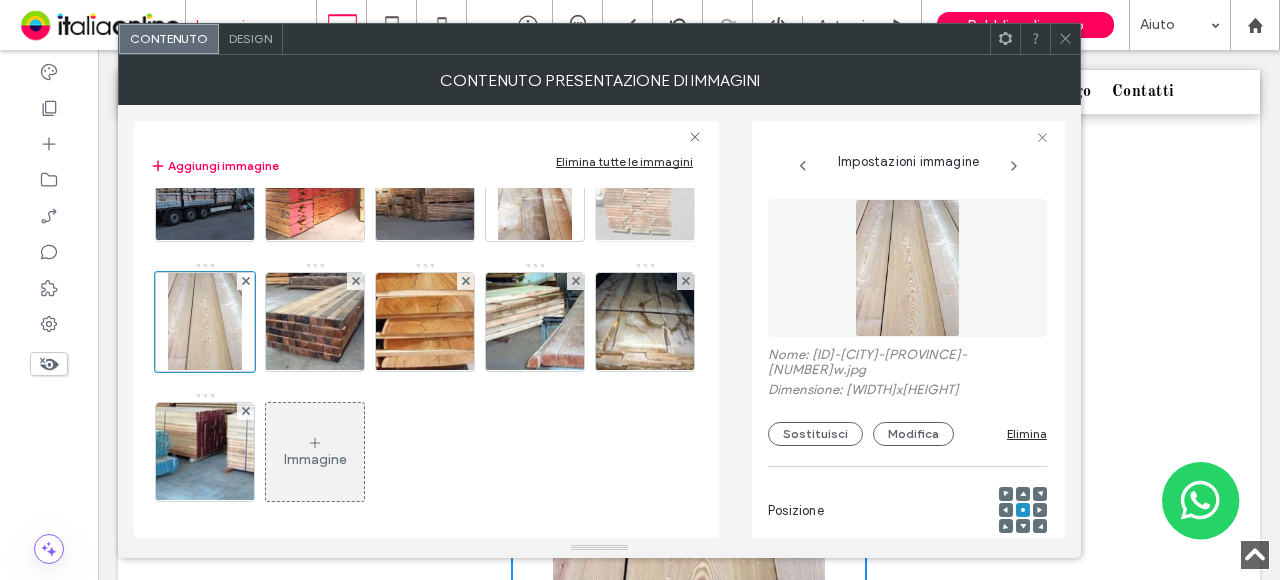 click at bounding box center [645, 192] 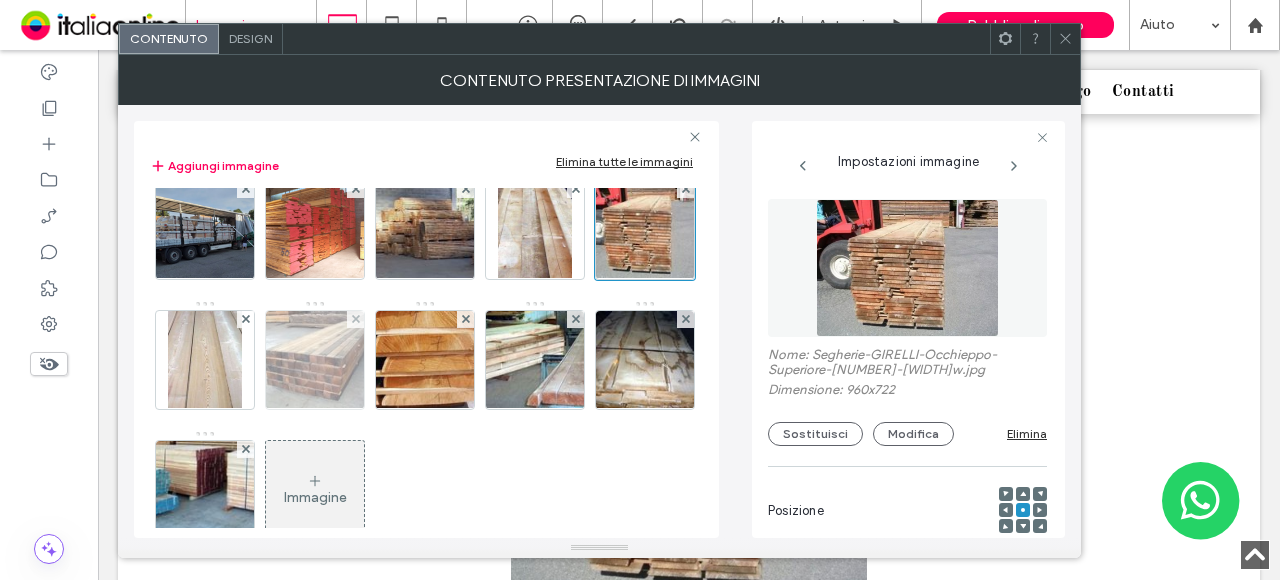 scroll, scrollTop: 0, scrollLeft: 0, axis: both 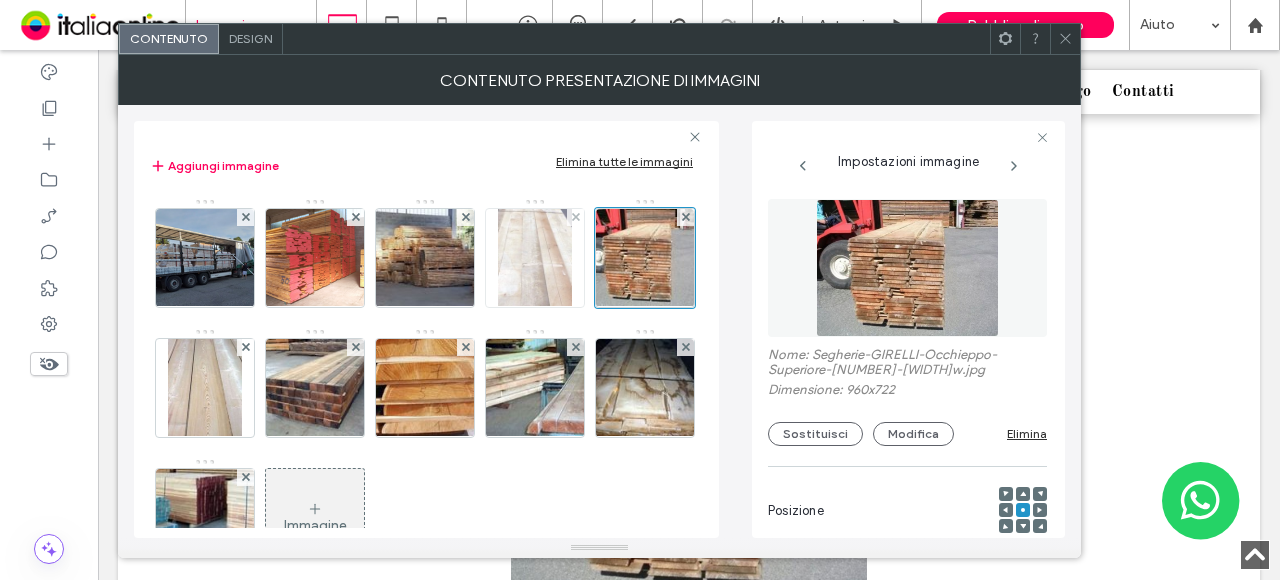 click at bounding box center (535, 258) 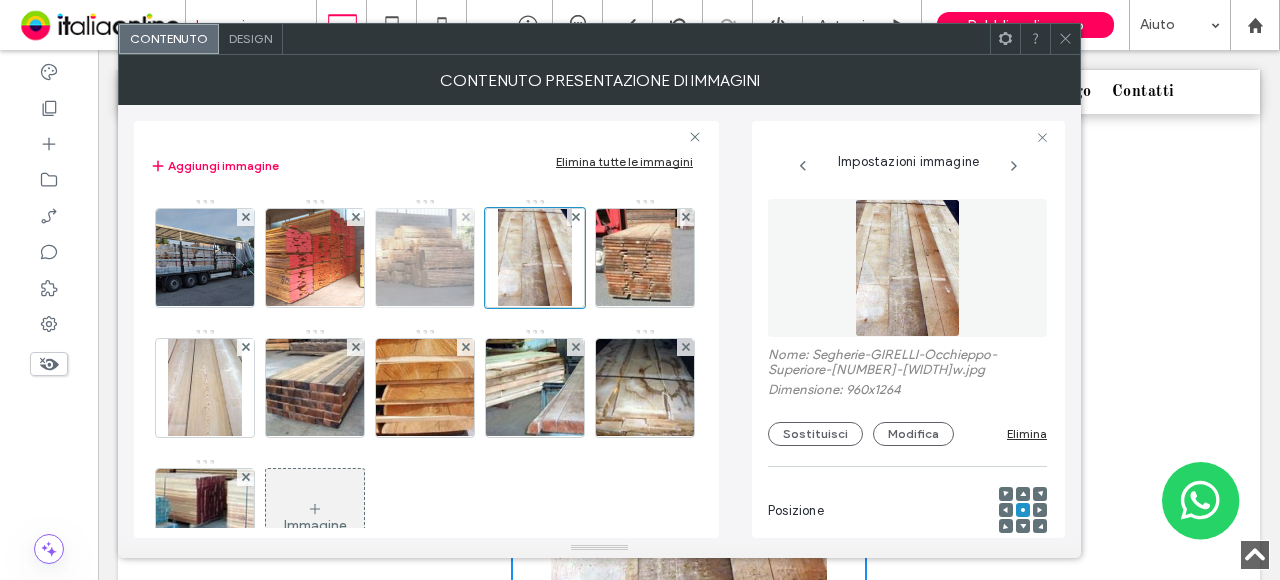 click at bounding box center (425, 258) 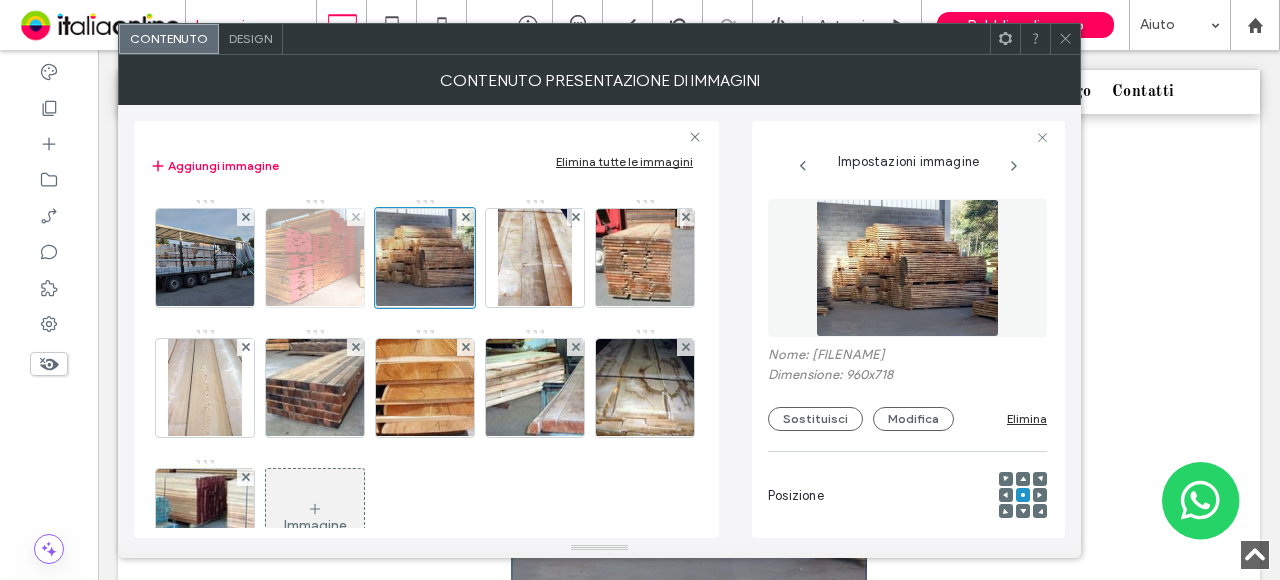 click at bounding box center (315, 258) 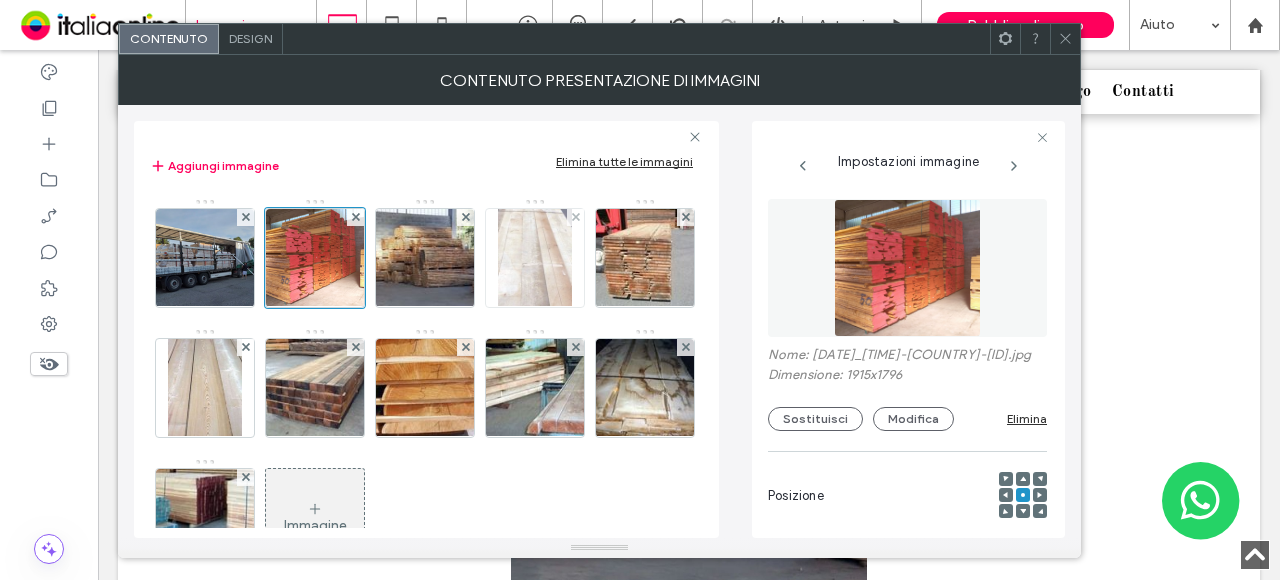 click at bounding box center [535, 258] 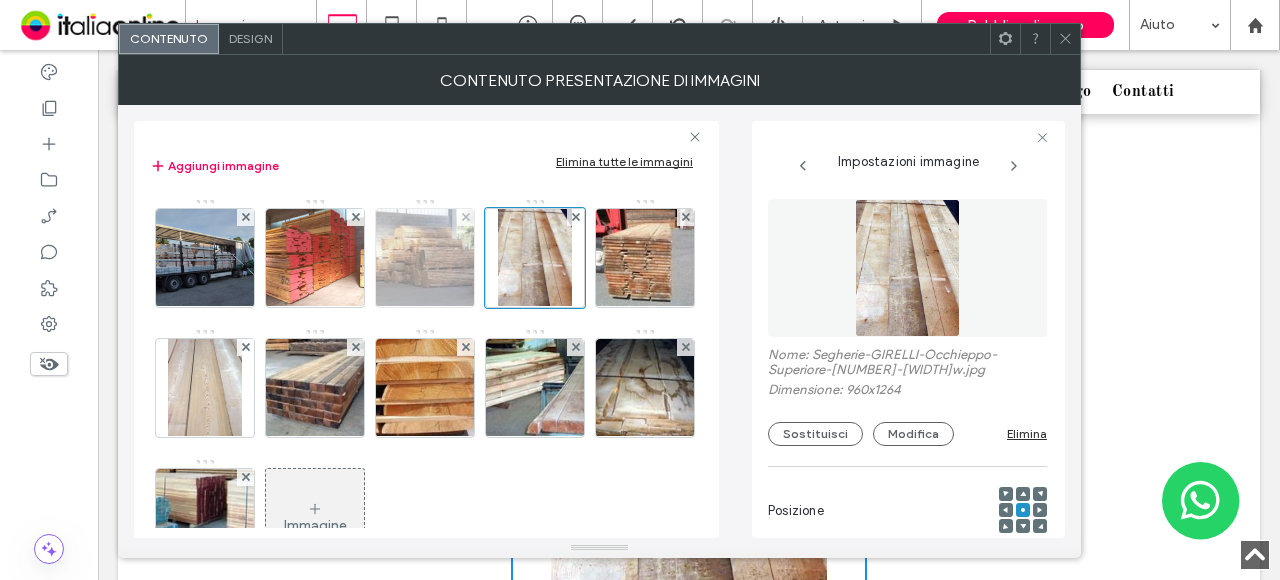 click at bounding box center (425, 258) 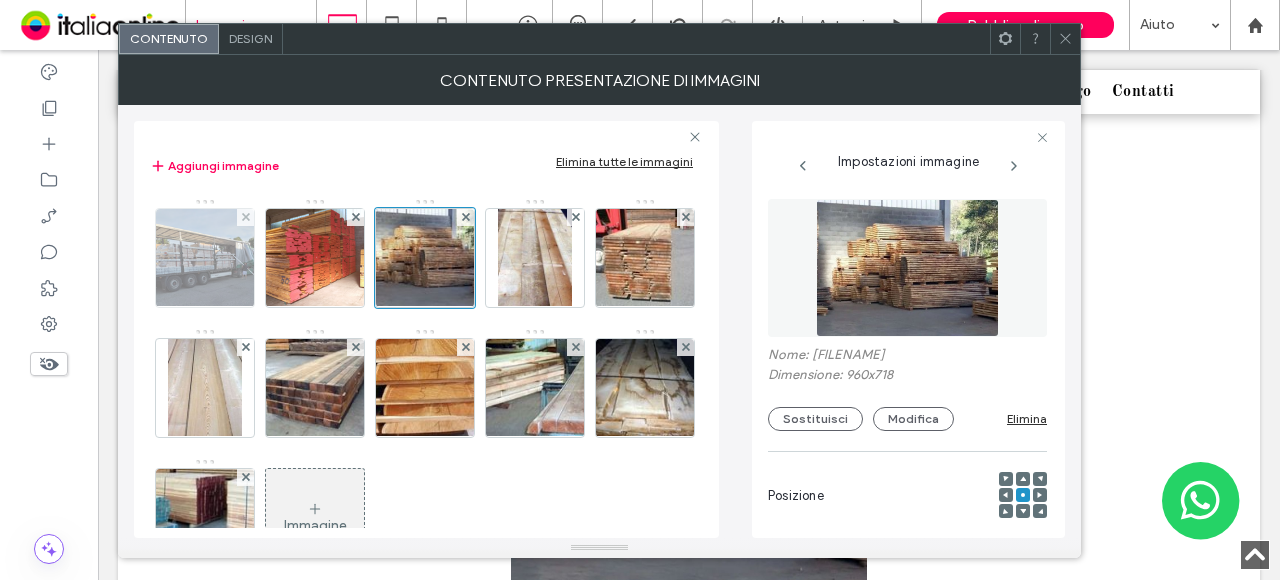 click at bounding box center [205, 258] 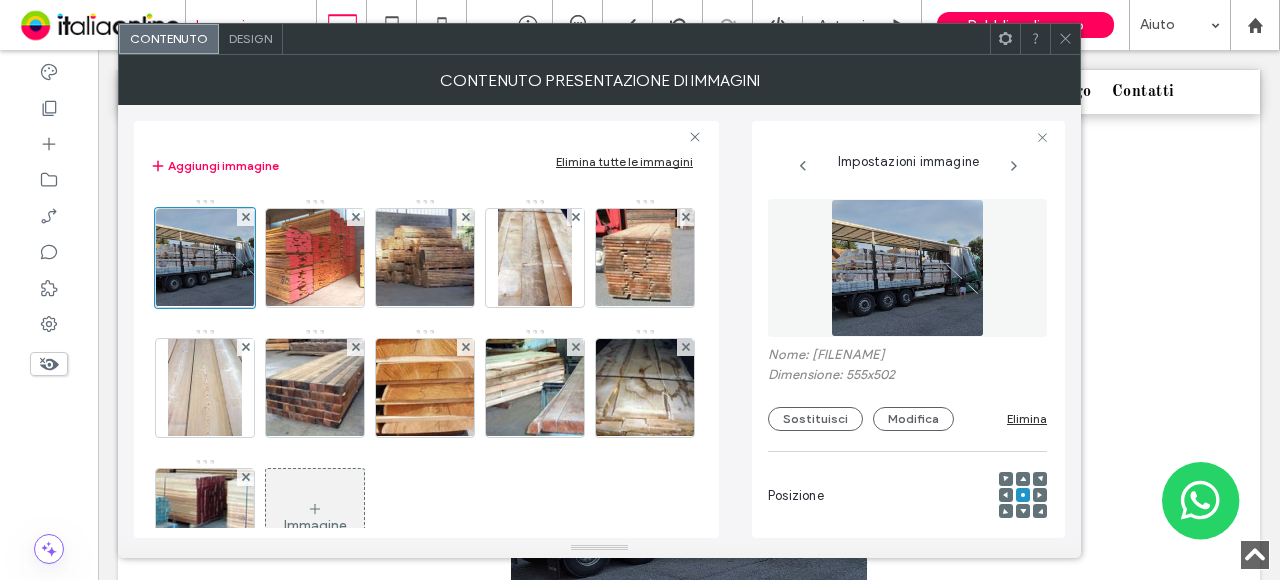click at bounding box center [1065, 39] 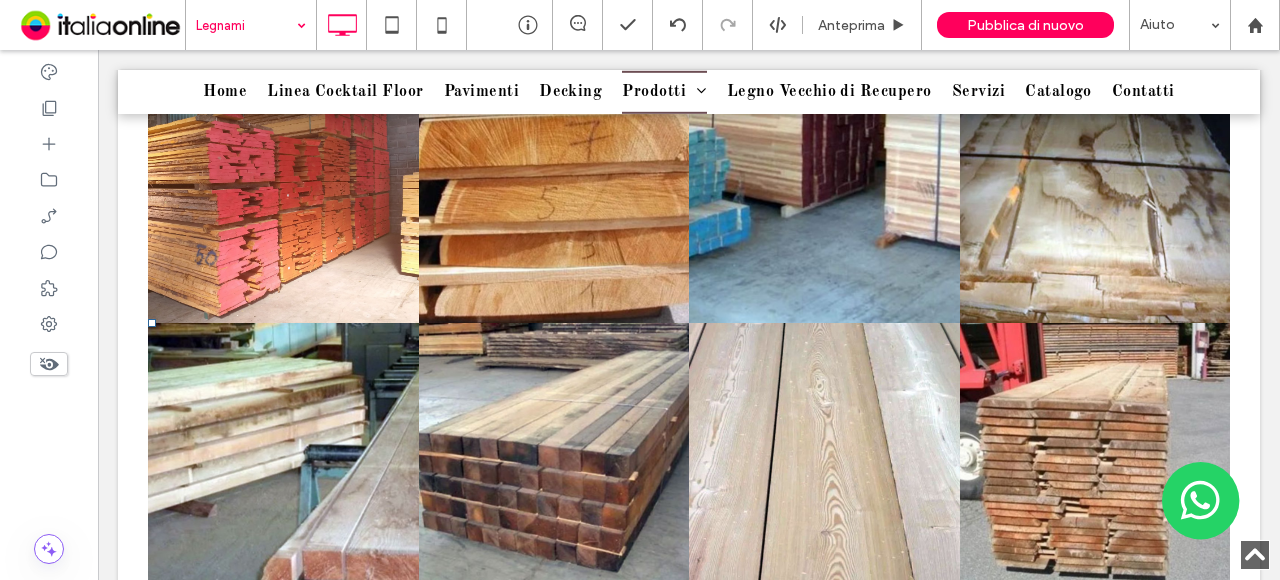 scroll, scrollTop: 3018, scrollLeft: 0, axis: vertical 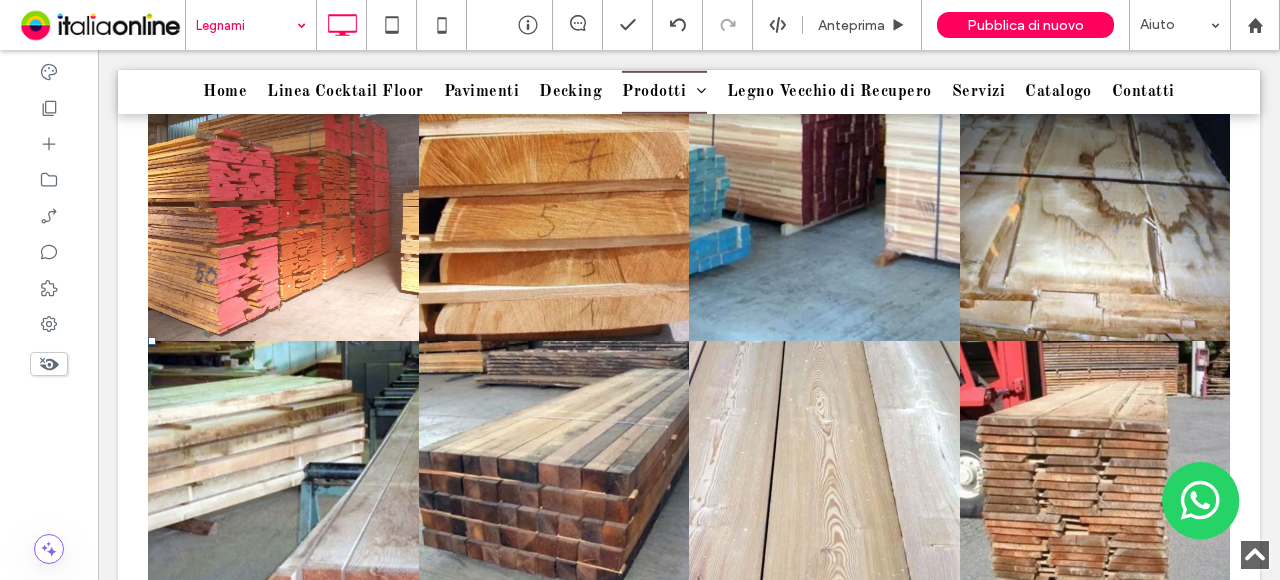 click at bounding box center (554, 476) 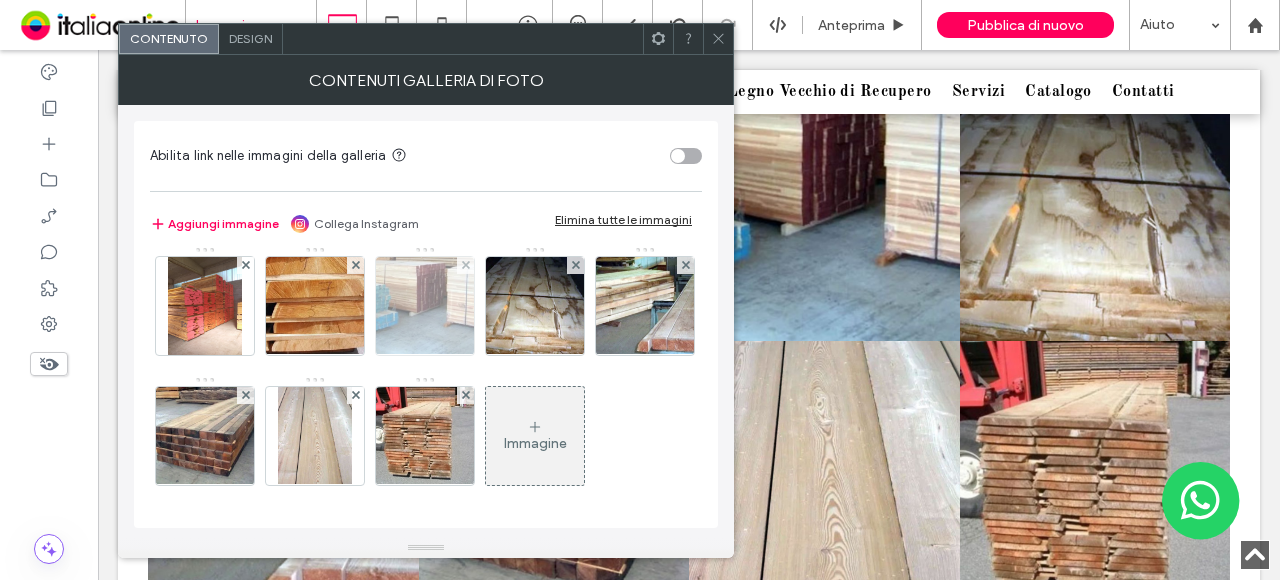 scroll, scrollTop: 137, scrollLeft: 0, axis: vertical 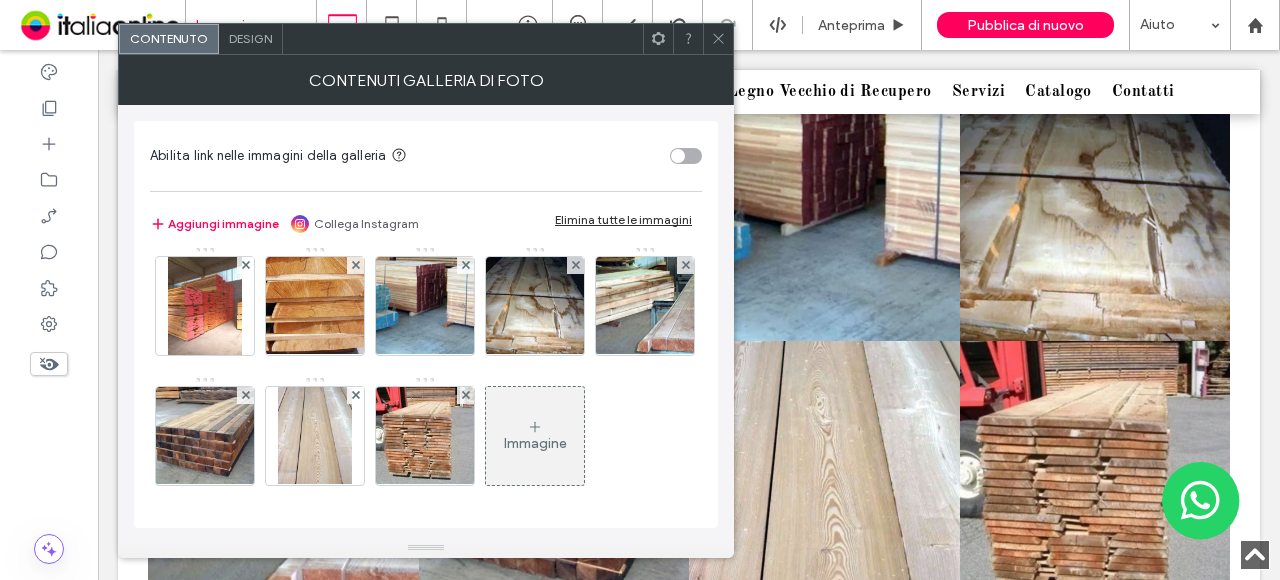 click on "Immagine" at bounding box center [535, 443] 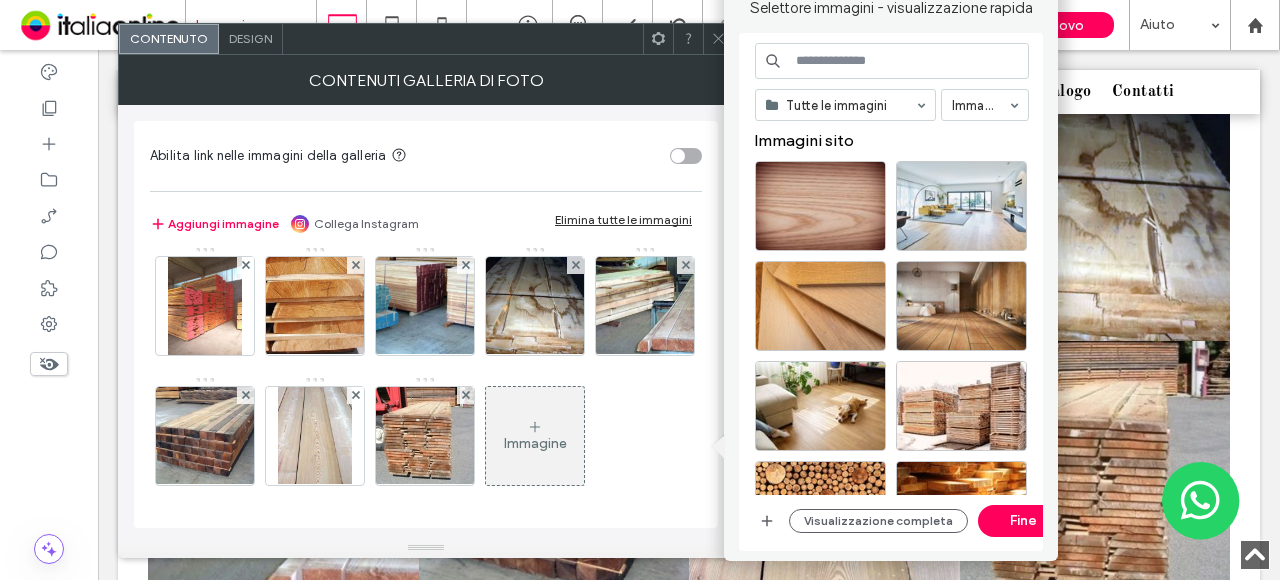 click on "Design" at bounding box center (251, 39) 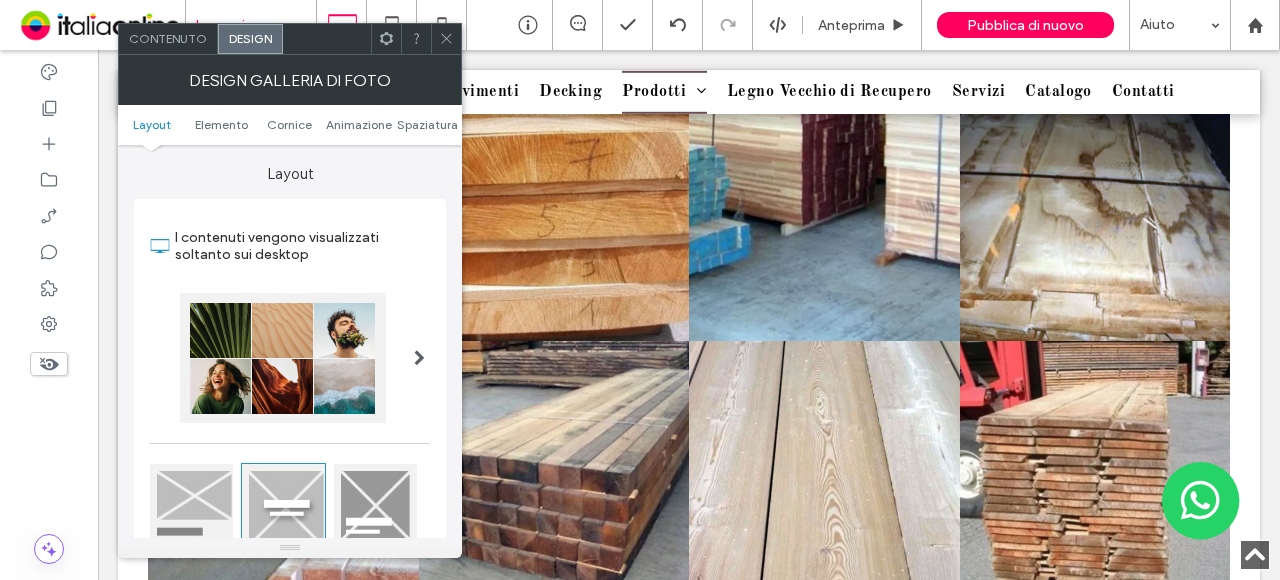 click at bounding box center (283, 358) 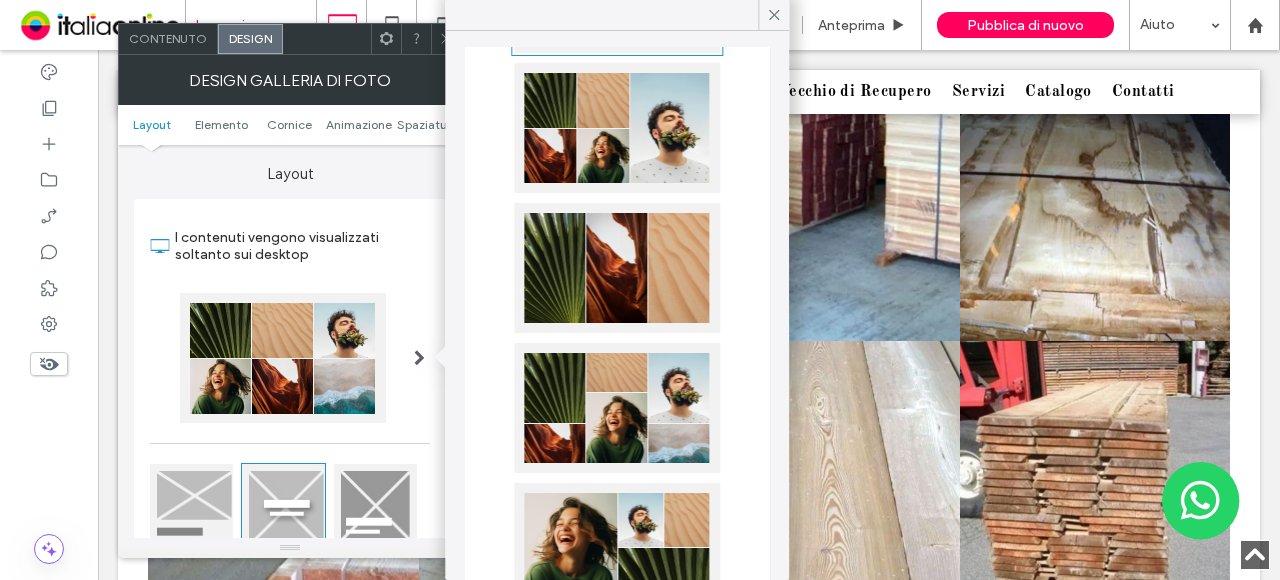 scroll, scrollTop: 200, scrollLeft: 0, axis: vertical 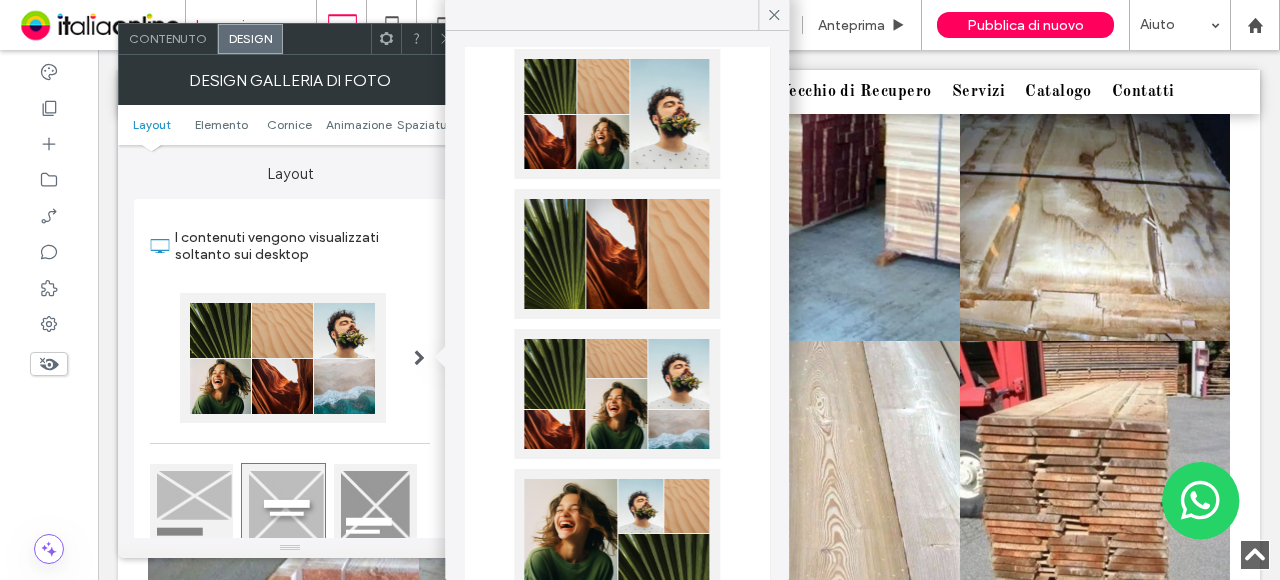 click at bounding box center (617, 394) 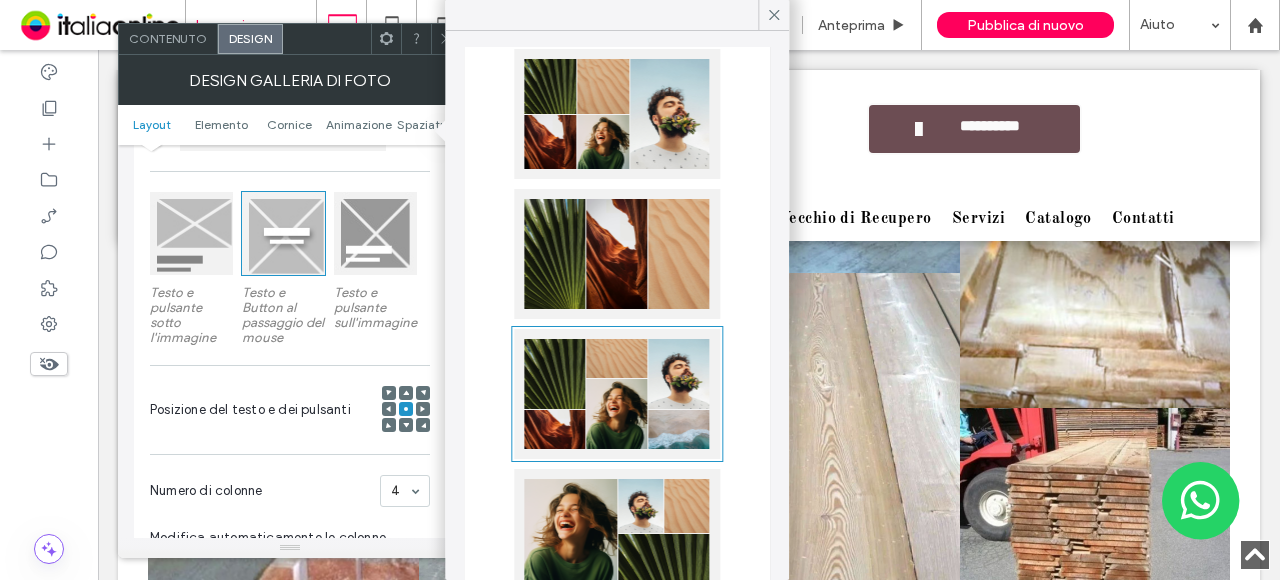 scroll, scrollTop: 300, scrollLeft: 0, axis: vertical 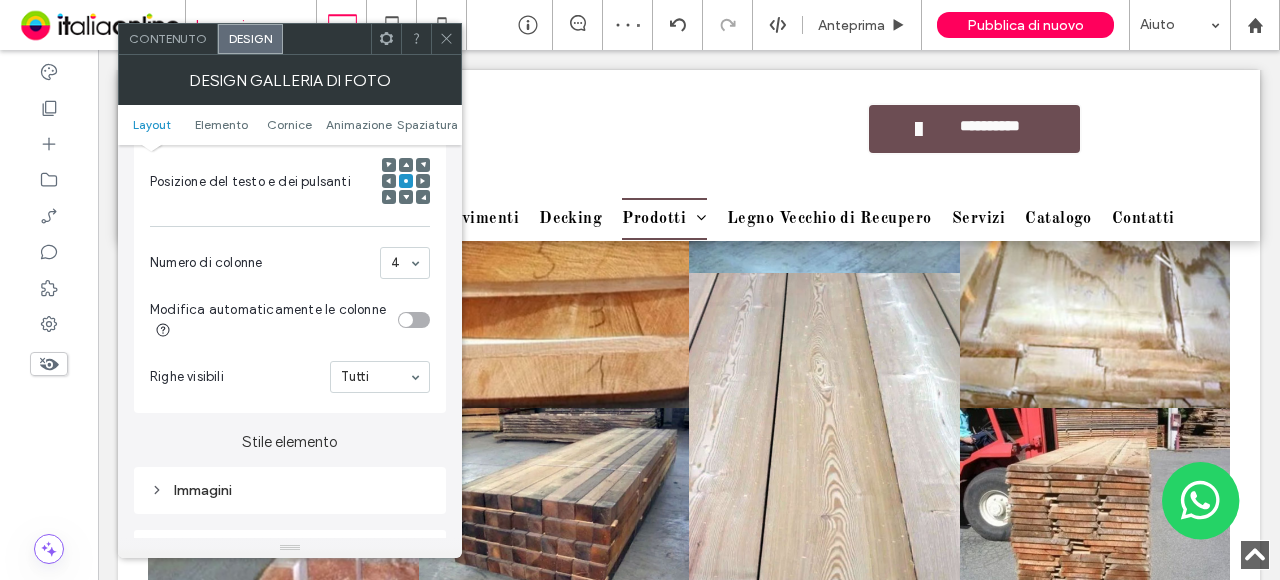 click on "Immagini" at bounding box center (290, 490) 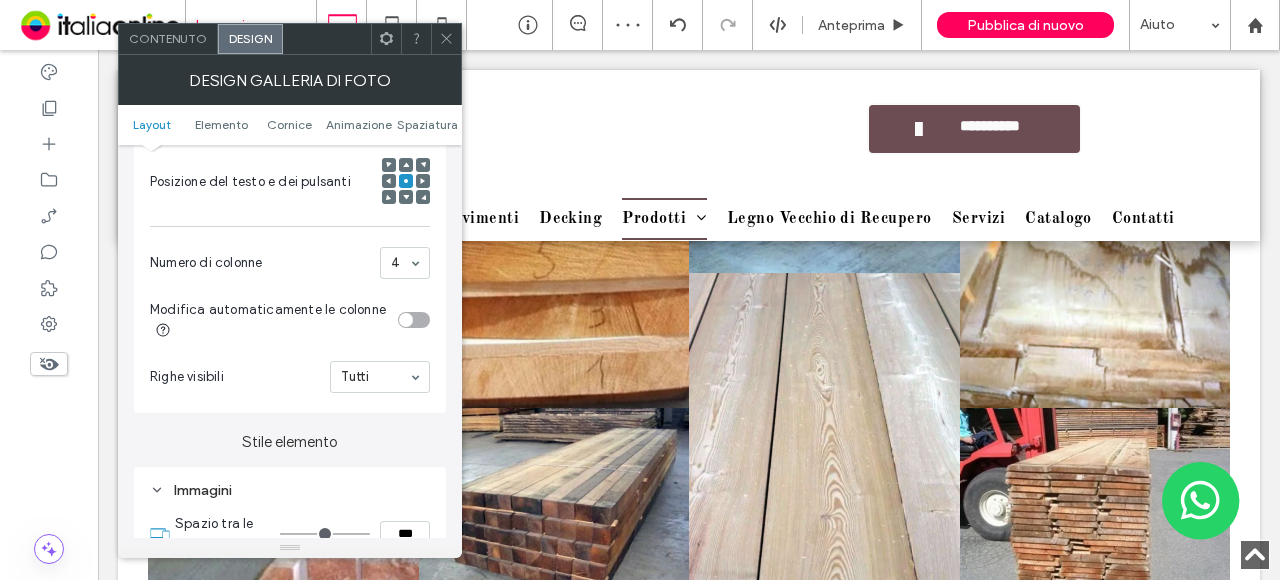 scroll, scrollTop: 700, scrollLeft: 0, axis: vertical 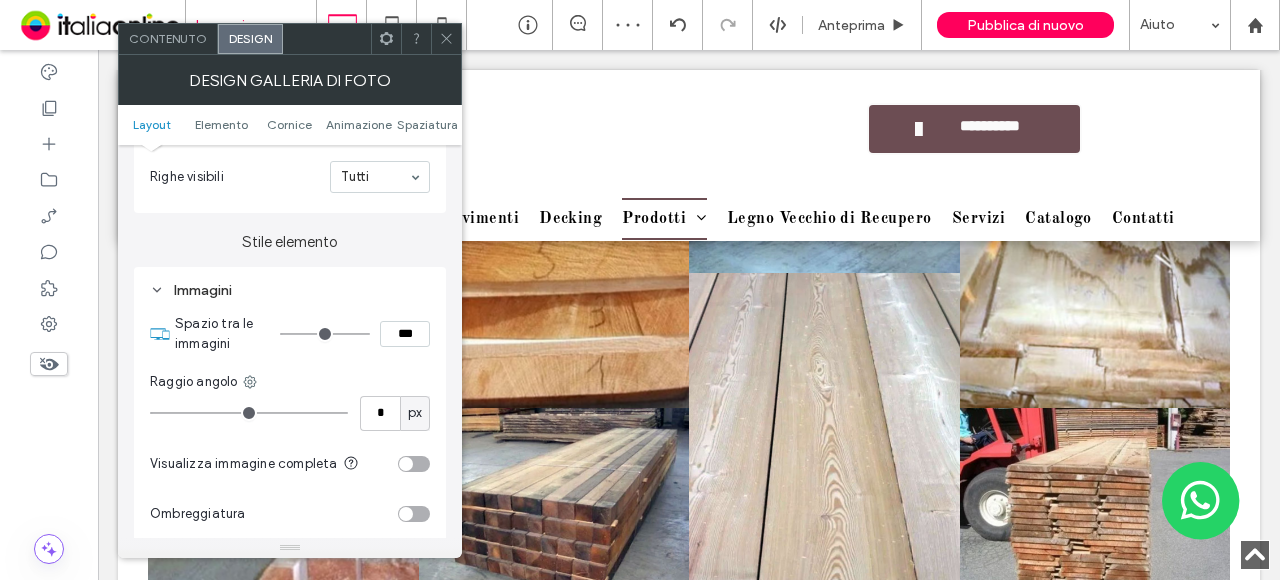 type on "*" 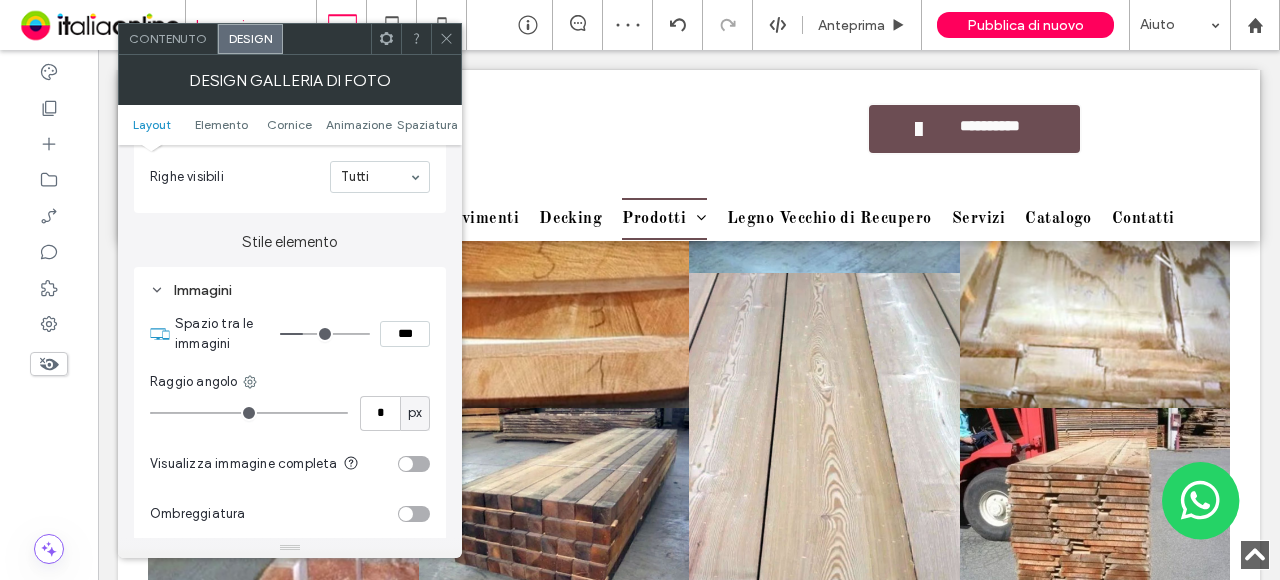 type on "*" 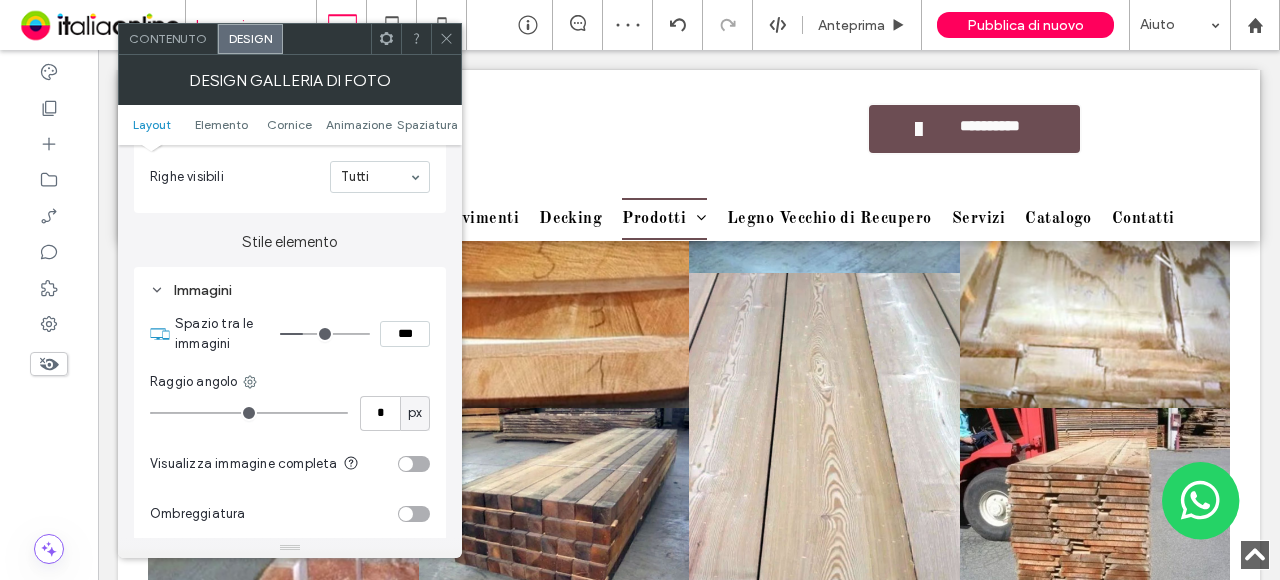 type on "***" 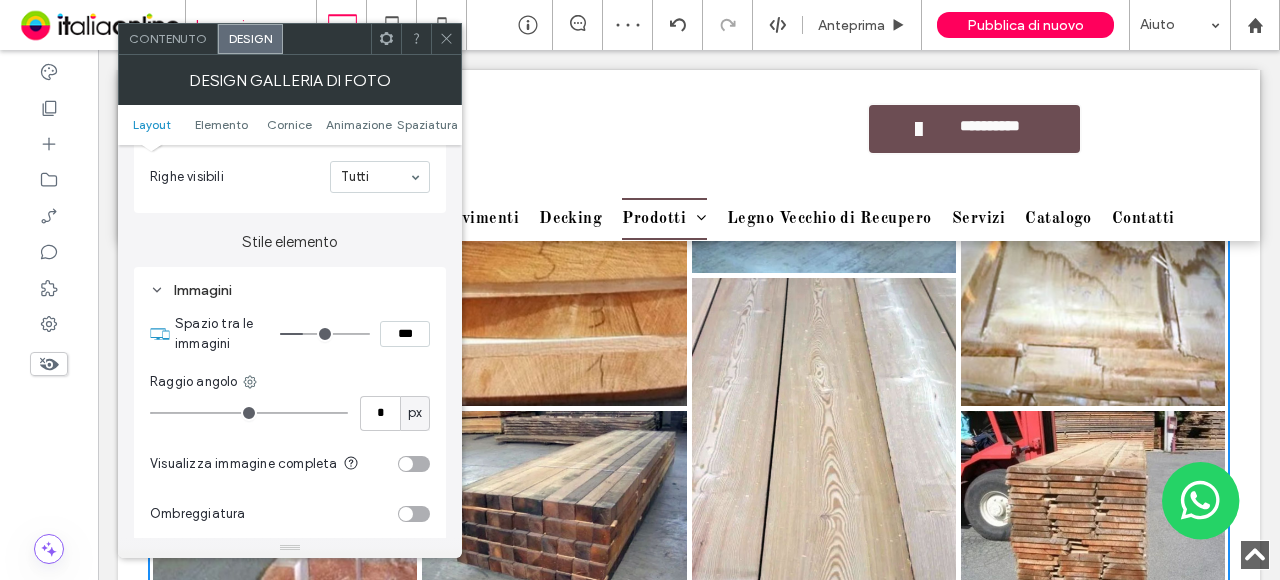type on "*" 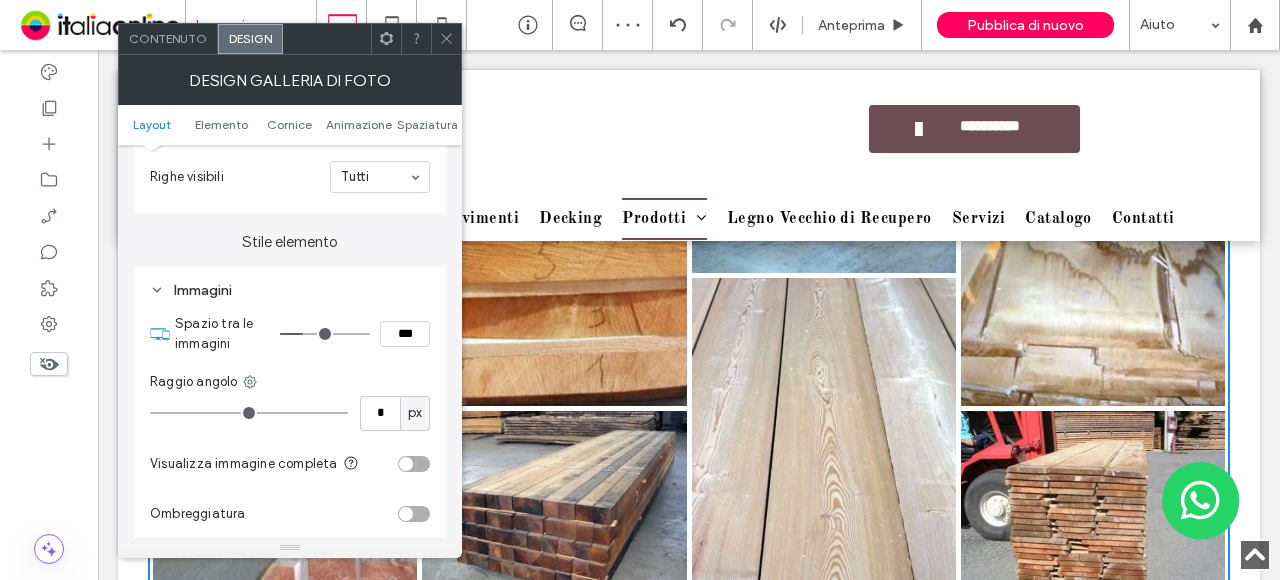 type on "***" 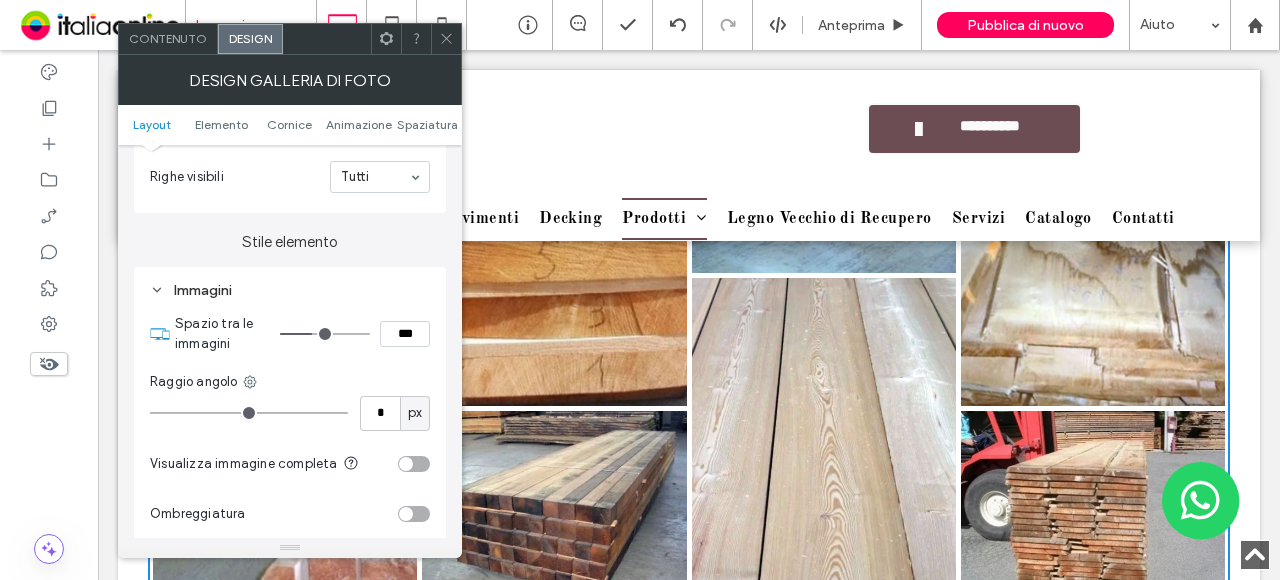 type on "*" 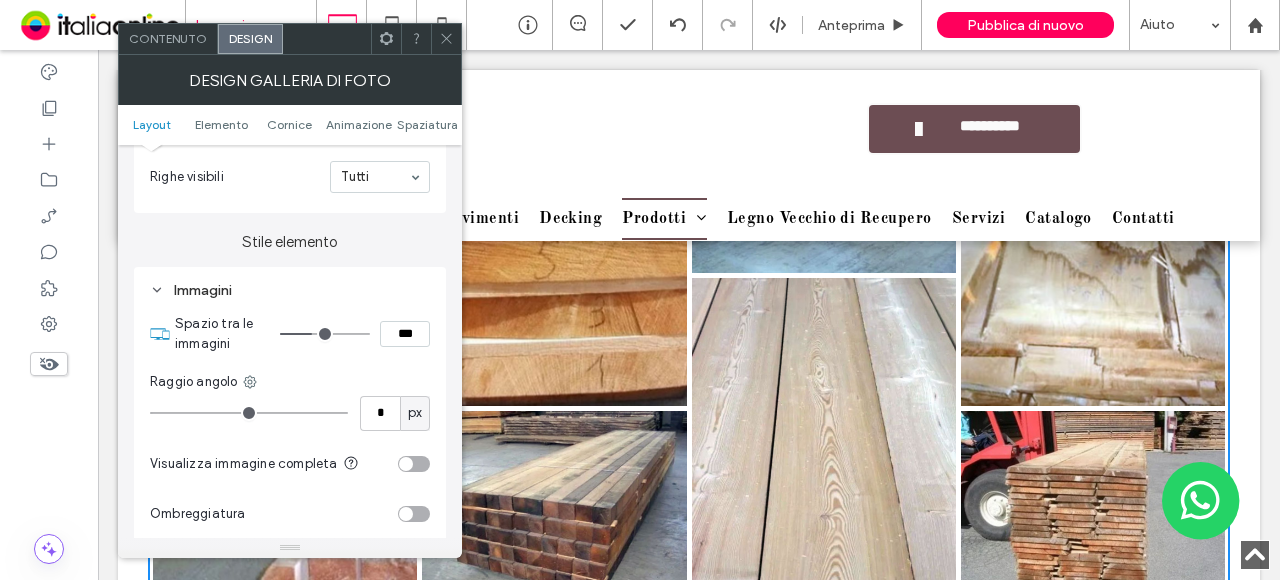 type on "***" 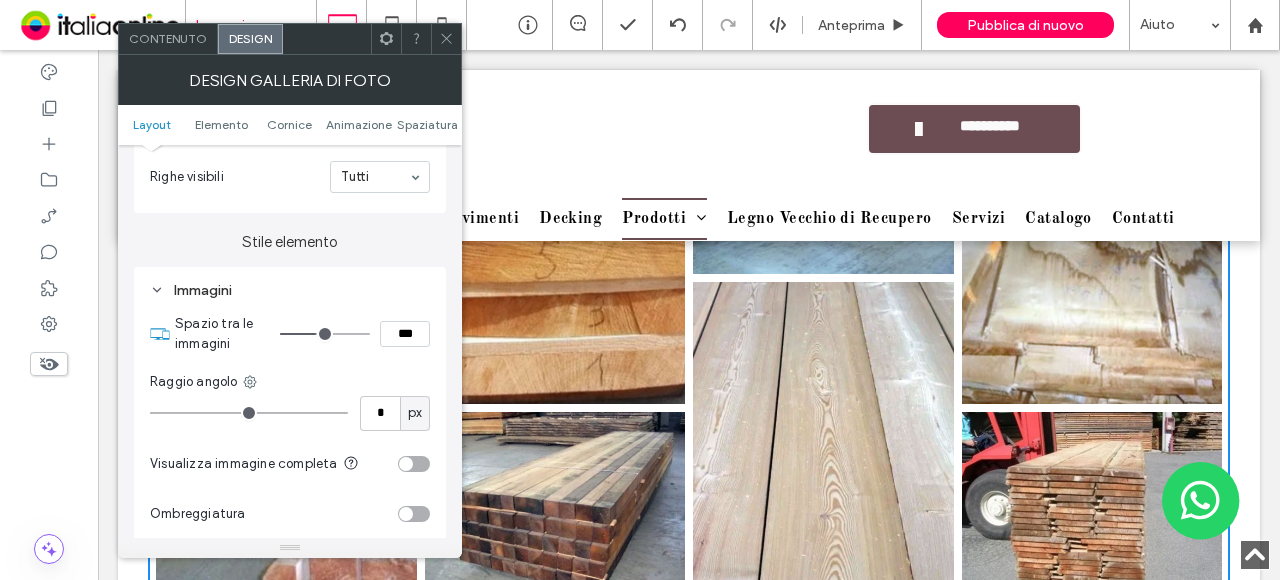 drag, startPoint x: 290, startPoint y: 339, endPoint x: 318, endPoint y: 340, distance: 28.01785 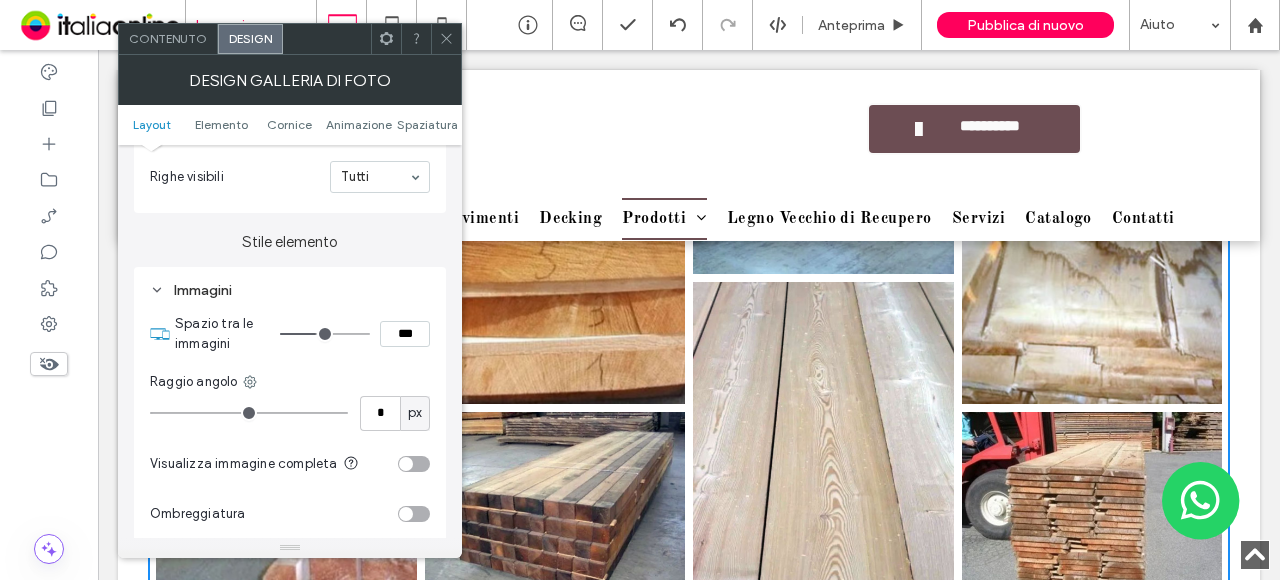 type on "*" 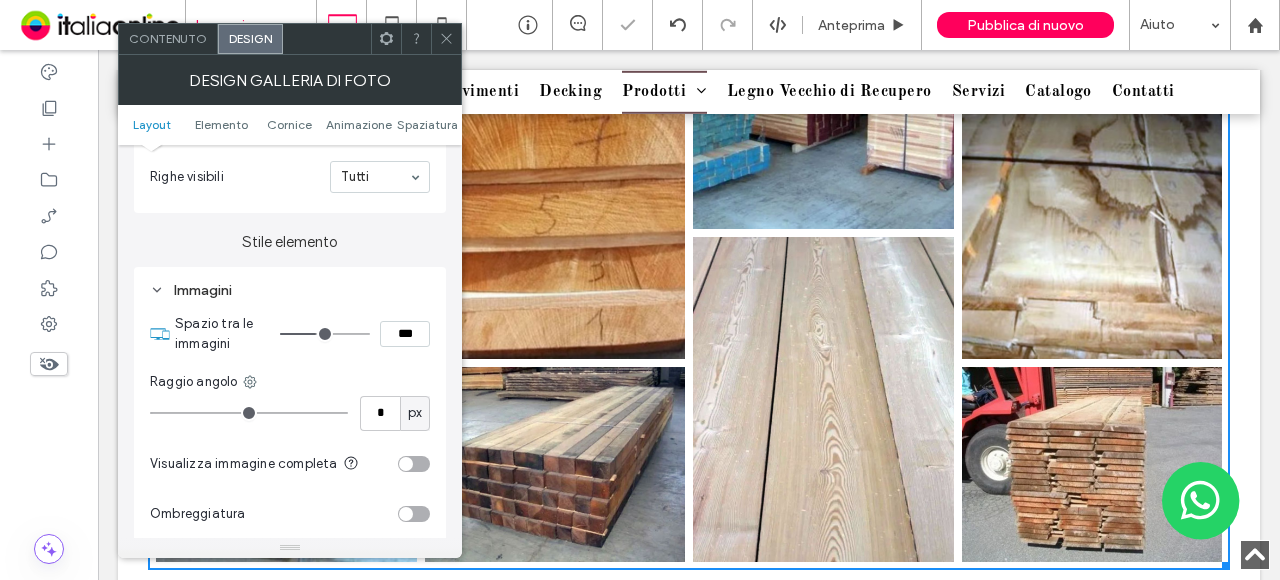 scroll, scrollTop: 3018, scrollLeft: 0, axis: vertical 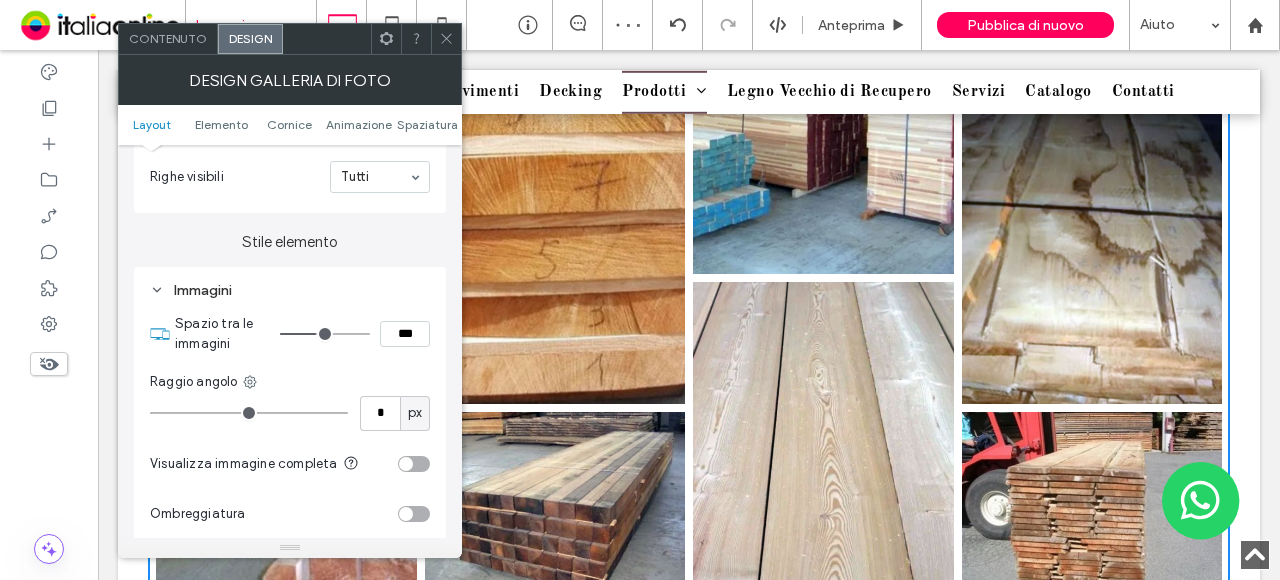 click at bounding box center [446, 39] 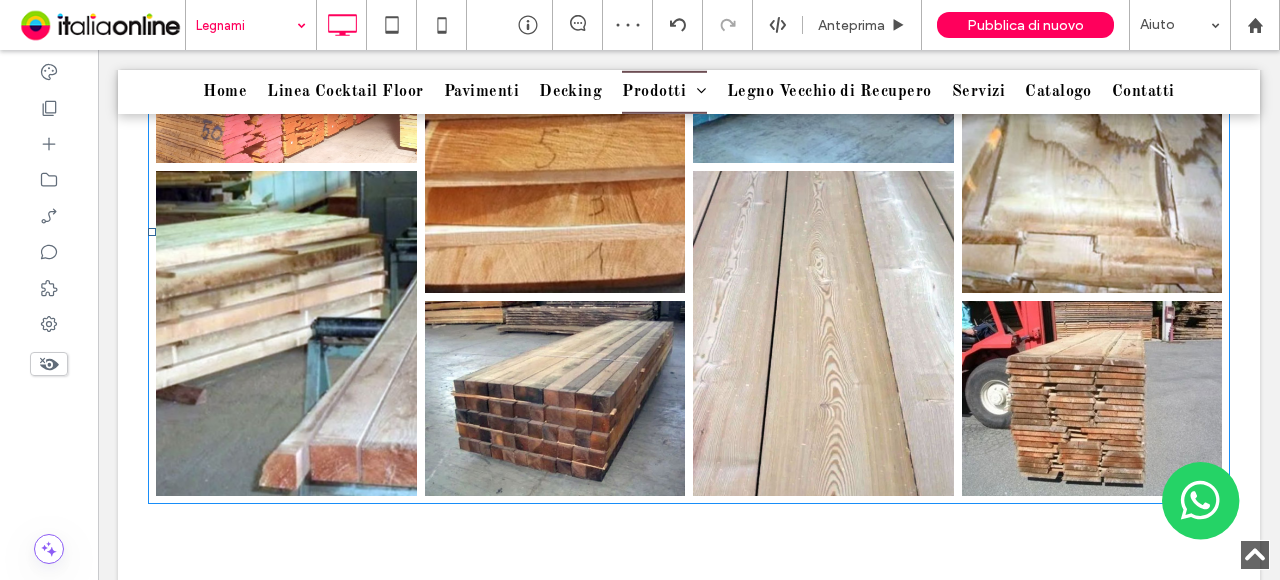 scroll, scrollTop: 3418, scrollLeft: 0, axis: vertical 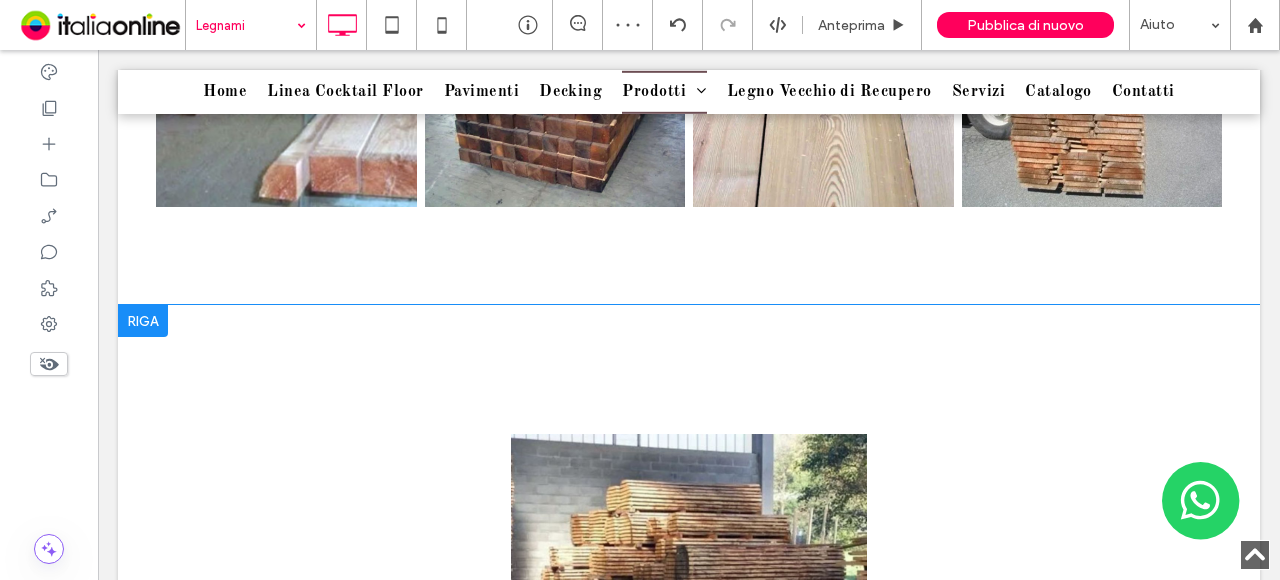 click at bounding box center (143, 321) 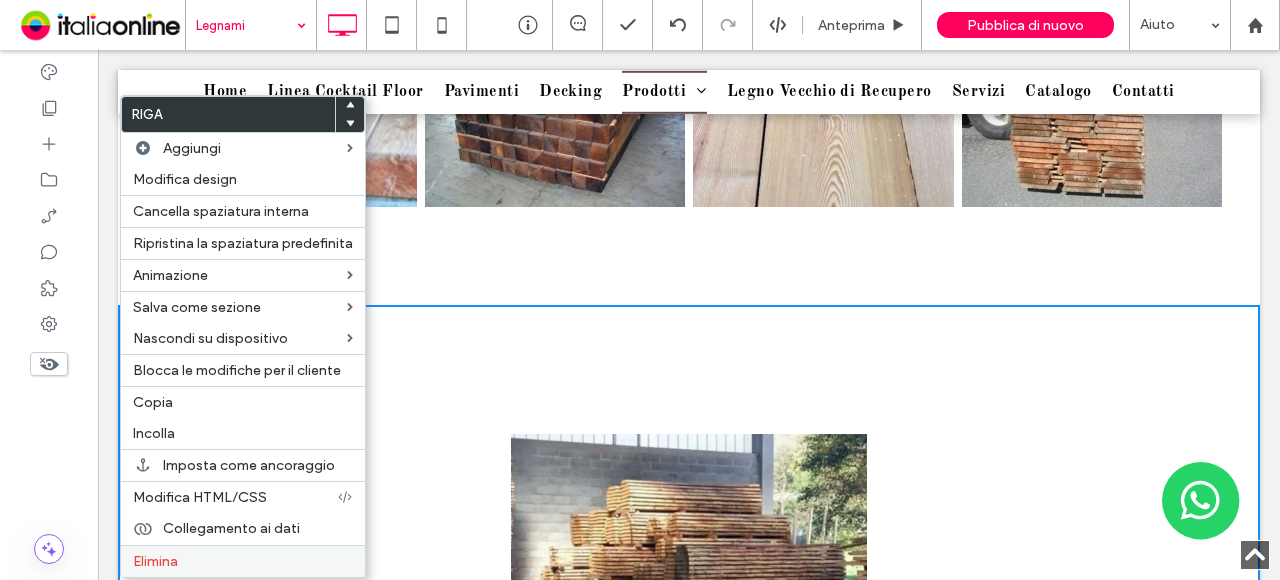 click on "Elimina" at bounding box center (243, 561) 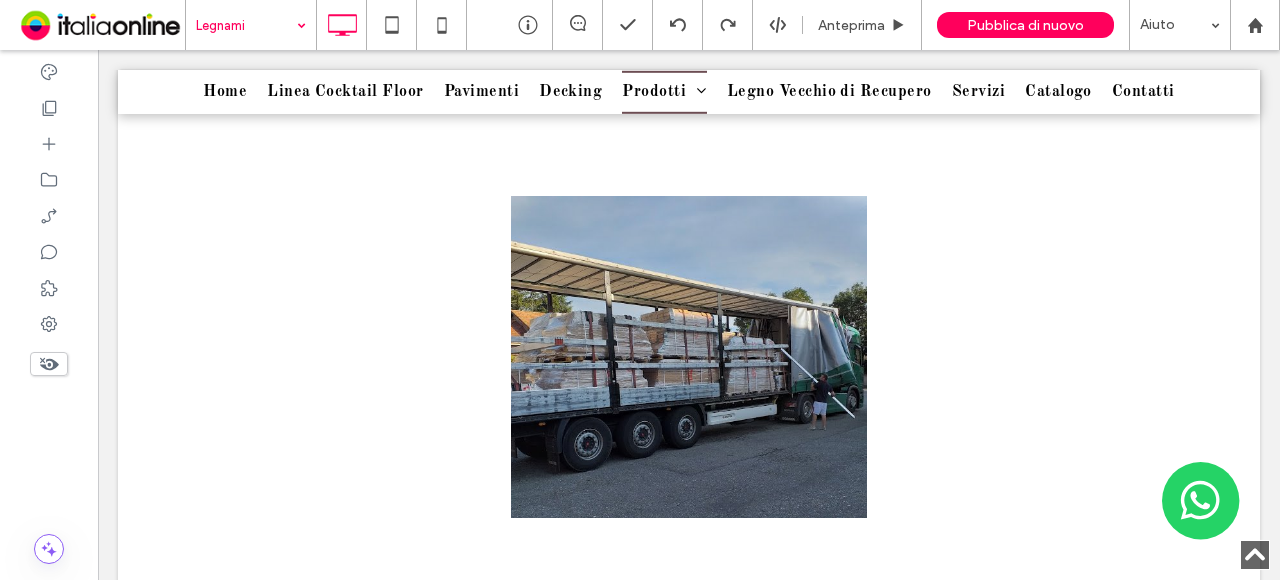 scroll, scrollTop: 3333, scrollLeft: 0, axis: vertical 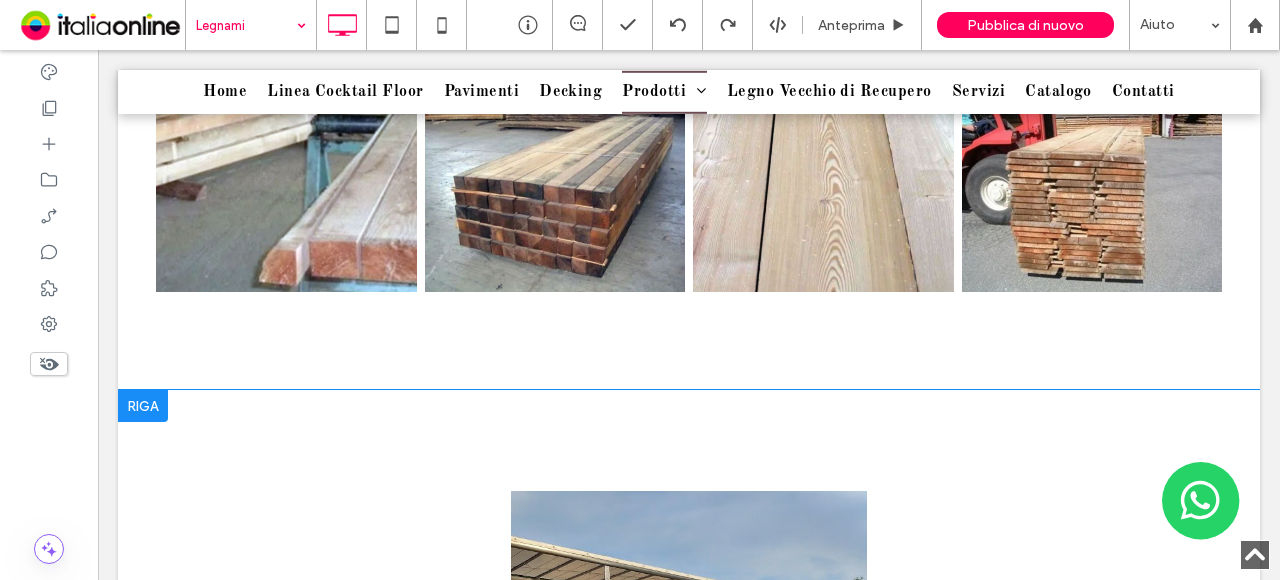 click at bounding box center (143, 406) 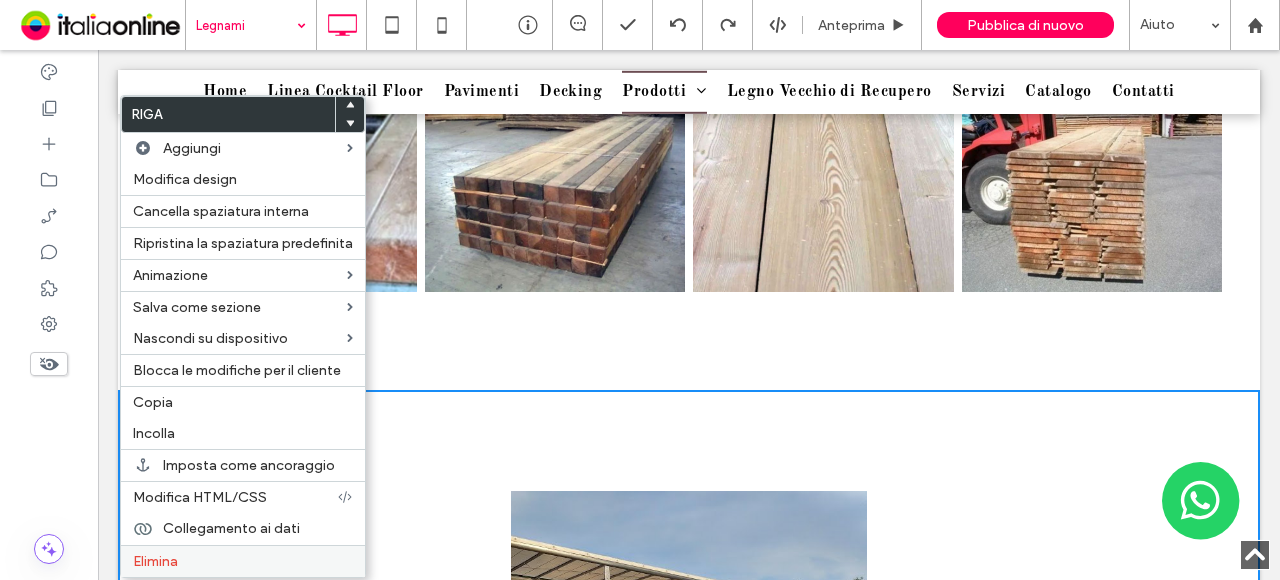 click on "Elimina" at bounding box center (243, 561) 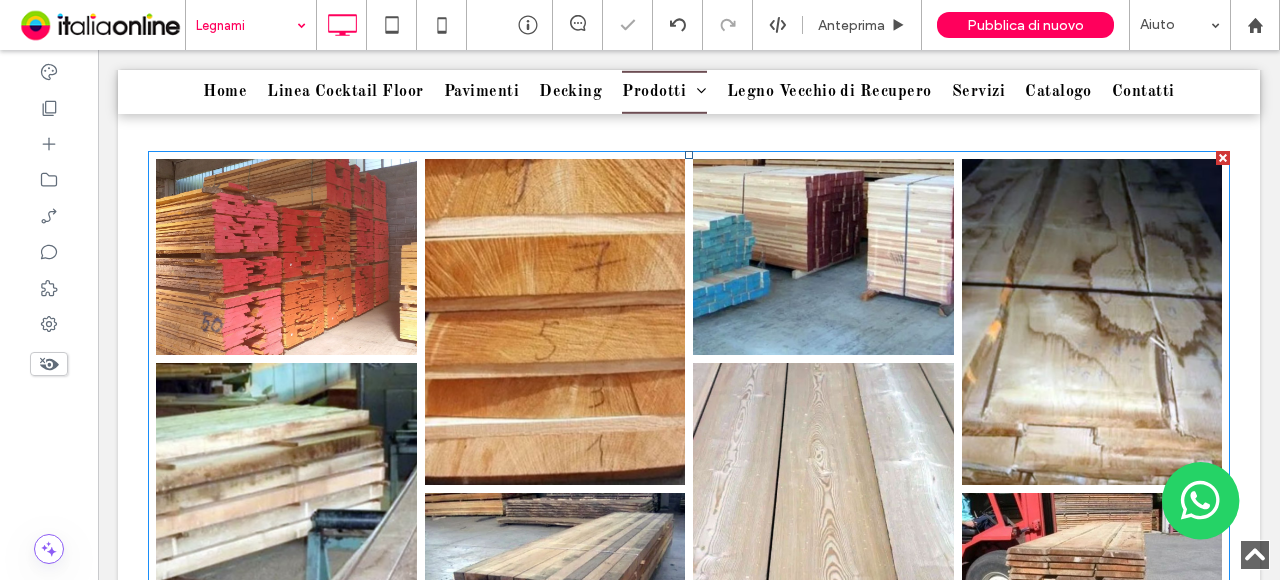 scroll, scrollTop: 2933, scrollLeft: 0, axis: vertical 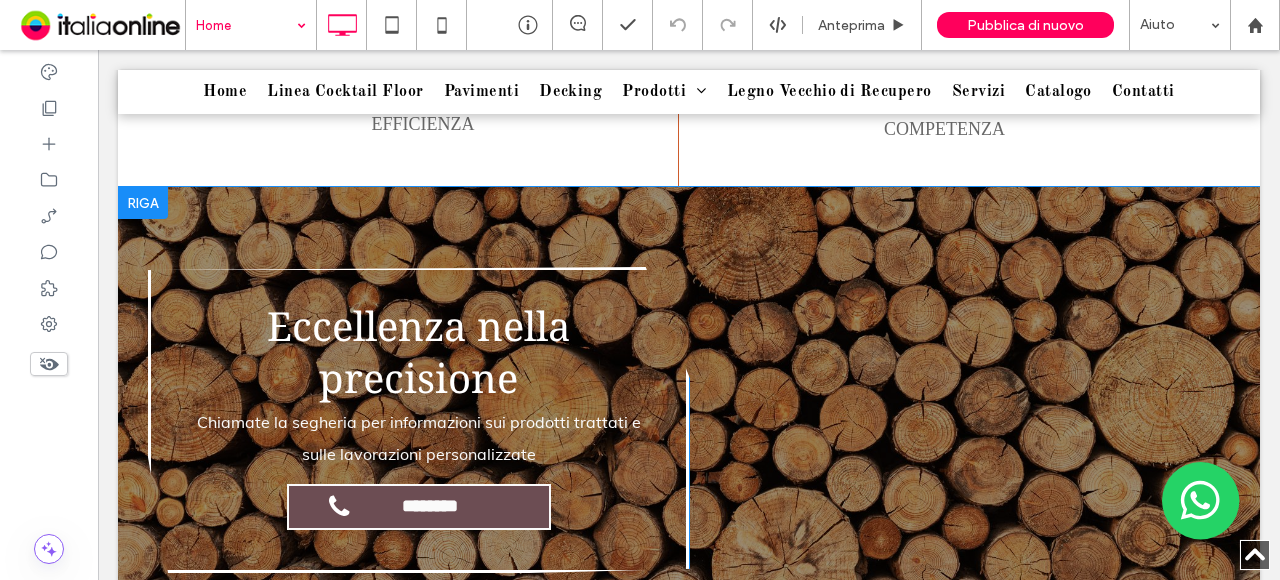 click at bounding box center [143, 203] 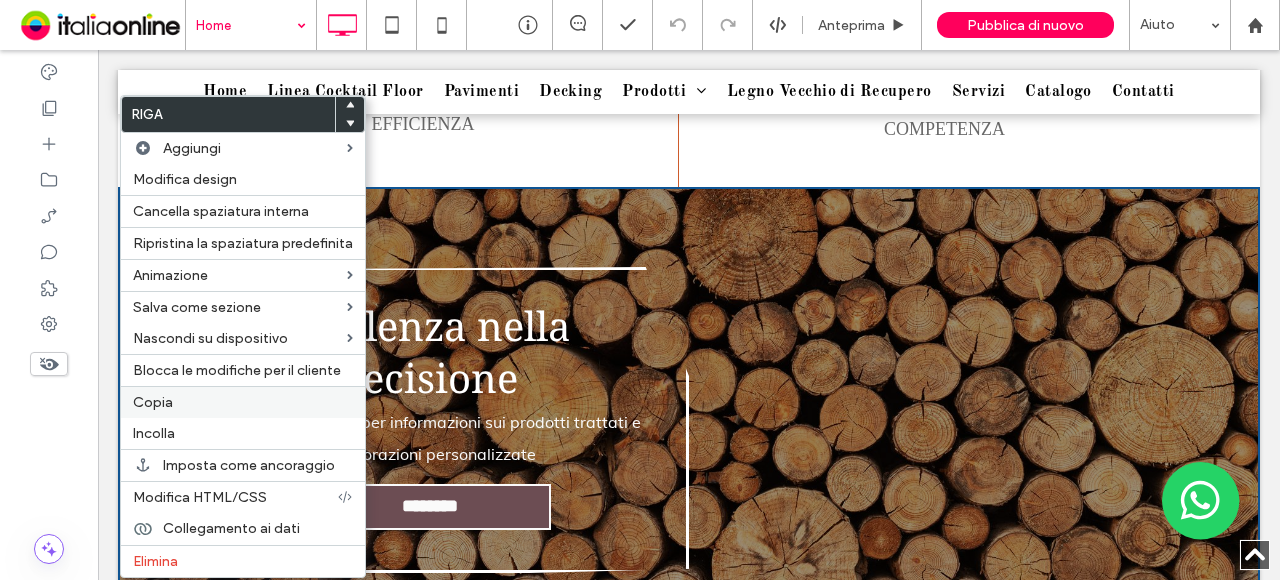 click on "Copia" at bounding box center (153, 402) 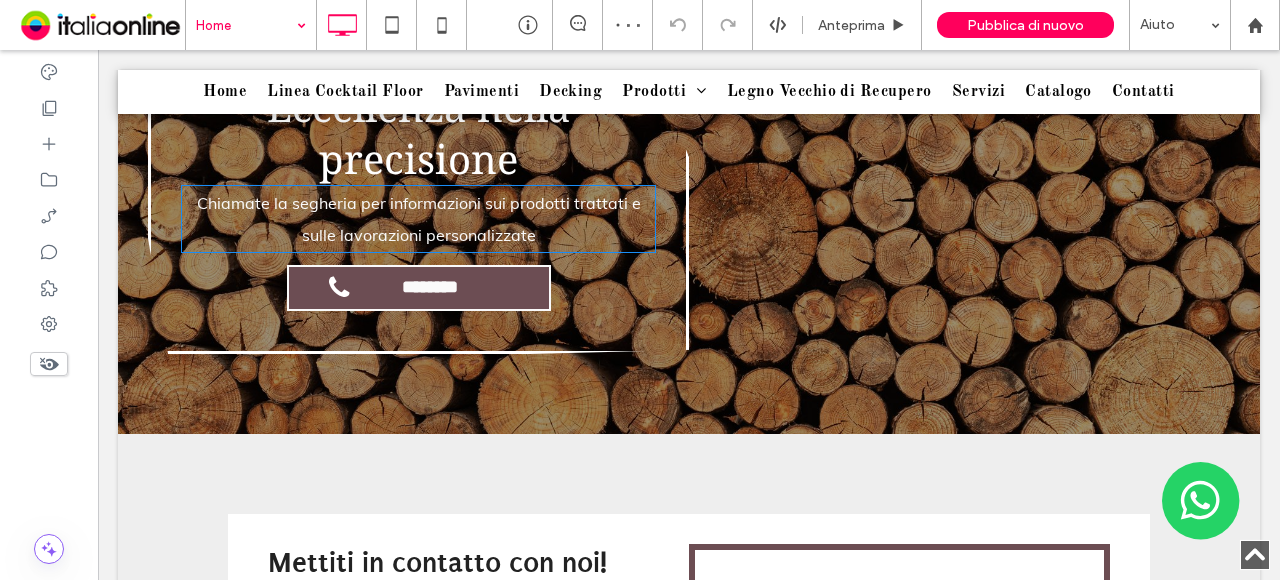 scroll, scrollTop: 4436, scrollLeft: 0, axis: vertical 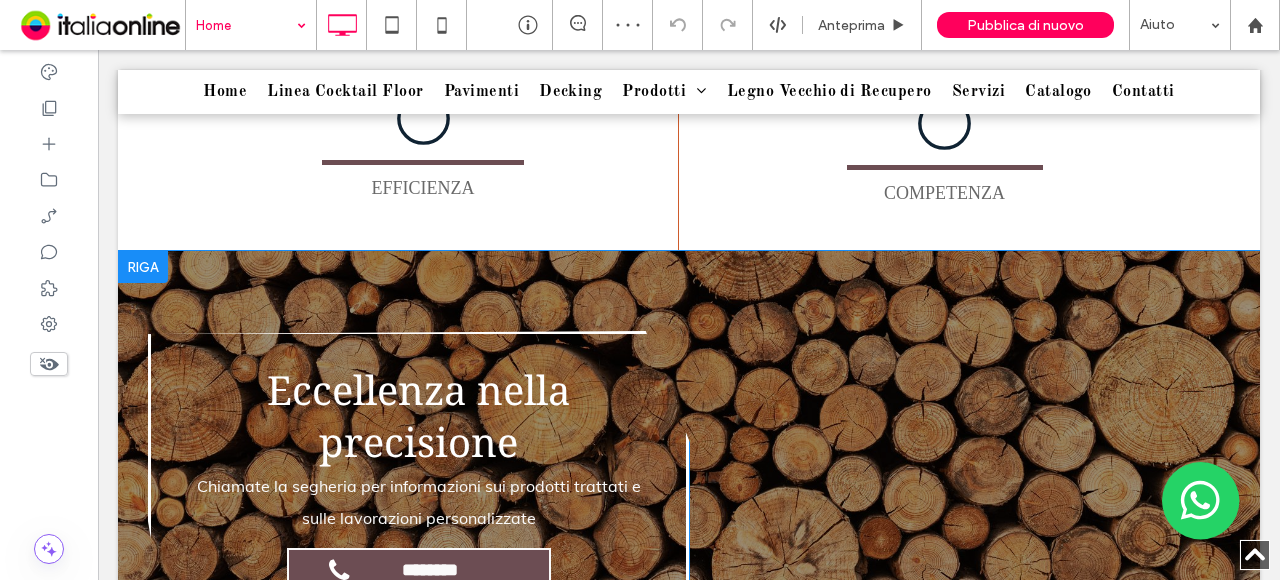 click at bounding box center [143, 267] 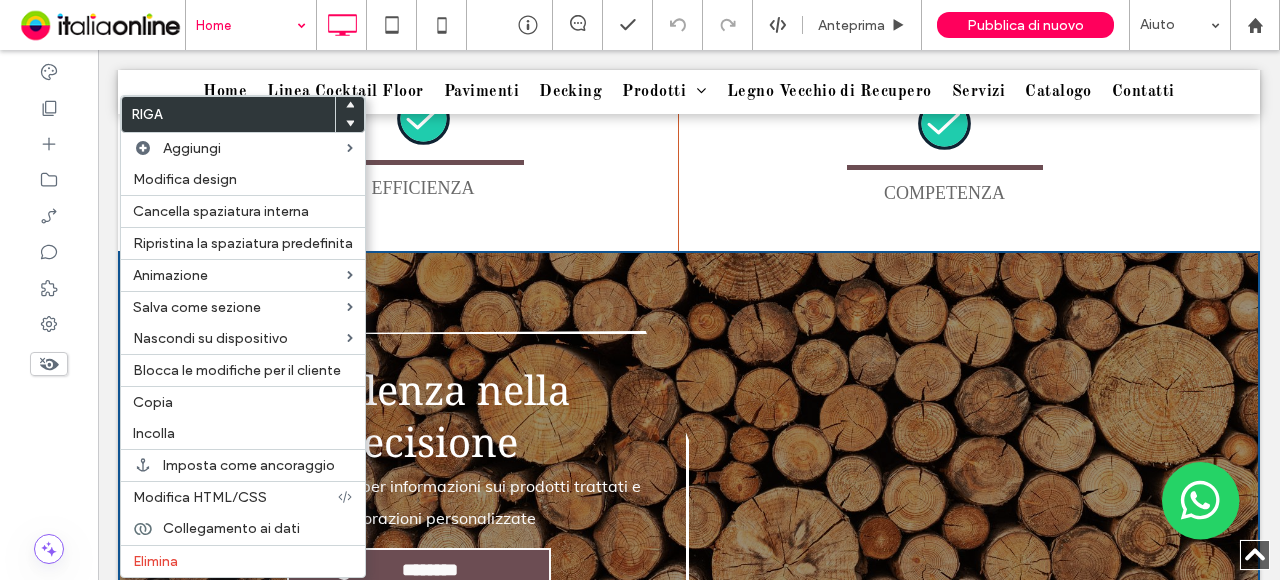 click at bounding box center (350, 123) 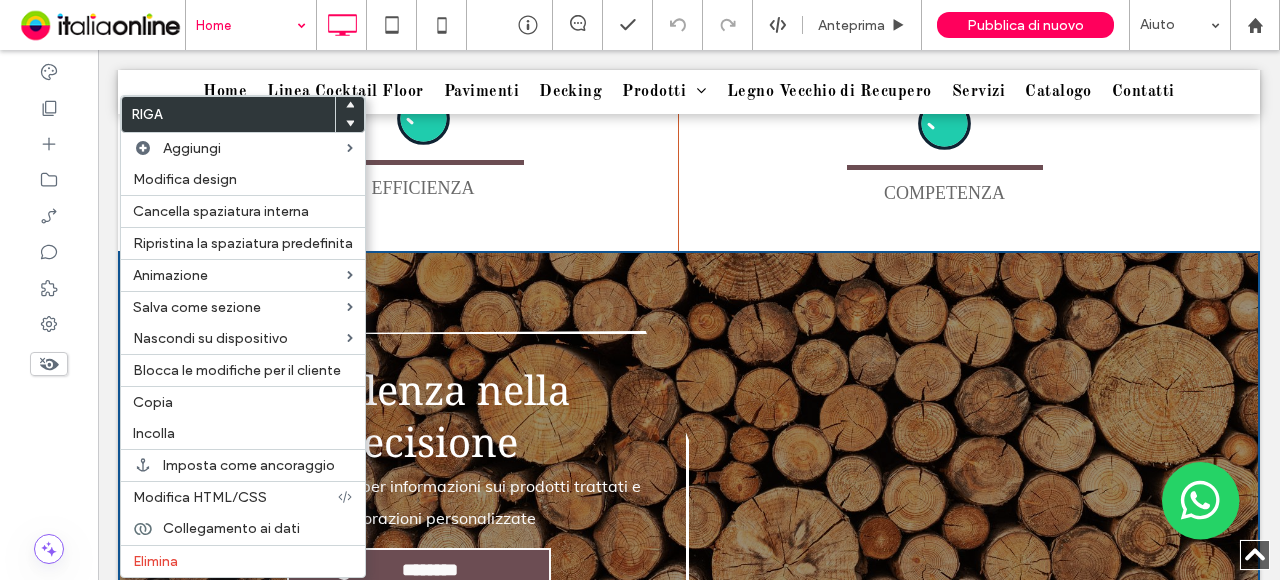 click 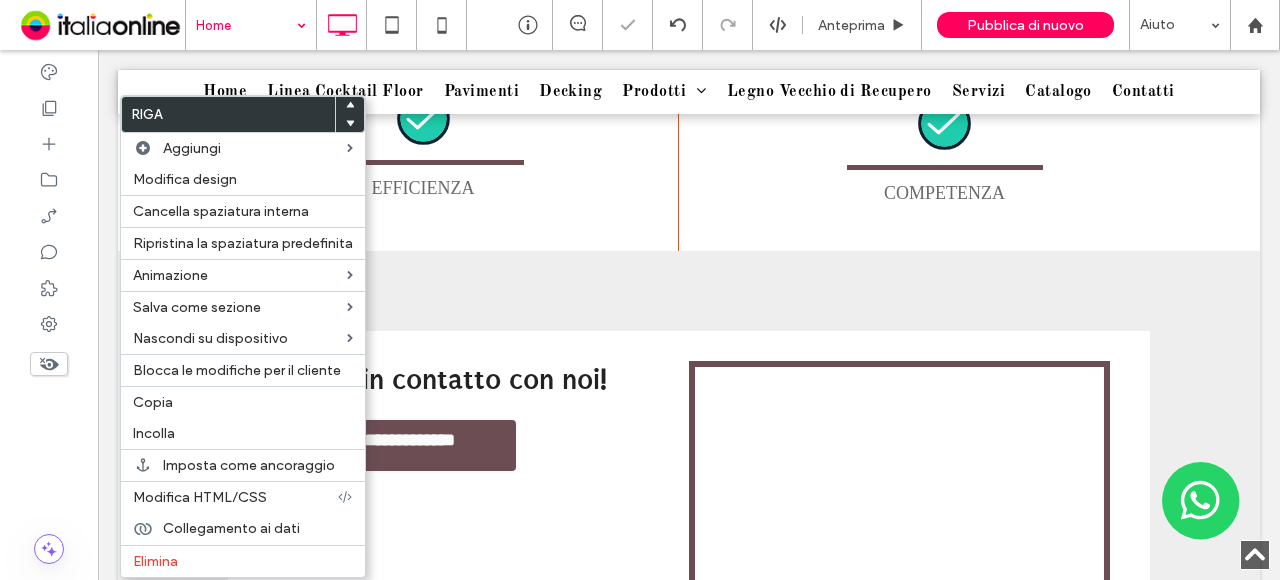 click on "**********" at bounding box center (689, 531) 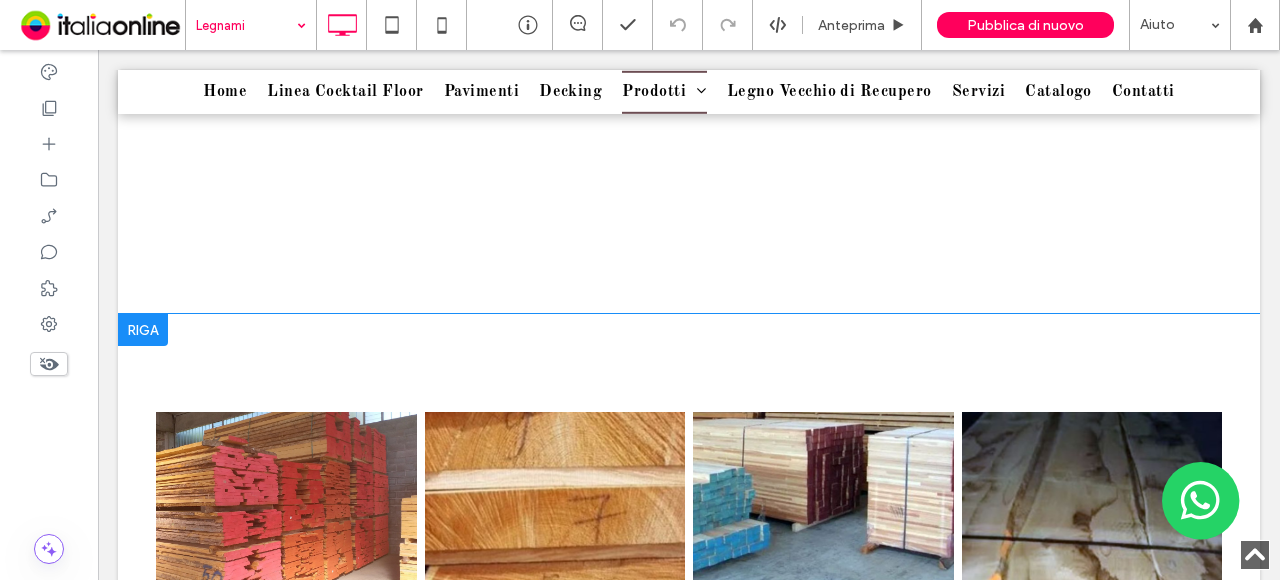 scroll, scrollTop: 2600, scrollLeft: 0, axis: vertical 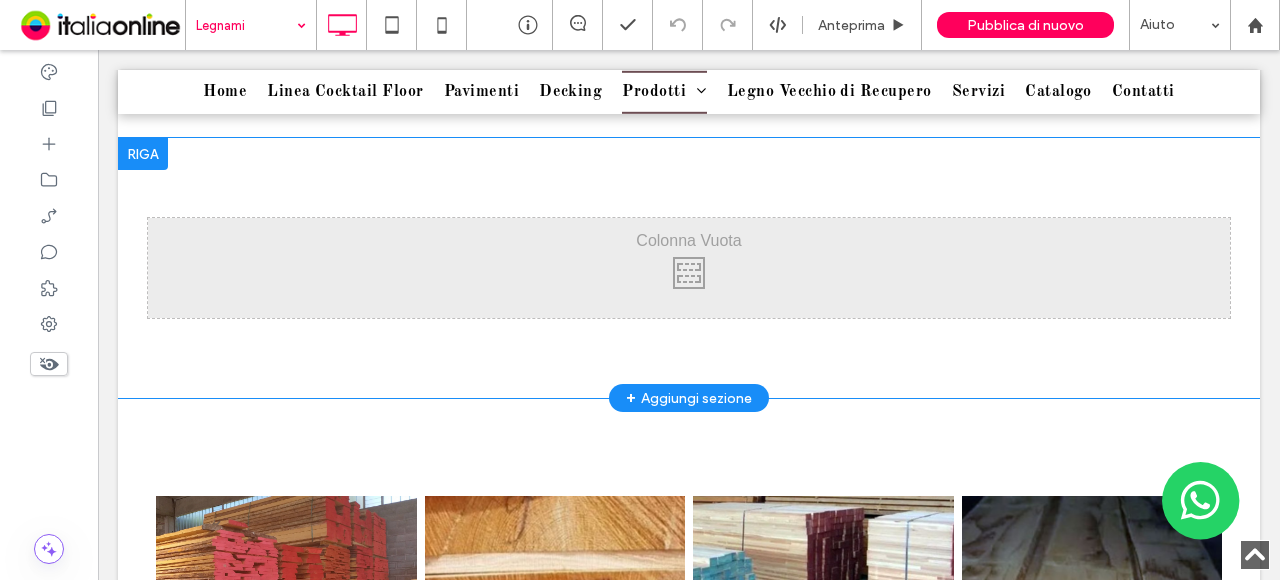 click at bounding box center [143, 154] 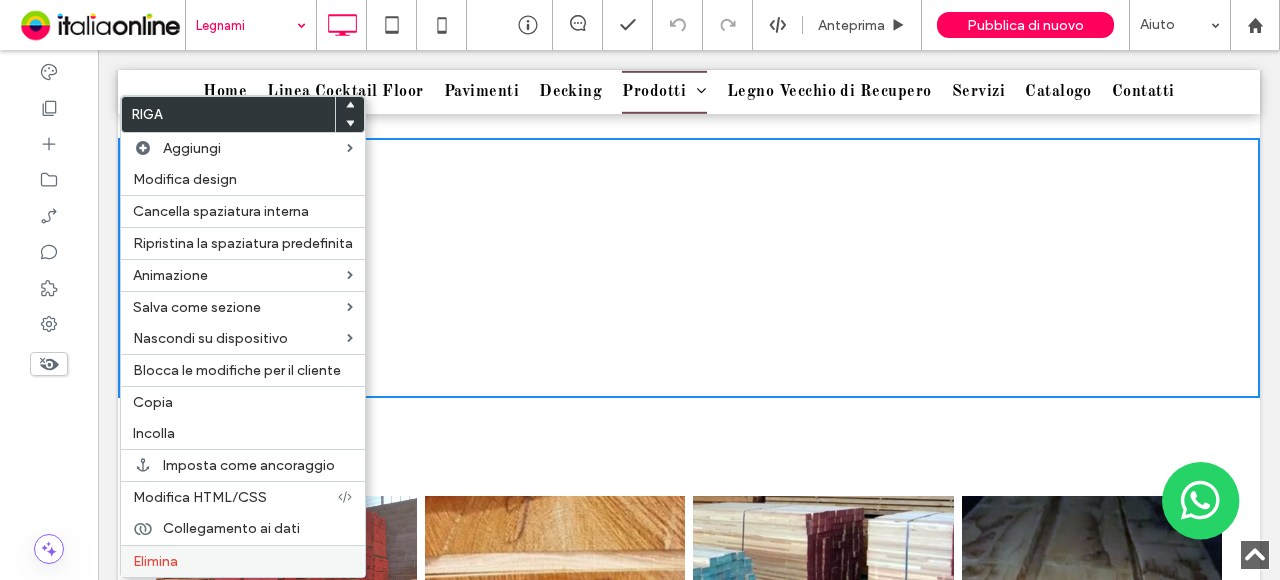 click on "Elimina" at bounding box center [243, 561] 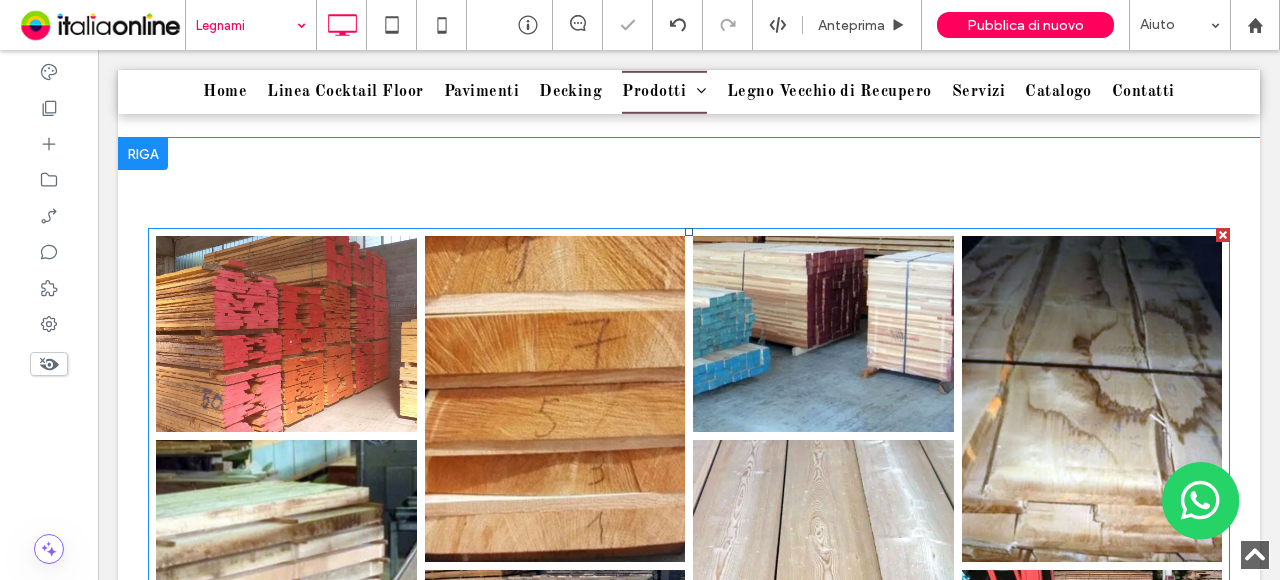 scroll, scrollTop: 2500, scrollLeft: 0, axis: vertical 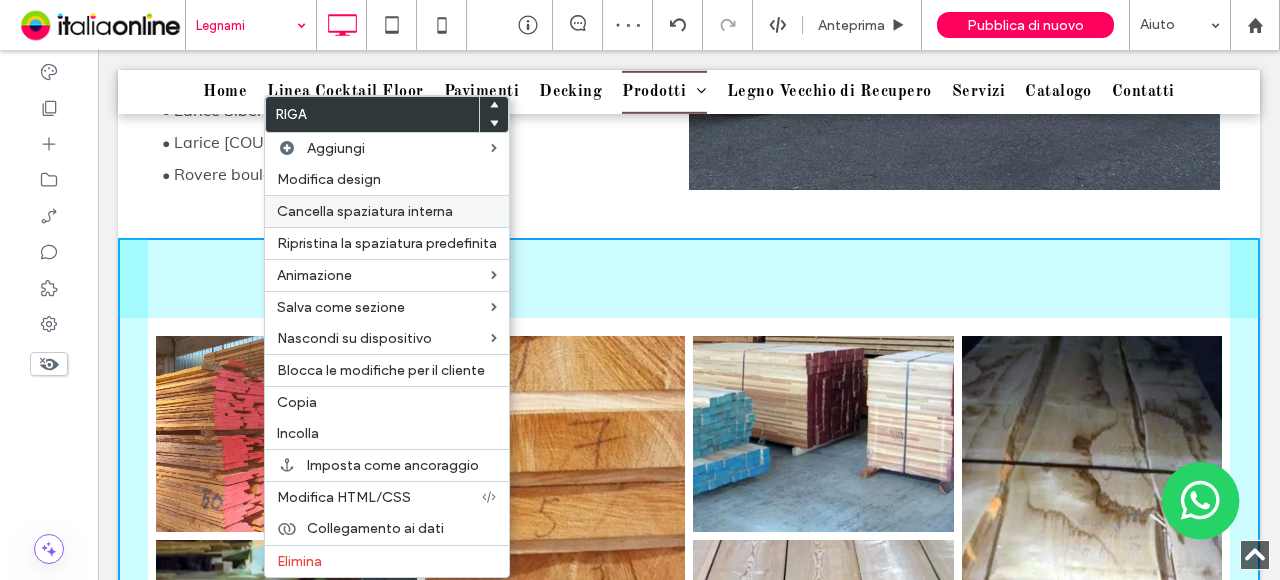 click on "Cancella spaziatura interna" at bounding box center (365, 211) 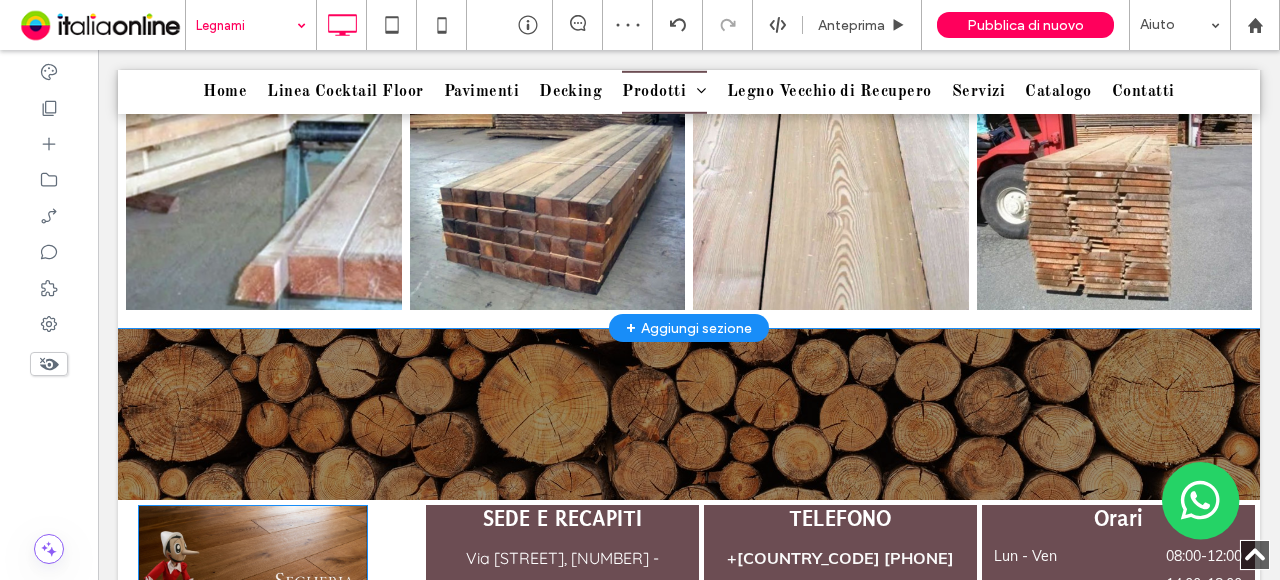 scroll, scrollTop: 2920, scrollLeft: 0, axis: vertical 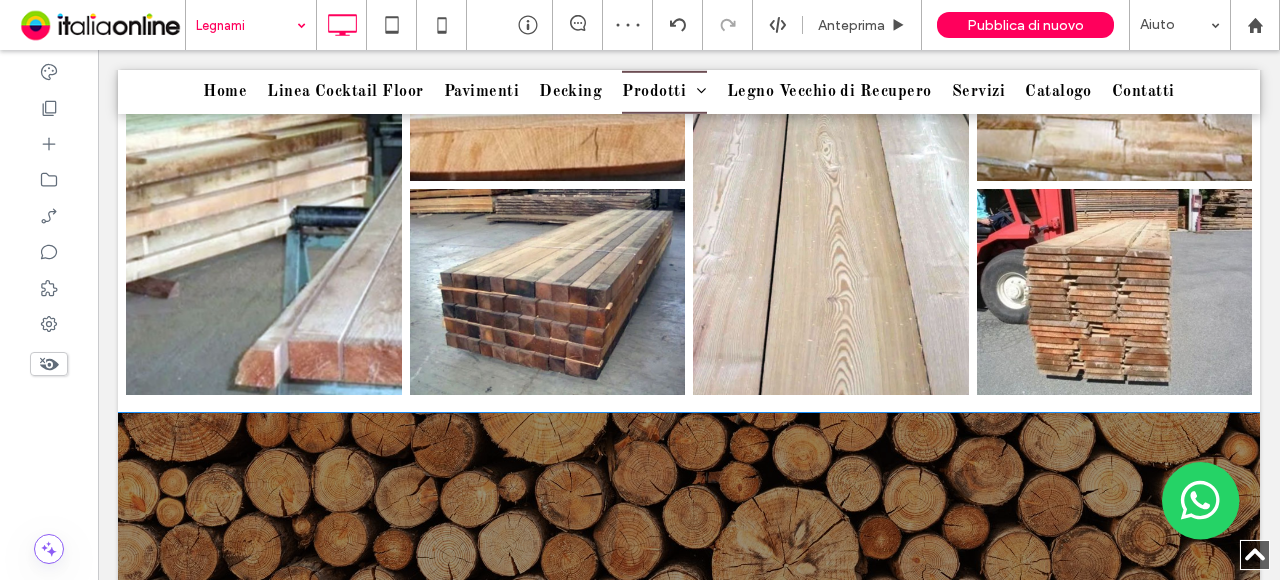 click on "**********" at bounding box center [689, 499] 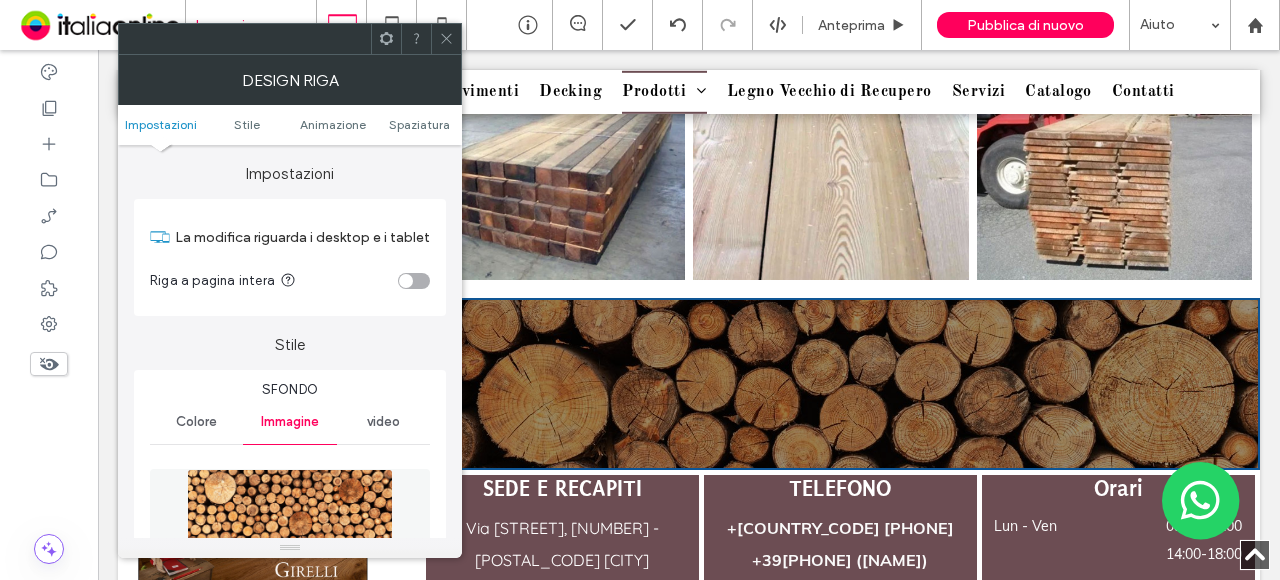 scroll, scrollTop: 2920, scrollLeft: 0, axis: vertical 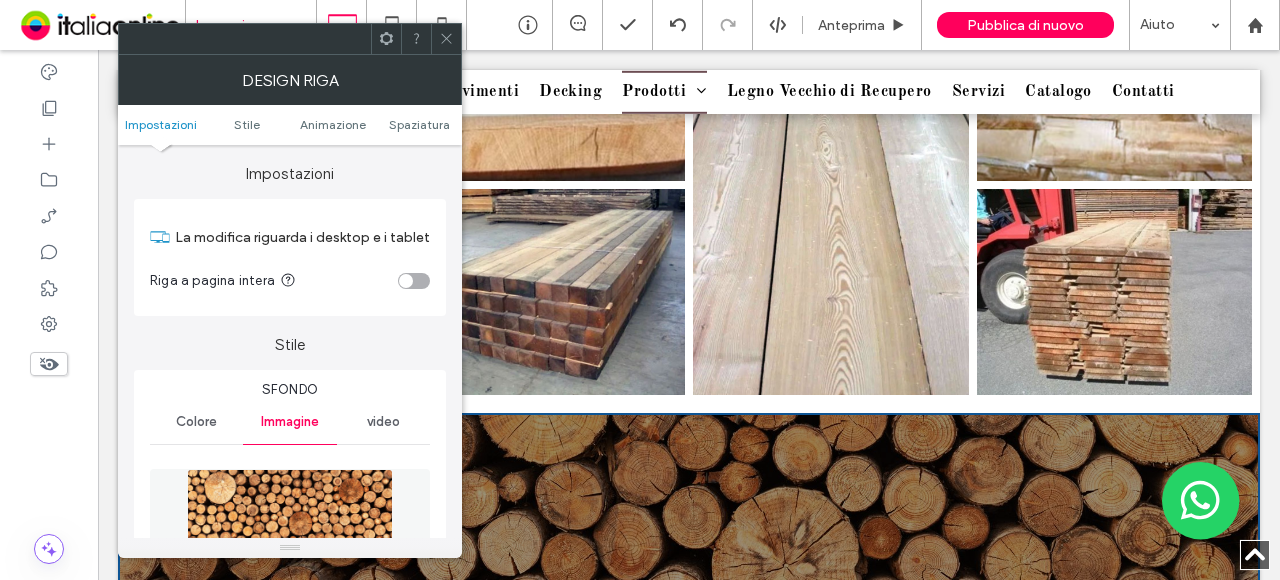click 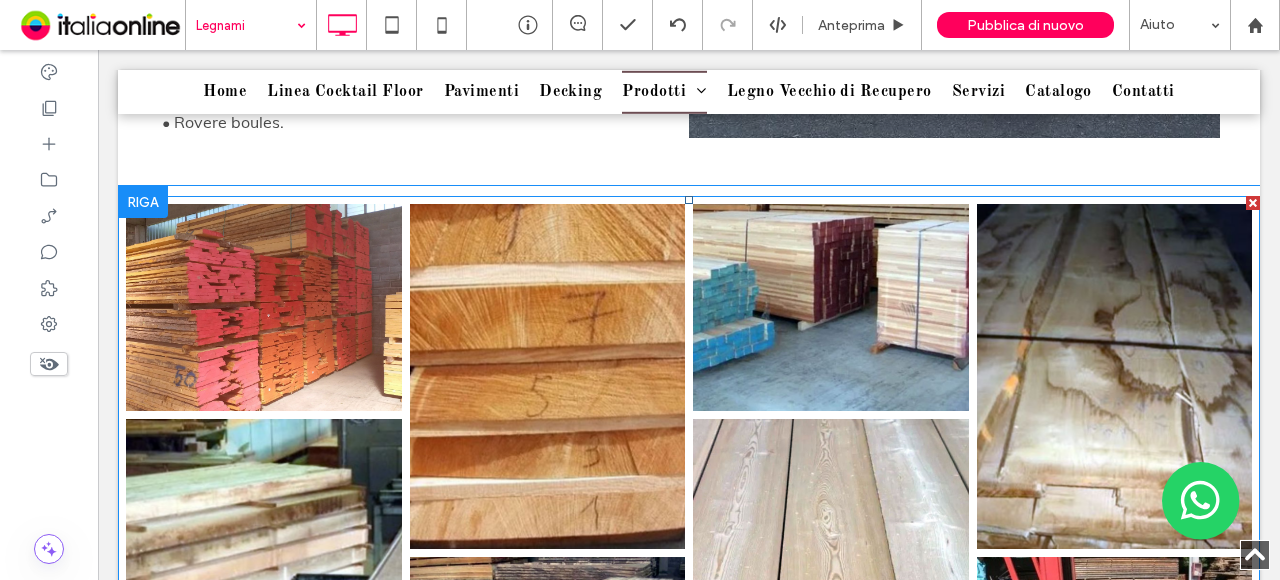 scroll, scrollTop: 2520, scrollLeft: 0, axis: vertical 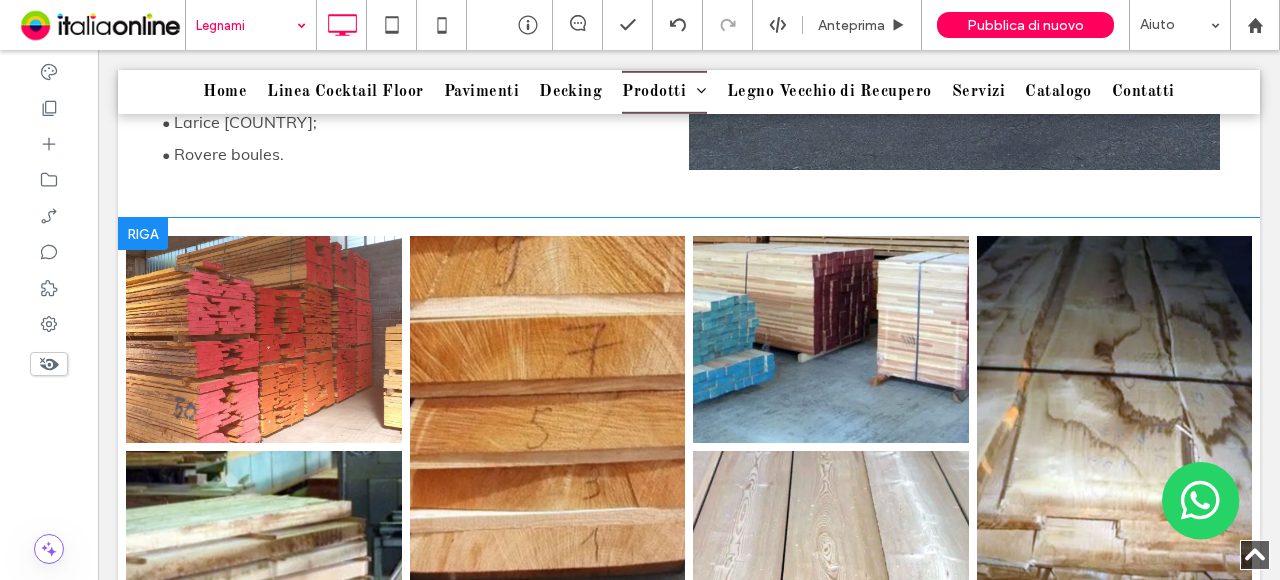 click at bounding box center [143, 234] 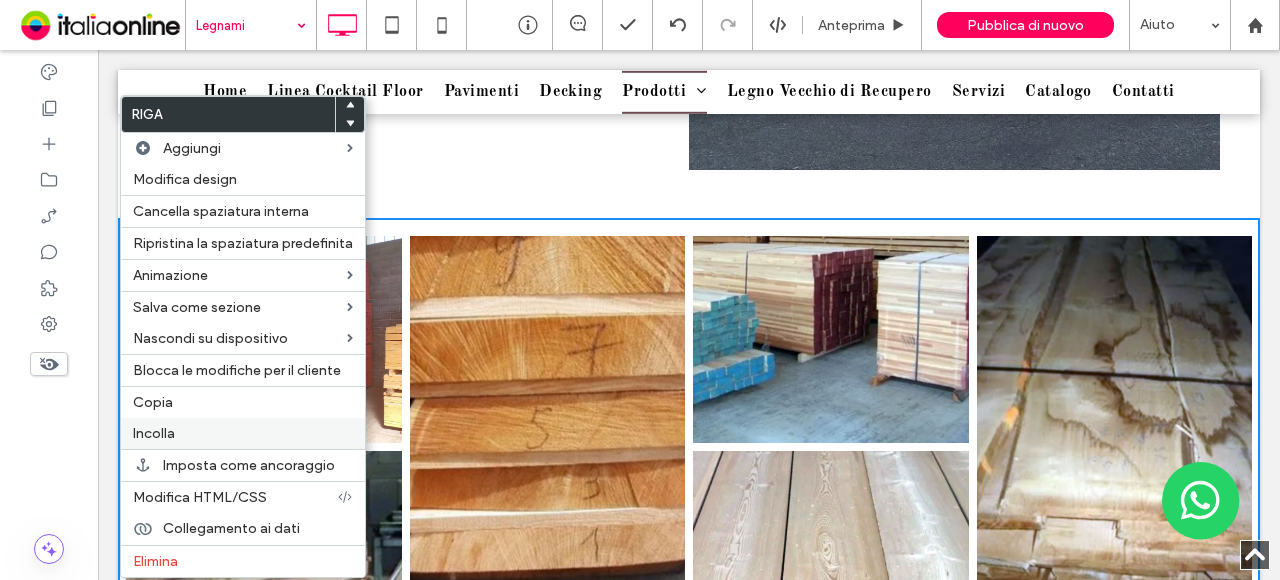 click on "Incolla" at bounding box center [243, 433] 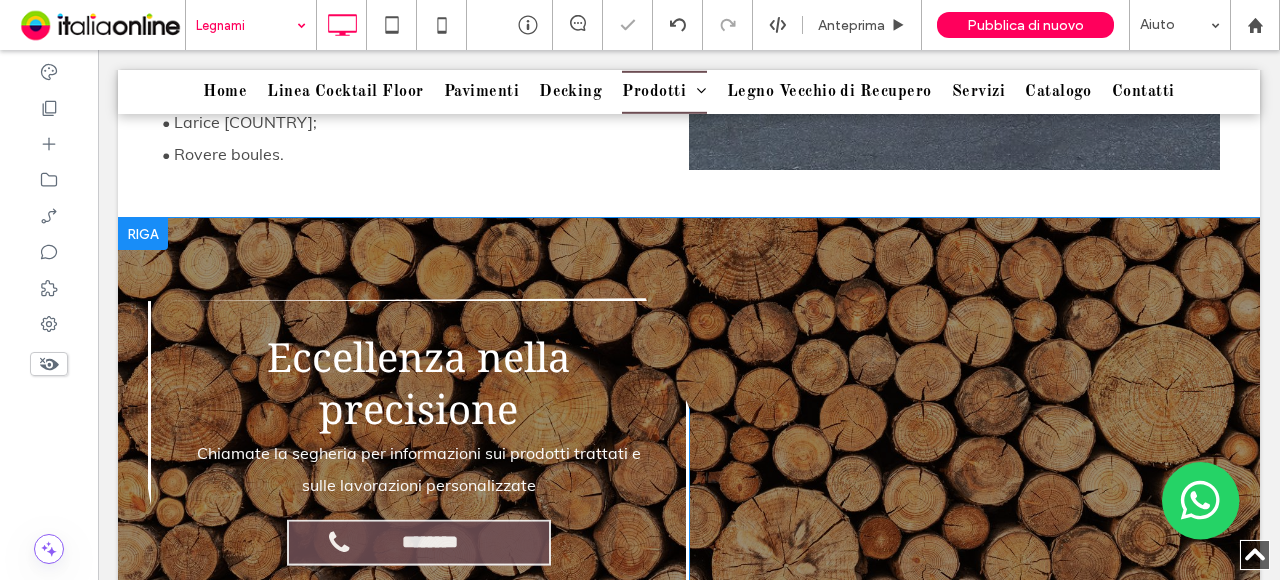 click at bounding box center [143, 234] 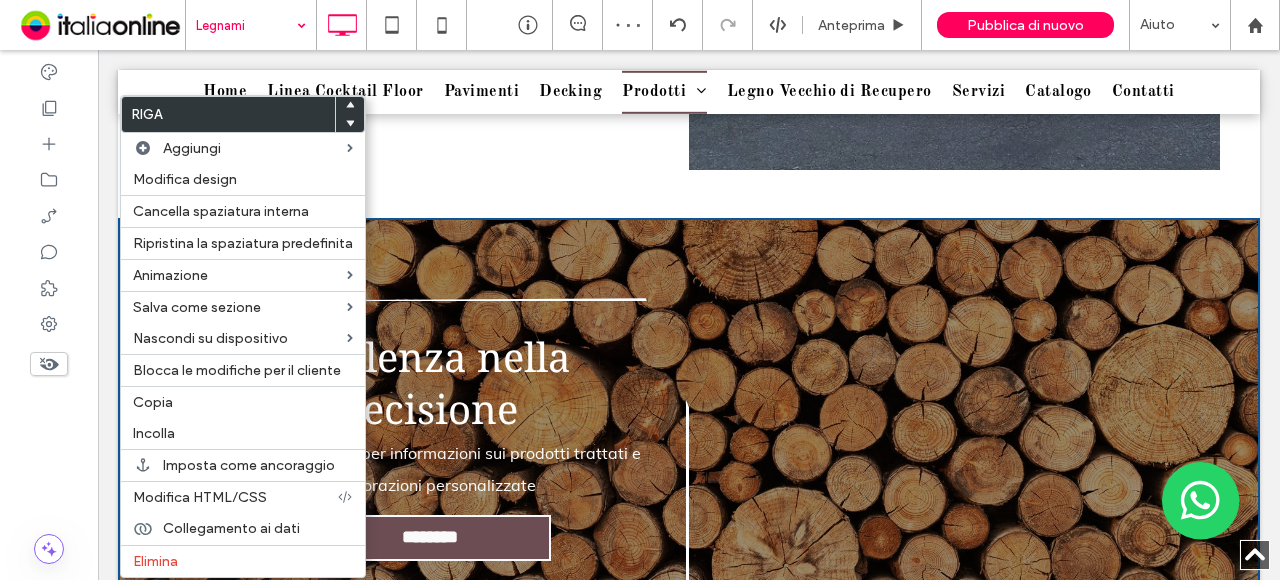 drag, startPoint x: 349, startPoint y: 123, endPoint x: 348, endPoint y: 135, distance: 12.0415945 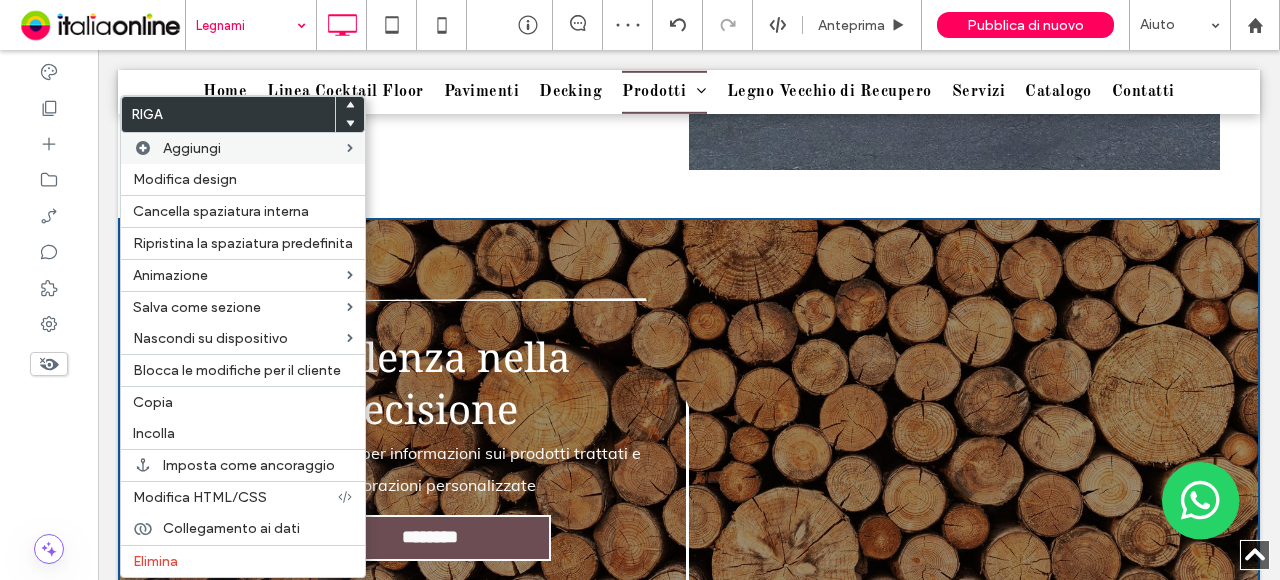 click 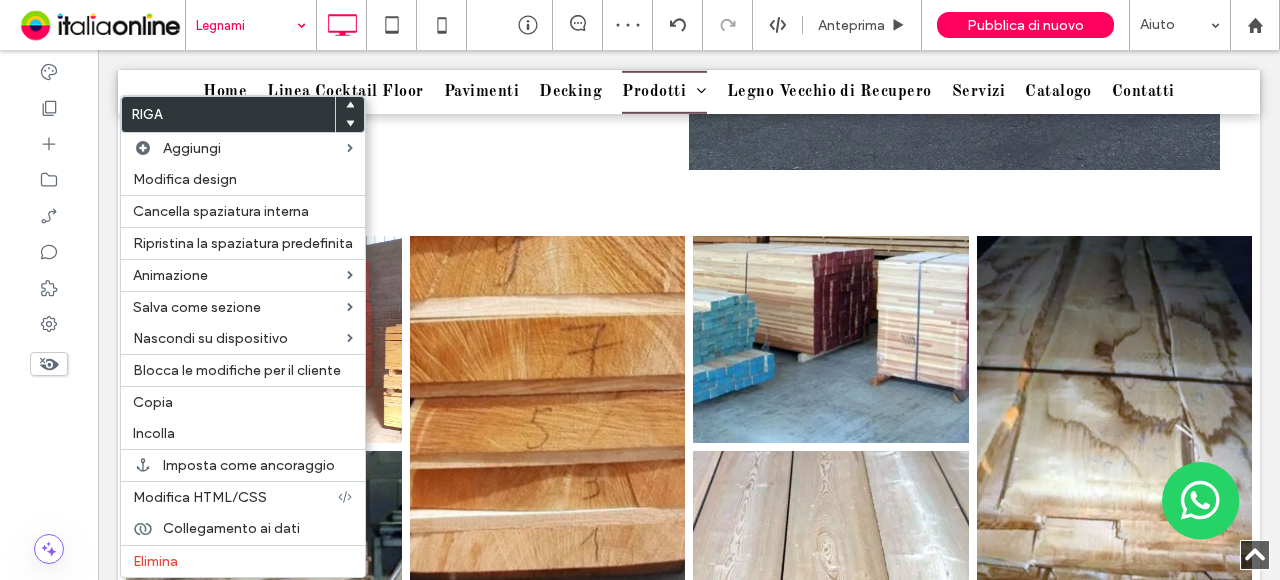 click at bounding box center [831, 339] 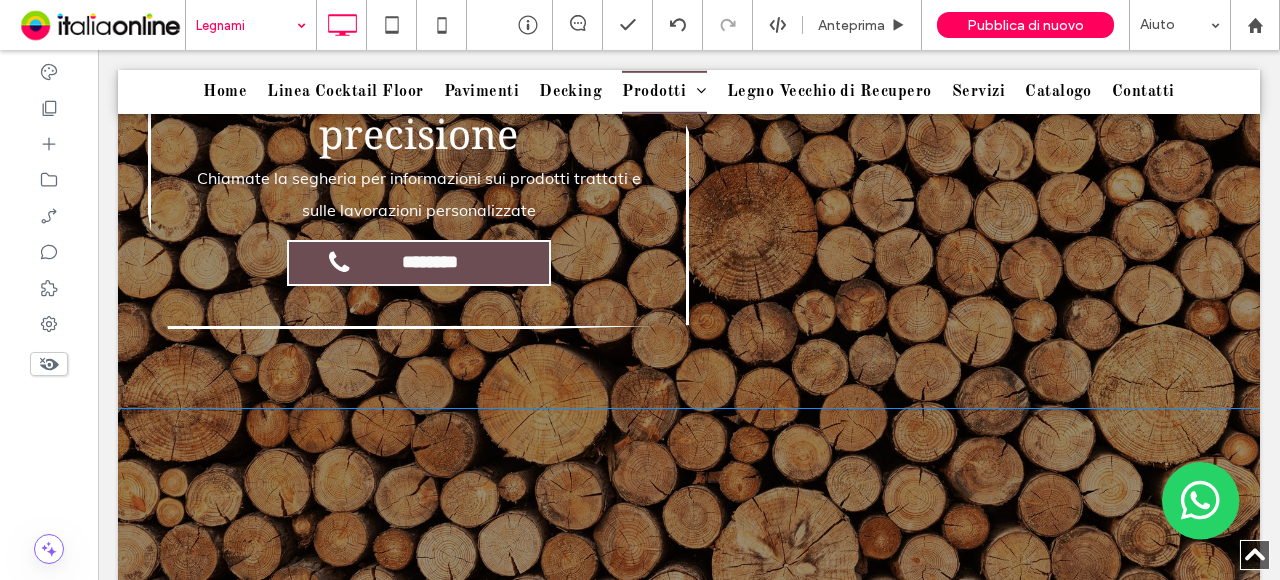 scroll, scrollTop: 3420, scrollLeft: 0, axis: vertical 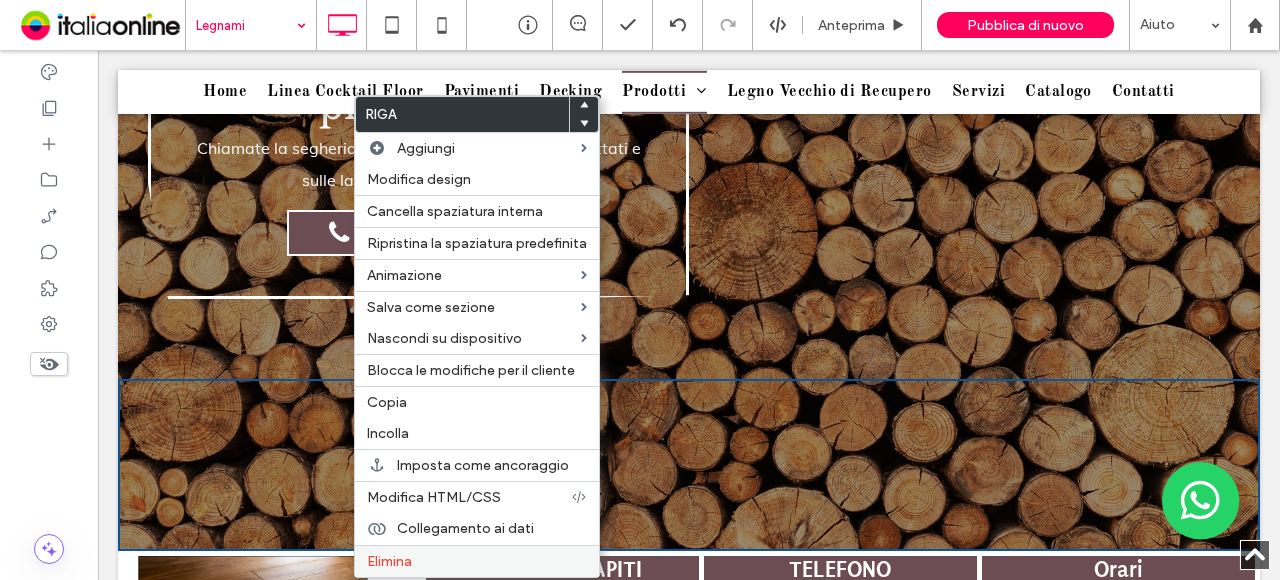 click on "Elimina" at bounding box center (477, 561) 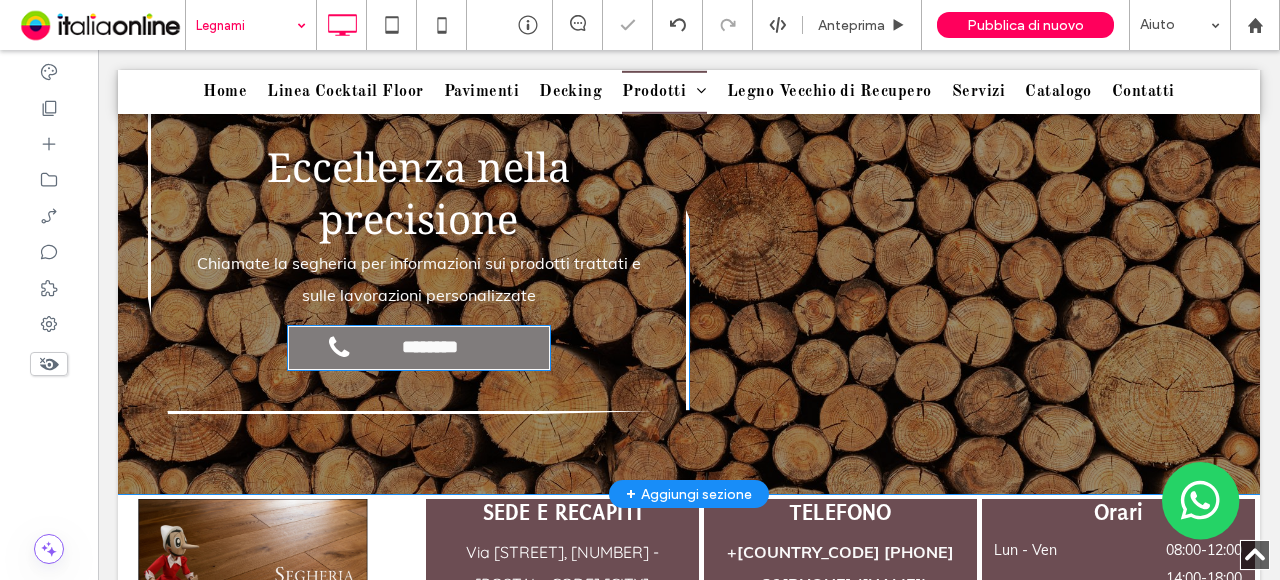 scroll, scrollTop: 3220, scrollLeft: 0, axis: vertical 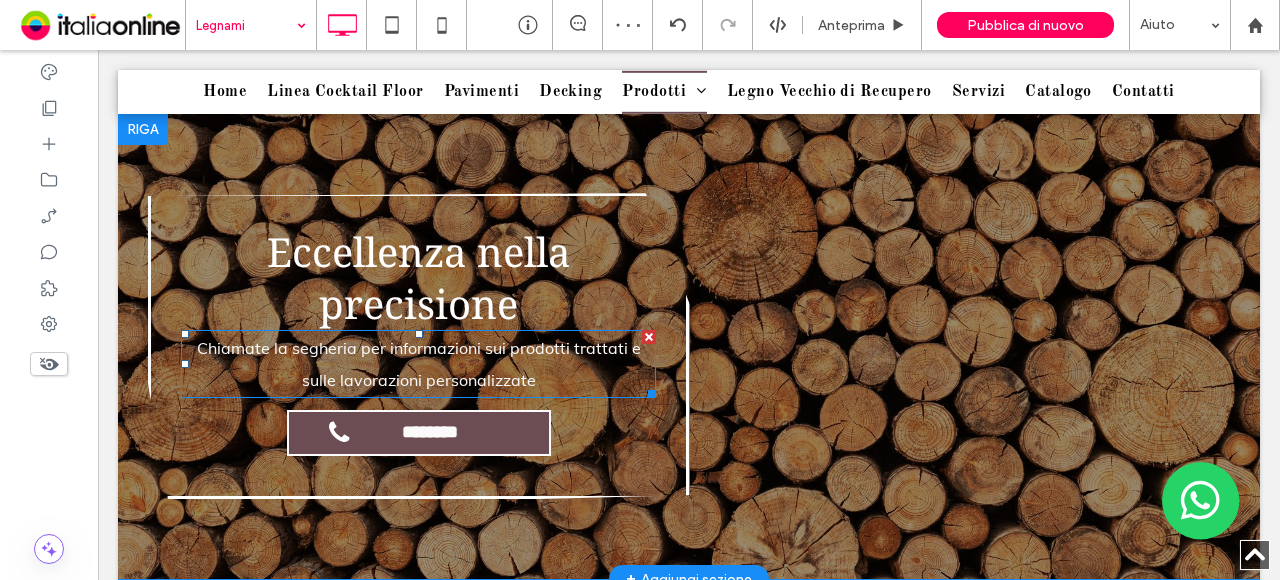 click at bounding box center (649, 337) 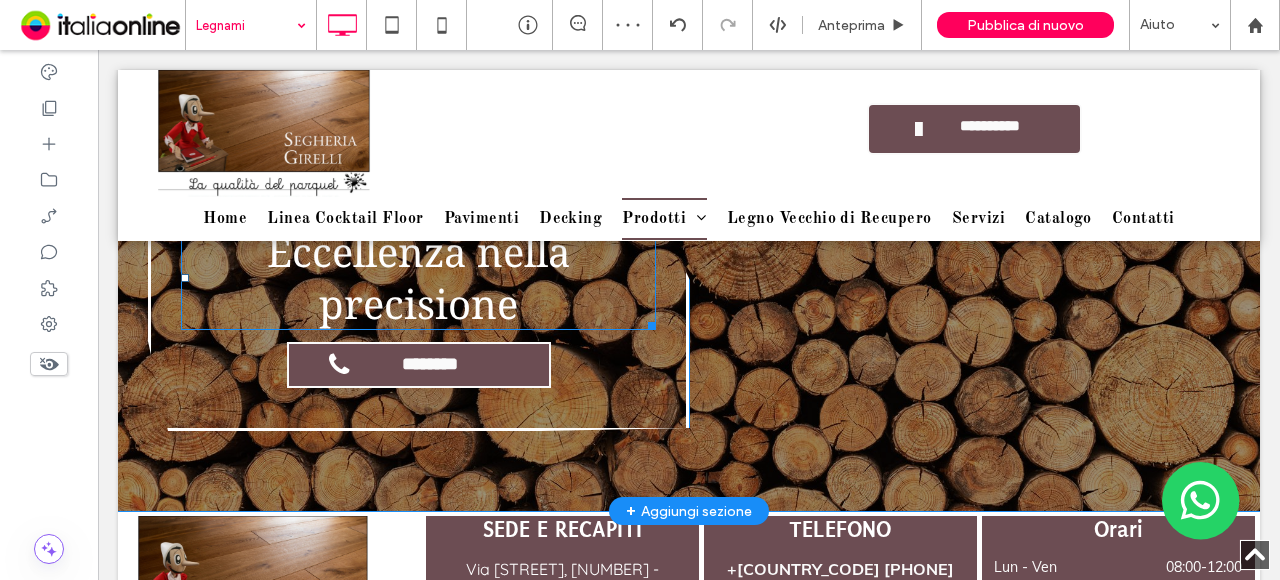 click on "Eccellenza nella precisione" at bounding box center [419, 277] 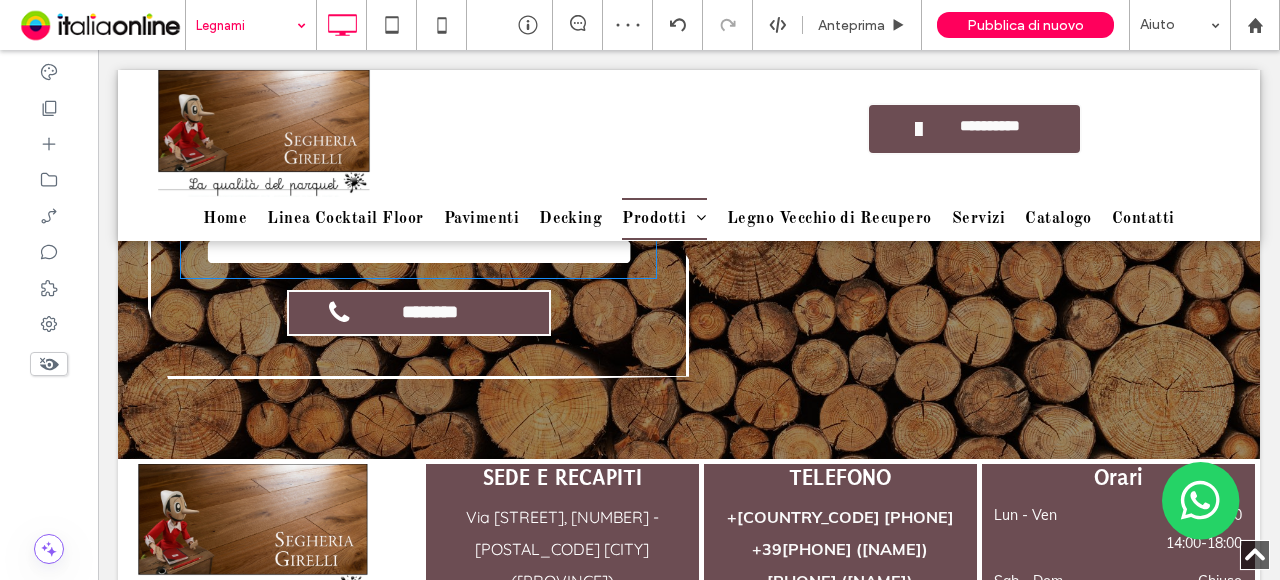 type on "**********" 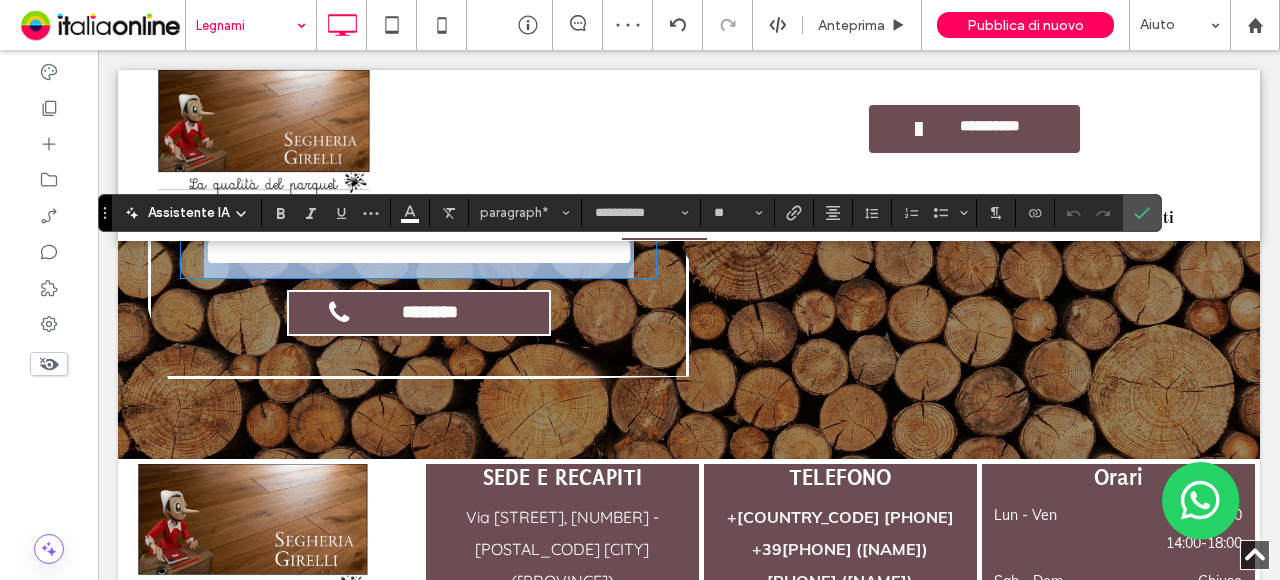 type 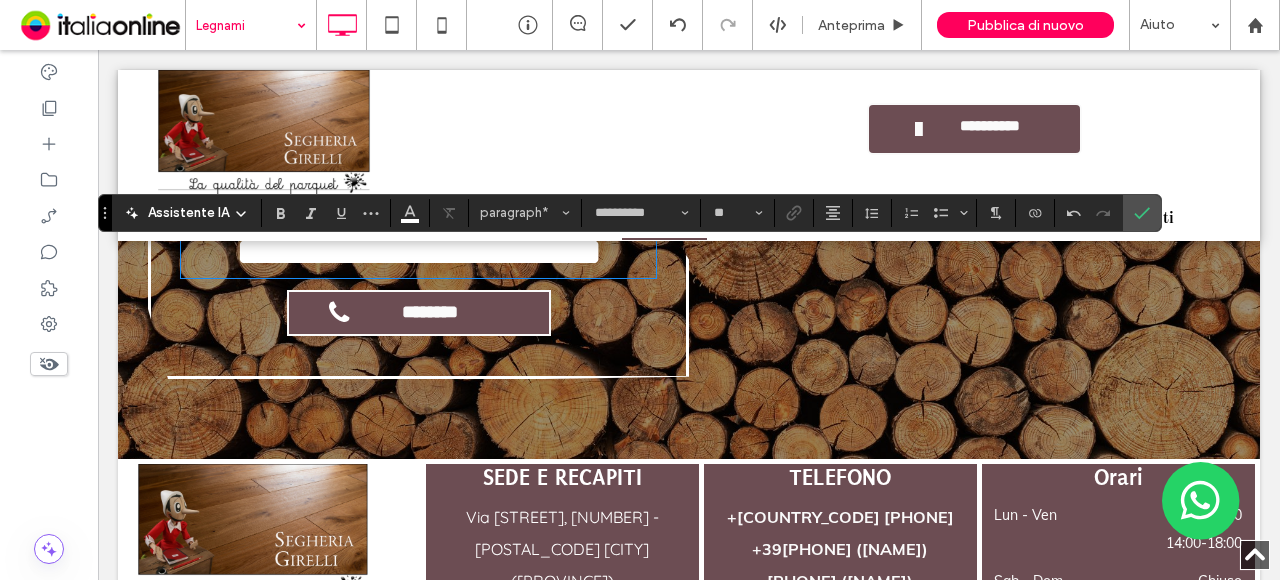 scroll, scrollTop: 0, scrollLeft: 0, axis: both 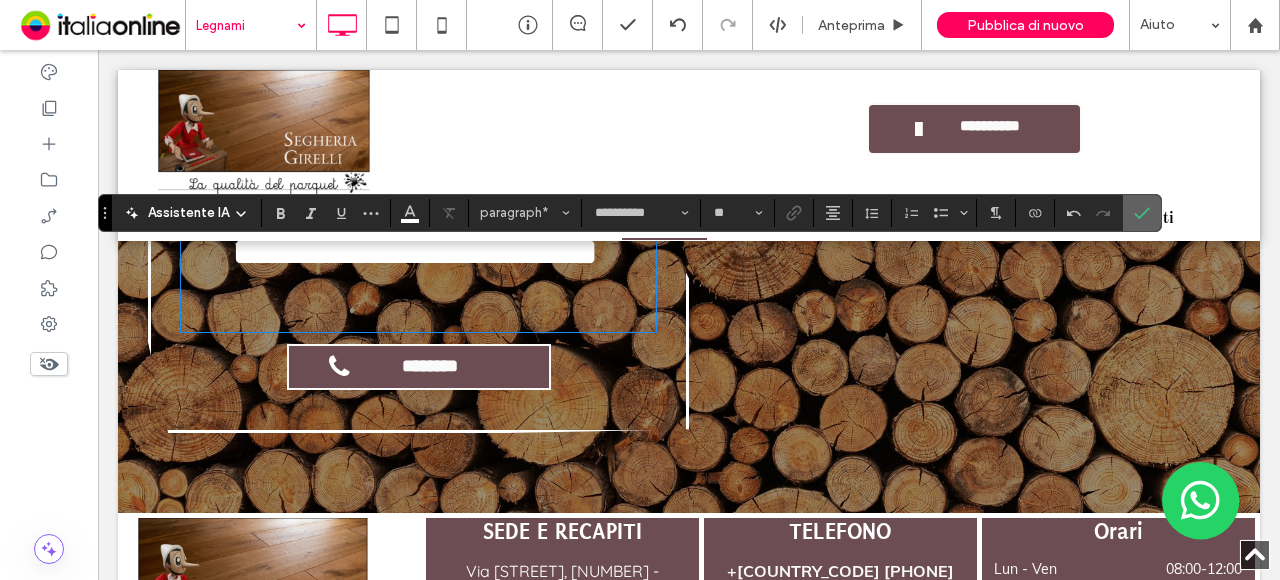 click at bounding box center [1142, 213] 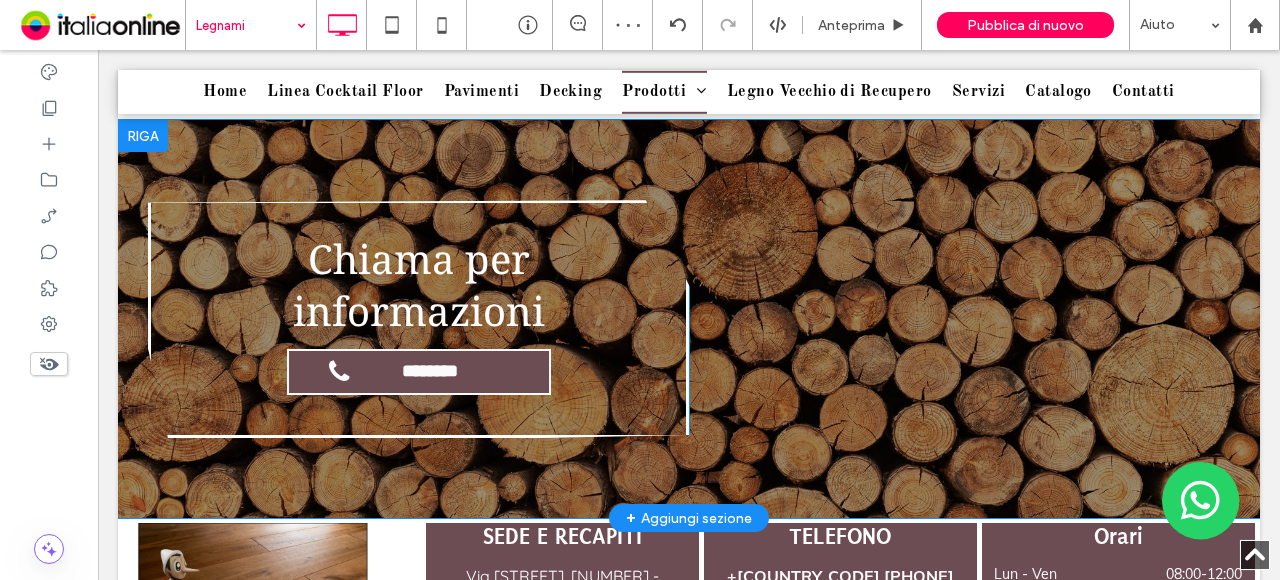 scroll, scrollTop: 3220, scrollLeft: 0, axis: vertical 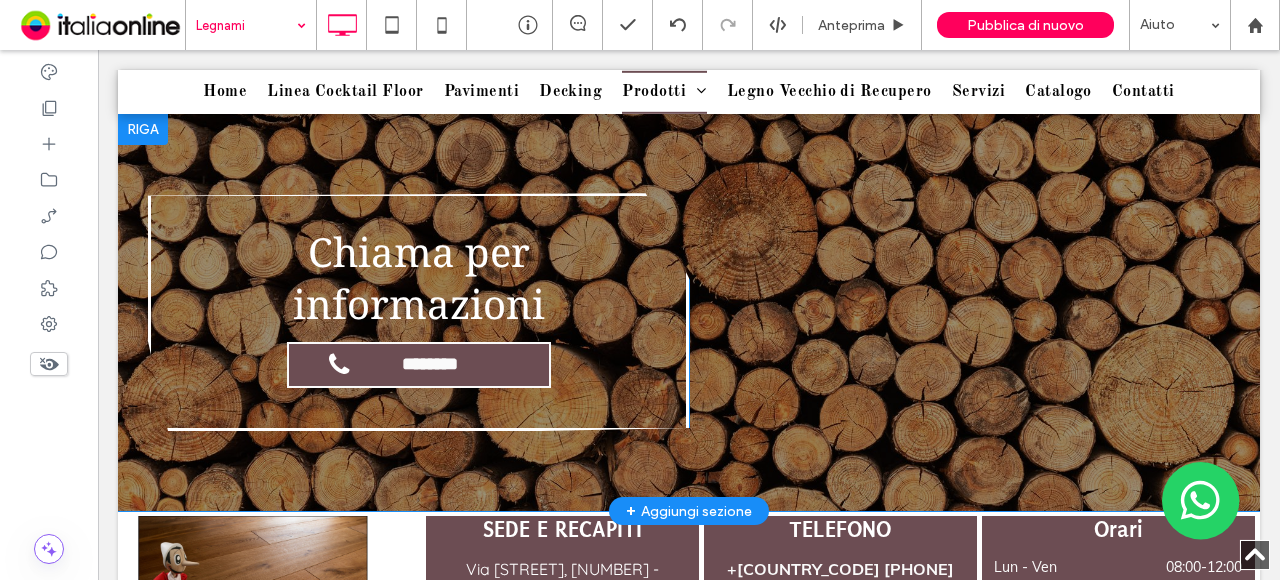 click on "**********" at bounding box center [689, 312] 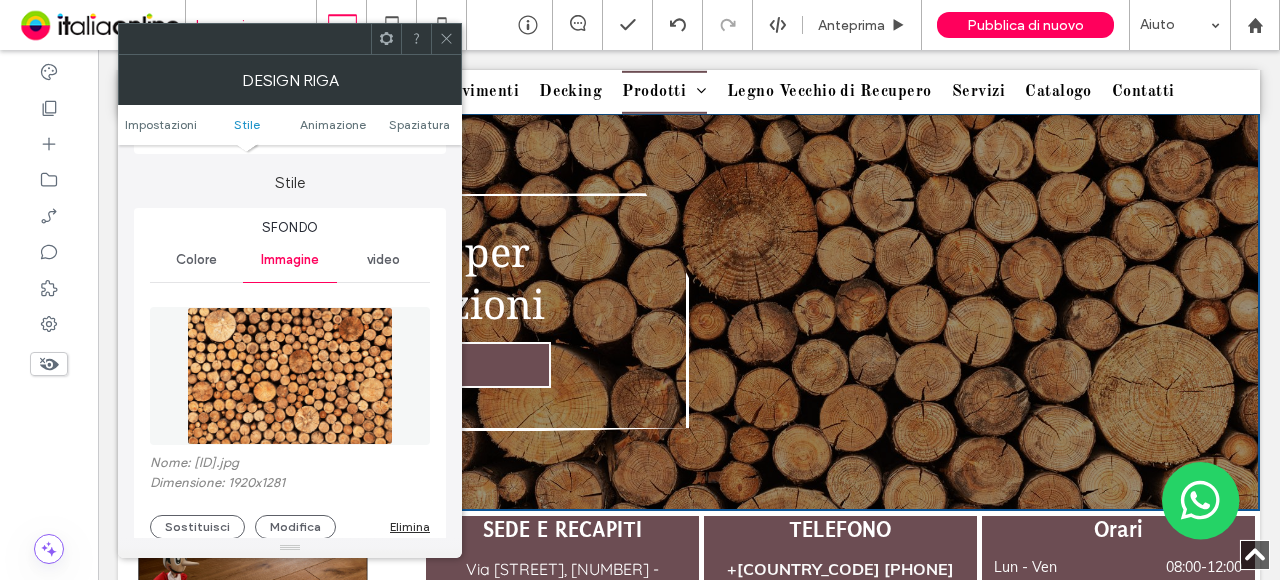 scroll, scrollTop: 300, scrollLeft: 0, axis: vertical 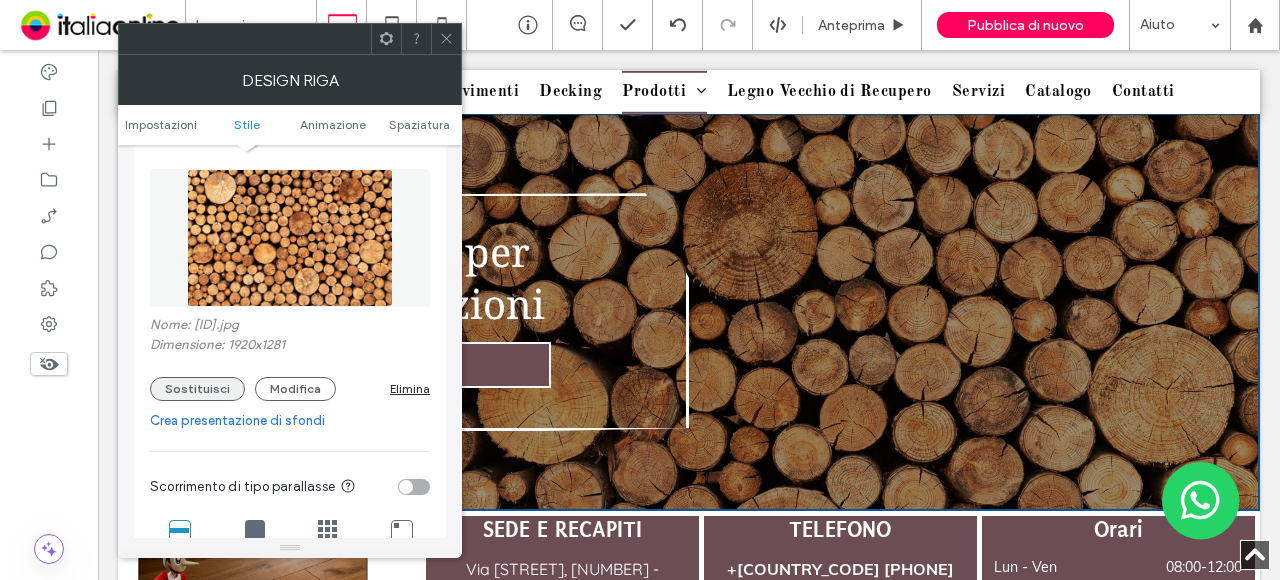 click on "Sostituisci" at bounding box center [197, 389] 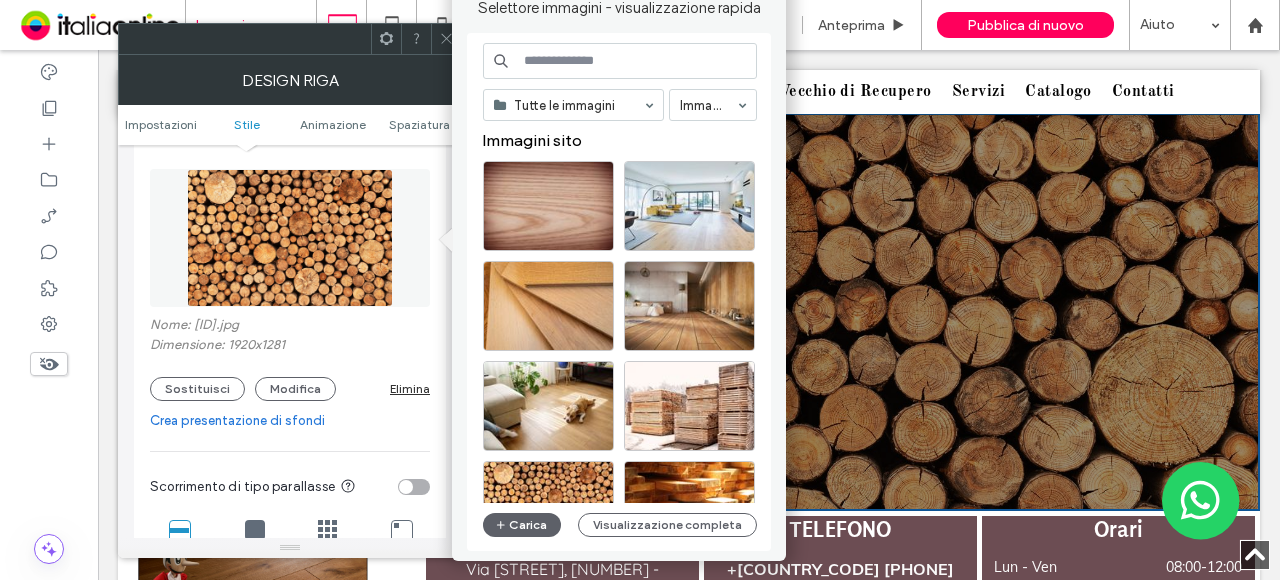 click at bounding box center (446, 39) 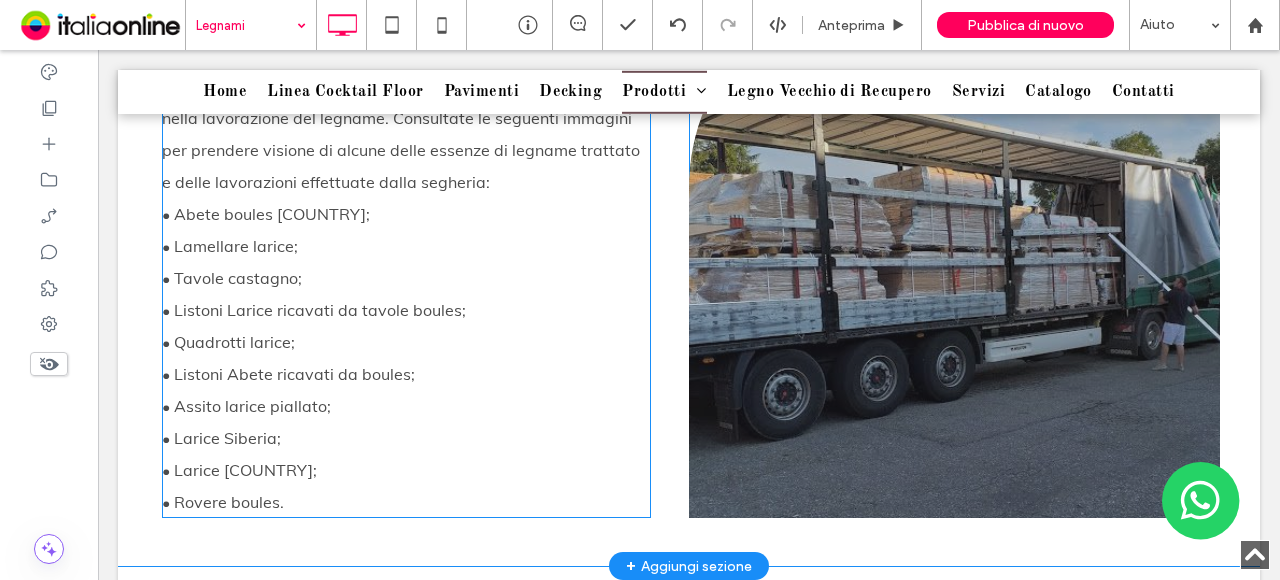 scroll, scrollTop: 2047, scrollLeft: 0, axis: vertical 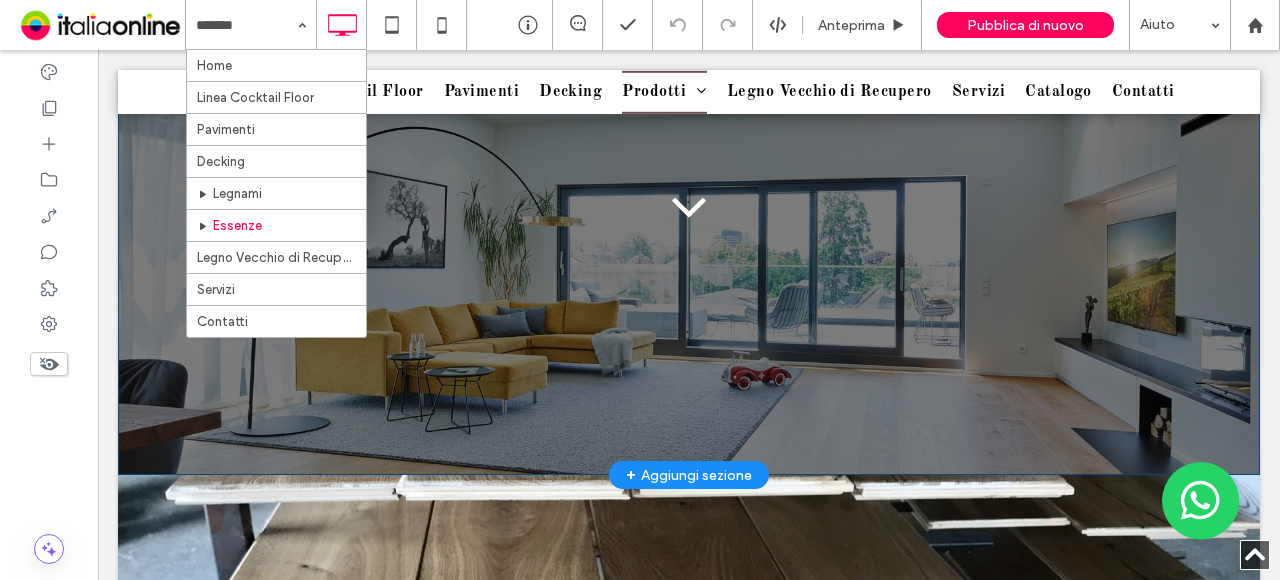 click on "Dal [YEAR] il profumo dei parquet in legno in [STATE], in [STATE] e in [STATE]
Click To Paste" at bounding box center (689, 118) 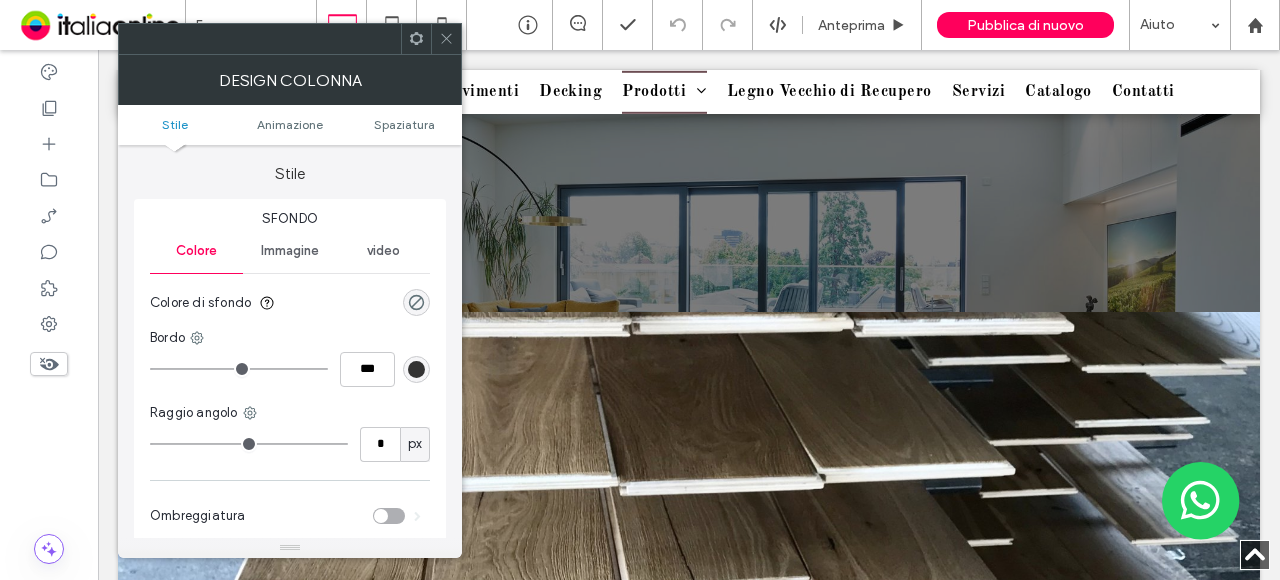 scroll, scrollTop: 900, scrollLeft: 0, axis: vertical 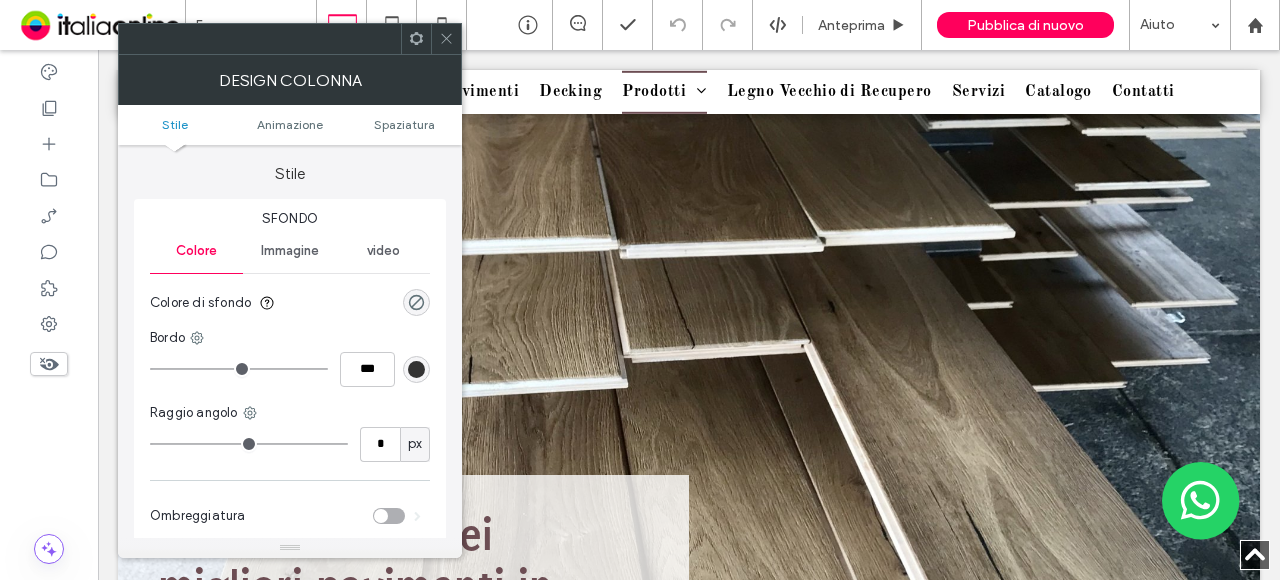 drag, startPoint x: 446, startPoint y: 45, endPoint x: 389, endPoint y: 168, distance: 135.56548 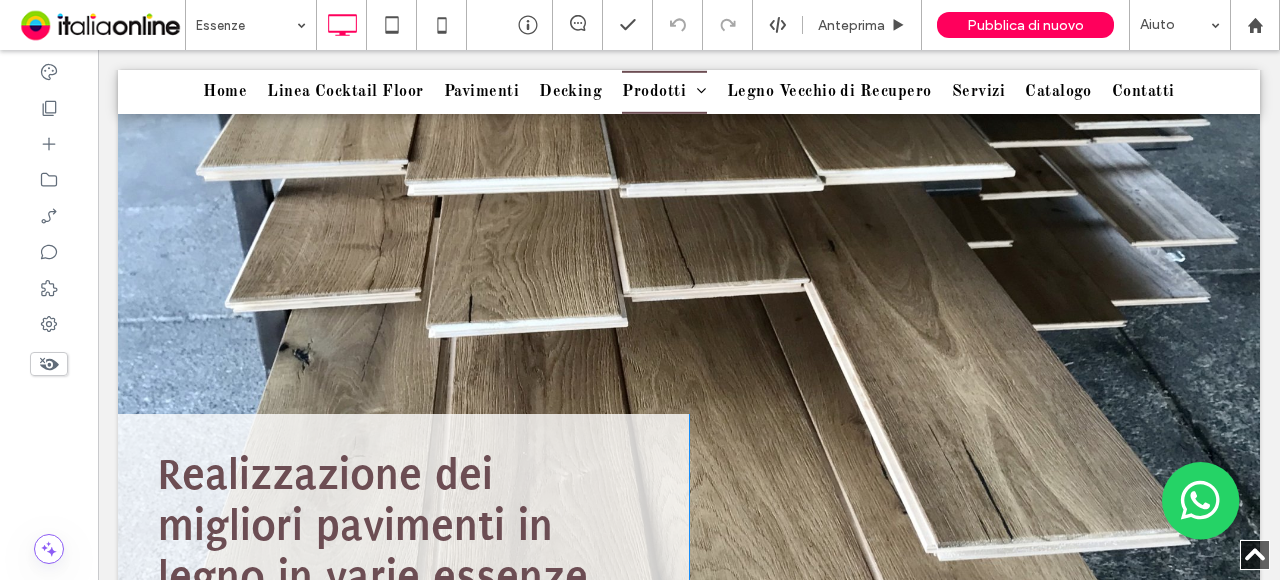scroll, scrollTop: 1100, scrollLeft: 0, axis: vertical 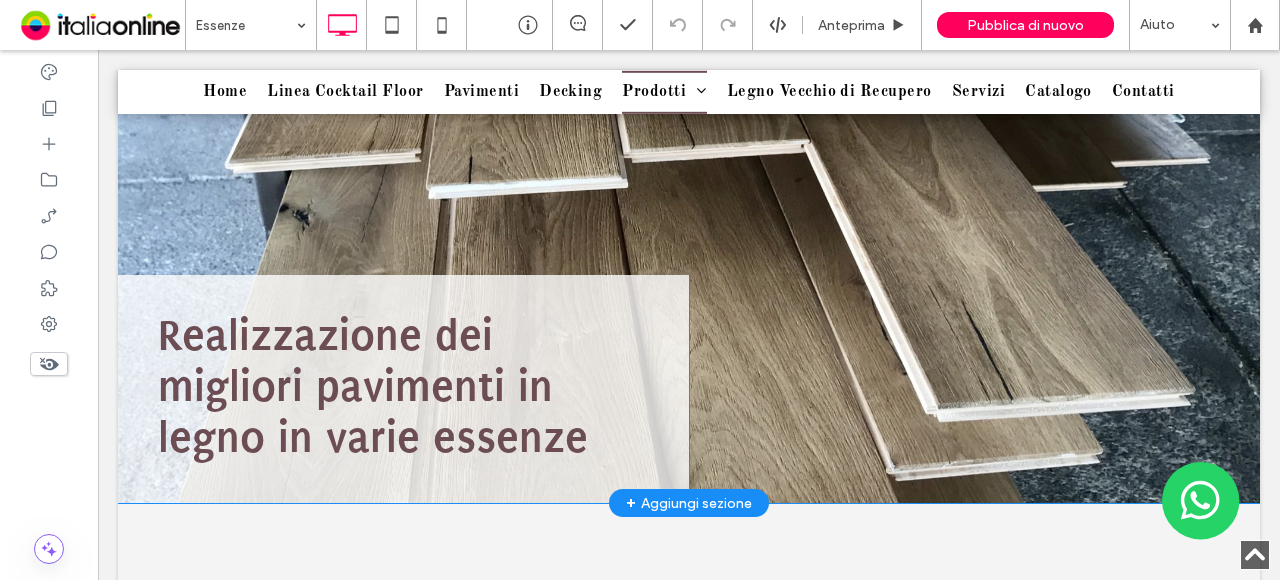 click on "Realizzazione dei migliori pavimenti in legno in varie essenze
Click To Paste
Click To Paste
Riga + Aggiungi sezione" at bounding box center [689, 189] 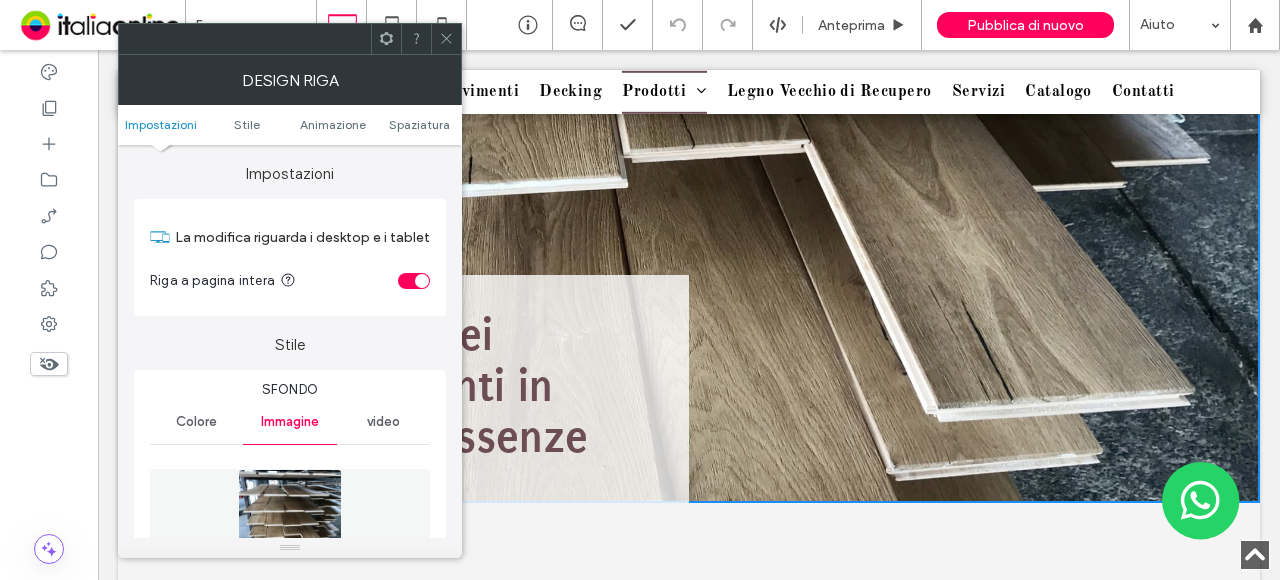 scroll, scrollTop: 300, scrollLeft: 0, axis: vertical 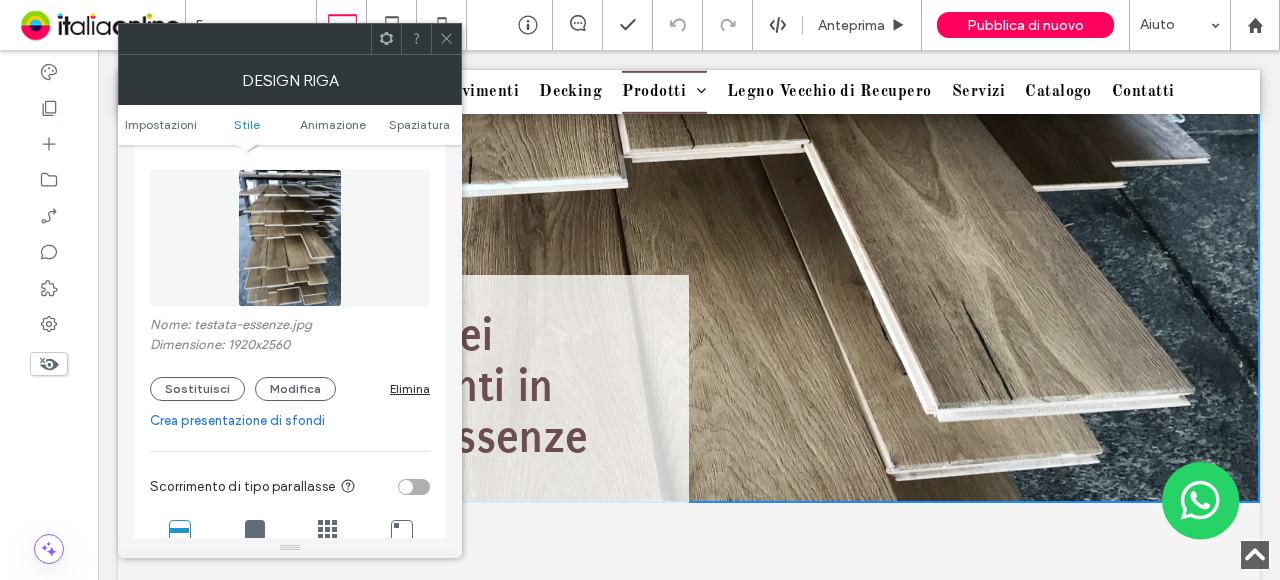 click on "Nome: testata-essenze.jpg" at bounding box center [290, 327] 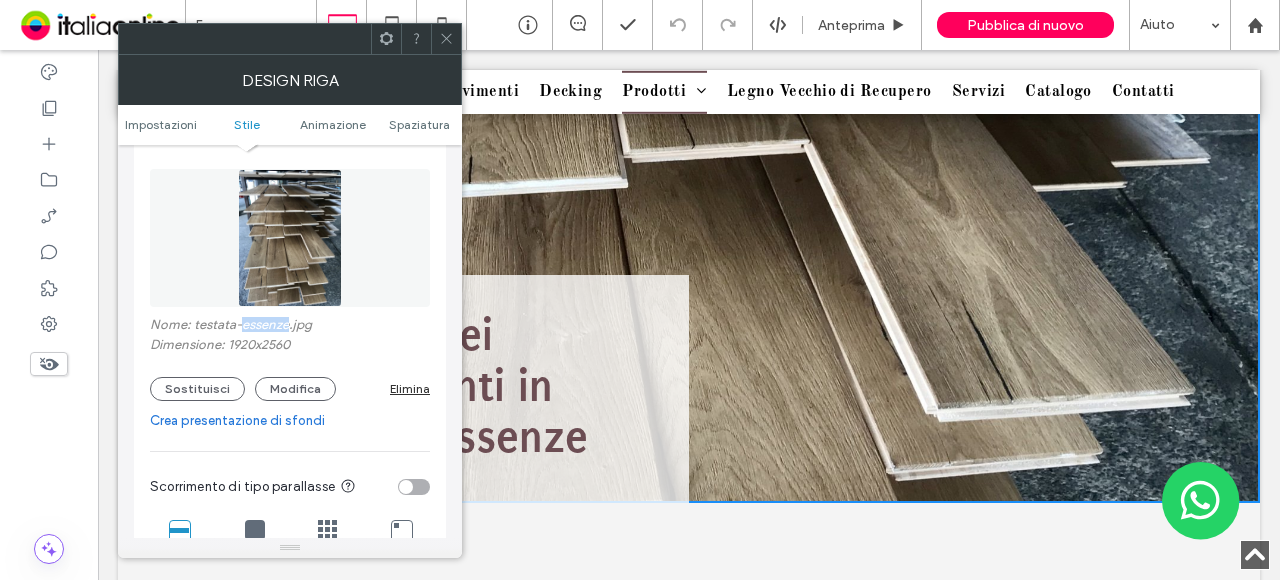 click on "Nome: testata-essenze.jpg" at bounding box center (290, 327) 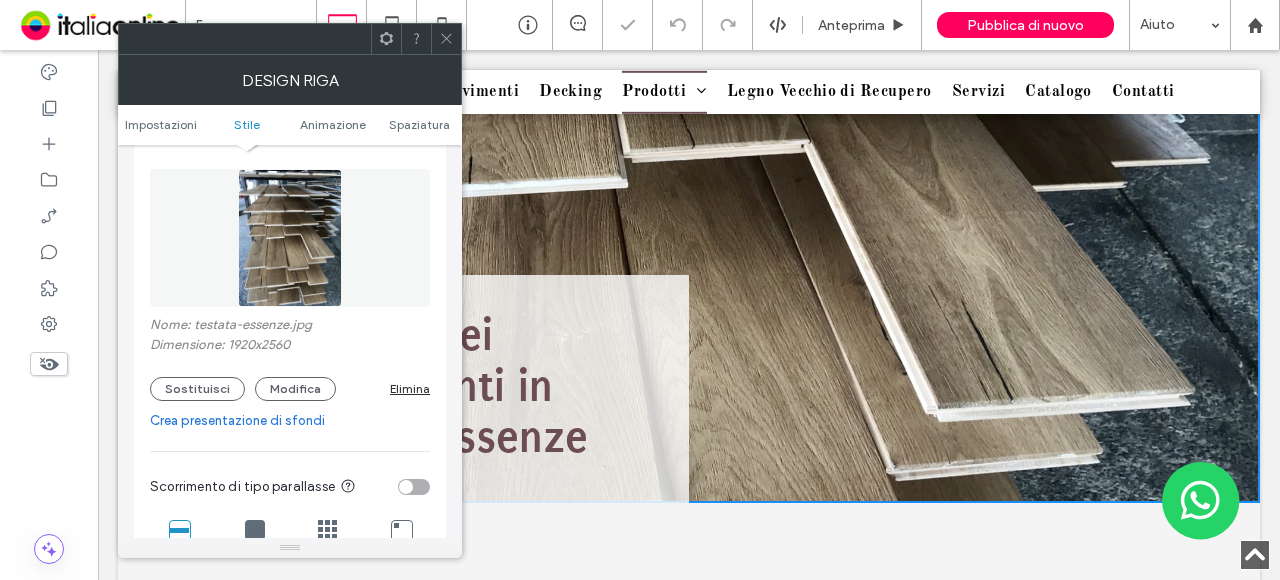click at bounding box center (446, 39) 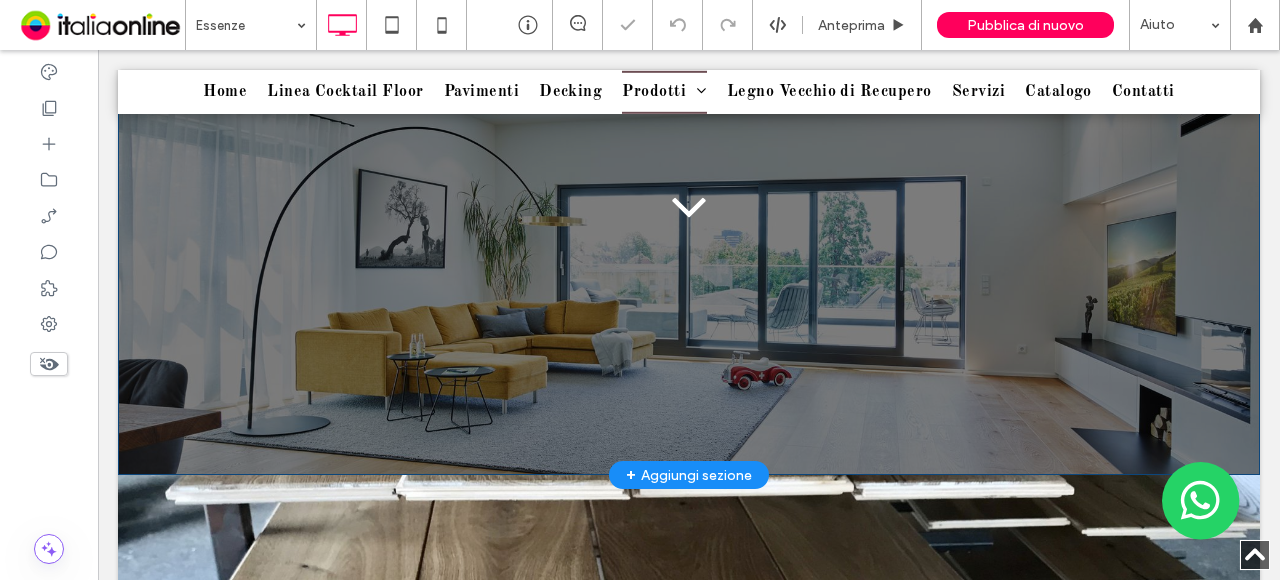 scroll, scrollTop: 100, scrollLeft: 0, axis: vertical 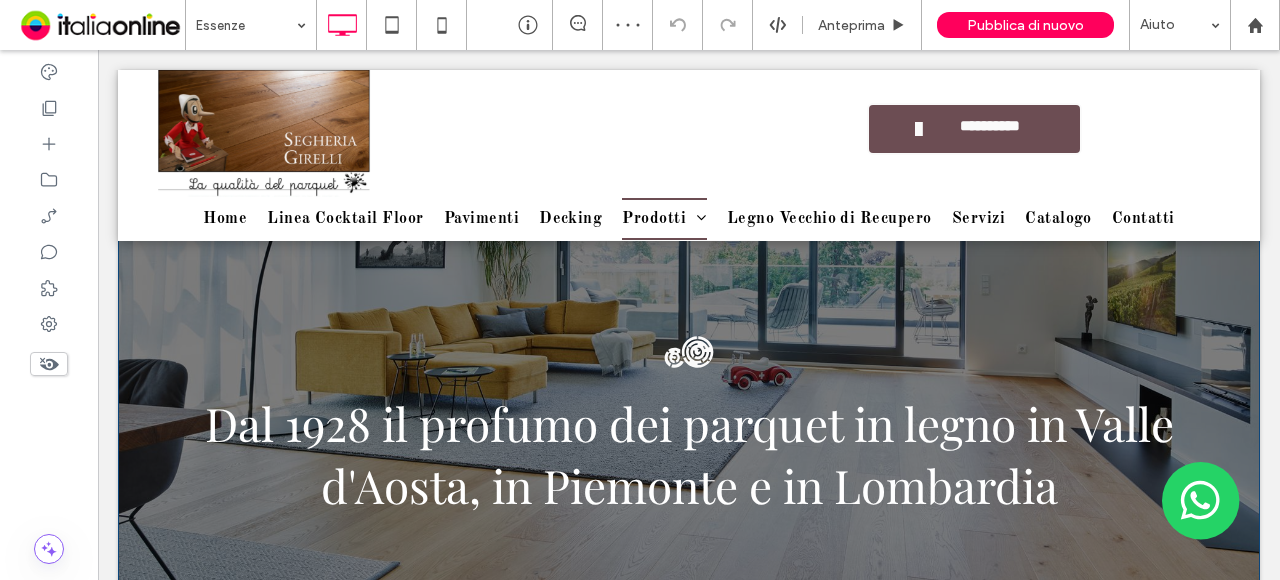click on "Dal 1928 il profumo dei parquet in legno in Valle d'Aosta, in Piemonte e in Lombardia" at bounding box center [689, 508] 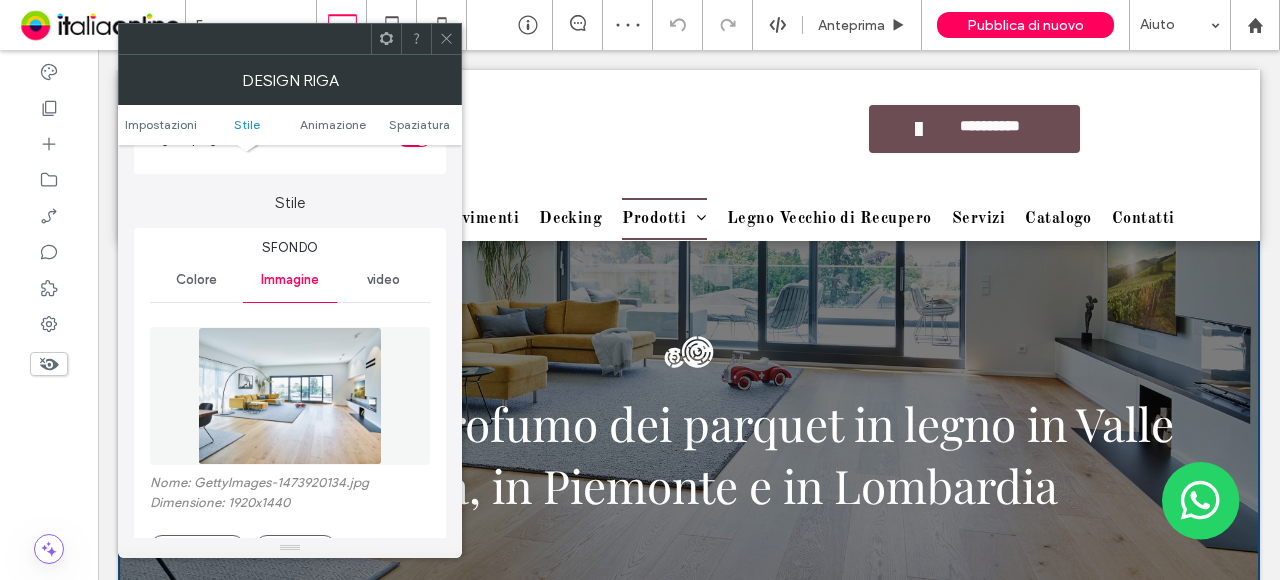 scroll, scrollTop: 400, scrollLeft: 0, axis: vertical 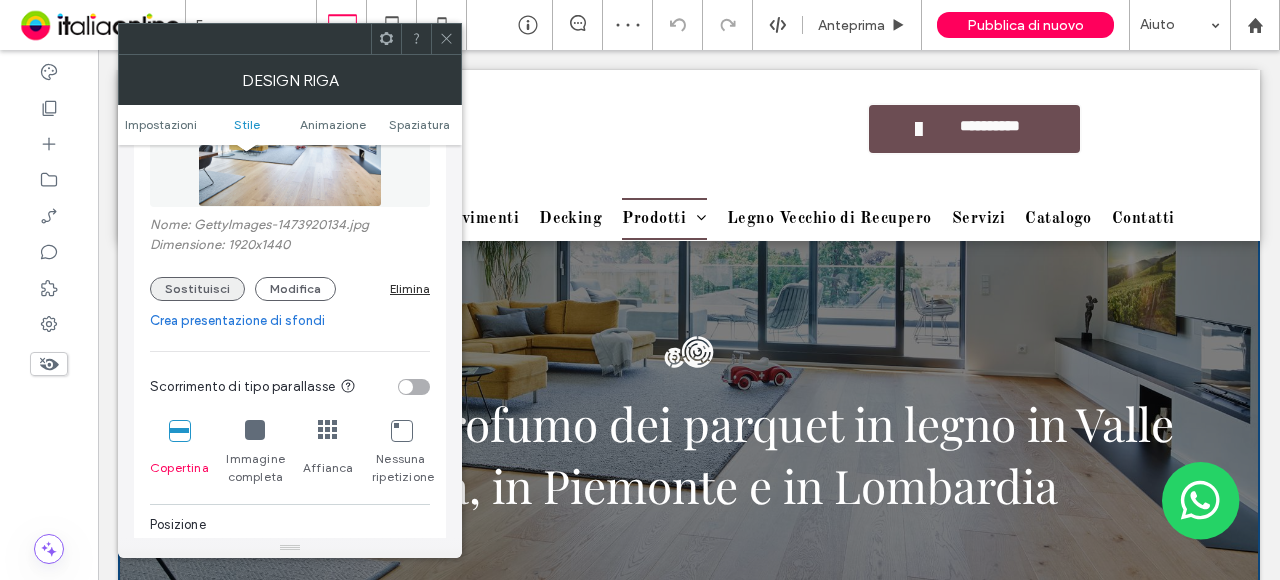 click on "Sostituisci" at bounding box center (197, 289) 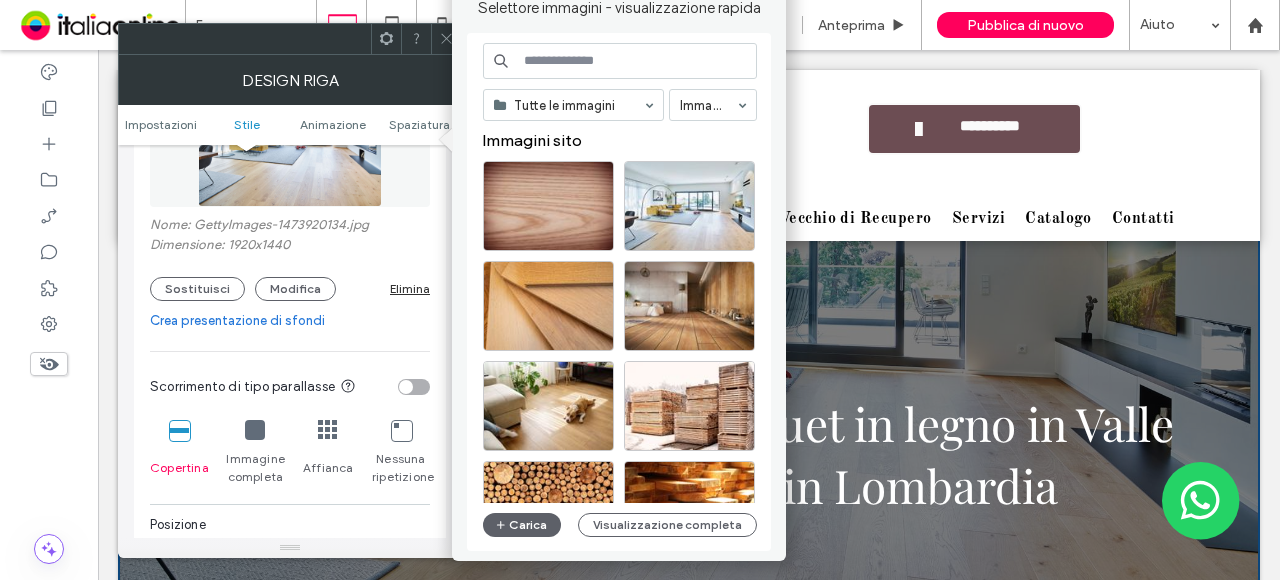 click at bounding box center [620, 61] 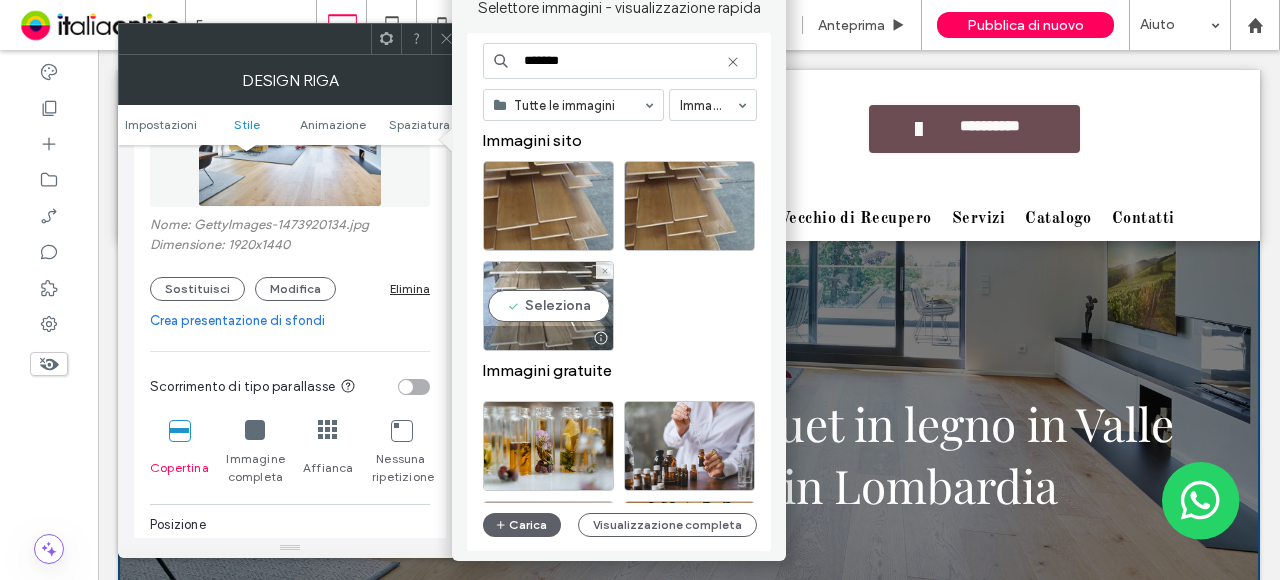 type on "*******" 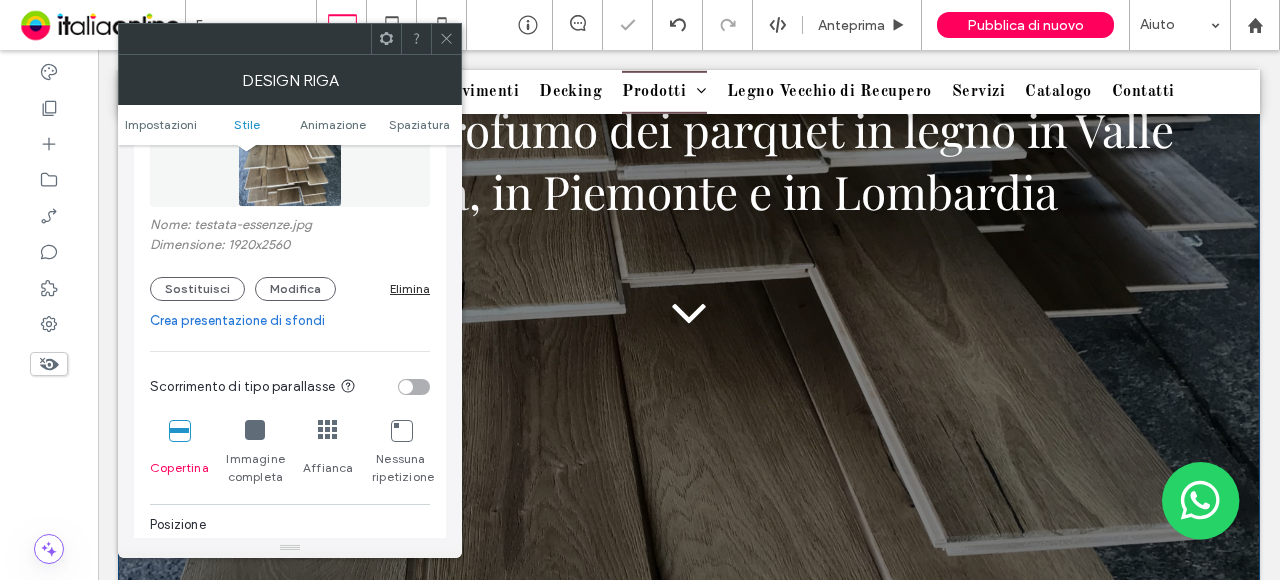 scroll, scrollTop: 400, scrollLeft: 0, axis: vertical 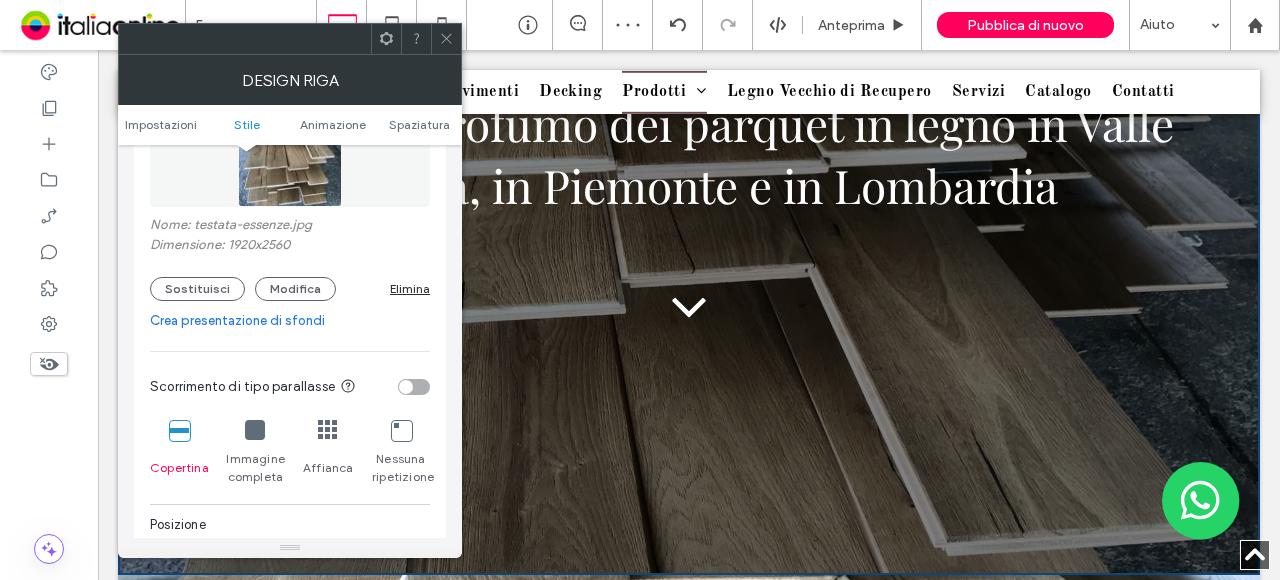 click 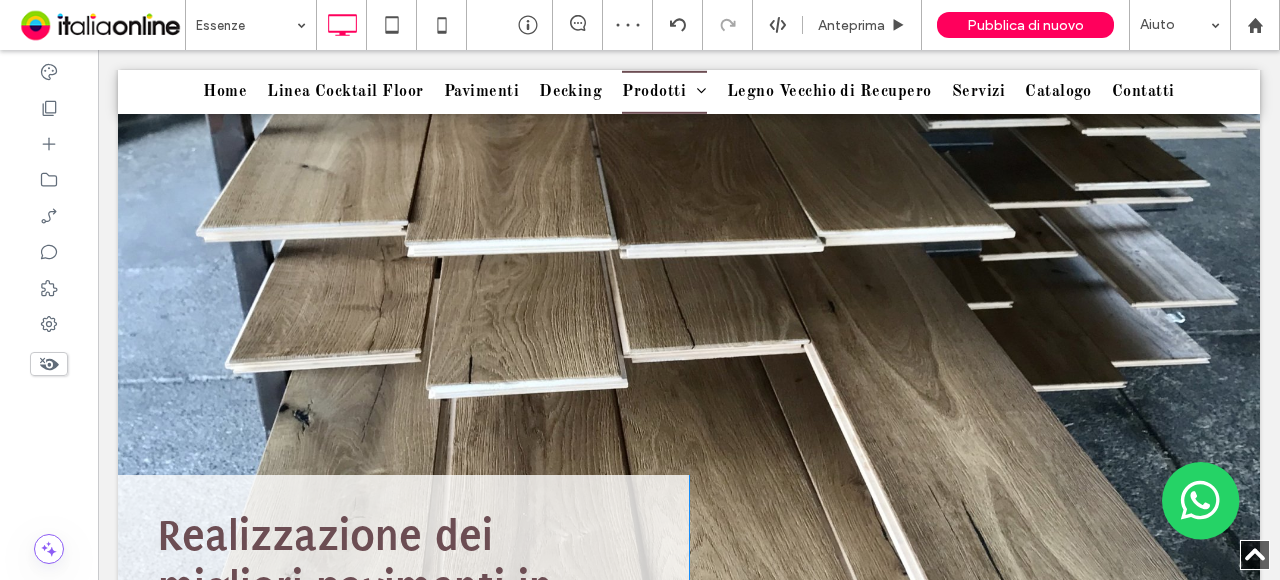 scroll, scrollTop: 1200, scrollLeft: 0, axis: vertical 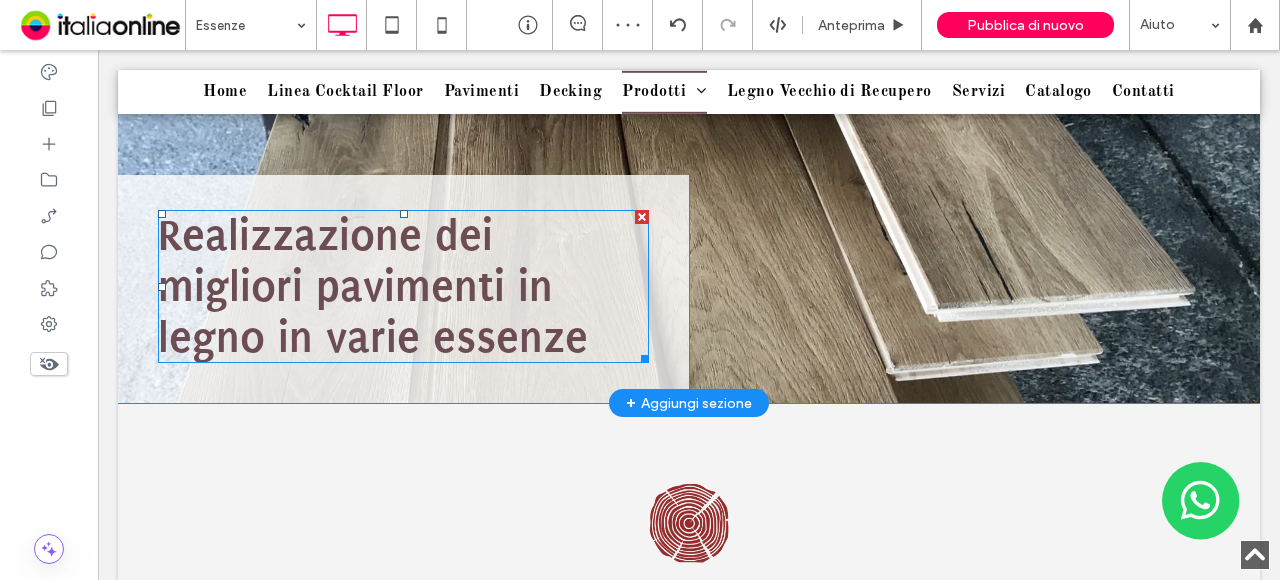 click on "Realizzazione dei migliori pavimenti in legno in varie essenze" at bounding box center (373, 286) 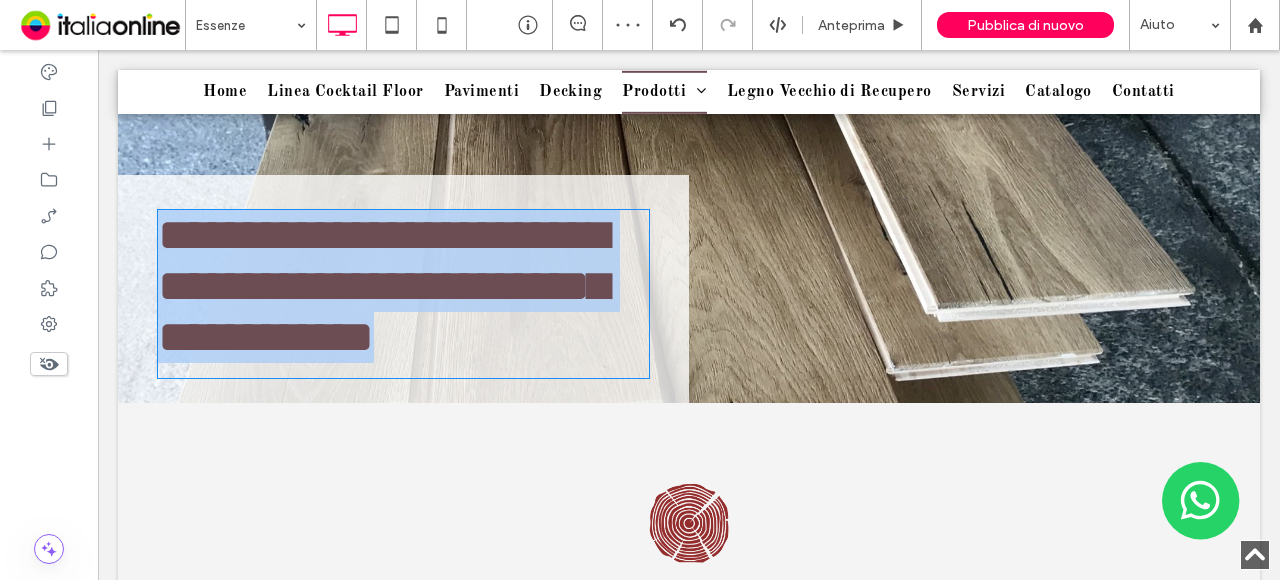 click on "**********" at bounding box center [383, 286] 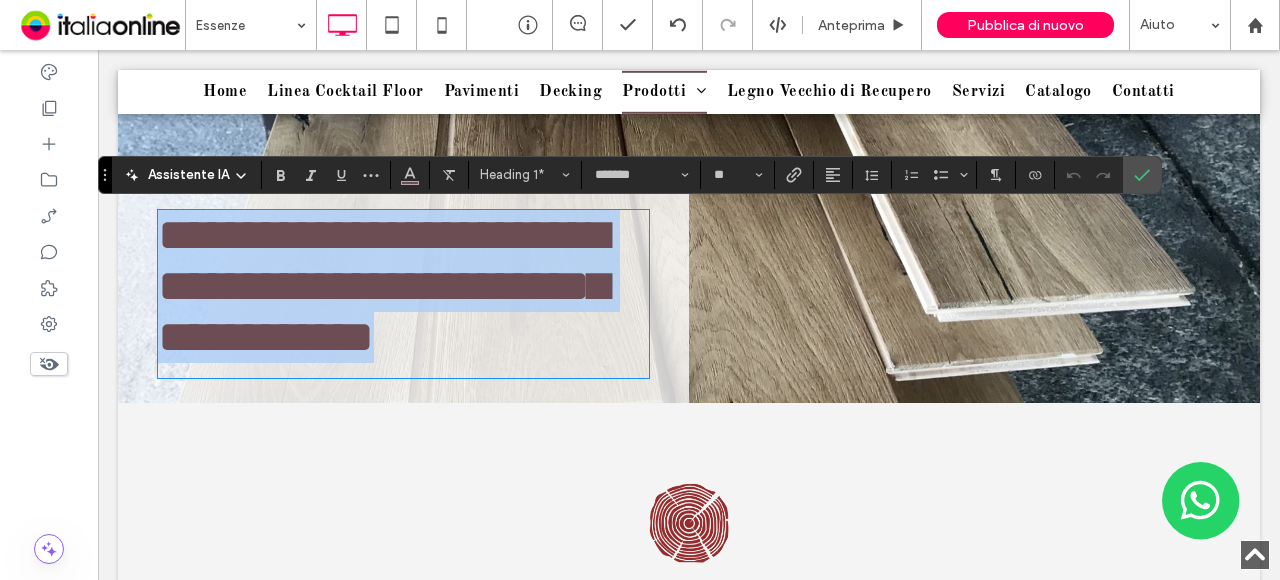 copy on "**********" 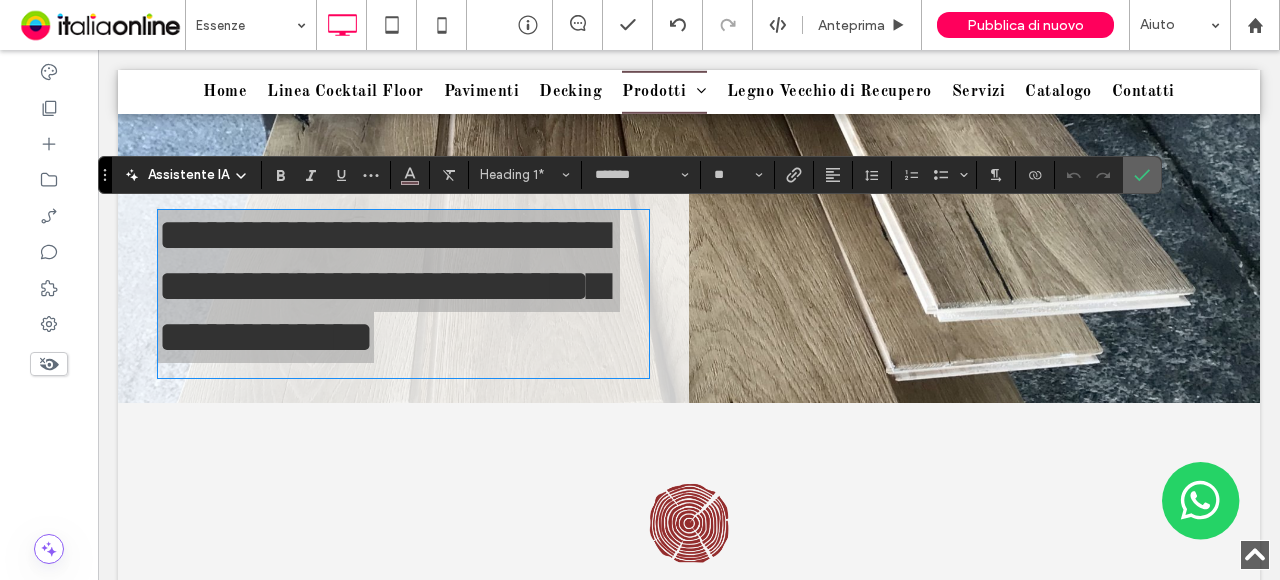 click 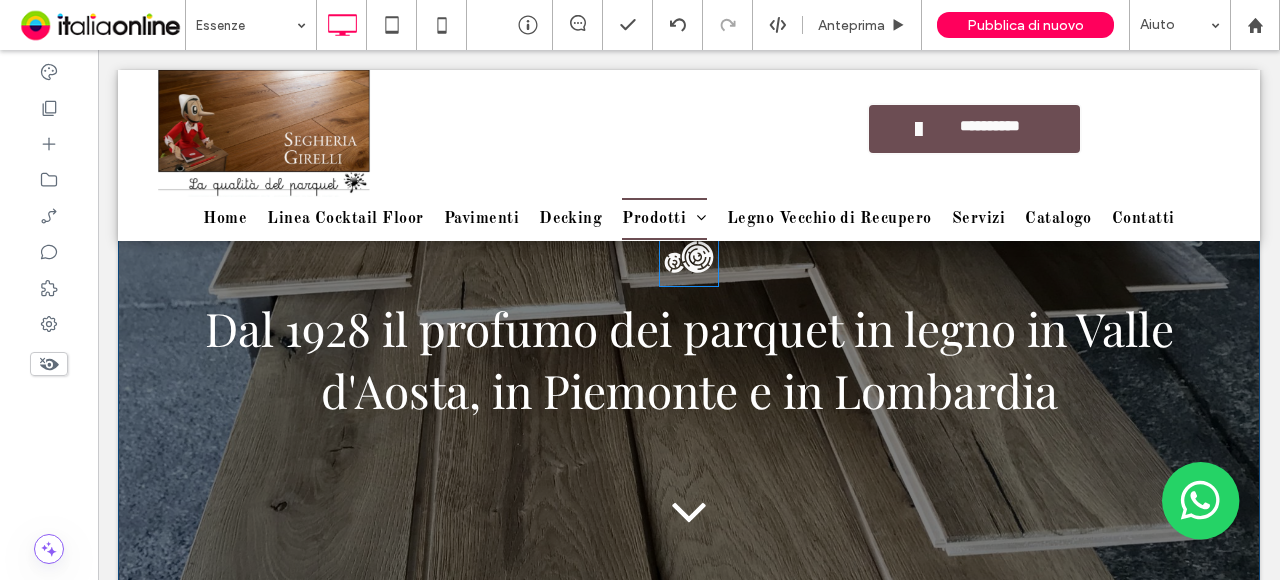 scroll, scrollTop: 100, scrollLeft: 0, axis: vertical 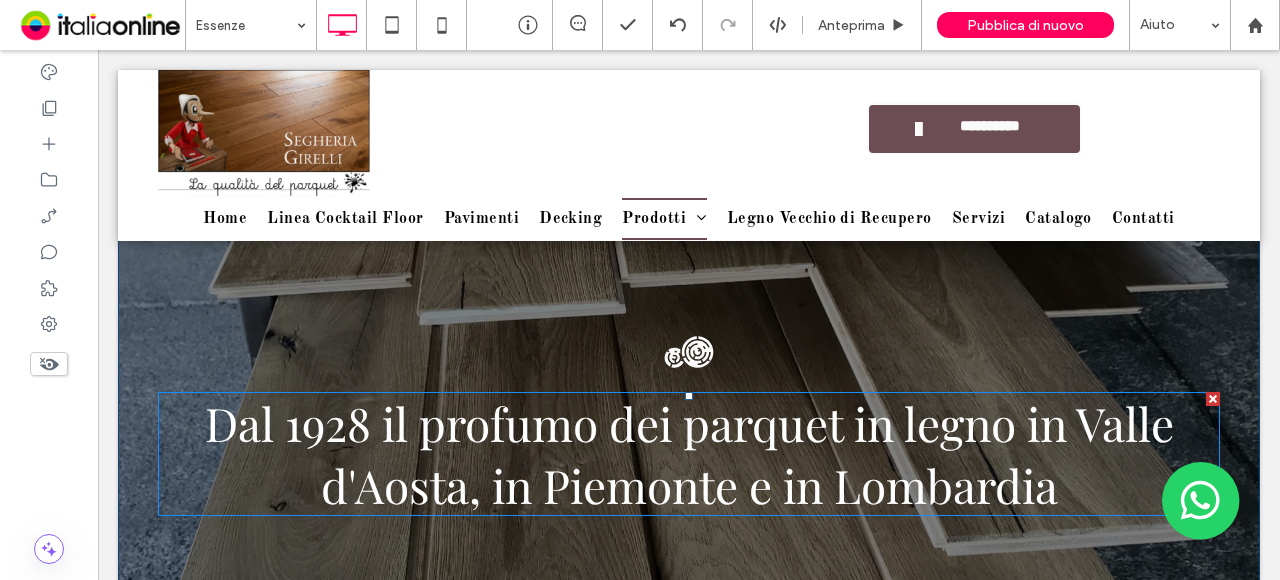 click on "Dal 1928 il profumo dei parquet in legno in Valle d'Aosta, in Piemonte e in Lombardia" at bounding box center (689, 454) 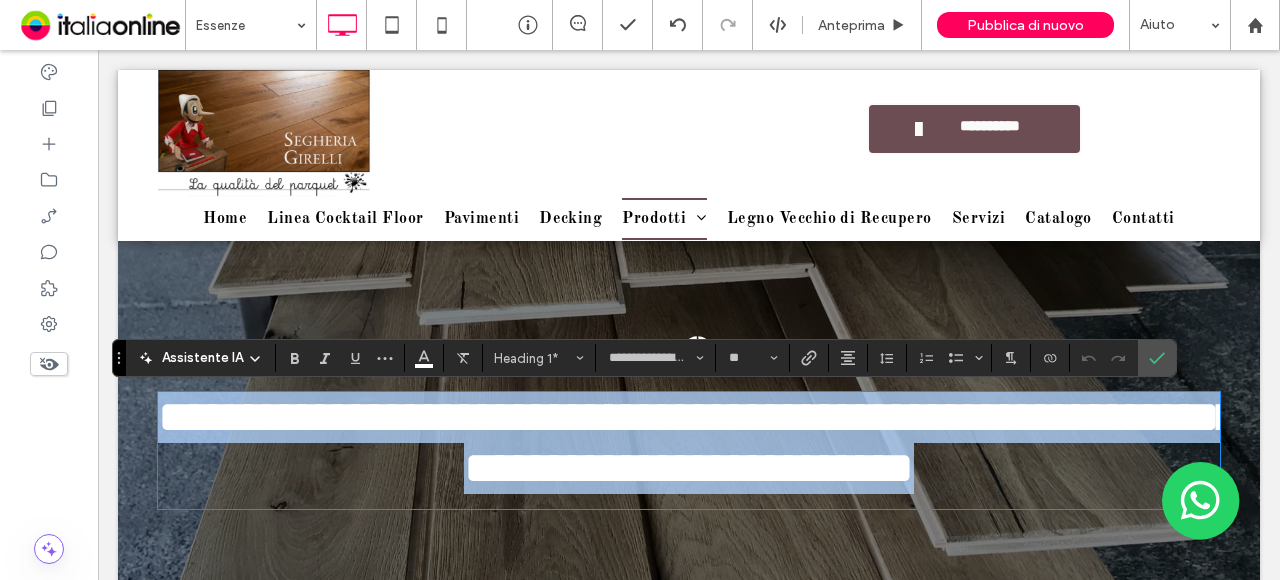 drag, startPoint x: 946, startPoint y: 435, endPoint x: 999, endPoint y: 438, distance: 53.08484 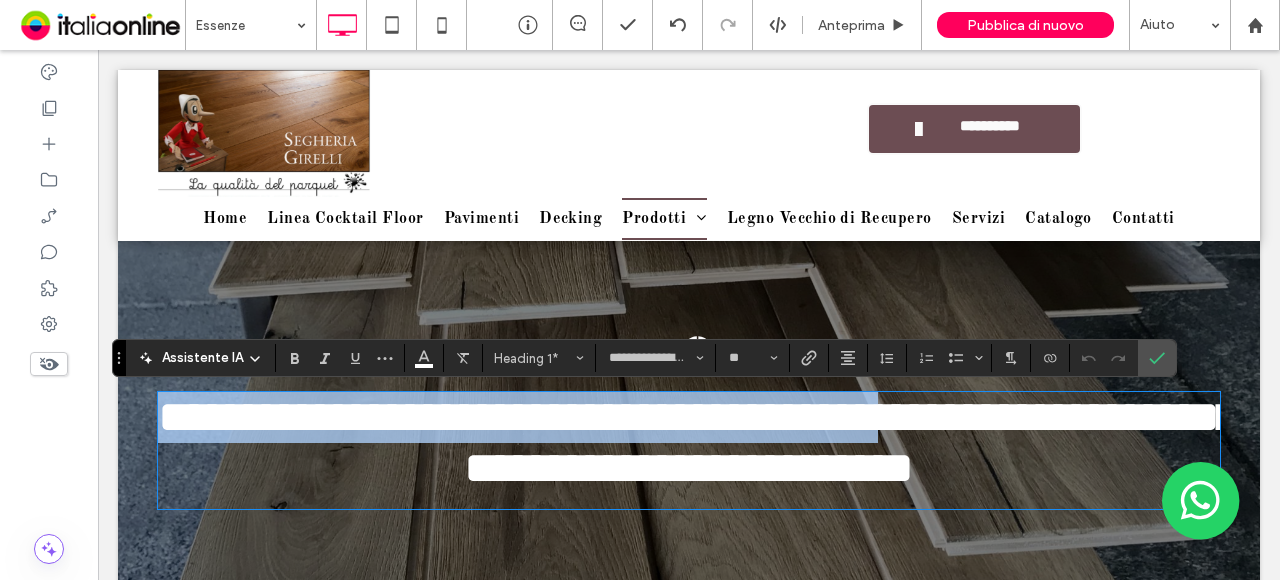 drag, startPoint x: 1009, startPoint y: 432, endPoint x: 182, endPoint y: 431, distance: 827.0006 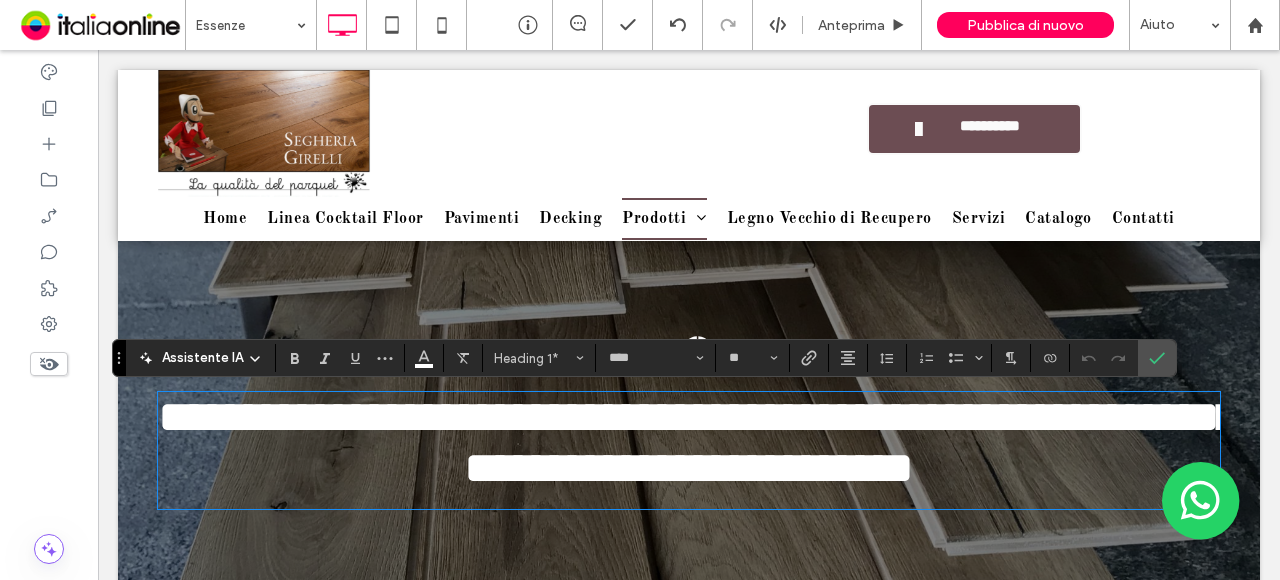 type on "*******" 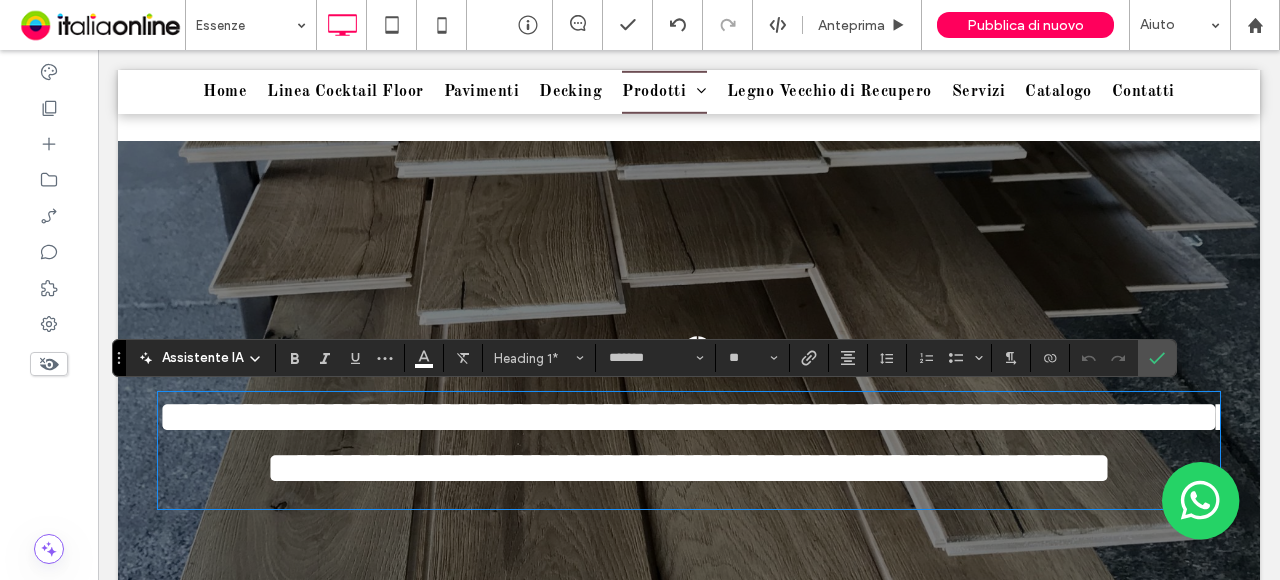 scroll, scrollTop: 276, scrollLeft: 0, axis: vertical 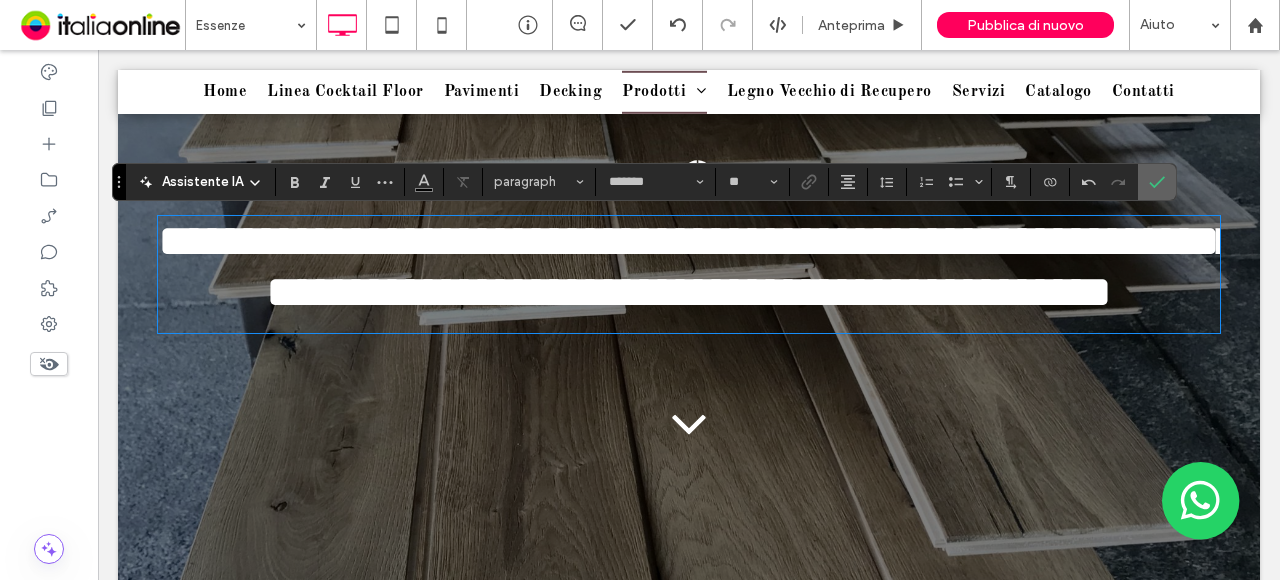 click at bounding box center (1157, 182) 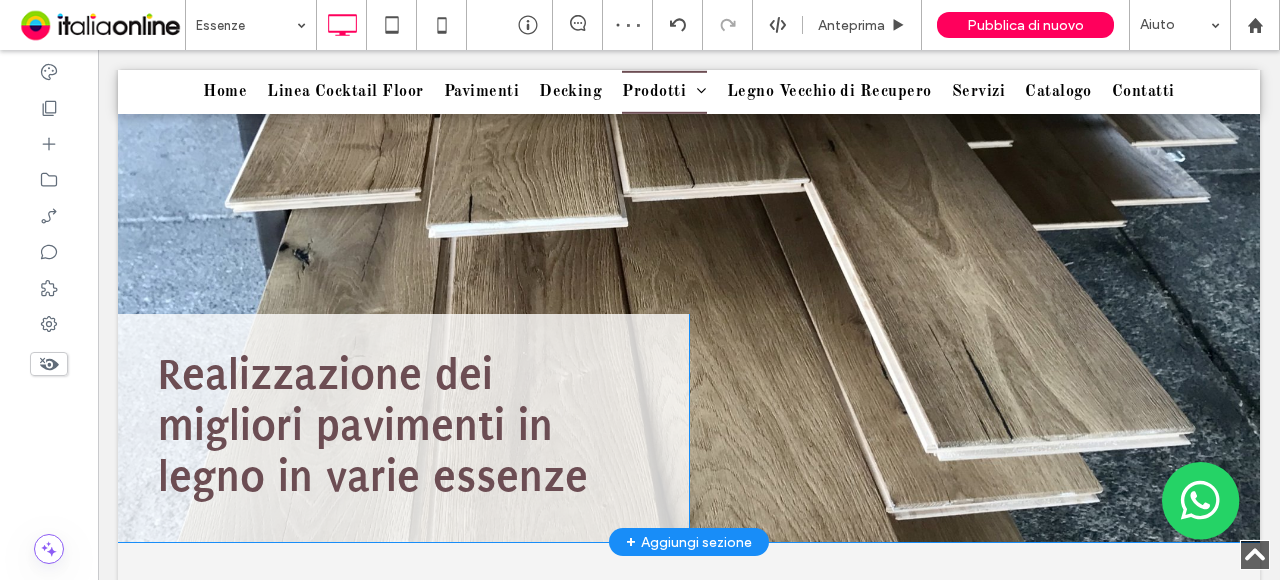 scroll, scrollTop: 876, scrollLeft: 0, axis: vertical 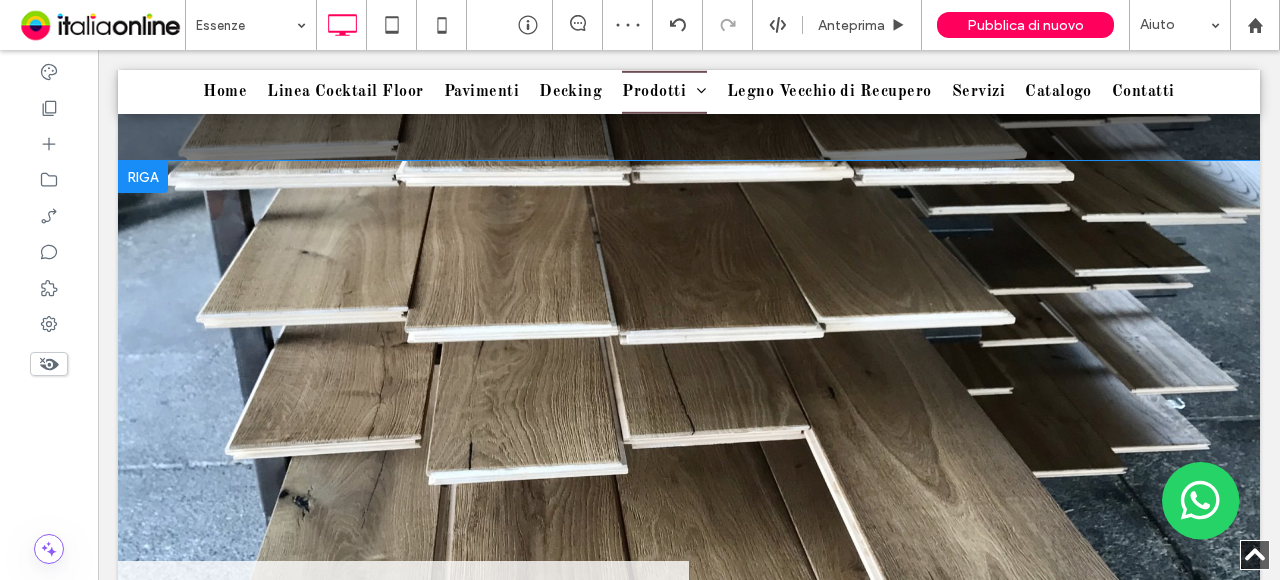 click at bounding box center (143, 177) 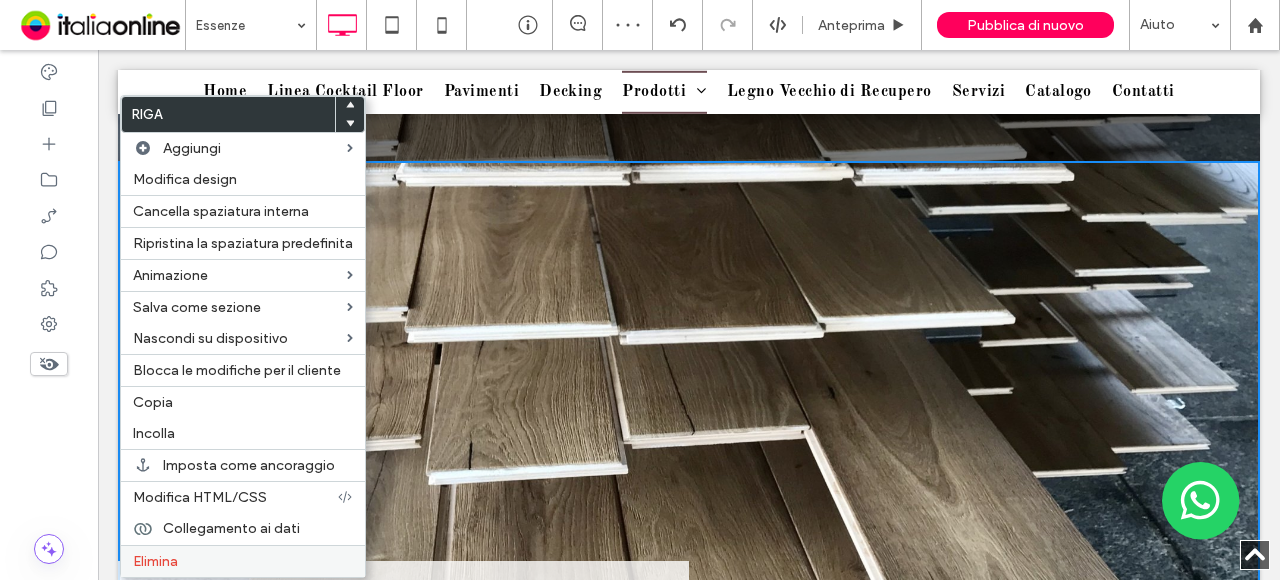 click on "Elimina" at bounding box center (243, 561) 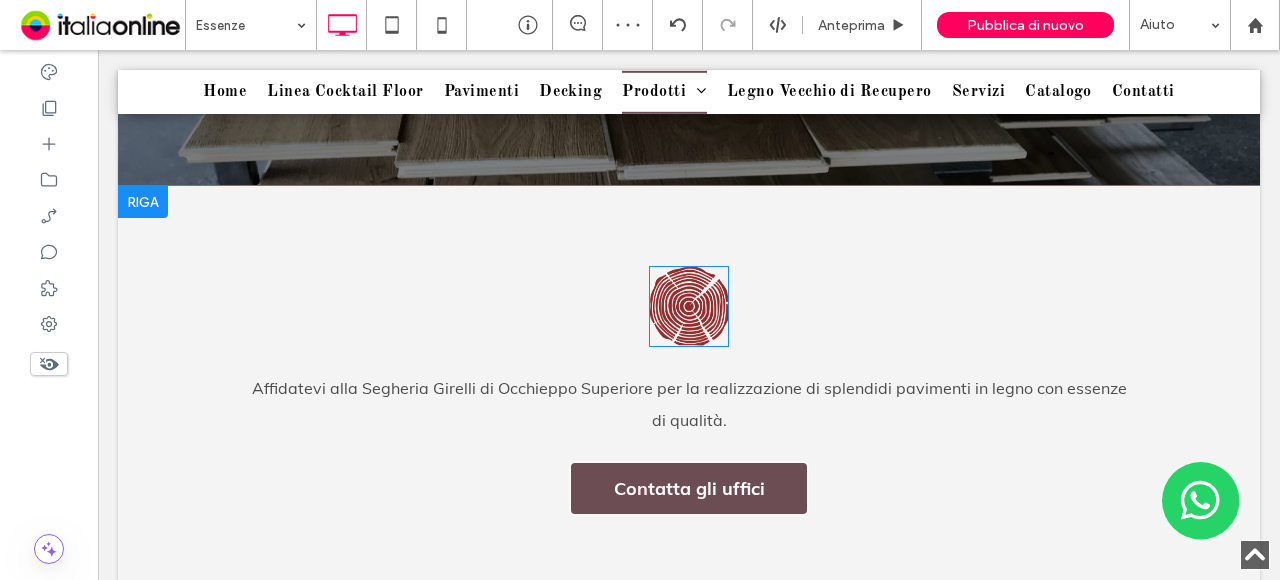 scroll, scrollTop: 776, scrollLeft: 0, axis: vertical 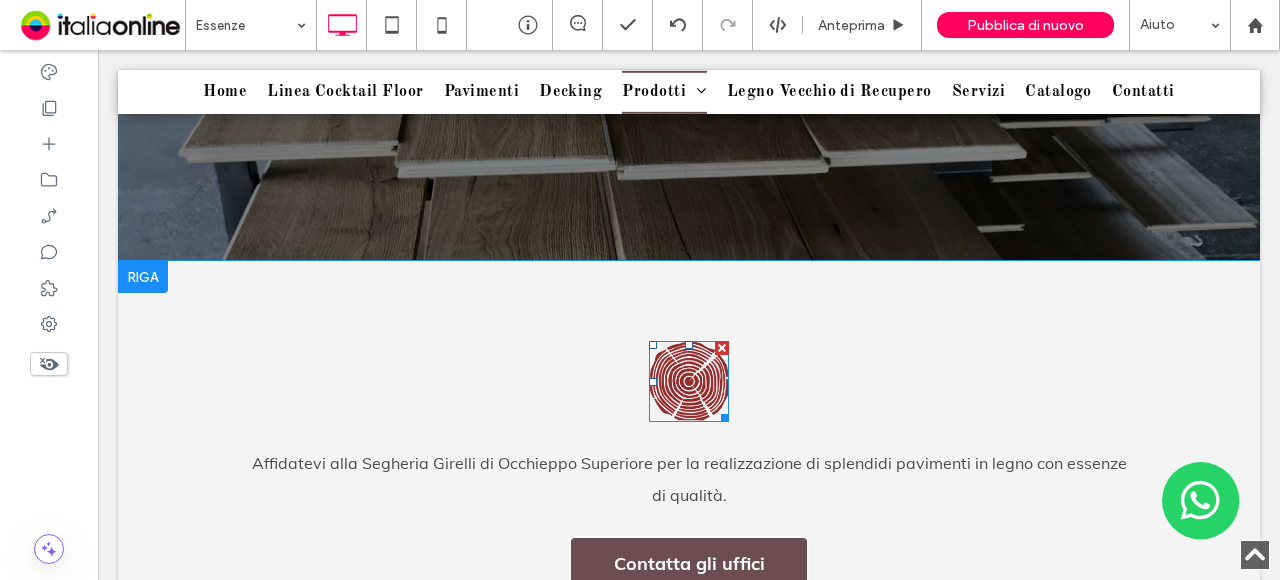 click at bounding box center [722, 348] 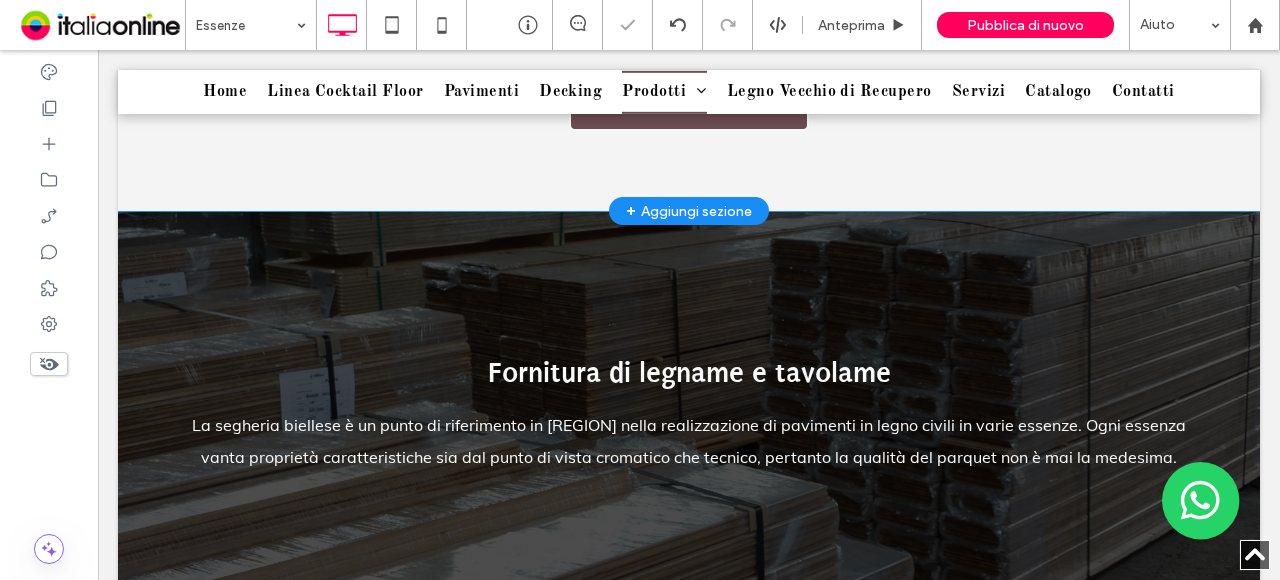 scroll, scrollTop: 1276, scrollLeft: 0, axis: vertical 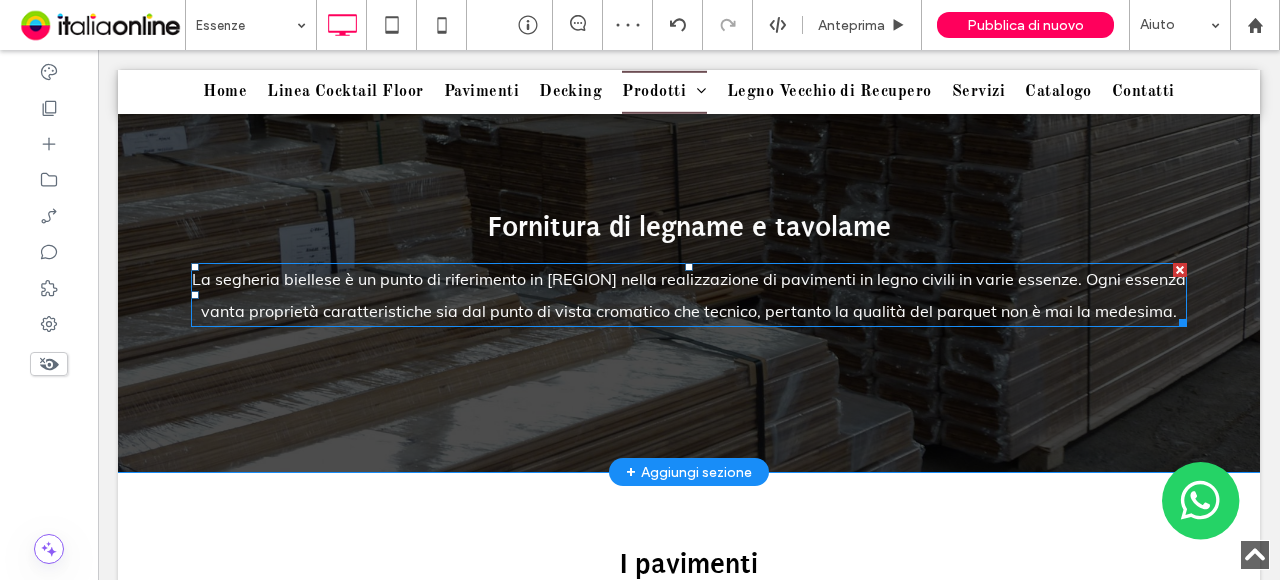 click on "La segheria biellese è un punto di riferimento in Piemonte nella realizzazione di pavimenti in legno civili in varie essenze. Ogni essenza vanta proprietà caratteristiche sia dal punto di vista cromatico che tecnico, pertanto la qualità del parquet non è mai la medesima." at bounding box center [689, 295] 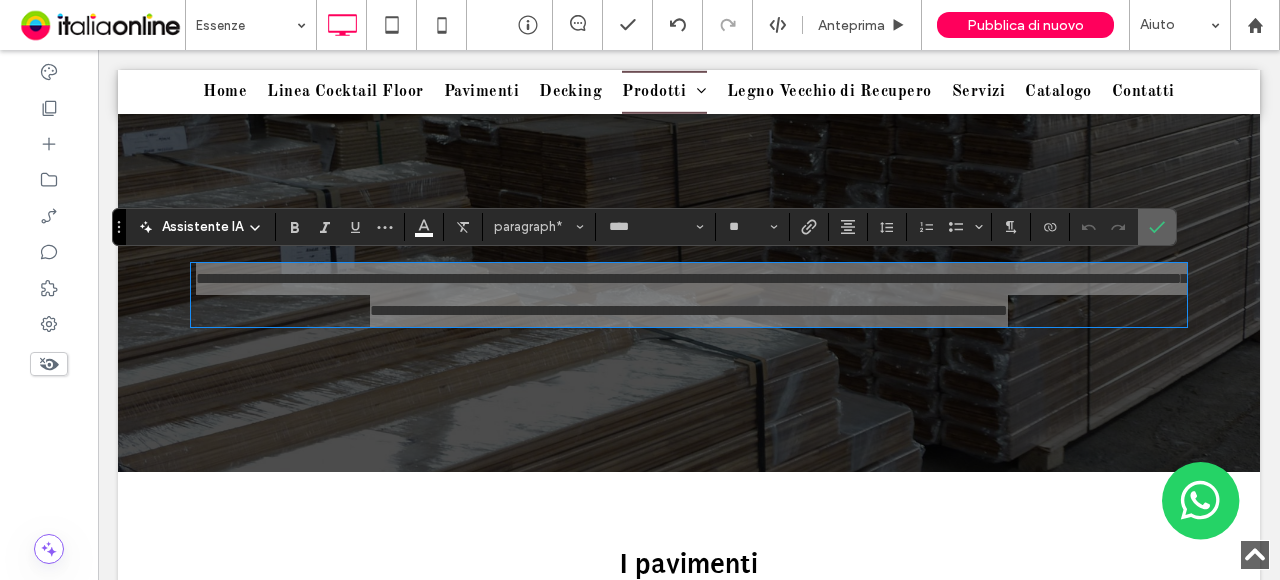 drag, startPoint x: 1158, startPoint y: 234, endPoint x: 1060, endPoint y: 185, distance: 109.56733 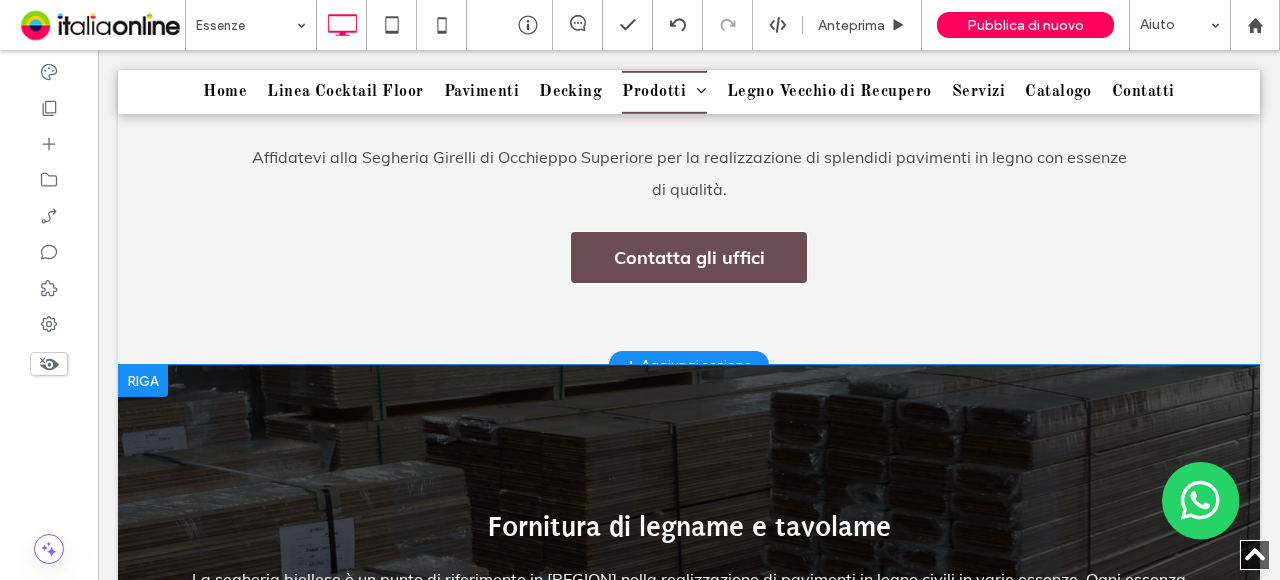 scroll, scrollTop: 876, scrollLeft: 0, axis: vertical 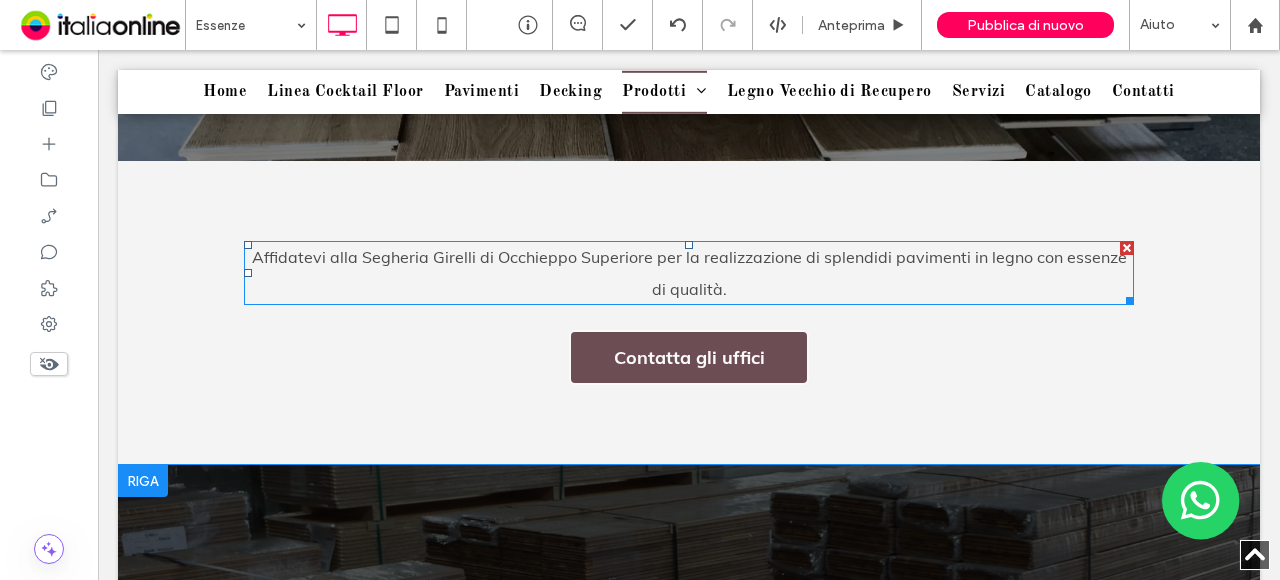 click on "Affidatevi alla Segheria Girelli di Occhieppo Superiore per la realizzazione di splendidi pavimenti in legno con essenze di qualità.﻿ ﻿" at bounding box center [689, 273] 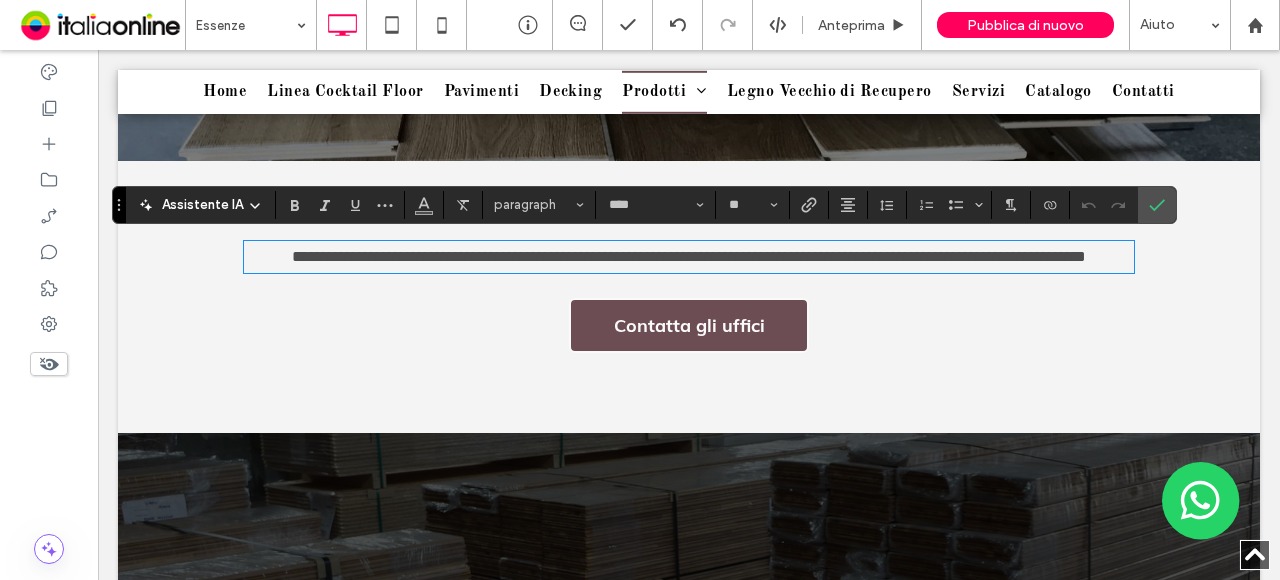 click on "**********" at bounding box center [689, 257] 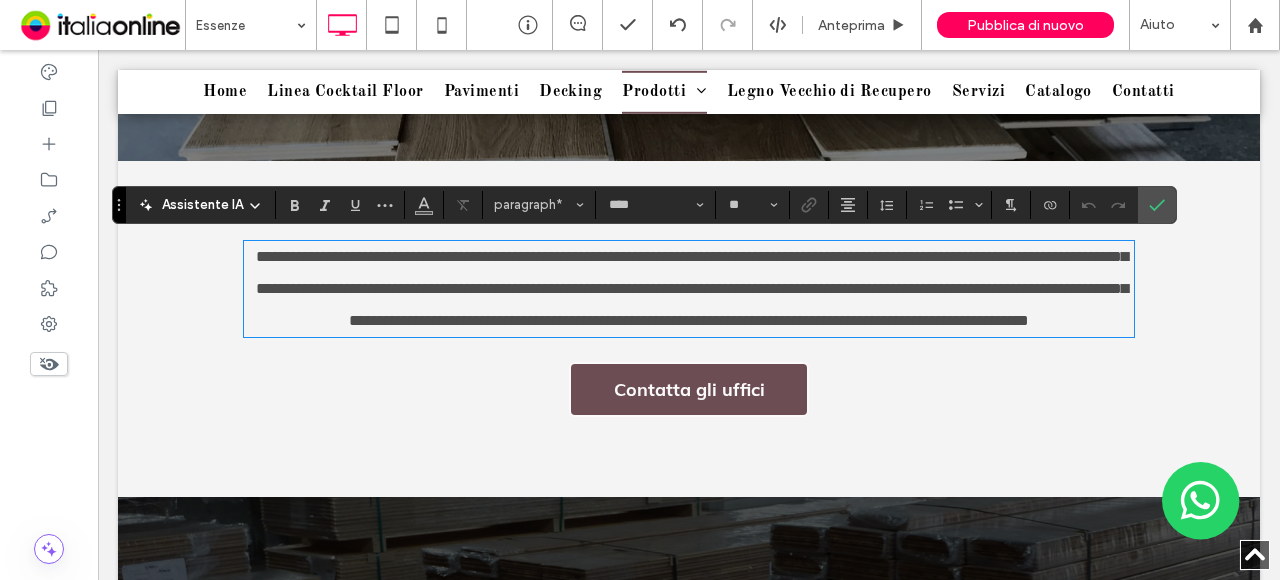 scroll, scrollTop: 0, scrollLeft: 0, axis: both 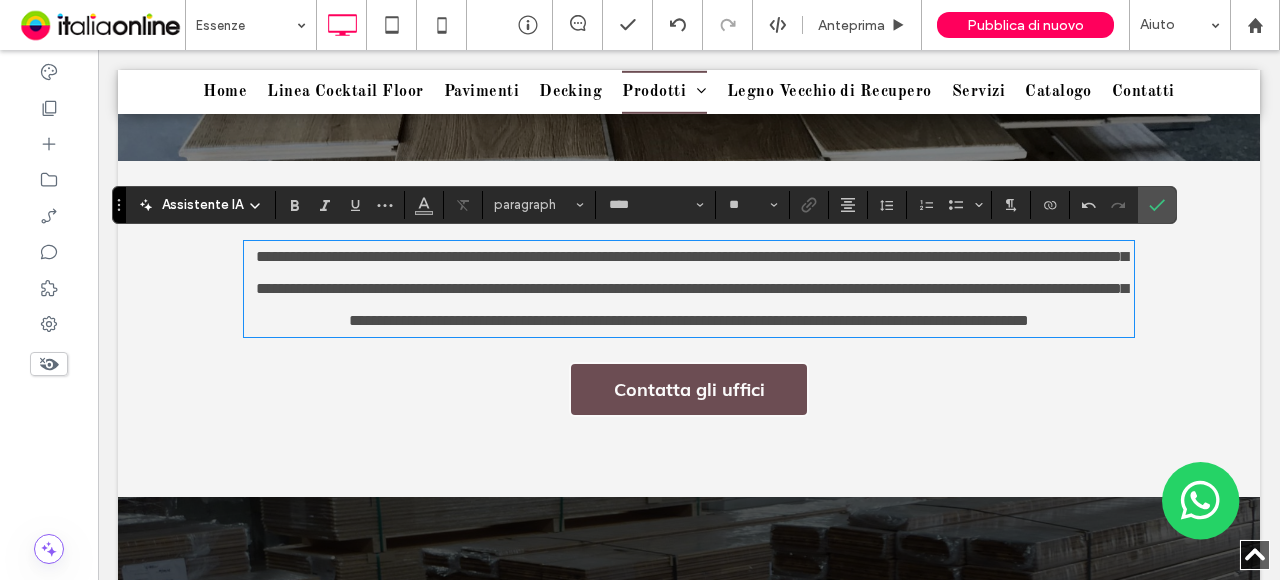click on "**********" at bounding box center (692, 288) 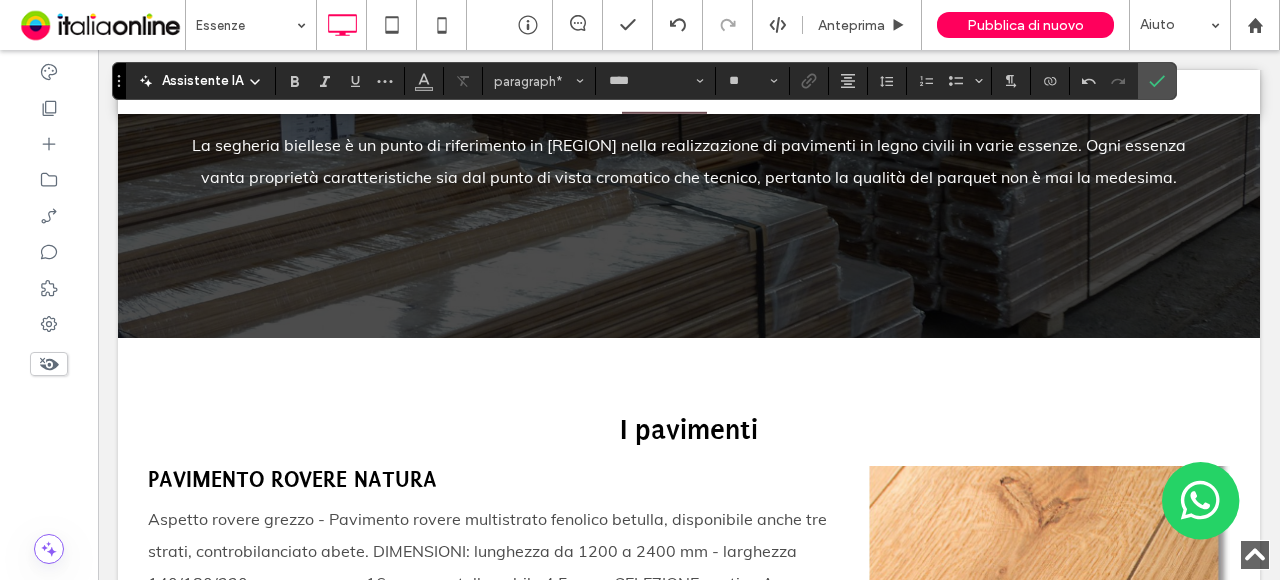 scroll, scrollTop: 1276, scrollLeft: 0, axis: vertical 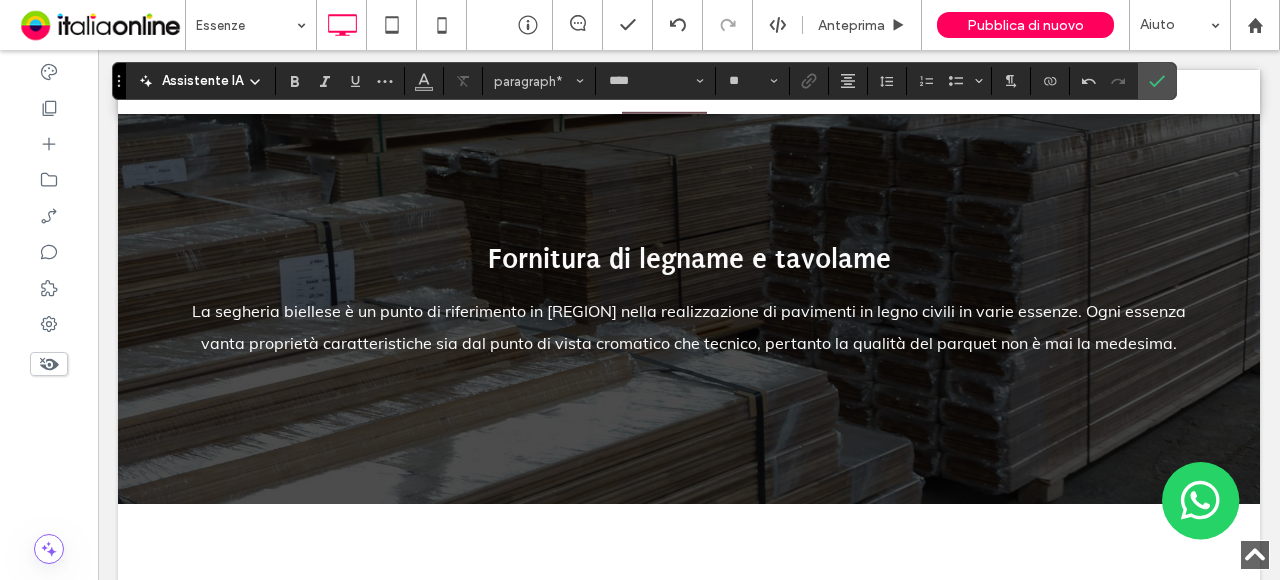 click on "Fornitura di legname e tavolame
La segheria biellese è un punto di riferimento in Piemonte nella realizzazione di pavimenti in legno civili in varie essenze. Ogni essenza vanta proprietà caratteristiche sia dal punto di vista cromatico che tecnico, pertanto la qualità del parquet non è mai la medesima.
Click To Paste
Riga + Aggiungi sezione" at bounding box center (689, 300) 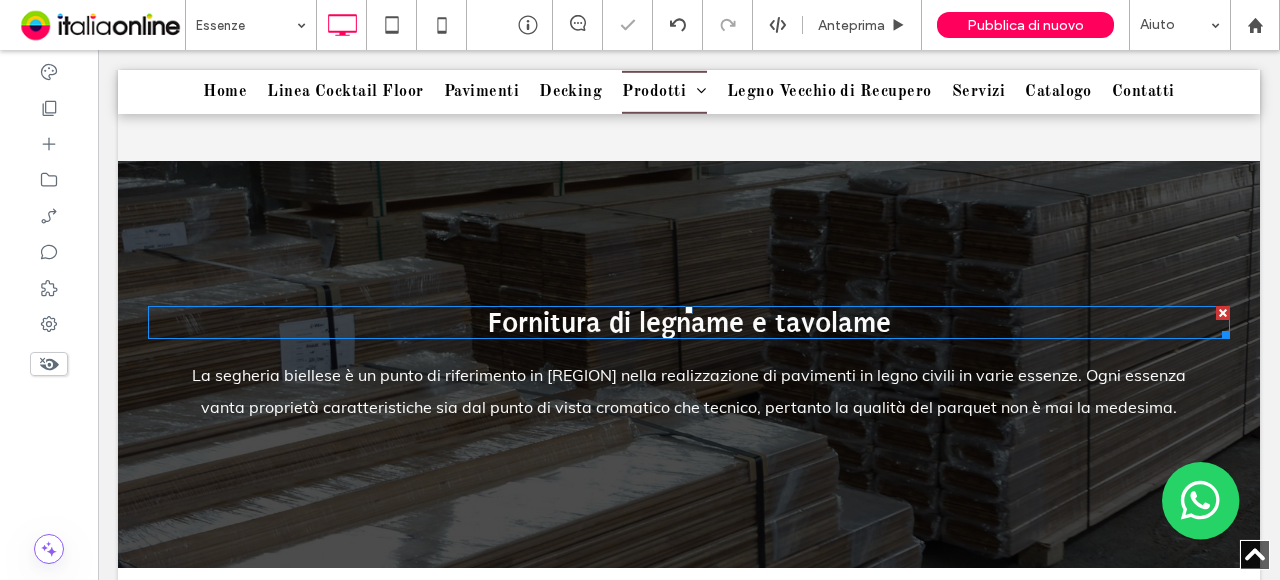 click on "Fornitura di legname e tavolame" at bounding box center [689, 322] 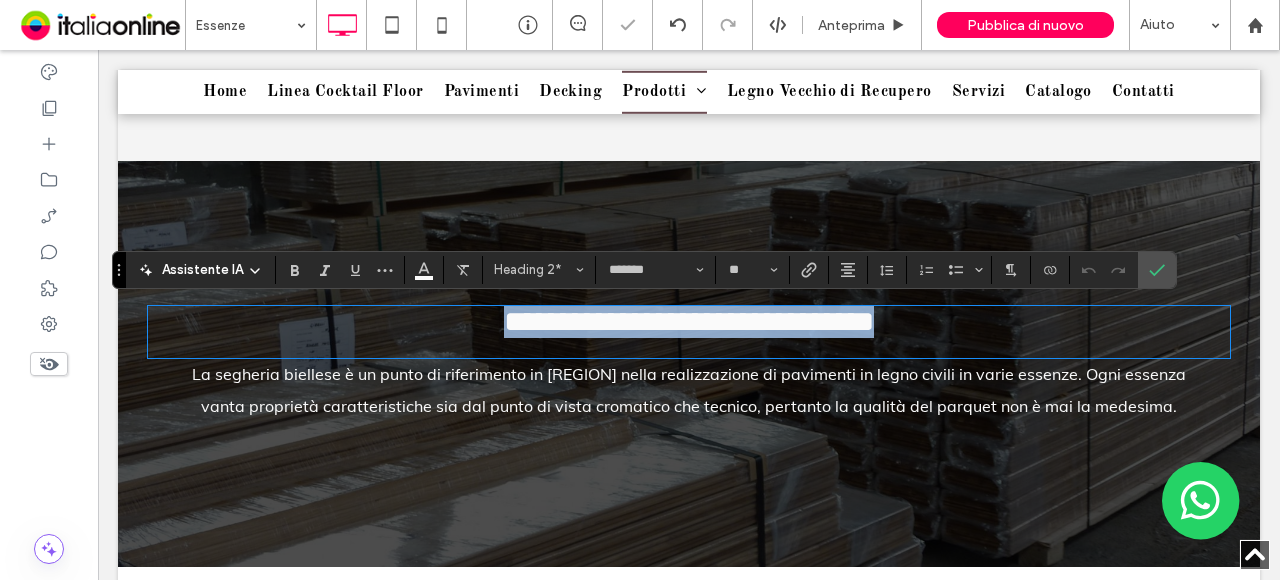 copy on "**********" 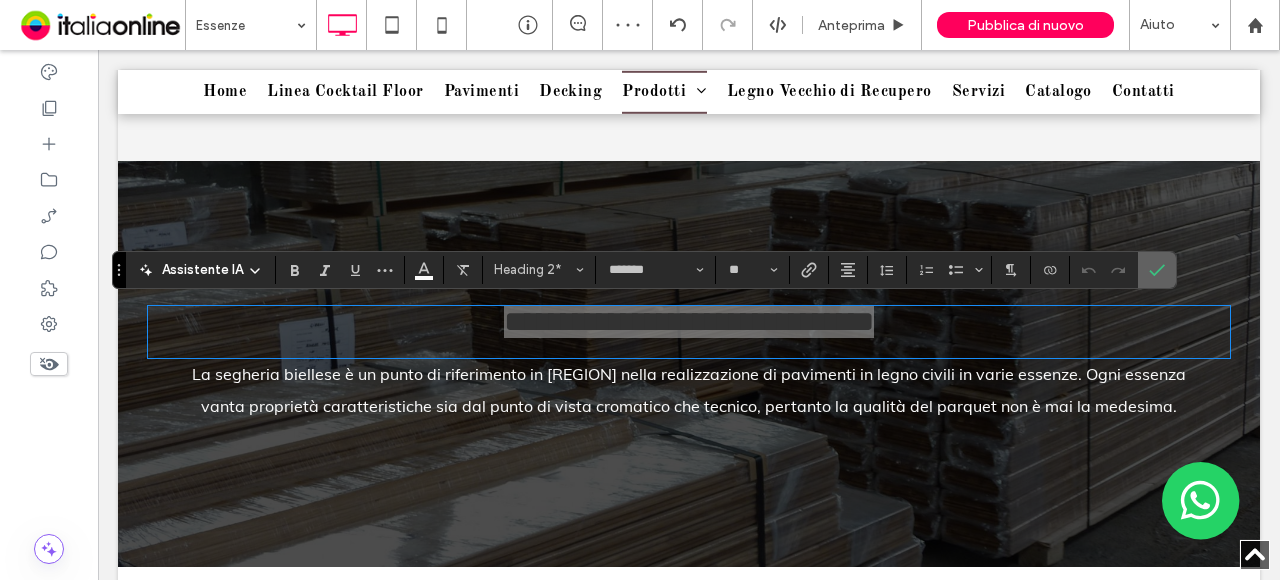 drag, startPoint x: 1145, startPoint y: 283, endPoint x: 1018, endPoint y: 234, distance: 136.12494 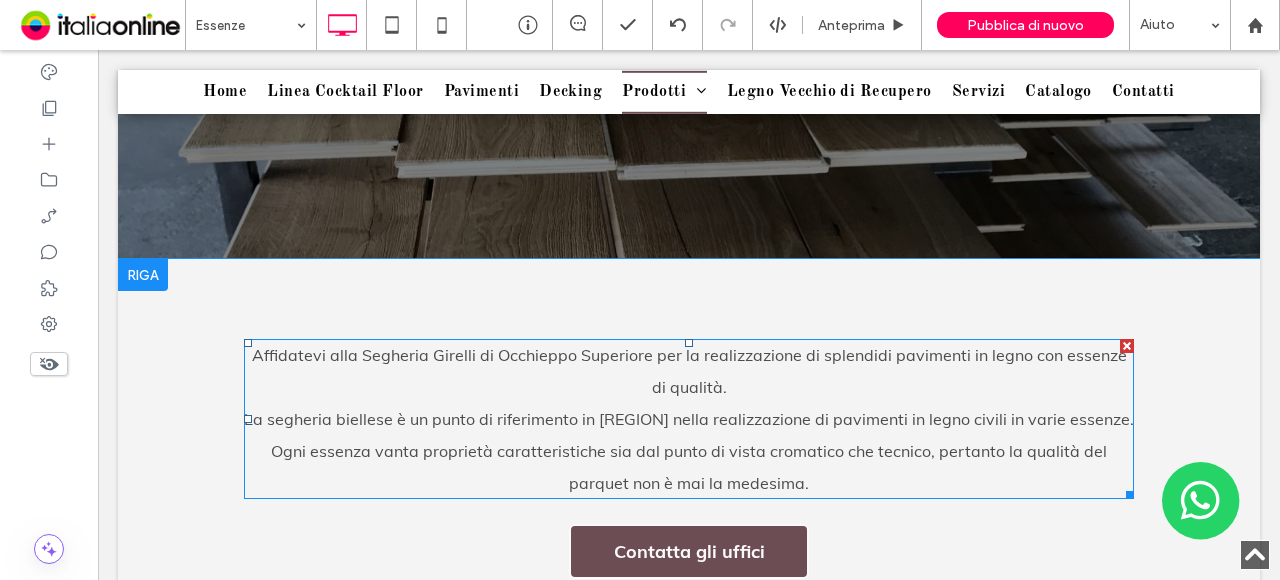 scroll, scrollTop: 776, scrollLeft: 0, axis: vertical 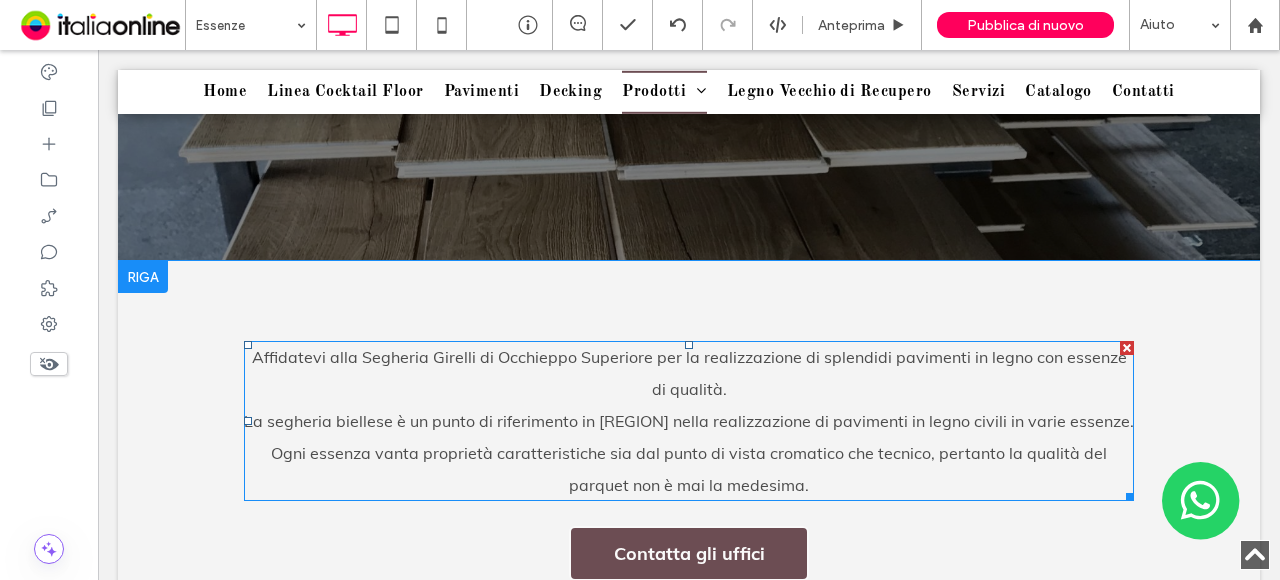 click on "Affidatevi alla Segheria Girelli di Occhieppo Superiore per la realizzazione di splendidi pavimenti in legno con essenze di qualità." at bounding box center (689, 373) 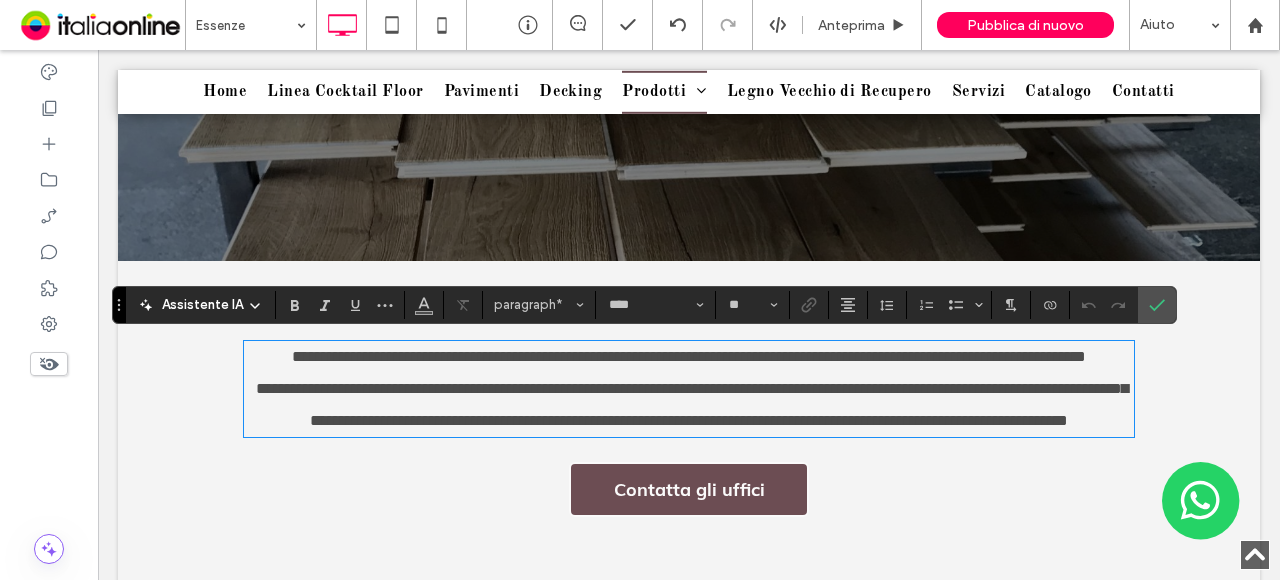 type 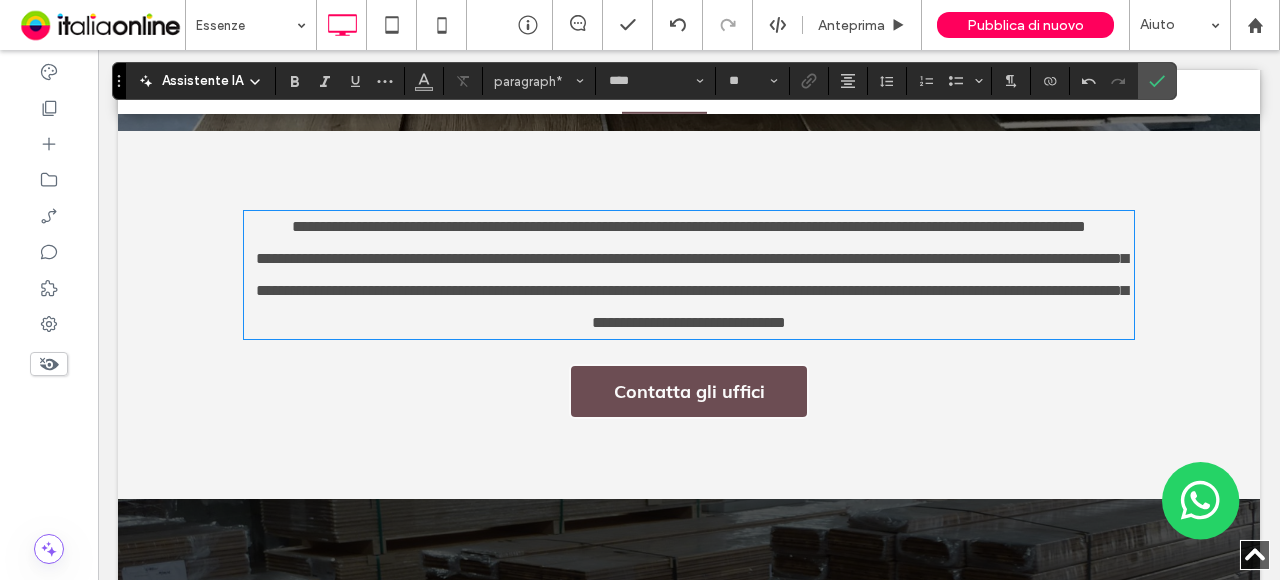scroll, scrollTop: 898, scrollLeft: 0, axis: vertical 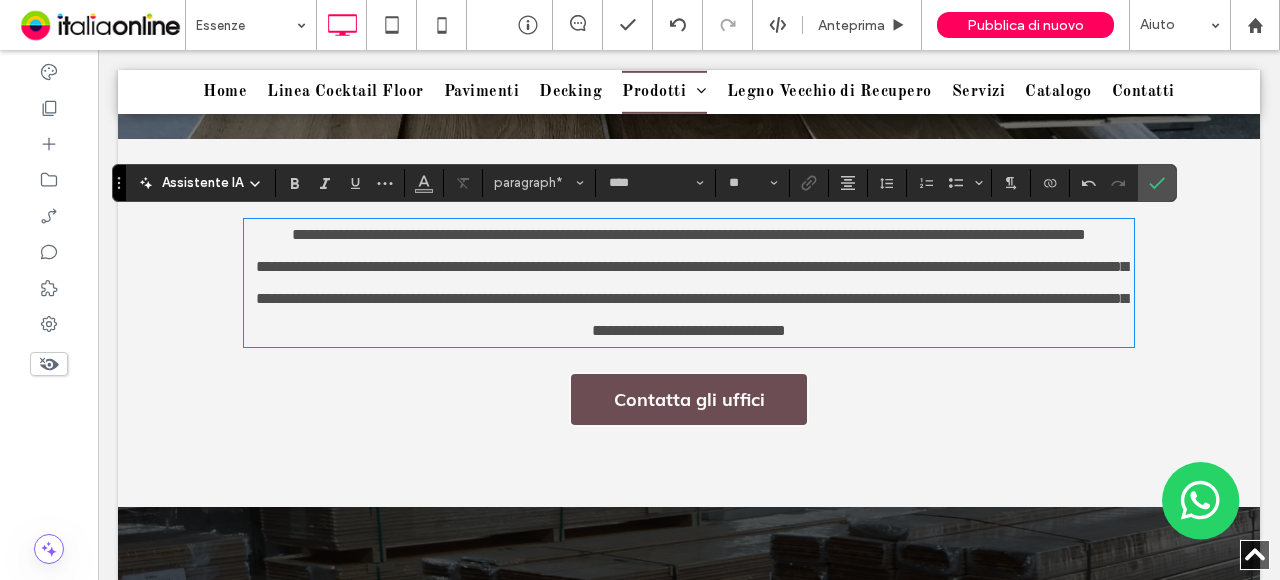 click on "**********" at bounding box center [692, 298] 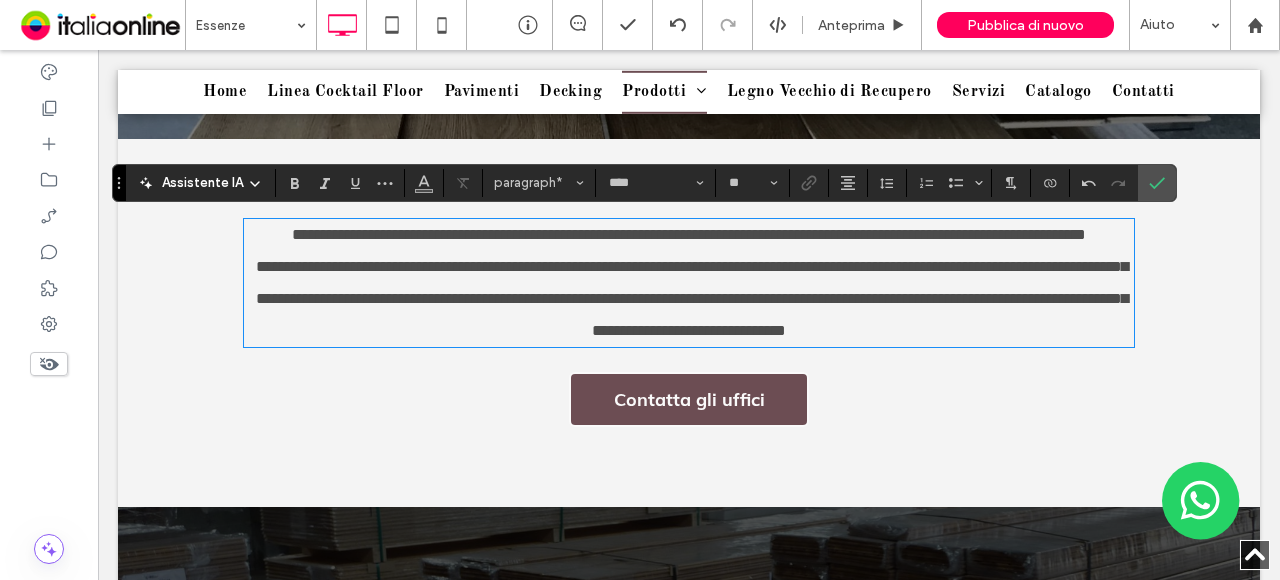 click on "**********" at bounding box center [692, 298] 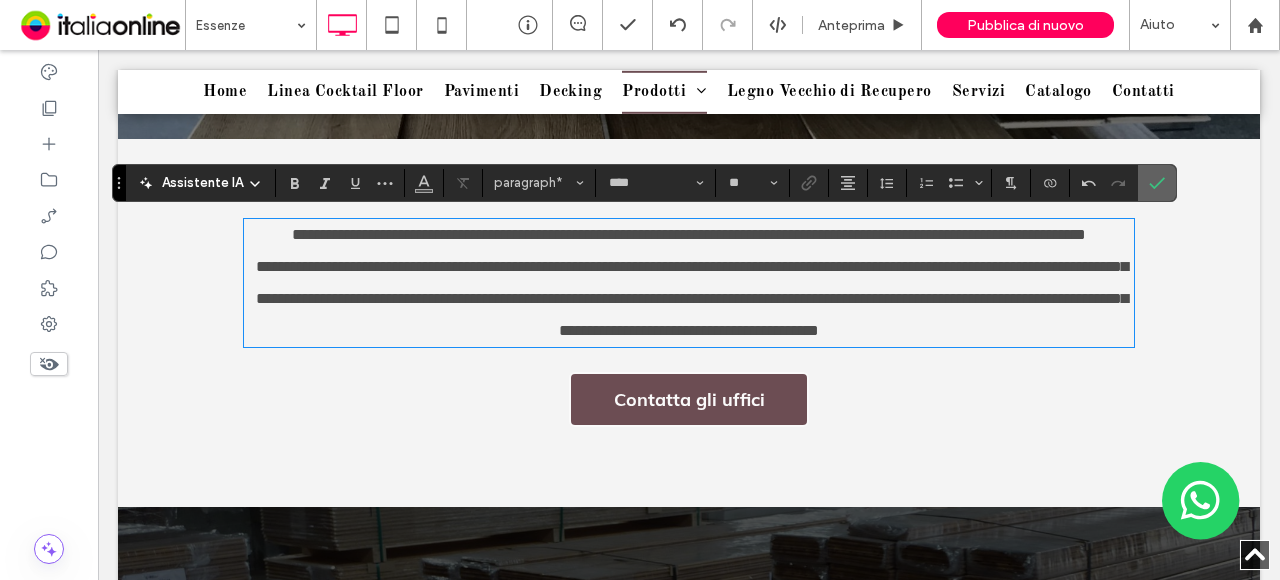 click at bounding box center (1153, 183) 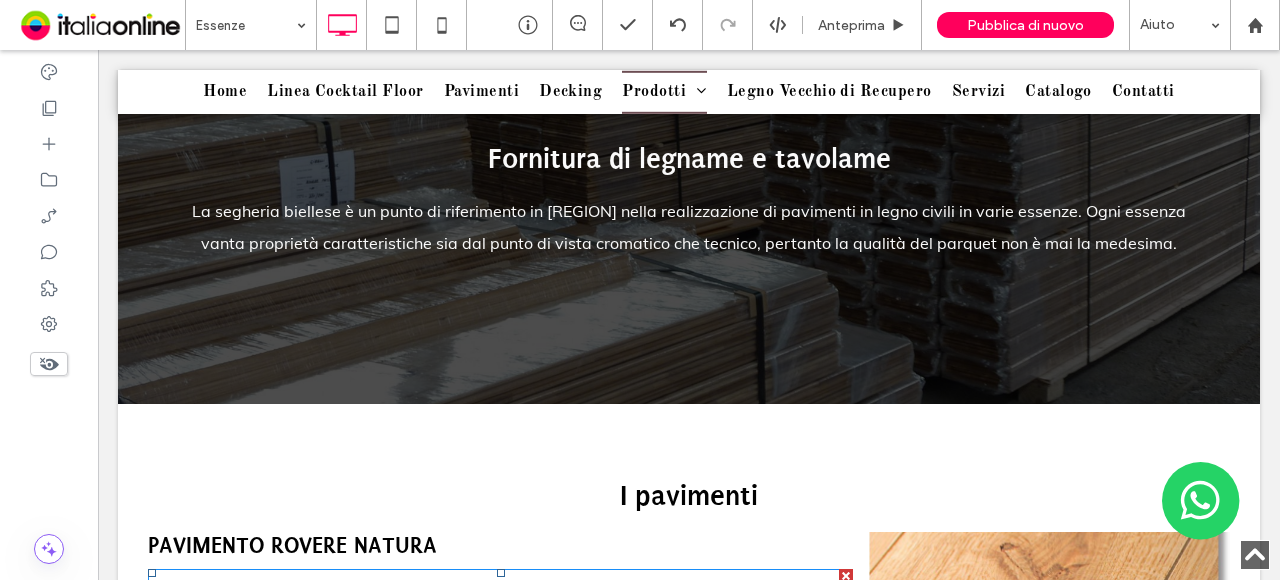 scroll, scrollTop: 1198, scrollLeft: 0, axis: vertical 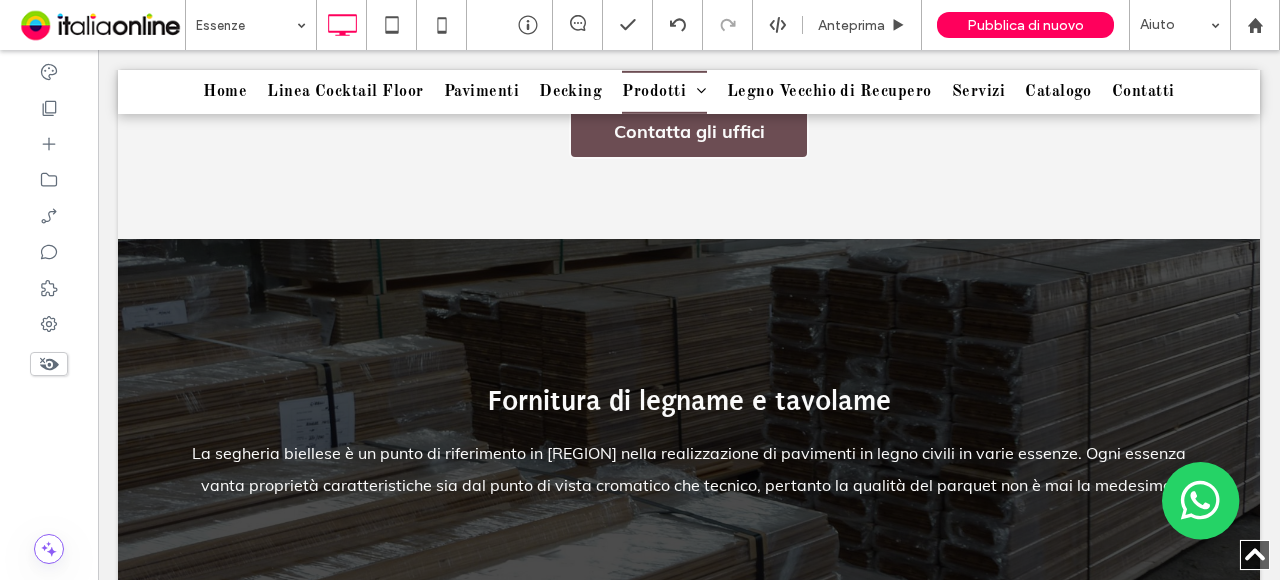 click at bounding box center [143, 255] 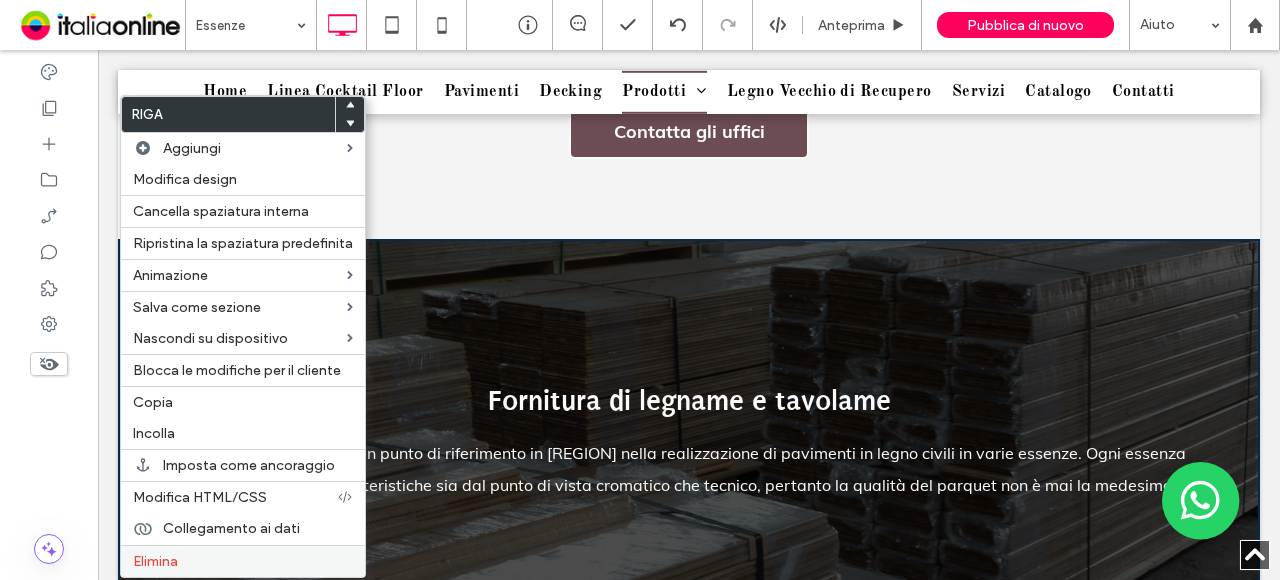 click on "Elimina" at bounding box center (243, 561) 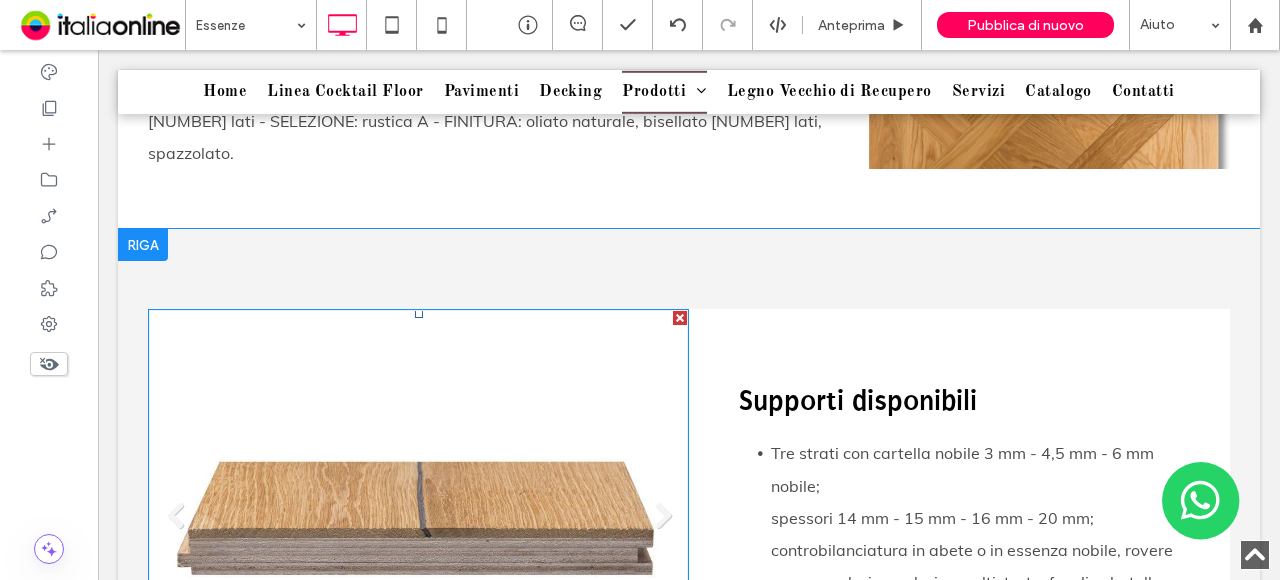 scroll, scrollTop: 4566, scrollLeft: 0, axis: vertical 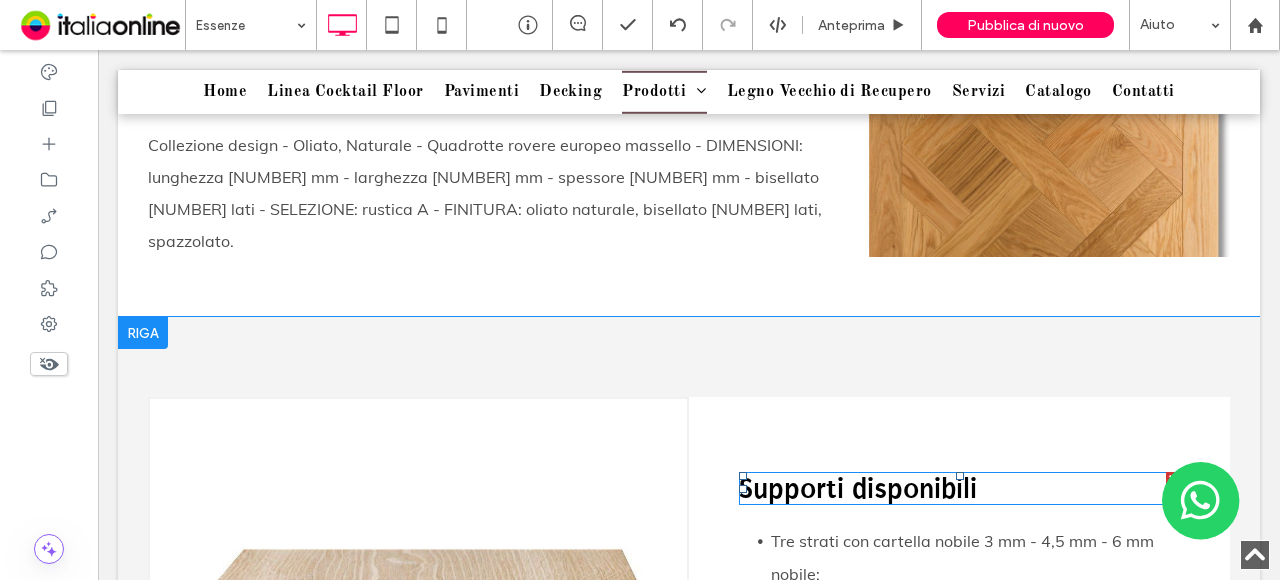 click on "Supporti disponibili" at bounding box center [858, 488] 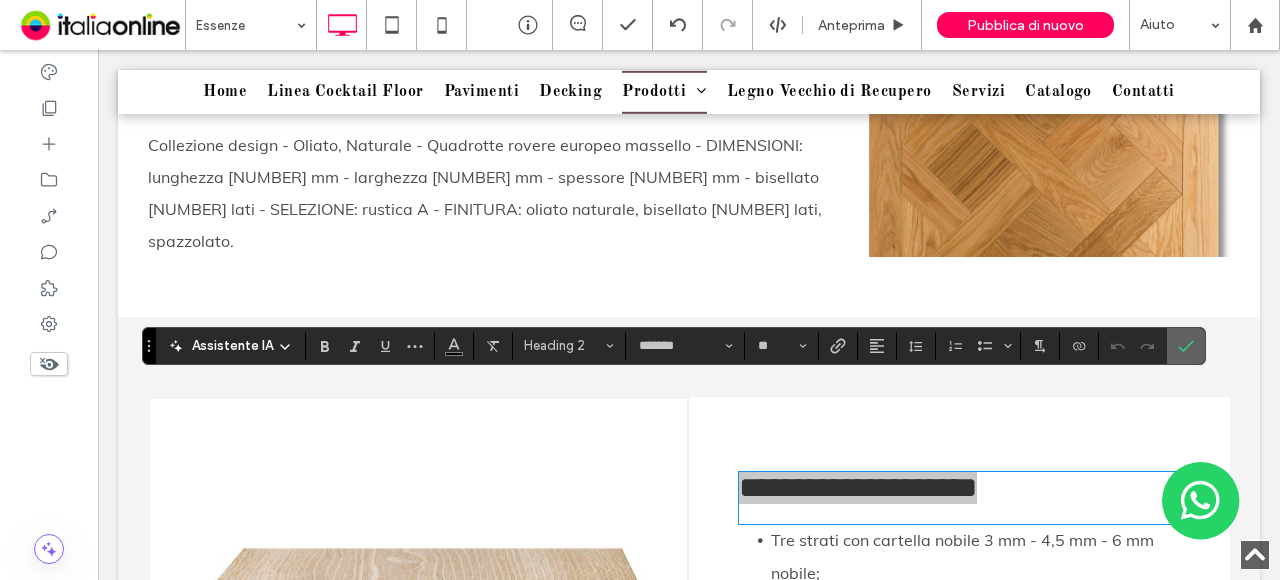 click 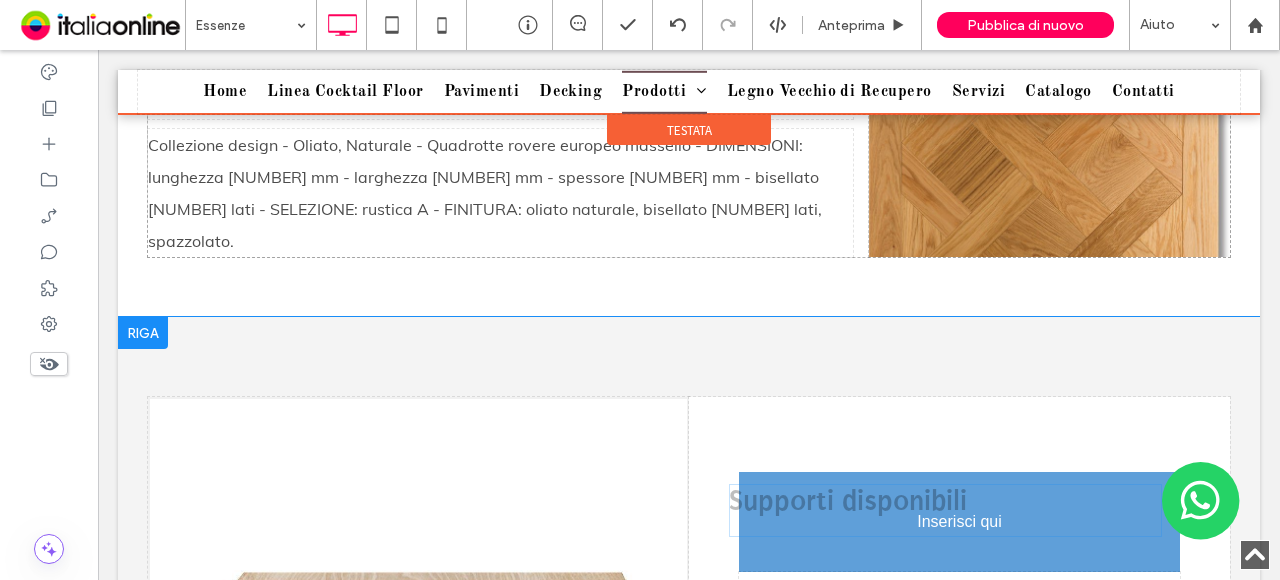 scroll, scrollTop: 4966, scrollLeft: 0, axis: vertical 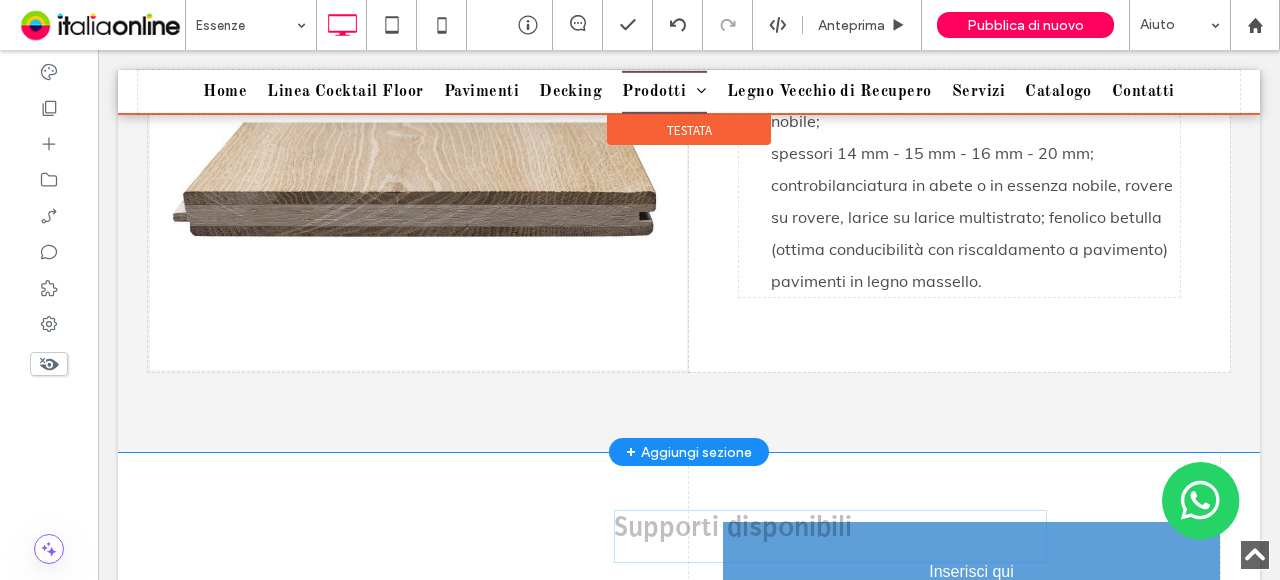 drag, startPoint x: 1101, startPoint y: 396, endPoint x: 1058, endPoint y: 521, distance: 132.18925 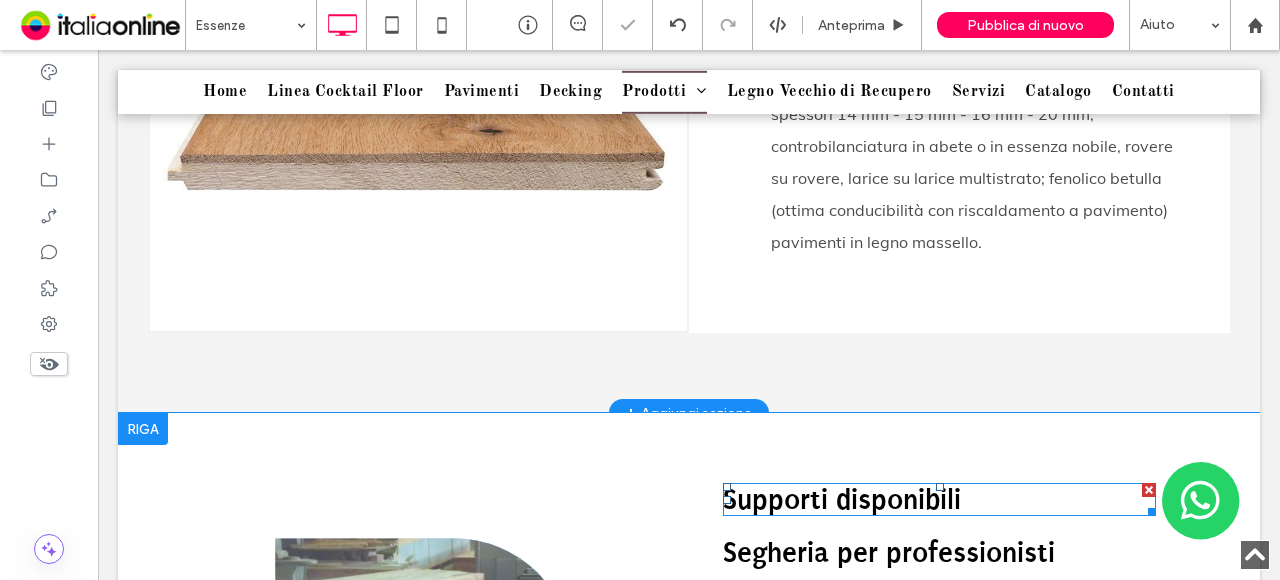 scroll, scrollTop: 5066, scrollLeft: 0, axis: vertical 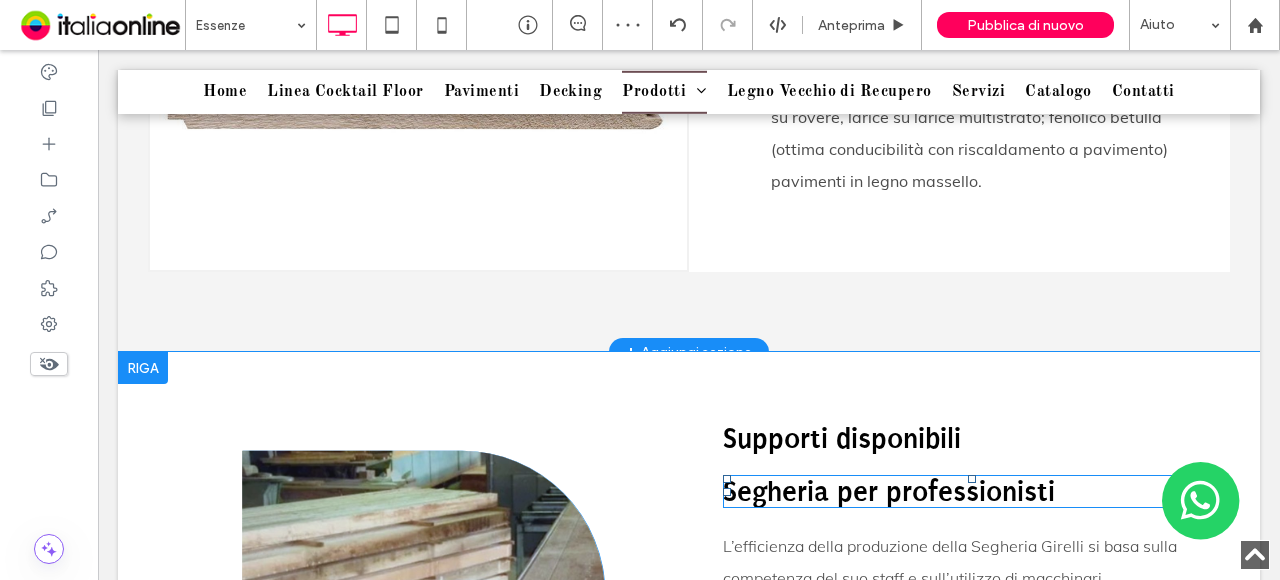click at bounding box center (1213, 482) 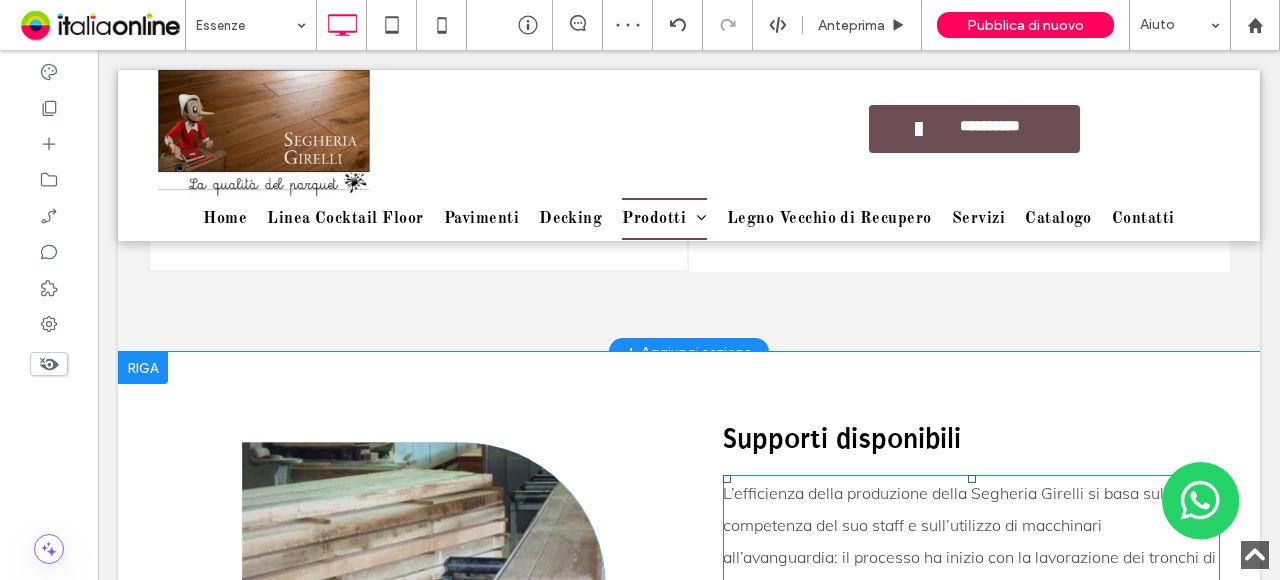 click at bounding box center [1213, 482] 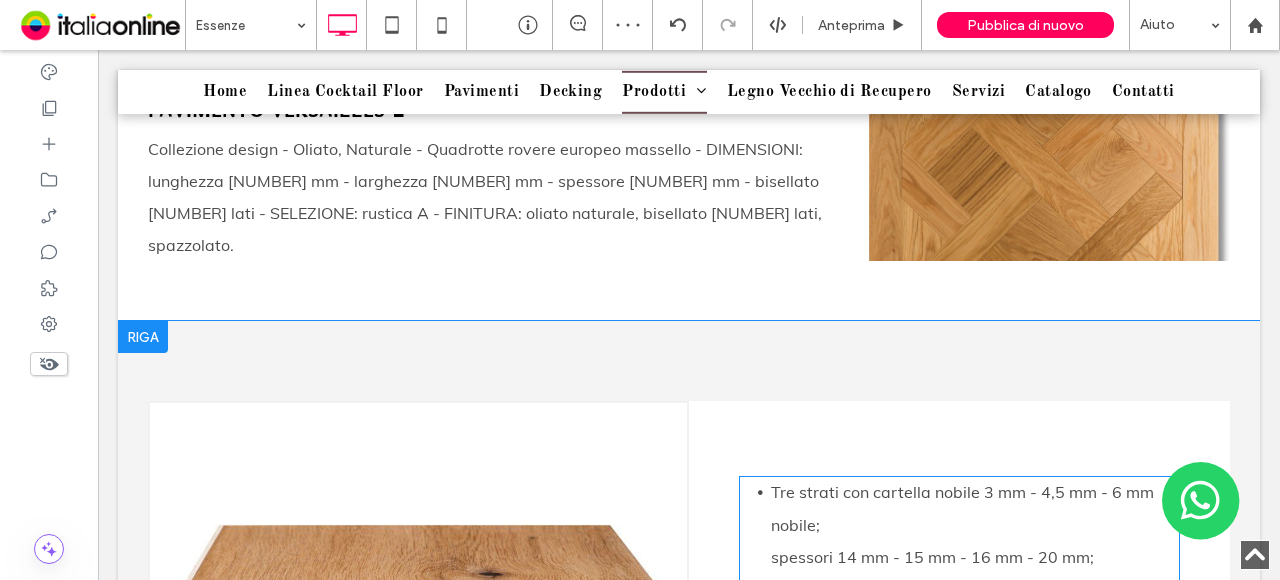 scroll, scrollTop: 4466, scrollLeft: 0, axis: vertical 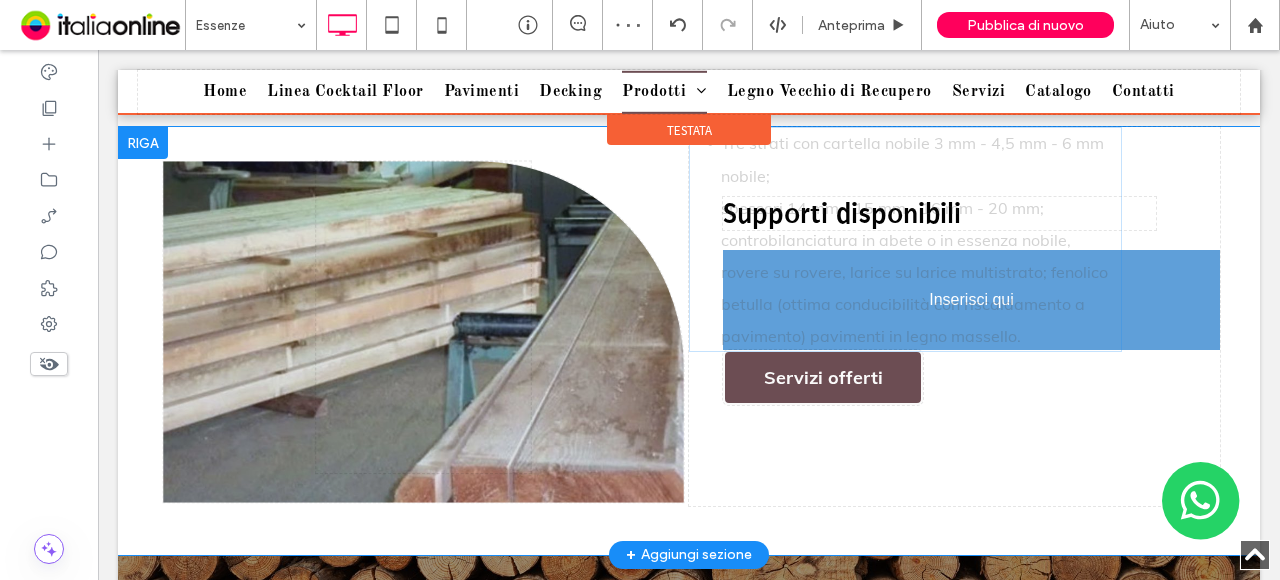 drag, startPoint x: 914, startPoint y: 423, endPoint x: 872, endPoint y: 166, distance: 260.4093 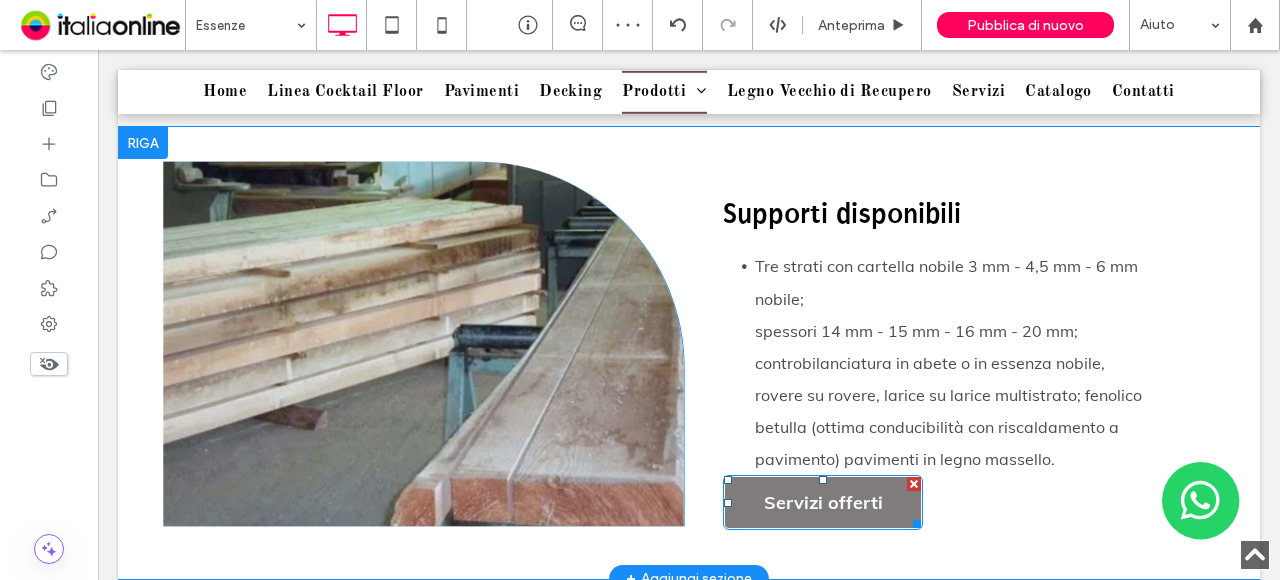 click at bounding box center [914, 484] 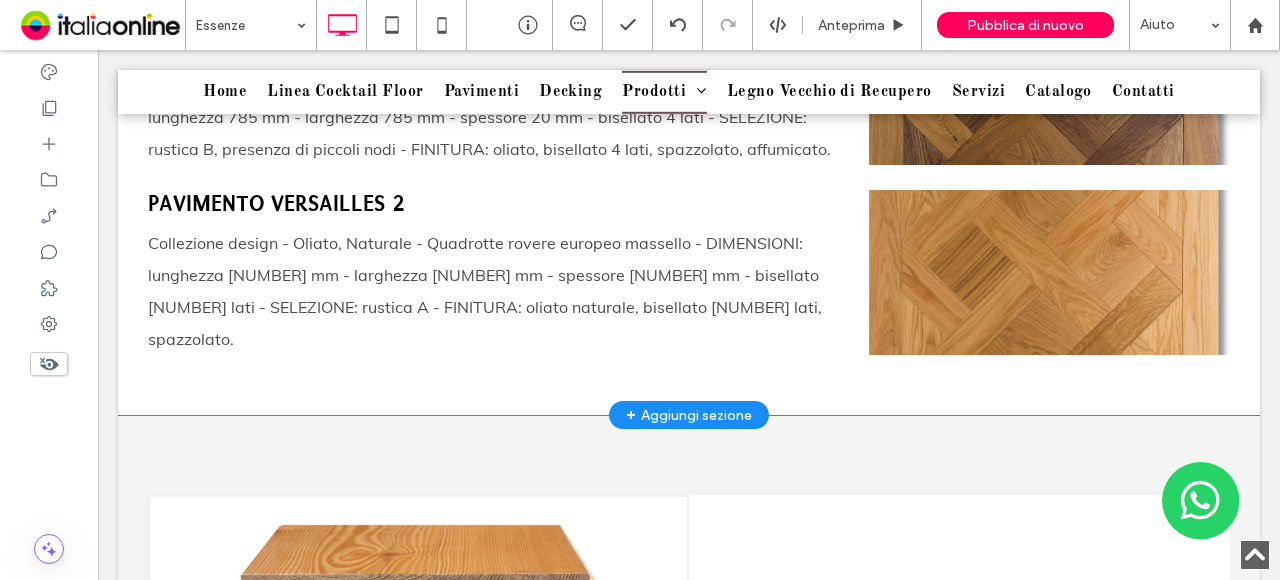 scroll, scrollTop: 4466, scrollLeft: 0, axis: vertical 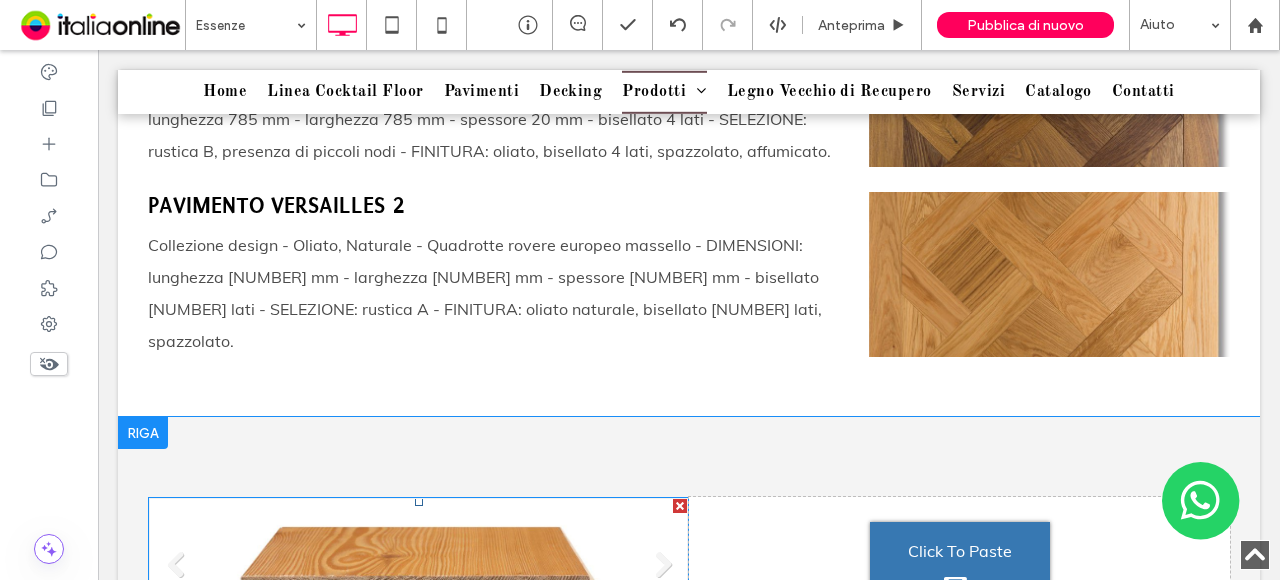 click on "Titolo diapositiva
Scrivi qui la tua didascalia
Pulsante" at bounding box center (418, 572) 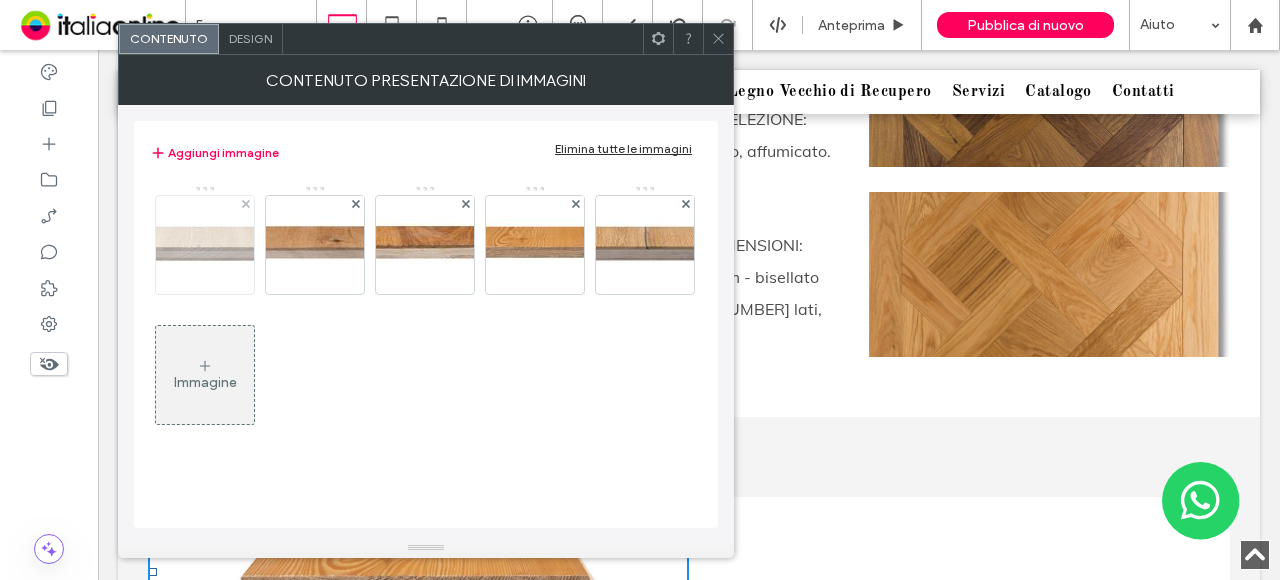 click at bounding box center (205, 245) 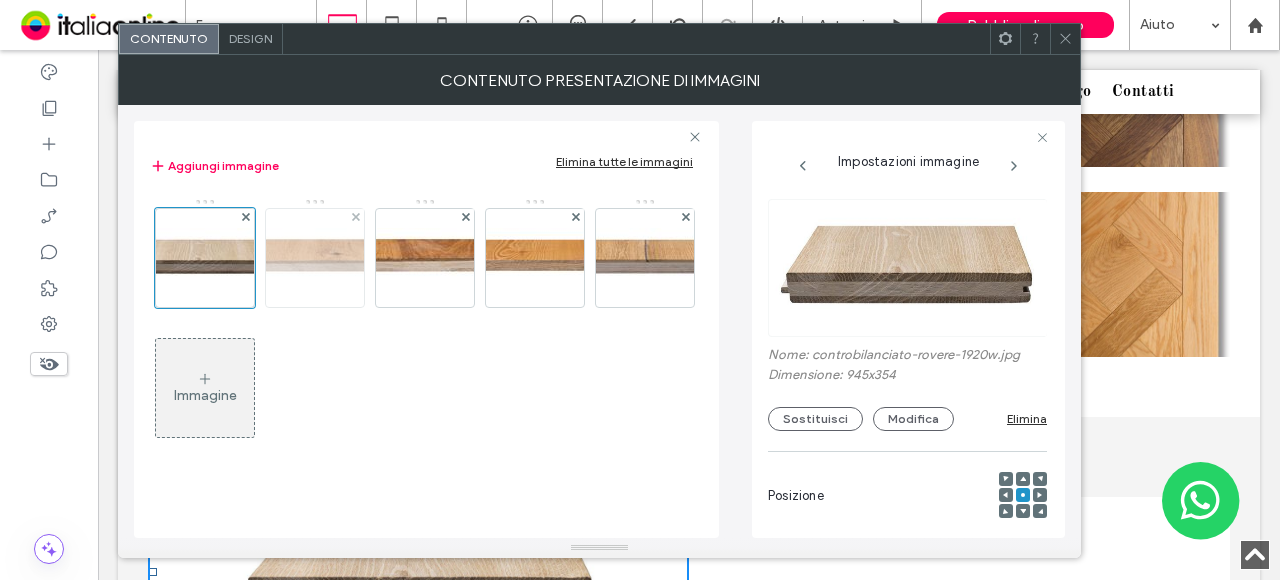 click at bounding box center [315, 258] 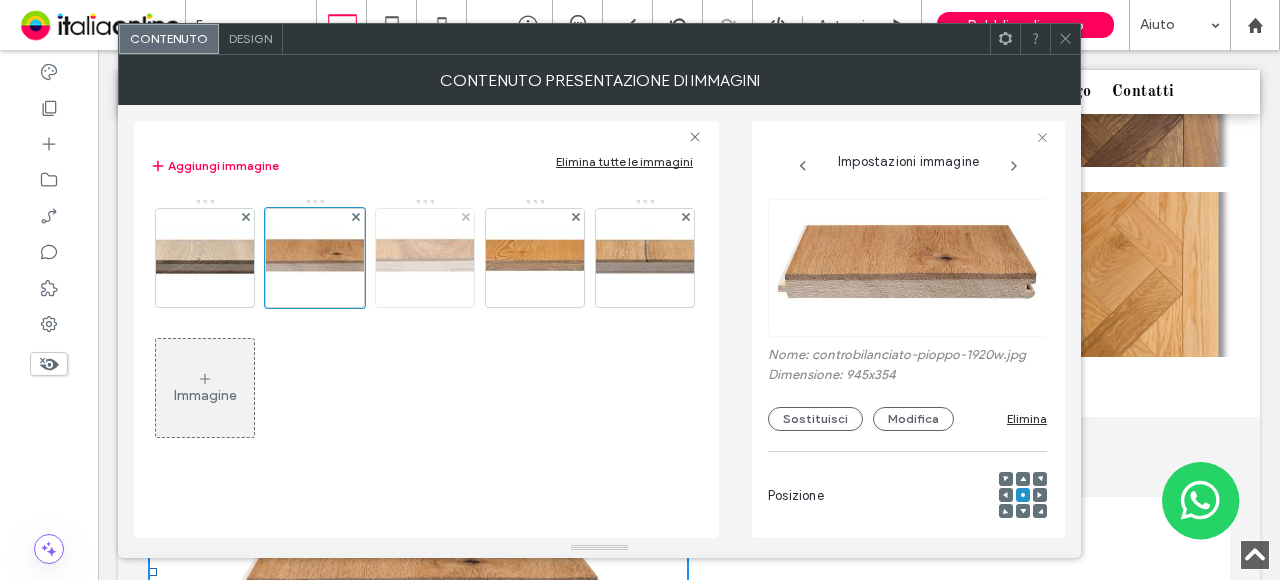click at bounding box center (425, 258) 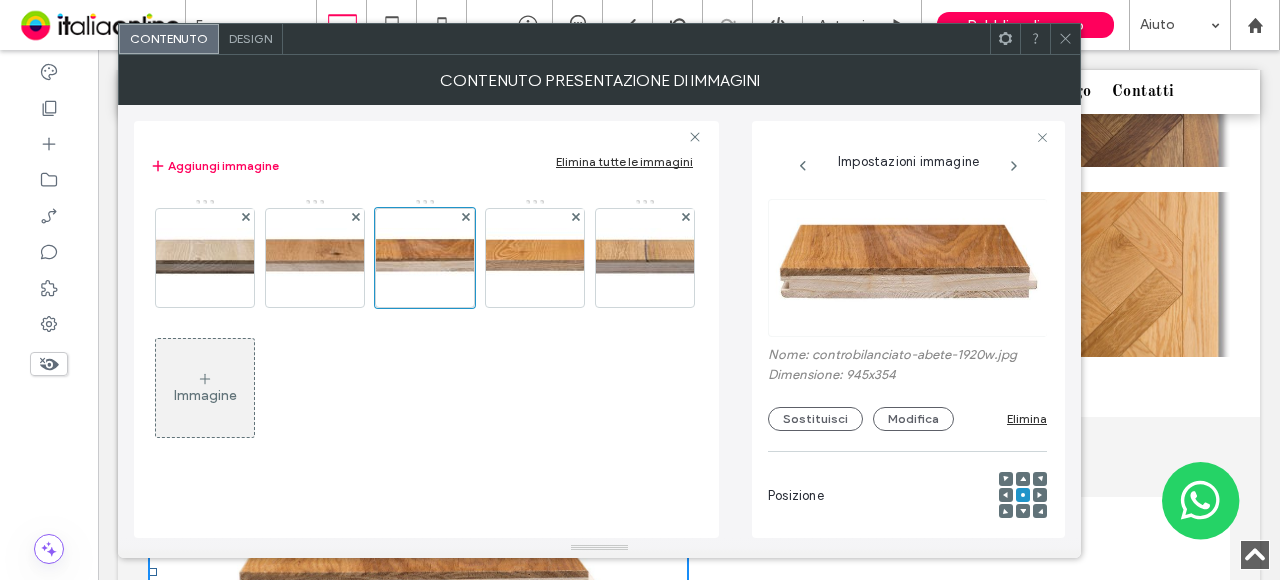 click on "Nome: controbilanciato-abete-1920w.jpg" at bounding box center [907, 357] 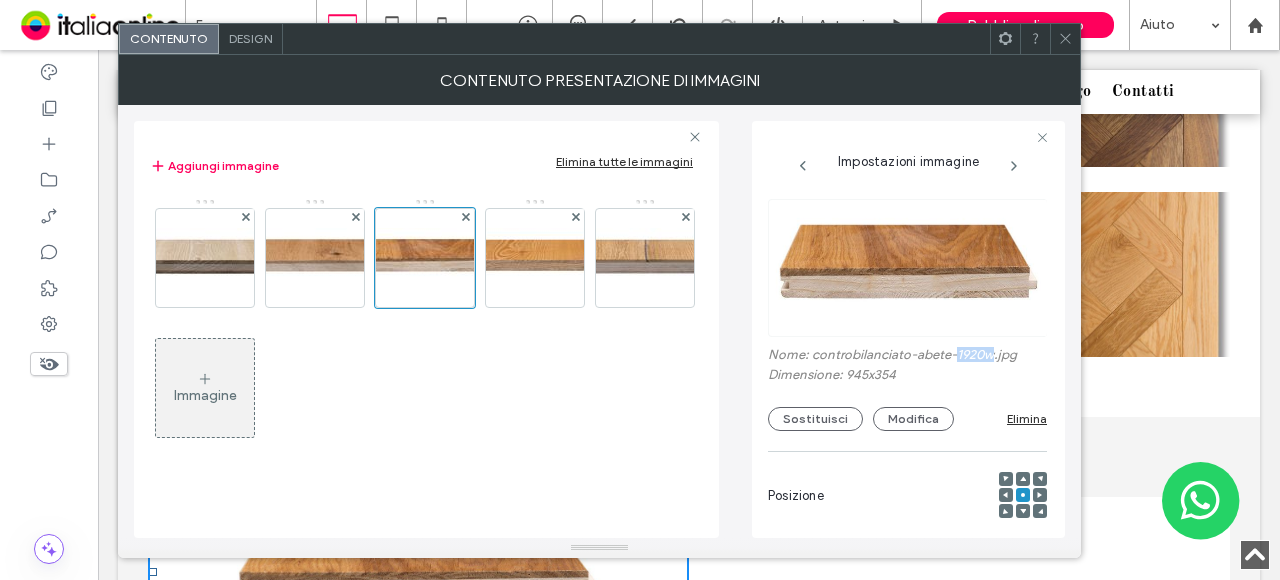 click on "Nome: controbilanciato-abete-1920w.jpg" at bounding box center (907, 357) 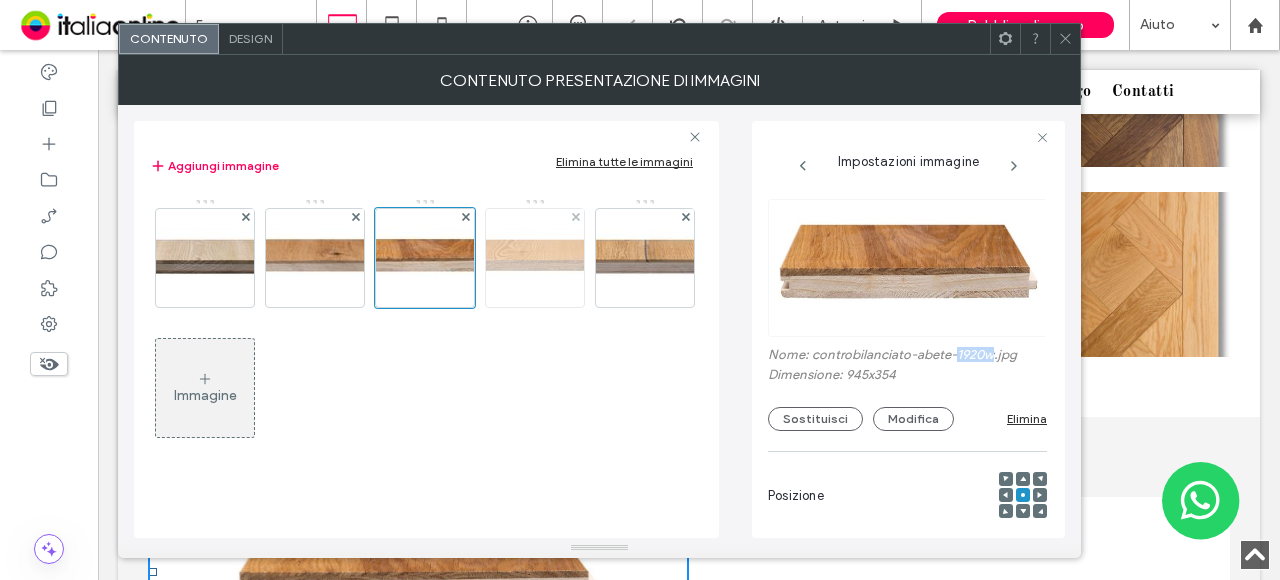 click at bounding box center [535, 258] 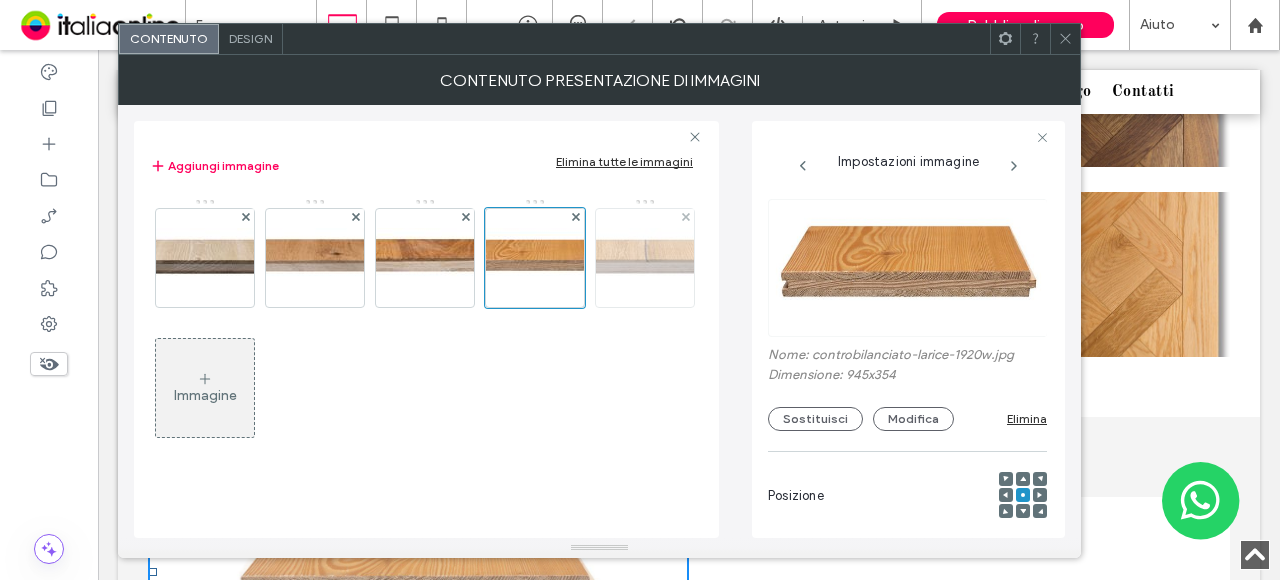 click at bounding box center [645, 258] 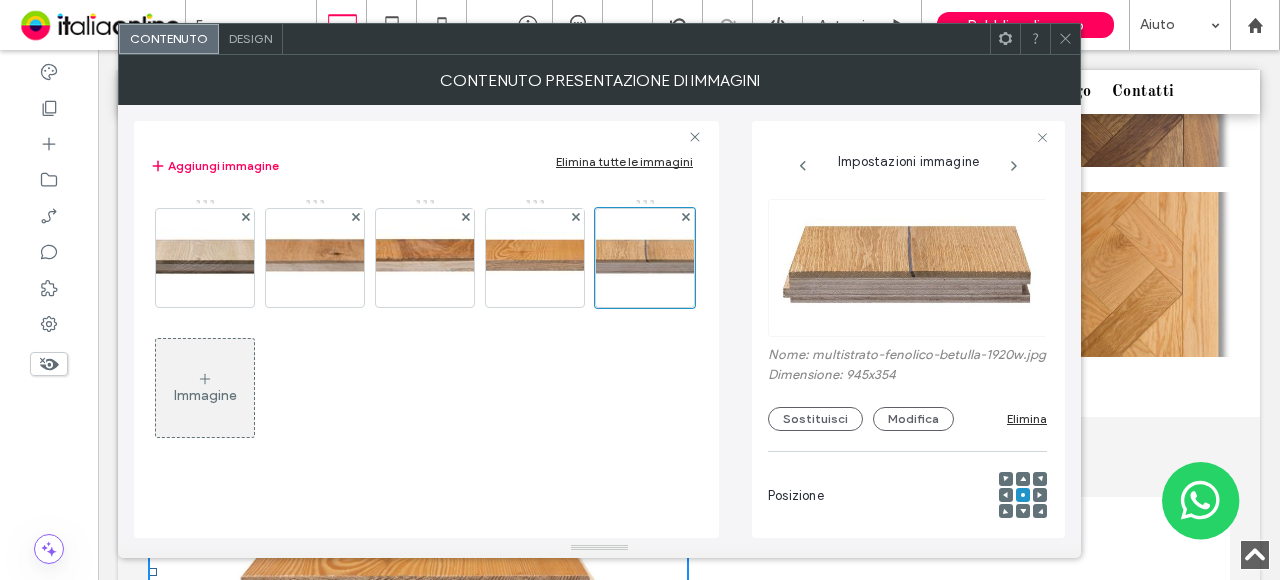 click at bounding box center (1065, 39) 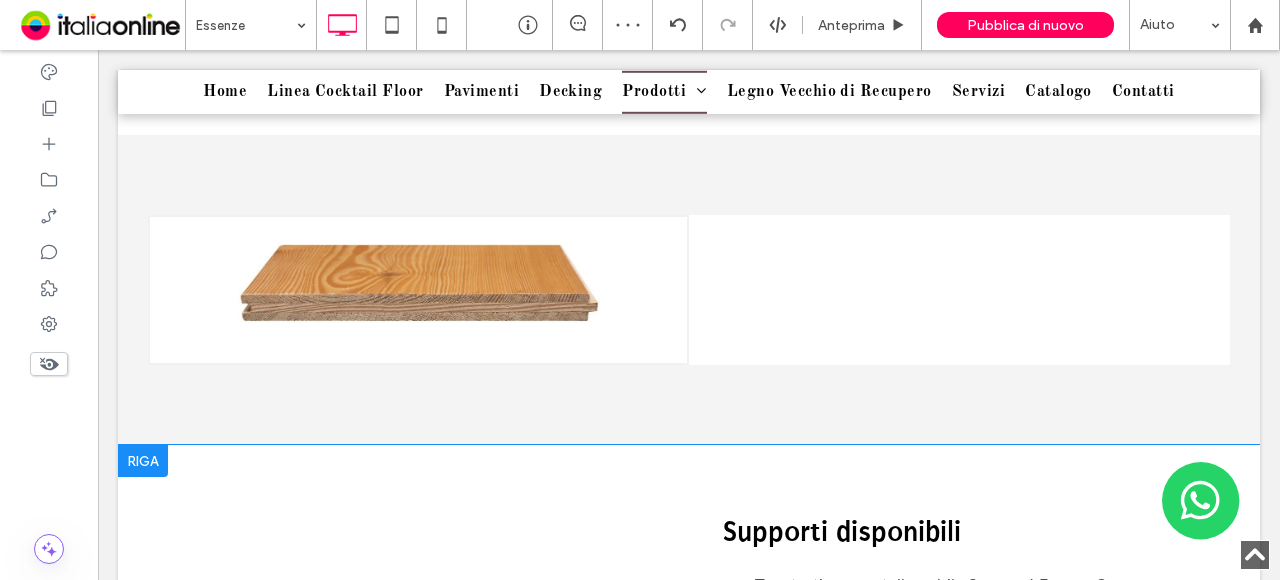 scroll, scrollTop: 4766, scrollLeft: 0, axis: vertical 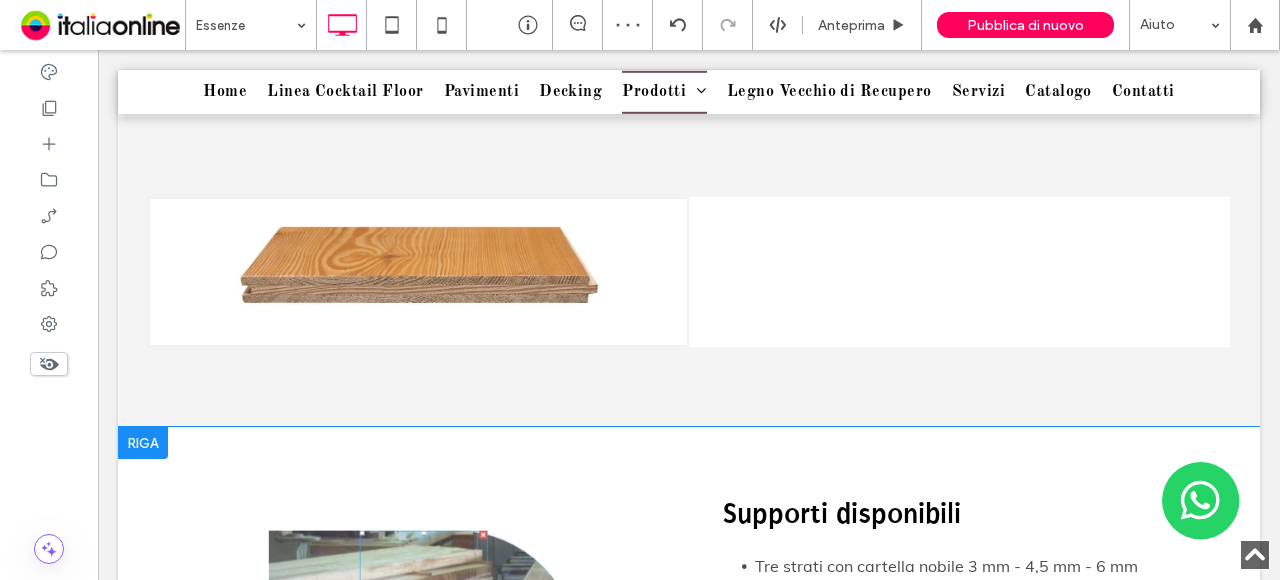 click at bounding box center [424, 623] 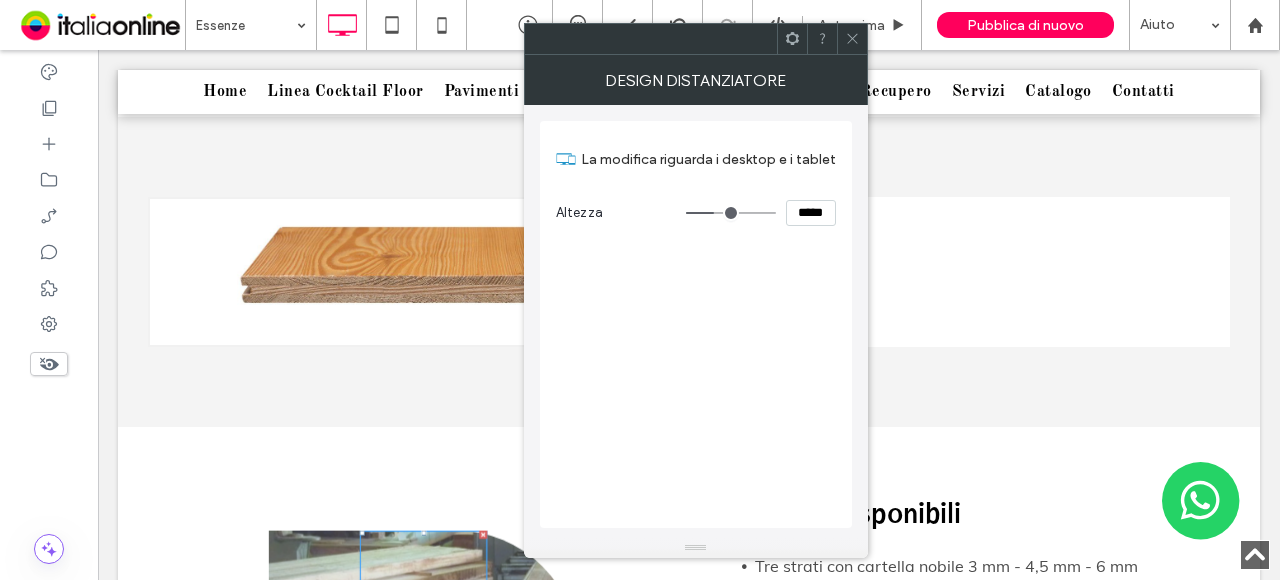 drag, startPoint x: 856, startPoint y: 34, endPoint x: 300, endPoint y: 309, distance: 620.2911 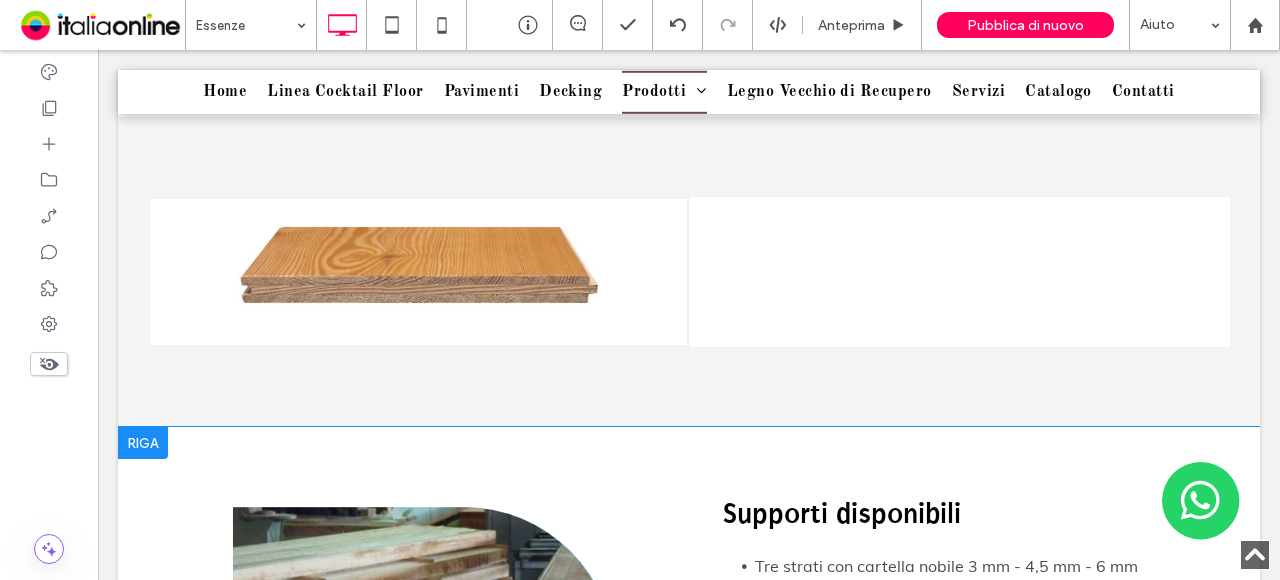 scroll, scrollTop: 4966, scrollLeft: 0, axis: vertical 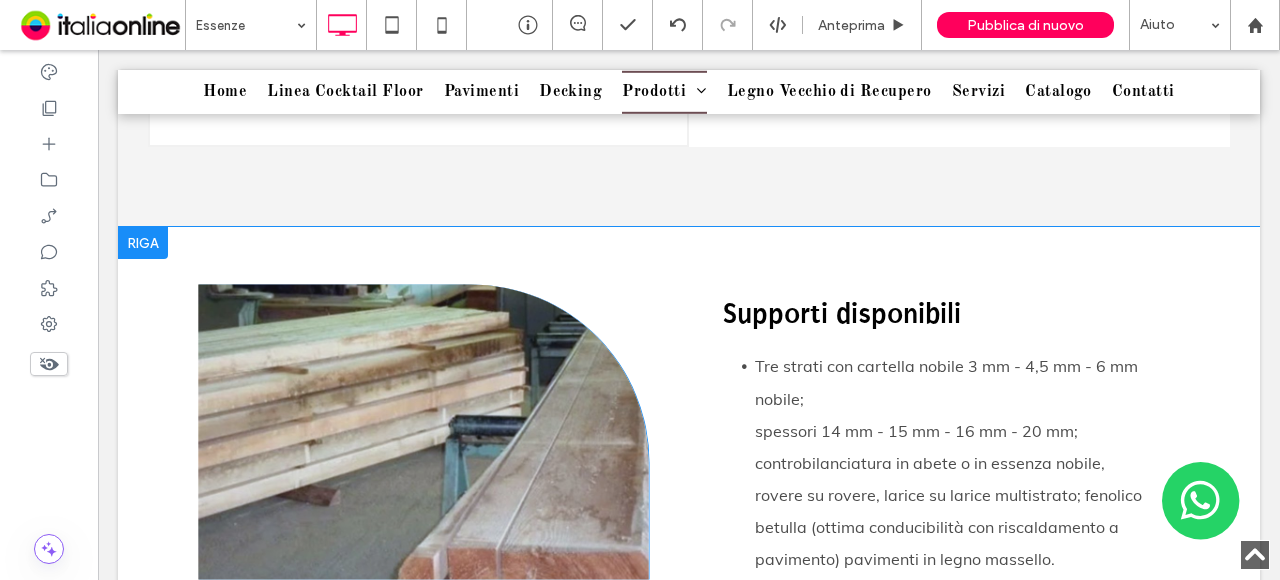 click on "Click To Paste" at bounding box center [423, 432] 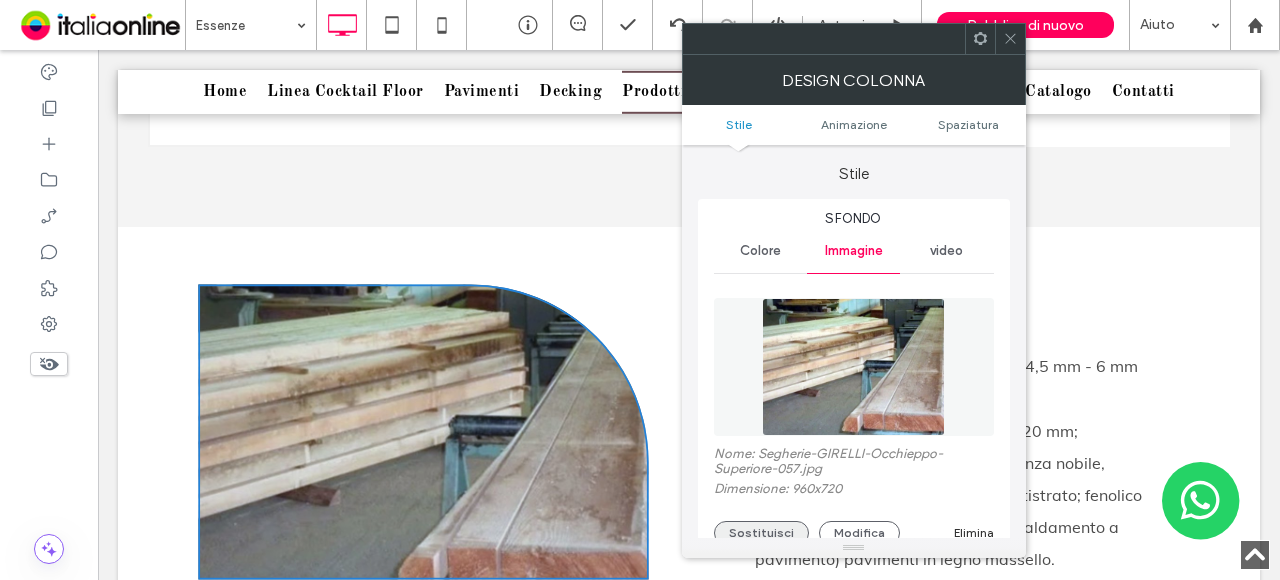 click on "Sostituisci" at bounding box center [761, 533] 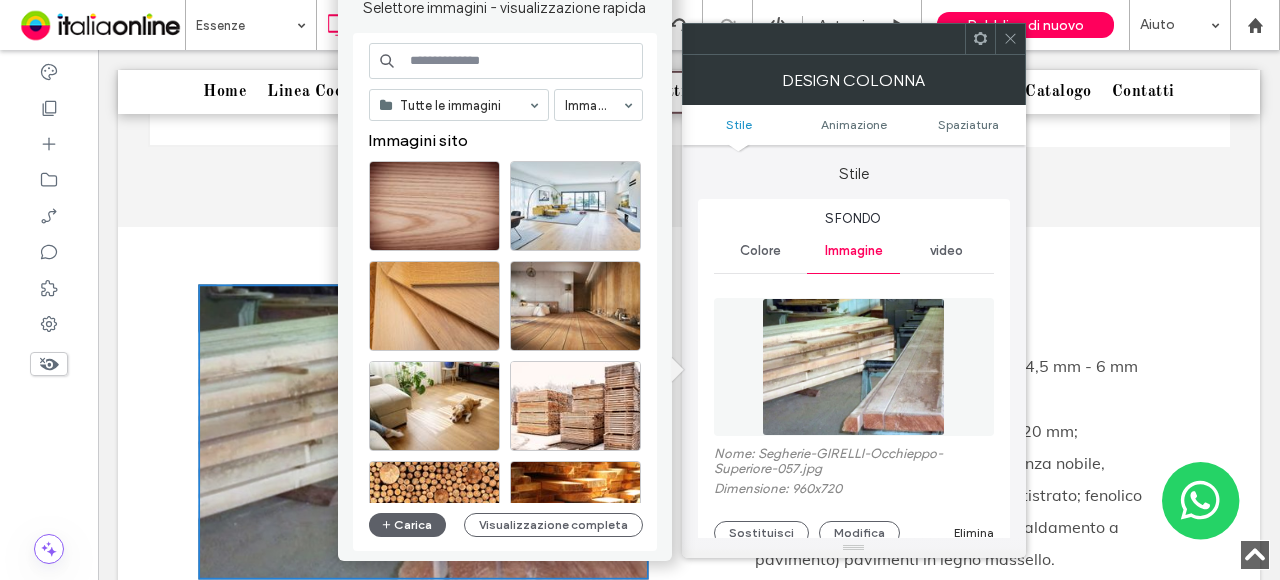 click at bounding box center (506, 61) 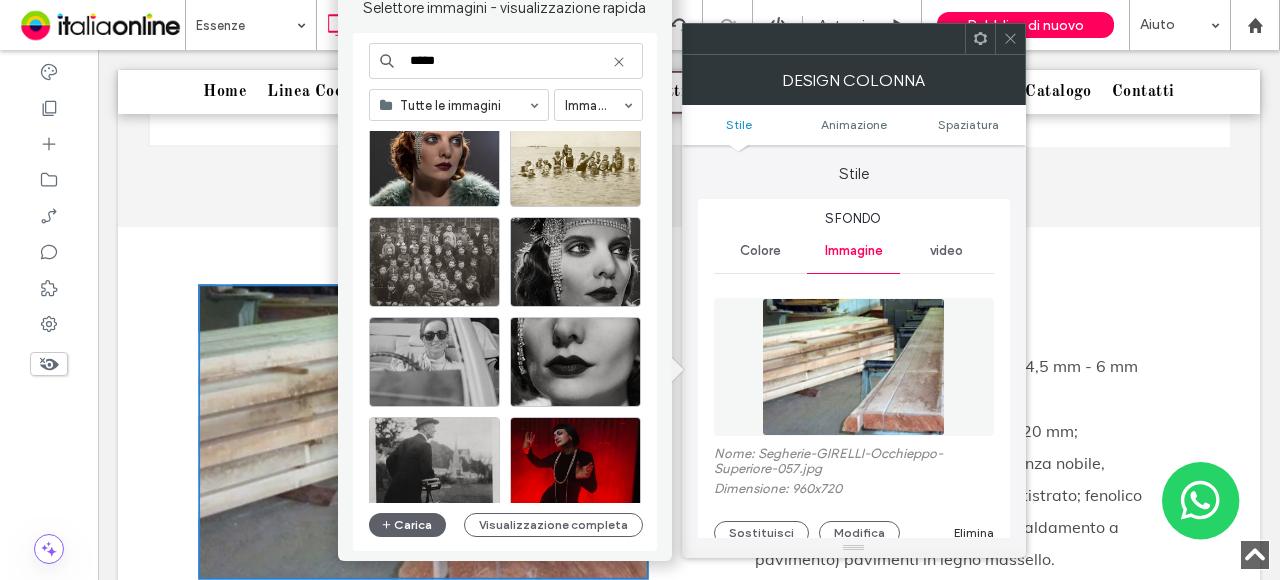 scroll, scrollTop: 200, scrollLeft: 0, axis: vertical 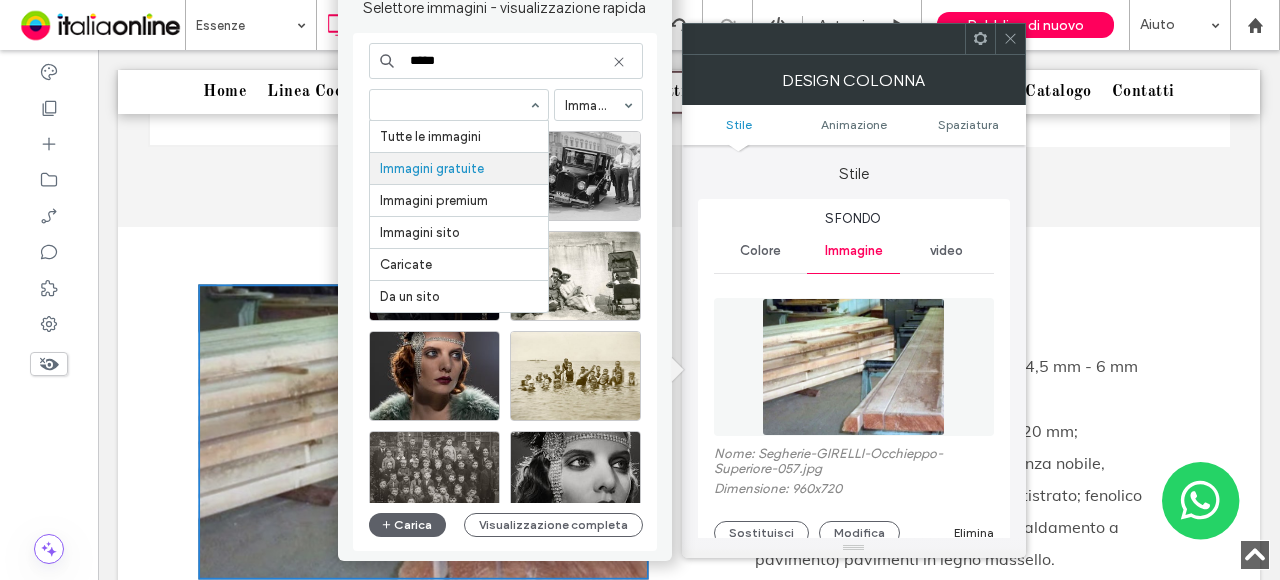 click at bounding box center (454, 105) 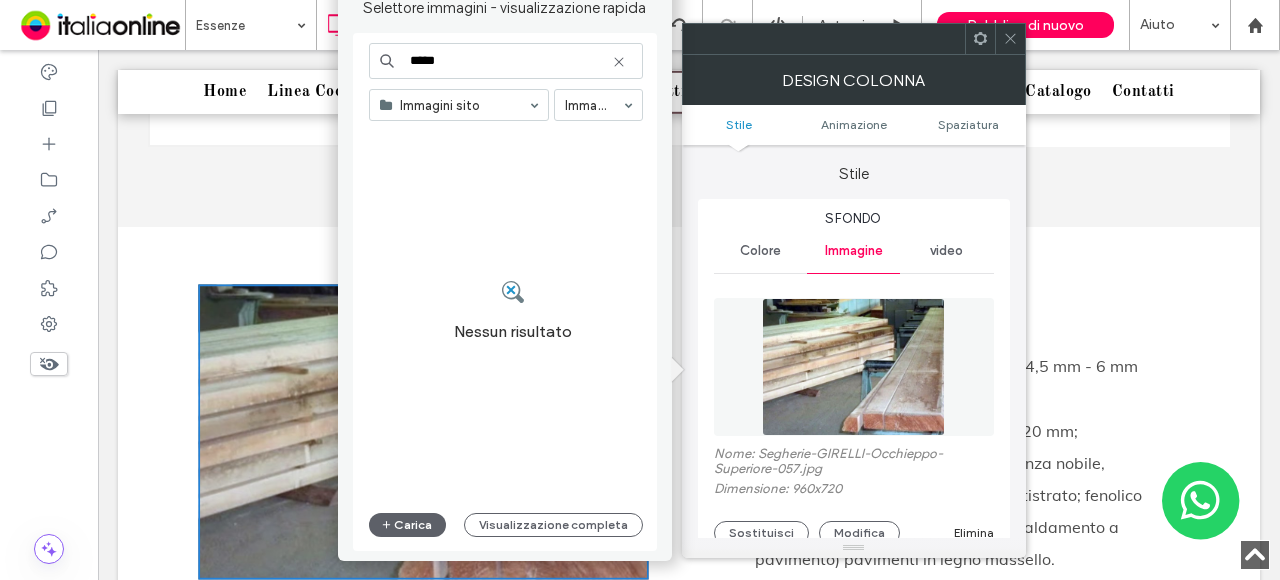 click on "*****" at bounding box center [506, 61] 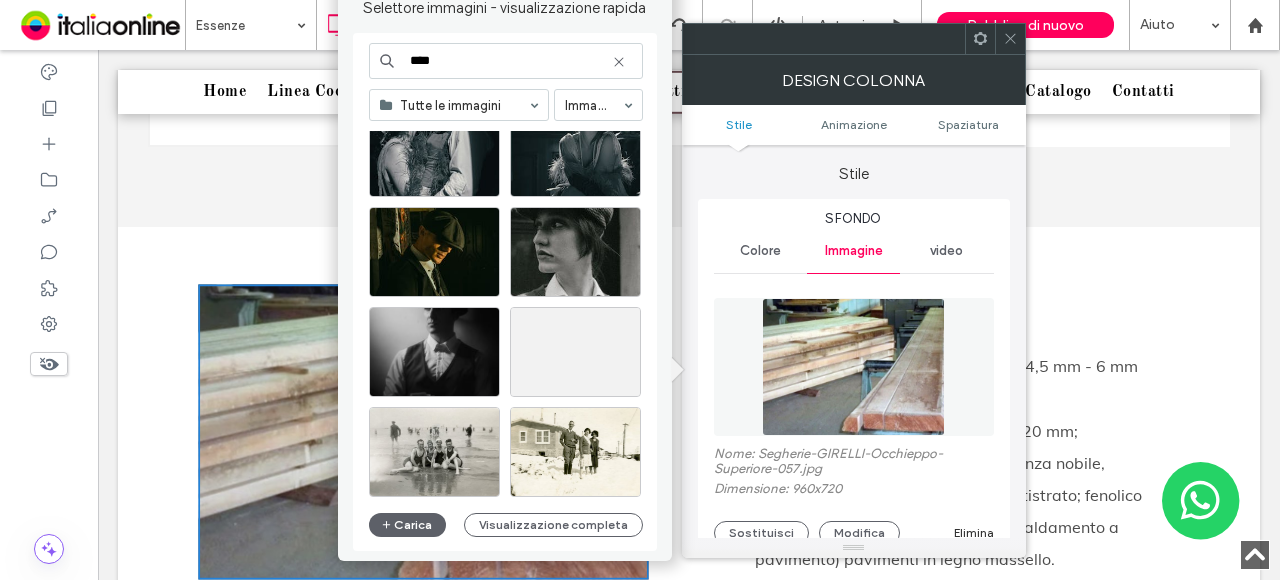 scroll, scrollTop: 5457, scrollLeft: 0, axis: vertical 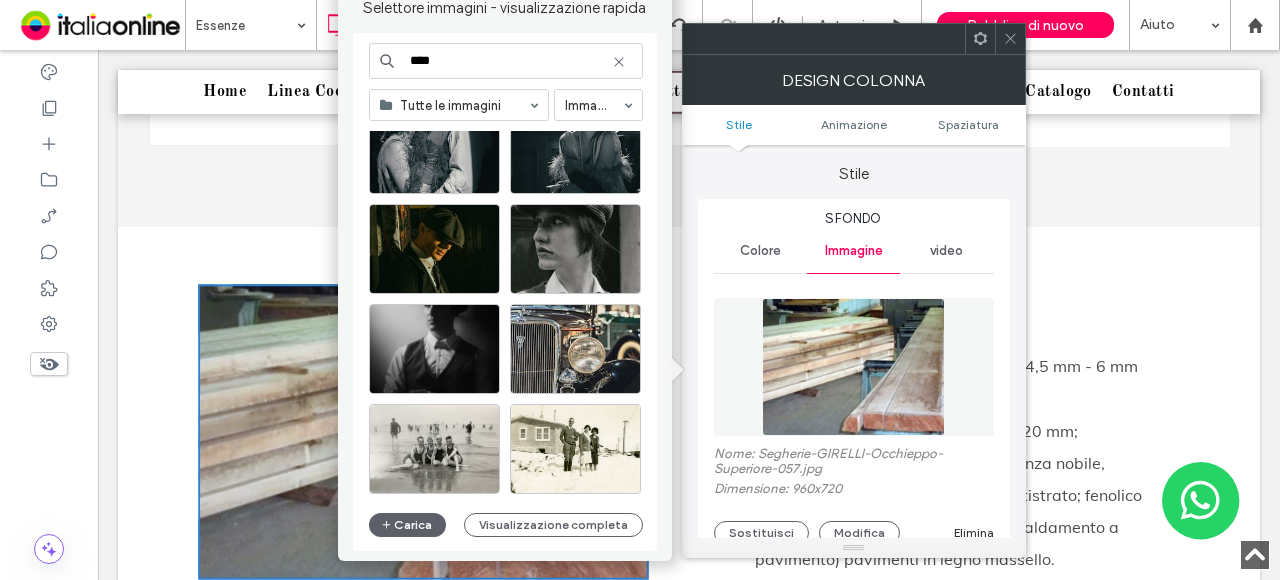 type on "****" 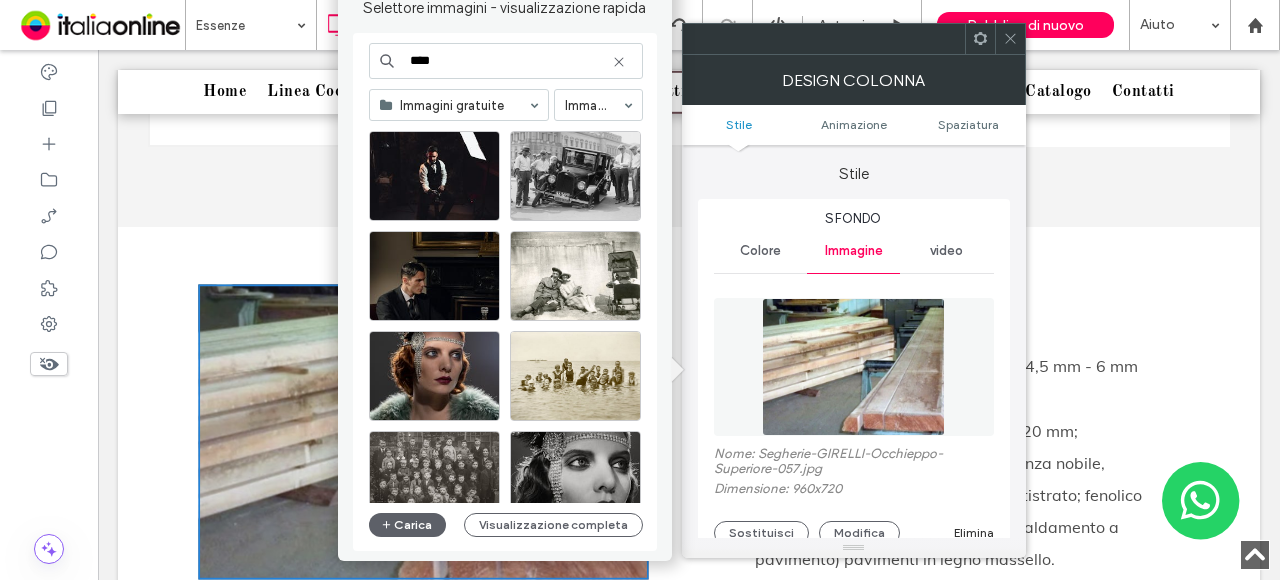 click at bounding box center [454, 105] 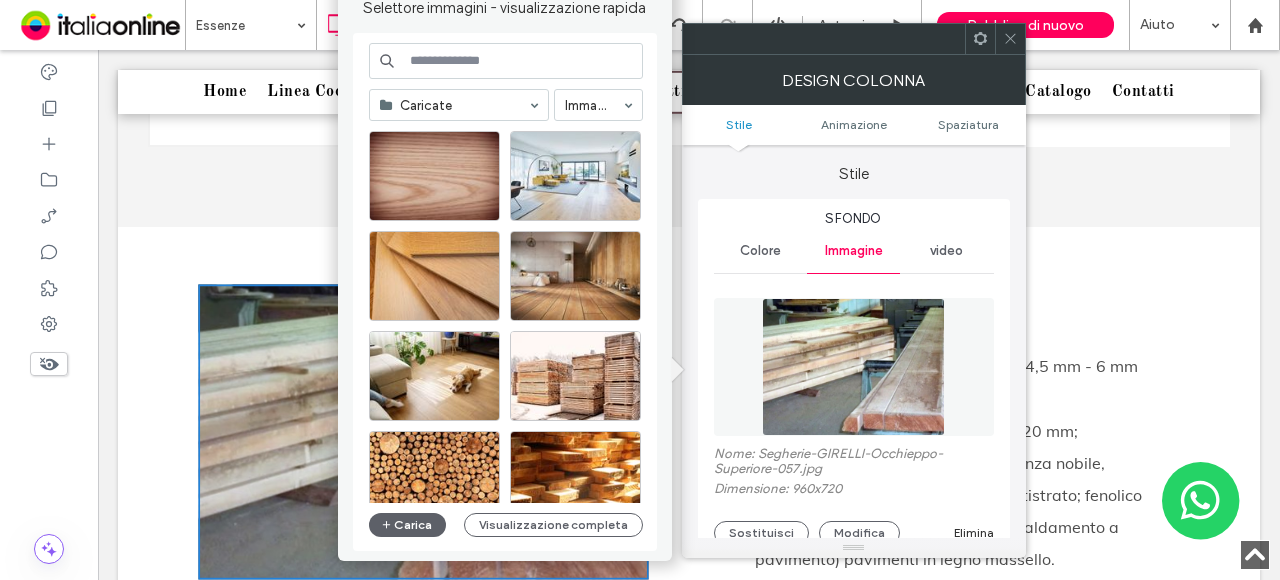 click at bounding box center [506, 61] 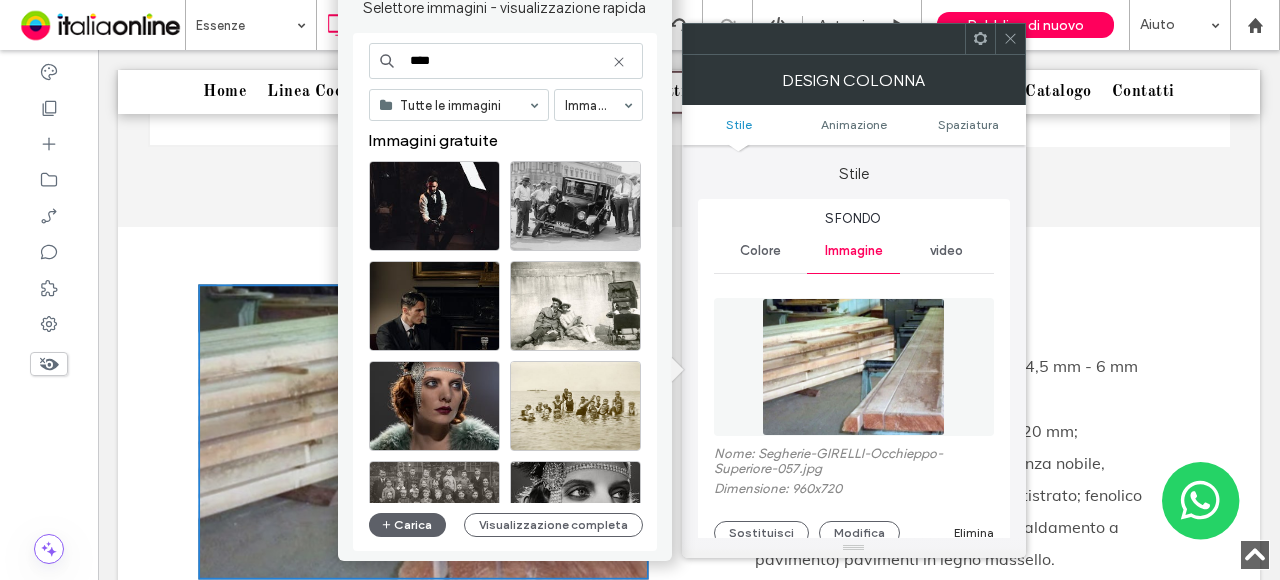 type on "****" 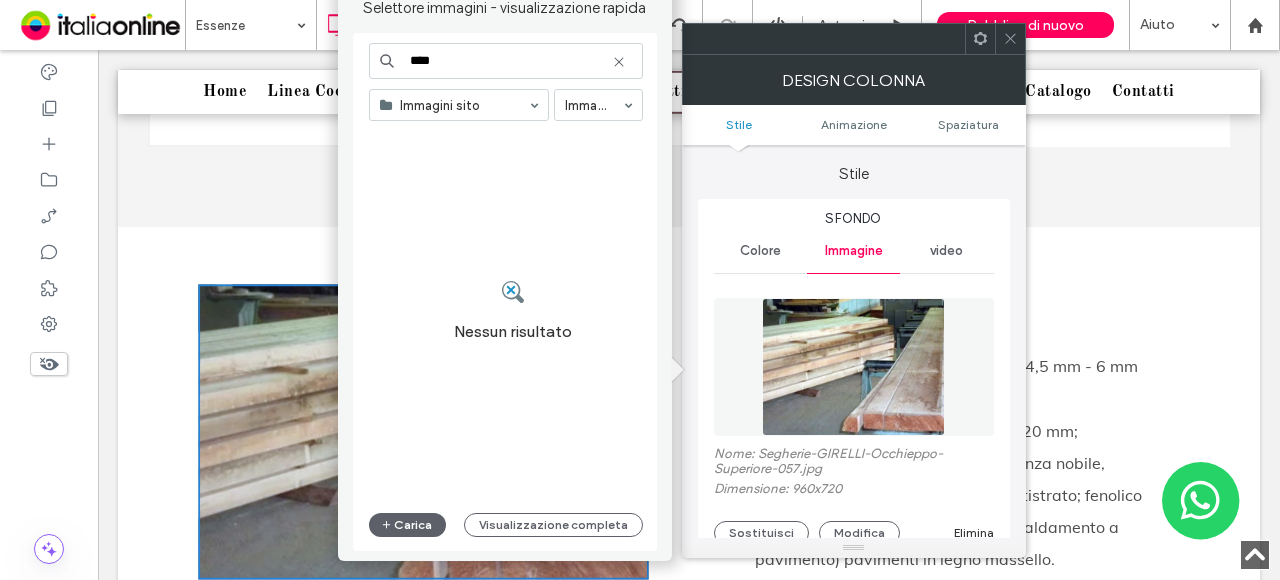 click at bounding box center [1010, 39] 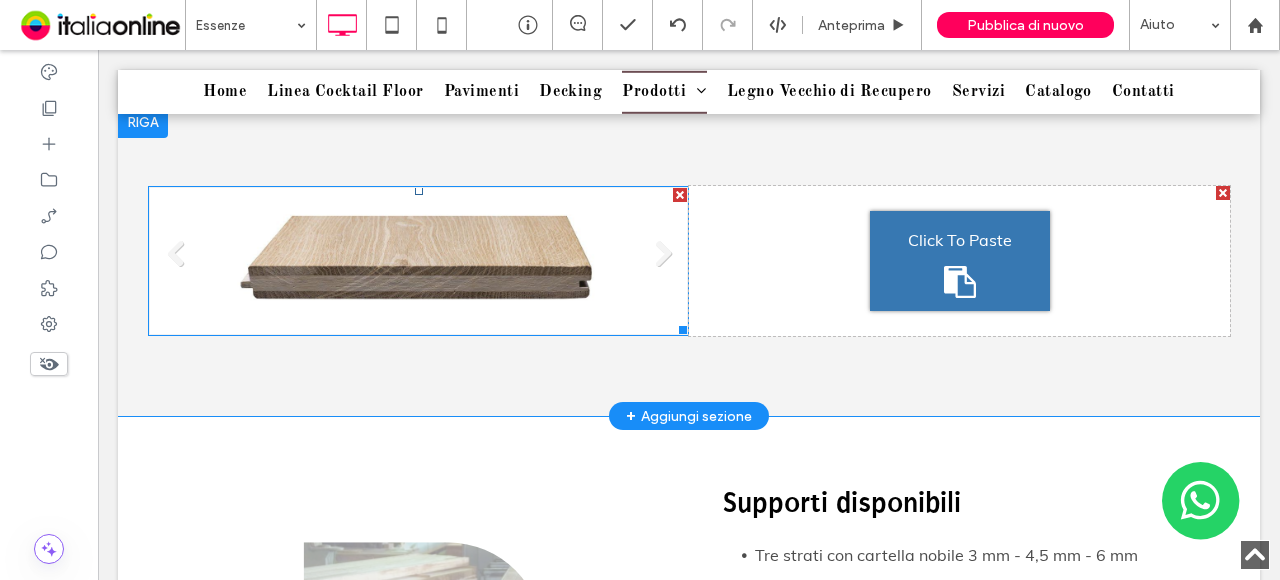 scroll, scrollTop: 4666, scrollLeft: 0, axis: vertical 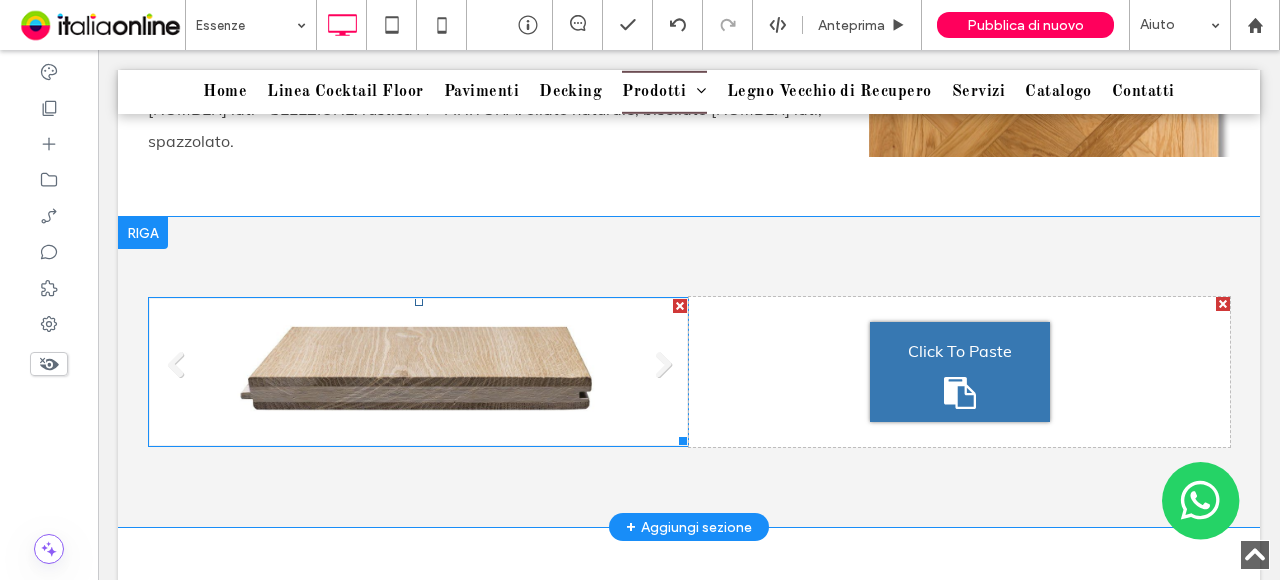 click on "Titolo diapositiva
Scrivi qui la tua didascalia
Pulsante" at bounding box center [418, 372] 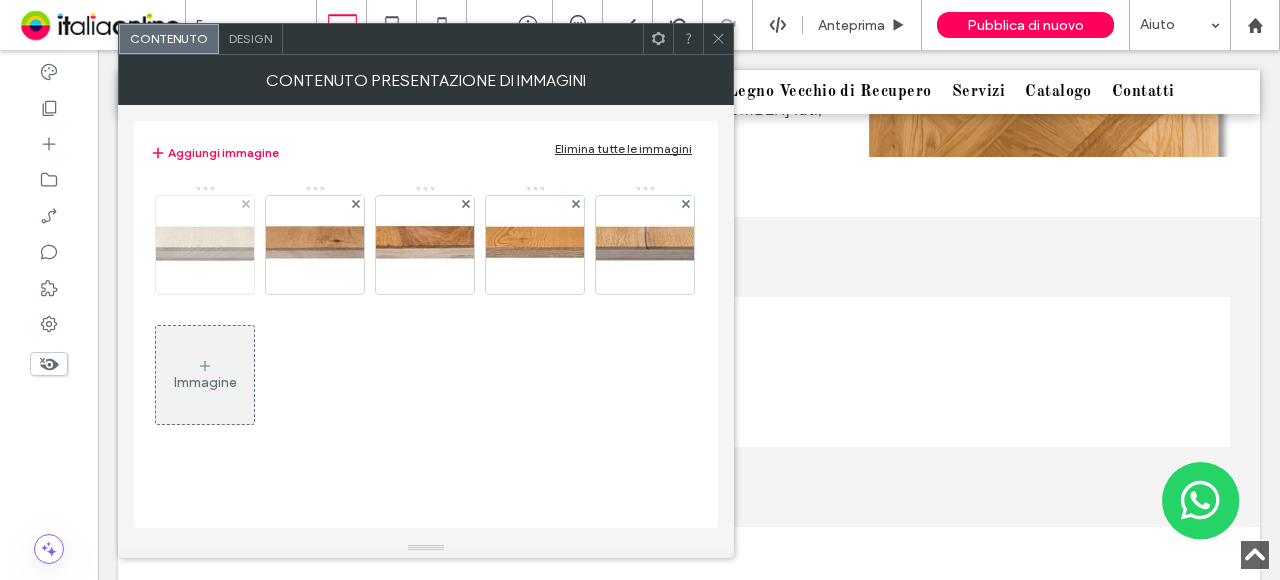 click at bounding box center [205, 245] 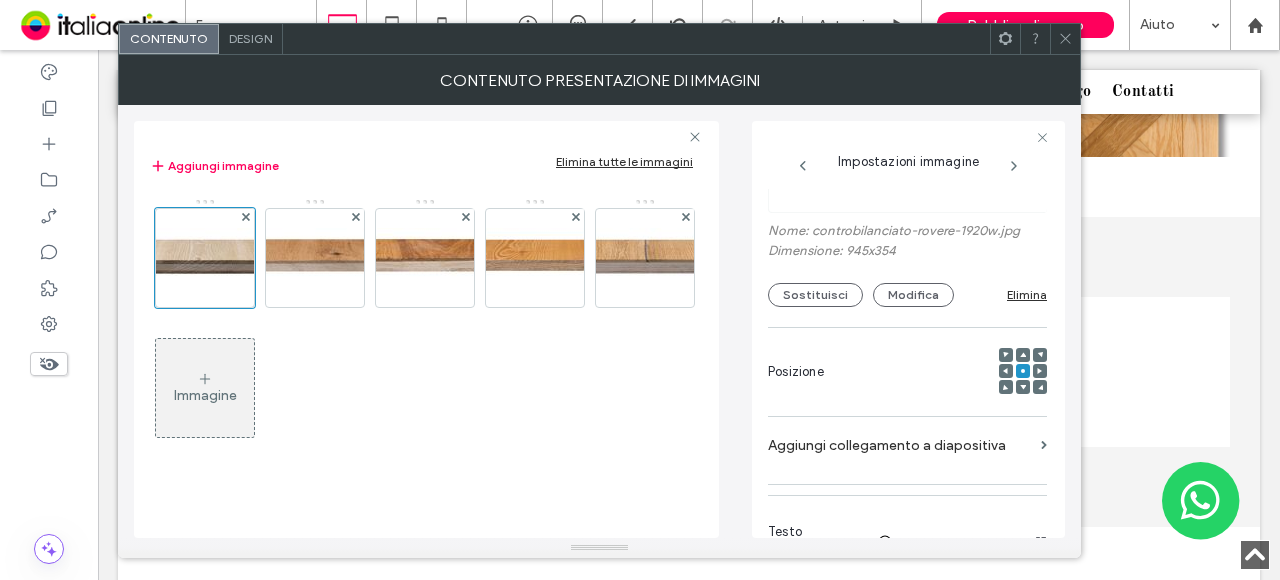 scroll, scrollTop: 0, scrollLeft: 0, axis: both 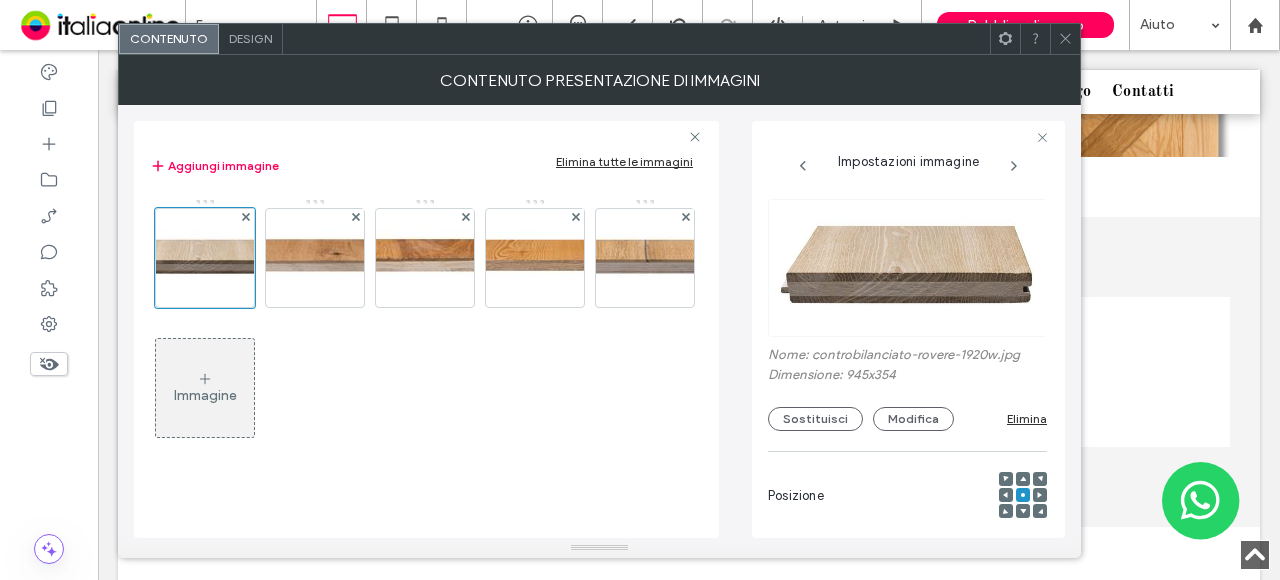 click on "Nome: controbilanciato-rovere-1920w.jpg" at bounding box center [907, 357] 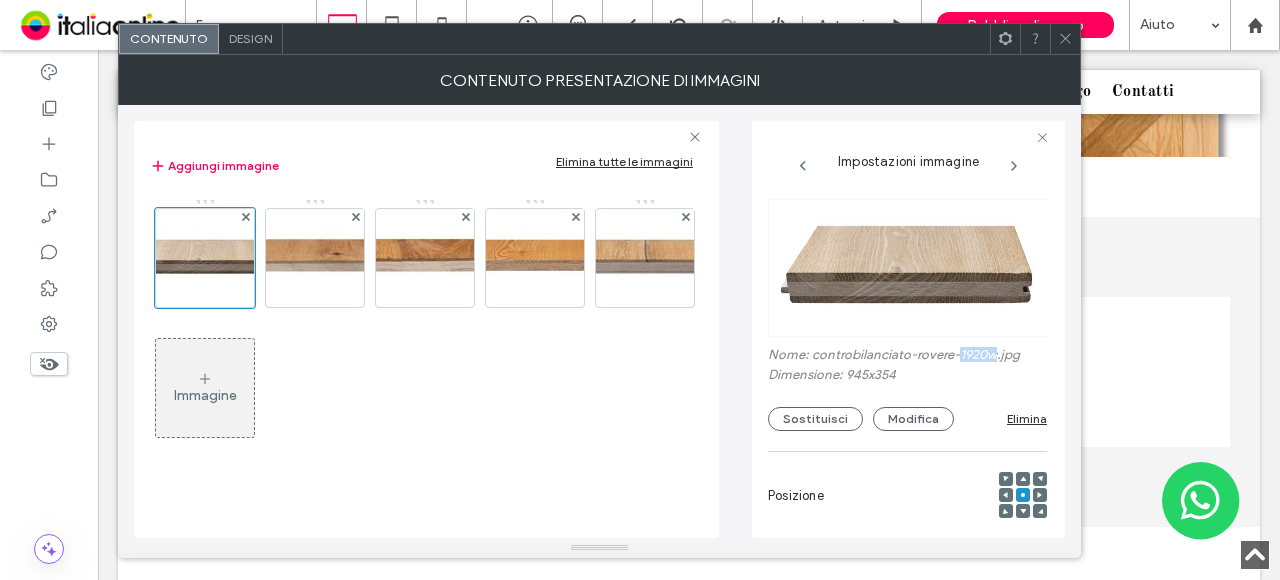 click on "Nome: controbilanciato-rovere-1920w.jpg" at bounding box center (907, 357) 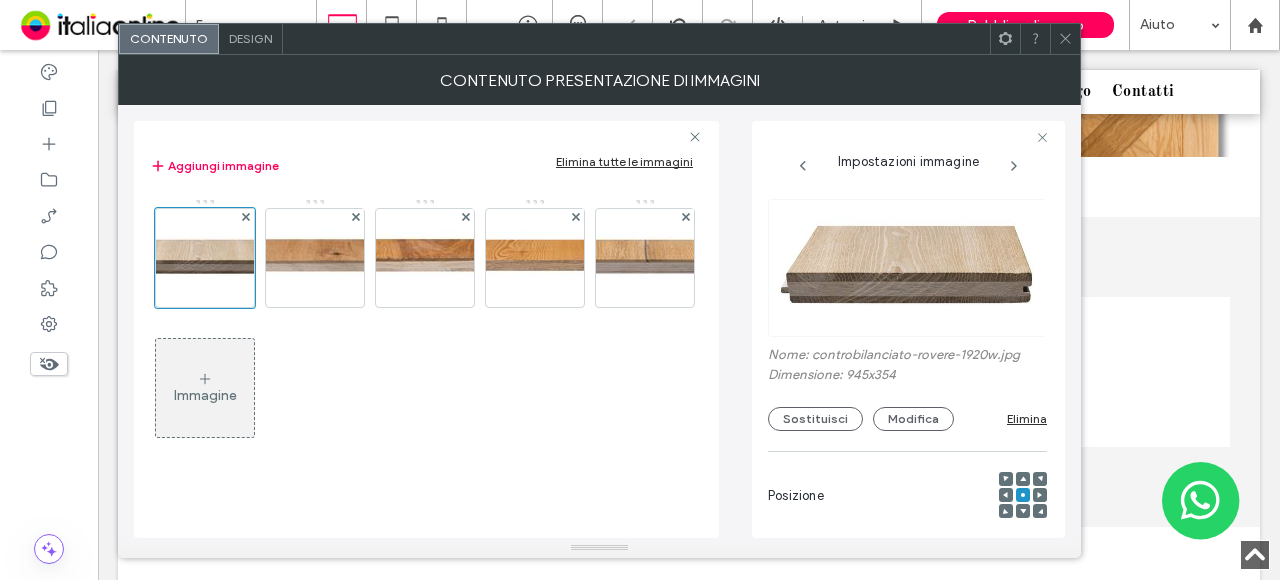 click on ".wqwq-1{fill:#231f20;}
.cls-1q, .cls-2q { fill-rule: evenodd; }
.cls-2q { fill: #6e8188; }
True_local
Agendize
HealthEngine
x_close_popup
from_your_site
multi_language
zoom-out
zoom-in
z_vimeo
z_yelp
z_picassa
w_vCita
youtube
yelp
x2
x
x_x
x_alignright
x_handwritten
wrench
wordpress
windowsvv
win8
whats_app
wallet
warning-sign
w_youtube
w_youtube_channel
w_yelp
w_video
w_twitter
w_title
w_tabs
w_social_icons
w_spacer
w_share
w_rss_feed
w_recent-posts
w_push
w_paypal
w_photo_gallery" at bounding box center [640, 290] 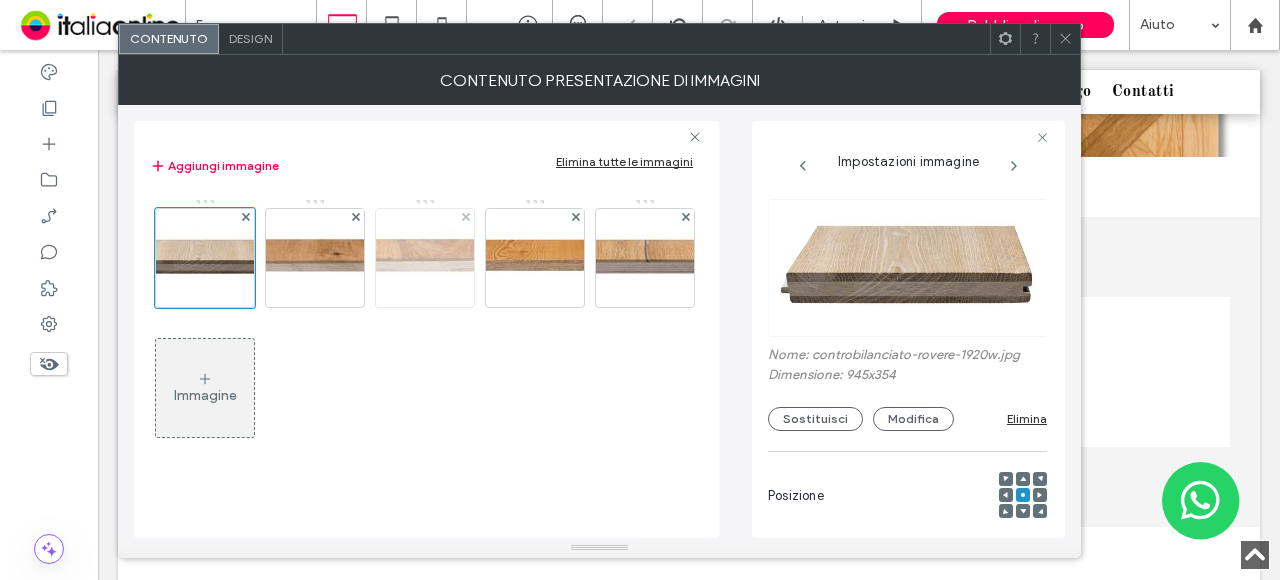 click at bounding box center [425, 258] 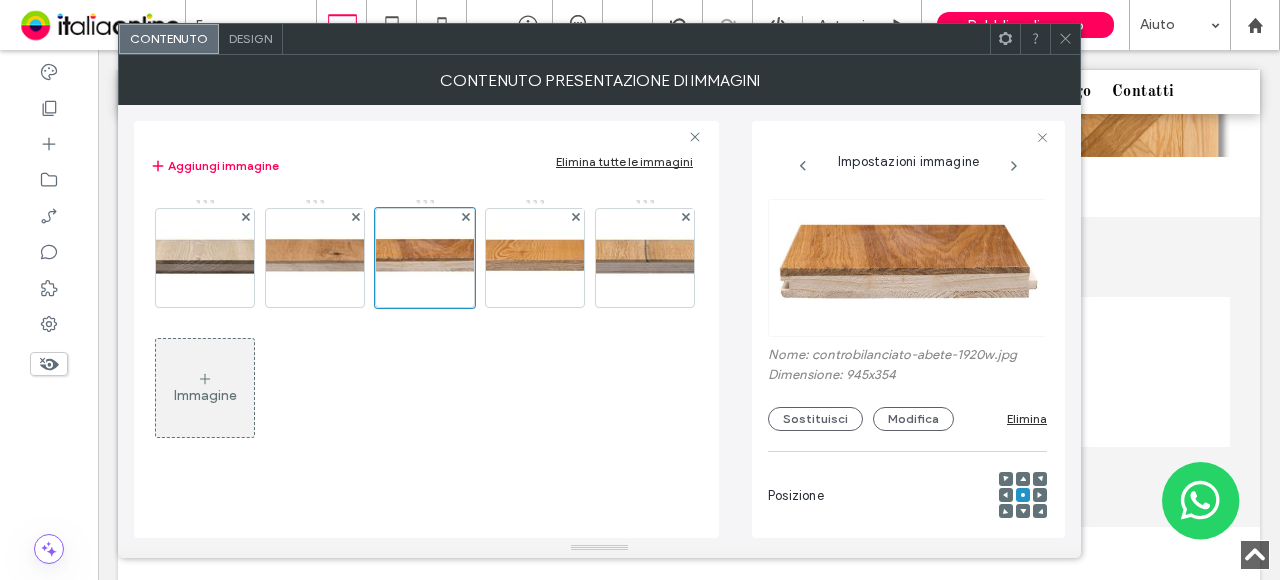 click 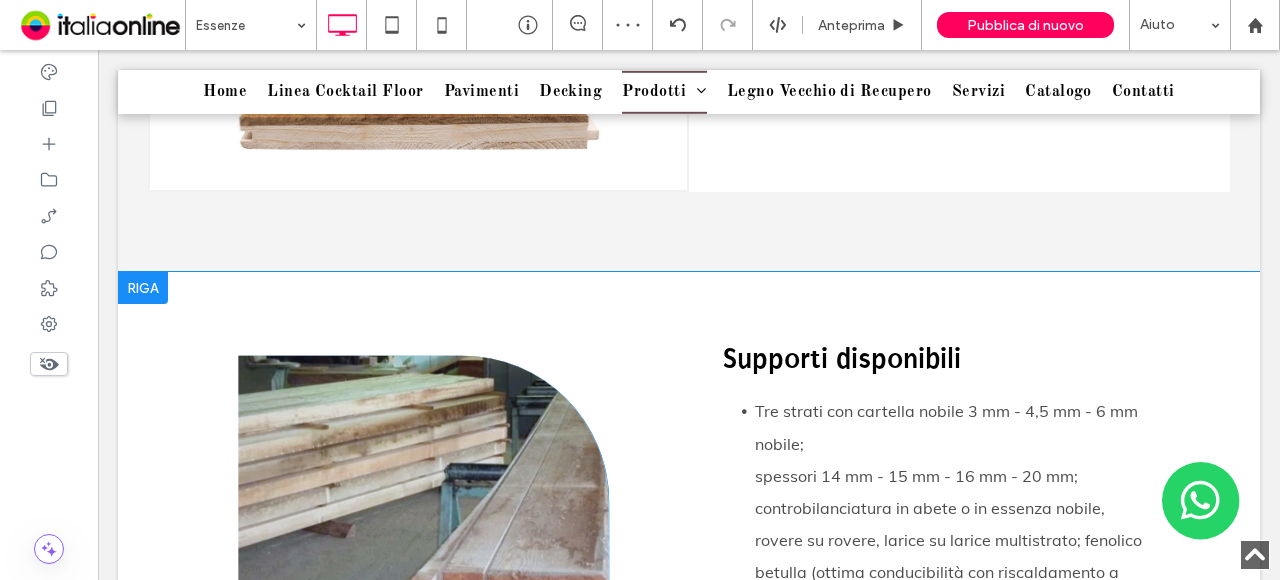 scroll, scrollTop: 4966, scrollLeft: 0, axis: vertical 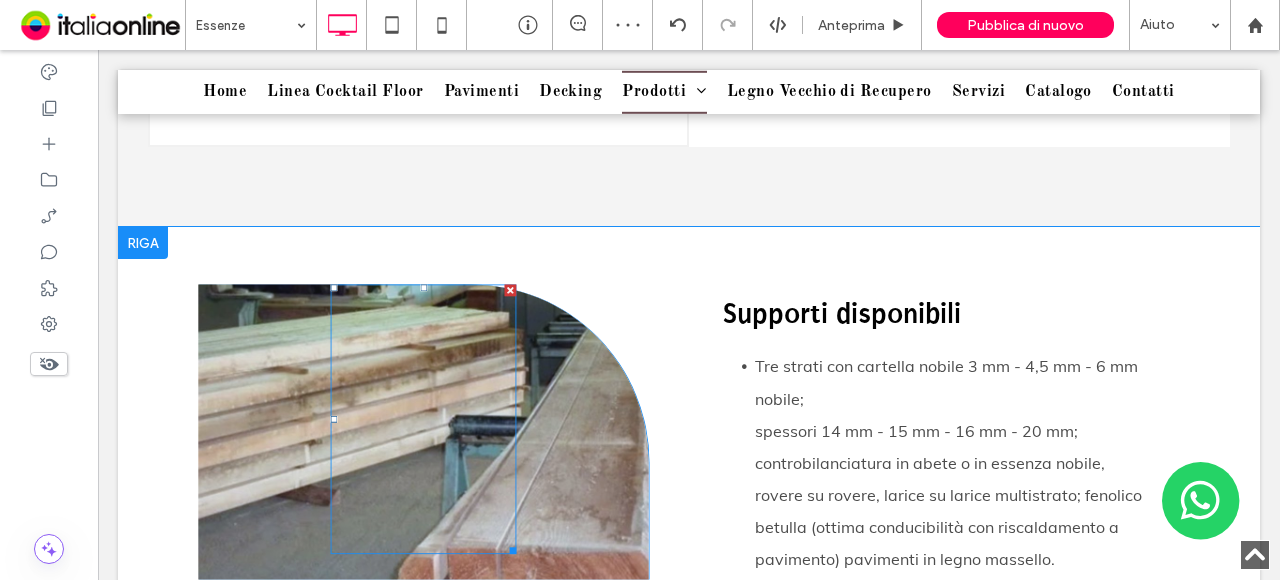 click at bounding box center (424, 420) 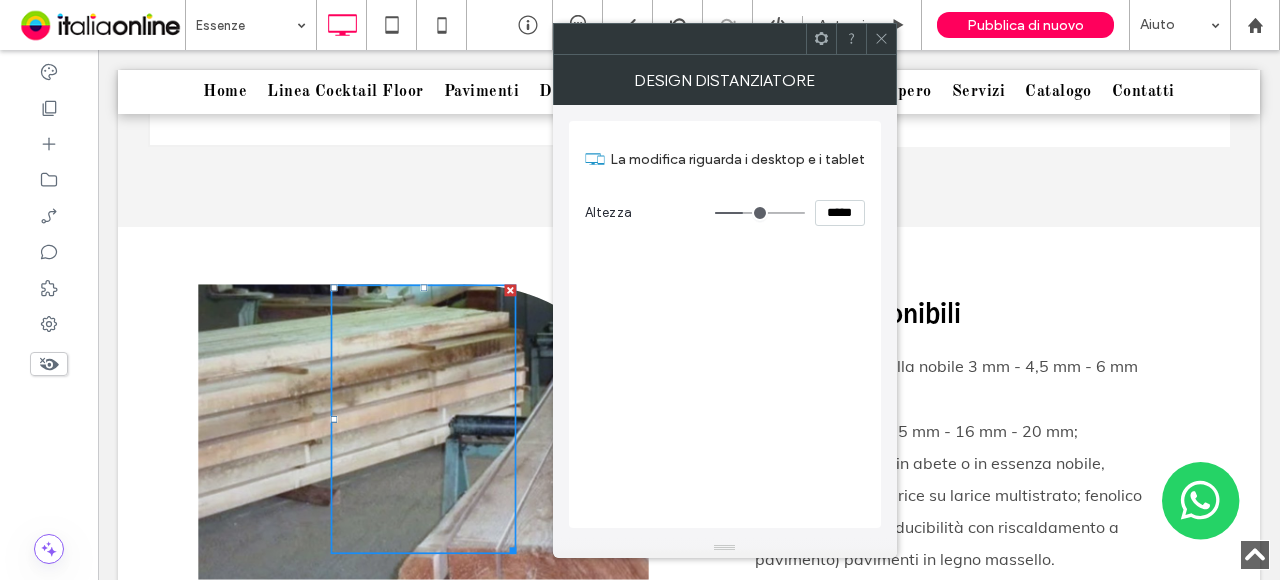 drag, startPoint x: 883, startPoint y: 33, endPoint x: 646, endPoint y: 280, distance: 342.3127 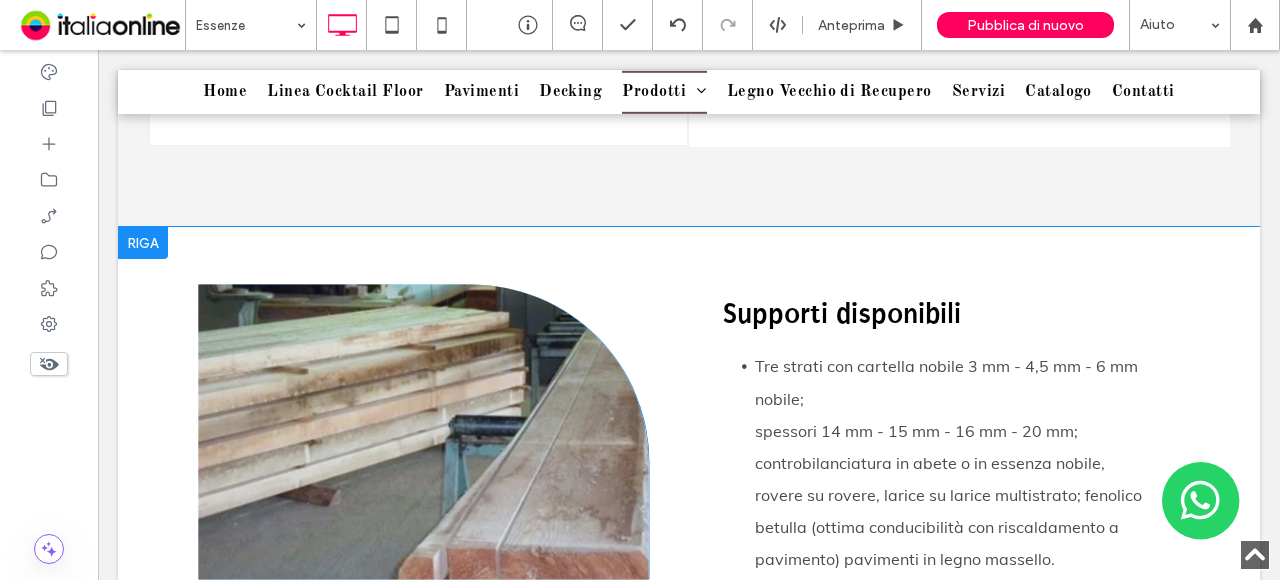 click on "Click To Paste" at bounding box center (423, 432) 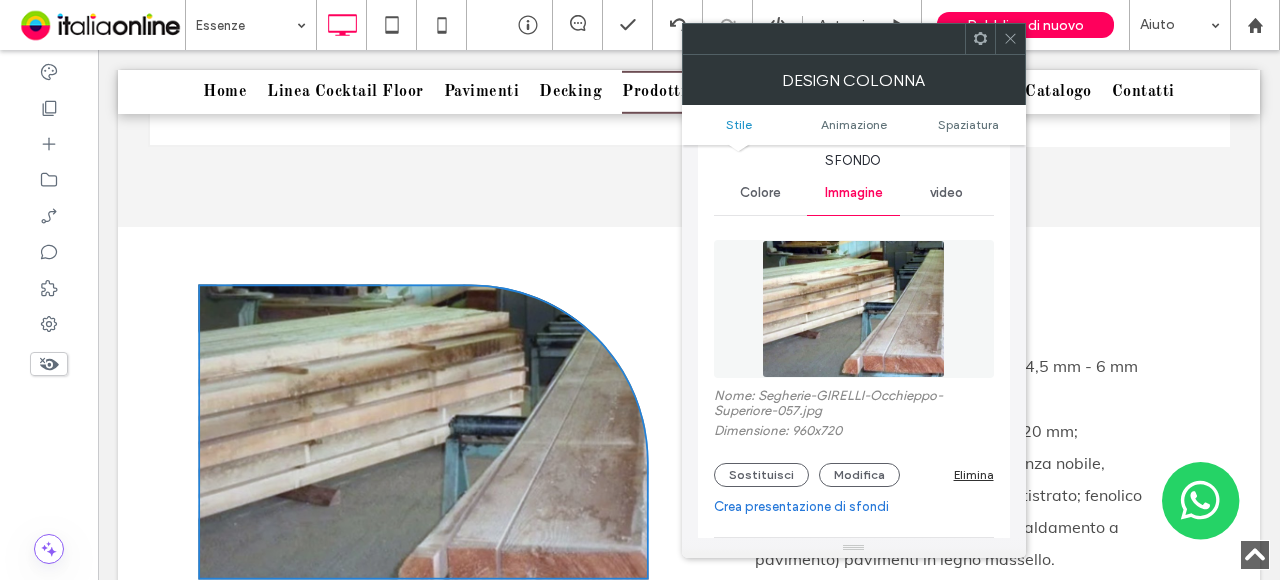 scroll, scrollTop: 100, scrollLeft: 0, axis: vertical 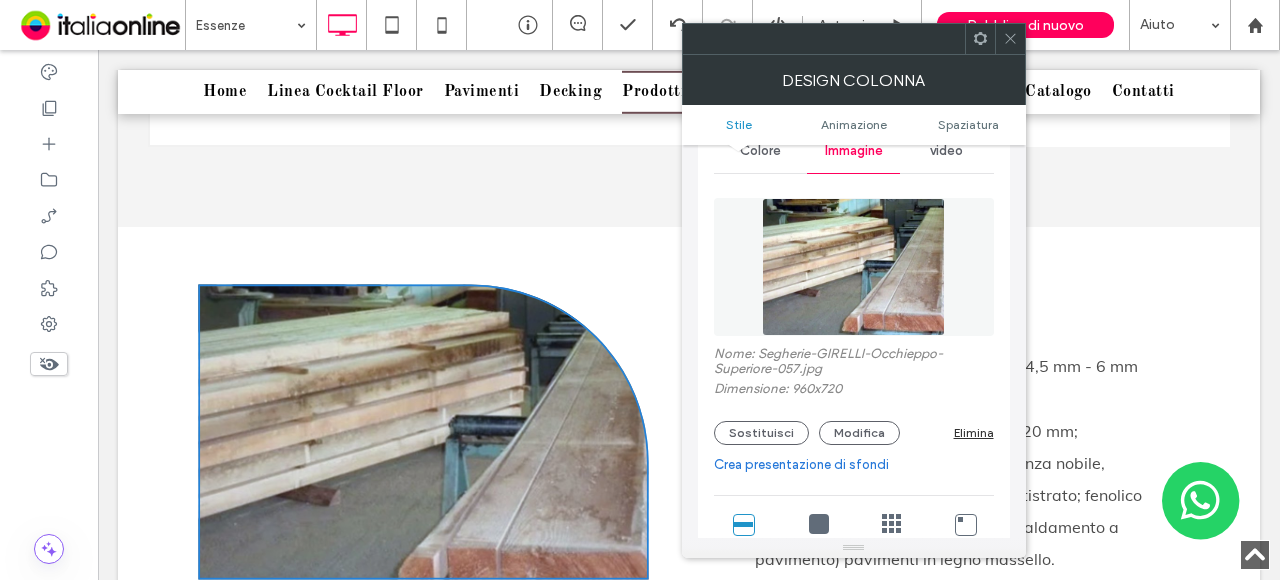 click on "Nome: Segherie-GIRELLI-Occhieppo-Superiore-057.jpg Dimensione: 960x720 Sostituisci Modifica Elimina" at bounding box center (854, 395) 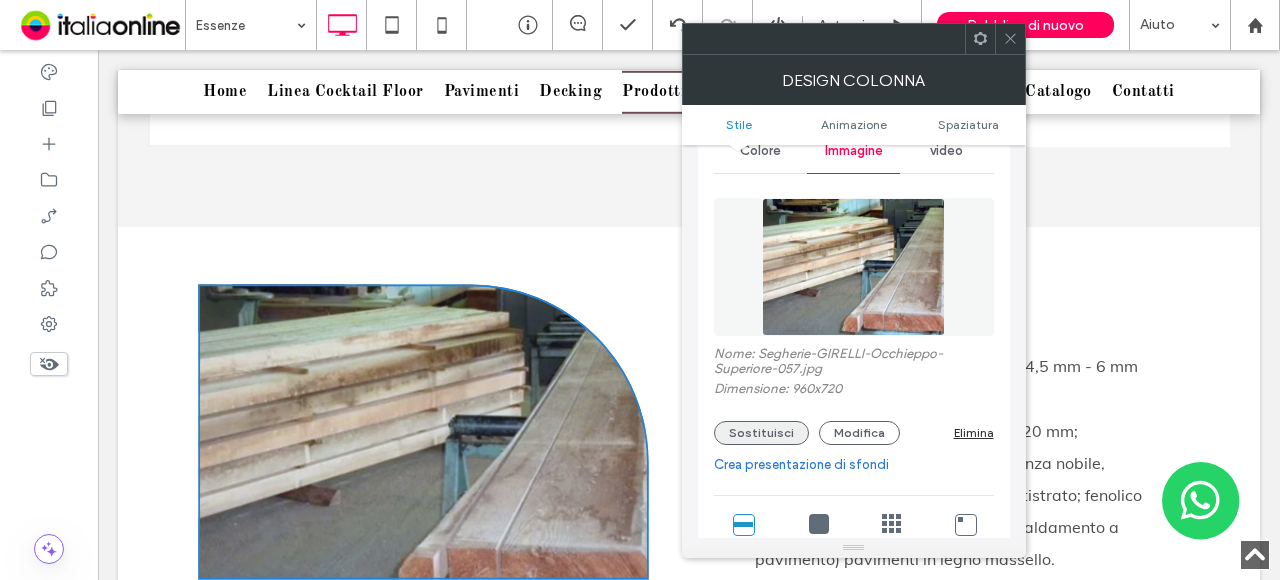 click on "Sostituisci" at bounding box center [761, 433] 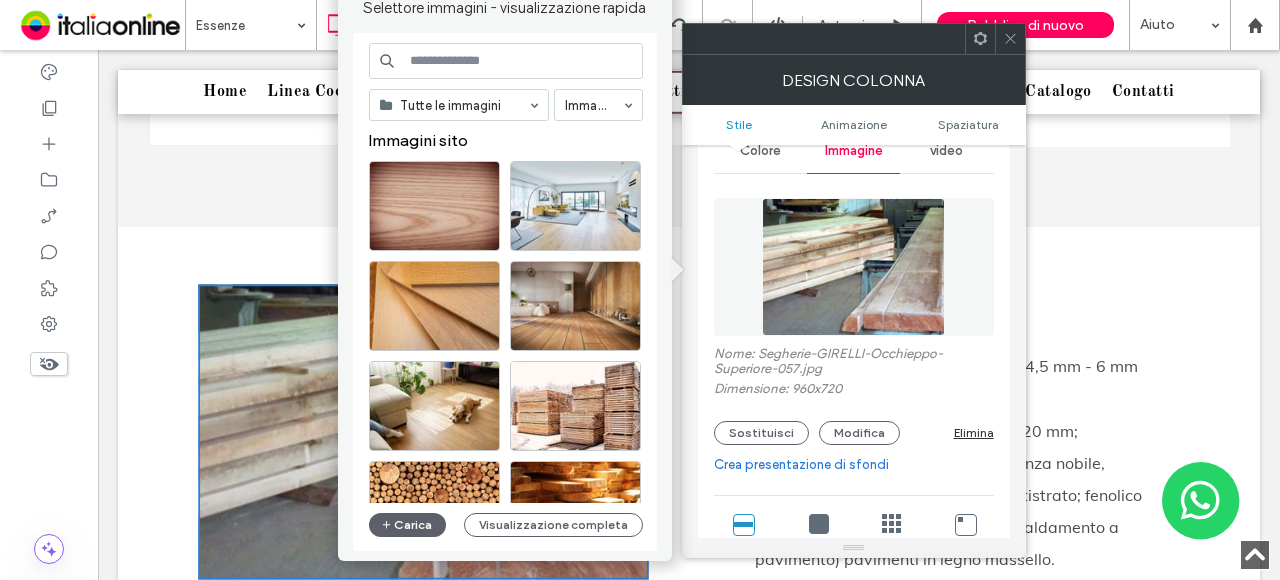 click at bounding box center (506, 61) 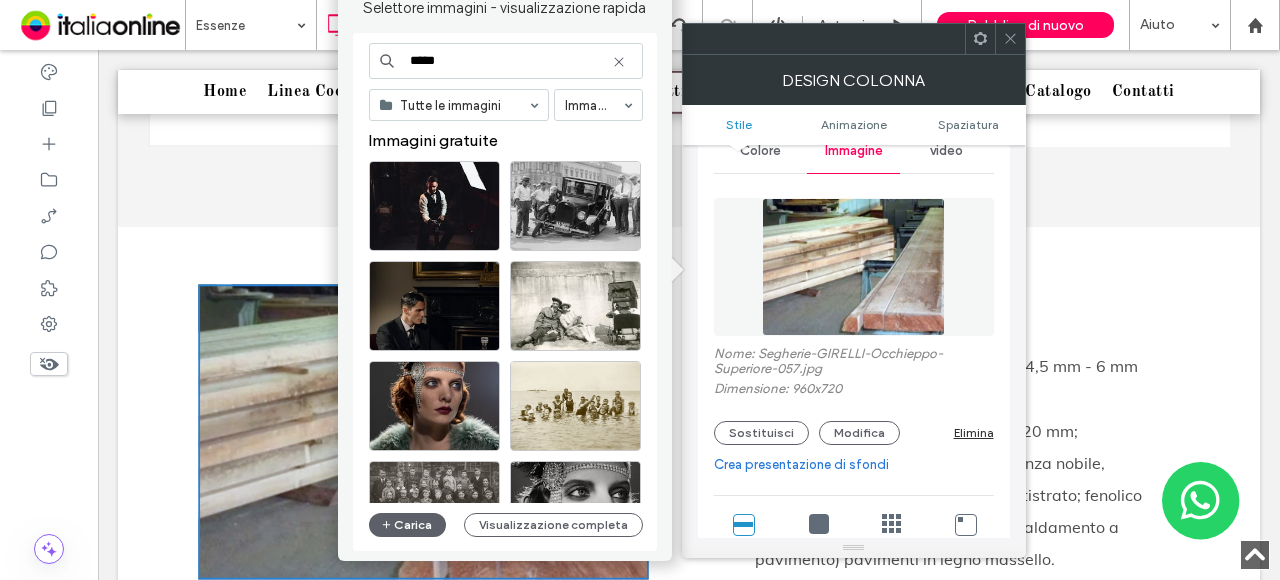 type on "*****" 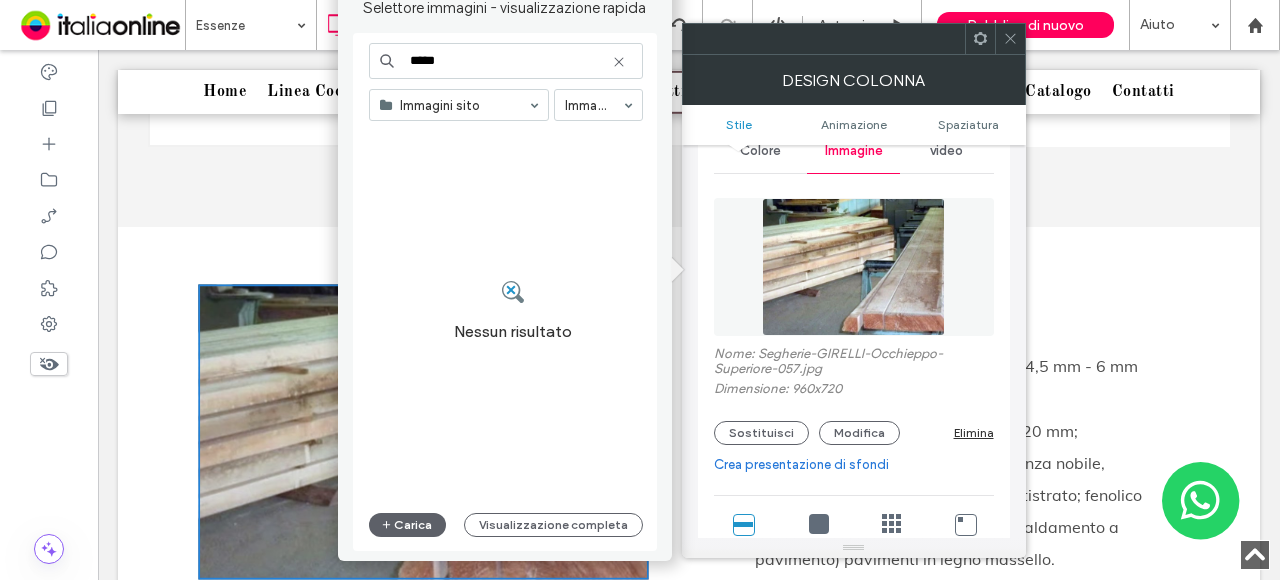 drag, startPoint x: 1019, startPoint y: 39, endPoint x: 978, endPoint y: 69, distance: 50.803543 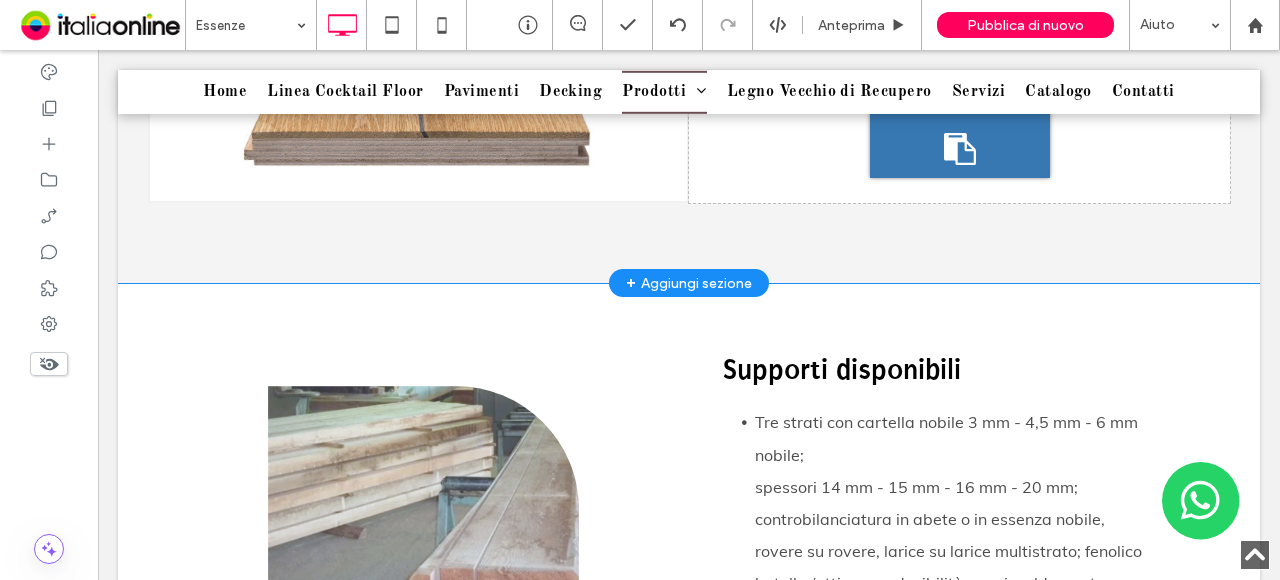 scroll, scrollTop: 4766, scrollLeft: 0, axis: vertical 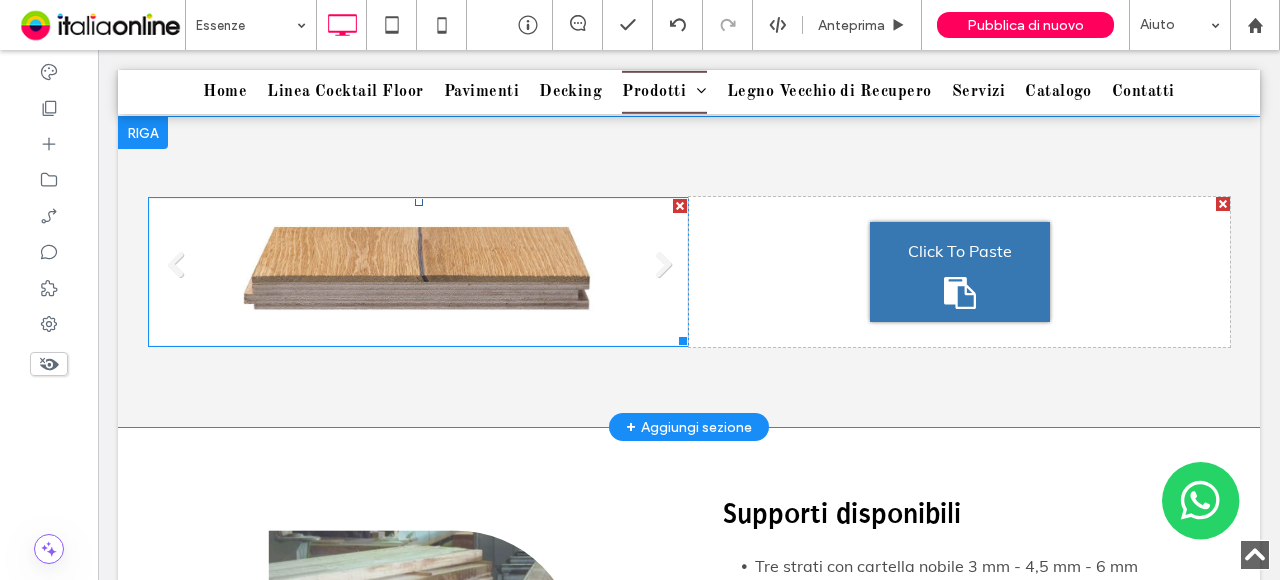 click on "Titolo diapositiva
Scrivi qui la tua didascalia
Pulsante" at bounding box center (418, 272) 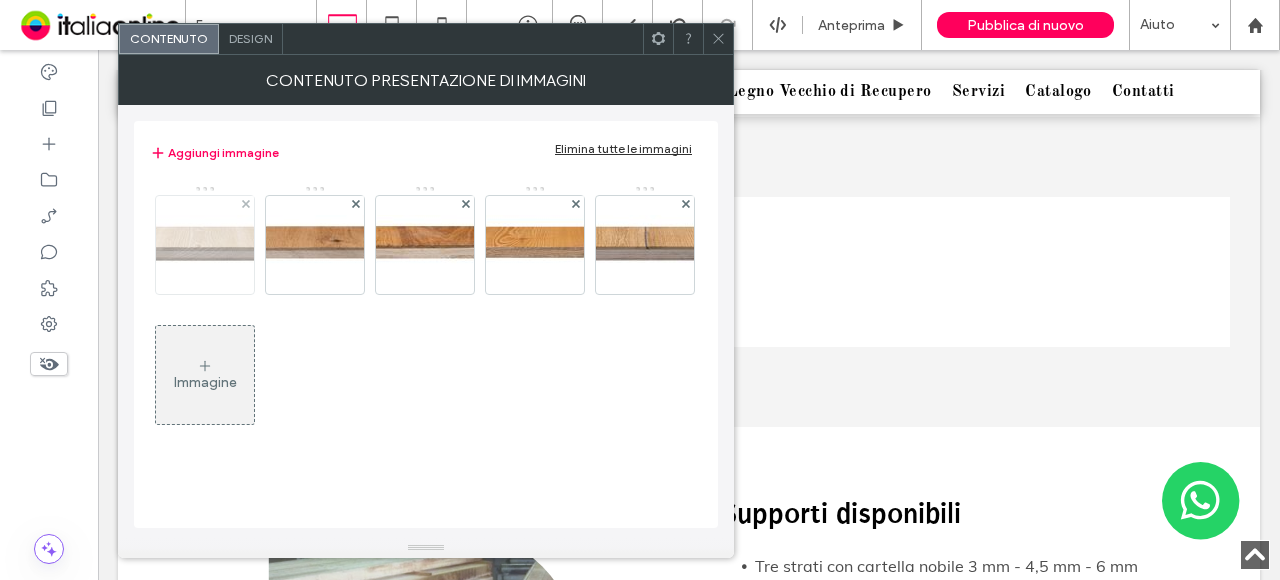 click at bounding box center (205, 245) 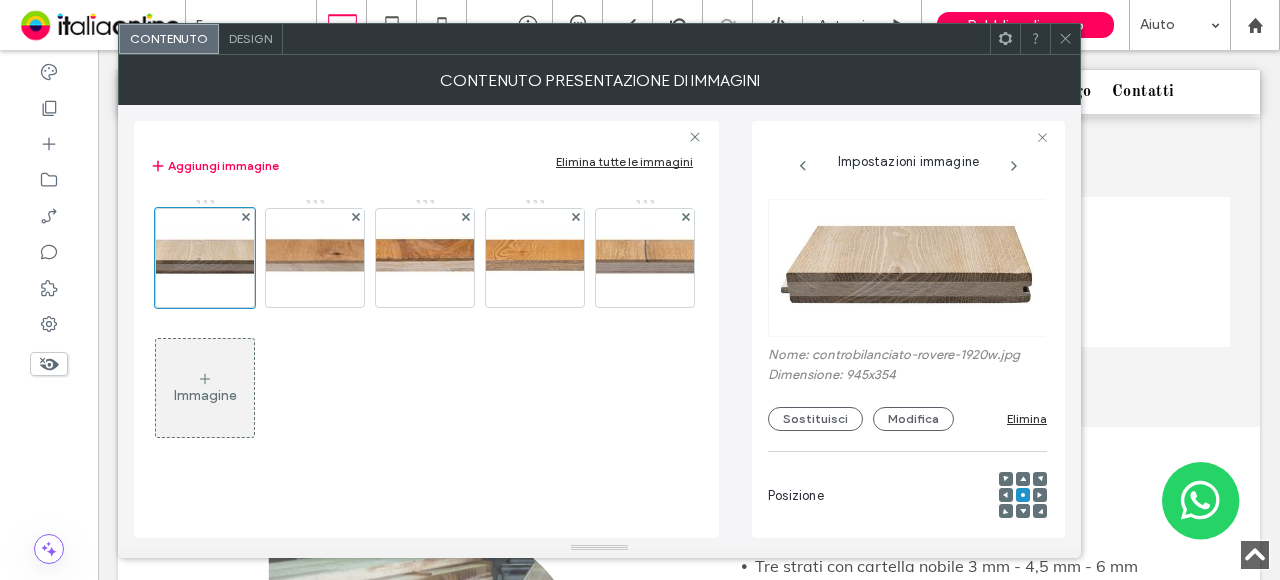 click on "Nome: controbilanciato-rovere-1920w.jpg" at bounding box center (907, 357) 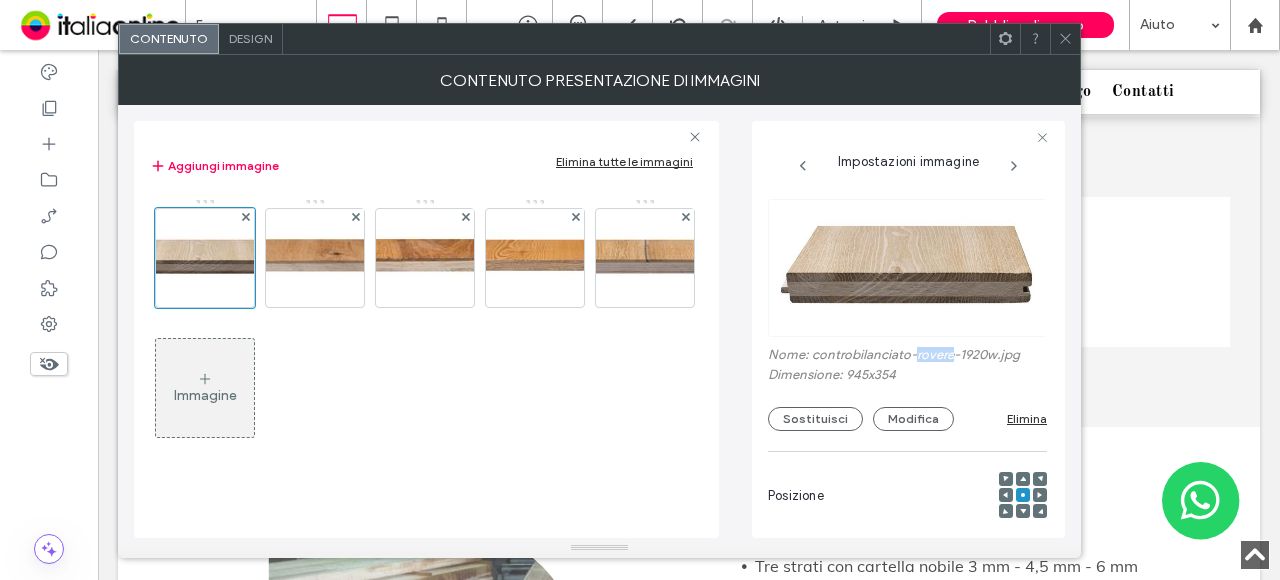 click on "Nome: controbilanciato-rovere-1920w.jpg" at bounding box center [907, 357] 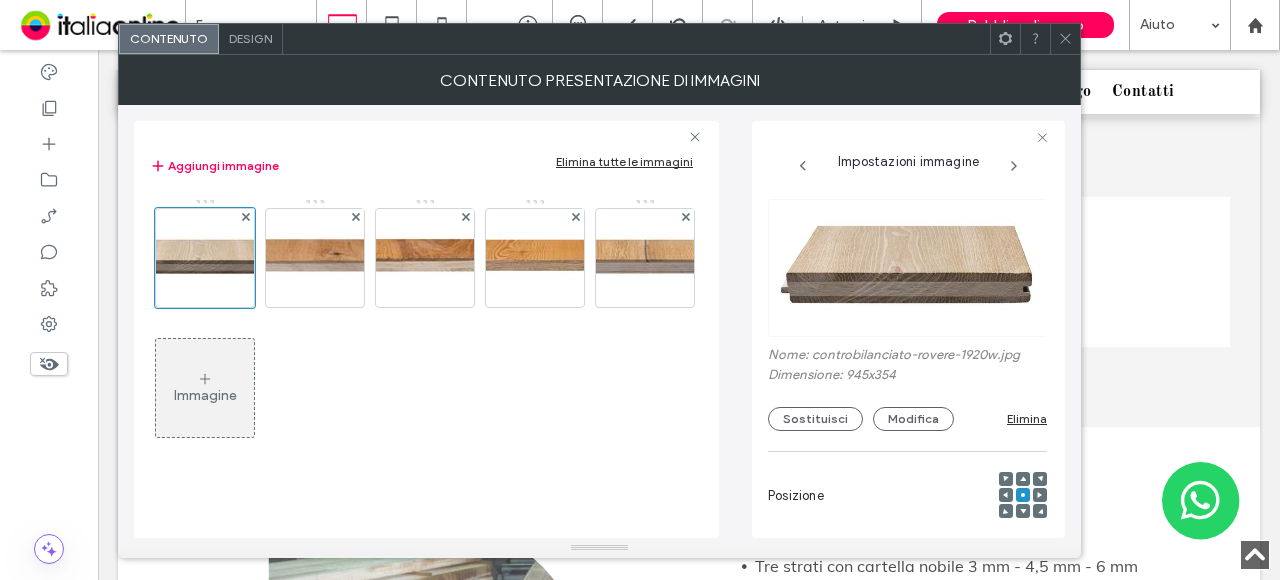 click on "Nome: controbilanciato-rovere-1920w.jpg" at bounding box center [907, 357] 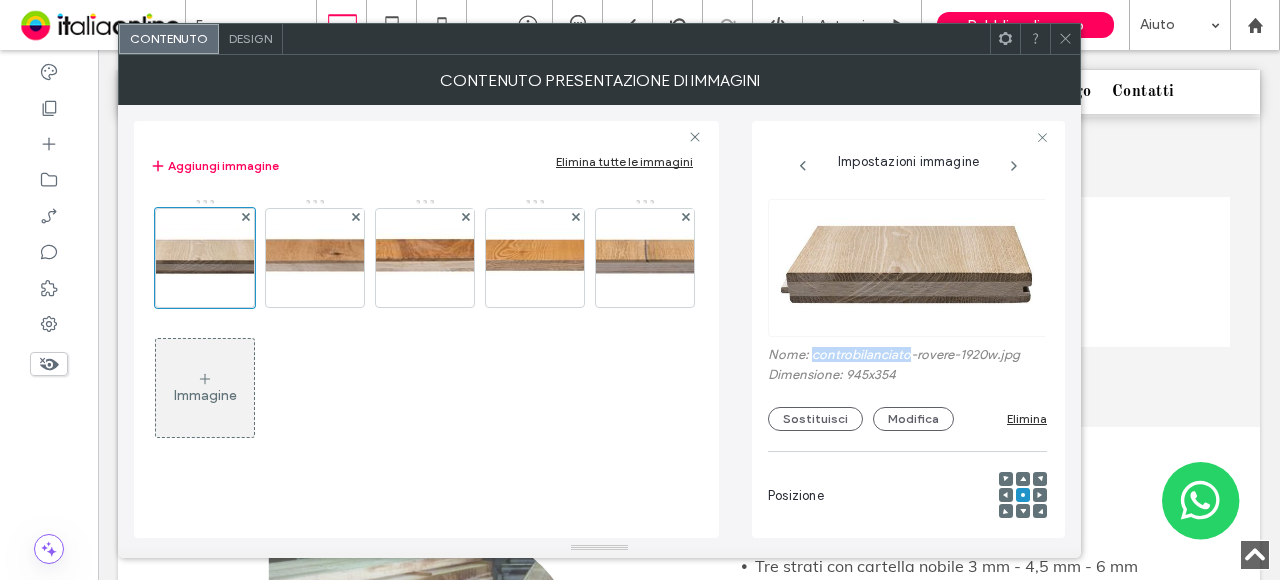 click on "Nome: controbilanciato-rovere-1920w.jpg" at bounding box center (907, 357) 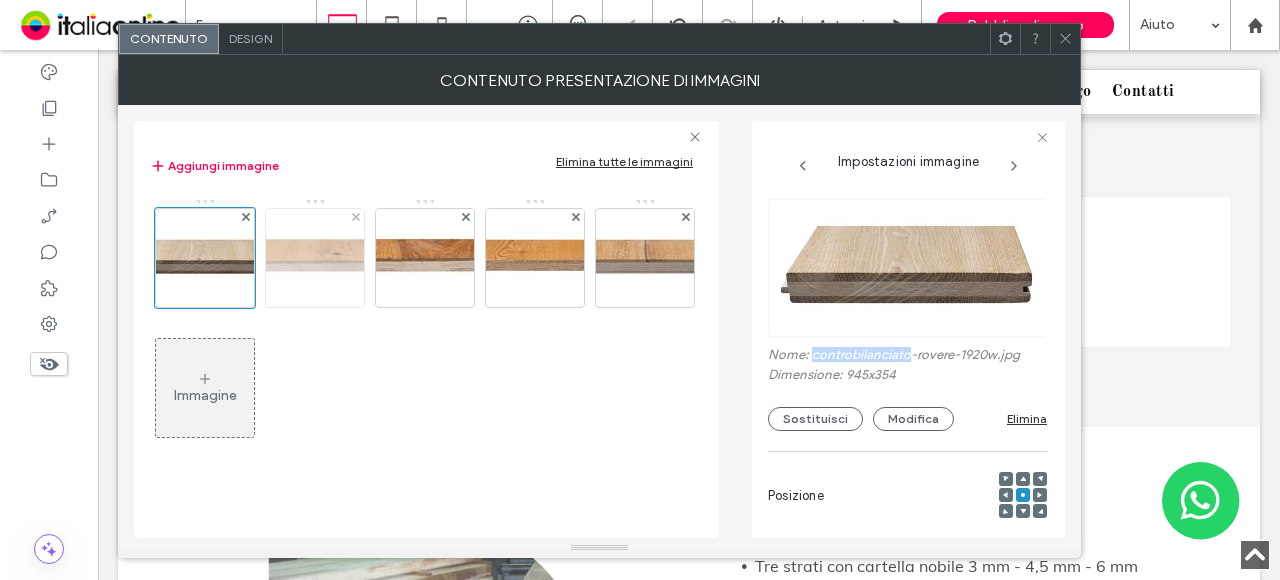 click at bounding box center [315, 258] 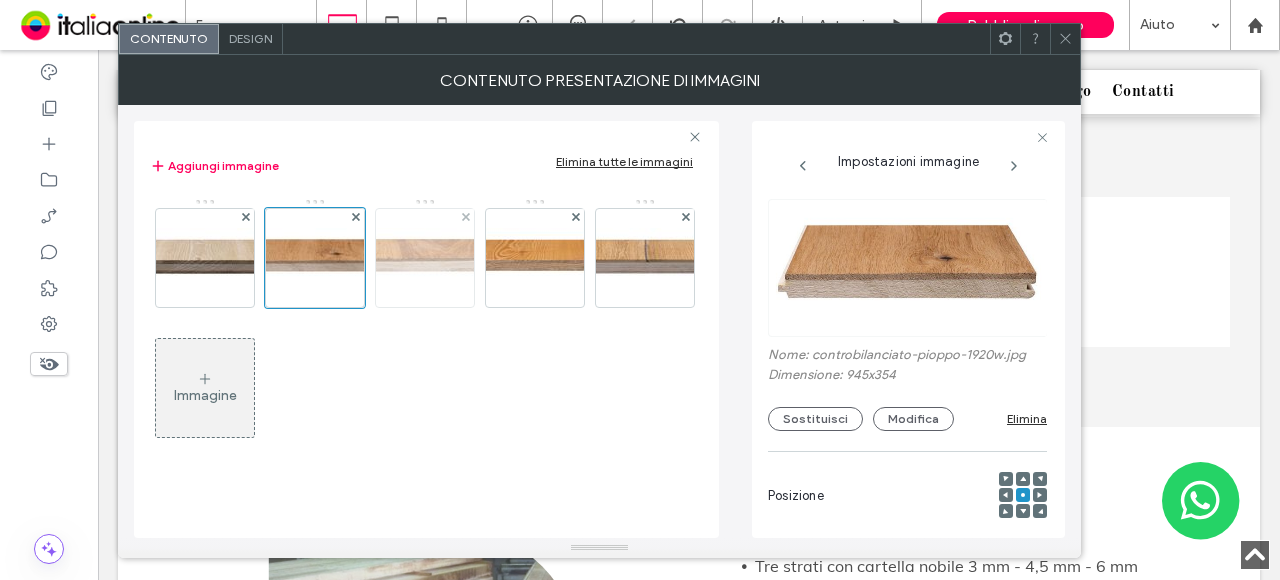 click at bounding box center [425, 258] 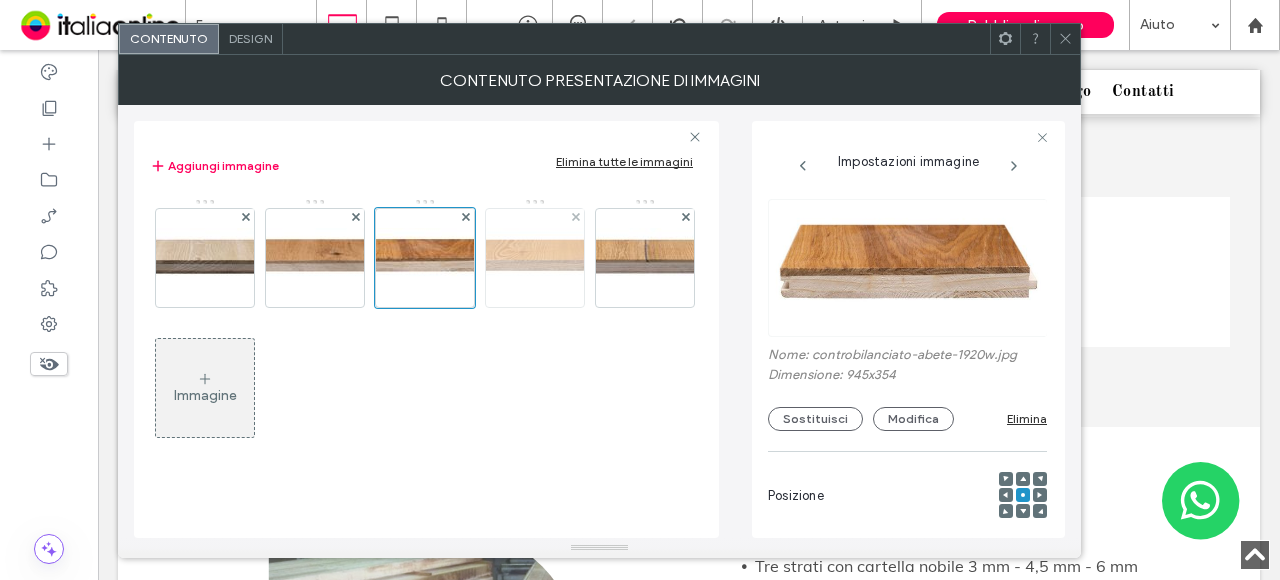 click at bounding box center [535, 258] 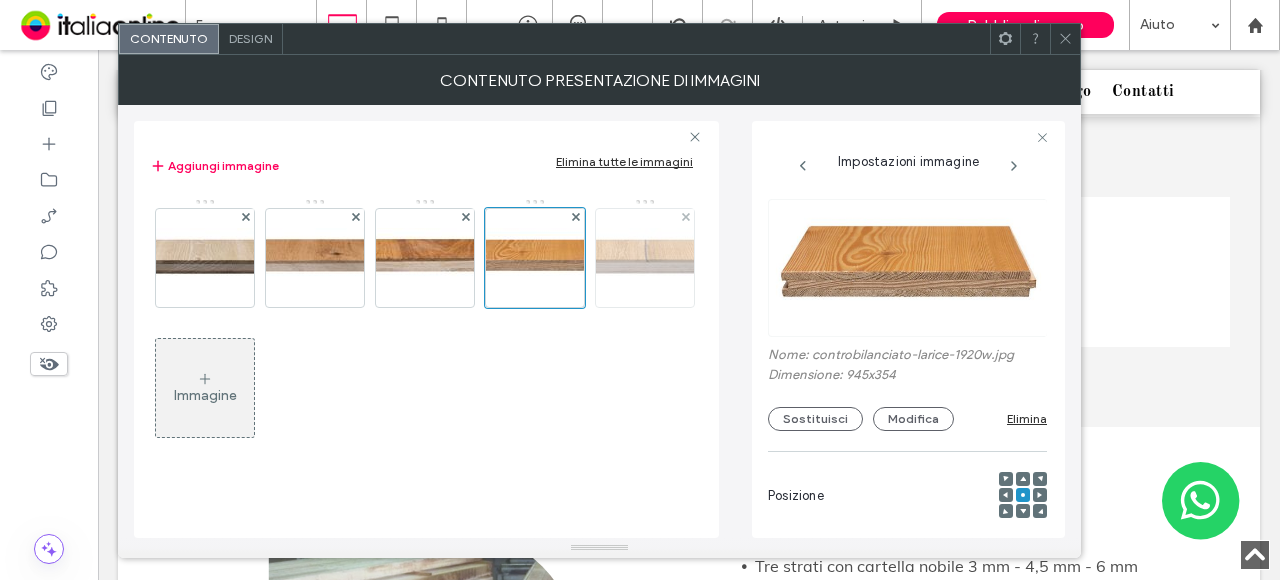 click at bounding box center [645, 258] 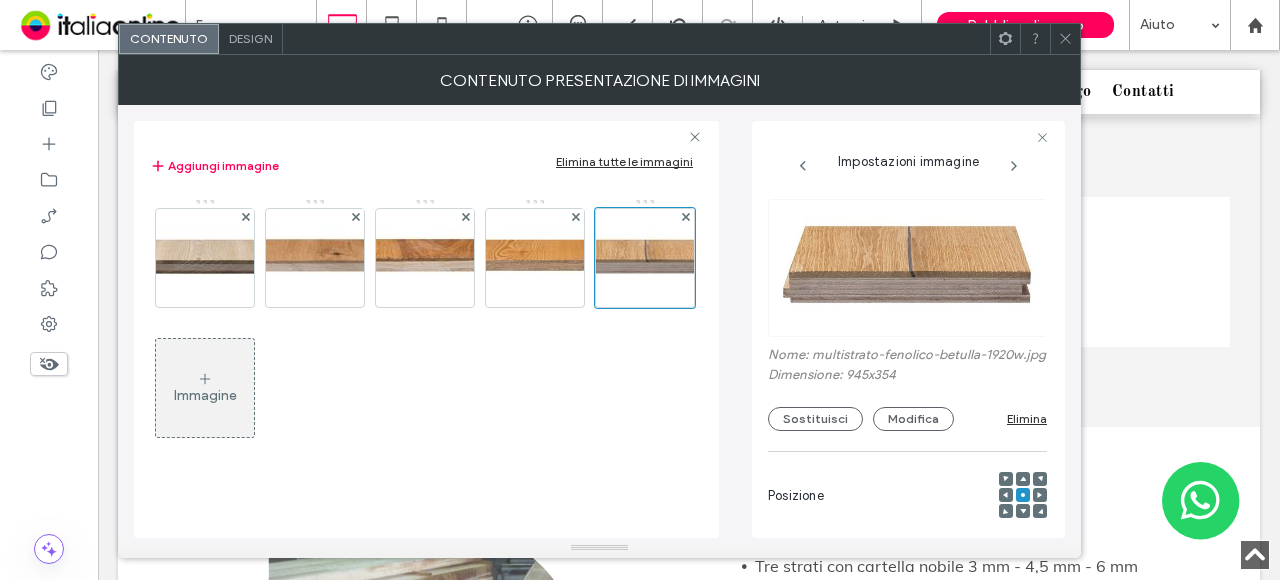 click 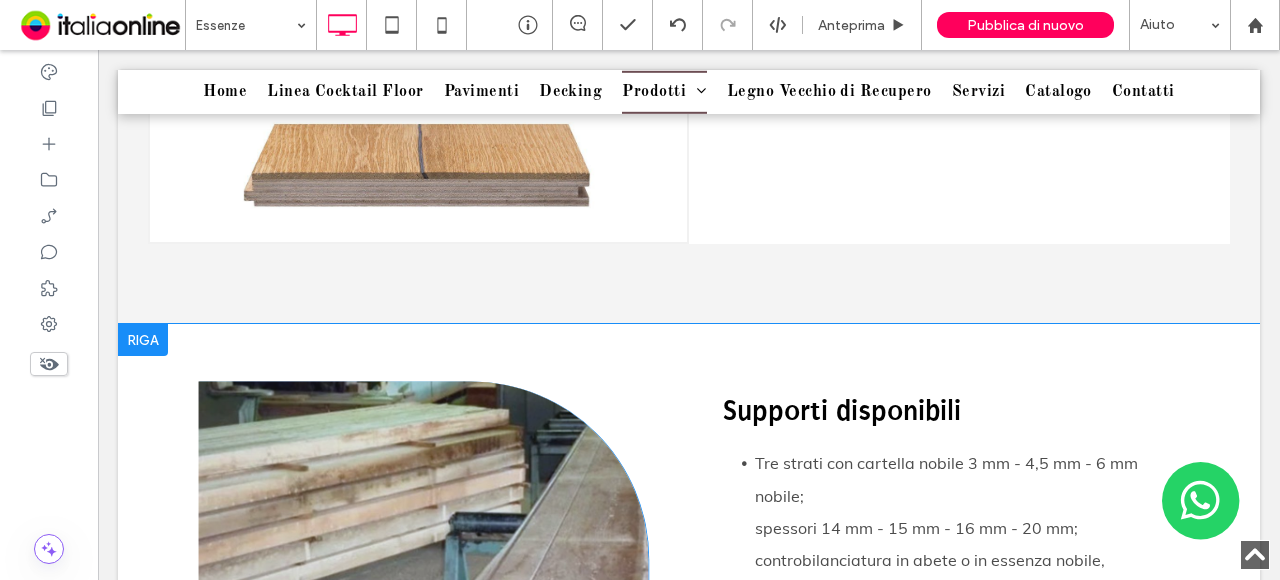 scroll, scrollTop: 4966, scrollLeft: 0, axis: vertical 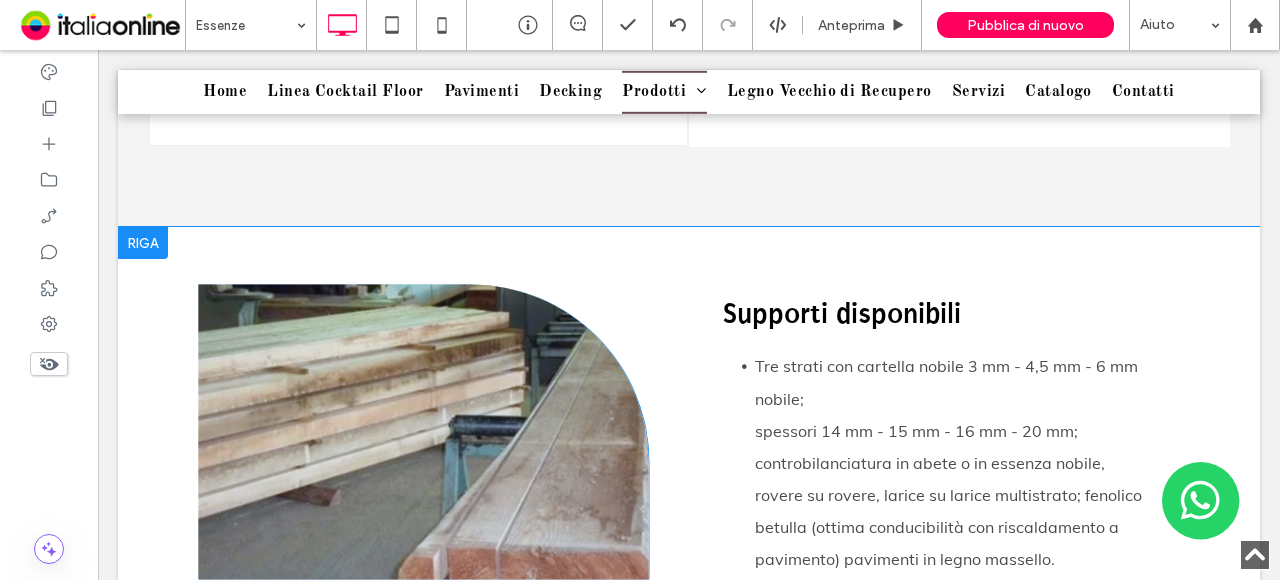 click on "Click To Paste" at bounding box center (423, 432) 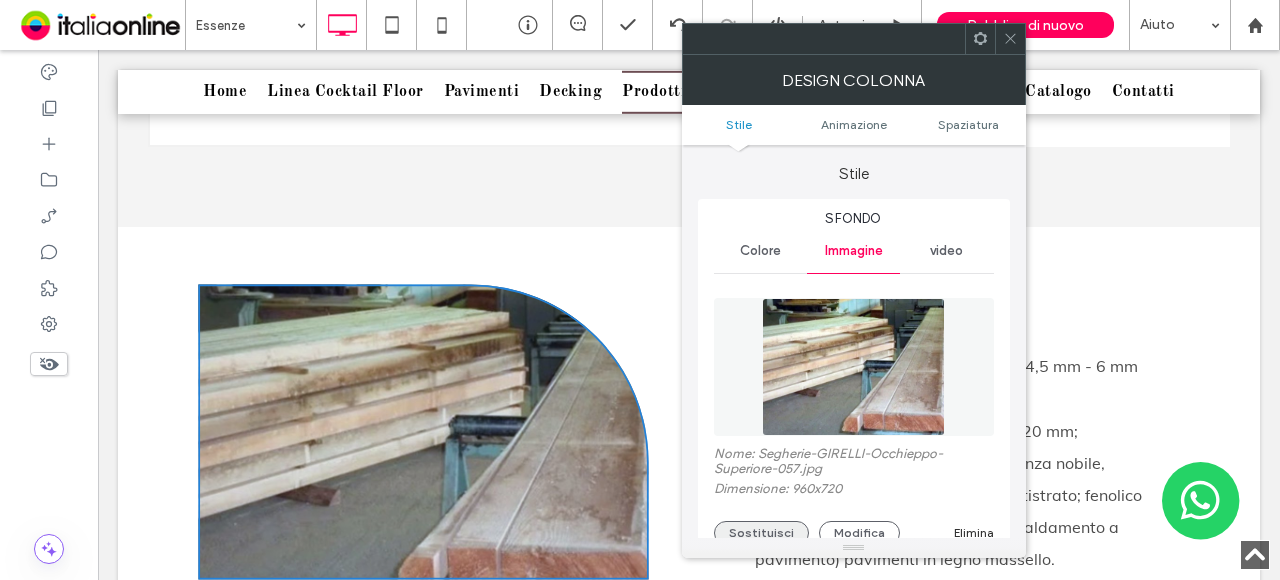 click on "Sostituisci" at bounding box center [761, 533] 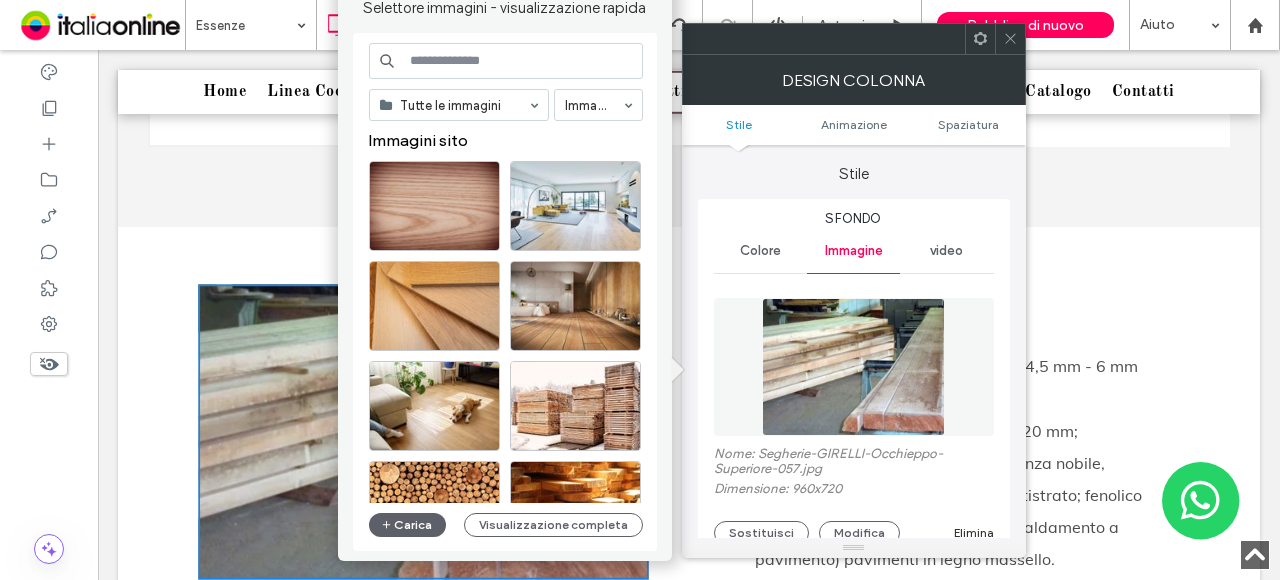 click at bounding box center [506, 61] 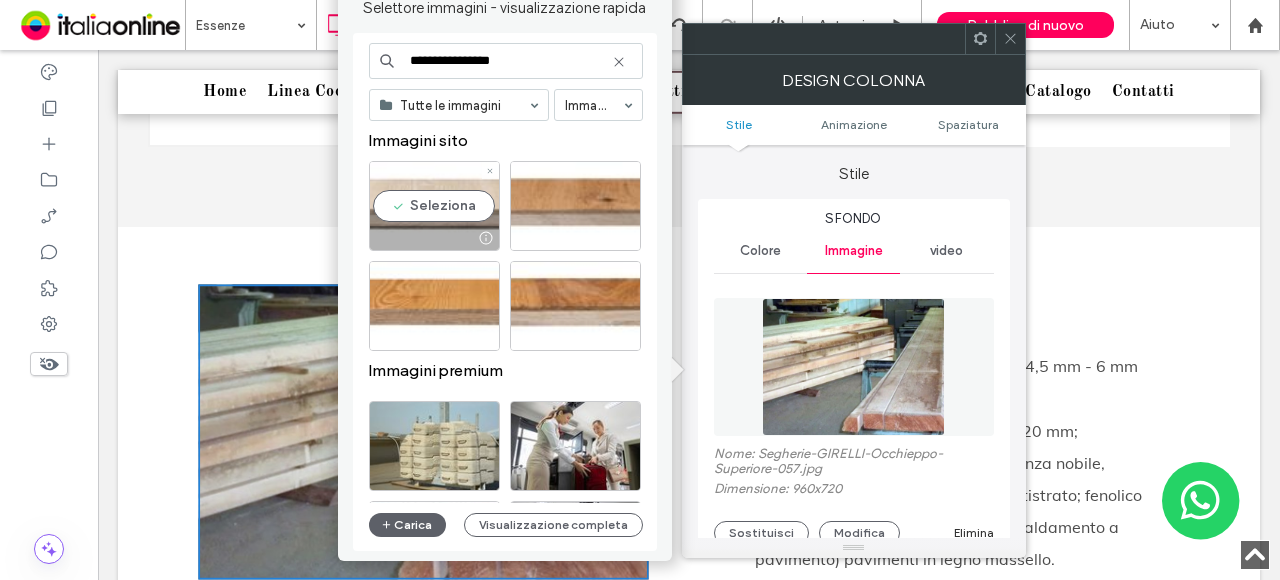 type on "**********" 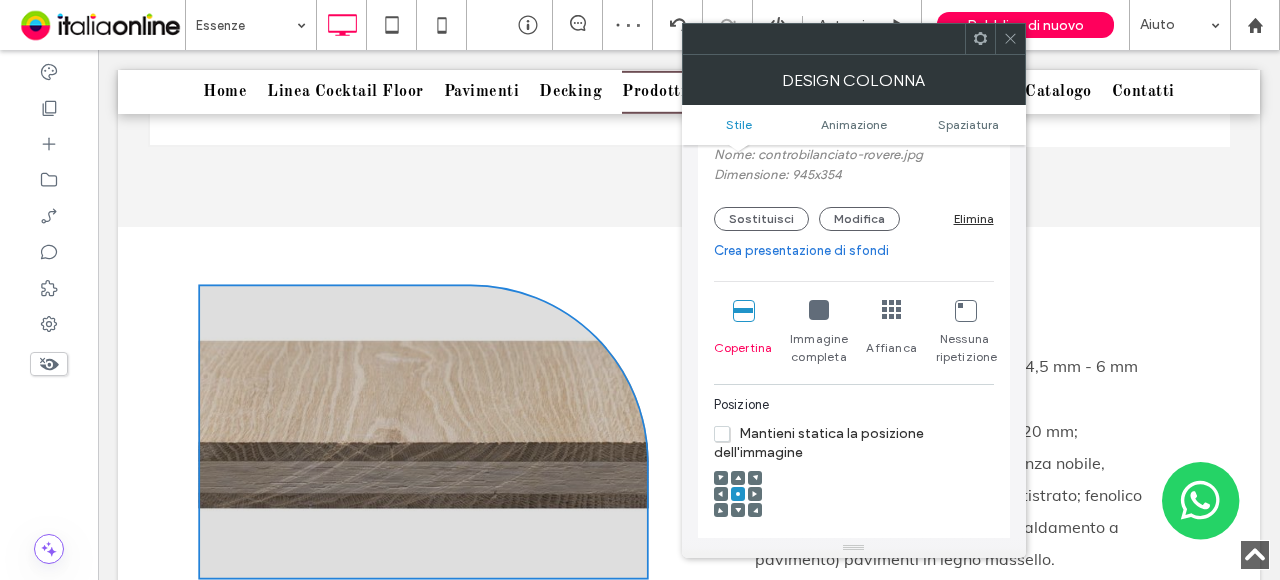 scroll, scrollTop: 300, scrollLeft: 0, axis: vertical 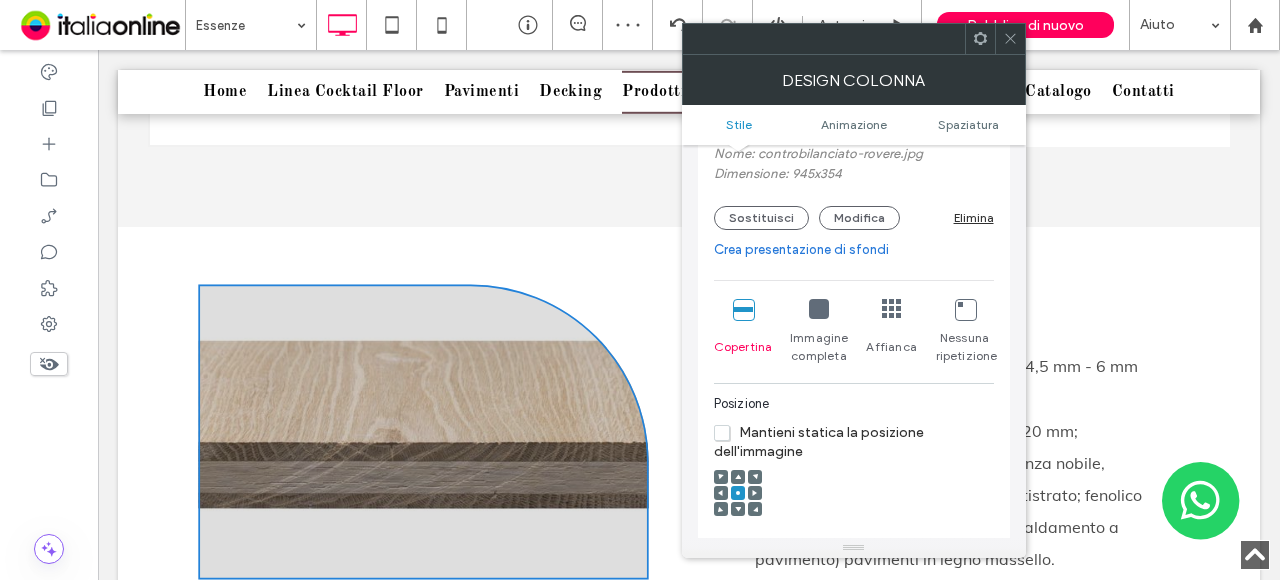 click on "Crea presentazione di sfondi" at bounding box center (854, 250) 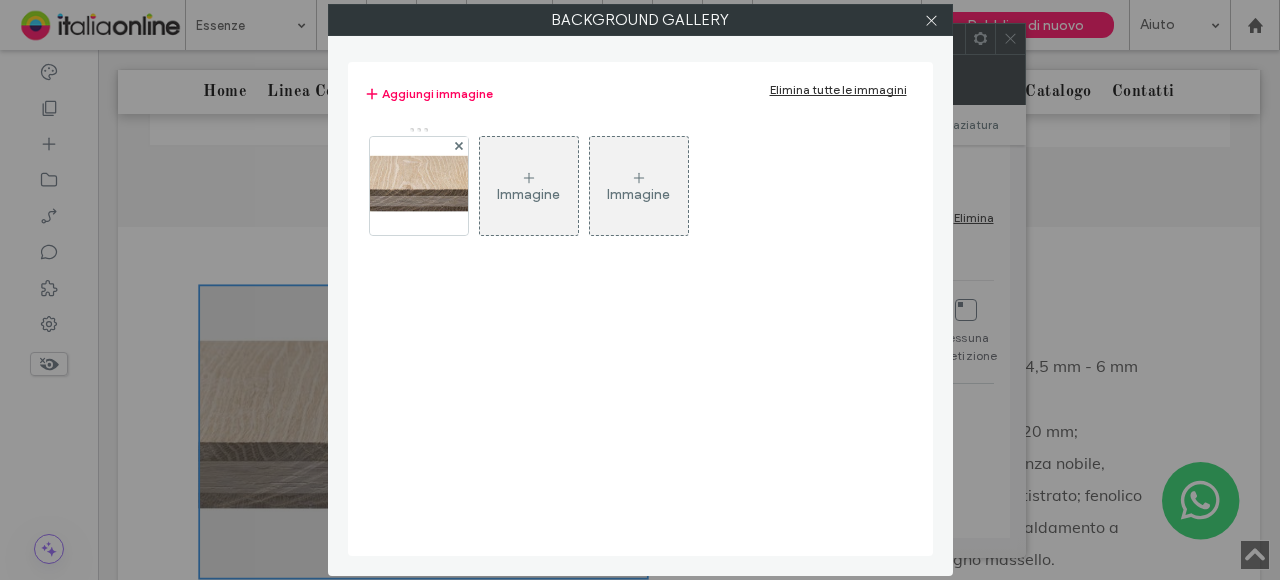 click on "Immagine" at bounding box center [528, 194] 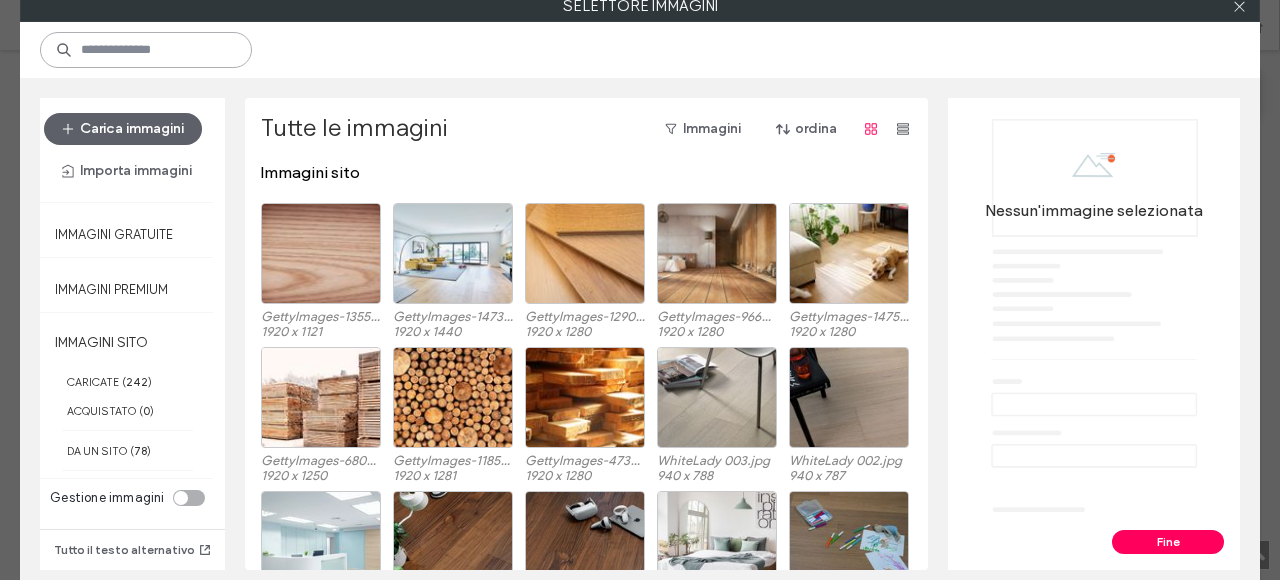 click at bounding box center [146, 50] 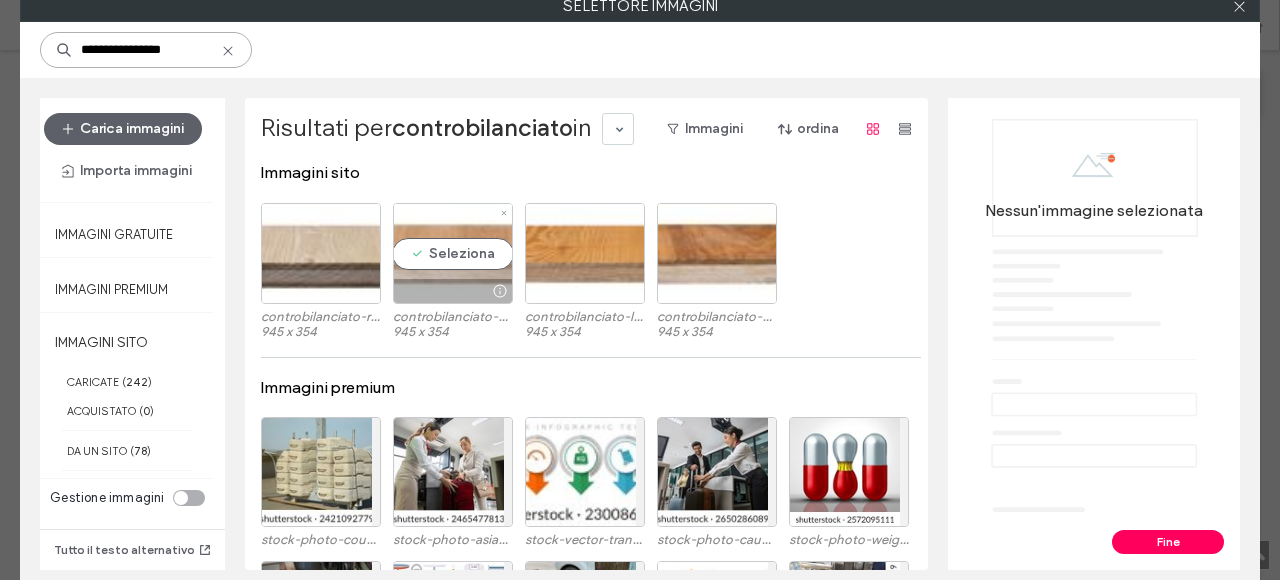 type on "**********" 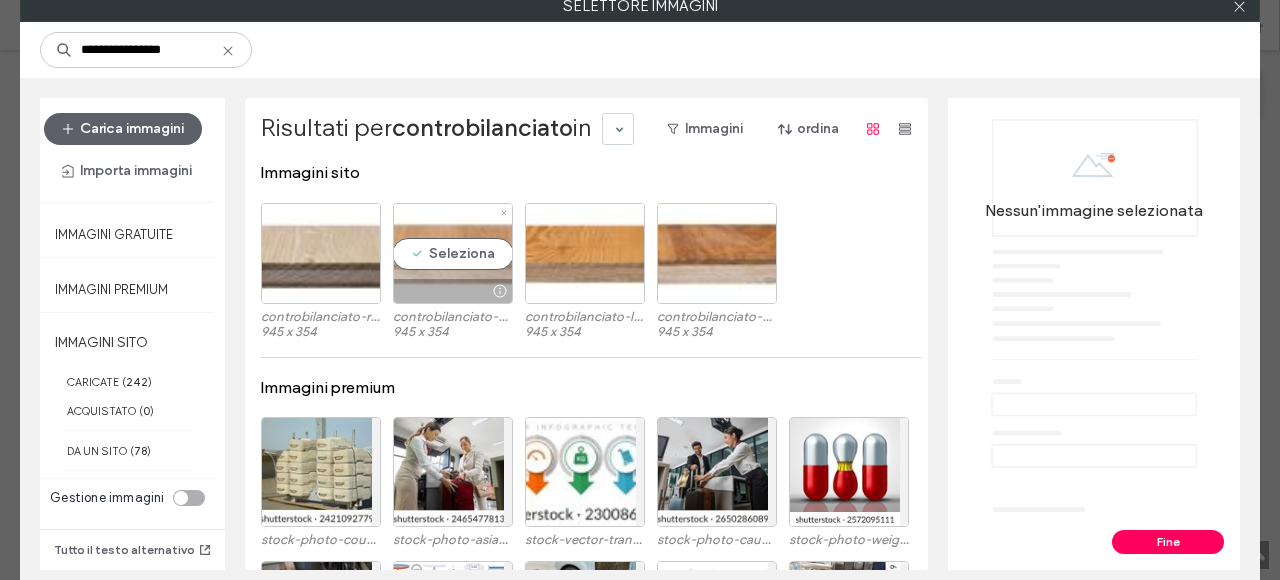 click on "Seleziona" at bounding box center [453, 253] 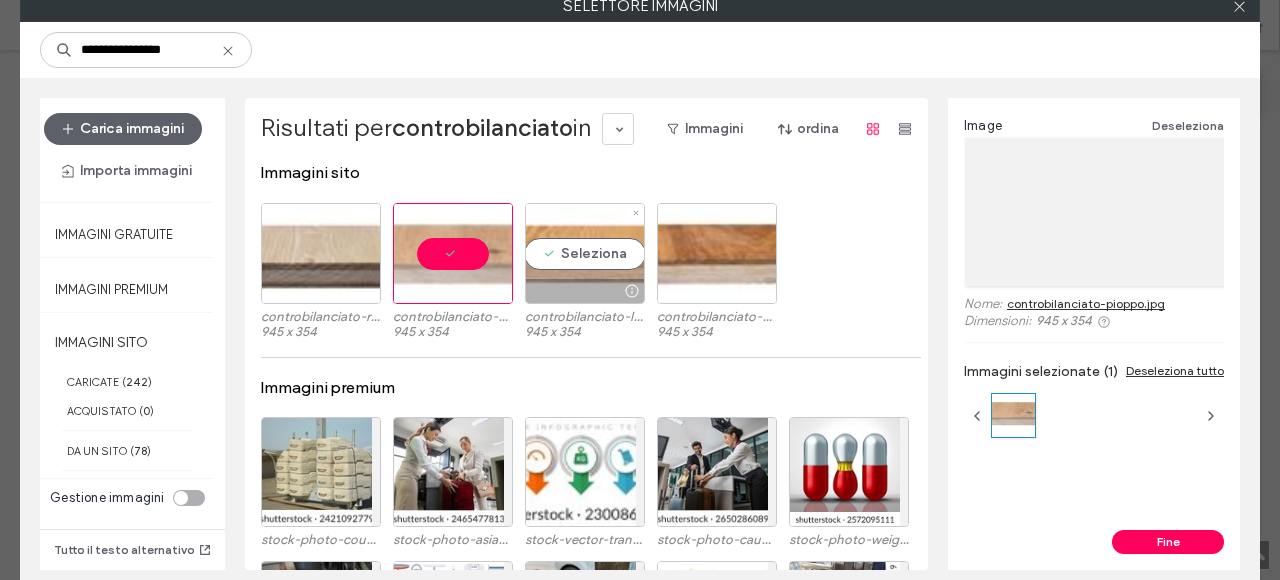 click on "Seleziona" at bounding box center [585, 253] 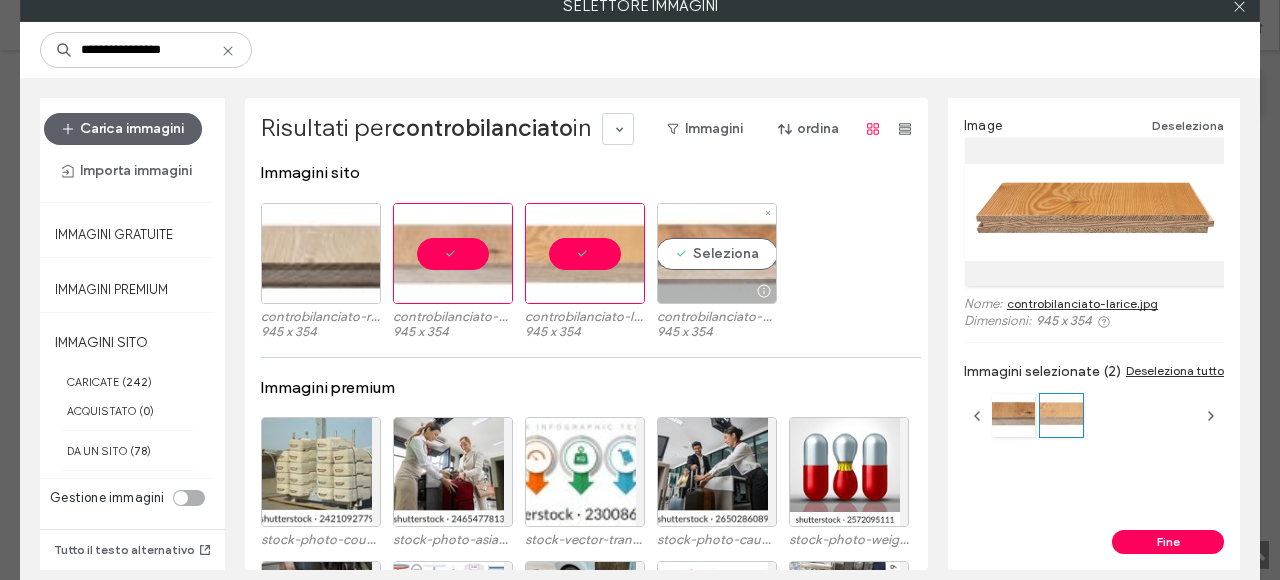 click on "Seleziona" at bounding box center [717, 253] 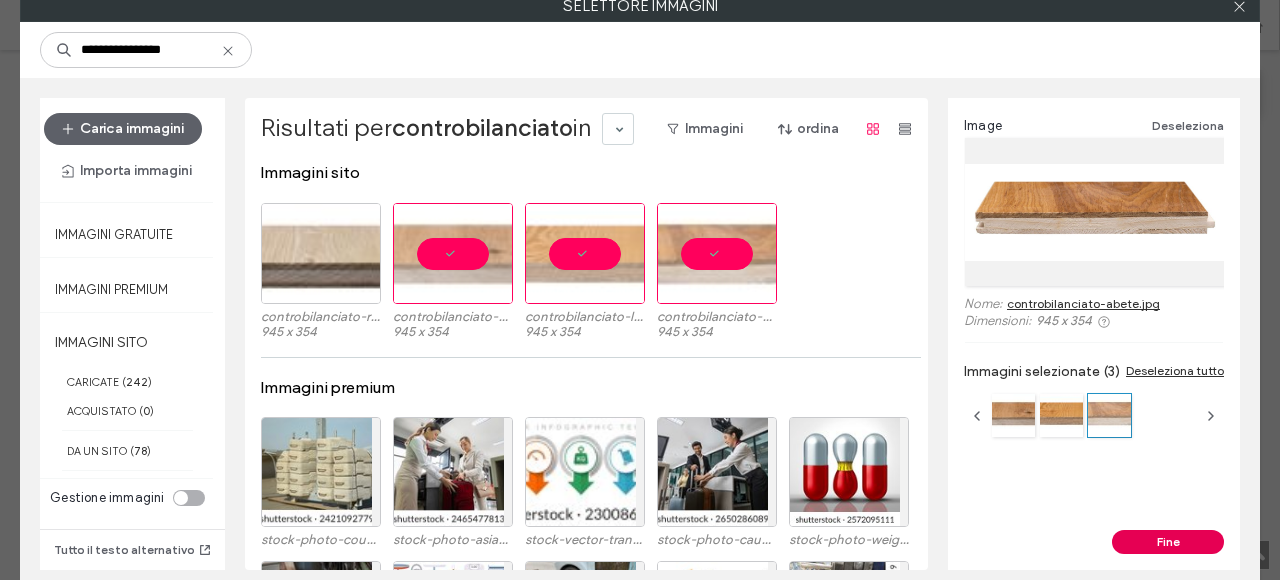click on "Fine" at bounding box center (1168, 542) 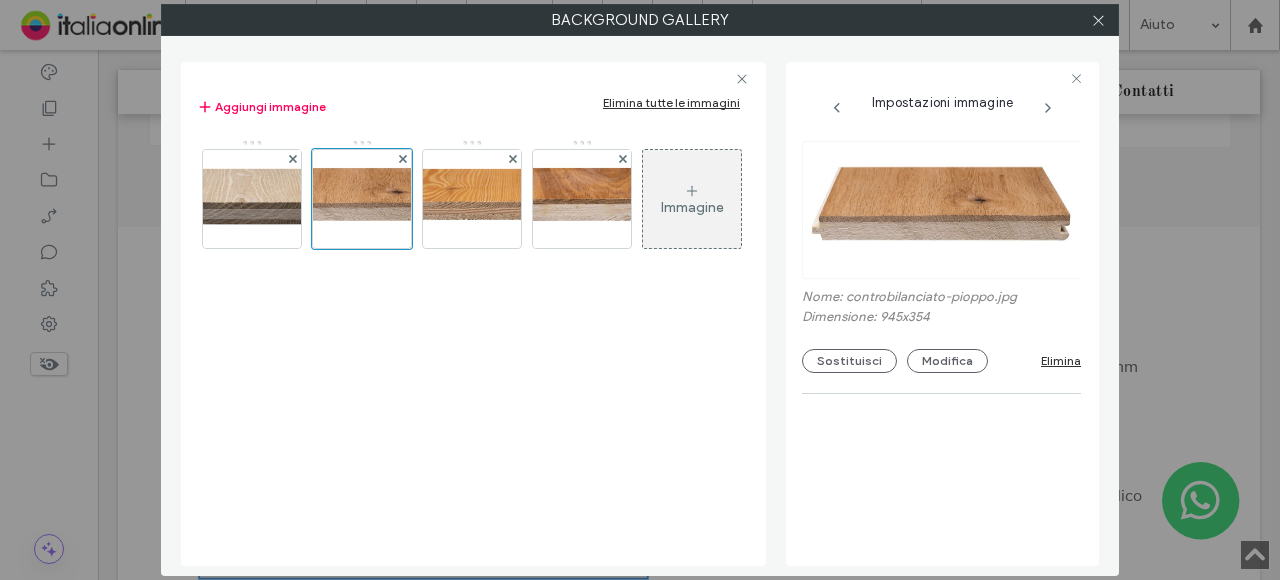 scroll, scrollTop: 279, scrollLeft: 0, axis: vertical 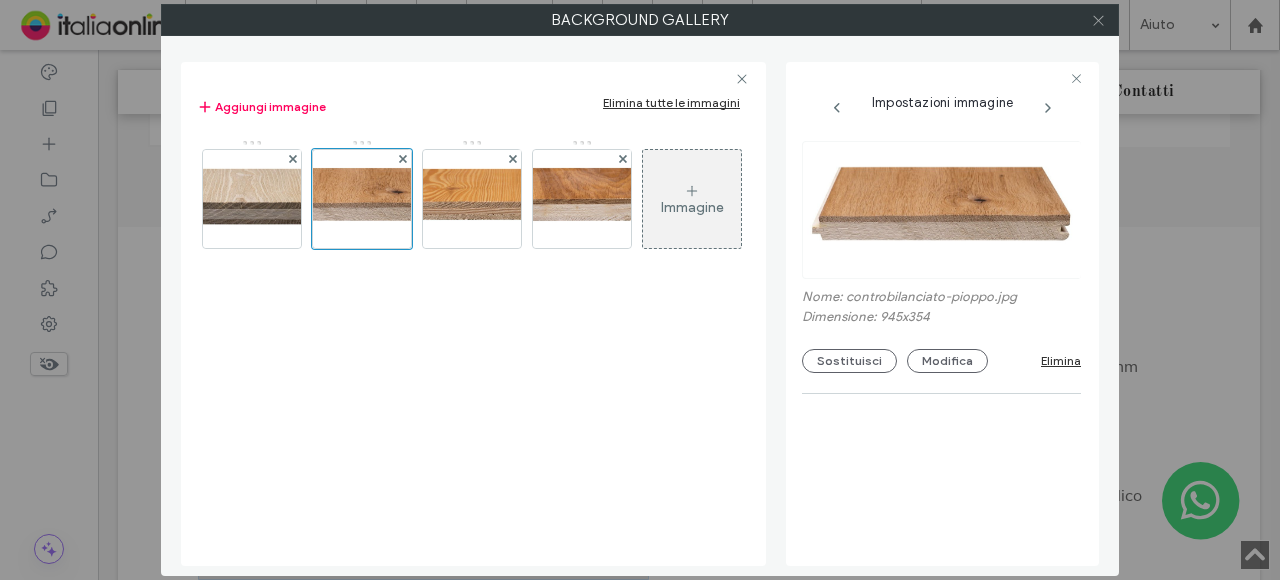 click 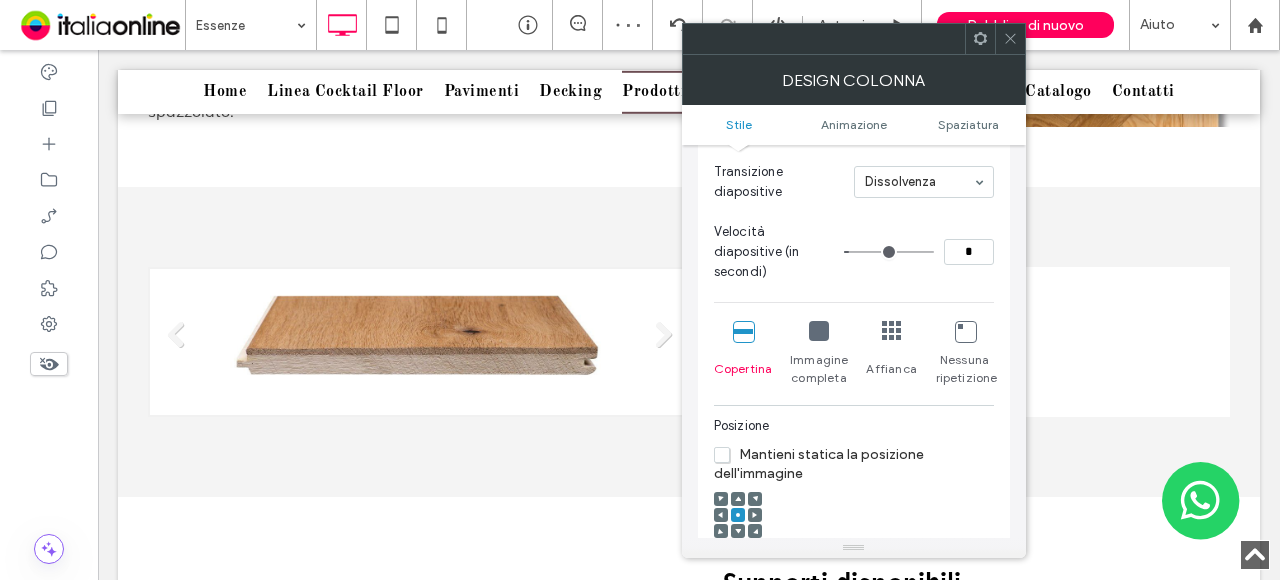 scroll, scrollTop: 4466, scrollLeft: 0, axis: vertical 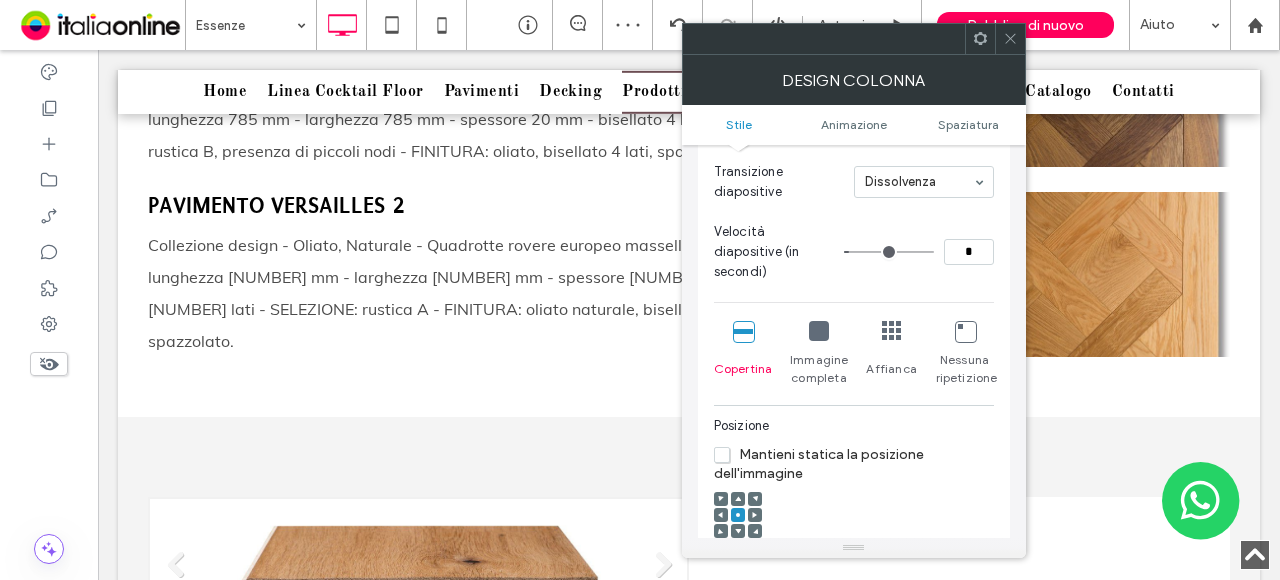 click on "Titolo diapositiva
Scrivi qui la tua didascalia
Pulsante" at bounding box center (418, 572) 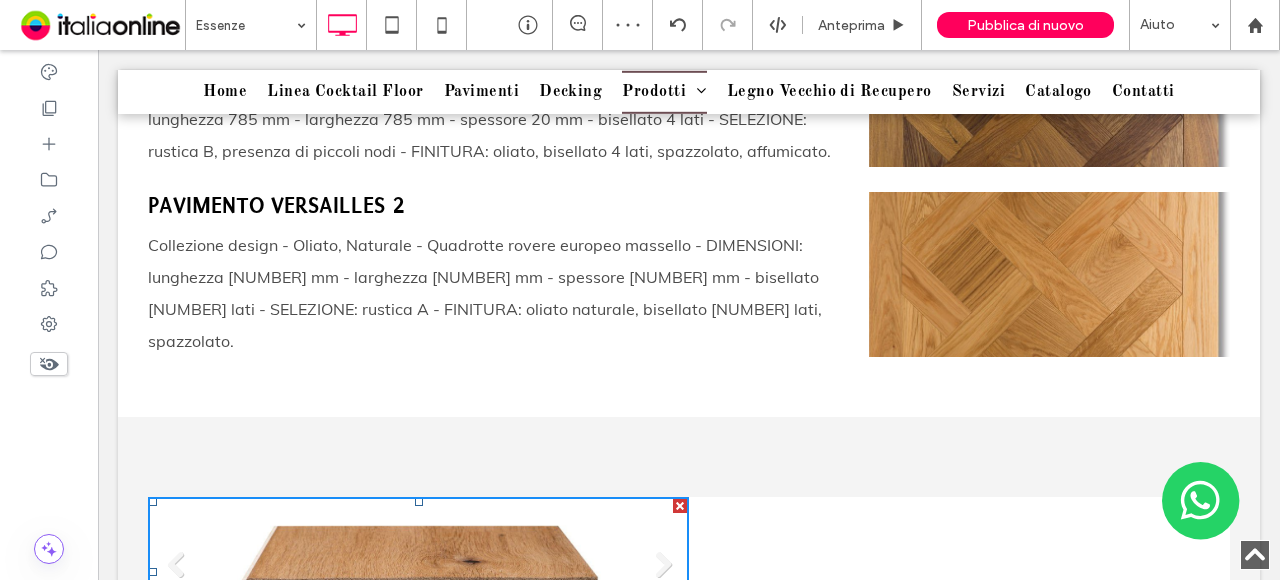 click on "Titolo diapositiva
Scrivi qui la tua didascalia
Pulsante" at bounding box center (418, 572) 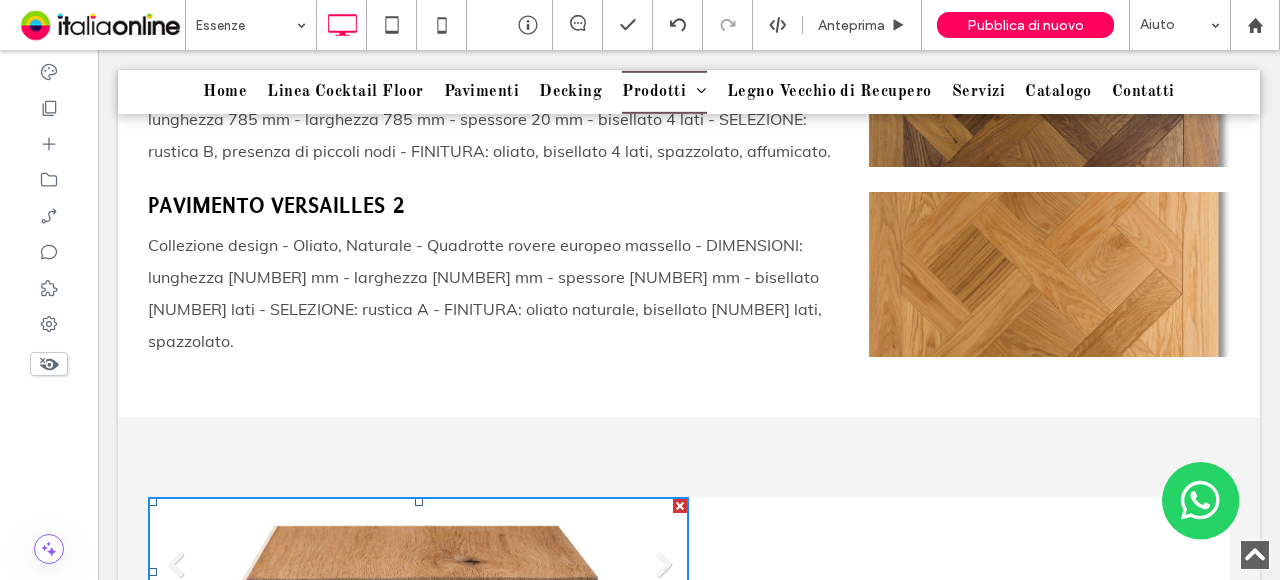 click on "Titolo diapositiva
Scrivi qui la tua didascalia
Pulsante" at bounding box center [418, 572] 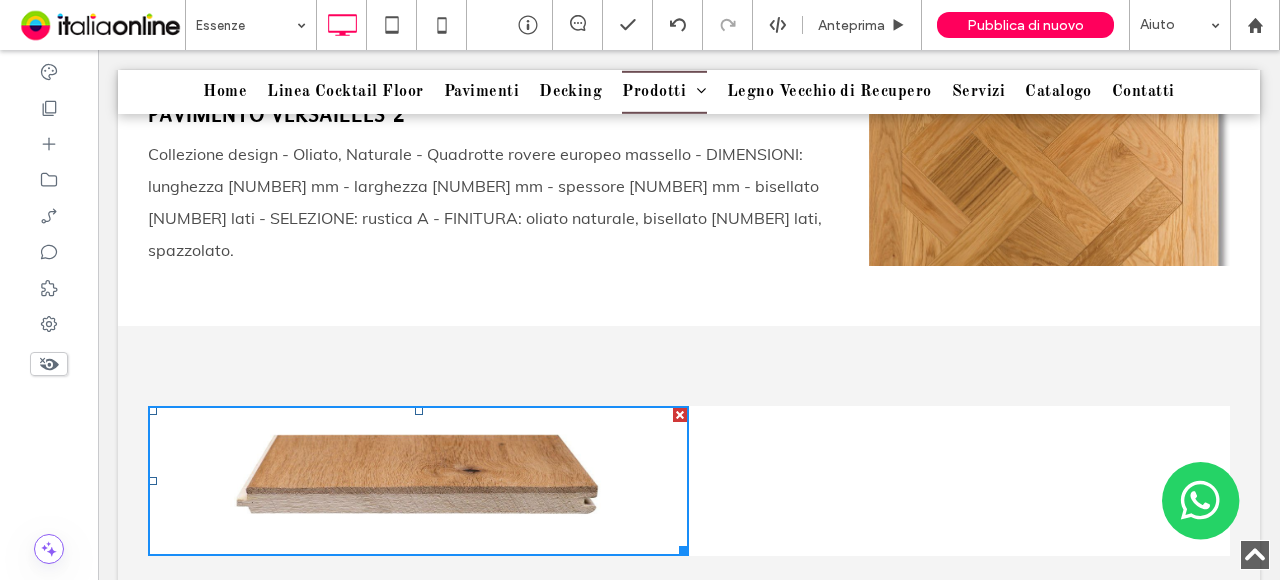 scroll, scrollTop: 4666, scrollLeft: 0, axis: vertical 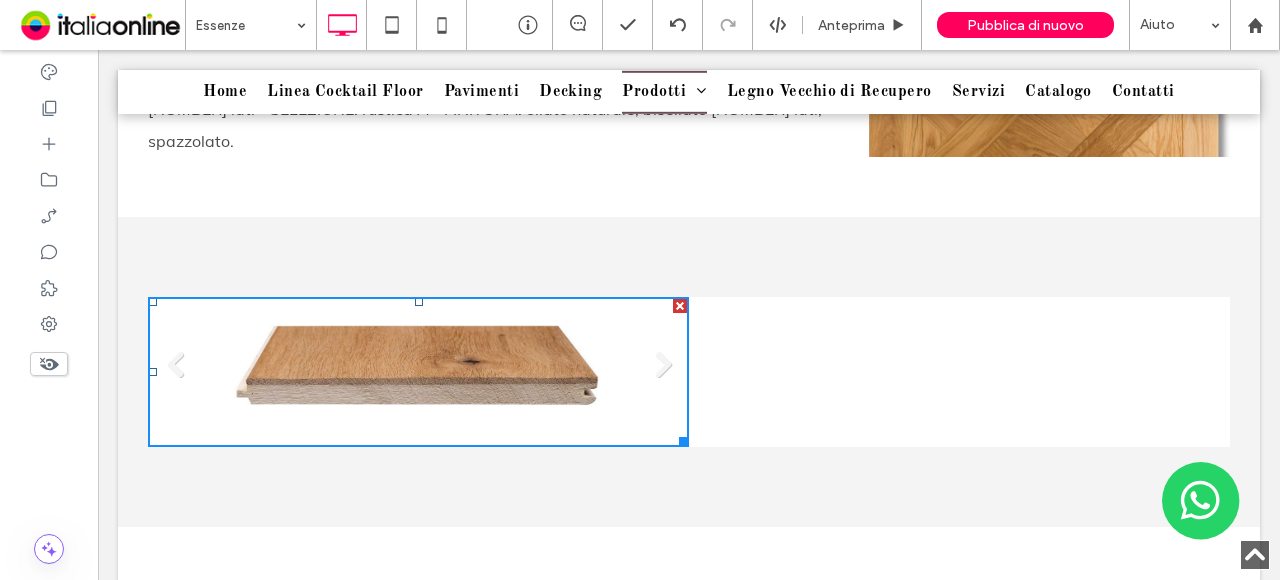 click on "Titolo diapositiva
Scrivi qui la tua didascalia
Pulsante" at bounding box center [418, 372] 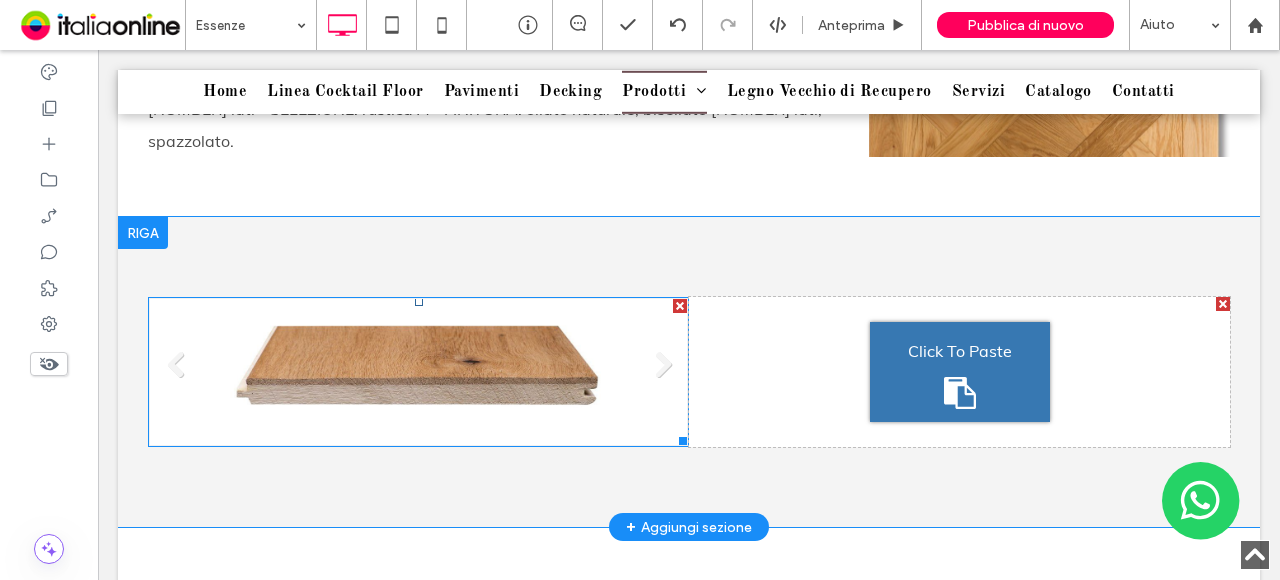 click on "Titolo diapositiva
Scrivi qui la tua didascalia
Pulsante" at bounding box center (418, 372) 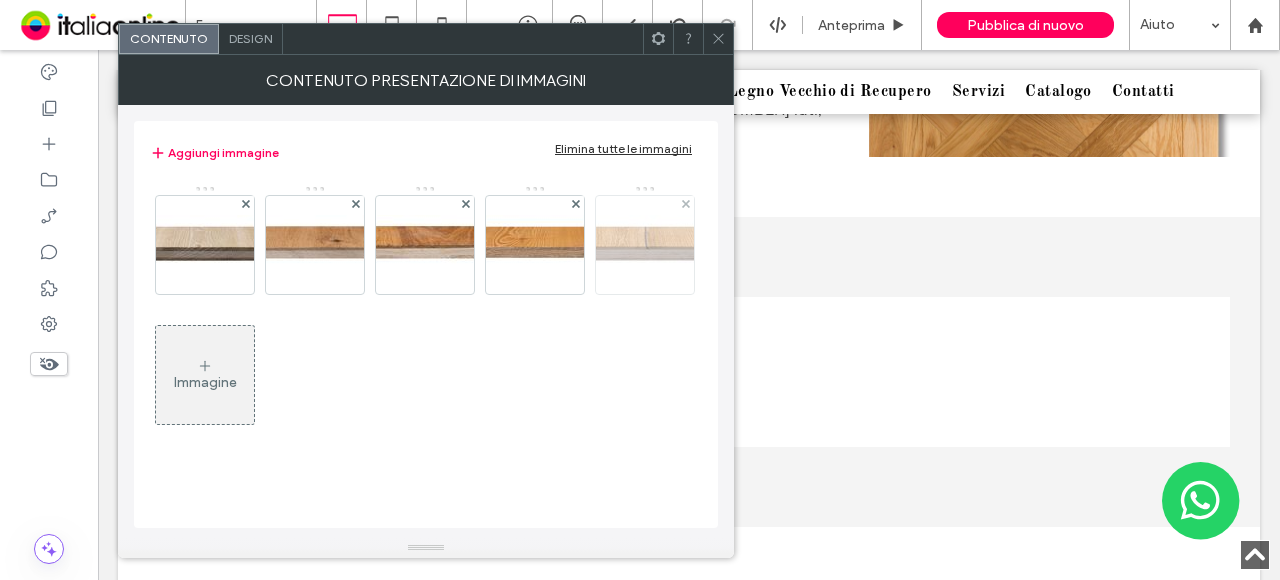 click at bounding box center [645, 245] 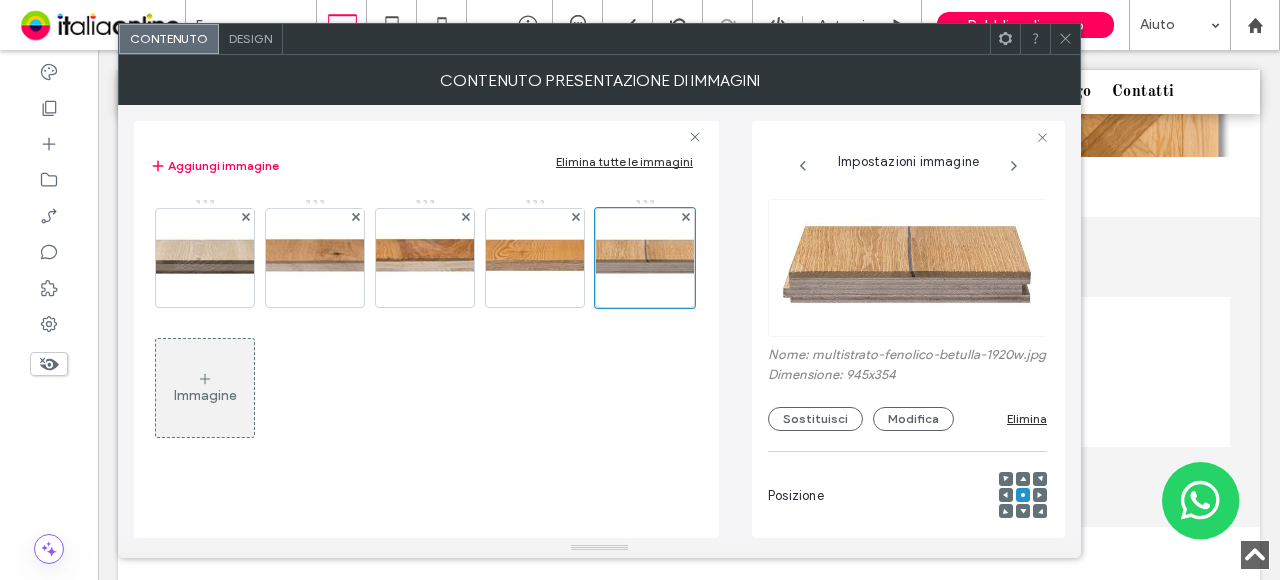 click on "Nome: multistrato-fenolico-betulla-1920w.jpg" at bounding box center (907, 357) 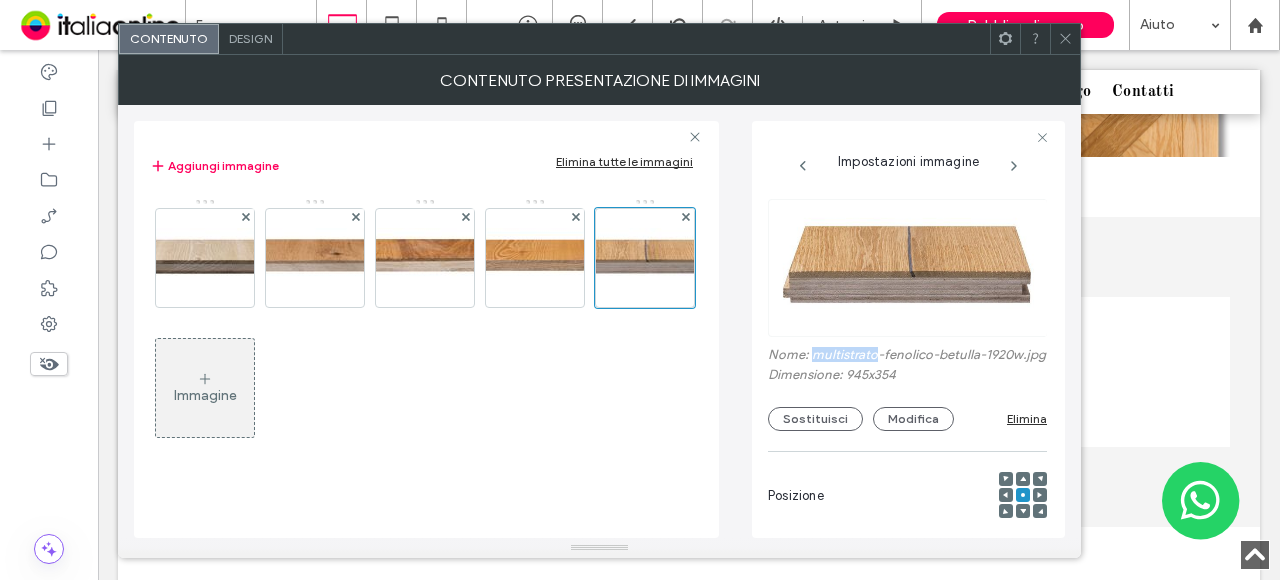 click on "Nome: multistrato-fenolico-betulla-1920w.jpg" at bounding box center [907, 357] 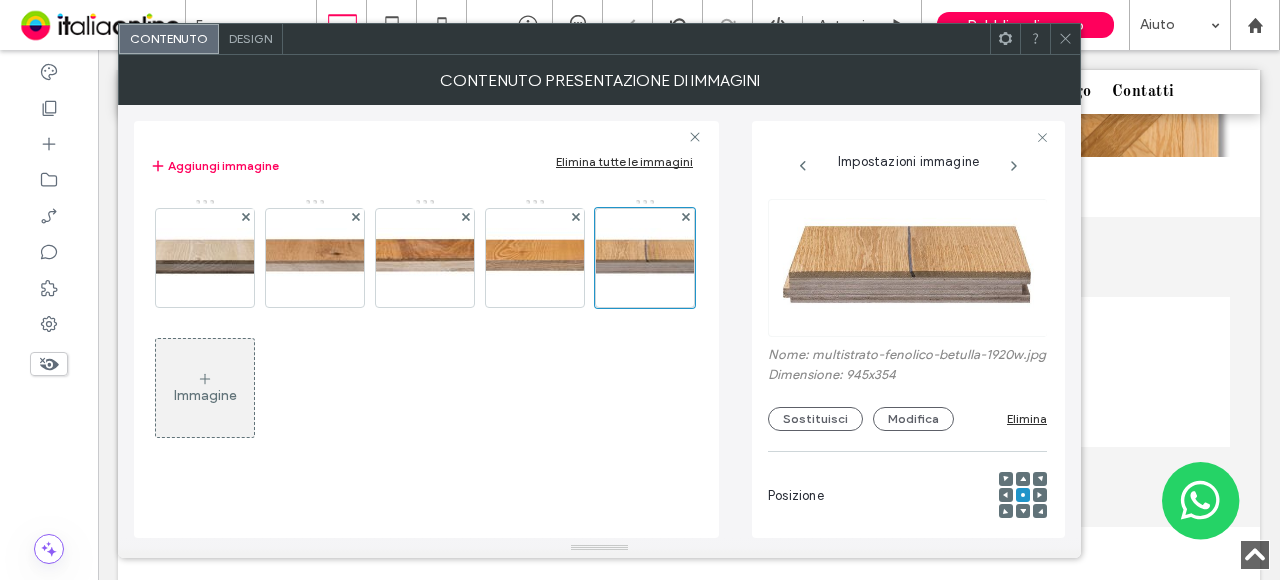 click 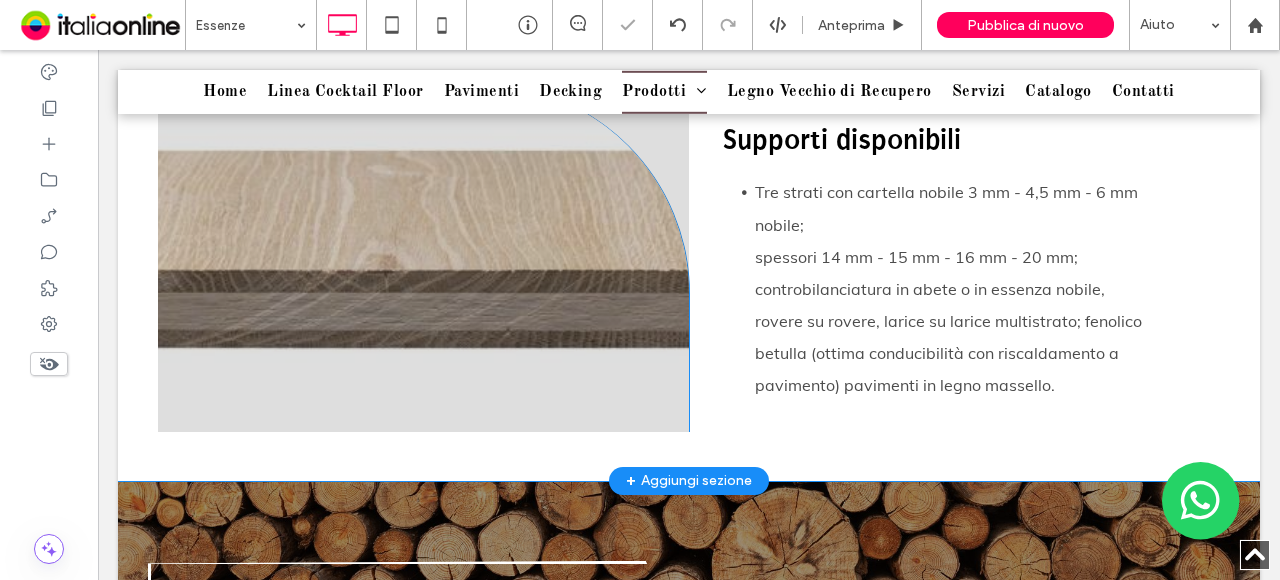 scroll, scrollTop: 5066, scrollLeft: 0, axis: vertical 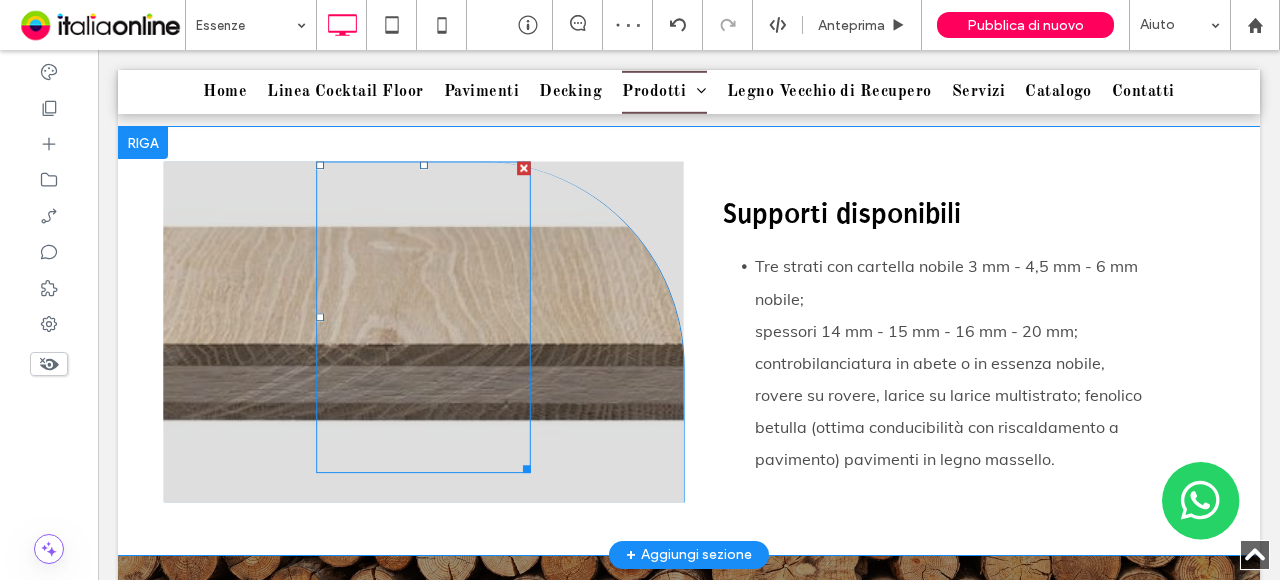 click at bounding box center [423, 318] 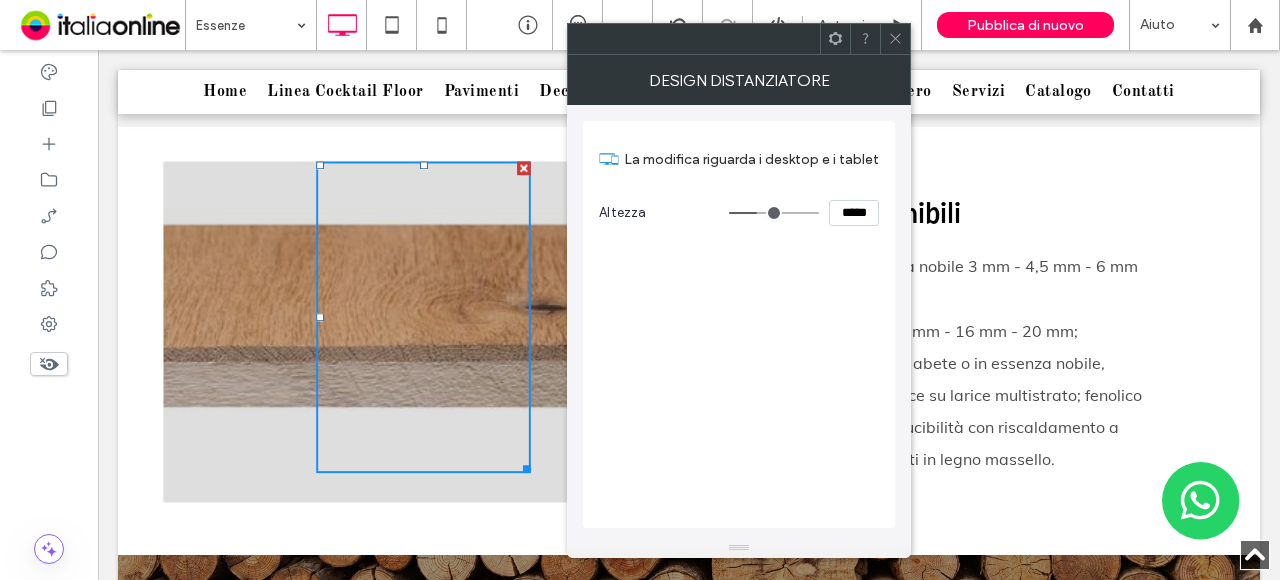 click 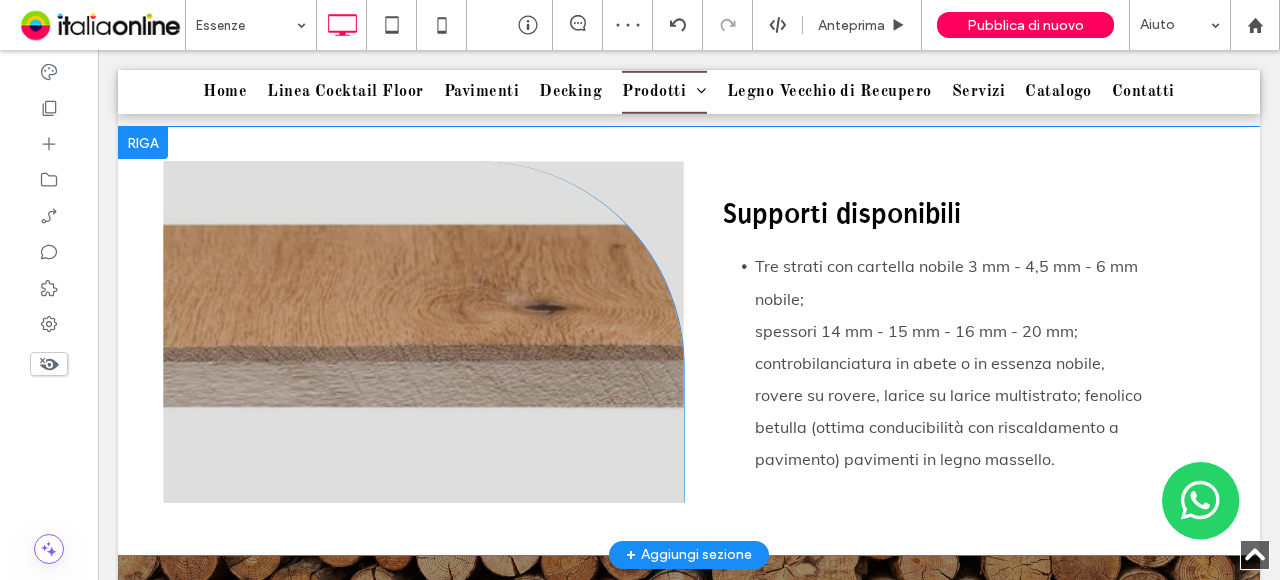 click at bounding box center (423, 332) 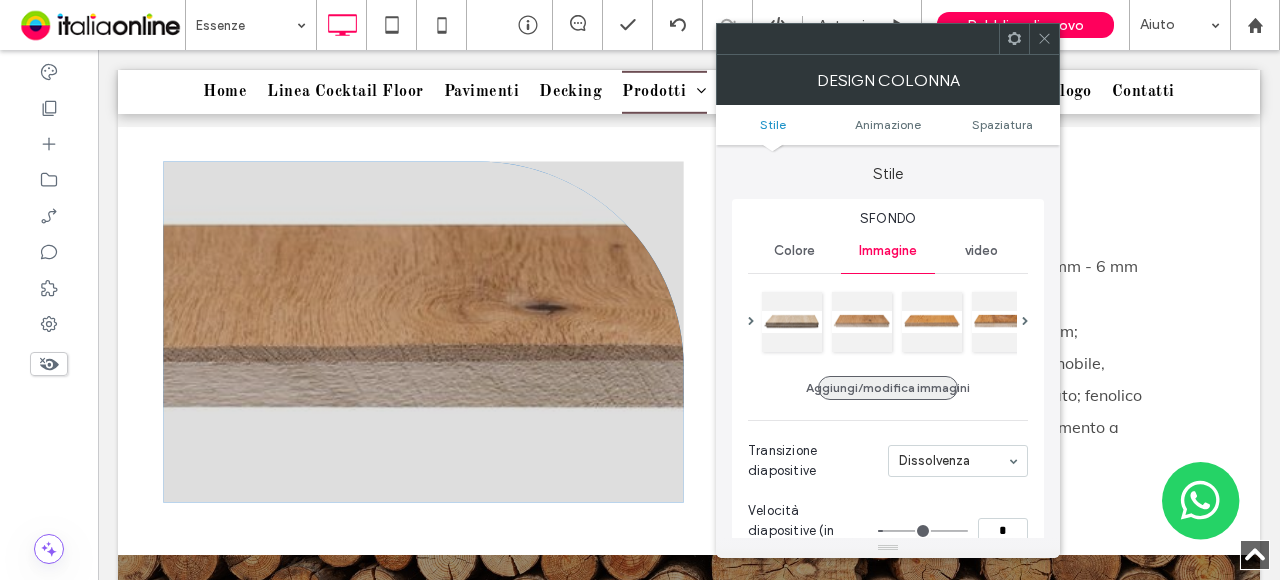 click on "Aggiungi/modifica immagini" at bounding box center (888, 388) 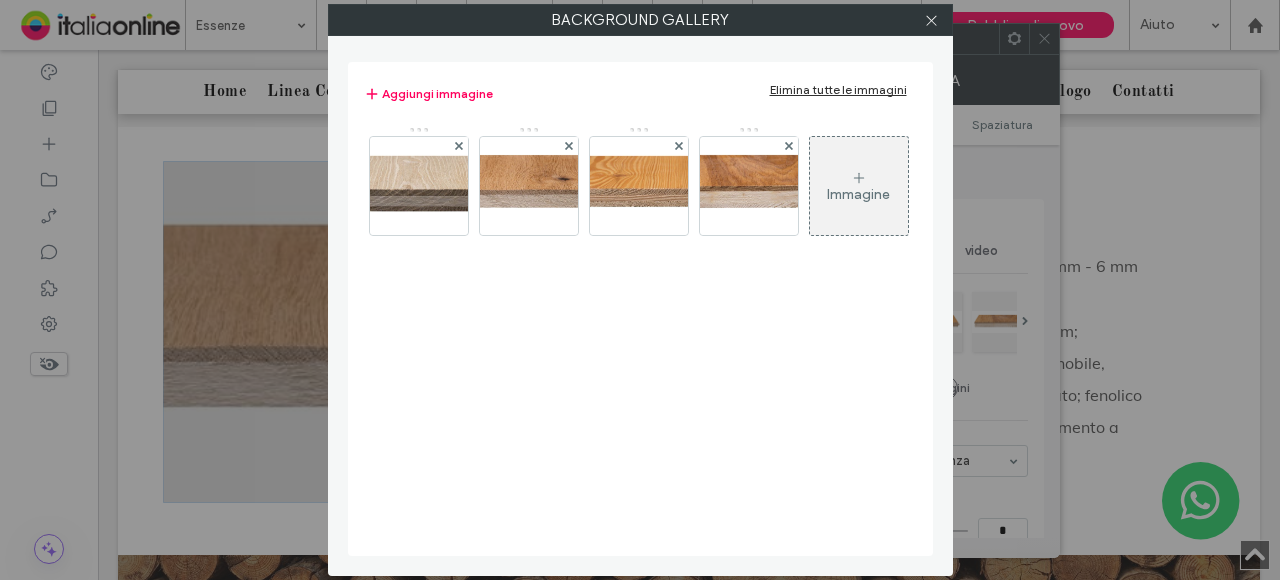 click on "Immagine" at bounding box center [858, 194] 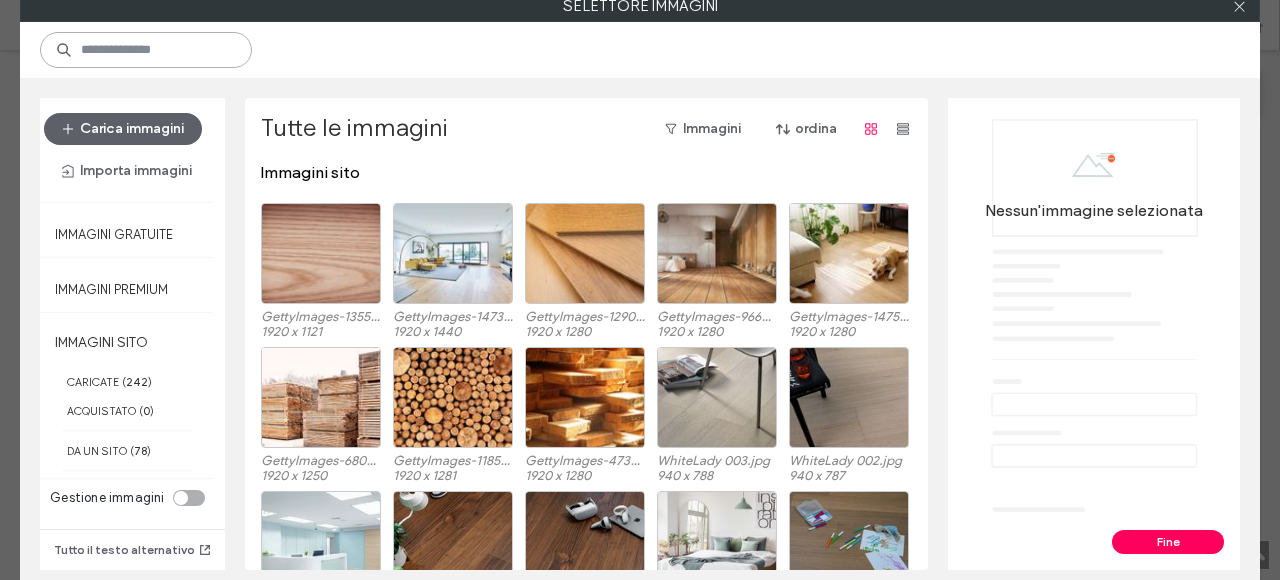 click at bounding box center [146, 50] 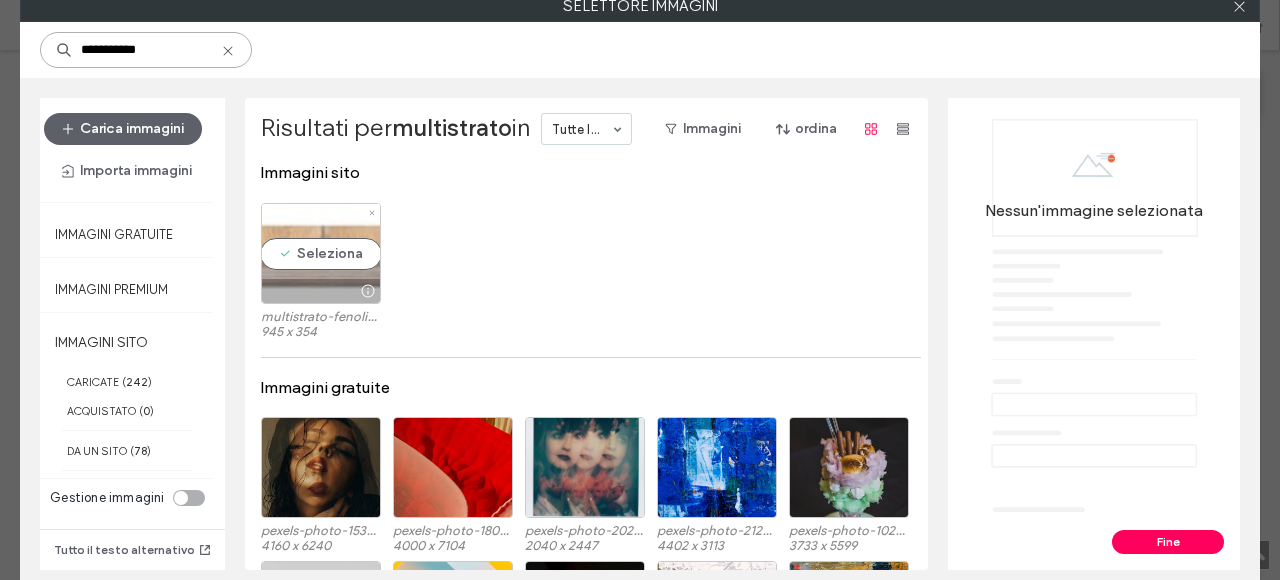 type on "**********" 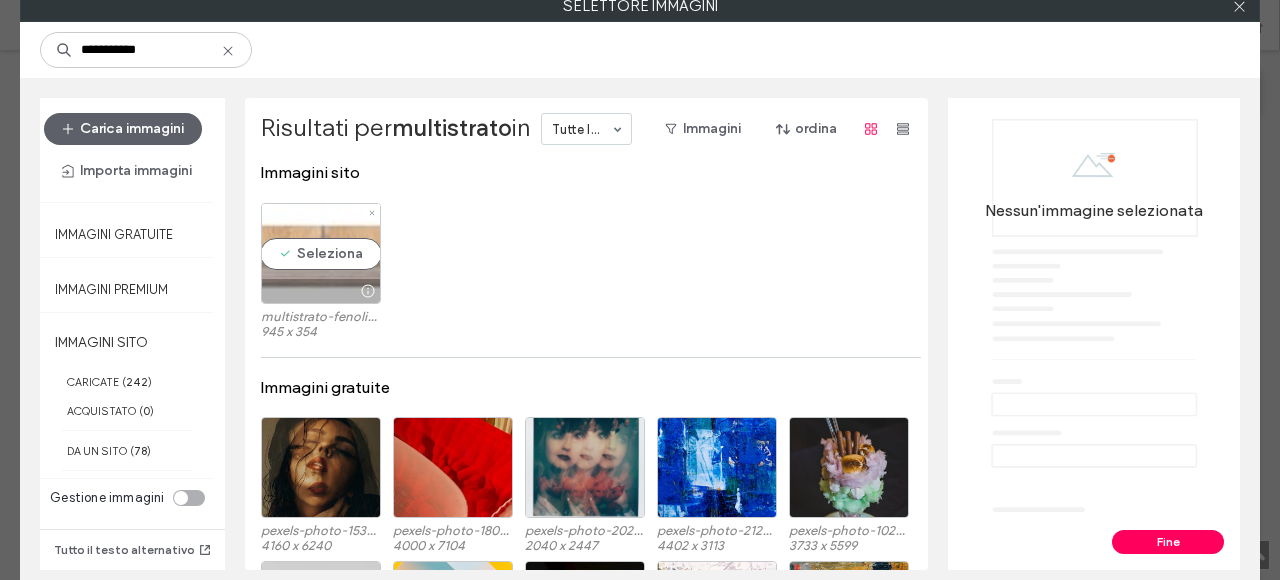 click on "Seleziona" at bounding box center (321, 253) 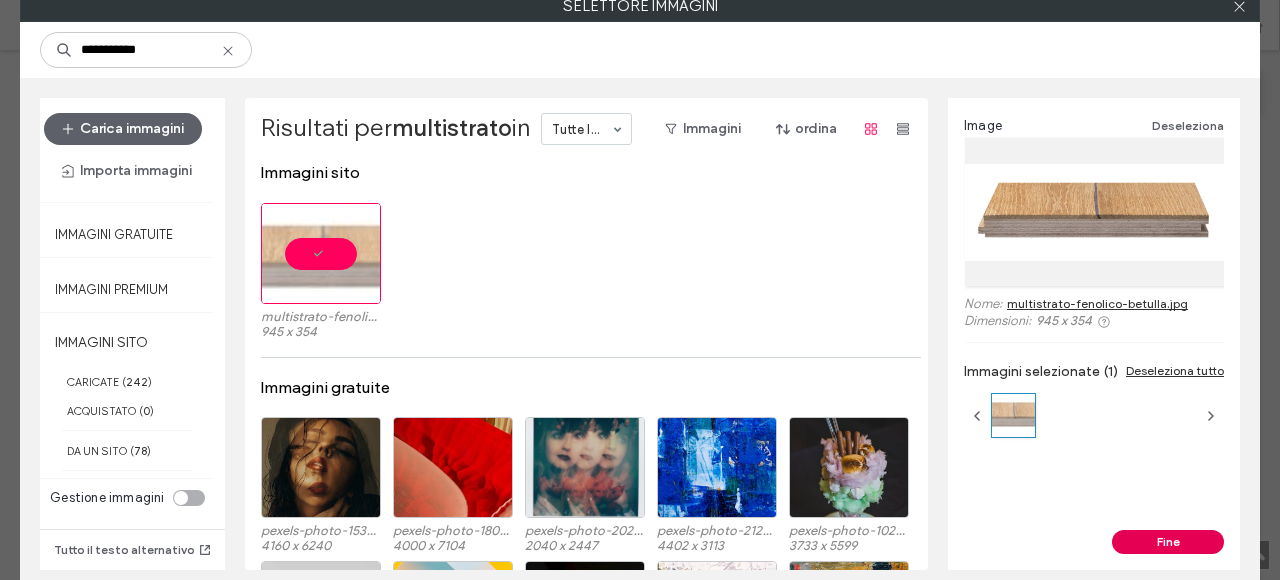 click on "Fine" at bounding box center [1168, 542] 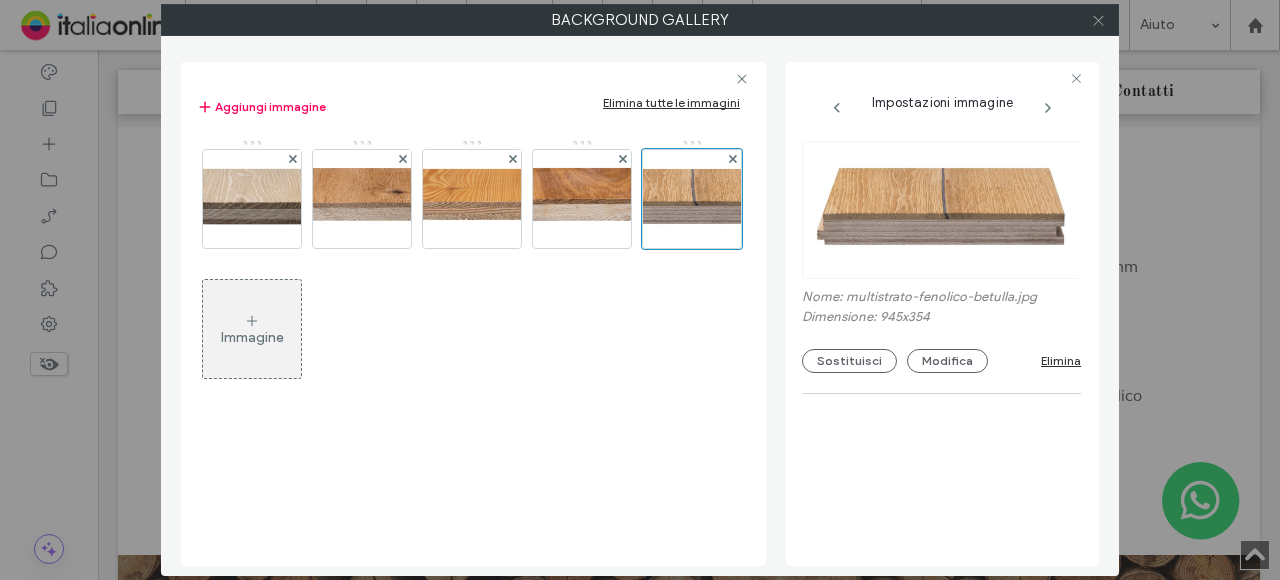 click 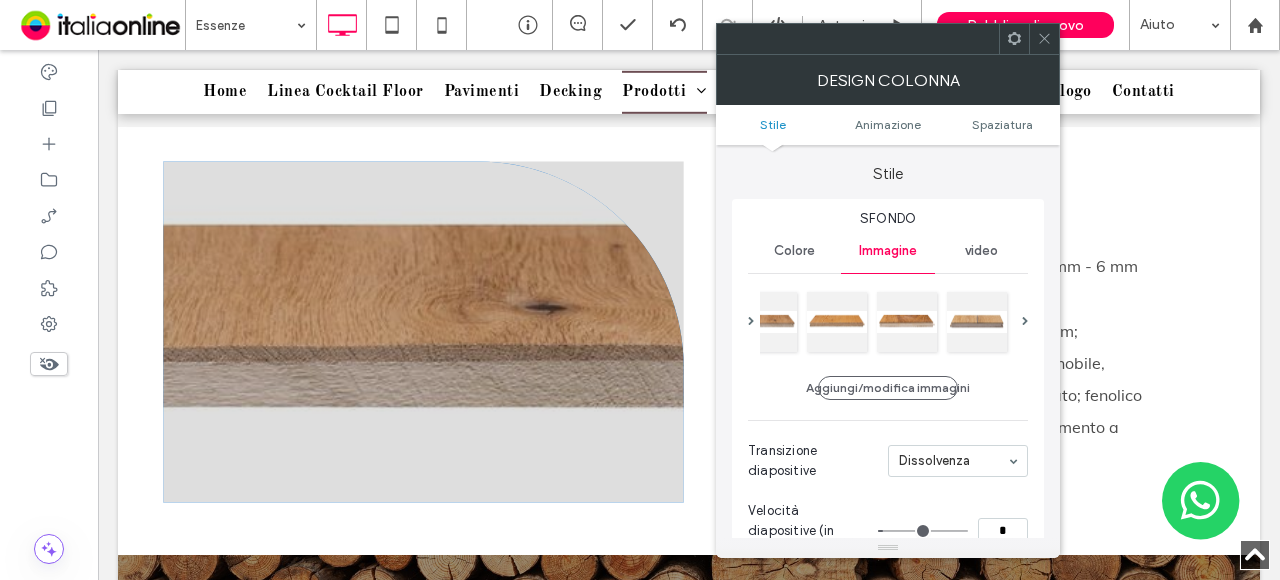 click 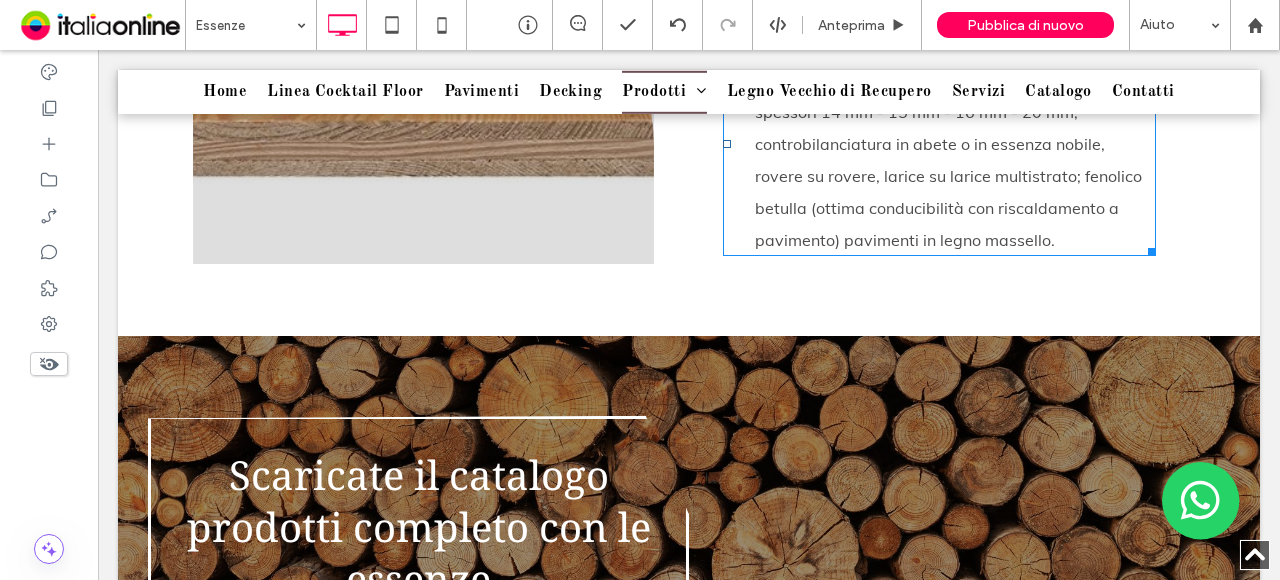 scroll, scrollTop: 4966, scrollLeft: 0, axis: vertical 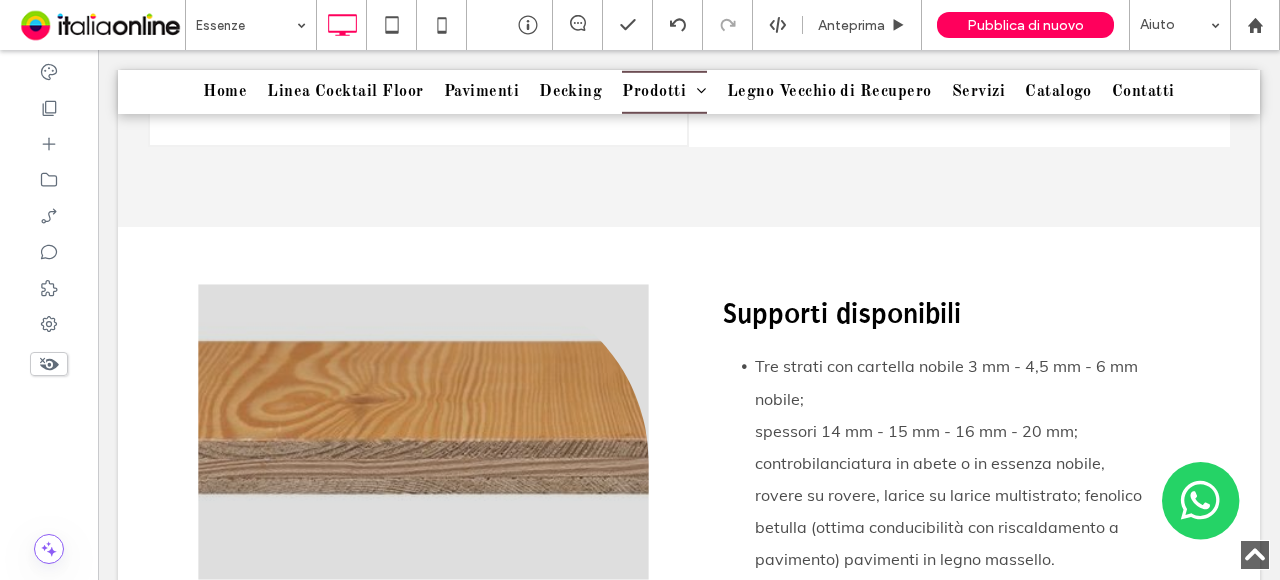 click at bounding box center [423, 432] 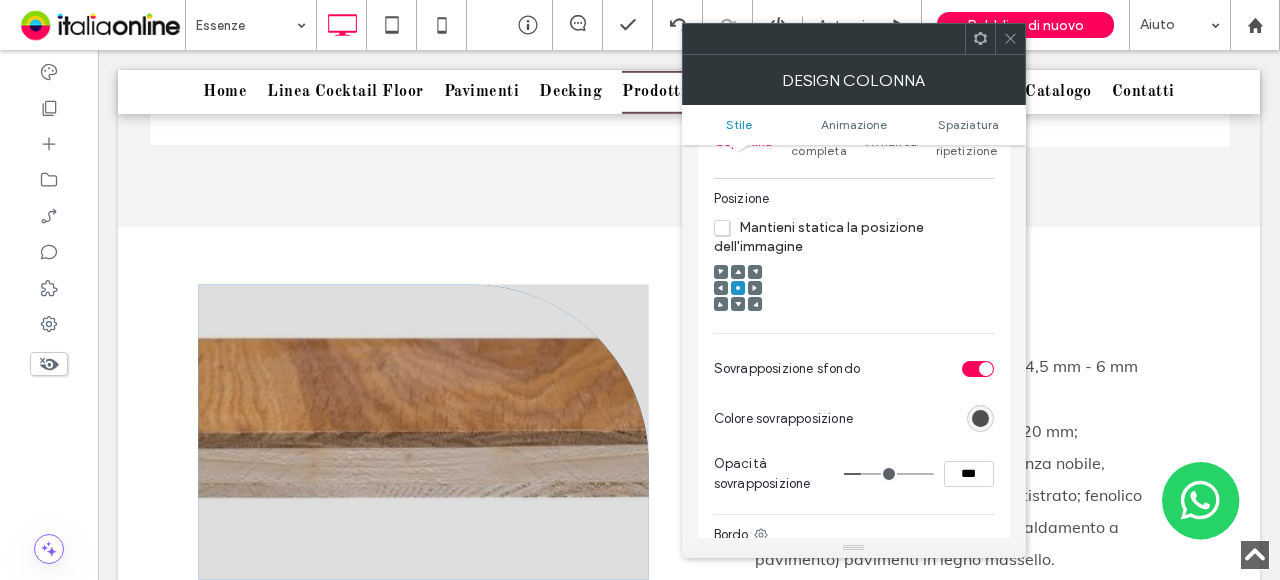 scroll, scrollTop: 600, scrollLeft: 0, axis: vertical 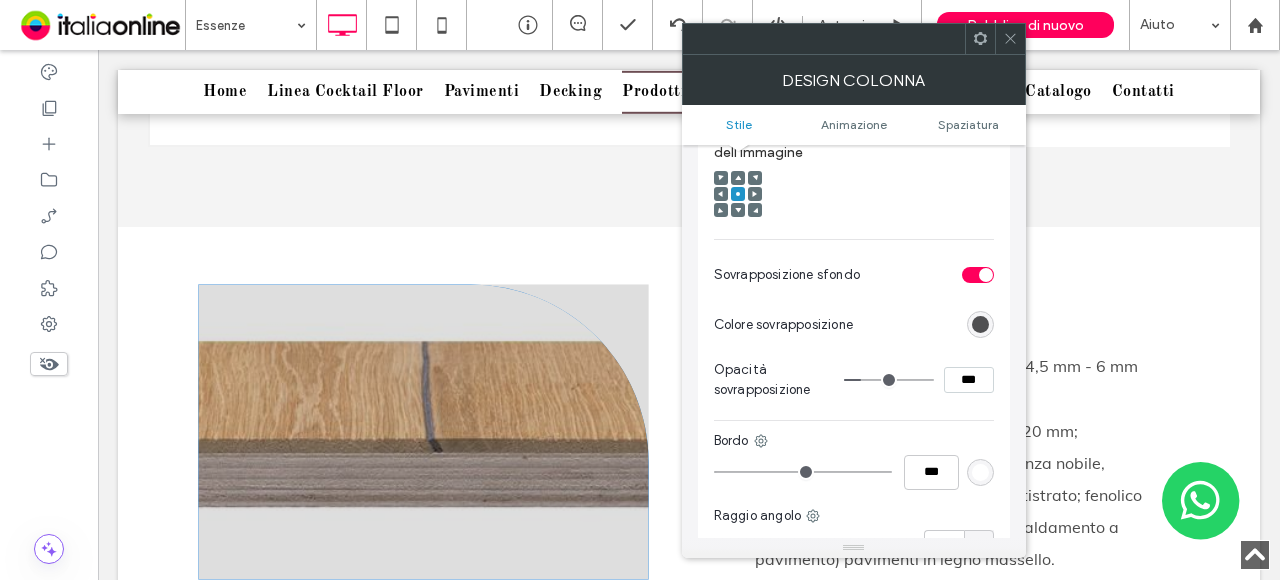 click at bounding box center [986, 275] 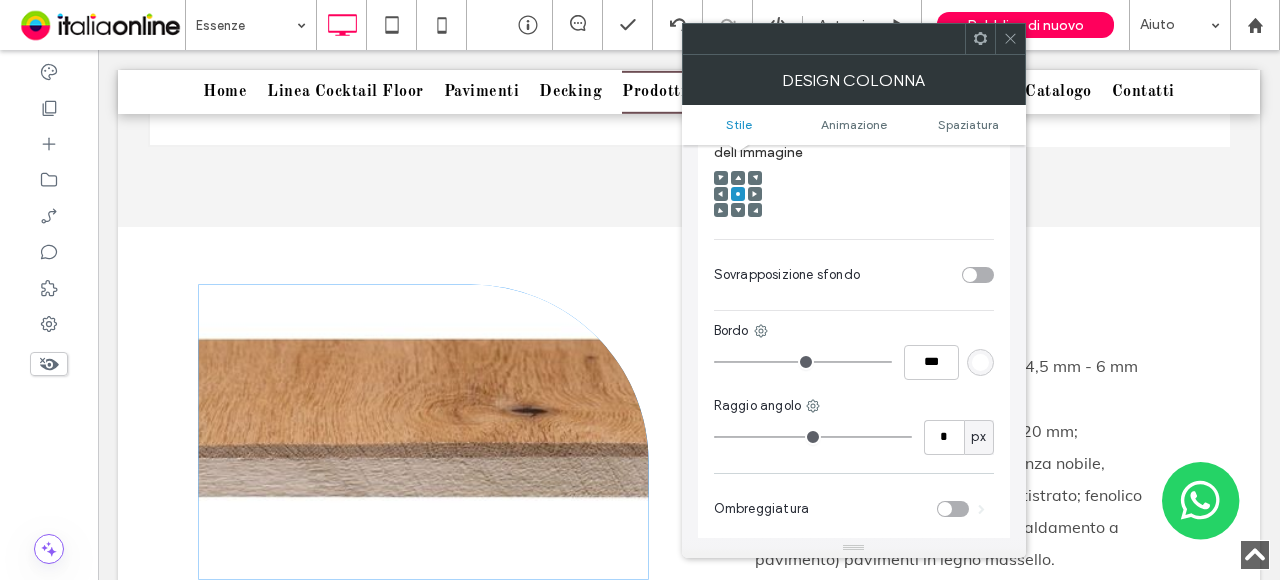 click 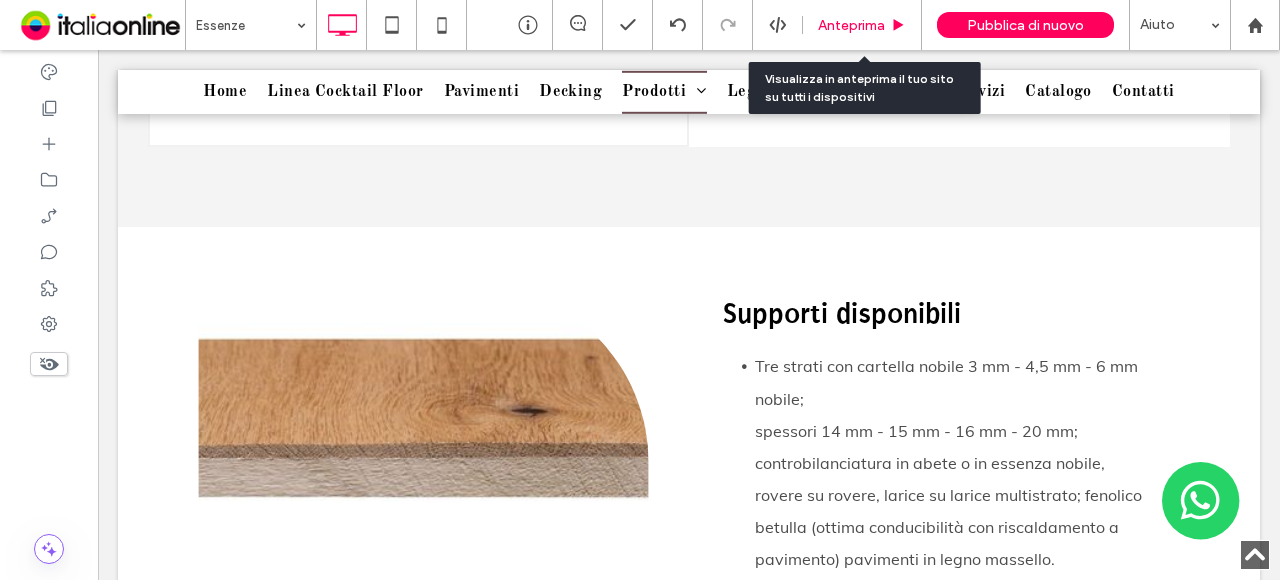 click on "Anteprima" at bounding box center [862, 25] 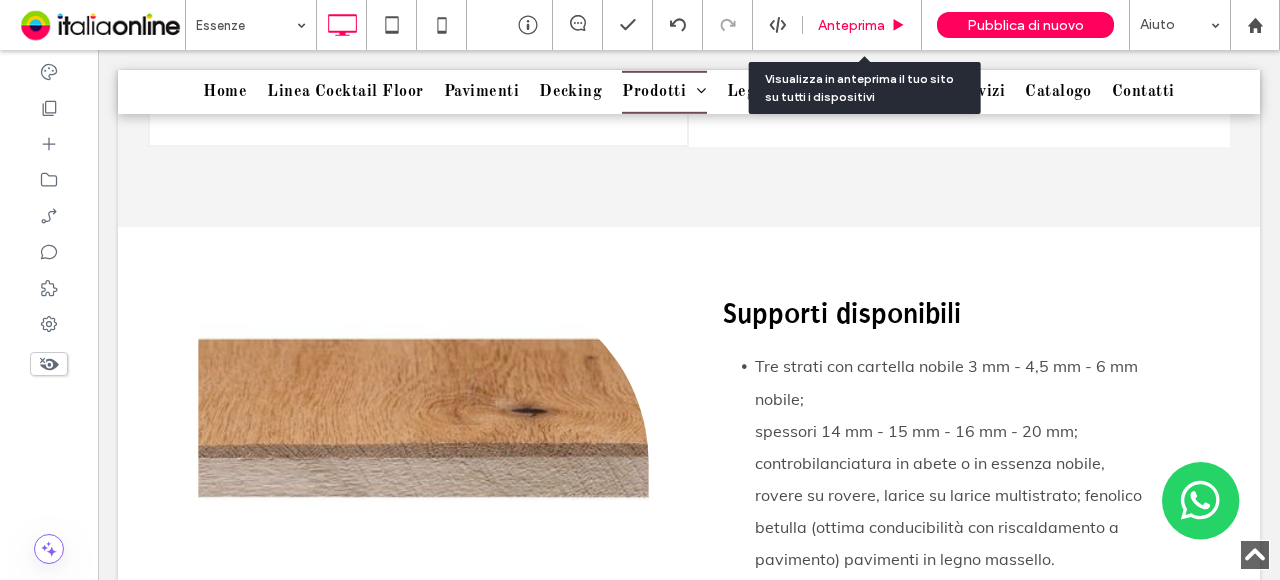 click on "Anteprima" at bounding box center [862, 25] 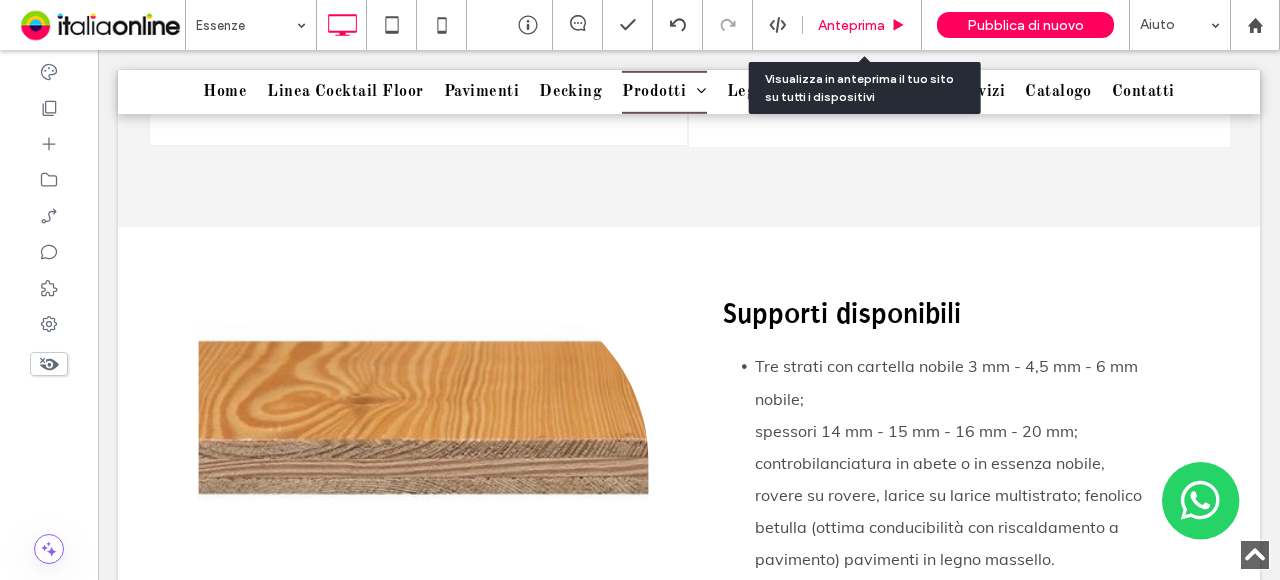 drag, startPoint x: 844, startPoint y: 25, endPoint x: 715, endPoint y: 310, distance: 312.83542 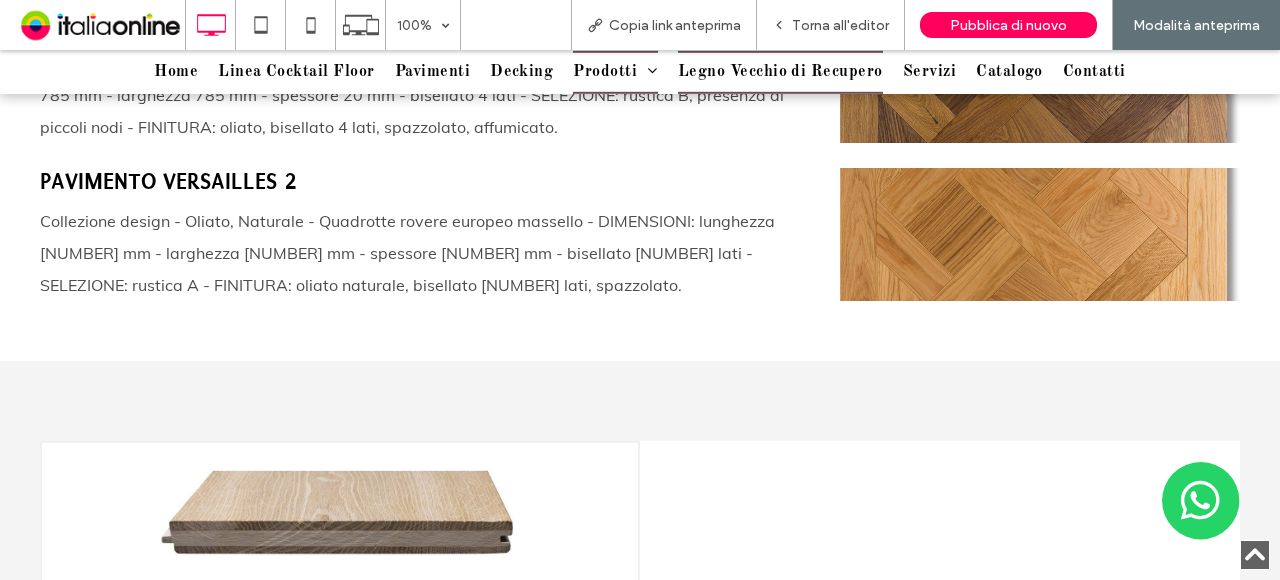 scroll, scrollTop: 4180, scrollLeft: 0, axis: vertical 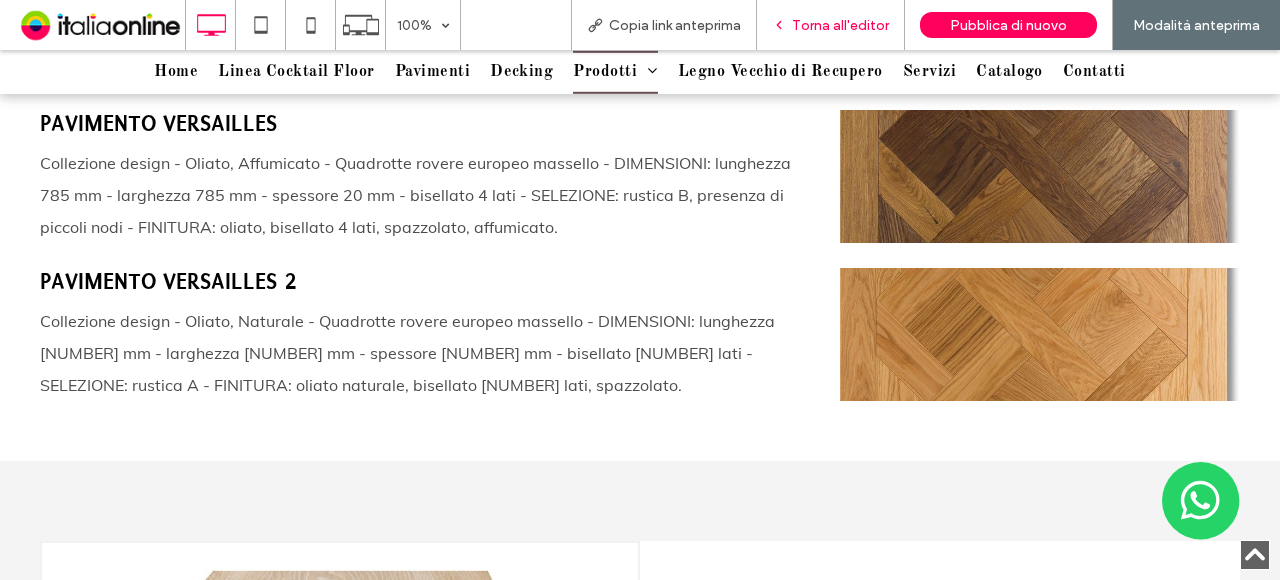 click on "Torna all'editor" at bounding box center (840, 25) 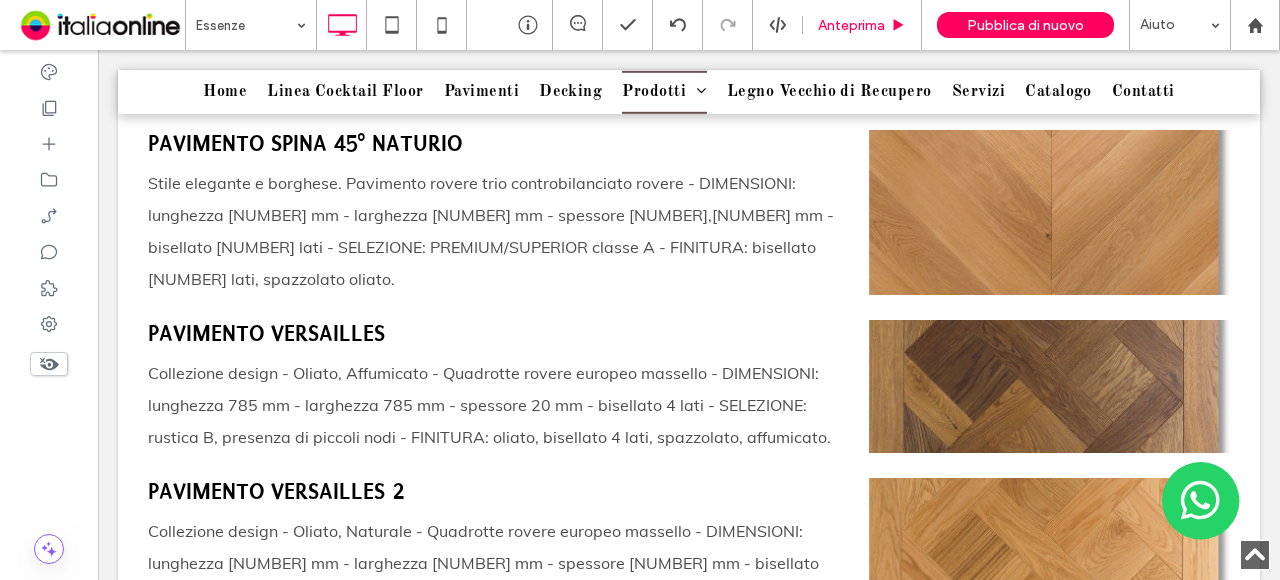 scroll, scrollTop: 4338, scrollLeft: 0, axis: vertical 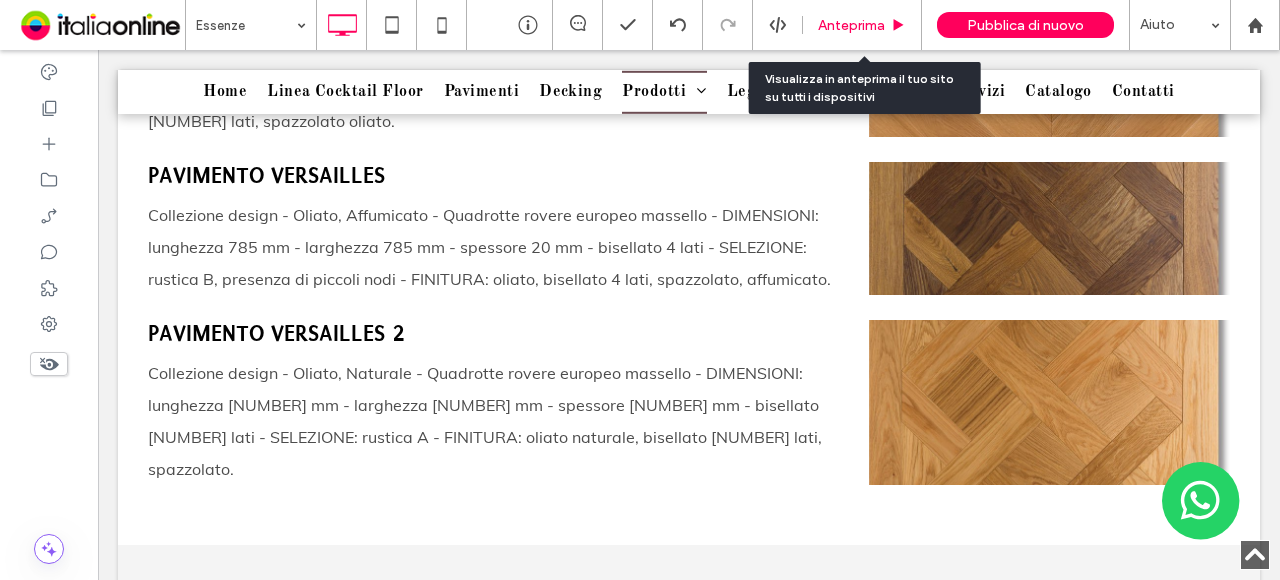 click on "Anteprima" at bounding box center [851, 25] 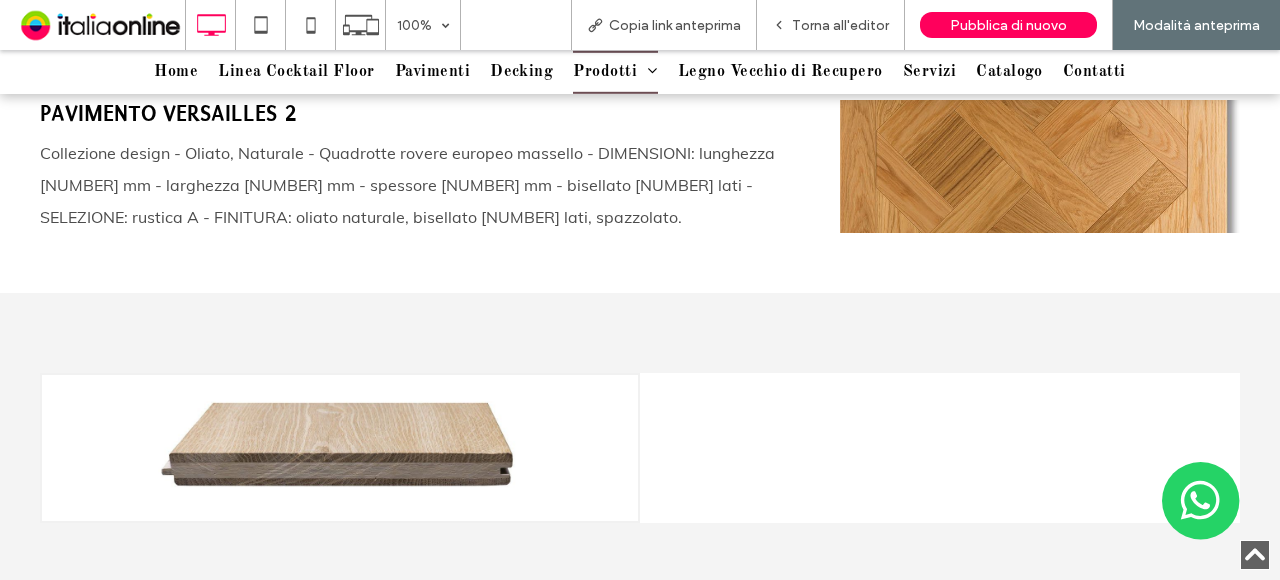scroll, scrollTop: 4316, scrollLeft: 0, axis: vertical 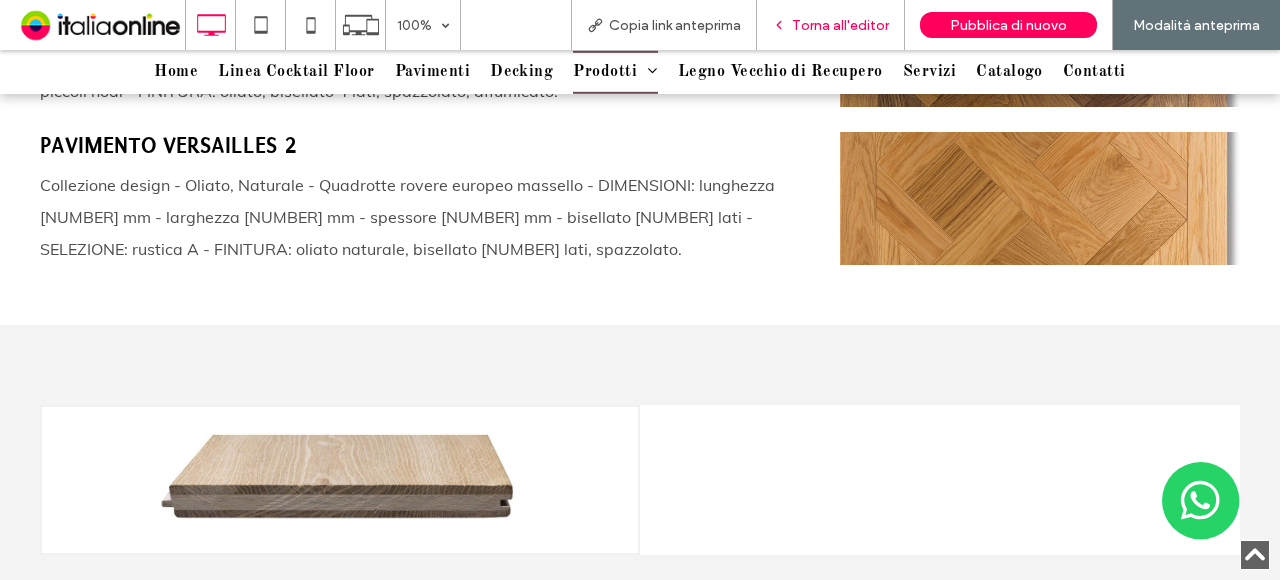 click on "Torna all'editor" at bounding box center [831, 25] 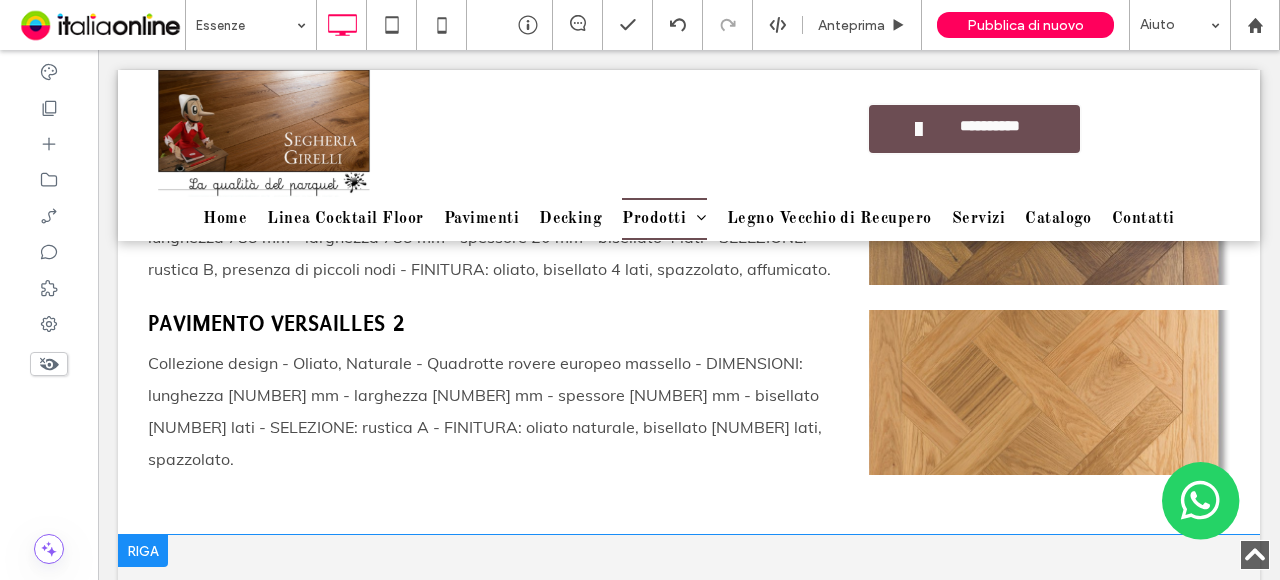 scroll, scrollTop: 4474, scrollLeft: 0, axis: vertical 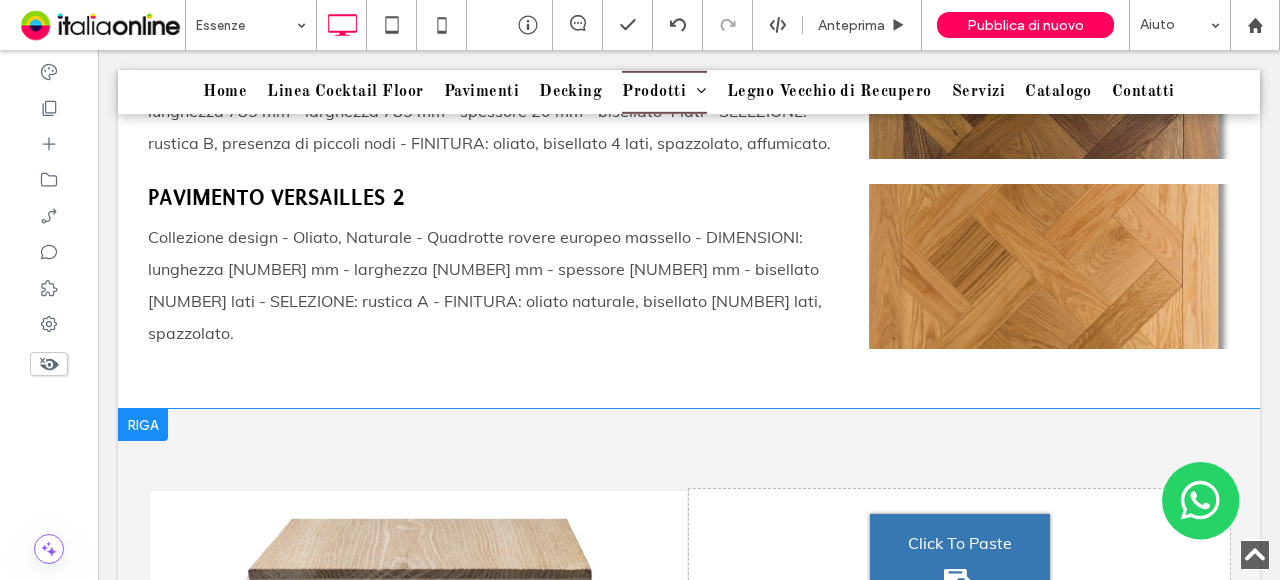 click at bounding box center (143, 425) 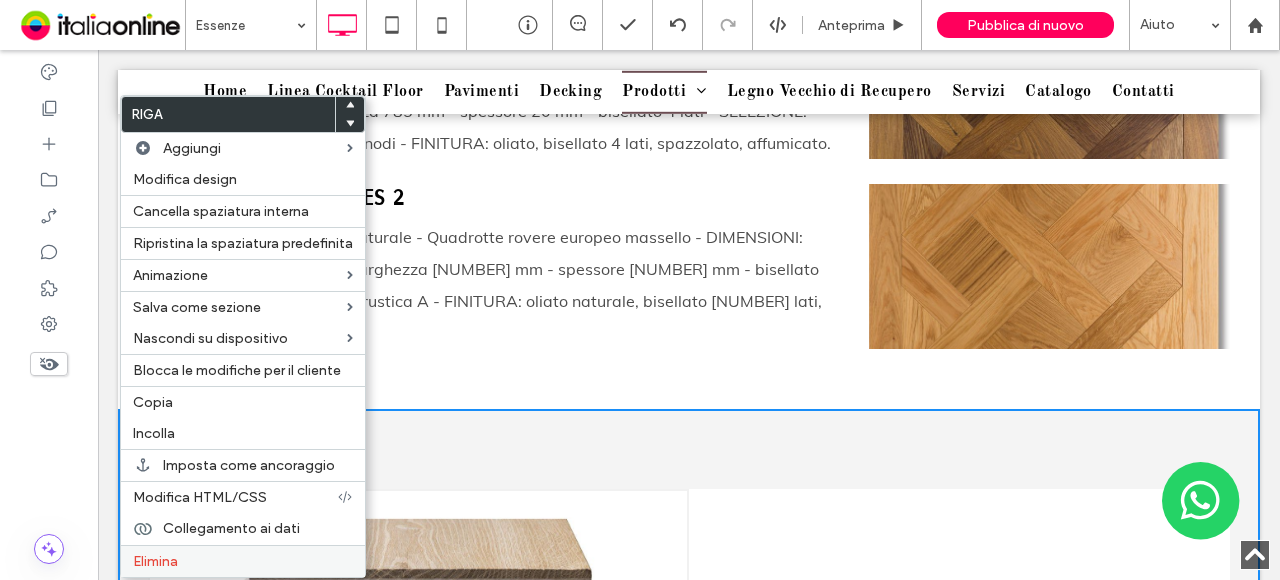 click on "Elimina" at bounding box center [155, 561] 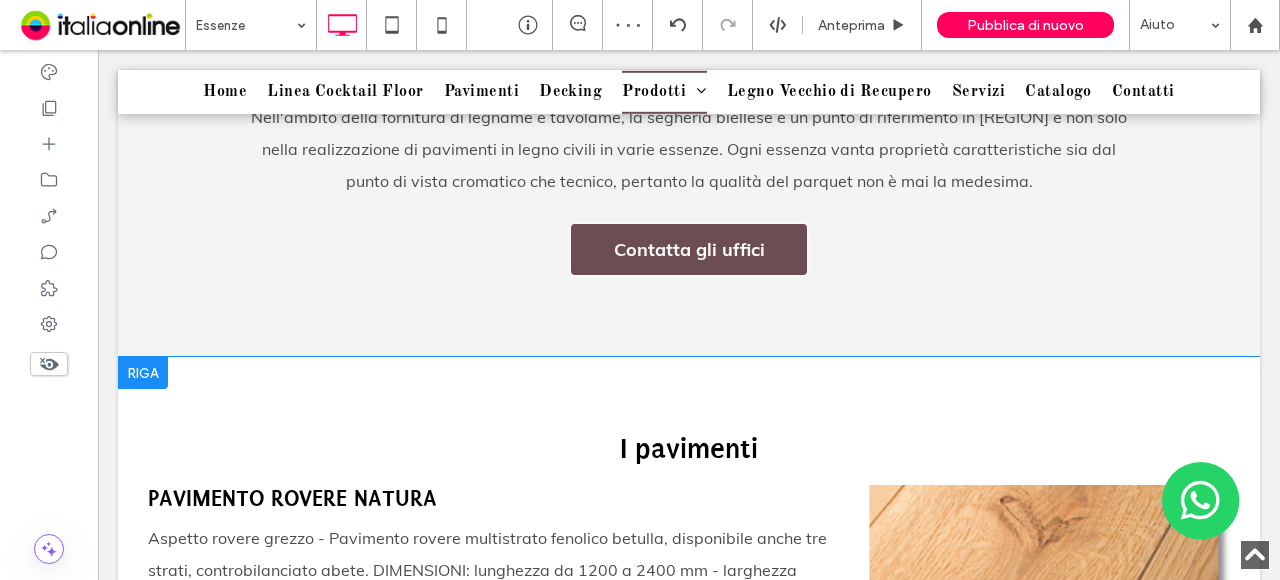 scroll, scrollTop: 1074, scrollLeft: 0, axis: vertical 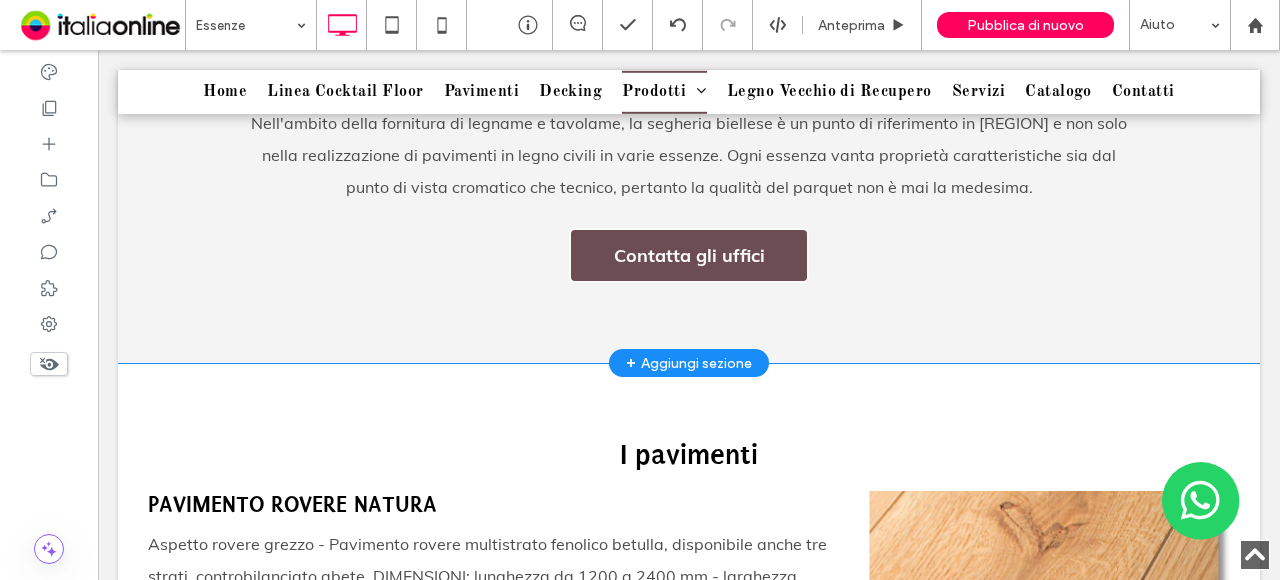click on "+ Aggiungi sezione" at bounding box center [689, 363] 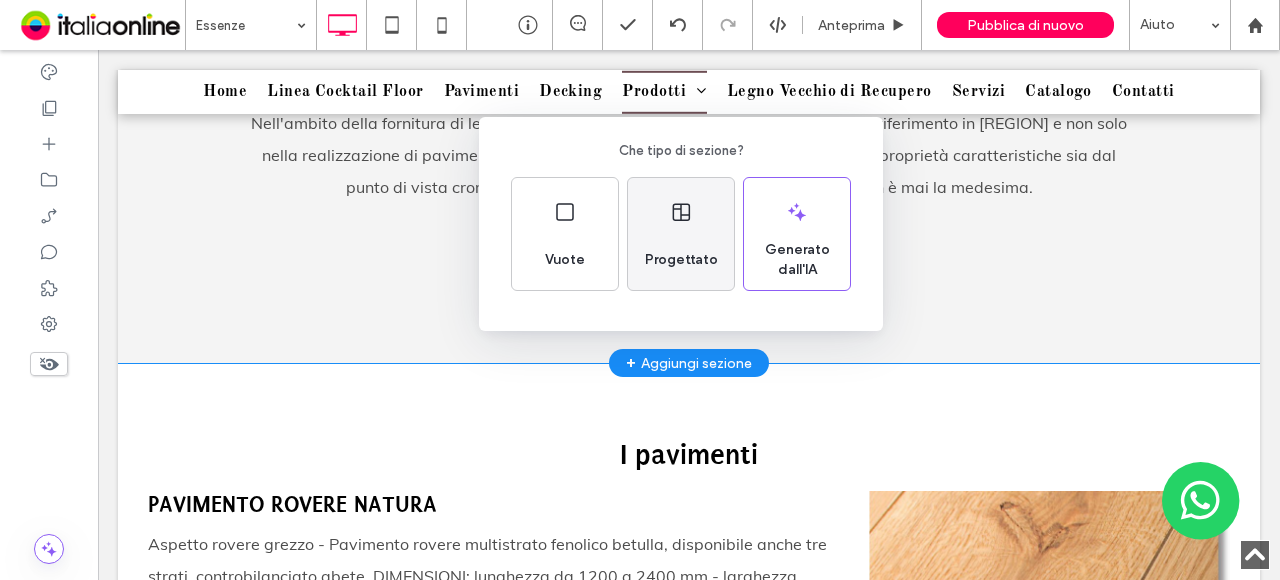 click on "Progettato" at bounding box center (681, 260) 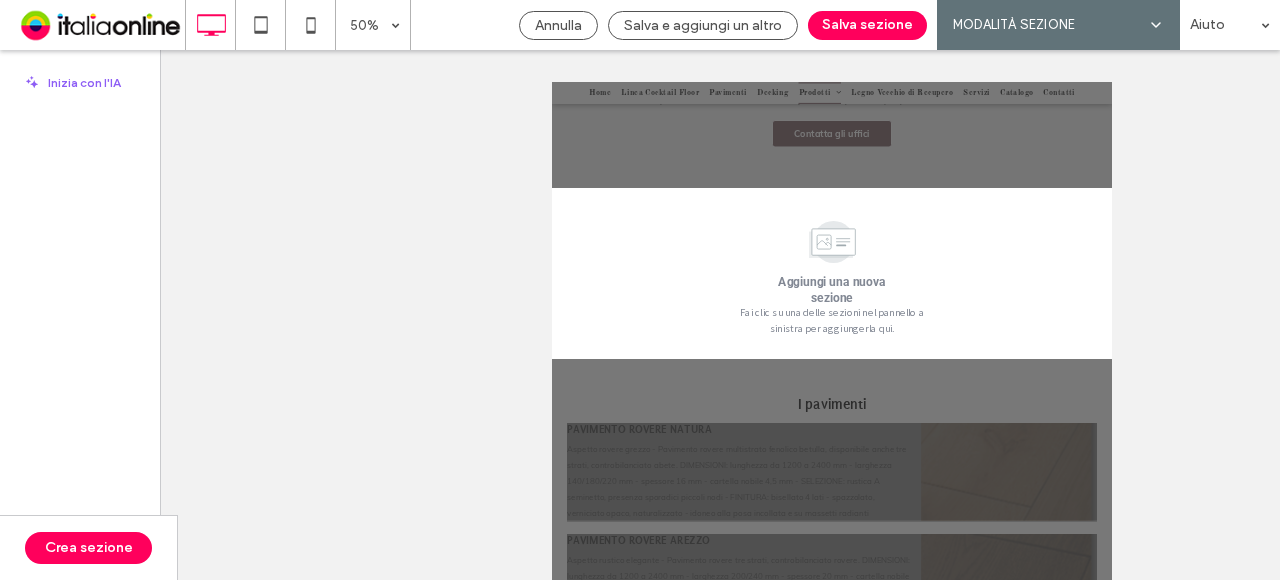 scroll, scrollTop: 1205, scrollLeft: 0, axis: vertical 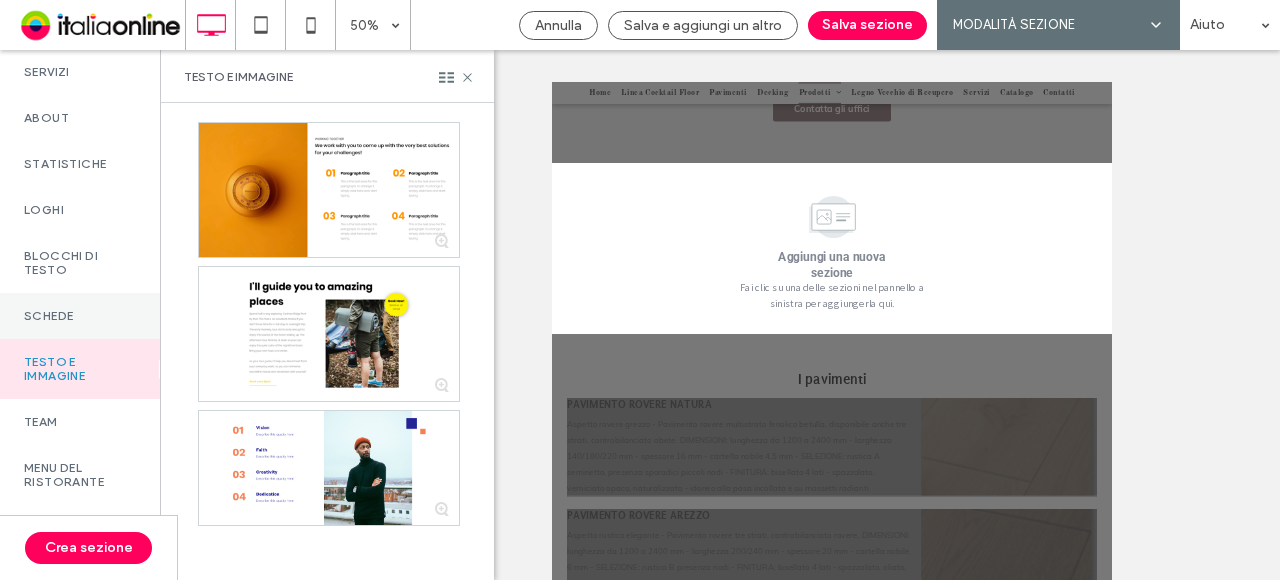 click on "Schede" at bounding box center (80, 316) 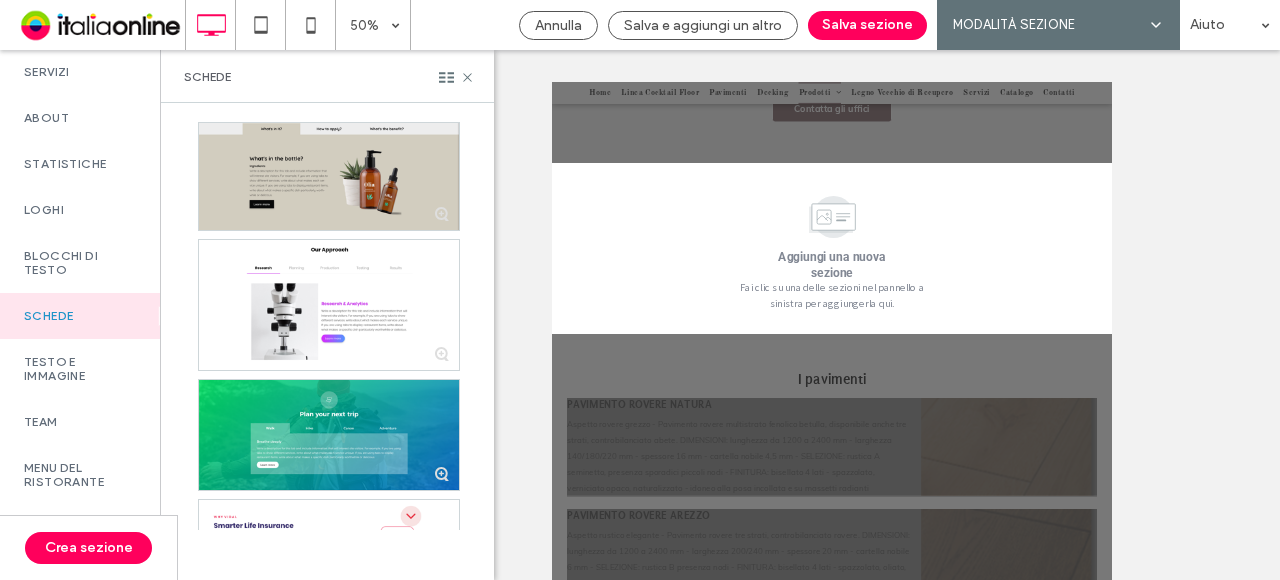 click at bounding box center [329, 176] 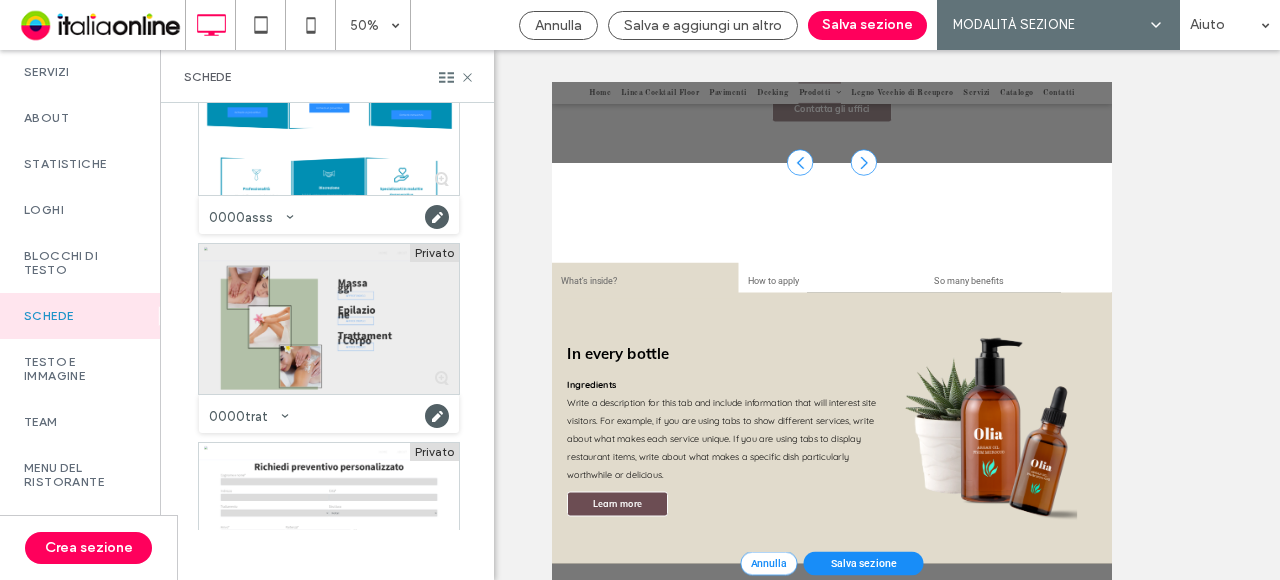 scroll, scrollTop: 1320, scrollLeft: 0, axis: vertical 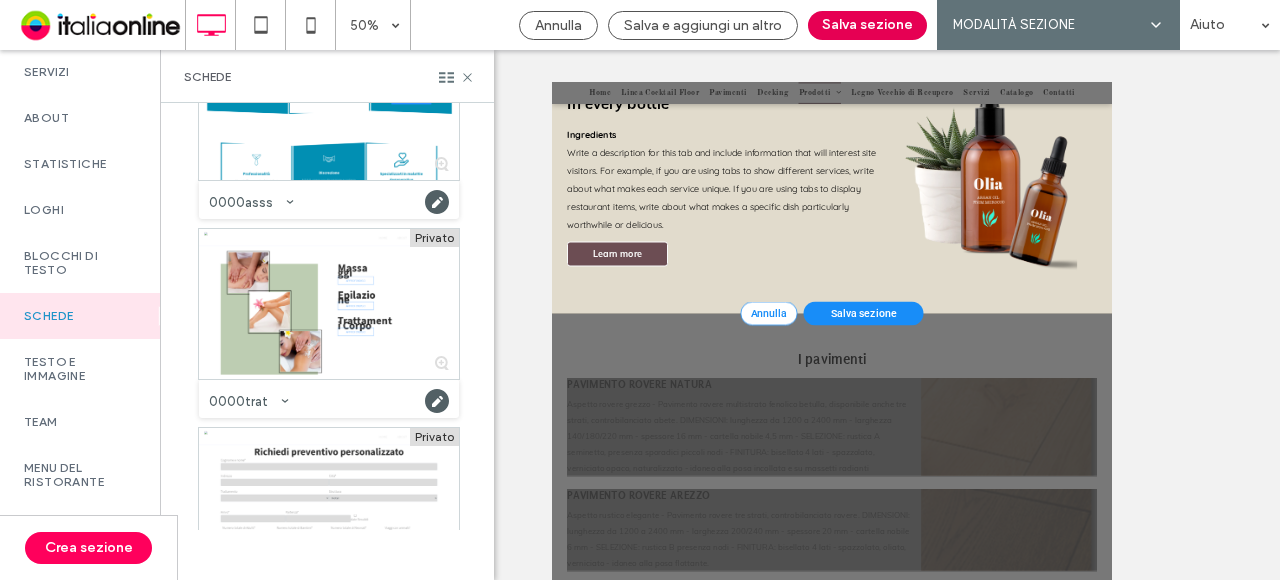 click on "Salva sezione" at bounding box center [867, 25] 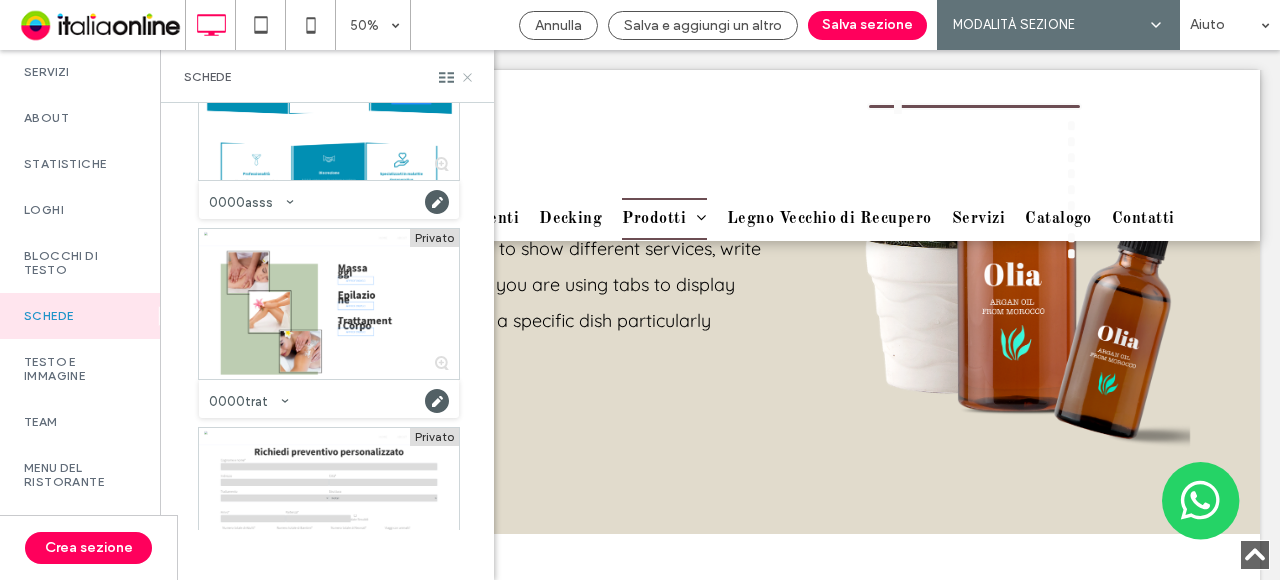 click 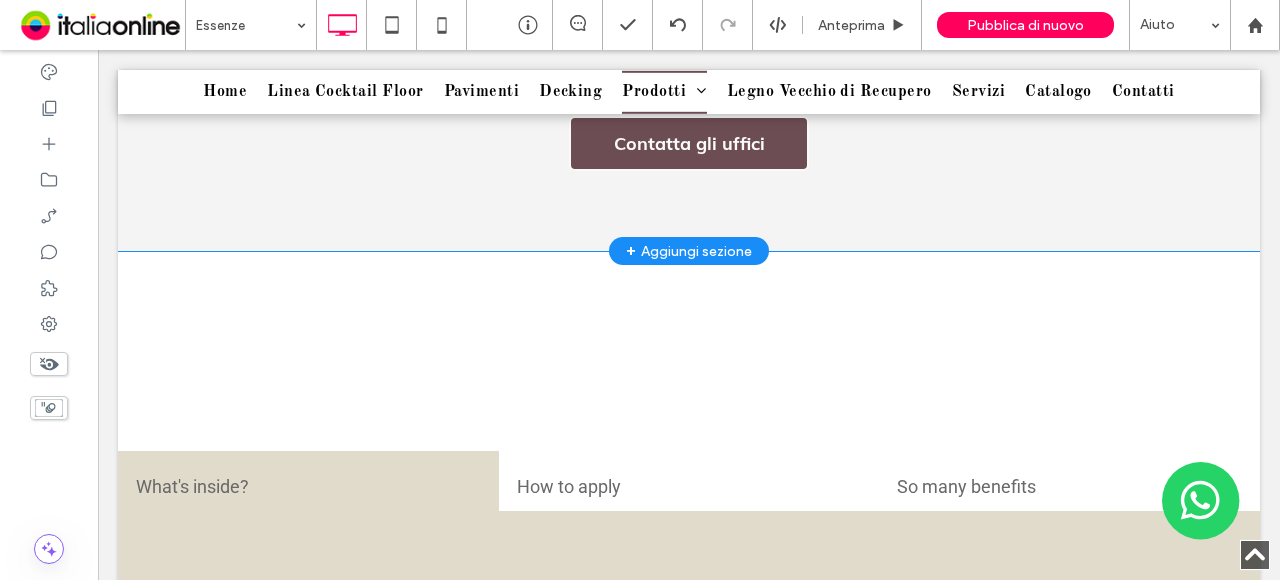 scroll, scrollTop: 1005, scrollLeft: 0, axis: vertical 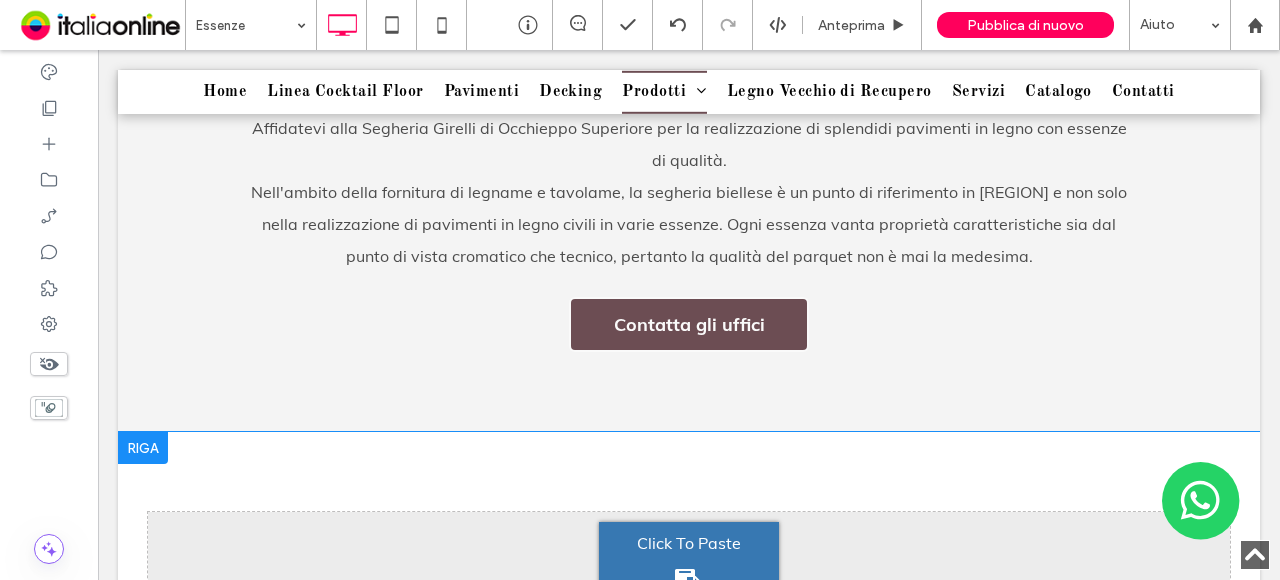 click at bounding box center (143, 448) 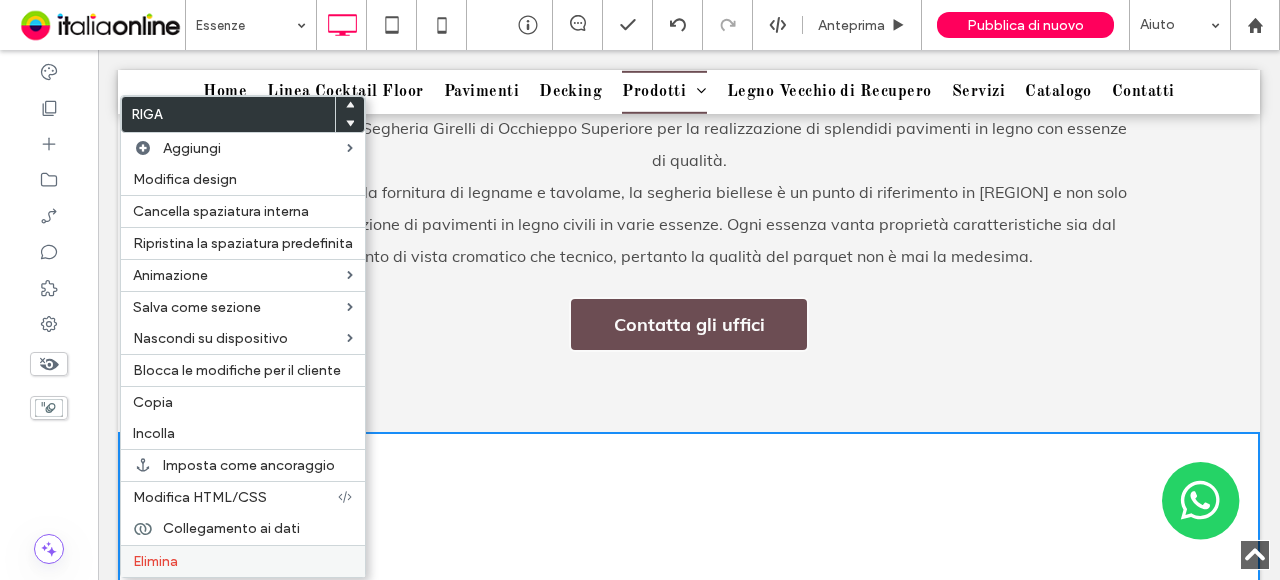 click on "Elimina" at bounding box center (155, 561) 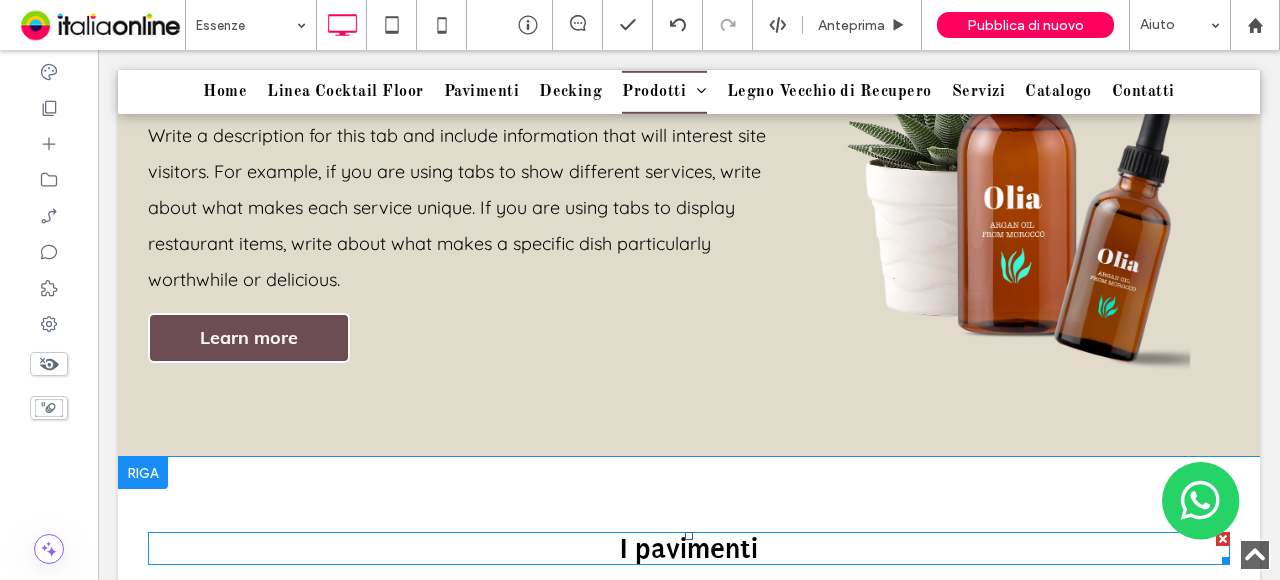scroll, scrollTop: 1705, scrollLeft: 0, axis: vertical 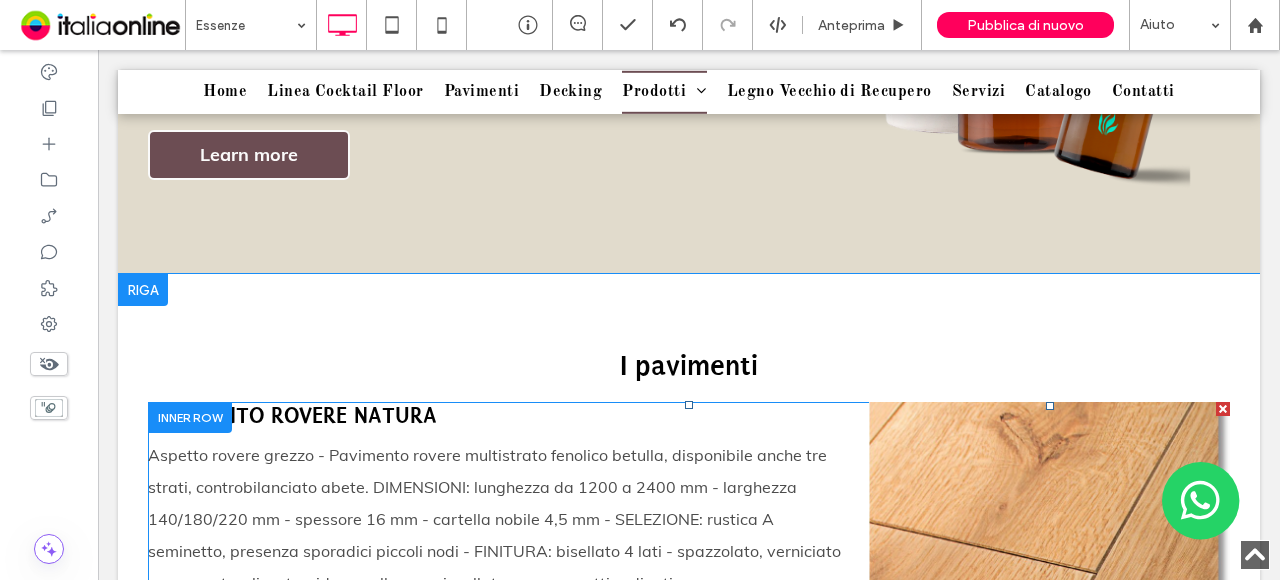 click on "Titolo diapositiva
Scrivi qui la tua didascalia
Pulsante" at bounding box center (1049, 500) 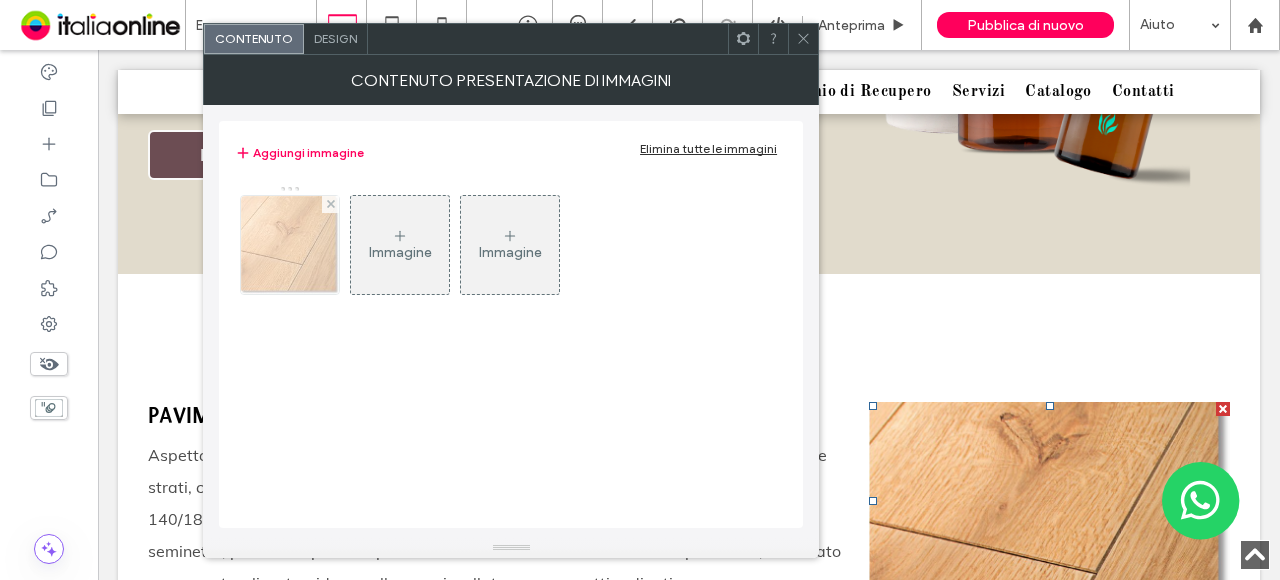click at bounding box center [290, 245] 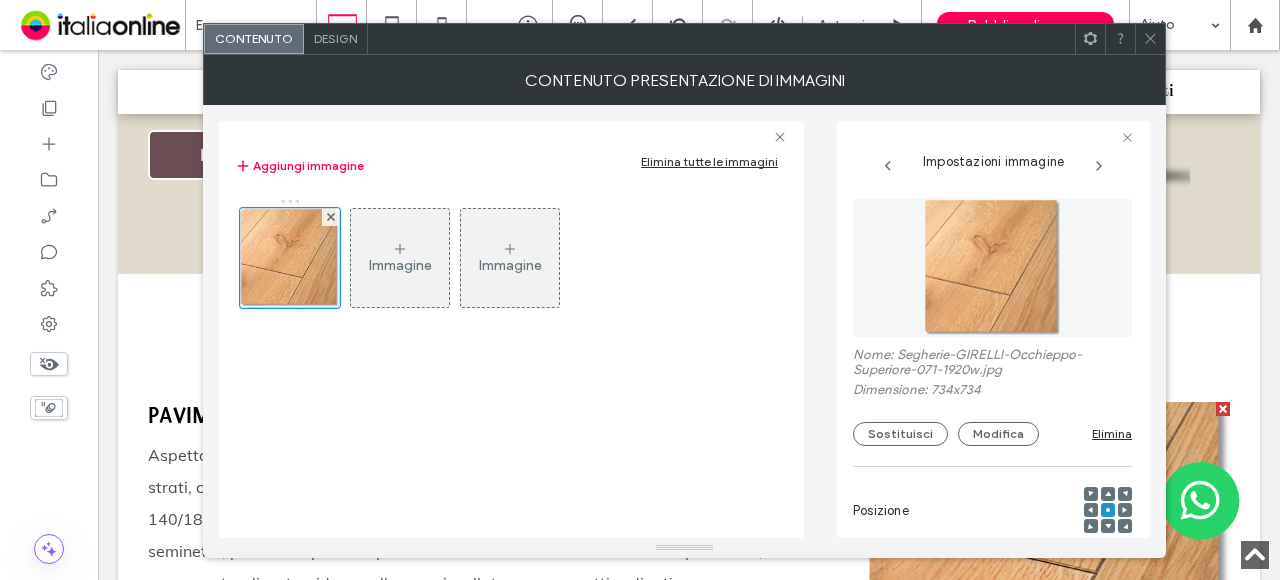 click on "Nome: Segherie-GIRELLI-Occhieppo-Superiore-071-1920w.jpg" at bounding box center (992, 364) 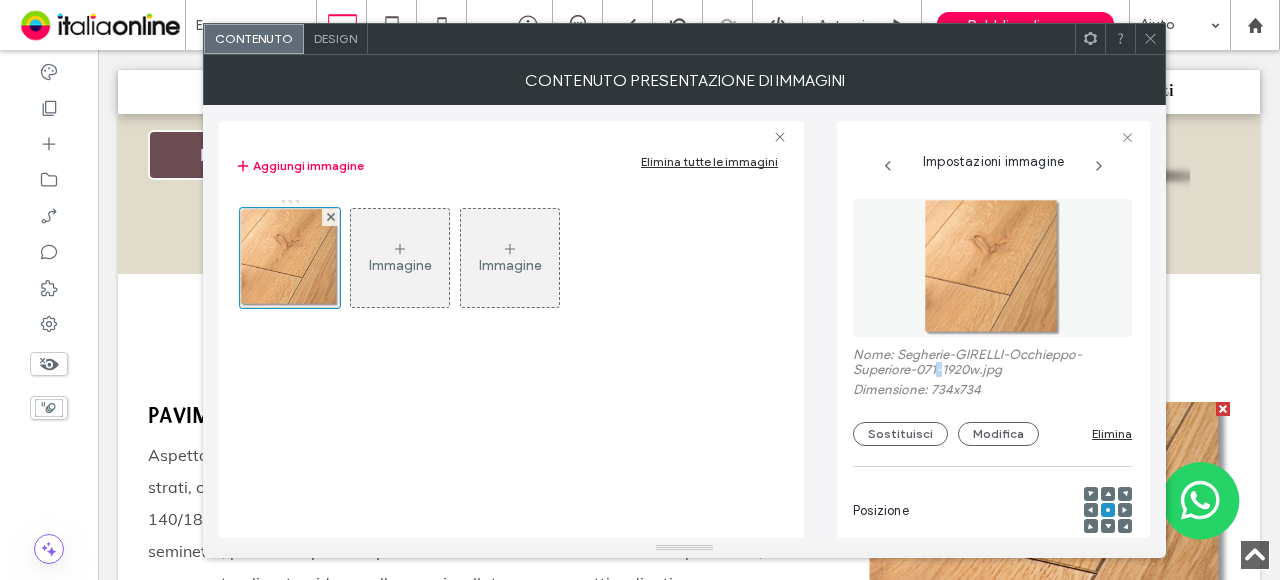 click on "Nome: Segherie-GIRELLI-Occhieppo-Superiore-071-1920w.jpg" at bounding box center (992, 364) 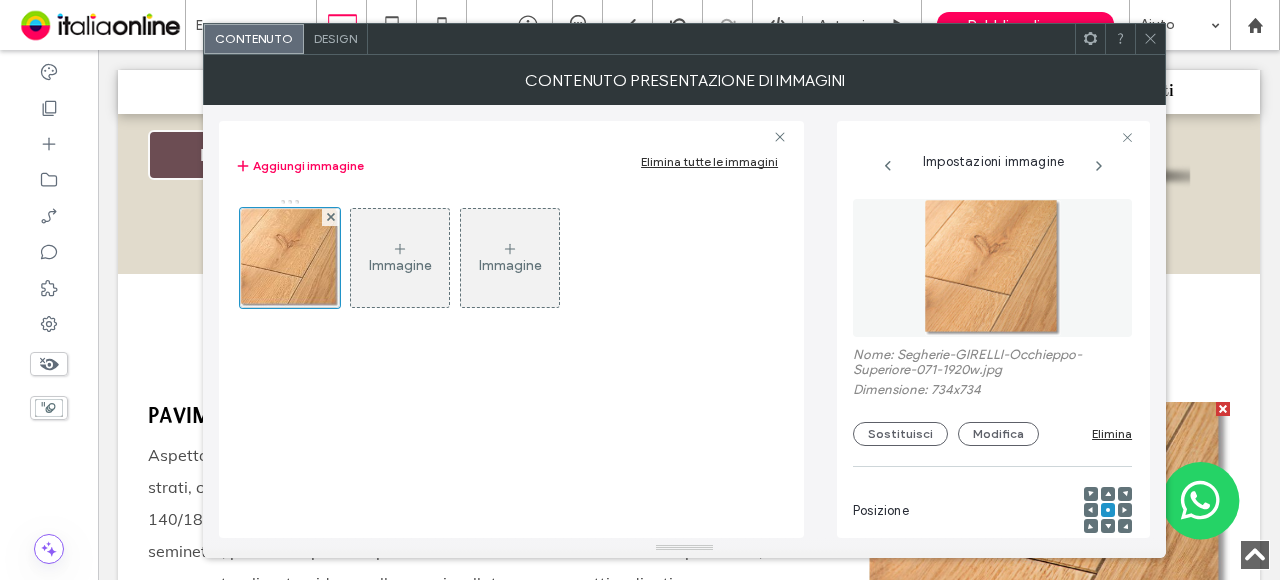 click on "Nome: Segherie-GIRELLI-Occhieppo-Superiore-071-1920w.jpg" at bounding box center [992, 364] 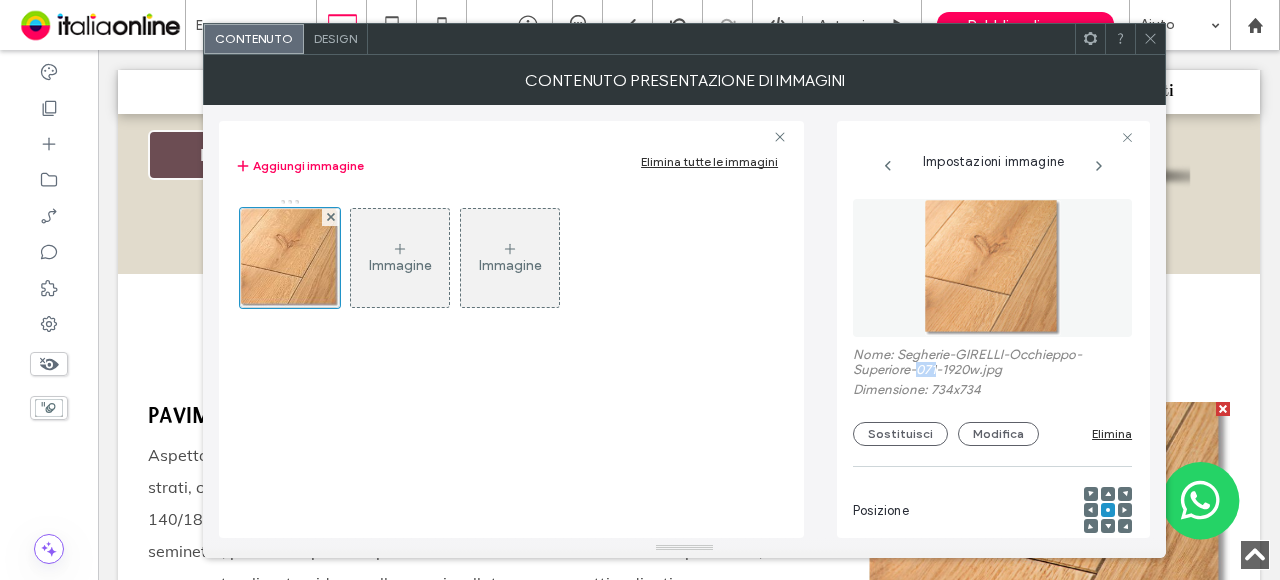 click on "Nome: Segherie-GIRELLI-Occhieppo-Superiore-071-1920w.jpg" at bounding box center [992, 364] 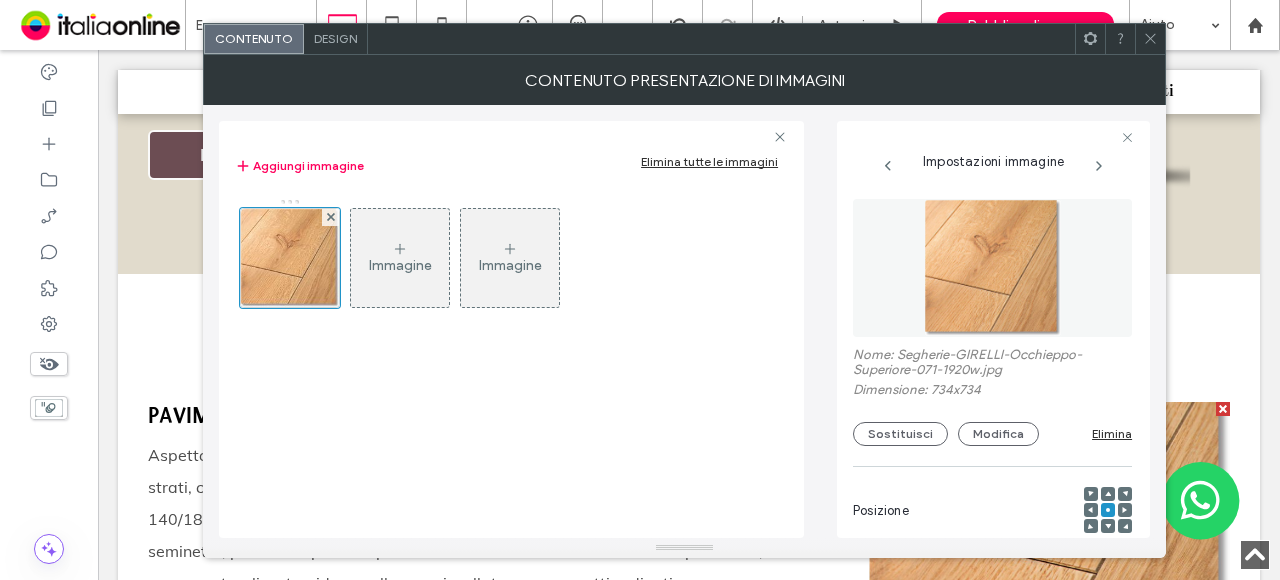 drag, startPoint x: 1151, startPoint y: 33, endPoint x: 1139, endPoint y: 42, distance: 15 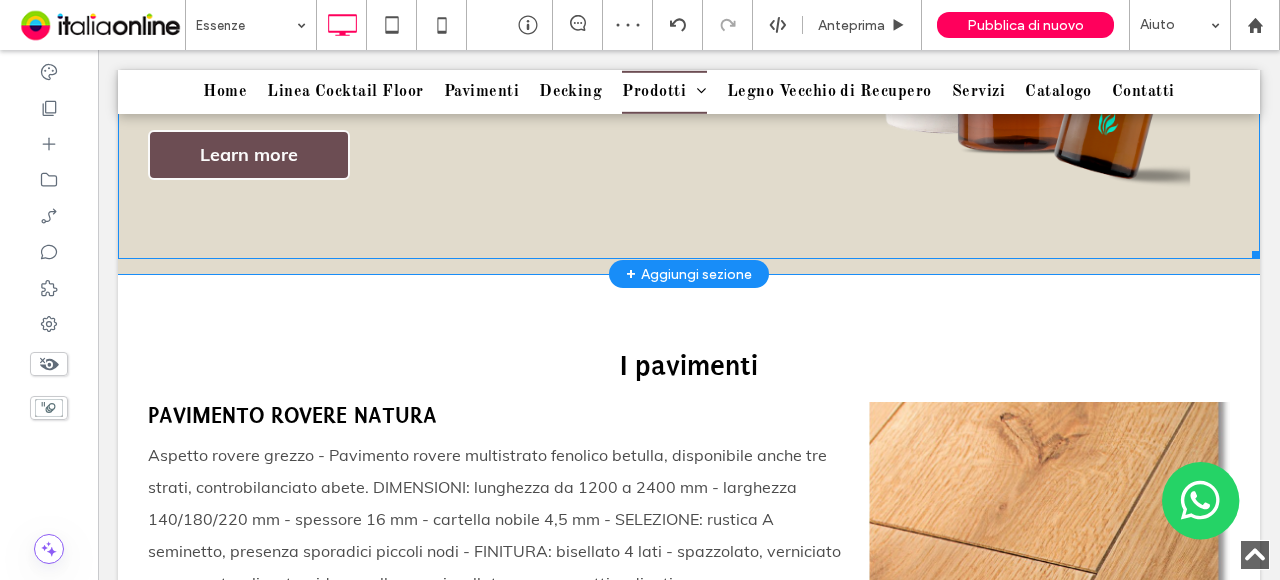 scroll, scrollTop: 1405, scrollLeft: 0, axis: vertical 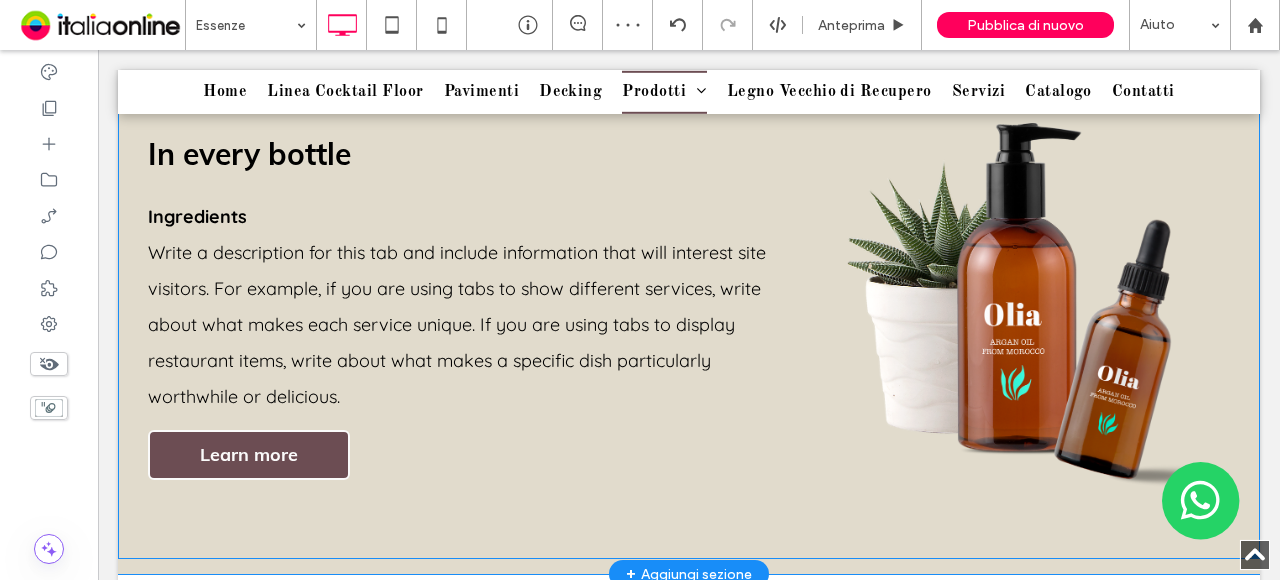 click at bounding box center [689, 265] 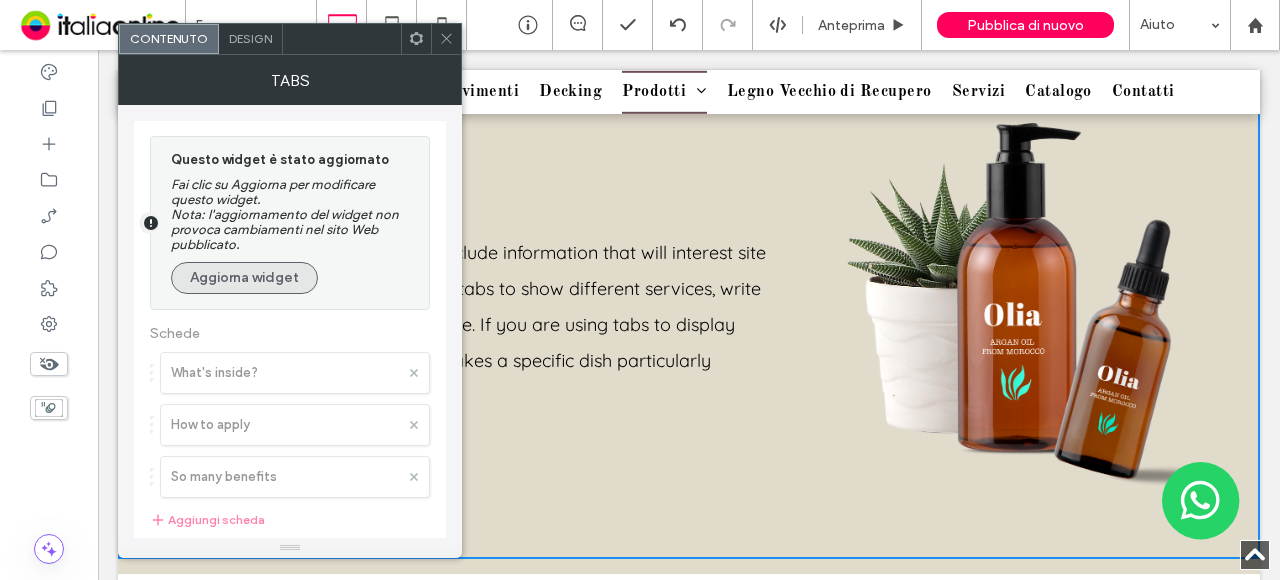 click on "Aggiorna widget" at bounding box center [244, 278] 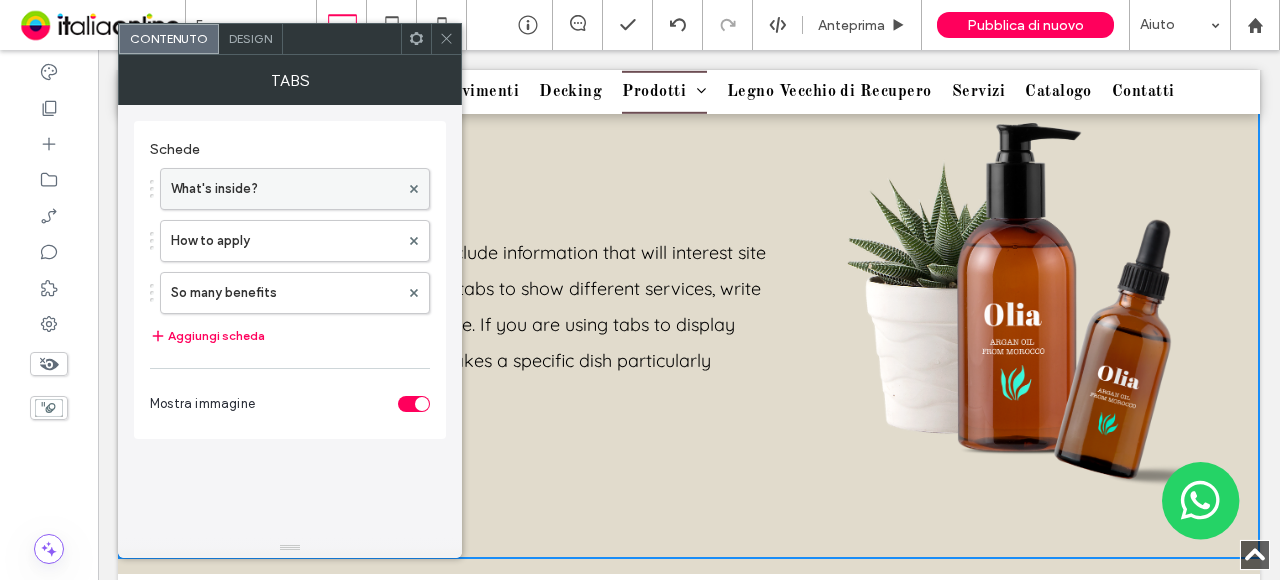 click on "What's inside?" at bounding box center (285, 189) 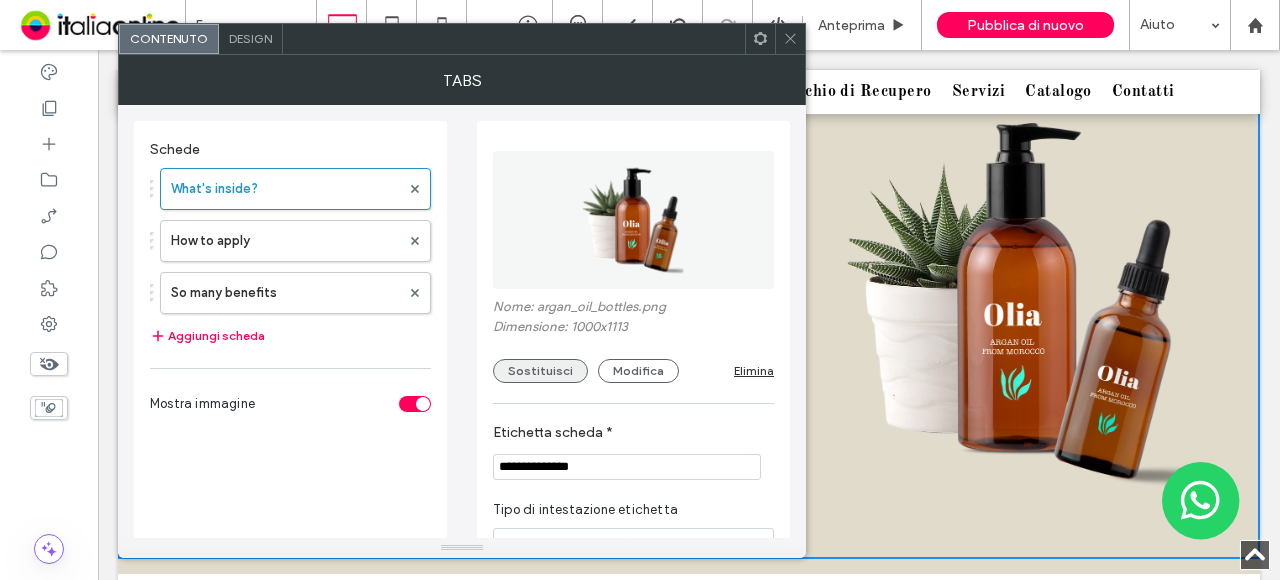 click on "Sostituisci" at bounding box center (540, 371) 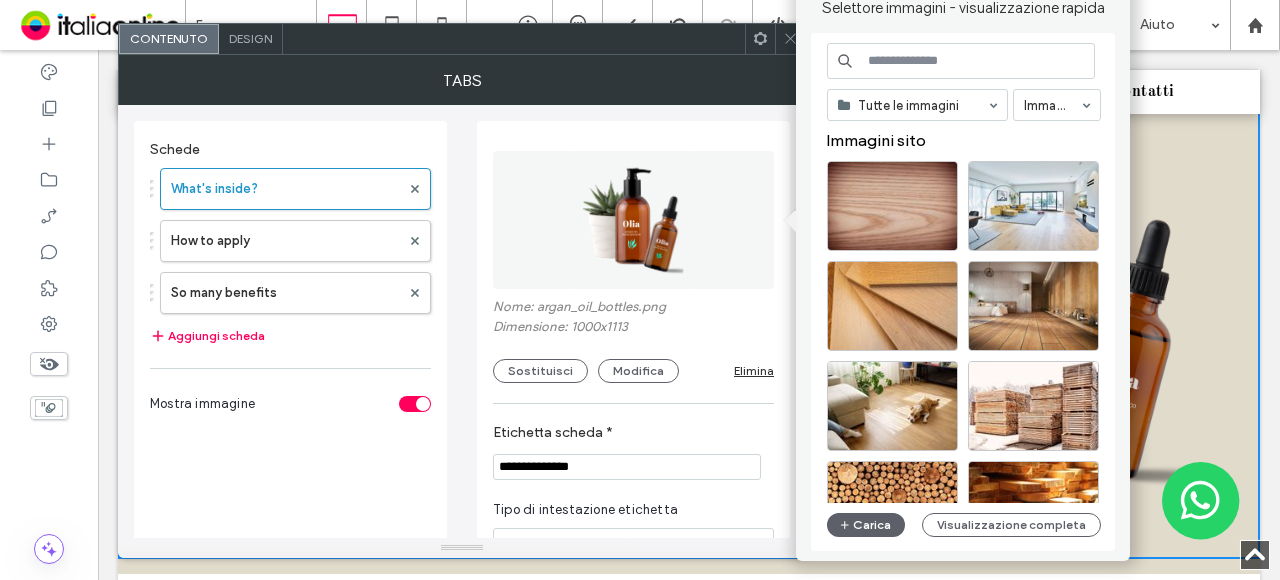 click at bounding box center (961, 61) 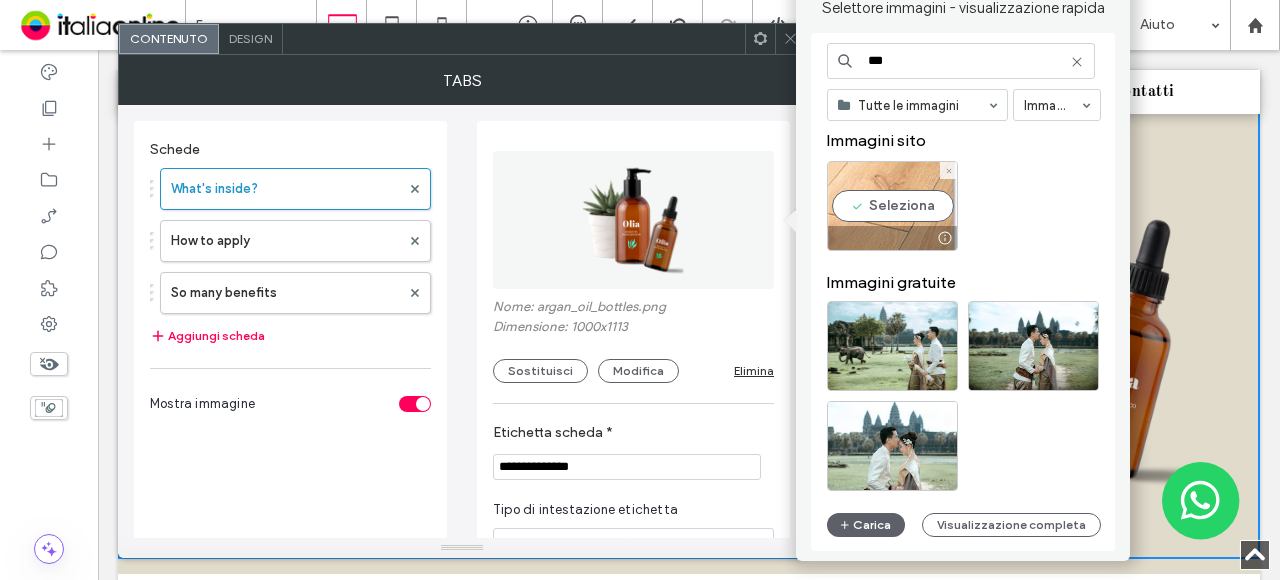 type on "***" 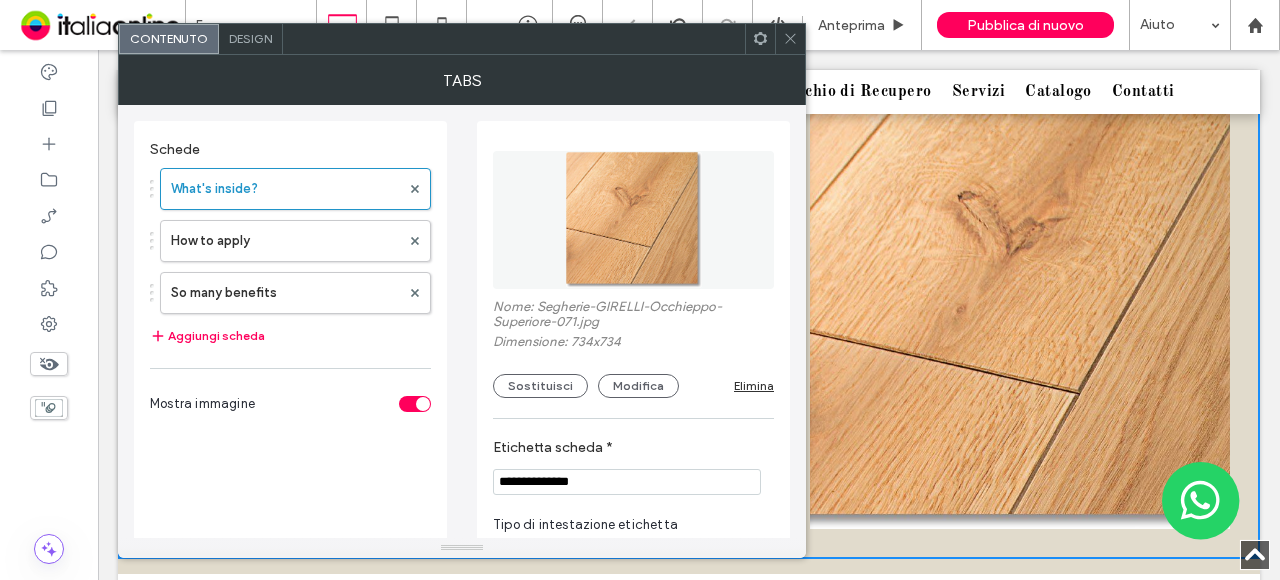 click 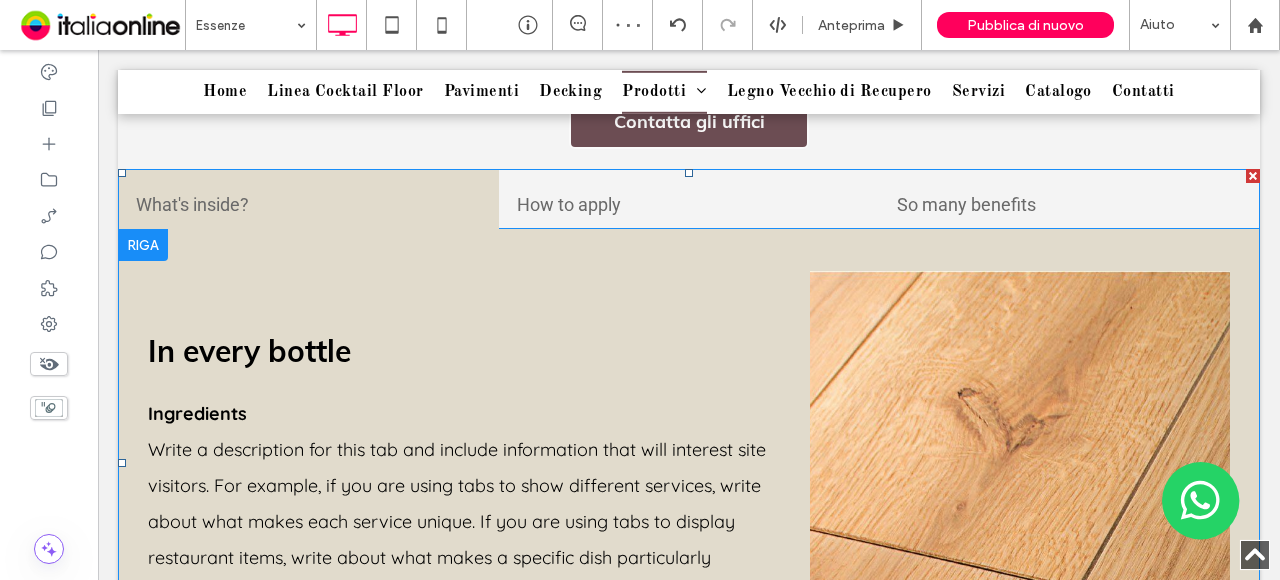 scroll, scrollTop: 1205, scrollLeft: 0, axis: vertical 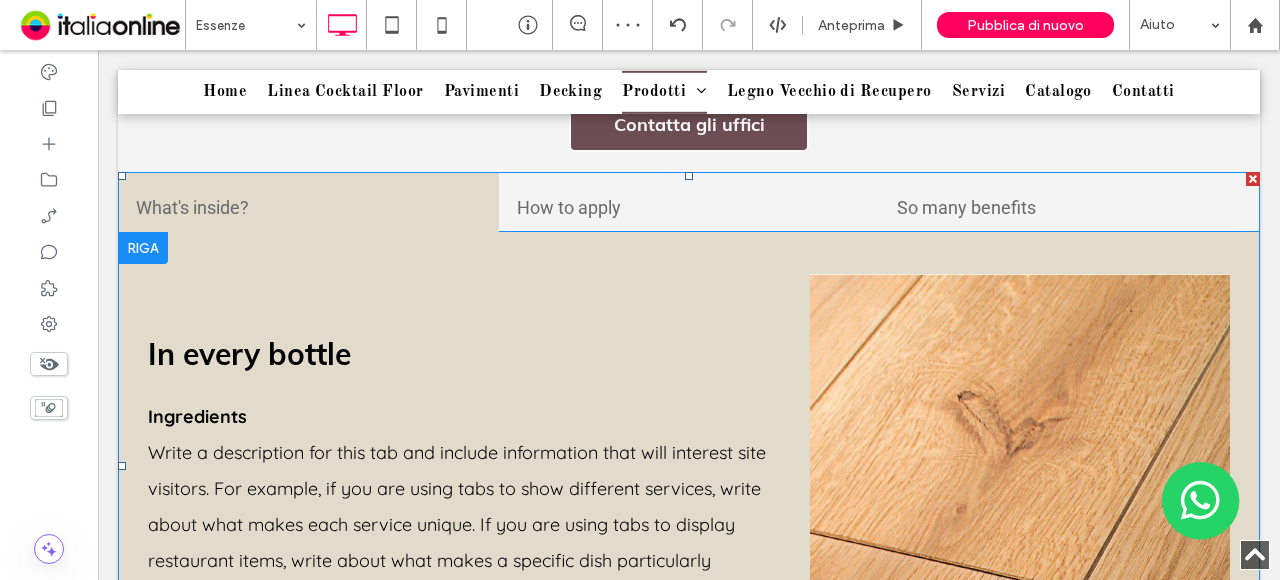 click at bounding box center (689, 465) 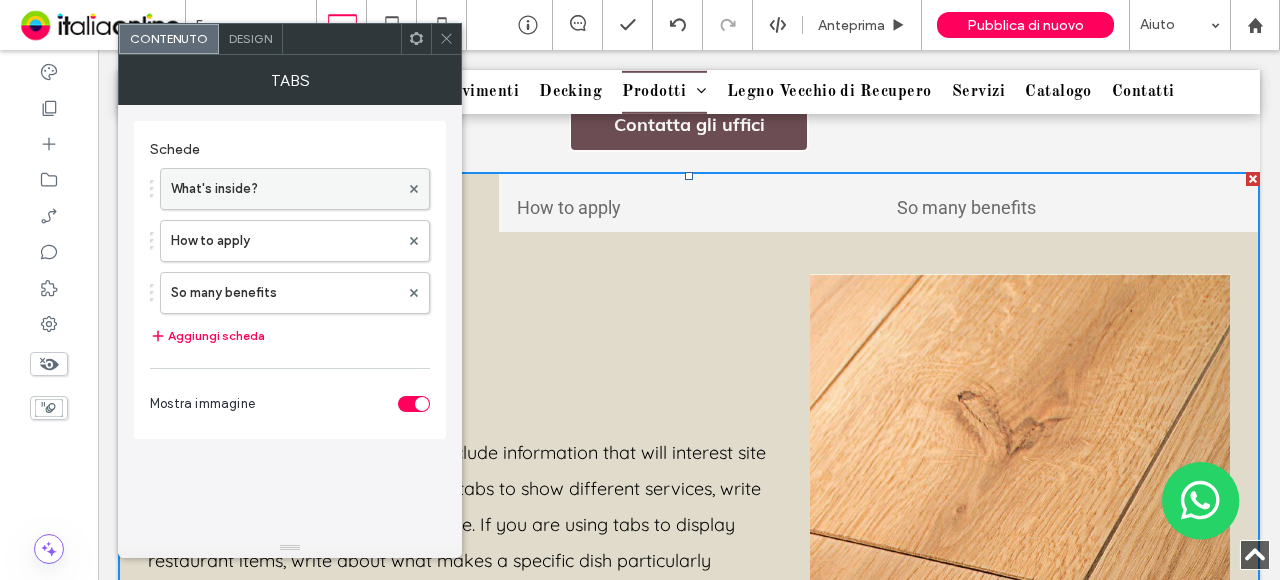 click on "What's inside?" at bounding box center (285, 189) 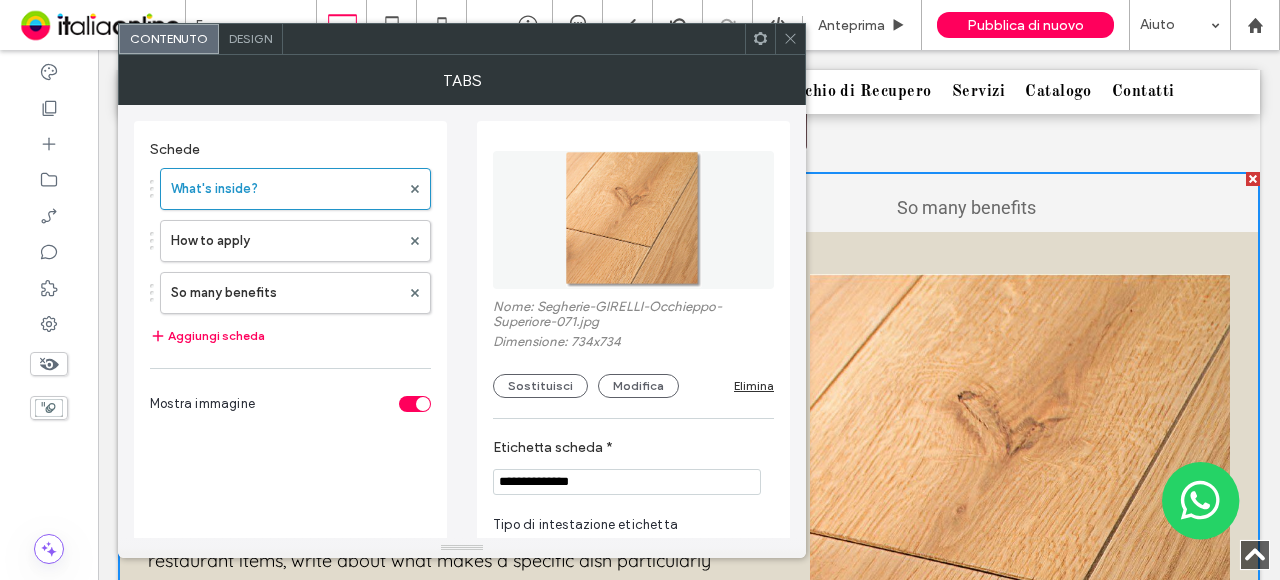 scroll, scrollTop: 100, scrollLeft: 0, axis: vertical 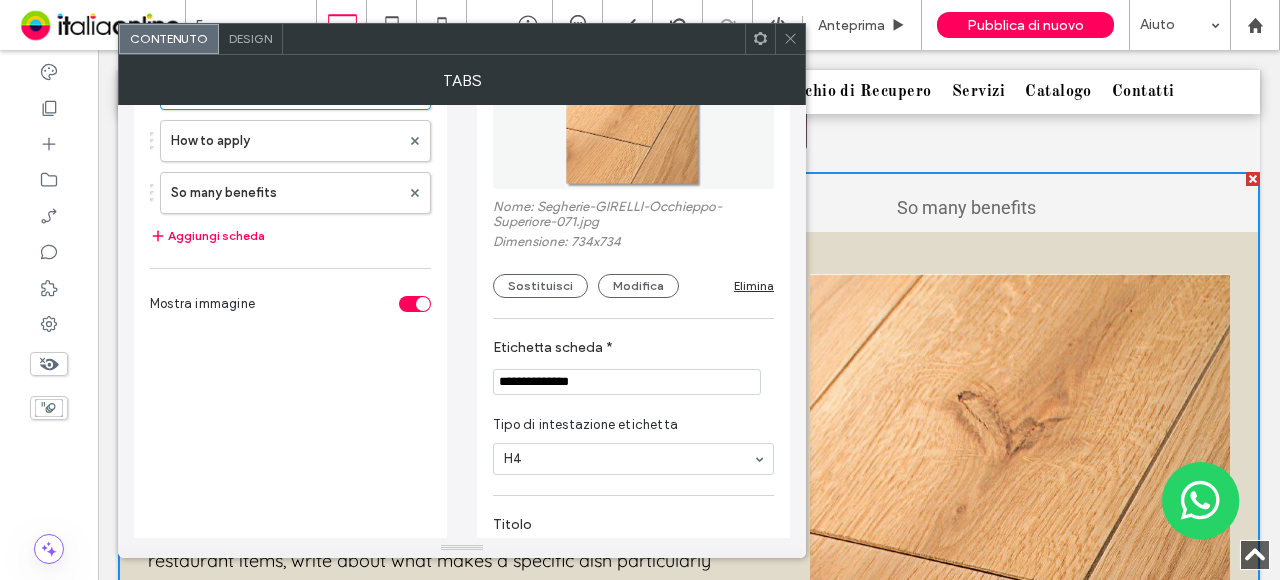 click on "**********" at bounding box center [627, 382] 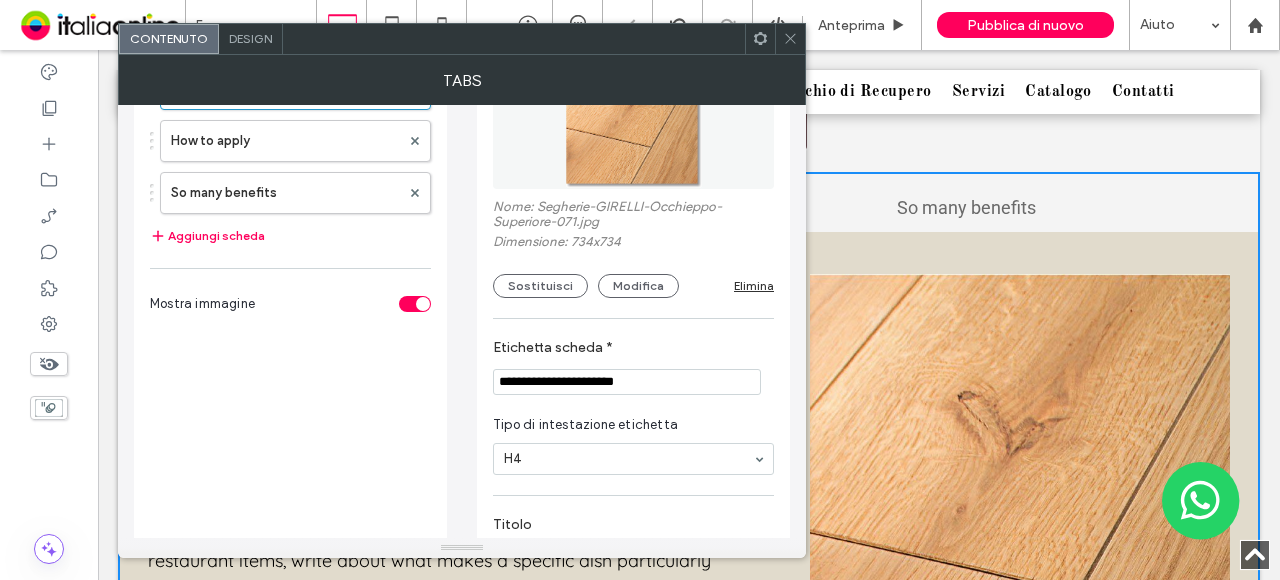 scroll, scrollTop: 0, scrollLeft: 0, axis: both 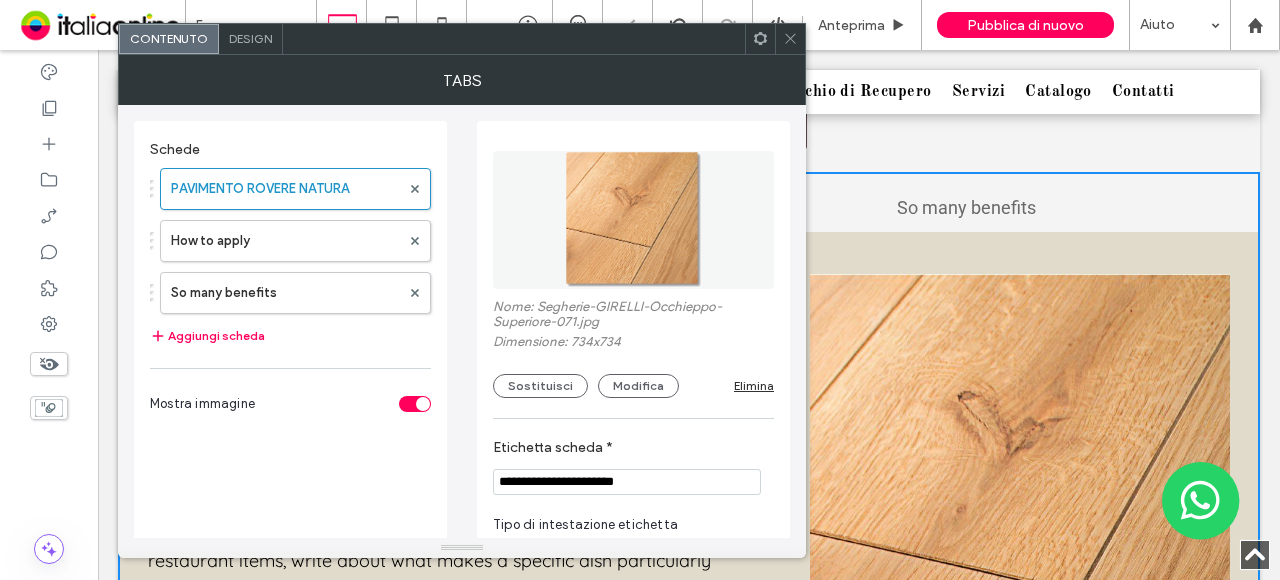 type on "**********" 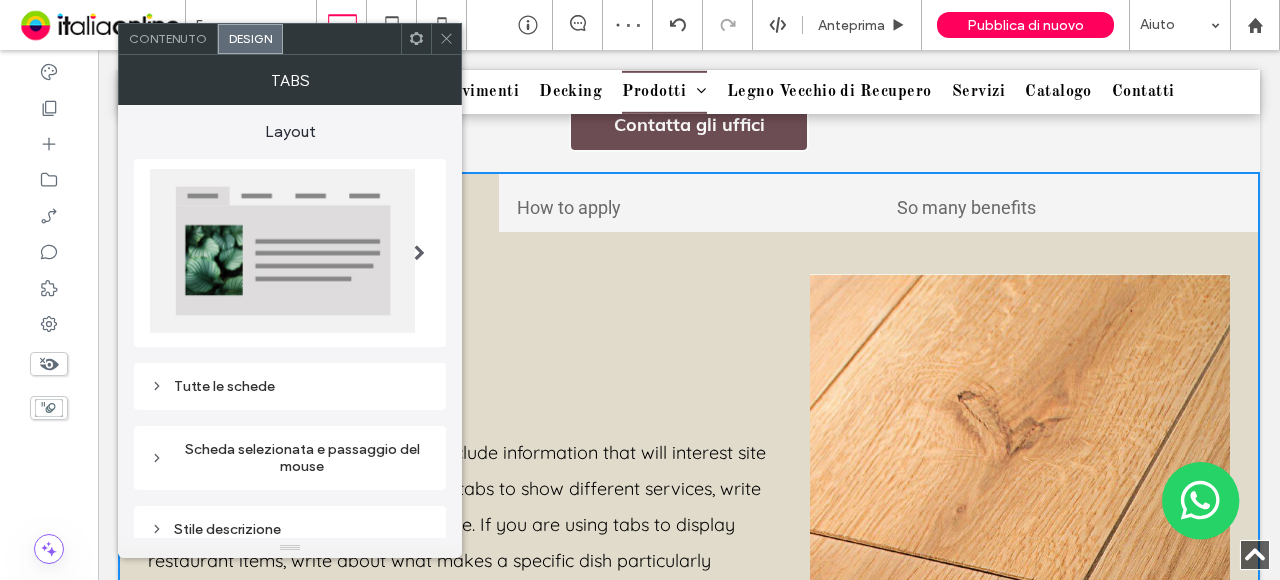 scroll, scrollTop: 200, scrollLeft: 0, axis: vertical 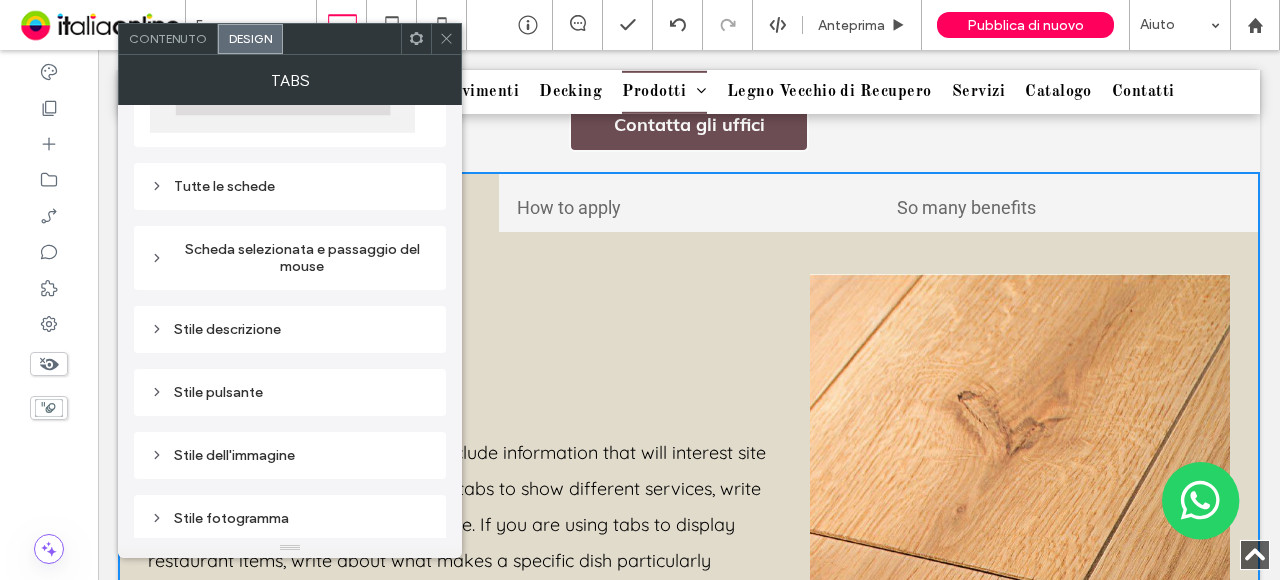 click on "Scheda selezionata e passaggio del mouse" at bounding box center (290, 258) 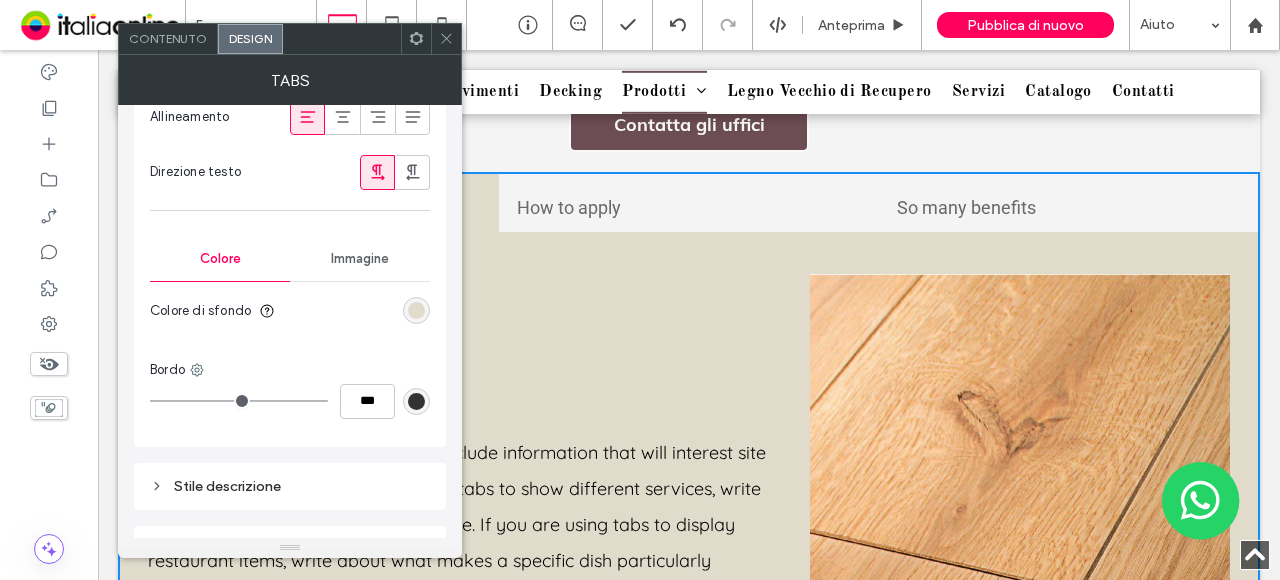 scroll, scrollTop: 800, scrollLeft: 0, axis: vertical 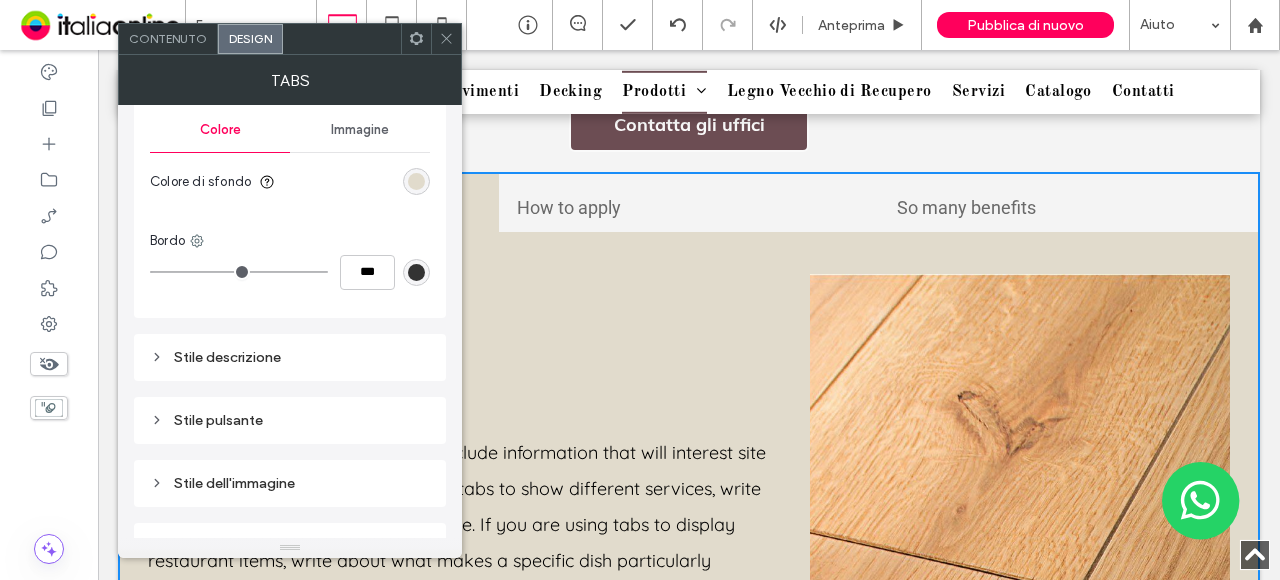 click on "Stile descrizione" at bounding box center [290, 357] 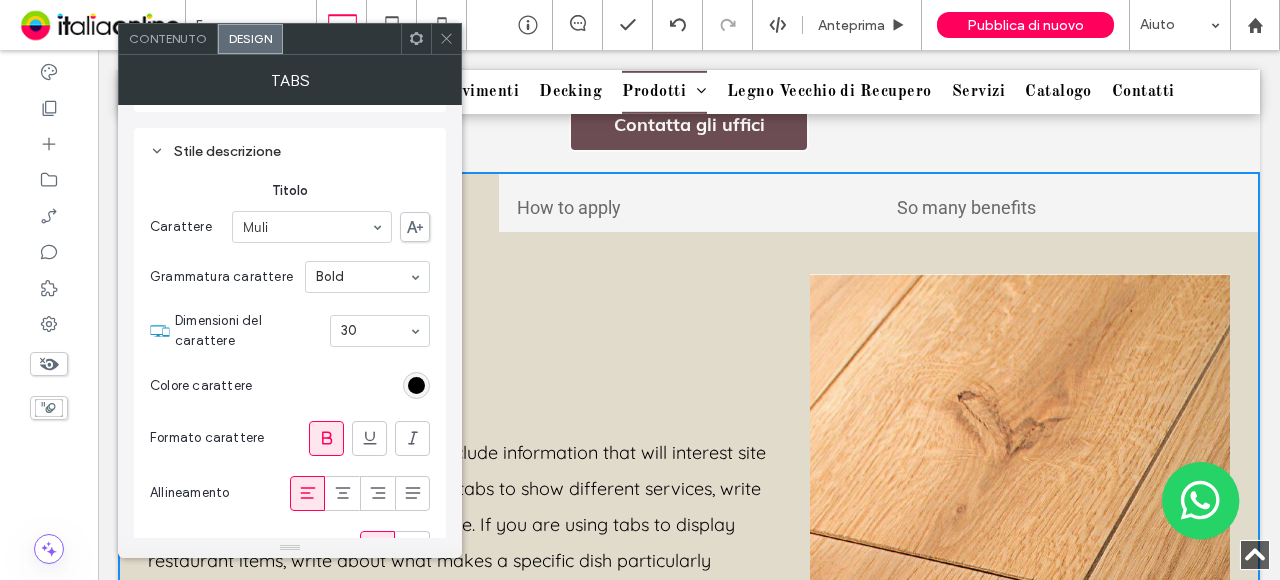 scroll, scrollTop: 1000, scrollLeft: 0, axis: vertical 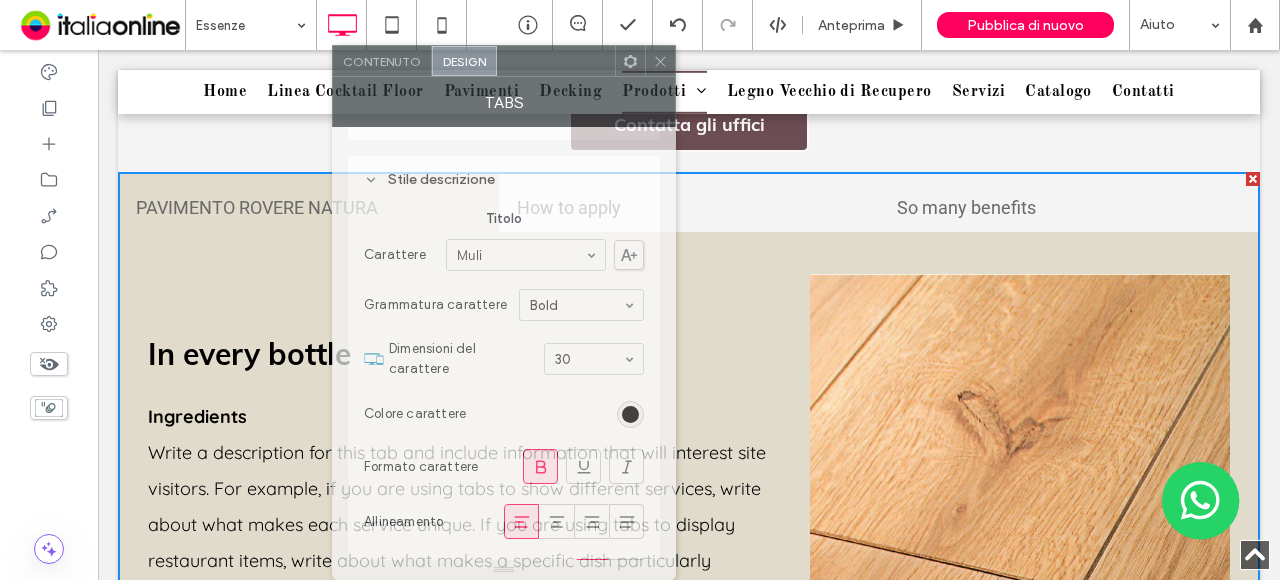drag, startPoint x: 351, startPoint y: 53, endPoint x: 565, endPoint y: 113, distance: 222.2521 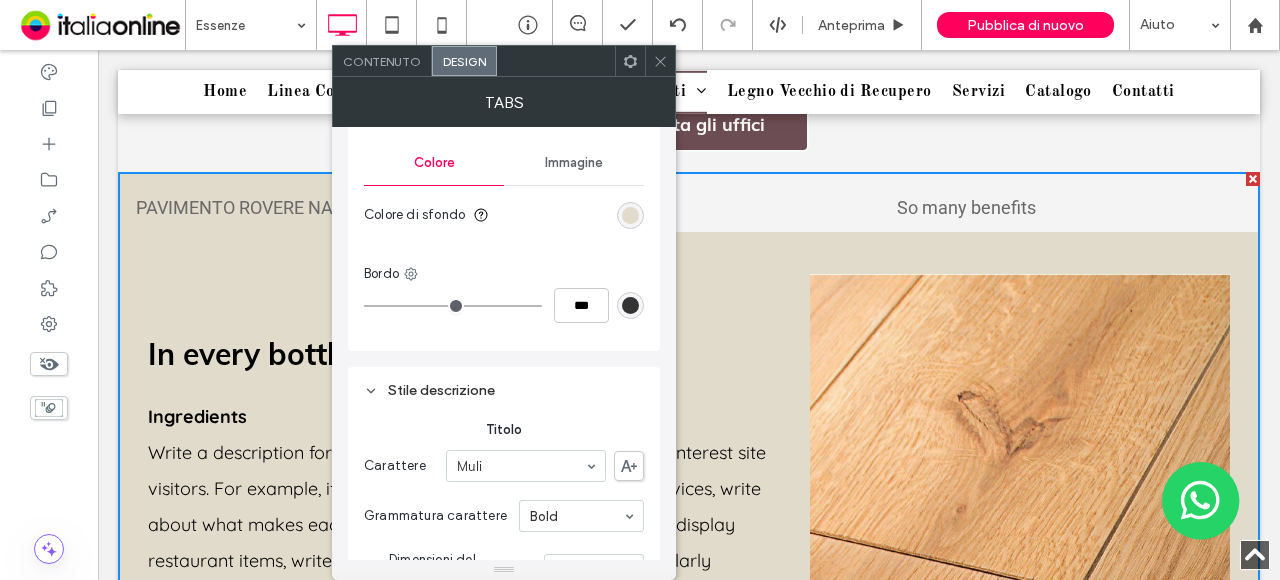 scroll, scrollTop: 600, scrollLeft: 0, axis: vertical 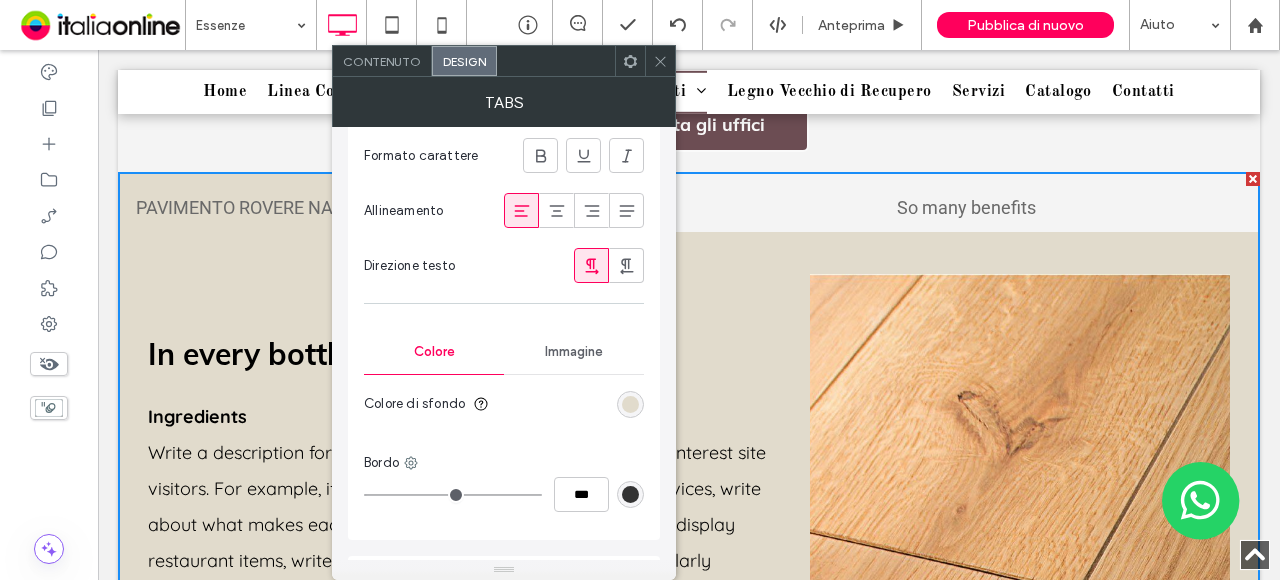 click on "Contenuto" at bounding box center (382, 61) 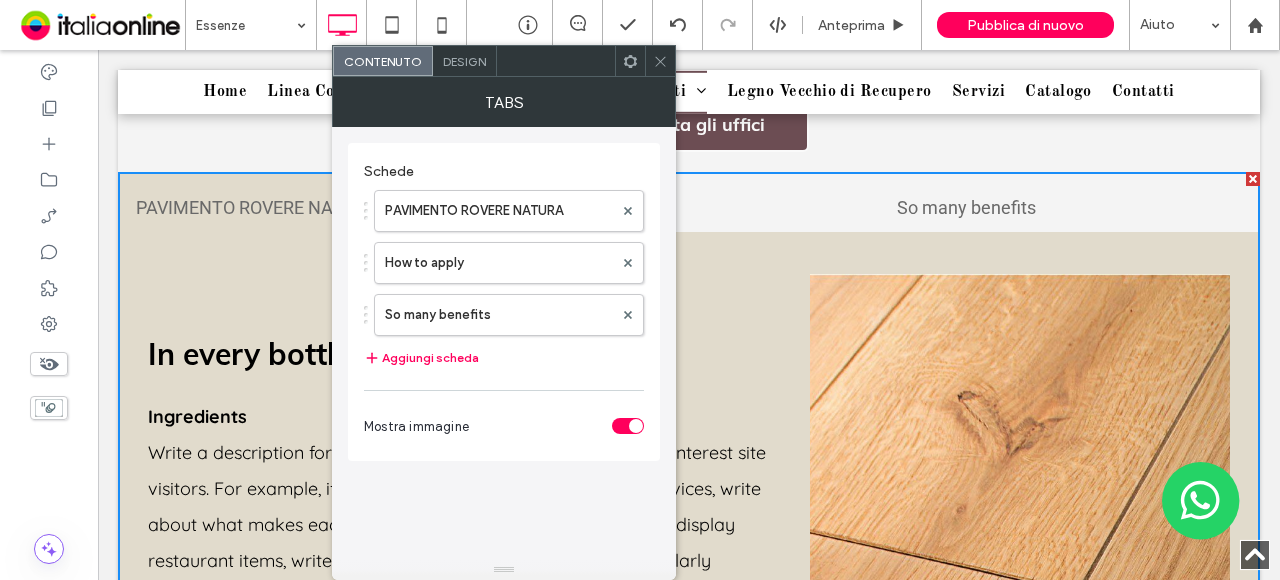 click on "Design" at bounding box center (465, 61) 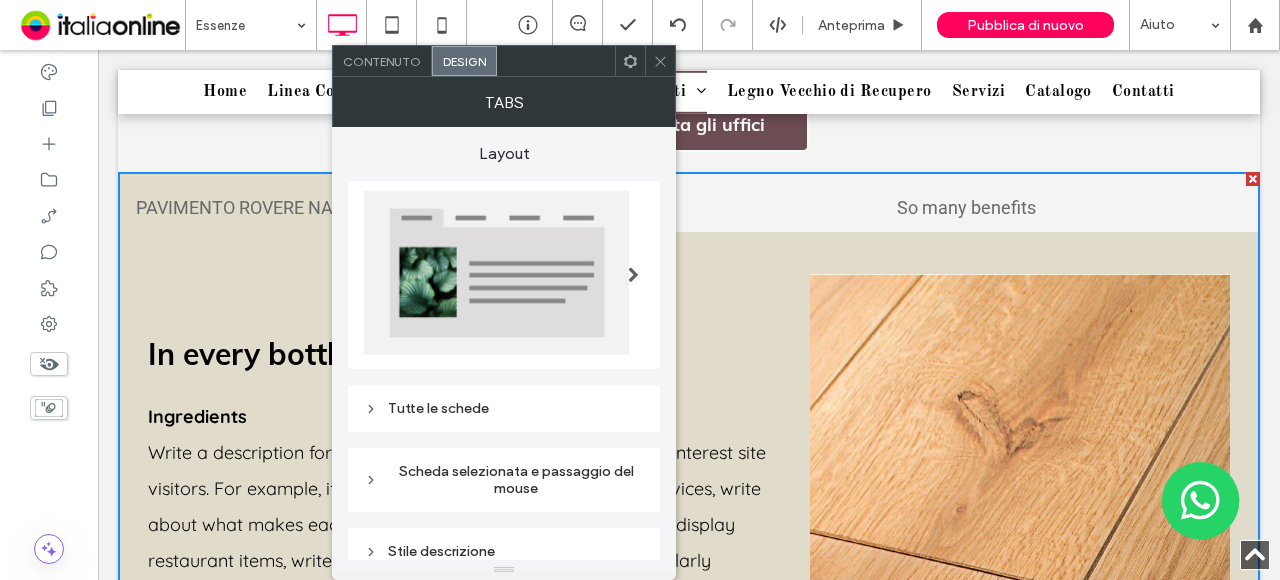 click on "Contenuto" at bounding box center [382, 61] 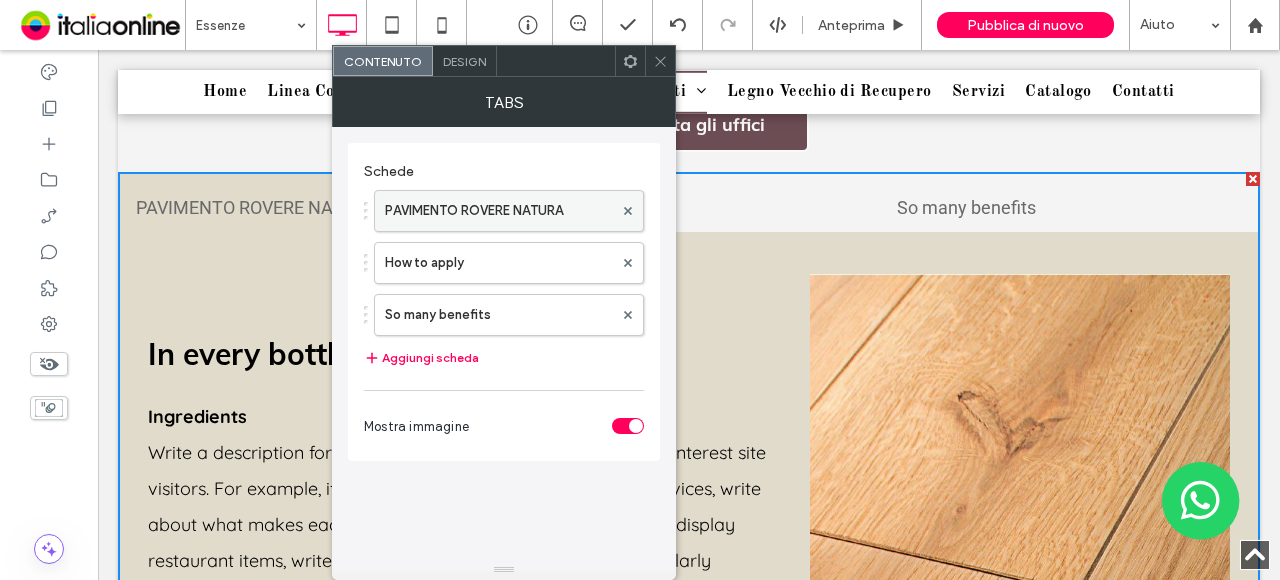 click on "PAVIMENTO ROVERE NATURA" at bounding box center (499, 211) 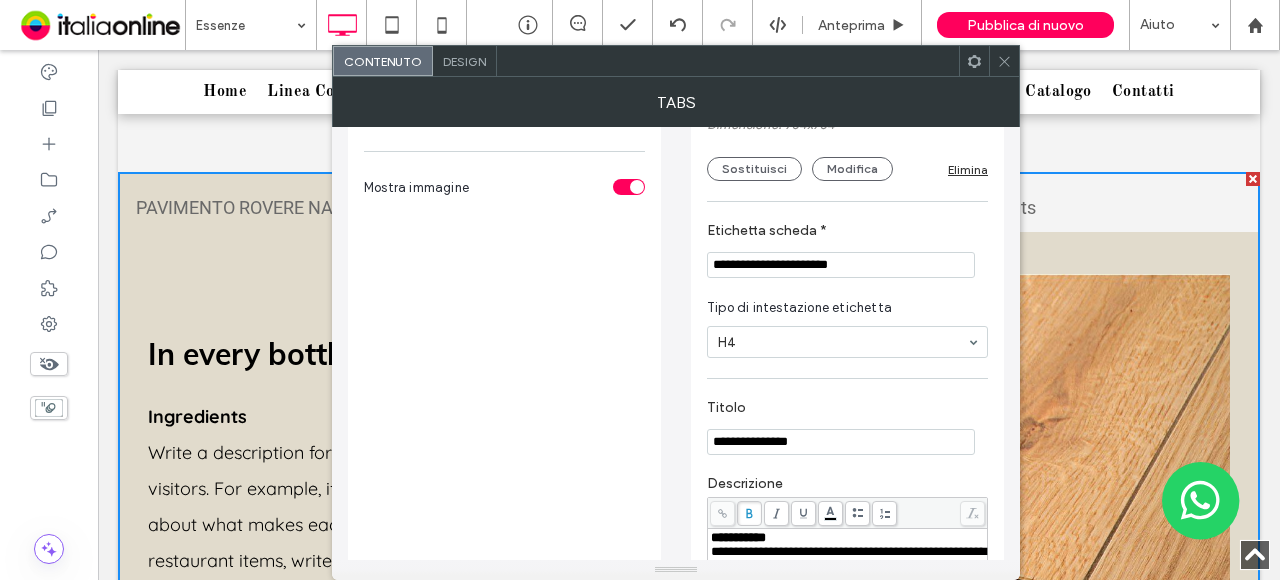 scroll, scrollTop: 300, scrollLeft: 0, axis: vertical 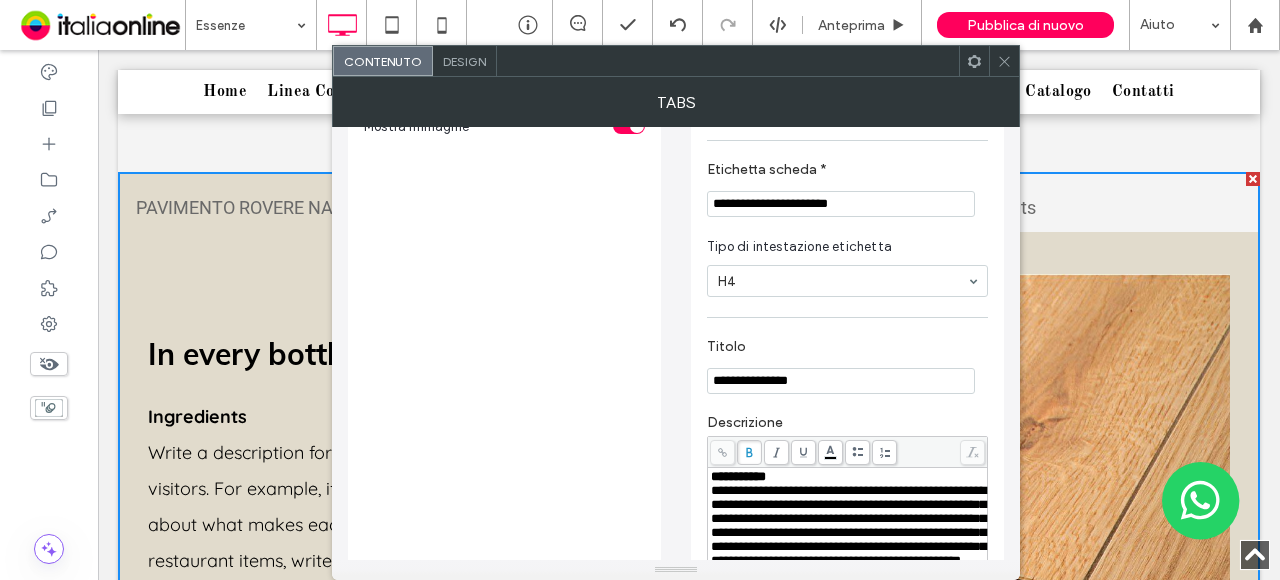 click on "Design" at bounding box center [464, 61] 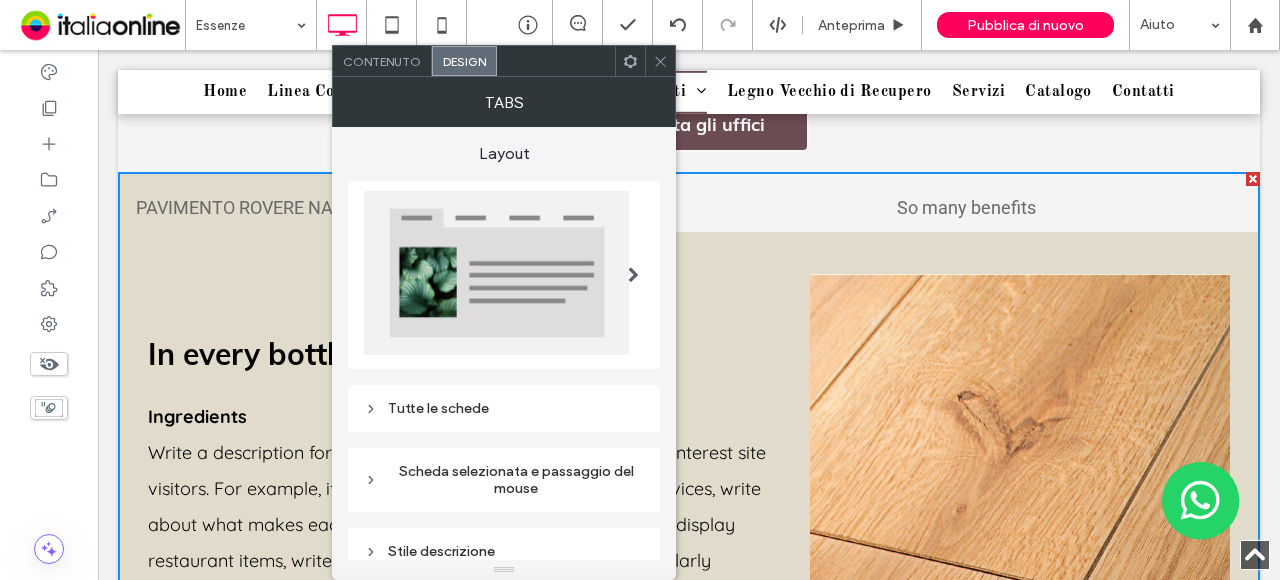 scroll, scrollTop: 100, scrollLeft: 0, axis: vertical 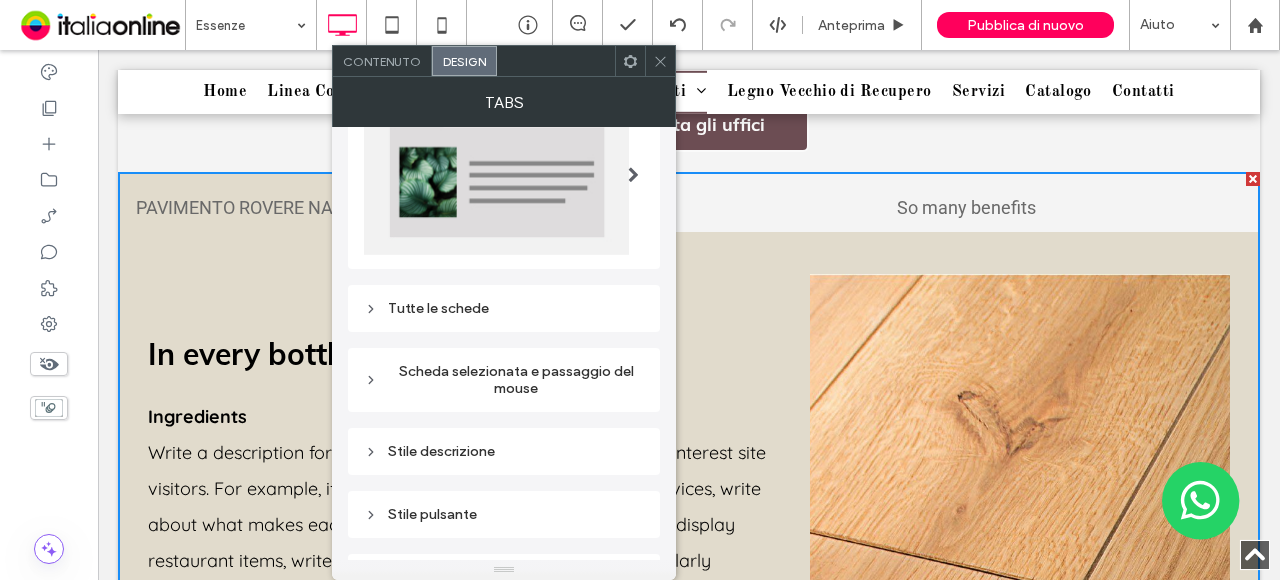 click on "Tutte le schede" at bounding box center [504, 308] 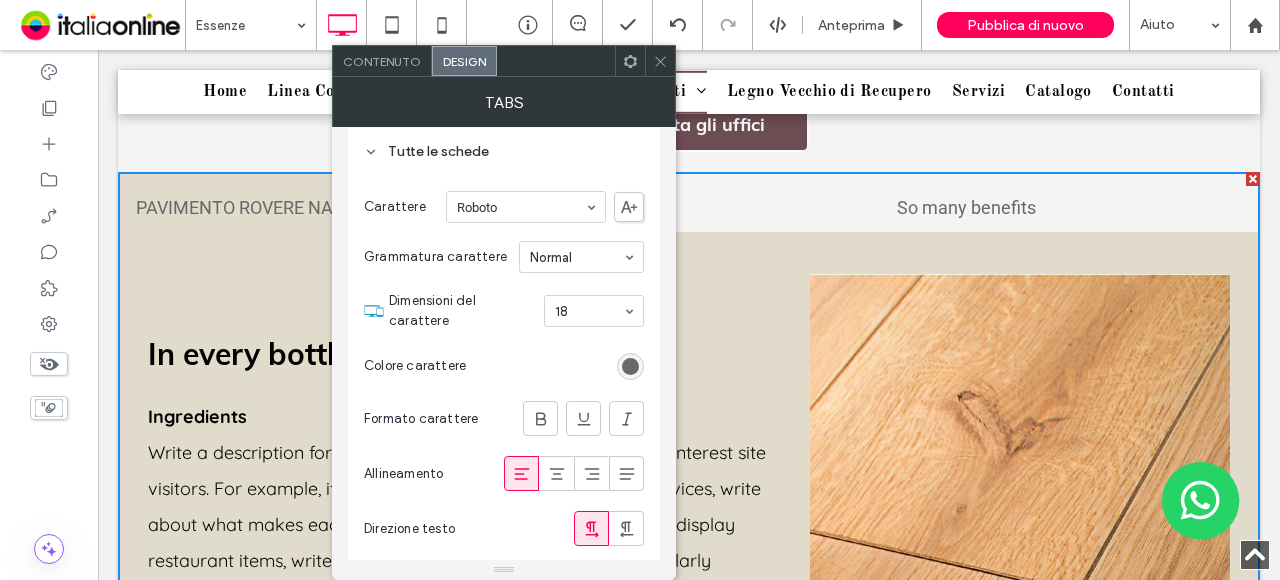 scroll, scrollTop: 300, scrollLeft: 0, axis: vertical 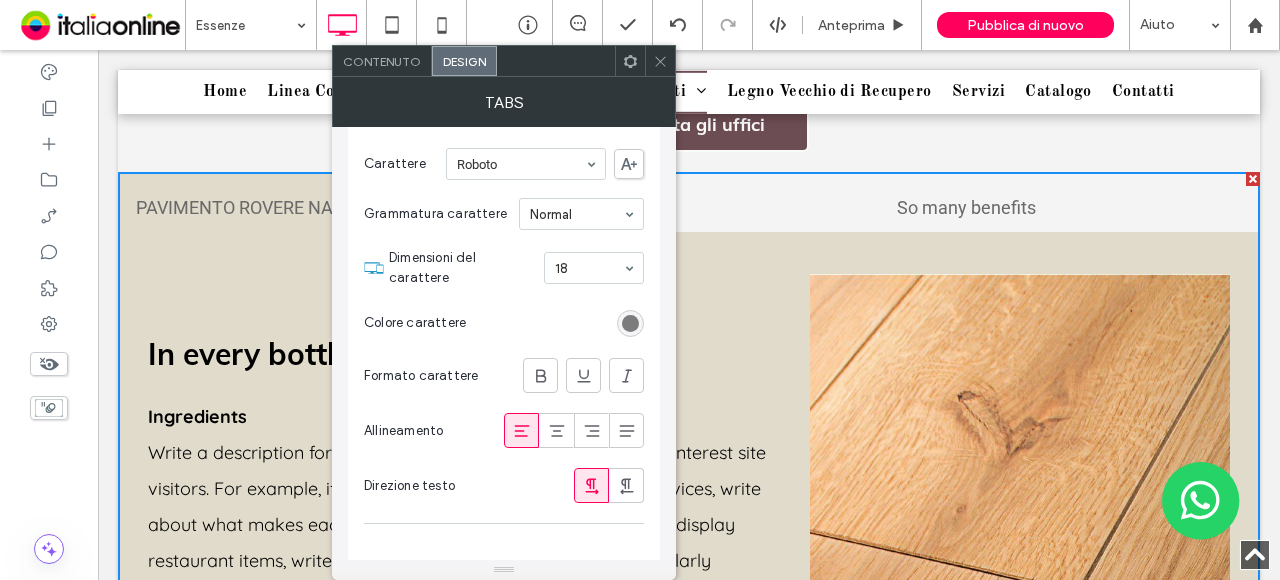 click at bounding box center (630, 323) 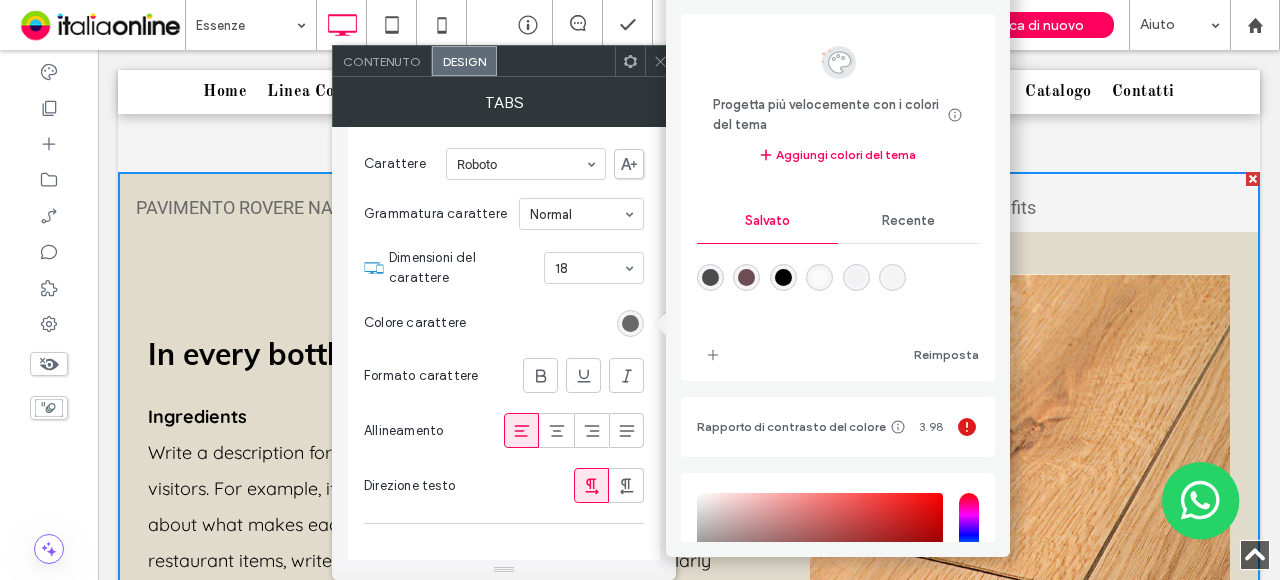 click at bounding box center [783, 277] 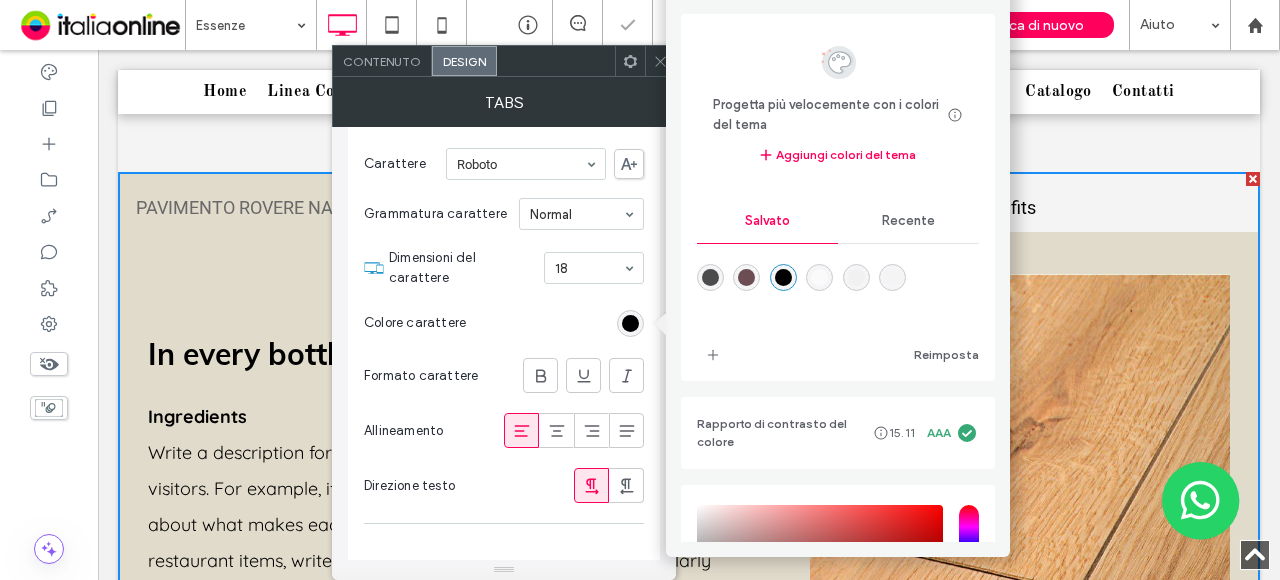 click at bounding box center (783, 277) 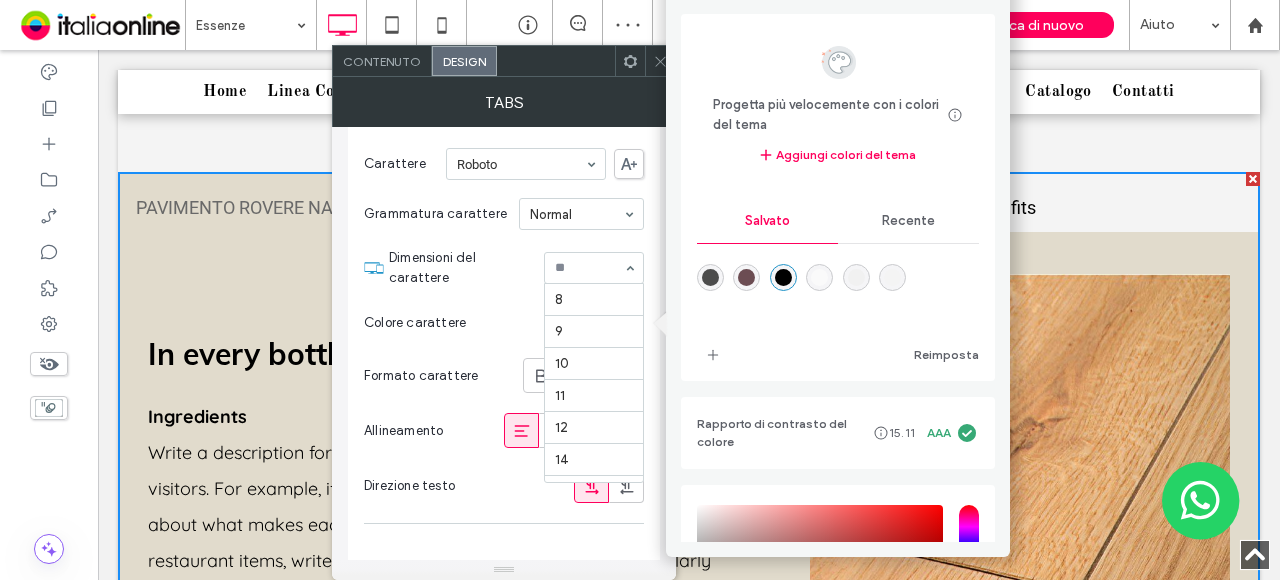 scroll, scrollTop: 229, scrollLeft: 0, axis: vertical 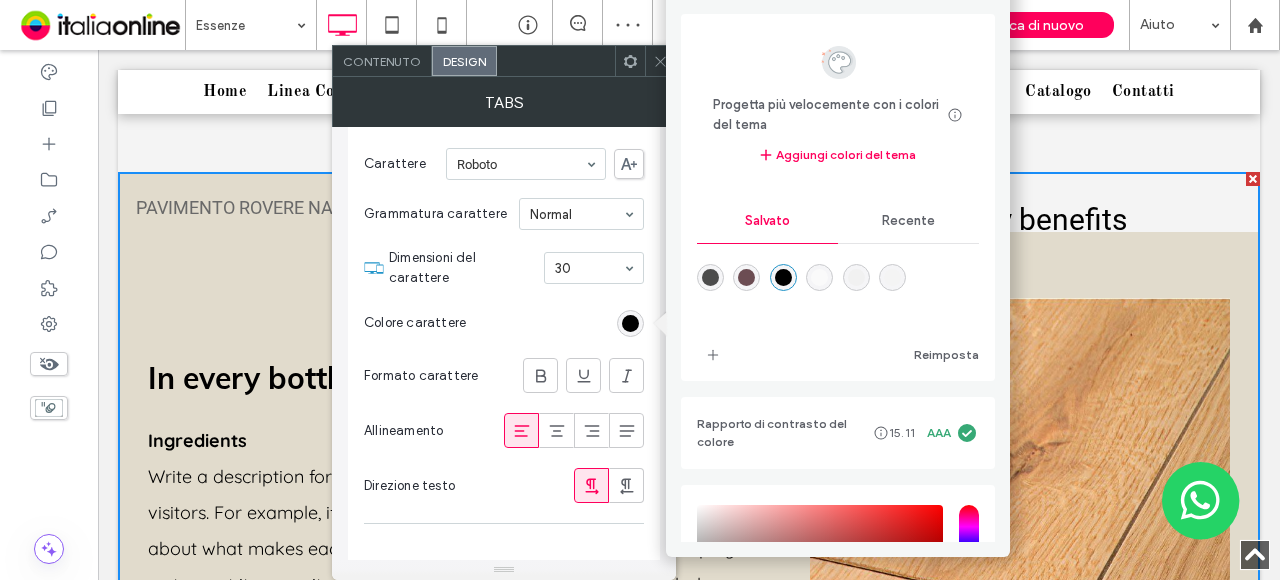 click 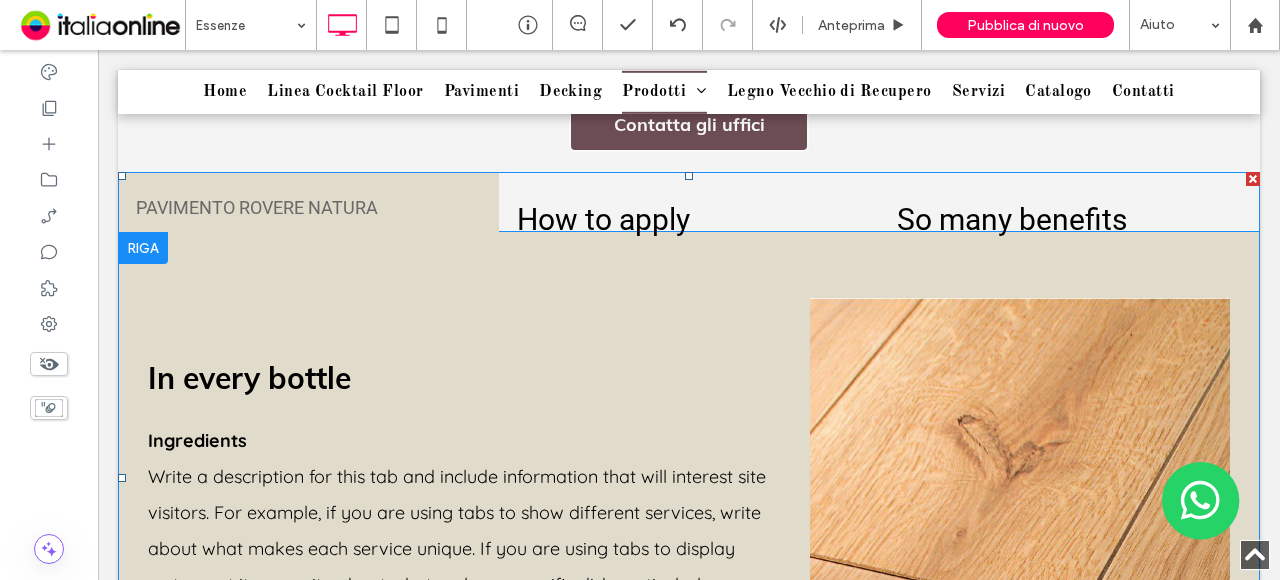 drag, startPoint x: 368, startPoint y: 236, endPoint x: 366, endPoint y: 262, distance: 26.076809 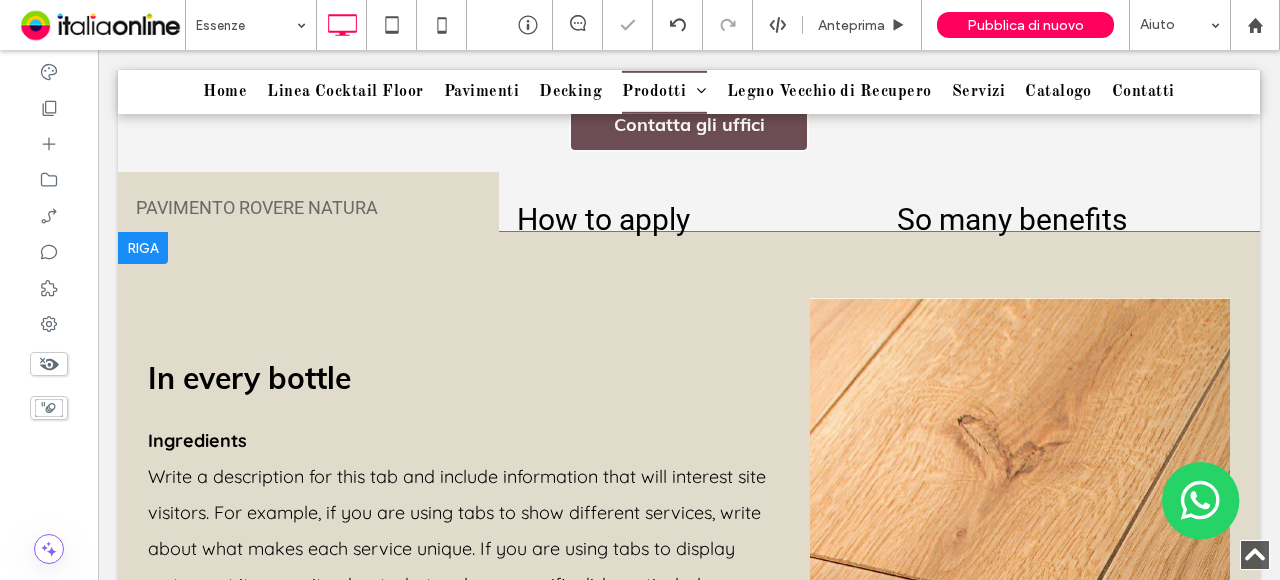 click at bounding box center [640, 290] 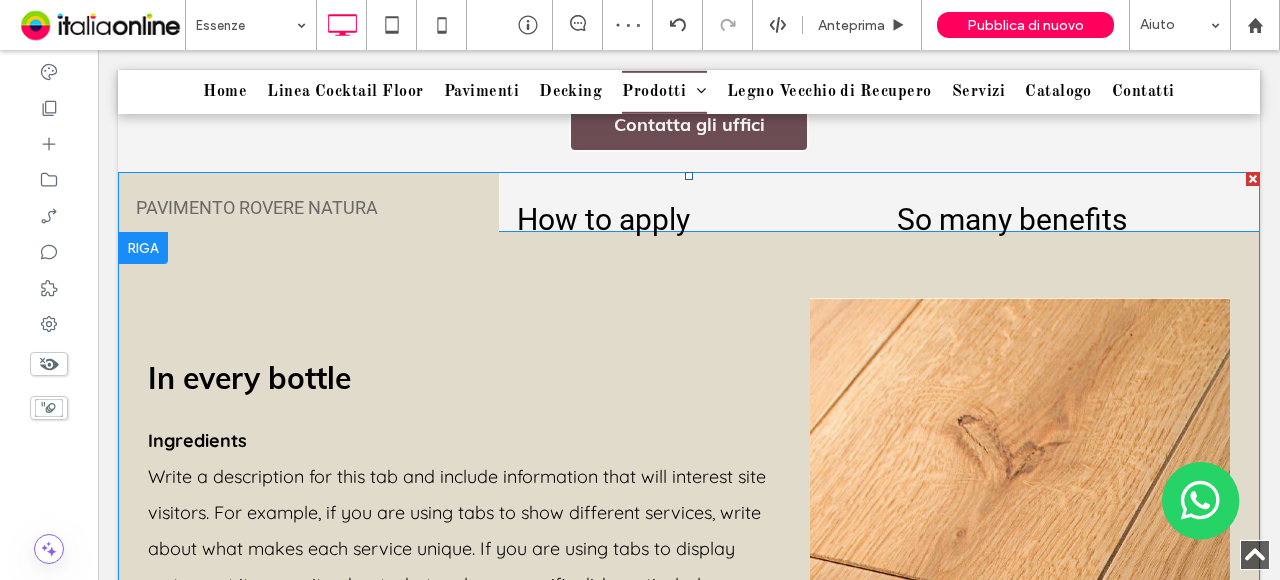click at bounding box center [689, 477] 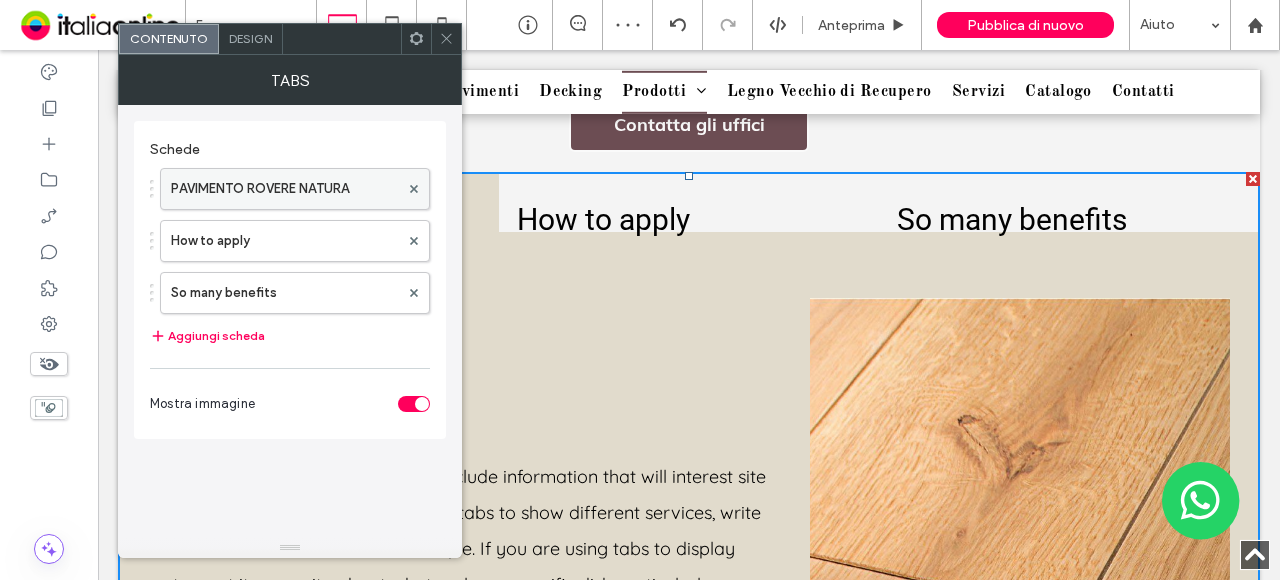 click on "PAVIMENTO ROVERE NATURA" at bounding box center (285, 189) 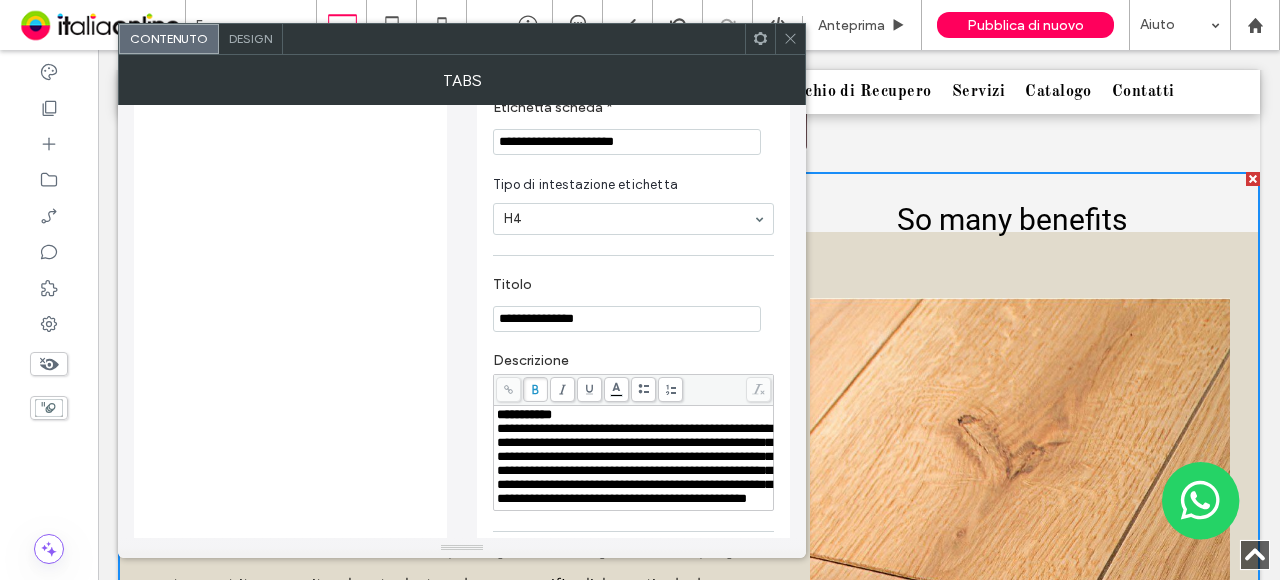 scroll, scrollTop: 300, scrollLeft: 0, axis: vertical 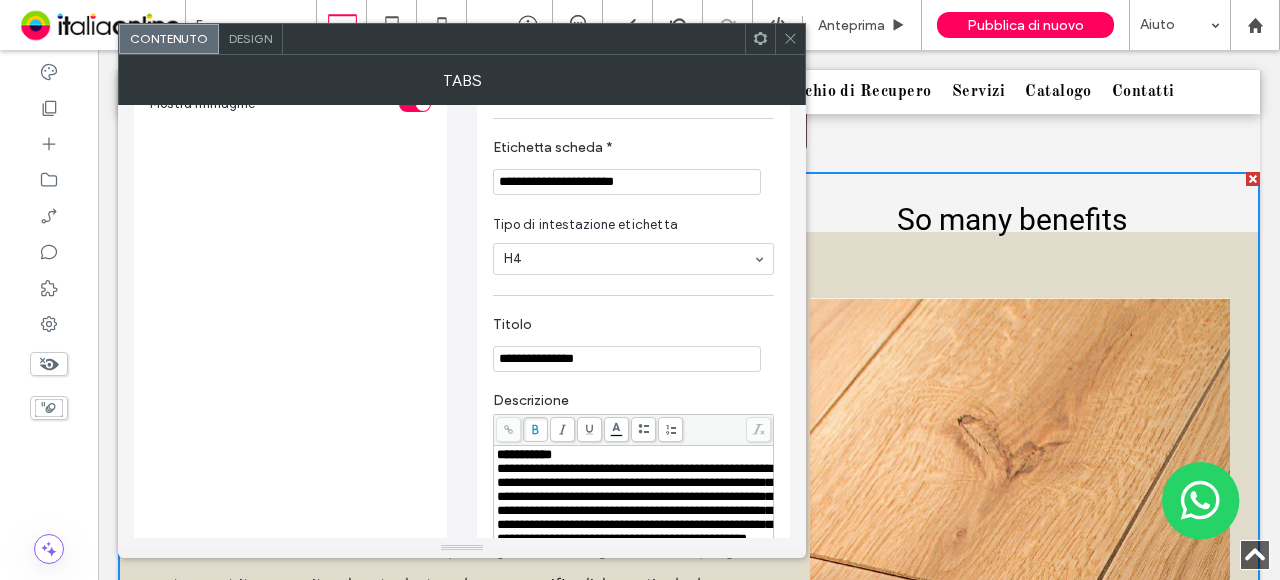 click on "**********" at bounding box center [627, 359] 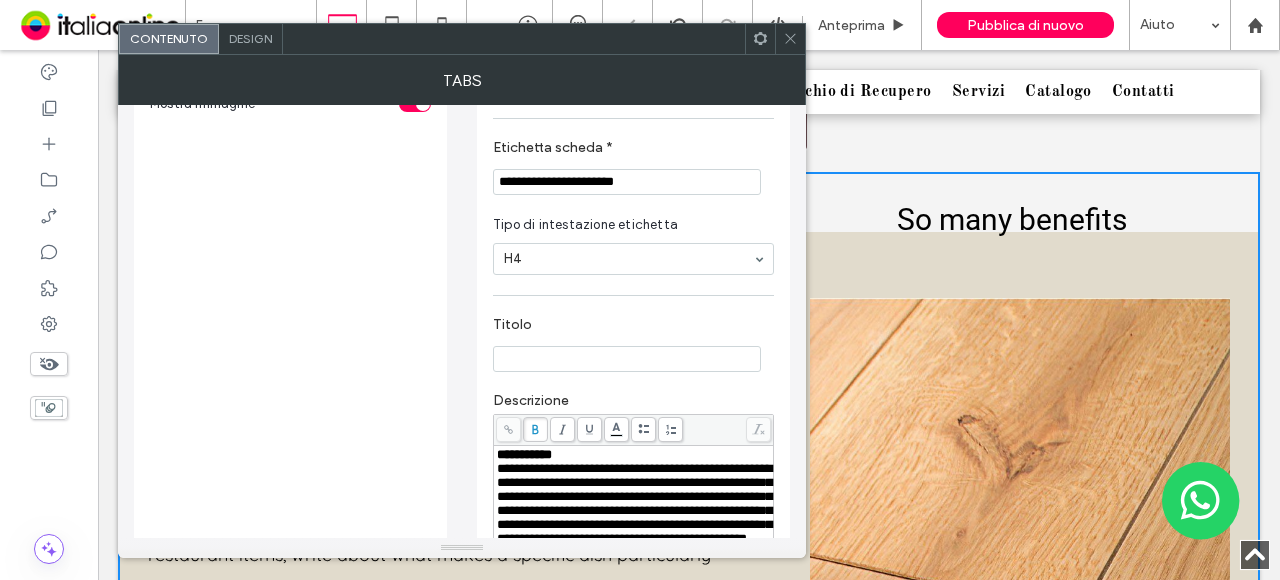 scroll, scrollTop: 200, scrollLeft: 0, axis: vertical 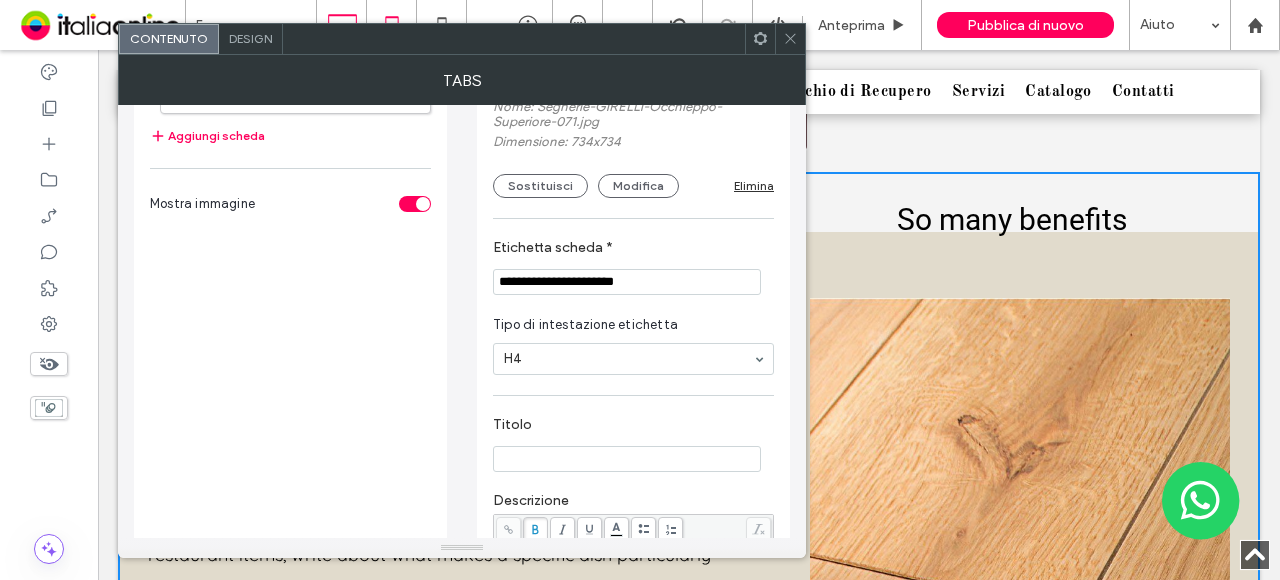type 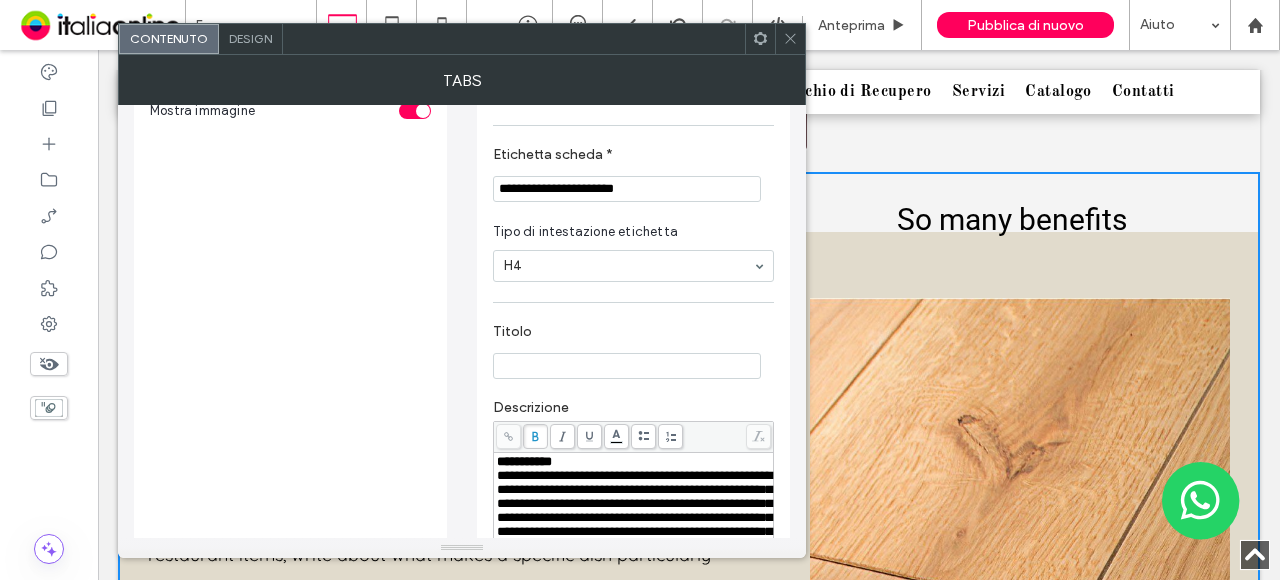 scroll, scrollTop: 400, scrollLeft: 0, axis: vertical 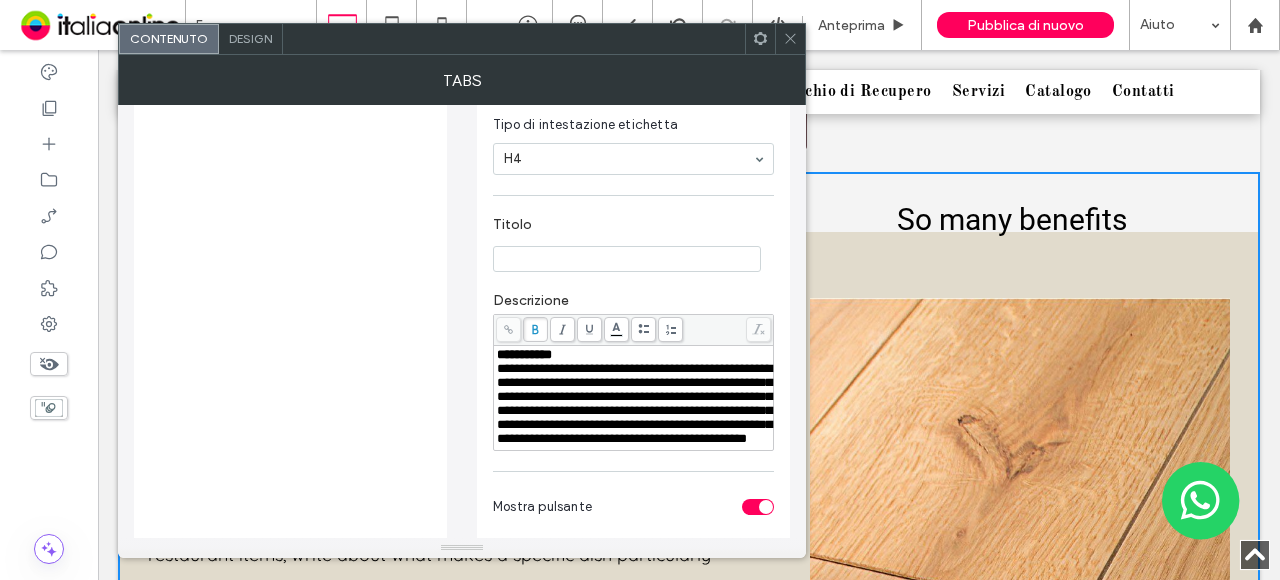 click on "**********" at bounding box center [634, 403] 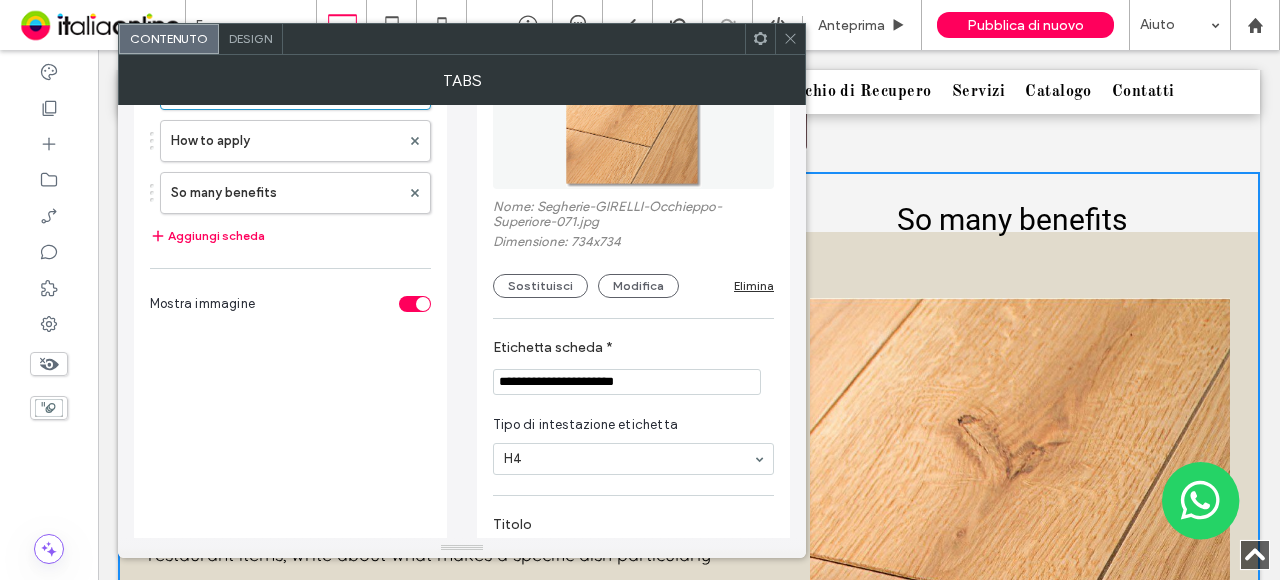 scroll, scrollTop: 0, scrollLeft: 0, axis: both 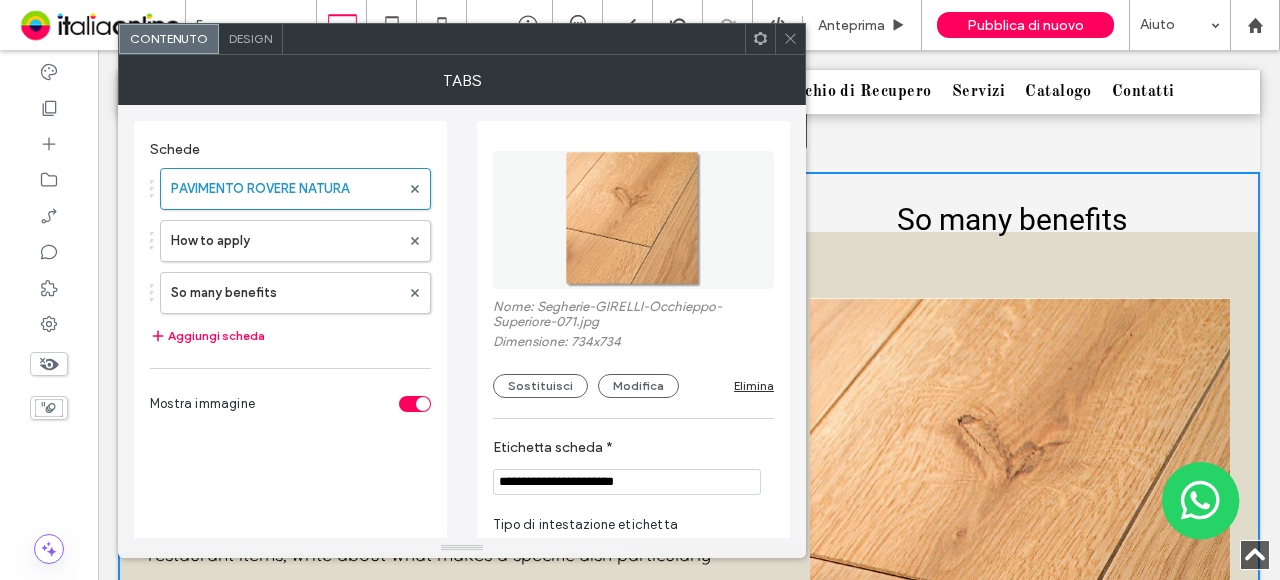 click on "Design" at bounding box center [250, 38] 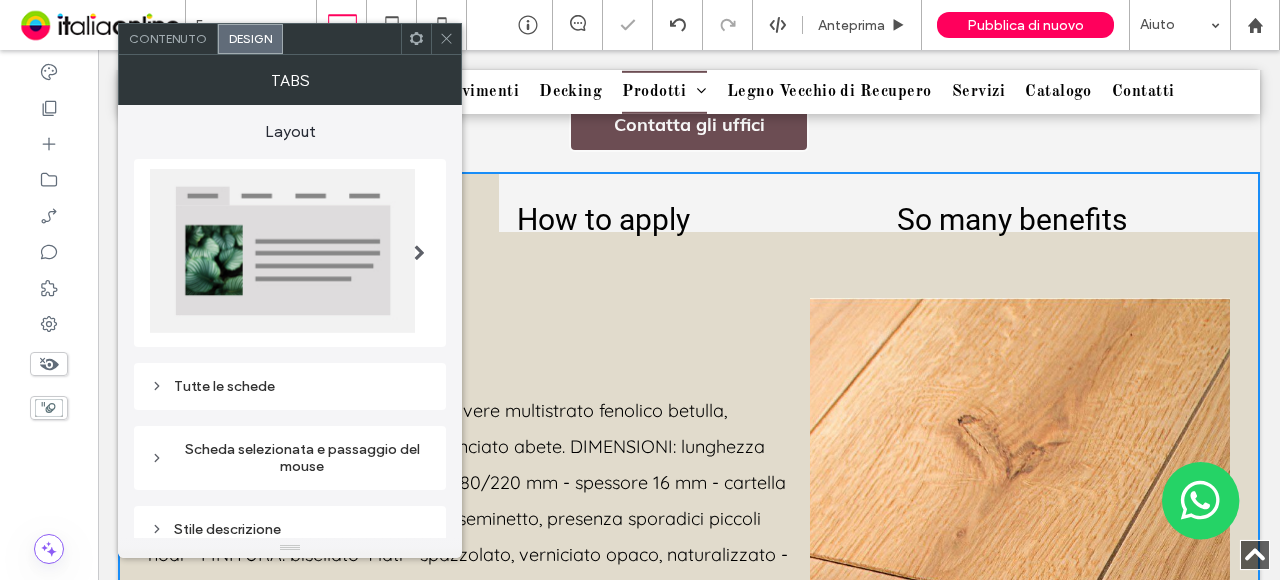 click on "Tutte le schede" at bounding box center (290, 386) 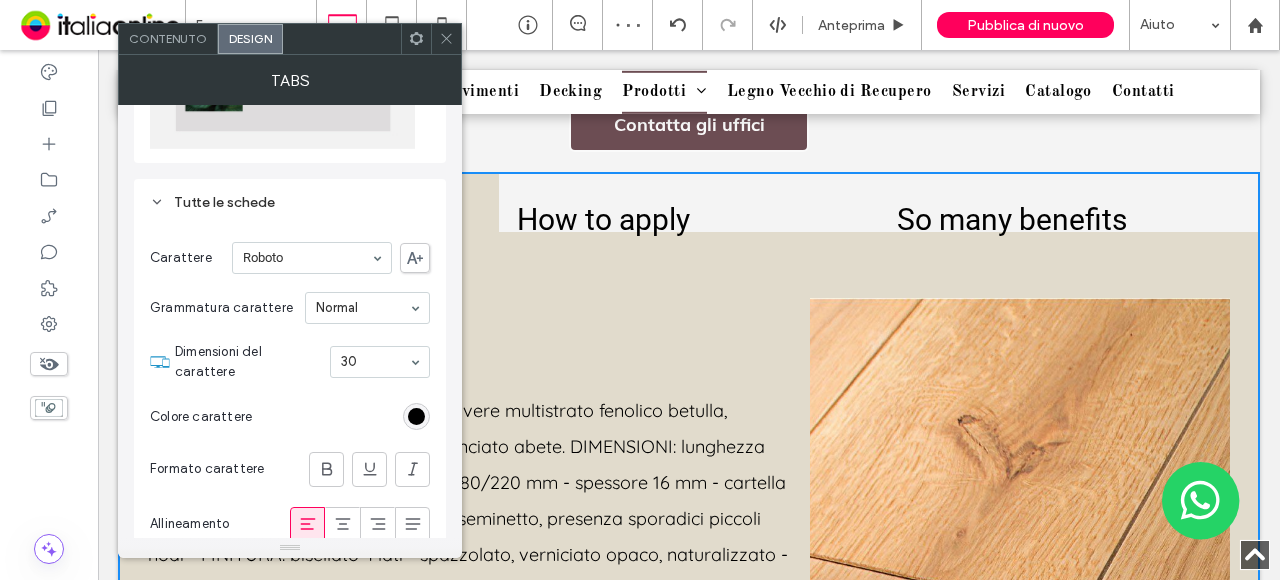 scroll, scrollTop: 200, scrollLeft: 0, axis: vertical 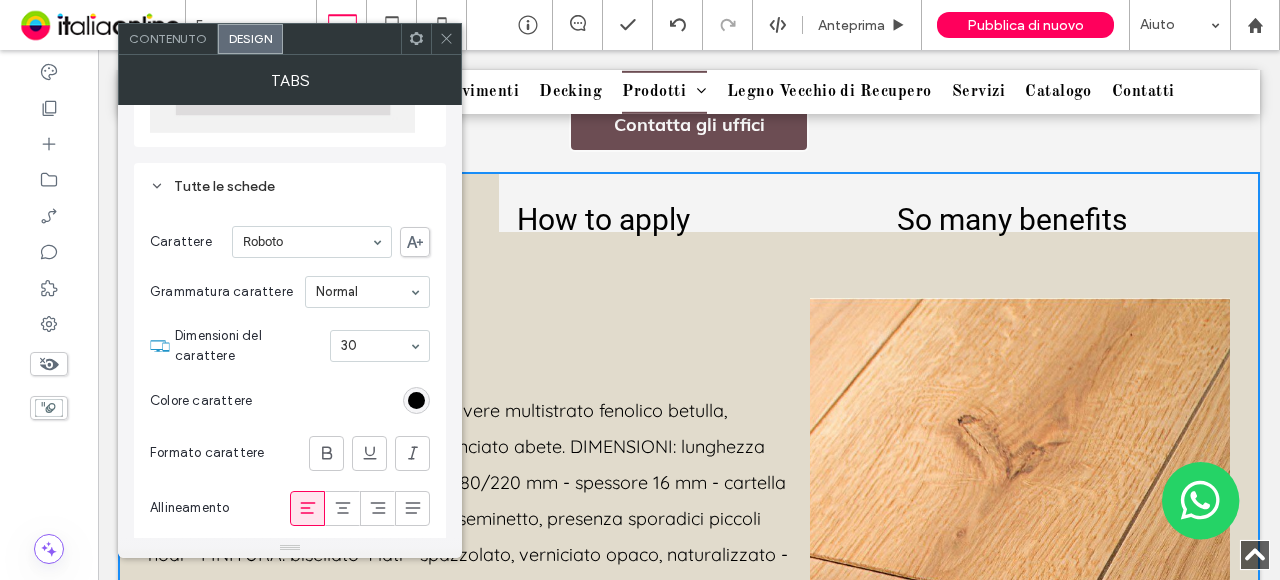 drag, startPoint x: 437, startPoint y: 42, endPoint x: 460, endPoint y: 49, distance: 24.04163 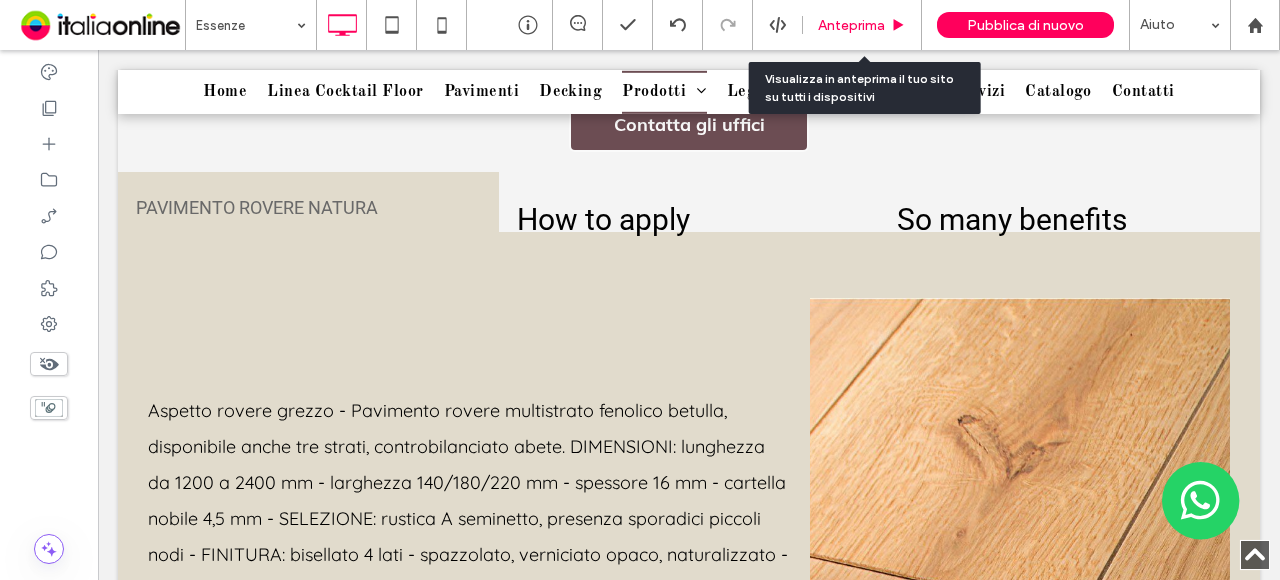 click on "Anteprima" at bounding box center (851, 25) 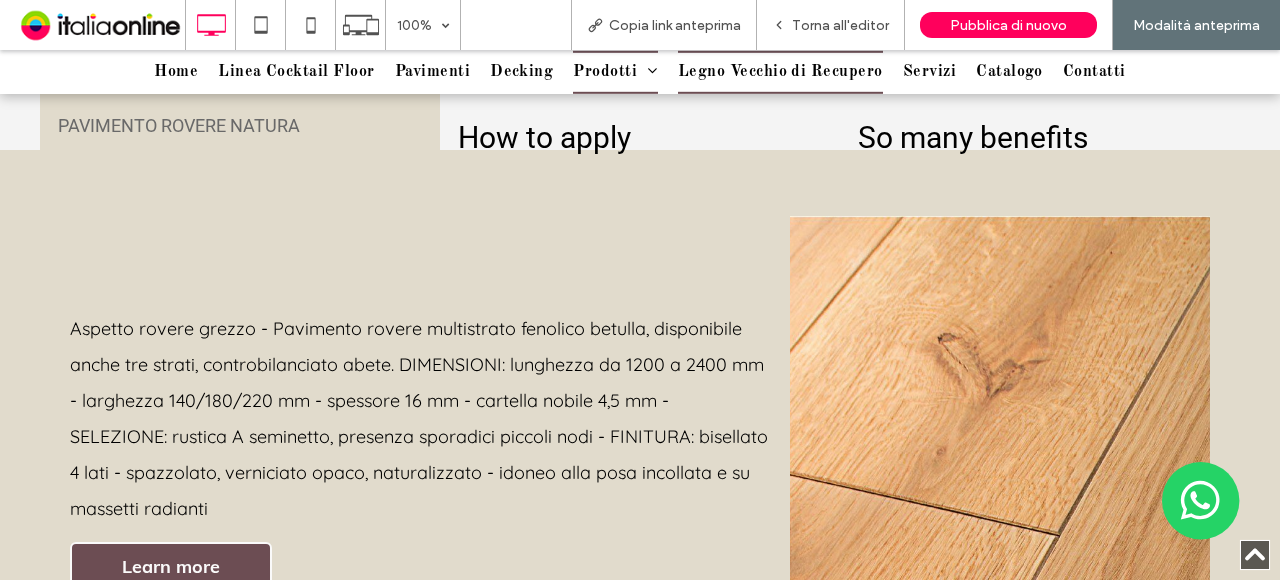 scroll, scrollTop: 1144, scrollLeft: 0, axis: vertical 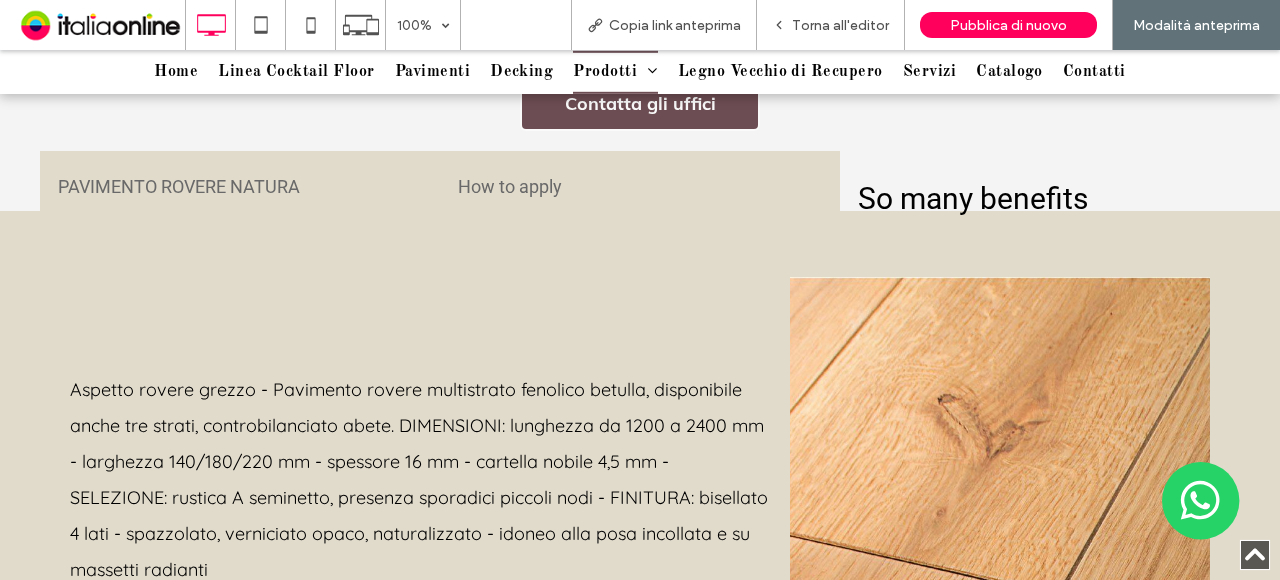 click on "How to apply" at bounding box center [640, 187] 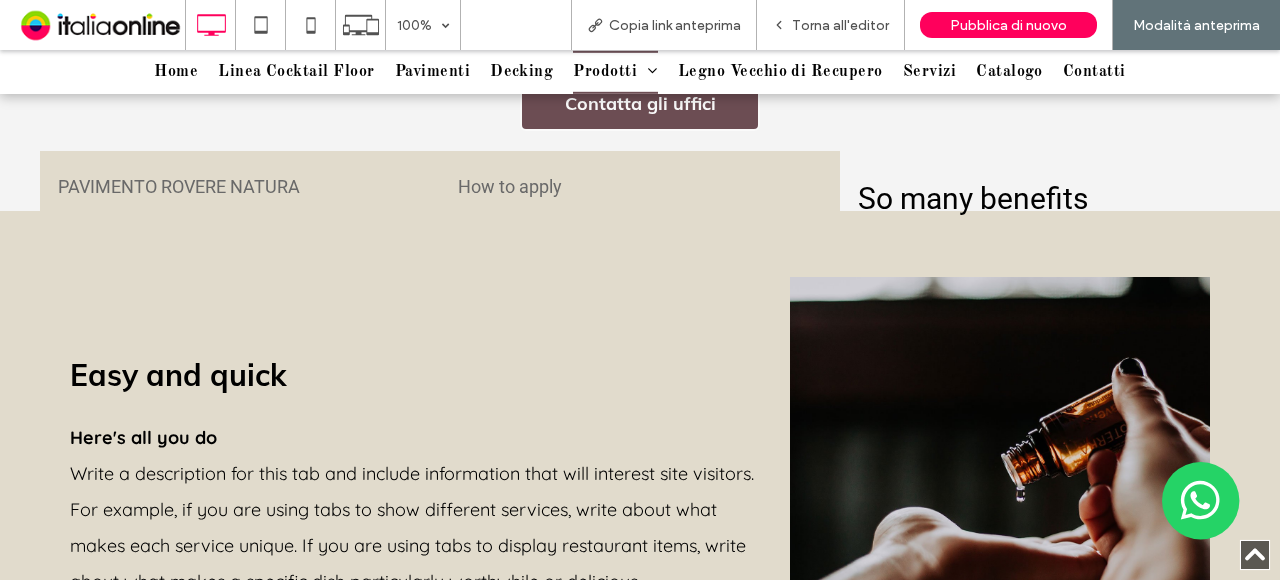 click on "PAVIMENTO ROVERE NATURA" at bounding box center (240, 187) 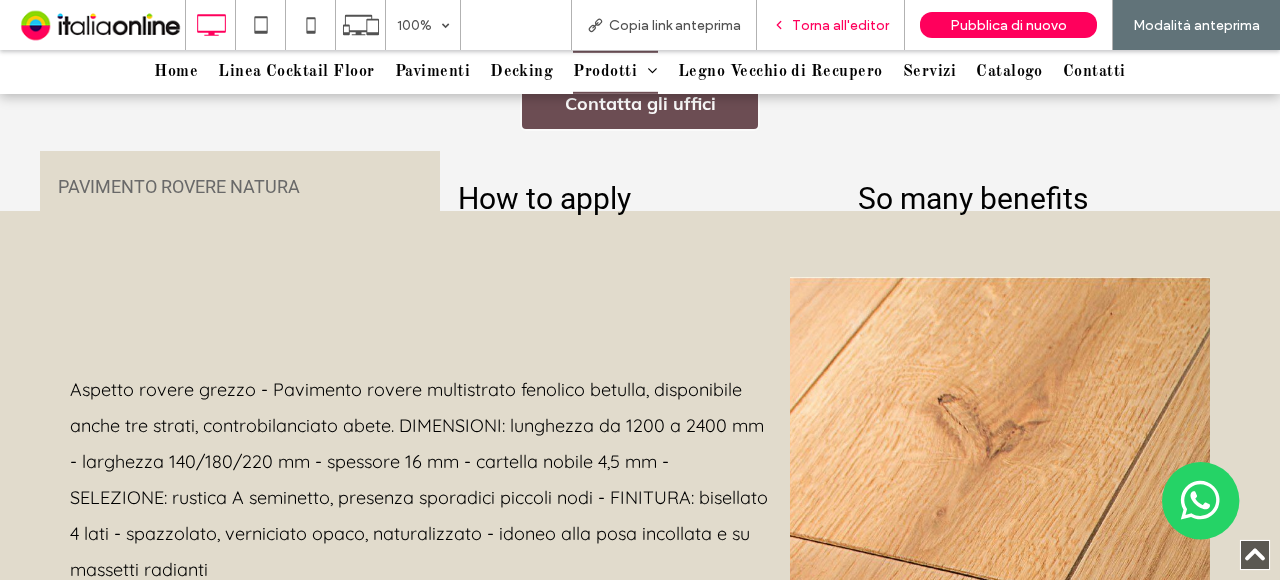 click 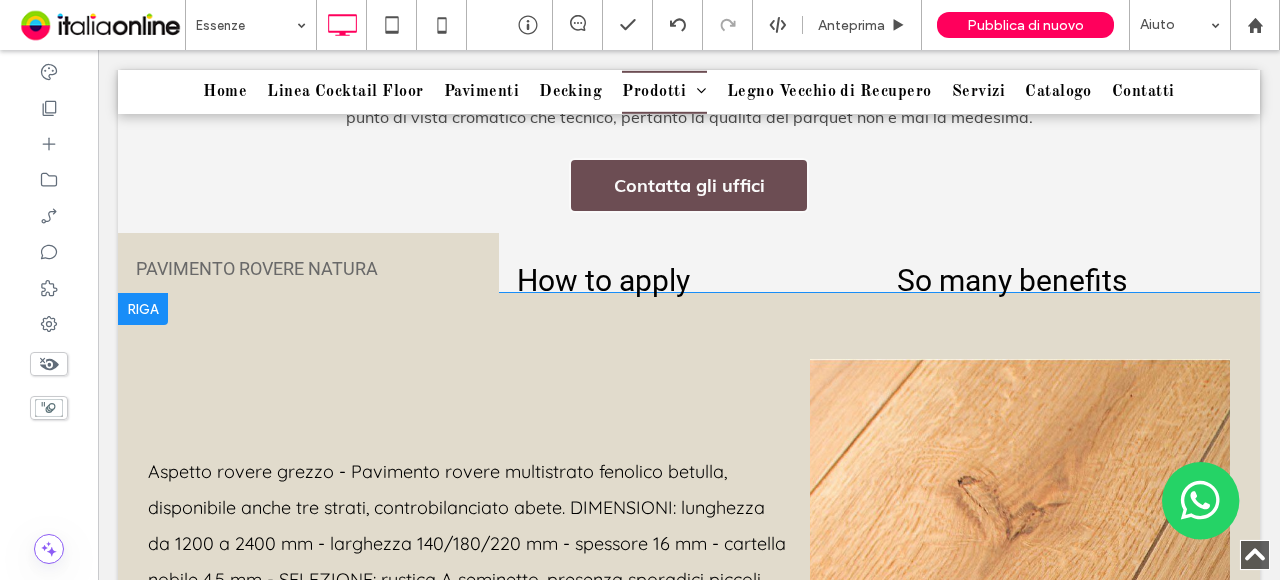 scroll, scrollTop: 1205, scrollLeft: 0, axis: vertical 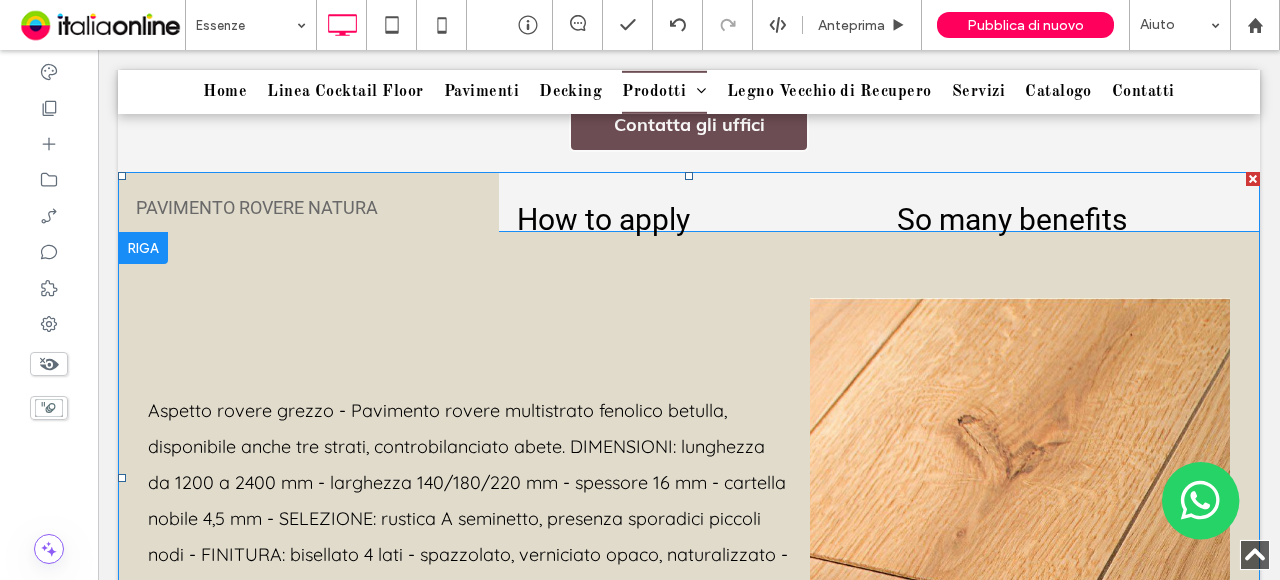 click at bounding box center [689, 477] 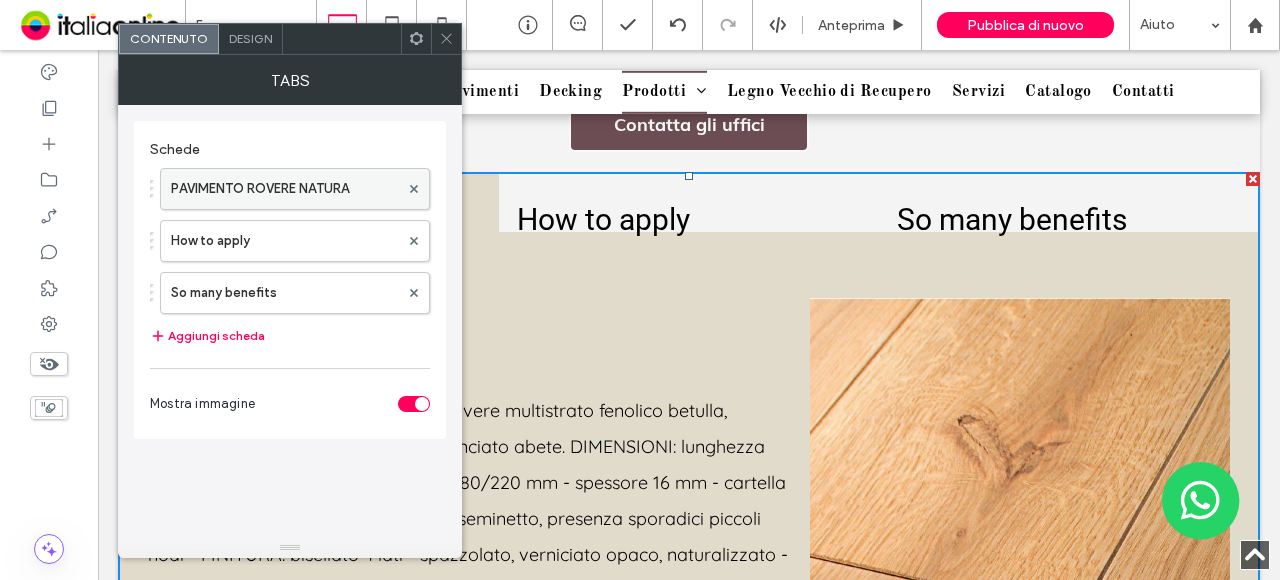 click on "PAVIMENTO ROVERE NATURA" at bounding box center [285, 189] 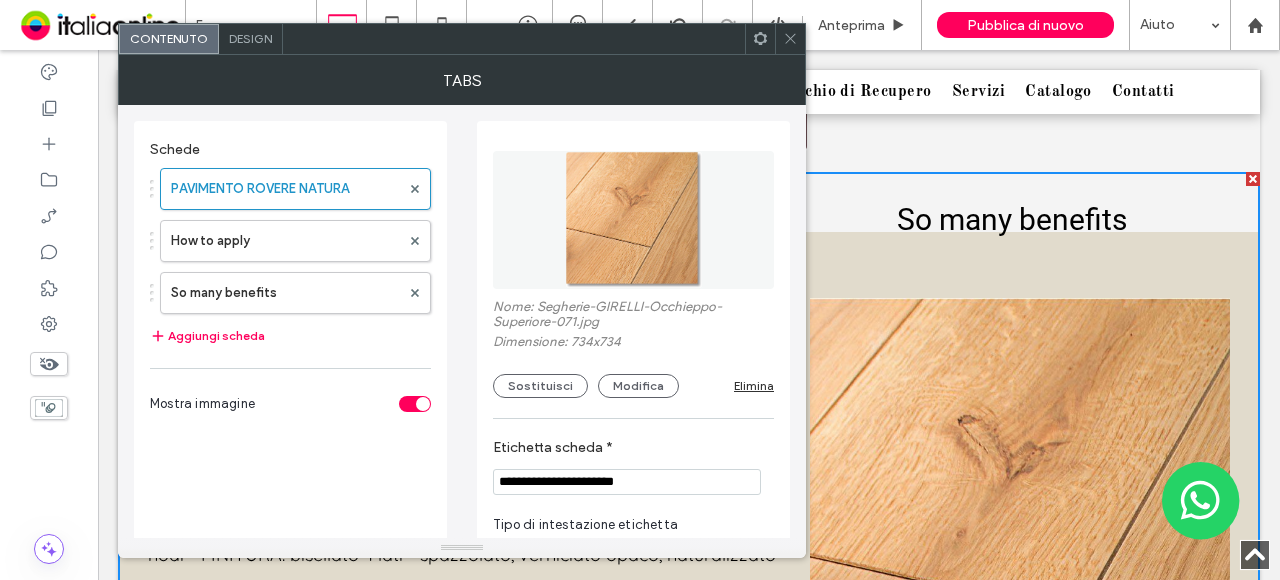click on "Design" at bounding box center [250, 38] 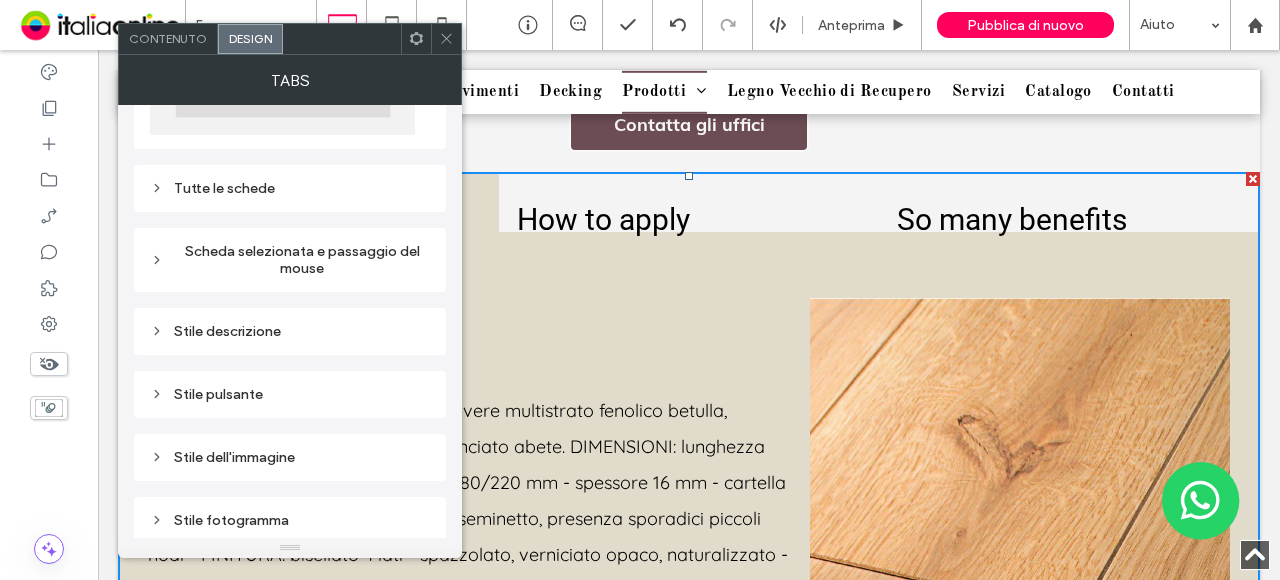 scroll, scrollTop: 200, scrollLeft: 0, axis: vertical 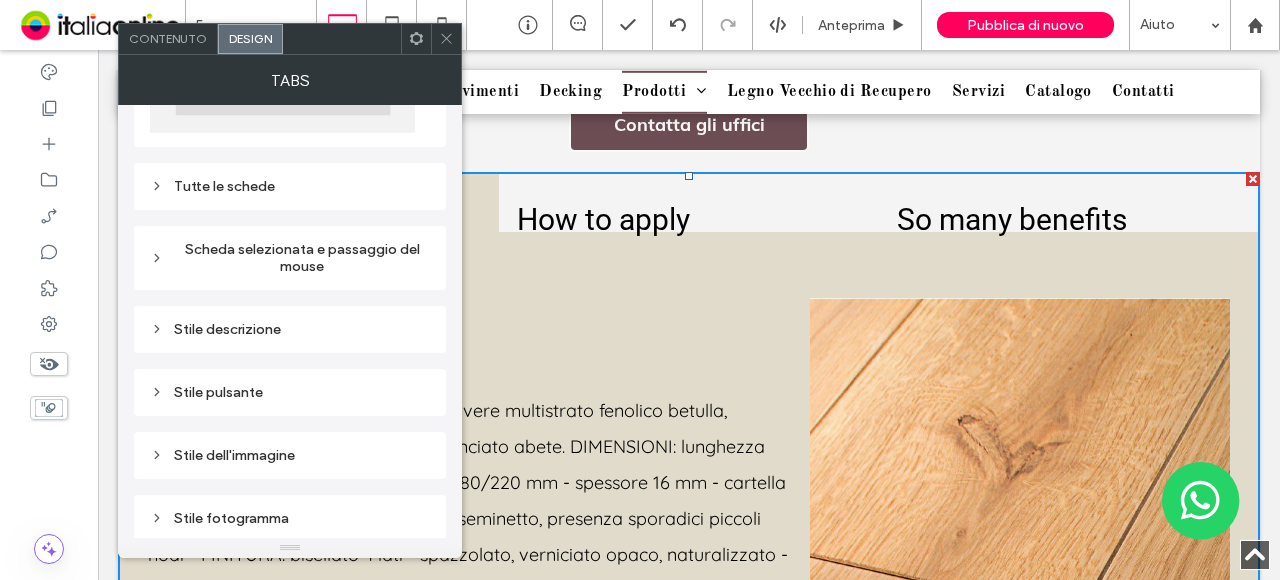 click on "Tutte le schede" at bounding box center [290, 186] 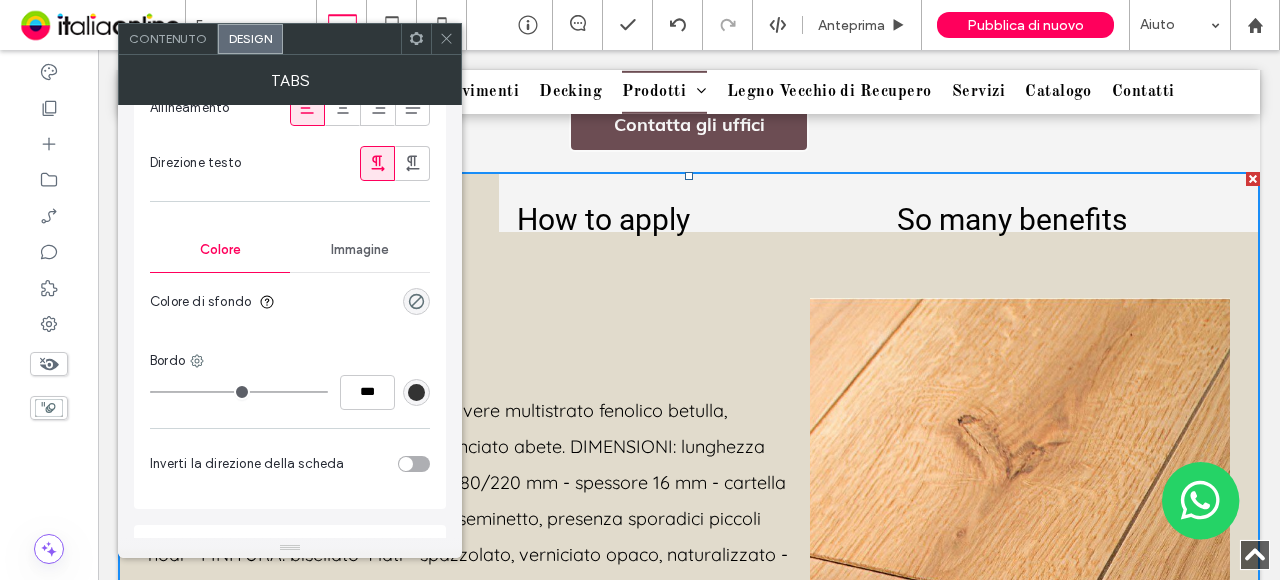 scroll, scrollTop: 700, scrollLeft: 0, axis: vertical 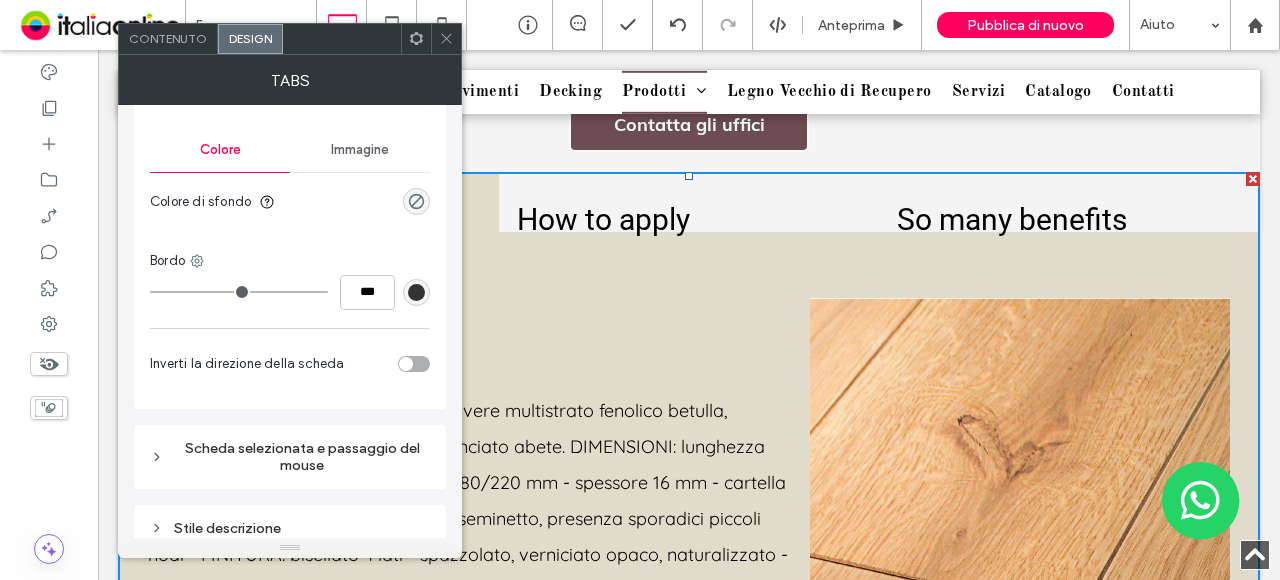 click on "Scheda selezionata e passaggio del mouse" at bounding box center [290, 457] 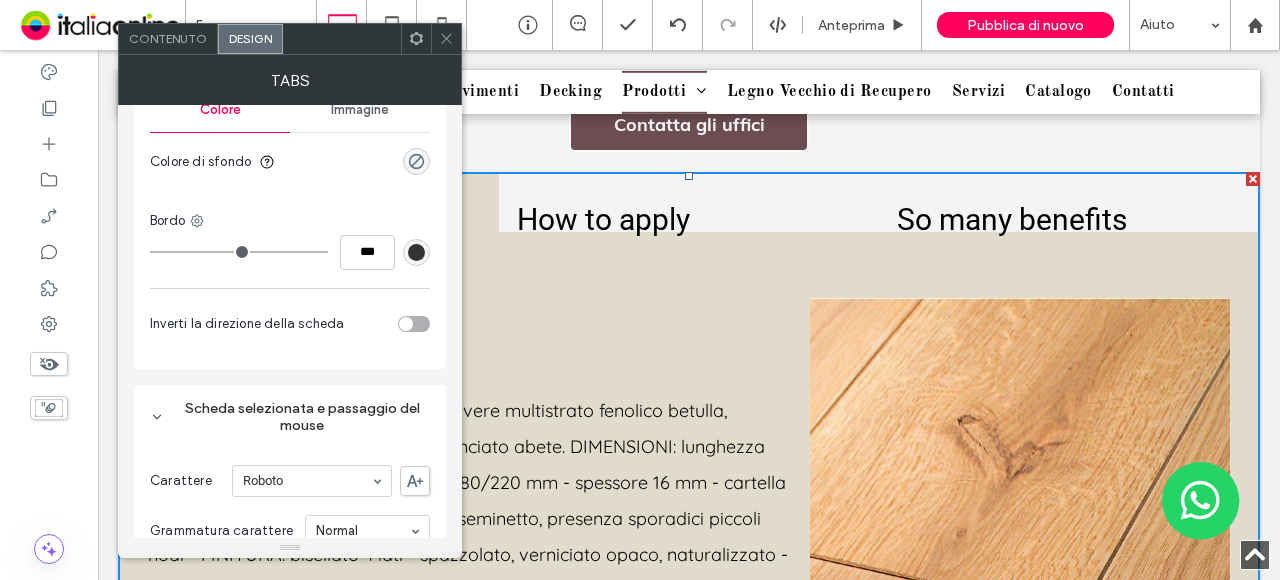 scroll, scrollTop: 900, scrollLeft: 0, axis: vertical 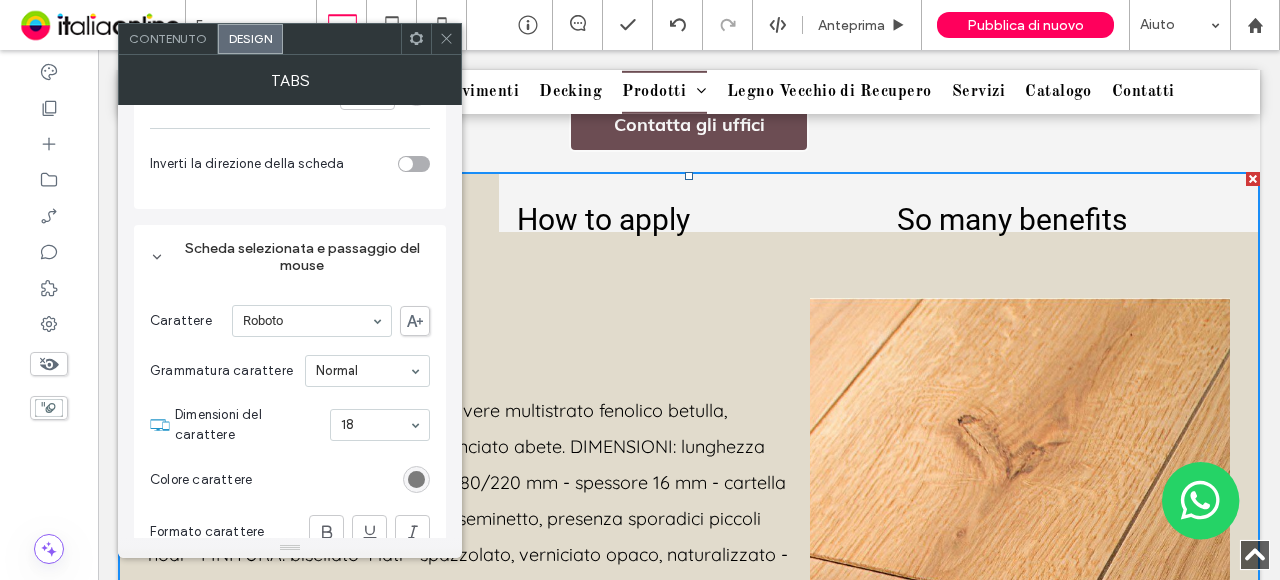 click at bounding box center [416, 479] 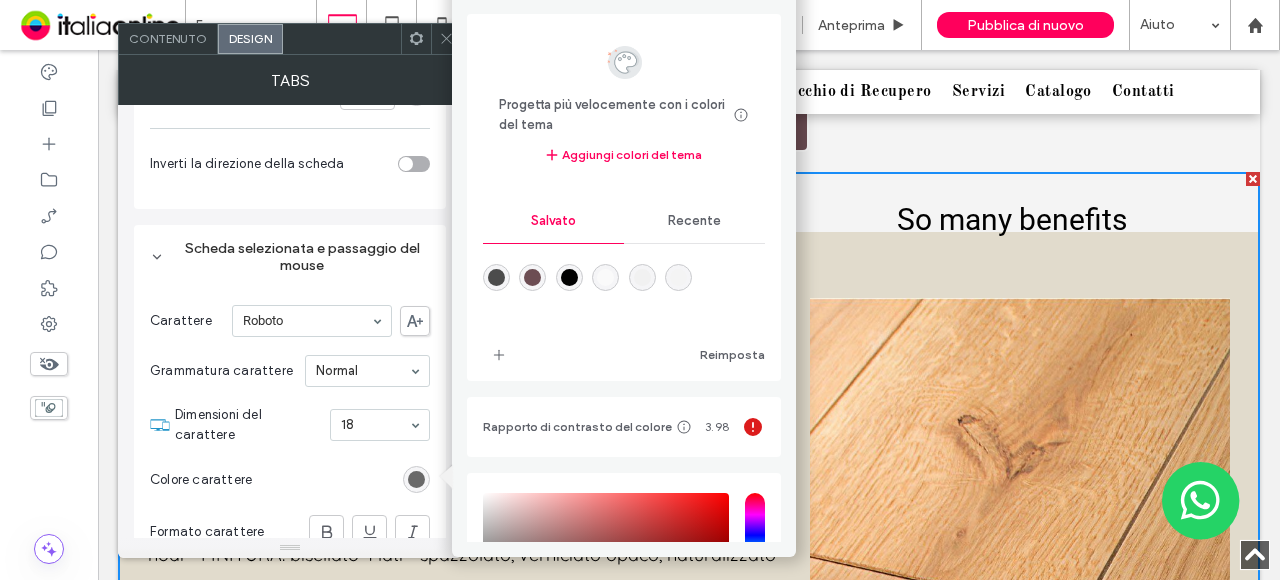 click at bounding box center (569, 277) 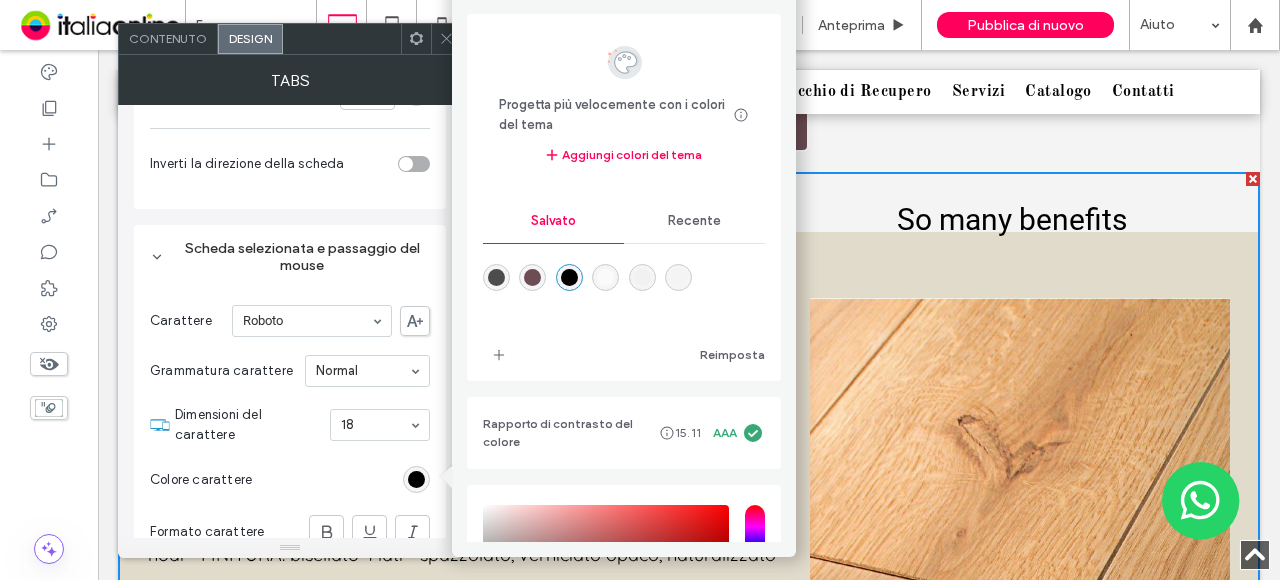 type on "*******" 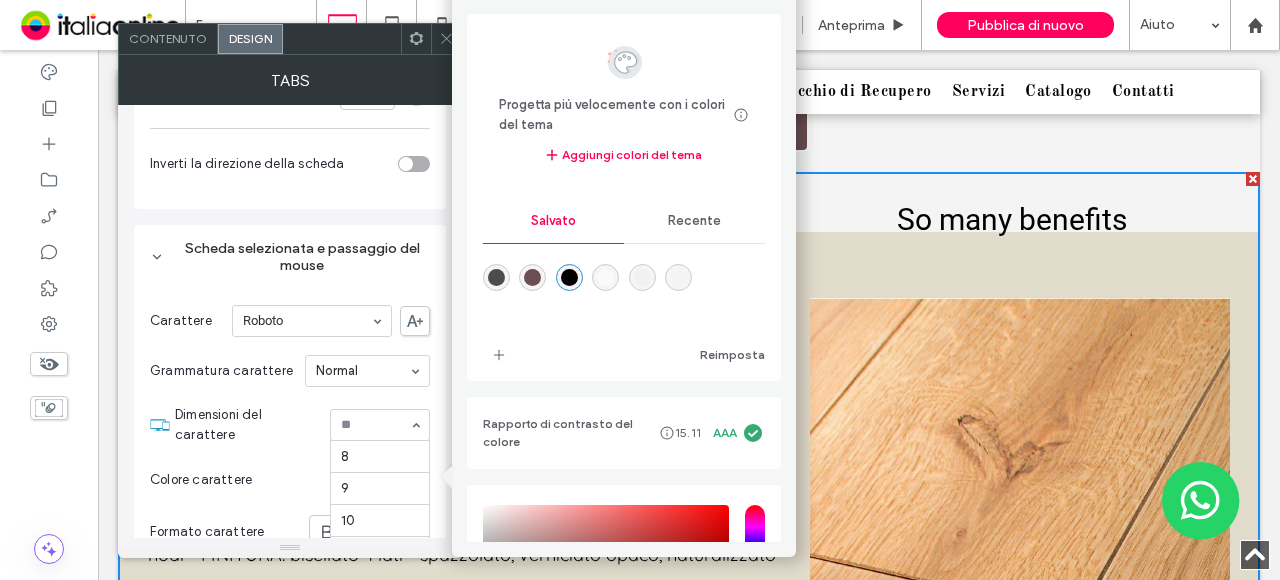 scroll, scrollTop: 229, scrollLeft: 0, axis: vertical 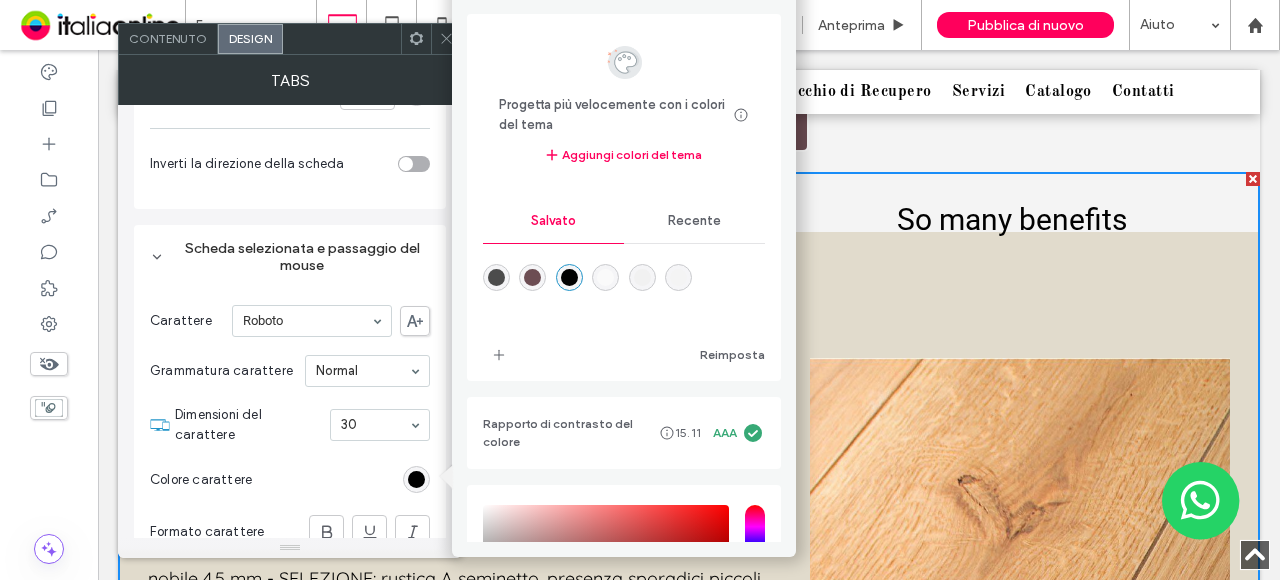 click at bounding box center [446, 39] 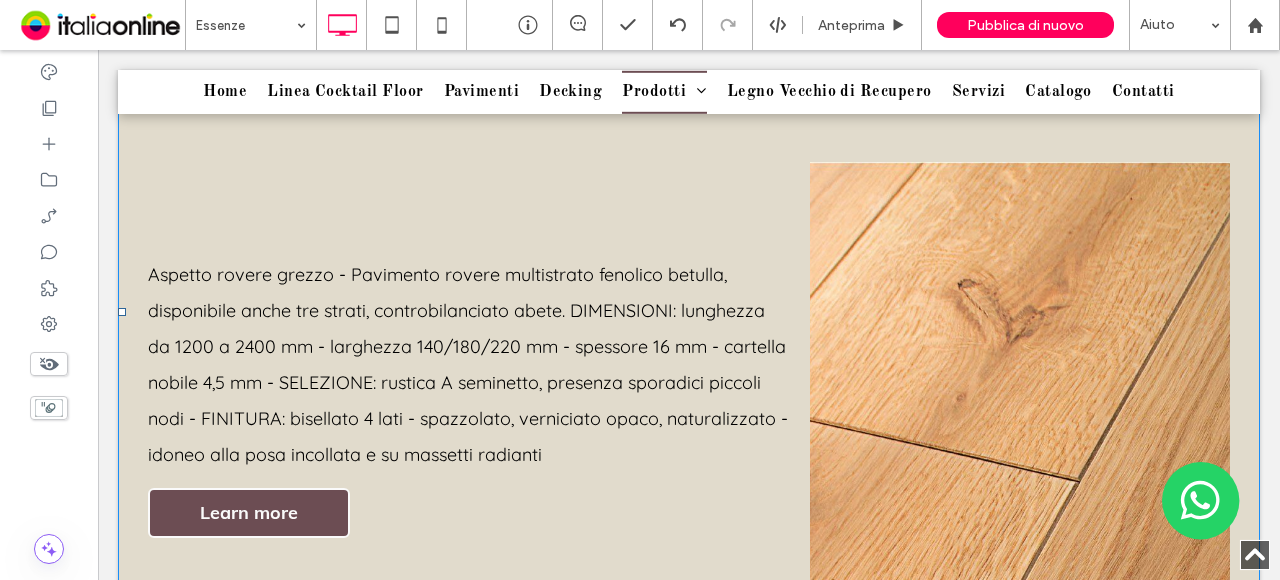 scroll, scrollTop: 1405, scrollLeft: 0, axis: vertical 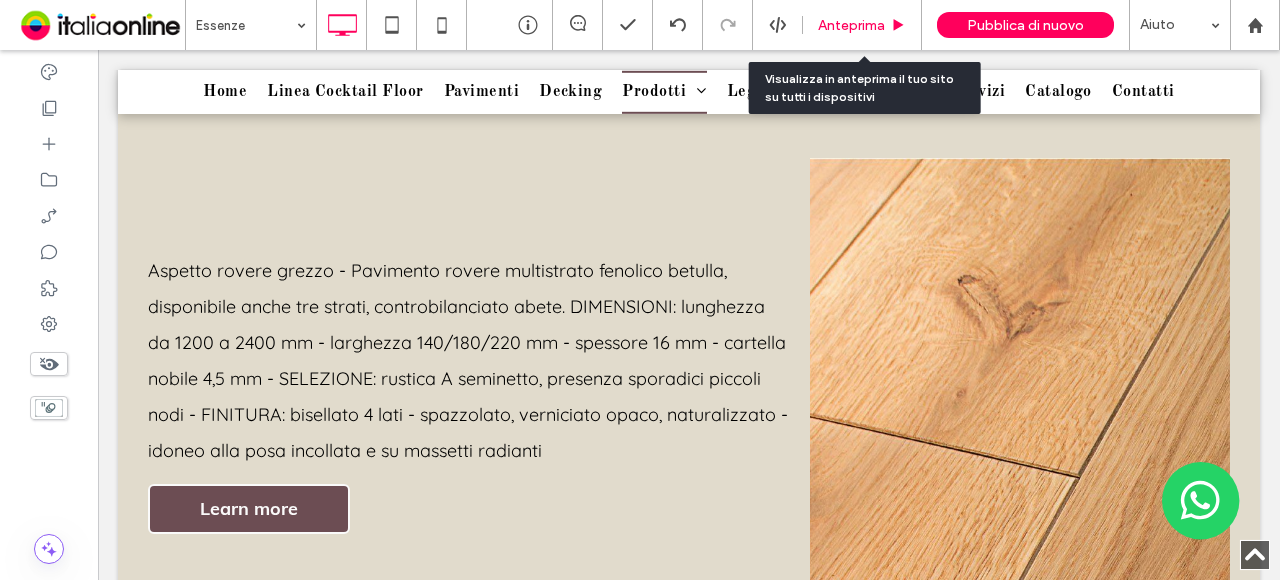 click on "Anteprima" at bounding box center [851, 25] 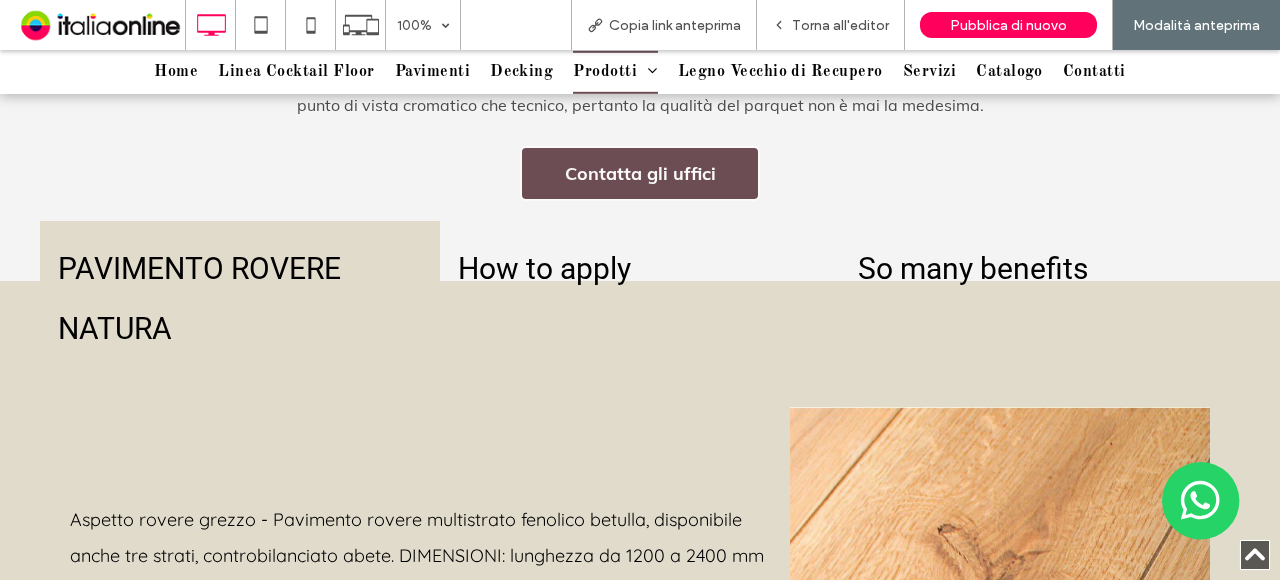 scroll, scrollTop: 1044, scrollLeft: 0, axis: vertical 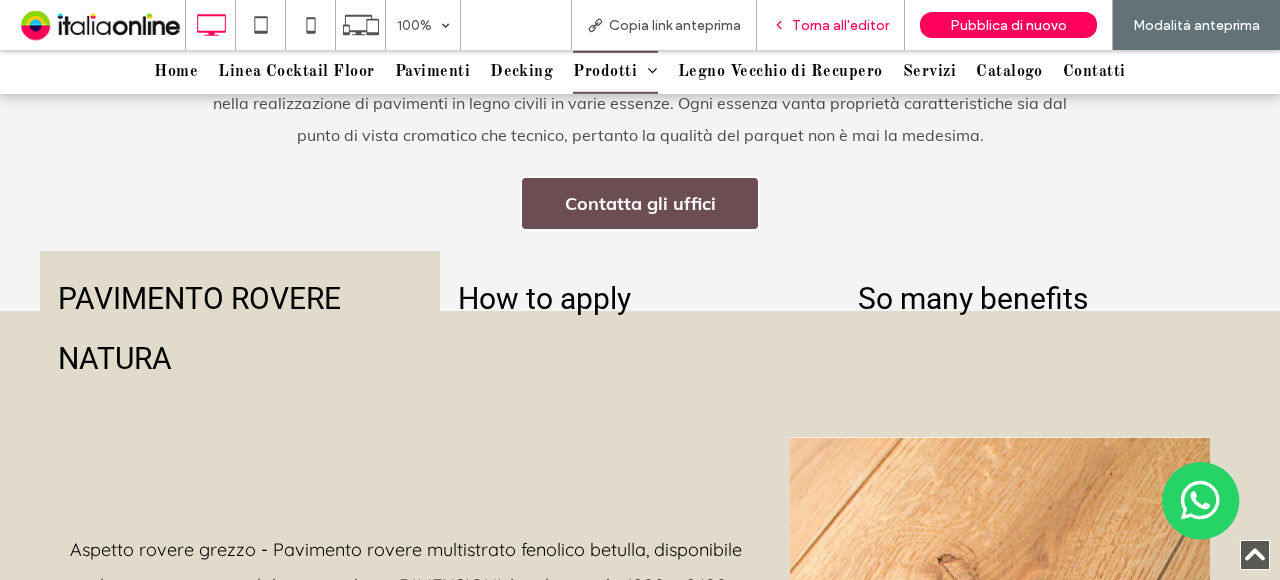 click on "Torna all'editor" at bounding box center (840, 25) 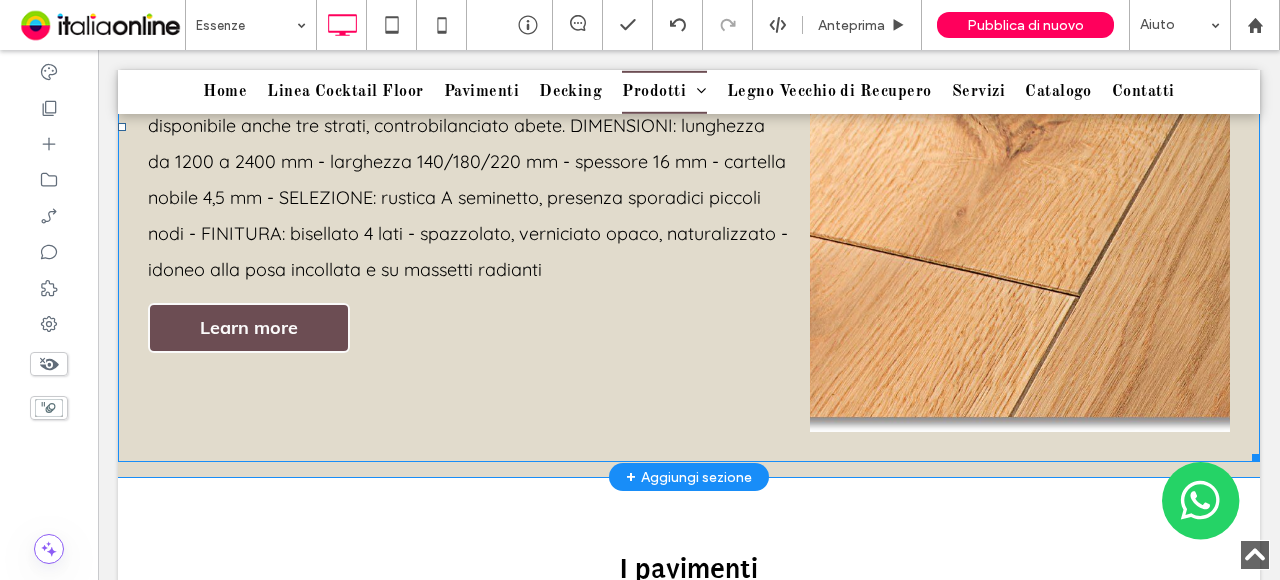 scroll, scrollTop: 1605, scrollLeft: 0, axis: vertical 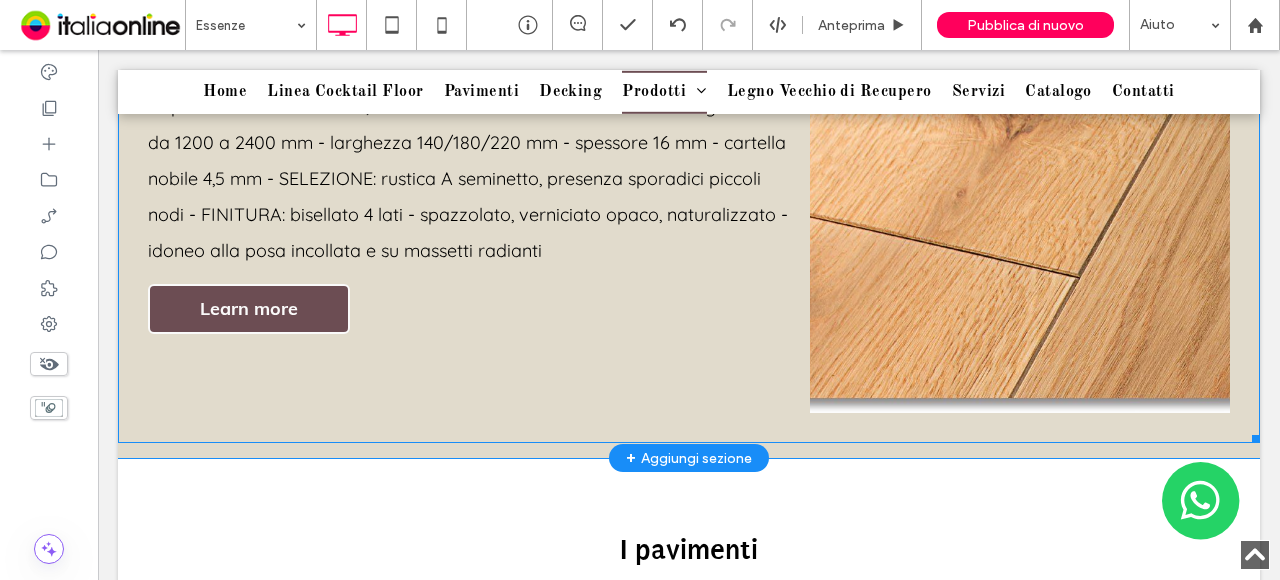 click at bounding box center (689, 107) 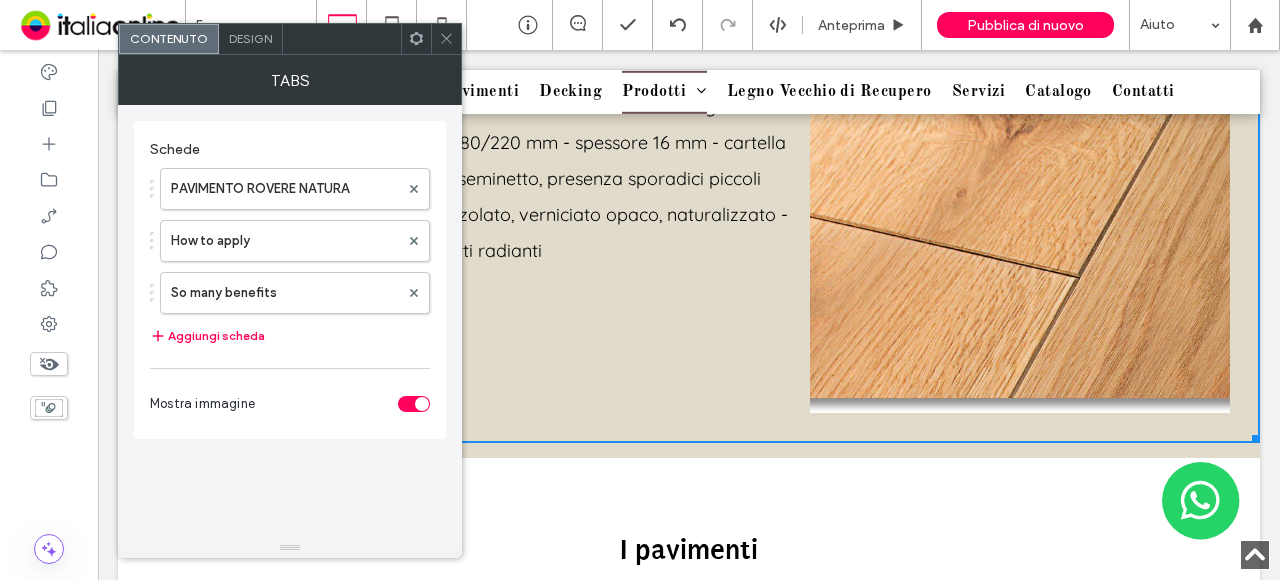 click on "Design" at bounding box center [250, 38] 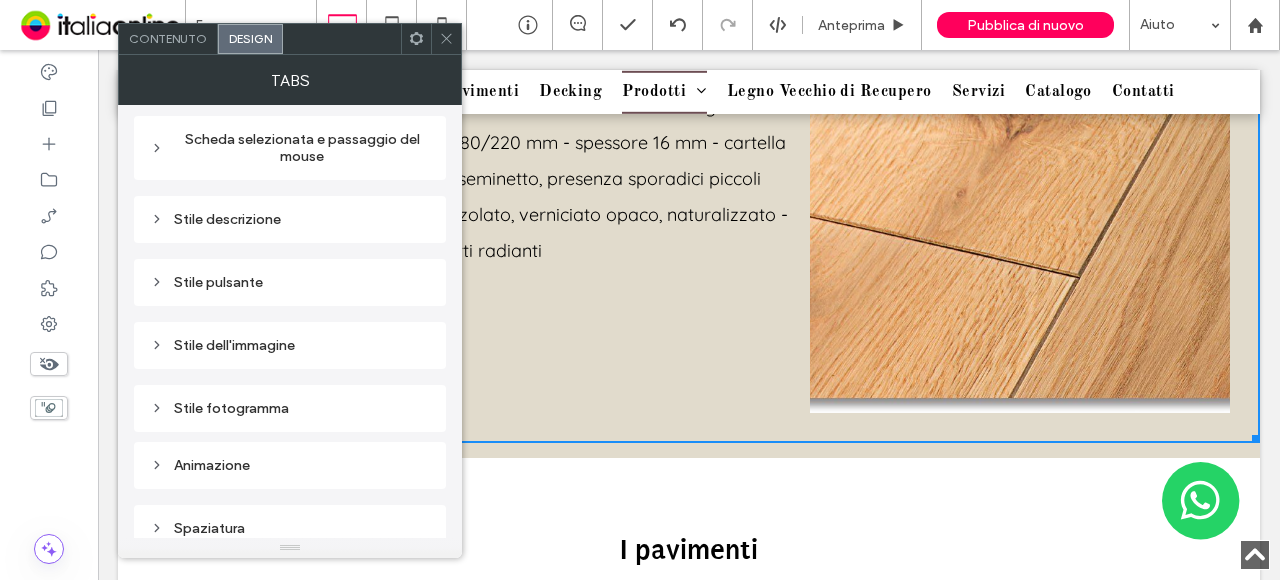 scroll, scrollTop: 320, scrollLeft: 0, axis: vertical 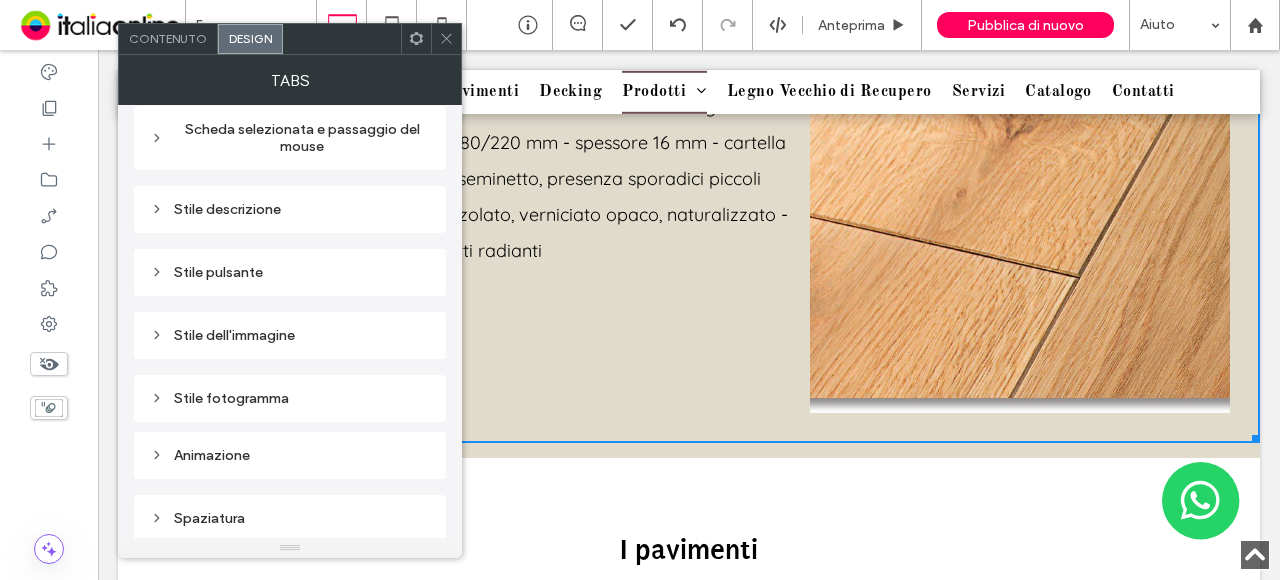 click 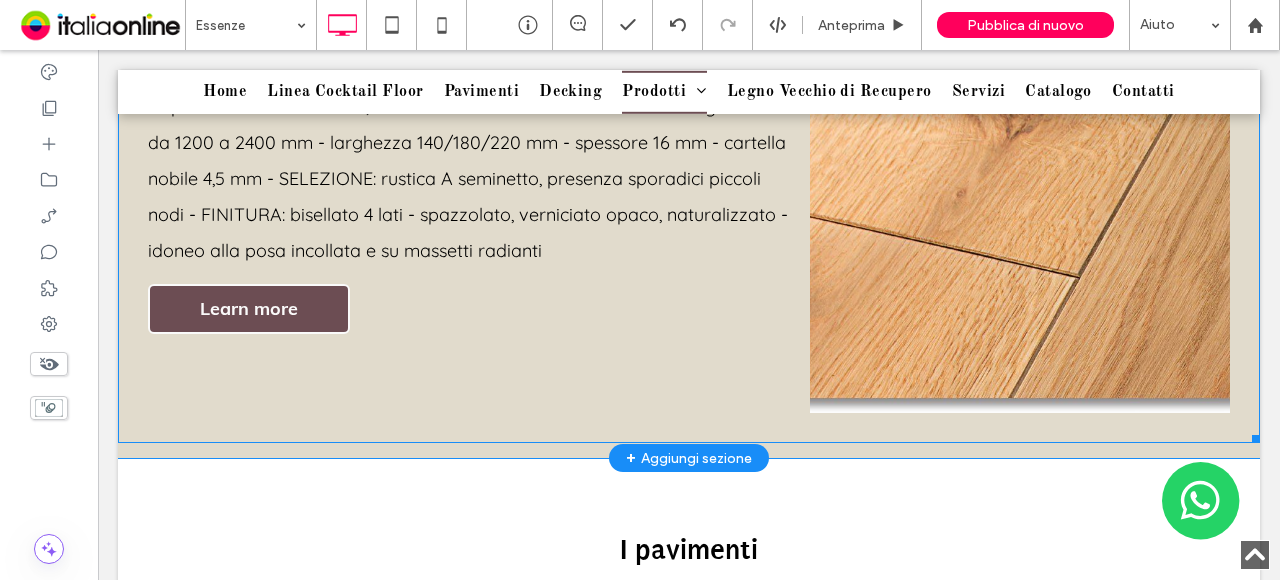 click at bounding box center (689, 107) 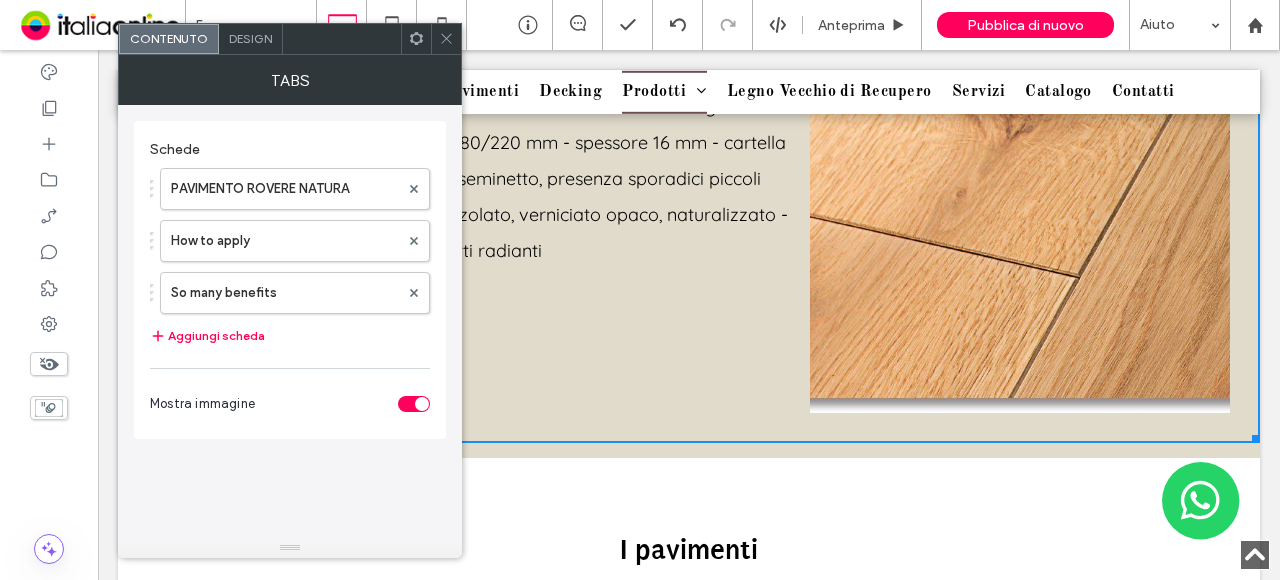 click on "Design" at bounding box center [250, 38] 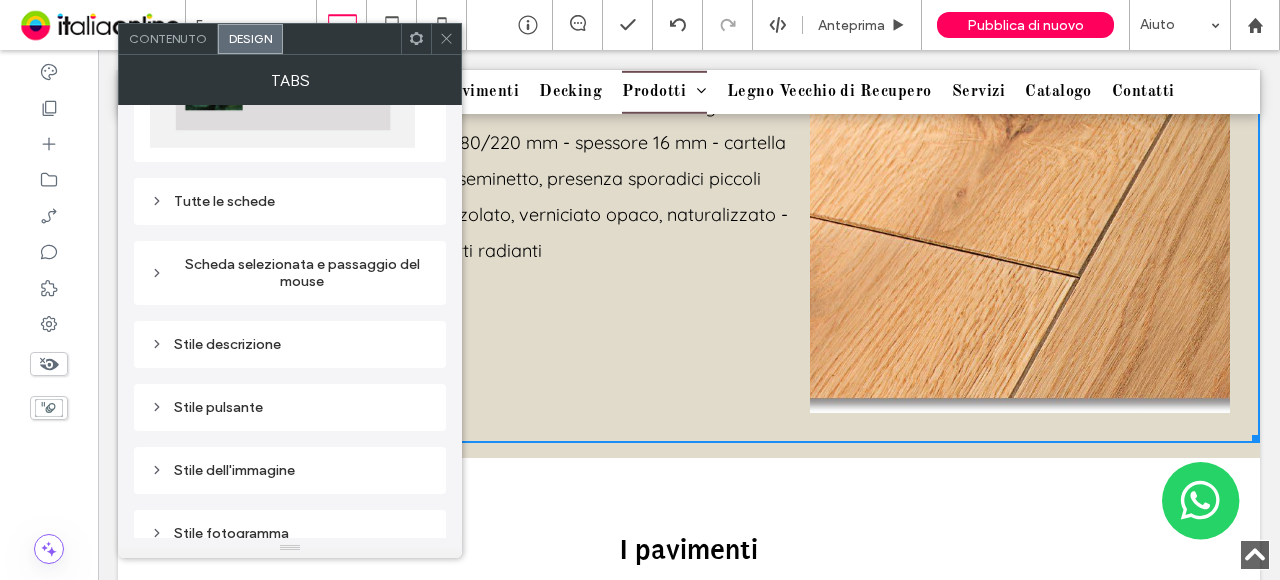 scroll, scrollTop: 320, scrollLeft: 0, axis: vertical 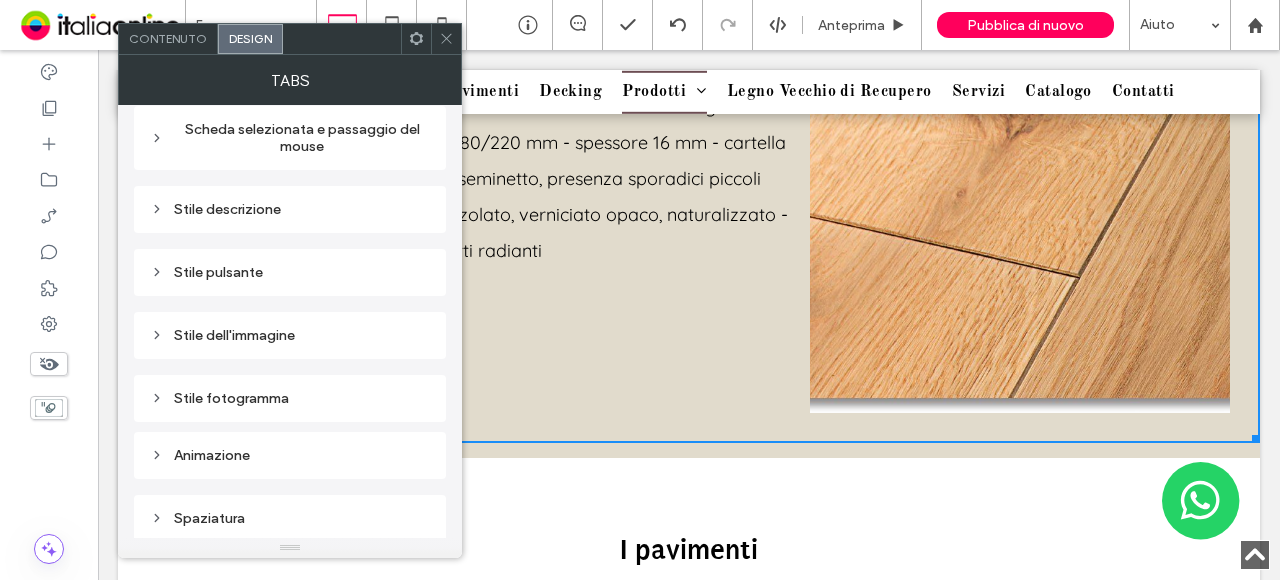 click on "Contenuto" at bounding box center [168, 38] 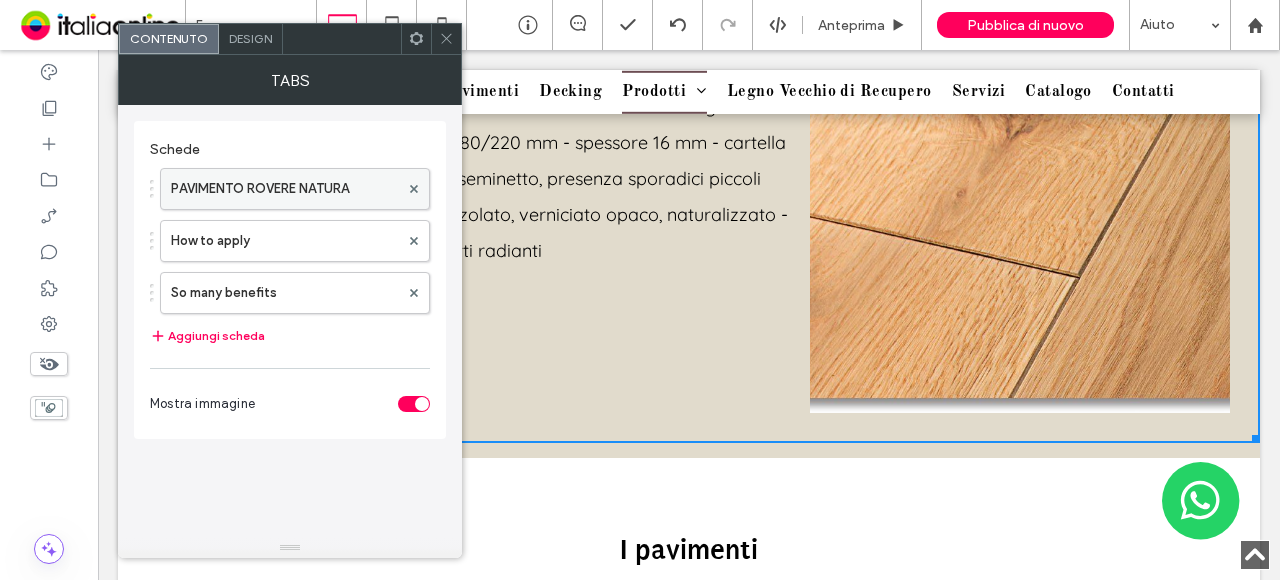 click on "PAVIMENTO ROVERE NATURA" at bounding box center (285, 189) 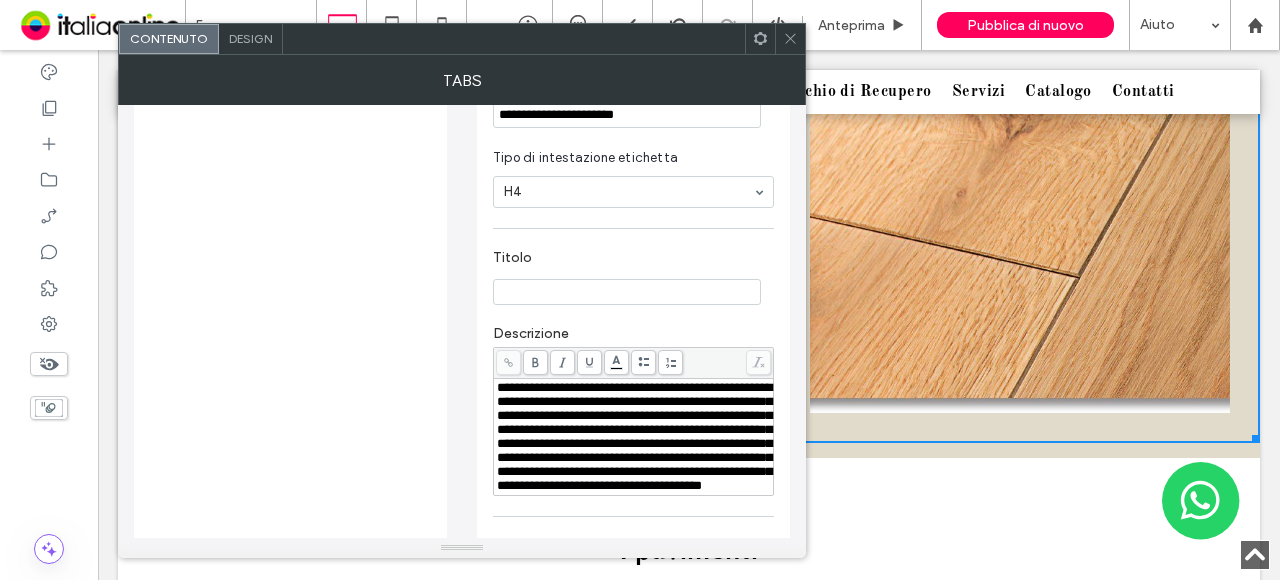 scroll, scrollTop: 698, scrollLeft: 0, axis: vertical 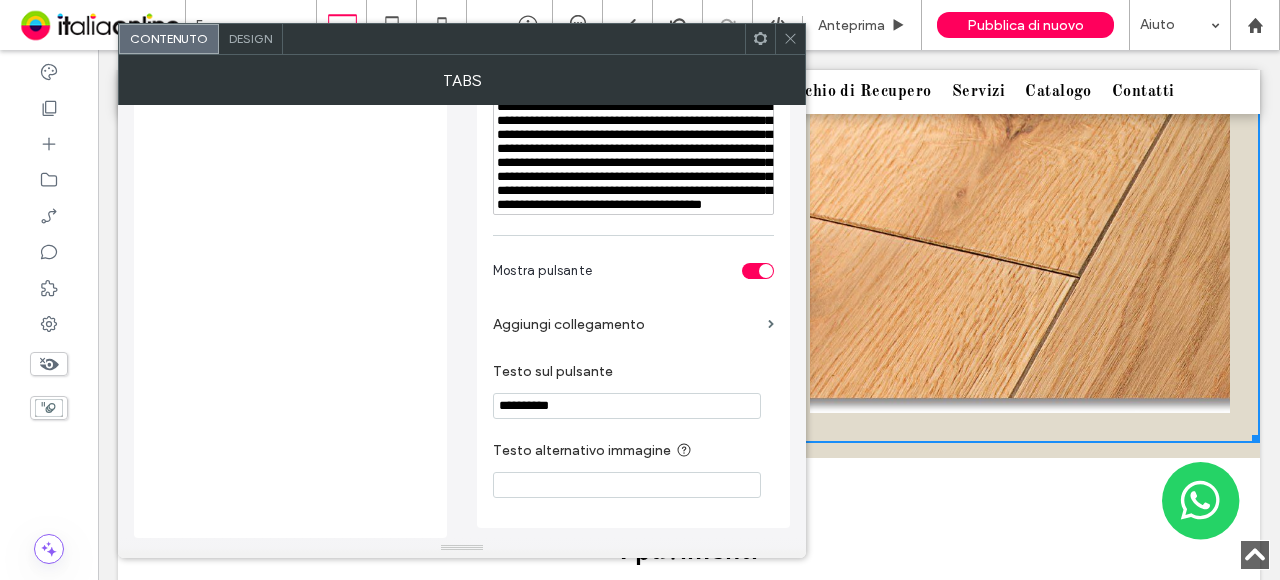 click on "**********" at bounding box center [627, 406] 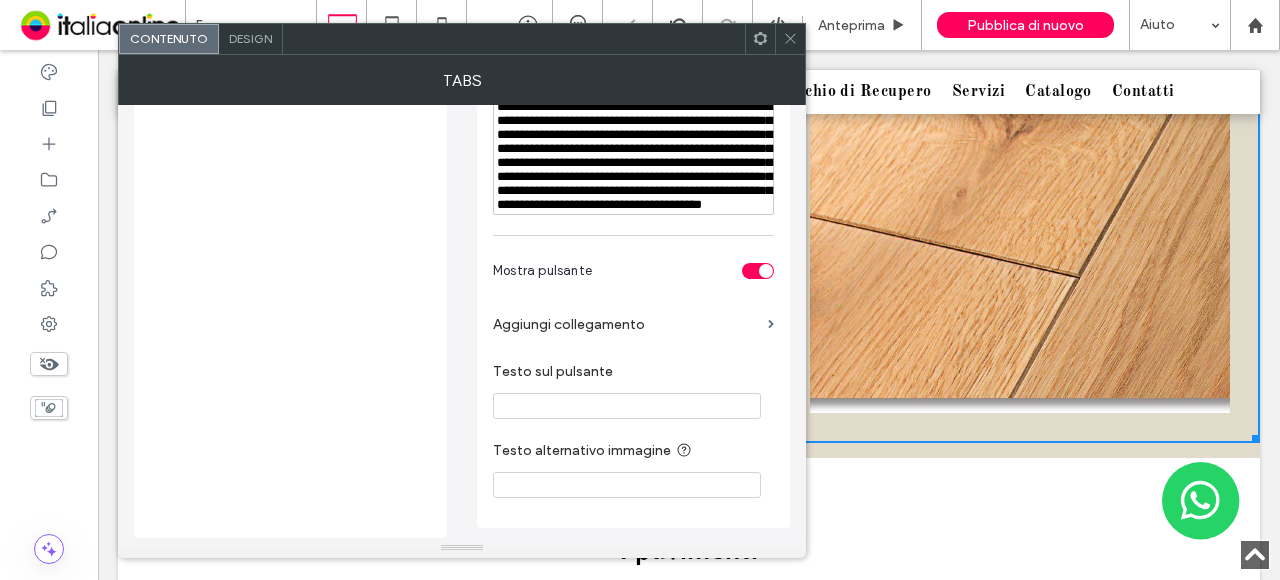 type 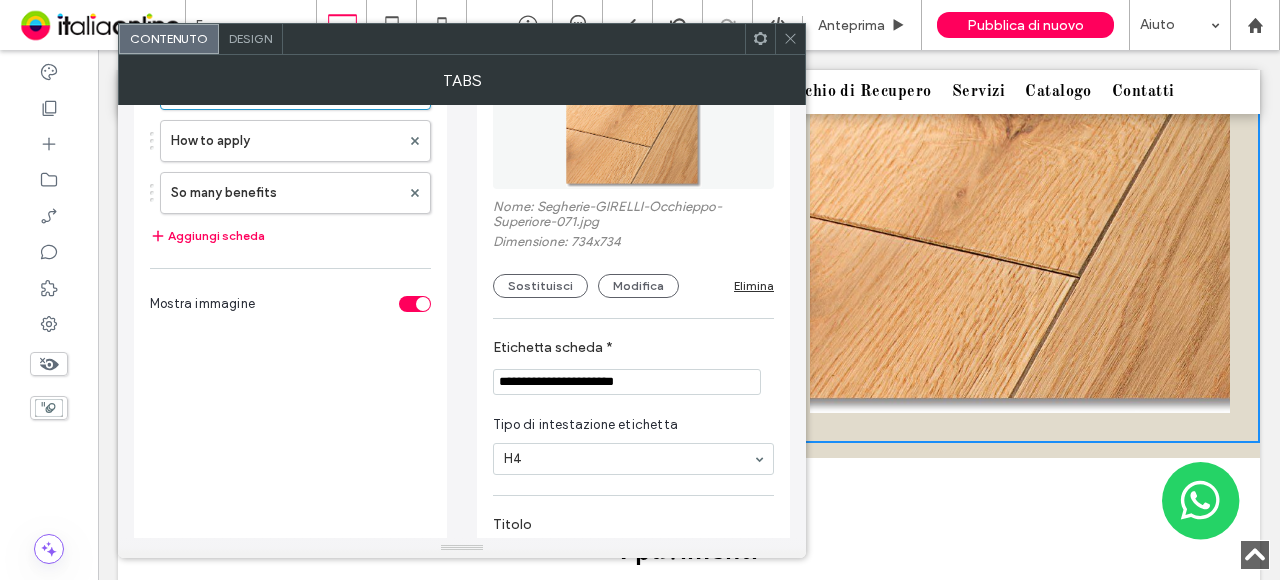scroll, scrollTop: 0, scrollLeft: 0, axis: both 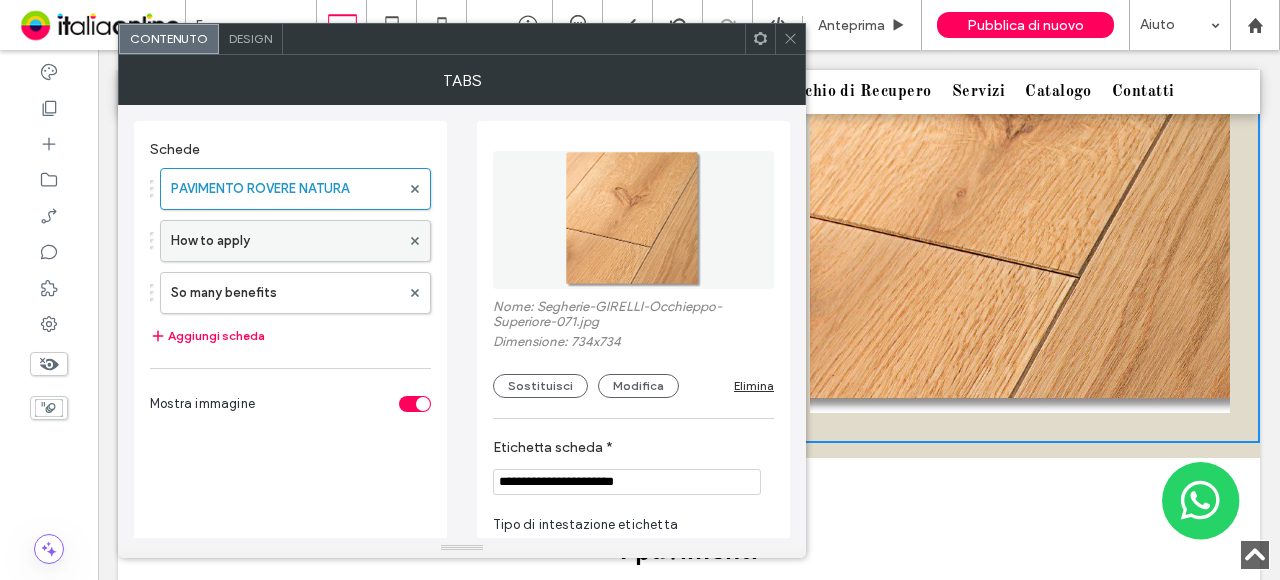 click on "How to apply" at bounding box center [285, 241] 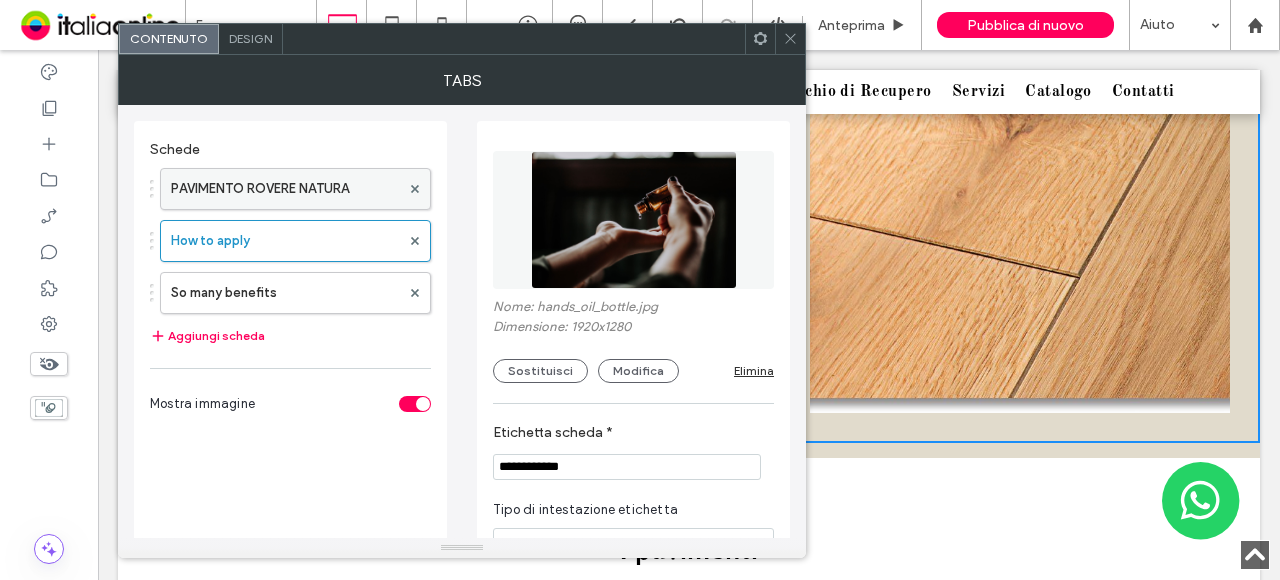 click on "PAVIMENTO ROVERE NATURA" at bounding box center (285, 189) 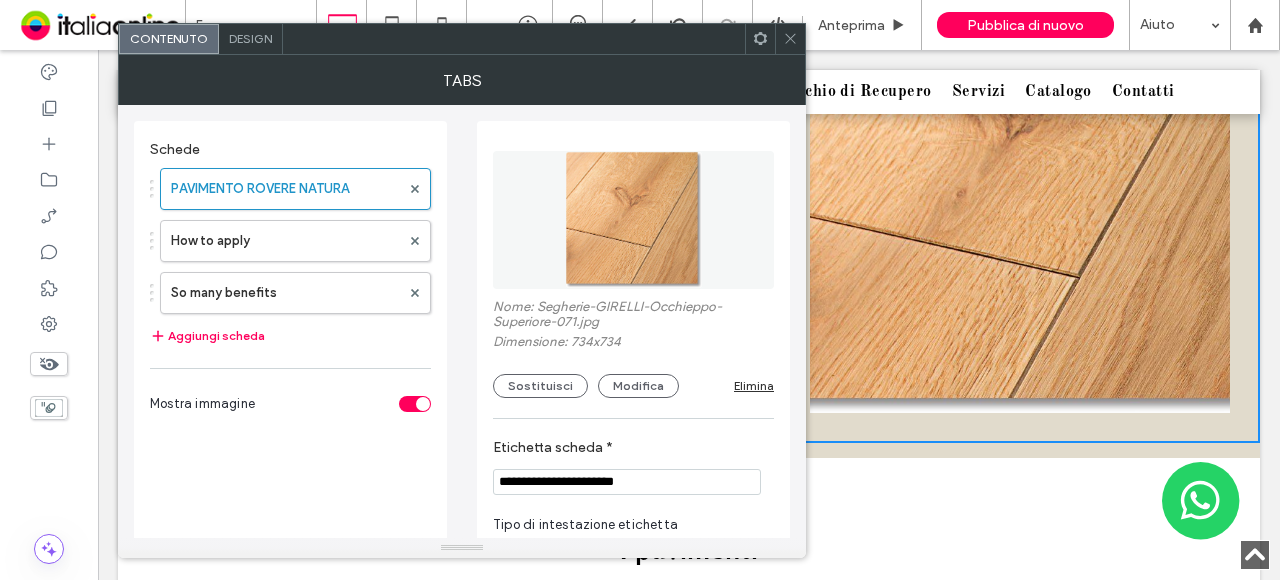 click on "**********" at bounding box center (627, 482) 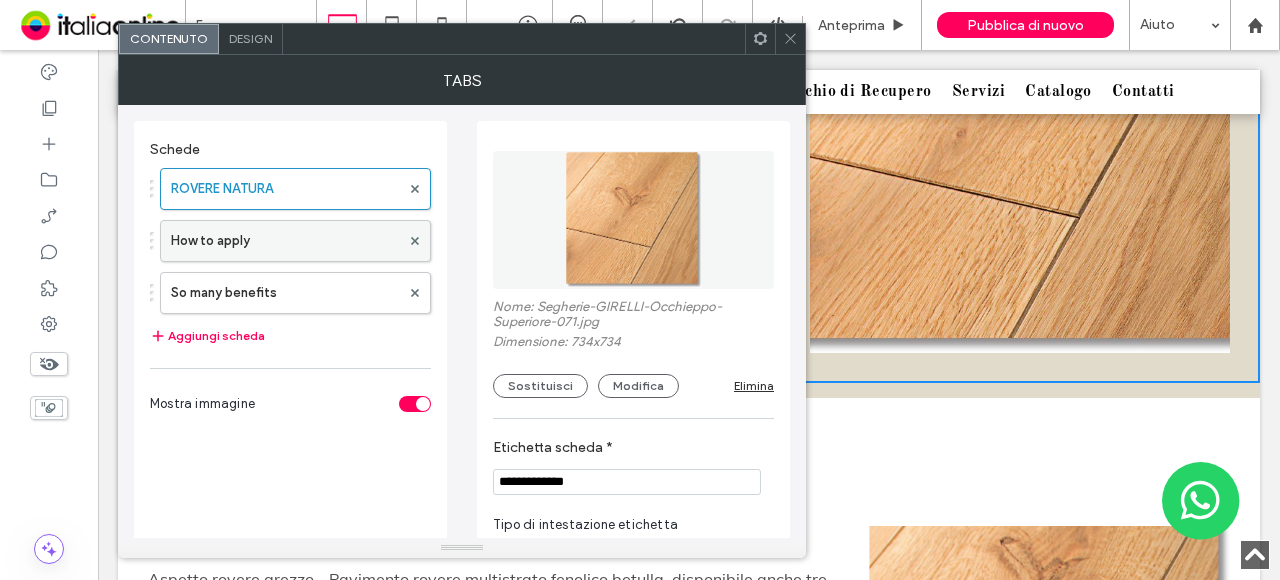 type on "**********" 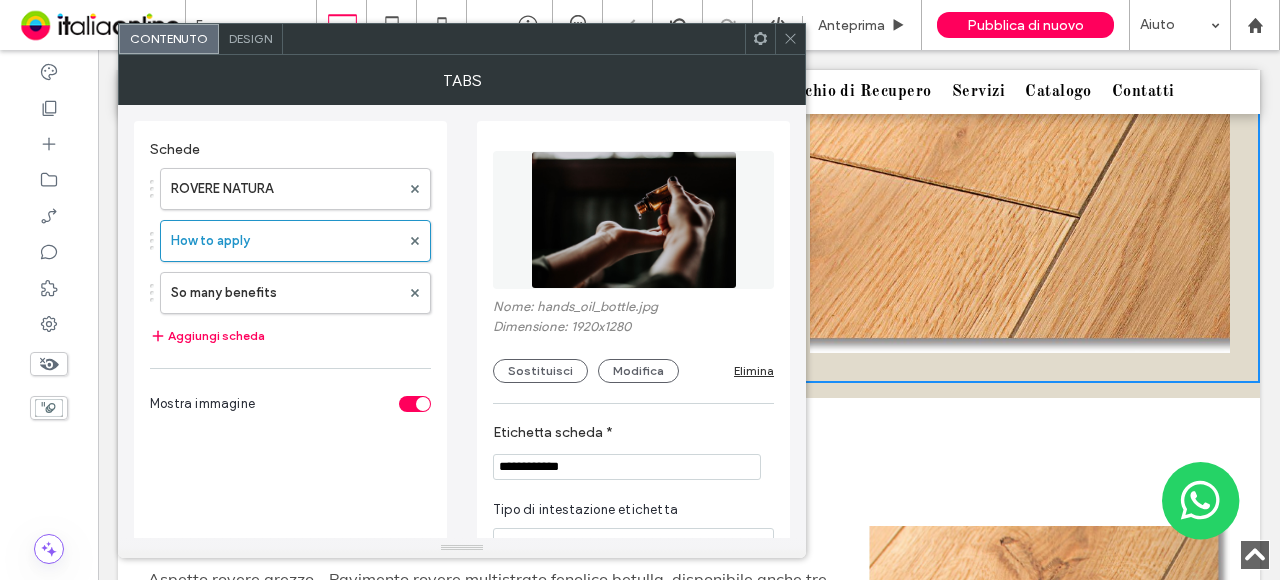 click on "**********" at bounding box center (627, 467) 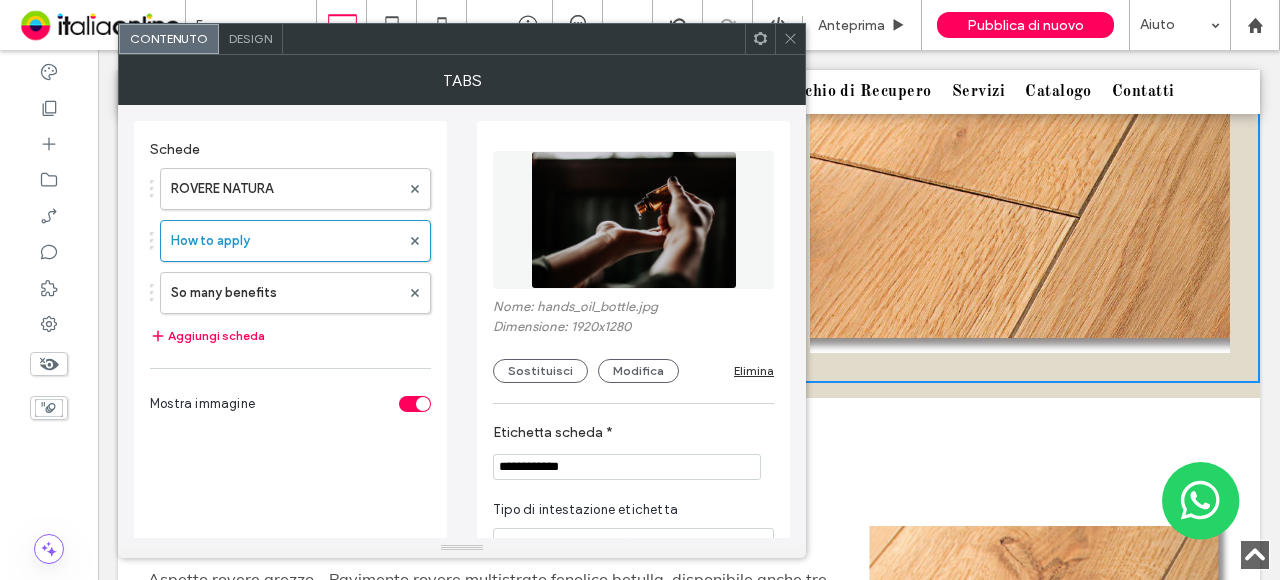 click on "**********" at bounding box center (627, 467) 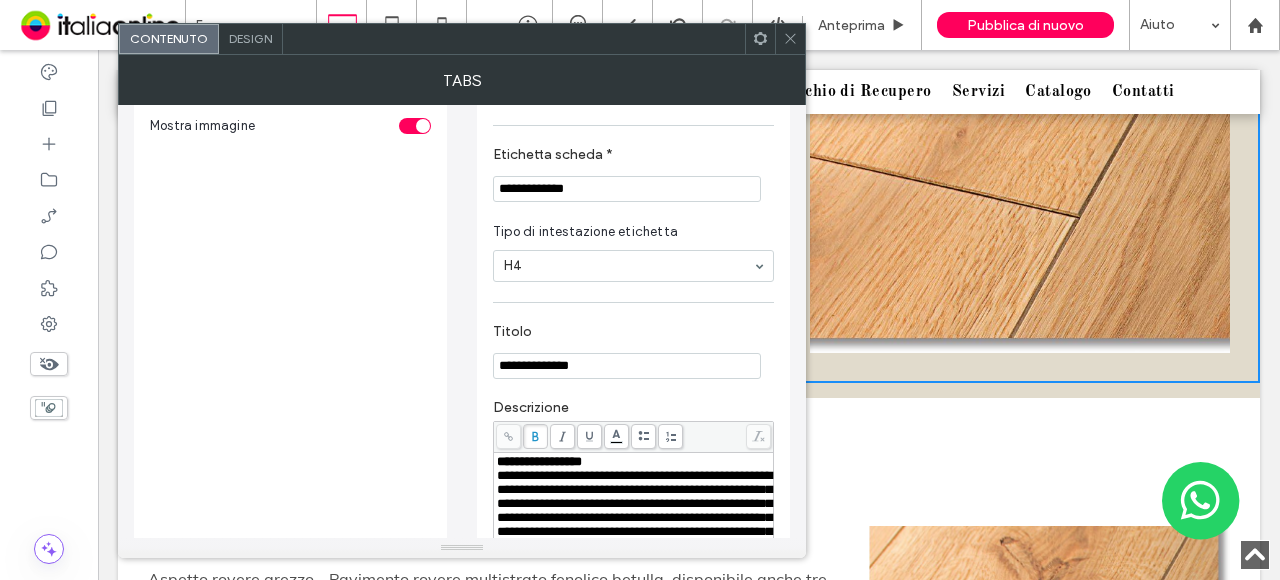 scroll, scrollTop: 400, scrollLeft: 0, axis: vertical 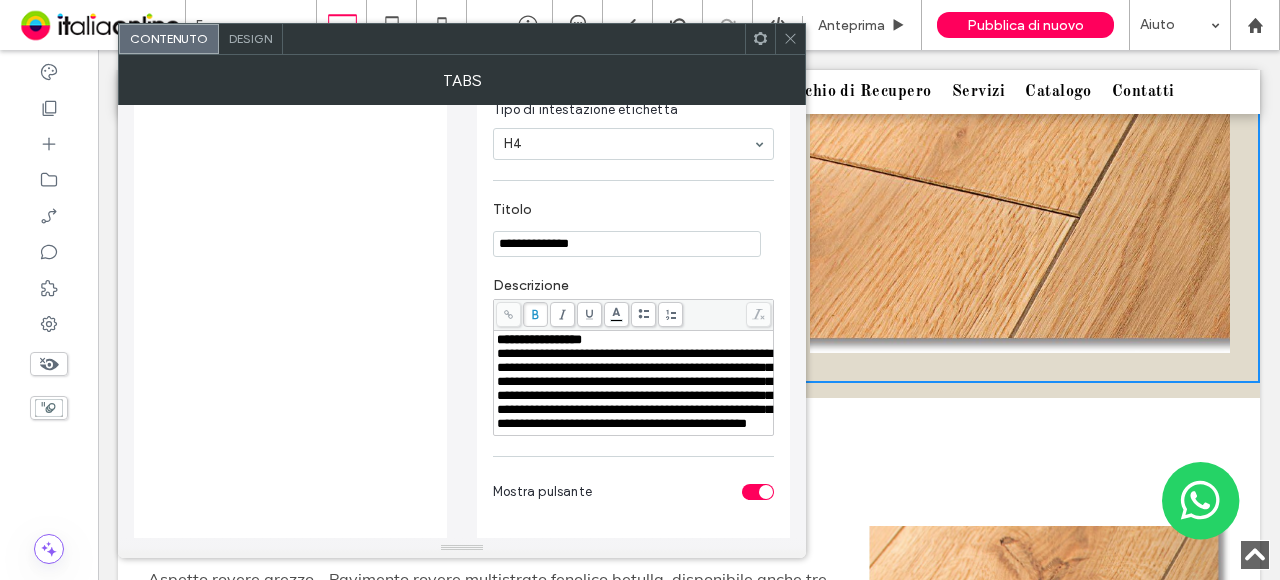type on "**********" 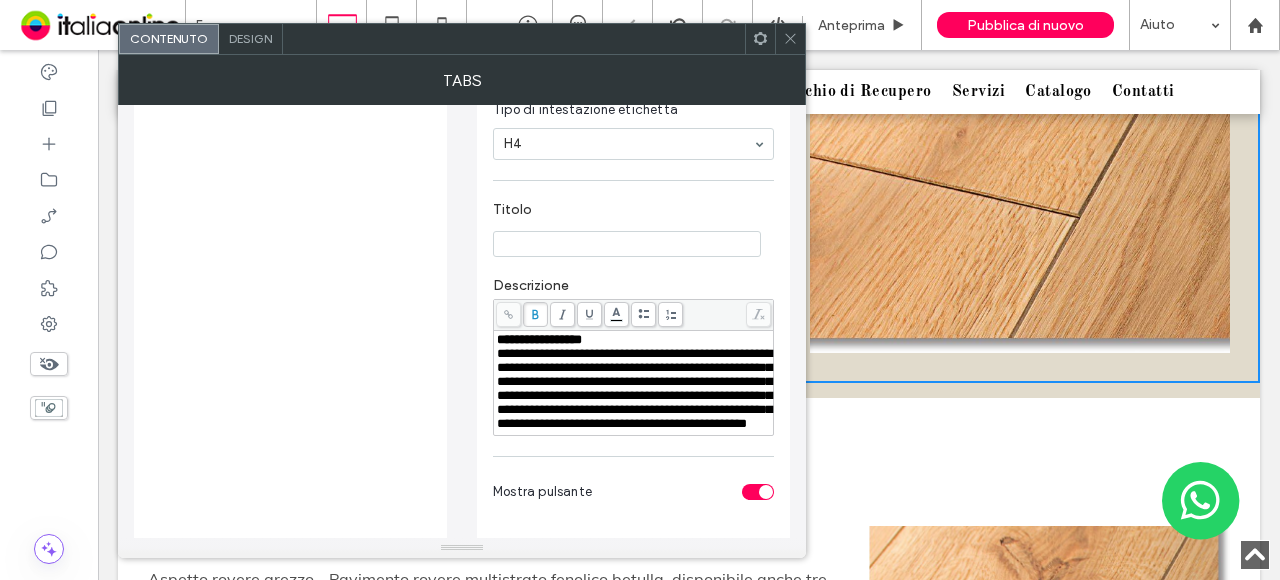 type 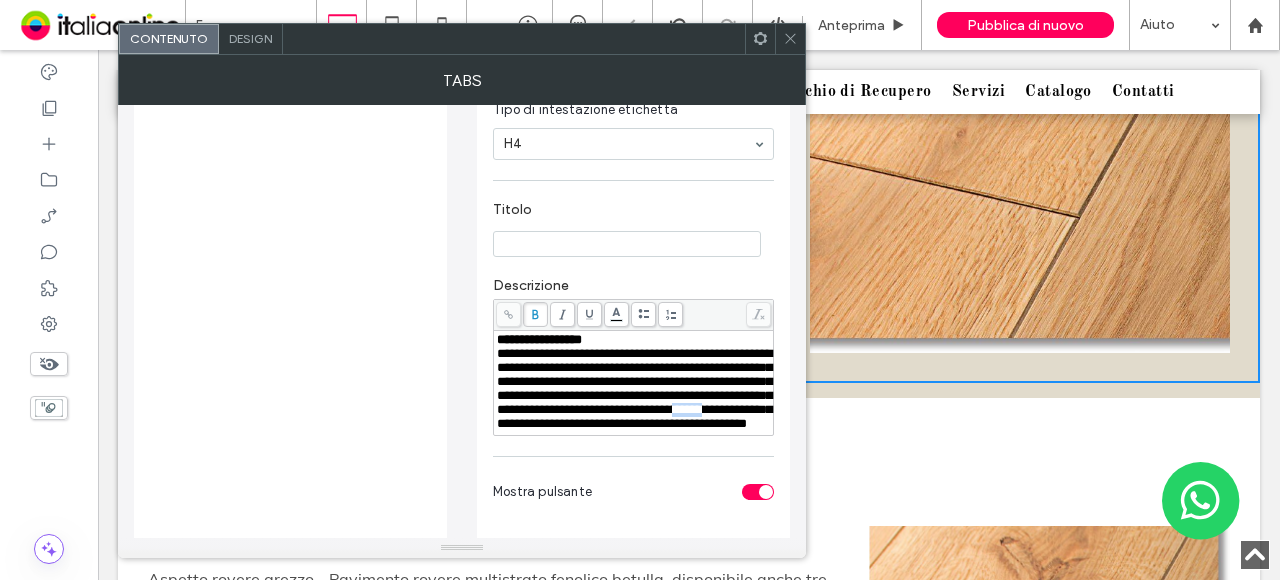 click on "**********" at bounding box center [634, 388] 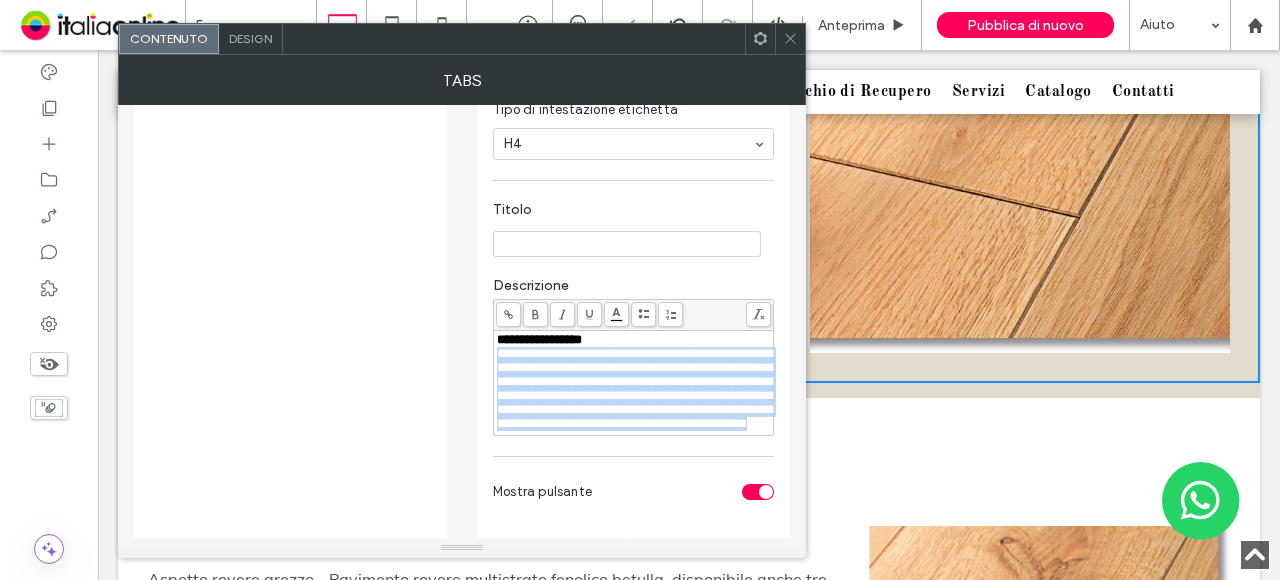 click on "**********" at bounding box center [634, 388] 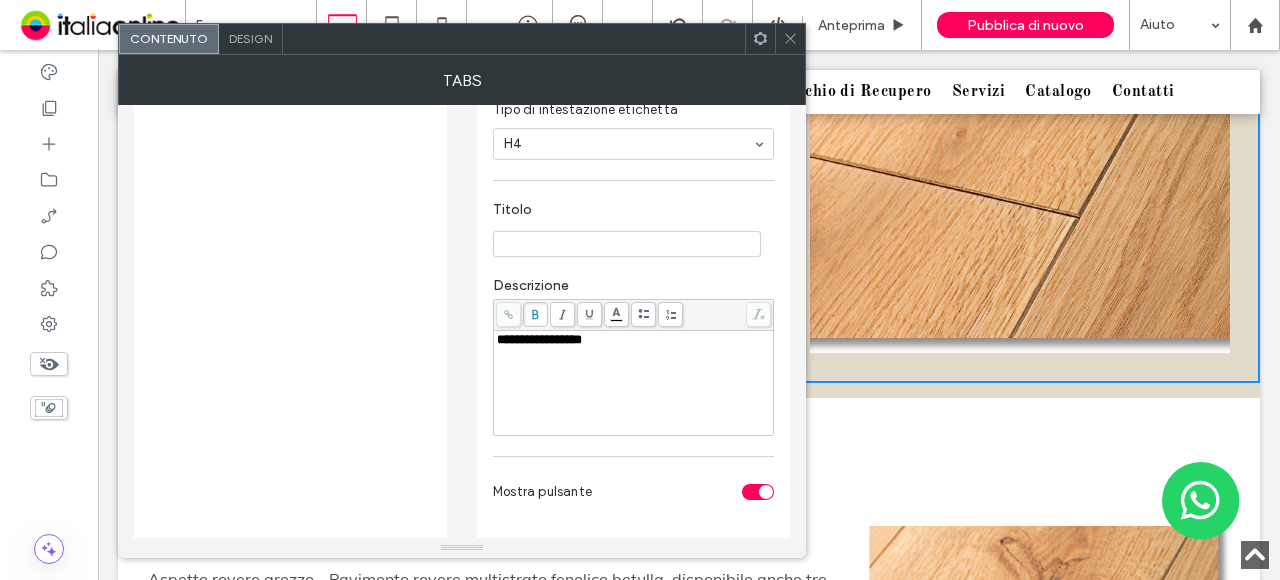 click on "**********" at bounding box center (539, 339) 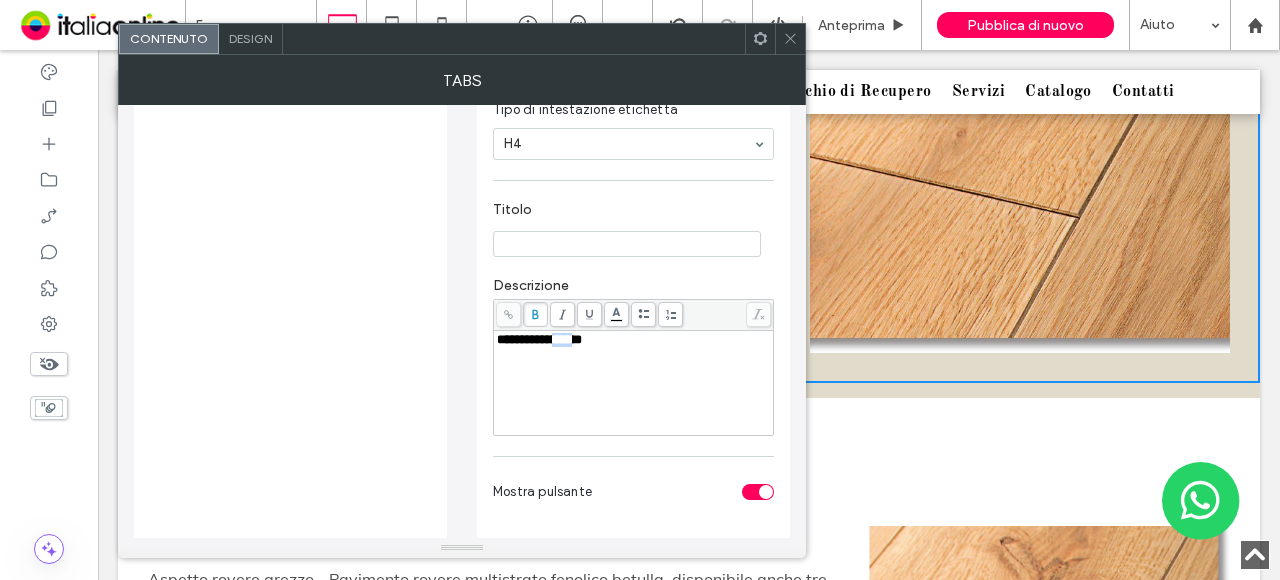 click on "**********" at bounding box center [539, 339] 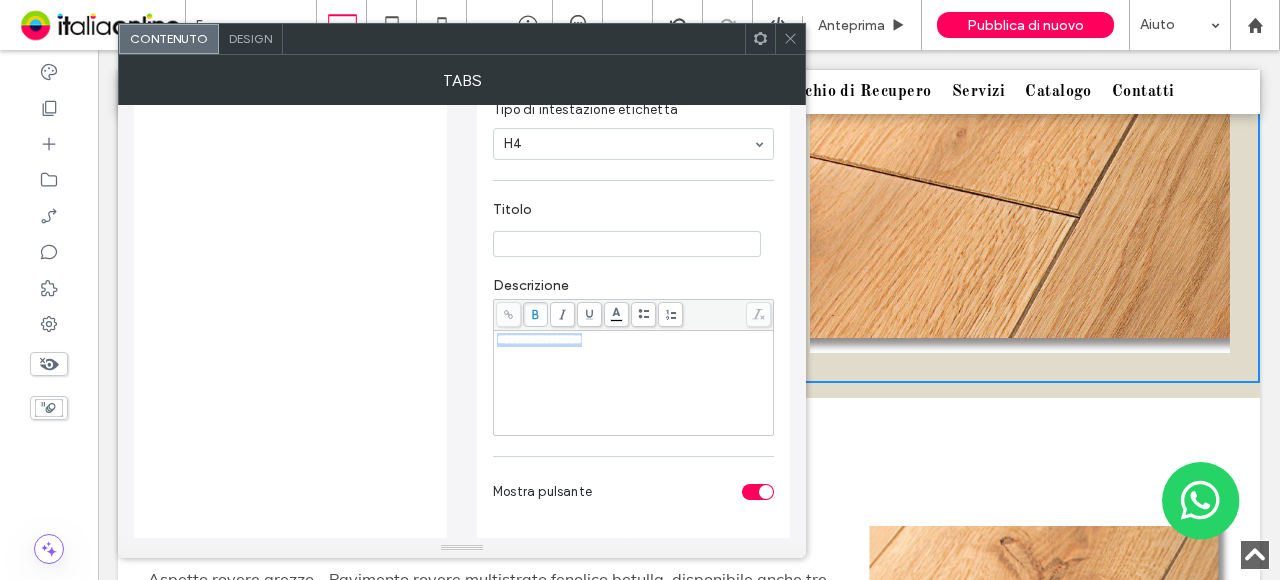 click on "**********" at bounding box center [539, 339] 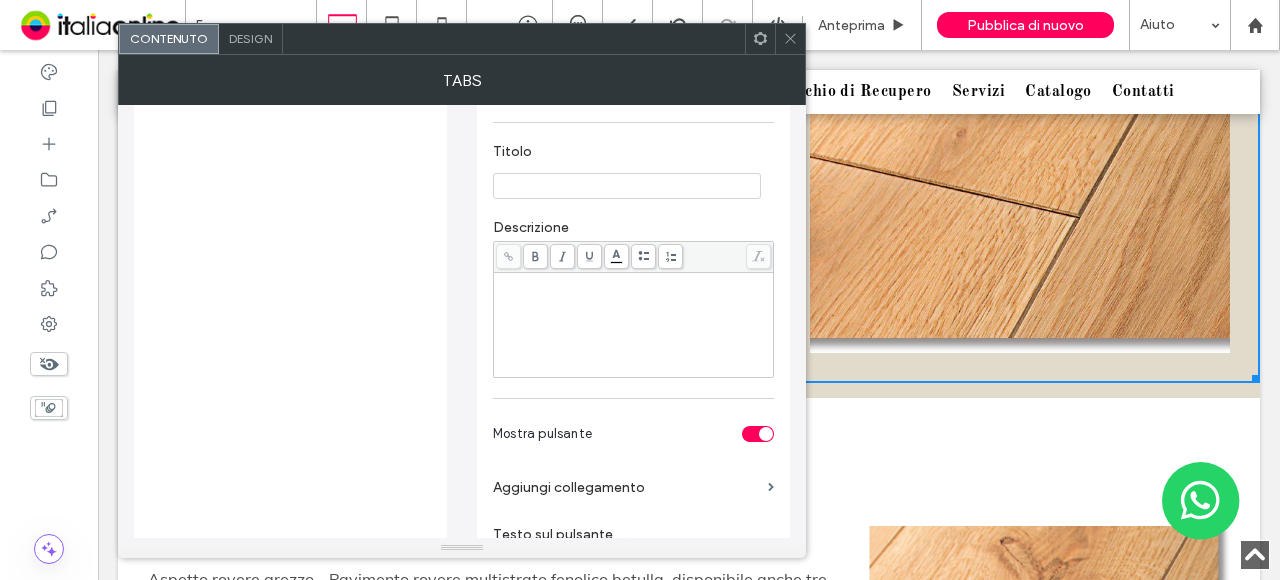 scroll, scrollTop: 500, scrollLeft: 0, axis: vertical 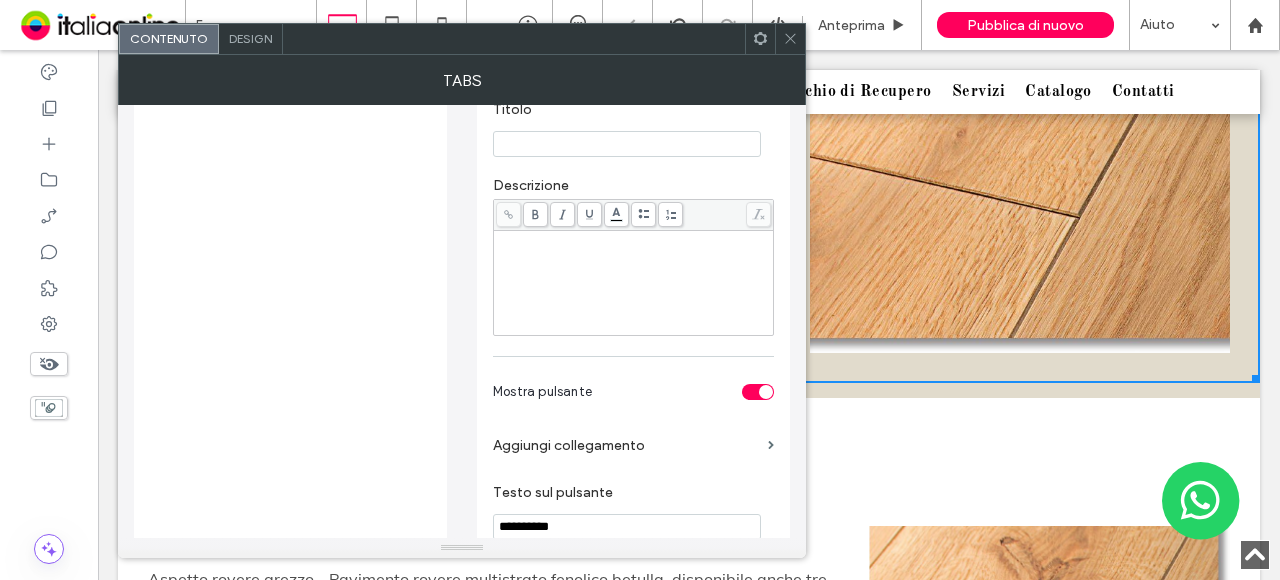 click at bounding box center [766, 392] 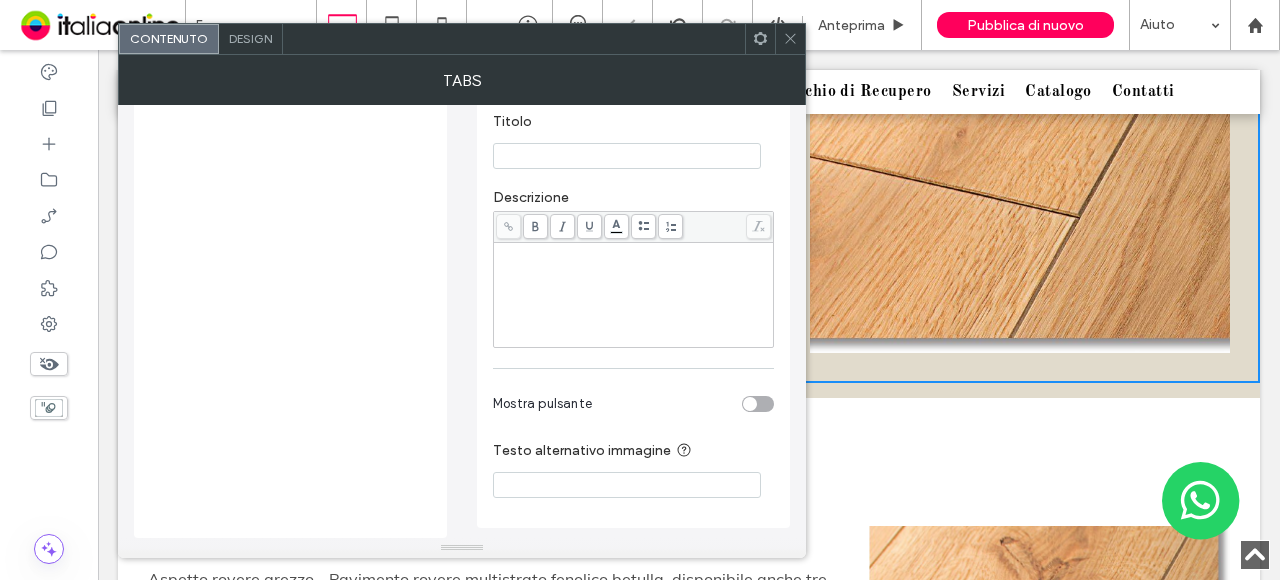 scroll, scrollTop: 288, scrollLeft: 0, axis: vertical 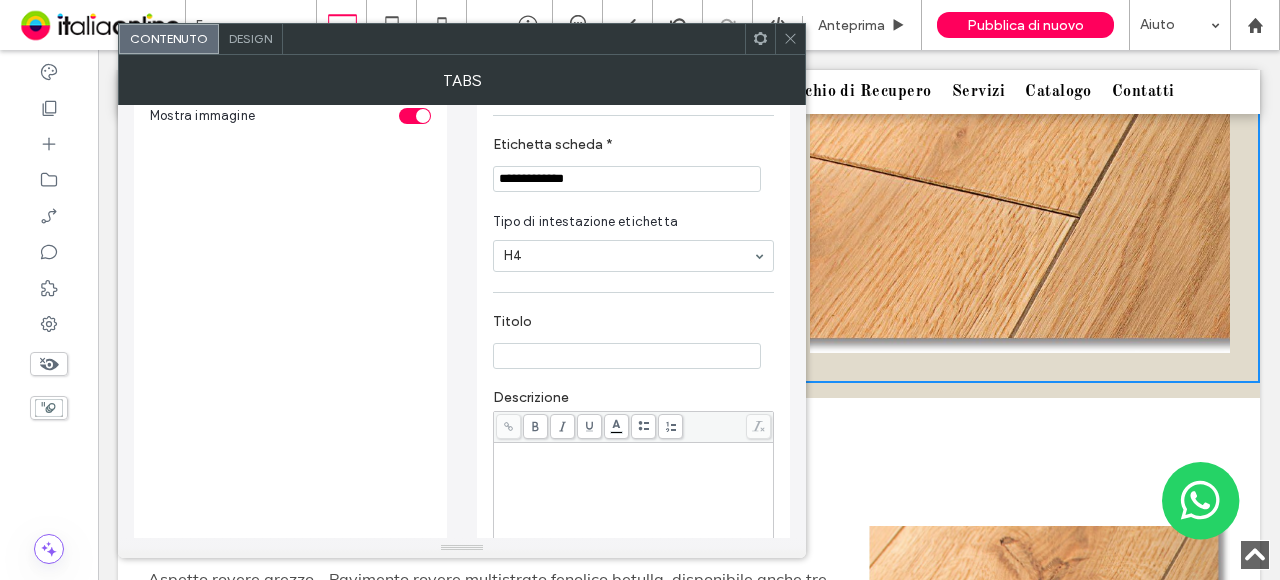 click at bounding box center [634, 495] 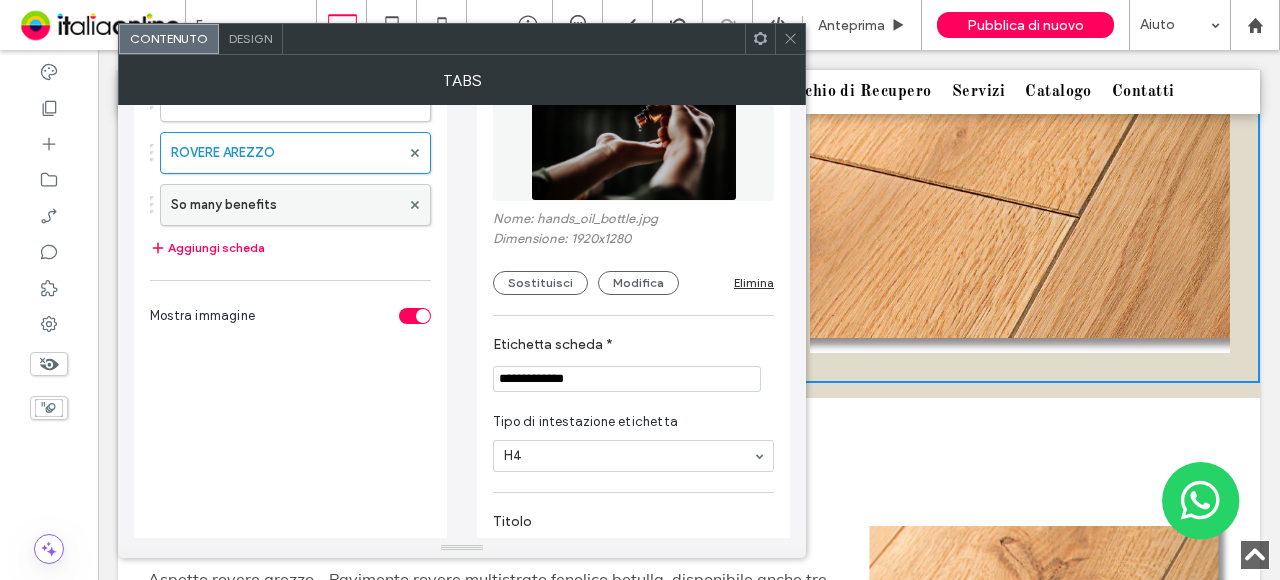 scroll, scrollTop: 0, scrollLeft: 0, axis: both 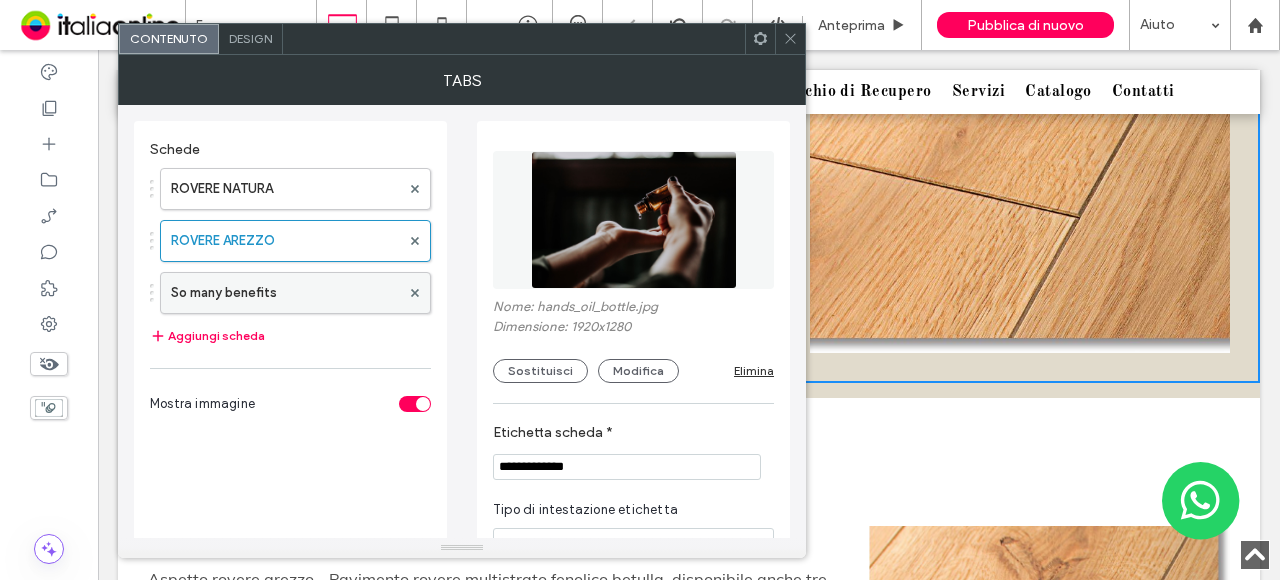 click on "So many benefits" at bounding box center [285, 293] 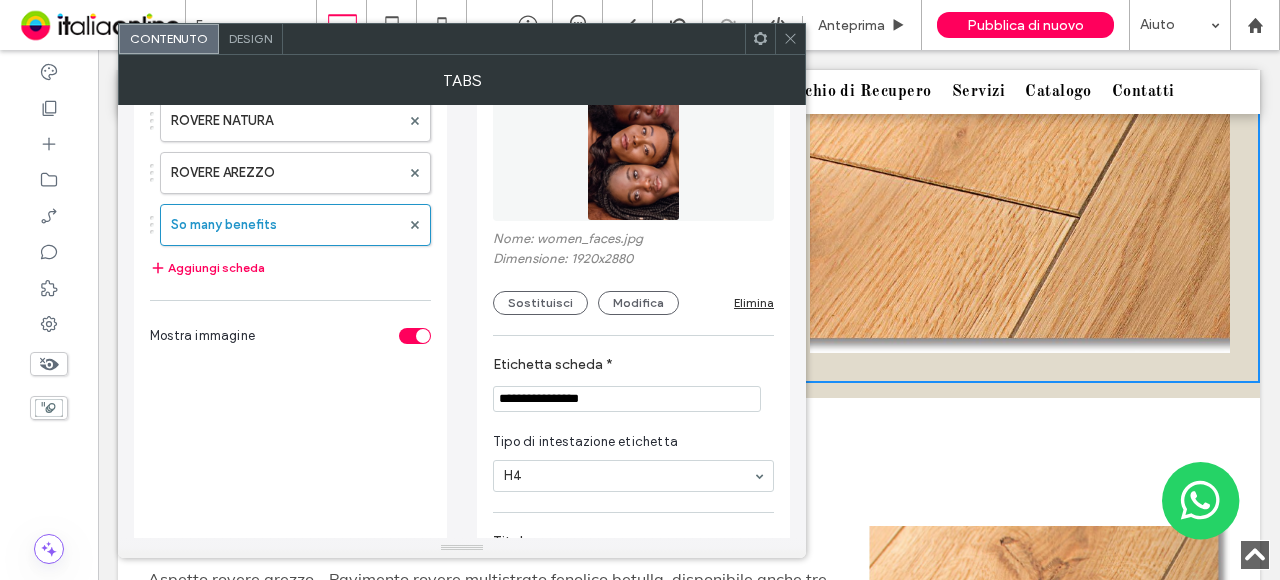 scroll, scrollTop: 100, scrollLeft: 0, axis: vertical 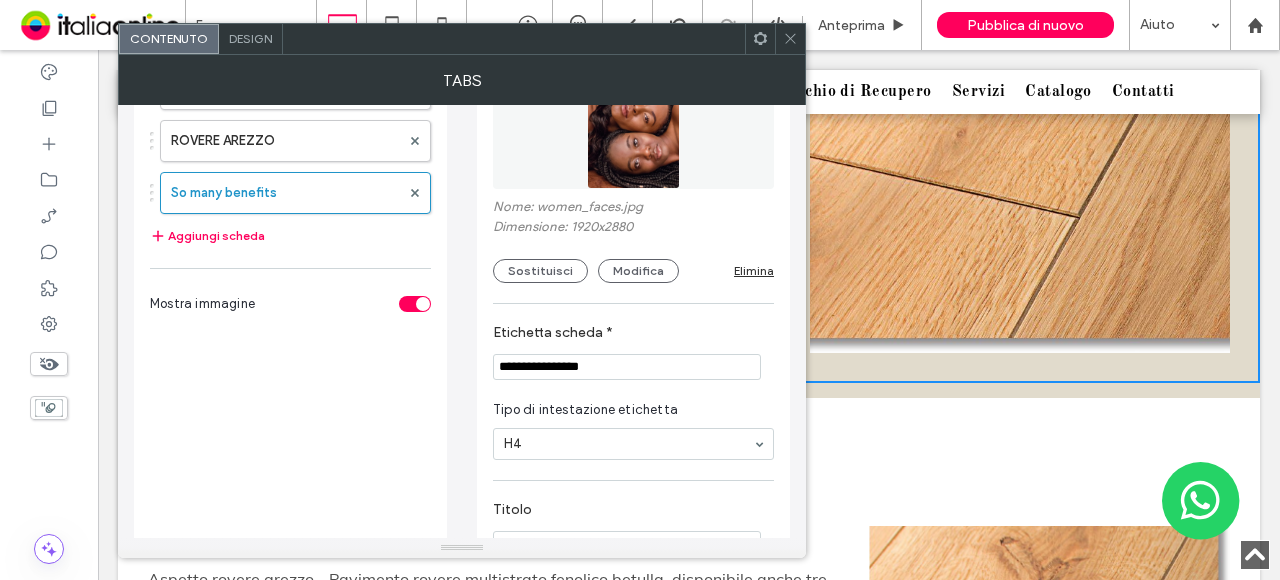 click on "**********" at bounding box center [627, 367] 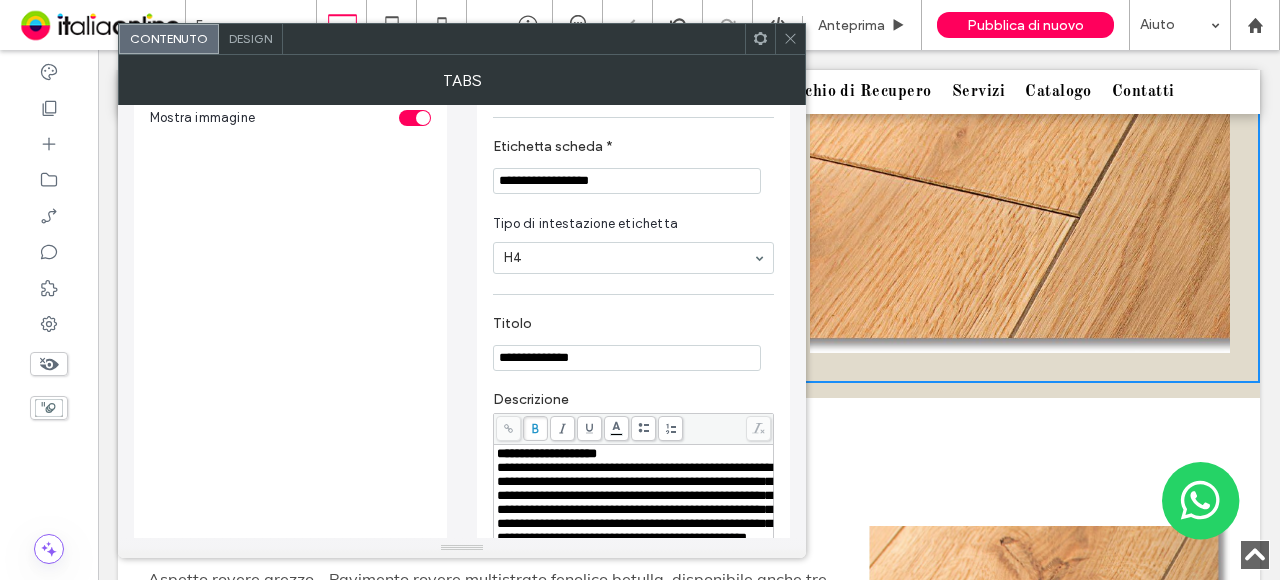 scroll, scrollTop: 300, scrollLeft: 0, axis: vertical 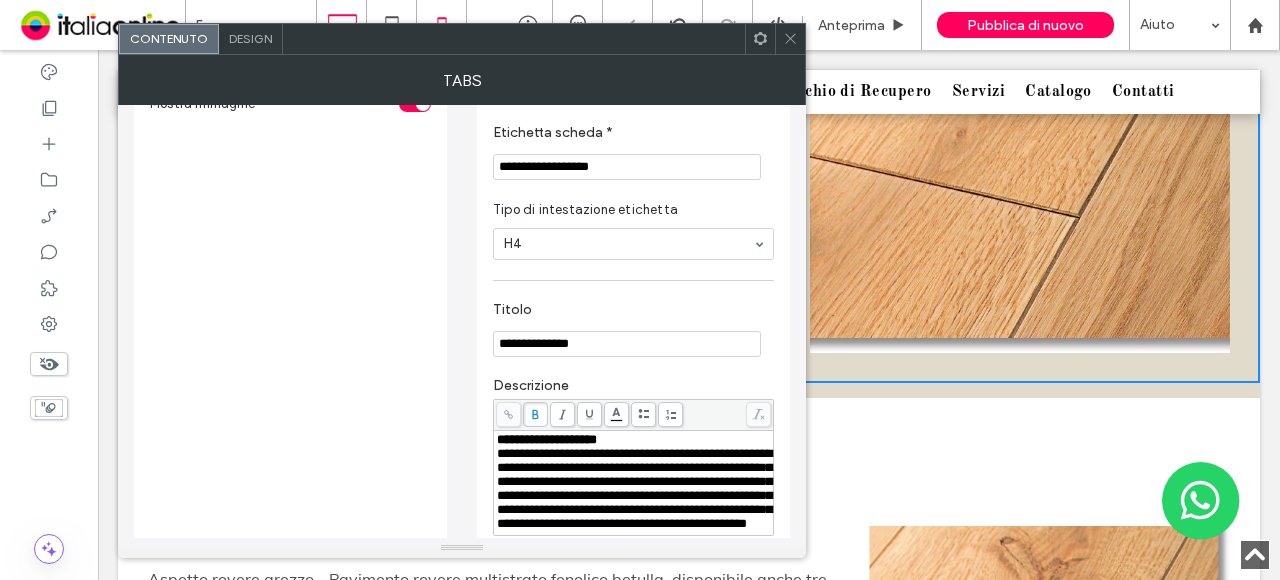 type on "**********" 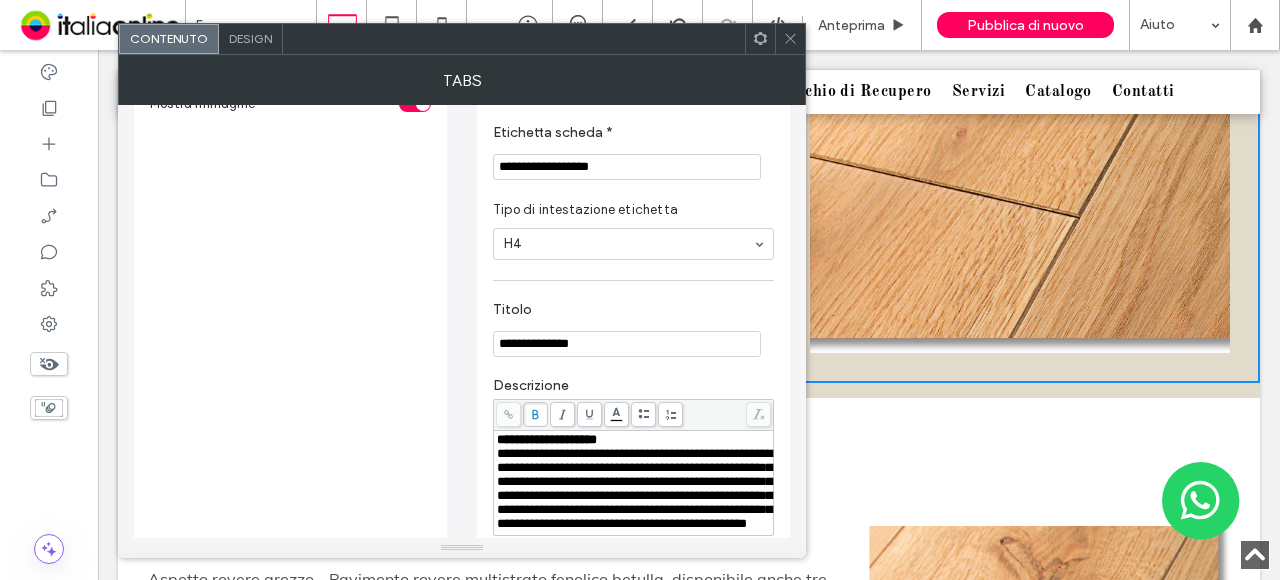 click on "**********" at bounding box center (634, 488) 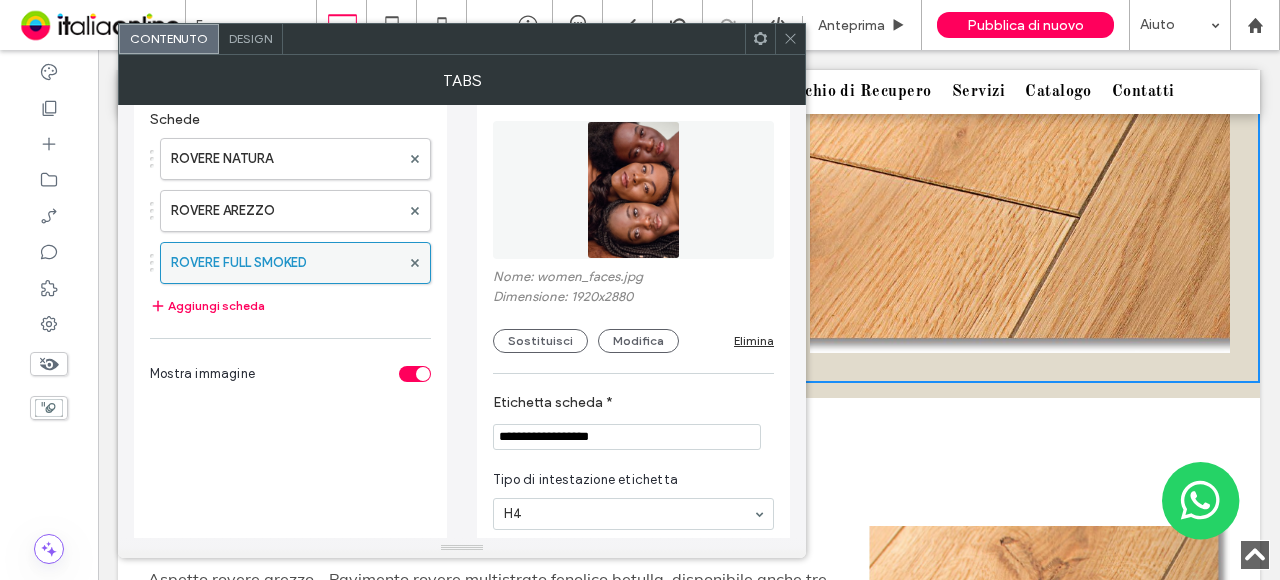 scroll, scrollTop: 0, scrollLeft: 0, axis: both 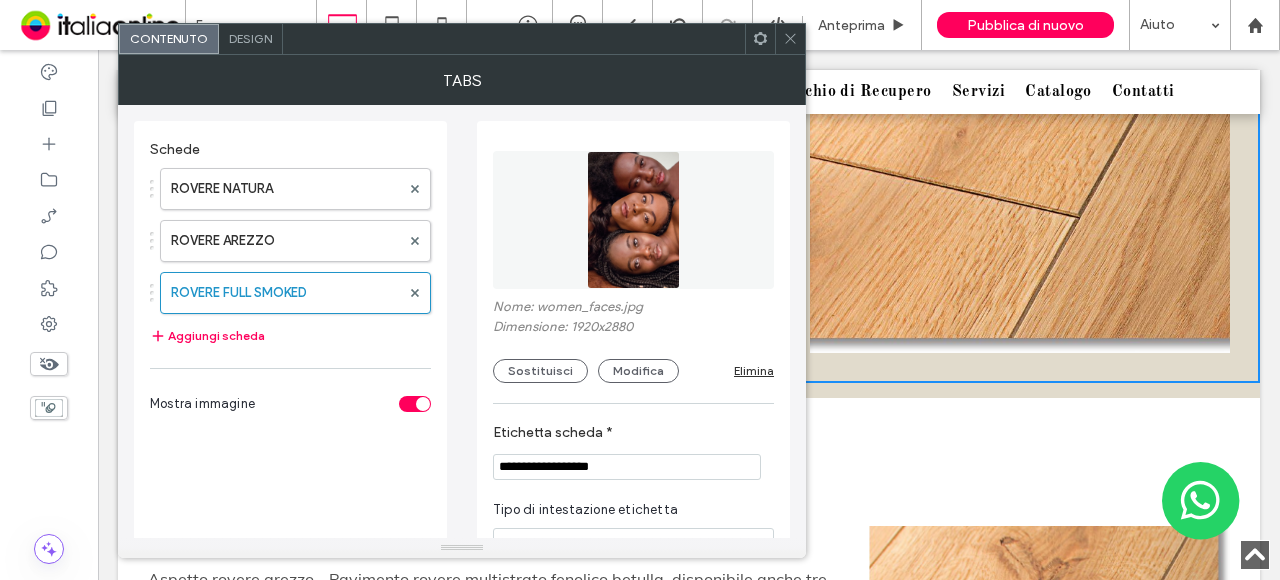 click 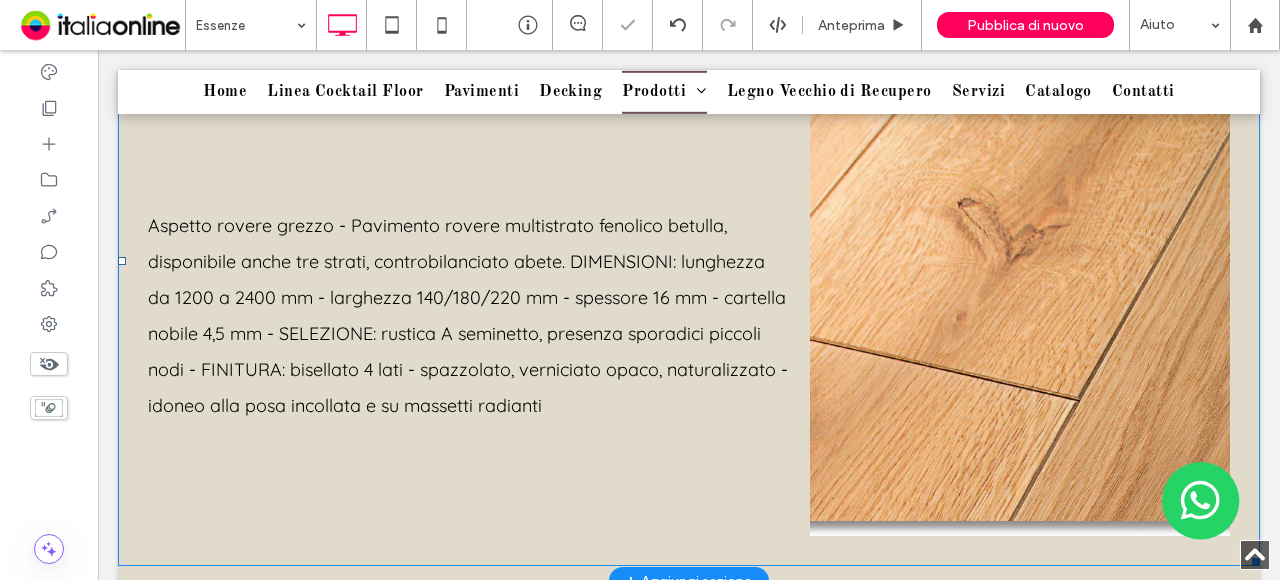 scroll, scrollTop: 1605, scrollLeft: 0, axis: vertical 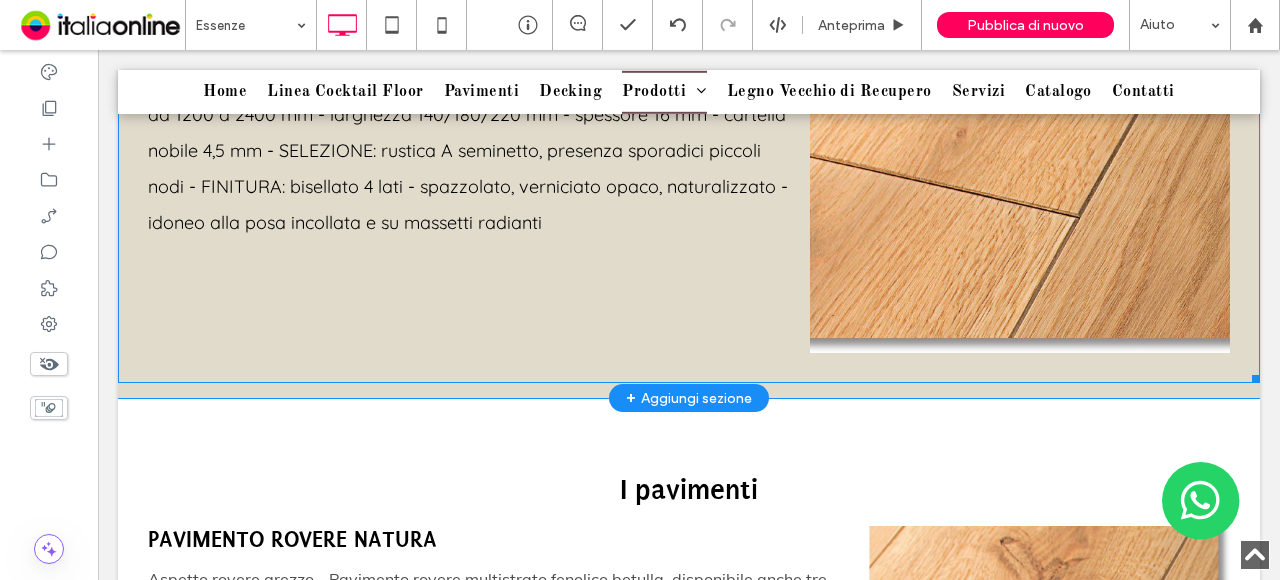 click at bounding box center (689, 77) 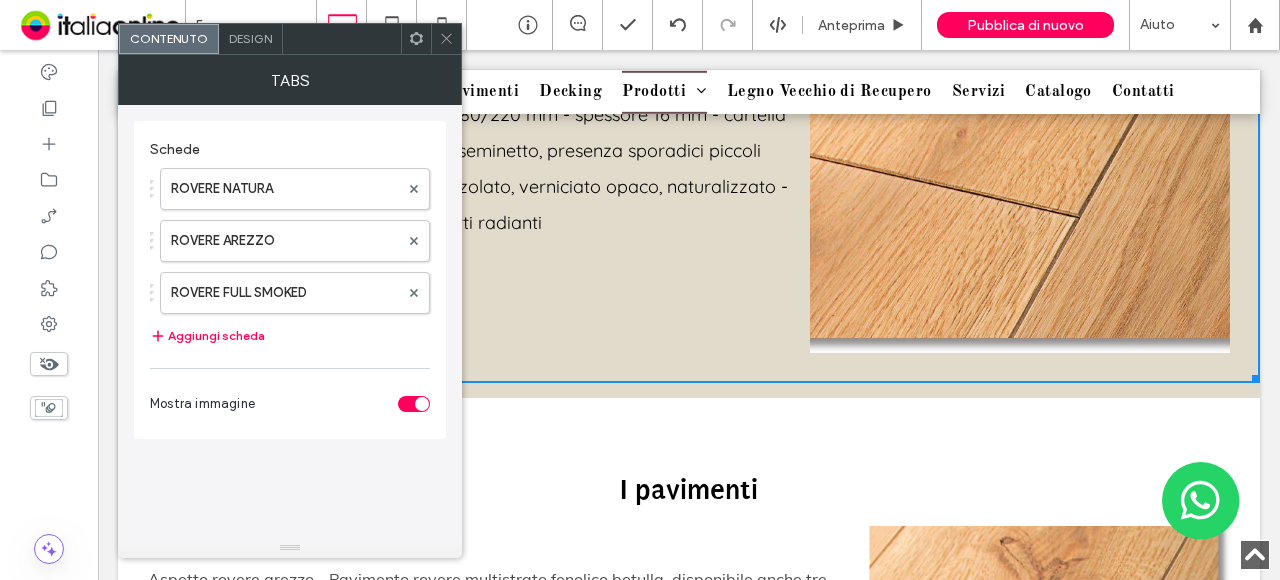 click on "Design" at bounding box center [250, 38] 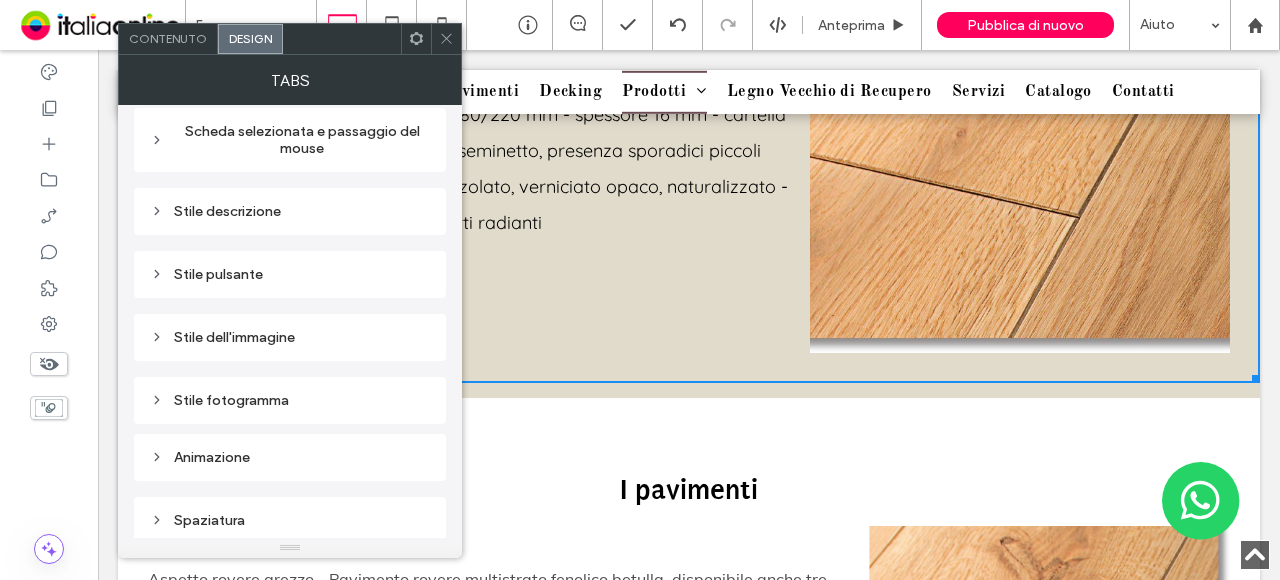 scroll, scrollTop: 320, scrollLeft: 0, axis: vertical 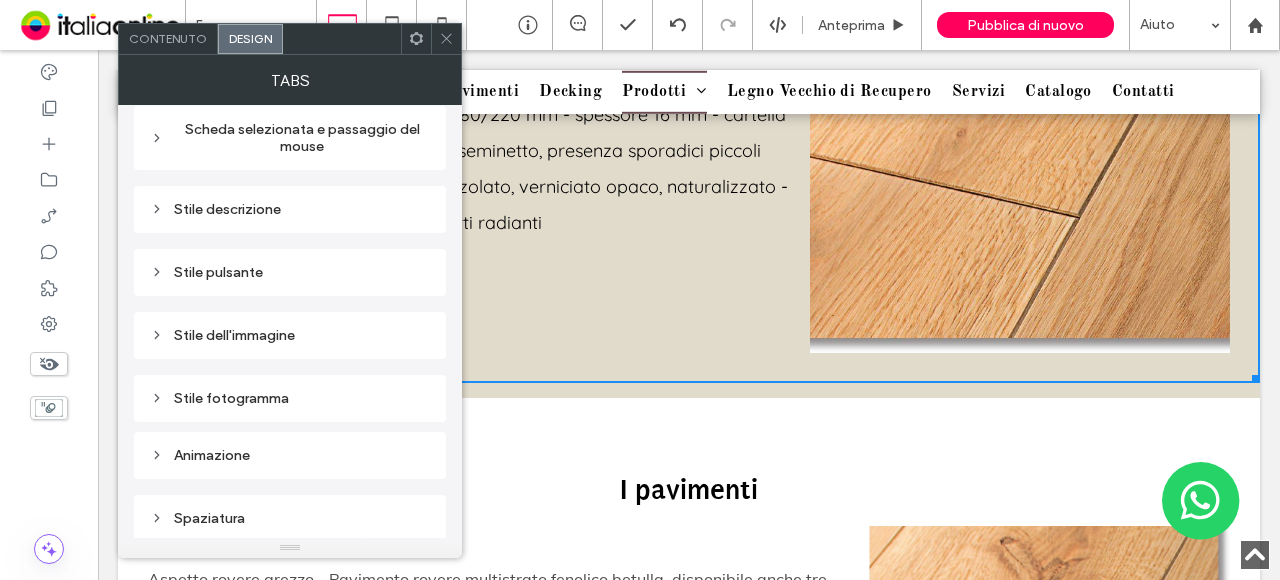 click on "Spaziatura" at bounding box center [290, 518] 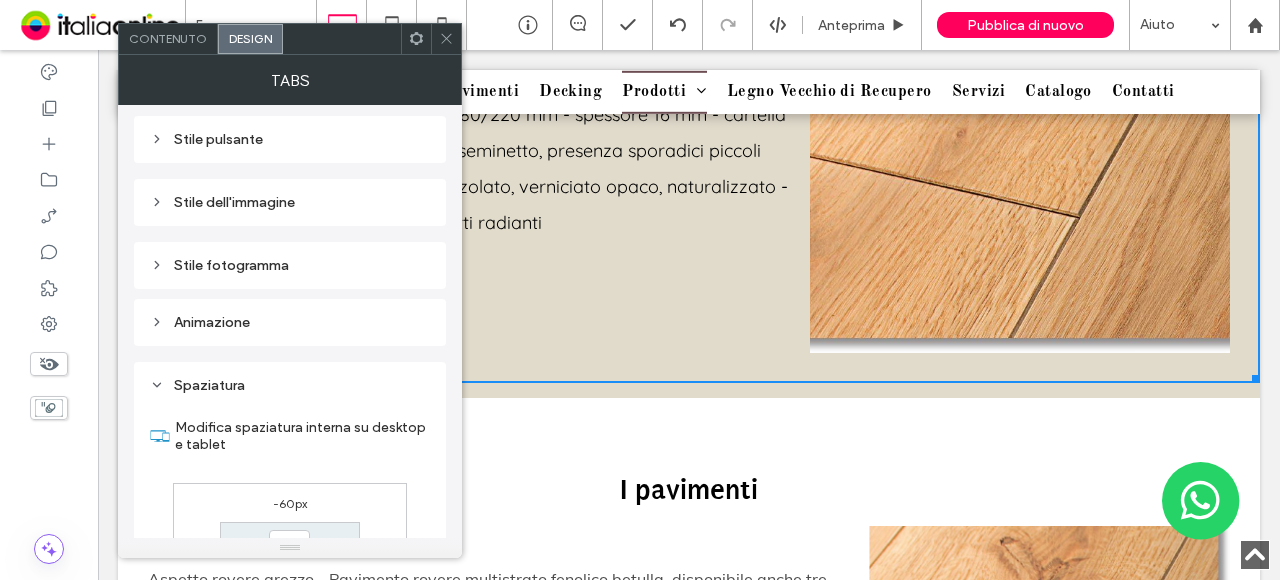 scroll, scrollTop: 620, scrollLeft: 0, axis: vertical 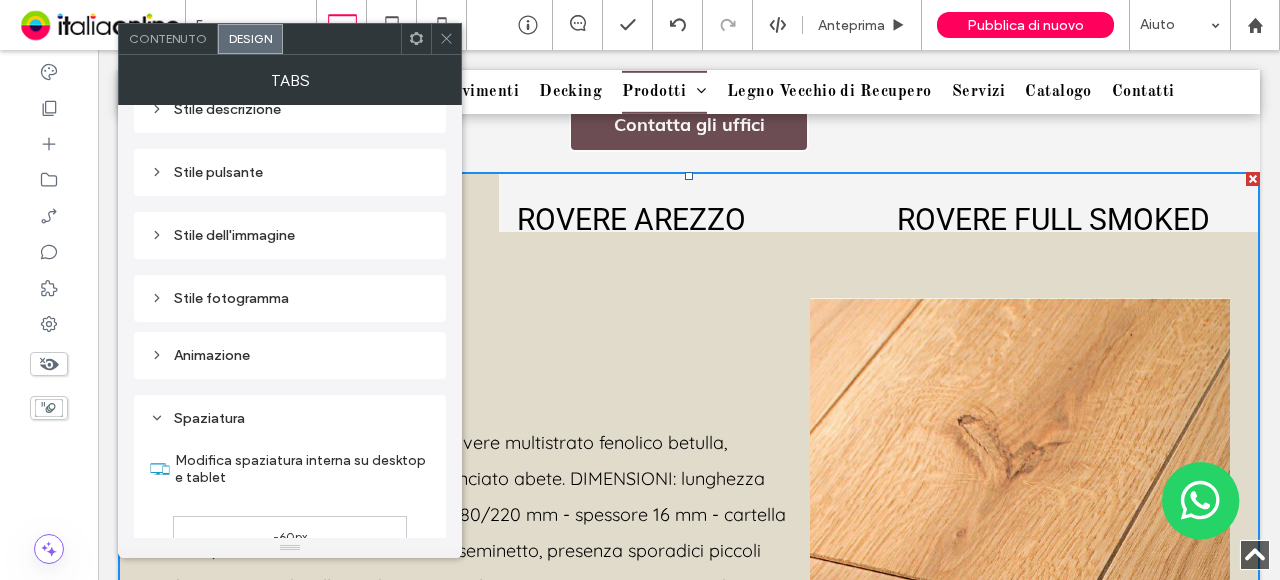 click on "Stile fotogramma" at bounding box center (290, 298) 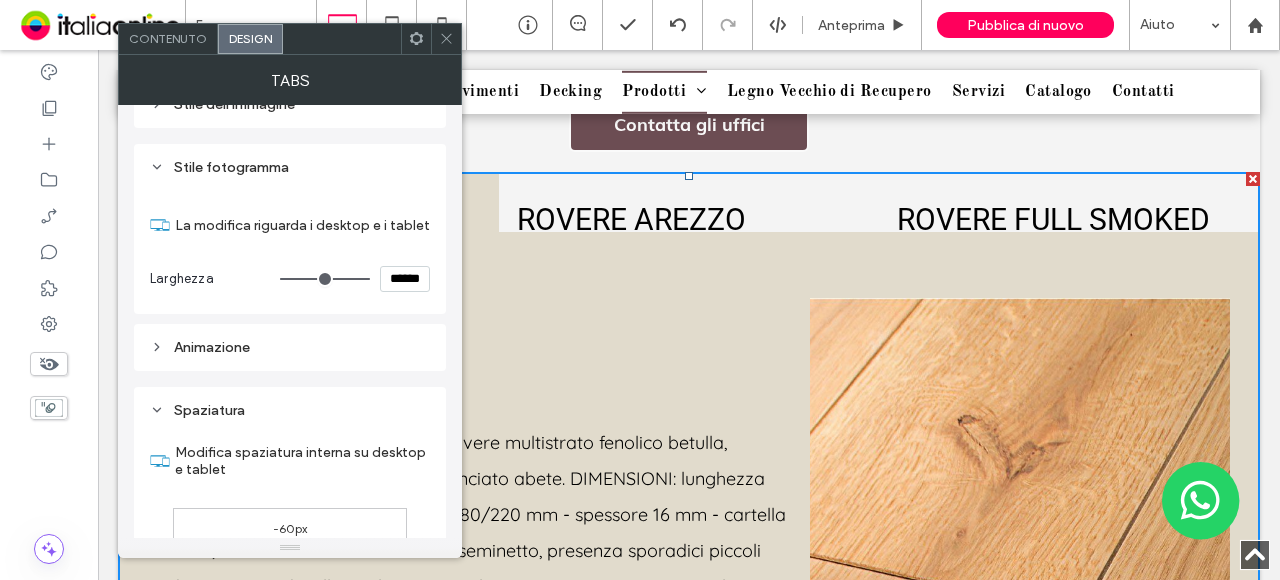 scroll, scrollTop: 520, scrollLeft: 0, axis: vertical 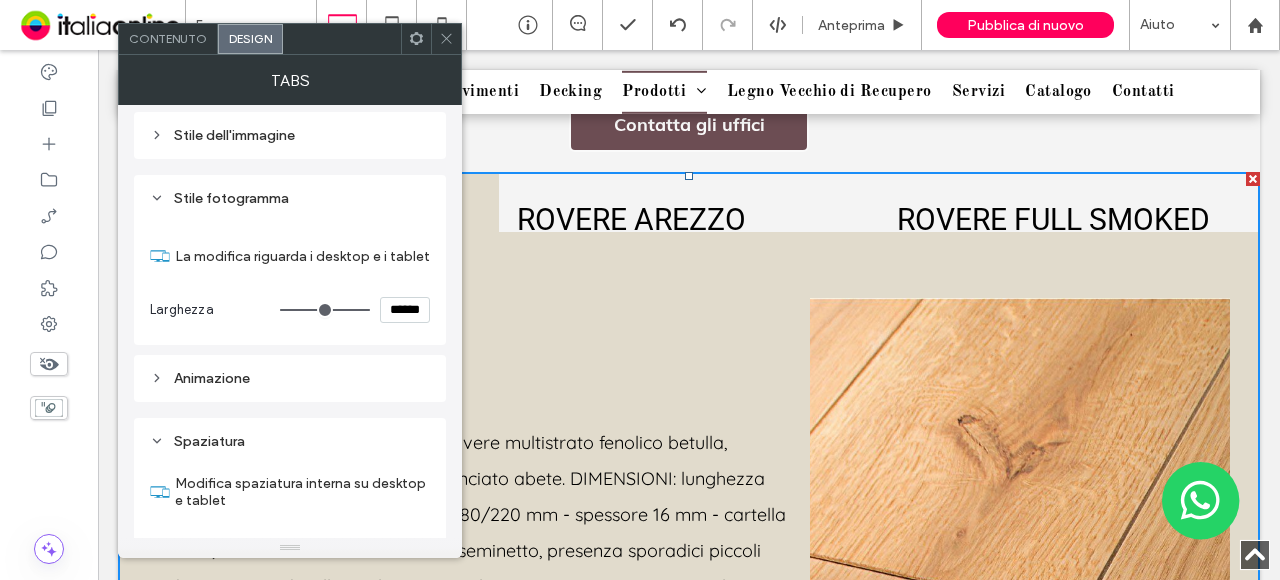 type on "****" 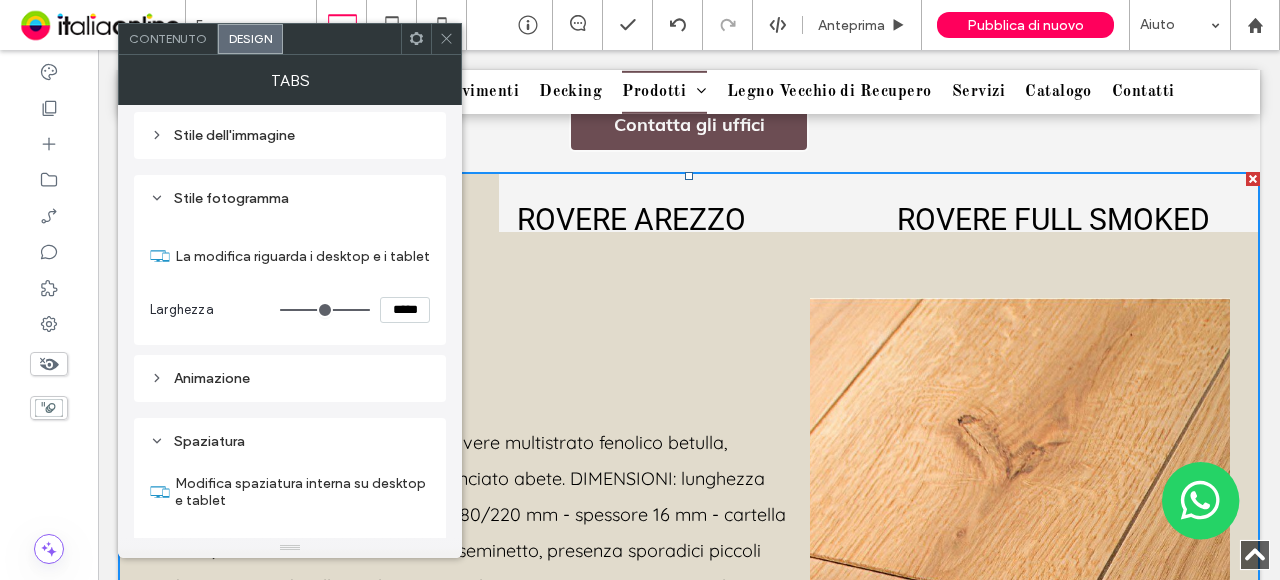 type on "***" 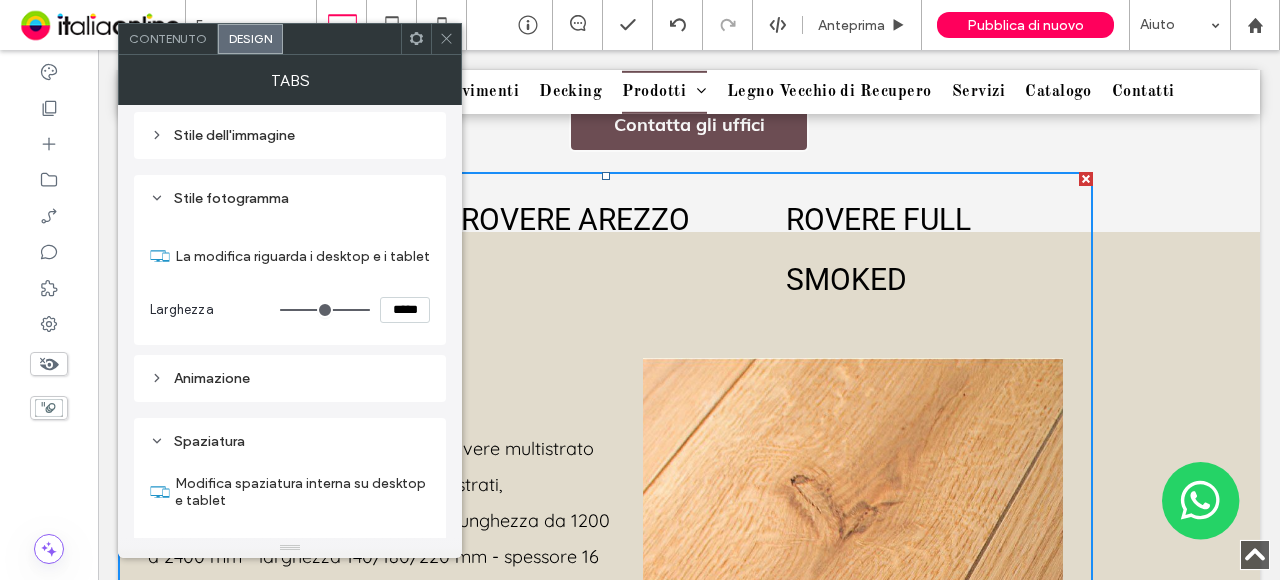 type on "***" 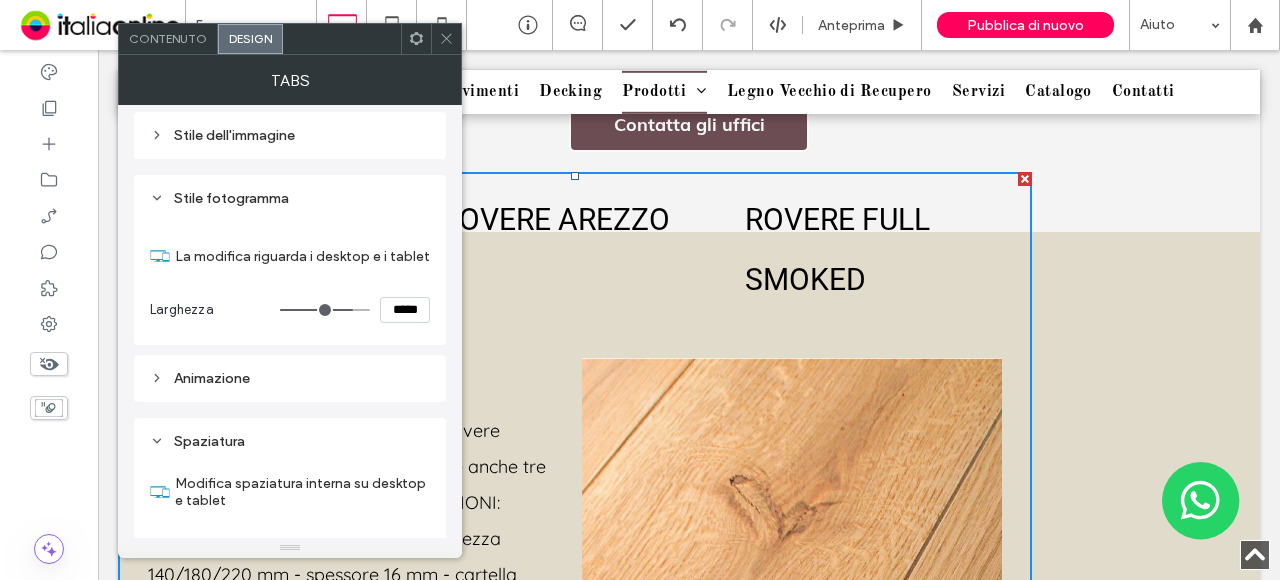 type on "***" 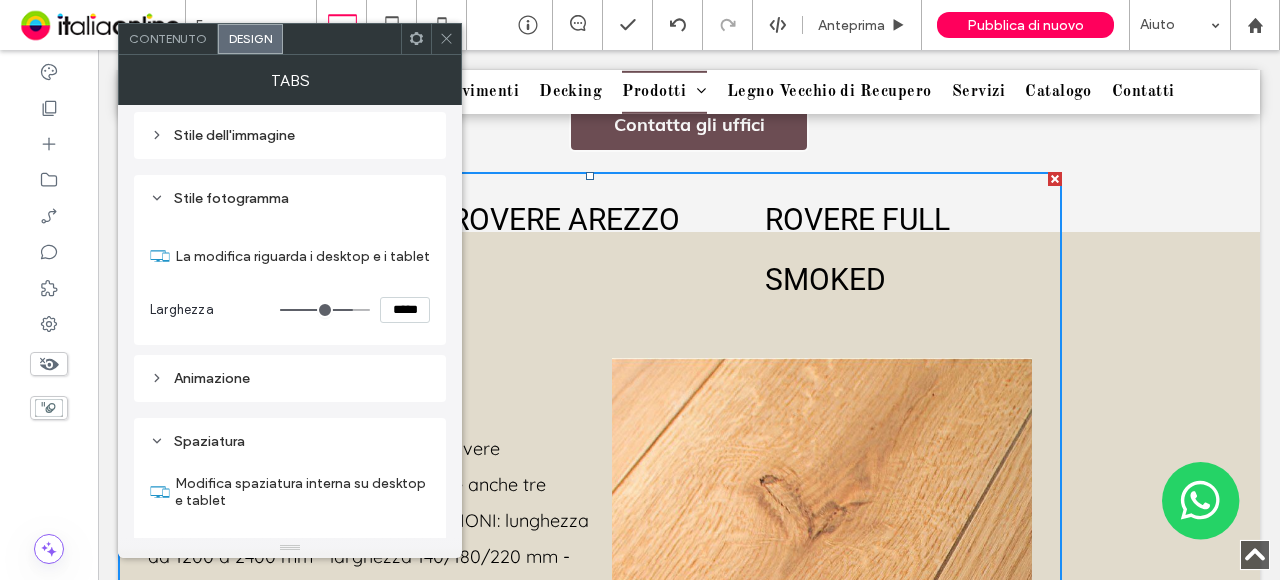 type on "***" 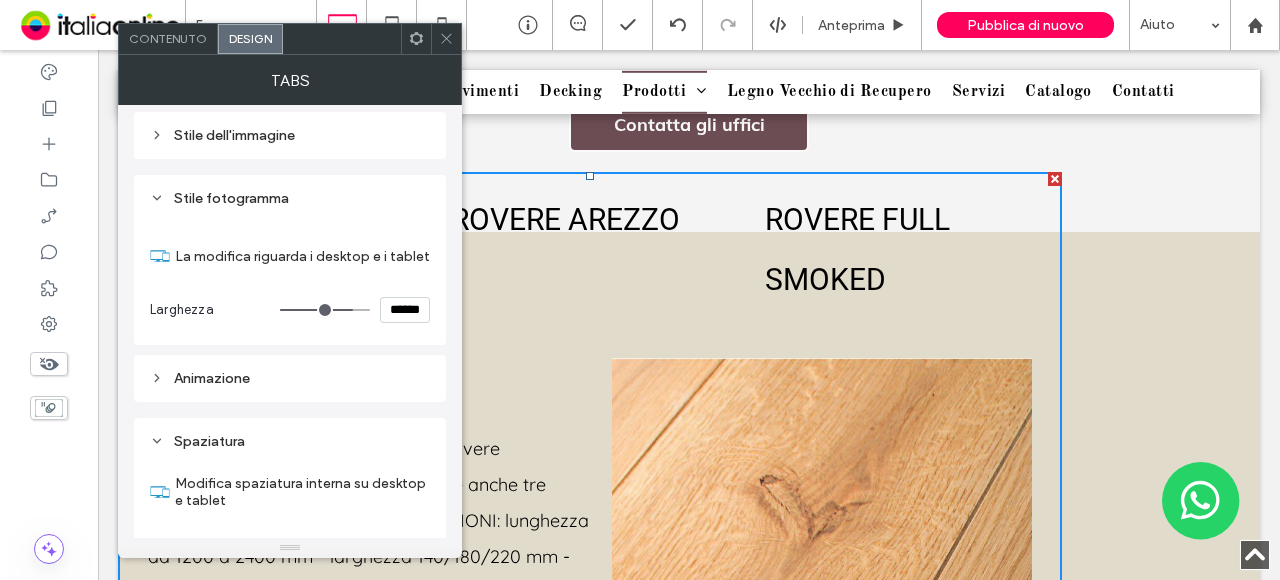 type on "****" 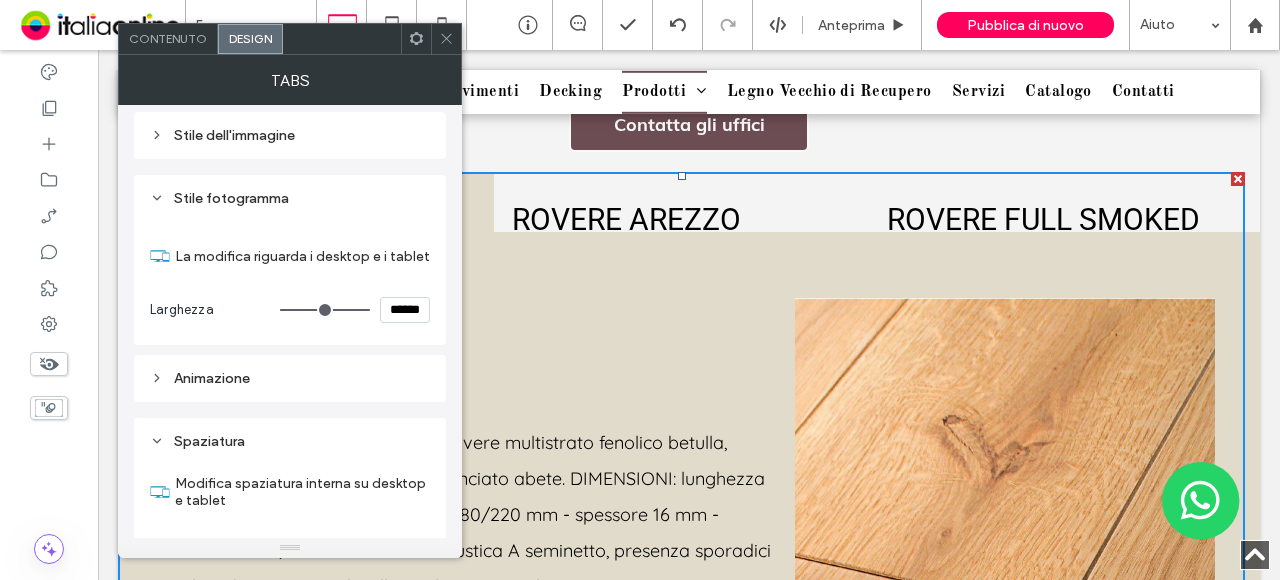 drag, startPoint x: 355, startPoint y: 306, endPoint x: 411, endPoint y: 305, distance: 56.008926 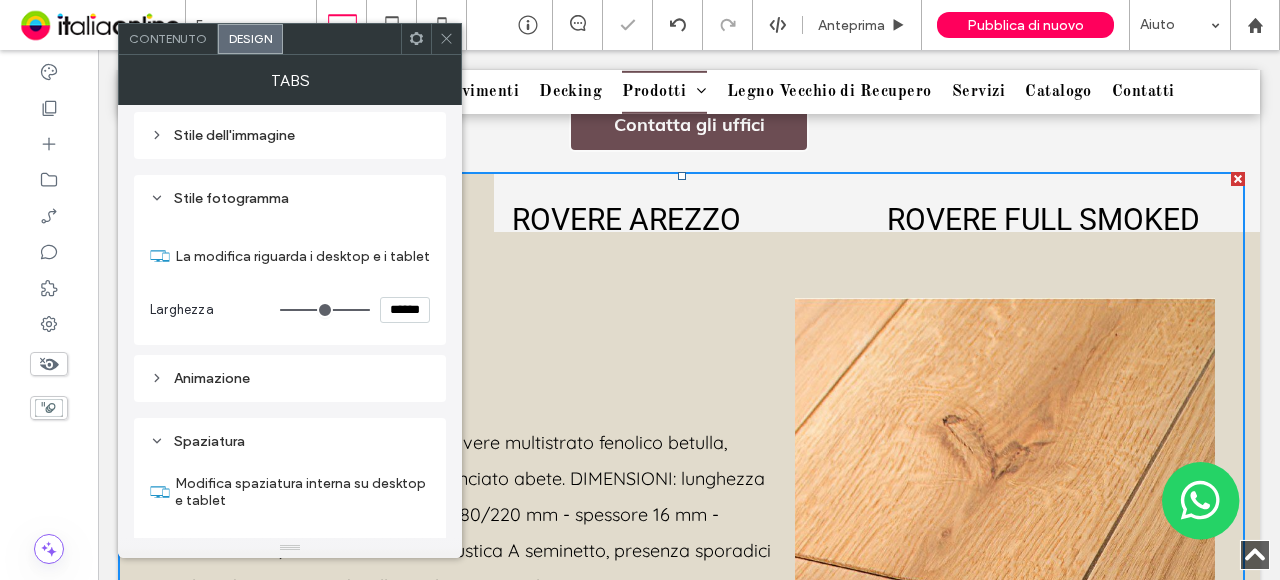scroll, scrollTop: 420, scrollLeft: 0, axis: vertical 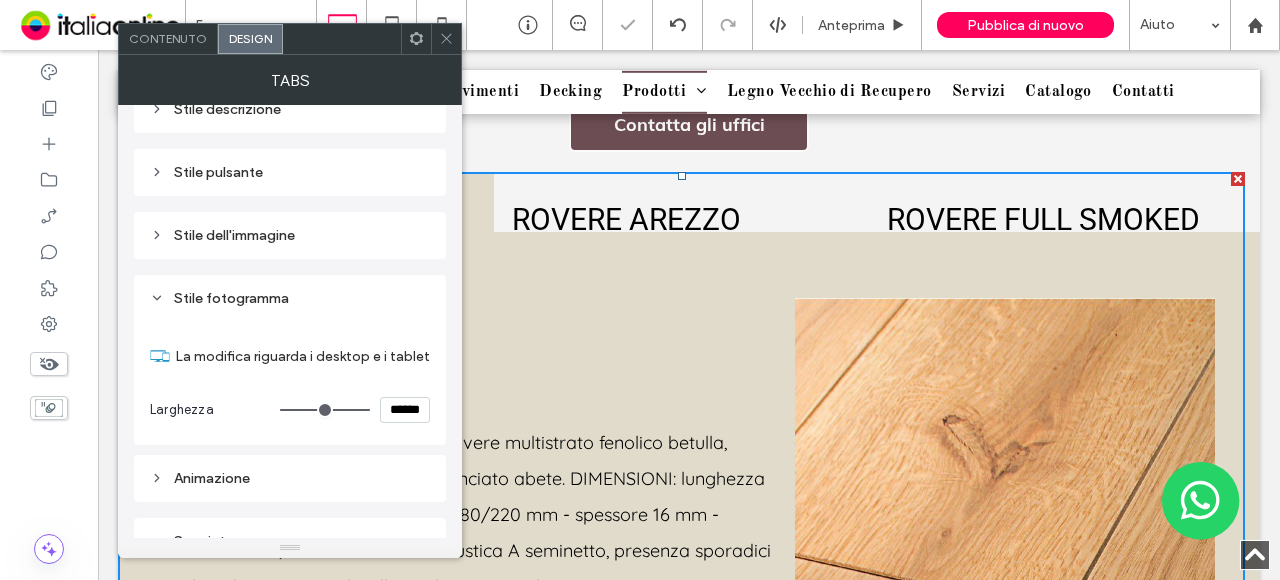 click on "Stile dell'immagine" at bounding box center [290, 235] 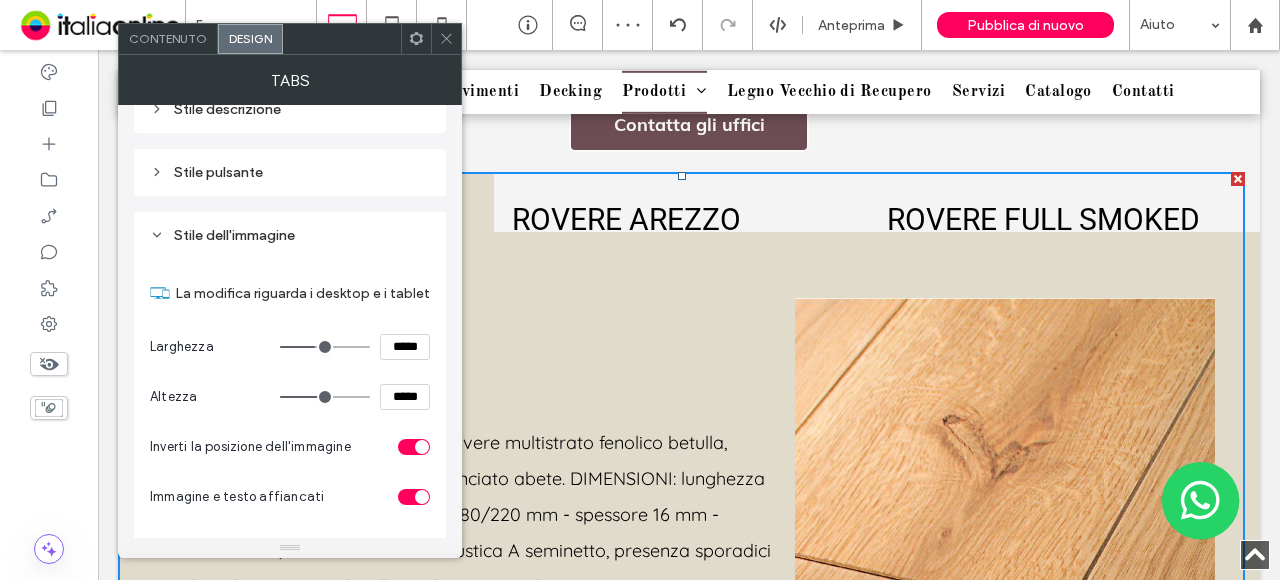 type on "***" 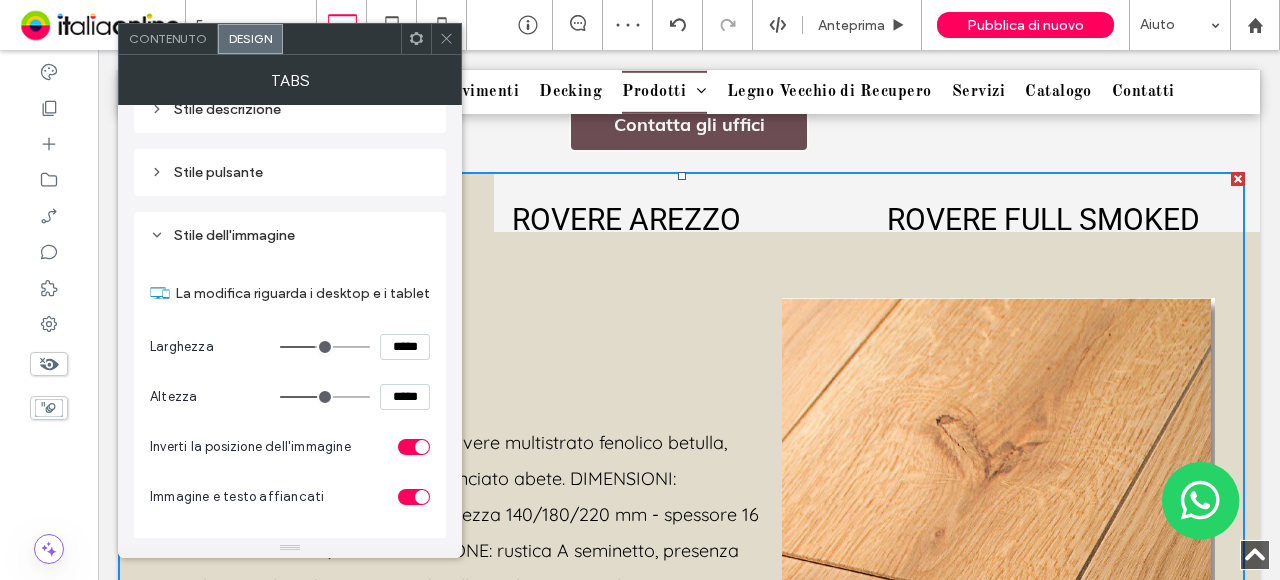 type on "***" 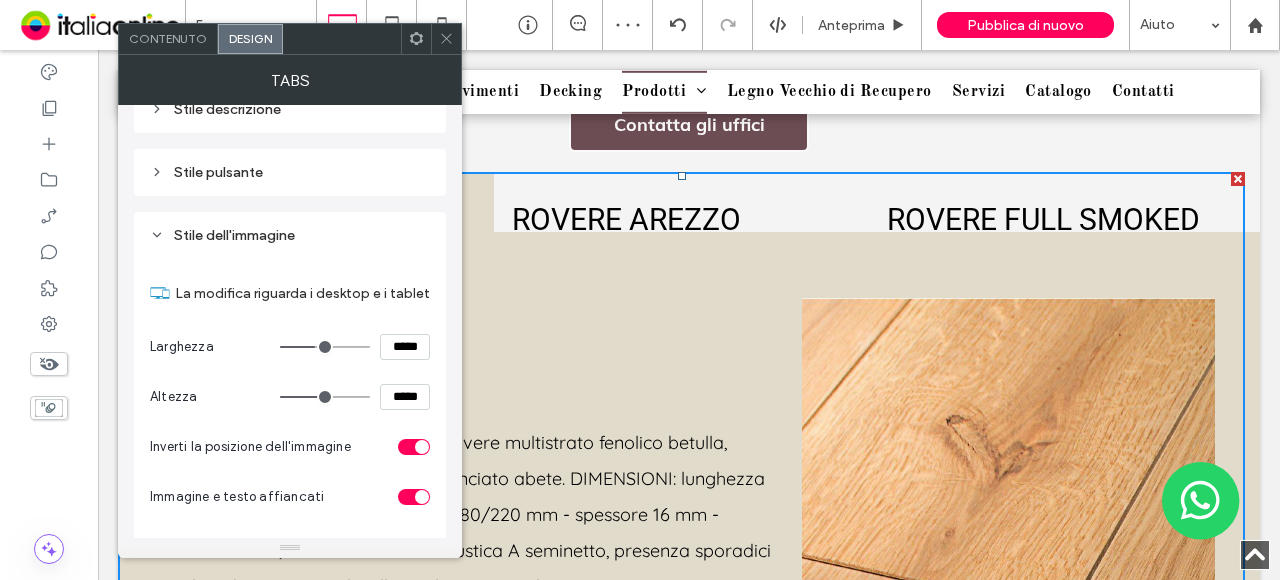 type on "***" 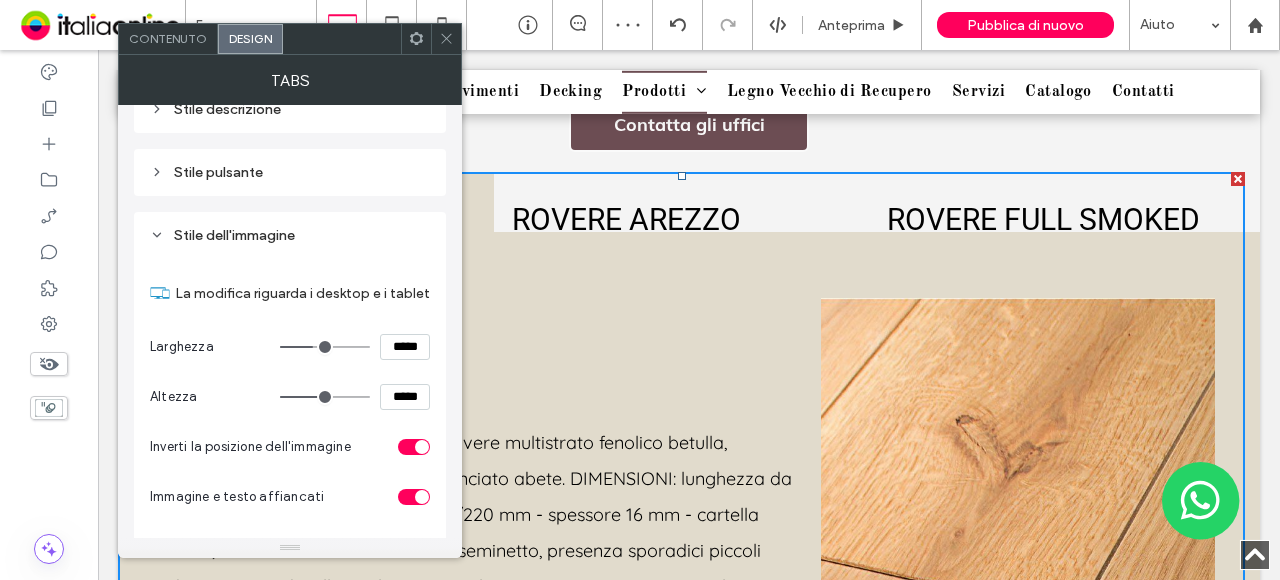 type on "***" 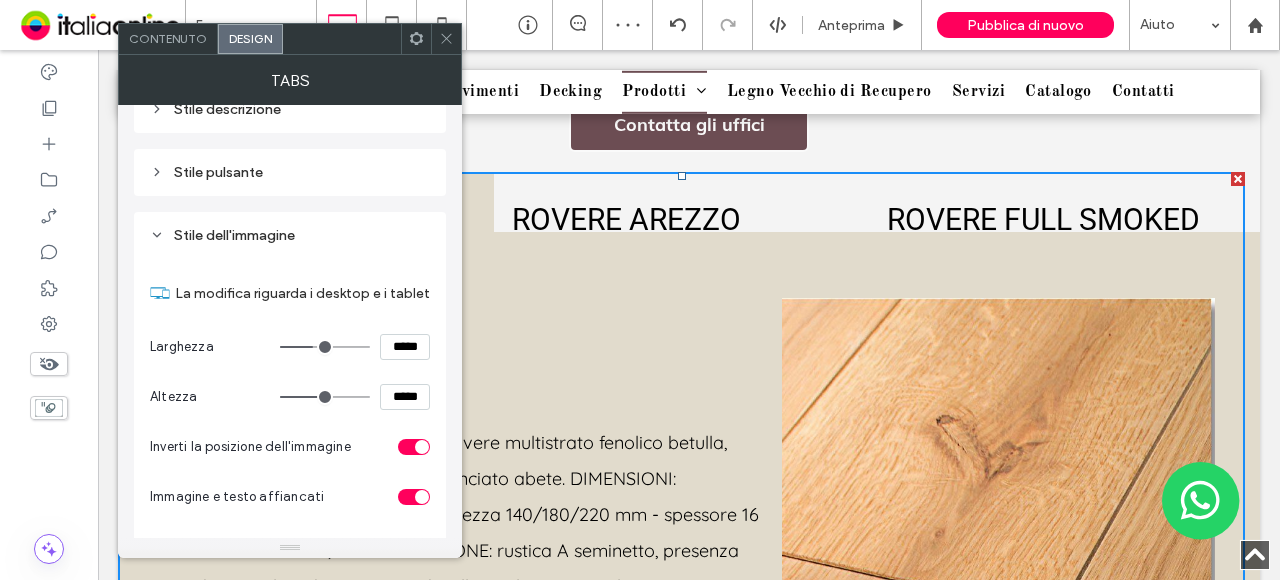 type on "***" 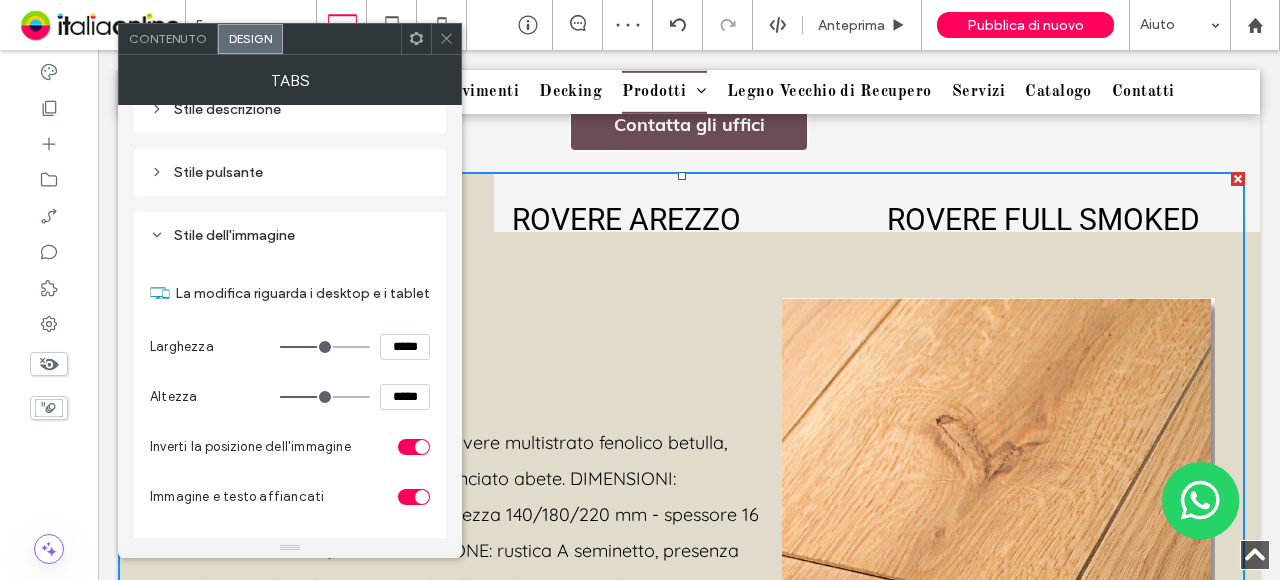 type on "***" 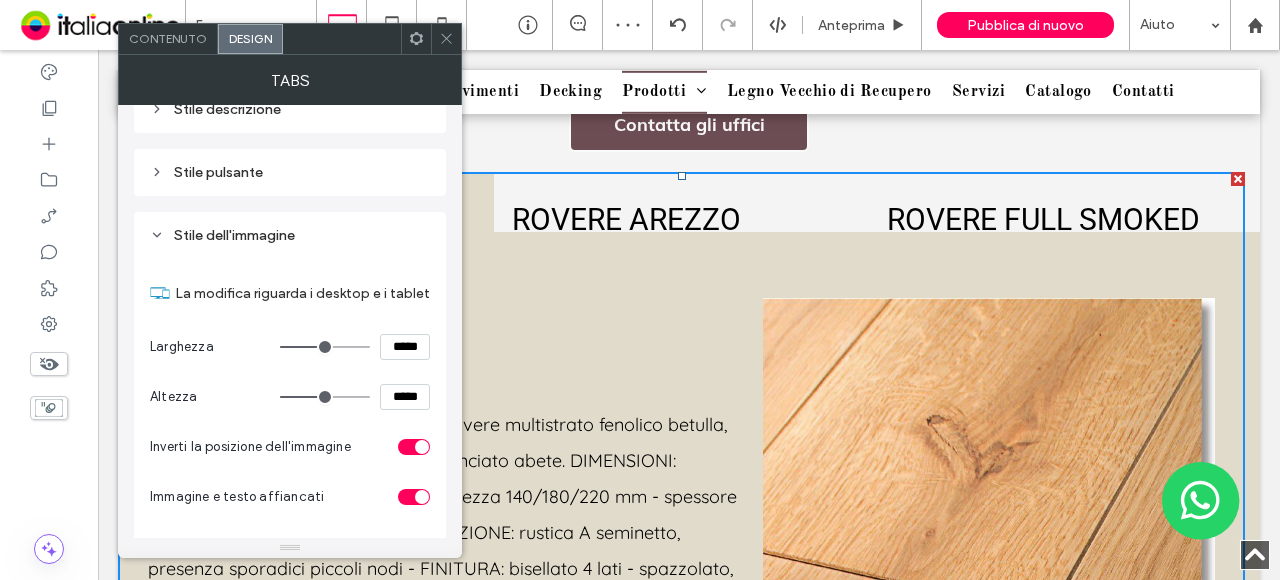type on "***" 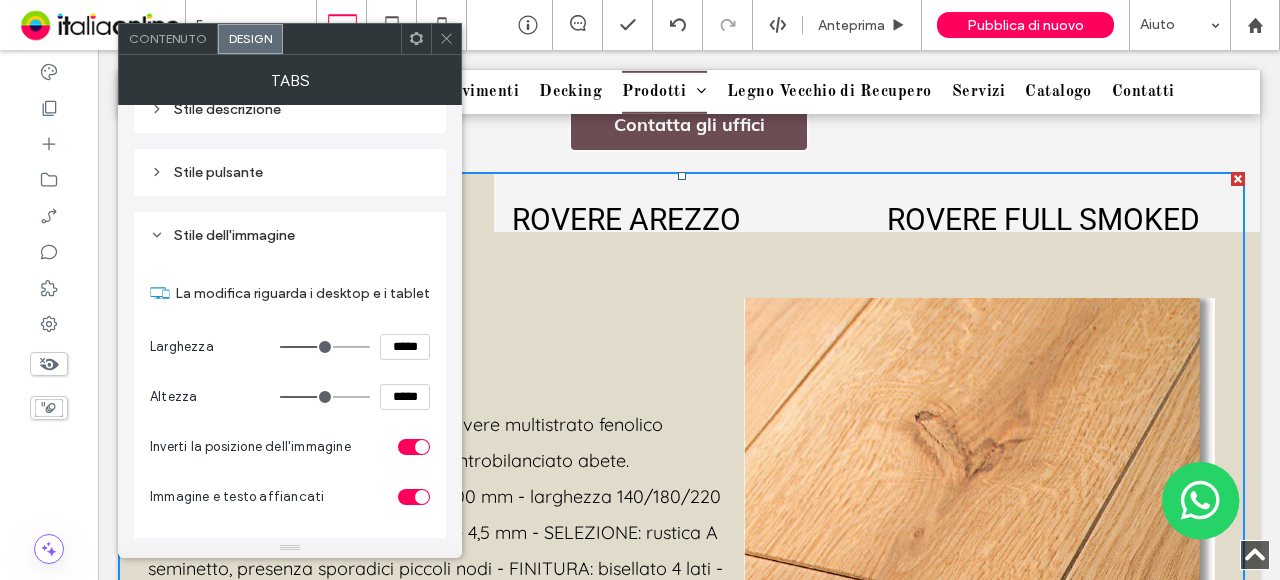 type on "***" 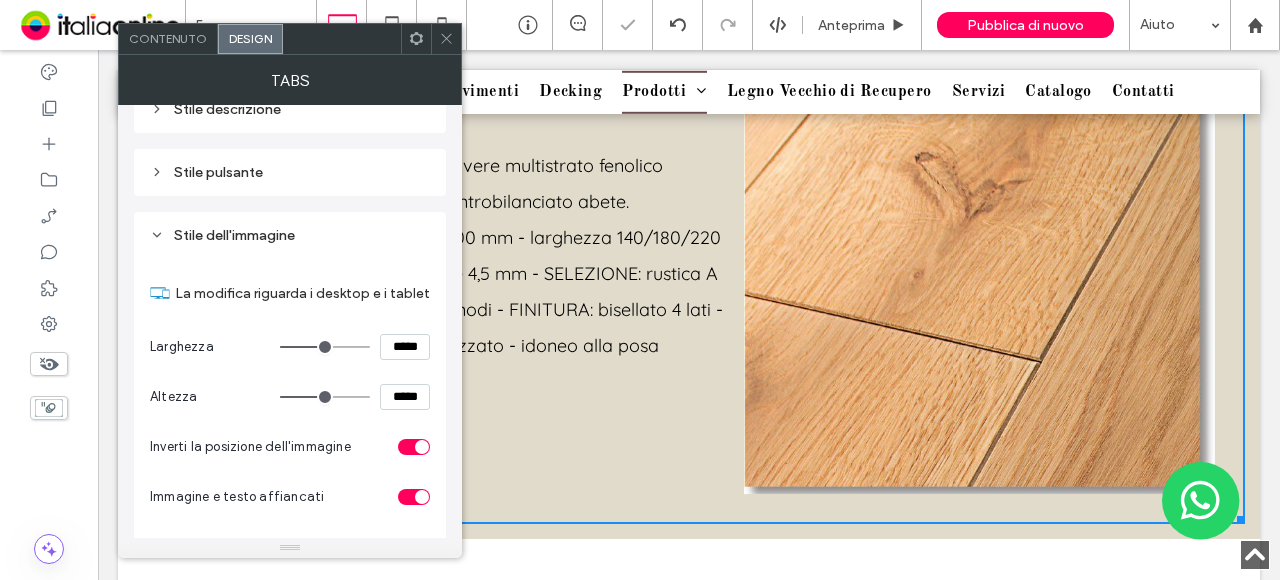 scroll, scrollTop: 1505, scrollLeft: 0, axis: vertical 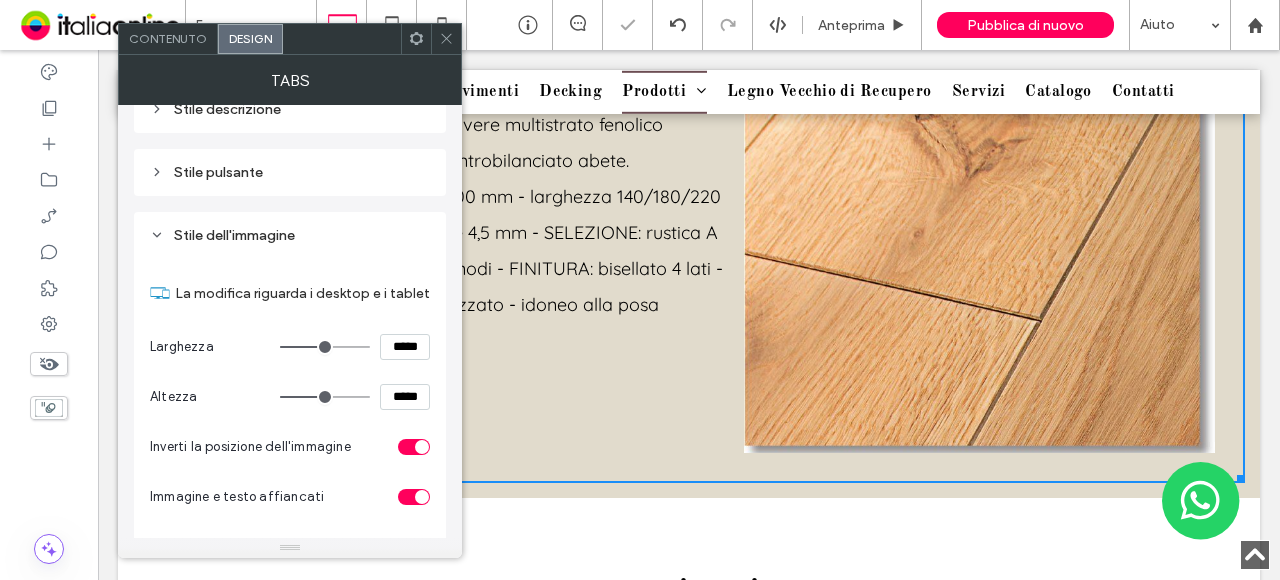 click at bounding box center [325, 397] 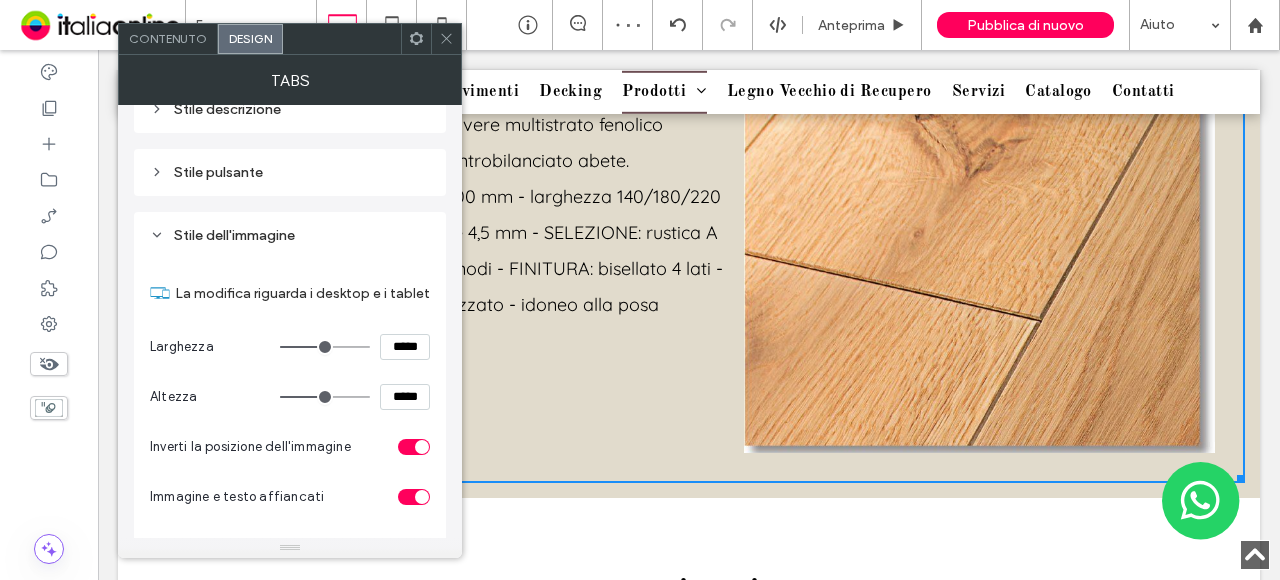 type on "***" 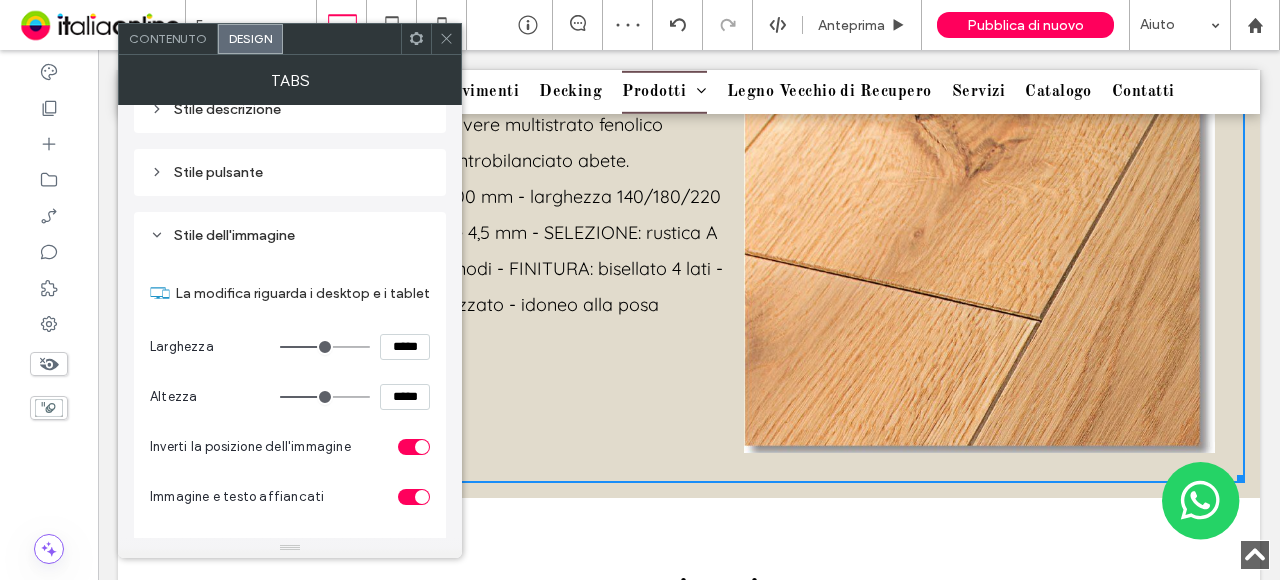 type on "*****" 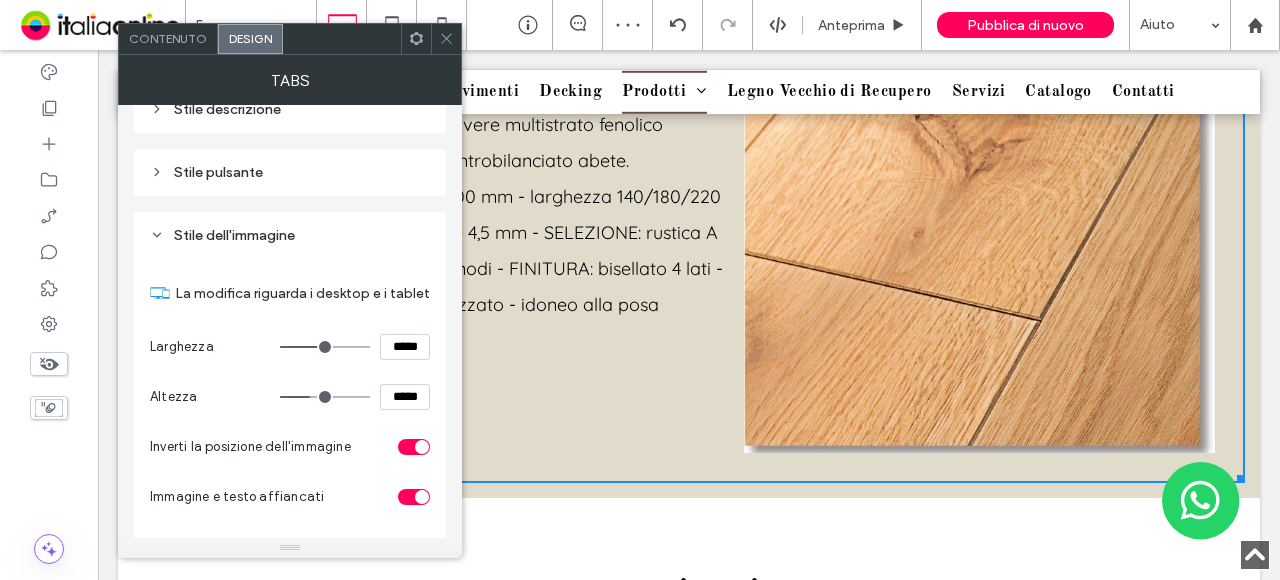 type on "***" 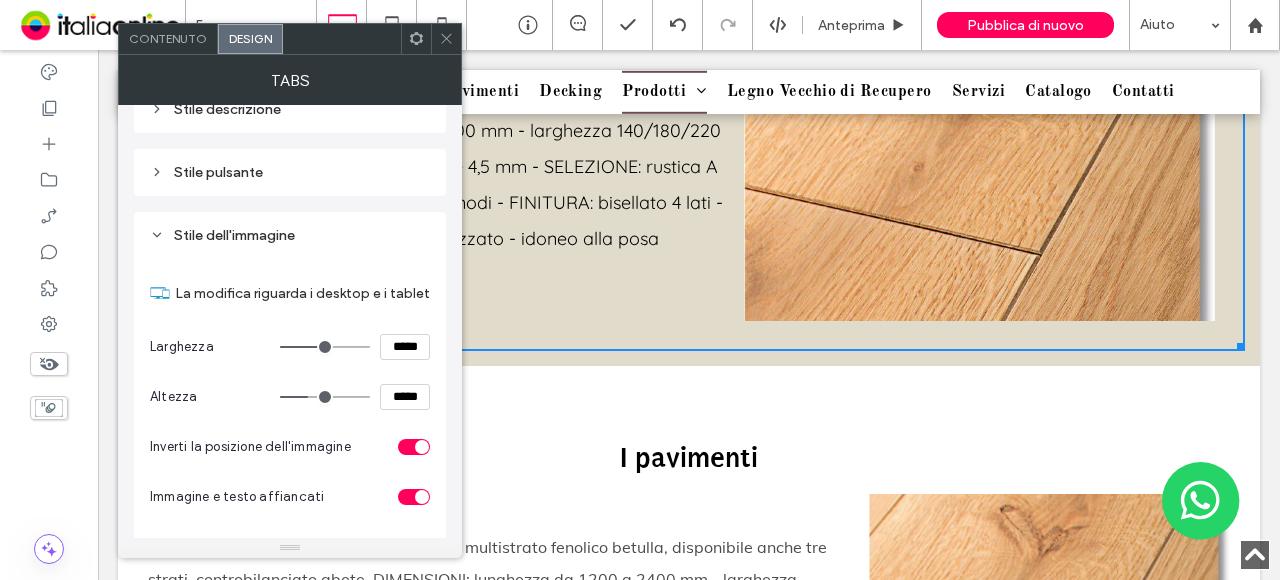 type on "***" 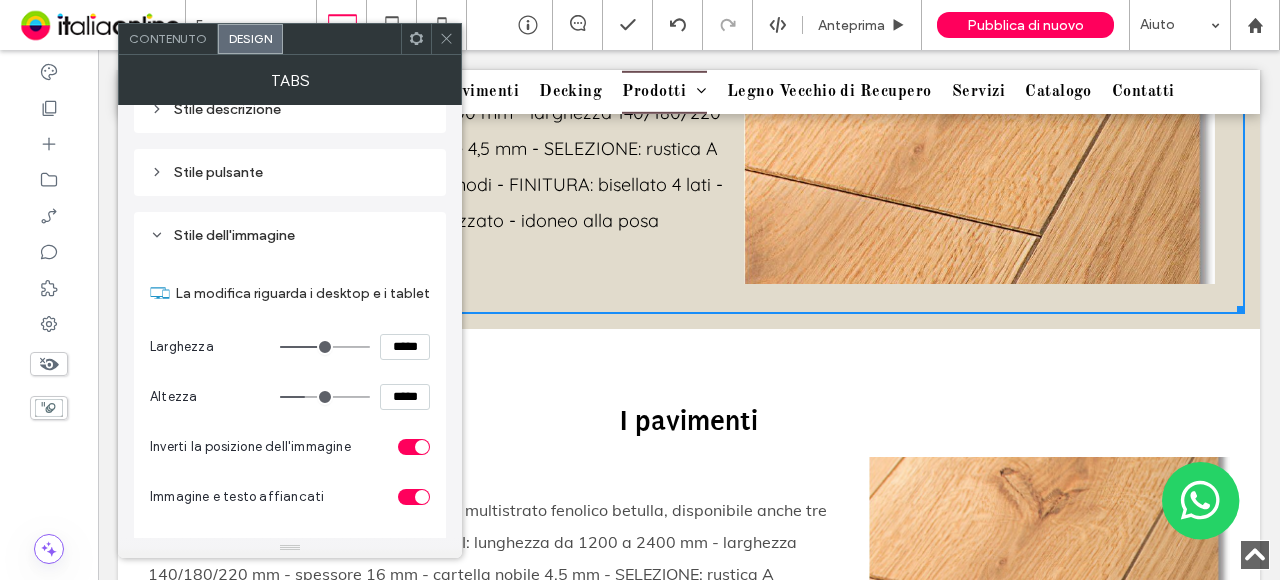 type on "***" 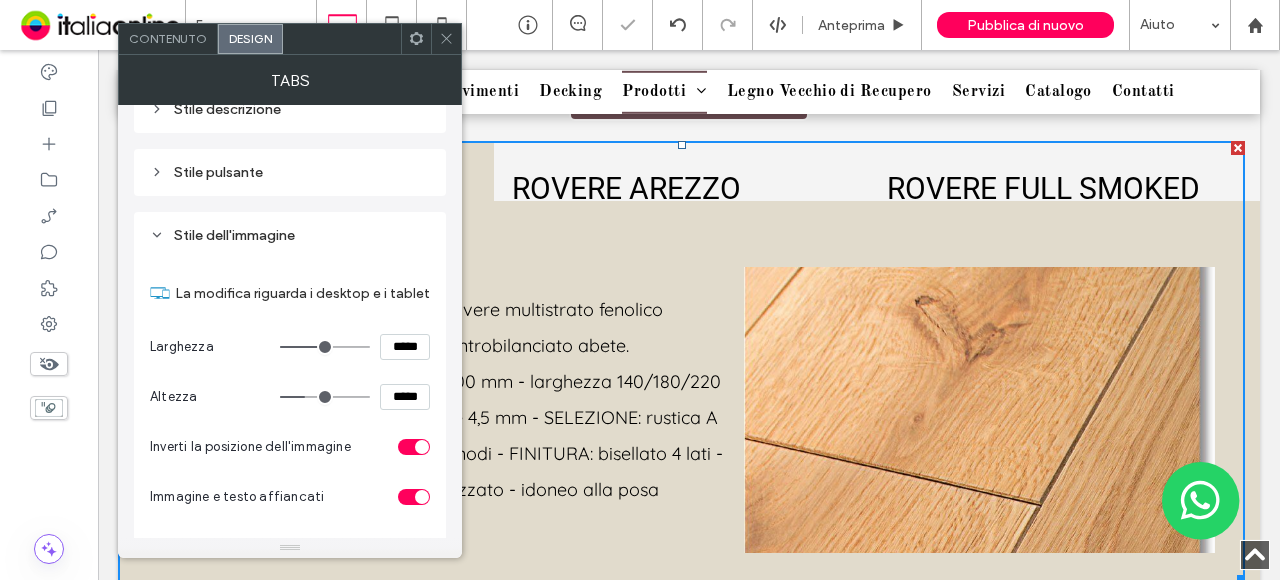 scroll, scrollTop: 1205, scrollLeft: 0, axis: vertical 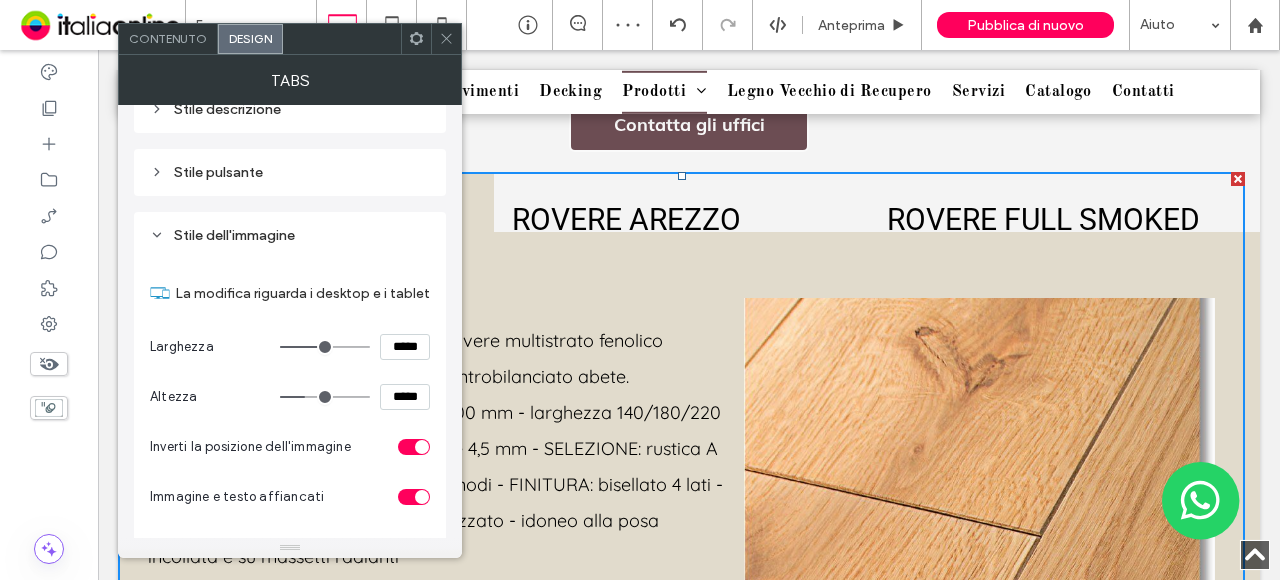 type on "***" 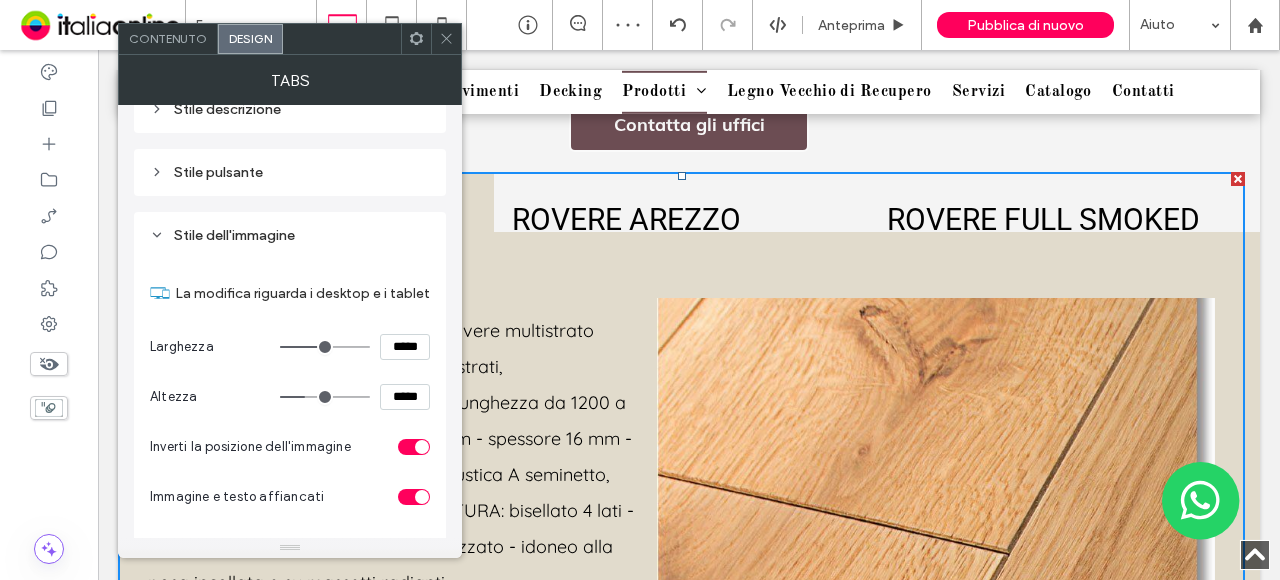 type on "***" 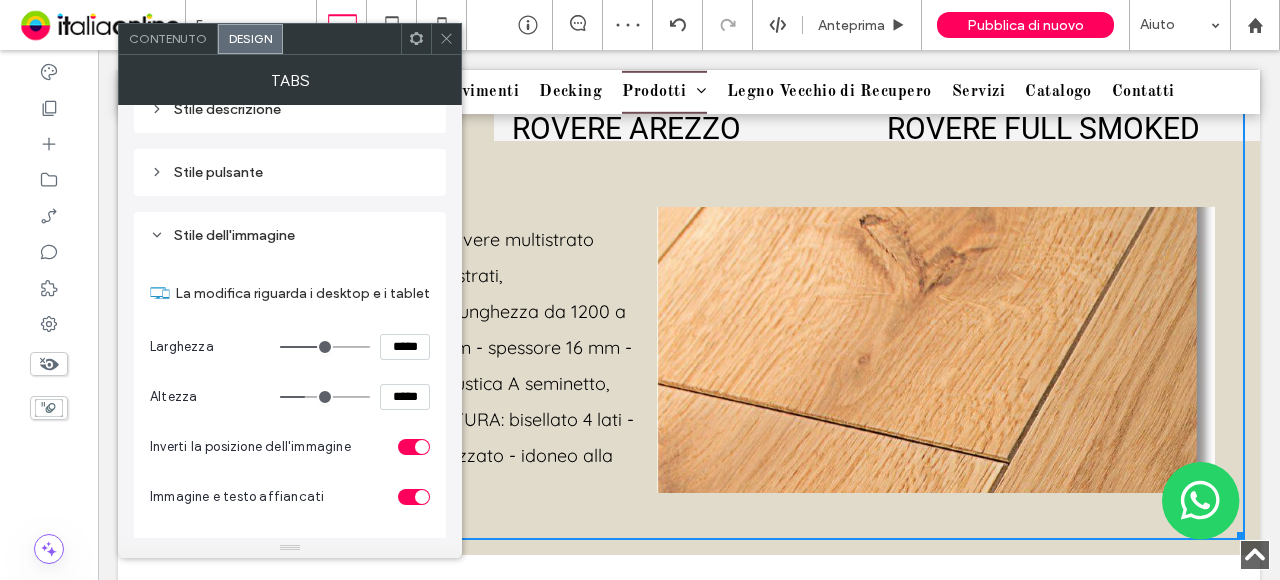 scroll, scrollTop: 1205, scrollLeft: 0, axis: vertical 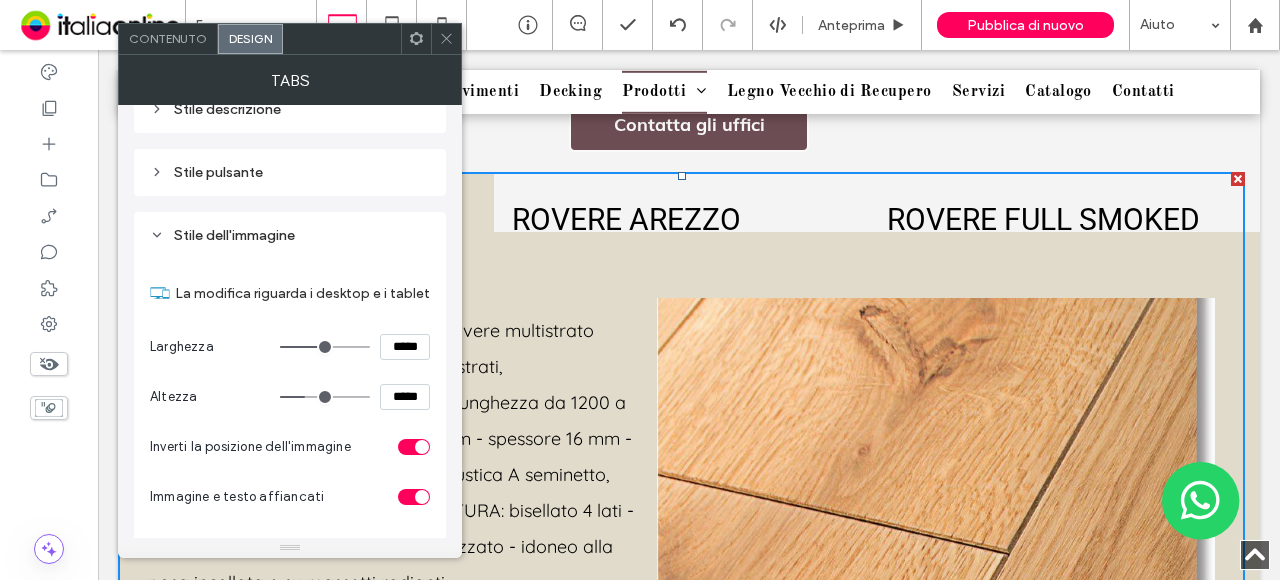 drag, startPoint x: 438, startPoint y: 37, endPoint x: 394, endPoint y: 57, distance: 48.332184 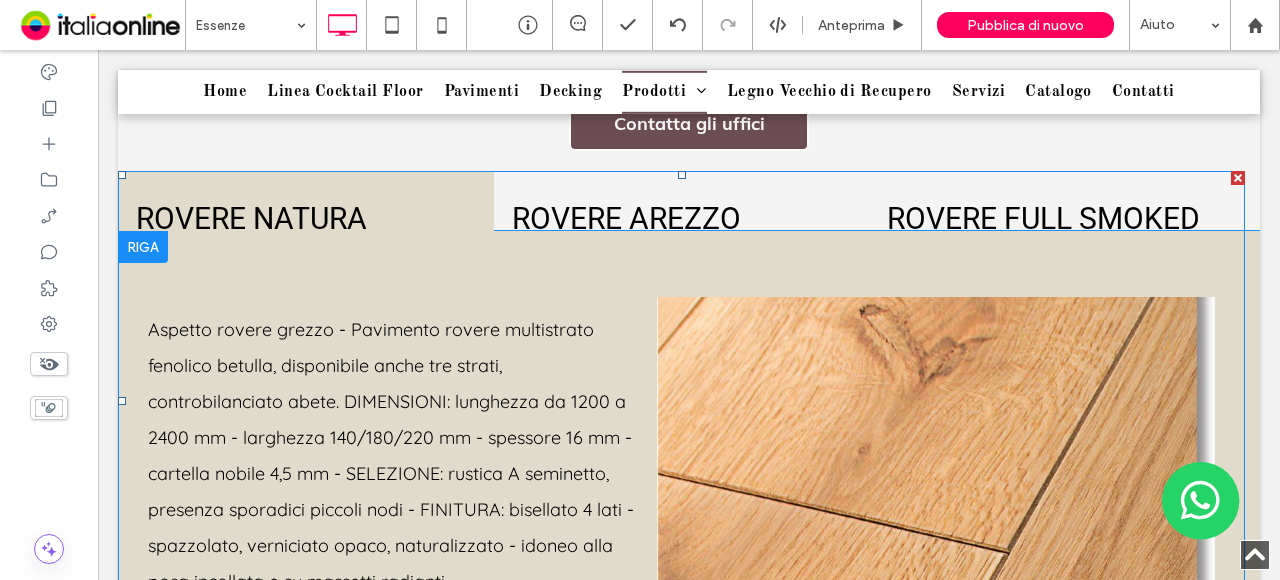 scroll, scrollTop: 1205, scrollLeft: 0, axis: vertical 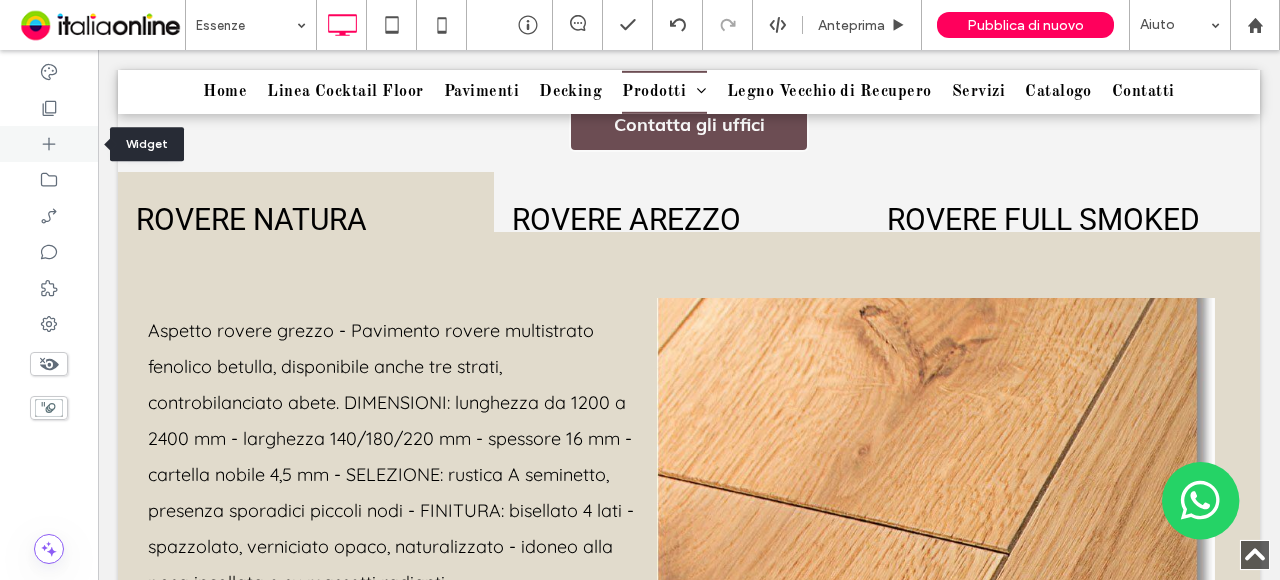 click 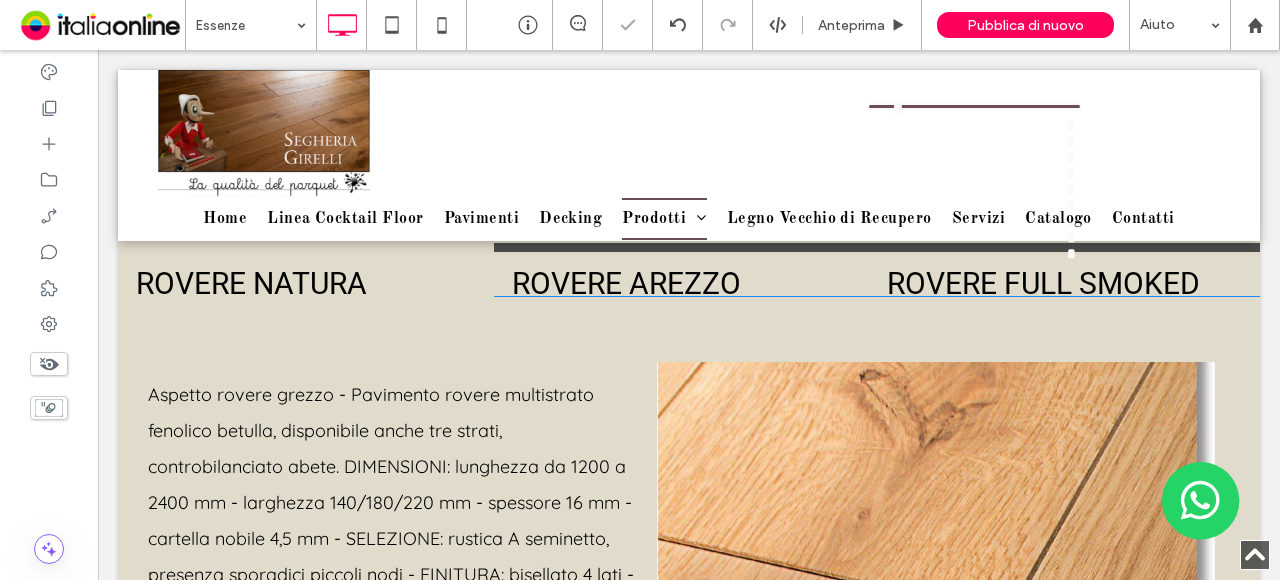 type on "****" 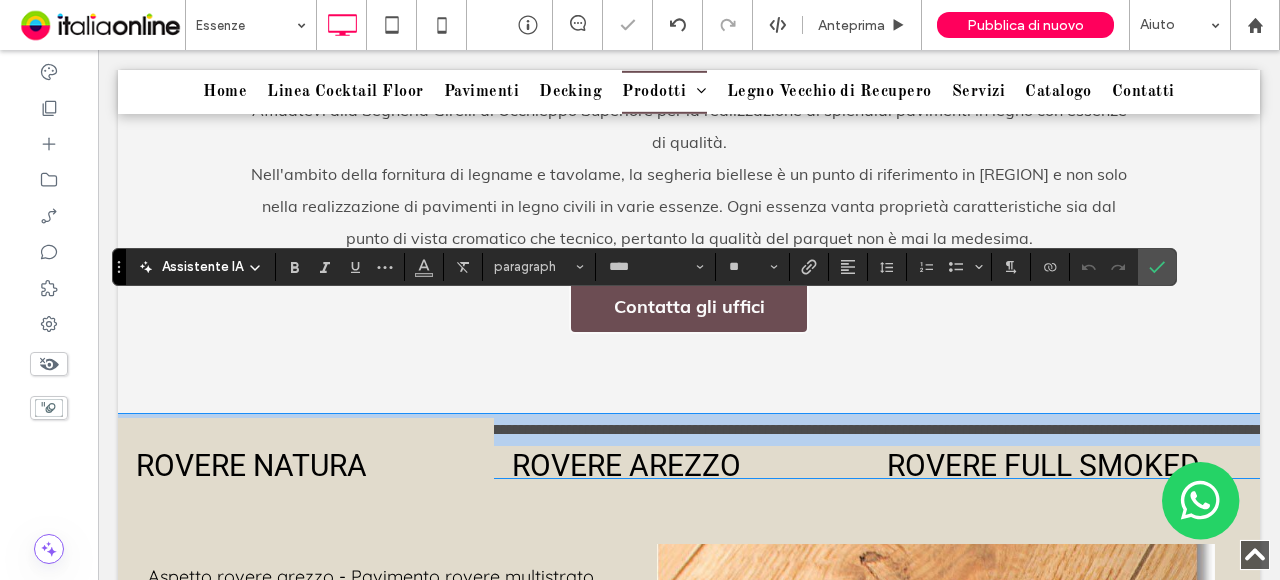 scroll, scrollTop: 1005, scrollLeft: 0, axis: vertical 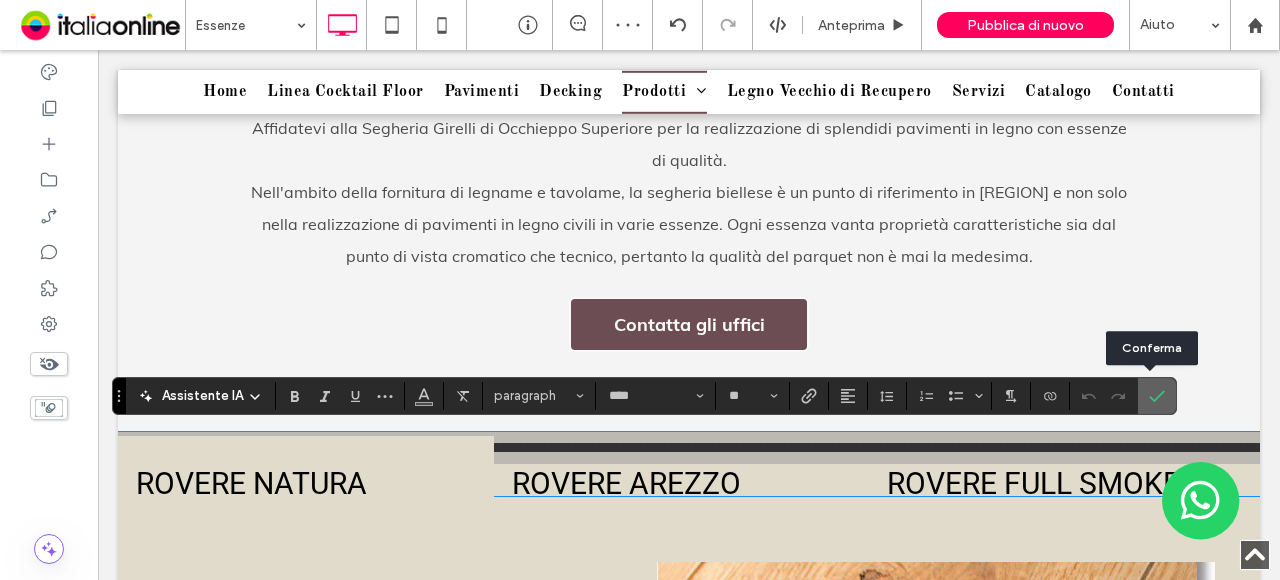 click 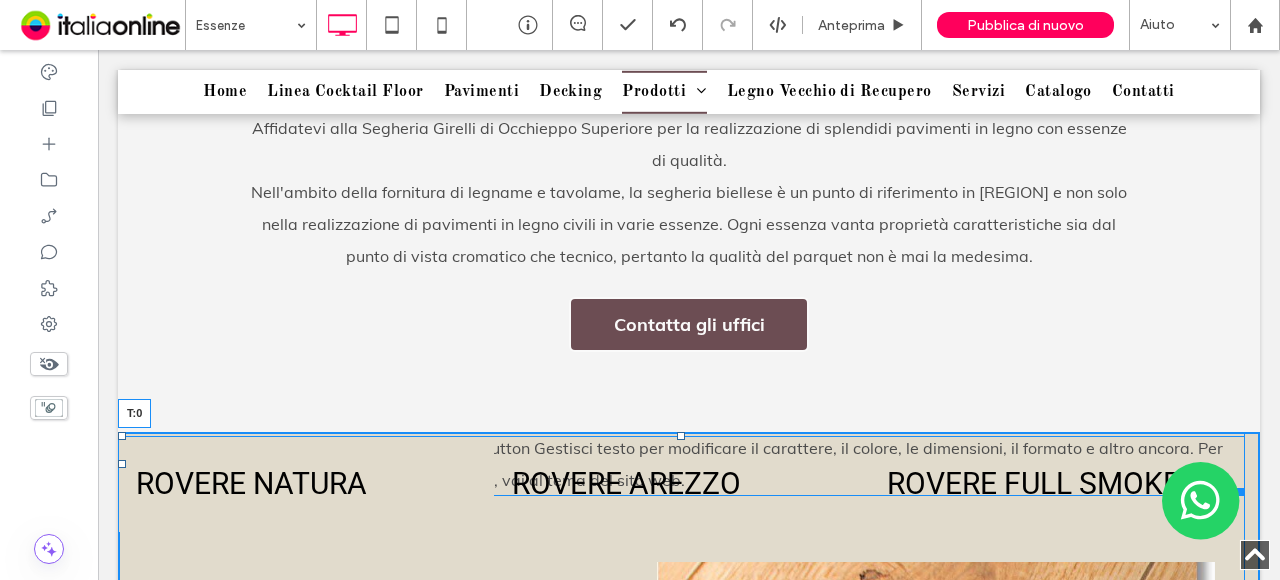 drag, startPoint x: 683, startPoint y: 434, endPoint x: 681, endPoint y: 475, distance: 41.04875 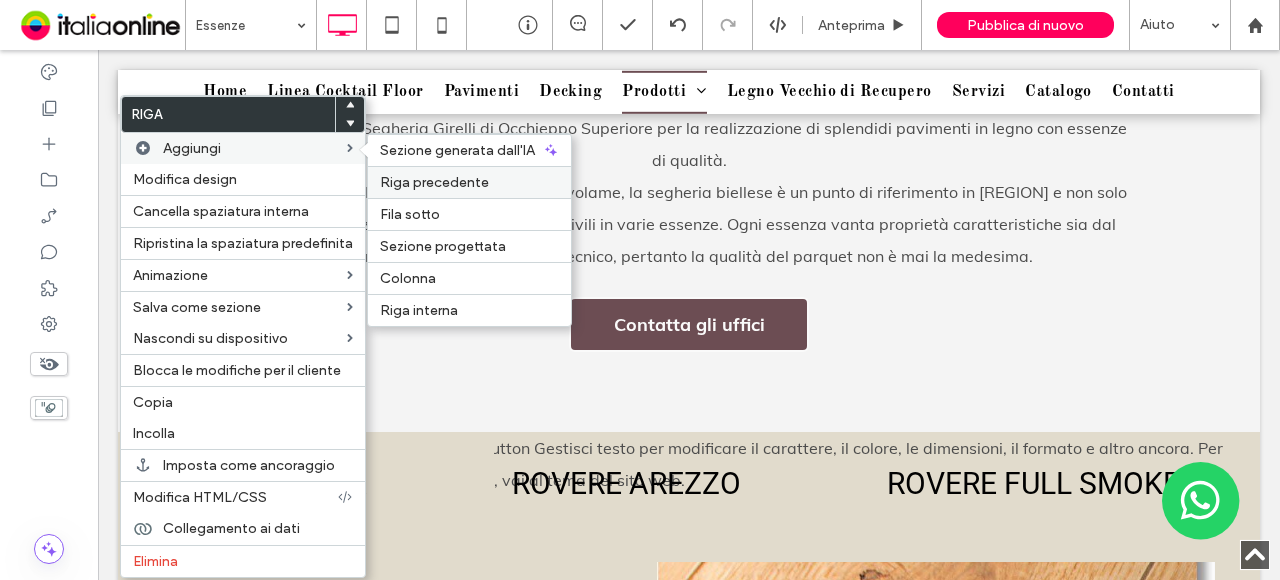 click on "Riga precedente" at bounding box center [434, 182] 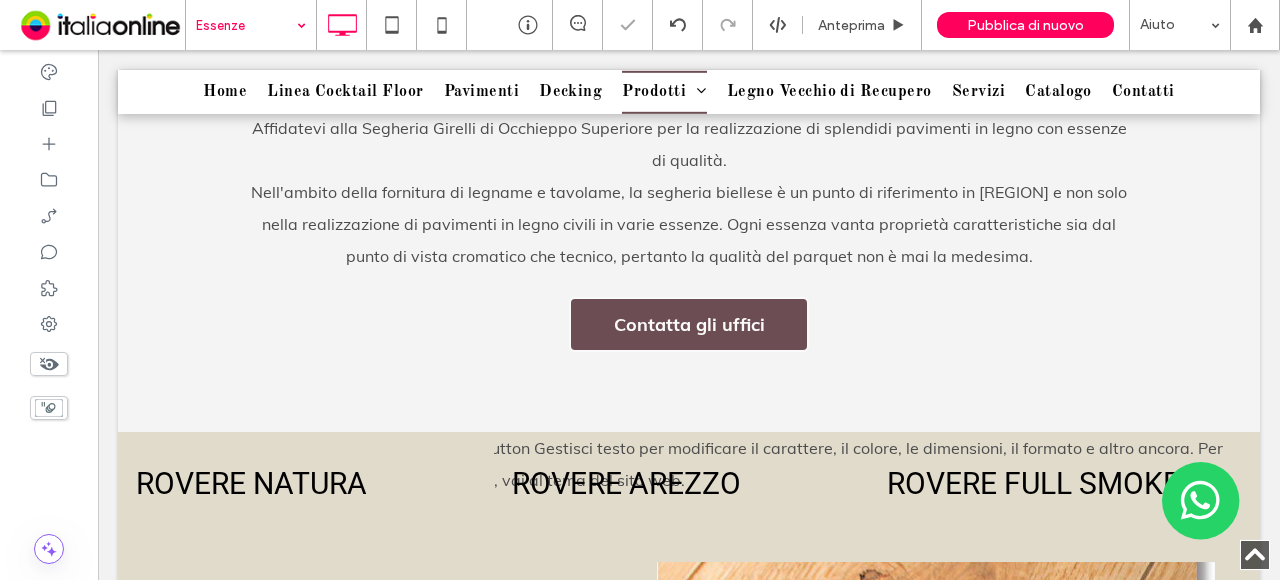 drag, startPoint x: 209, startPoint y: 33, endPoint x: 212, endPoint y: 44, distance: 11.401754 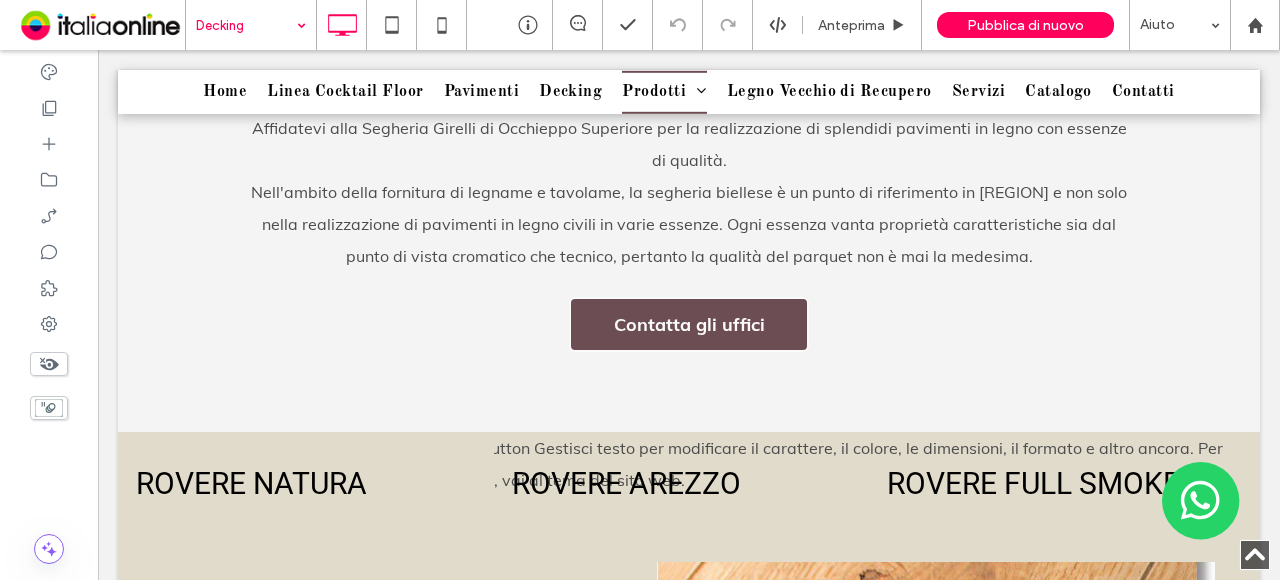 click at bounding box center (246, 25) 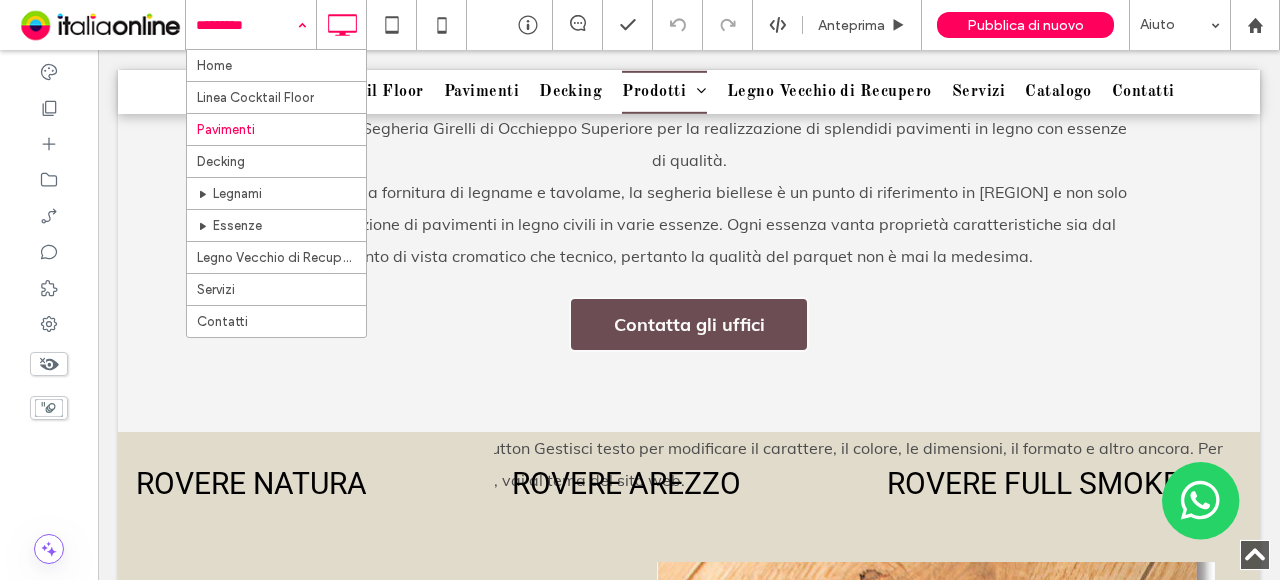 click at bounding box center [246, 25] 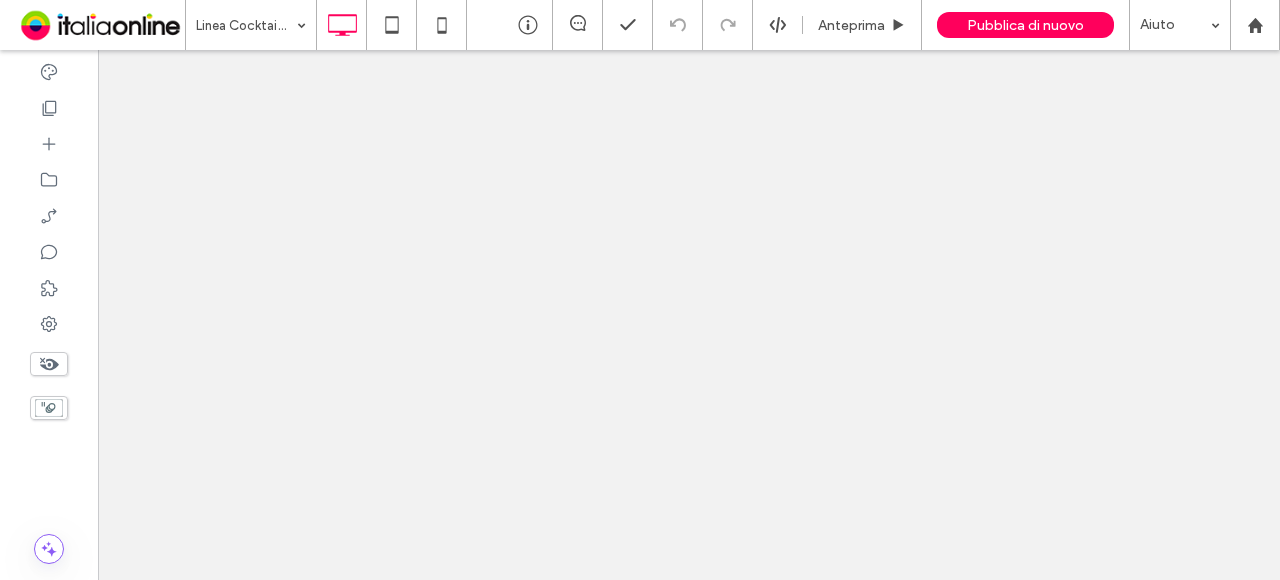 scroll, scrollTop: 0, scrollLeft: 0, axis: both 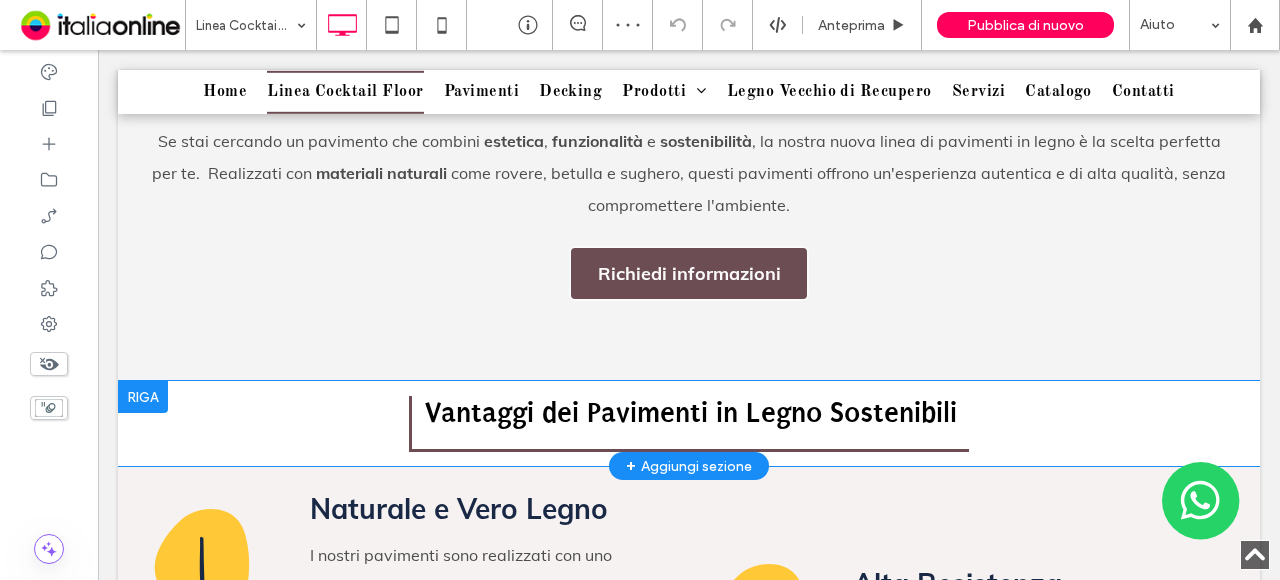 click at bounding box center [143, 397] 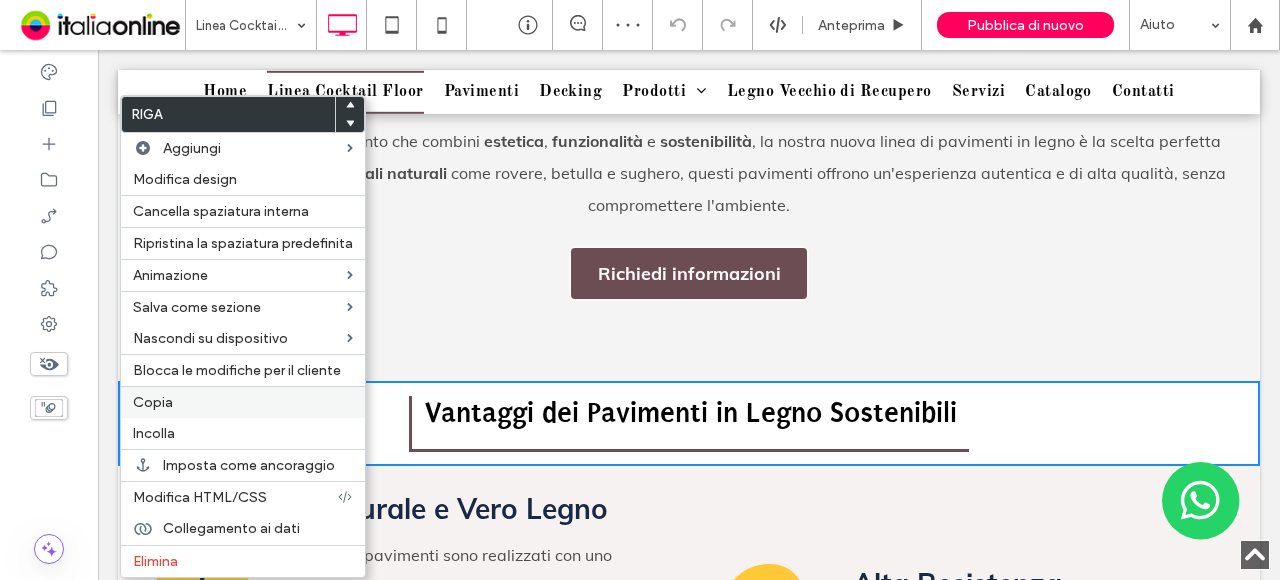 click on "Copia" at bounding box center [153, 402] 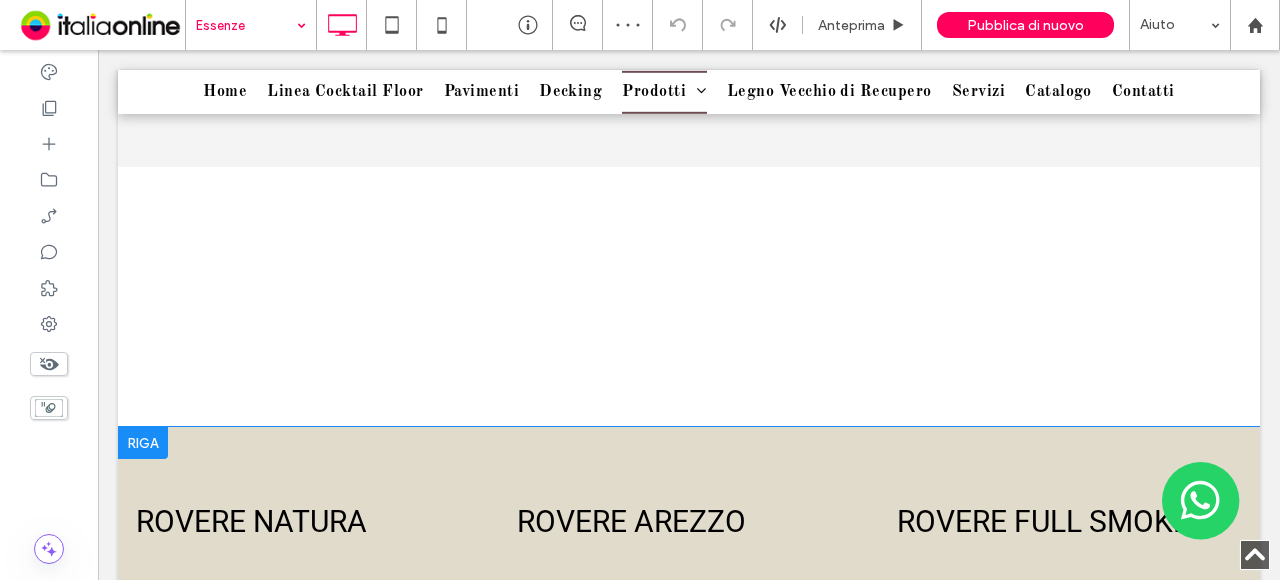scroll, scrollTop: 1200, scrollLeft: 0, axis: vertical 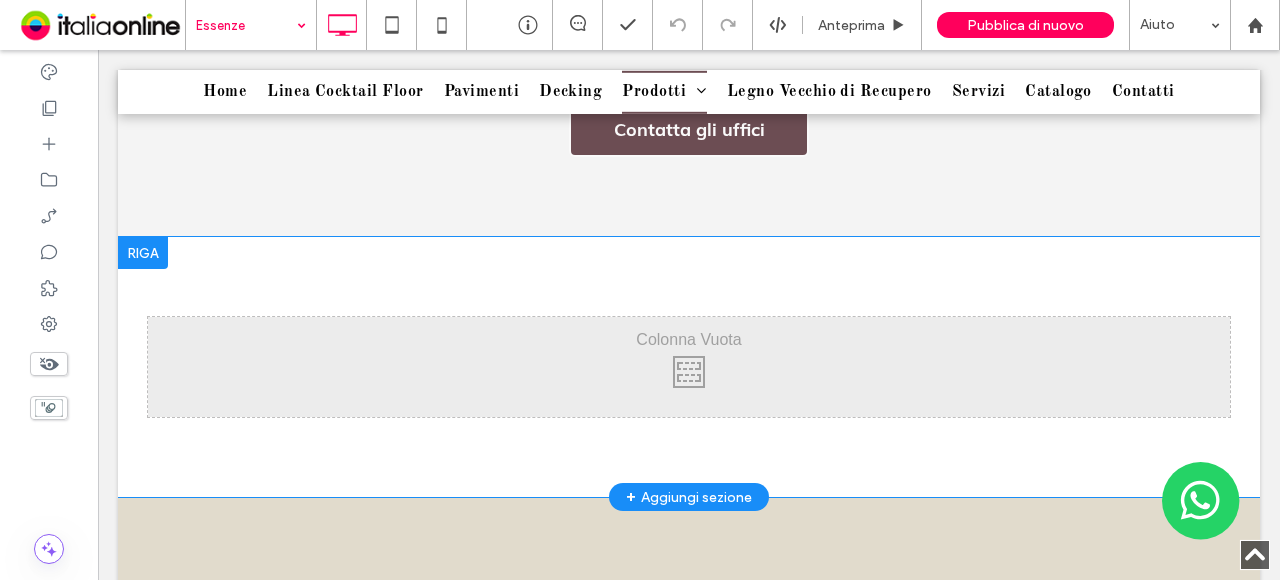 click at bounding box center [143, 253] 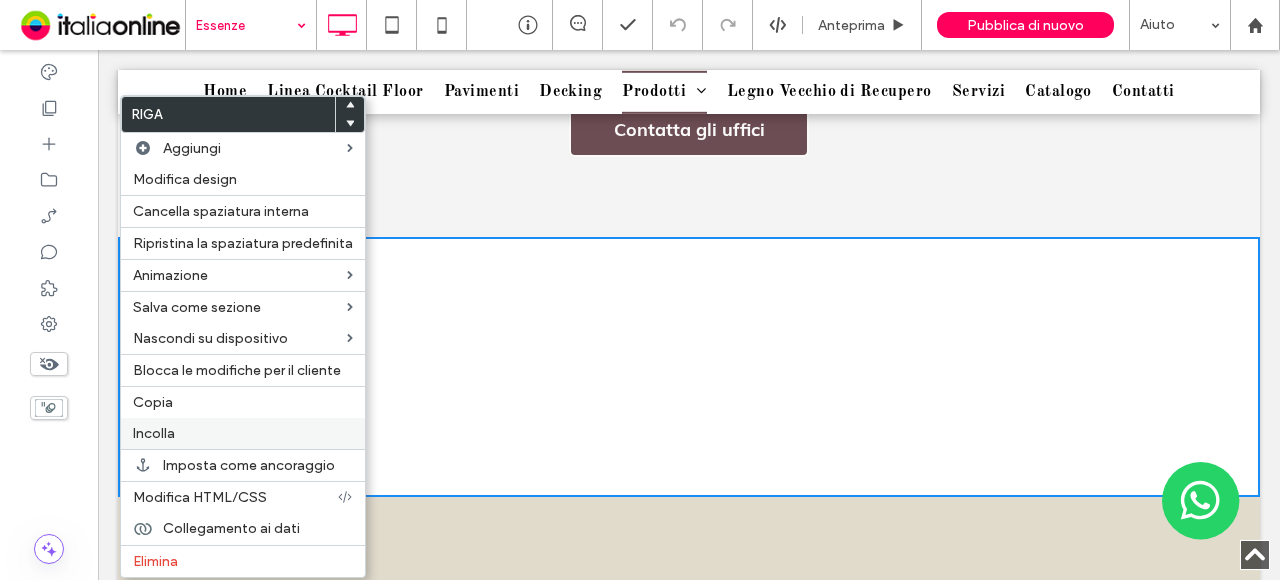 click on "Incolla" at bounding box center (243, 433) 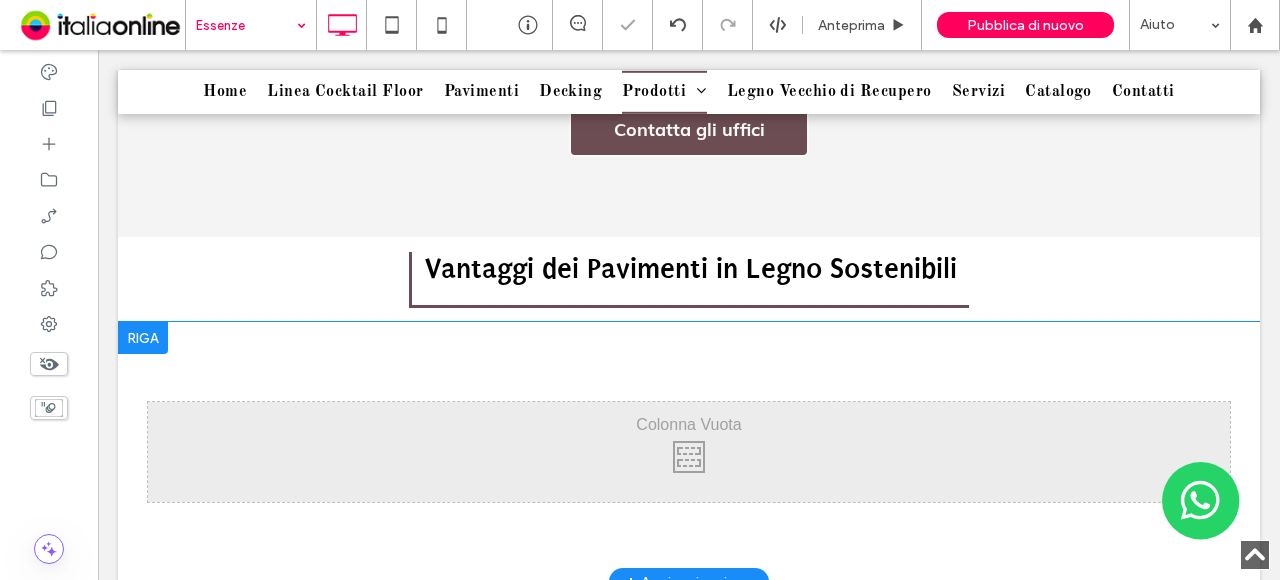 click at bounding box center (143, 338) 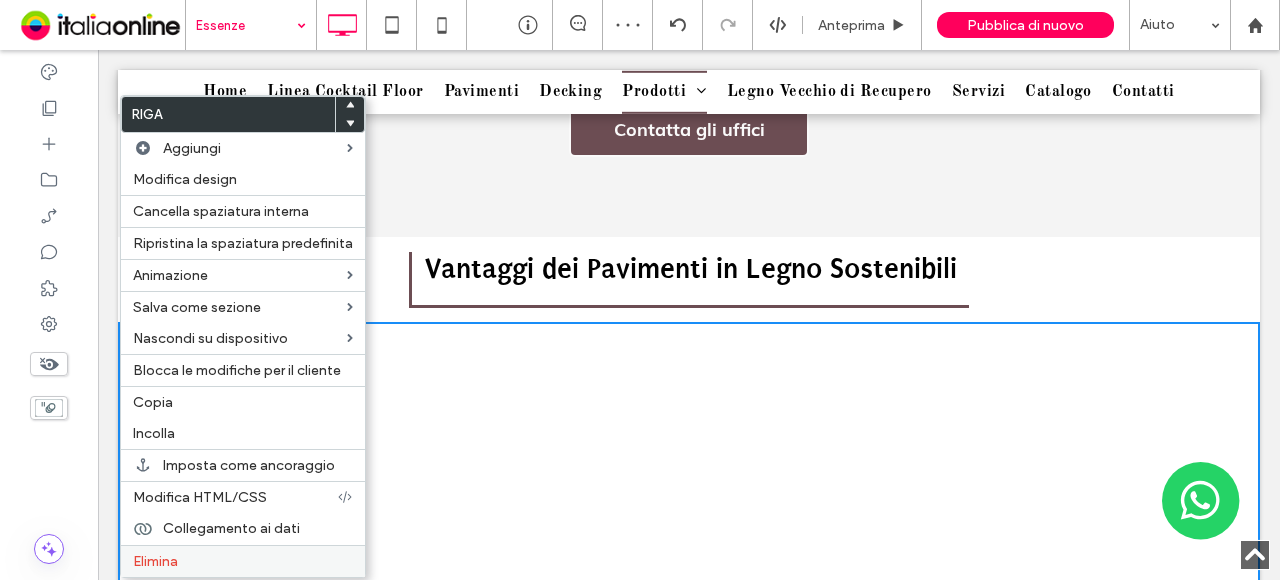 click on "Elimina" at bounding box center (243, 561) 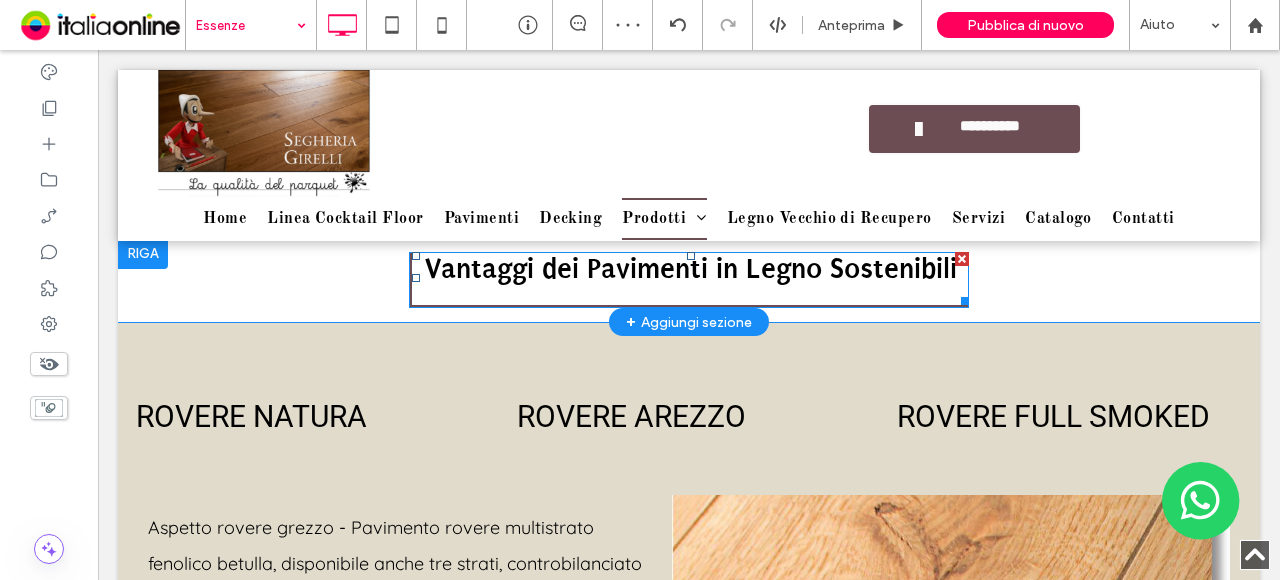 click on "Vantaggi dei Pavimenti in Legno Sostenibili" at bounding box center (691, 268) 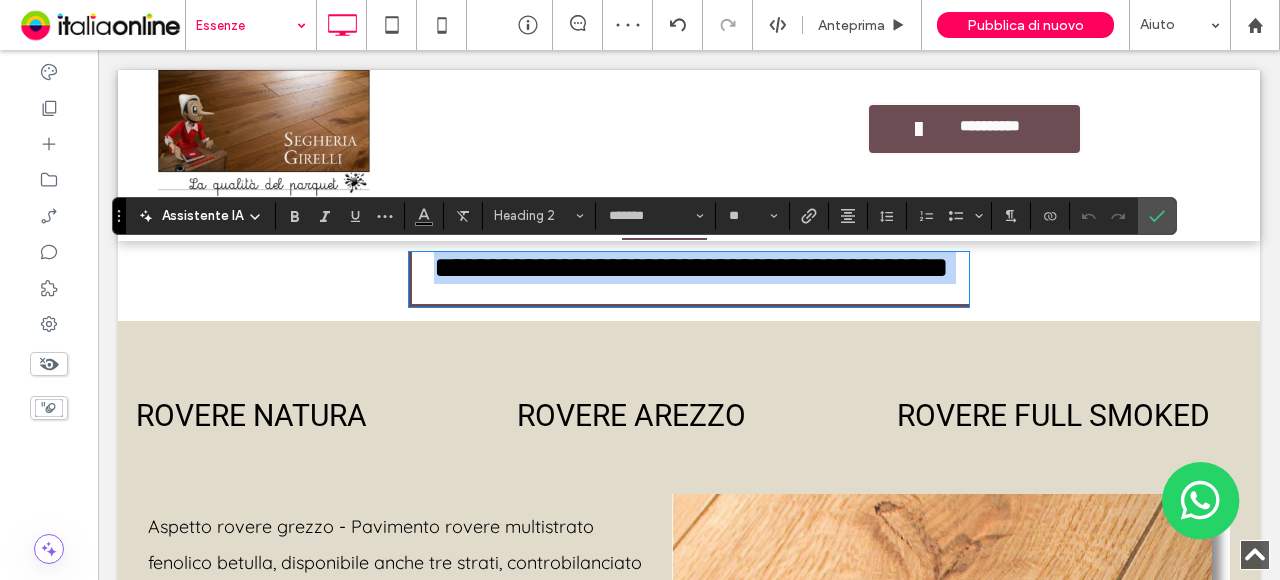click on "**********" at bounding box center (691, 267) 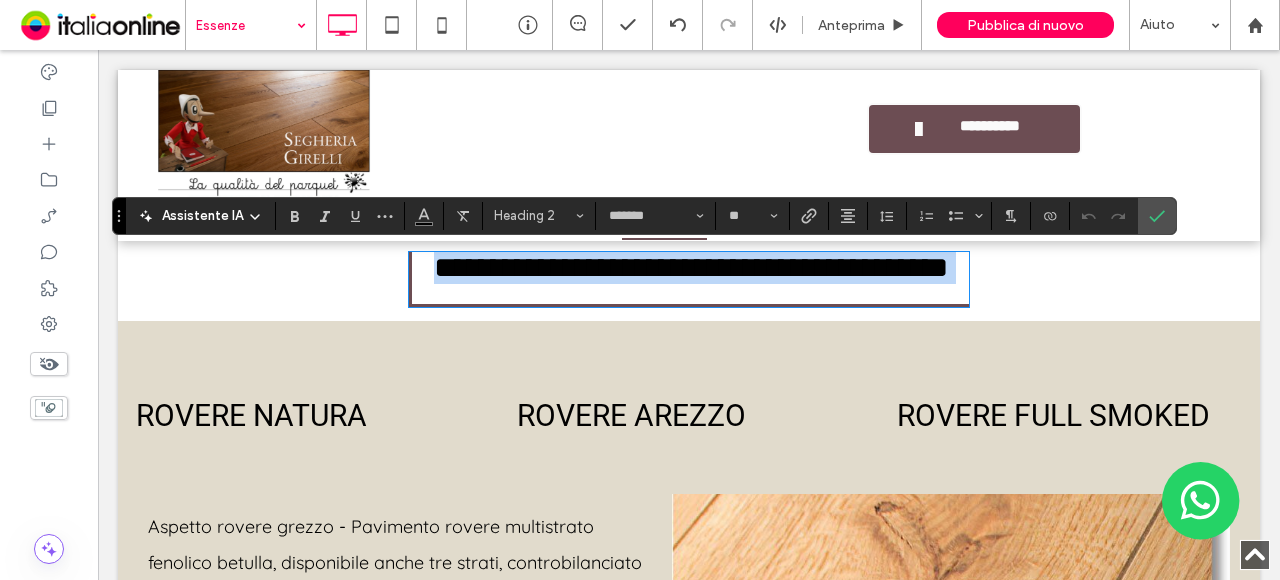 click on "**********" at bounding box center (691, 267) 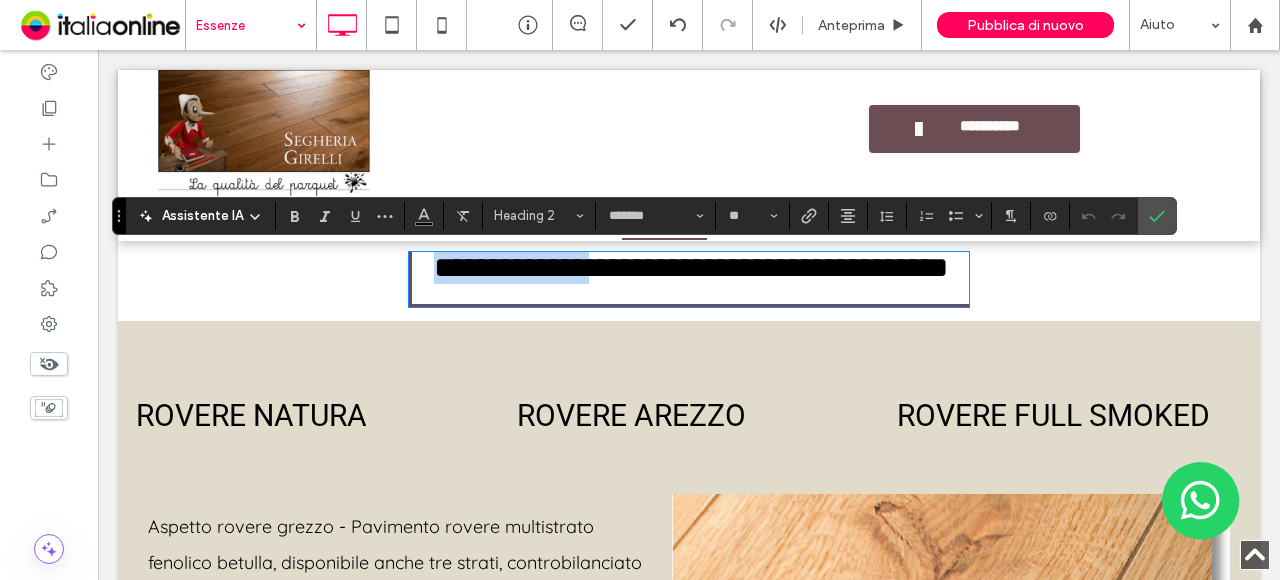 drag, startPoint x: 580, startPoint y: 265, endPoint x: 412, endPoint y: 271, distance: 168.1071 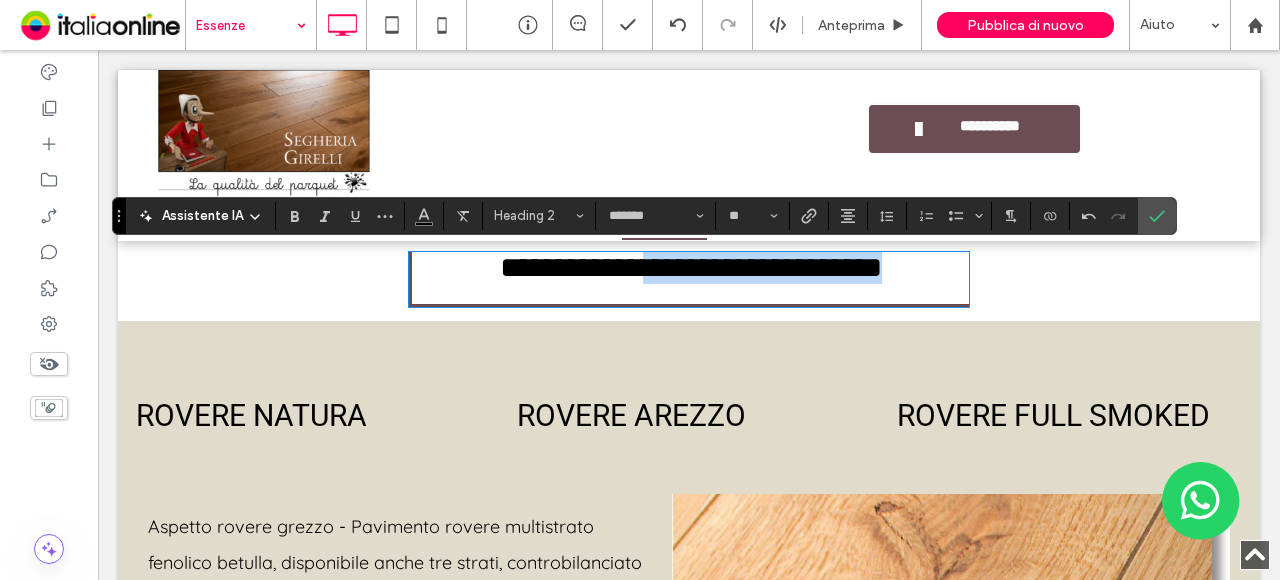 drag, startPoint x: 635, startPoint y: 267, endPoint x: 904, endPoint y: 287, distance: 269.74246 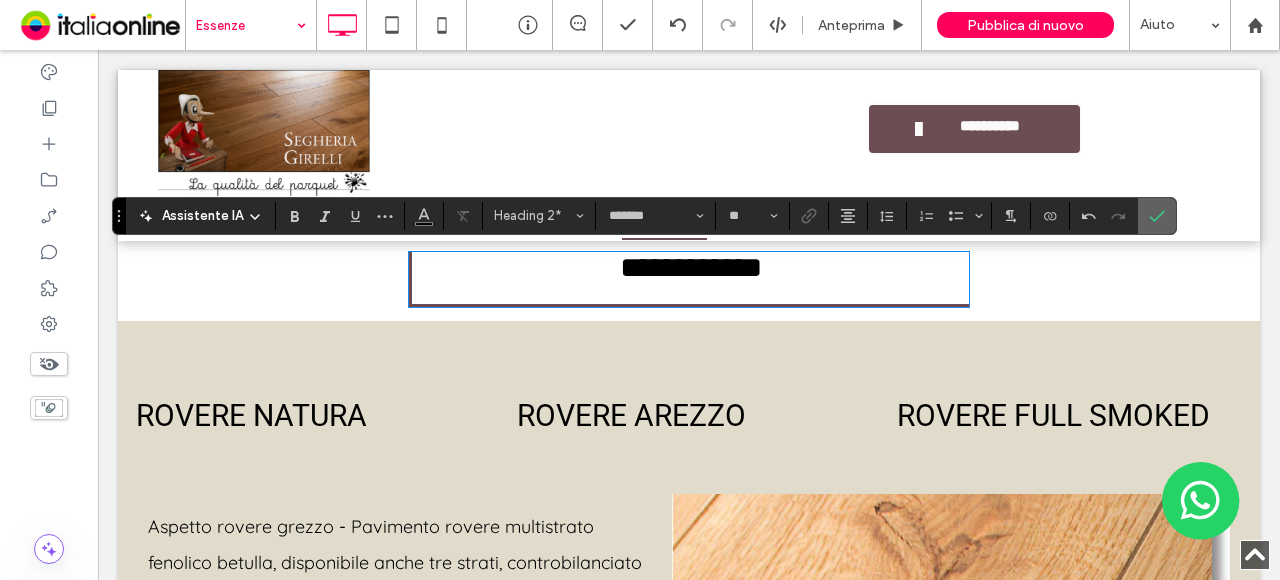 click at bounding box center [1157, 216] 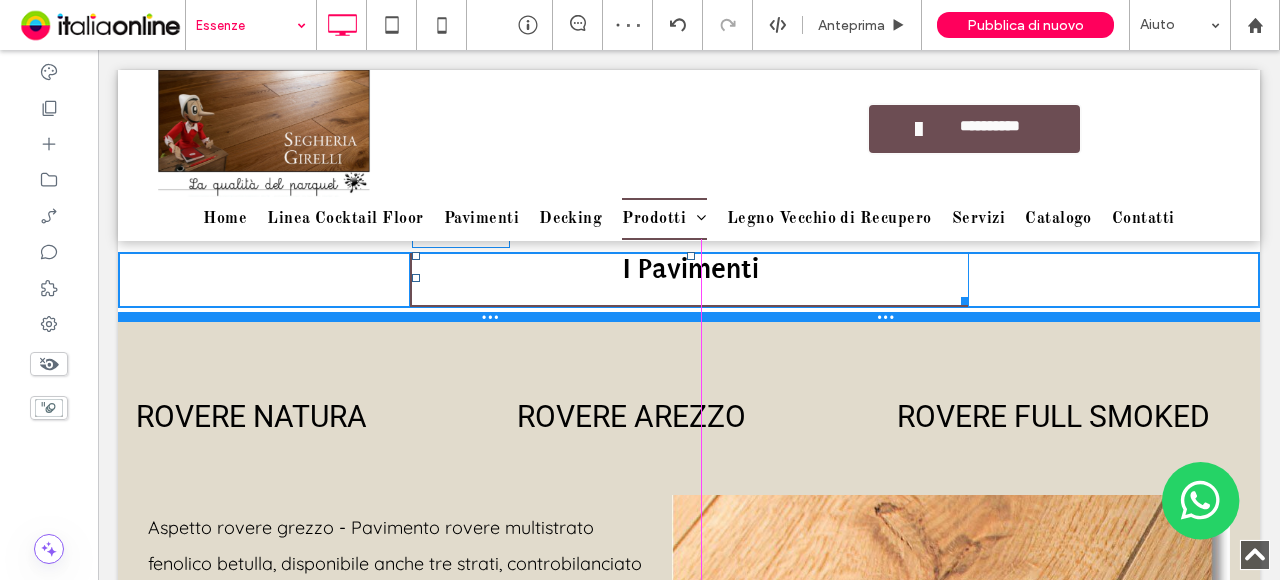 drag, startPoint x: 959, startPoint y: 301, endPoint x: 889, endPoint y: 372, distance: 99.70457 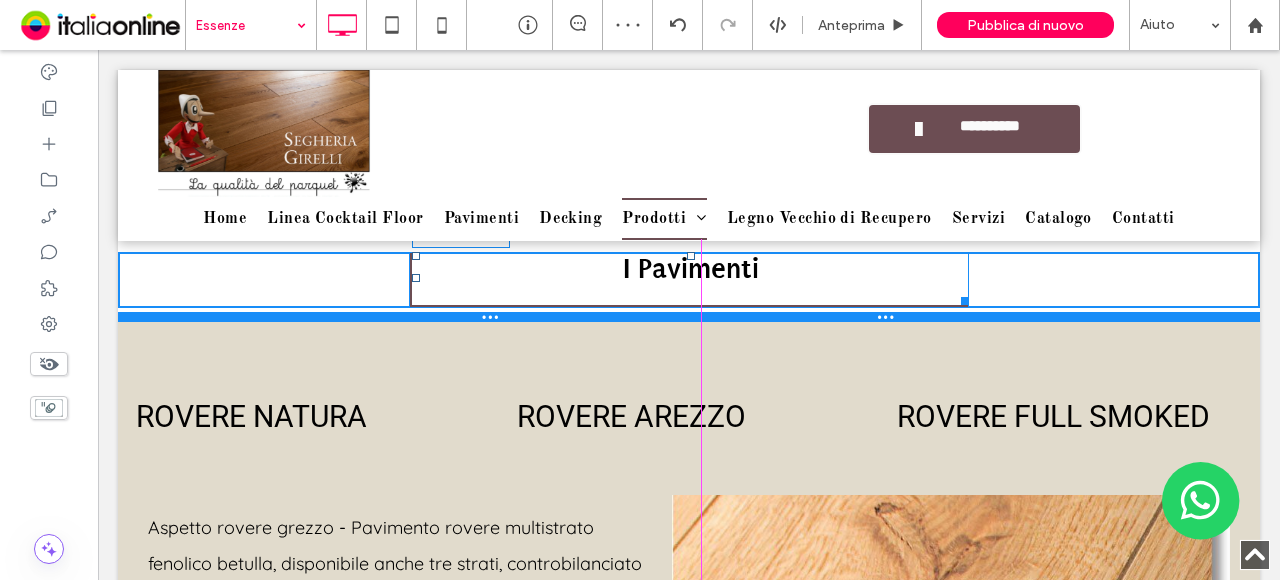 click on "I Pavimenti  W:246.667 H:56
Click To Paste     Click To Paste
Riga + Aggiungi sezione" at bounding box center (689, 279) 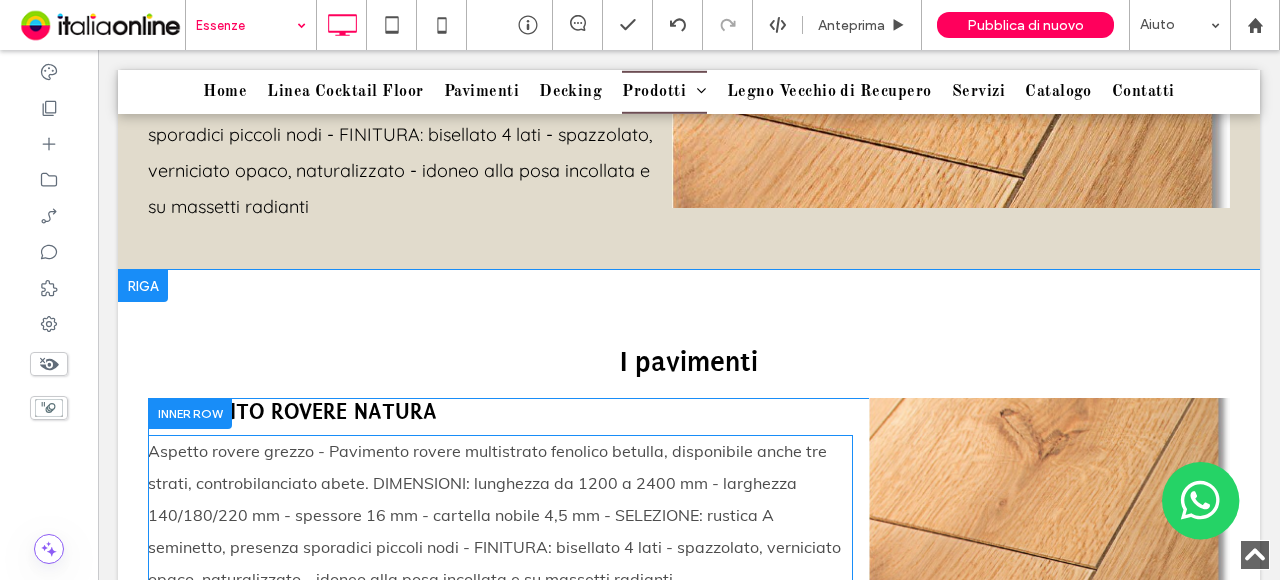 scroll, scrollTop: 2000, scrollLeft: 0, axis: vertical 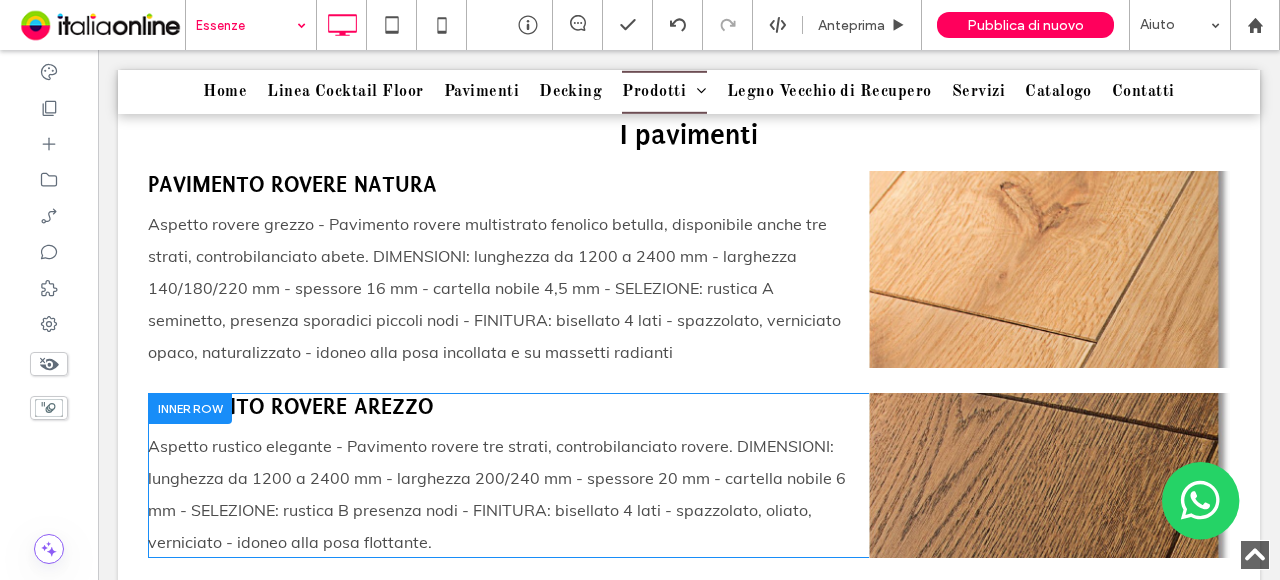 click on "Titolo diapositiva
Scrivi qui la tua didascalia
Pulsante" at bounding box center [1049, 475] 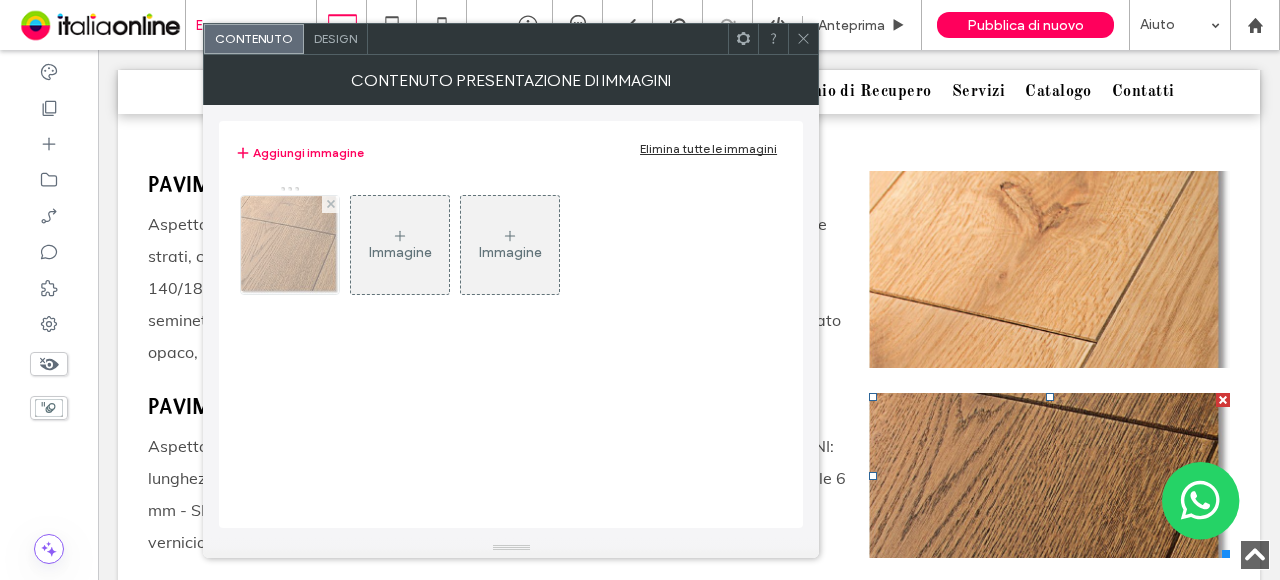 click at bounding box center [290, 245] 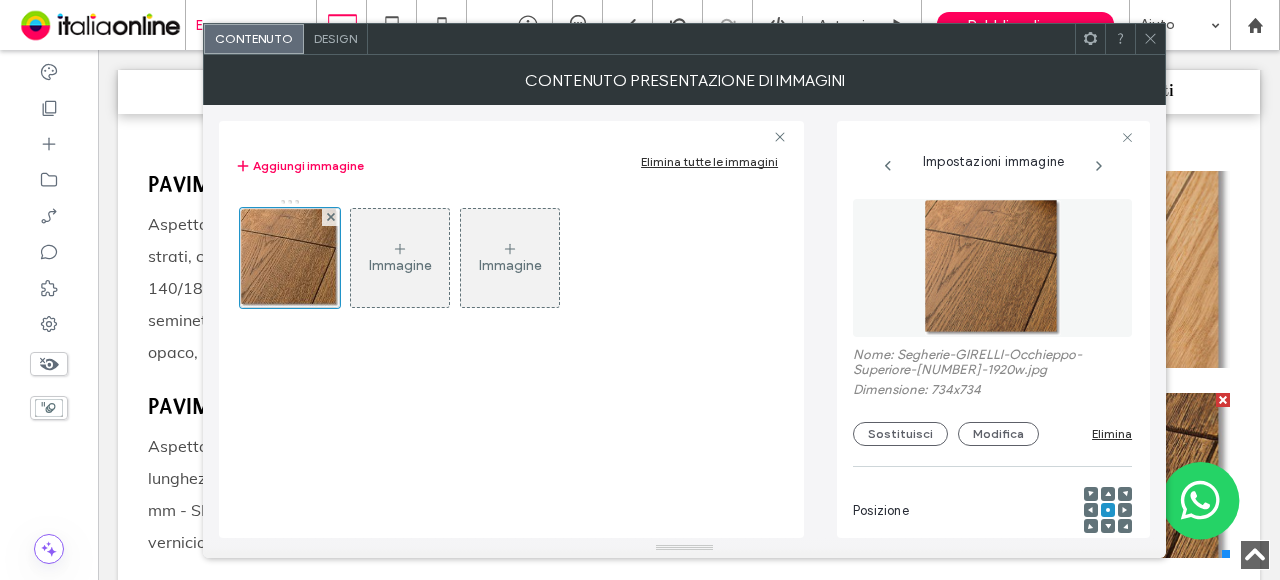 click on "Nome: Segherie-GIRELLI-Occhieppo-Superiore-070-1920w.jpg" at bounding box center (992, 364) 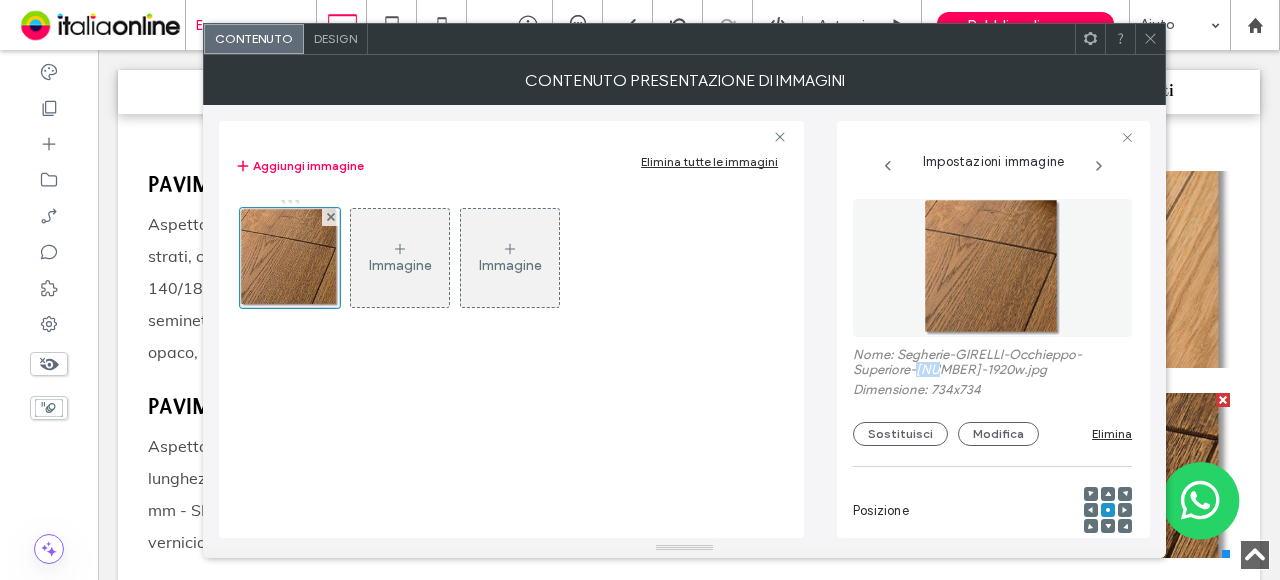 click on "Nome: Segherie-GIRELLI-Occhieppo-Superiore-070-1920w.jpg" at bounding box center [992, 364] 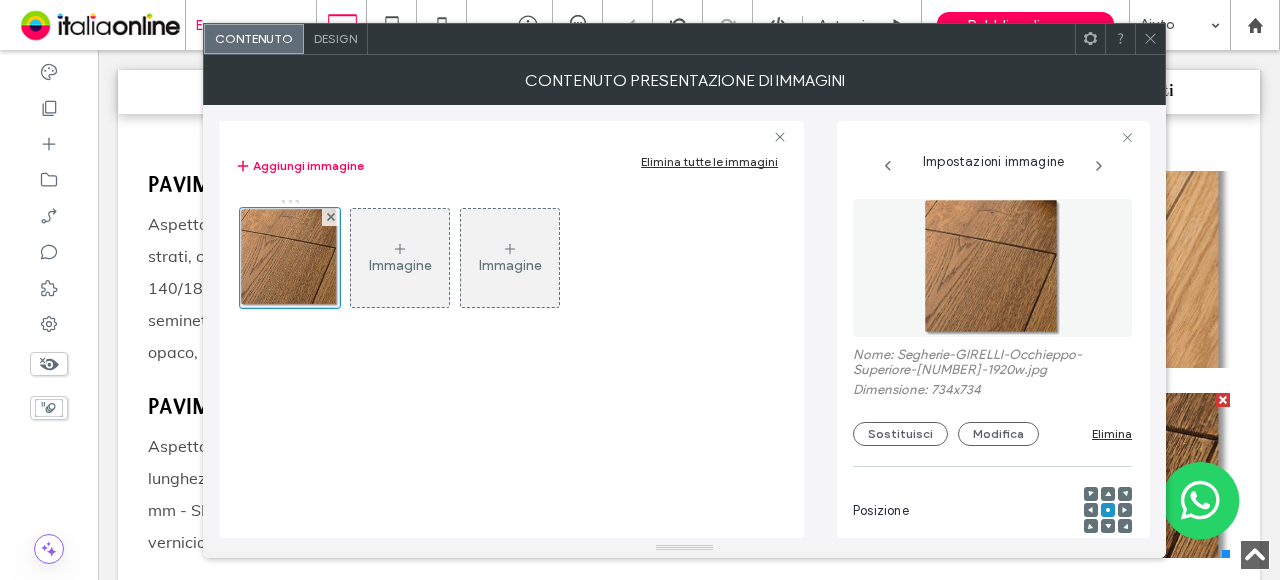 click at bounding box center (1150, 39) 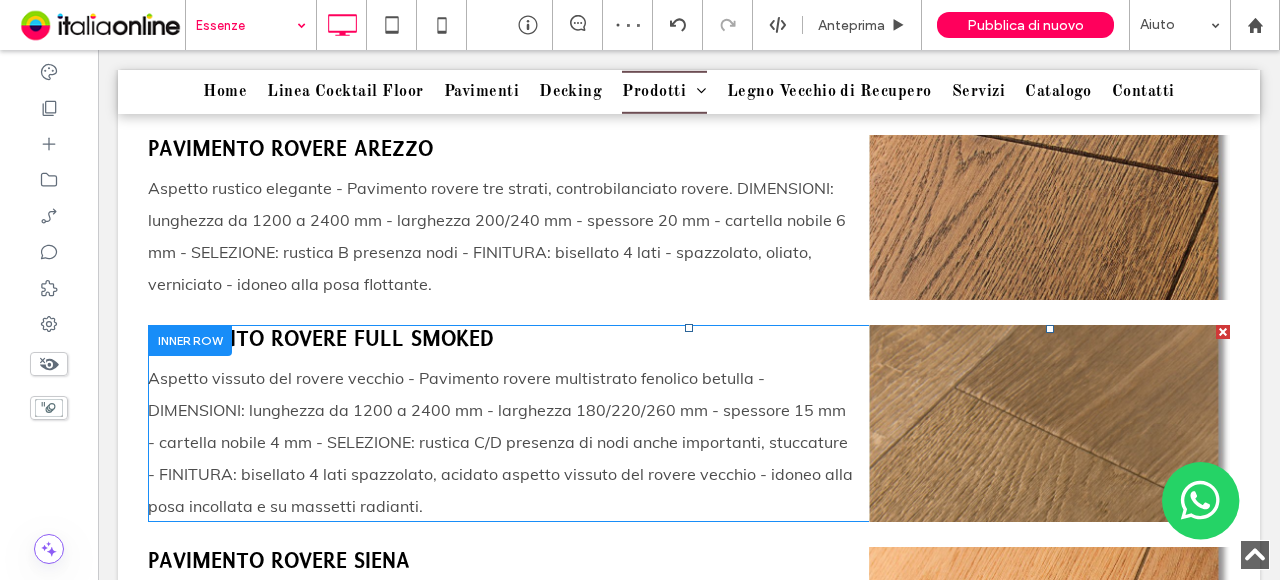 scroll, scrollTop: 2300, scrollLeft: 0, axis: vertical 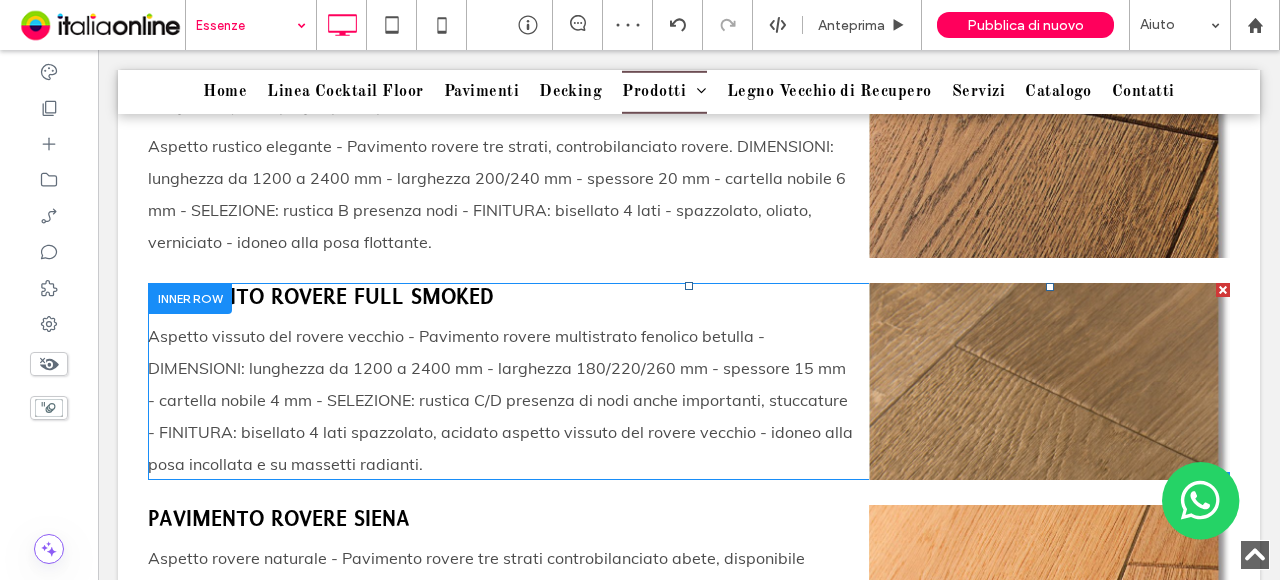 click on "Titolo diapositiva
Scrivi qui la tua didascalia
Pulsante" at bounding box center [1049, 381] 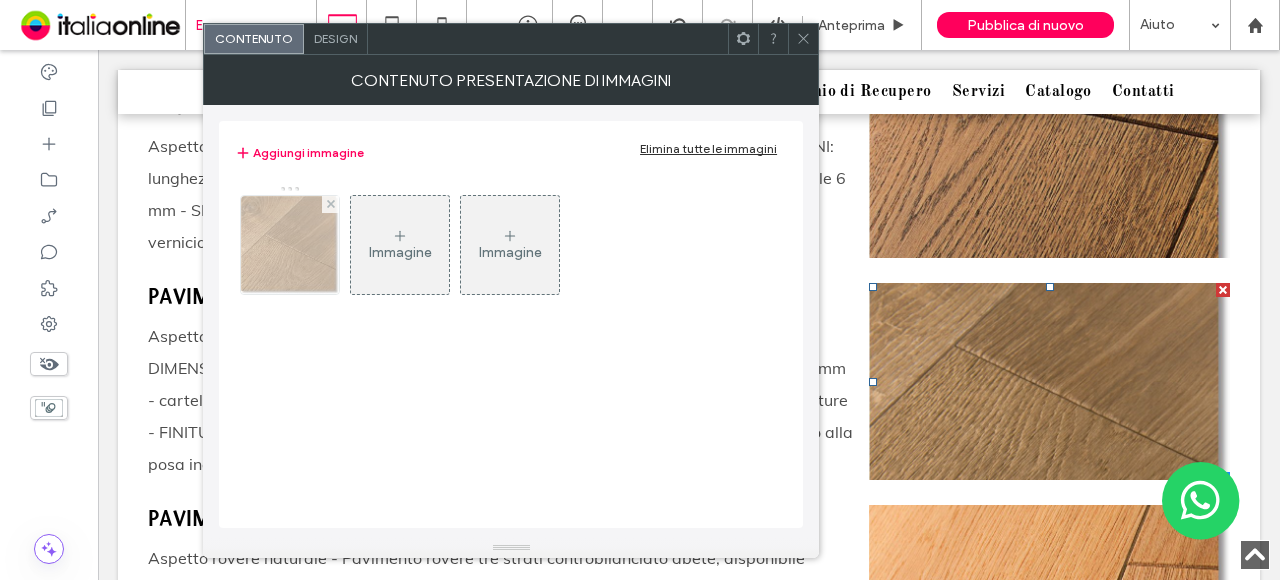 click at bounding box center [290, 245] 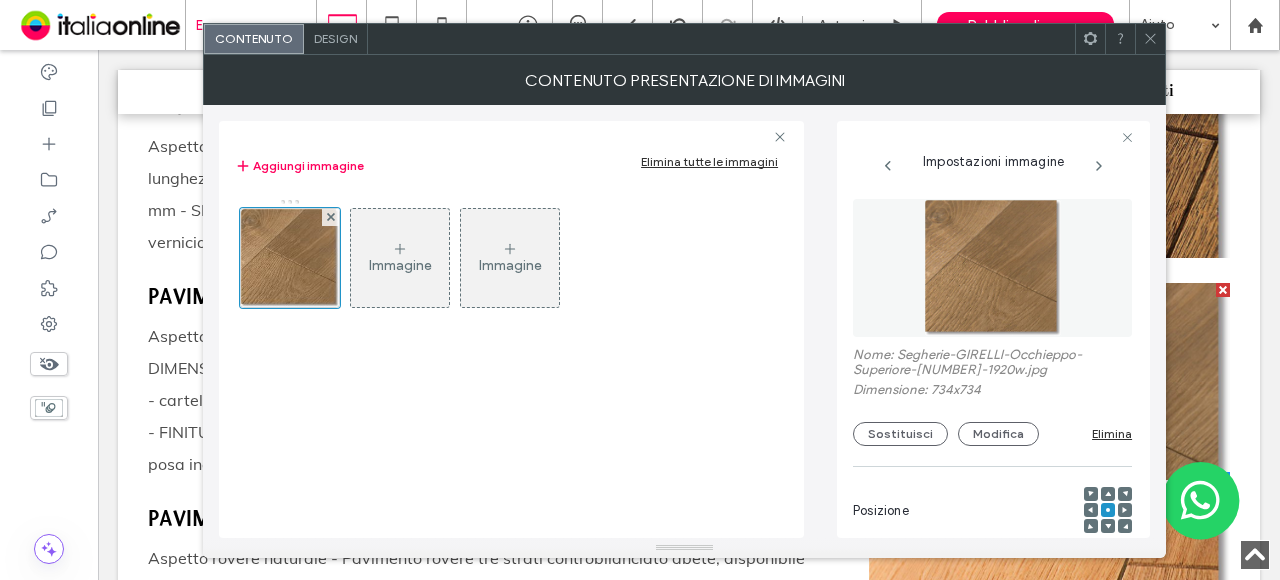 click 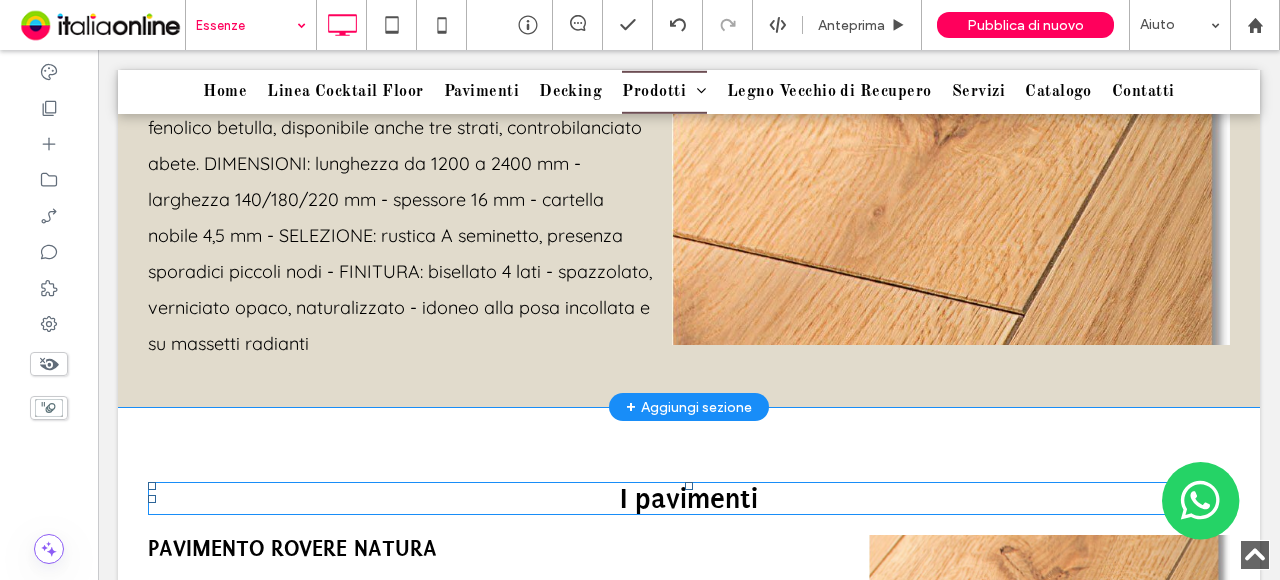 scroll, scrollTop: 1500, scrollLeft: 0, axis: vertical 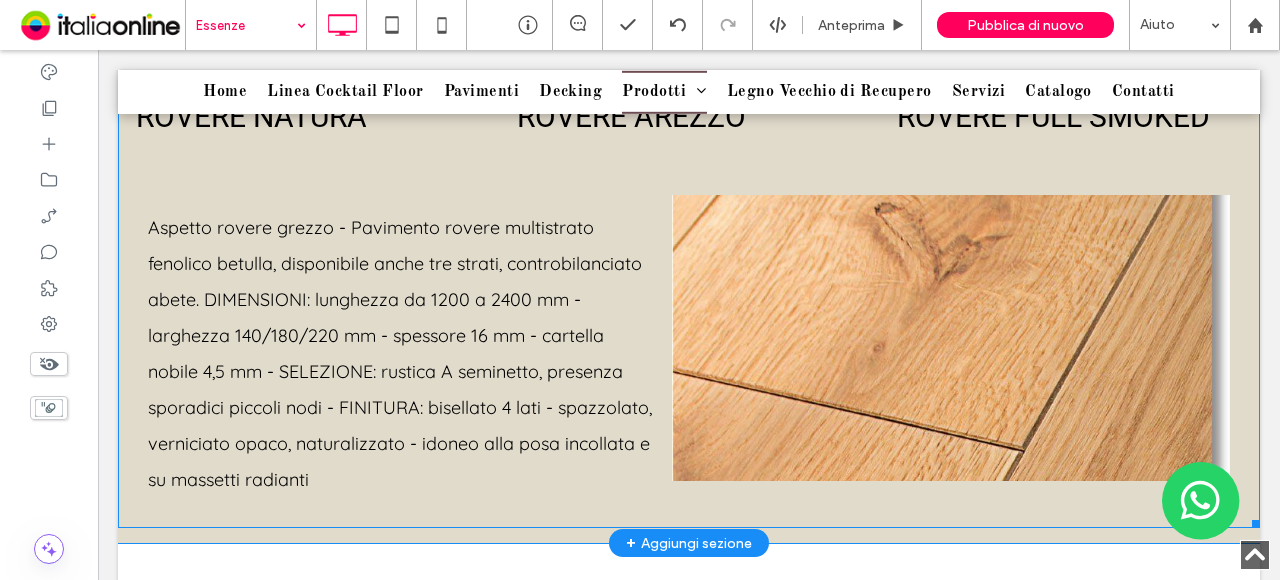 click at bounding box center [689, 298] 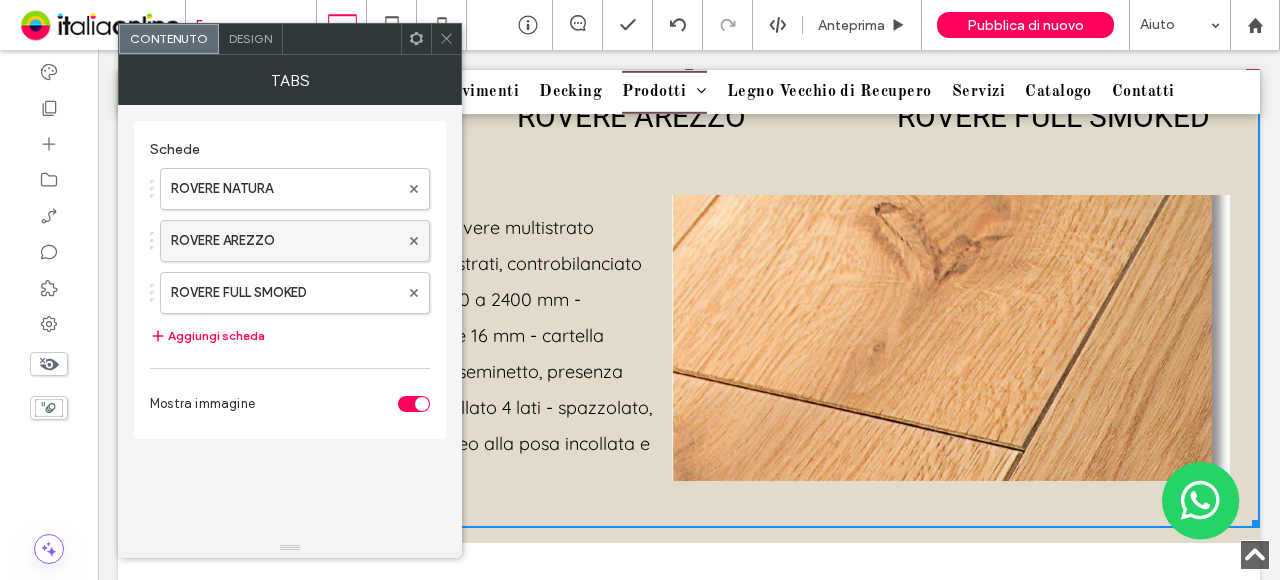 click on "ROVERE AREZZO" at bounding box center [285, 241] 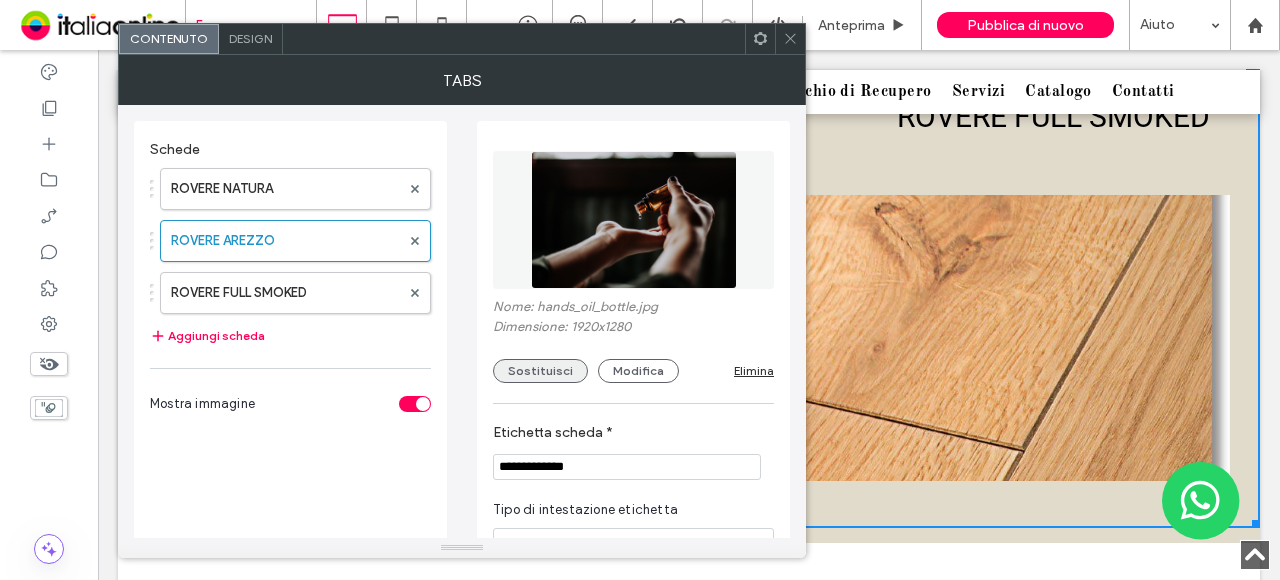click on "Sostituisci" at bounding box center (540, 371) 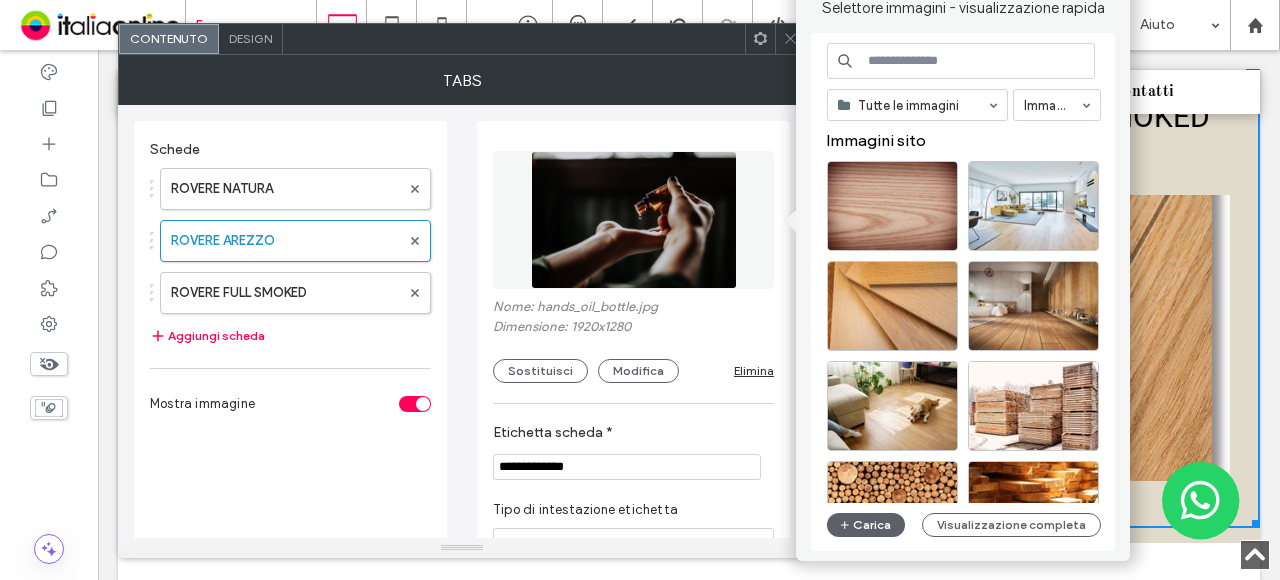 click at bounding box center [961, 61] 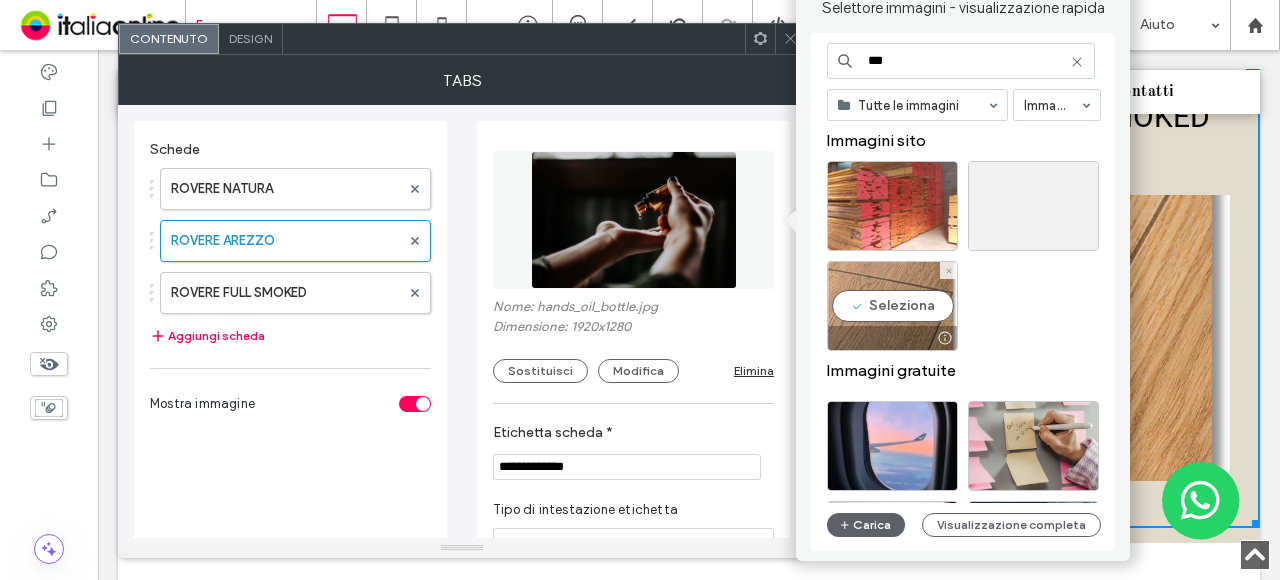 type on "***" 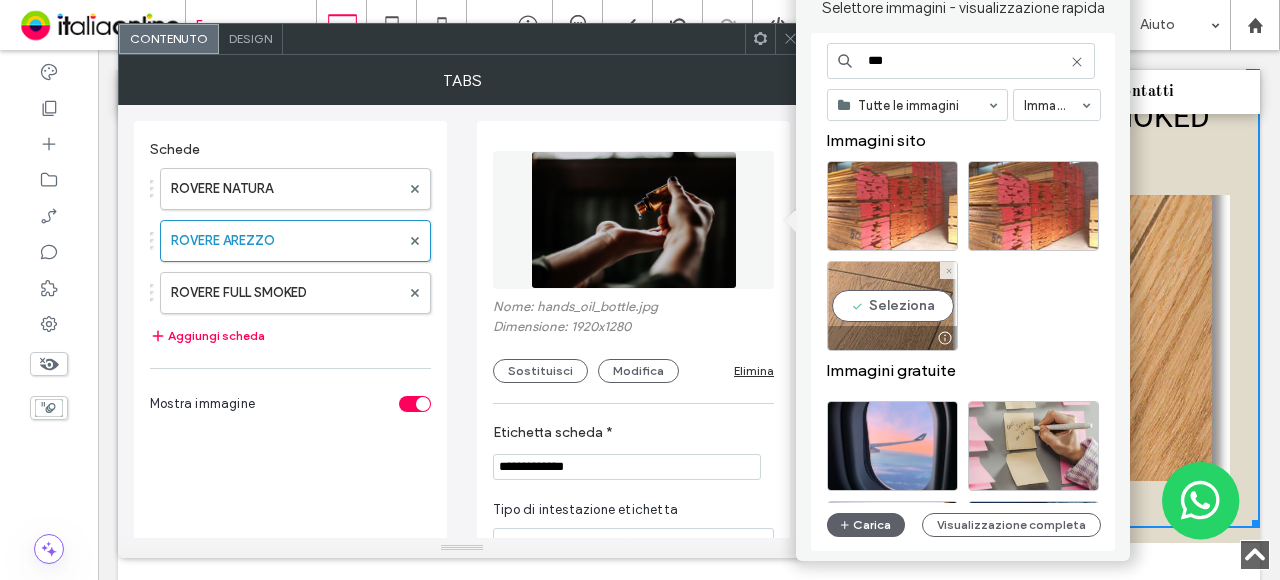 click on "Seleziona" at bounding box center [892, 306] 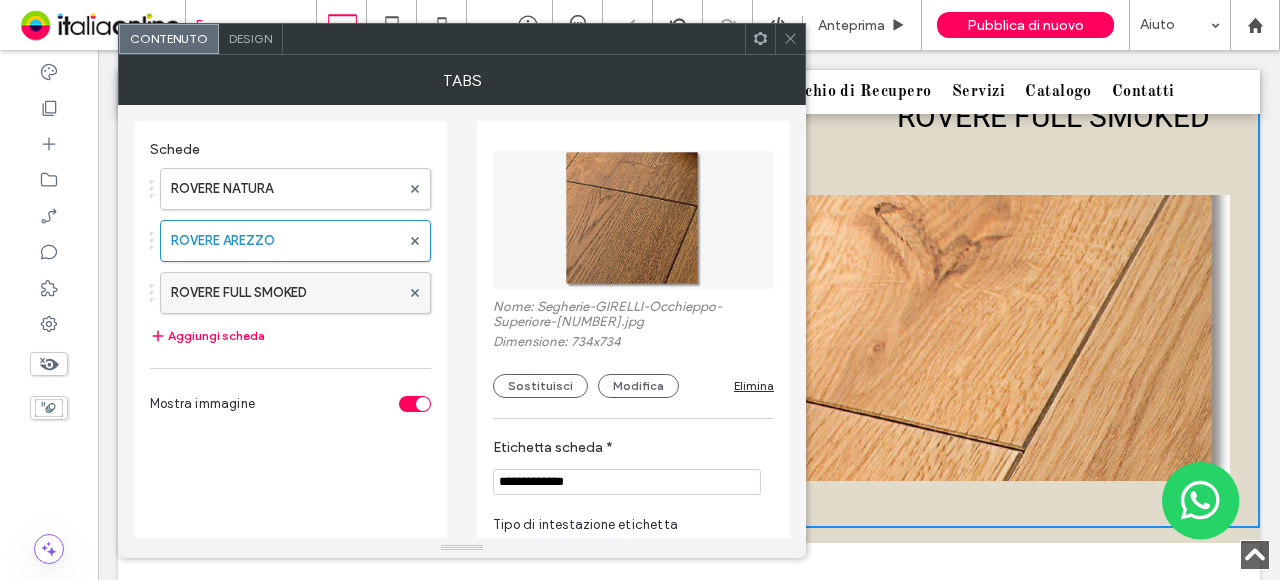 click on "ROVERE FULL SMOKED" at bounding box center (285, 293) 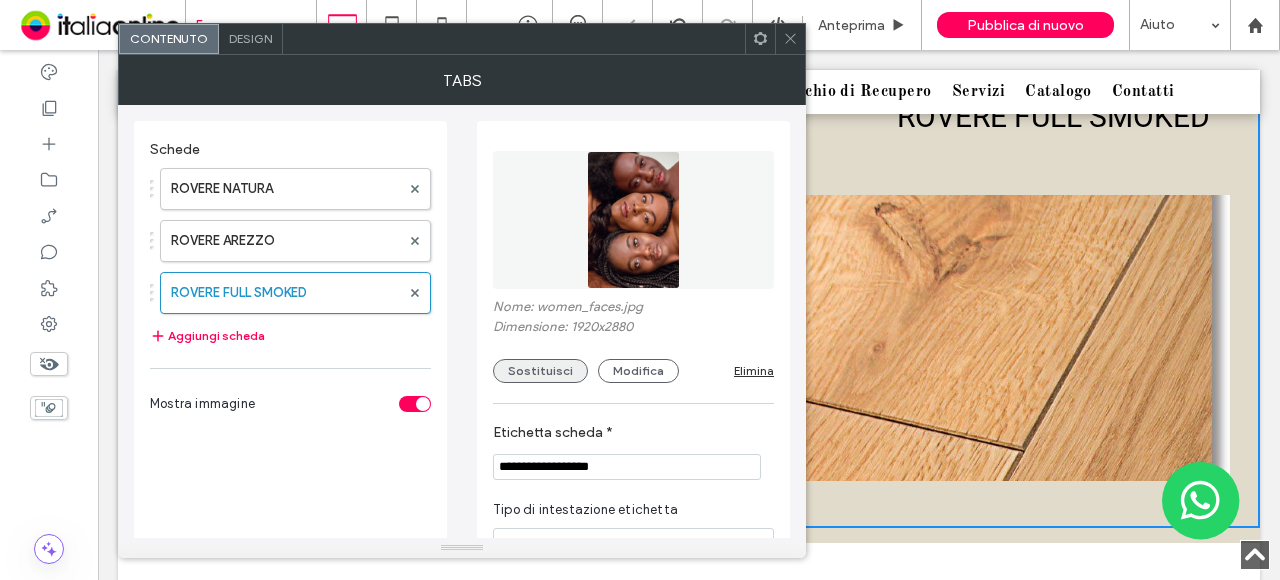 click on "Sostituisci" at bounding box center [540, 371] 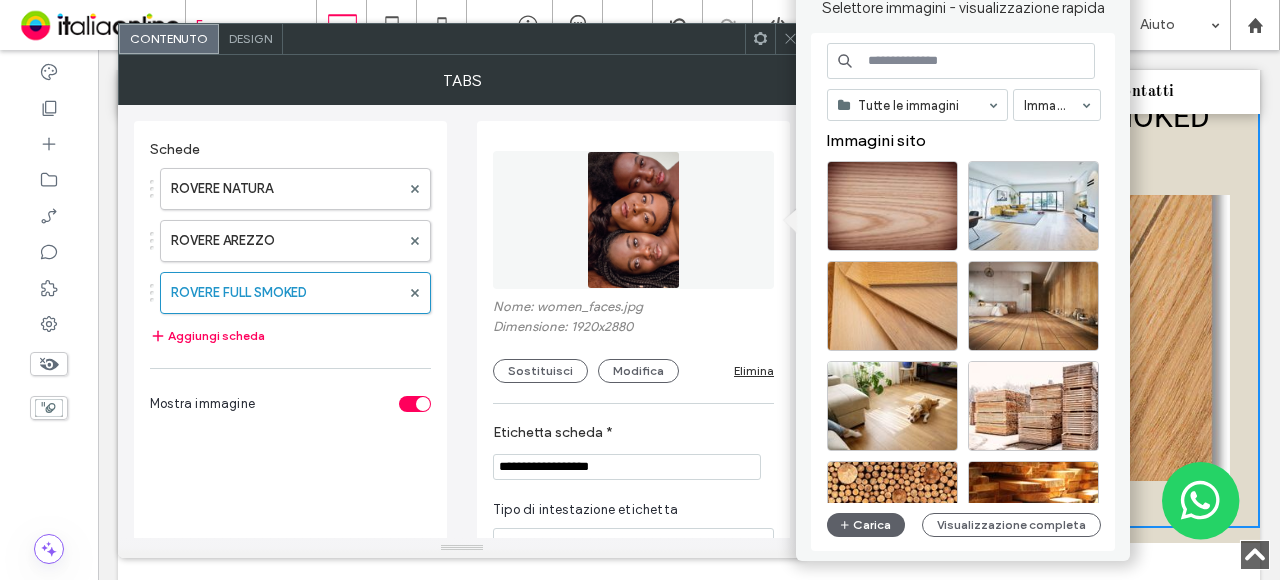 click at bounding box center [961, 61] 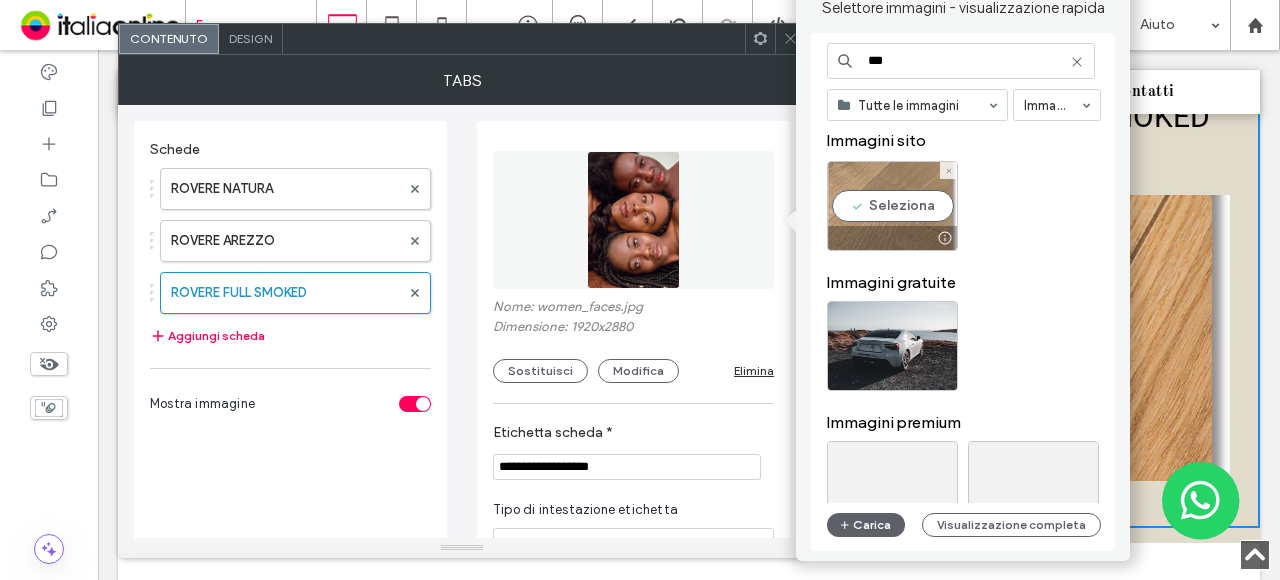 type on "***" 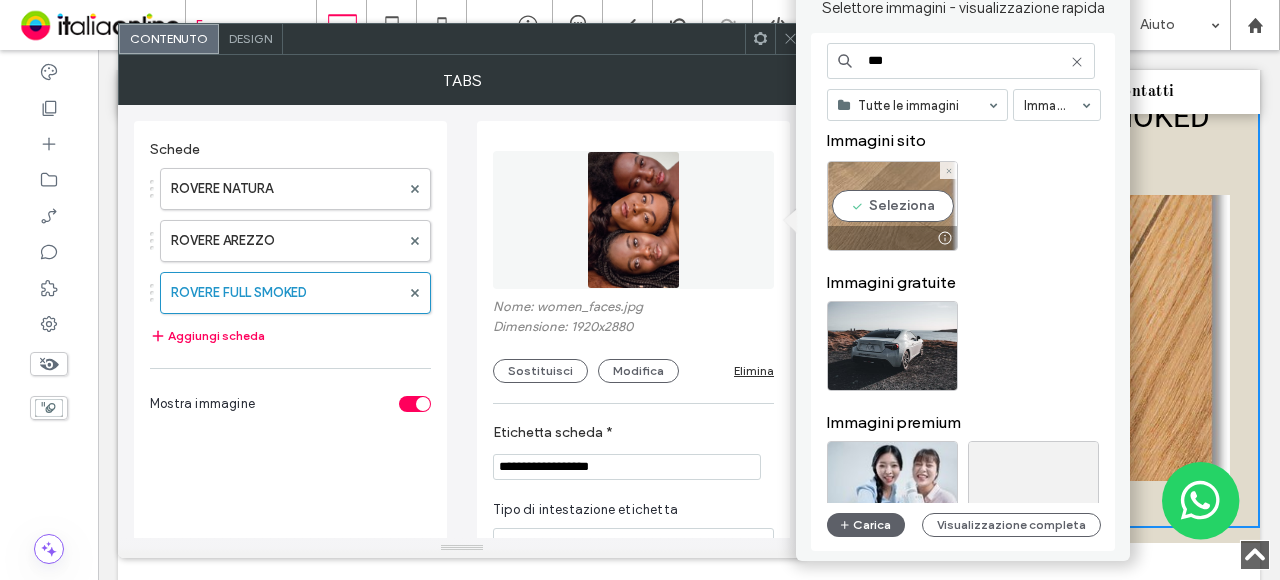 click on "Seleziona" at bounding box center [892, 206] 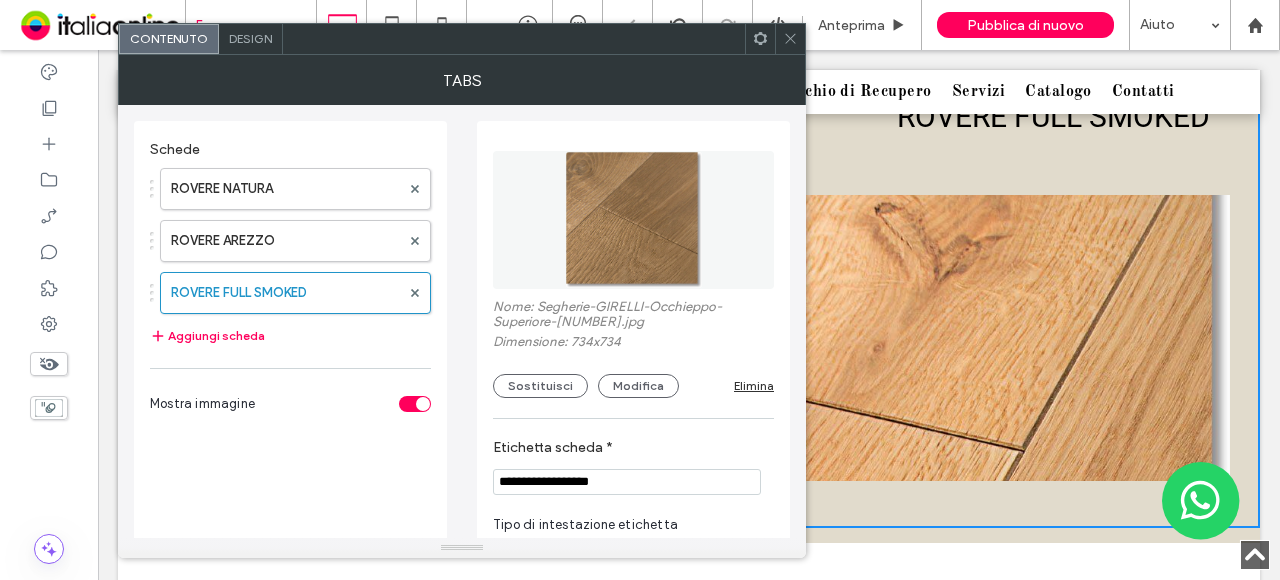click 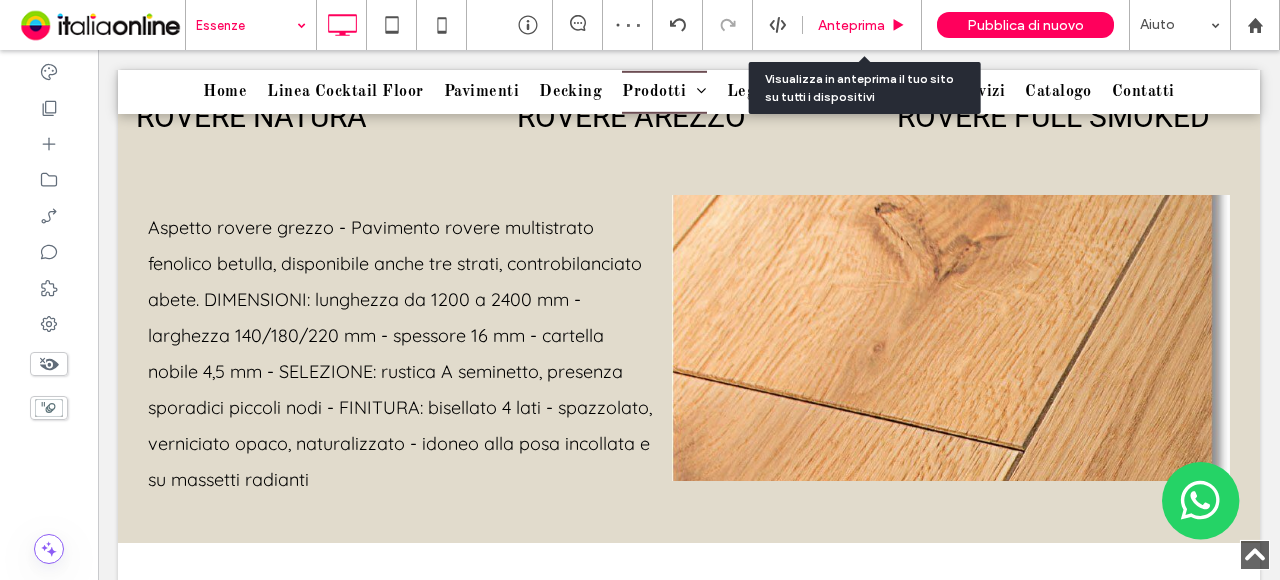 click on "Anteprima" at bounding box center (851, 25) 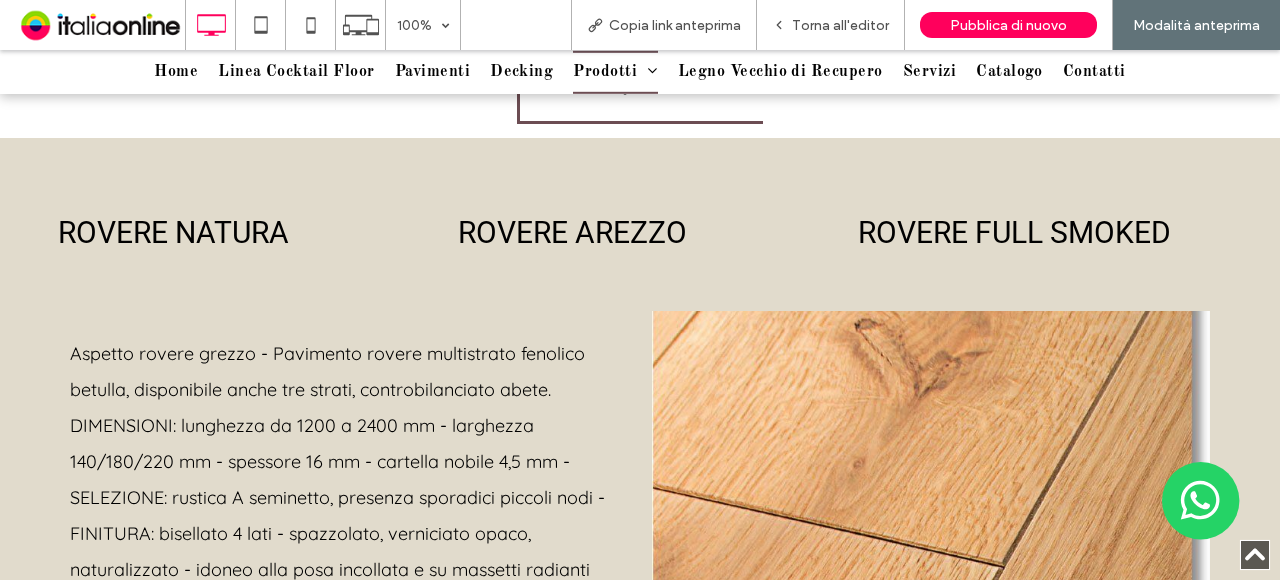 scroll, scrollTop: 1300, scrollLeft: 0, axis: vertical 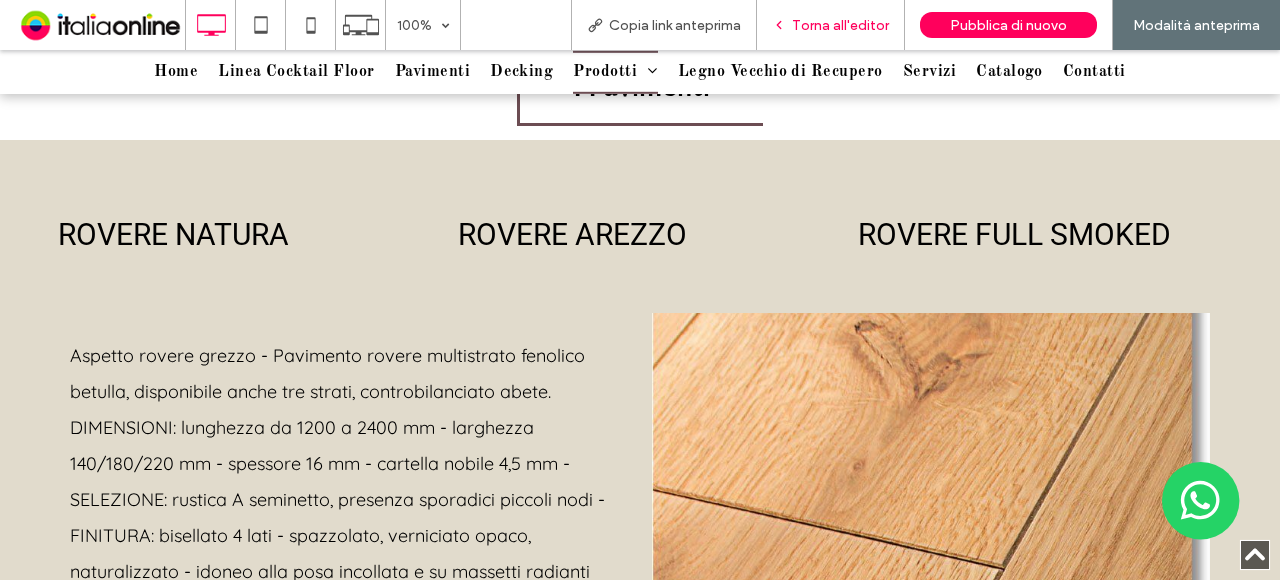 click on "Torna all'editor" at bounding box center (830, 25) 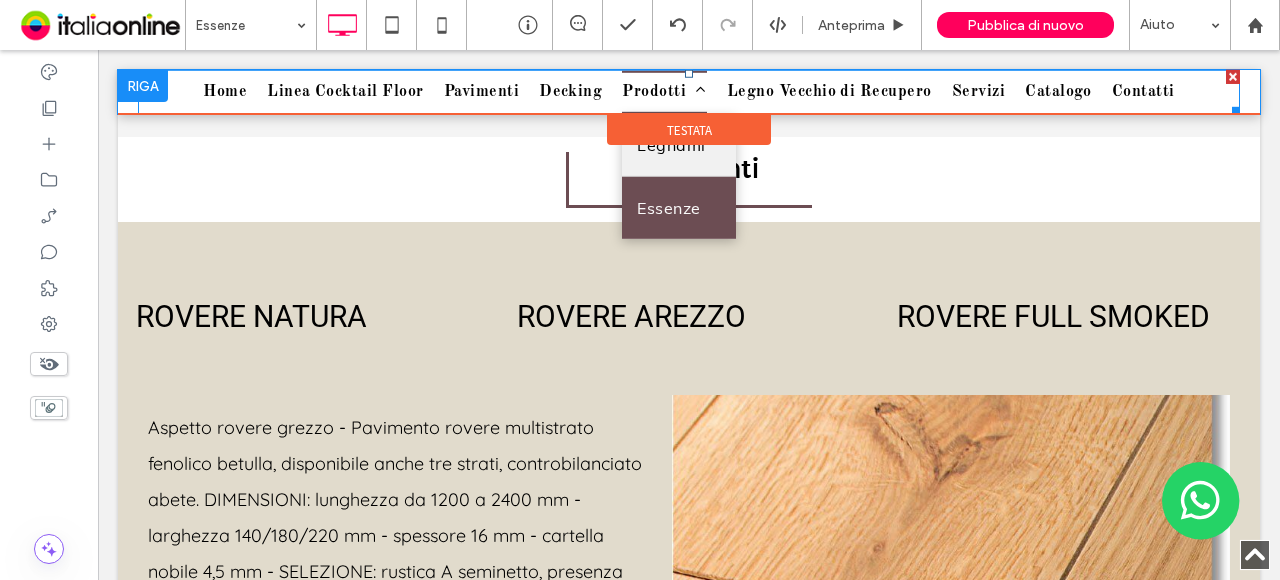 scroll, scrollTop: 1361, scrollLeft: 0, axis: vertical 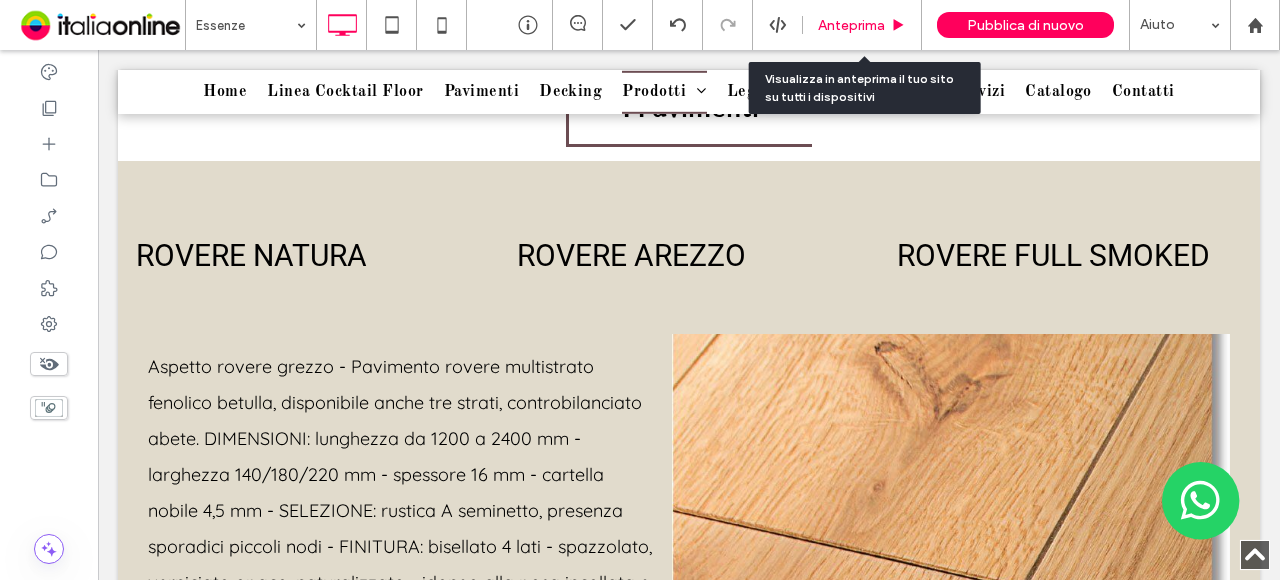 click on "Anteprima" at bounding box center [851, 25] 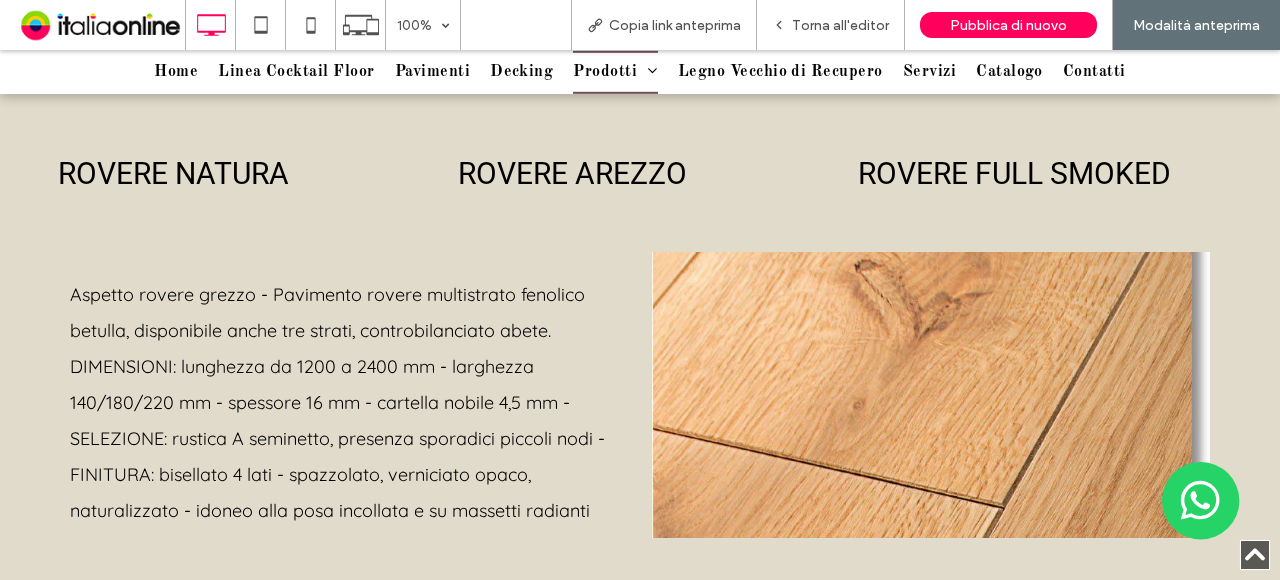 scroll, scrollTop: 1300, scrollLeft: 0, axis: vertical 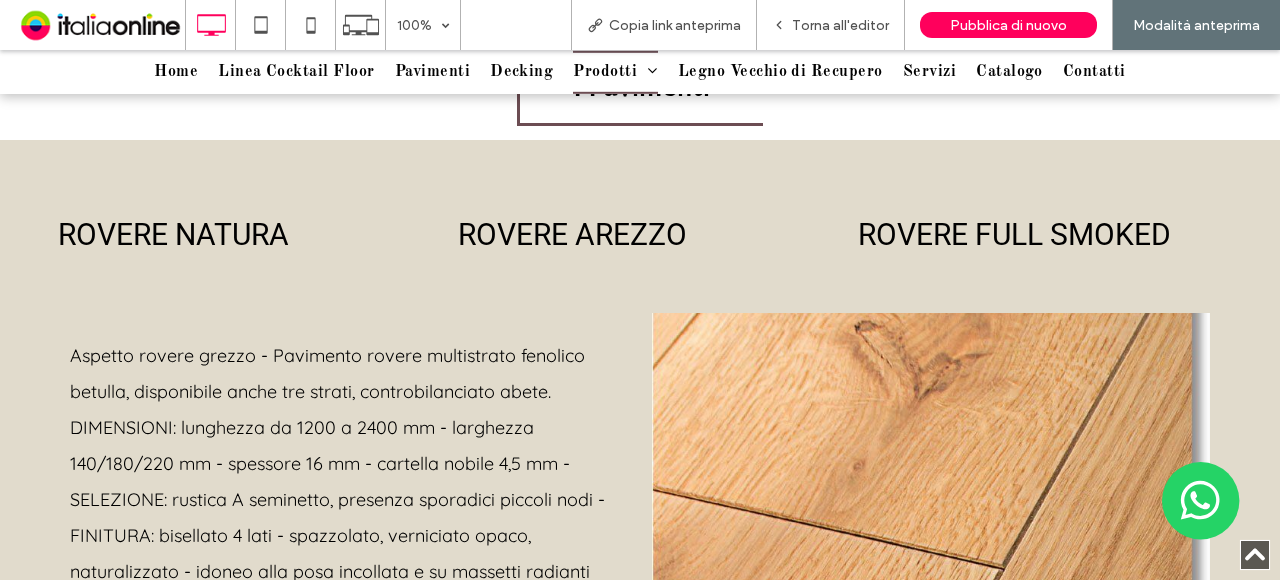 click on "ROVERE AREZZO" at bounding box center [640, 235] 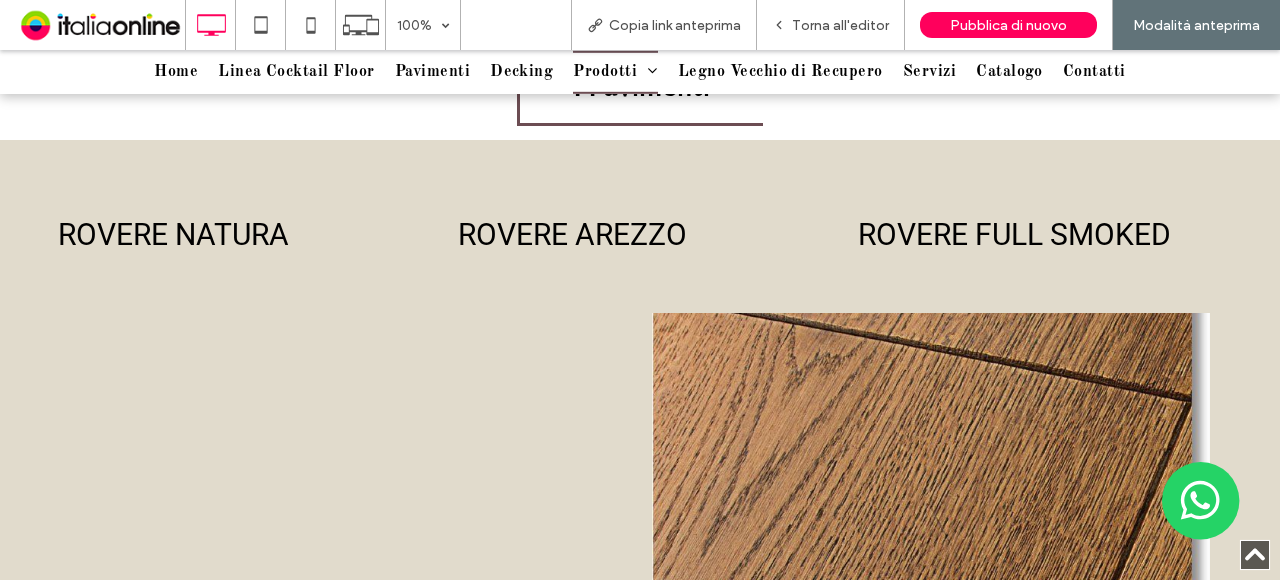 click on "ROVERE FULL SMOKED" at bounding box center [1040, 235] 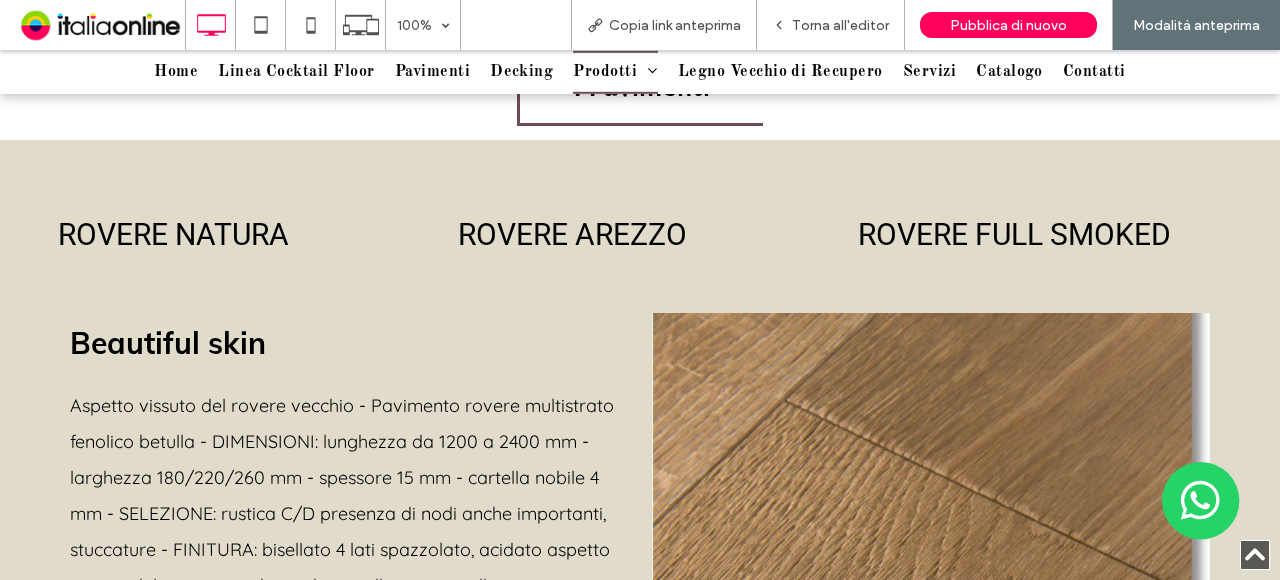 click on "ROVERE AREZZO" at bounding box center [640, 235] 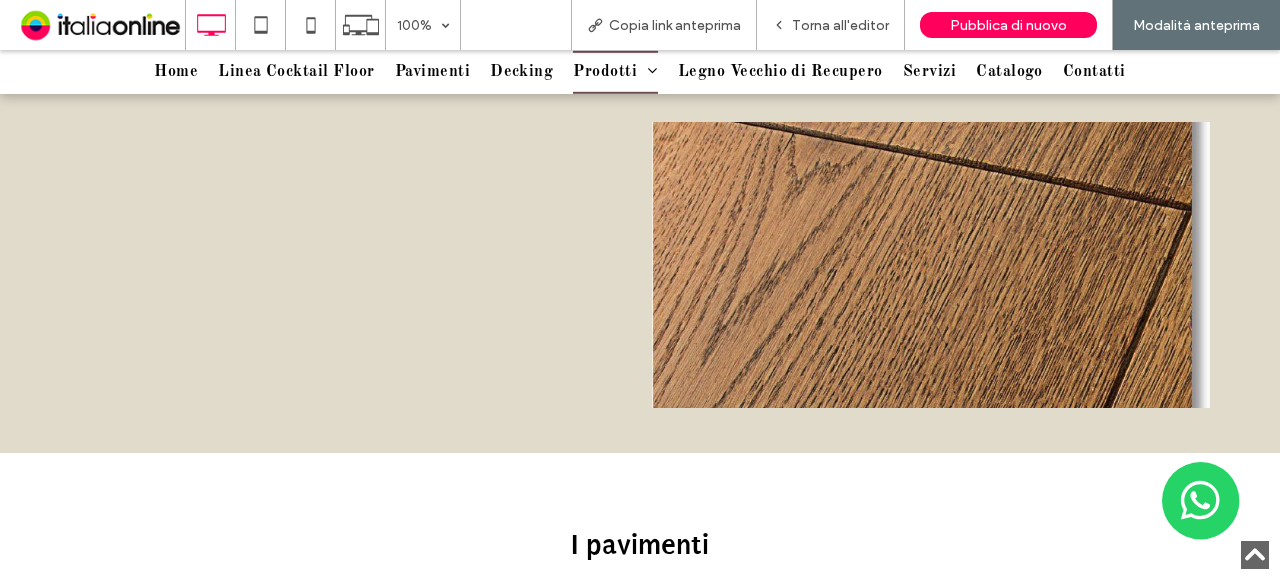 scroll, scrollTop: 1400, scrollLeft: 0, axis: vertical 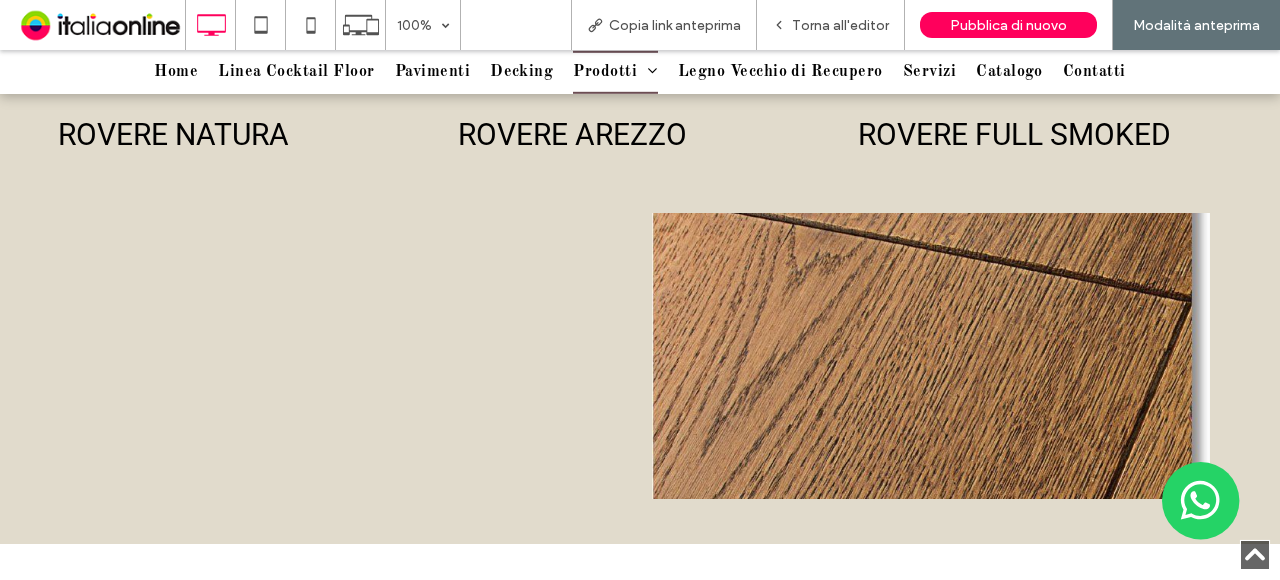 click on "ROVERE FULL SMOKED" at bounding box center [1040, 135] 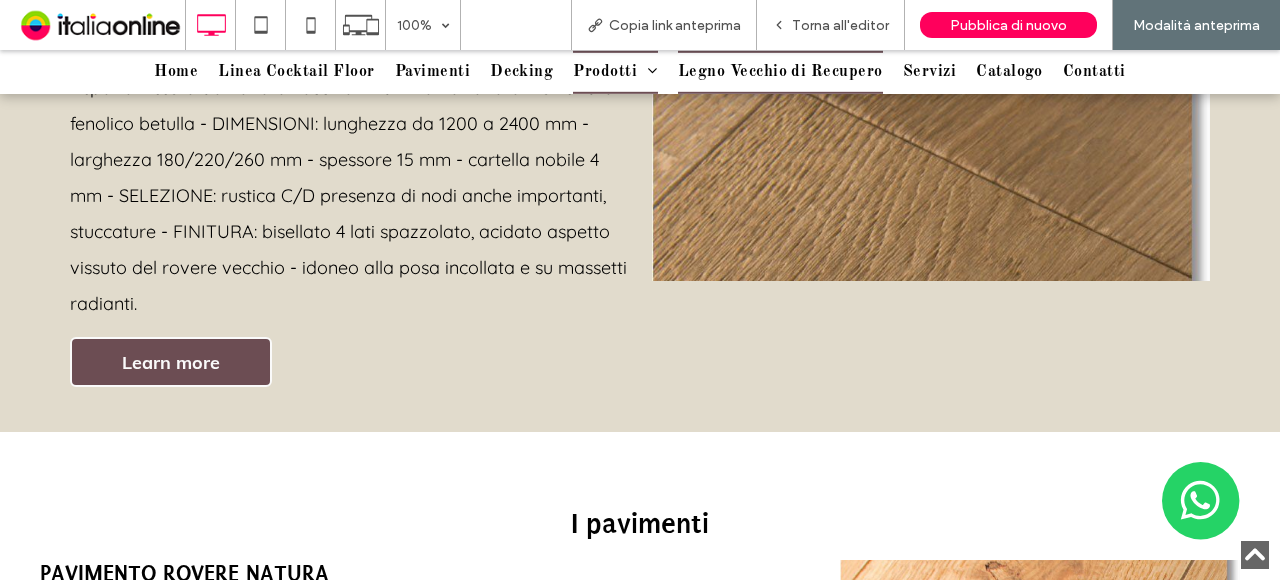 scroll, scrollTop: 1600, scrollLeft: 0, axis: vertical 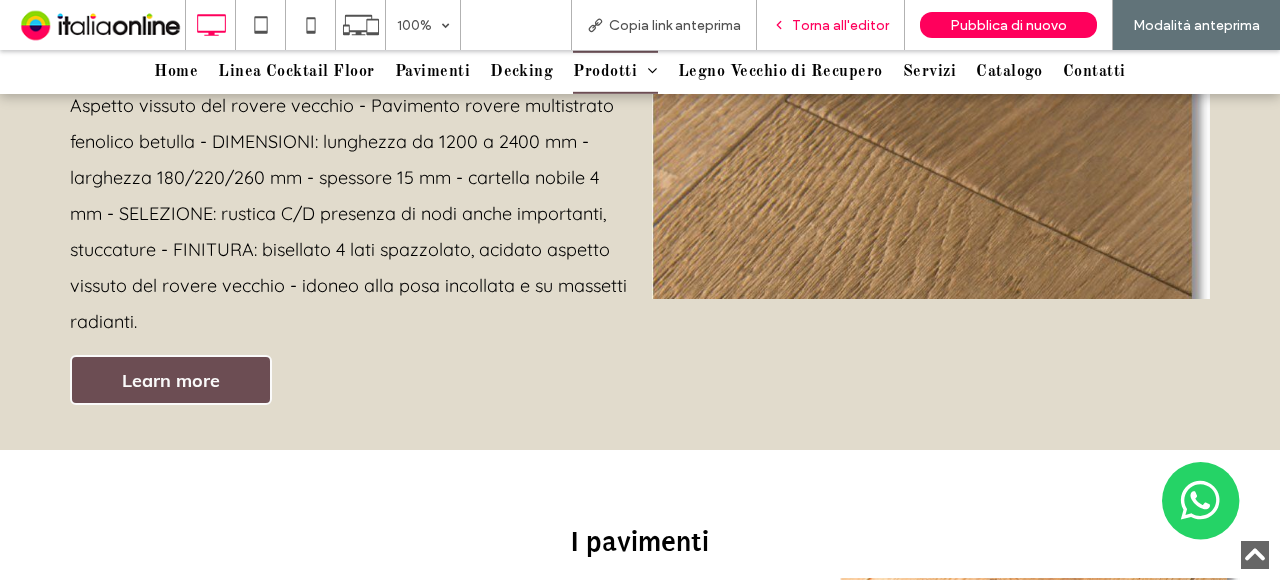 click on "Torna all'editor" at bounding box center (840, 25) 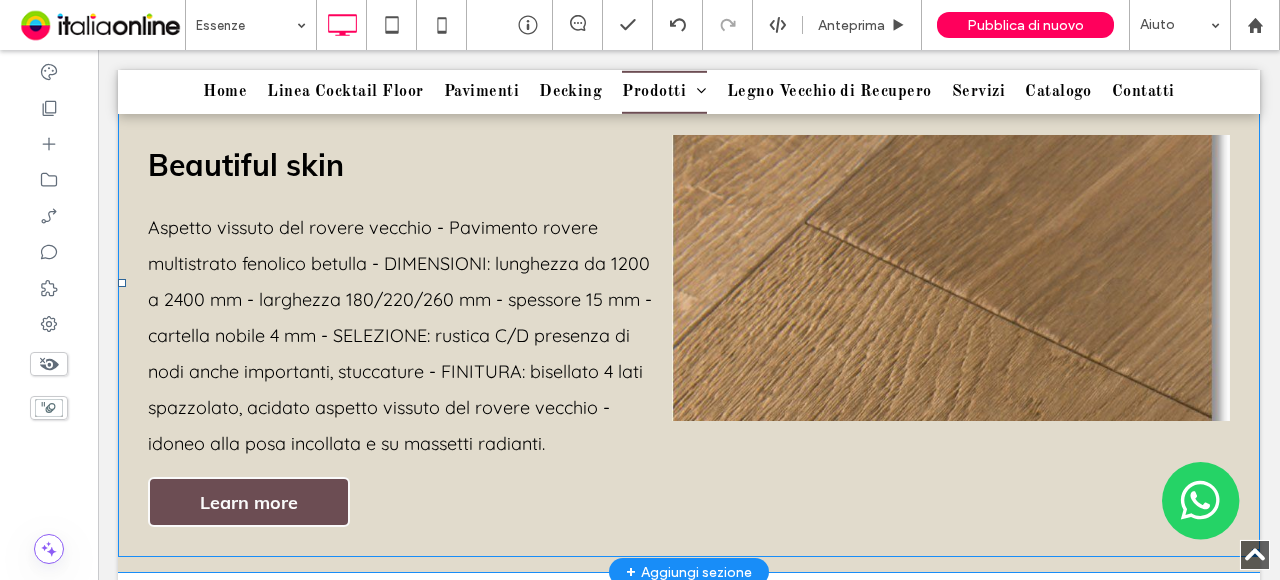scroll, scrollTop: 1461, scrollLeft: 0, axis: vertical 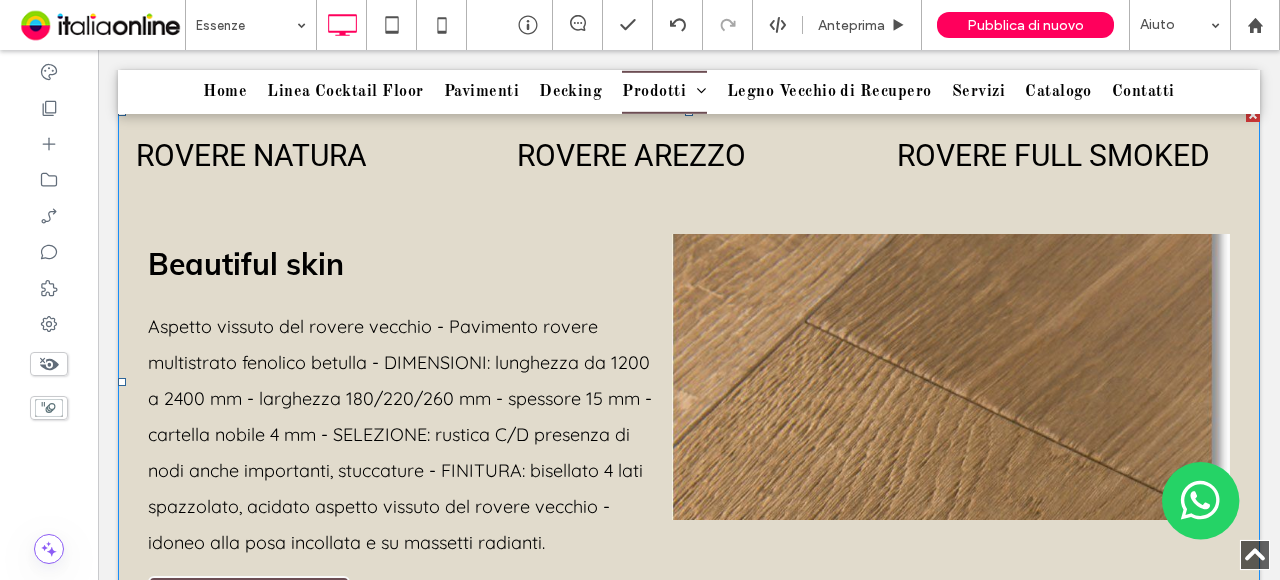 click at bounding box center [689, 382] 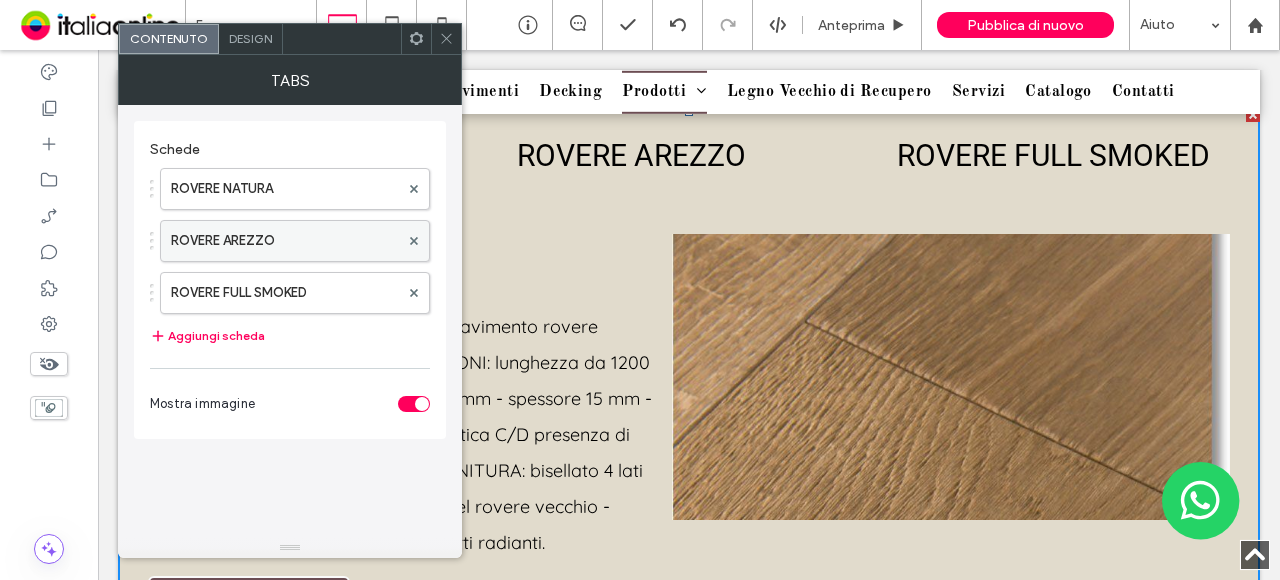 click on "ROVERE AREZZO" at bounding box center (285, 241) 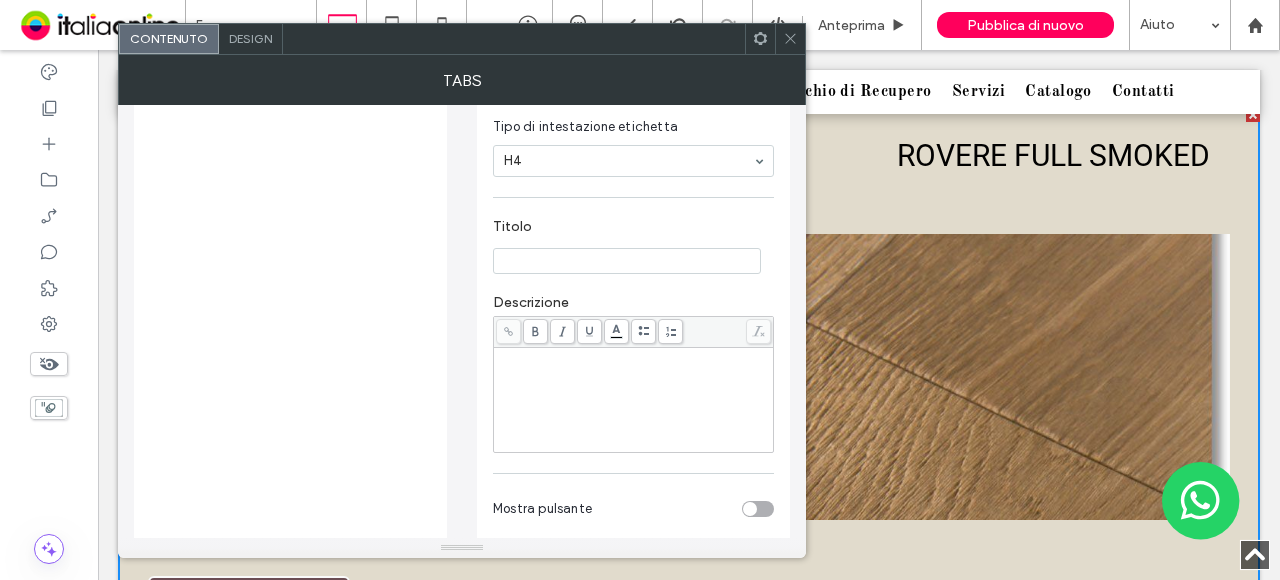 scroll, scrollTop: 400, scrollLeft: 0, axis: vertical 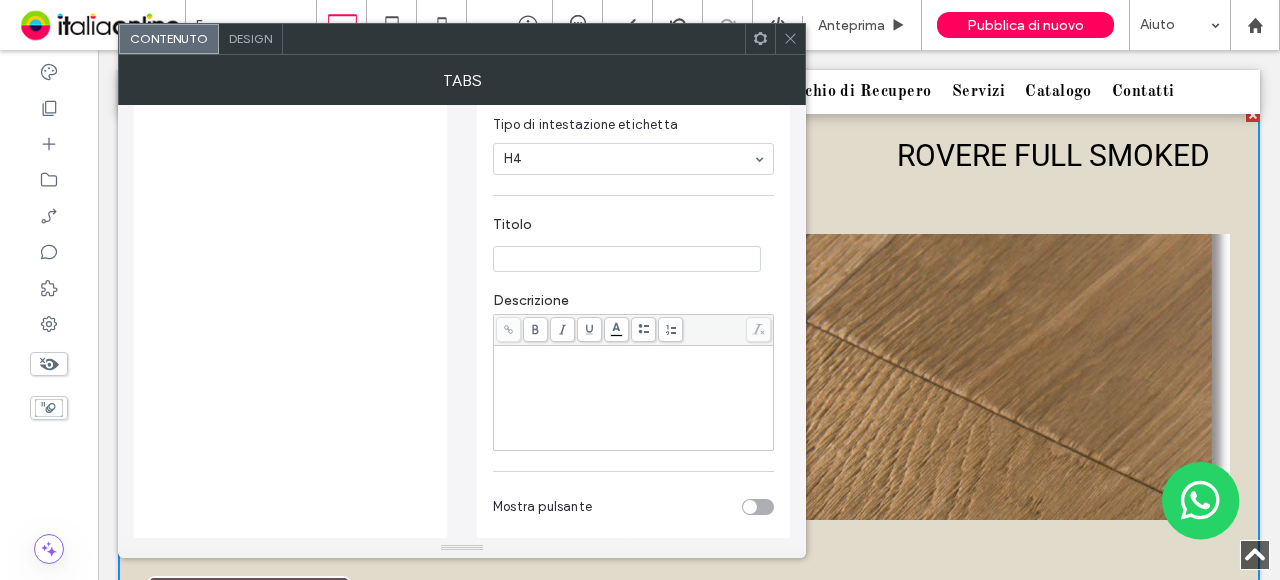 click at bounding box center [634, 398] 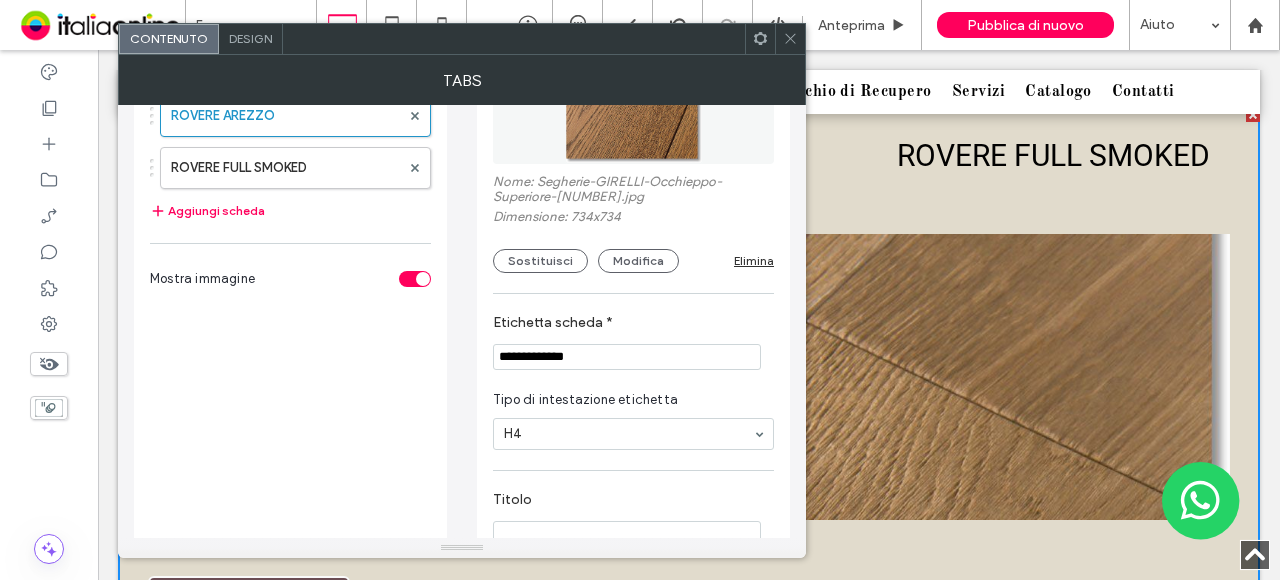 scroll, scrollTop: 0, scrollLeft: 0, axis: both 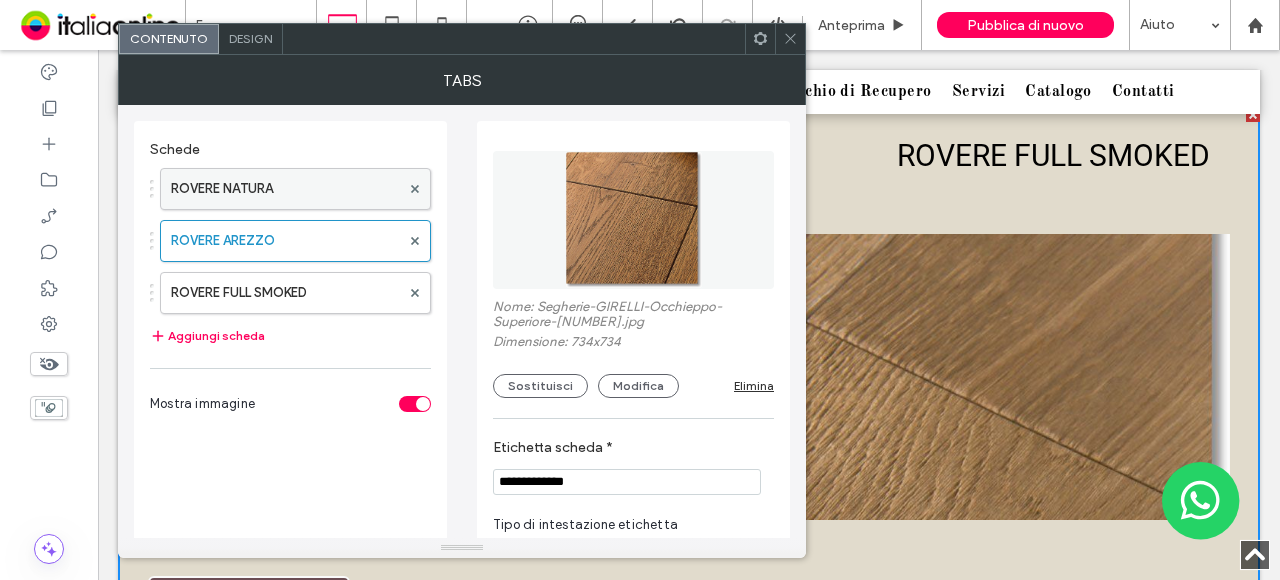 click on "ROVERE NATURA" at bounding box center (285, 189) 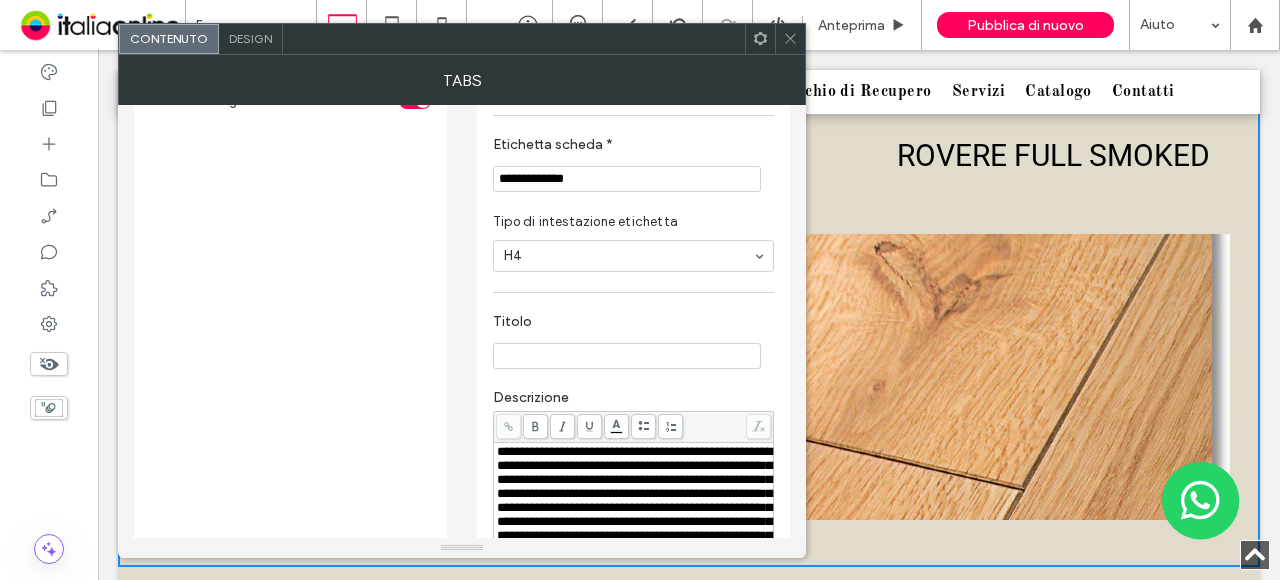 scroll, scrollTop: 0, scrollLeft: 0, axis: both 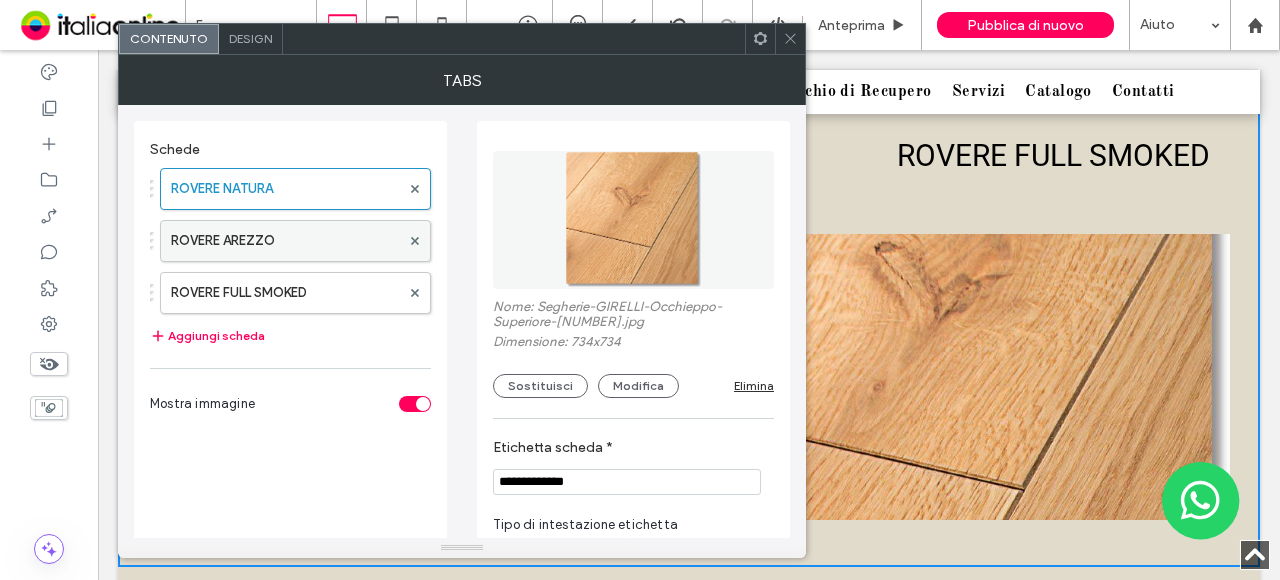 click on "ROVERE AREZZO" at bounding box center (285, 241) 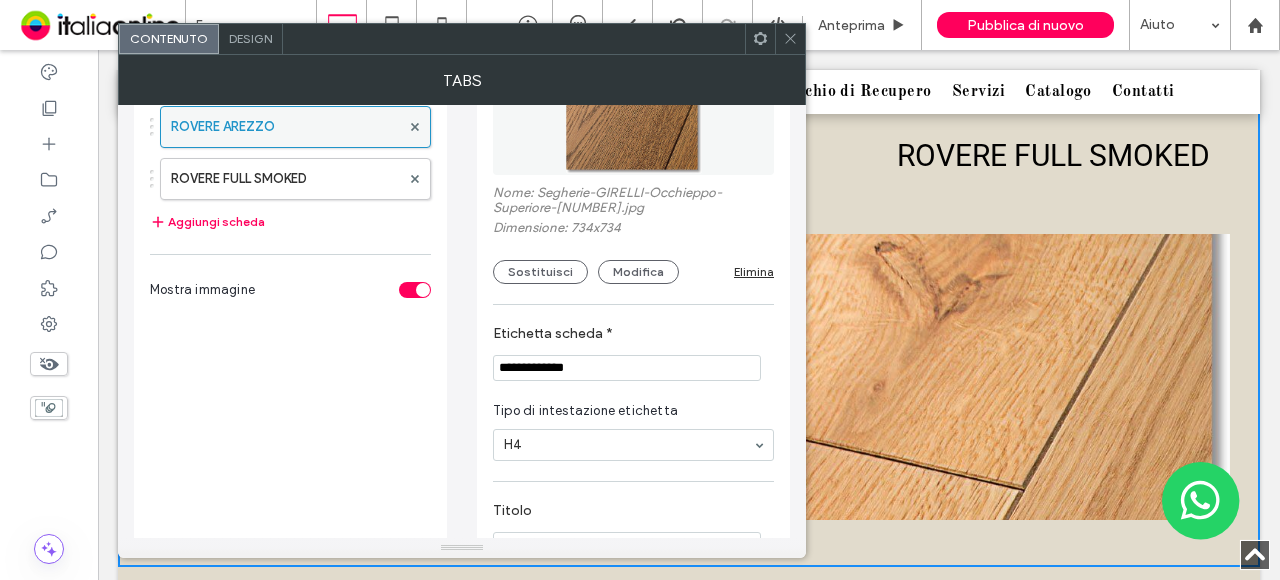 scroll, scrollTop: 0, scrollLeft: 0, axis: both 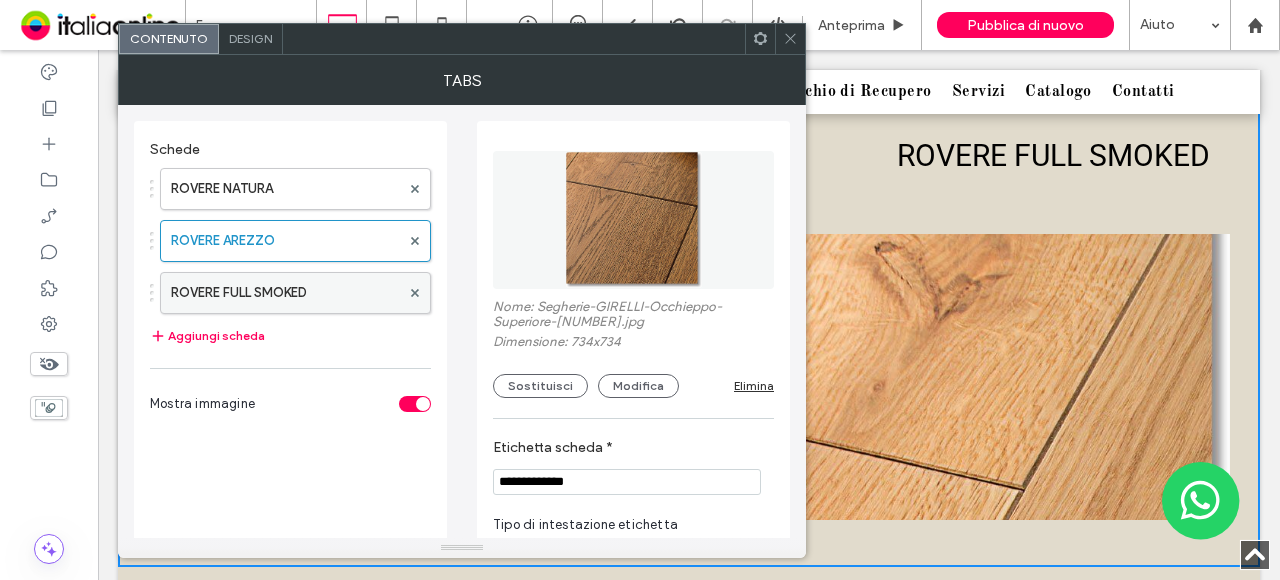 click on "ROVERE FULL SMOKED" at bounding box center (285, 293) 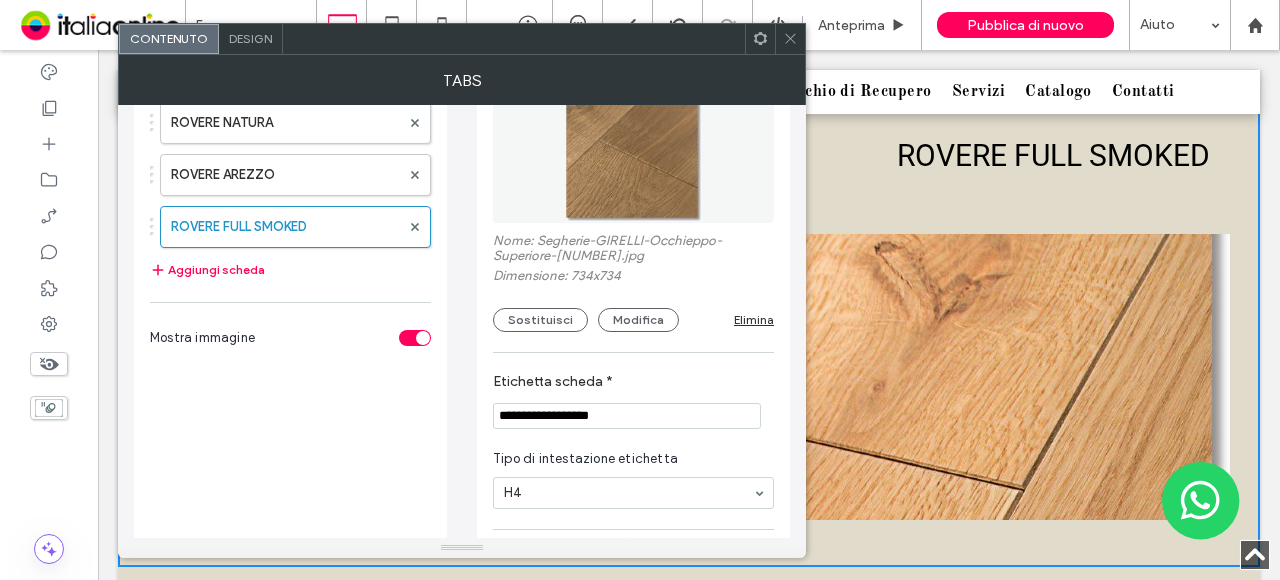 scroll, scrollTop: 0, scrollLeft: 0, axis: both 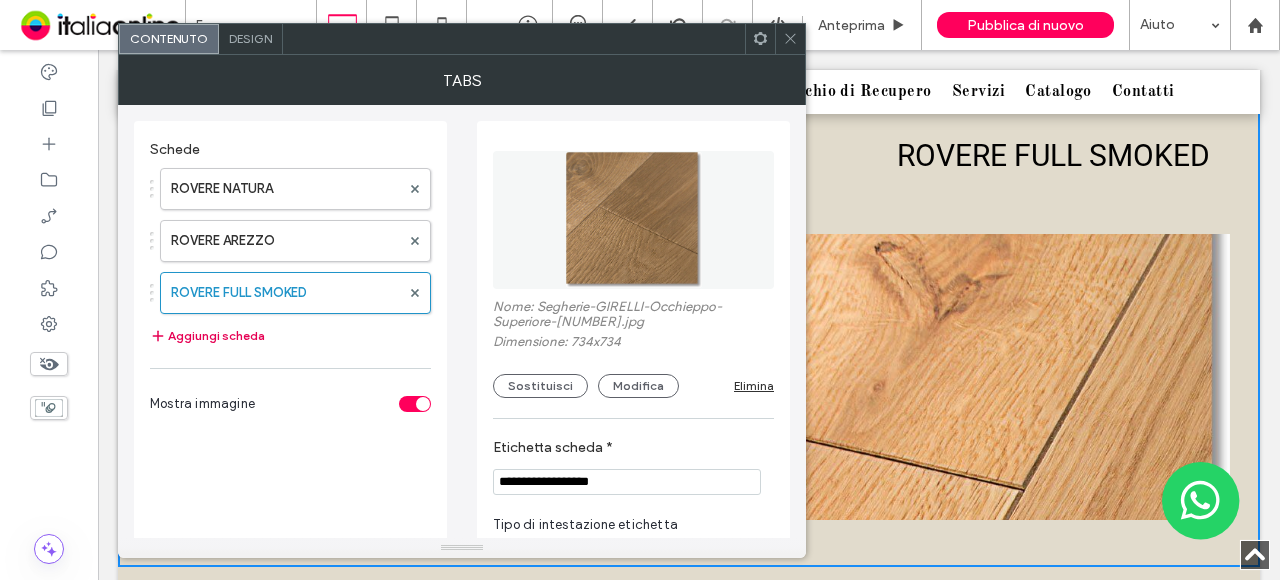 click on "Aggiungi scheda" at bounding box center (207, 336) 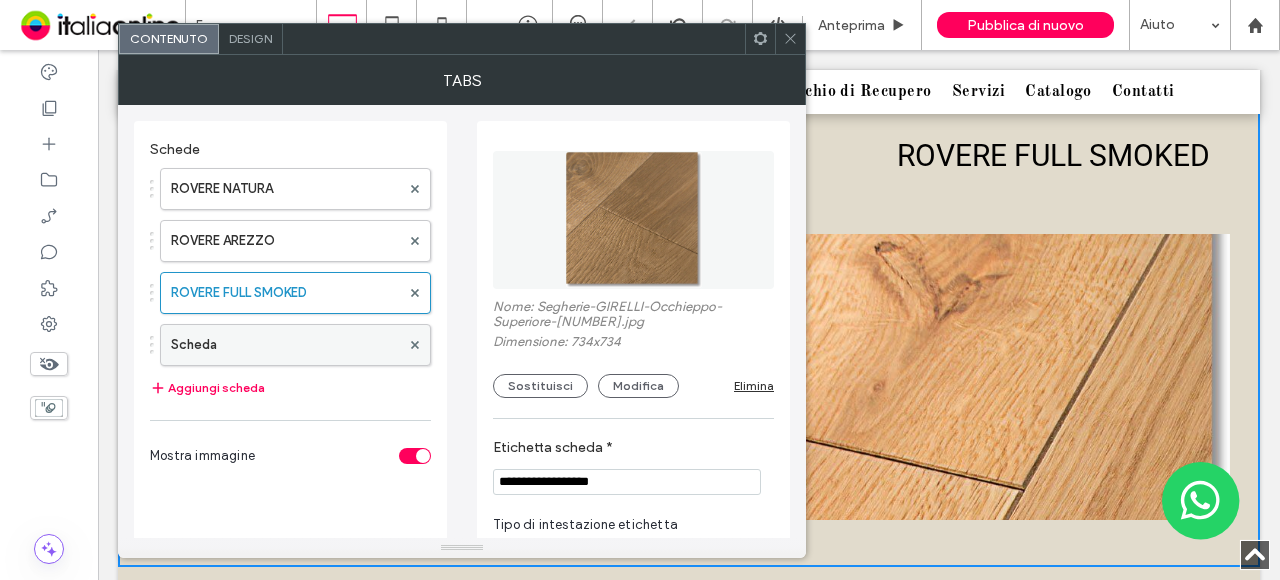 click on "Scheda" at bounding box center [285, 345] 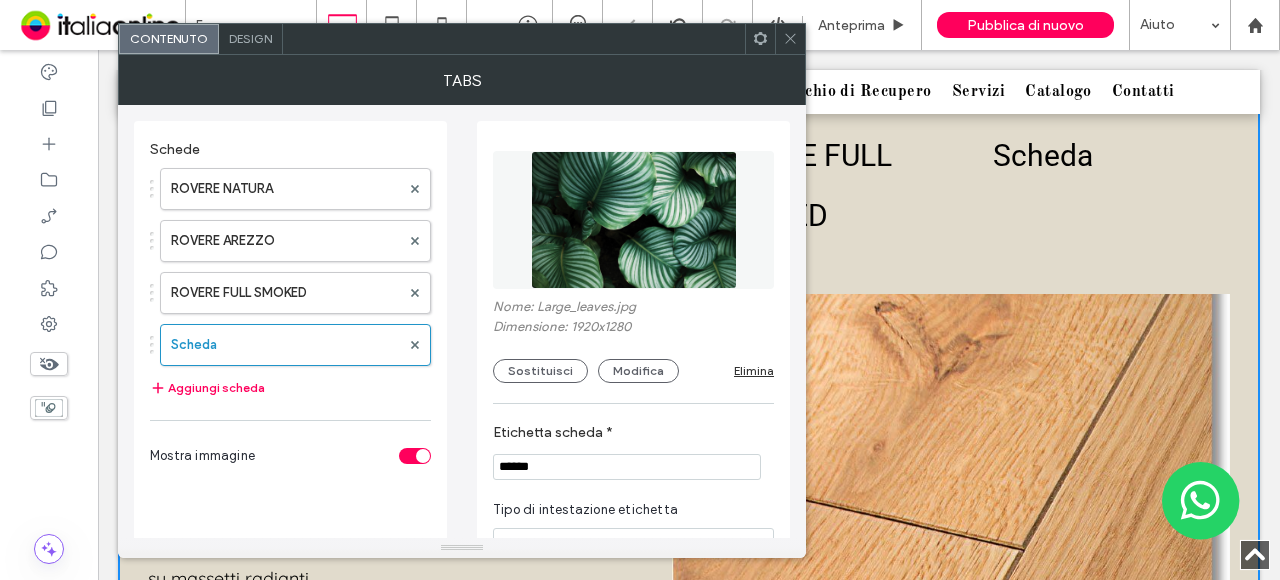 click on "******" at bounding box center (627, 467) 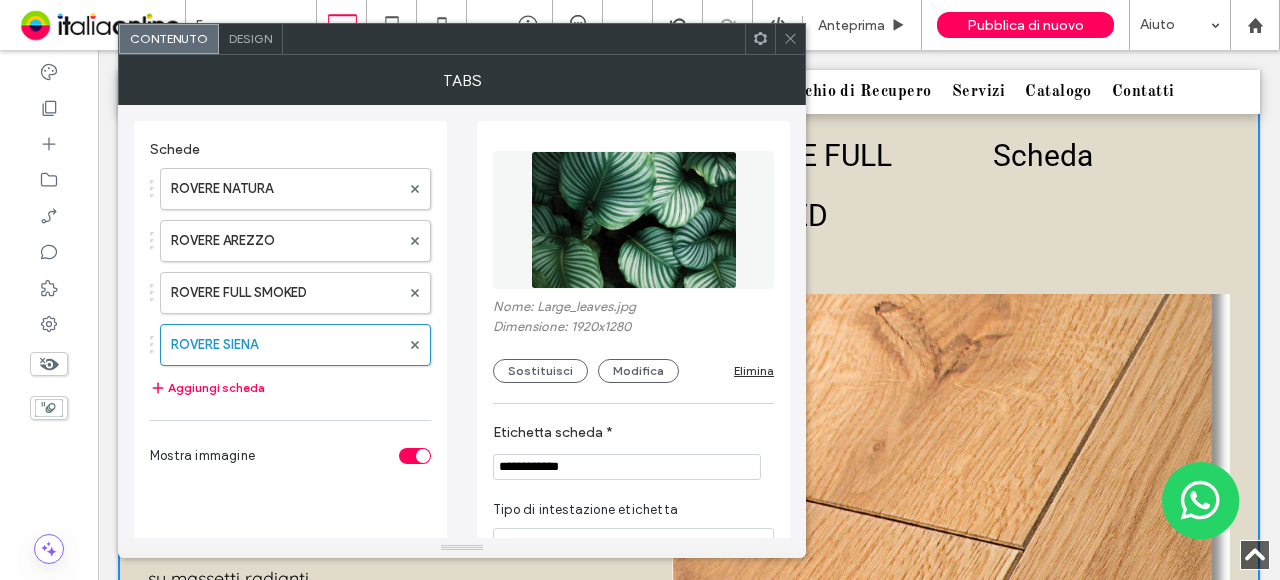 scroll, scrollTop: 300, scrollLeft: 0, axis: vertical 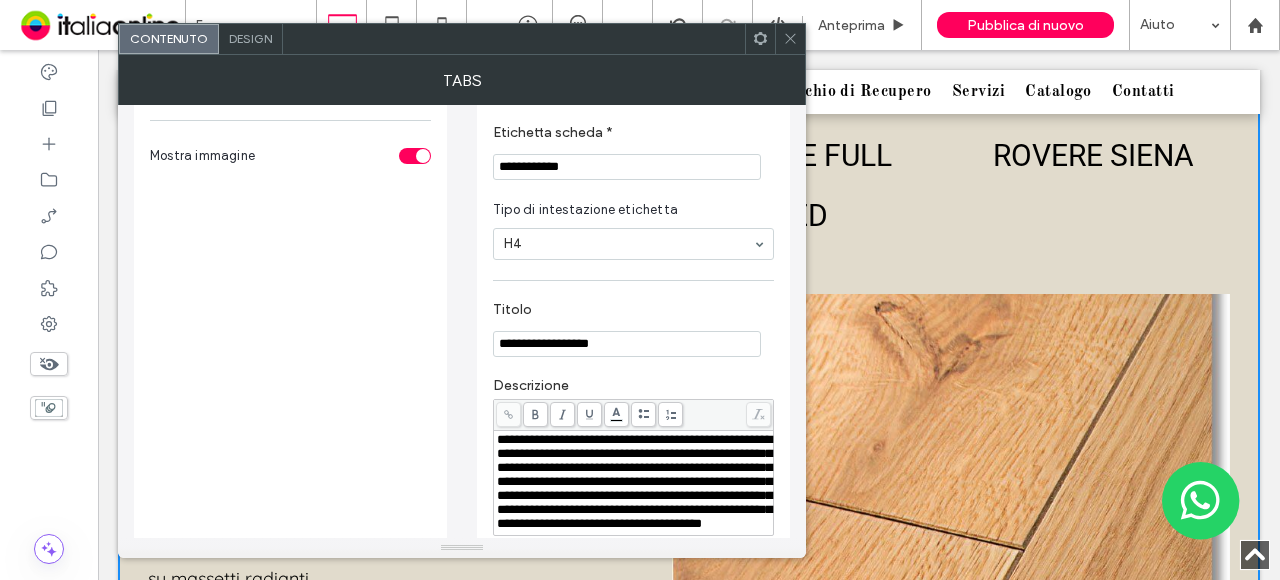 type on "**********" 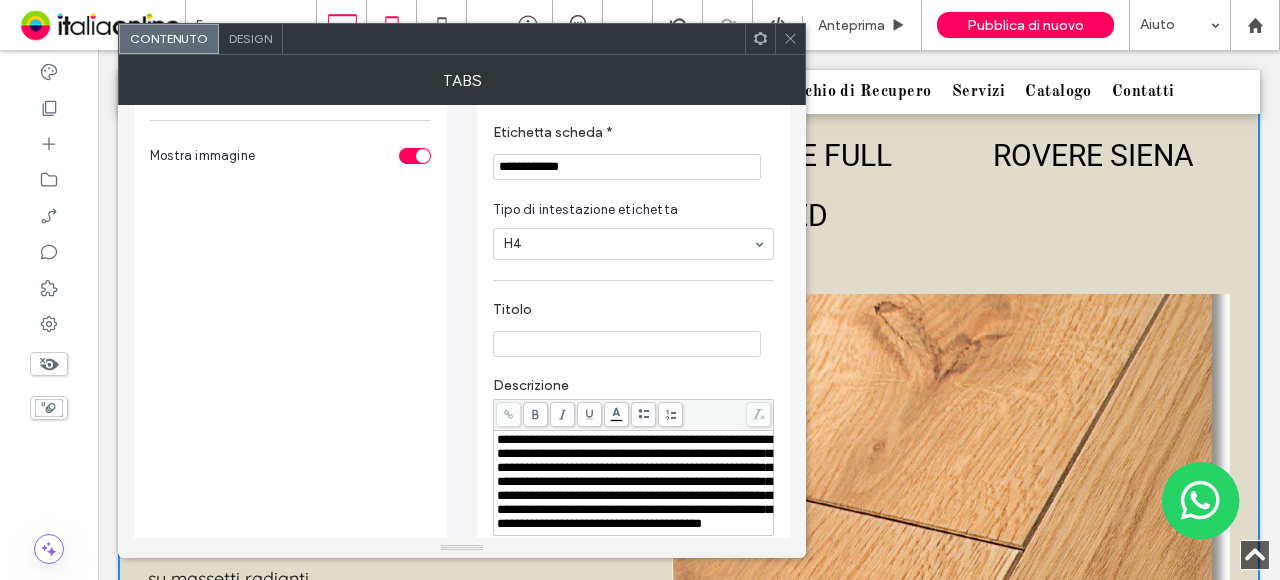 type 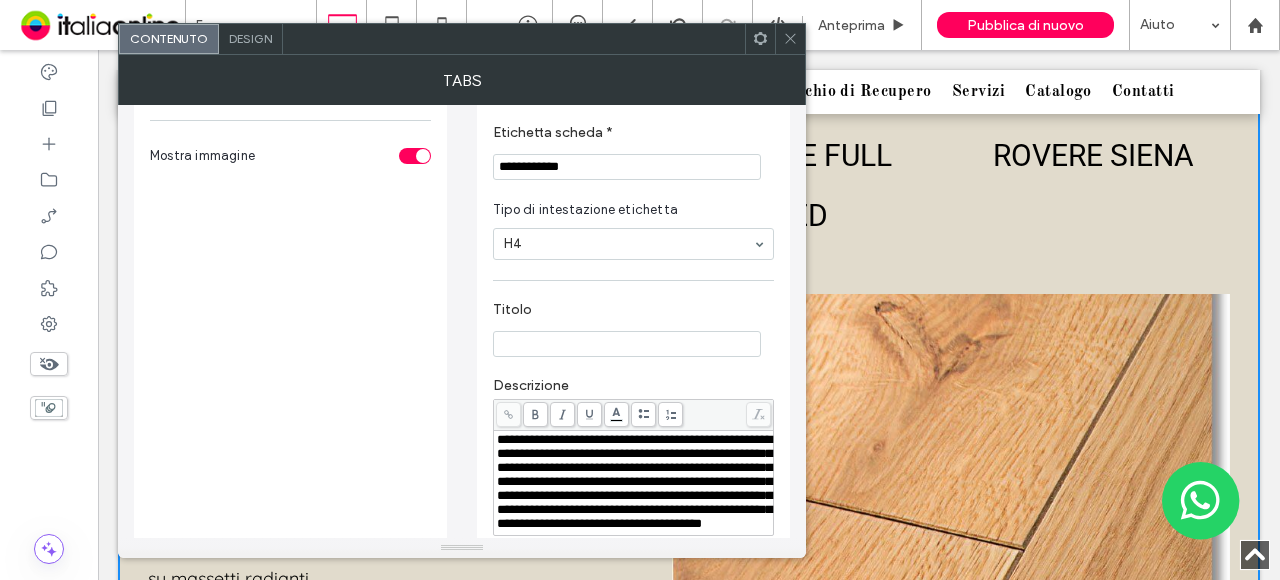 click on "**********" at bounding box center [634, 481] 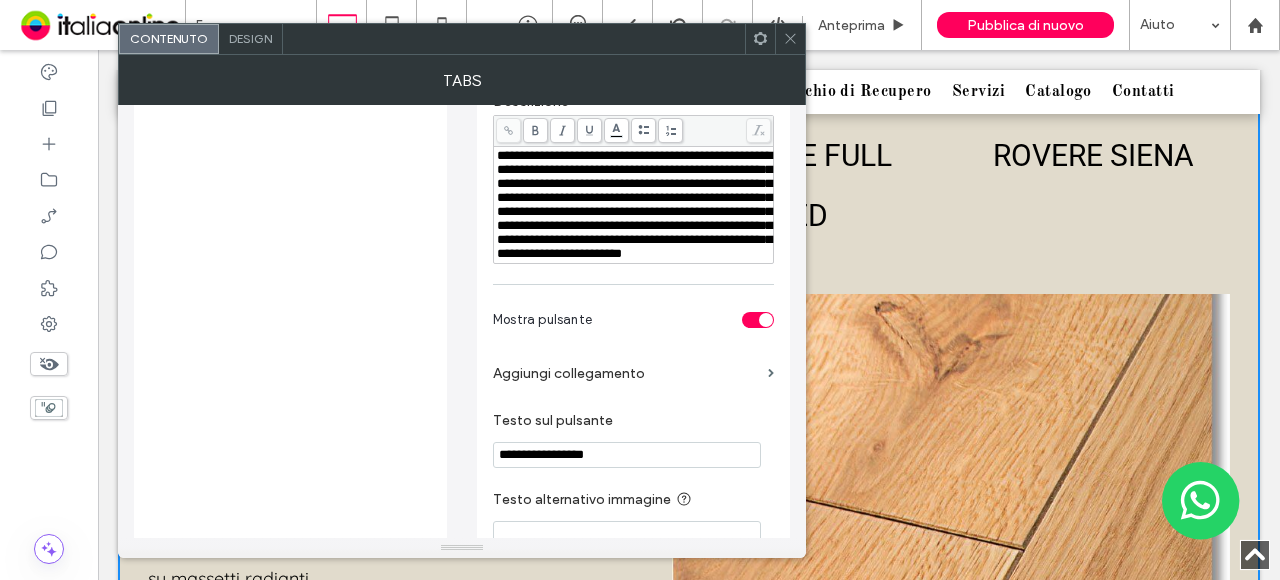 scroll, scrollTop: 600, scrollLeft: 0, axis: vertical 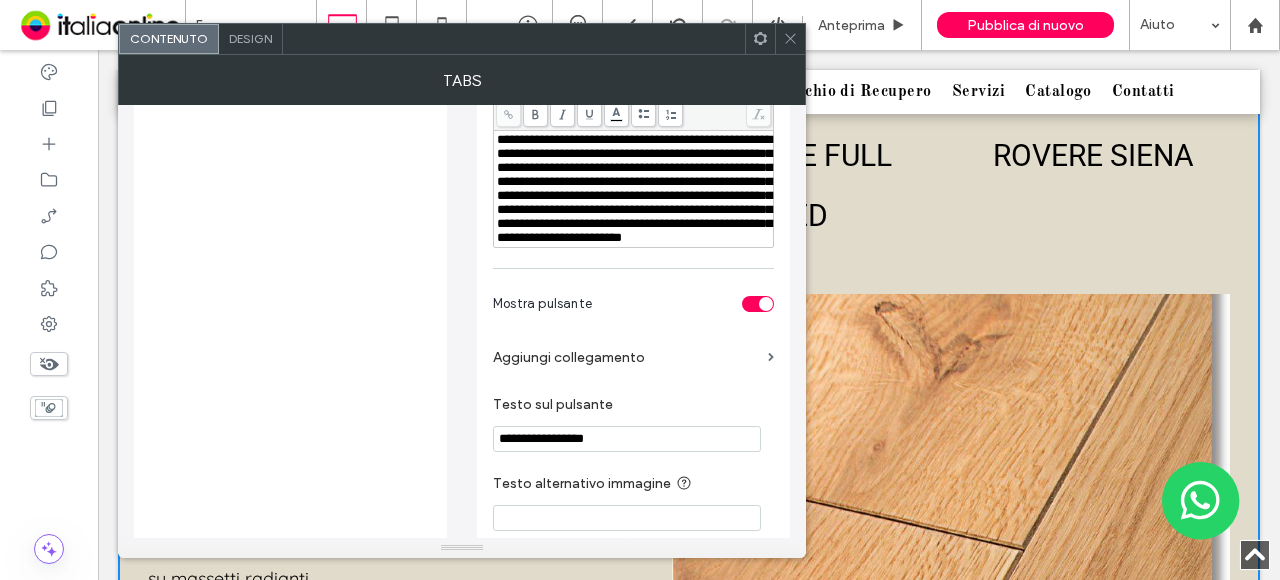 click on "**********" at bounding box center [627, 439] 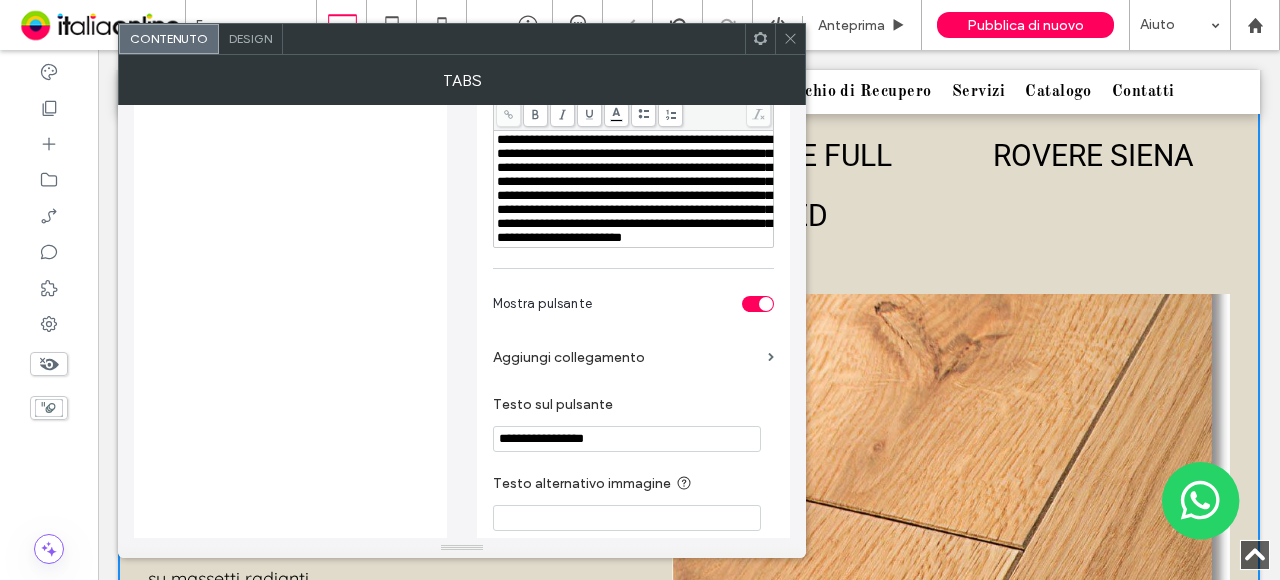 click on "**********" at bounding box center [627, 439] 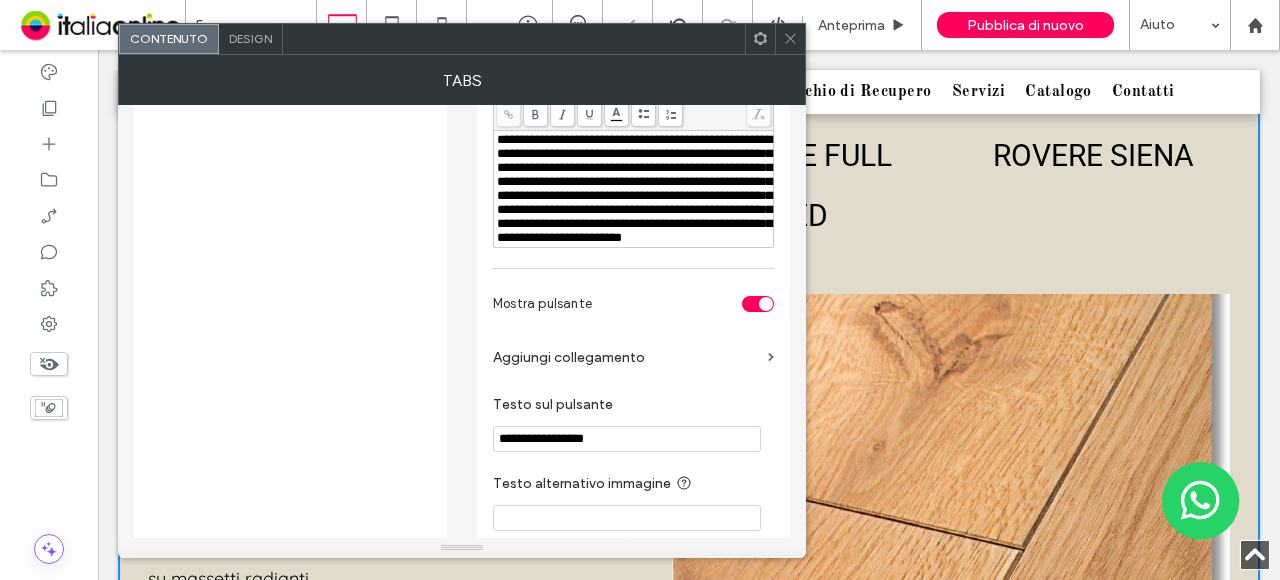 click on "**********" at bounding box center [627, 439] 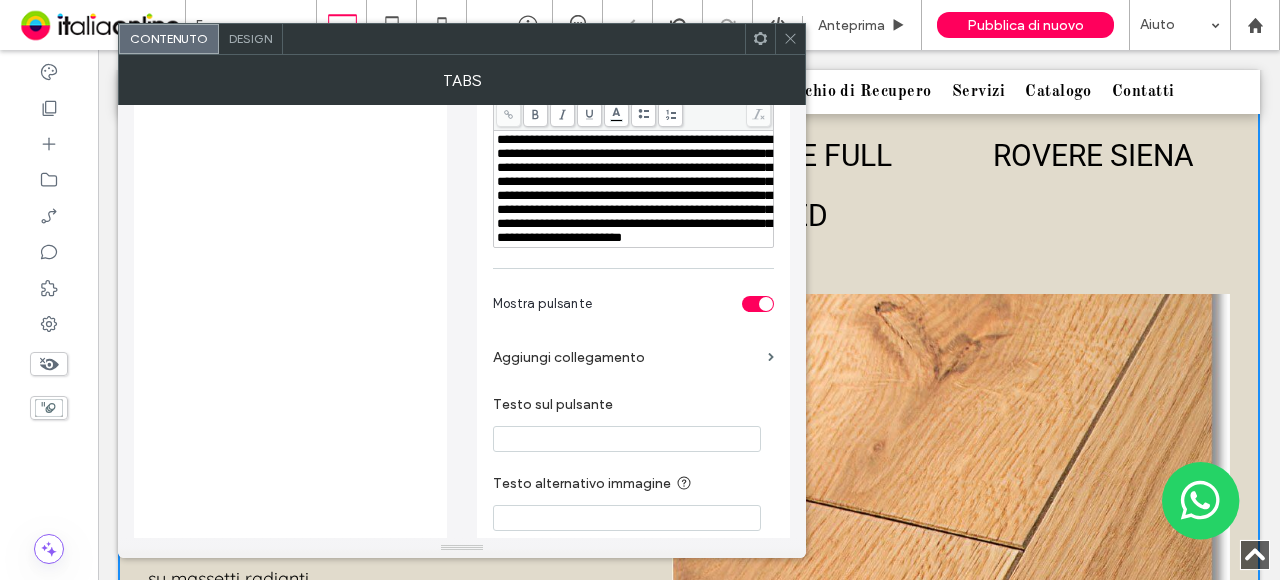 type 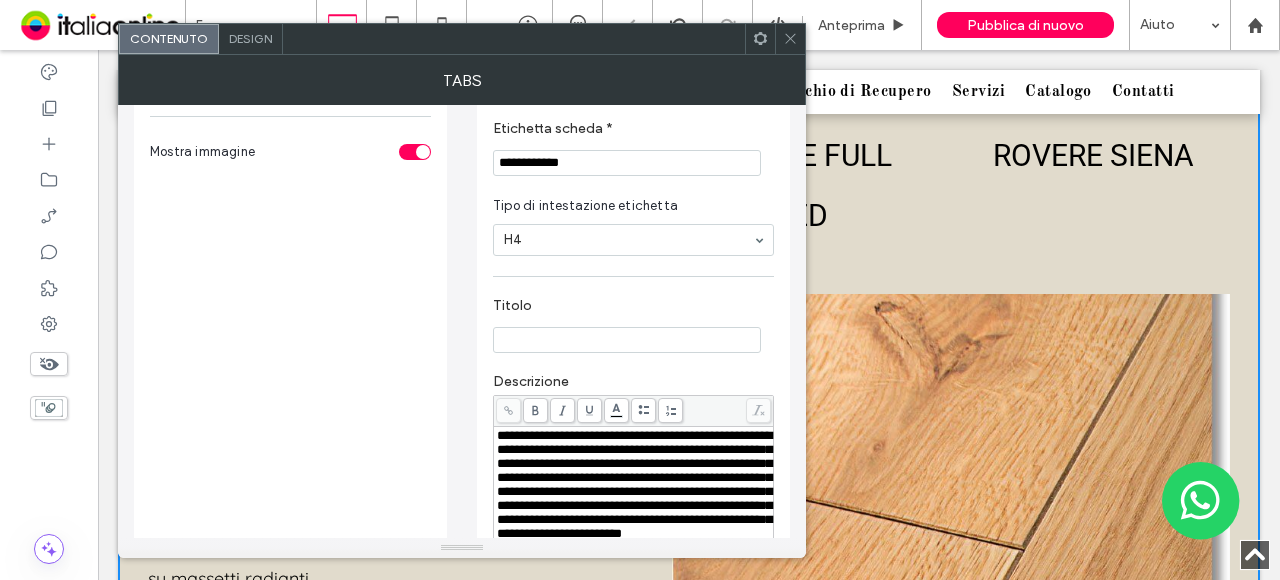 scroll, scrollTop: 48, scrollLeft: 0, axis: vertical 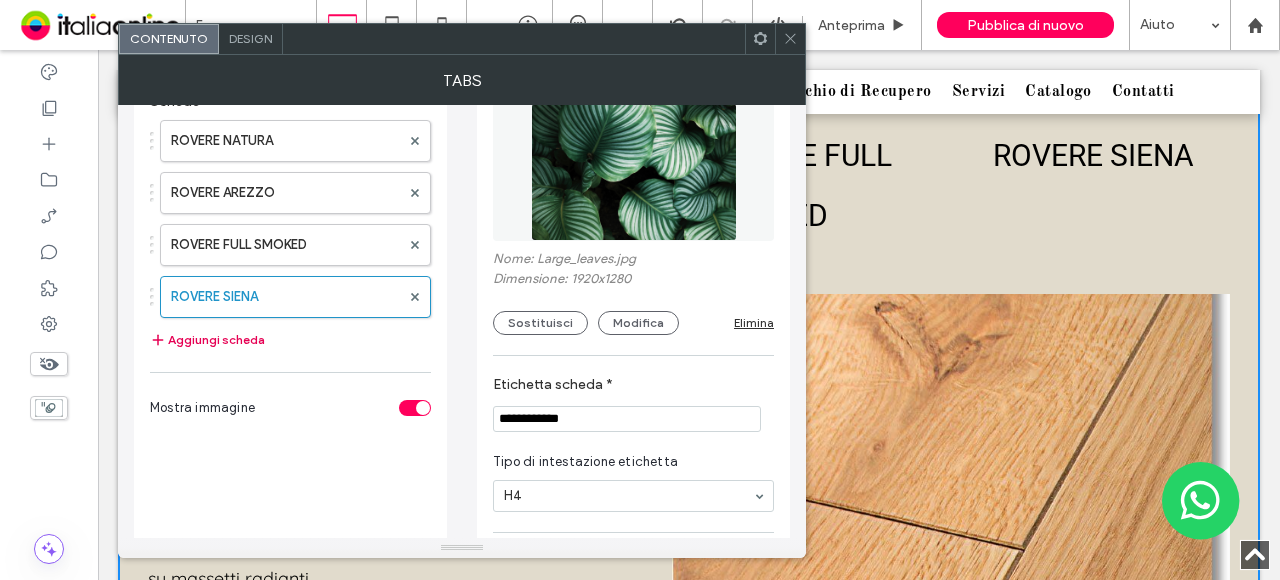 click on "Aggiungi scheda" at bounding box center [207, 340] 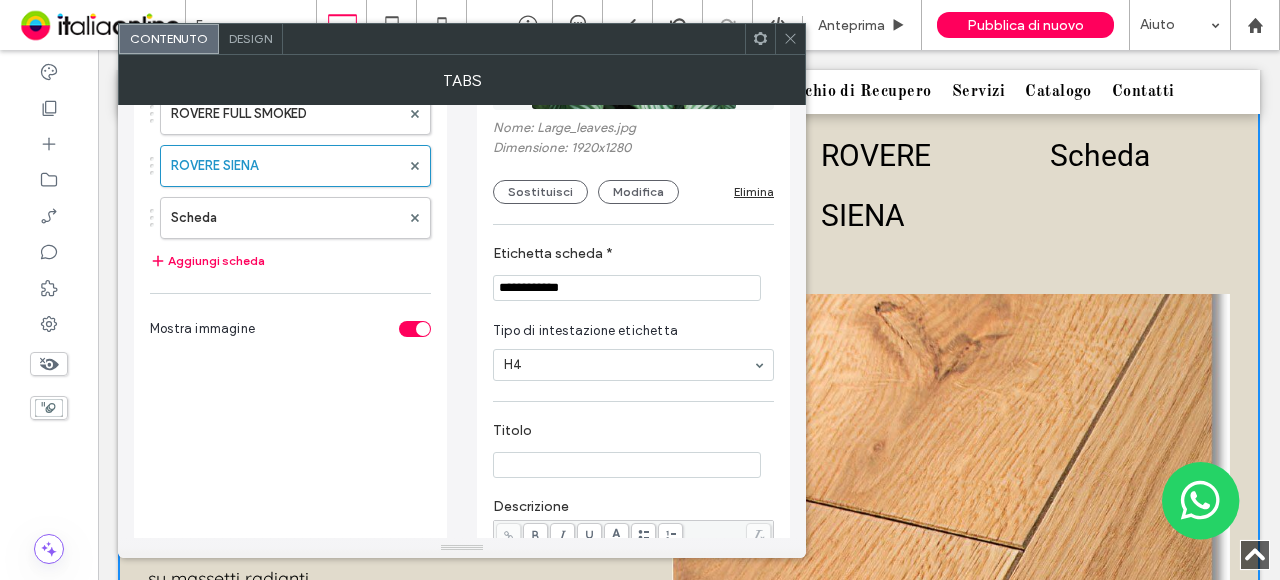 scroll, scrollTop: 148, scrollLeft: 0, axis: vertical 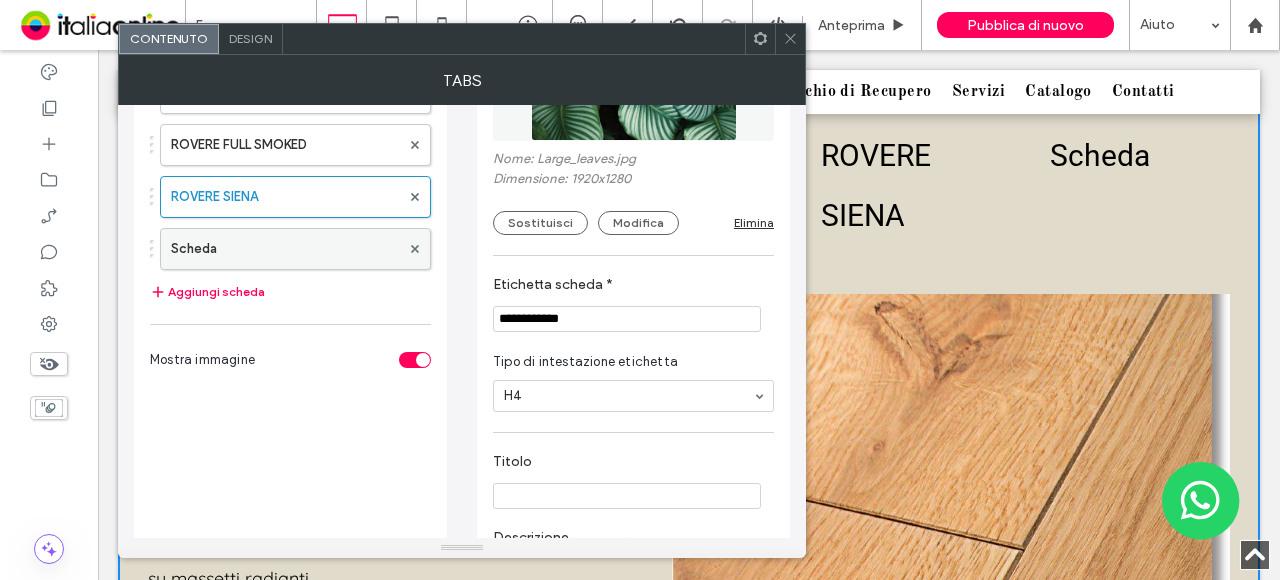 click on "Scheda" at bounding box center [285, 249] 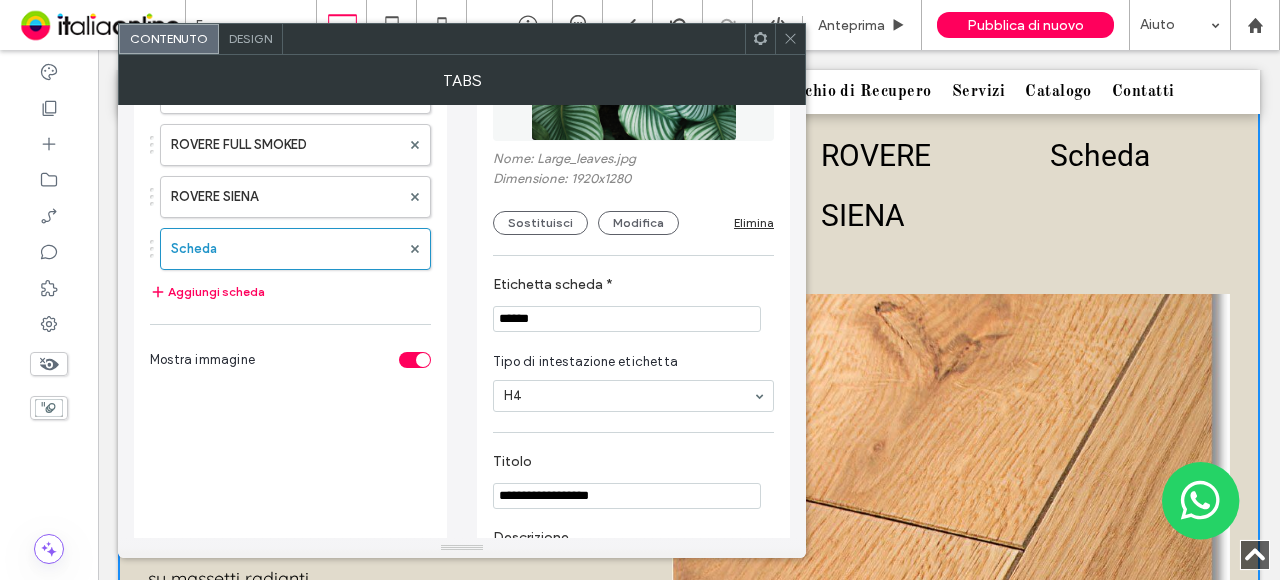 click on "******" at bounding box center [627, 319] 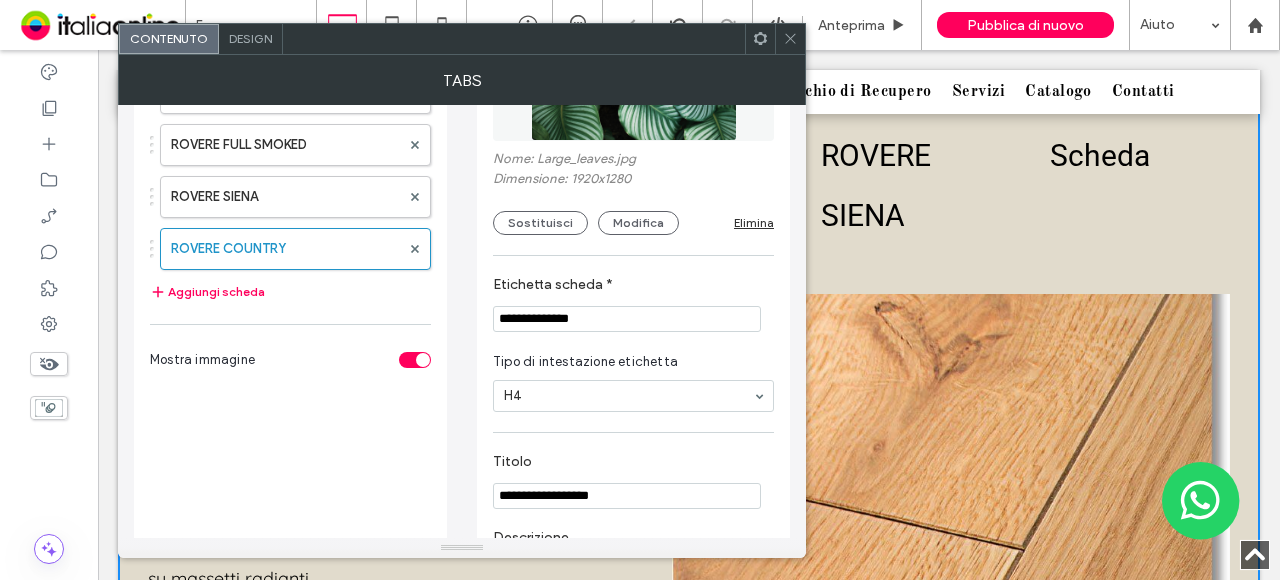 type on "**********" 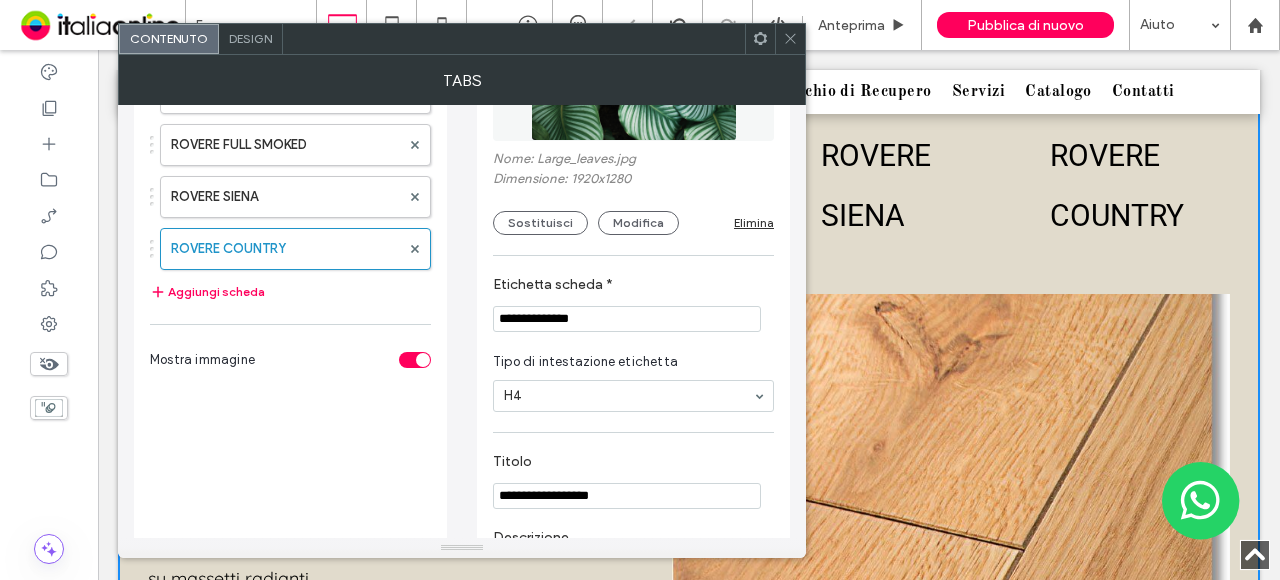 click on "**********" at bounding box center (627, 496) 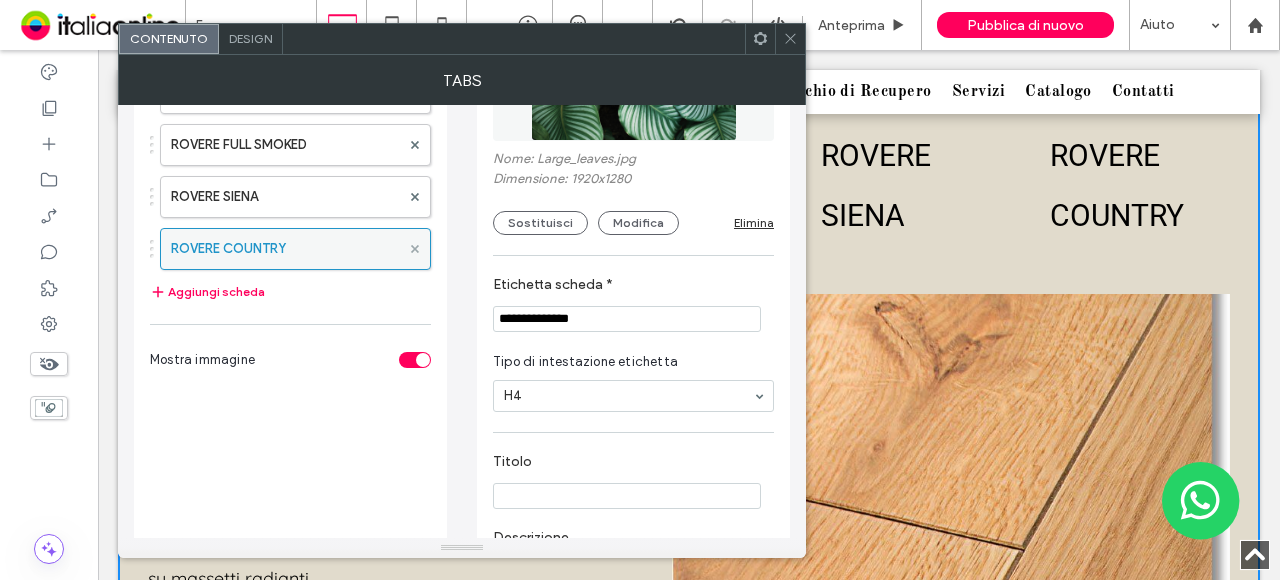 type 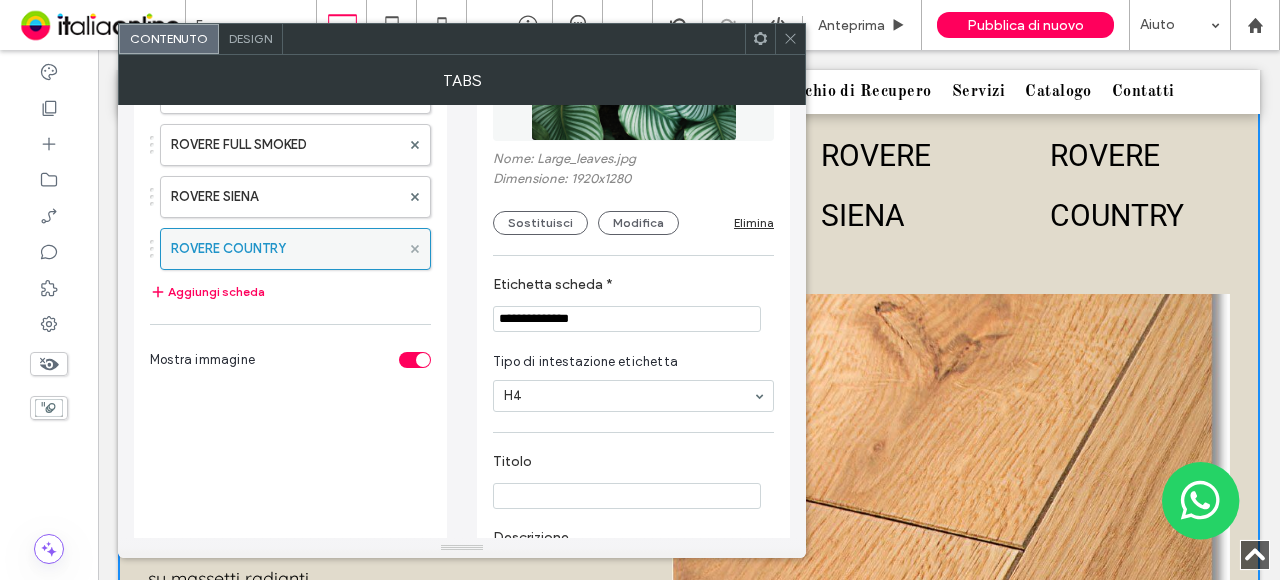 click 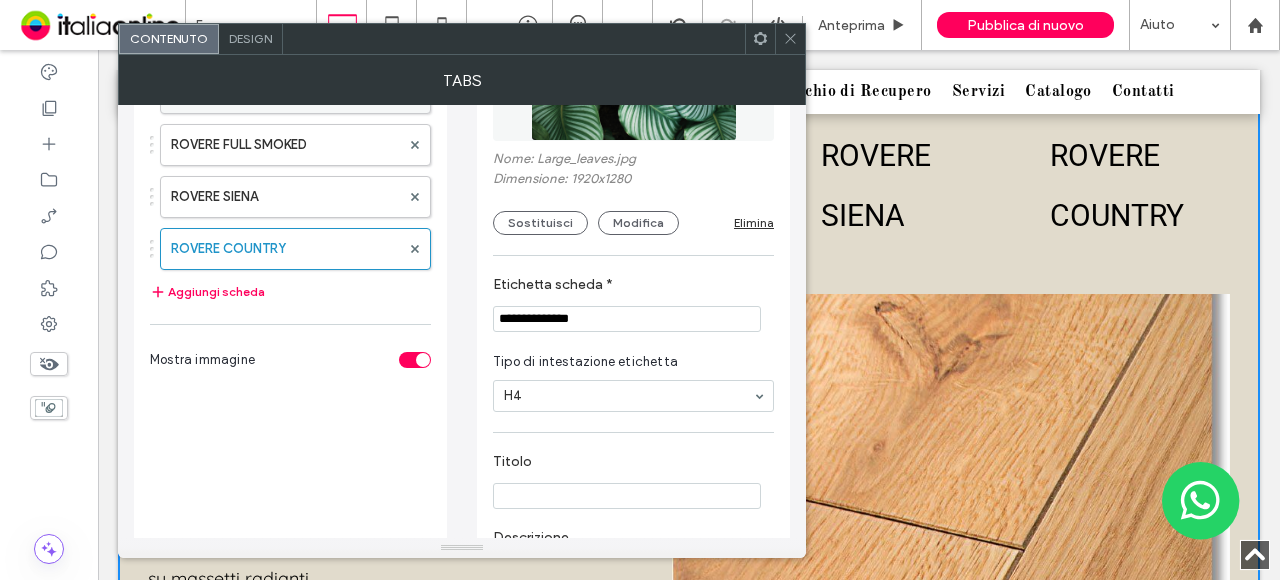 scroll, scrollTop: 0, scrollLeft: 0, axis: both 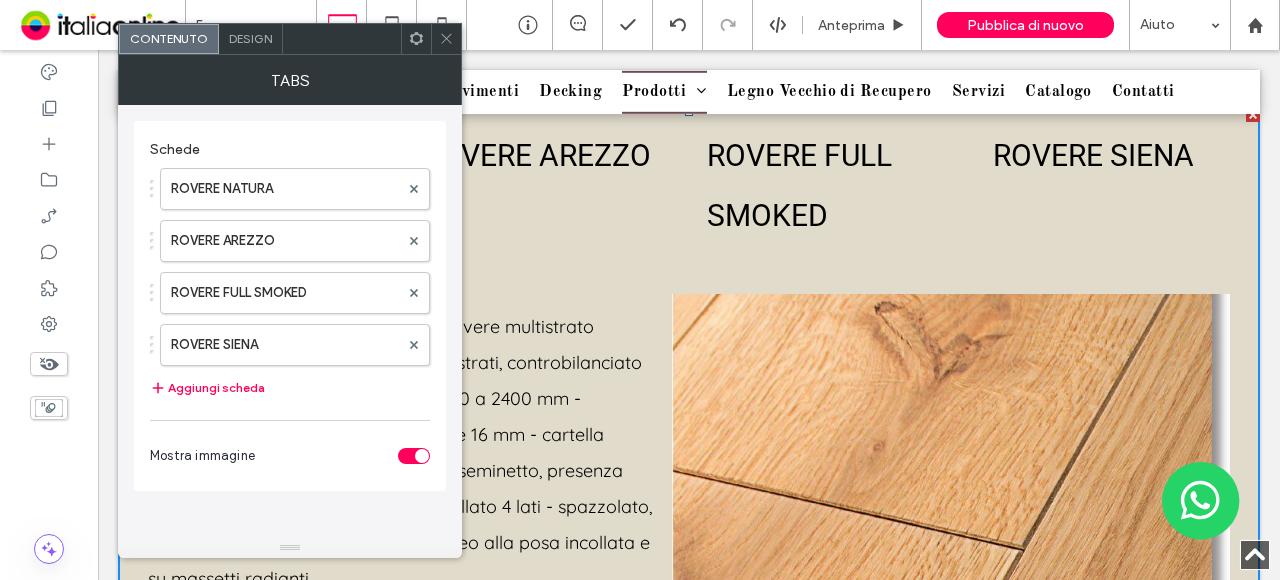 click 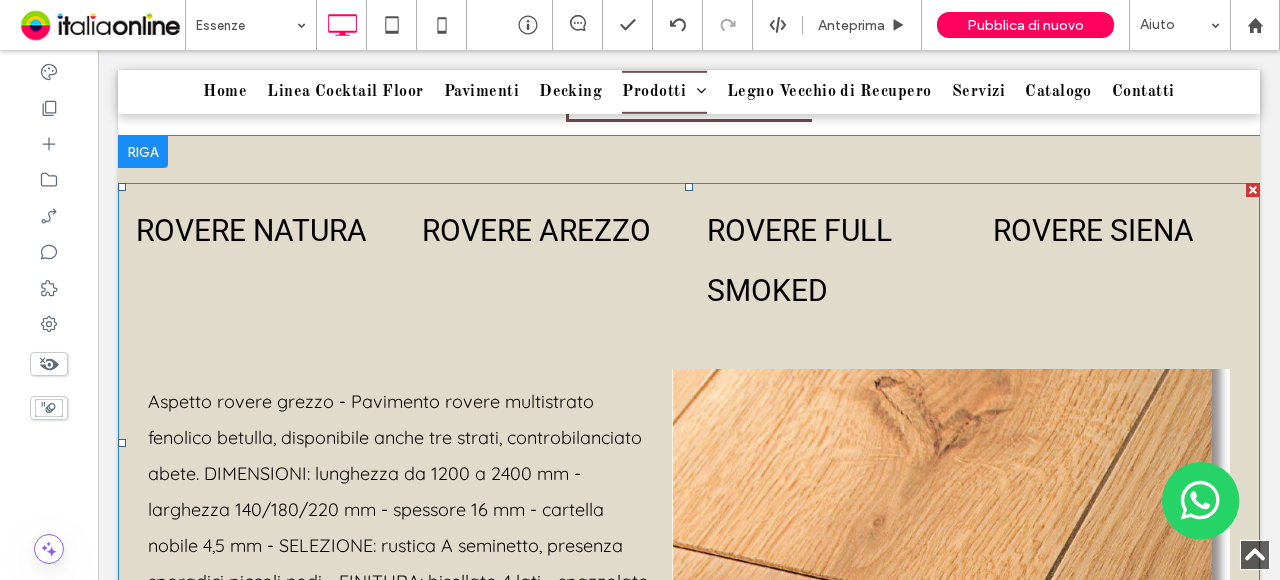 scroll, scrollTop: 1261, scrollLeft: 0, axis: vertical 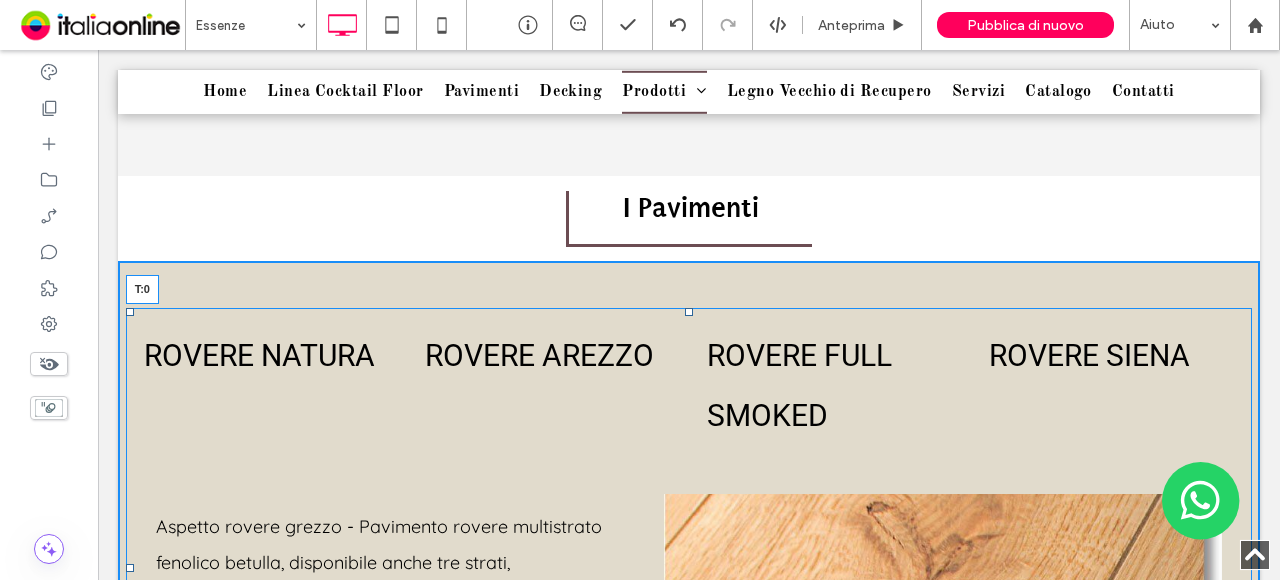 drag, startPoint x: 679, startPoint y: 313, endPoint x: 752, endPoint y: 353, distance: 83.240616 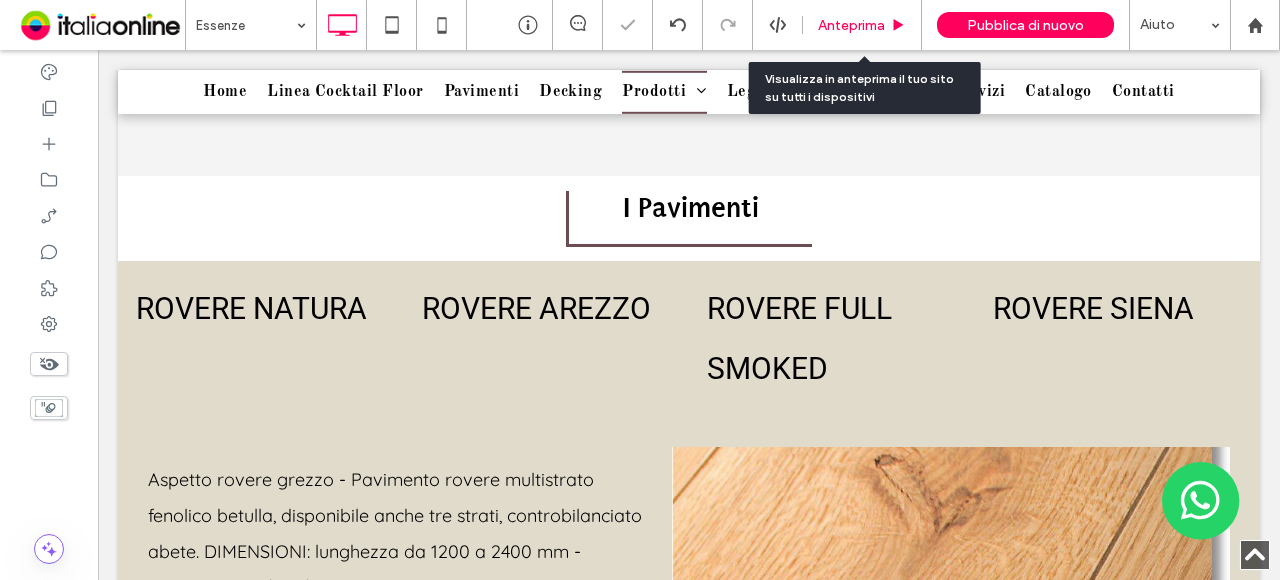click on "Anteprima" at bounding box center (851, 25) 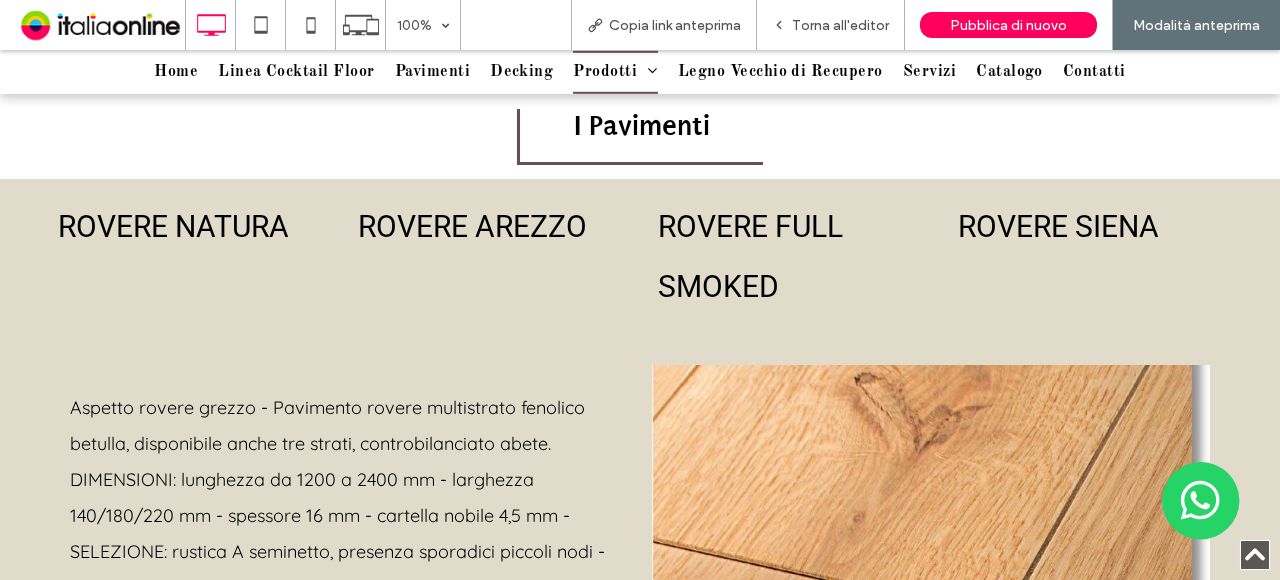 scroll, scrollTop: 1200, scrollLeft: 0, axis: vertical 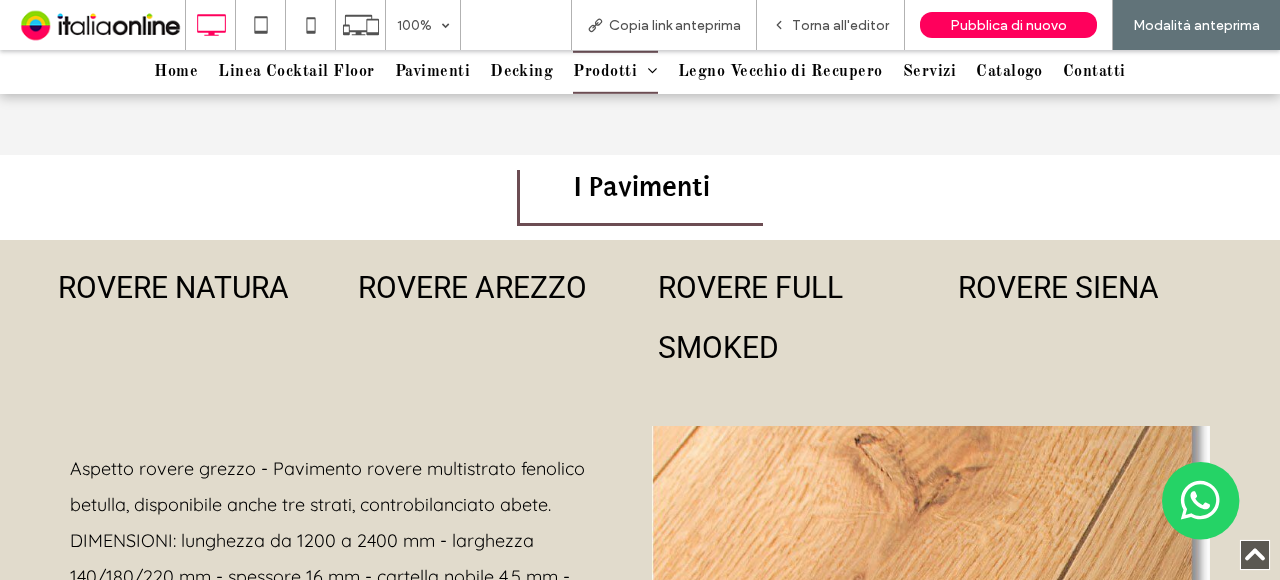 click on "ROVERE AREZZO" at bounding box center [490, 288] 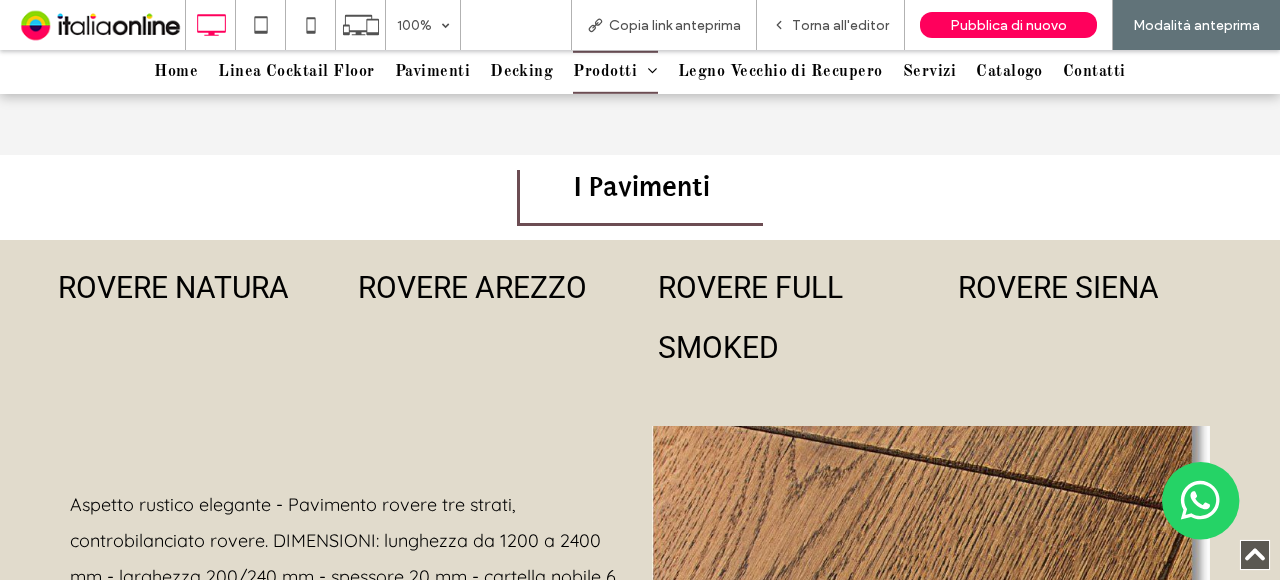click on "ROVERE FULL SMOKED" at bounding box center [790, 318] 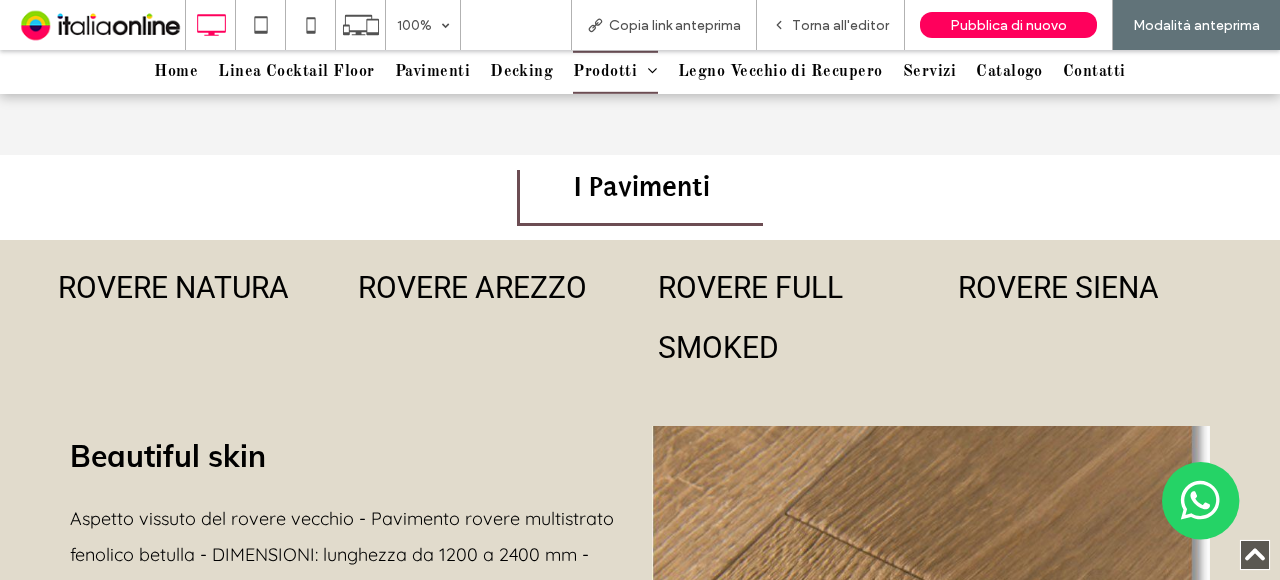 click on "ROVERE SIENA" at bounding box center [1090, 288] 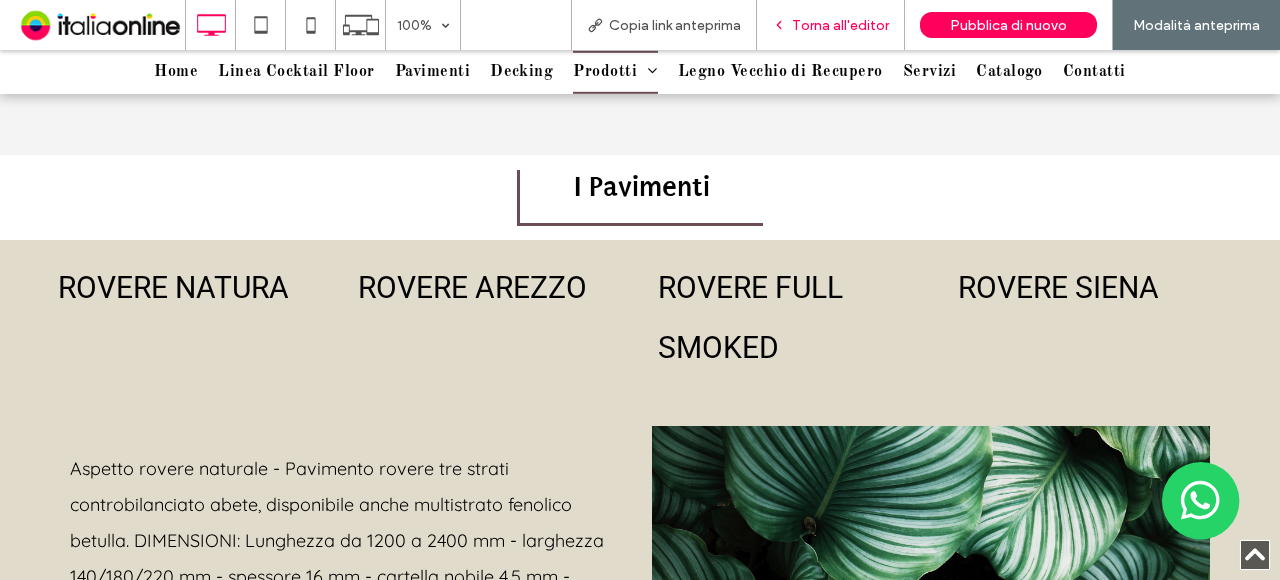 drag, startPoint x: 840, startPoint y: 27, endPoint x: 500, endPoint y: 279, distance: 423.20682 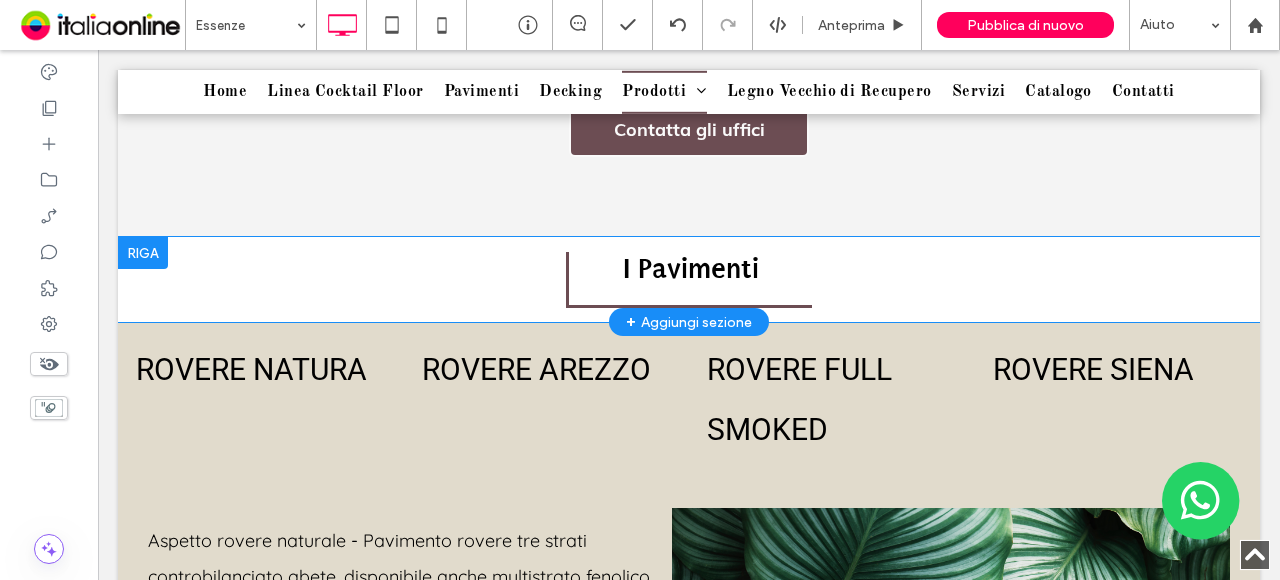 scroll, scrollTop: 1261, scrollLeft: 0, axis: vertical 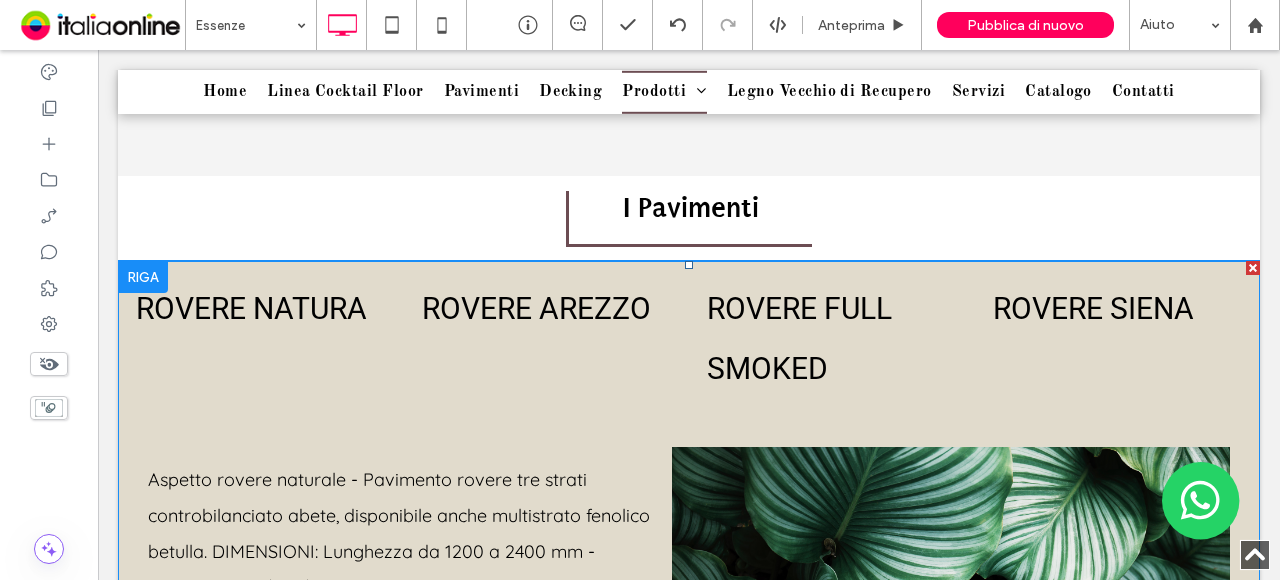 click at bounding box center [689, 520] 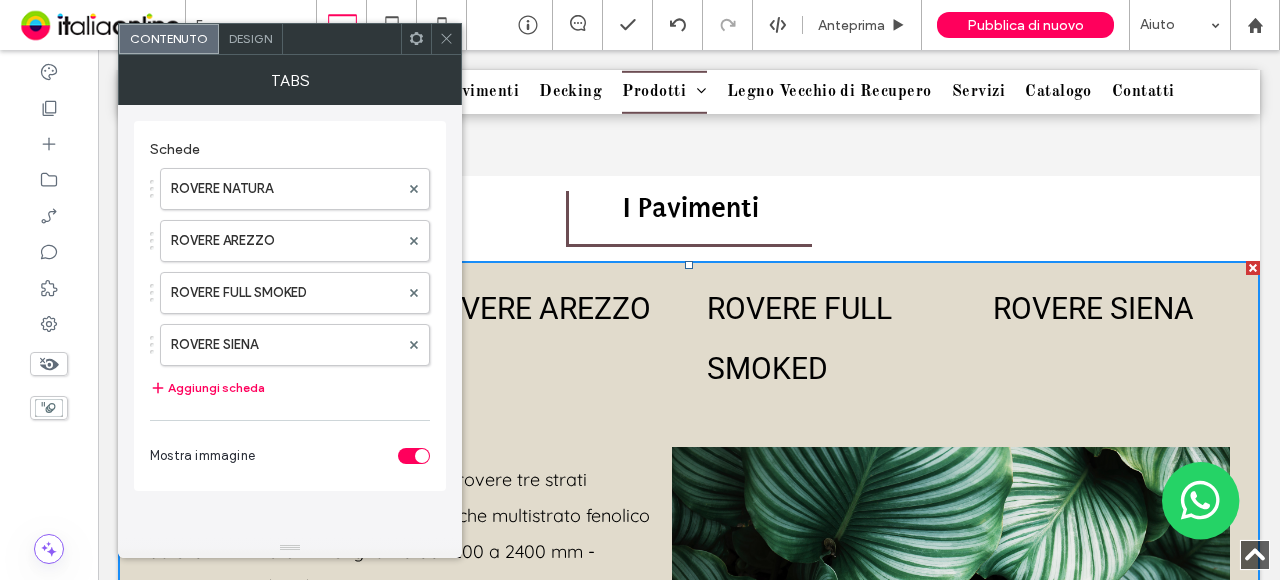 click on "Design" at bounding box center (250, 38) 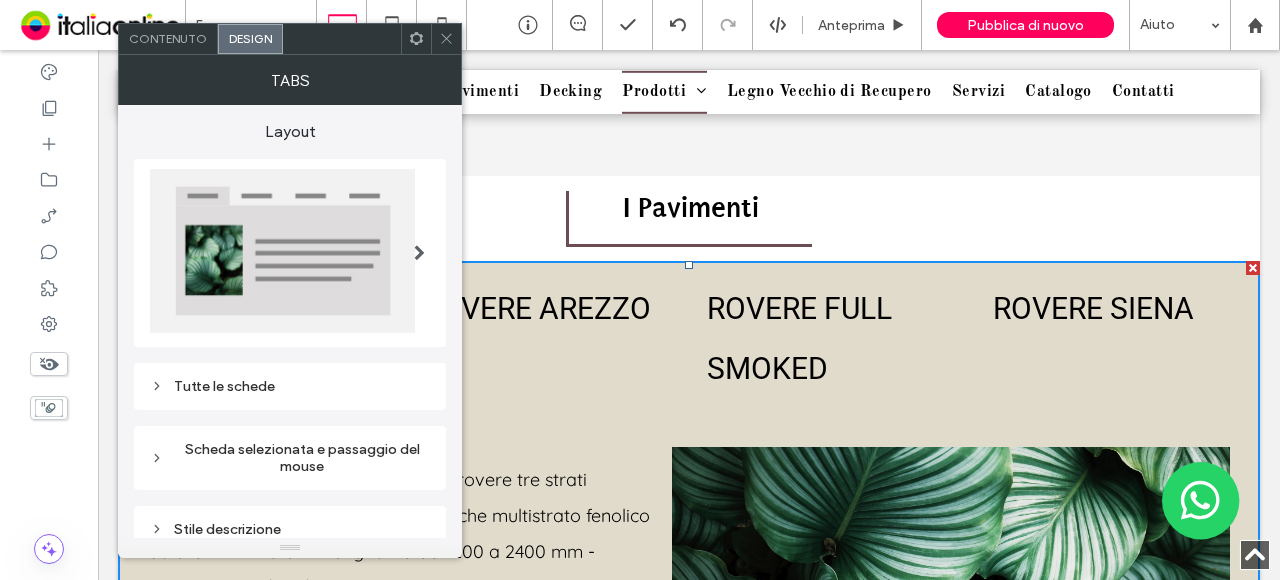 scroll, scrollTop: 200, scrollLeft: 0, axis: vertical 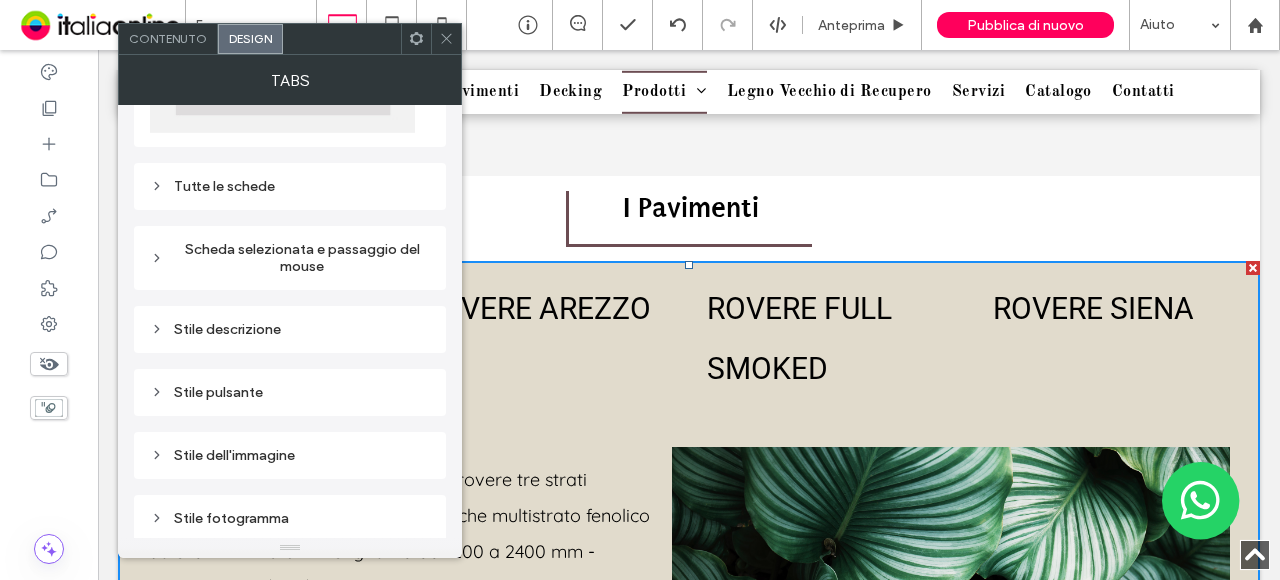 click on "Scheda selezionata e passaggio del mouse" at bounding box center [290, 258] 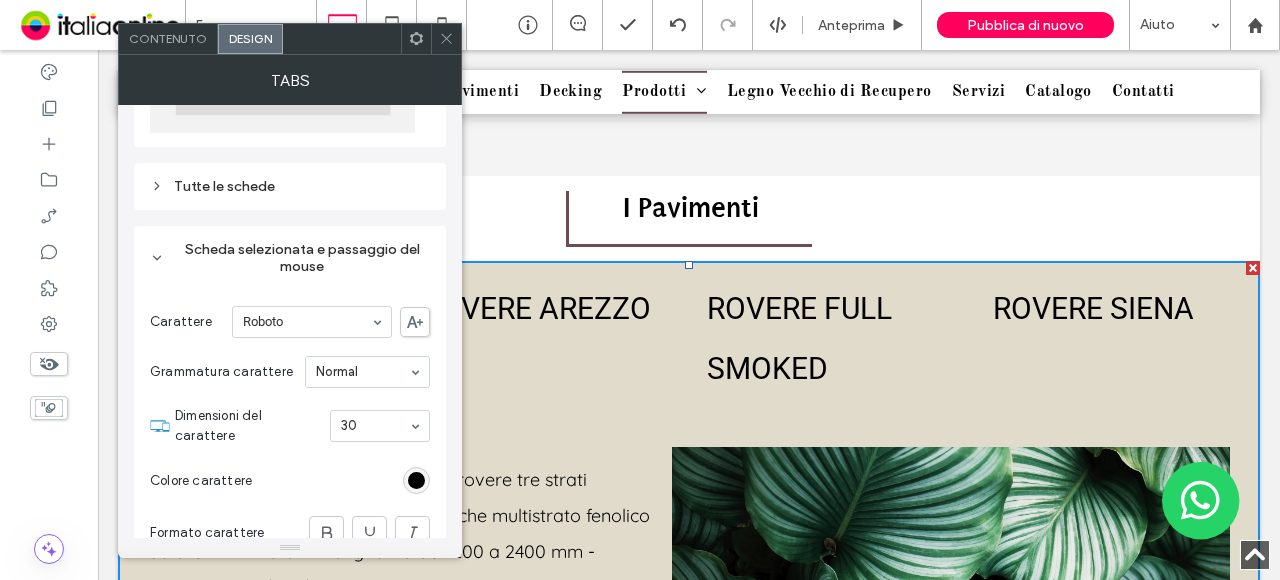 click on "Tutte le schede" at bounding box center [290, 186] 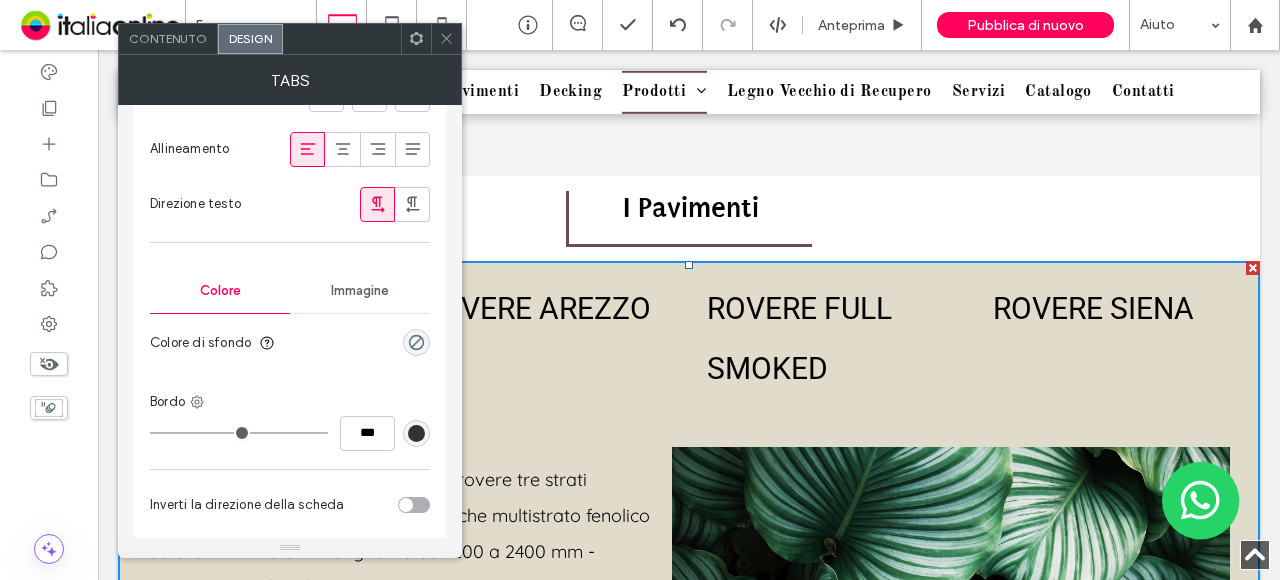 scroll, scrollTop: 600, scrollLeft: 0, axis: vertical 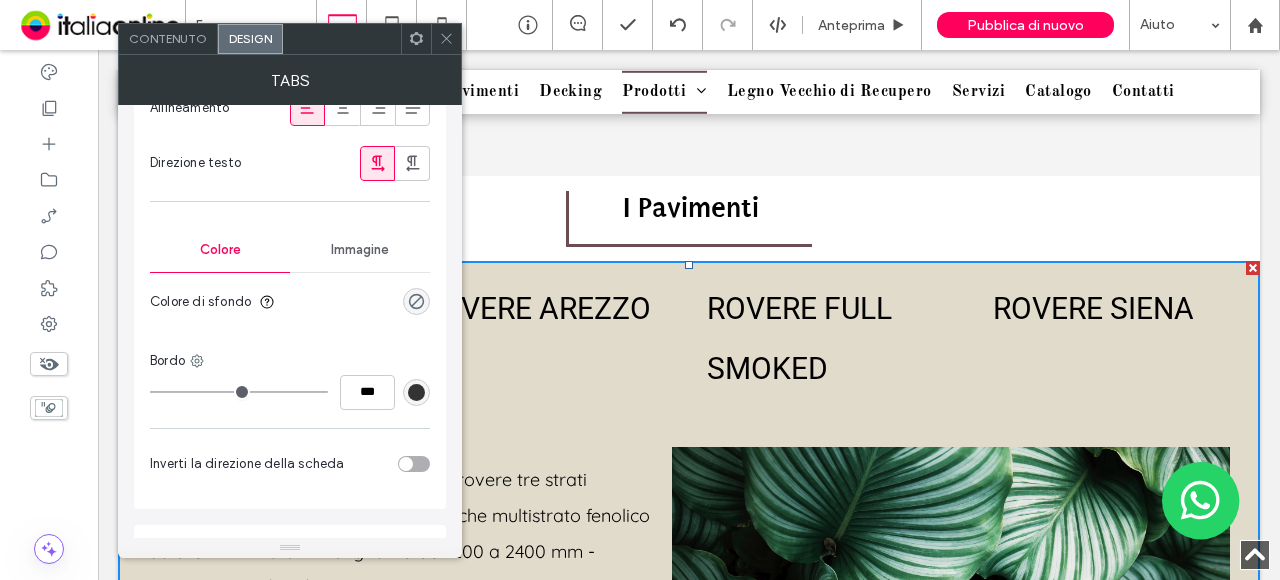 type on "*" 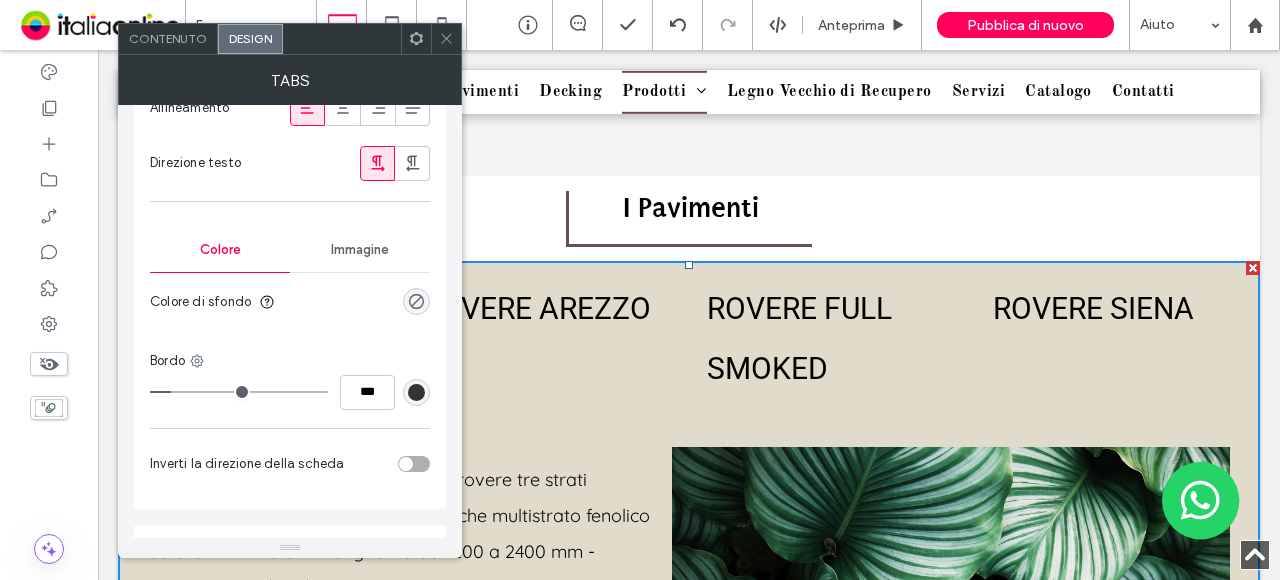 click at bounding box center [239, 392] 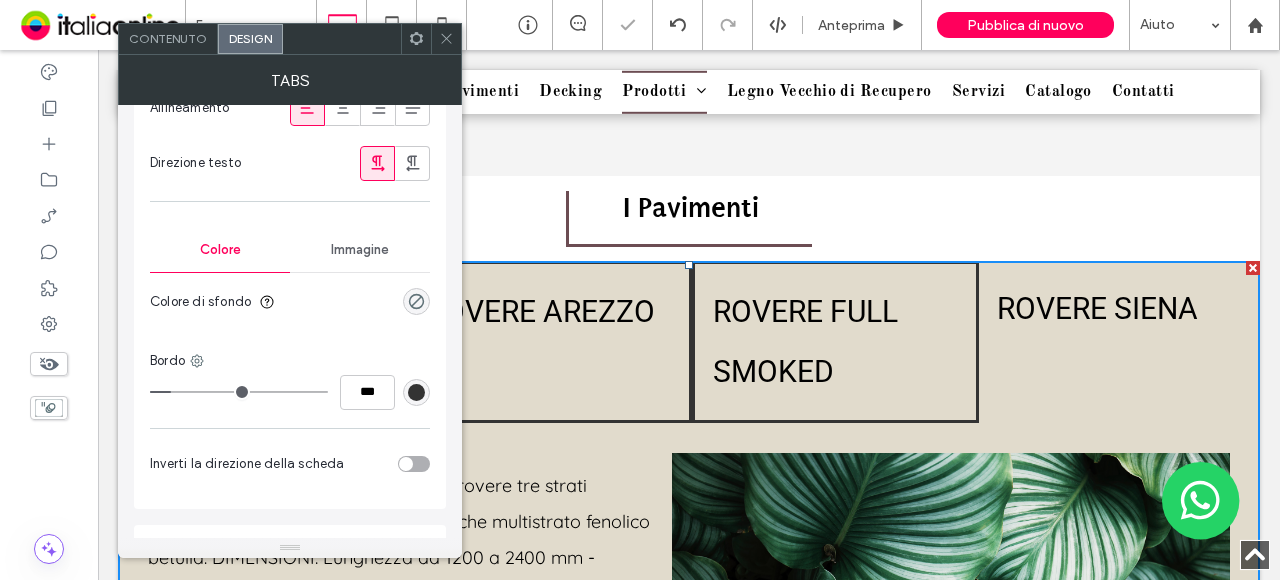 type on "*" 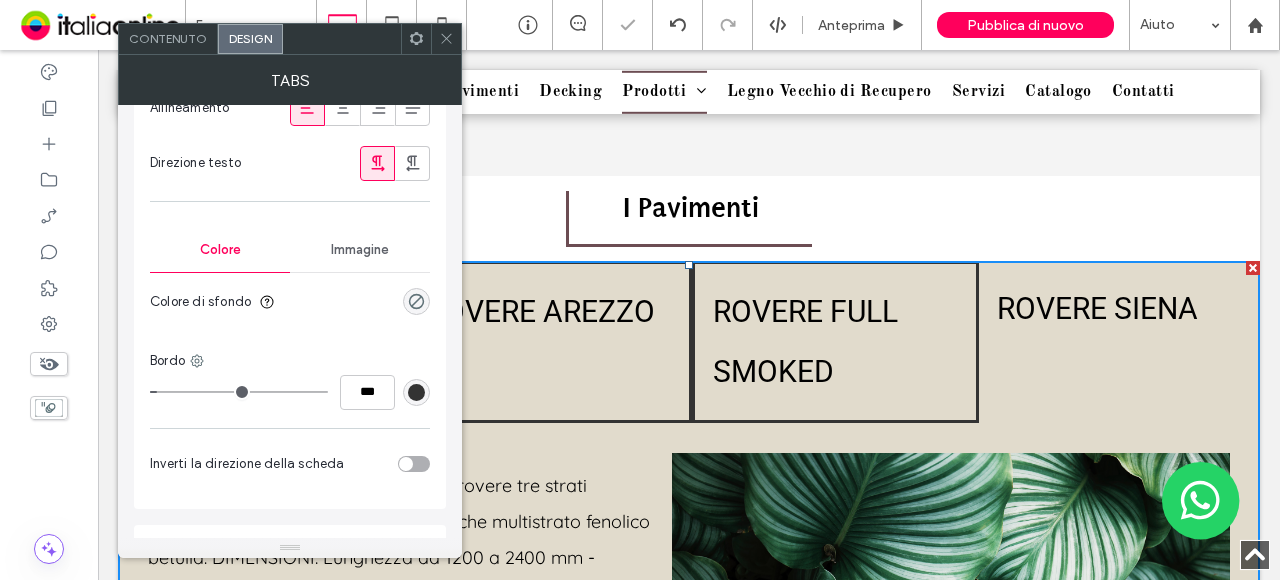 type on "*" 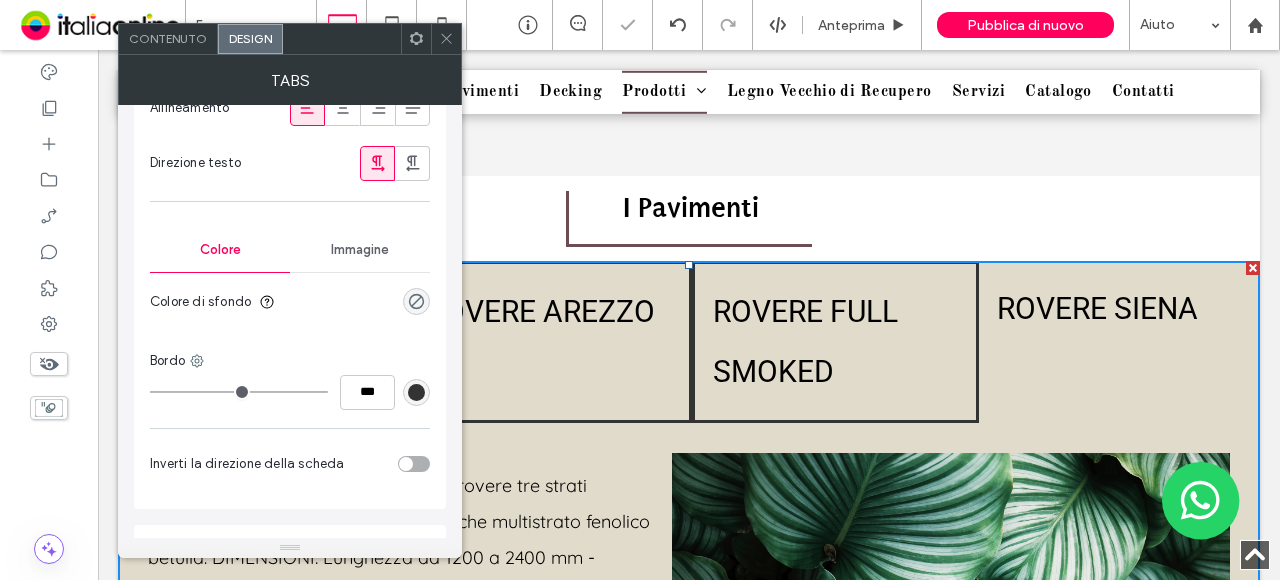 drag, startPoint x: 178, startPoint y: 389, endPoint x: 160, endPoint y: 392, distance: 18.248287 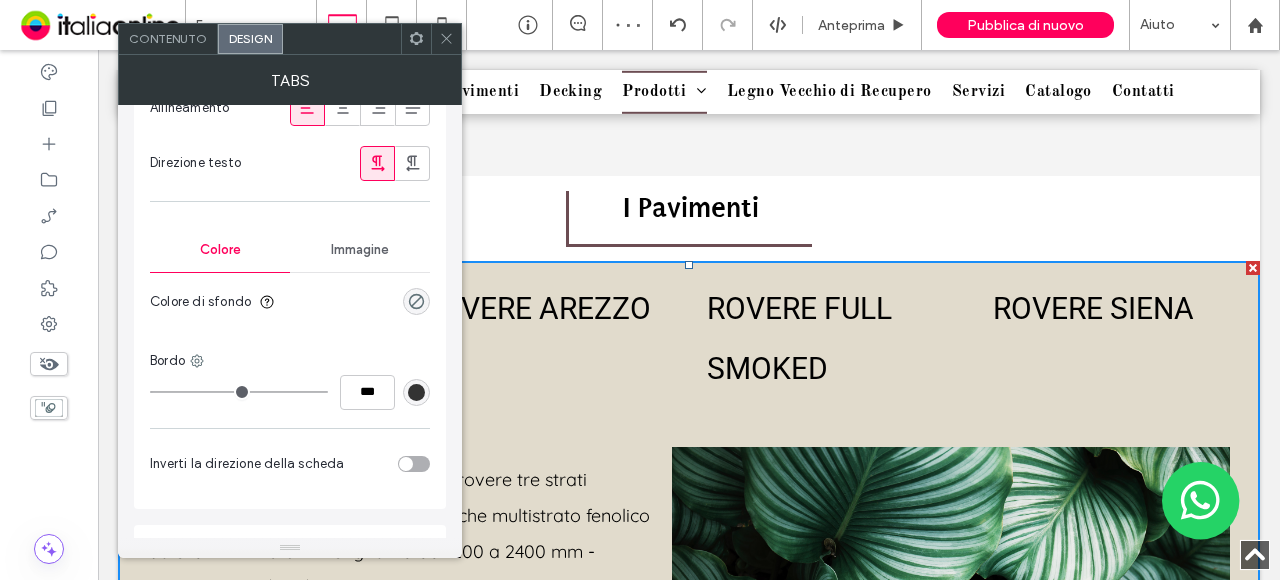 type on "*" 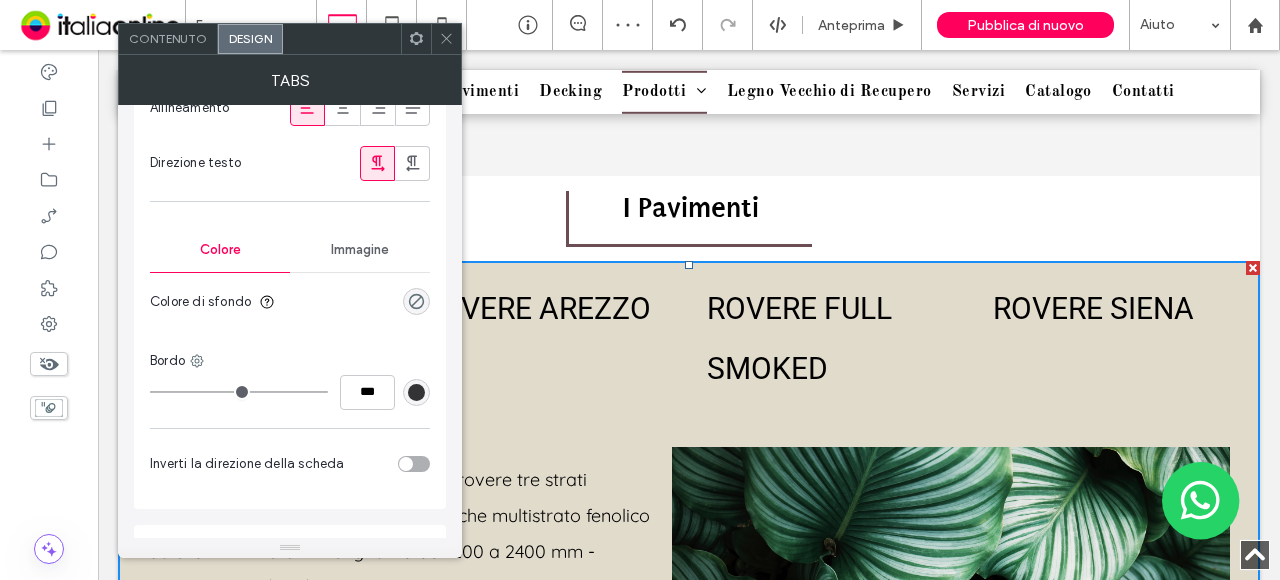 type on "***" 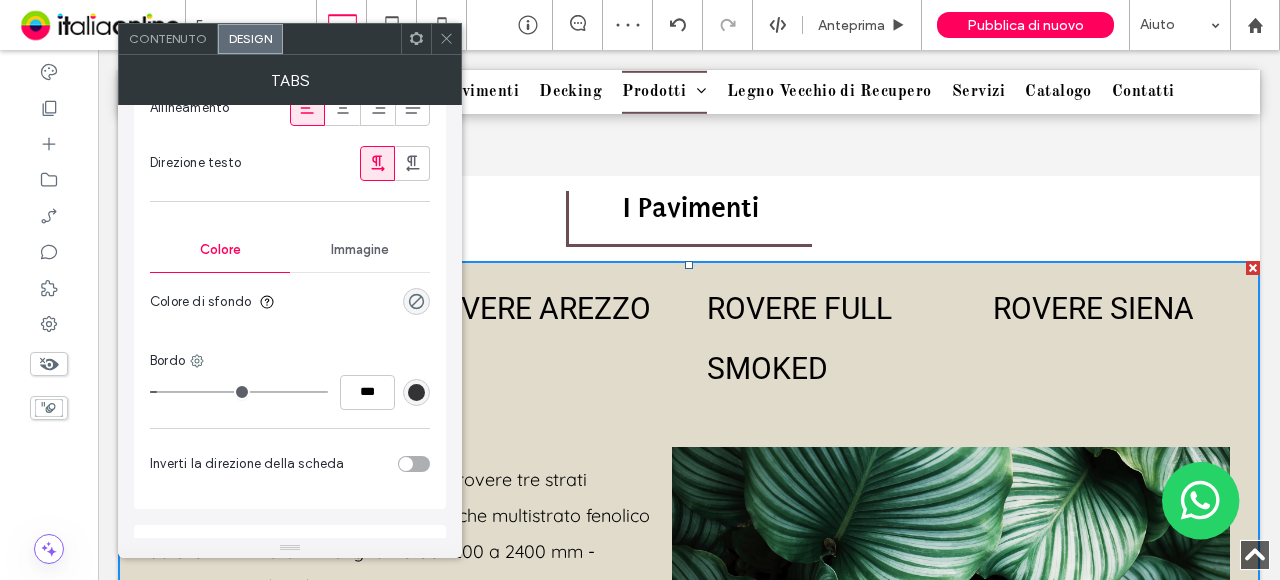 type on "*" 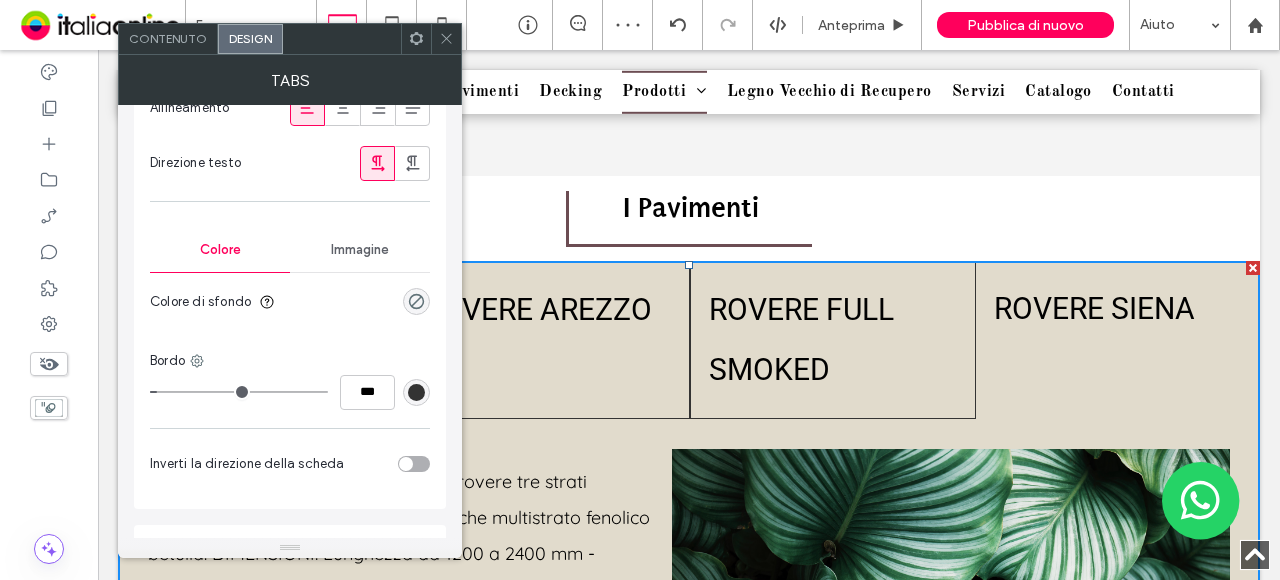 click at bounding box center (416, 392) 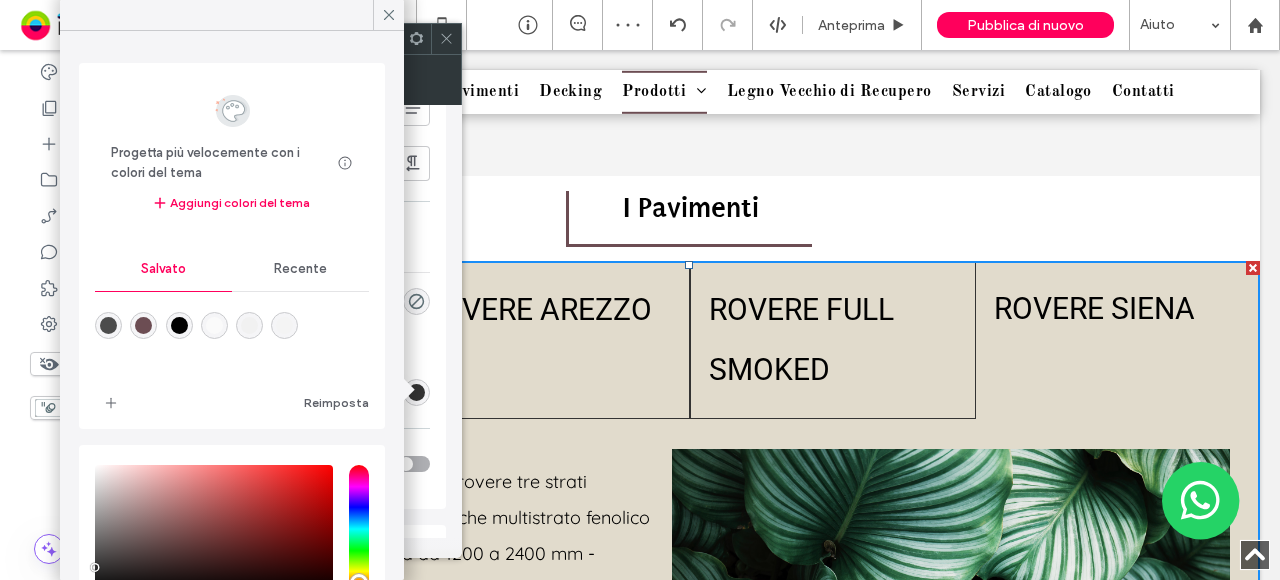 click at bounding box center [143, 325] 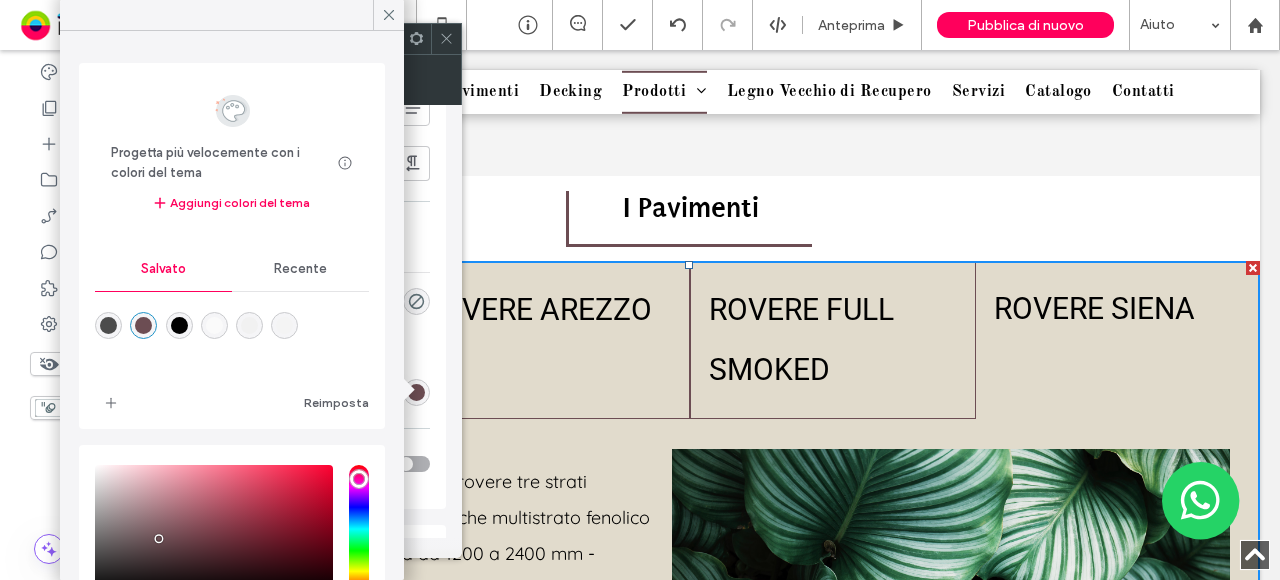 click 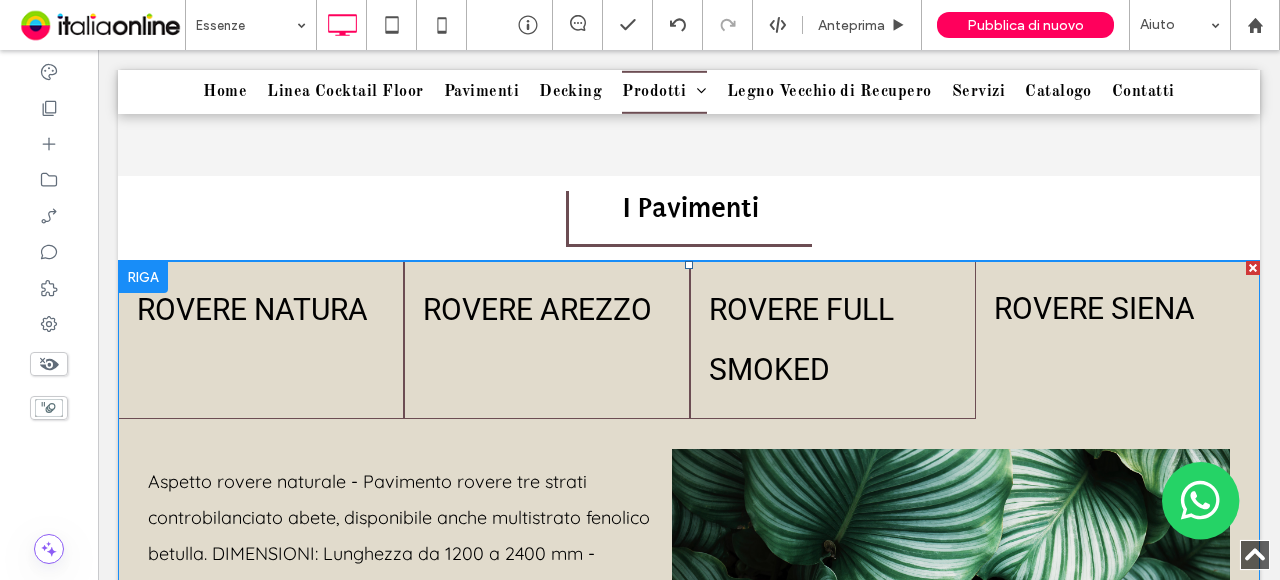 click at bounding box center (689, 521) 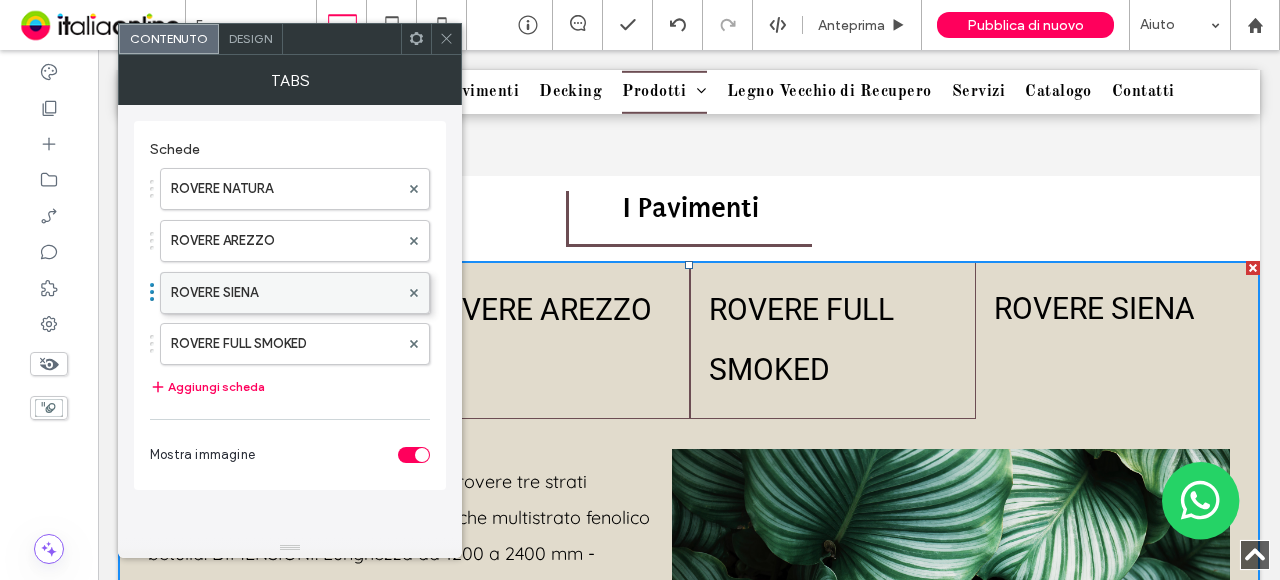 drag, startPoint x: 282, startPoint y: 335, endPoint x: 289, endPoint y: 275, distance: 60.40695 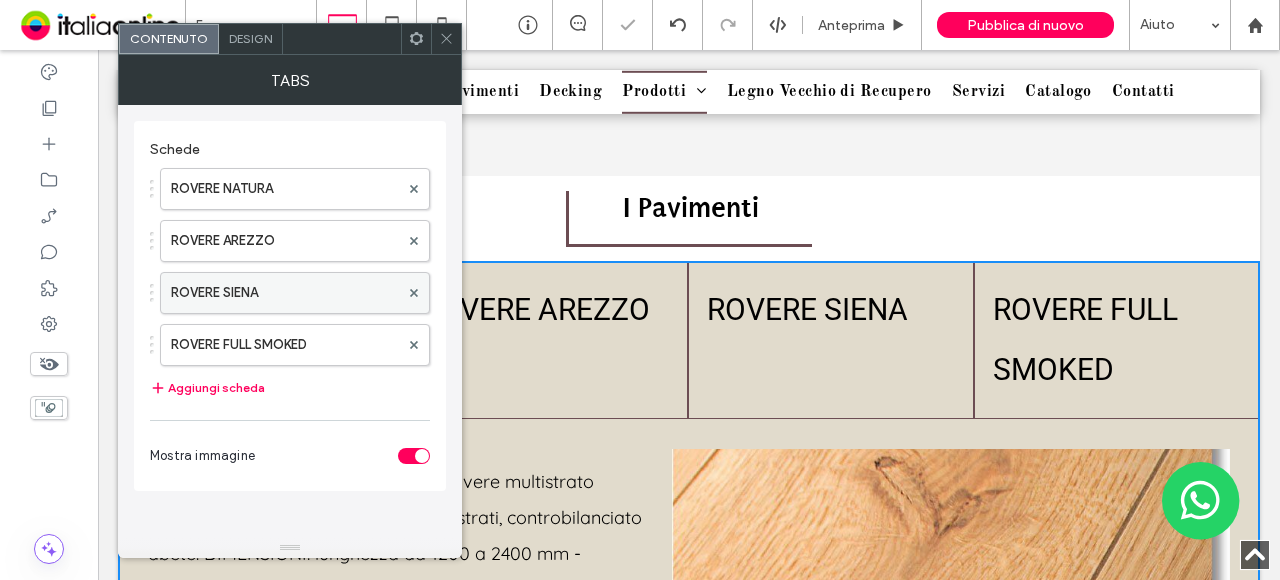 click on "ROVERE SIENA" at bounding box center (285, 293) 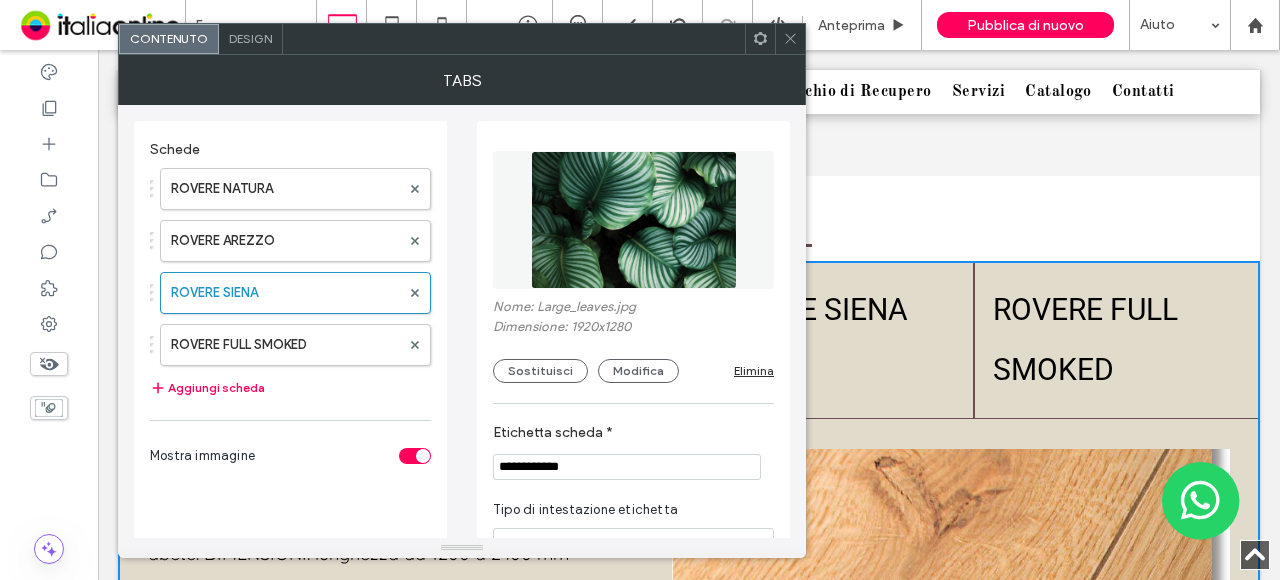 click 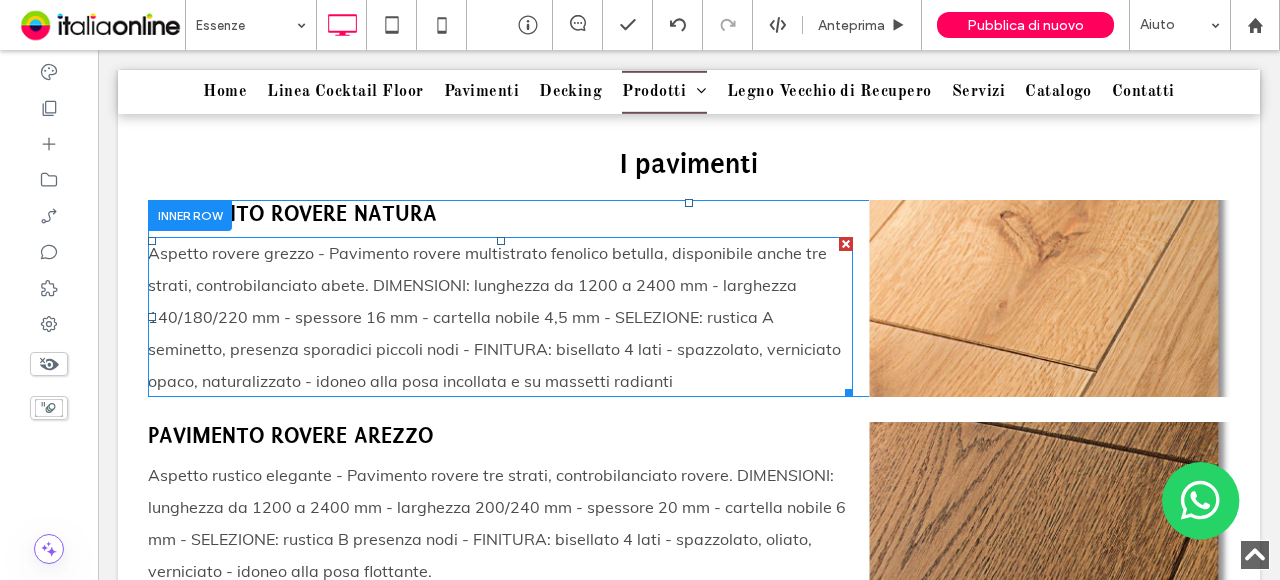 scroll, scrollTop: 1961, scrollLeft: 0, axis: vertical 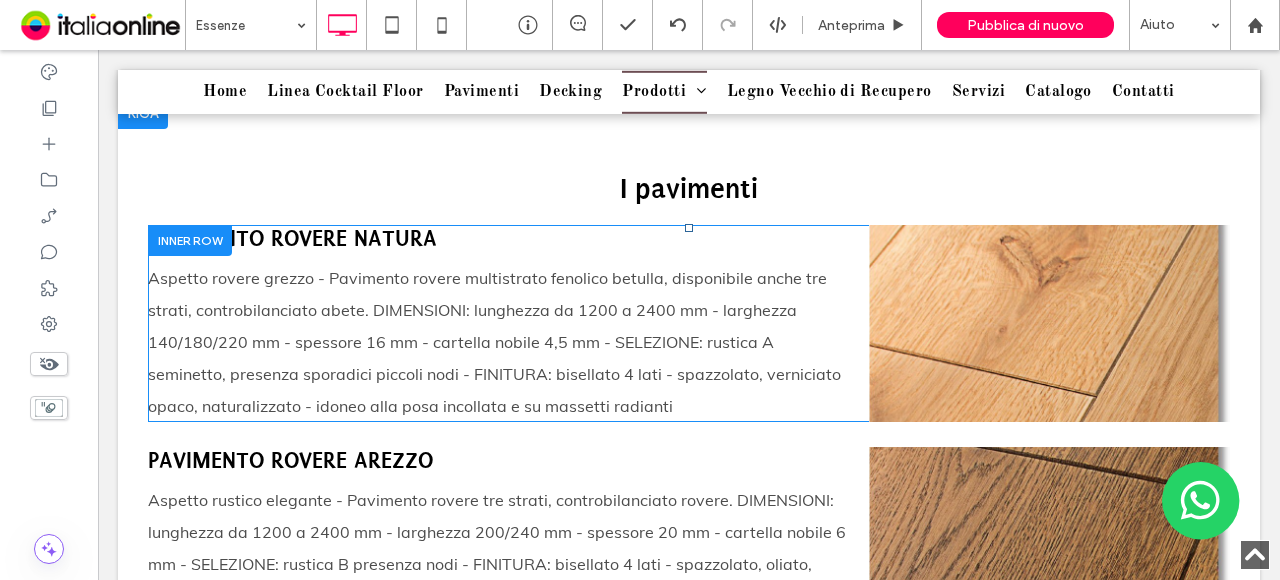 click at bounding box center [190, 240] 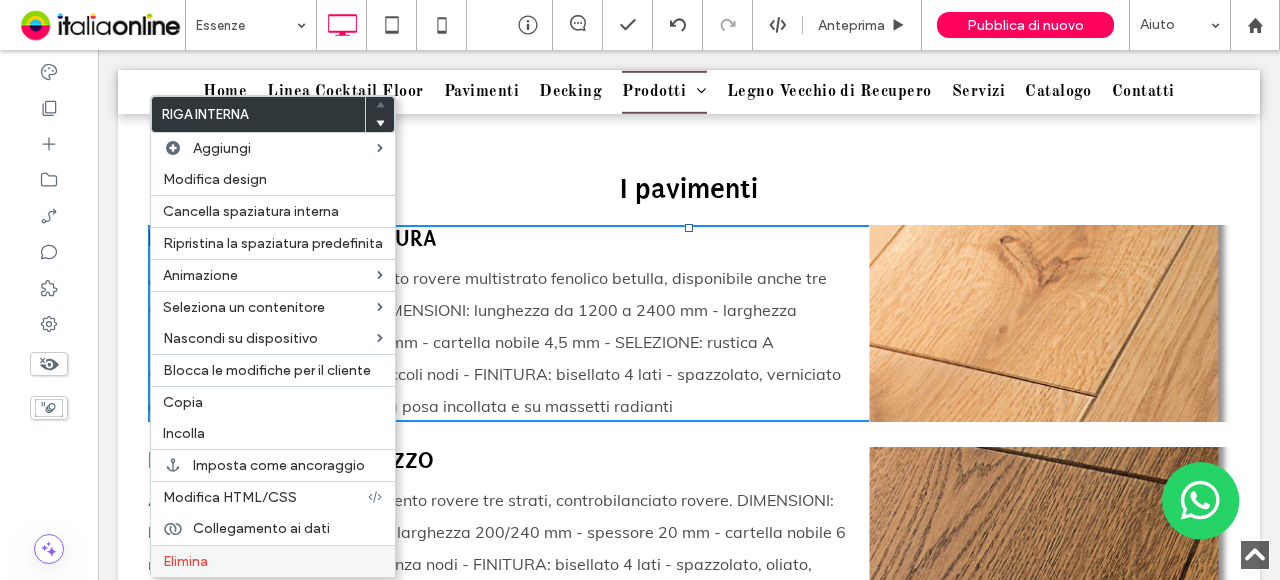 click on "Elimina" at bounding box center [185, 561] 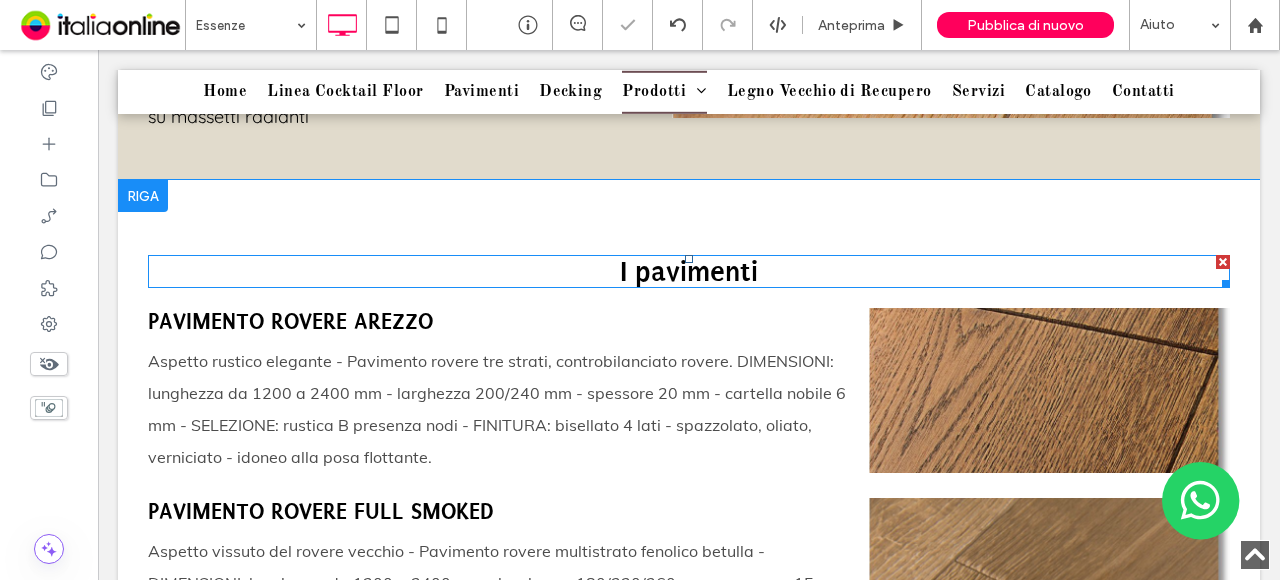 scroll, scrollTop: 1761, scrollLeft: 0, axis: vertical 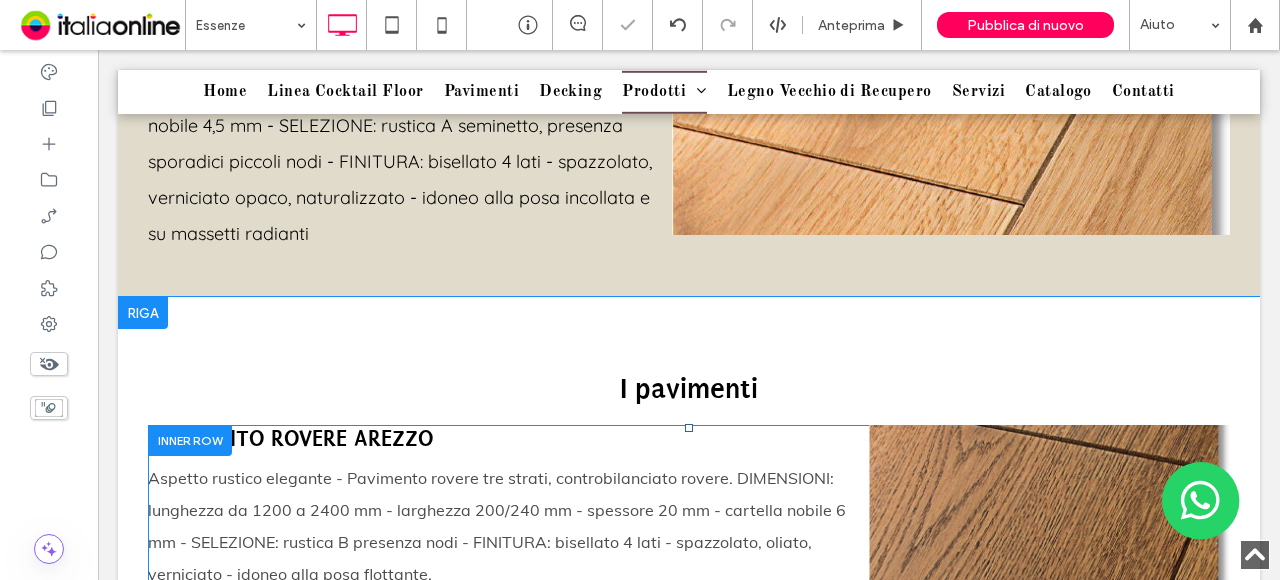 click at bounding box center [190, 440] 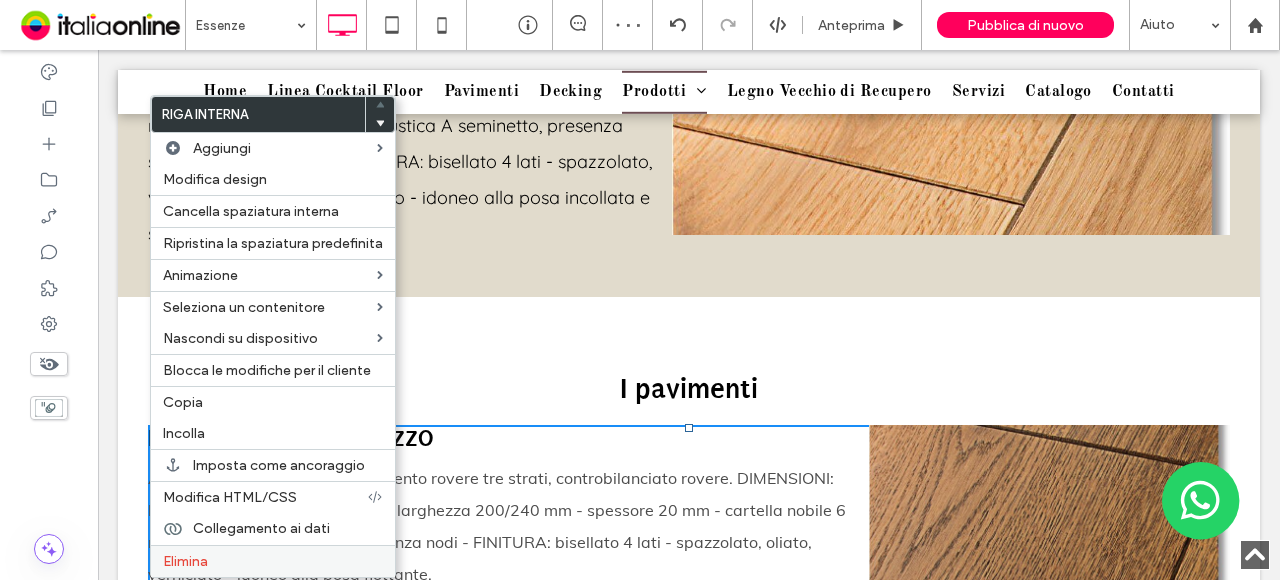 click on "Elimina" at bounding box center [273, 561] 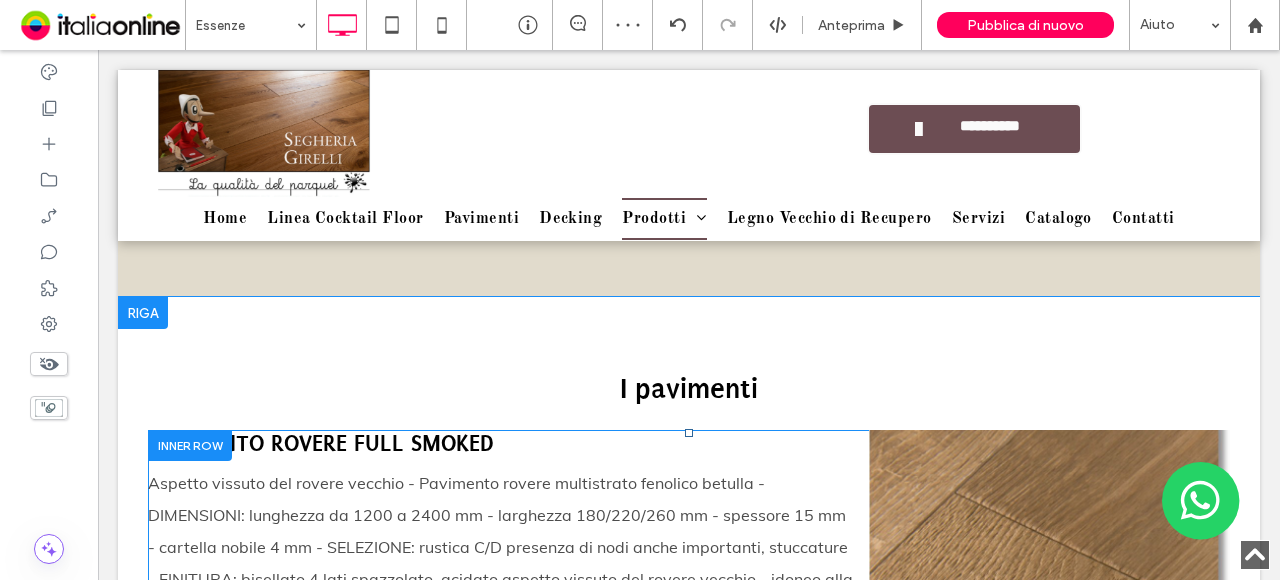click at bounding box center [190, 445] 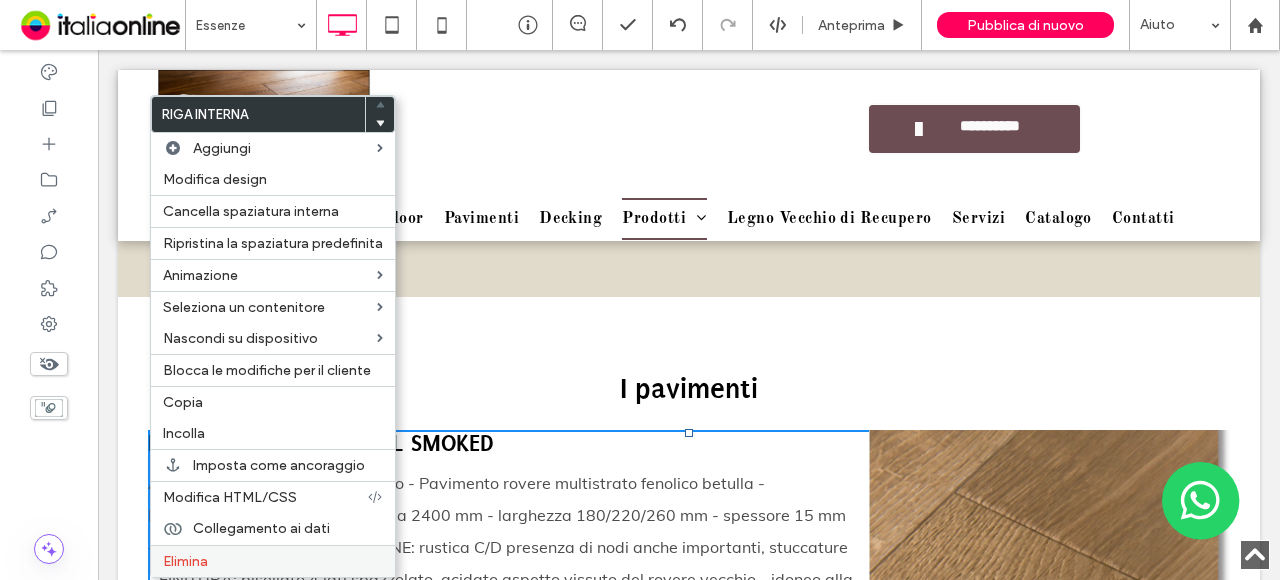 click on "Elimina" at bounding box center [185, 561] 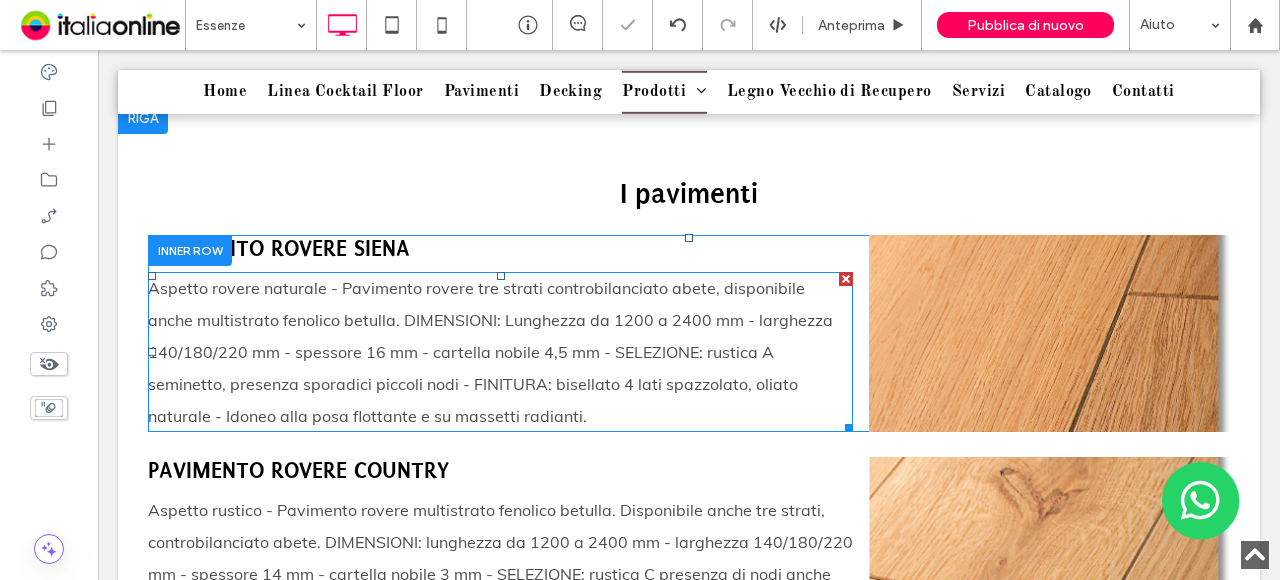 scroll, scrollTop: 1961, scrollLeft: 0, axis: vertical 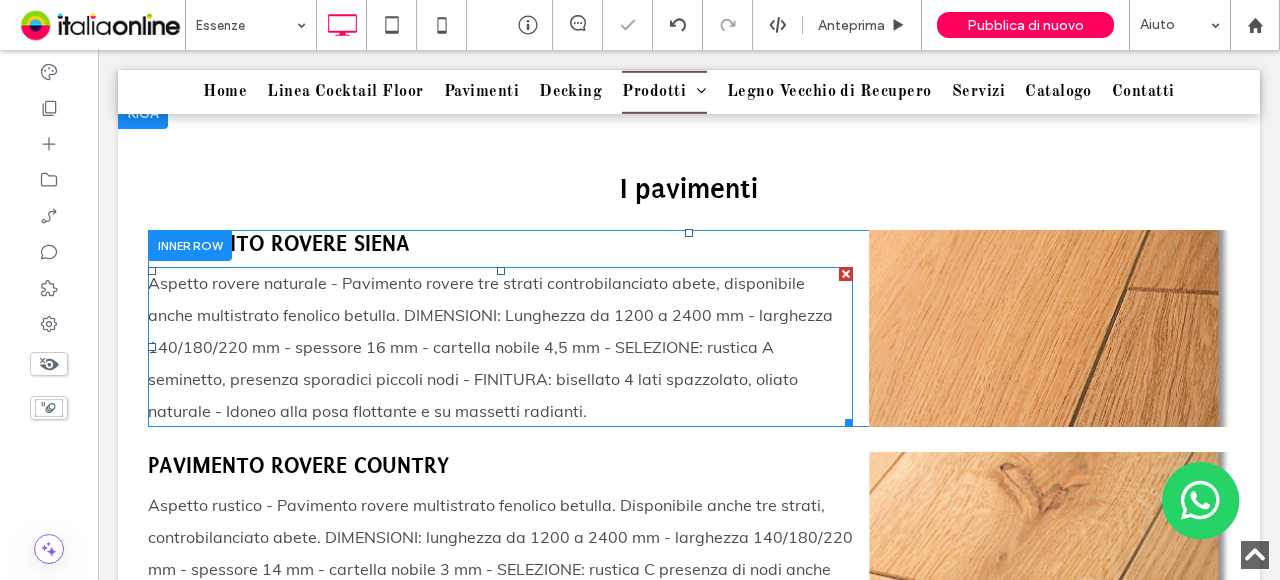 click on "Aspetto rovere naturale - Pavimento rovere tre strati controbilanciato abete, disponibile anche multistrato fenolico betulla. DIMENSIONI: Lunghezza da 1200 a 2400 mm - larghezza 140/180/220 mm - spessore 16 mm - cartella nobile 4,5 mm - SELEZIONE: rustica A seminetto, presenza sporadici piccoli nodi - FINITURA: bisellato 4 lati spazzolato, oliato naturale - Idoneo alla posa flottante e su massetti radianti." at bounding box center (490, 347) 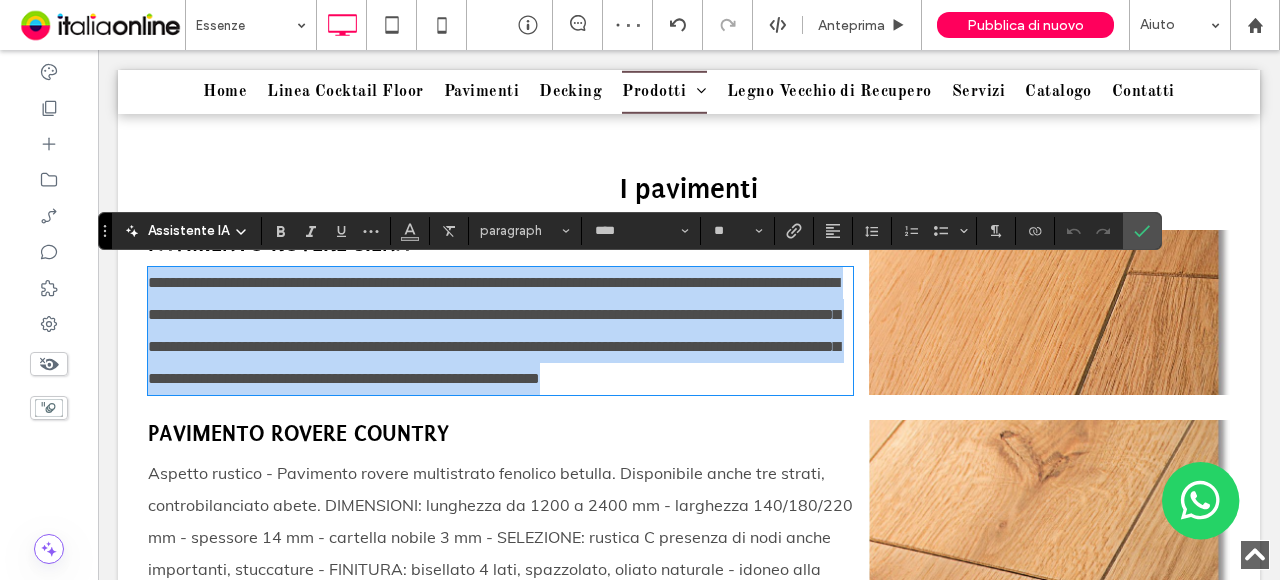 copy on "**********" 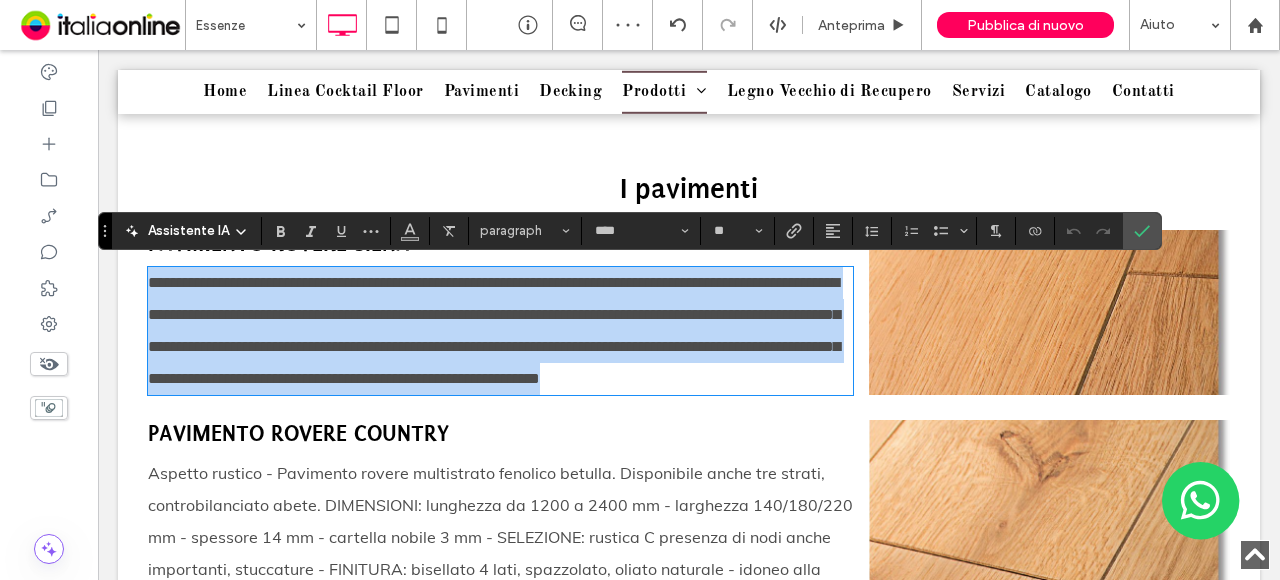 click on "Titolo diapositiva
Scrivi qui la tua didascalia
Pulsante" at bounding box center [1049, 312] 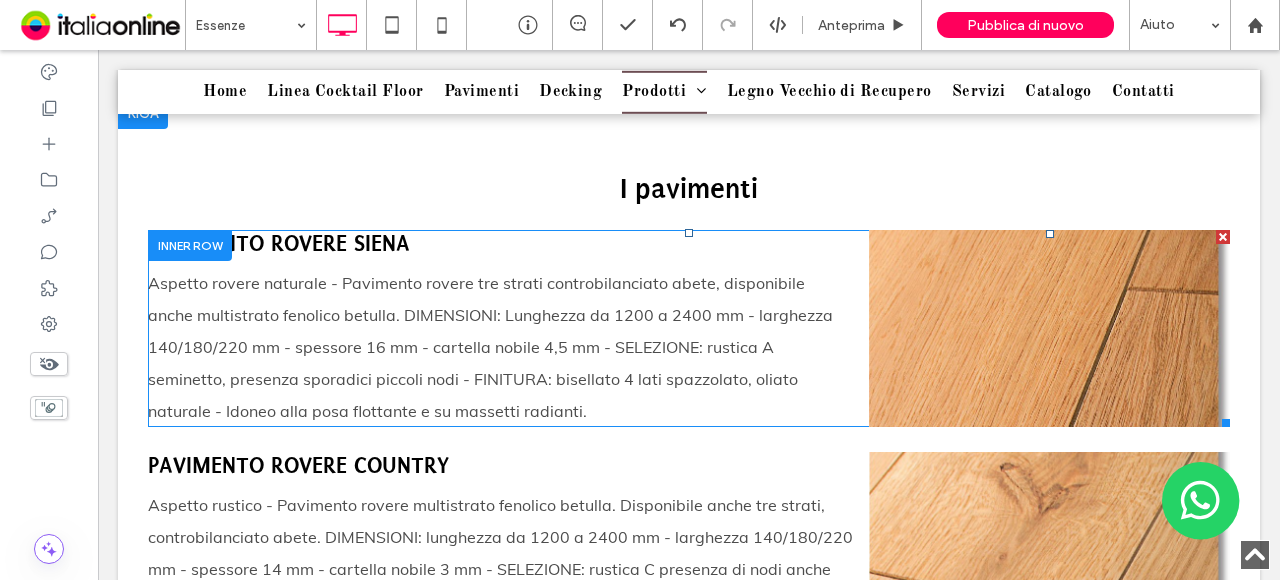 click on "Titolo diapositiva
Scrivi qui la tua didascalia
Pulsante" at bounding box center [1049, 328] 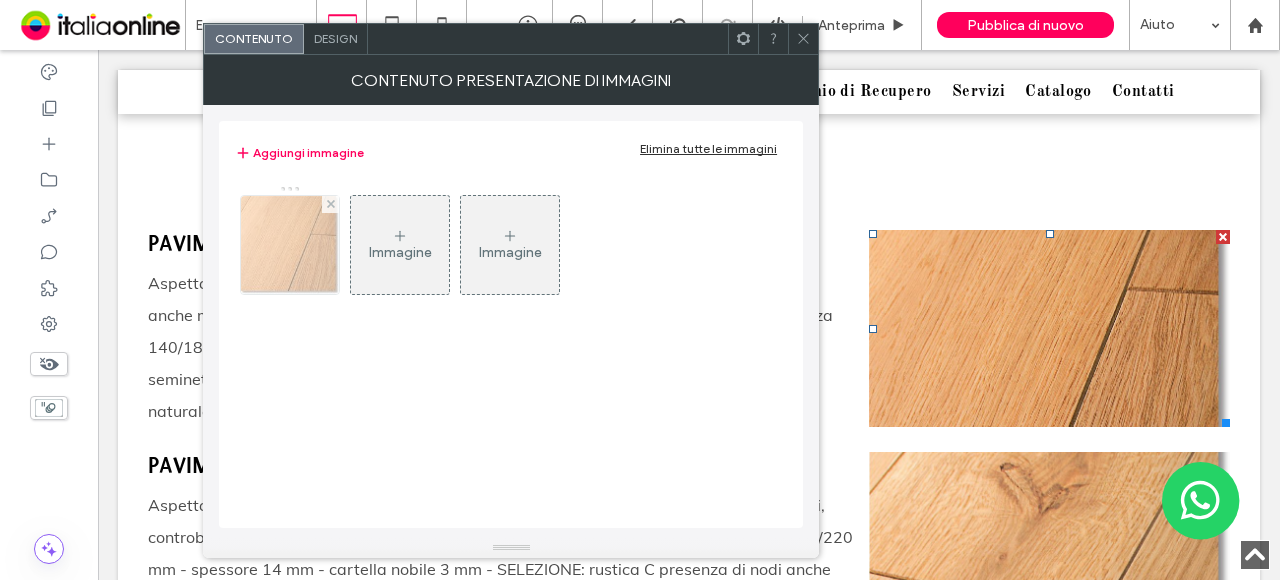click at bounding box center [290, 245] 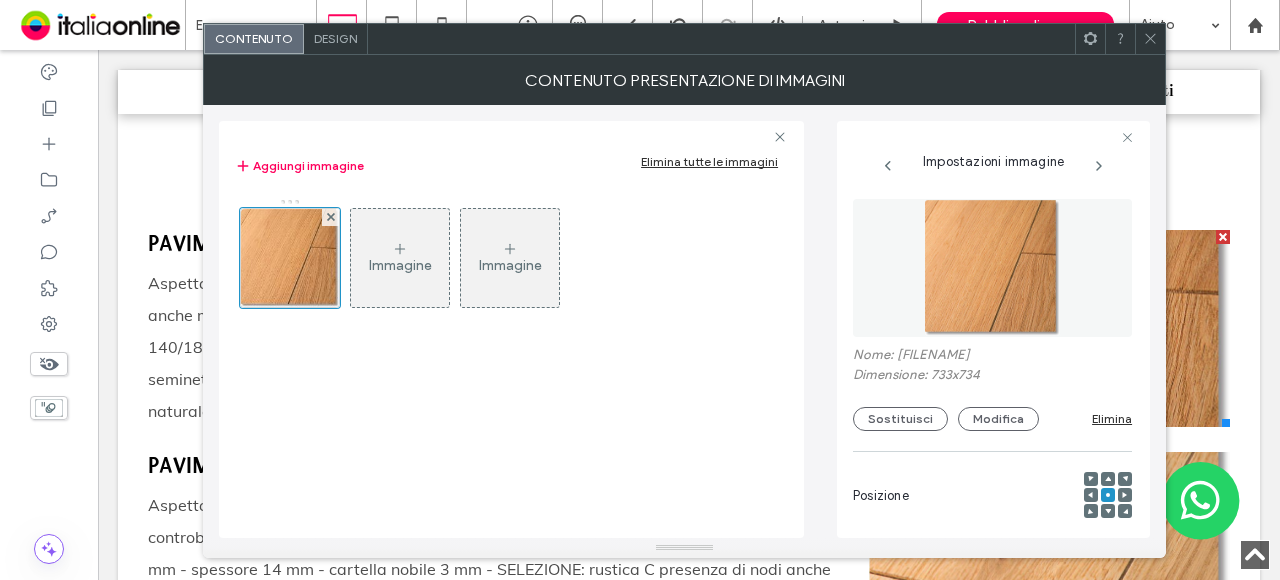 click on "Nome: Segherie-GIRELLI-Occhieppo-Superiore-077-1920w.jpg" at bounding box center [992, 357] 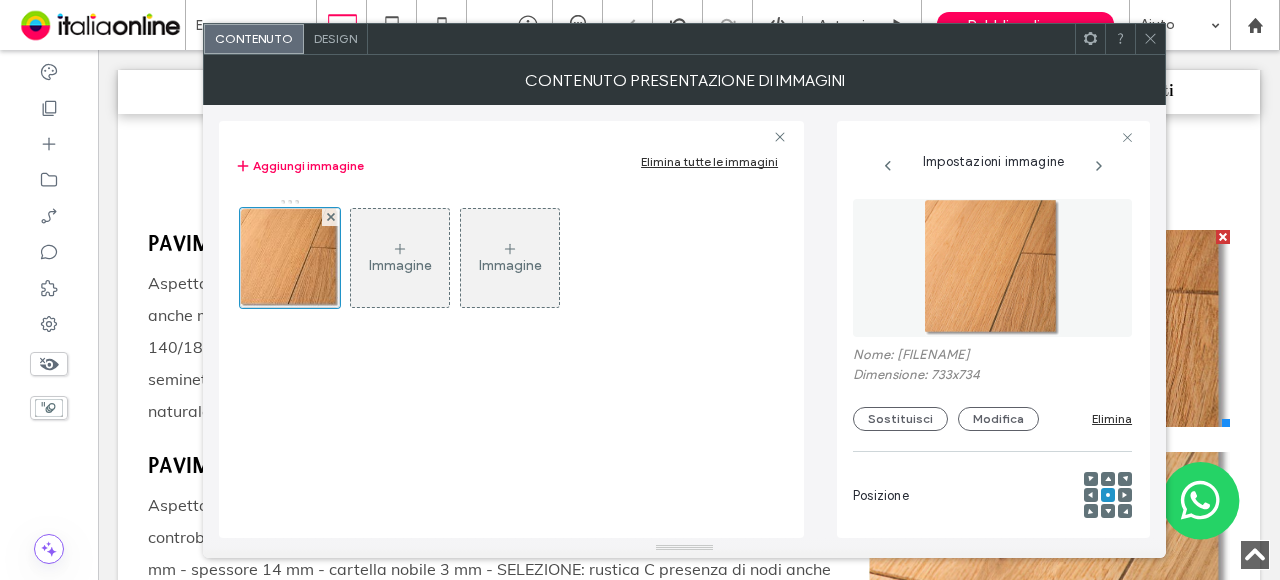 click 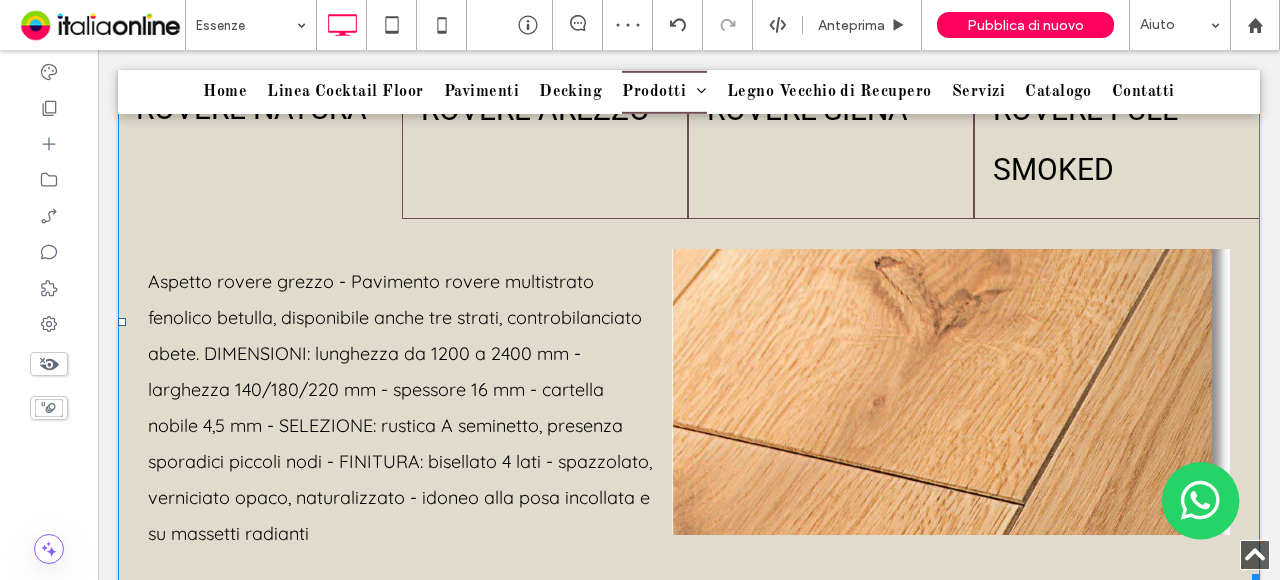 scroll, scrollTop: 1161, scrollLeft: 0, axis: vertical 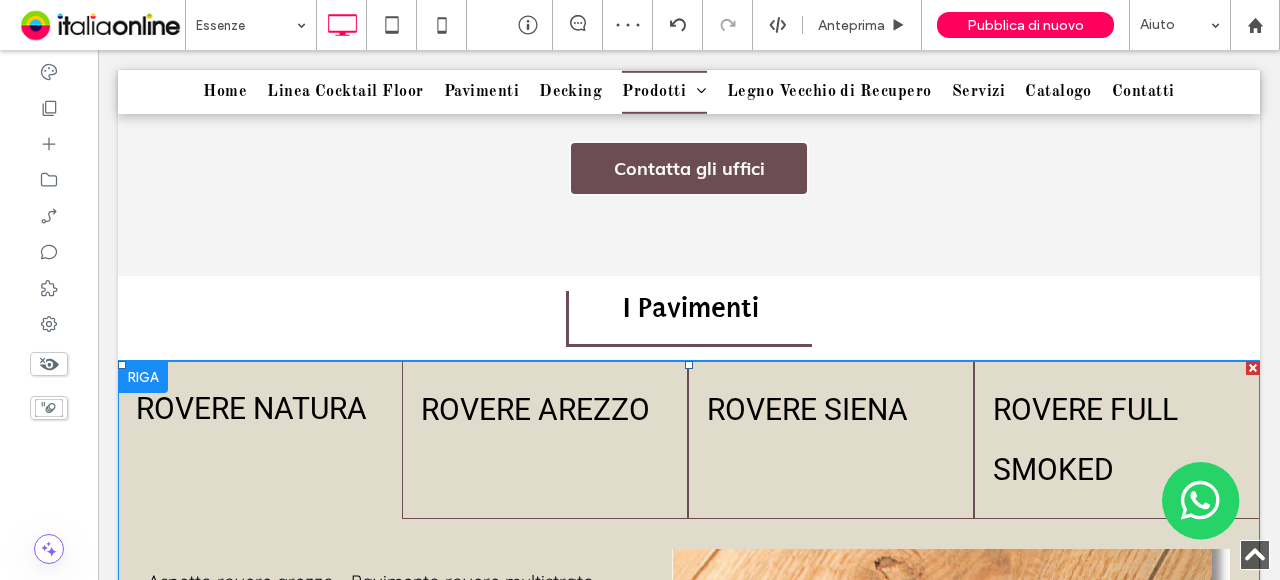 click at bounding box center (689, 621) 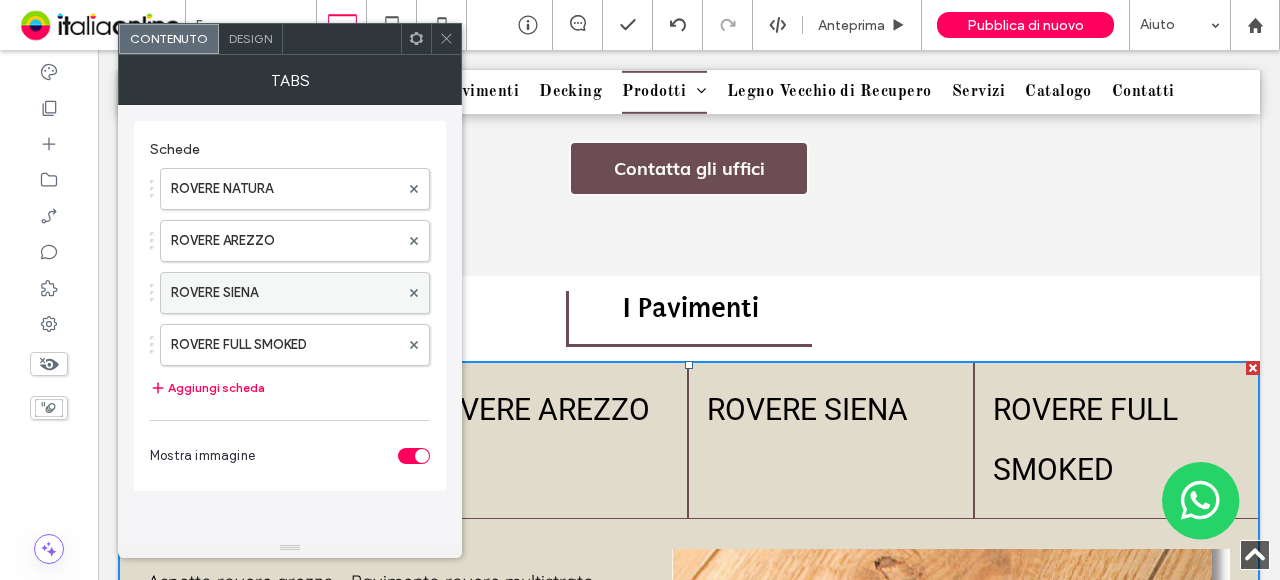 click on "ROVERE SIENA" at bounding box center (285, 293) 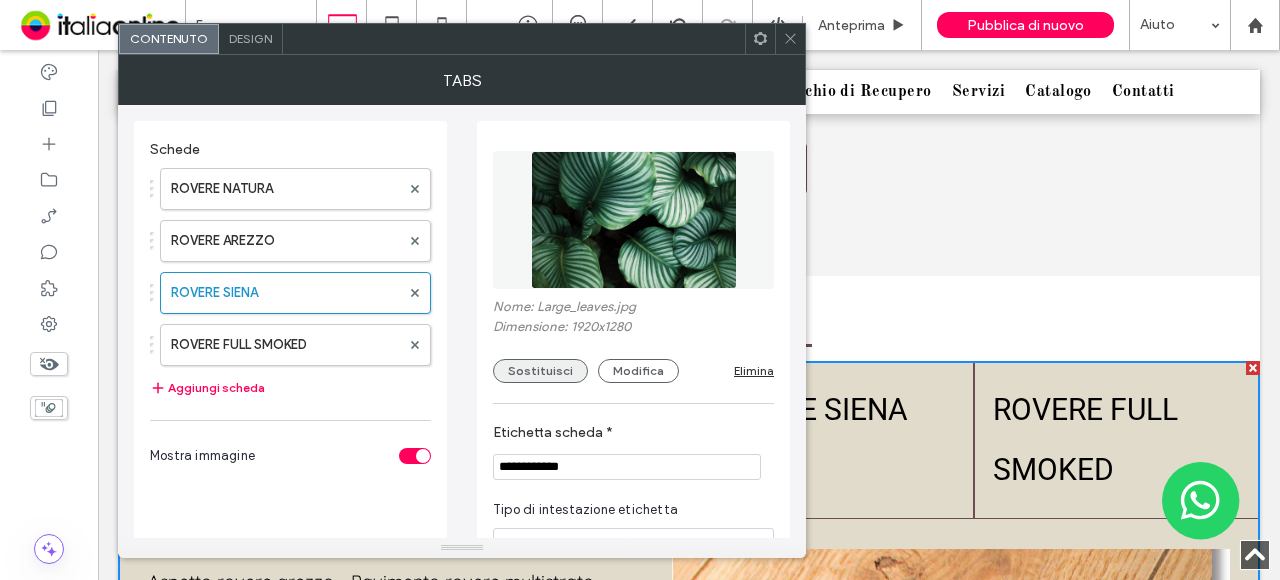 click on "Sostituisci" at bounding box center (540, 371) 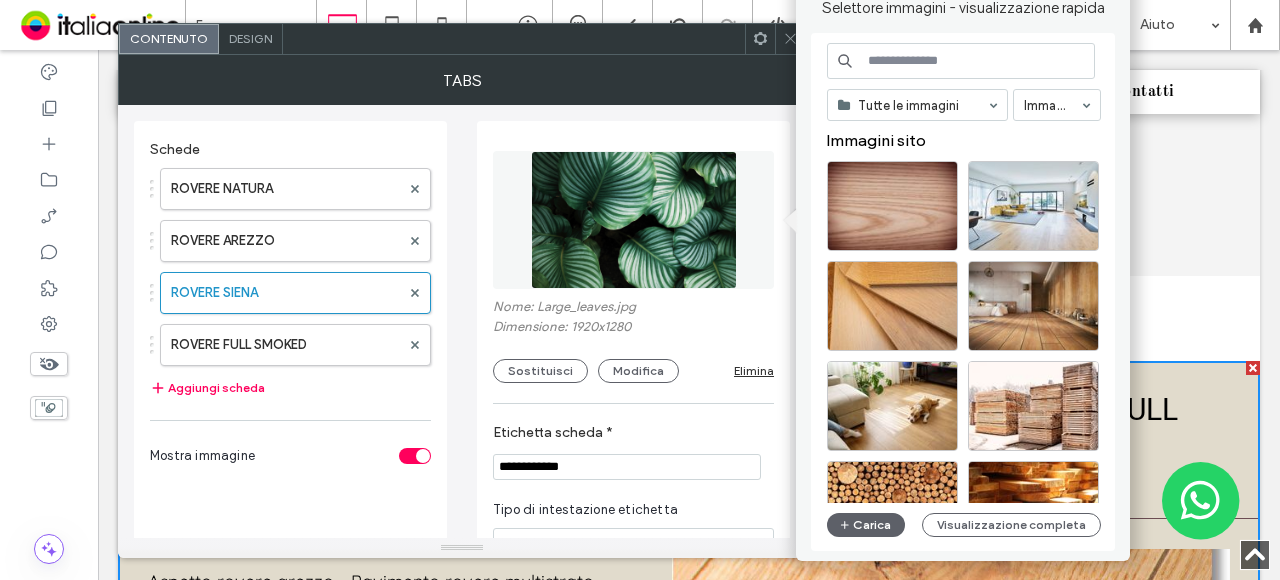 click at bounding box center [961, 61] 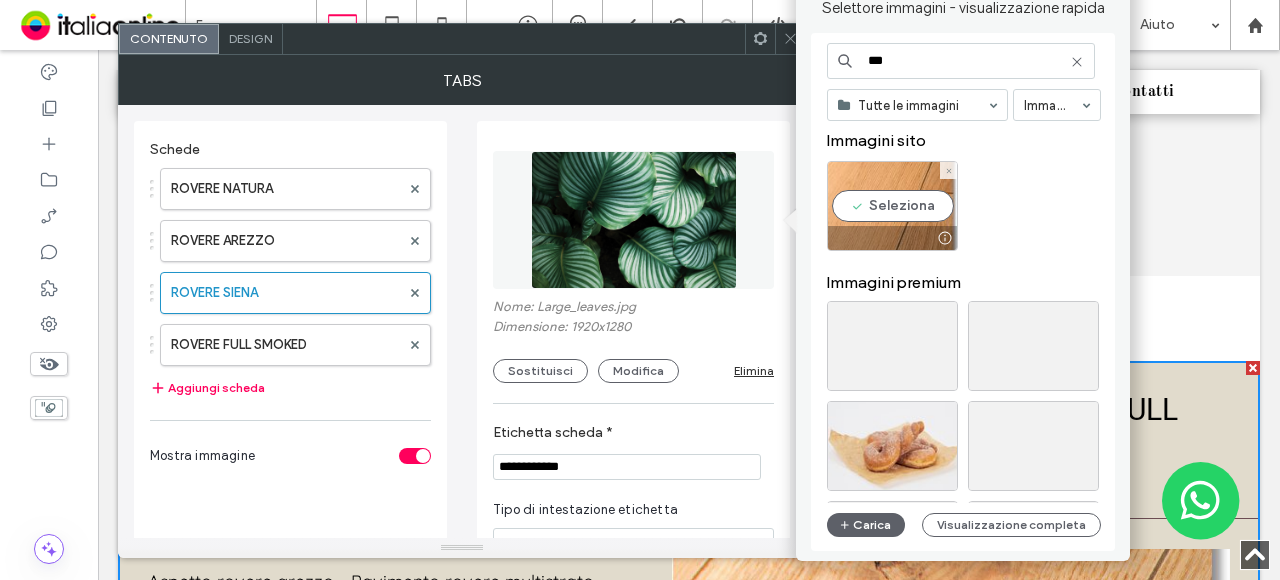 type on "***" 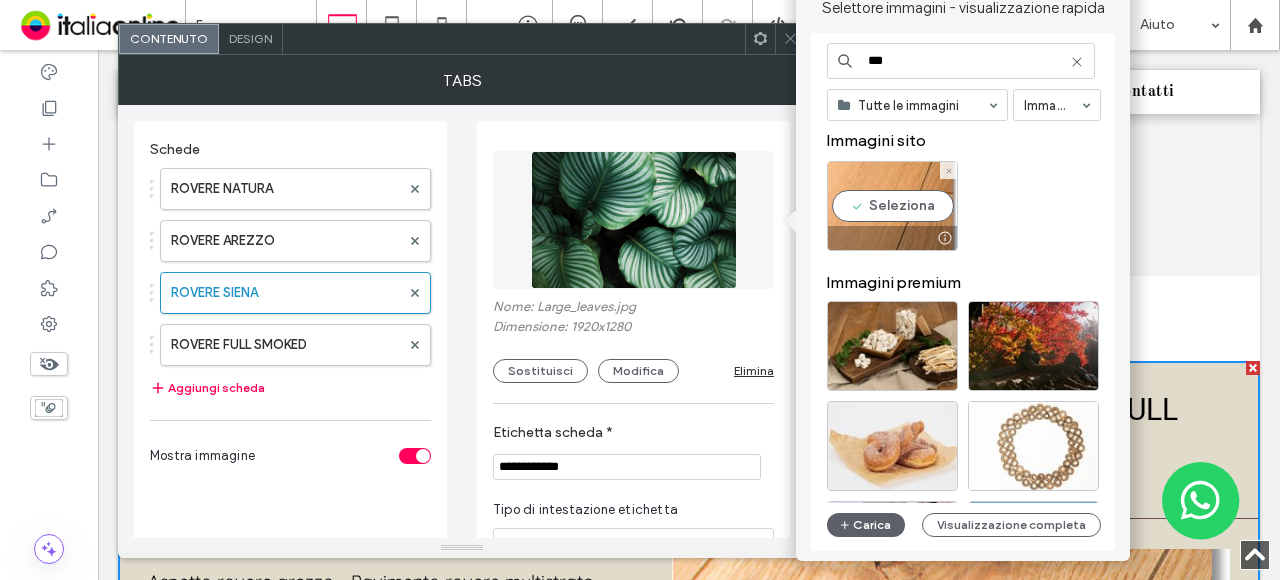 click on "Seleziona" at bounding box center (892, 206) 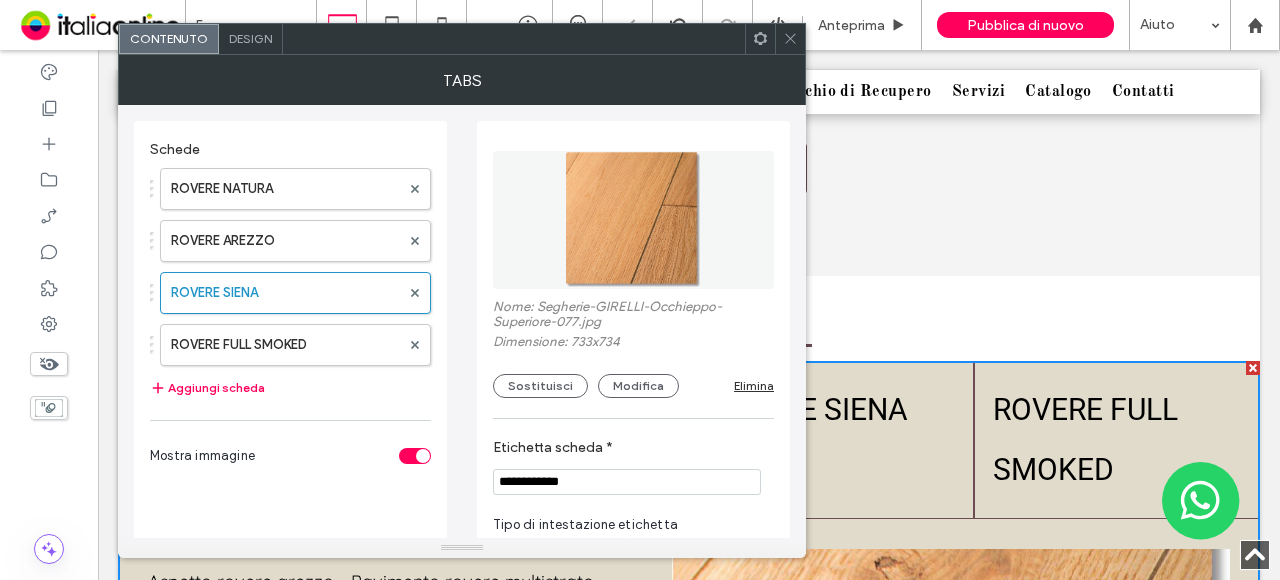 click 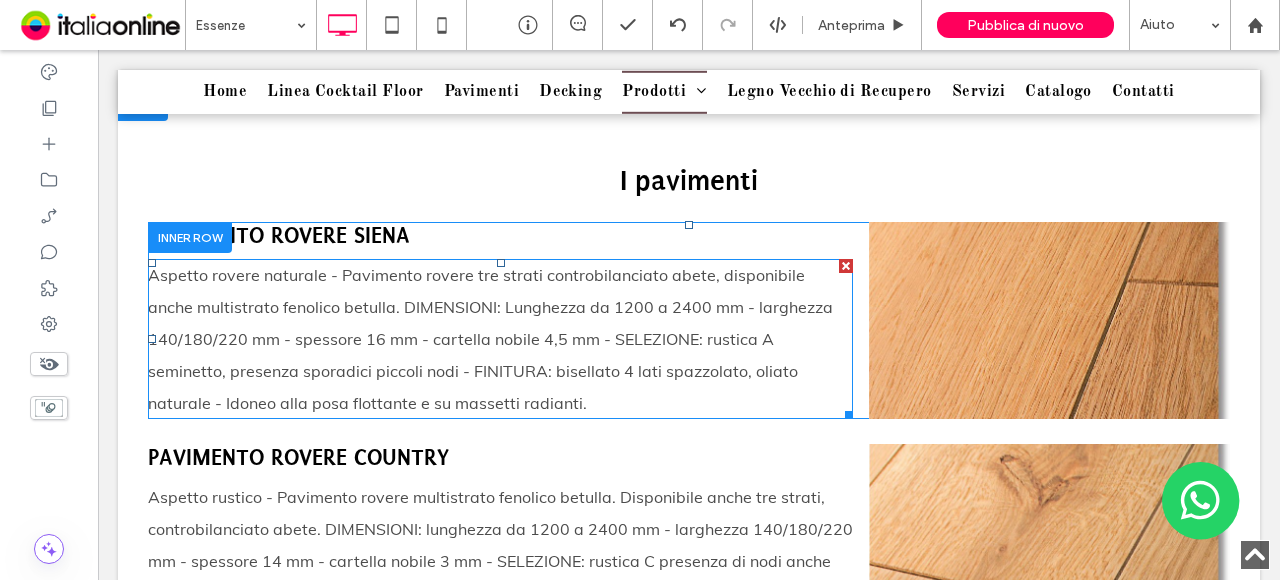 scroll, scrollTop: 1961, scrollLeft: 0, axis: vertical 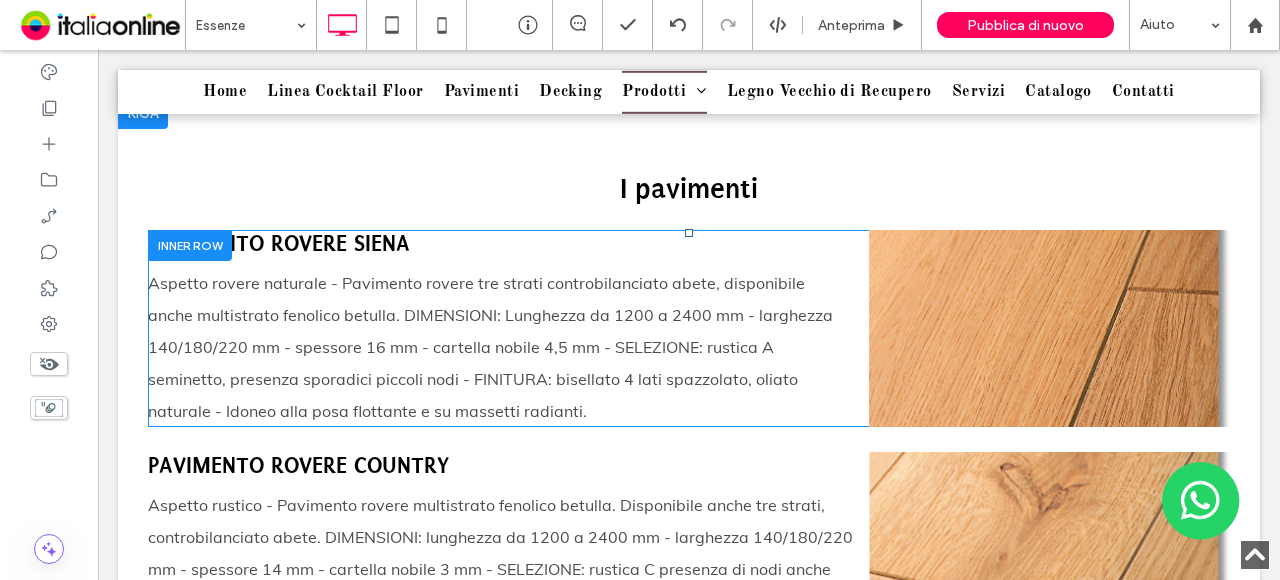 click at bounding box center (190, 245) 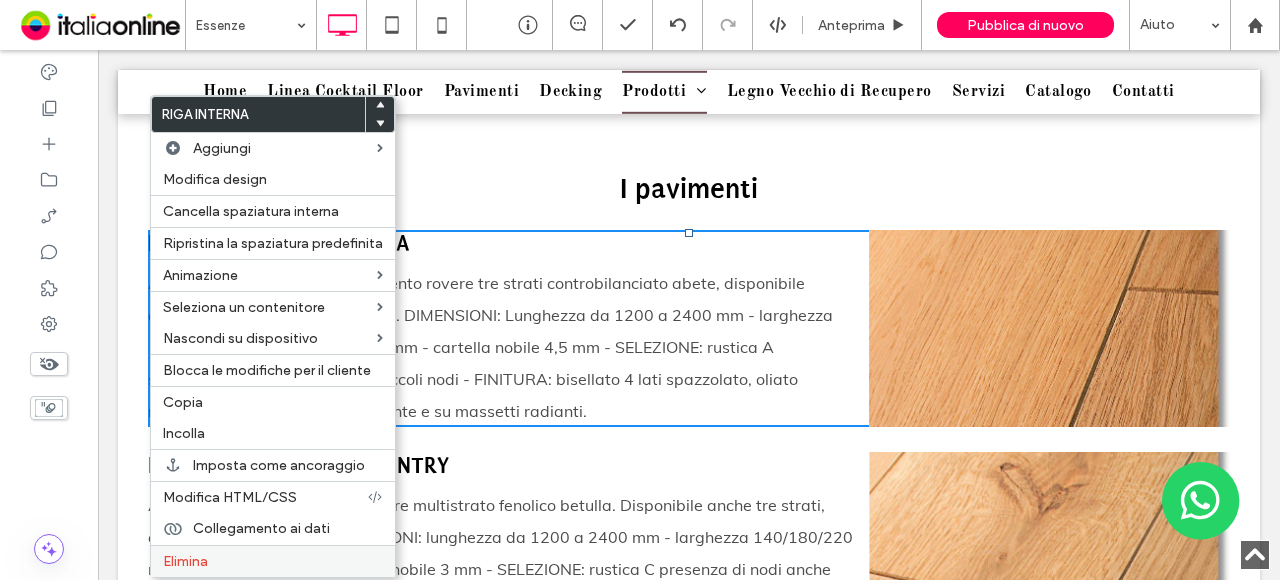 click on "Elimina" at bounding box center (273, 561) 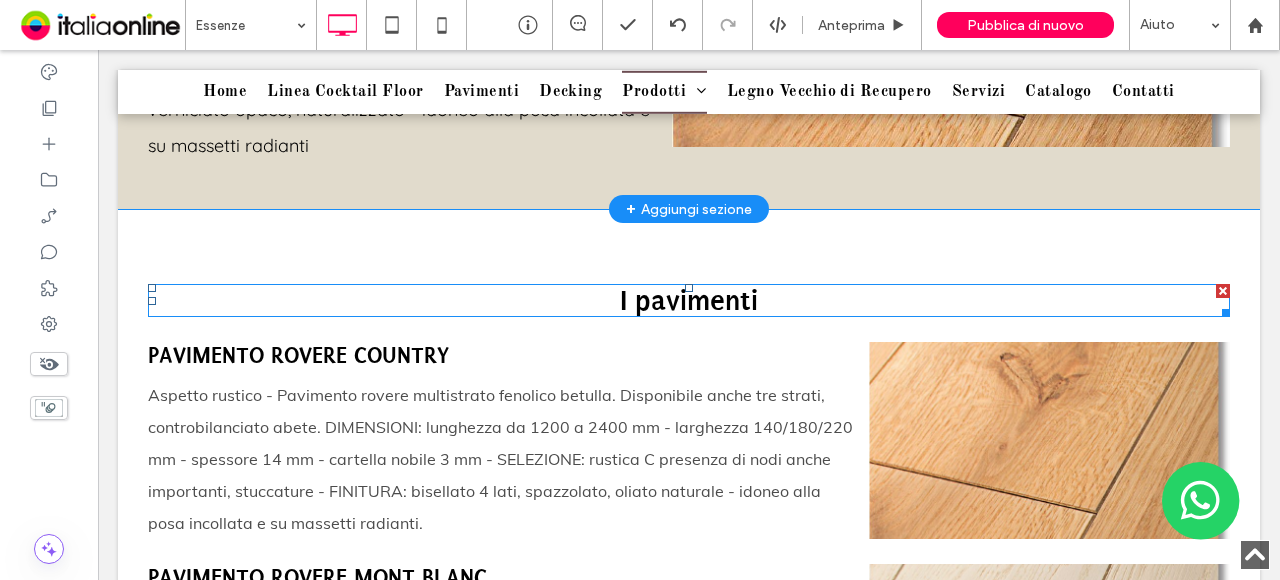 scroll, scrollTop: 1861, scrollLeft: 0, axis: vertical 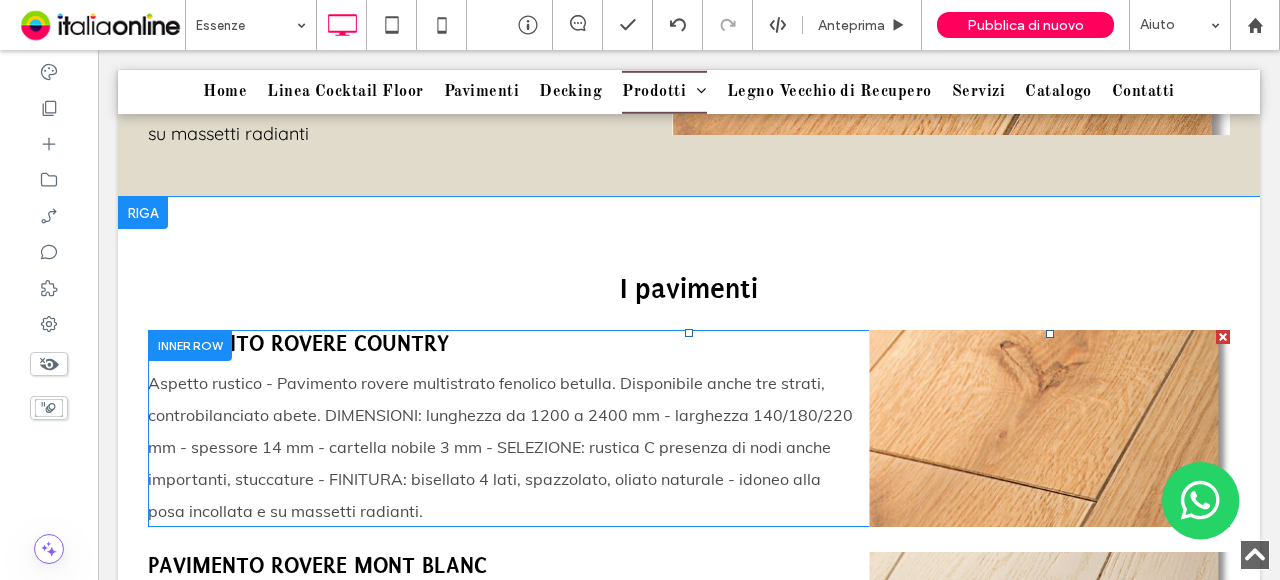click on "Titolo diapositiva
Scrivi qui la tua didascalia
Pulsante" at bounding box center [1049, 428] 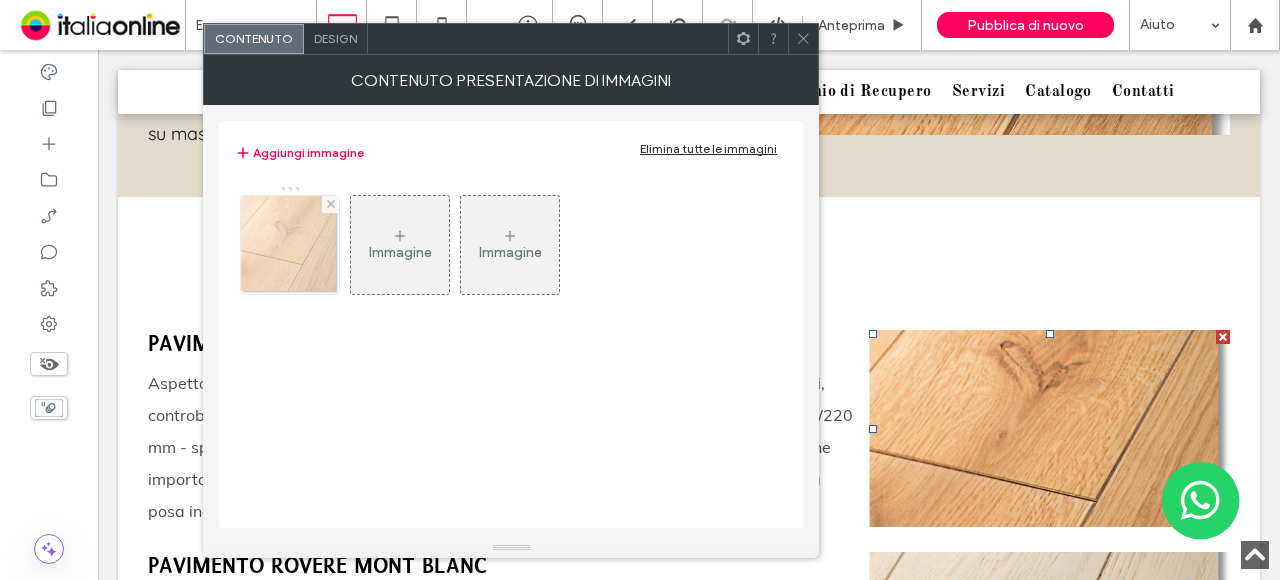 click at bounding box center [290, 245] 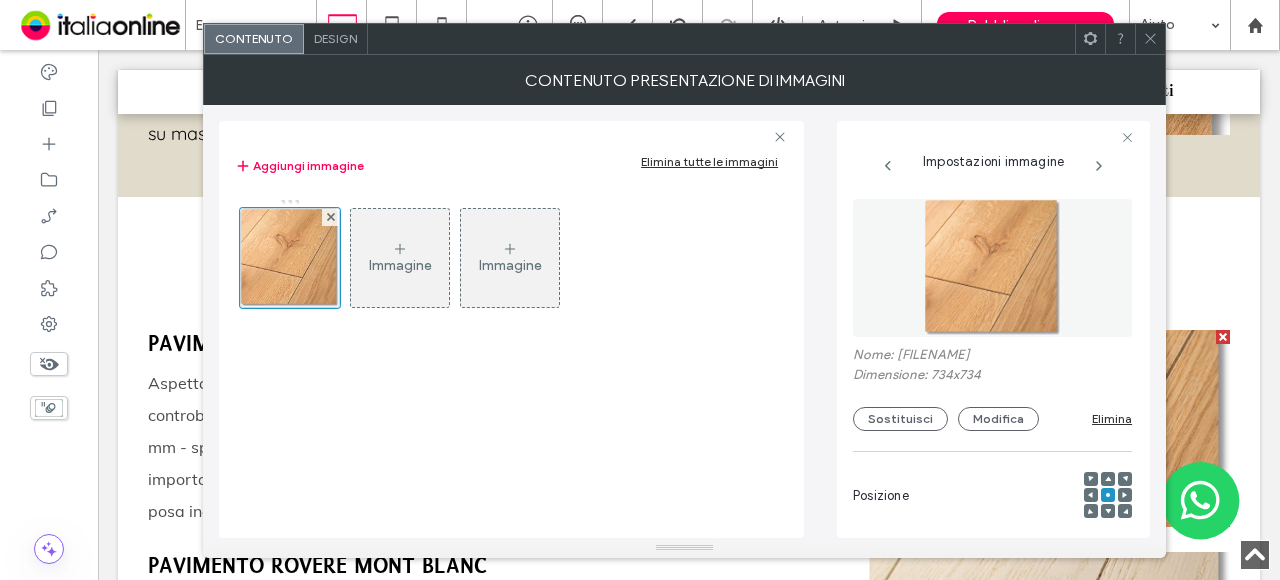 click on "Nome: Segherie-GIRELLI-Occhieppo-Superiore-071-1920w.jpg" at bounding box center [992, 357] 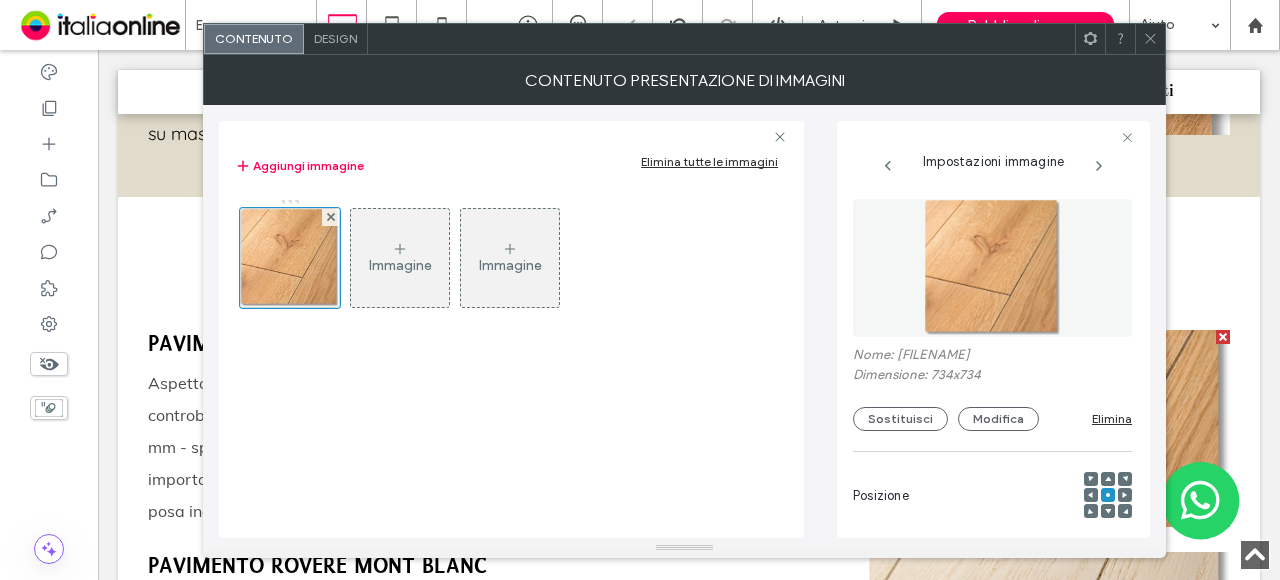 click at bounding box center [1150, 39] 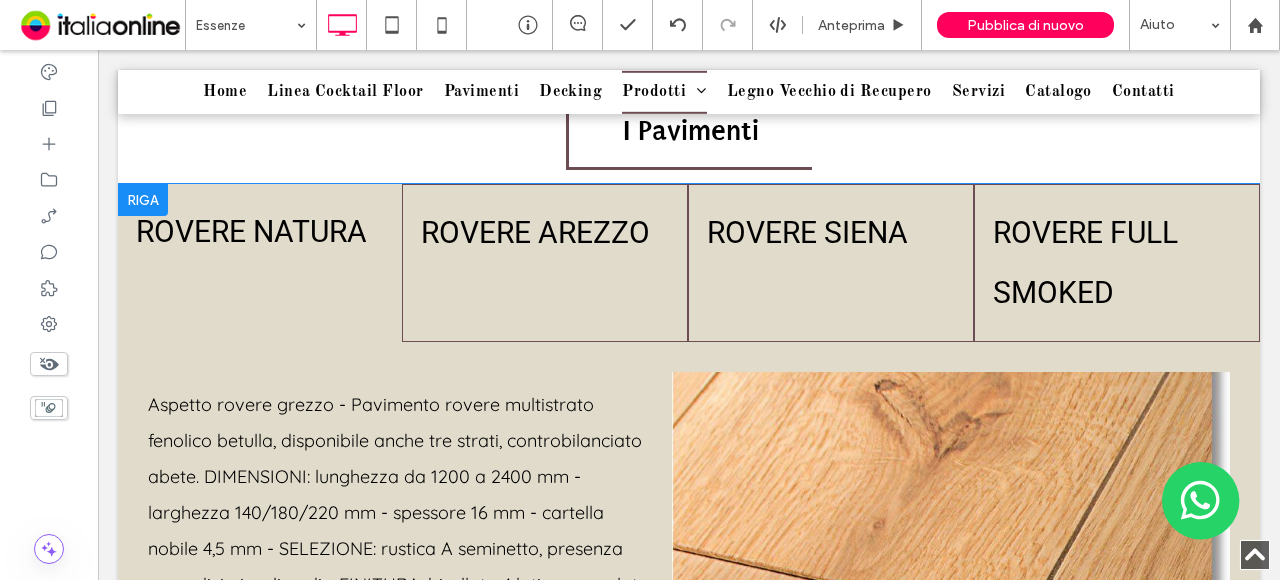 scroll, scrollTop: 1161, scrollLeft: 0, axis: vertical 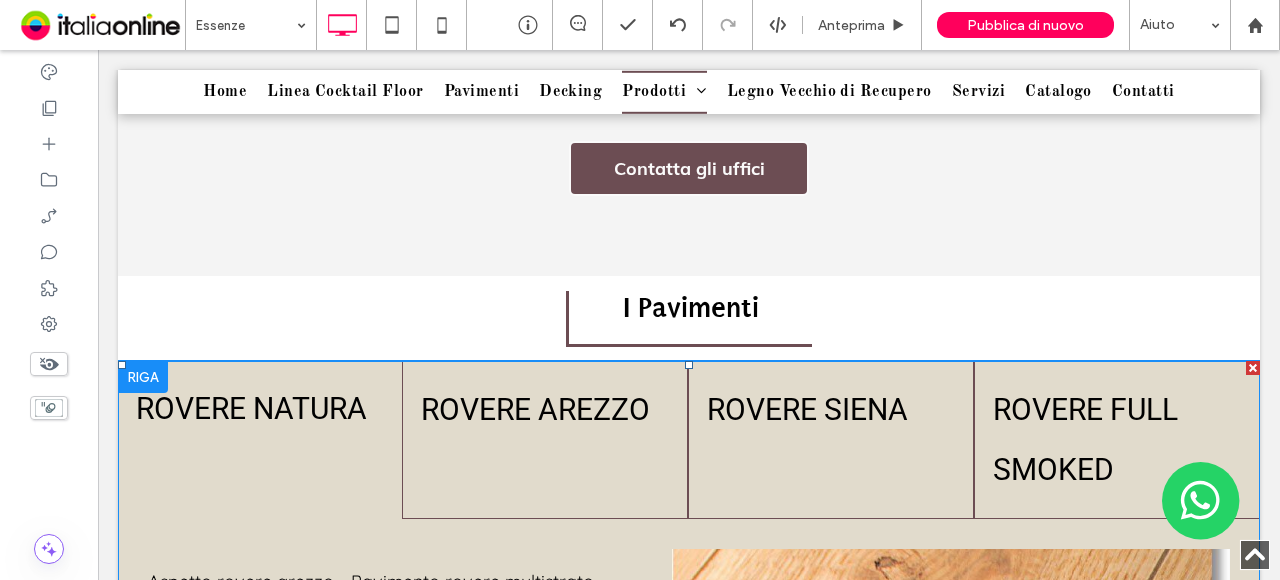 click at bounding box center [689, 621] 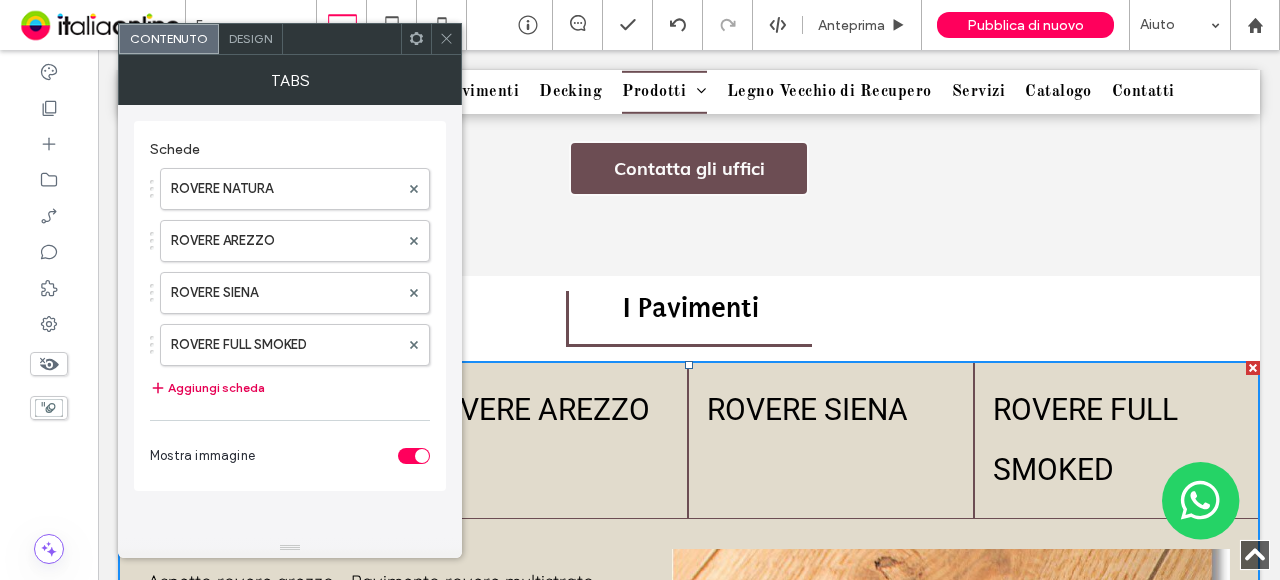 click on "Aggiungi scheda" at bounding box center (207, 388) 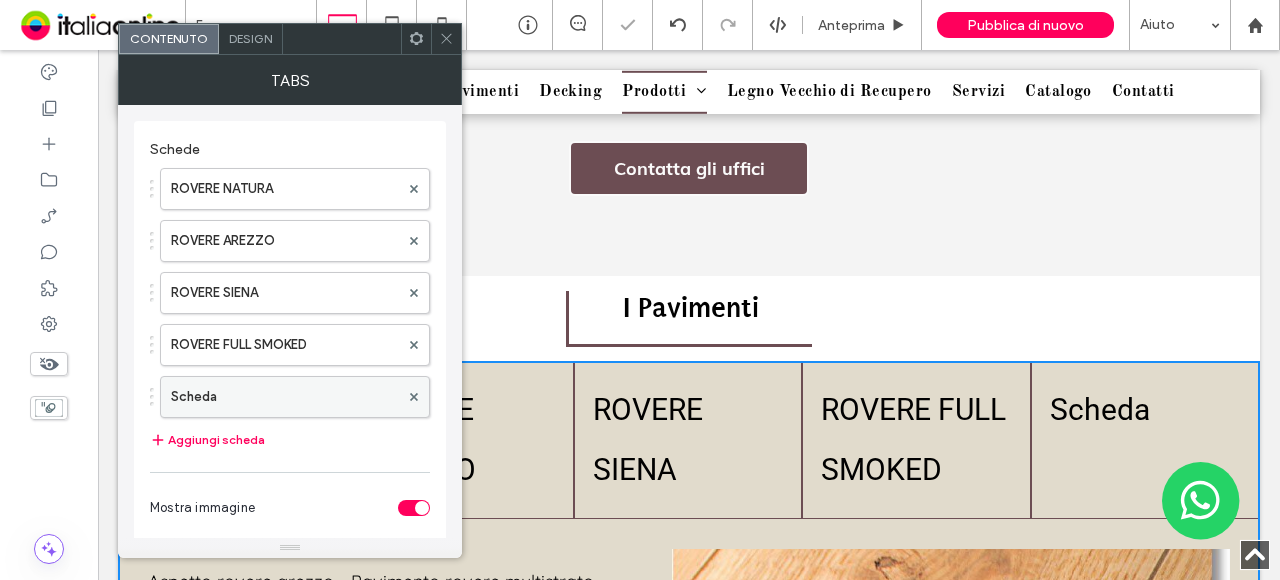 click on "Scheda" at bounding box center [285, 397] 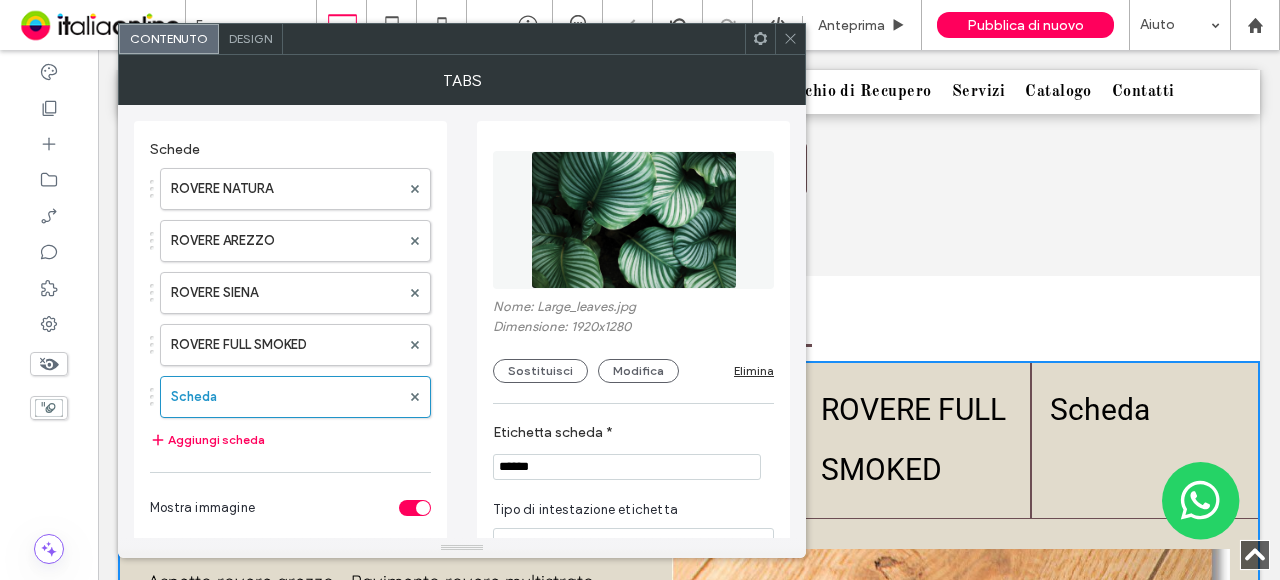 click on "******" at bounding box center [627, 467] 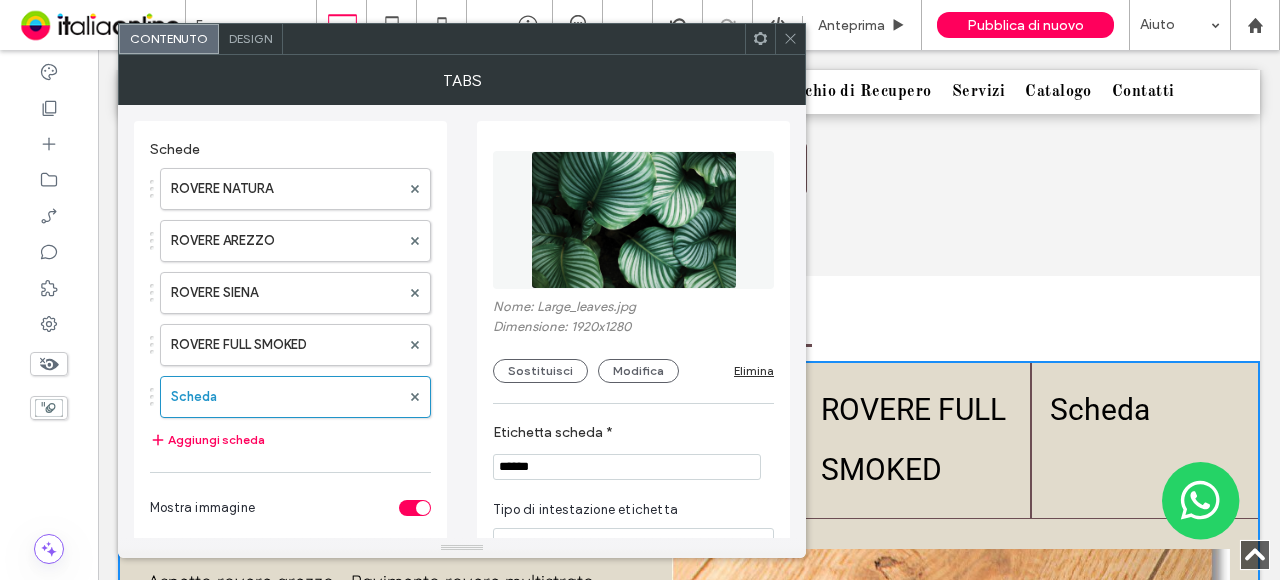 paste 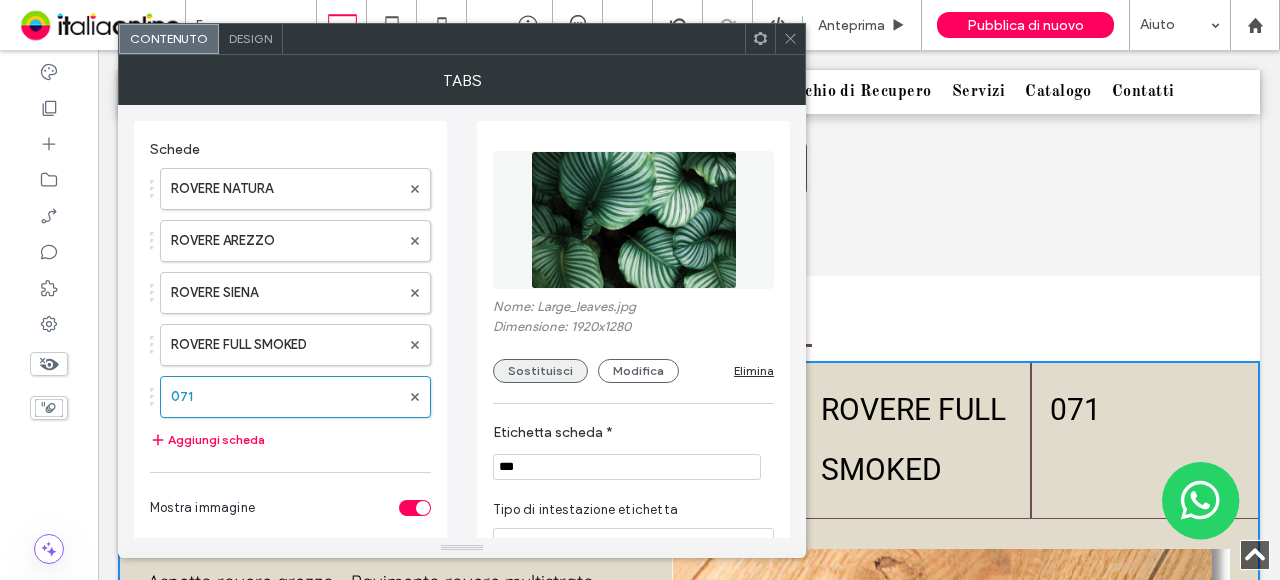 type on "***" 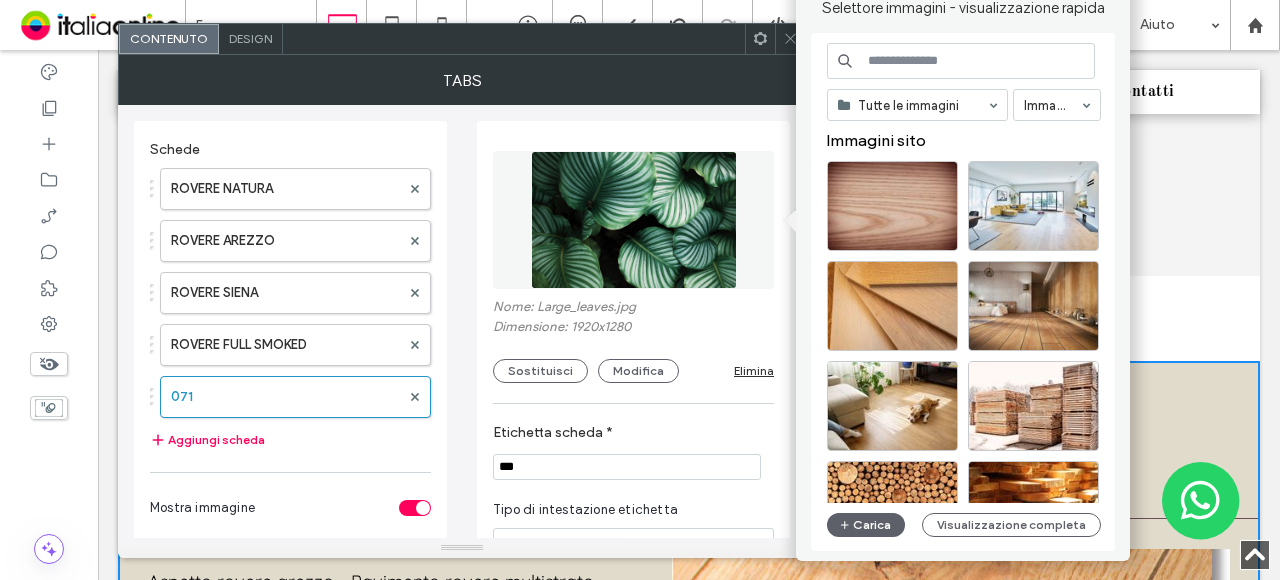 click at bounding box center (961, 61) 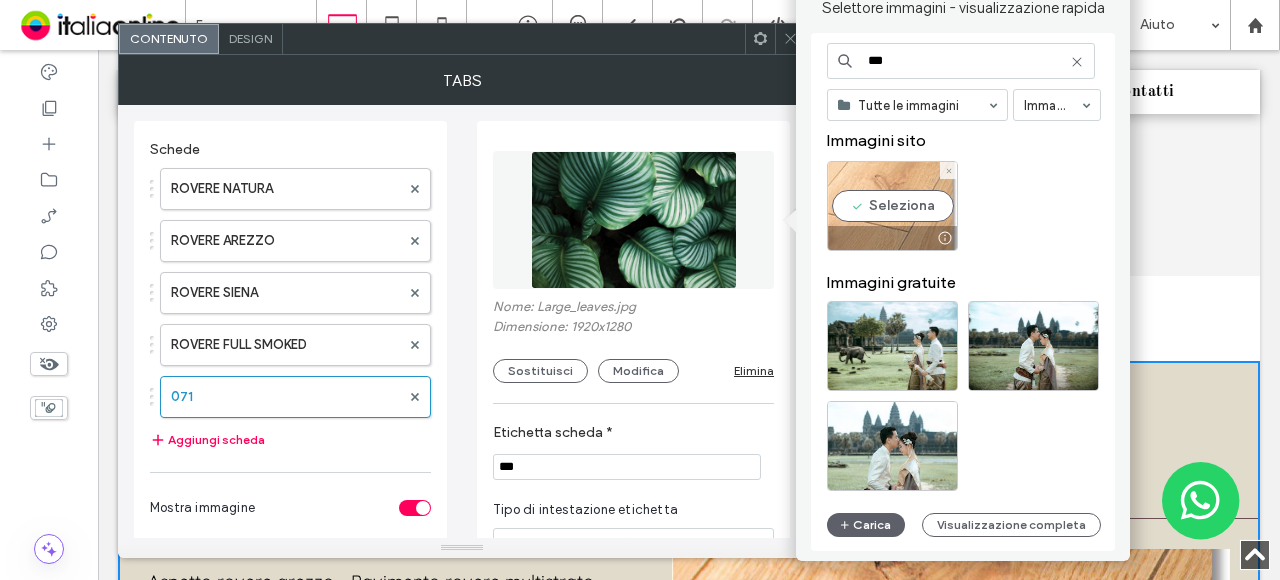 type on "***" 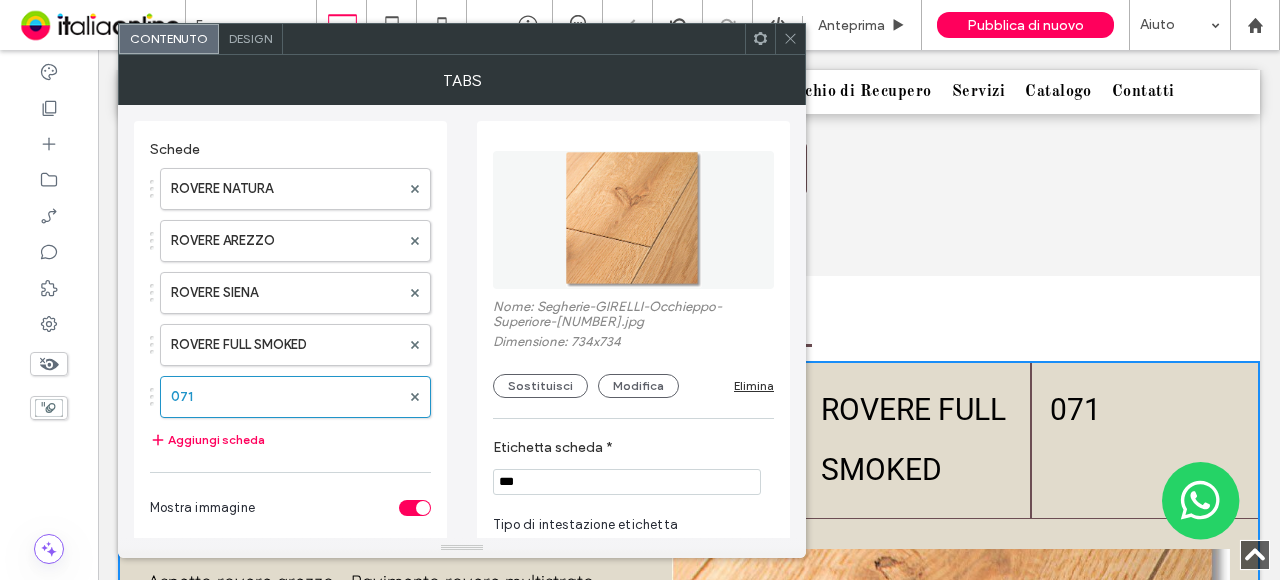 click on "***" at bounding box center (627, 482) 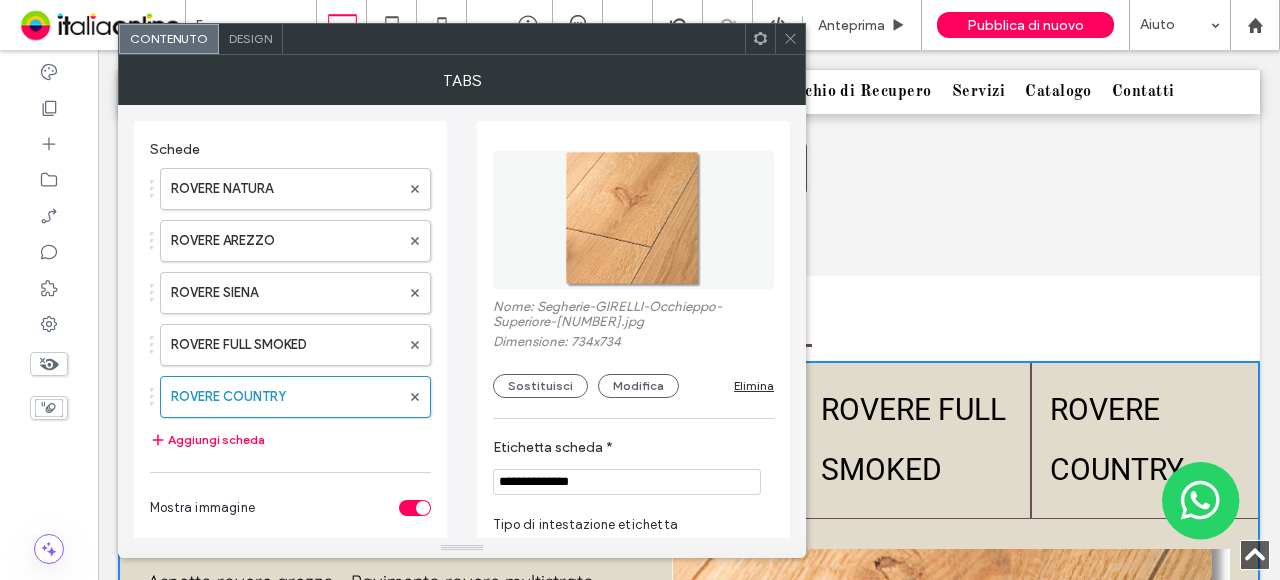 type on "**********" 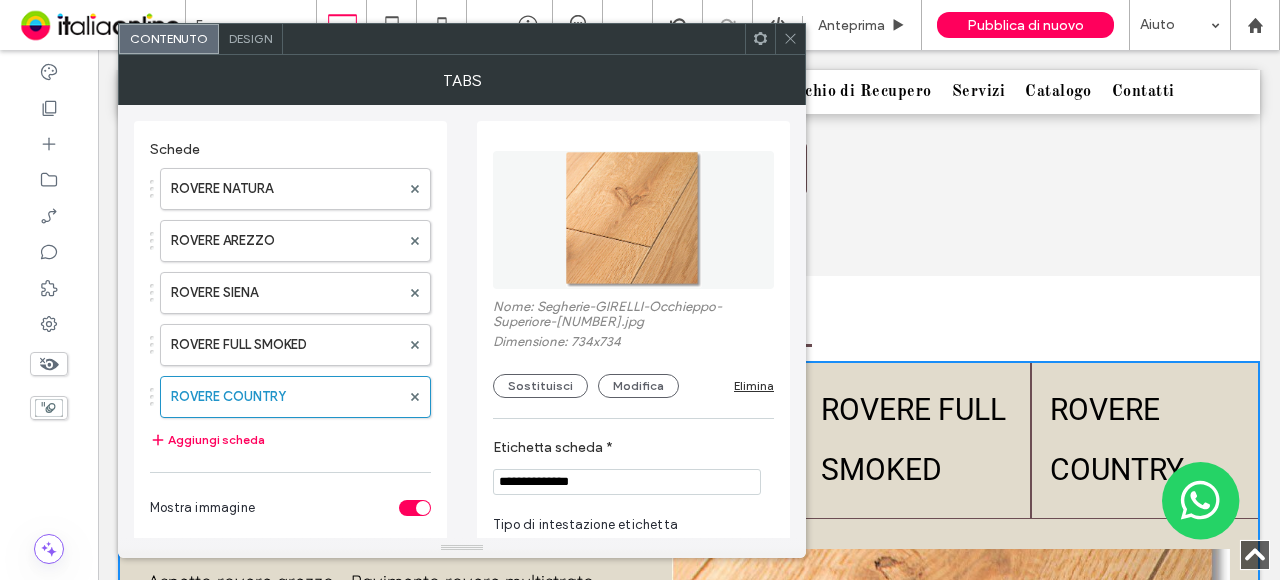 click 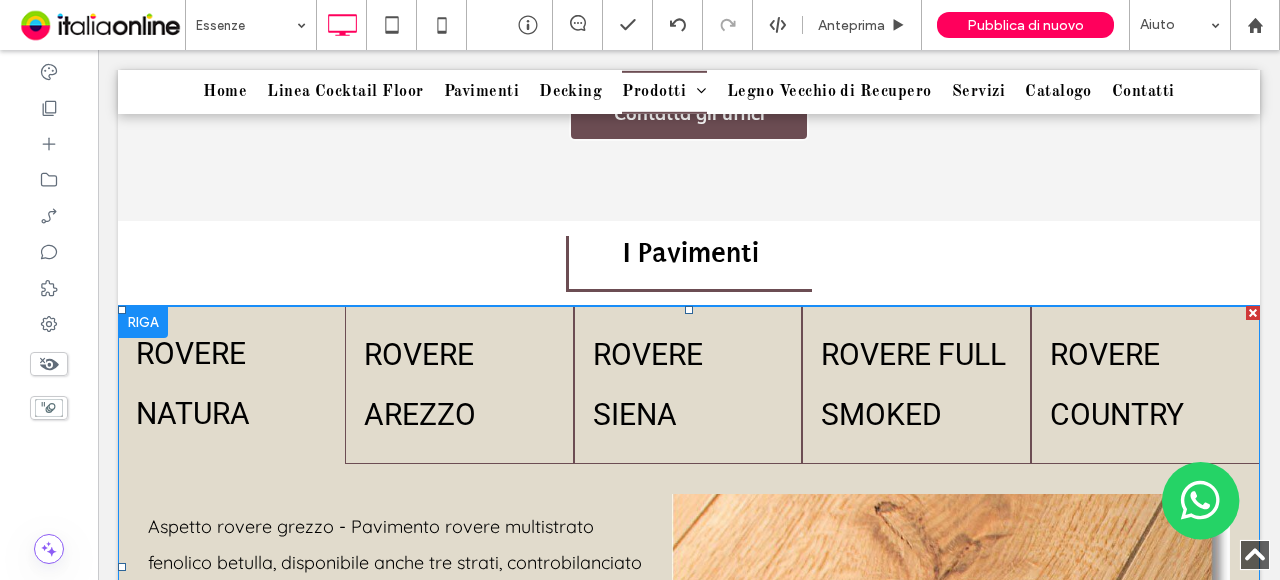 scroll, scrollTop: 1261, scrollLeft: 0, axis: vertical 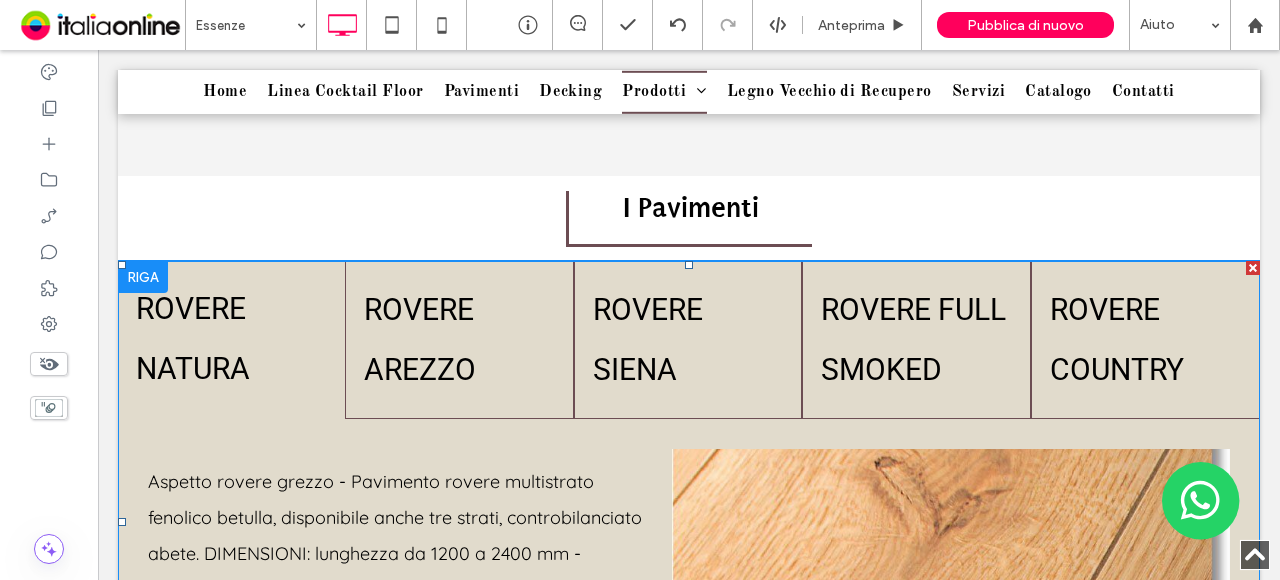 click at bounding box center [689, 521] 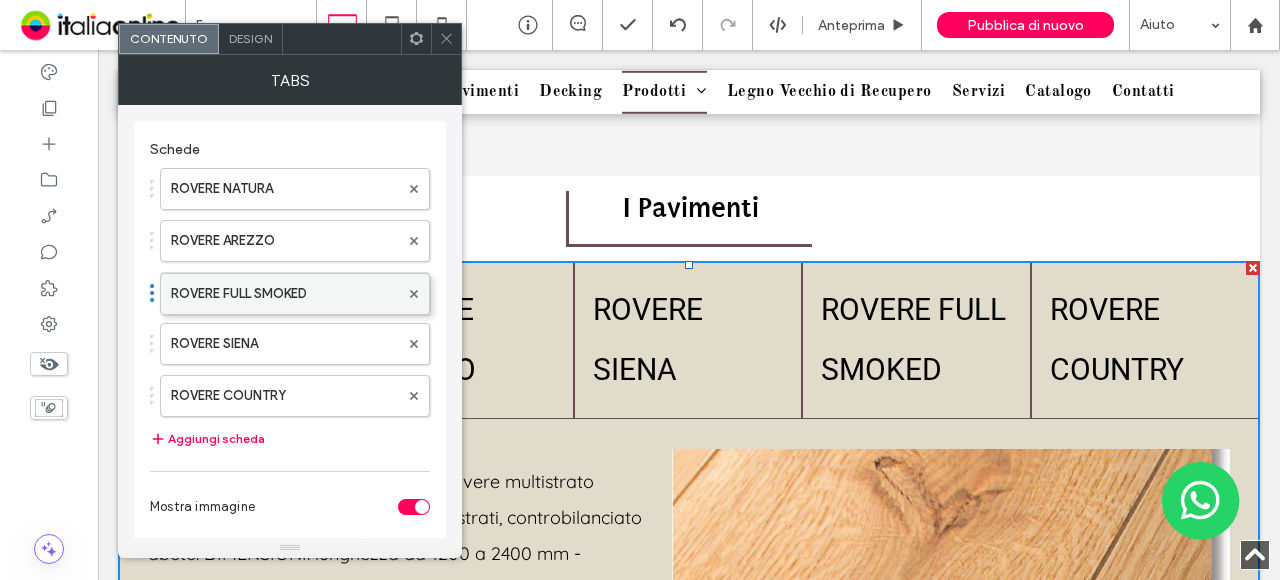 drag, startPoint x: 265, startPoint y: 341, endPoint x: 269, endPoint y: 282, distance: 59.135437 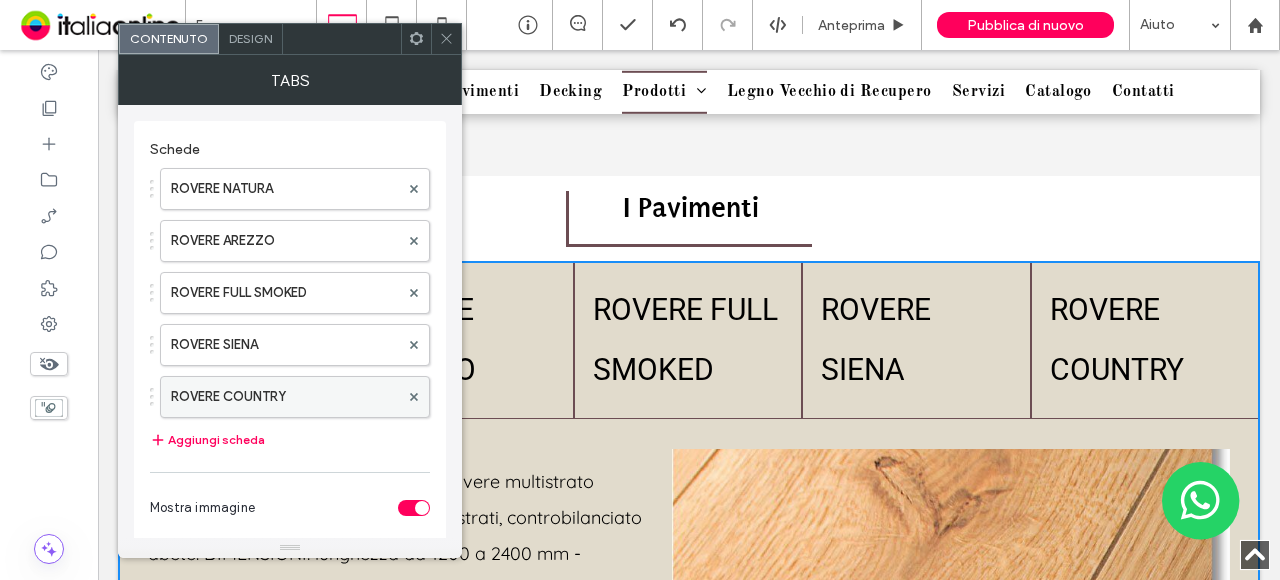 click on "ROVERE COUNTRY" at bounding box center [285, 397] 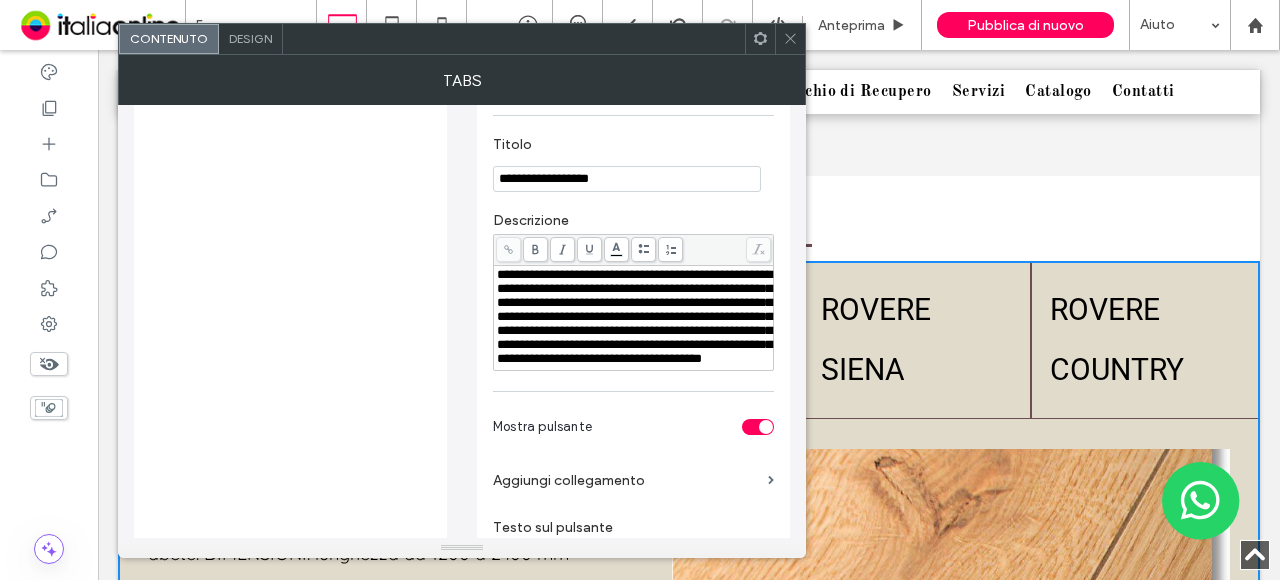 scroll, scrollTop: 500, scrollLeft: 0, axis: vertical 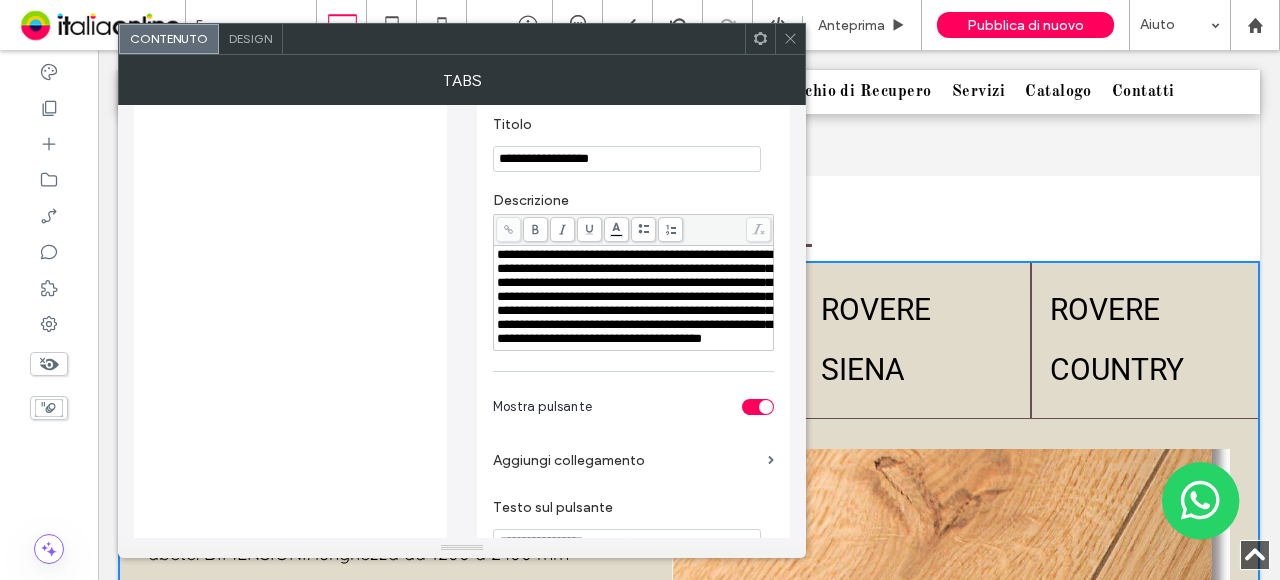 click on "**********" at bounding box center (634, 296) 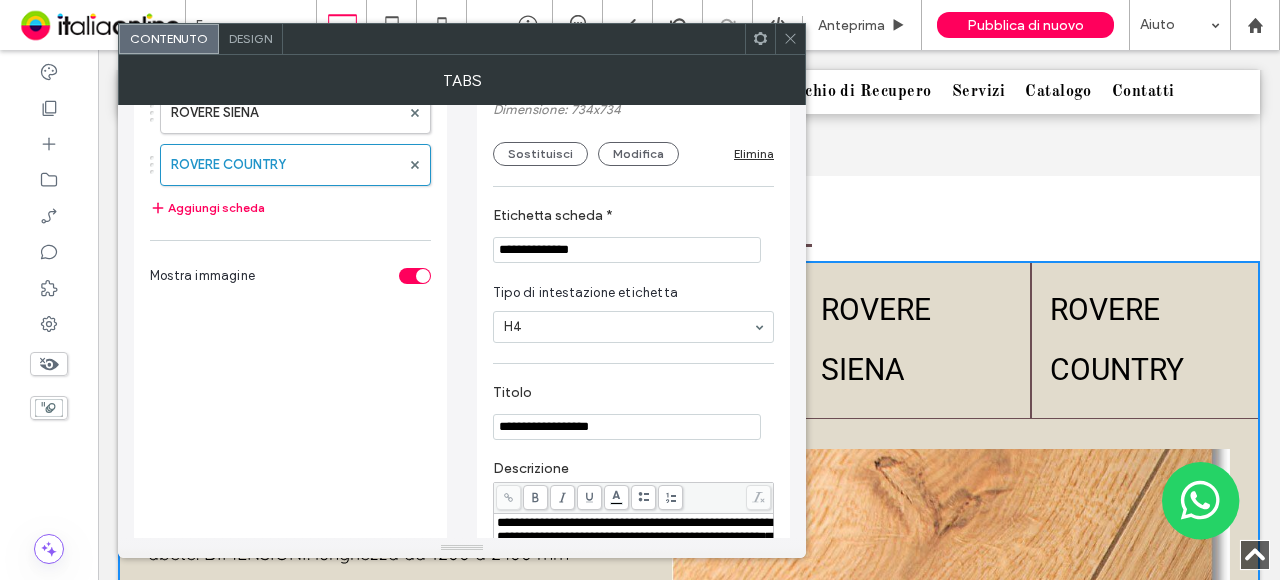 scroll, scrollTop: 200, scrollLeft: 0, axis: vertical 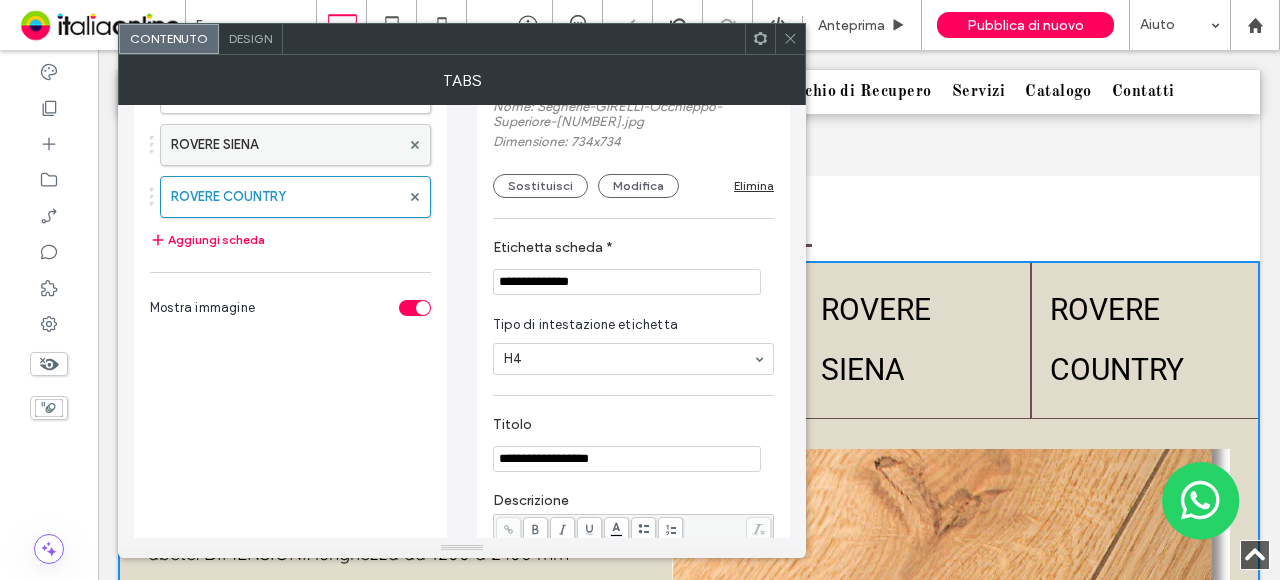click on "ROVERE SIENA" at bounding box center [285, 145] 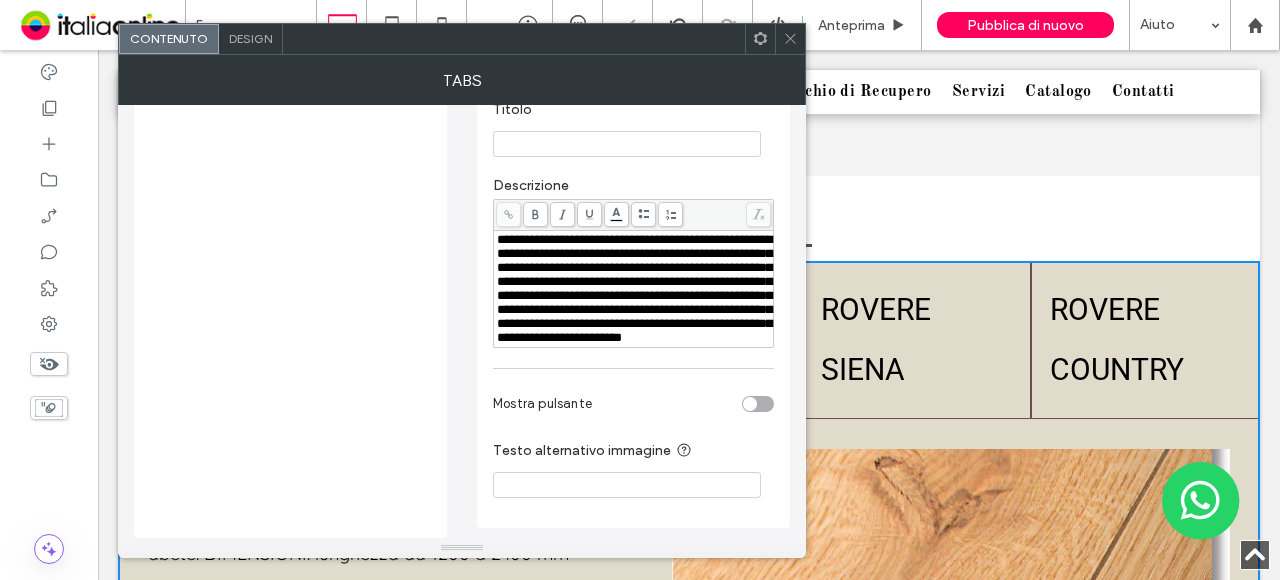 scroll, scrollTop: 564, scrollLeft: 0, axis: vertical 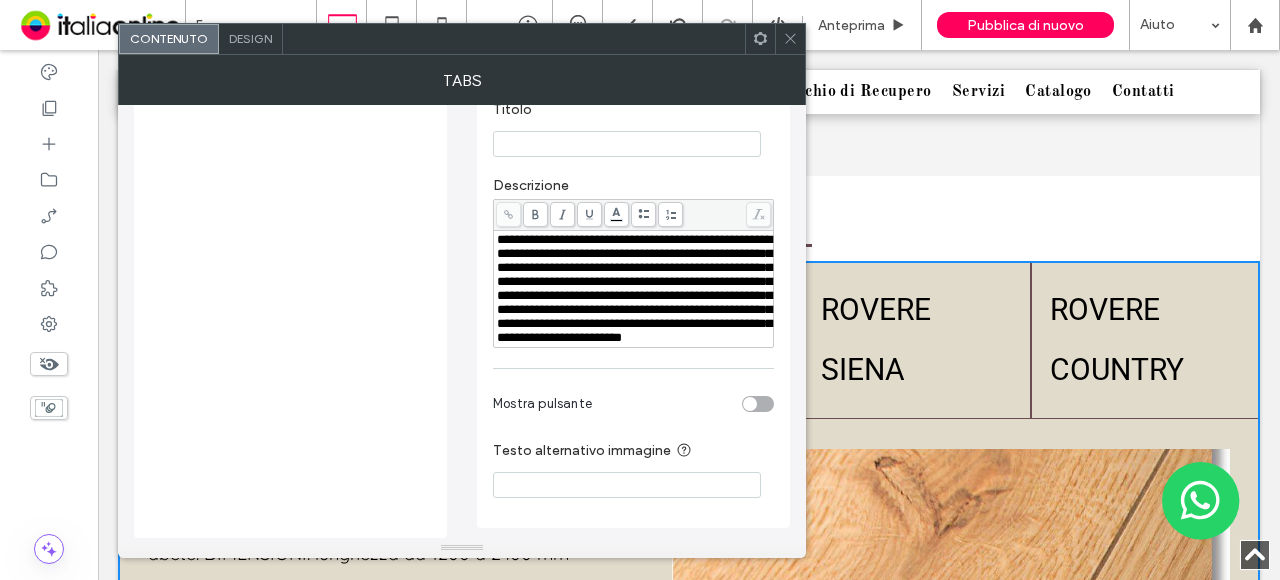 click 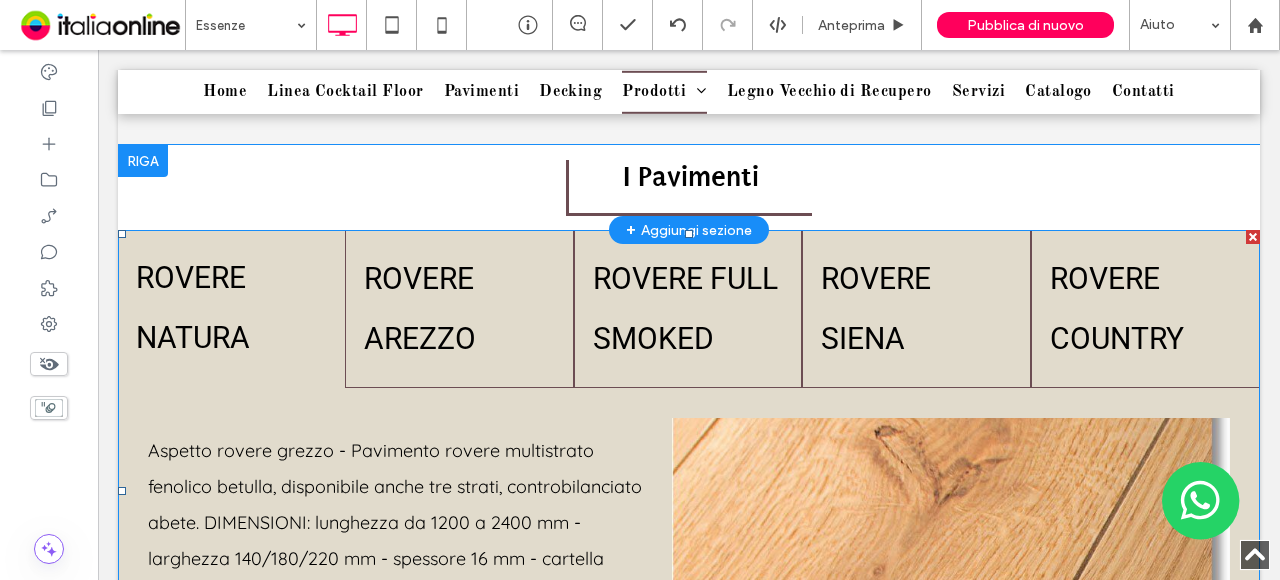 scroll, scrollTop: 1261, scrollLeft: 0, axis: vertical 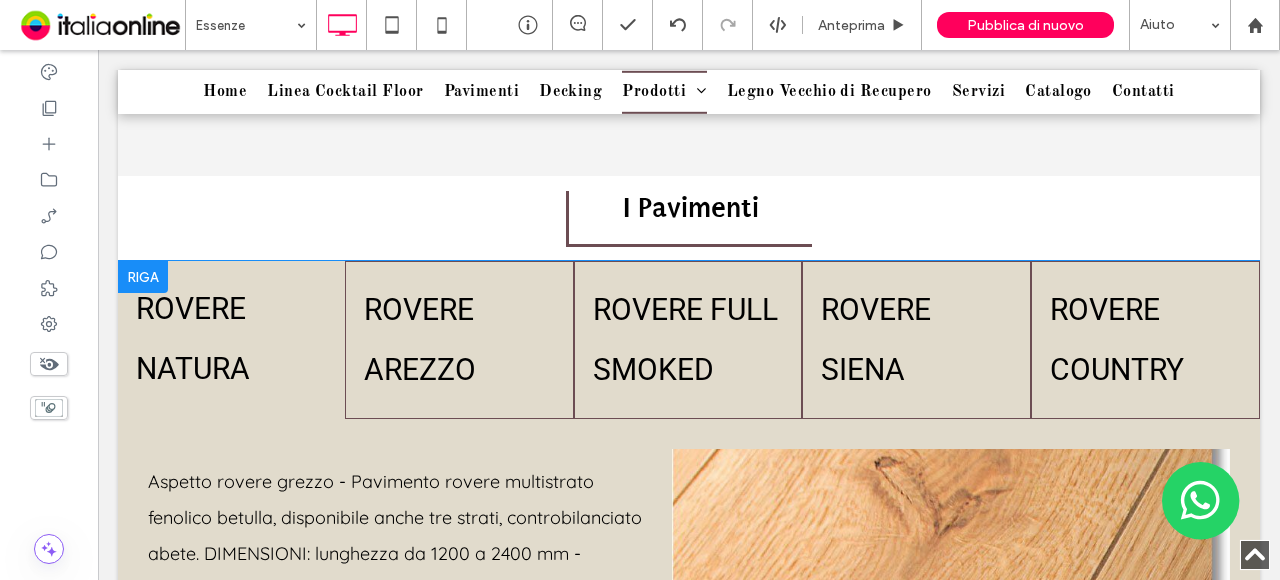 click at bounding box center (143, 277) 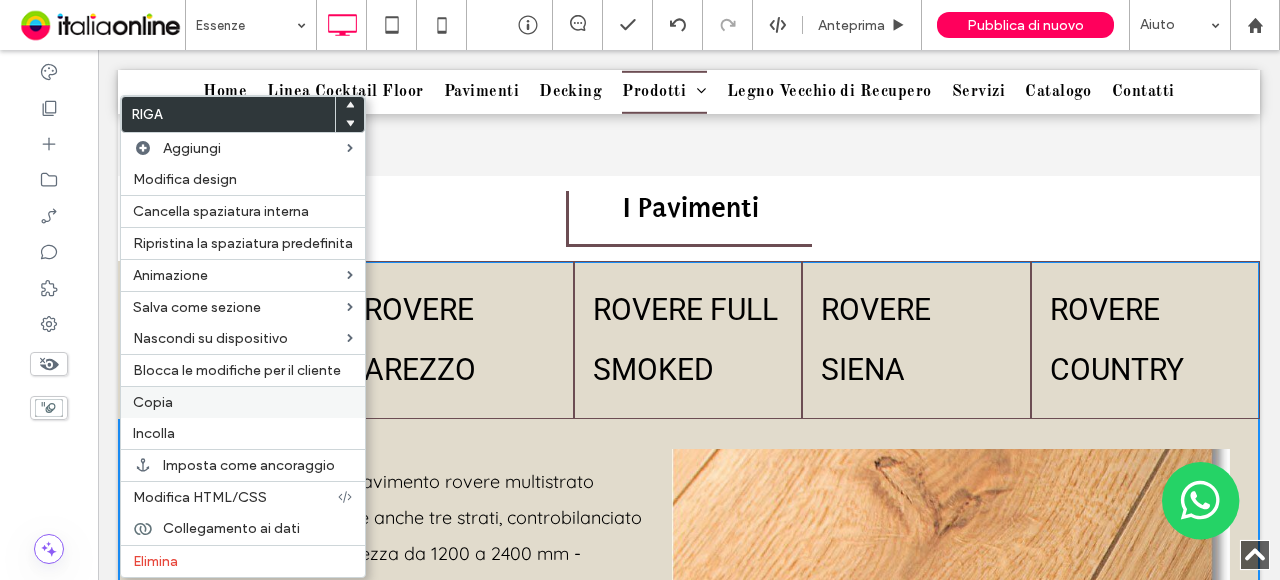 click on "Copia" at bounding box center (243, 402) 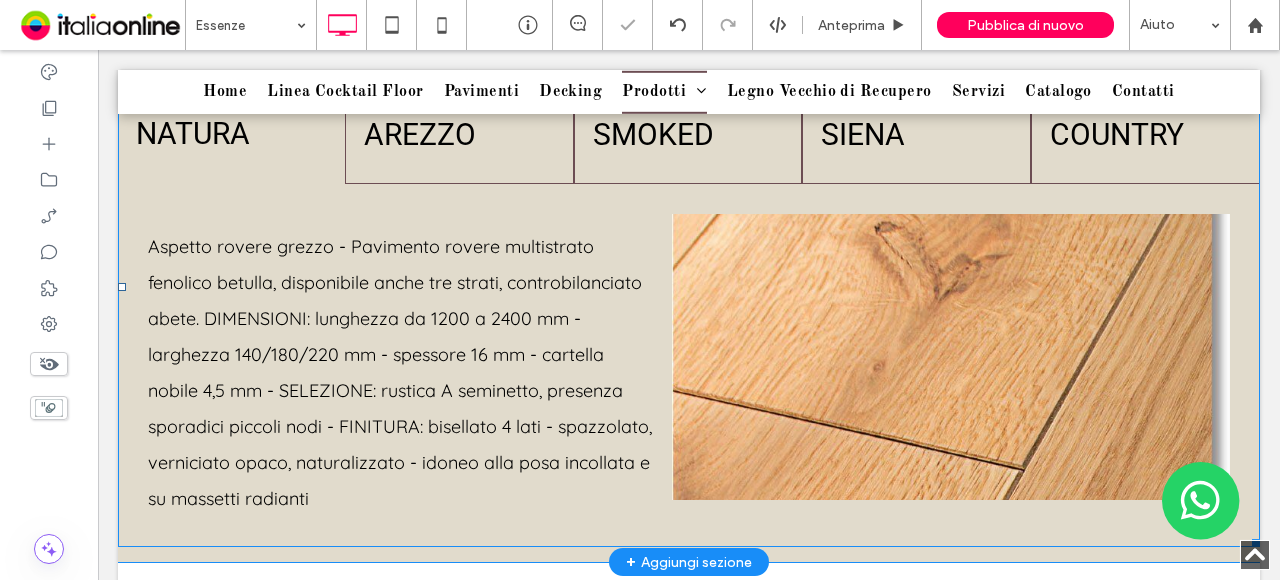 scroll, scrollTop: 1561, scrollLeft: 0, axis: vertical 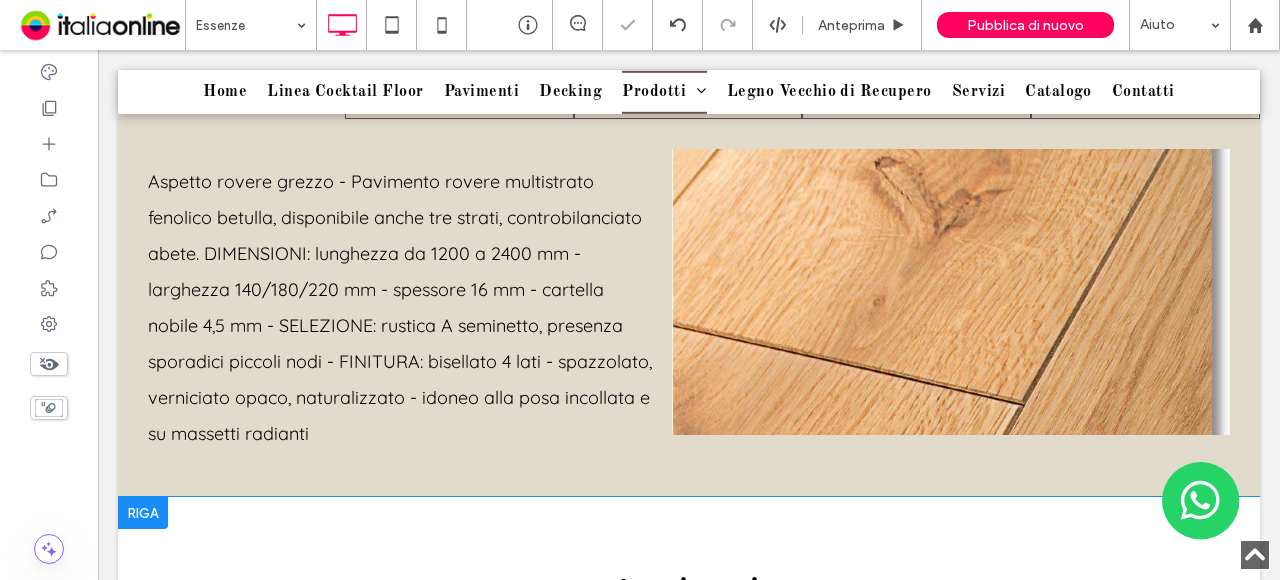 click at bounding box center [143, 513] 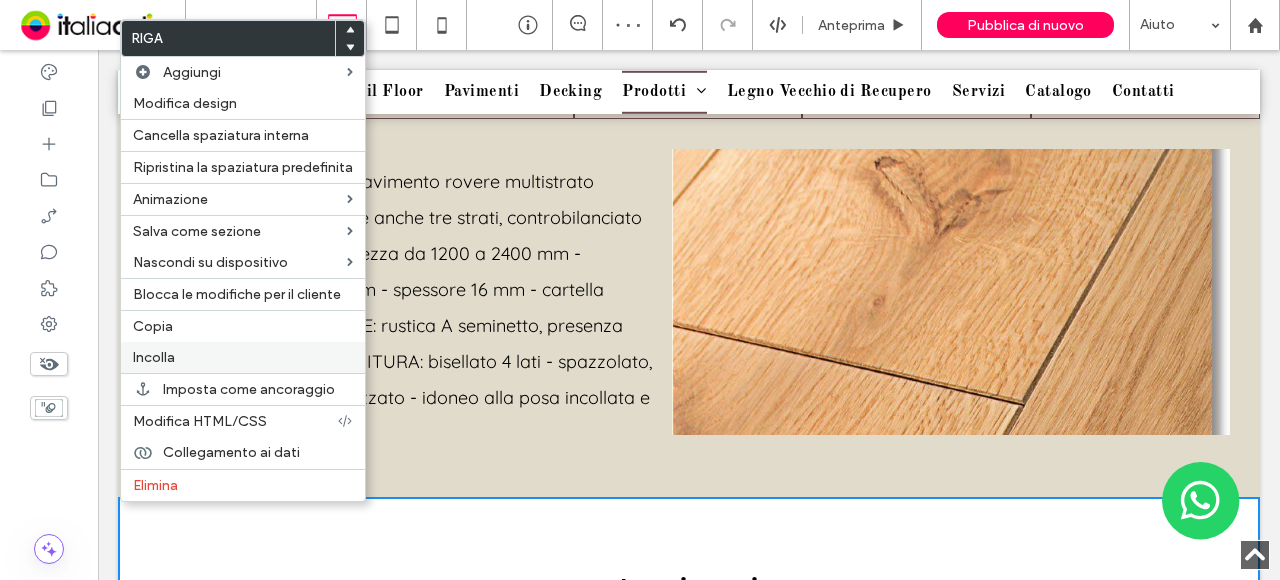 click on "Incolla" at bounding box center (243, 357) 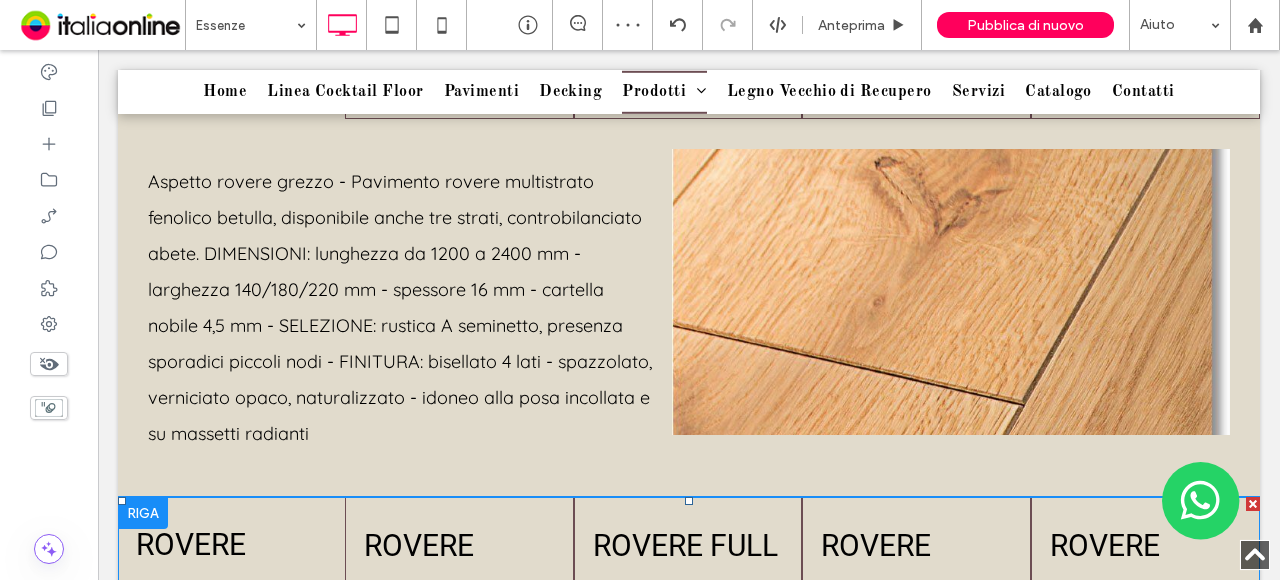 click at bounding box center (689, 757) 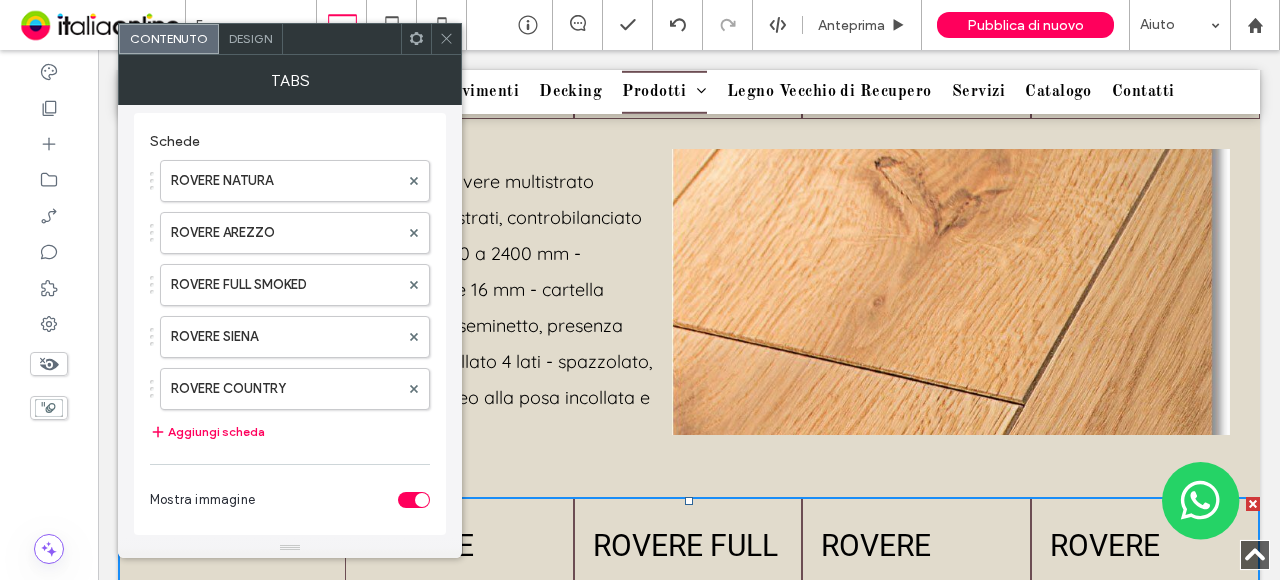 scroll, scrollTop: 10, scrollLeft: 0, axis: vertical 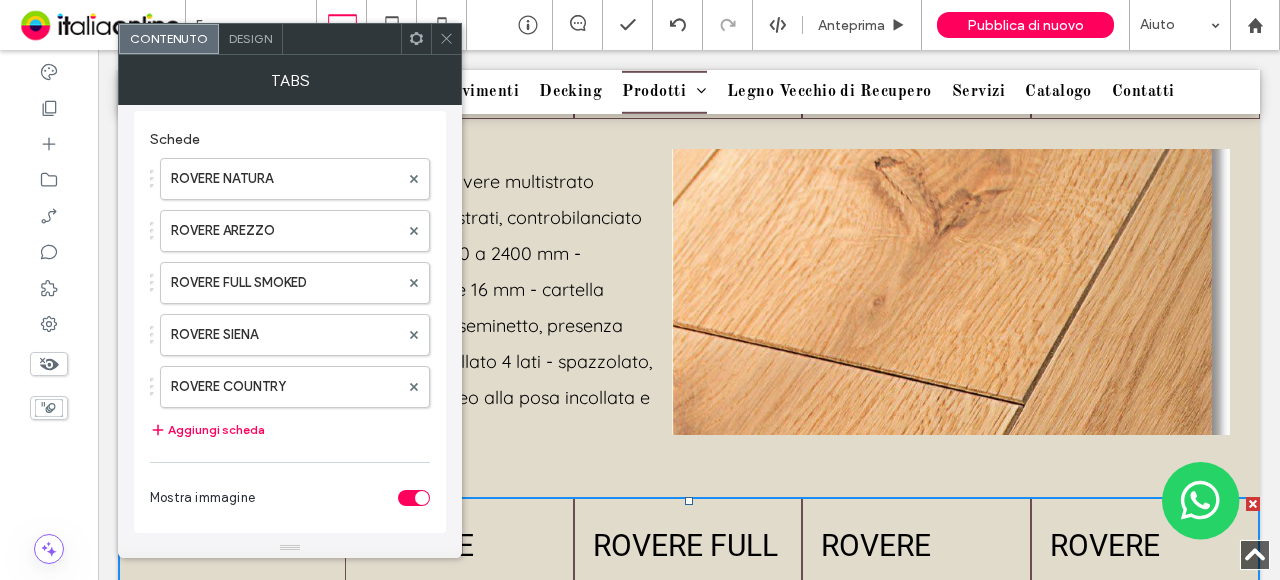 click on "Design" at bounding box center [250, 38] 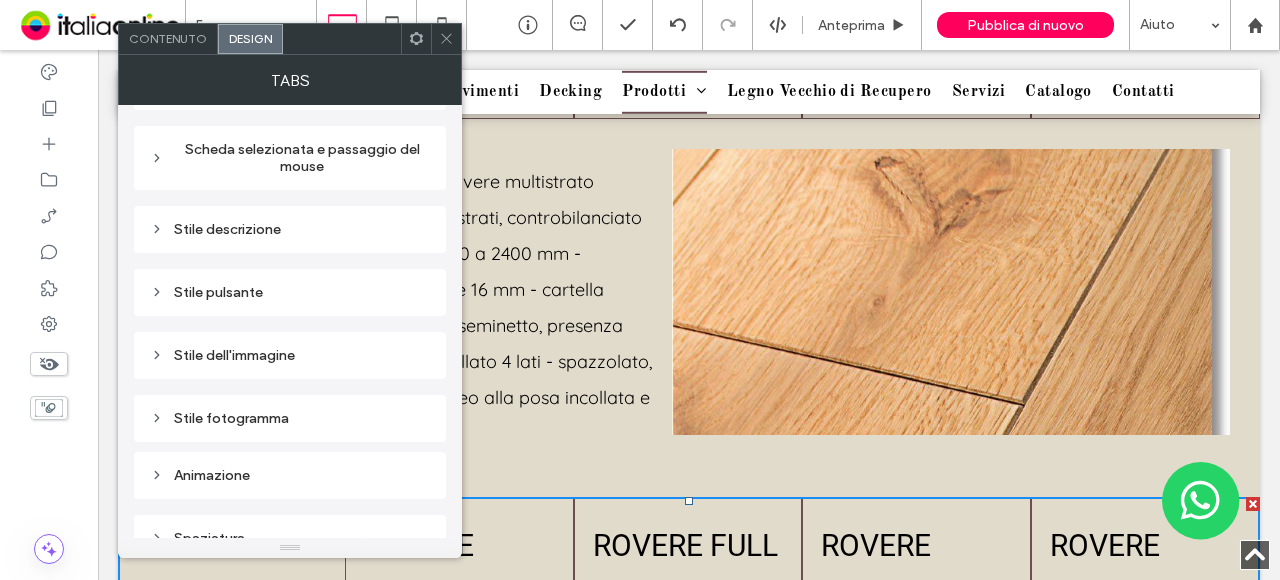 scroll, scrollTop: 100, scrollLeft: 0, axis: vertical 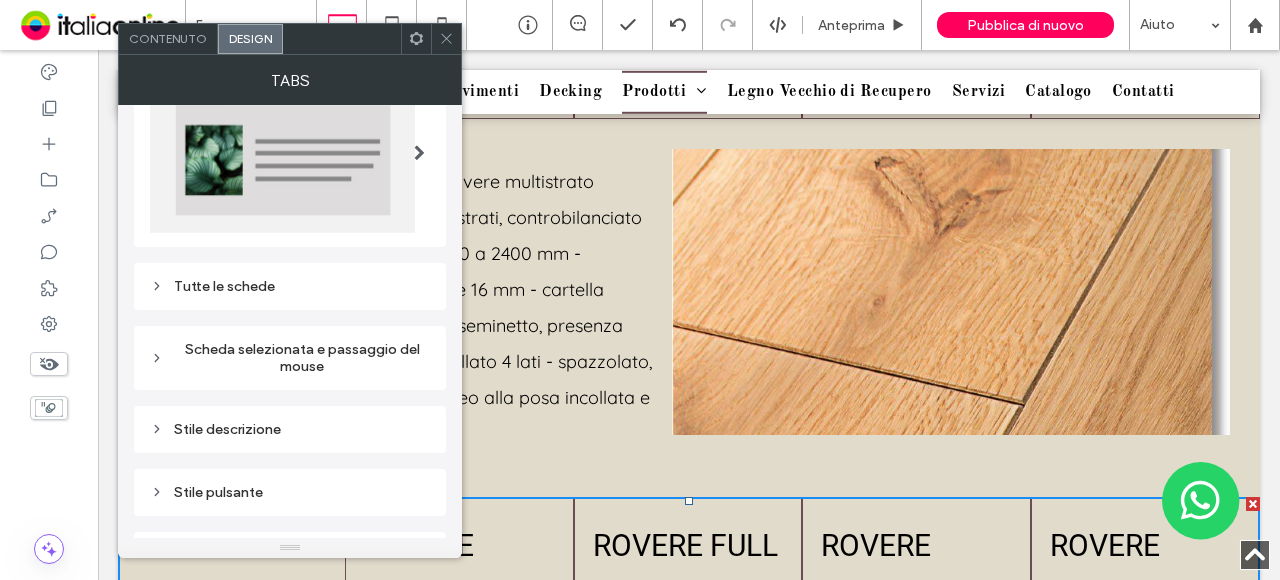 click on "Tutte le schede" at bounding box center (290, 286) 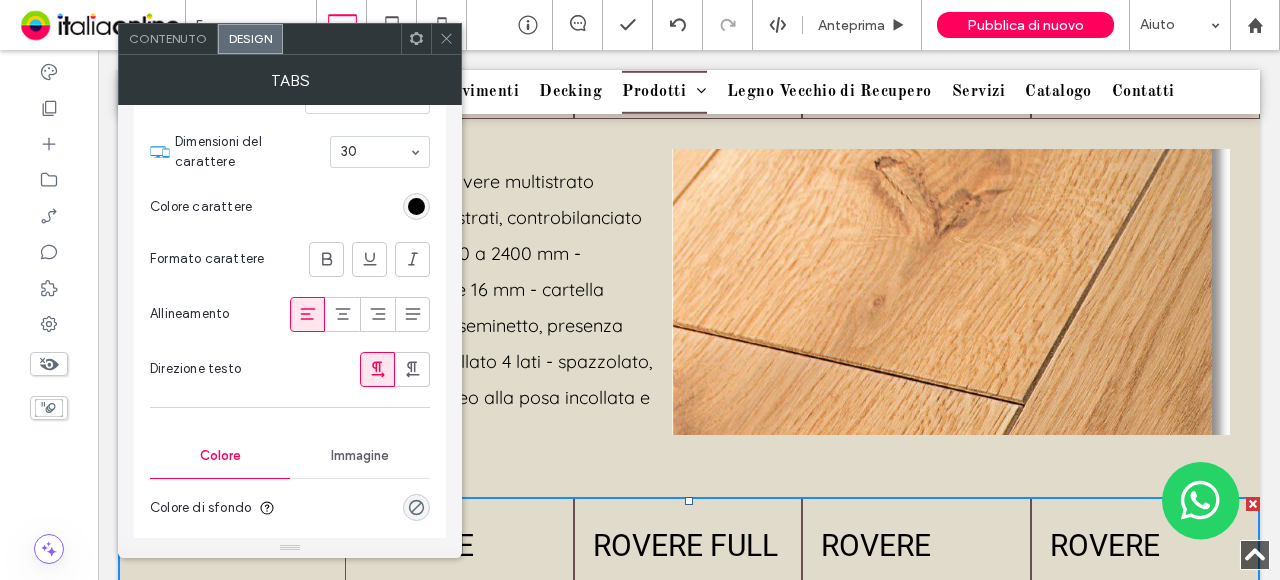 scroll, scrollTop: 400, scrollLeft: 0, axis: vertical 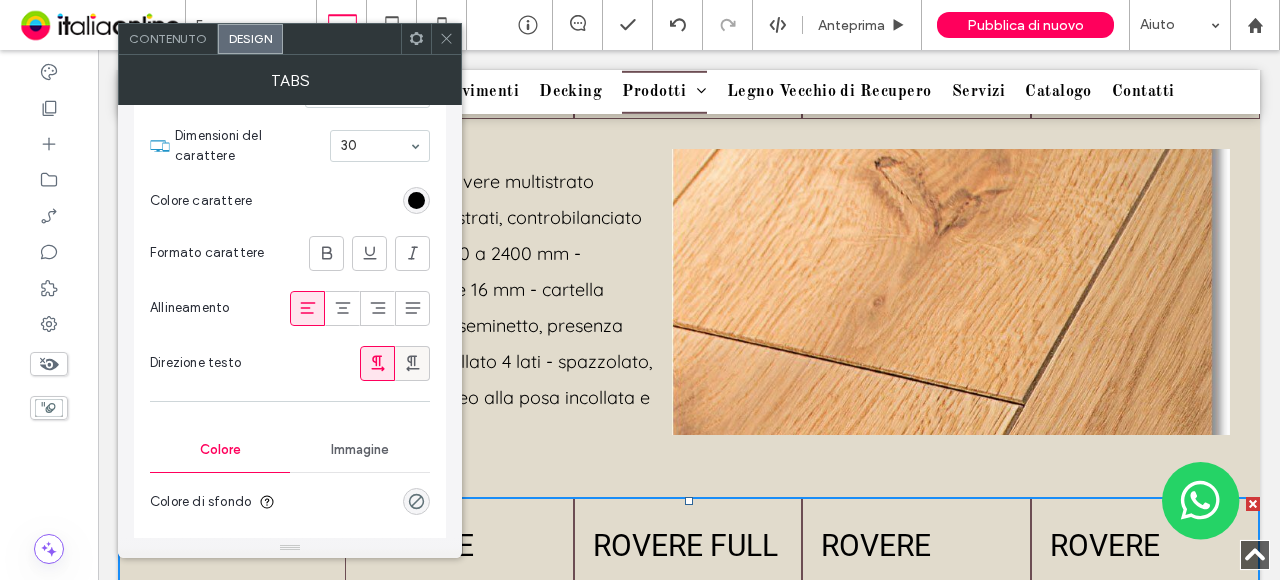 click 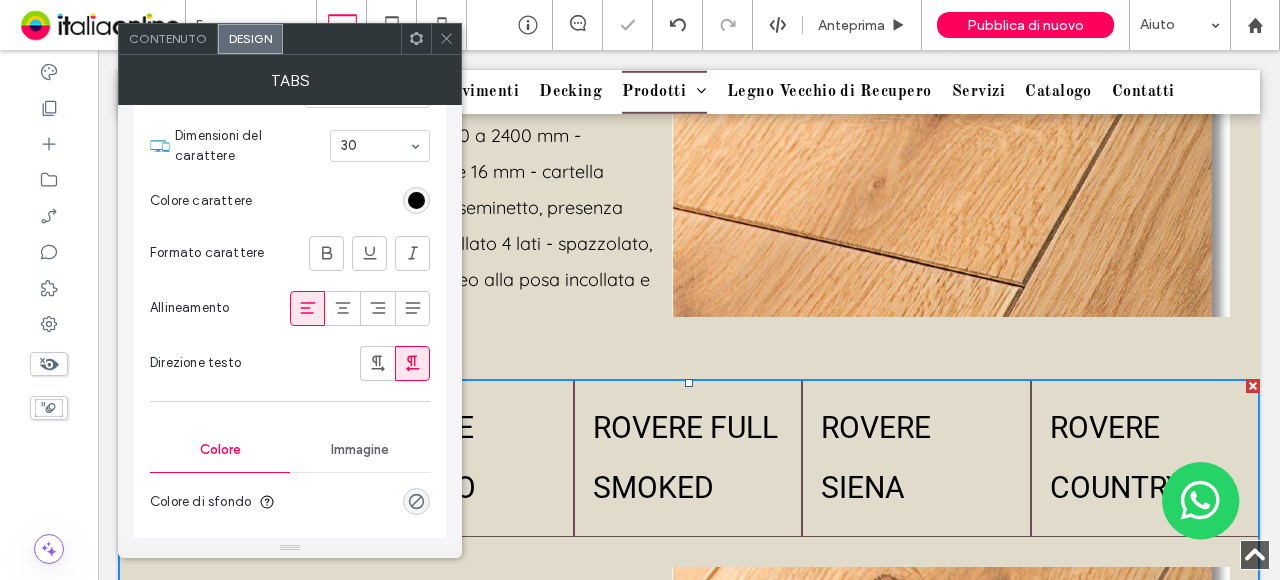 scroll, scrollTop: 1861, scrollLeft: 0, axis: vertical 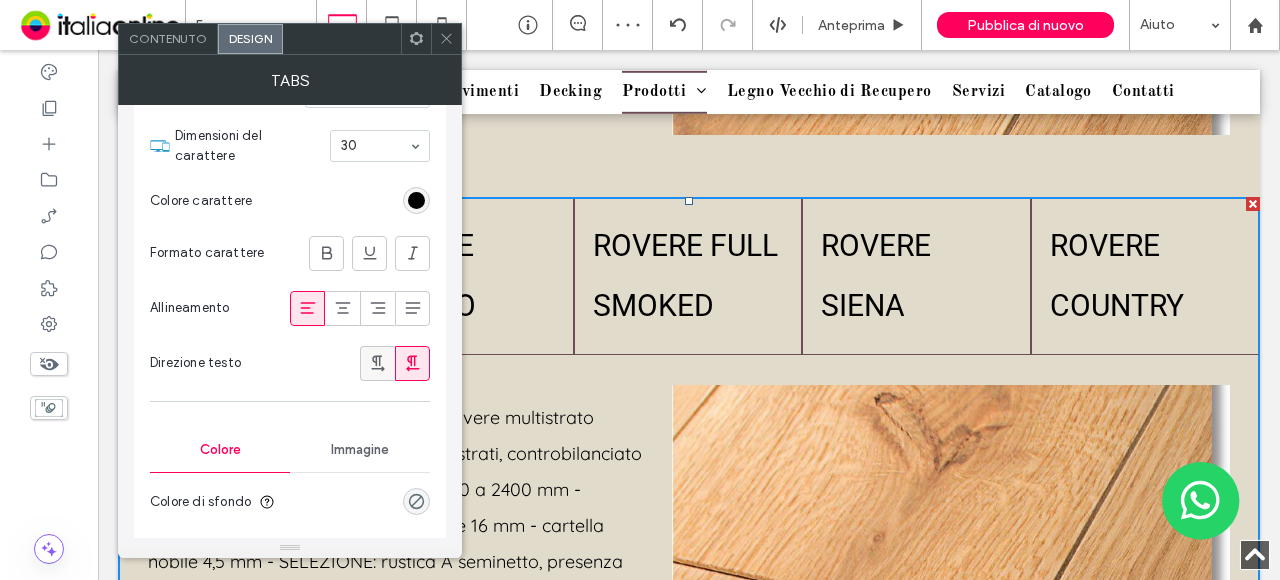 click 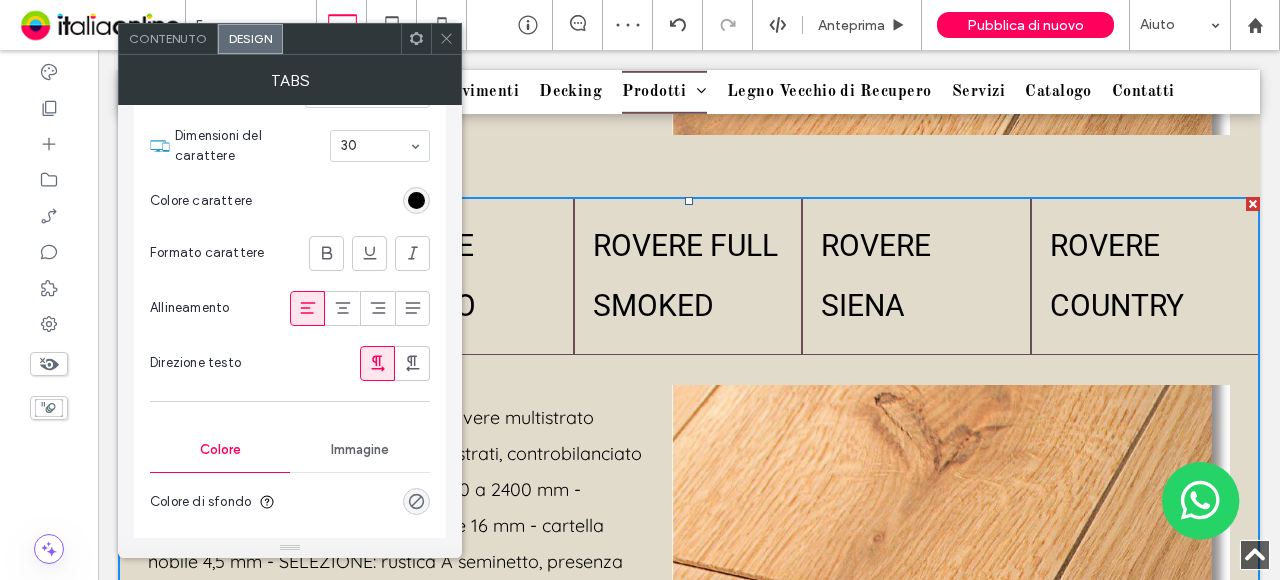 click 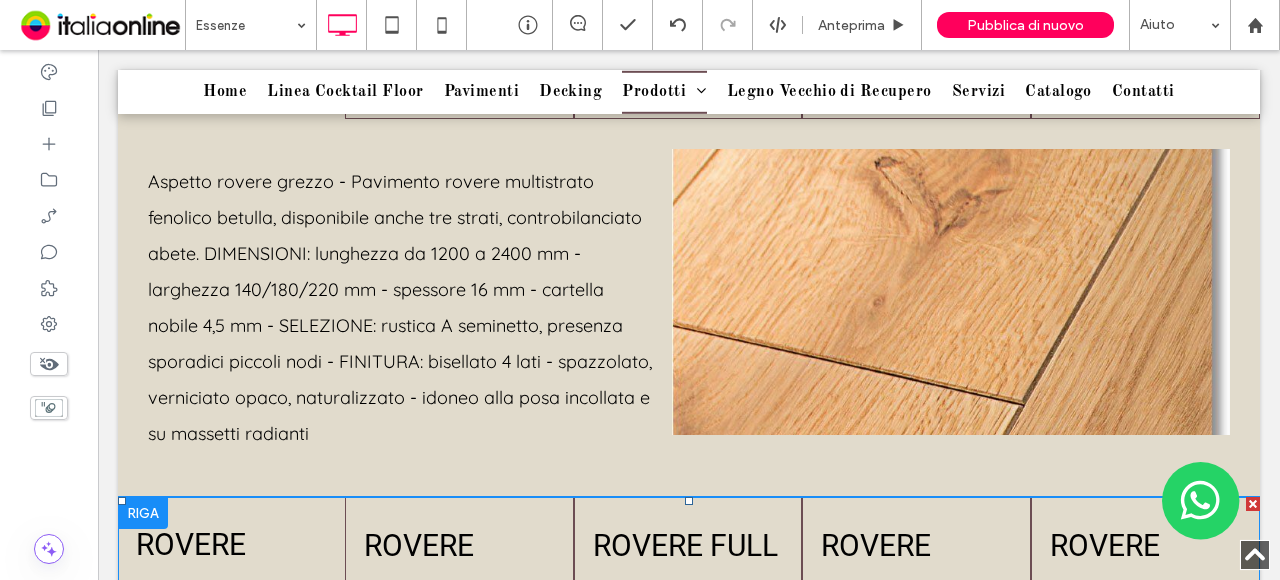 scroll, scrollTop: 1861, scrollLeft: 0, axis: vertical 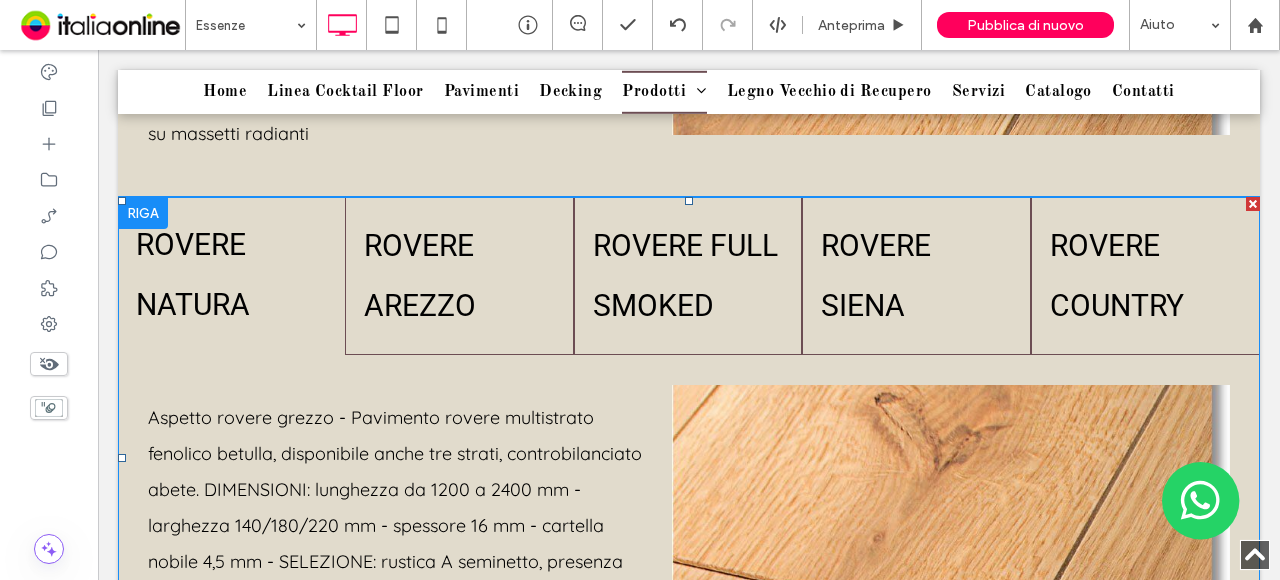click at bounding box center [689, 457] 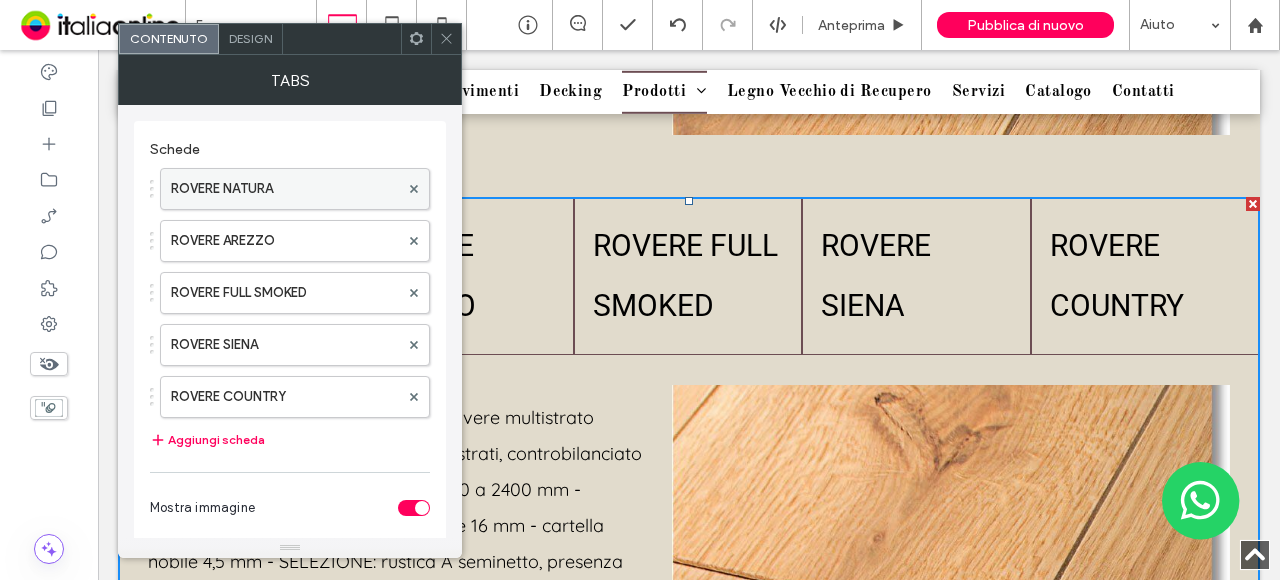click on "ROVERE NATURA" at bounding box center [285, 189] 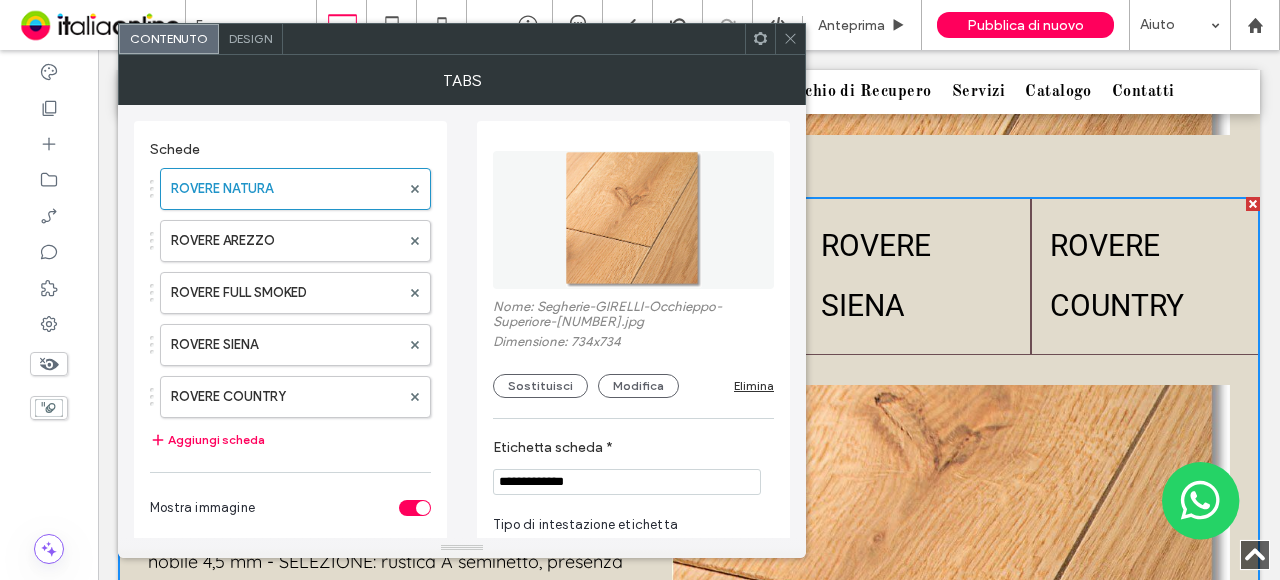 click on "**********" at bounding box center [627, 482] 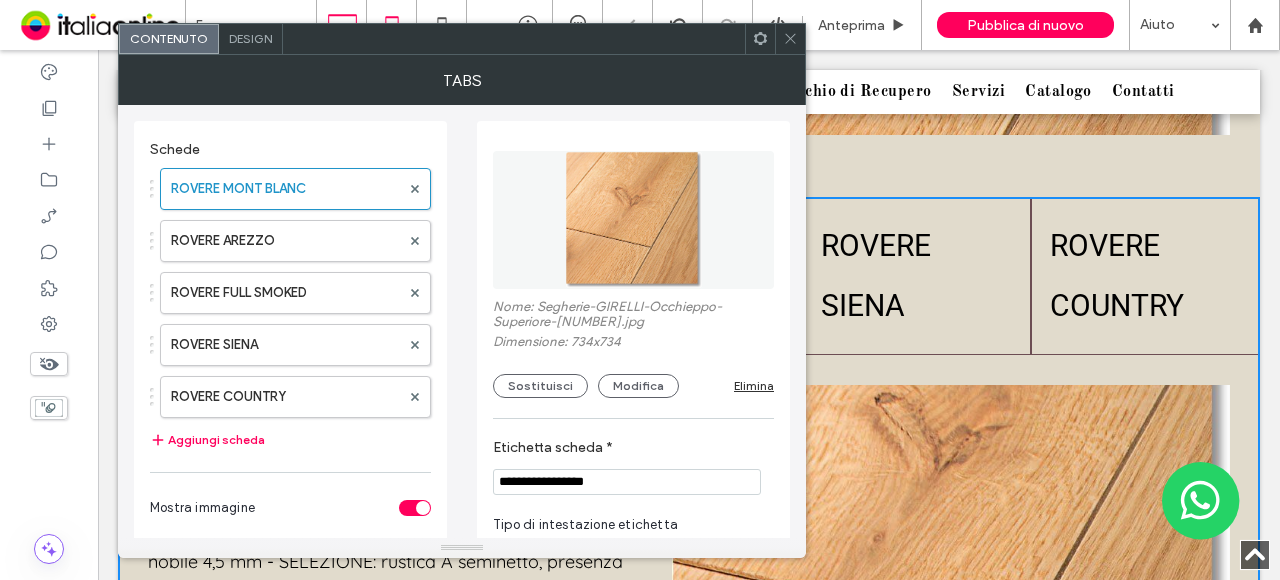 type on "**********" 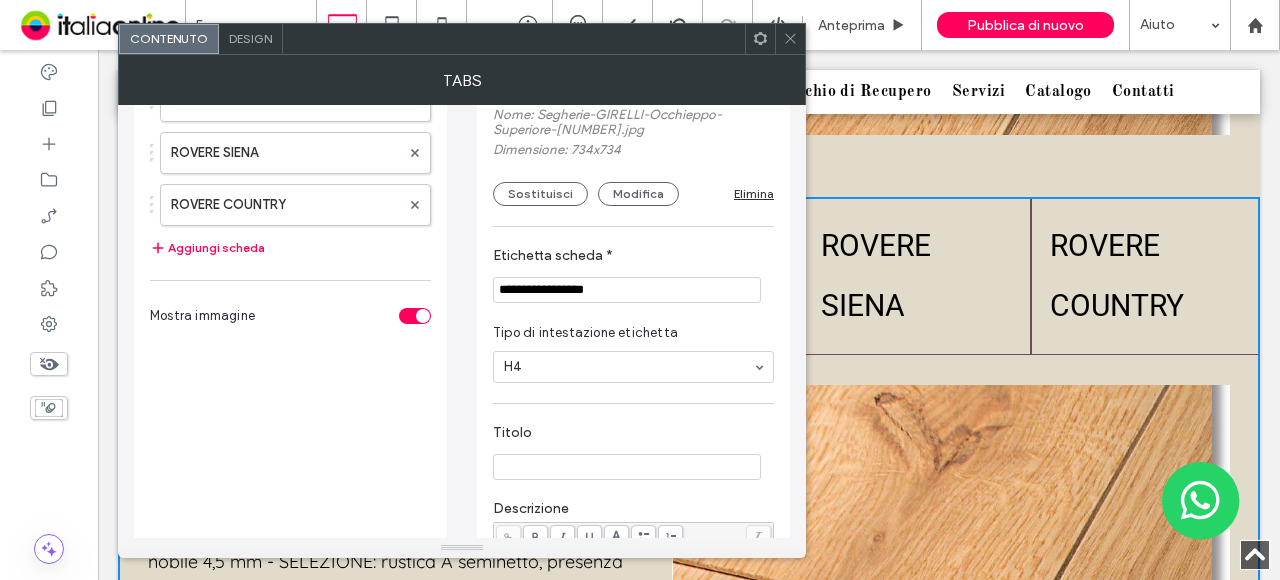 scroll, scrollTop: 400, scrollLeft: 0, axis: vertical 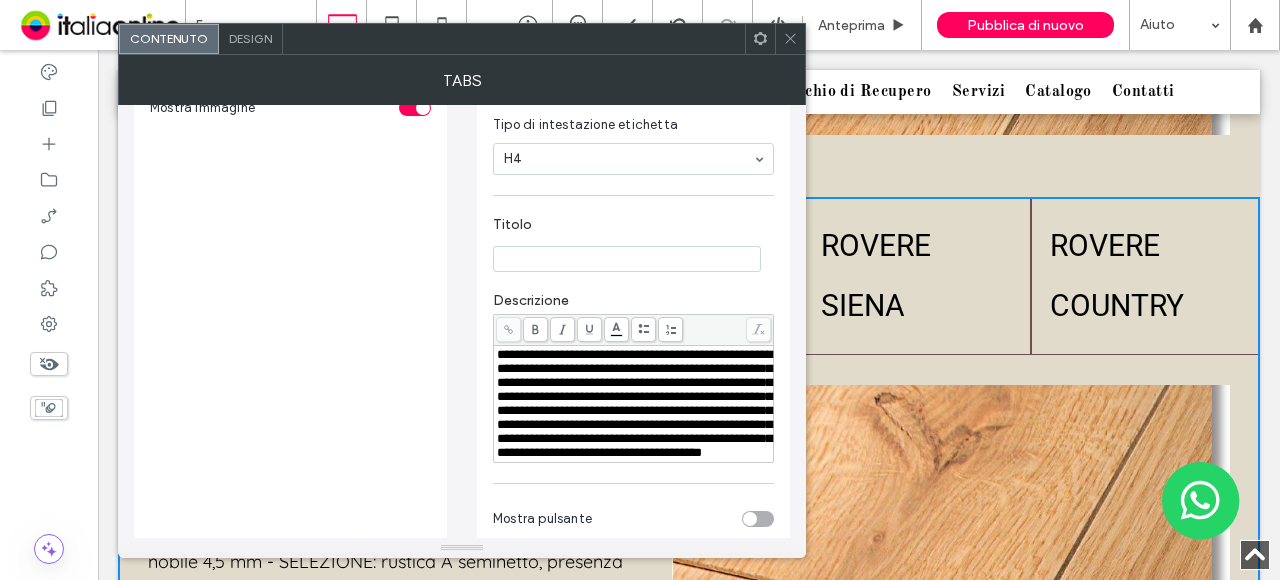 click on "**********" at bounding box center [634, 403] 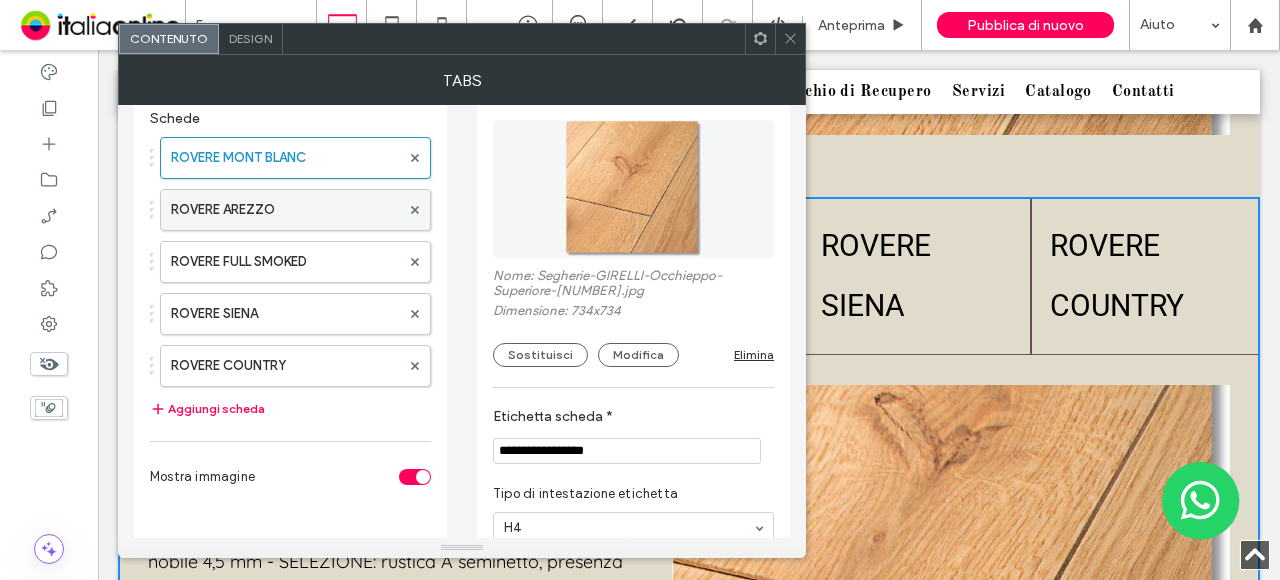 scroll, scrollTop: 0, scrollLeft: 0, axis: both 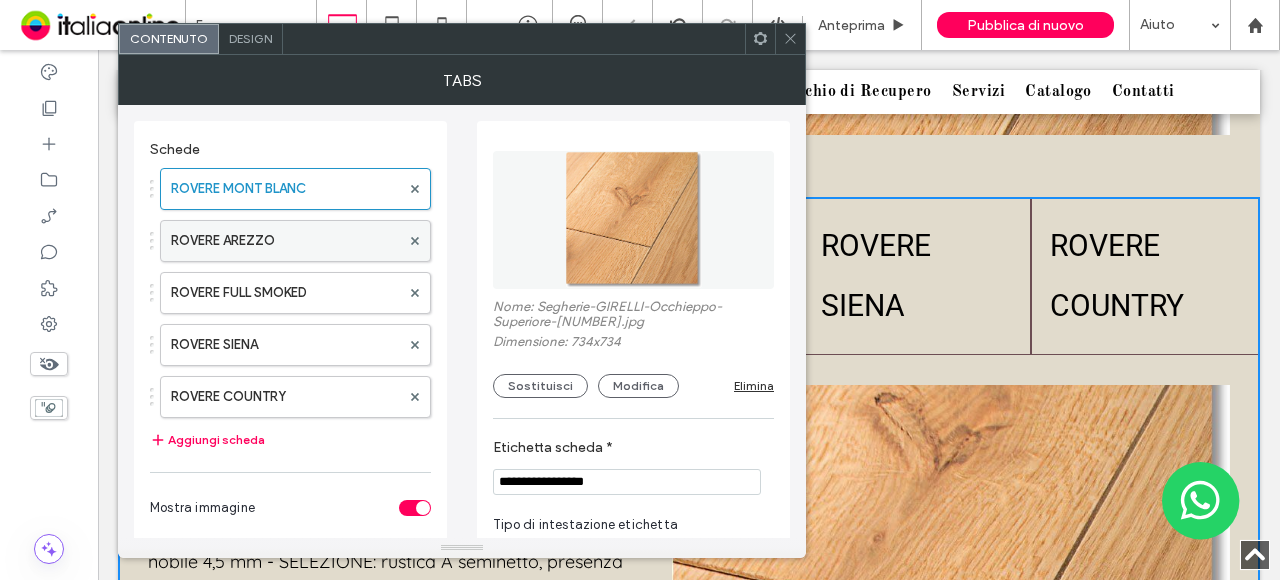 click on "ROVERE AREZZO" at bounding box center (285, 241) 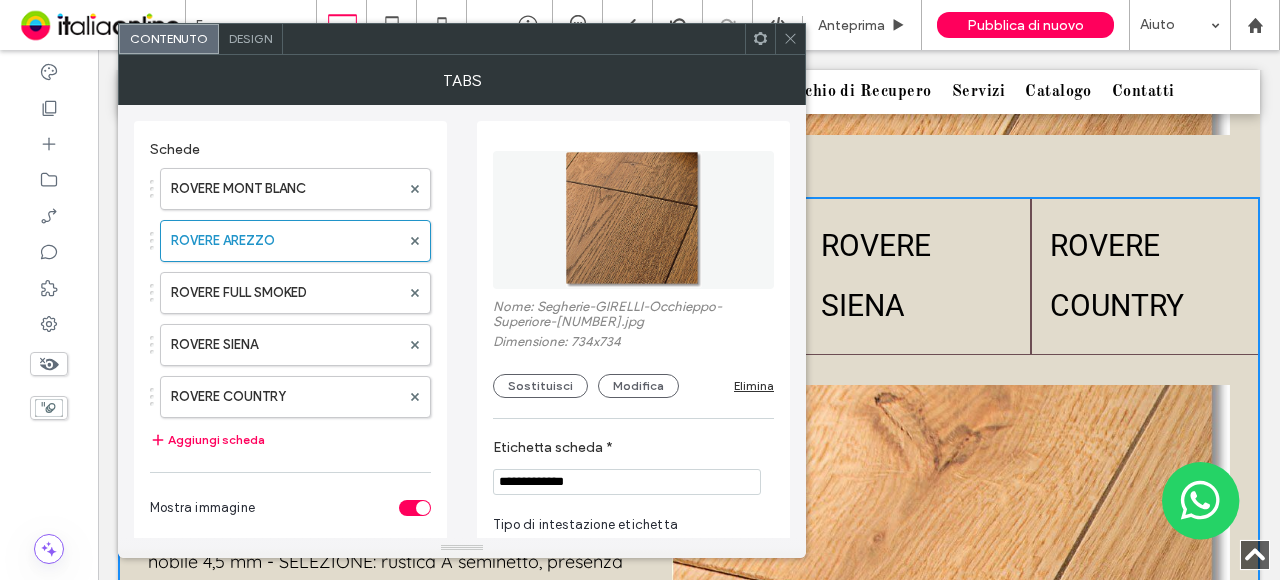 scroll, scrollTop: 55, scrollLeft: 0, axis: vertical 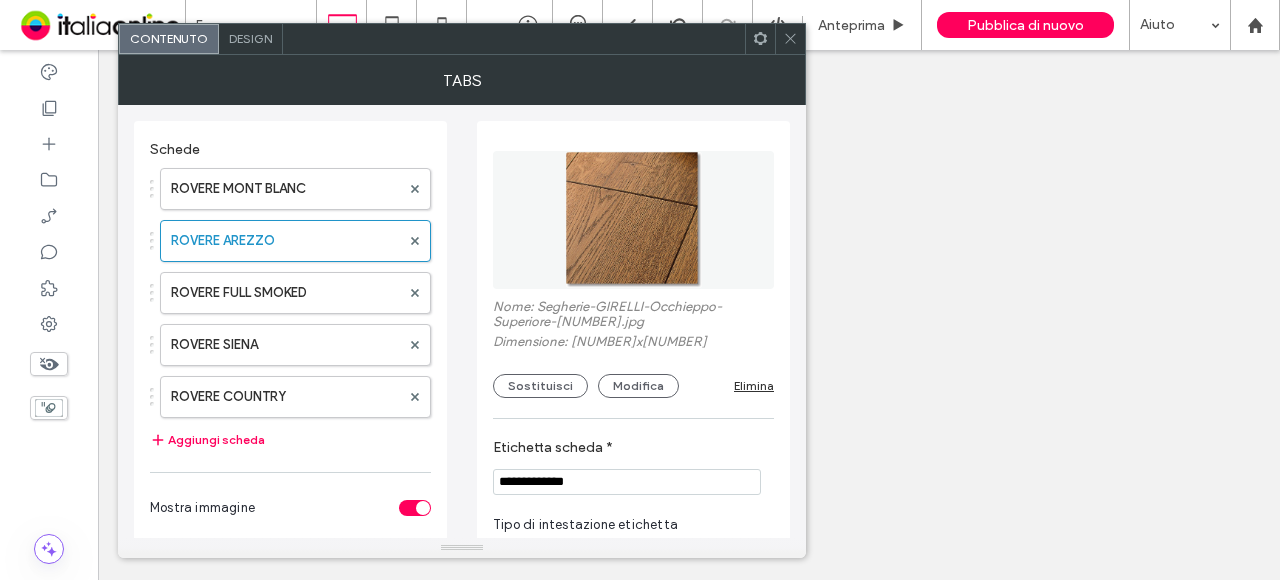click on "**********" at bounding box center (633, 467) 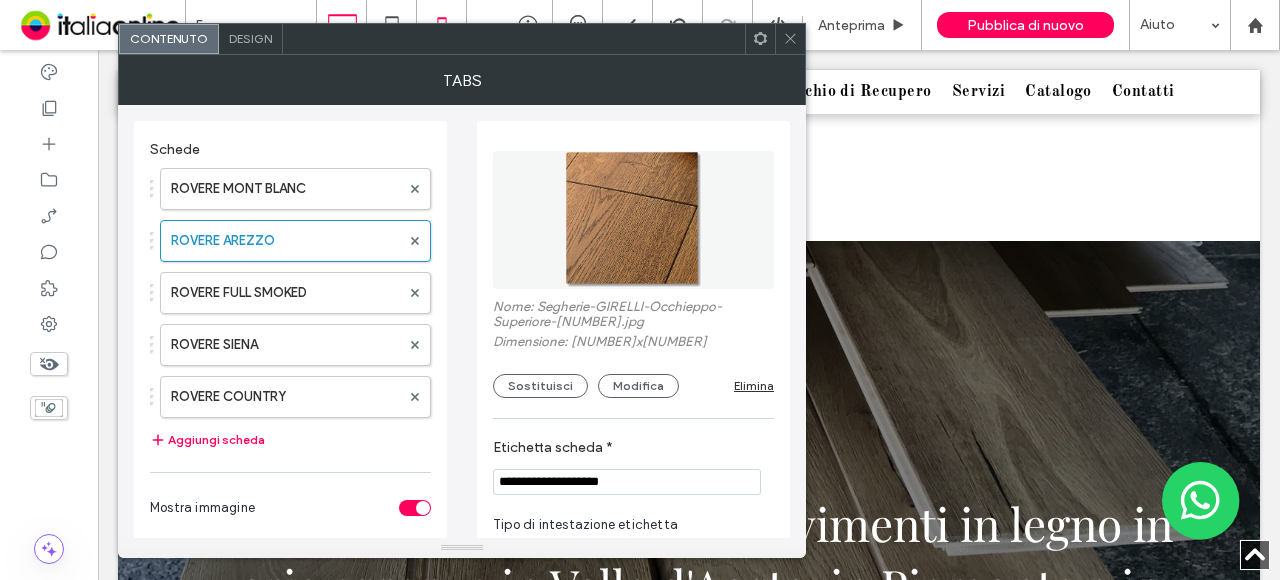 scroll, scrollTop: 1861, scrollLeft: 0, axis: vertical 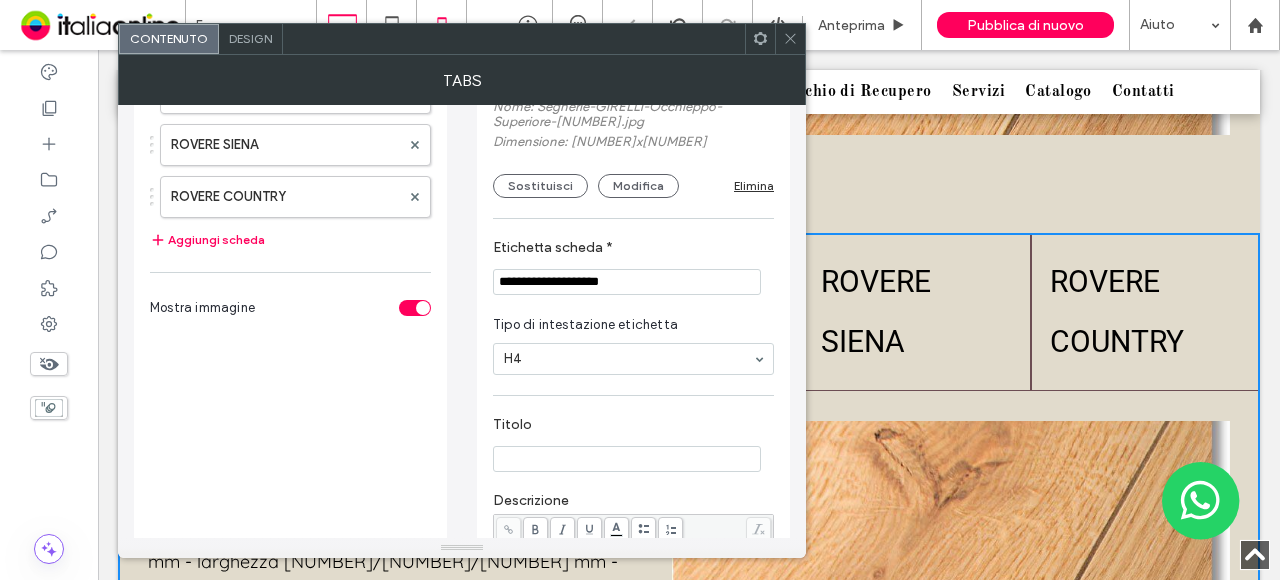 type on "**********" 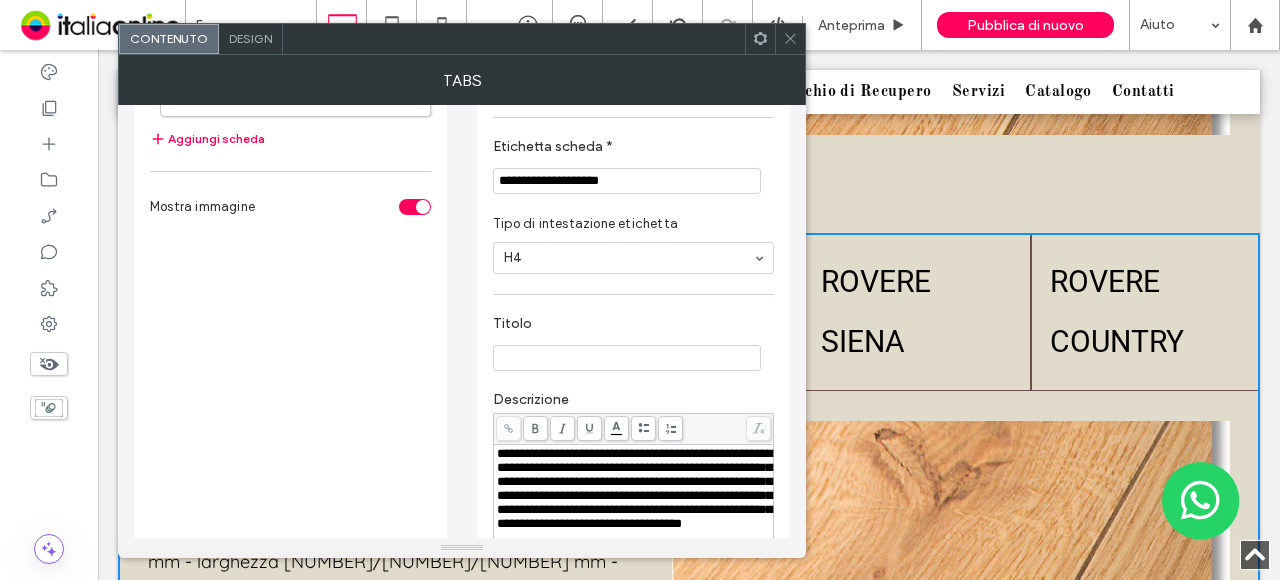 scroll, scrollTop: 400, scrollLeft: 0, axis: vertical 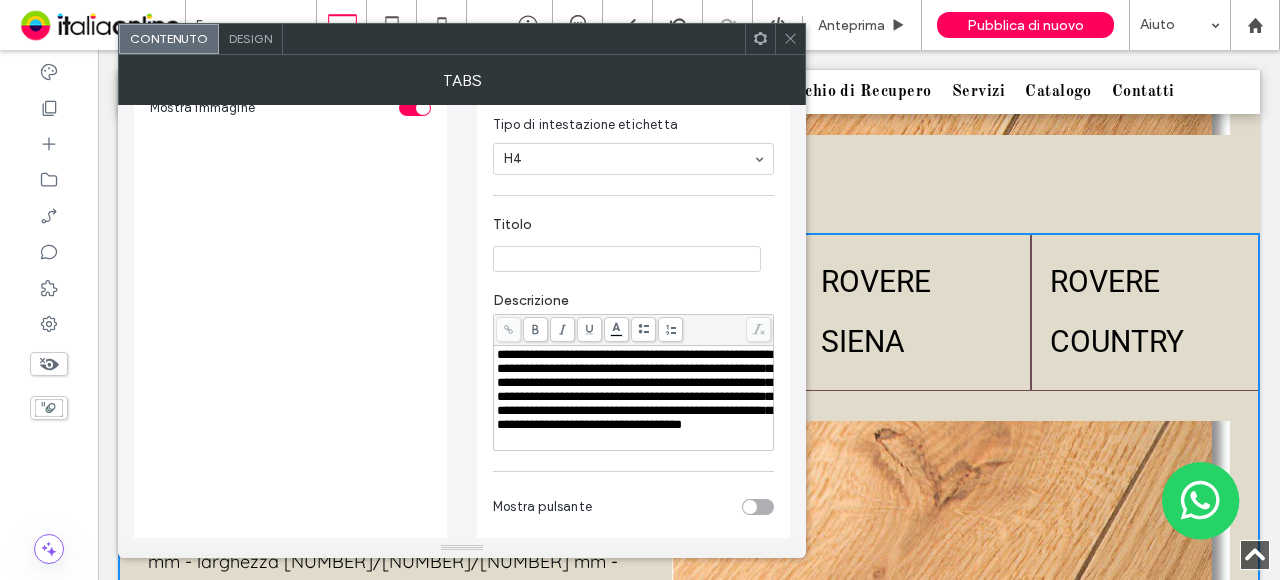 click on "**********" at bounding box center [634, 389] 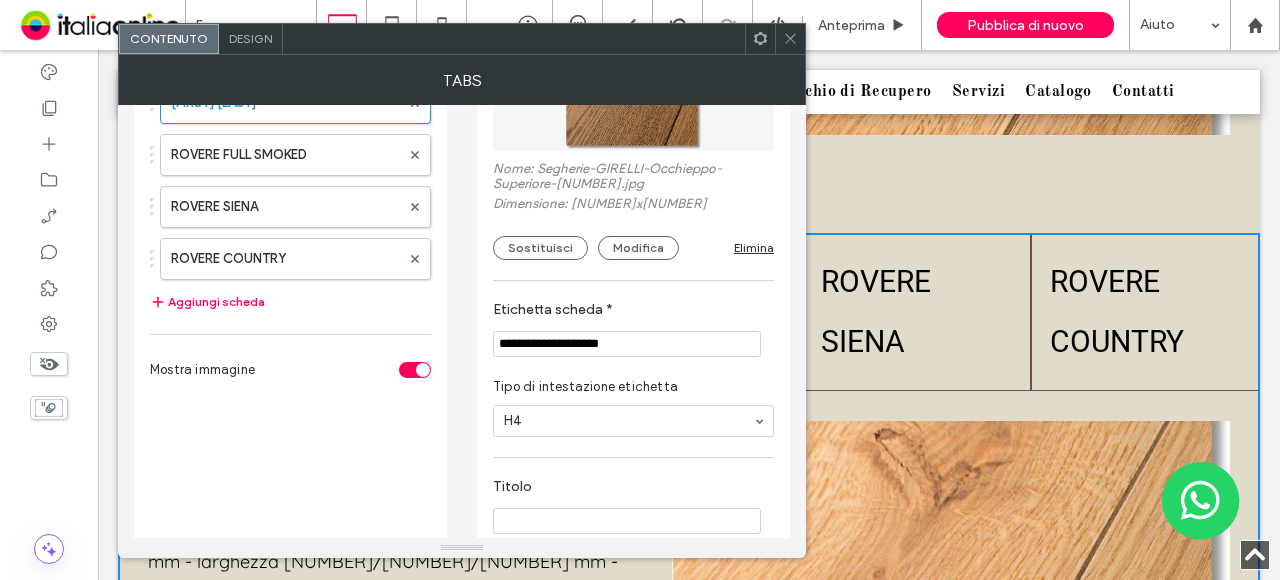 scroll, scrollTop: 100, scrollLeft: 0, axis: vertical 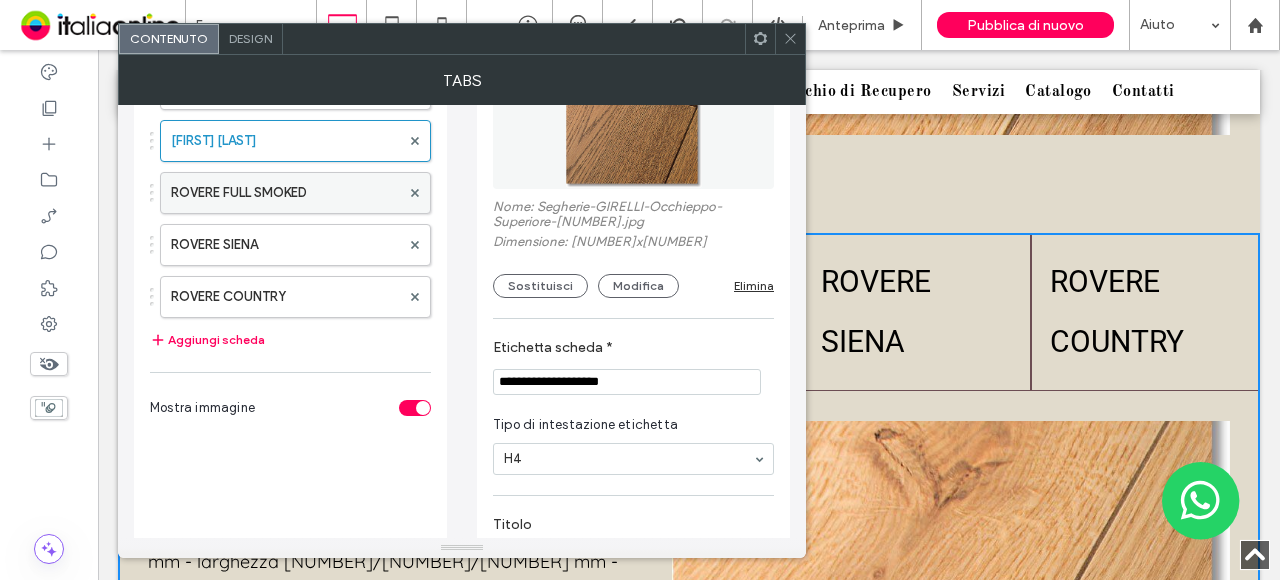 click on "ROVERE FULL SMOKED" at bounding box center (285, 193) 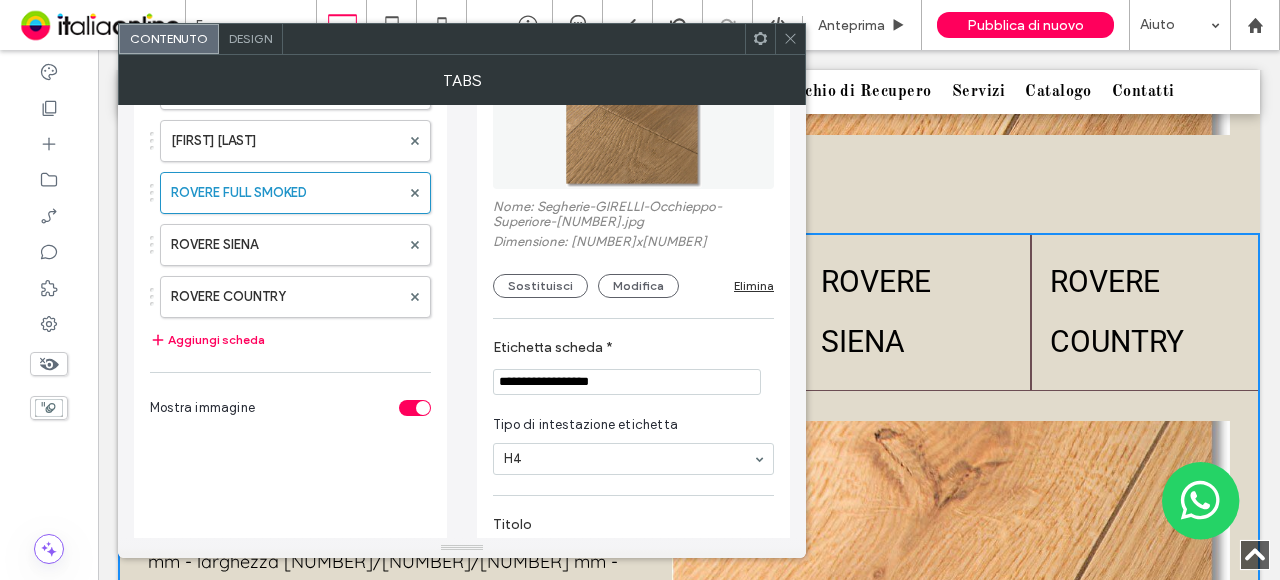 click on "**********" at bounding box center (627, 382) 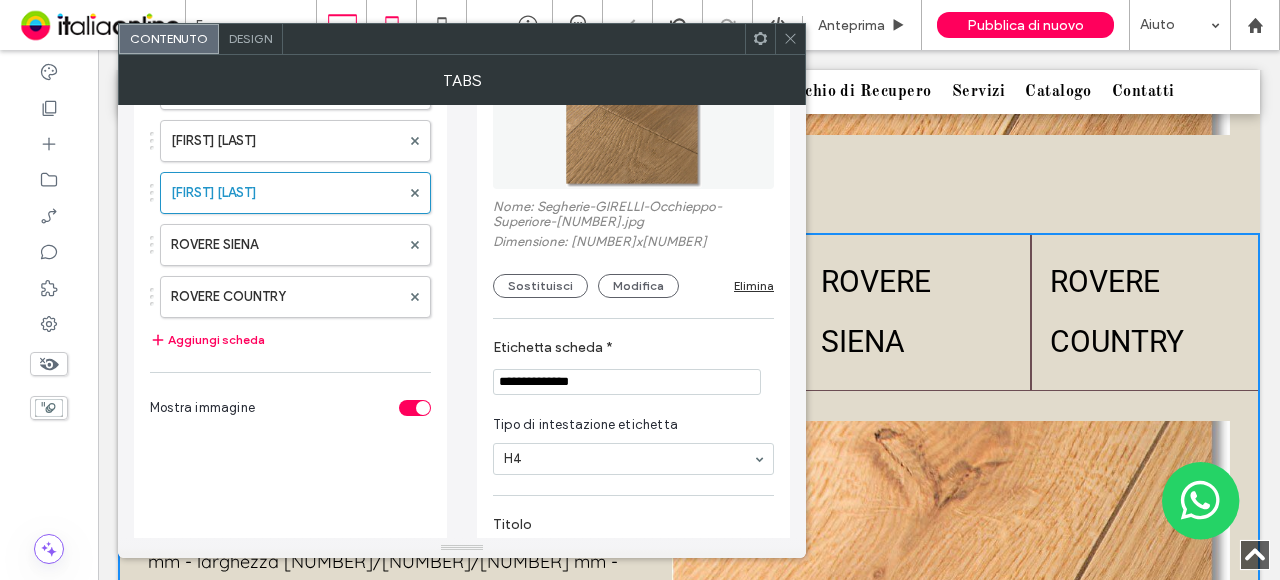 type on "**********" 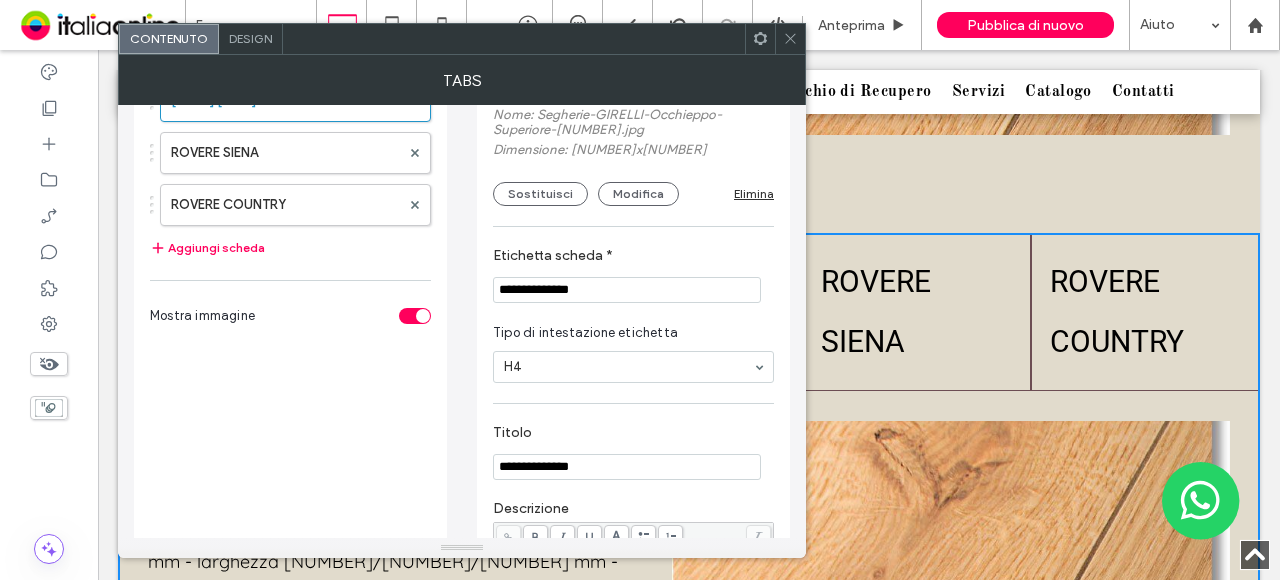 scroll, scrollTop: 300, scrollLeft: 0, axis: vertical 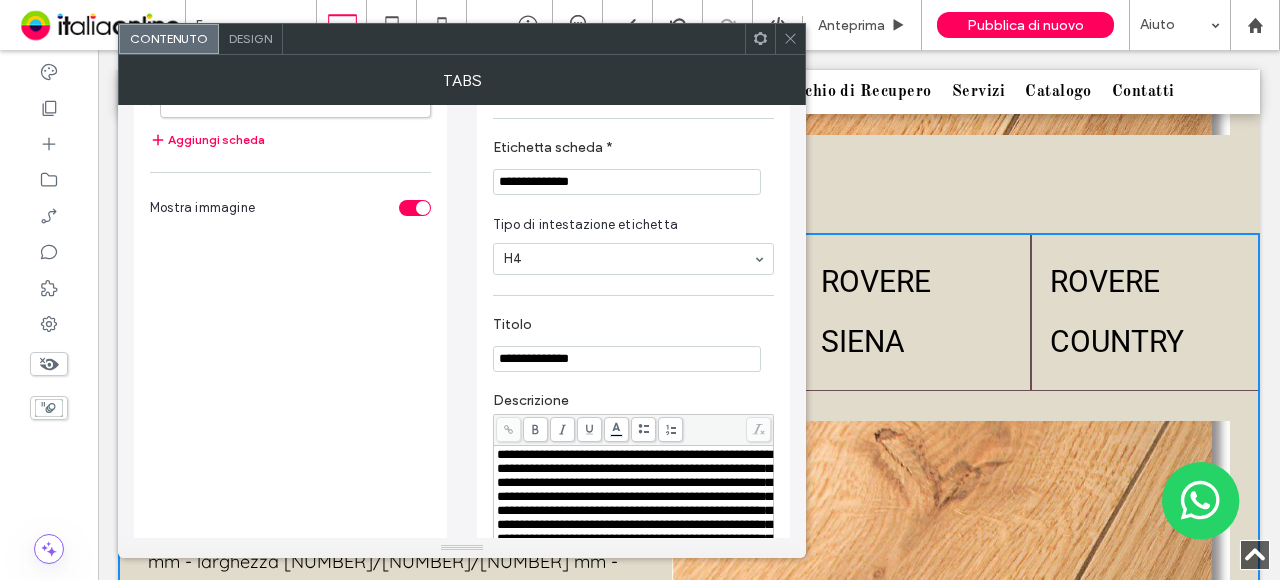 click on "**********" at bounding box center [634, 503] 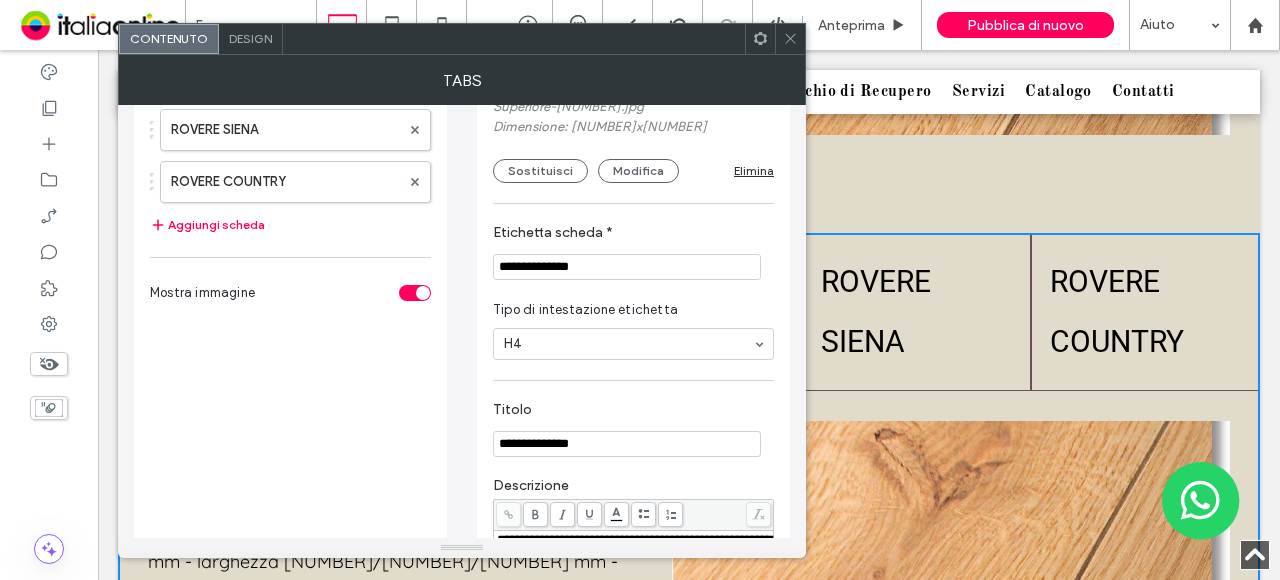scroll, scrollTop: 100, scrollLeft: 0, axis: vertical 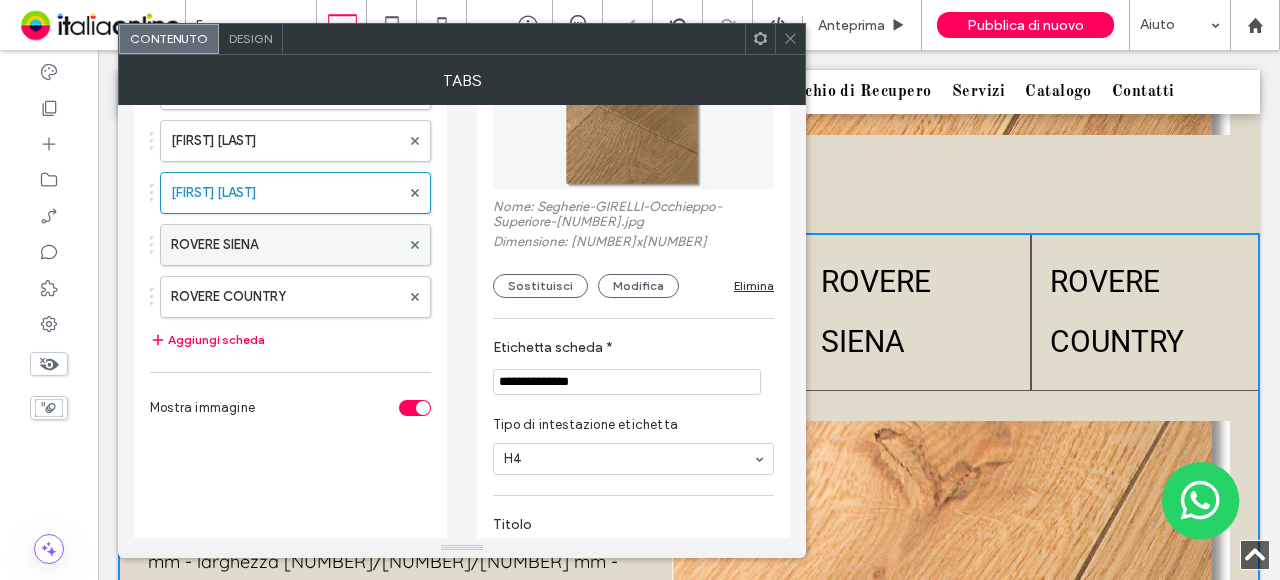 click on "ROVERE SIENA" at bounding box center [285, 245] 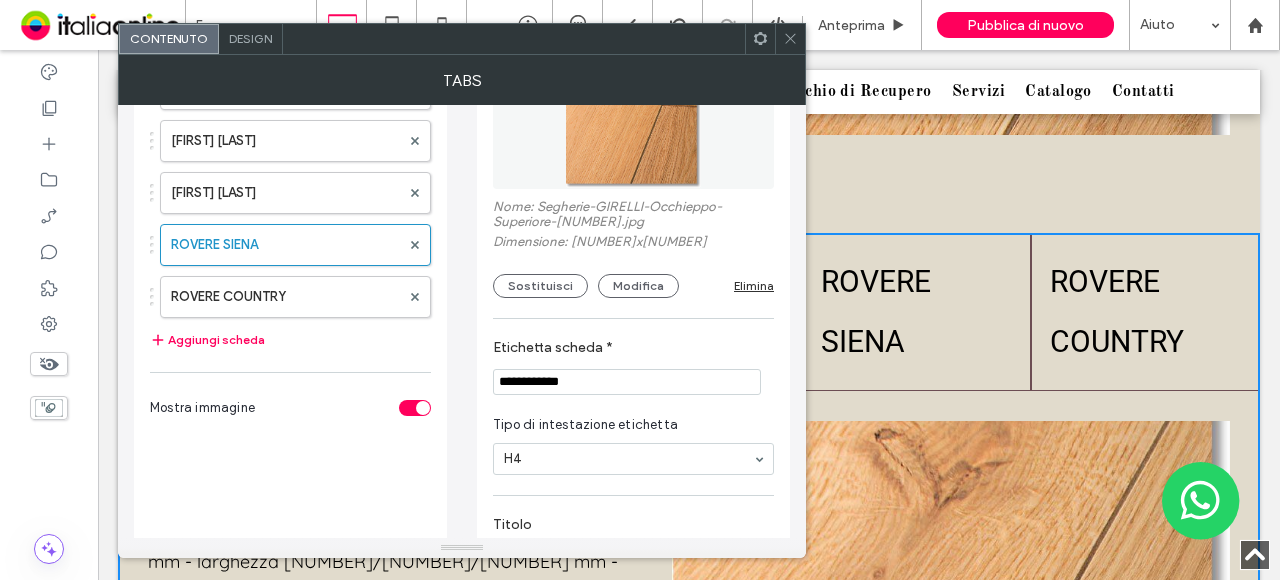 click on "**********" at bounding box center (627, 382) 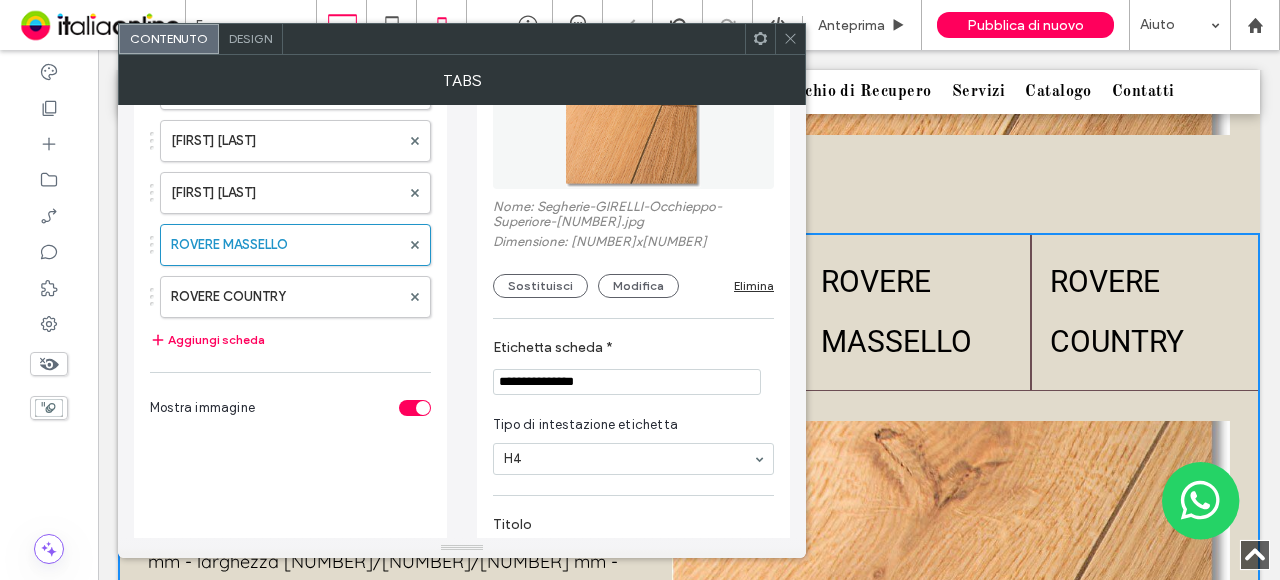 type on "**********" 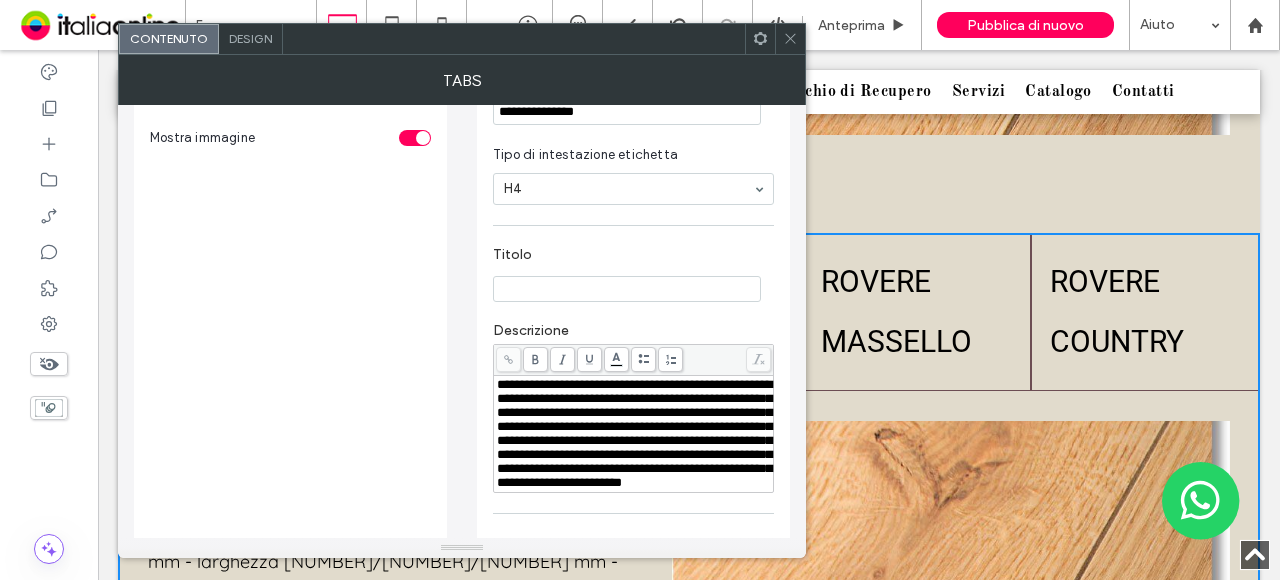 scroll, scrollTop: 400, scrollLeft: 0, axis: vertical 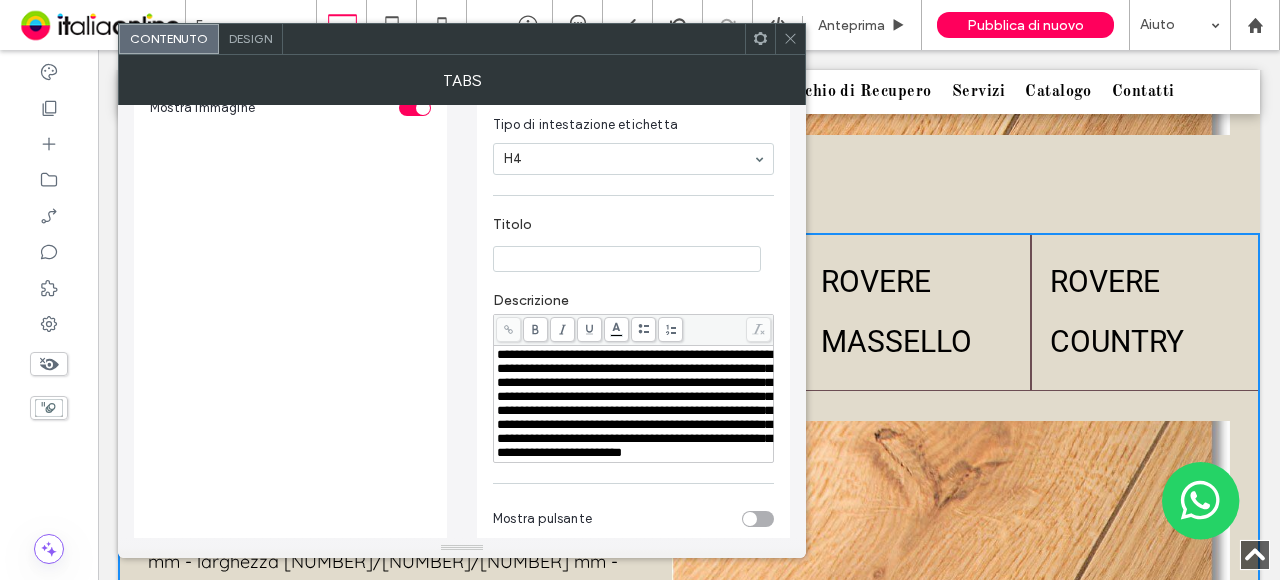 click on "**********" at bounding box center (634, 403) 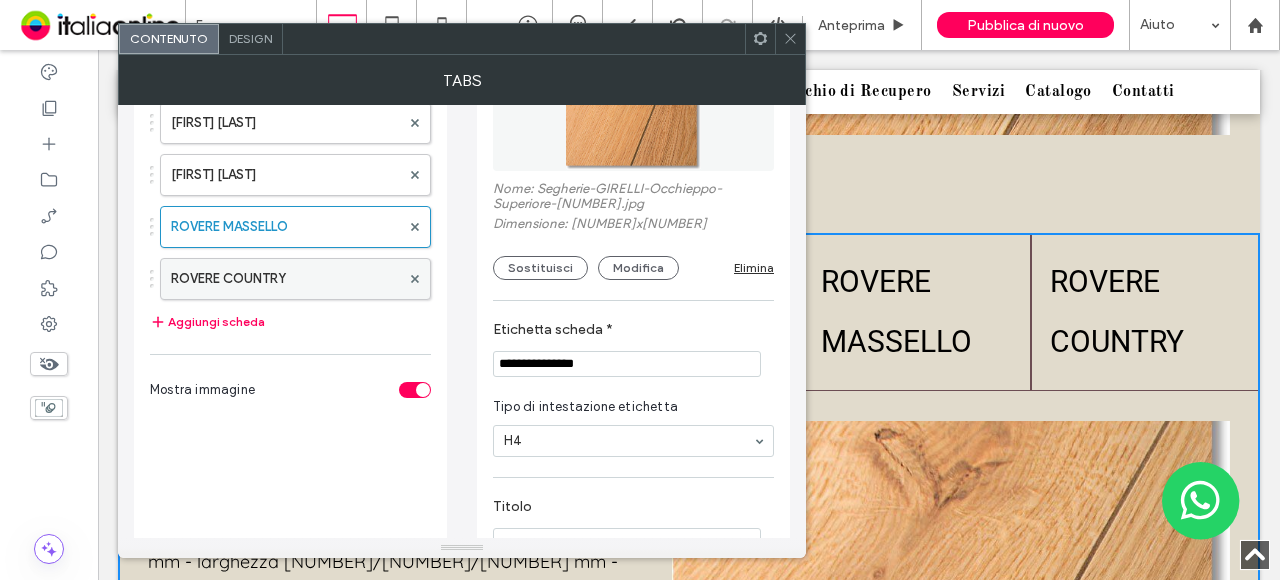 scroll, scrollTop: 100, scrollLeft: 0, axis: vertical 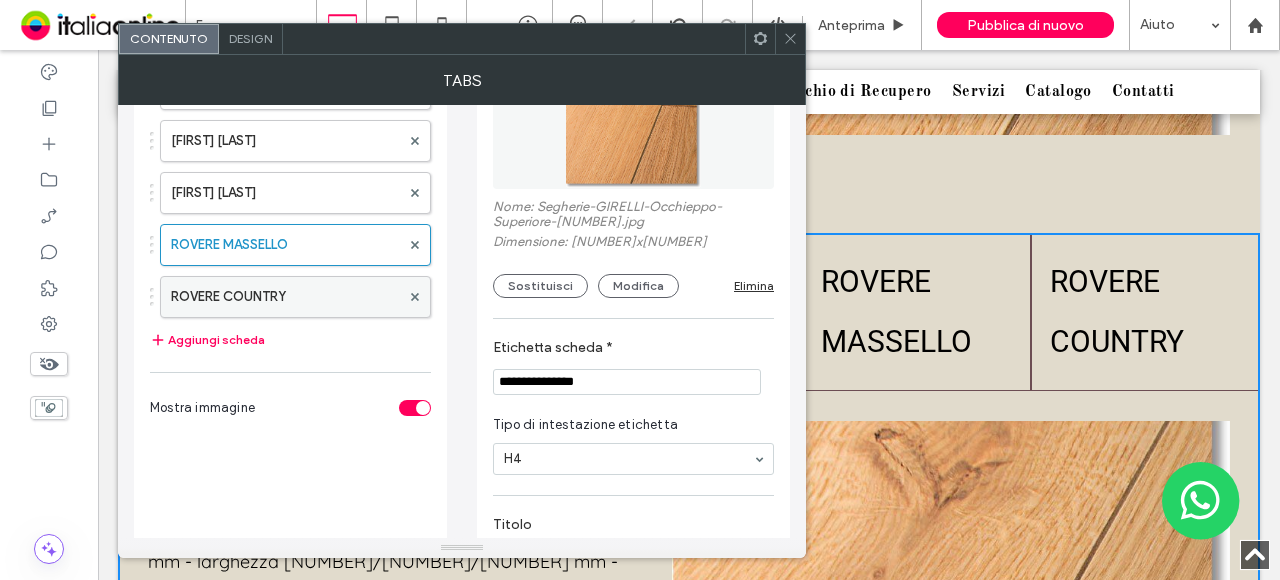 click on "ROVERE COUNTRY" at bounding box center (285, 297) 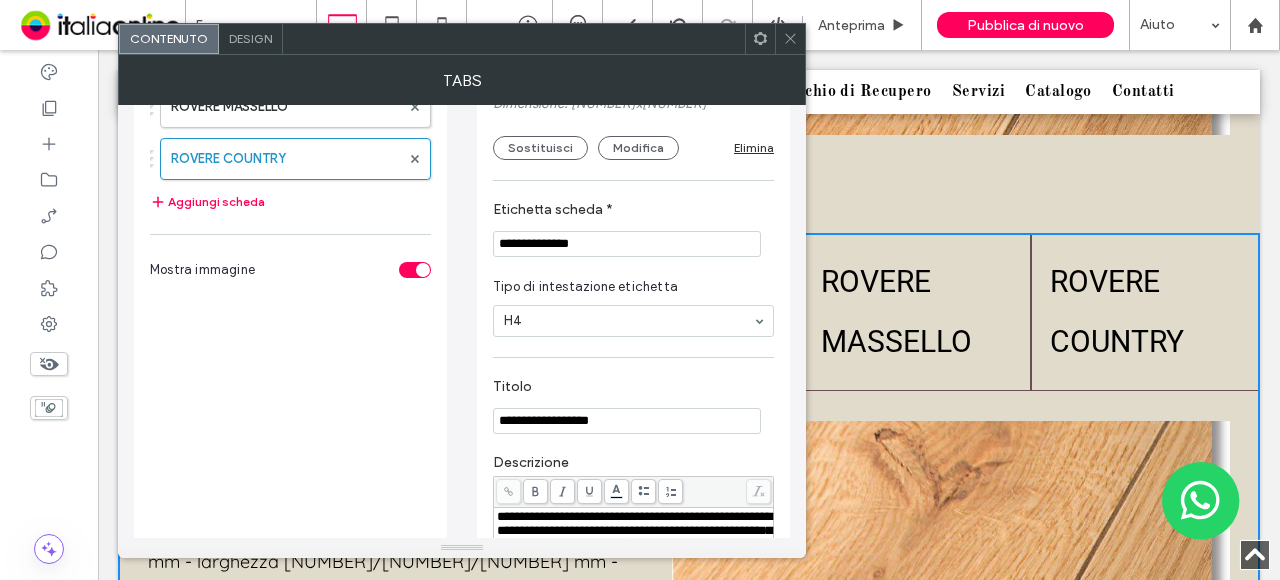 scroll, scrollTop: 300, scrollLeft: 0, axis: vertical 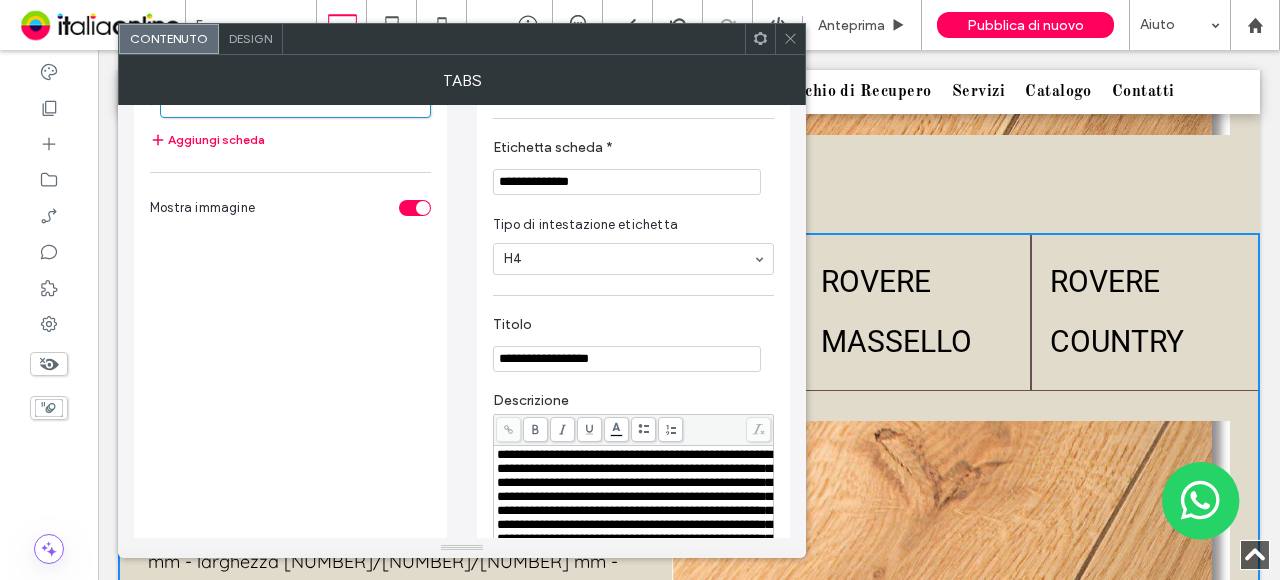 click on "**********" at bounding box center (627, 182) 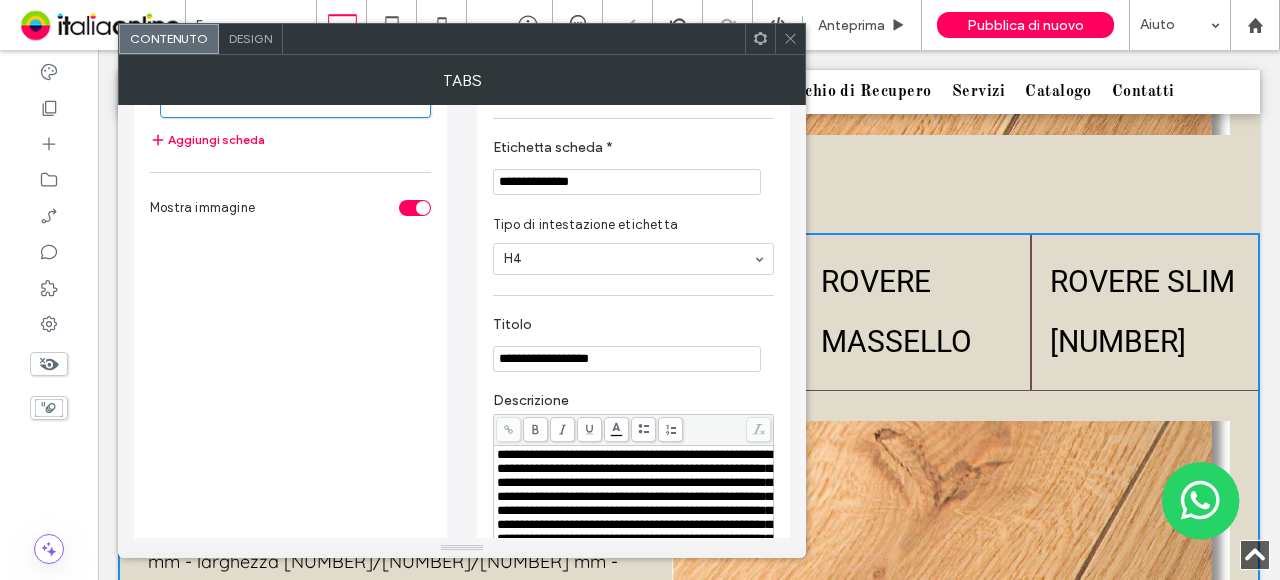type on "**********" 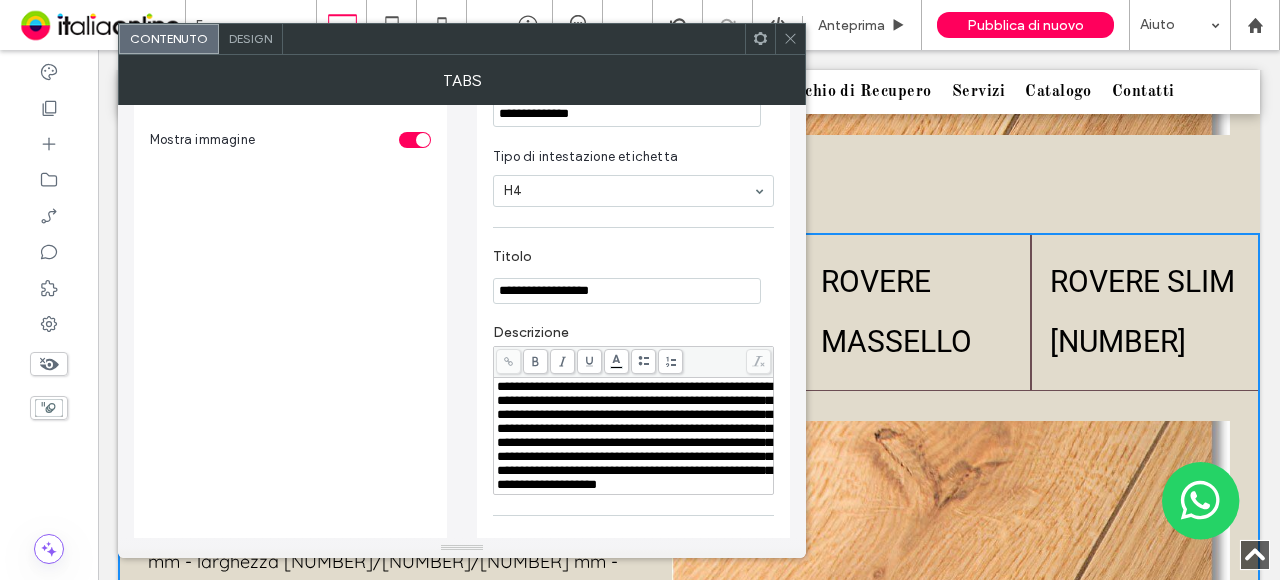 scroll, scrollTop: 400, scrollLeft: 0, axis: vertical 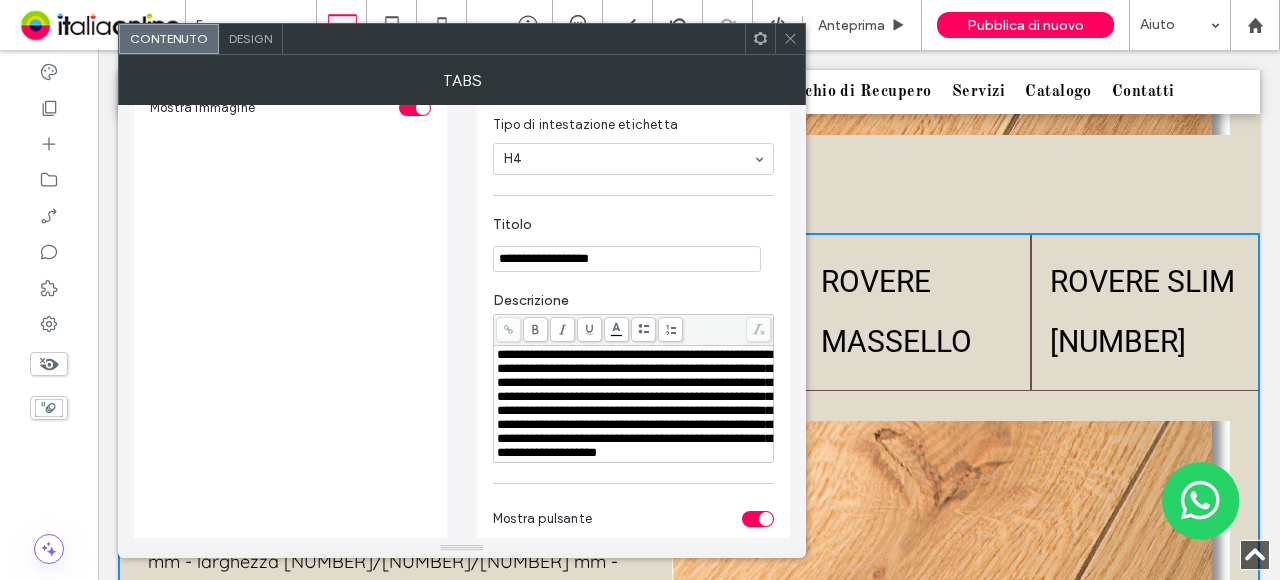 click on "**********" at bounding box center [634, 403] 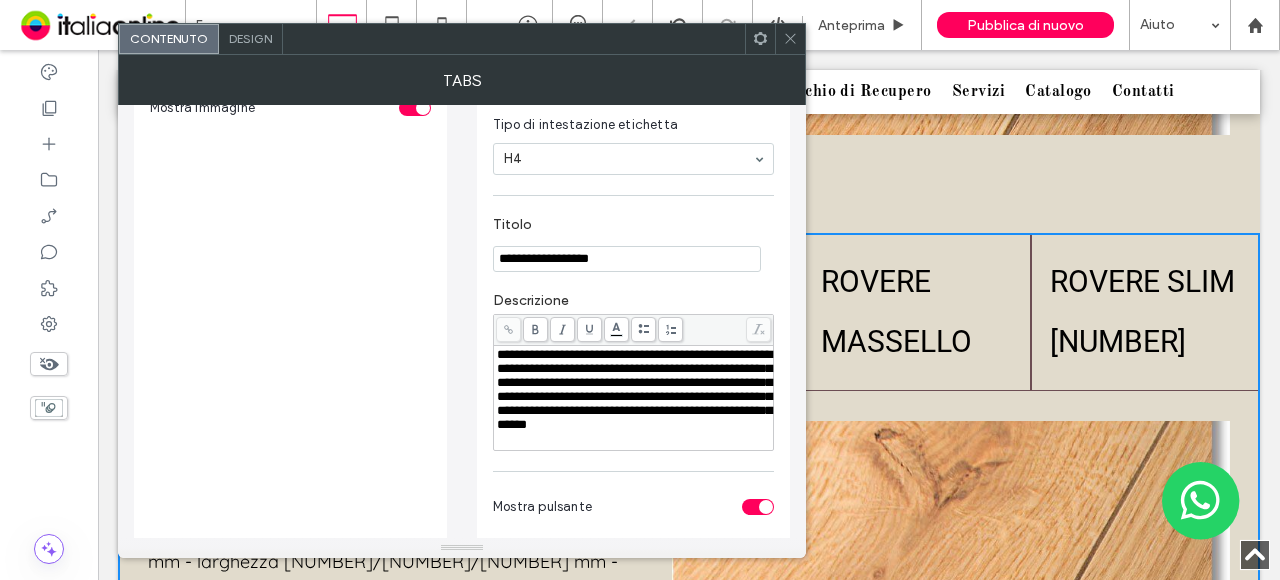 click on "**********" at bounding box center [627, 259] 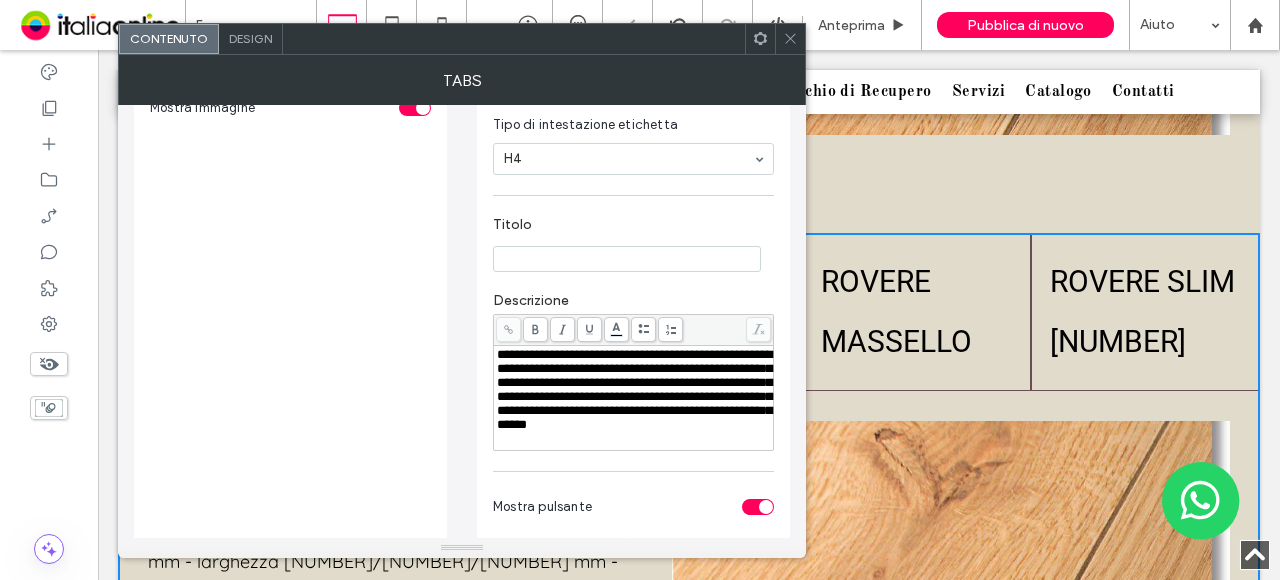type 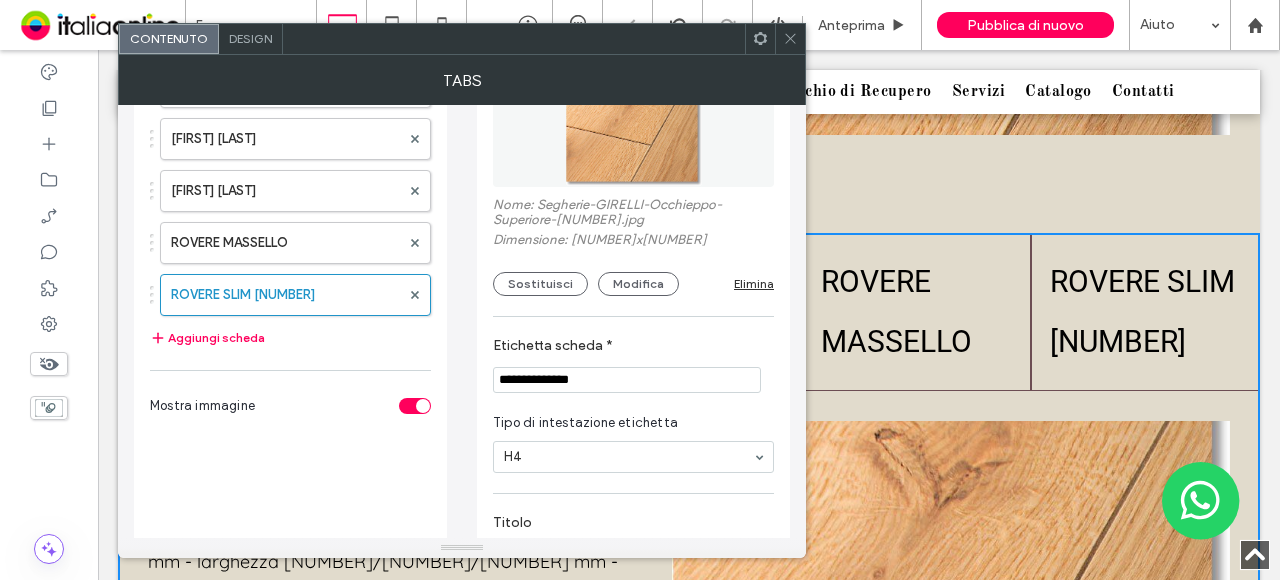 scroll, scrollTop: 100, scrollLeft: 0, axis: vertical 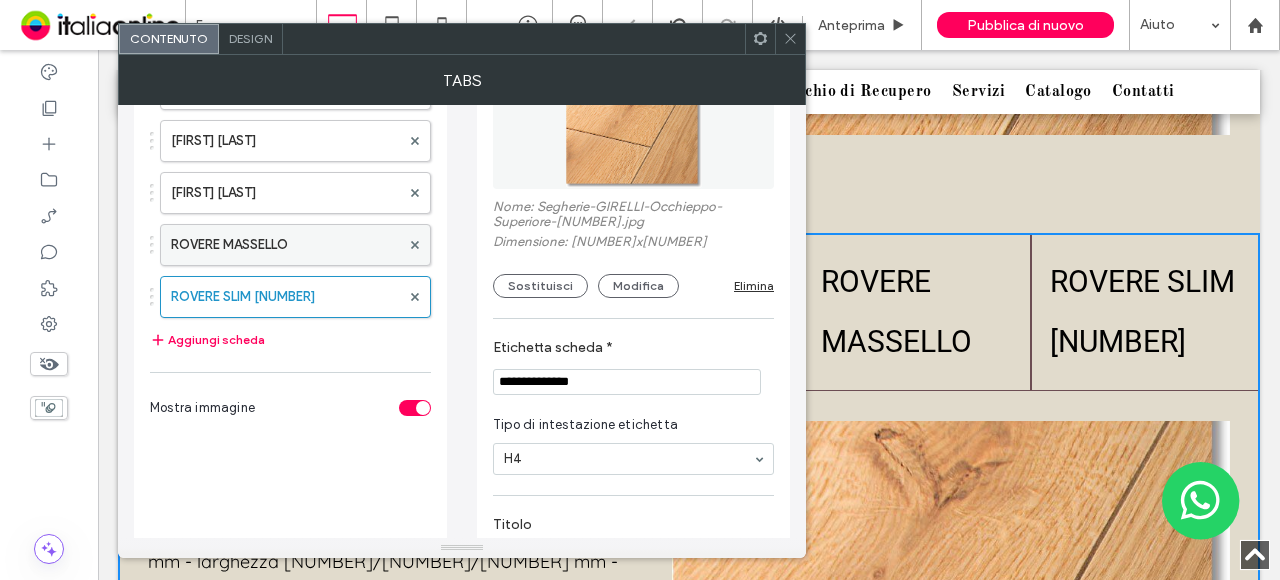 click on "ROVERE MASSELLO" at bounding box center [285, 245] 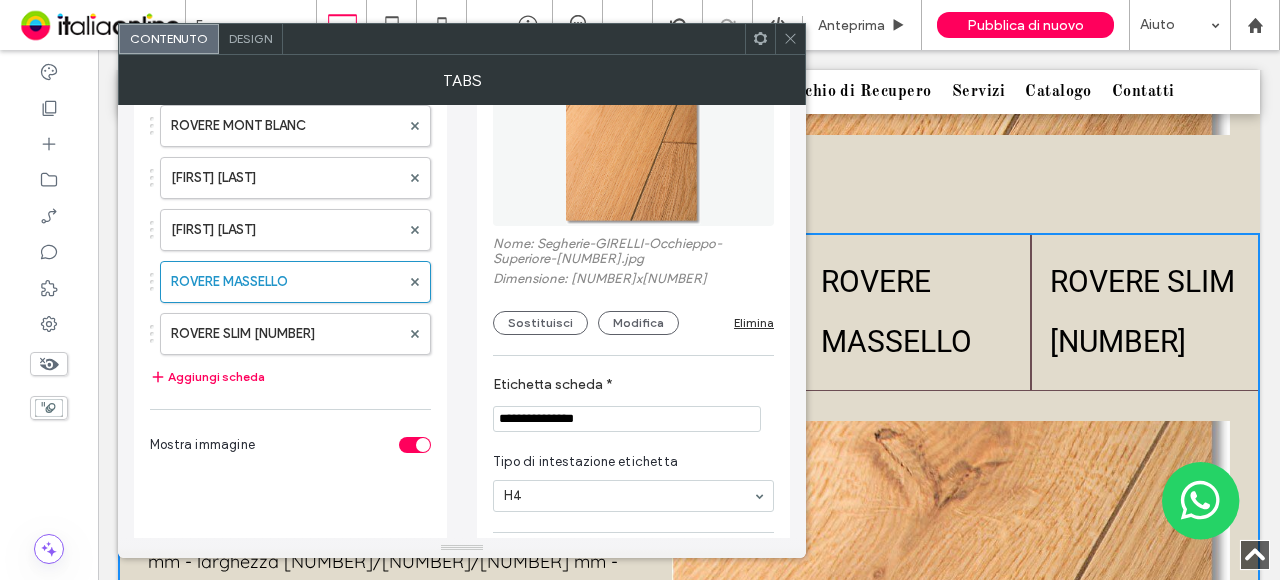scroll, scrollTop: 0, scrollLeft: 0, axis: both 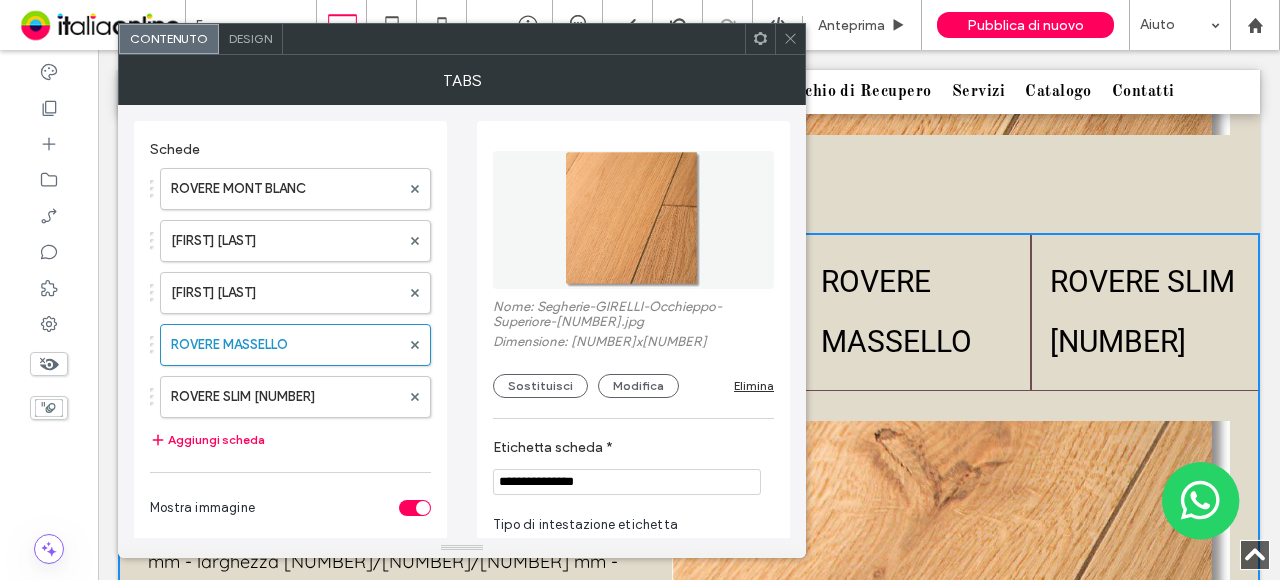 click 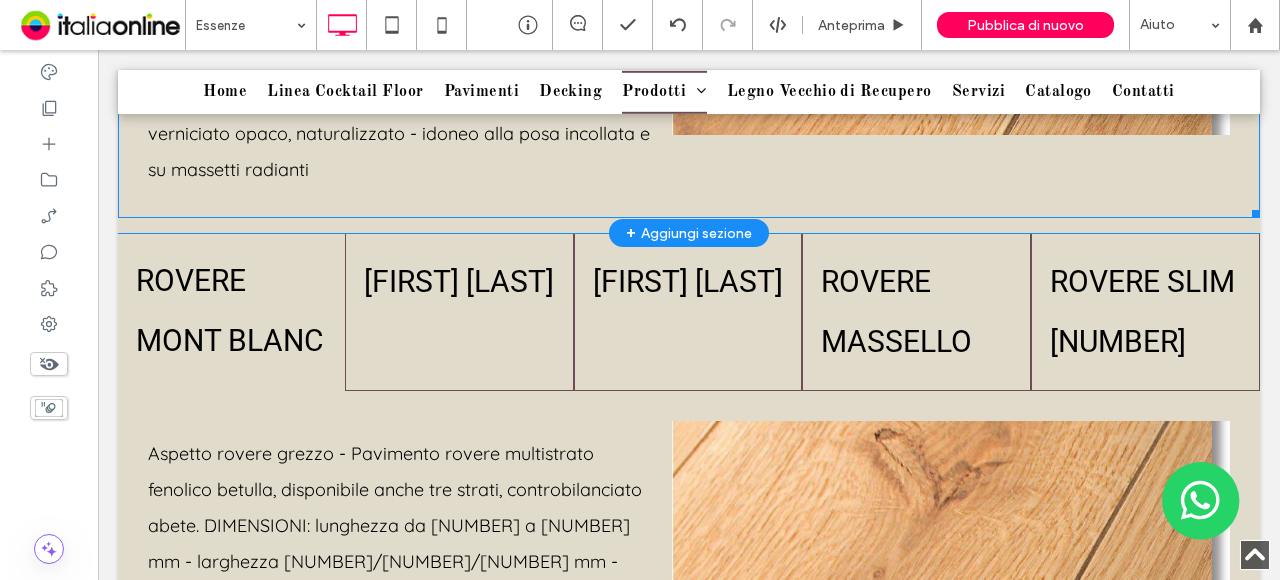 scroll, scrollTop: 1461, scrollLeft: 0, axis: vertical 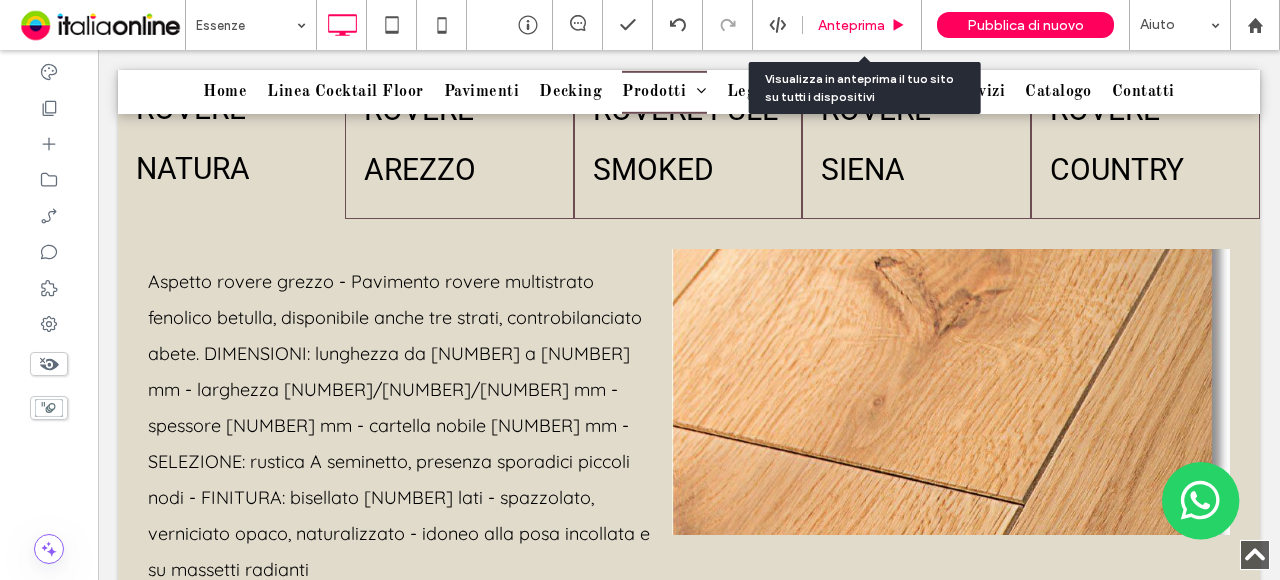 click on "Anteprima" at bounding box center [862, 25] 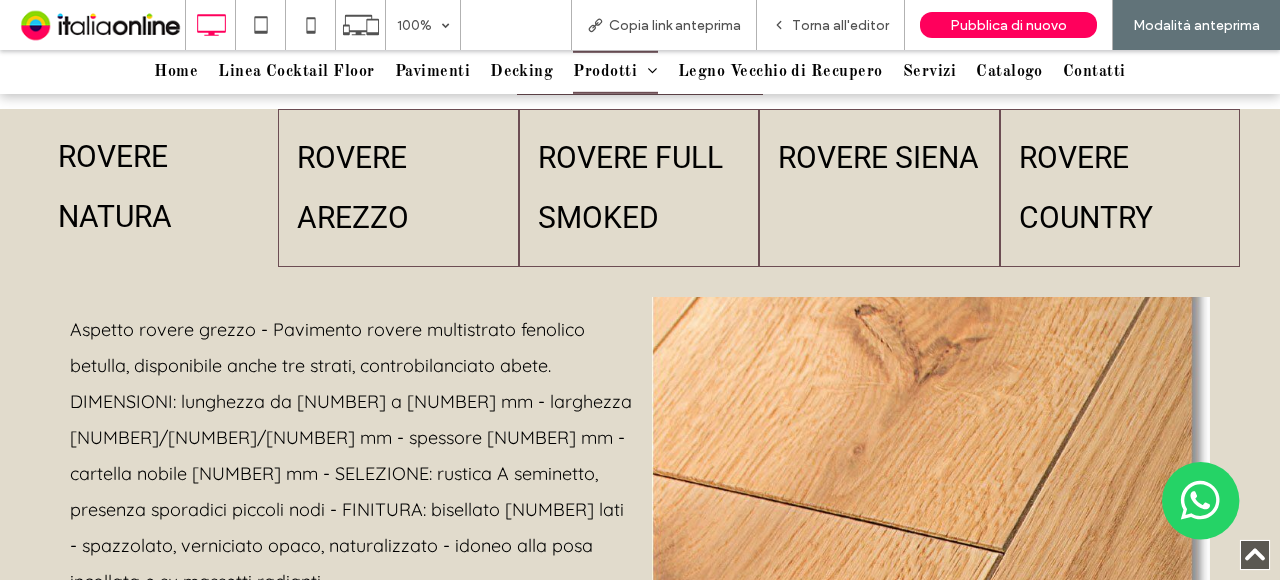 scroll, scrollTop: 1300, scrollLeft: 0, axis: vertical 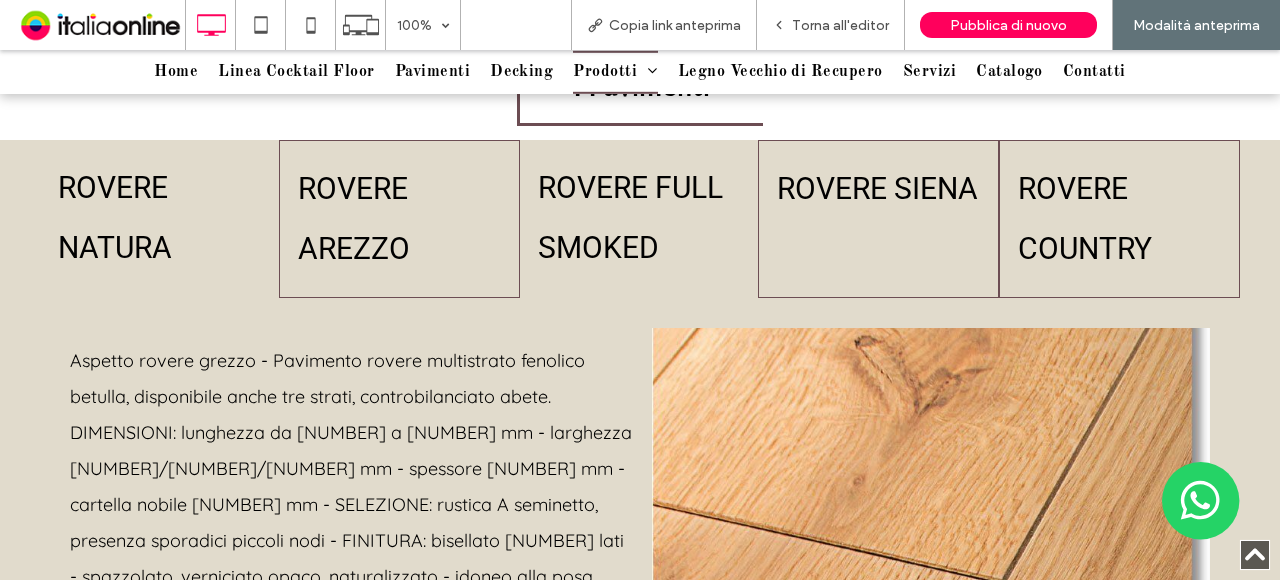 click on "ROVERE FULL SMOKED" at bounding box center [639, 218] 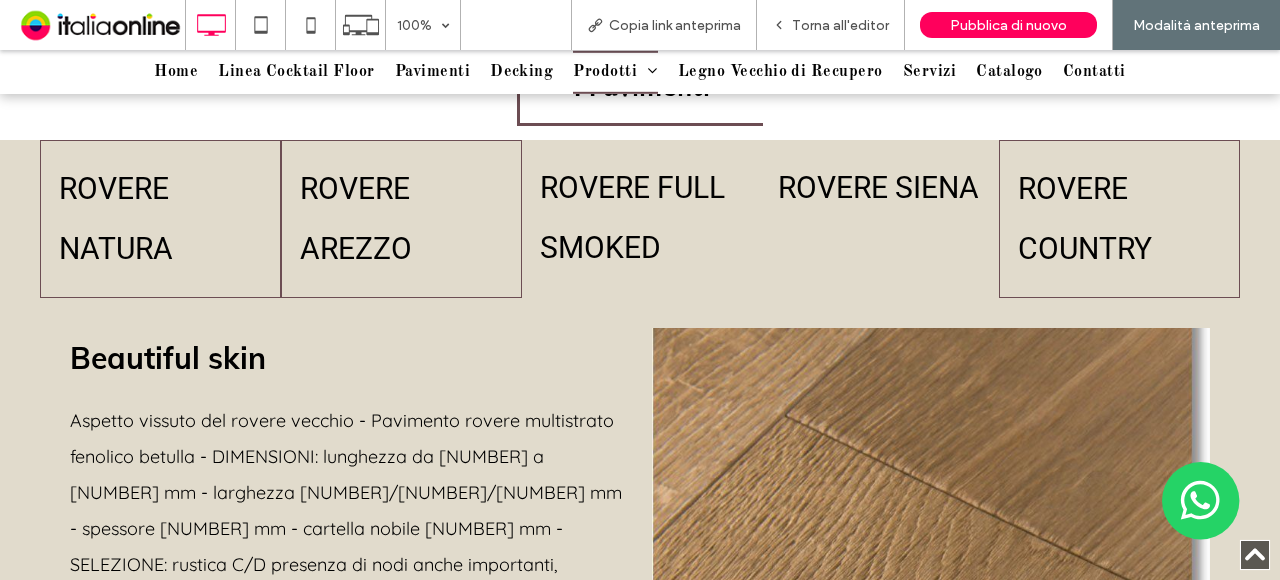 click on "ROVERE SIENA" at bounding box center (879, 219) 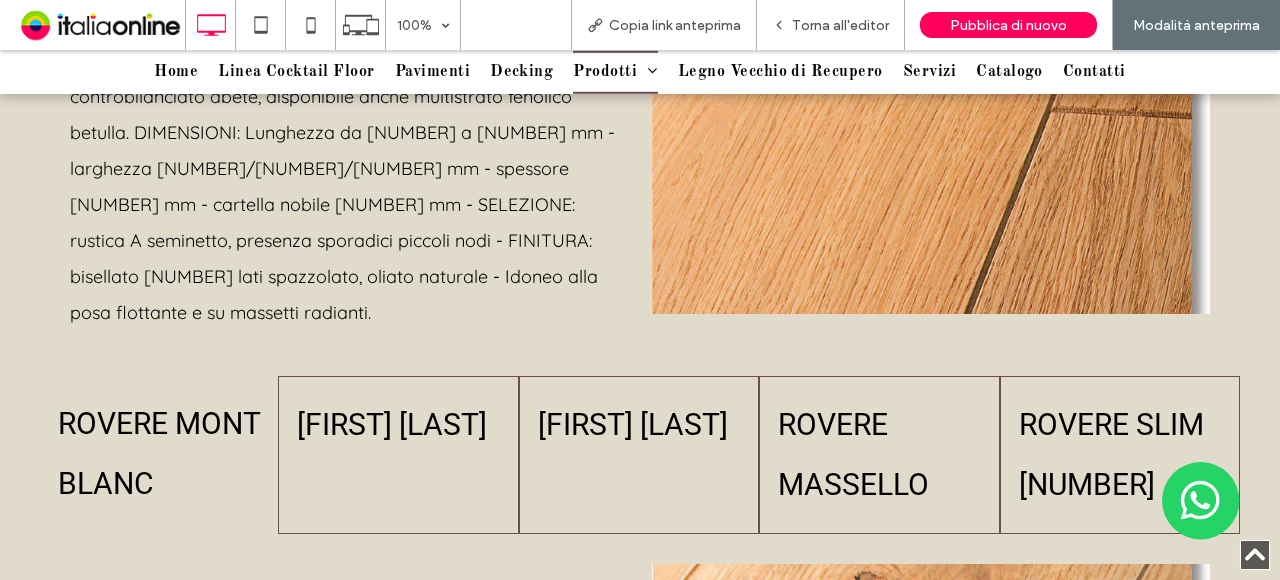scroll, scrollTop: 1400, scrollLeft: 0, axis: vertical 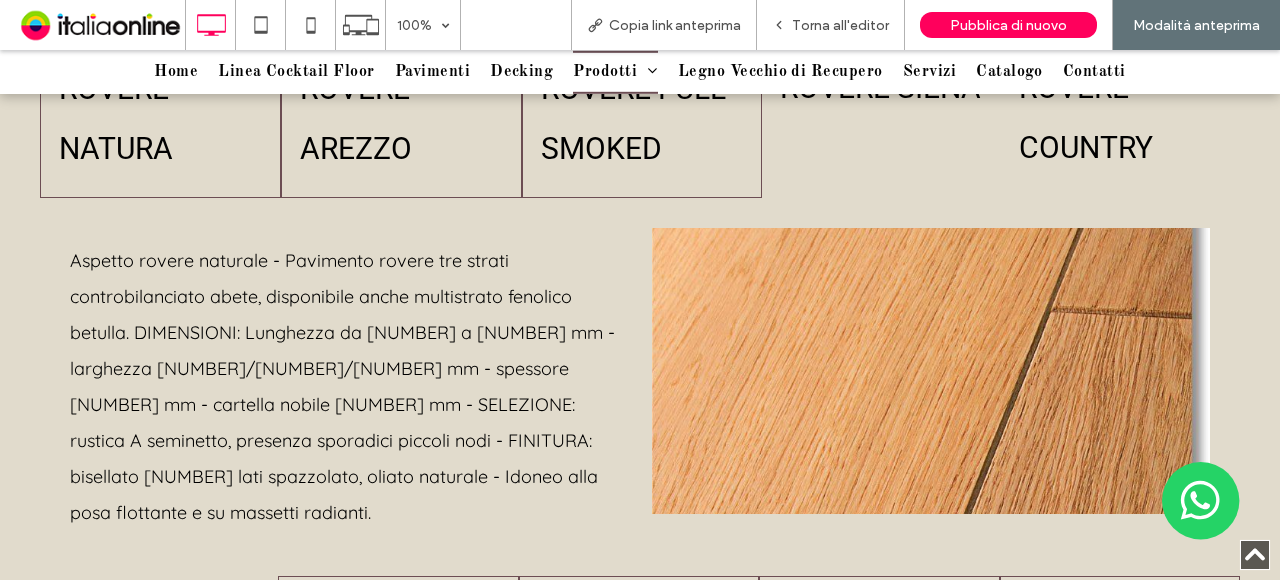 click on "ROVERE COUNTRY" at bounding box center (1120, 118) 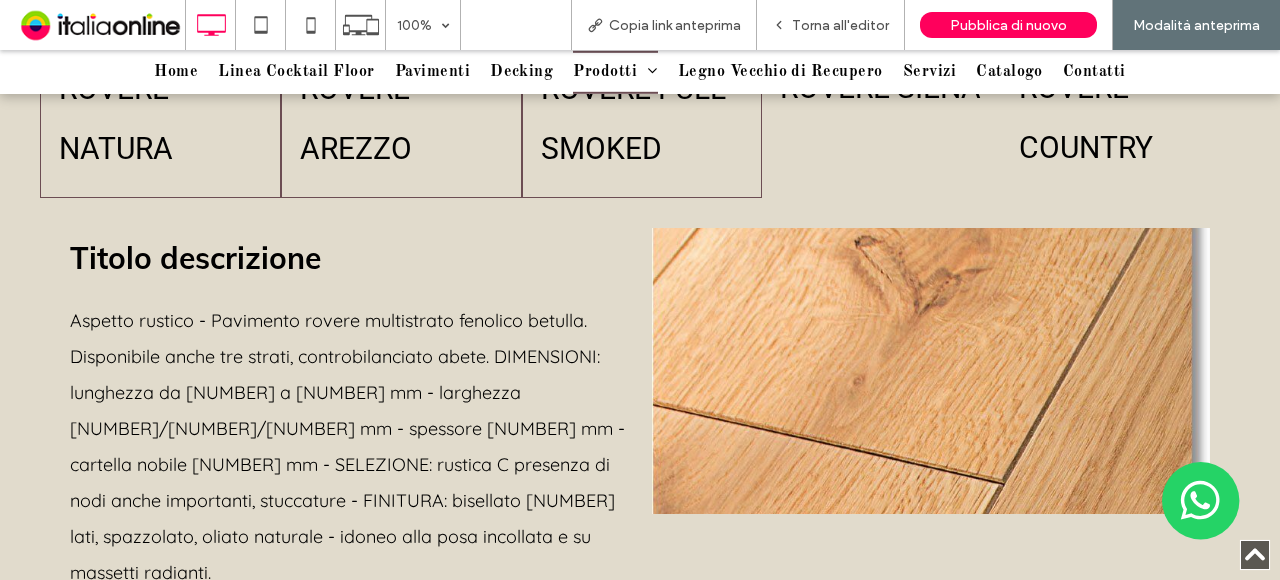 click on "ROVERE SIENA" at bounding box center [881, 119] 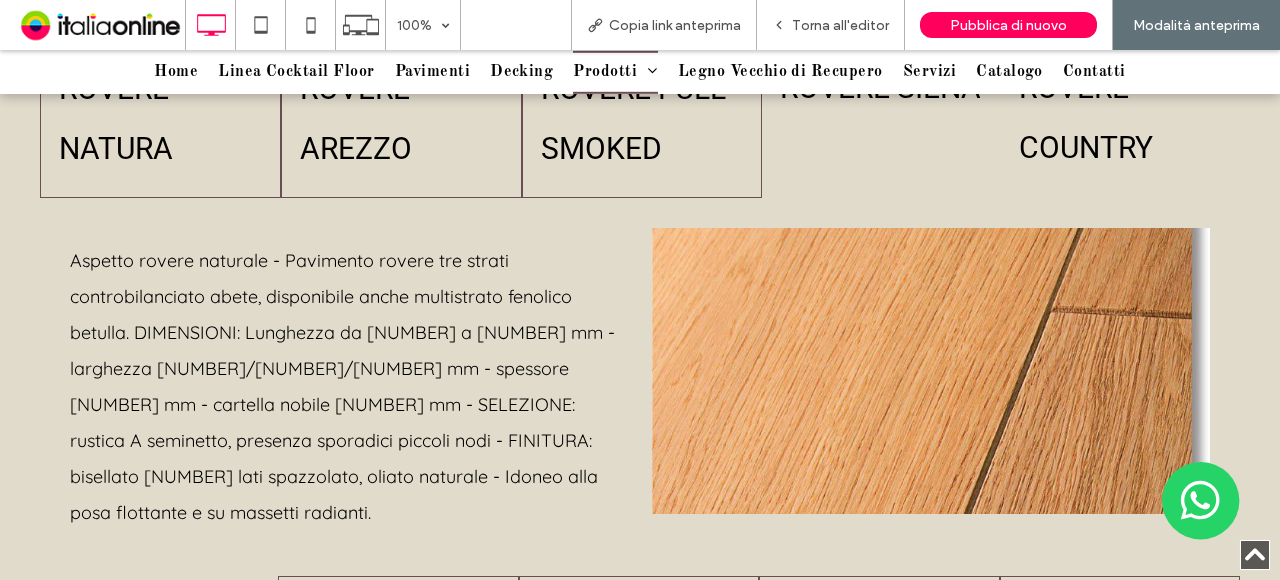 click on "ROVERE COUNTRY" at bounding box center (1120, 118) 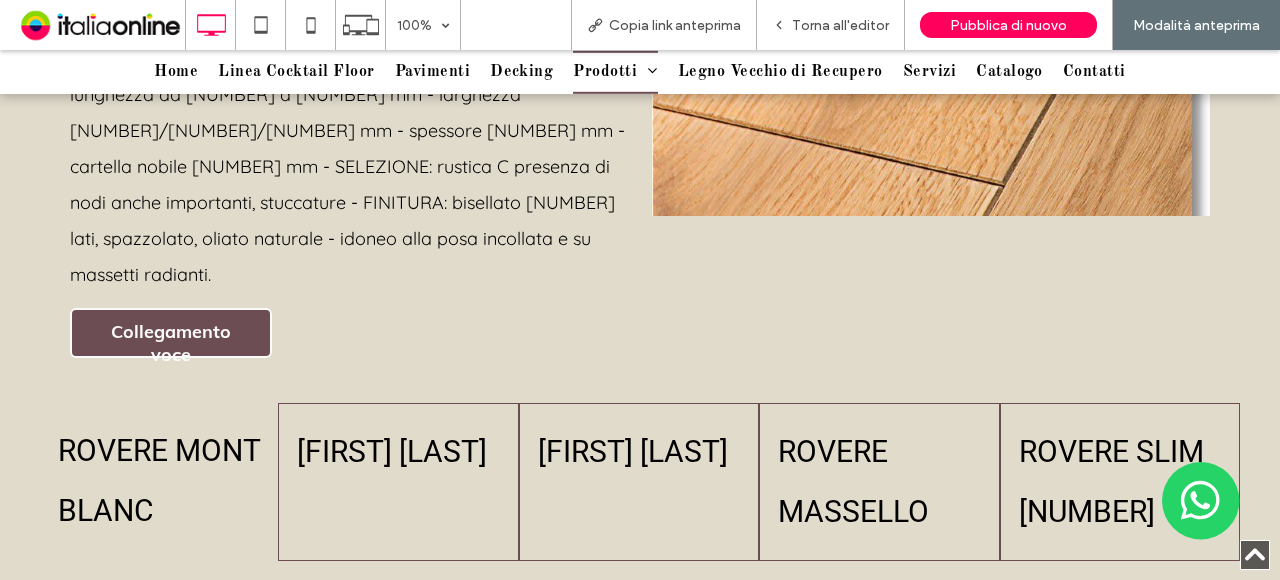 scroll, scrollTop: 1700, scrollLeft: 0, axis: vertical 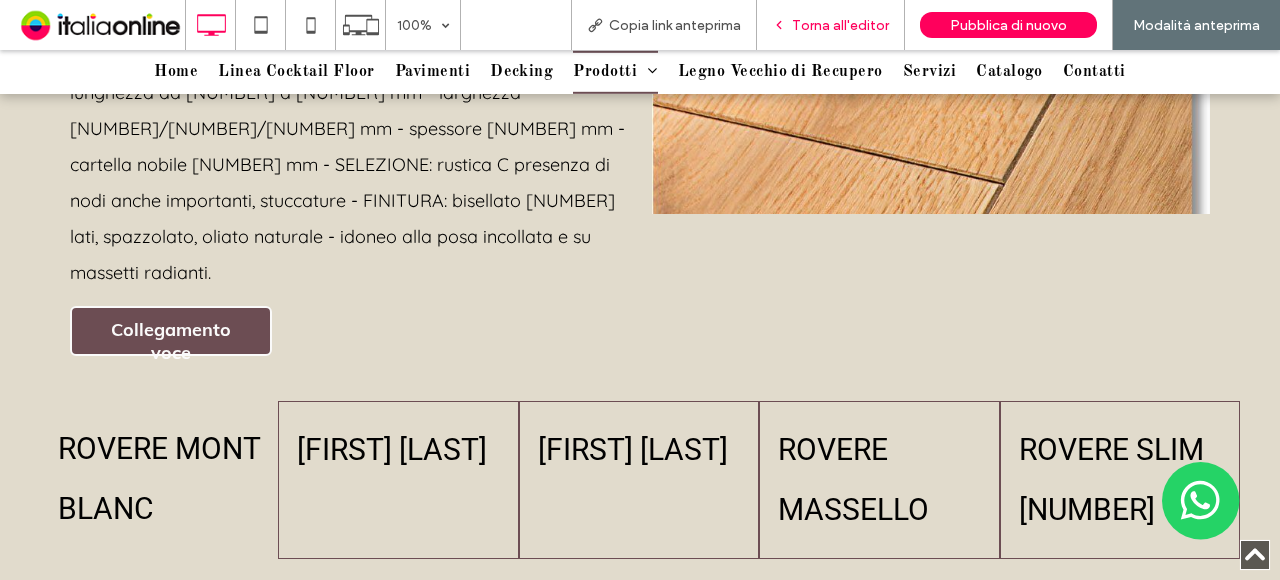 drag, startPoint x: 843, startPoint y: 18, endPoint x: 714, endPoint y: 246, distance: 261.96375 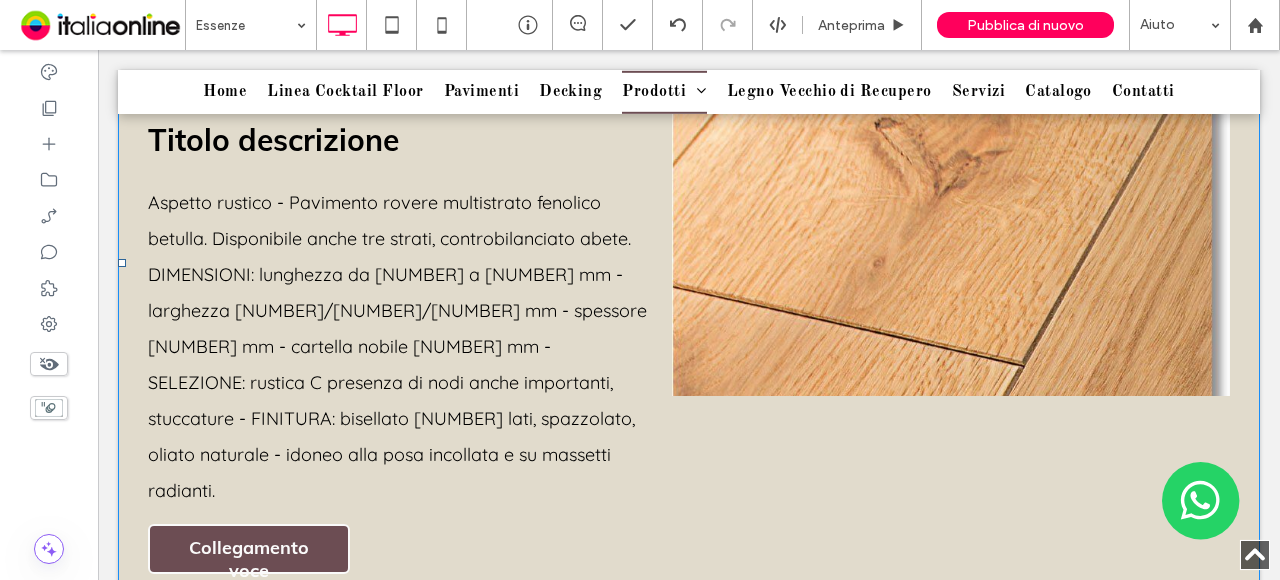 scroll, scrollTop: 1661, scrollLeft: 0, axis: vertical 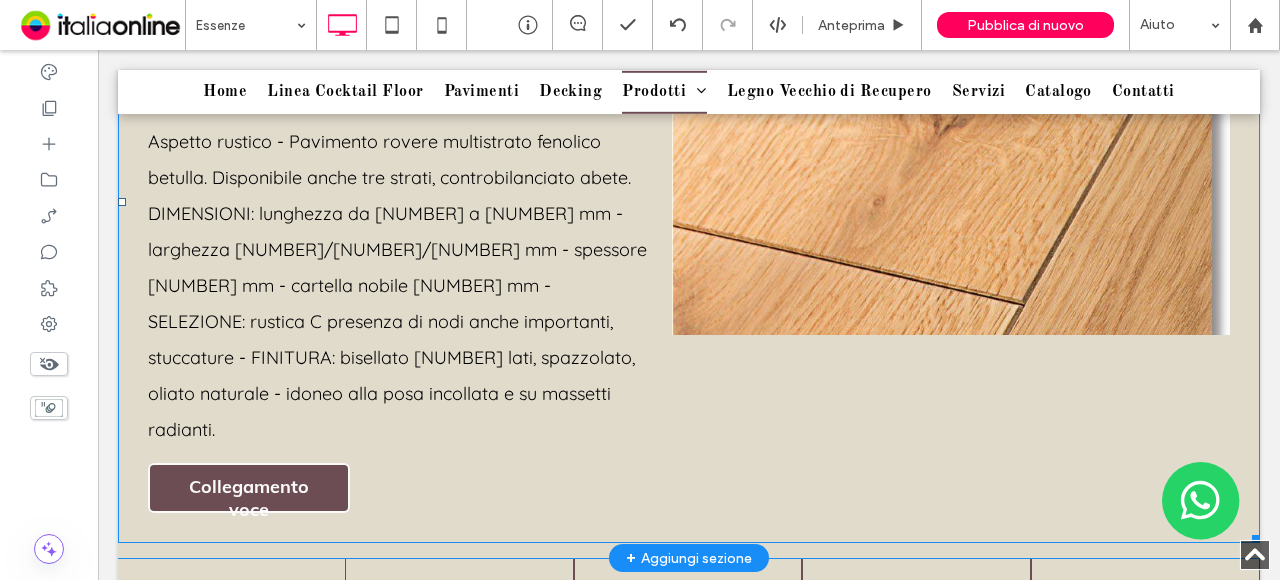 click at bounding box center [689, 202] 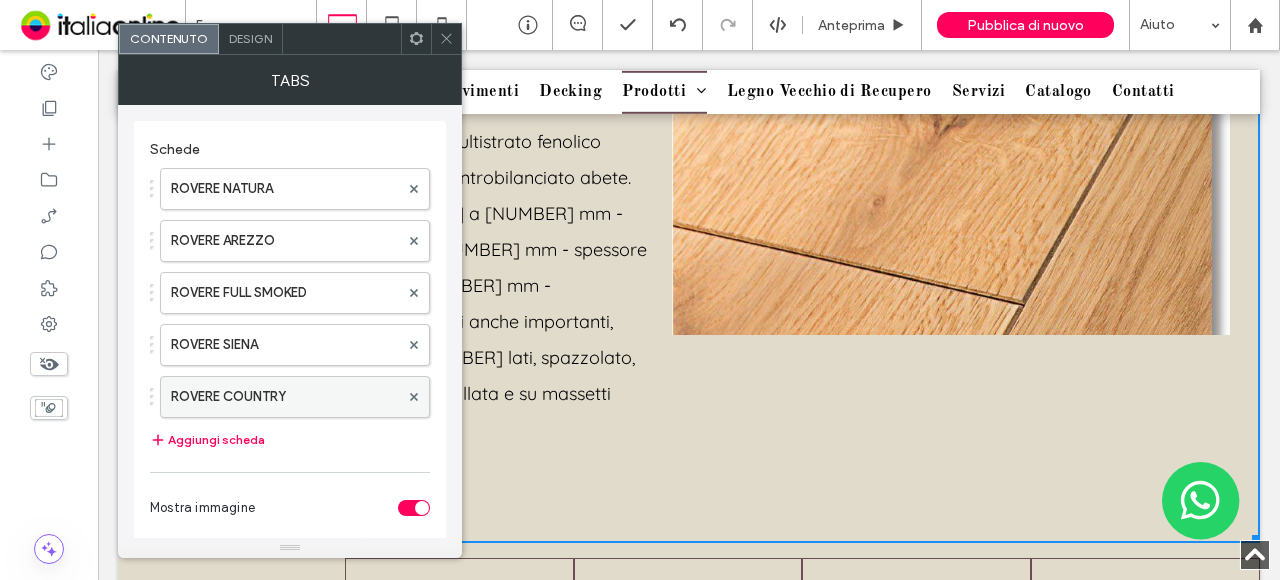 click on "ROVERE COUNTRY" at bounding box center [285, 397] 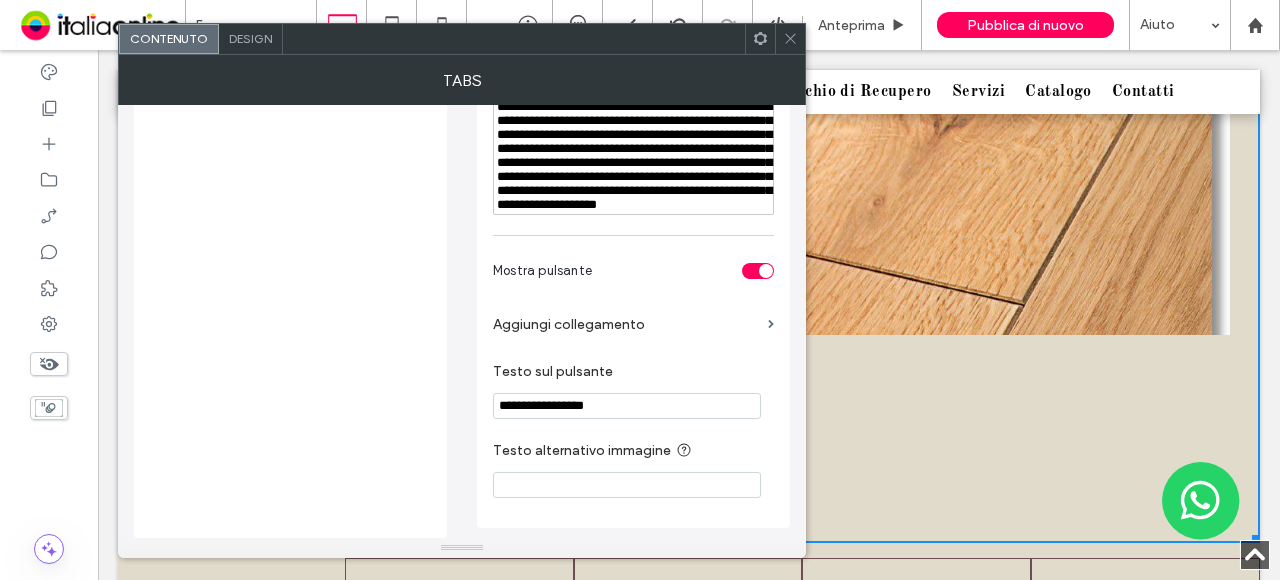 scroll, scrollTop: 698, scrollLeft: 0, axis: vertical 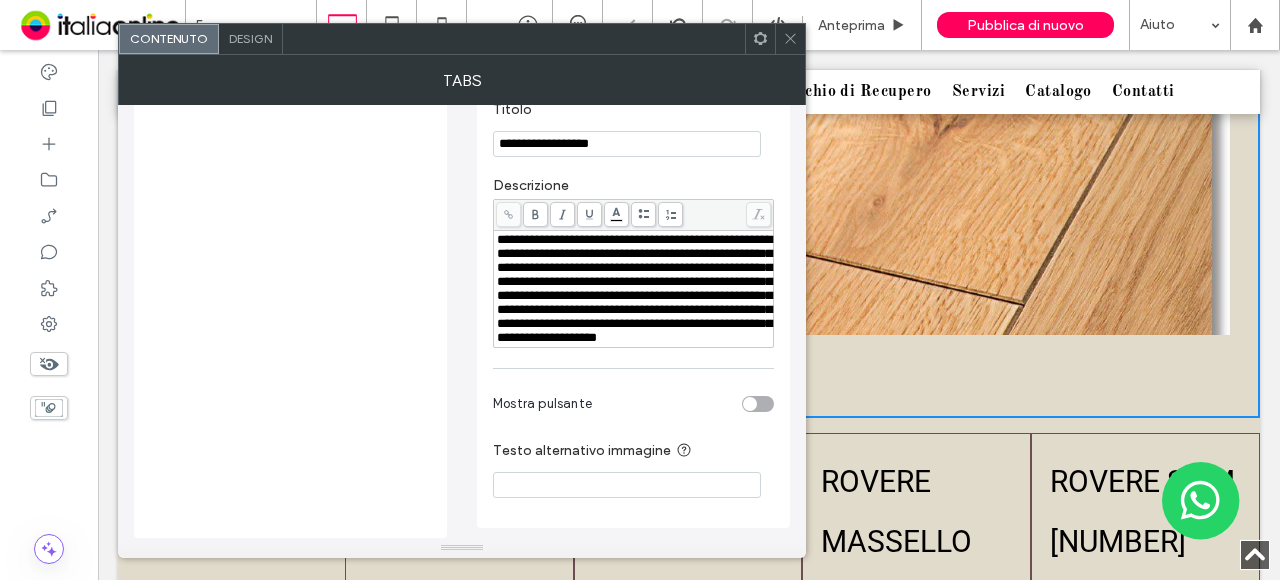 click 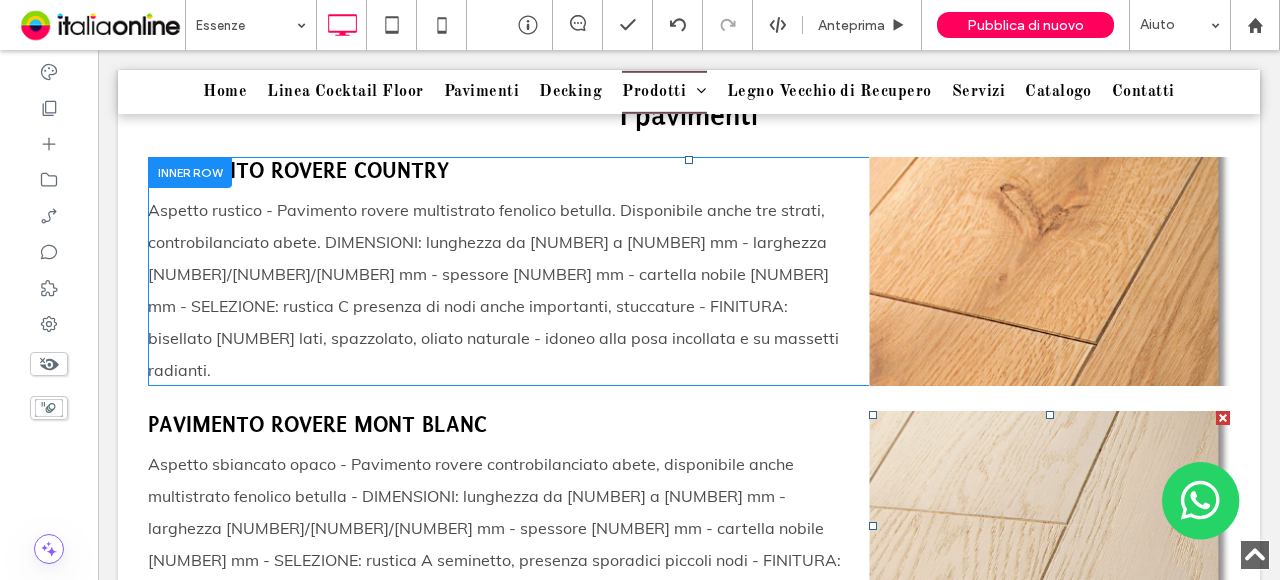 scroll, scrollTop: 2661, scrollLeft: 0, axis: vertical 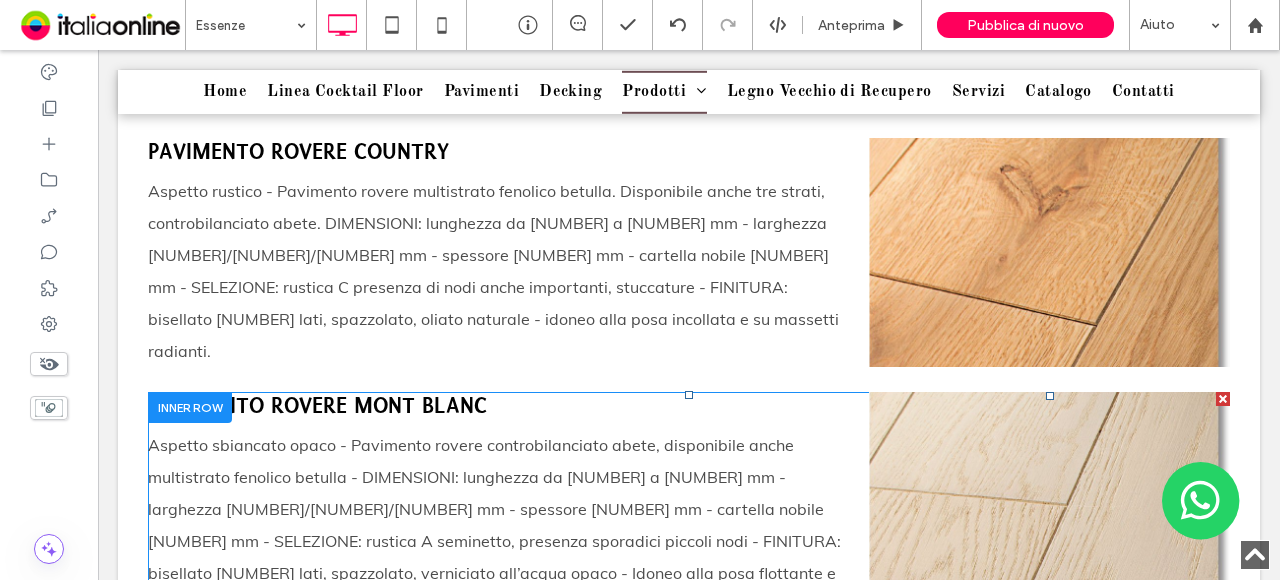 click on "Titolo diapositiva
Scrivi qui la tua didascalia
Pulsante" at bounding box center [1049, 506] 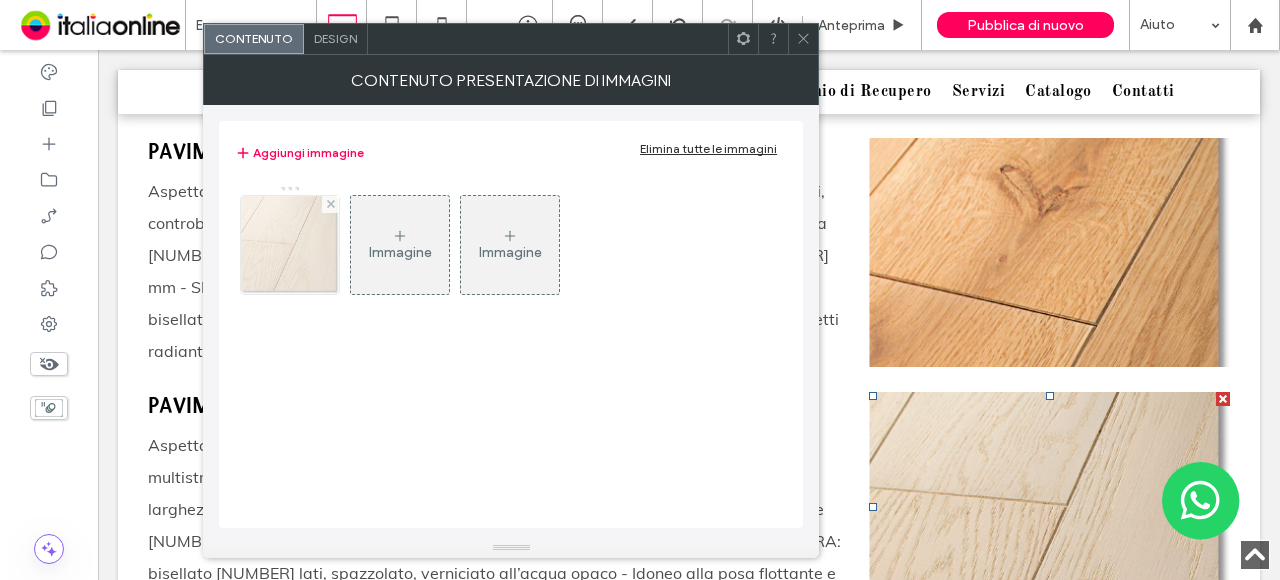 drag, startPoint x: 288, startPoint y: 259, endPoint x: 308, endPoint y: 259, distance: 20 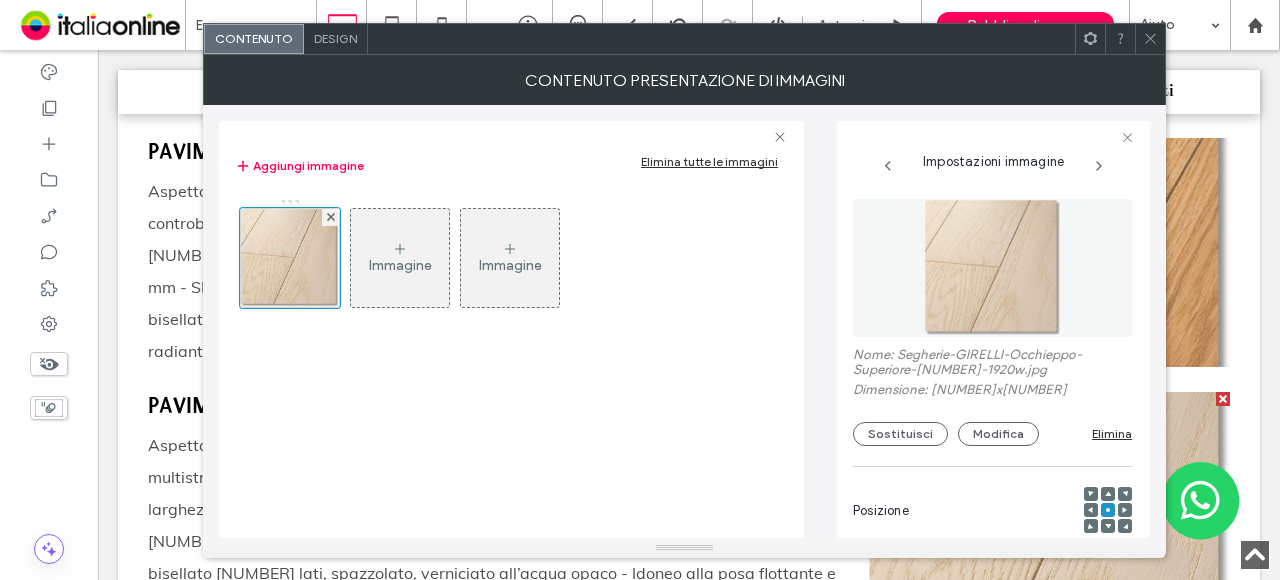 click on "Nome: Segherie-GIRELLI-Occhieppo-Superiore-074-1920w.jpg" at bounding box center (992, 364) 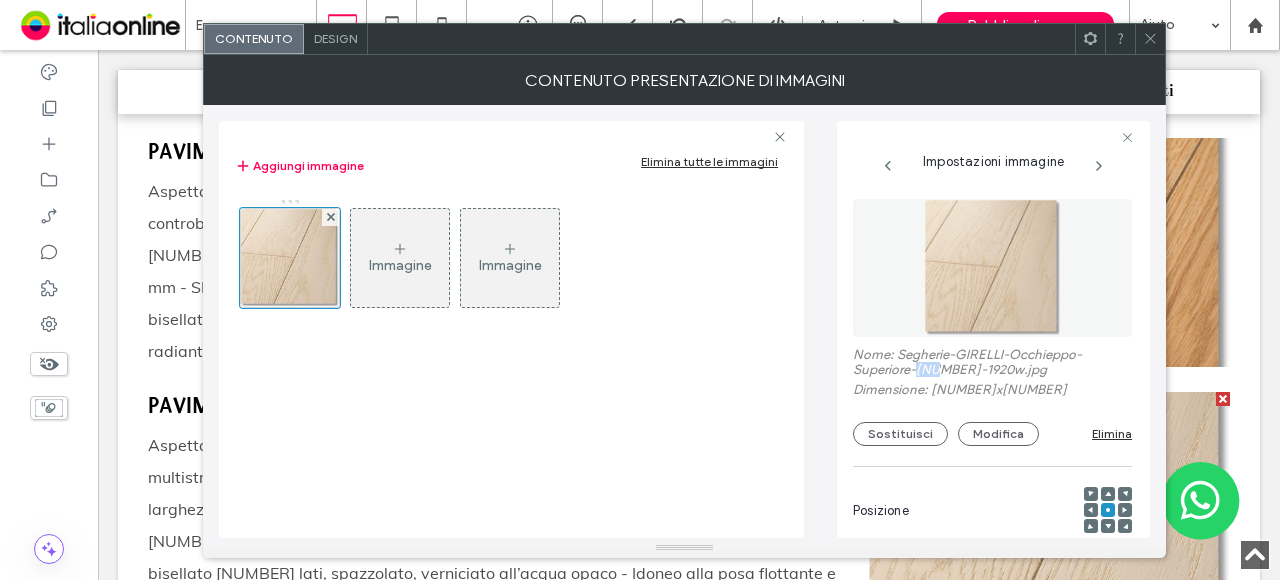 click on "Nome: Segherie-GIRELLI-Occhieppo-Superiore-074-1920w.jpg" at bounding box center [992, 364] 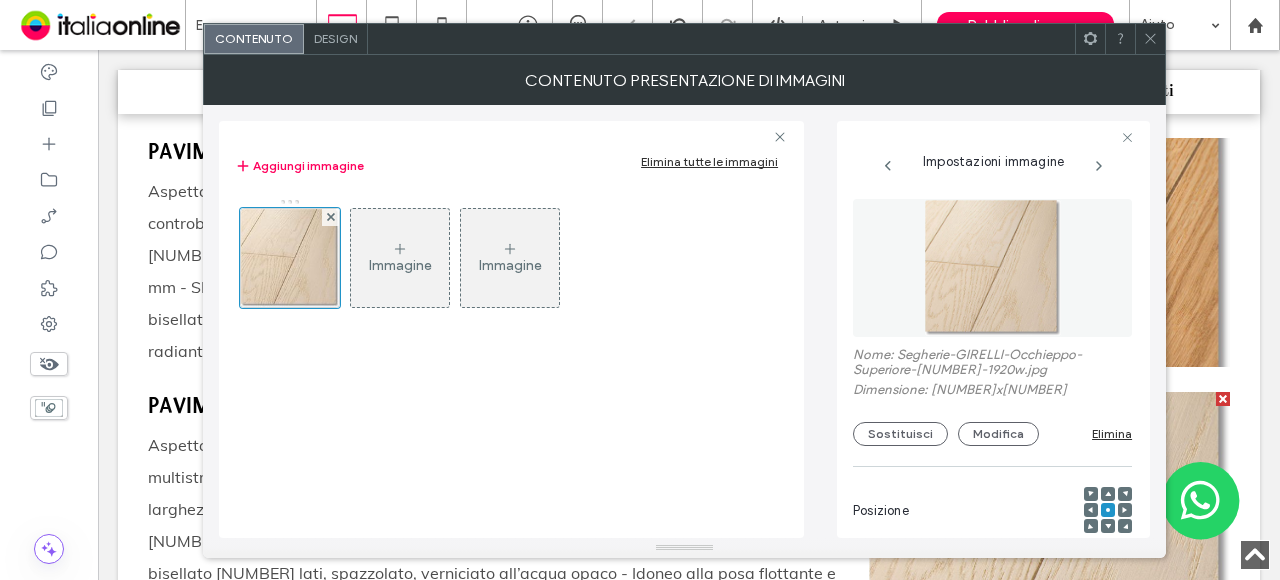 drag, startPoint x: 1146, startPoint y: 41, endPoint x: 1144, endPoint y: 51, distance: 10.198039 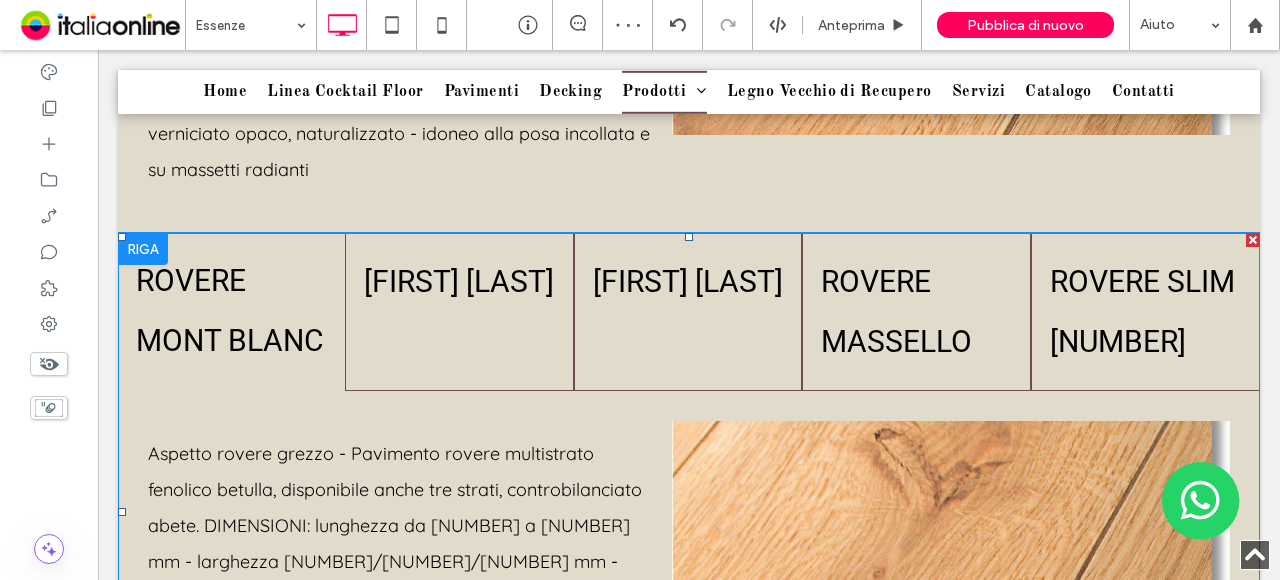 scroll, scrollTop: 1961, scrollLeft: 0, axis: vertical 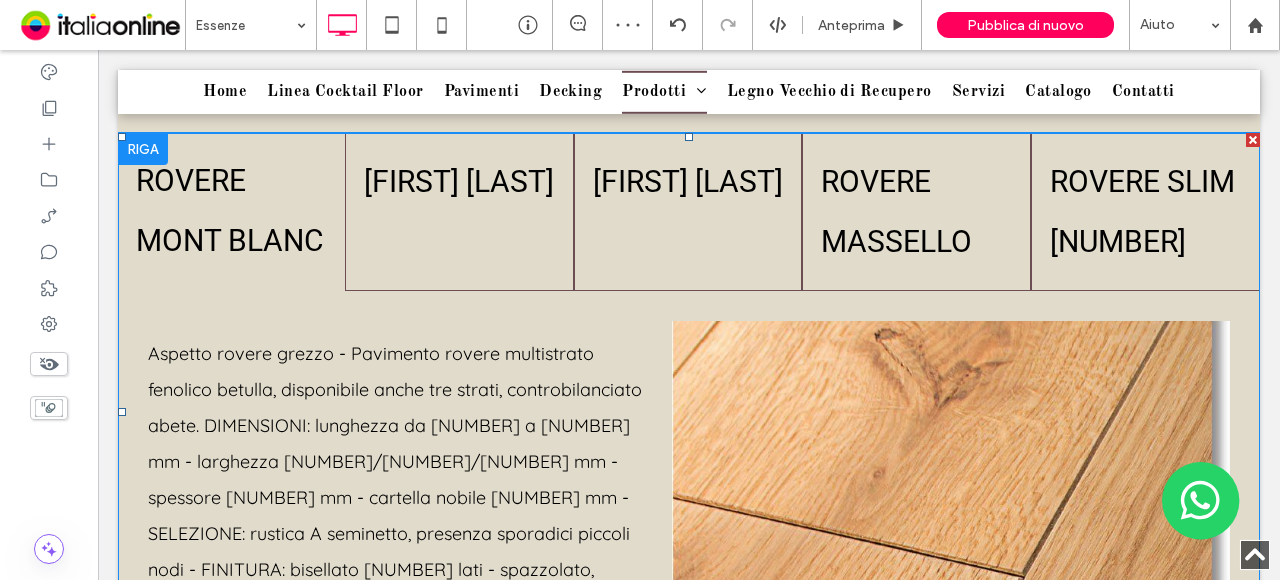 click at bounding box center (689, 411) 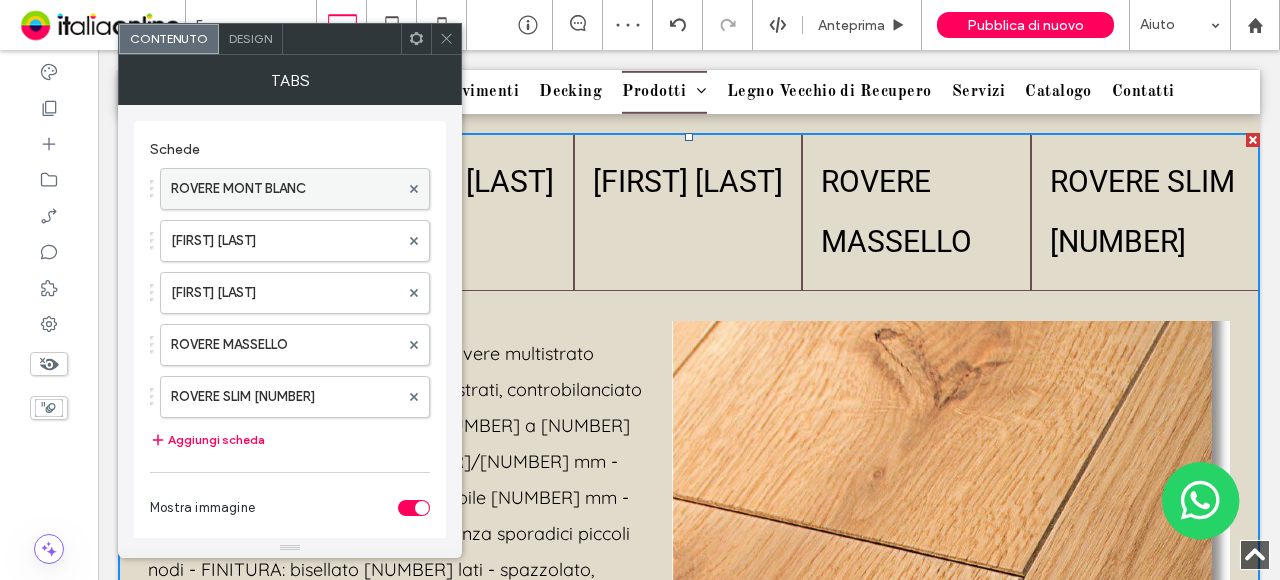 click on "ROVERE MONT BLANC" at bounding box center (285, 189) 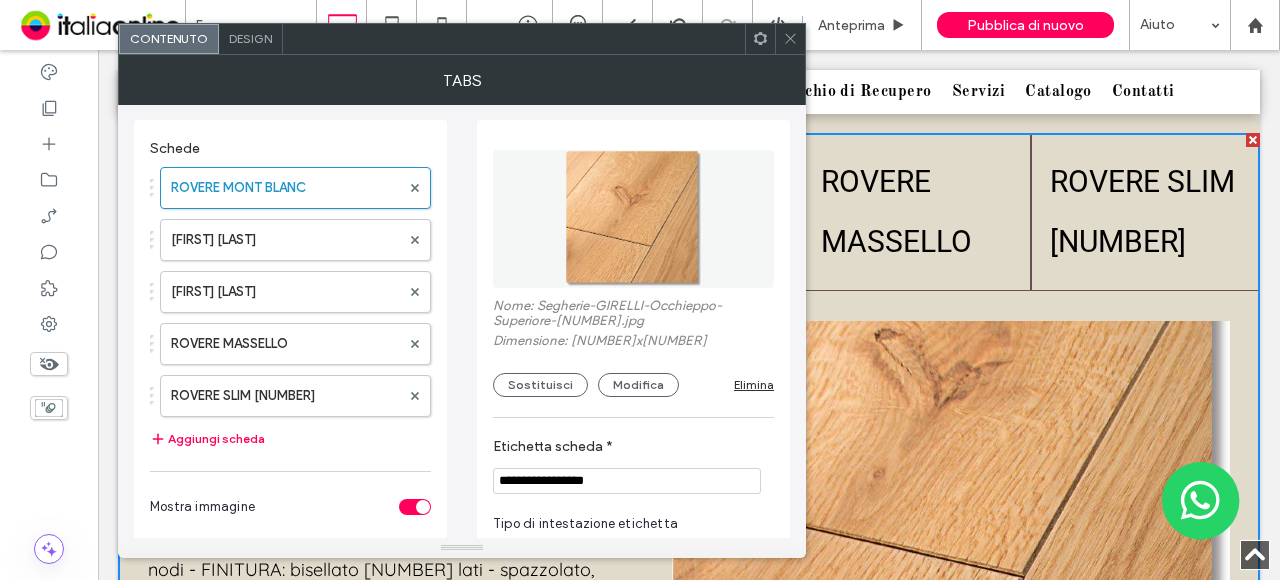 scroll, scrollTop: 0, scrollLeft: 0, axis: both 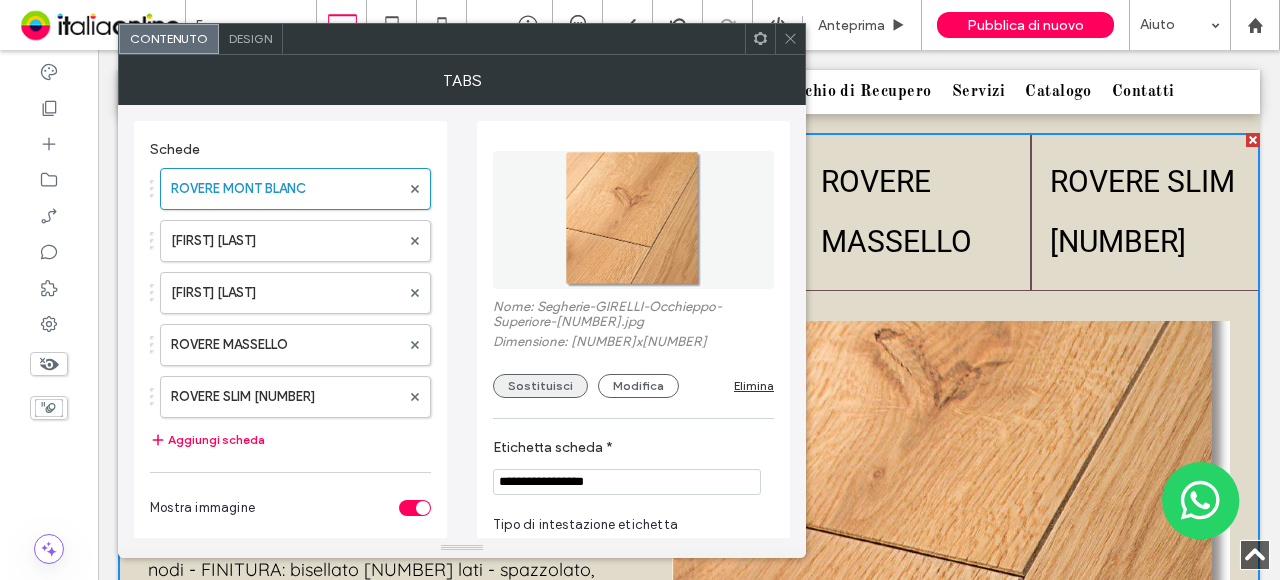 click on "Sostituisci" at bounding box center (540, 386) 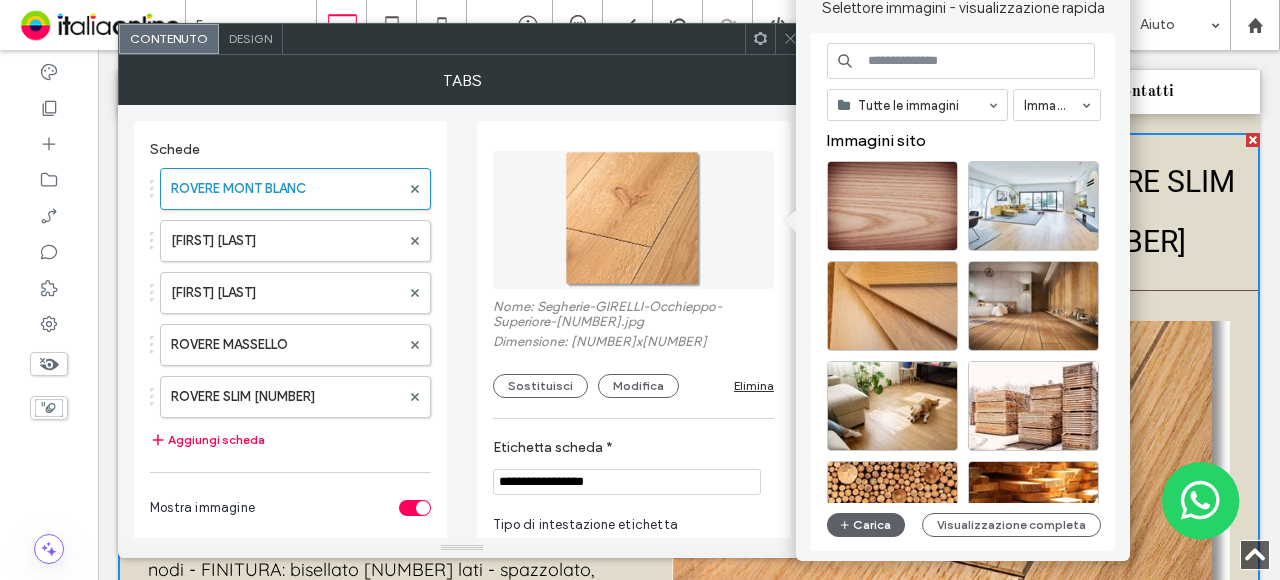 click at bounding box center (961, 61) 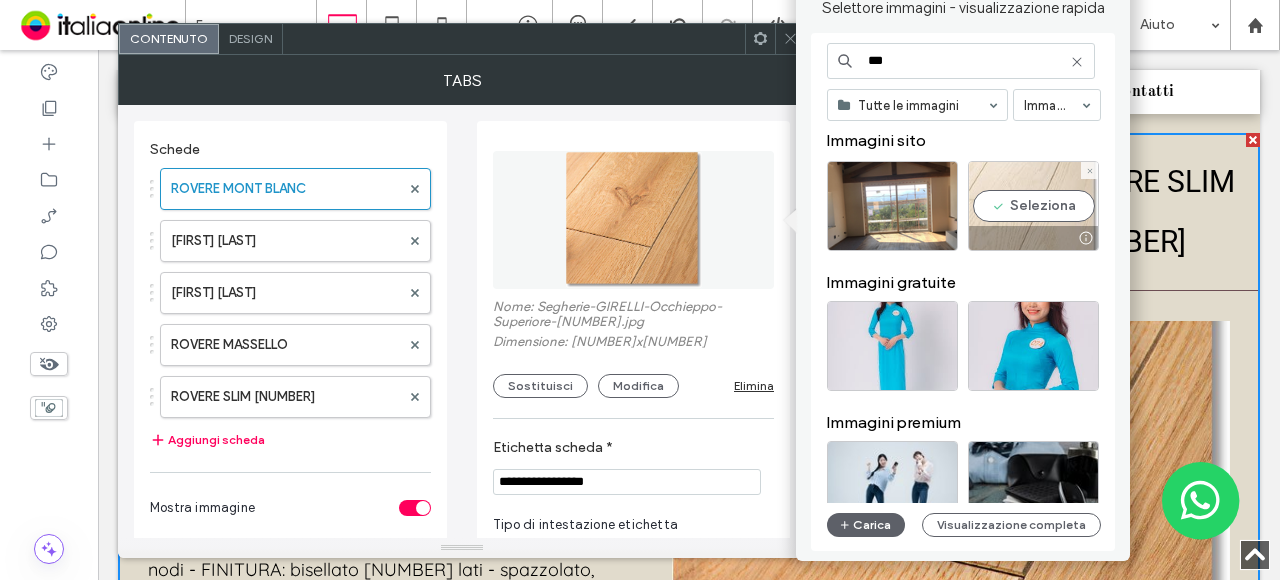 type on "***" 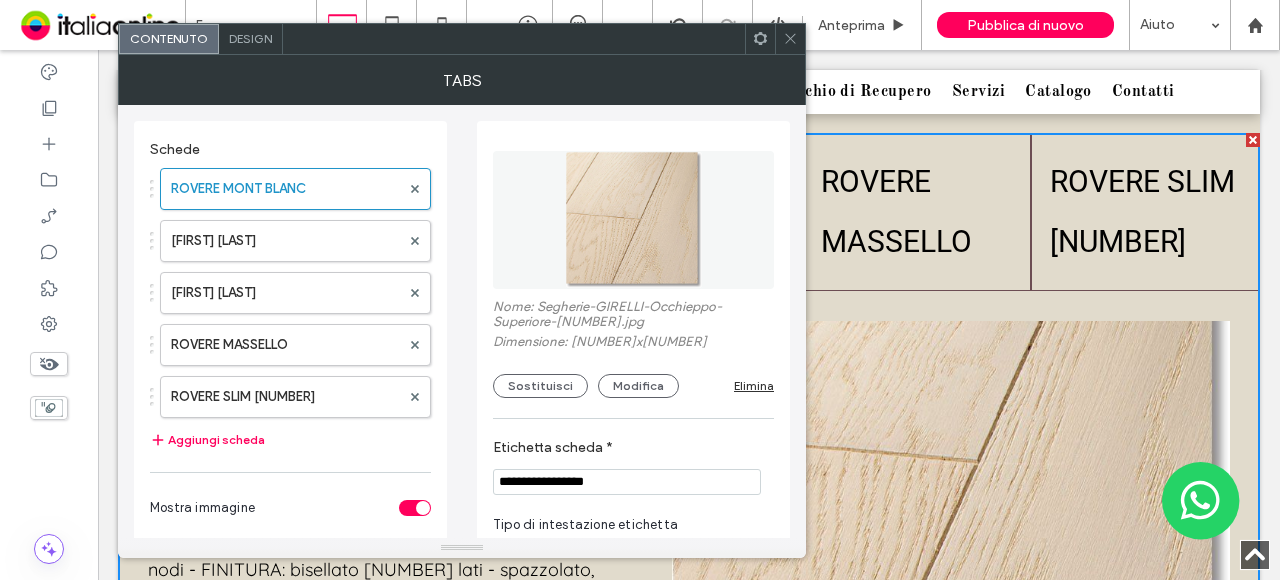 click 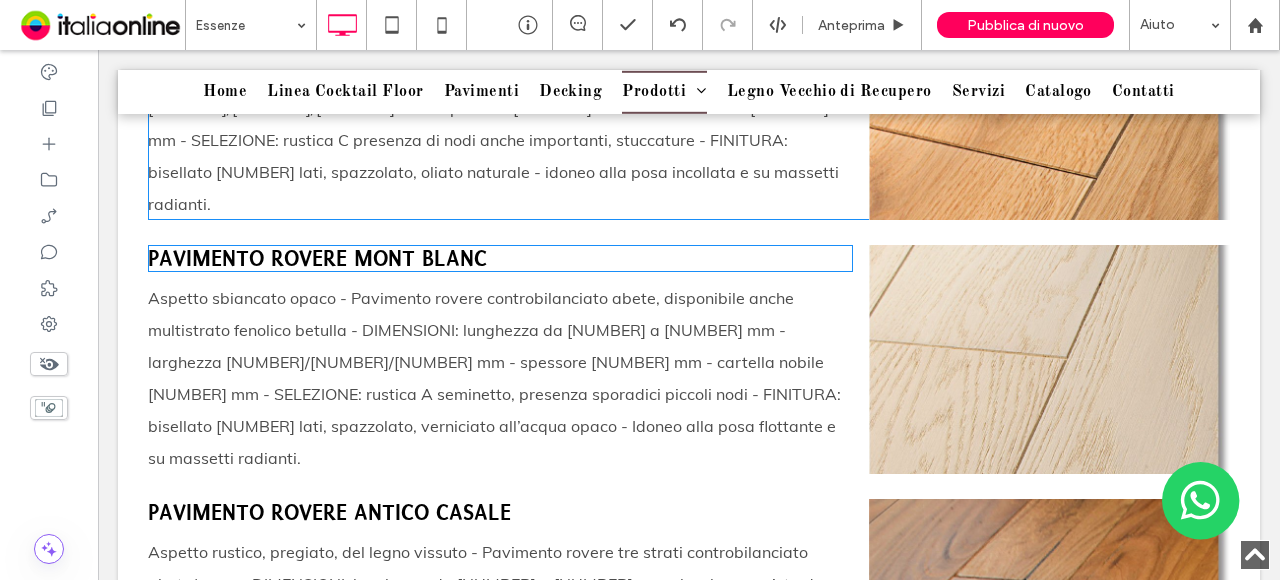 scroll, scrollTop: 2561, scrollLeft: 0, axis: vertical 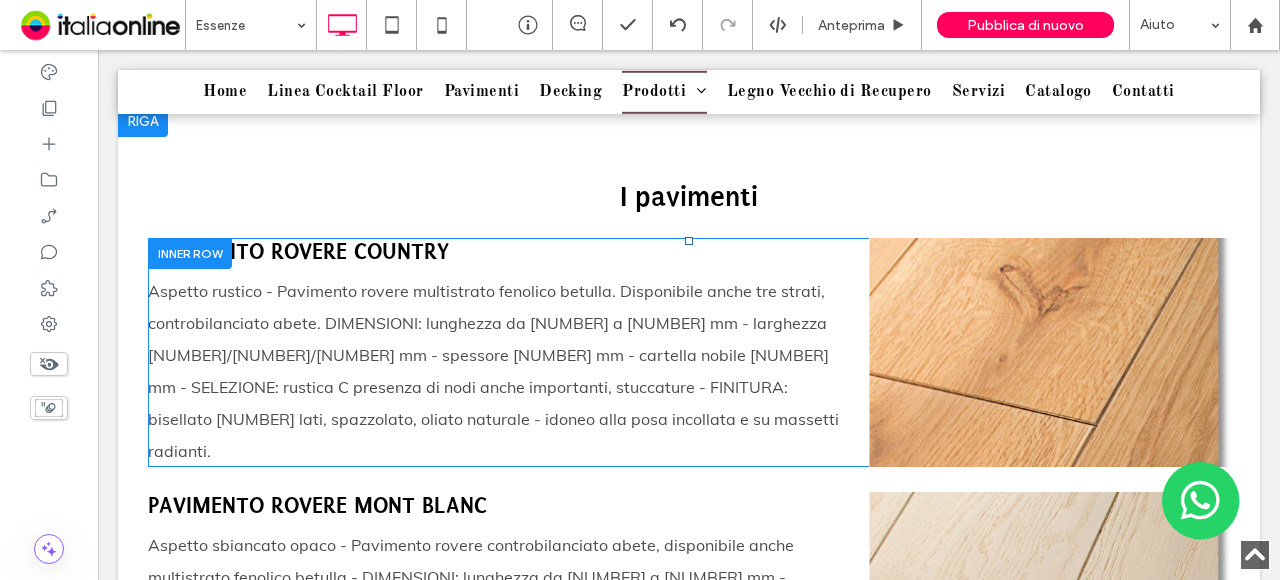 click at bounding box center (190, 253) 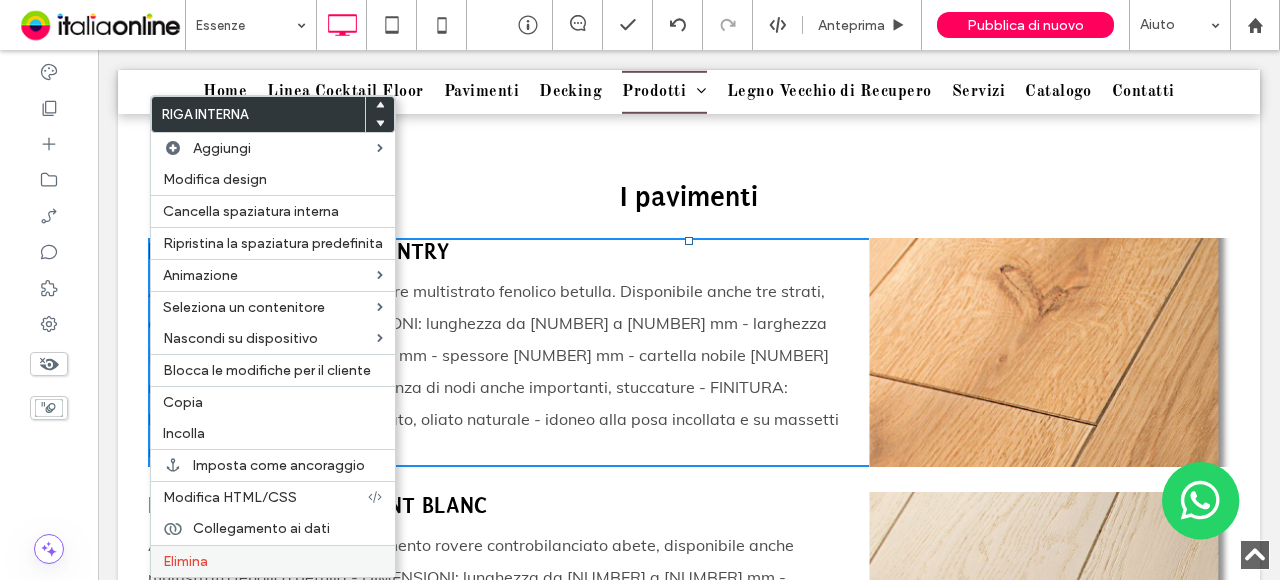 click on "Elimina" at bounding box center [273, 561] 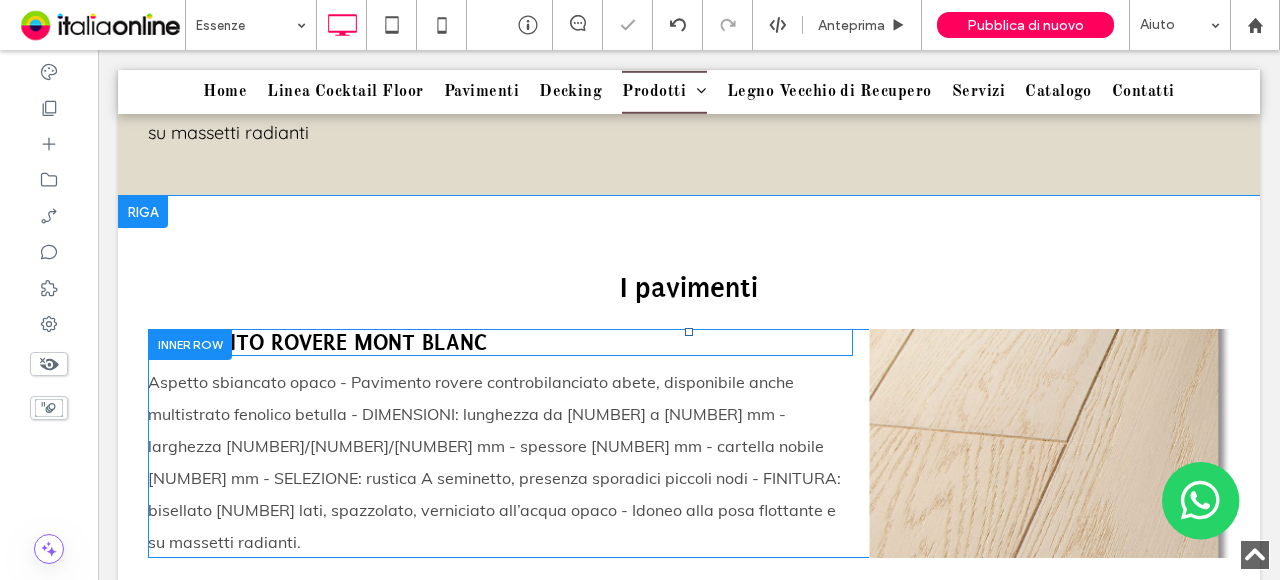 scroll, scrollTop: 2361, scrollLeft: 0, axis: vertical 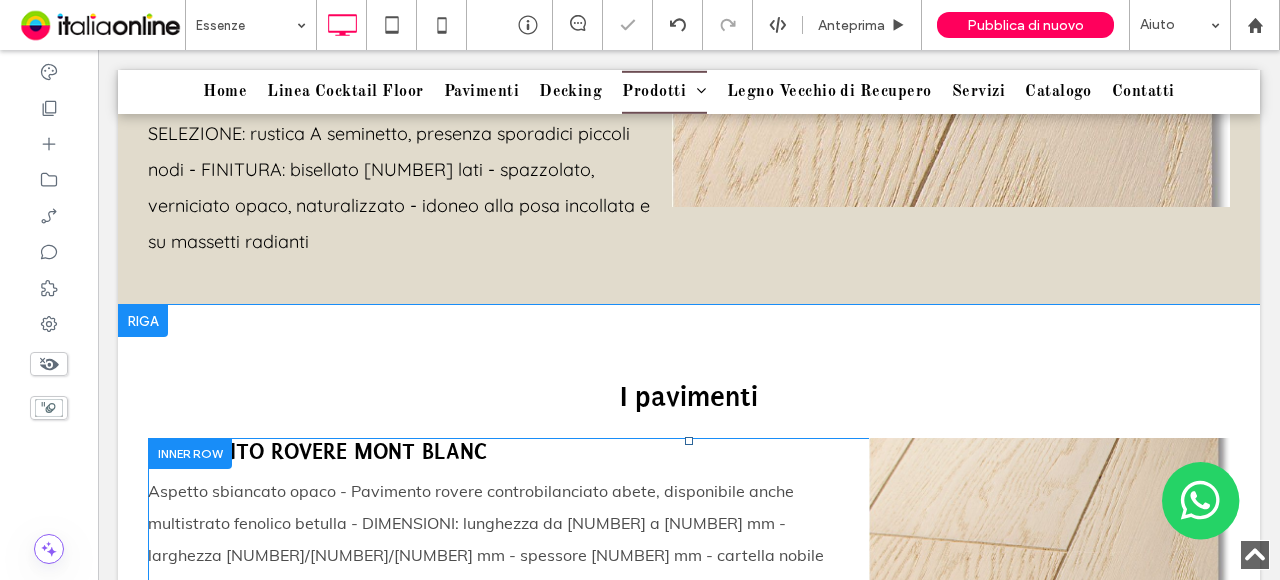 click at bounding box center (190, 453) 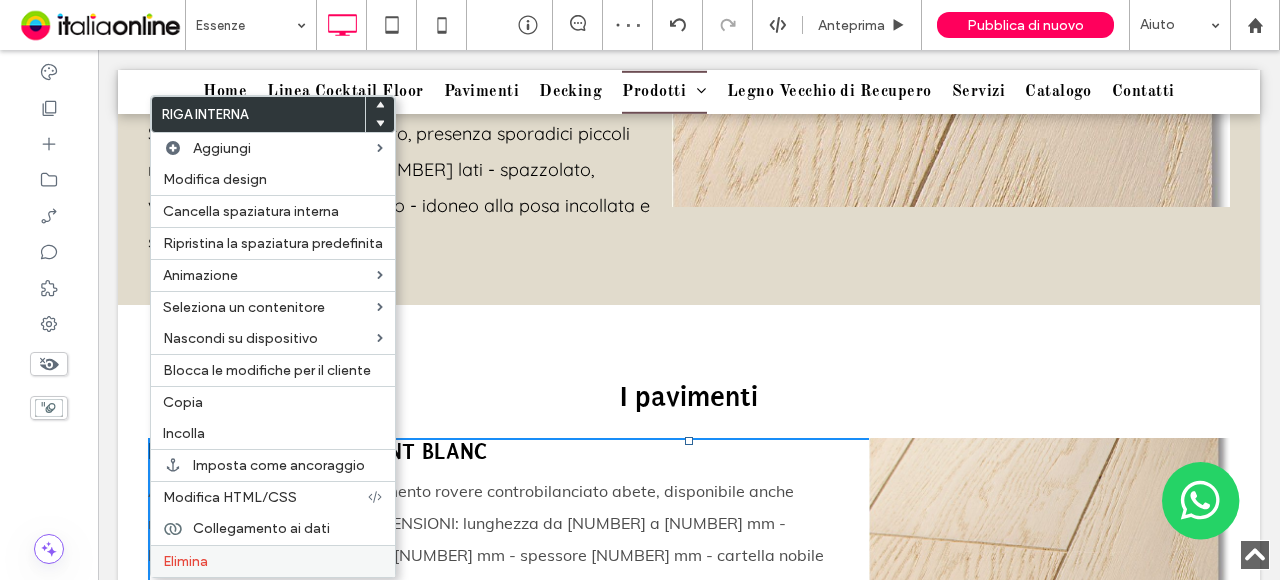 click on "Elimina" at bounding box center (273, 561) 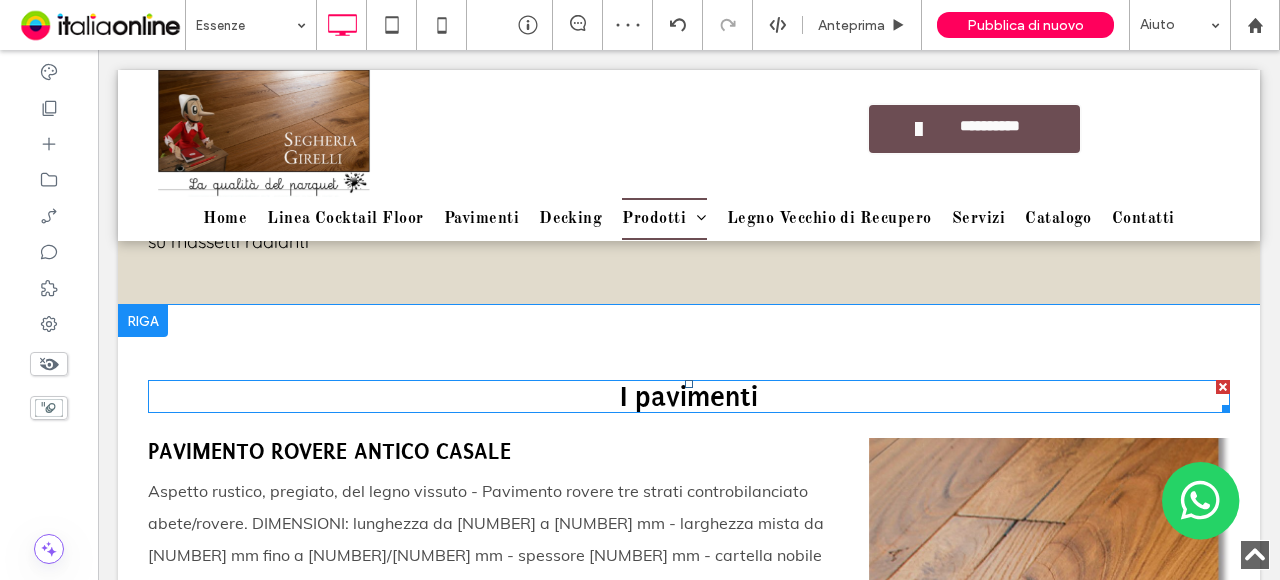 drag, startPoint x: 1210, startPoint y: 370, endPoint x: 1217, endPoint y: 429, distance: 59.413803 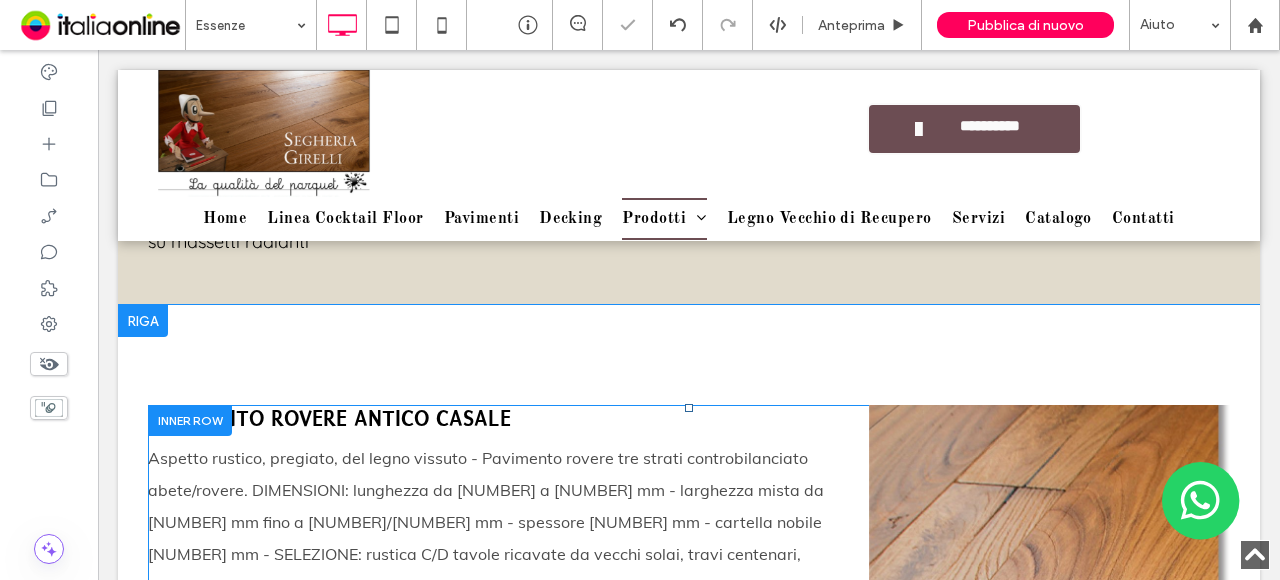 click on "Titolo diapositiva
Scrivi qui la tua didascalia
Pulsante" at bounding box center [1049, 519] 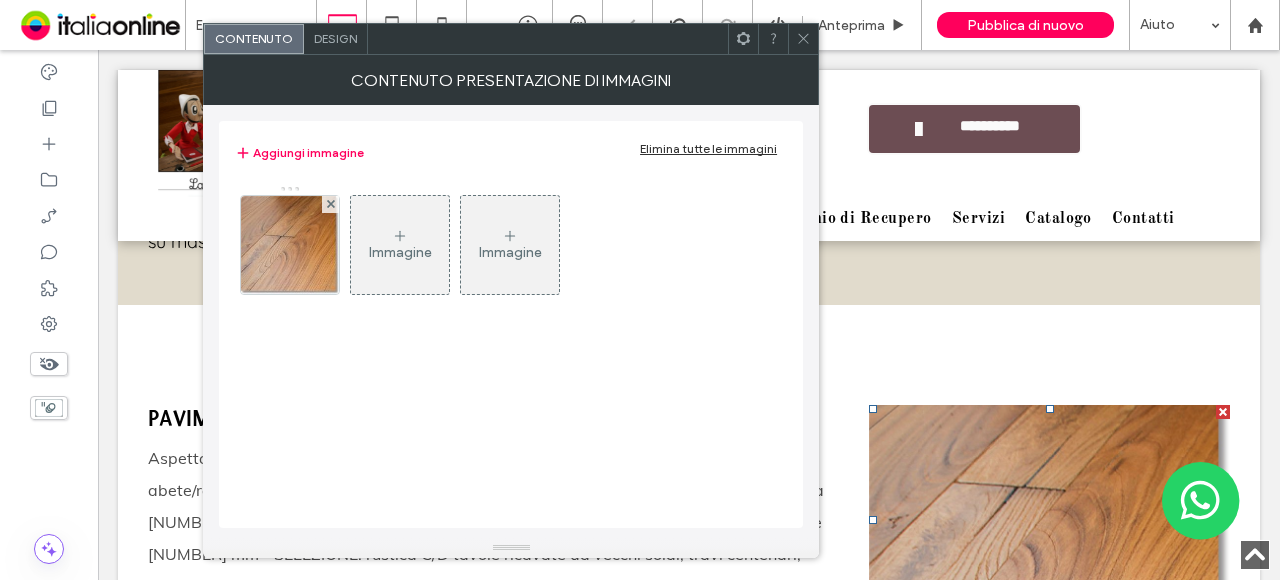 drag, startPoint x: 310, startPoint y: 268, endPoint x: 546, endPoint y: 305, distance: 238.88281 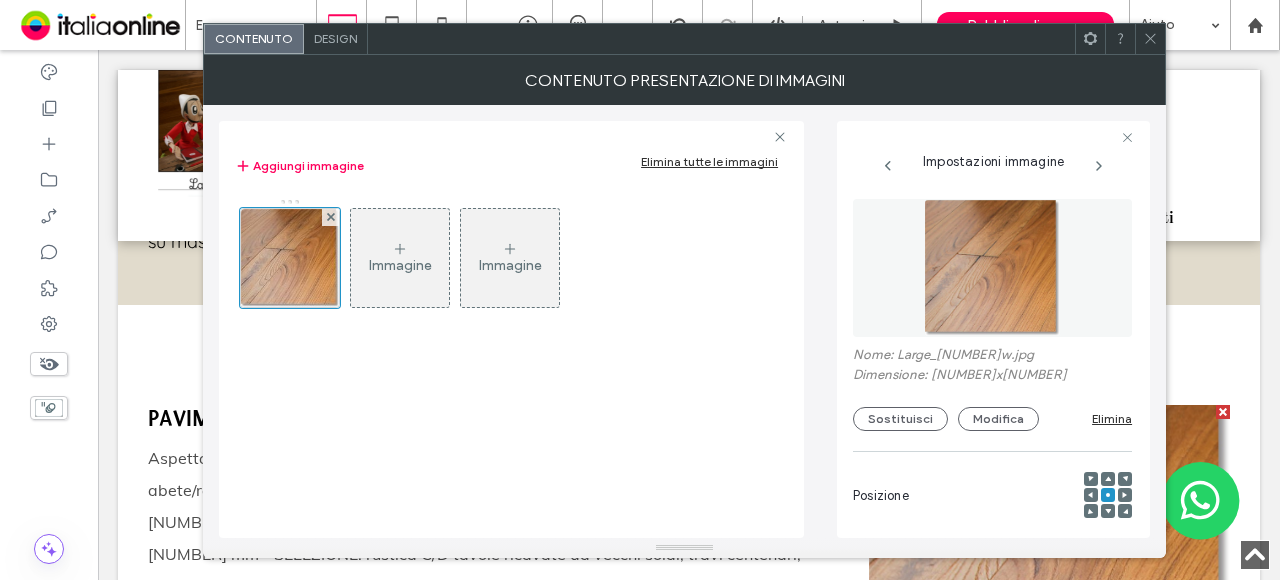 click on "Nome: Segherie-GIRELLI-Occhieppo-Superiore-069-1920w.jpg" at bounding box center (992, 357) 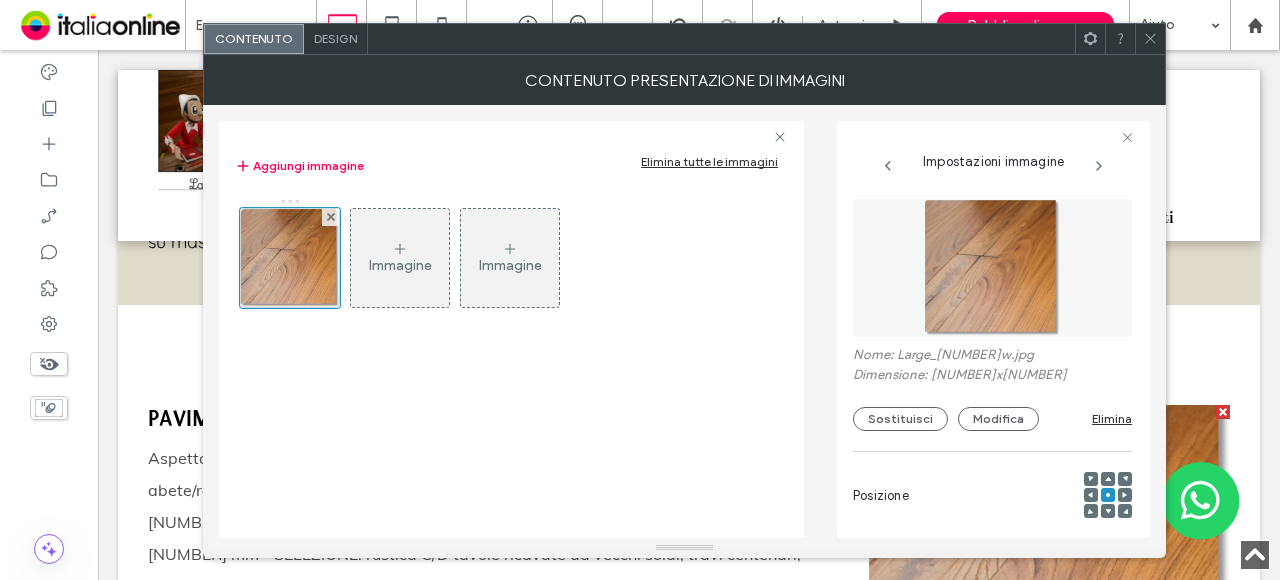 click on "Nome: Segherie-GIRELLI-Occhieppo-Superiore-069-1920w.jpg" at bounding box center [992, 357] 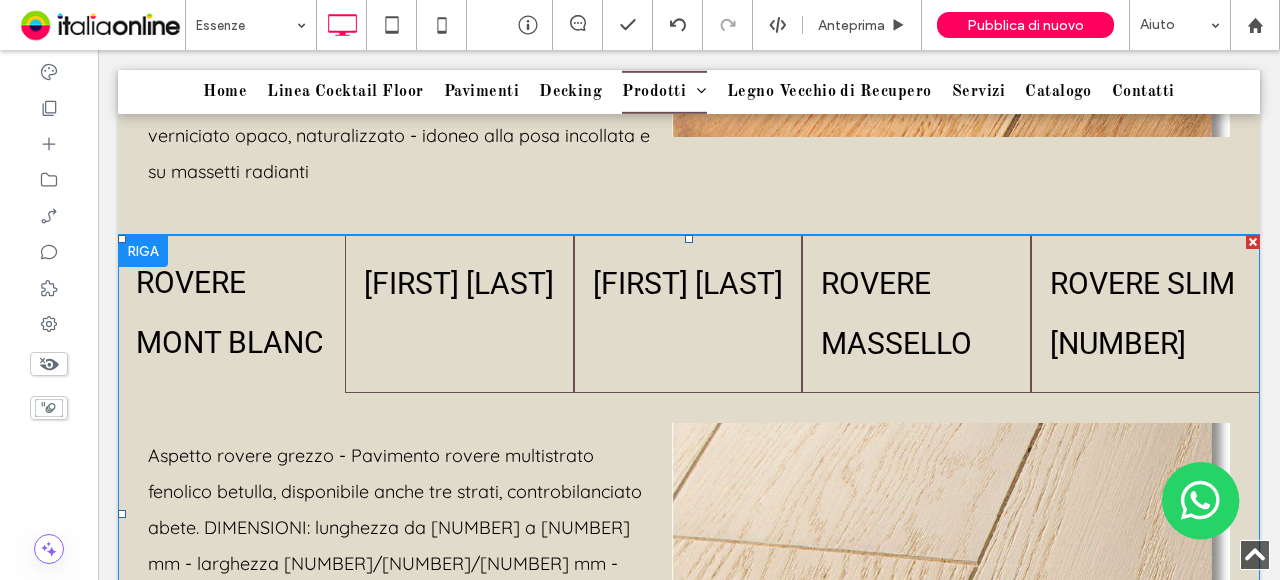 scroll, scrollTop: 1761, scrollLeft: 0, axis: vertical 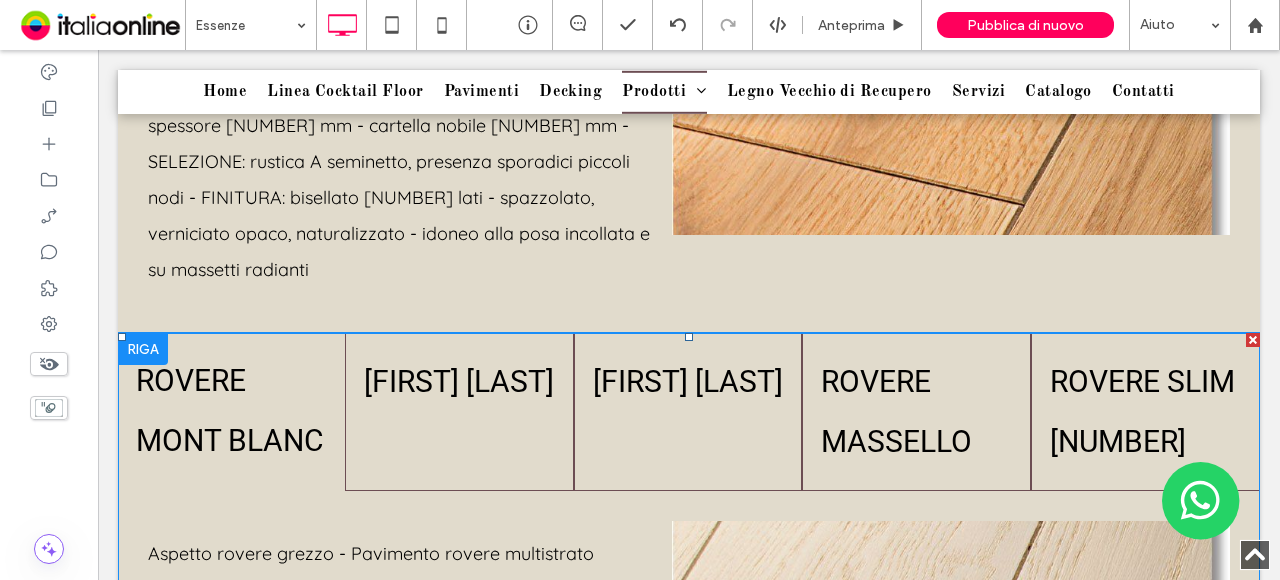 click at bounding box center [689, 611] 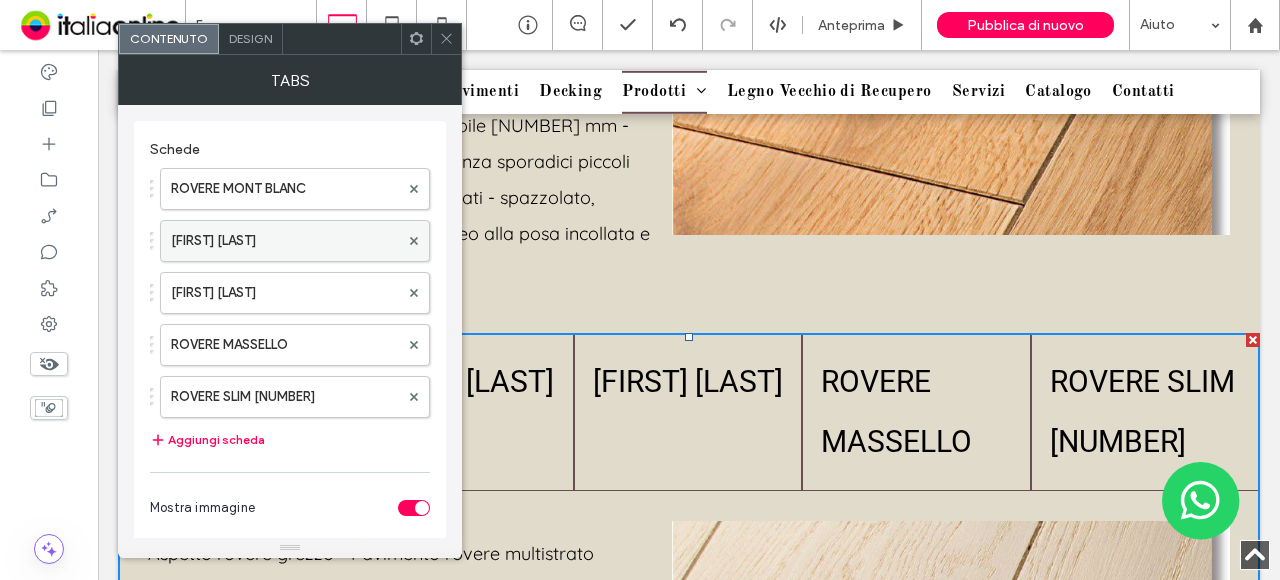 click on "ROVERE ANTICO CASALE" at bounding box center [285, 241] 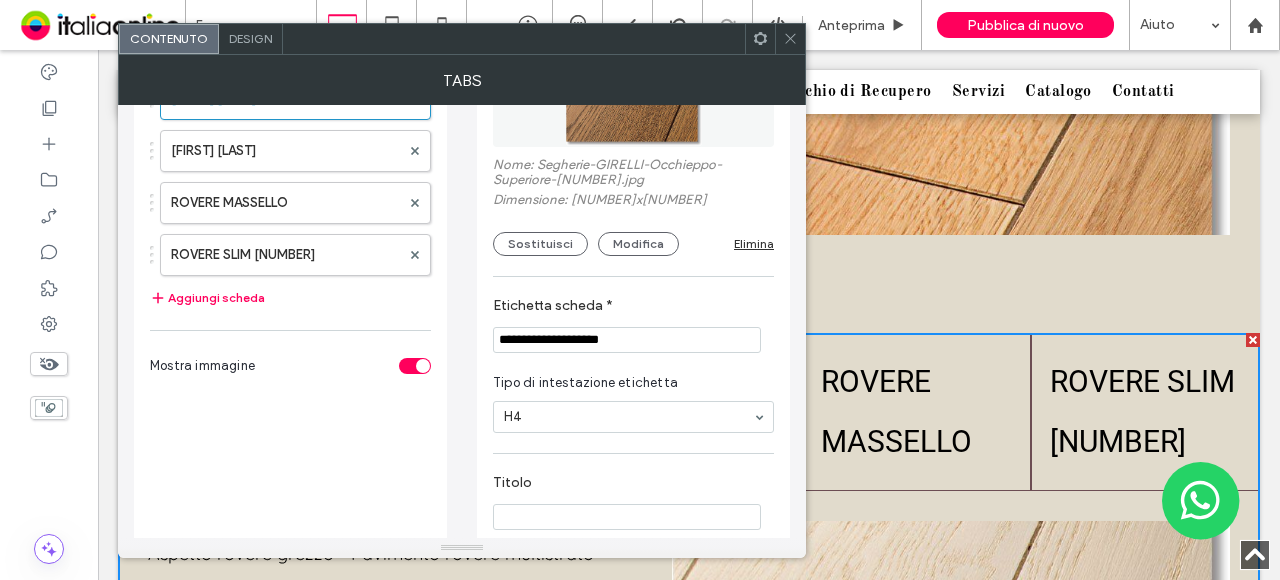 scroll, scrollTop: 0, scrollLeft: 0, axis: both 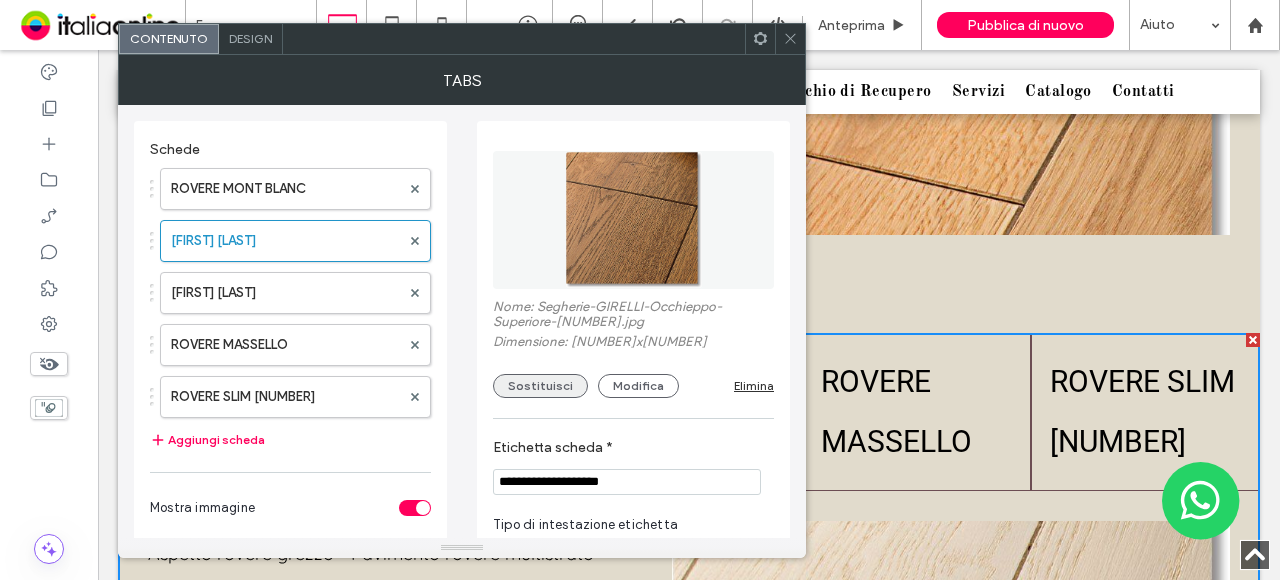 click on "Sostituisci" at bounding box center (540, 386) 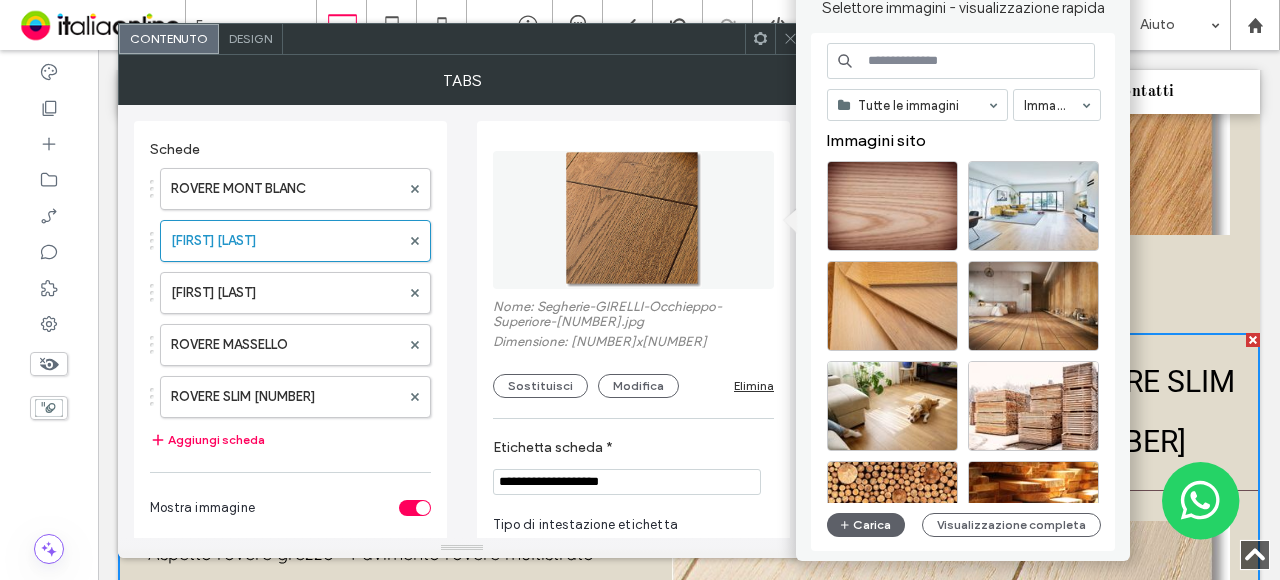 click at bounding box center [961, 61] 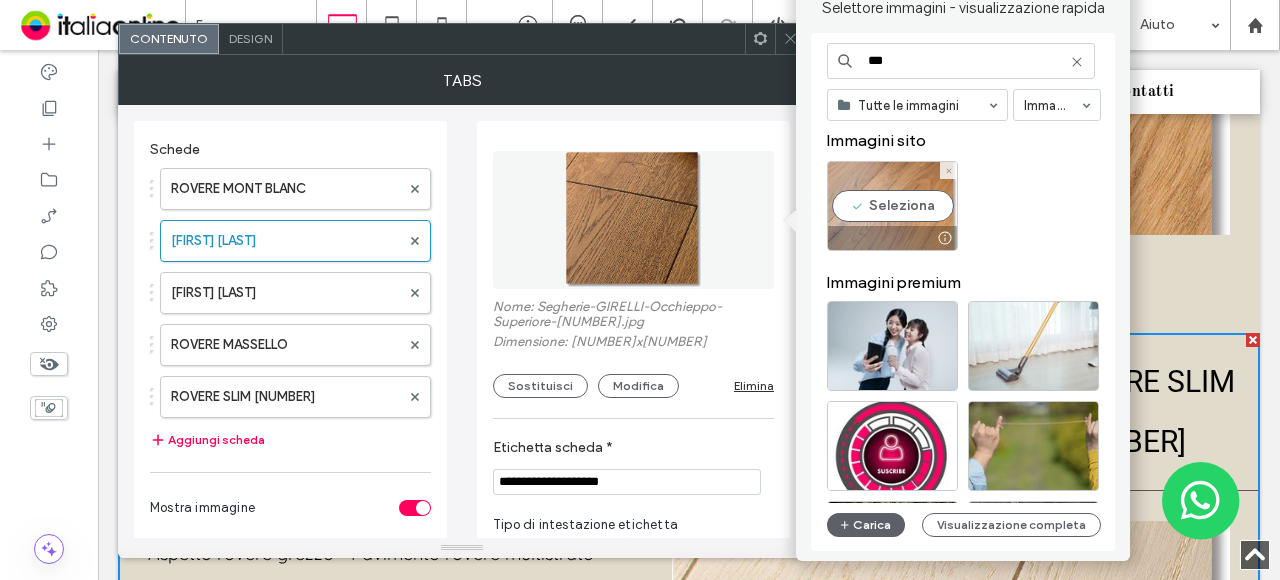 type on "***" 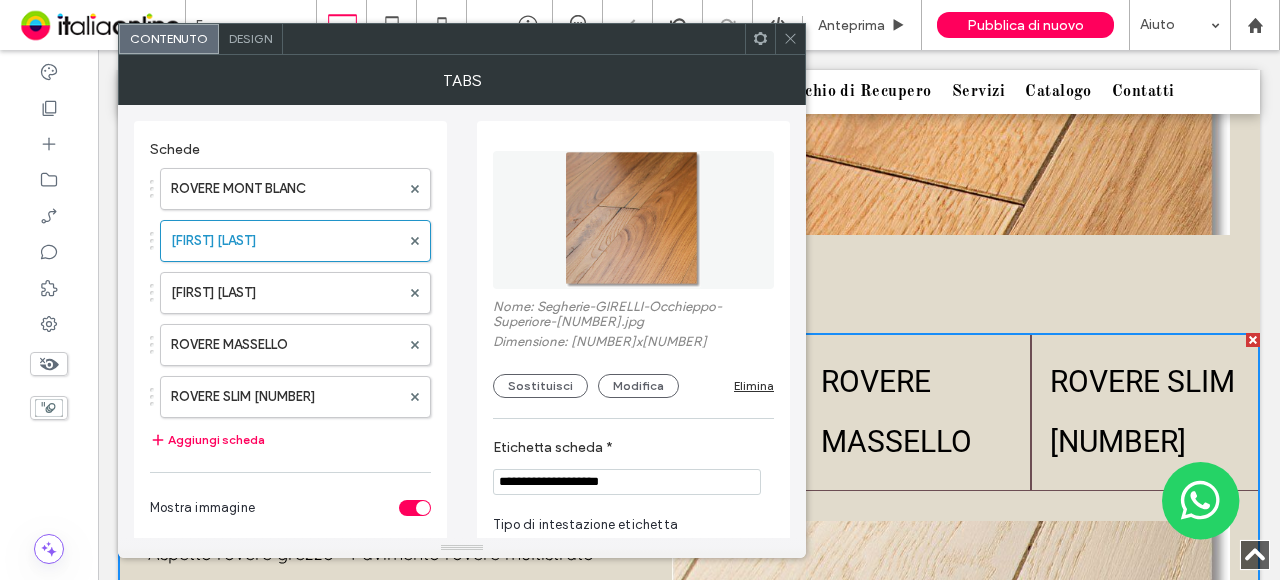 click 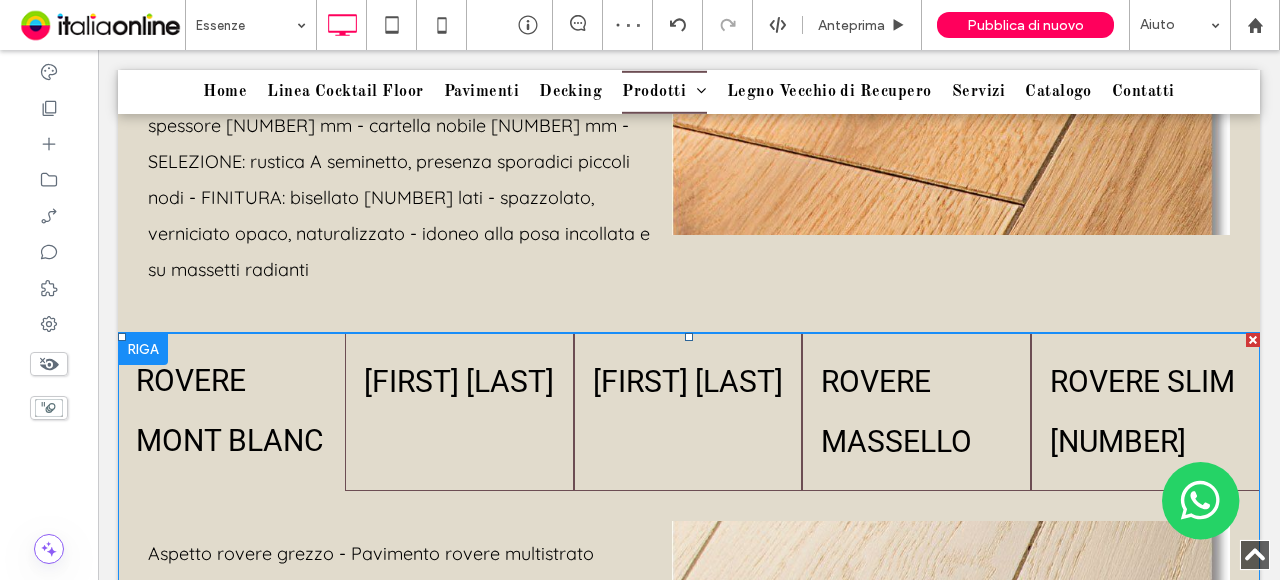 click at bounding box center (689, 611) 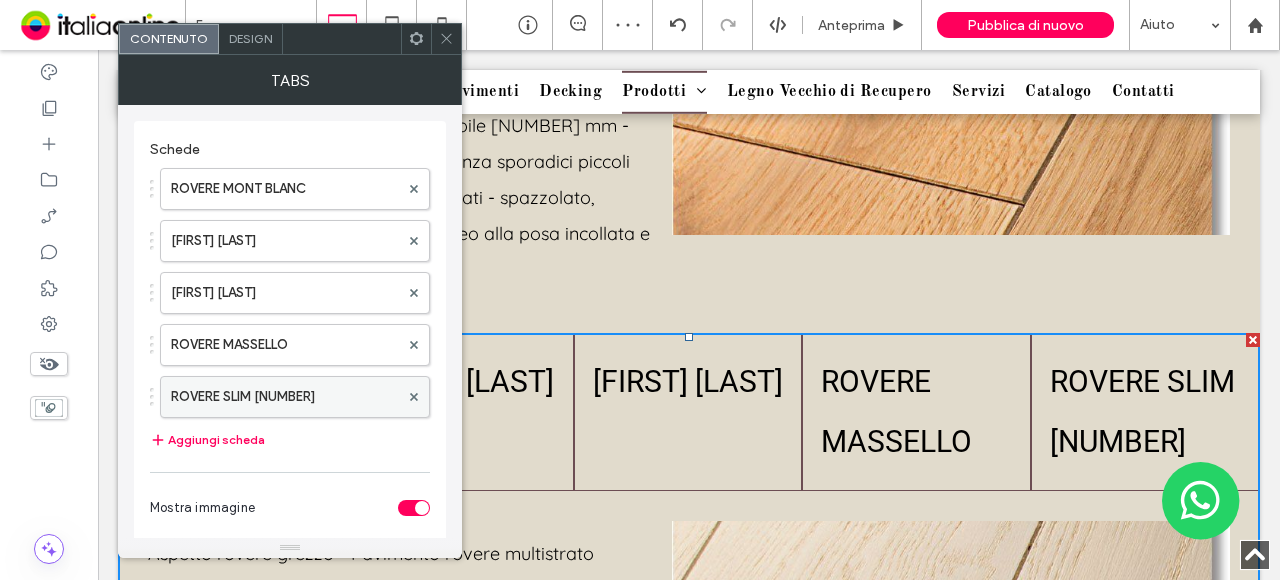 click on "ROVERE SLIM 11" at bounding box center [285, 397] 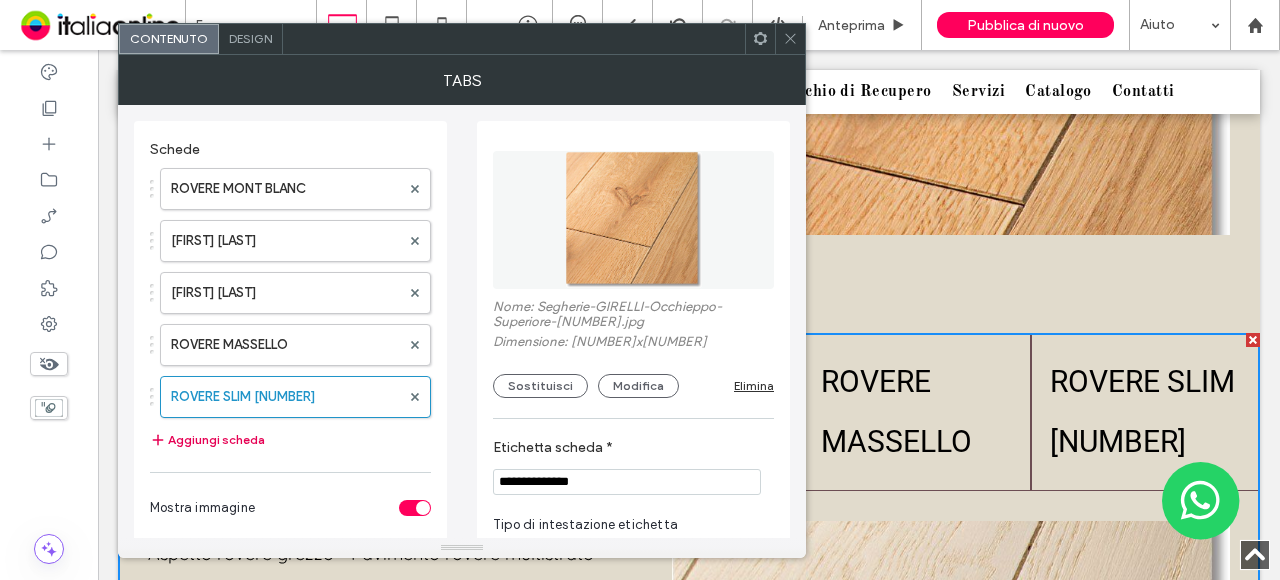 drag, startPoint x: 282, startPoint y: 391, endPoint x: 240, endPoint y: 433, distance: 59.39697 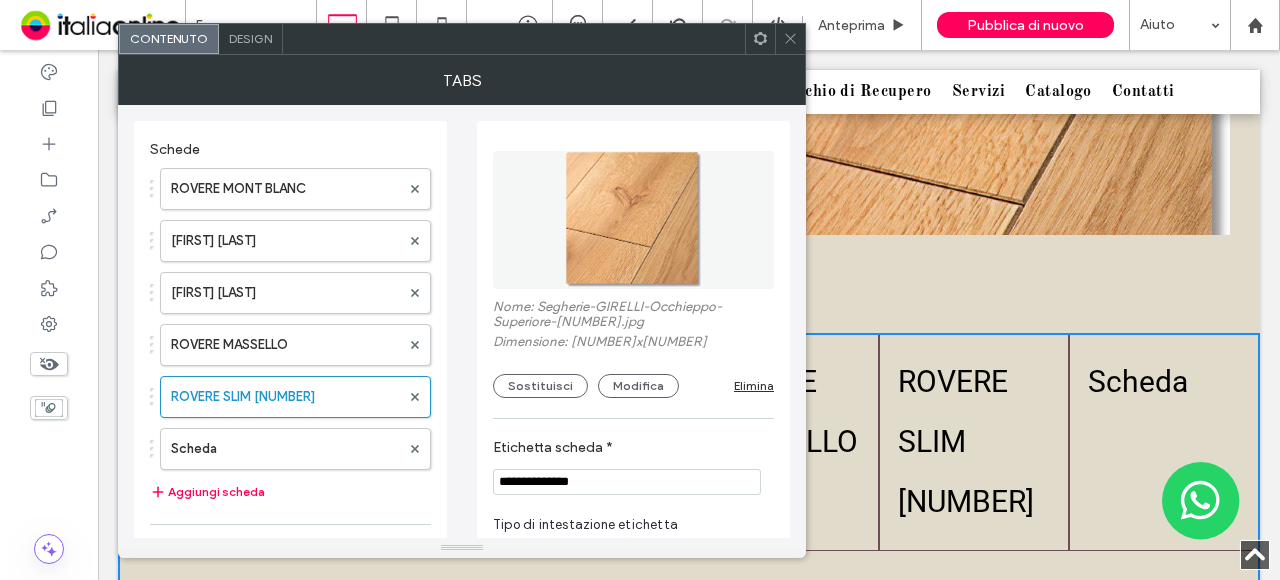 click on "**********" at bounding box center [627, 482] 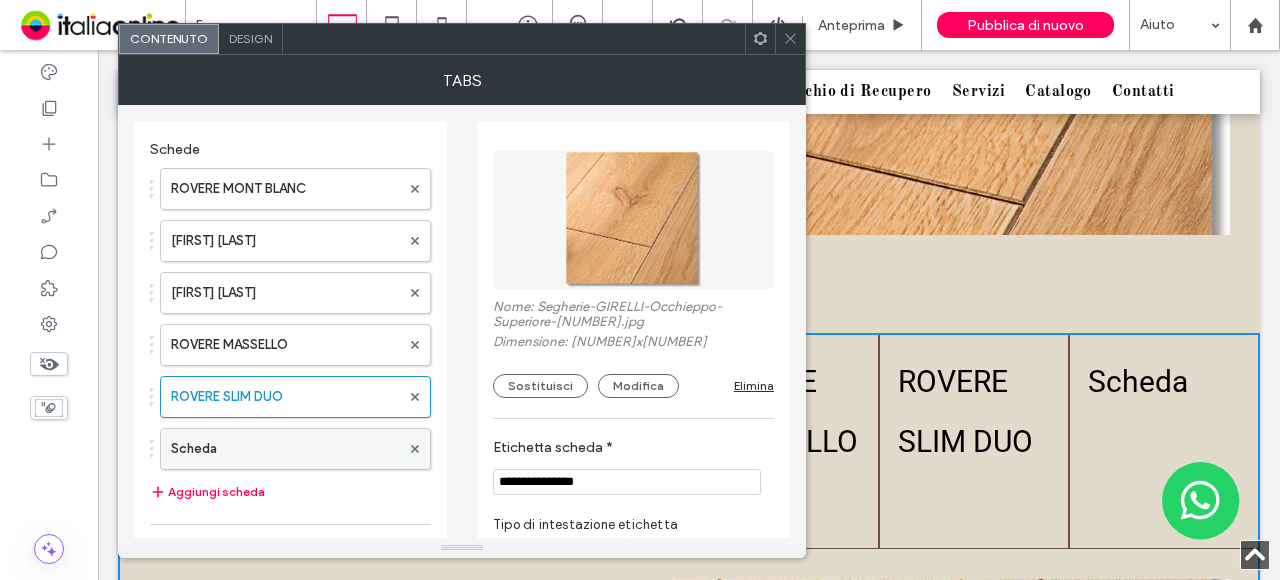 type on "**********" 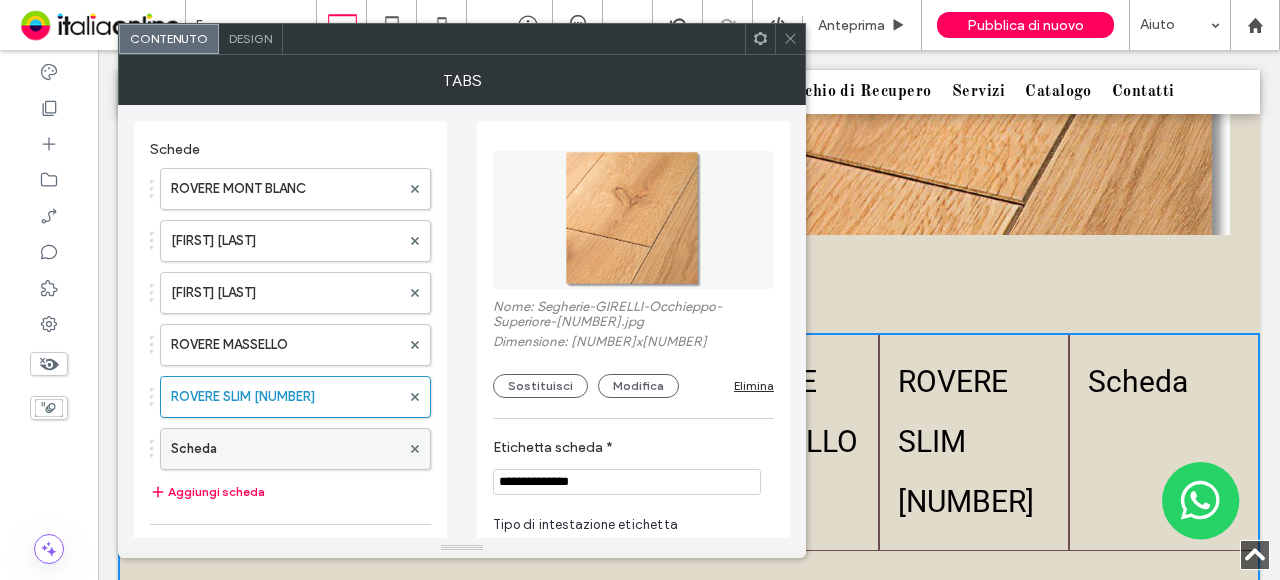 click on "Scheda" at bounding box center [285, 449] 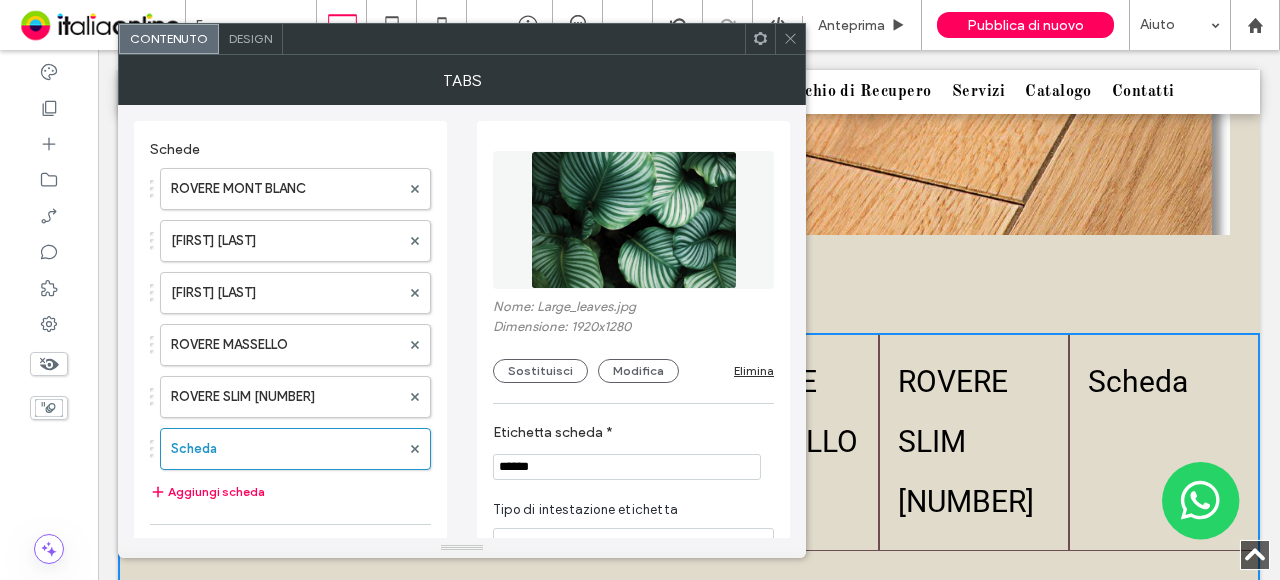 click on "******" at bounding box center [627, 467] 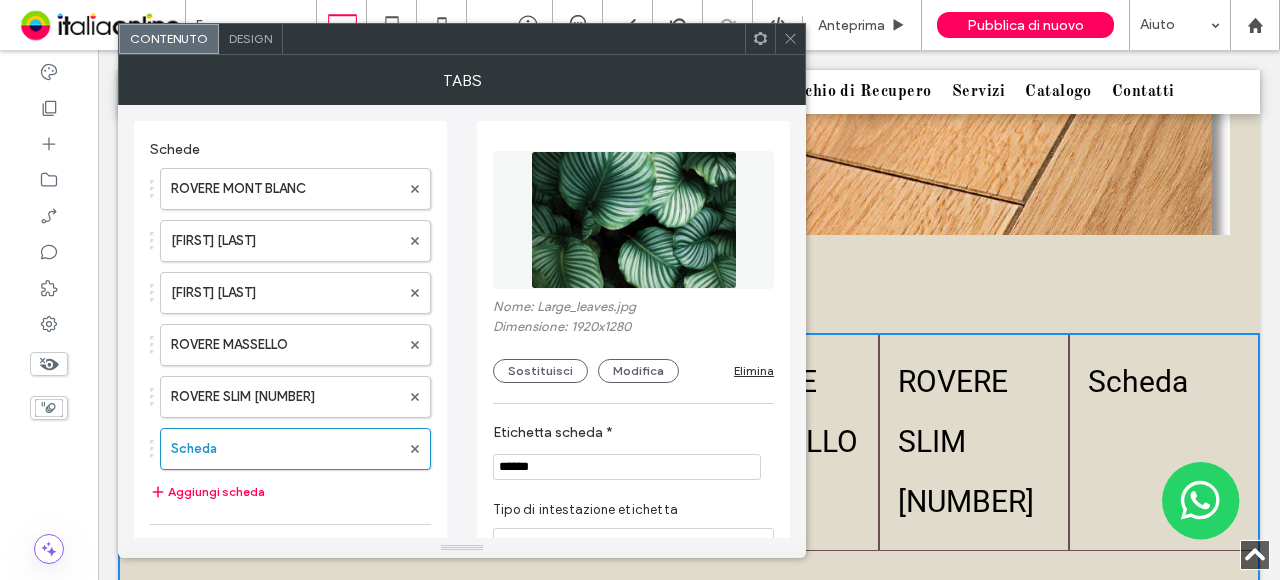 paste on "*********" 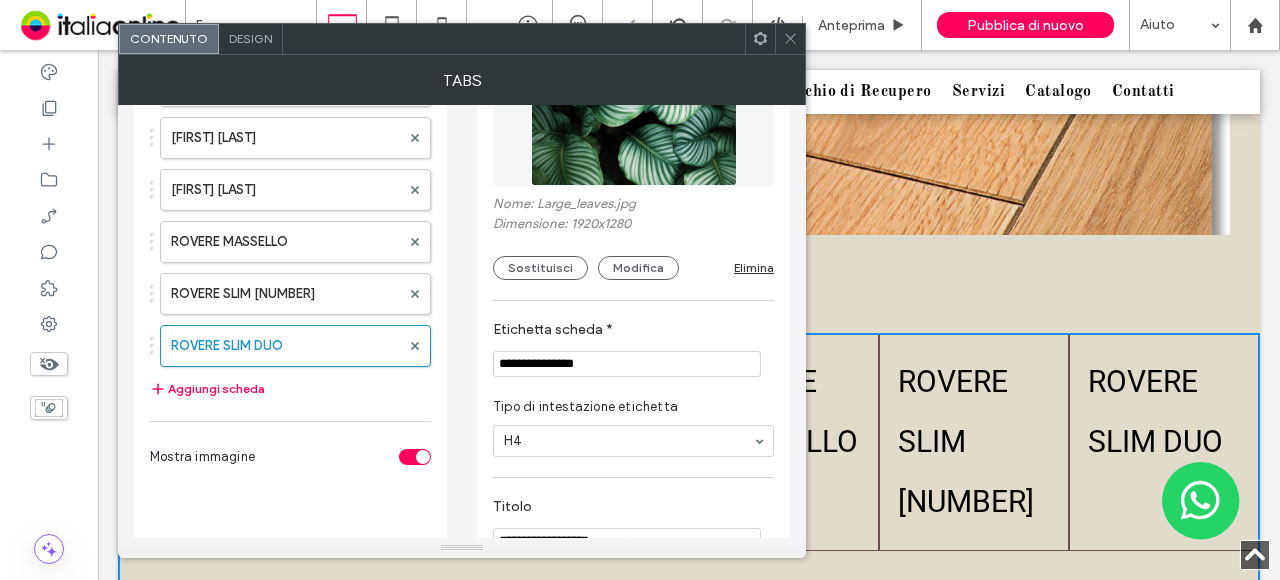 scroll, scrollTop: 200, scrollLeft: 0, axis: vertical 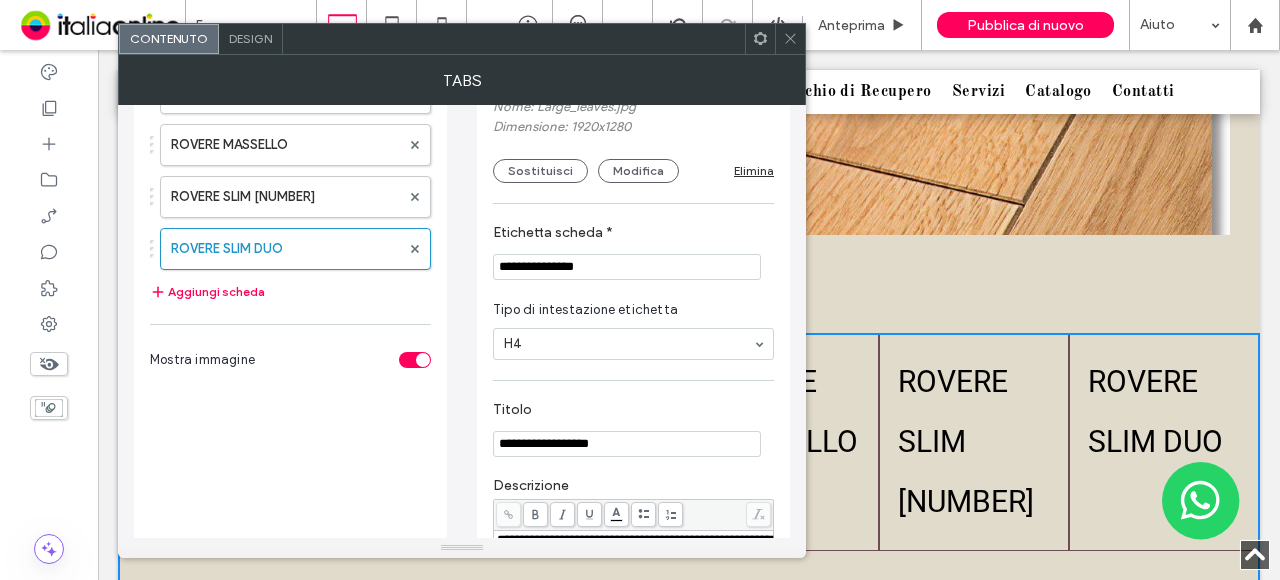 type on "**********" 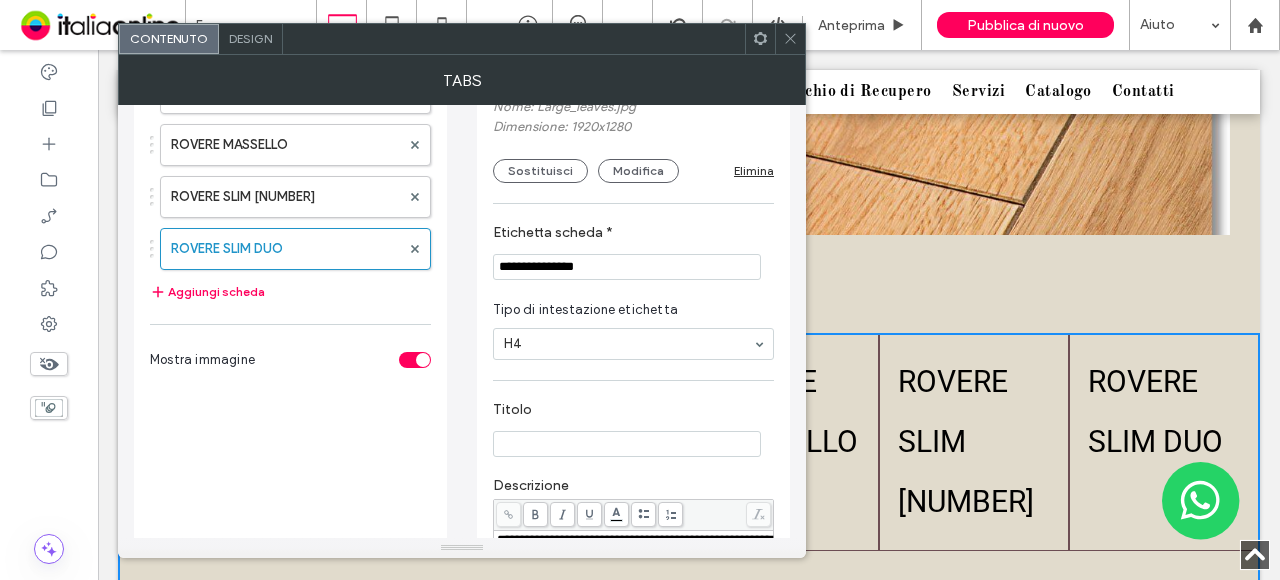 scroll, scrollTop: 500, scrollLeft: 0, axis: vertical 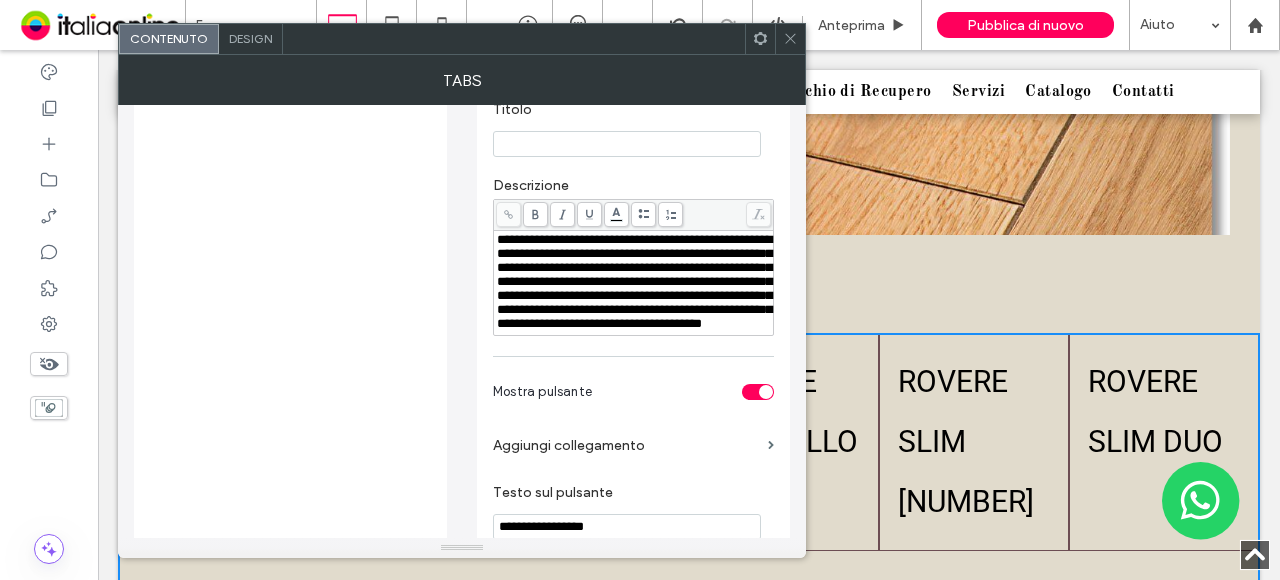 type 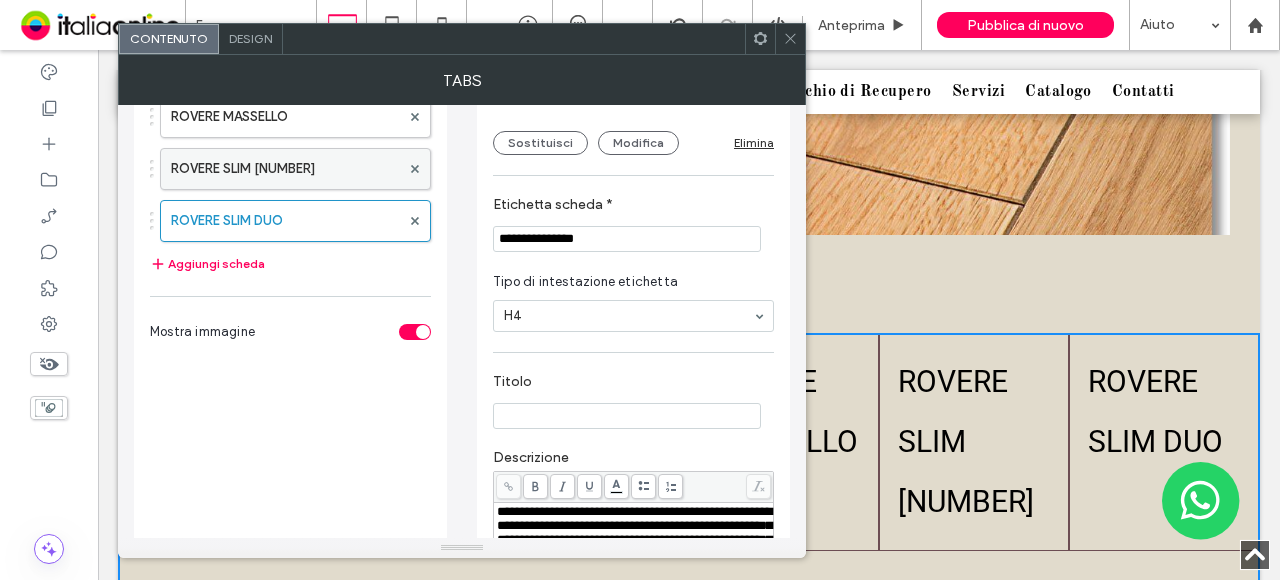 scroll, scrollTop: 200, scrollLeft: 0, axis: vertical 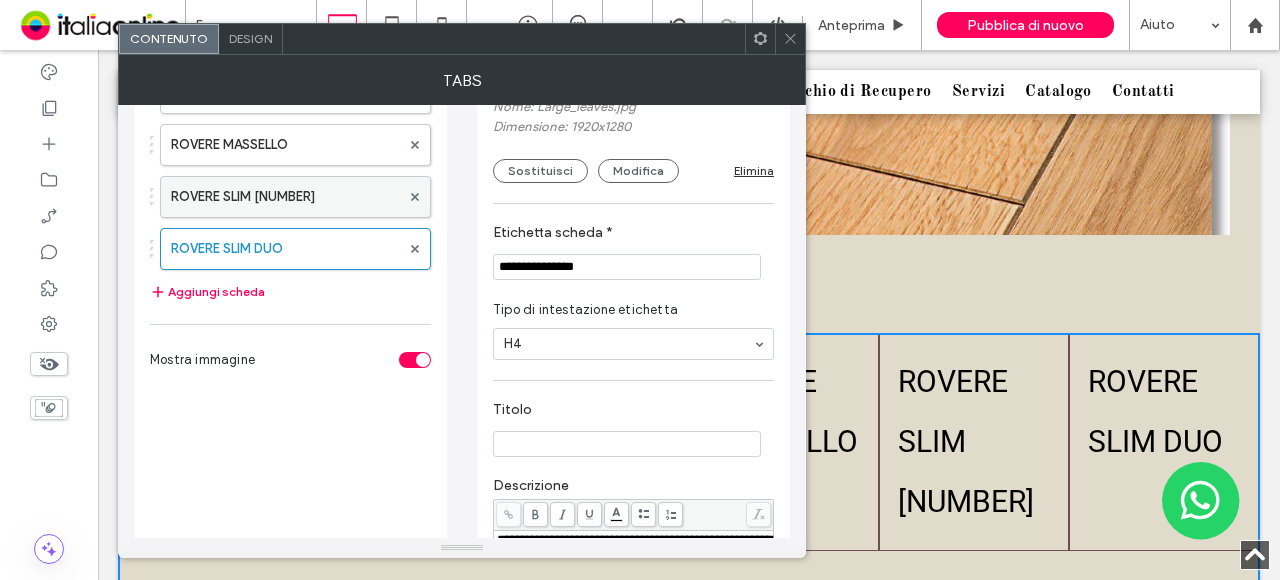click on "ROVERE SLIM 11" at bounding box center [285, 197] 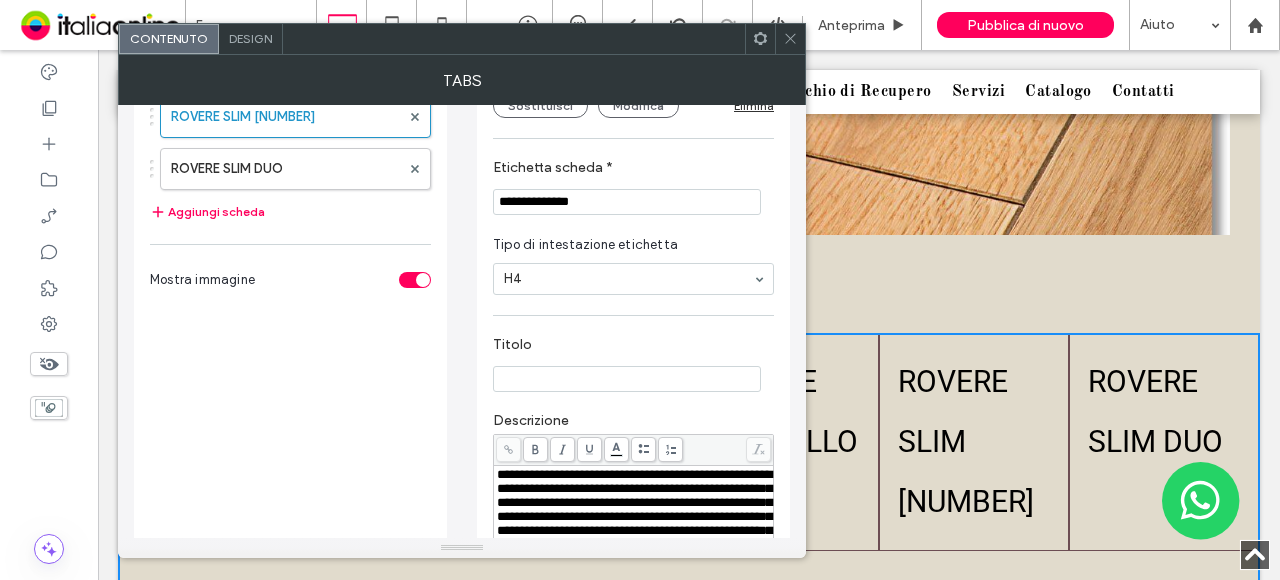scroll, scrollTop: 216, scrollLeft: 0, axis: vertical 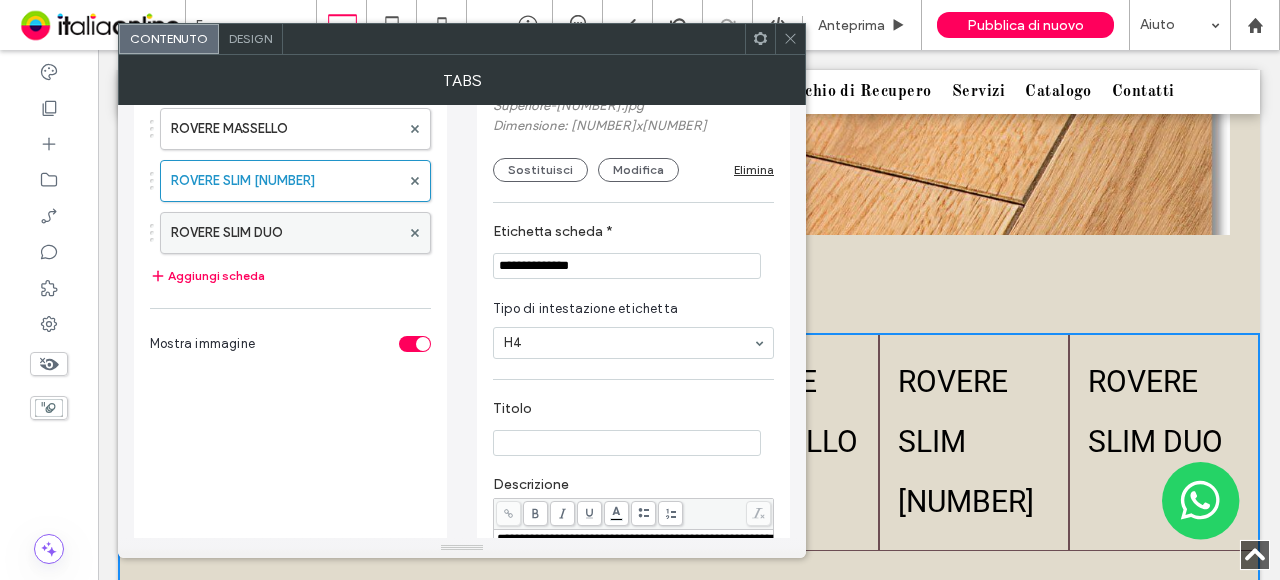 click on "ROVERE SLIM DUO" at bounding box center (285, 233) 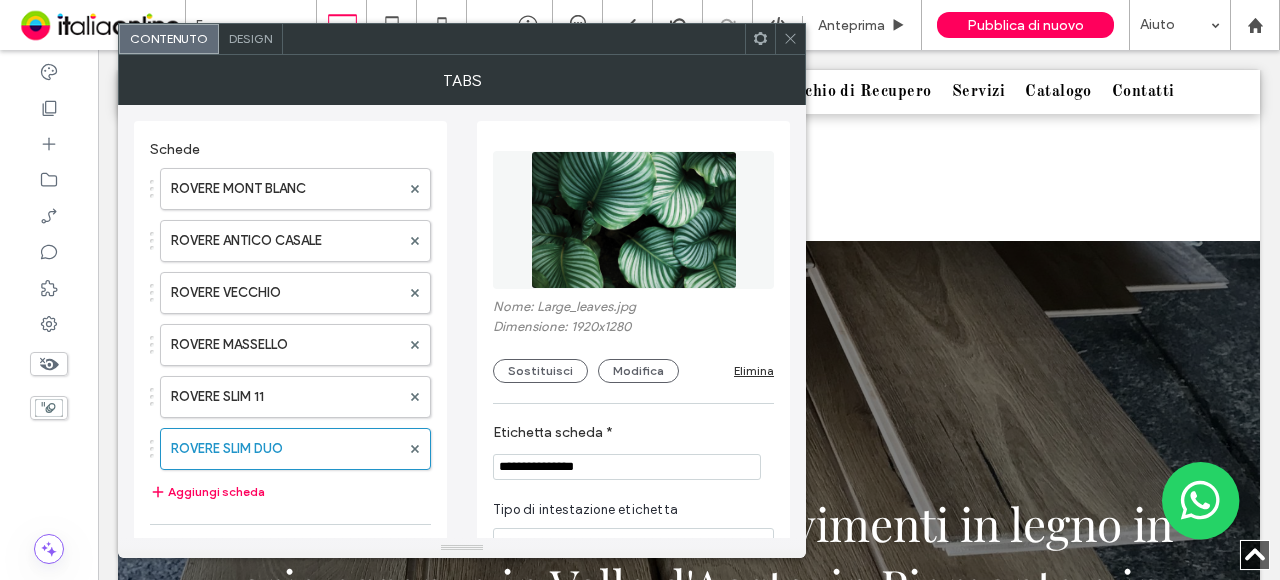 scroll, scrollTop: 1761, scrollLeft: 0, axis: vertical 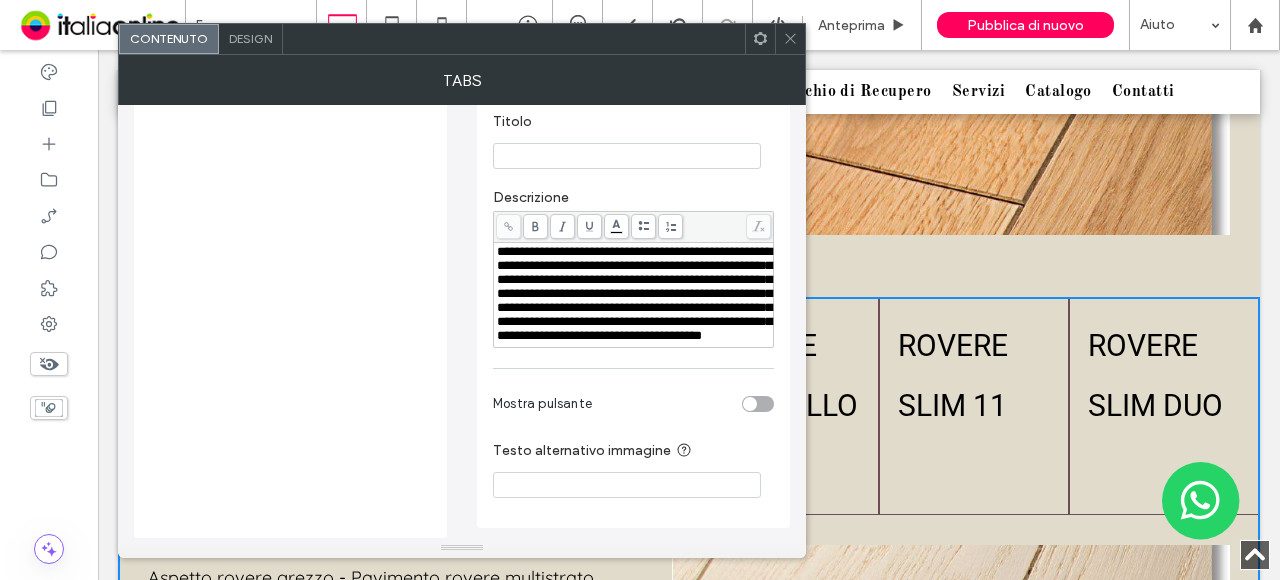 click on "**********" at bounding box center (634, 293) 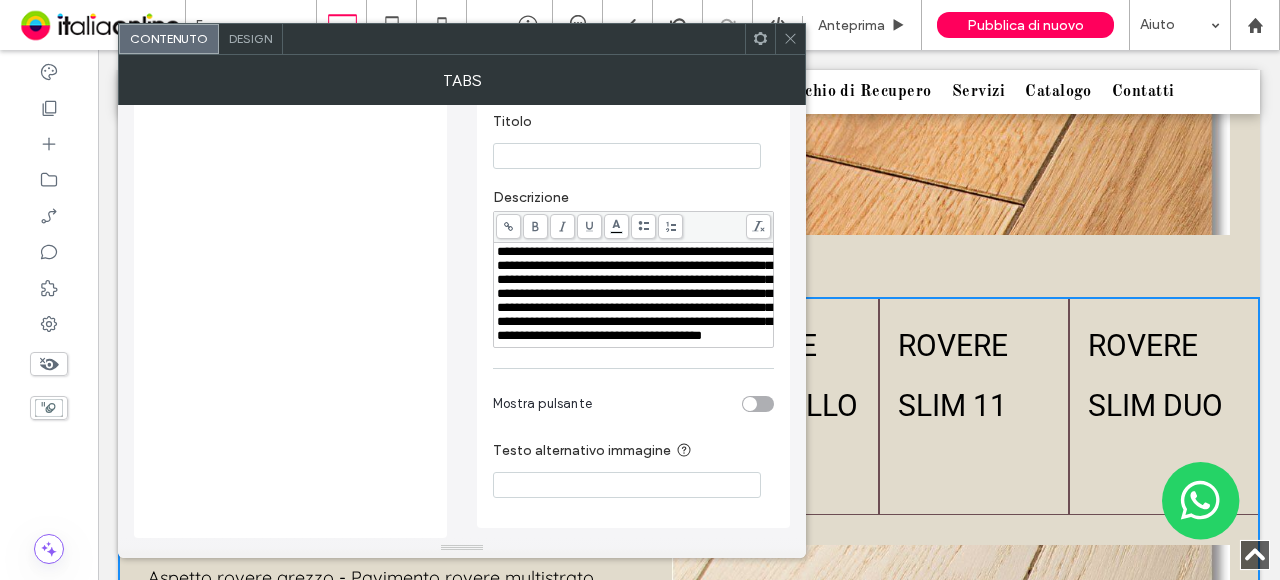 scroll, scrollTop: 500, scrollLeft: 0, axis: vertical 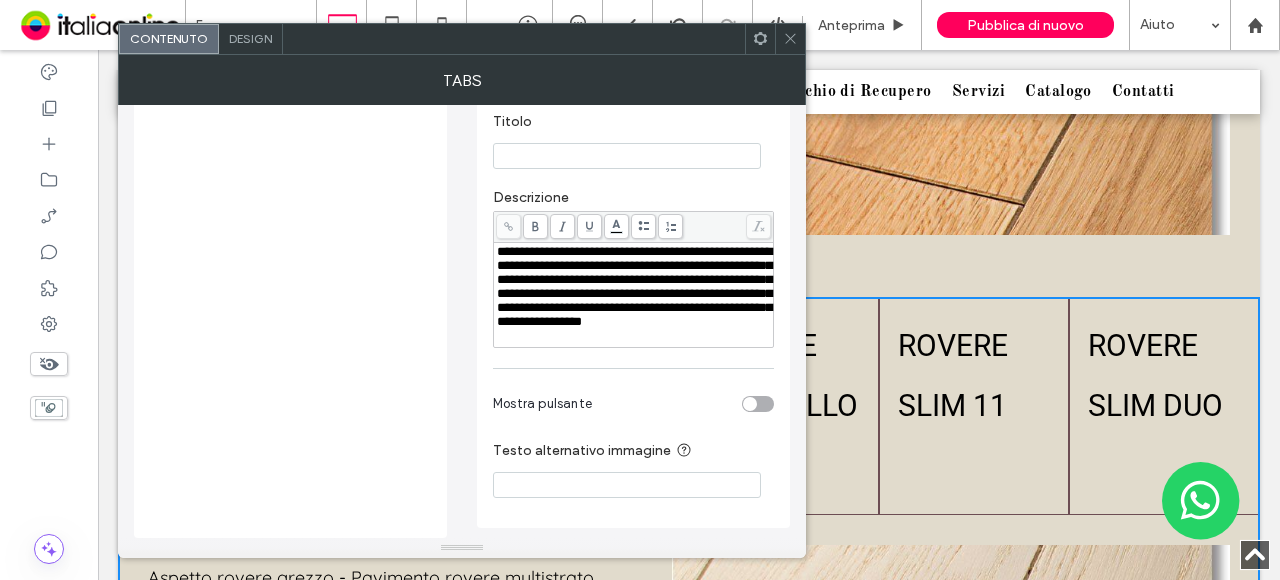 click 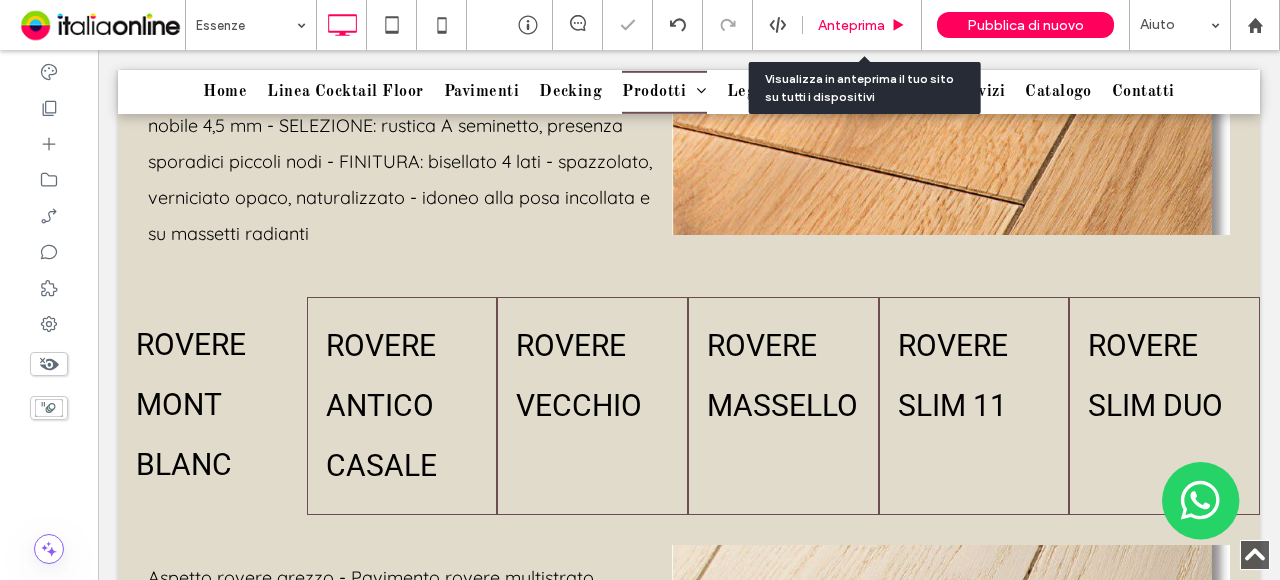 click on "Anteprima" at bounding box center [851, 25] 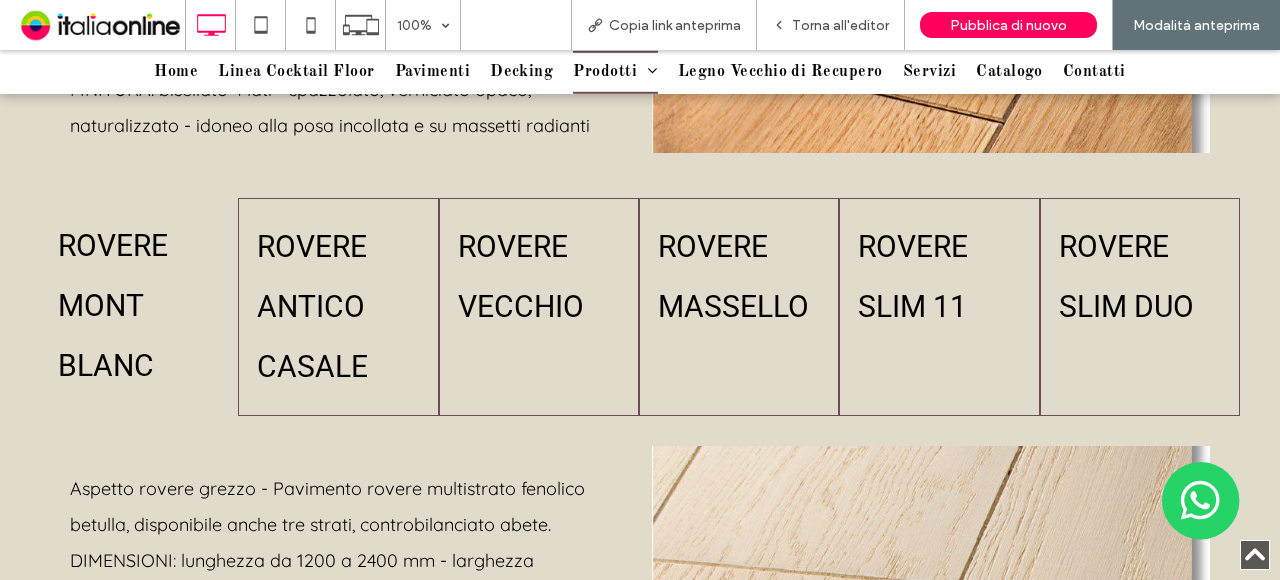 scroll, scrollTop: 1700, scrollLeft: 0, axis: vertical 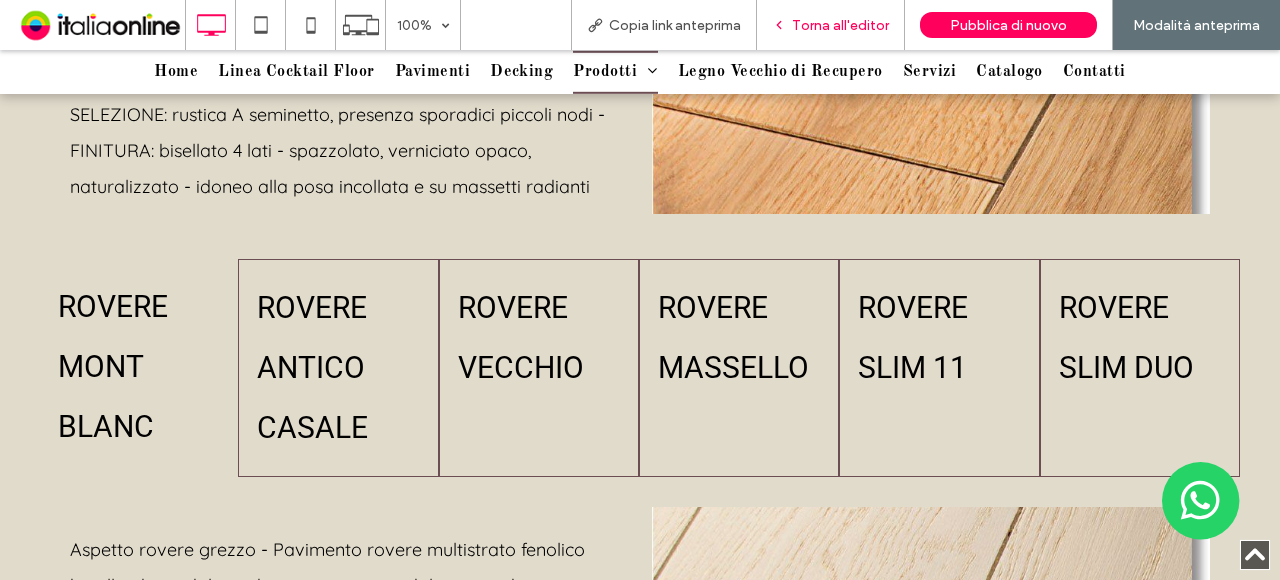 click on "Torna all'editor" at bounding box center (840, 25) 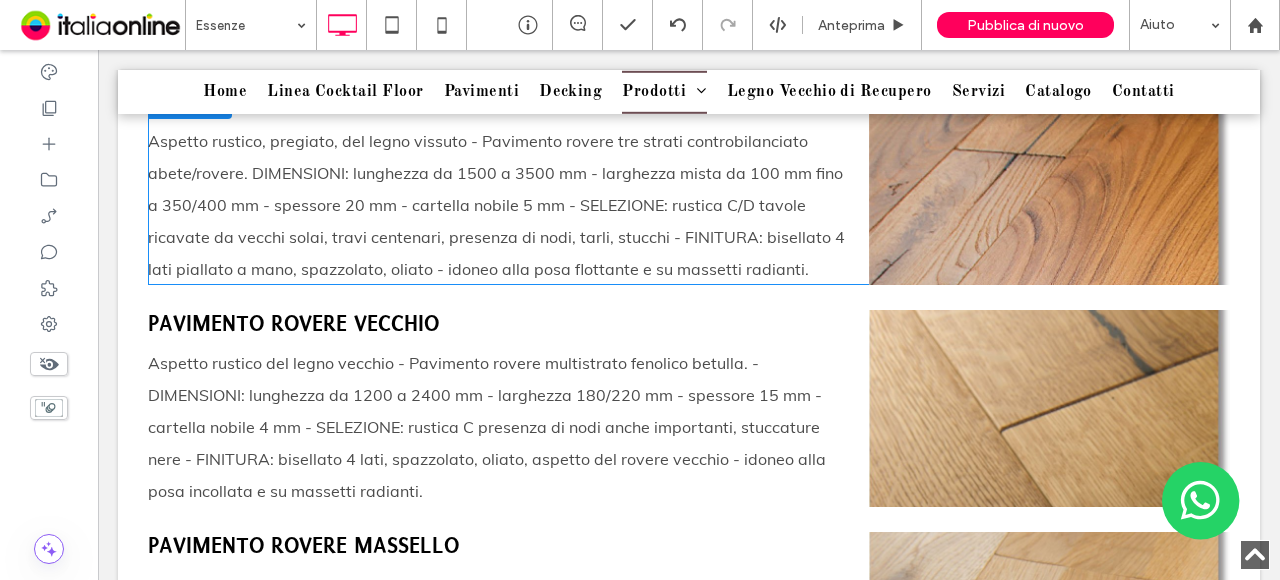 scroll, scrollTop: 2761, scrollLeft: 0, axis: vertical 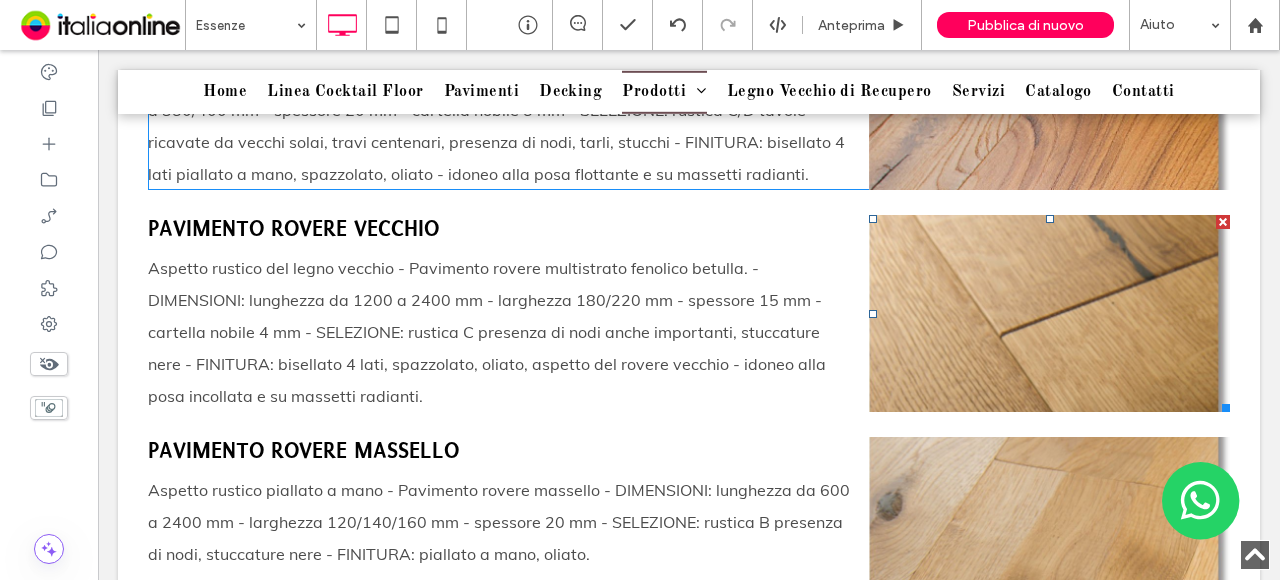 click on "Titolo diapositiva
Scrivi qui la tua didascalia
Pulsante" at bounding box center [1049, 313] 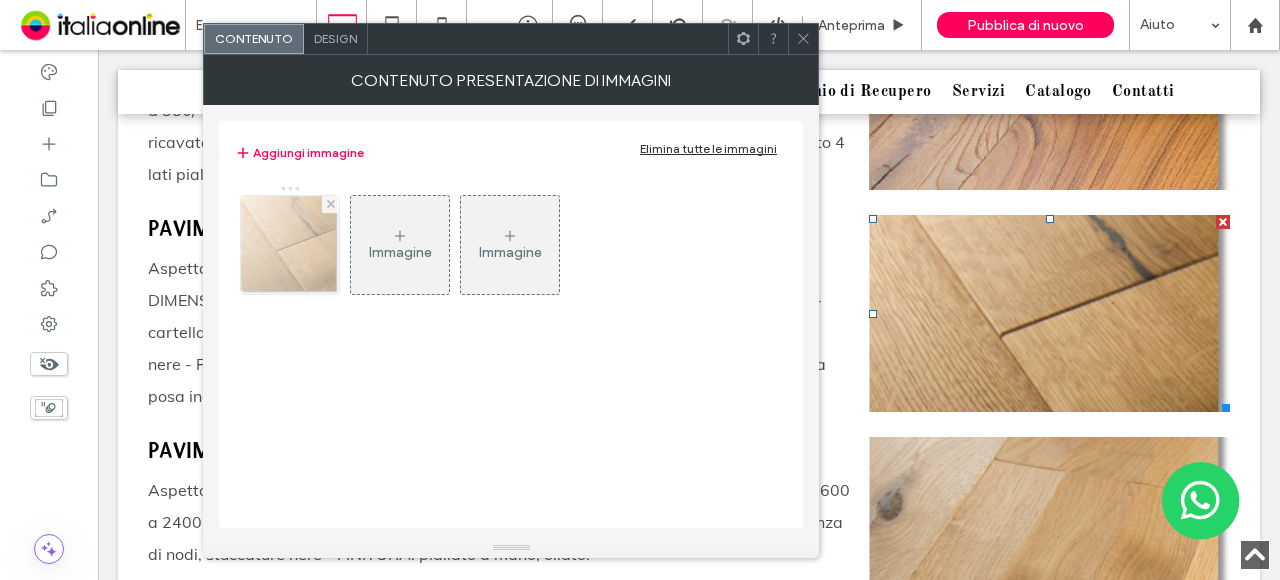 click at bounding box center (290, 245) 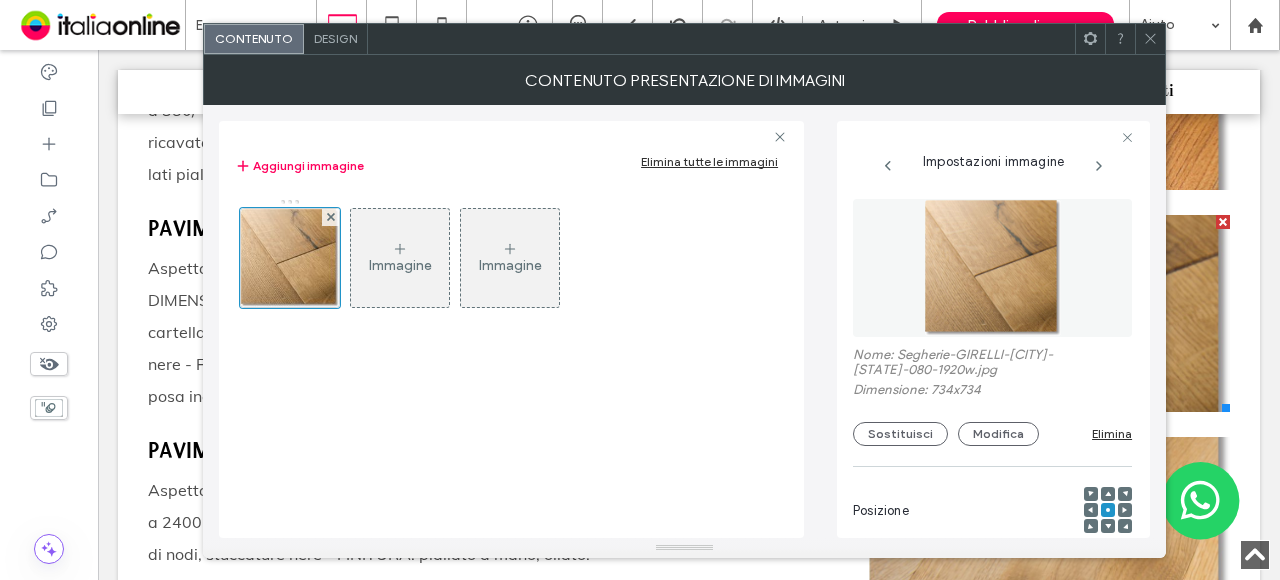 click on "Nome: Segherie-GIRELLI-[CITY]-[STATE]-080-1920w.jpg" at bounding box center (992, 364) 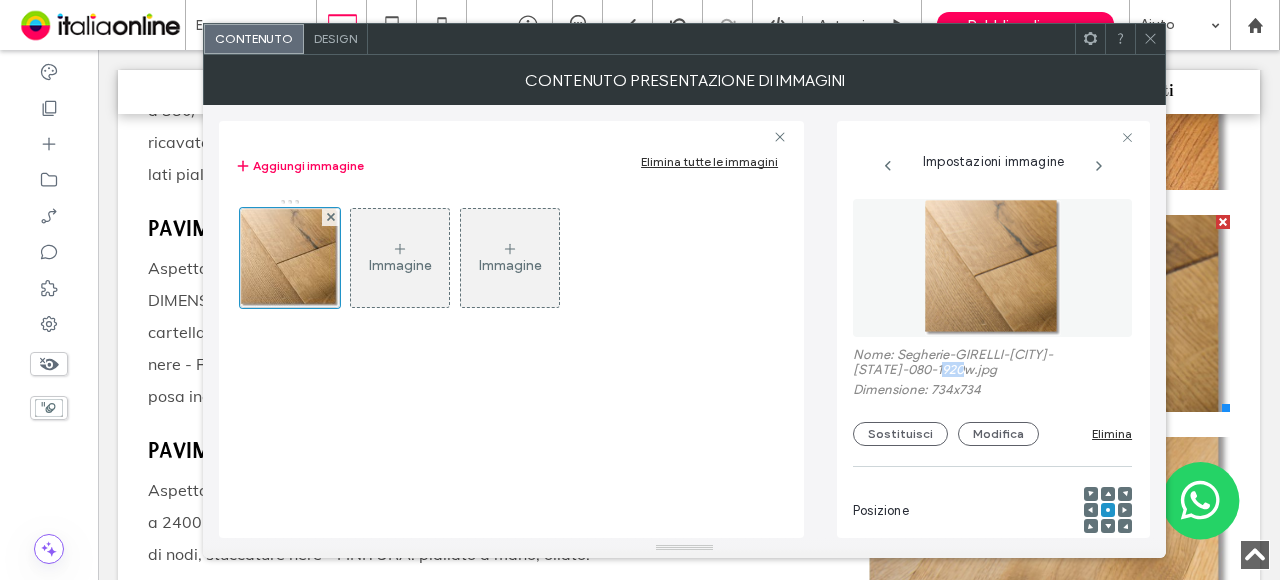 click on "Nome: Segherie-GIRELLI-[CITY]-[STATE]-080-1920w.jpg" at bounding box center (992, 364) 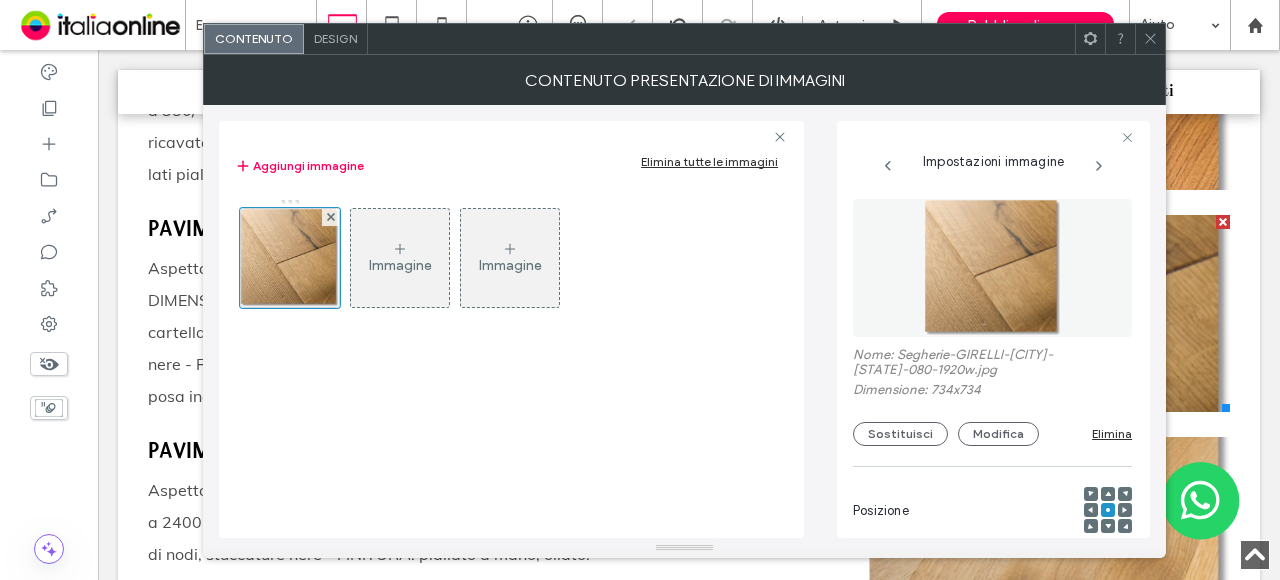 click at bounding box center [1150, 39] 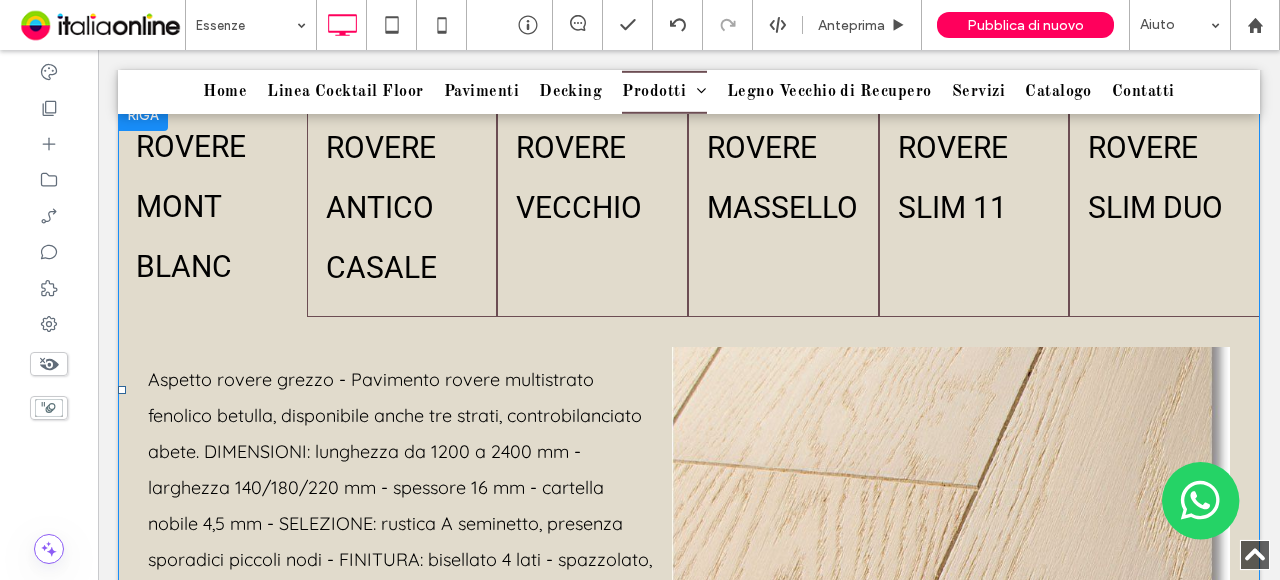 scroll, scrollTop: 1861, scrollLeft: 0, axis: vertical 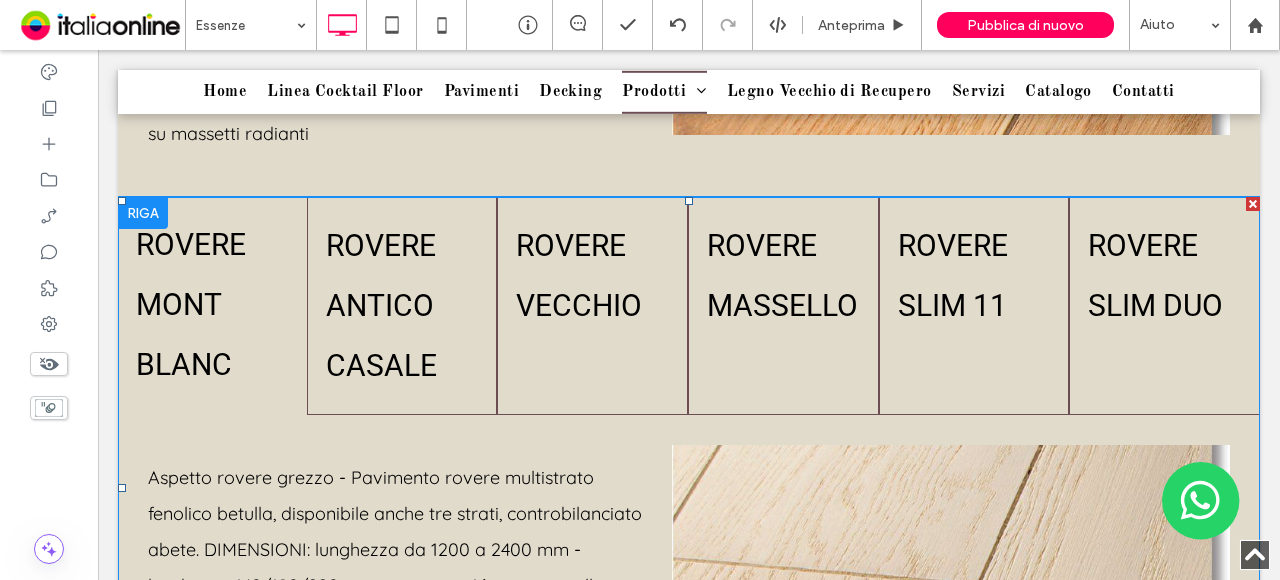 click at bounding box center [689, 487] 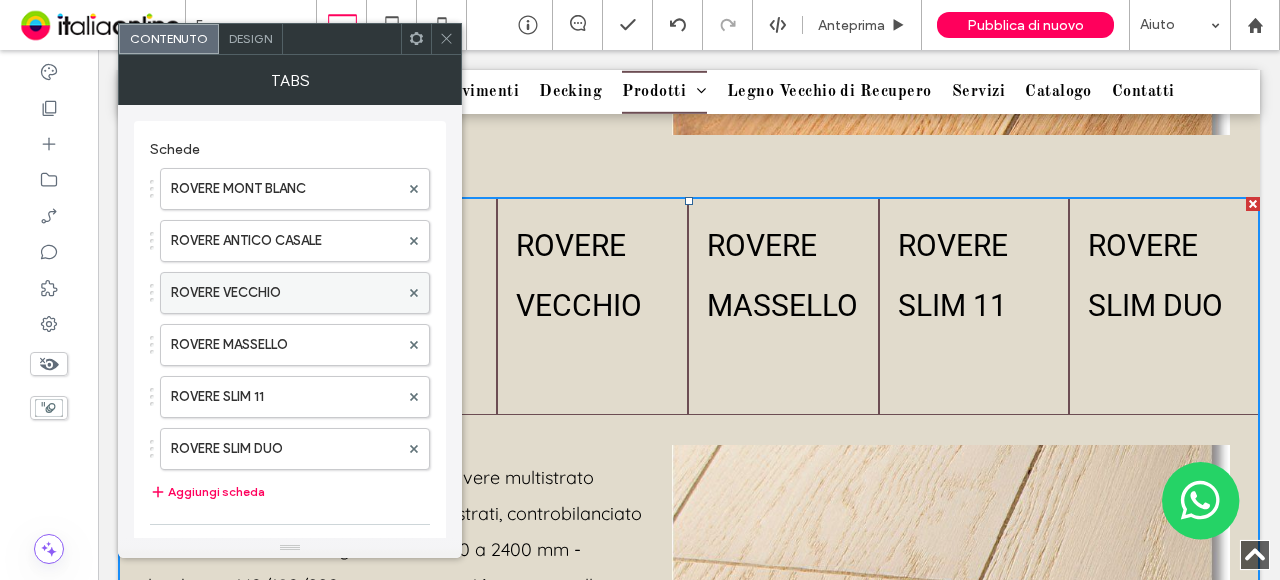 drag, startPoint x: 267, startPoint y: 287, endPoint x: 282, endPoint y: 294, distance: 16.552946 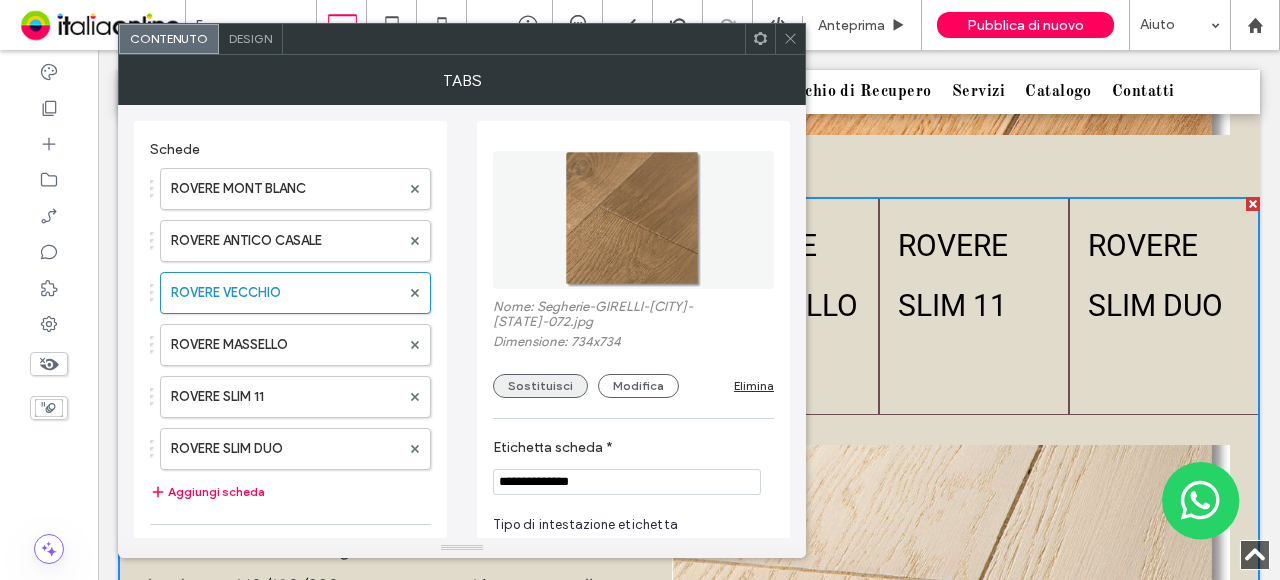 click on "Sostituisci" at bounding box center (540, 386) 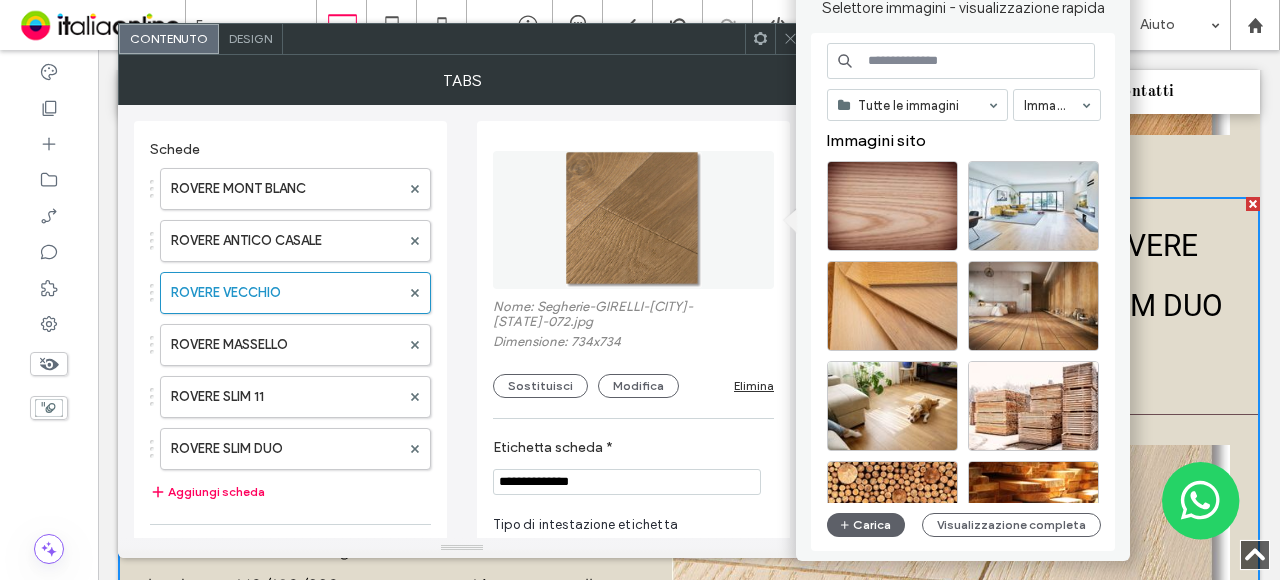 click at bounding box center (961, 61) 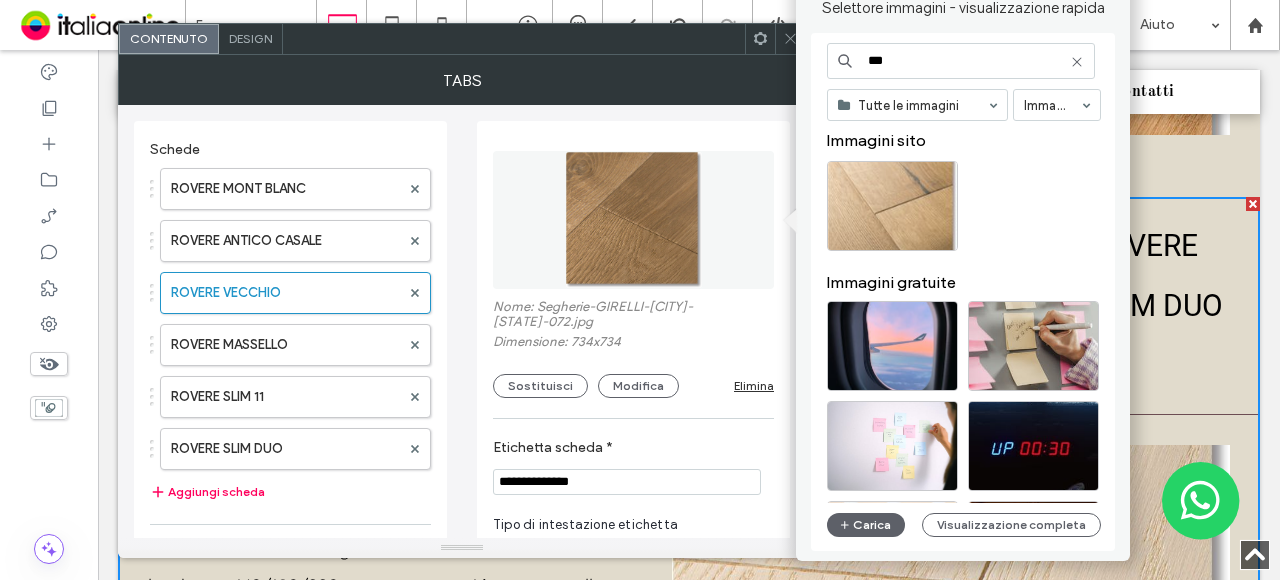 type on "***" 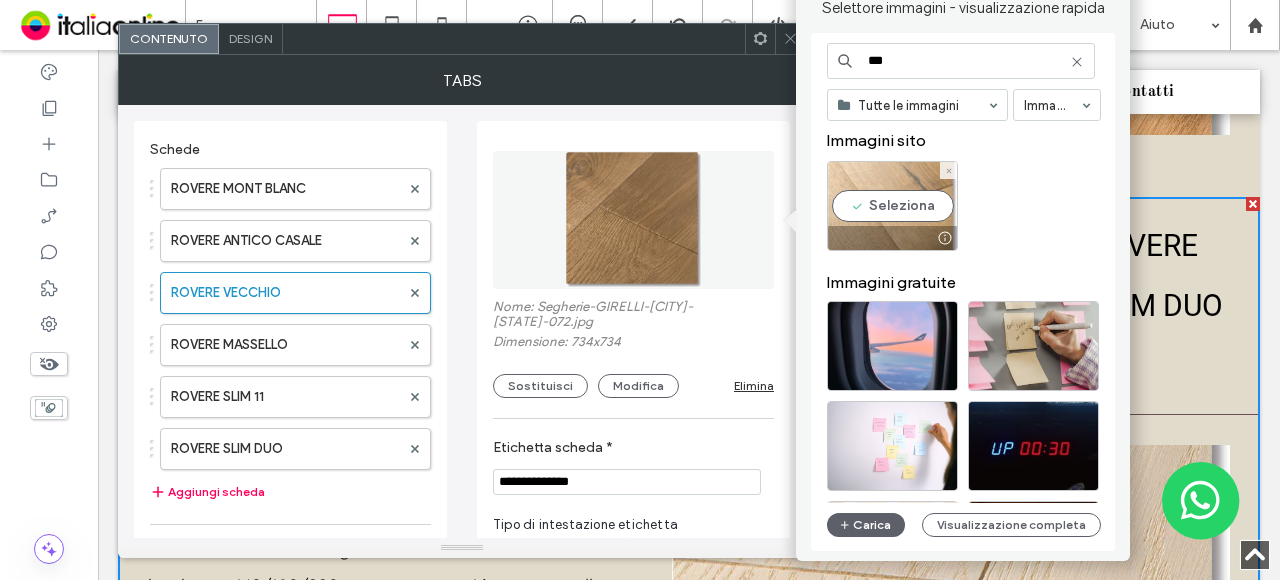 click on "Seleziona" at bounding box center (892, 206) 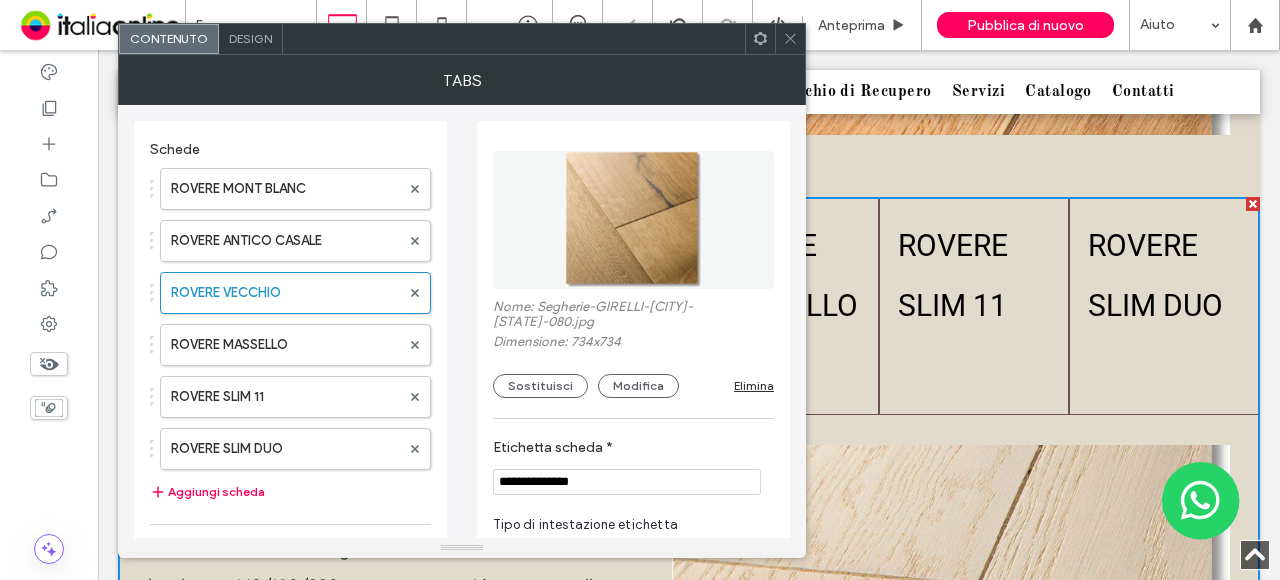 click 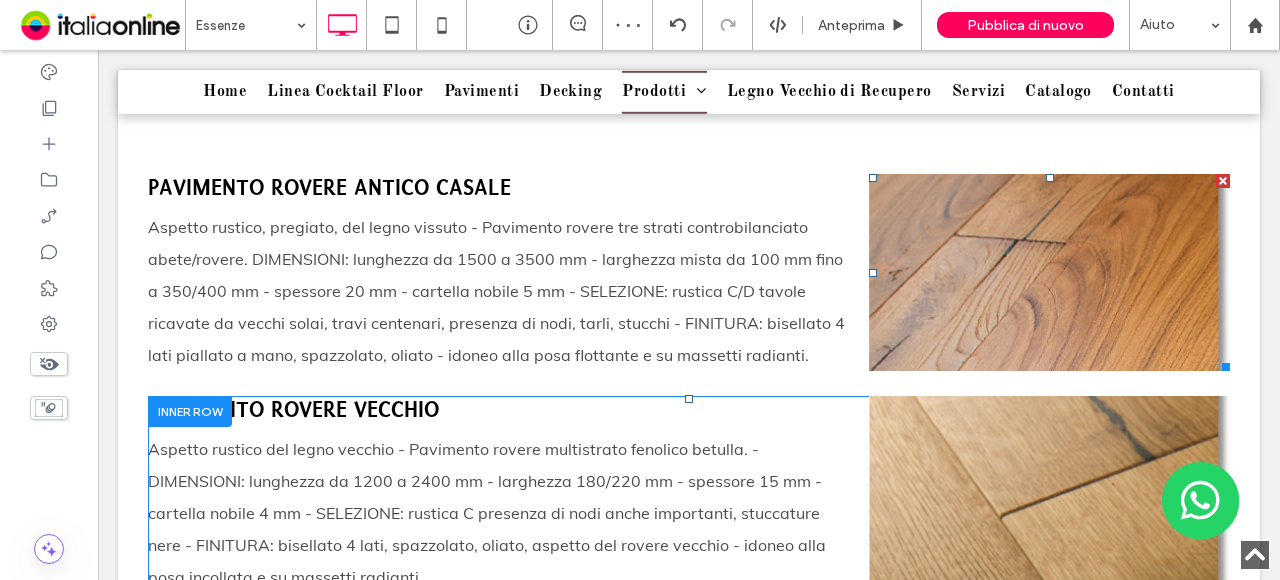 scroll, scrollTop: 2561, scrollLeft: 0, axis: vertical 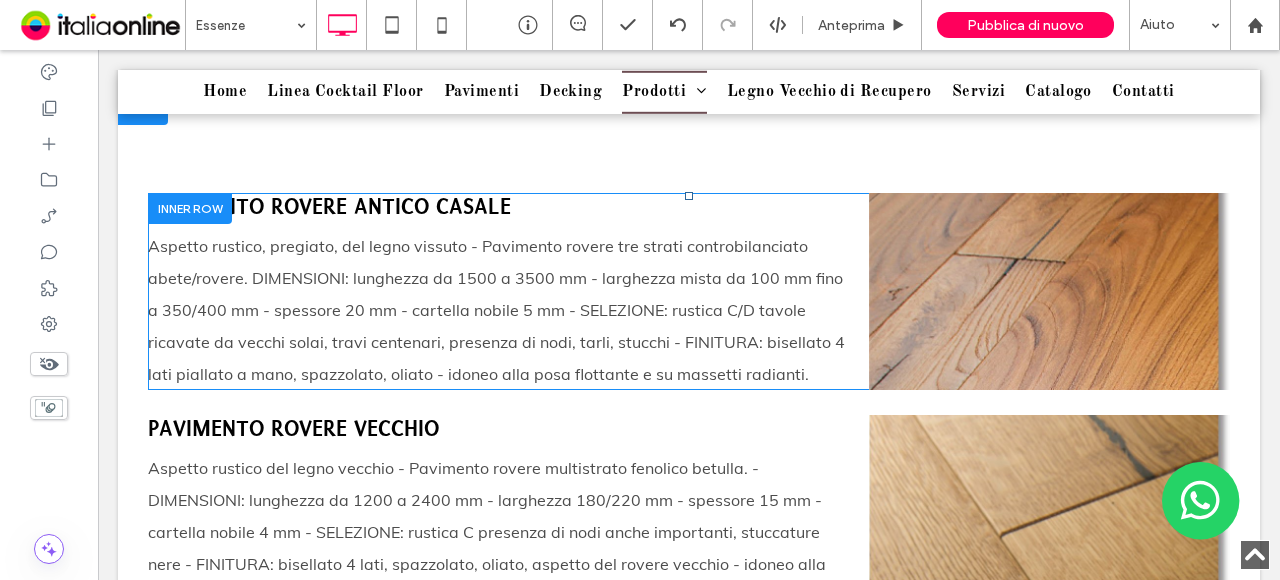 click at bounding box center [190, 208] 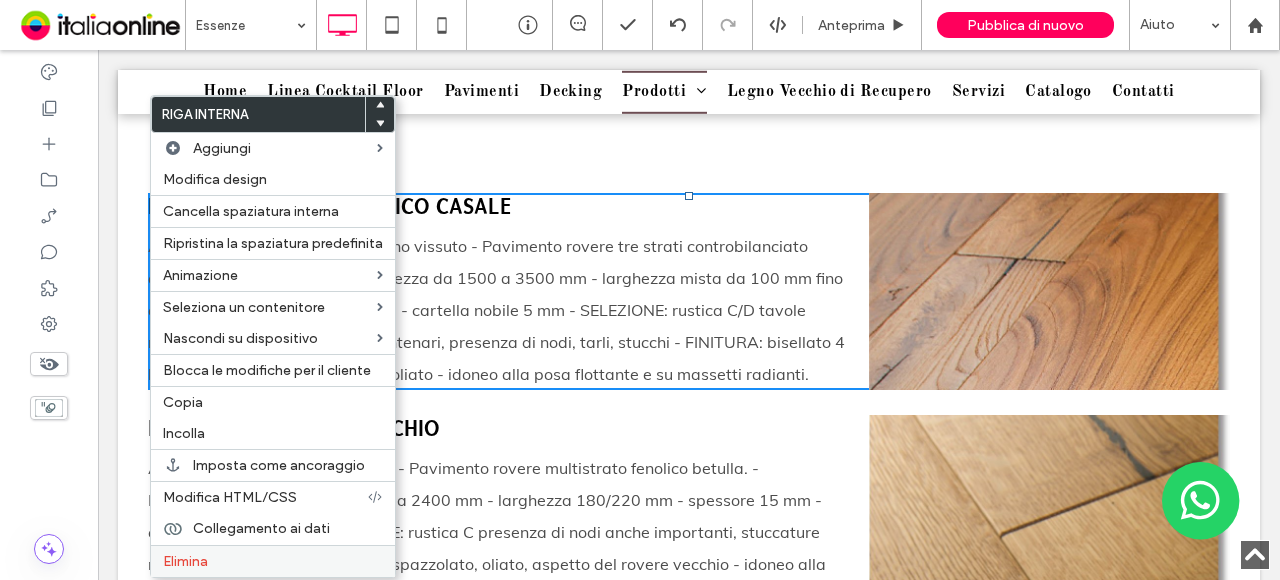 click on "Elimina" at bounding box center (273, 561) 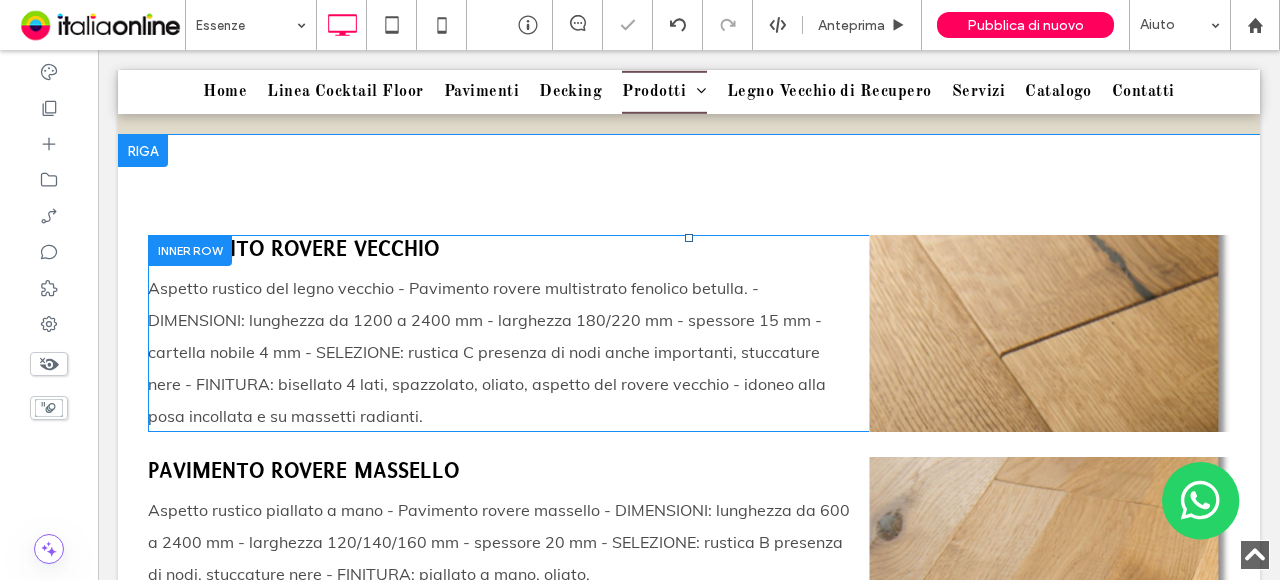 scroll, scrollTop: 2461, scrollLeft: 0, axis: vertical 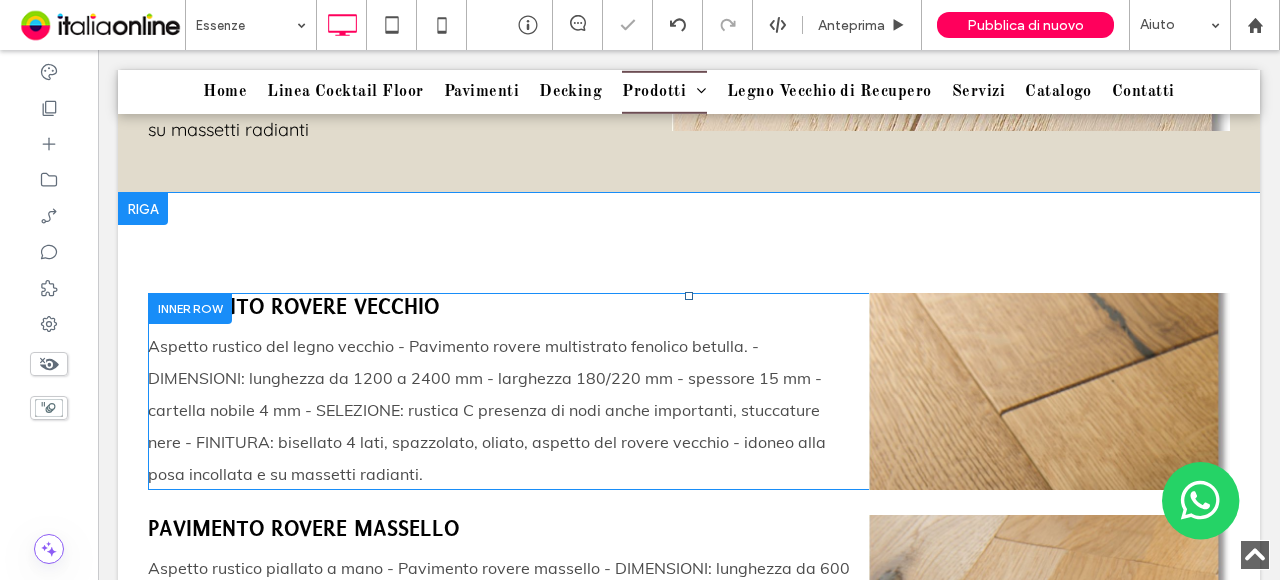 click at bounding box center [190, 308] 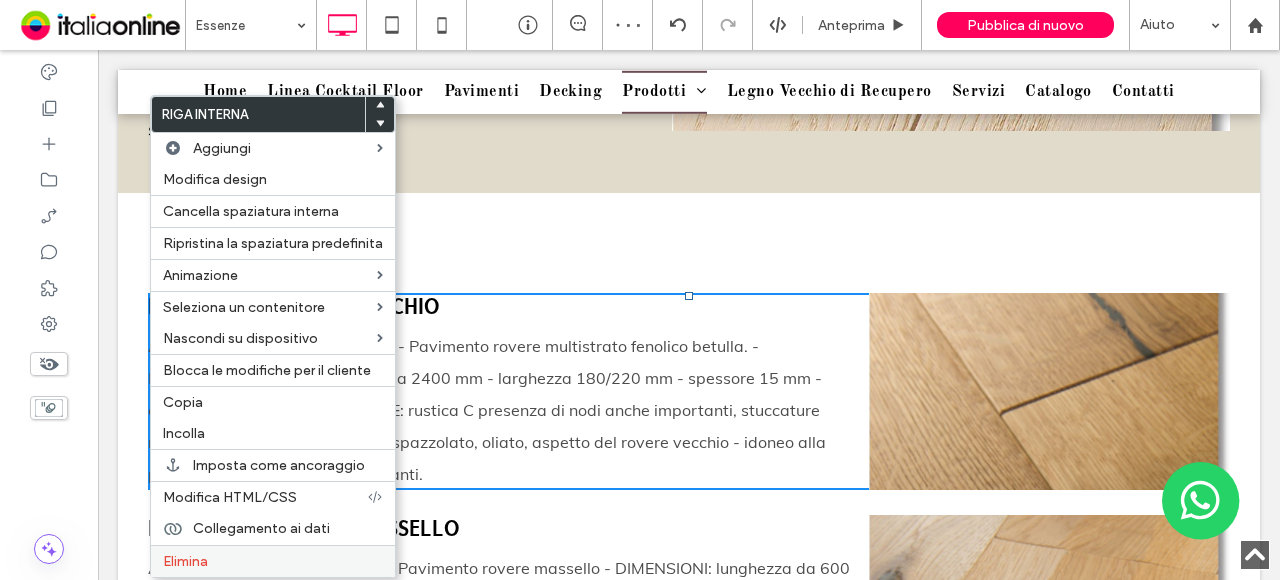 click on "Elimina" at bounding box center (273, 561) 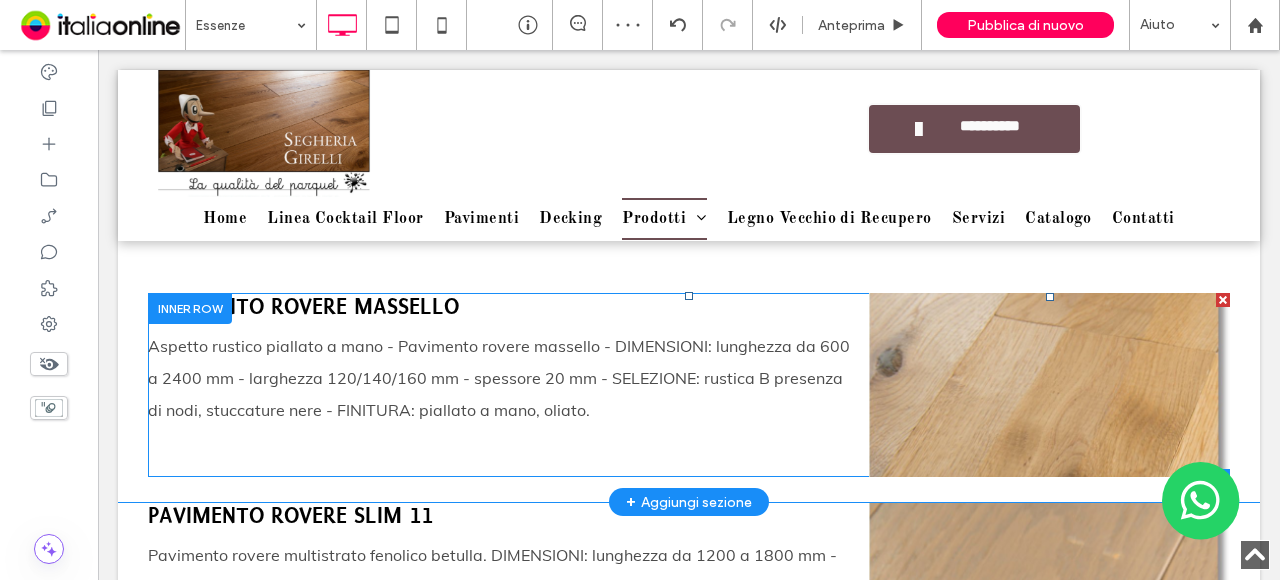 click on "Titolo diapositiva
Scrivi qui la tua didascalia
Pulsante" at bounding box center (1049, 385) 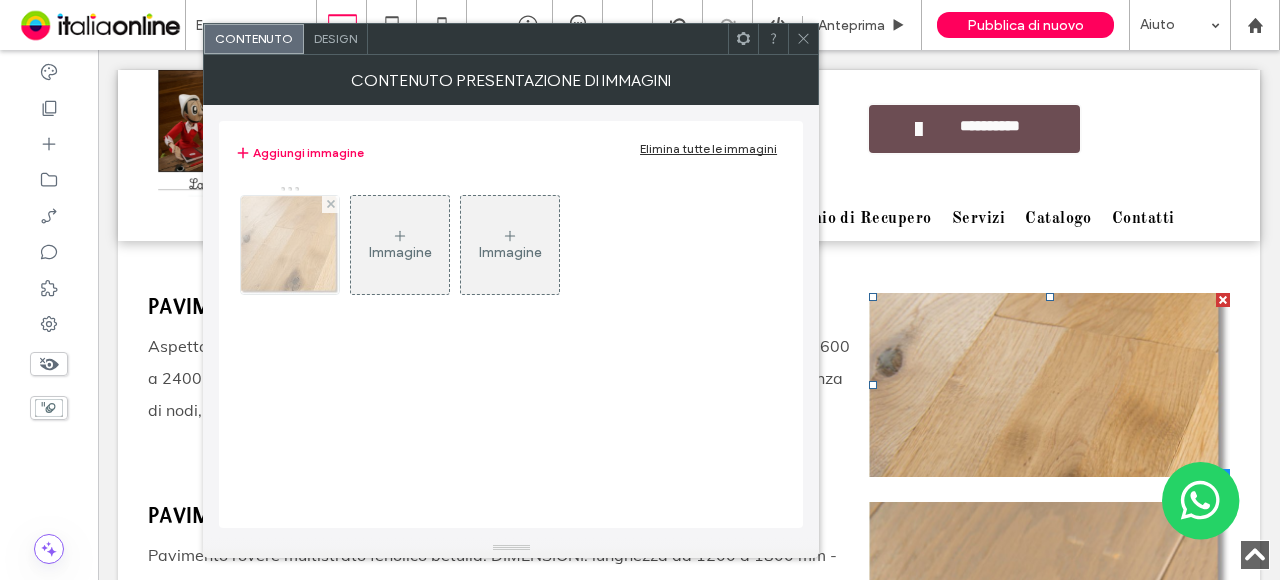 click at bounding box center [290, 245] 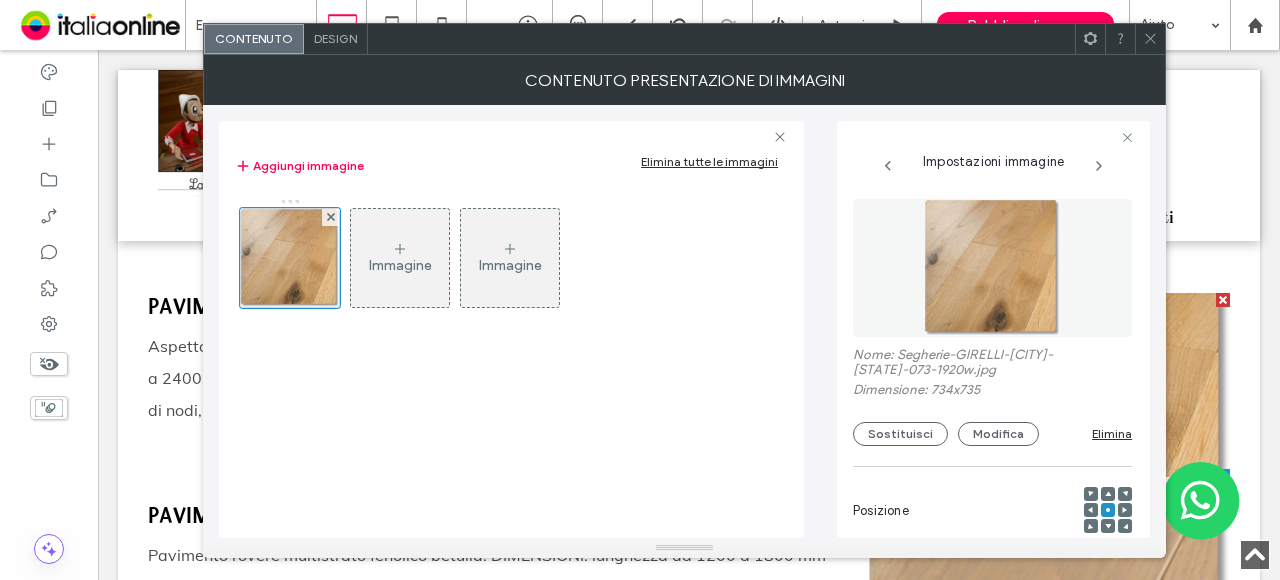 click on "Nome: Segherie-GIRELLI-[CITY]-[STATE]-073-1920w.jpg" at bounding box center [992, 364] 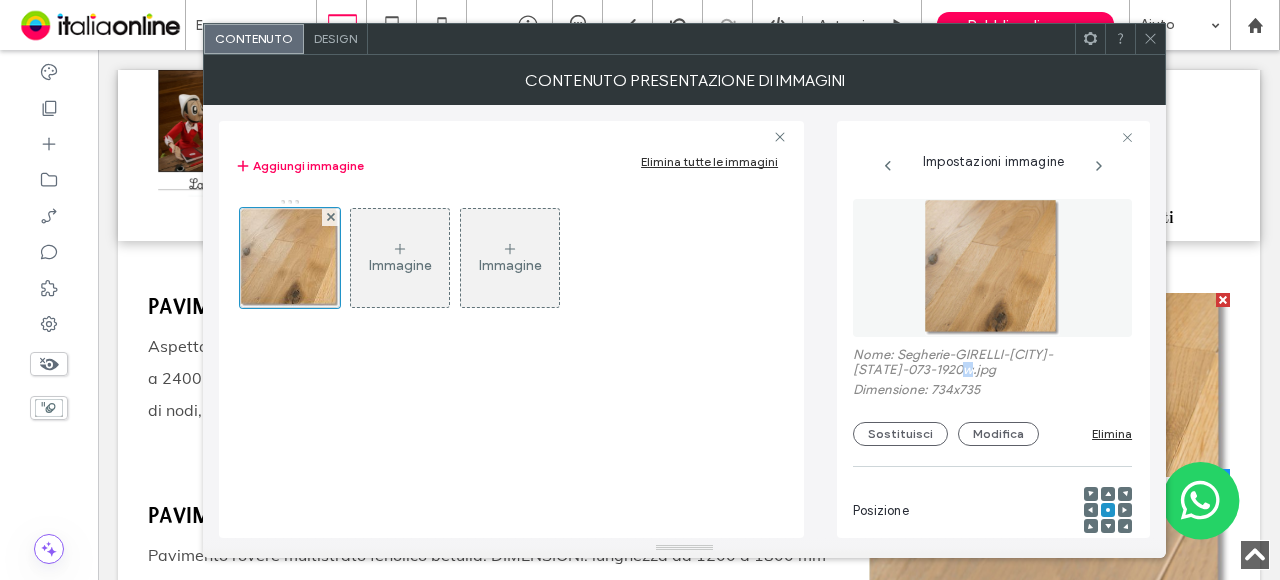 click on "Nome: Segherie-GIRELLI-[CITY]-[STATE]-073-1920w.jpg" at bounding box center [992, 364] 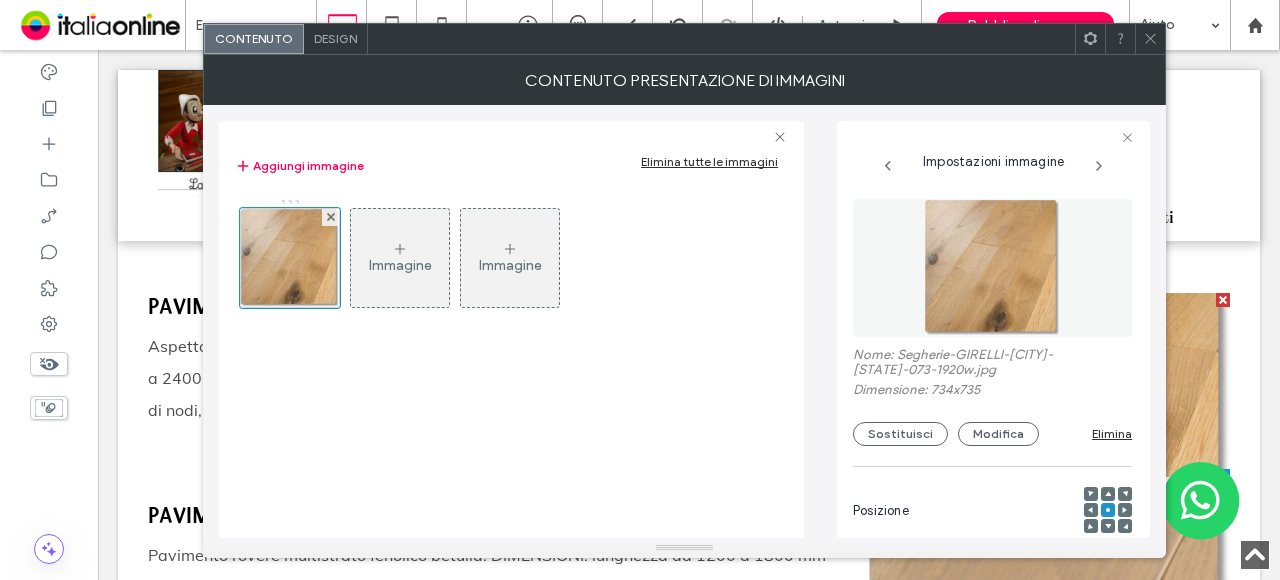 click on "Nome: Segherie-GIRELLI-[CITY]-[STATE]-073-1920w.jpg" at bounding box center [992, 364] 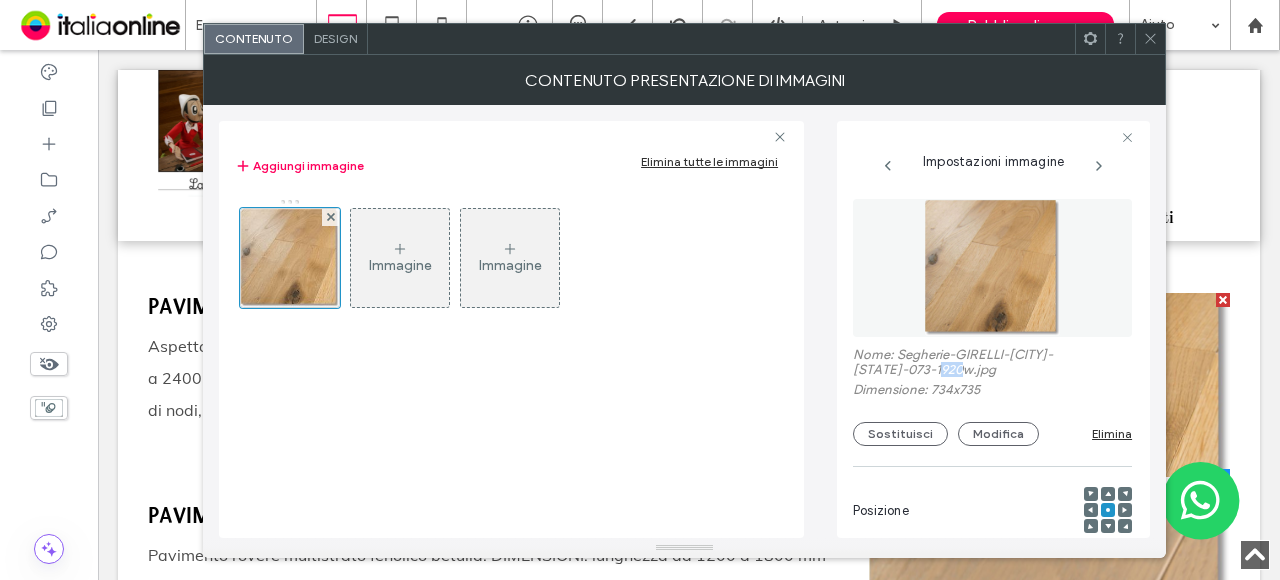 click on "Nome: Segherie-GIRELLI-[CITY]-[STATE]-073-1920w.jpg" at bounding box center (992, 364) 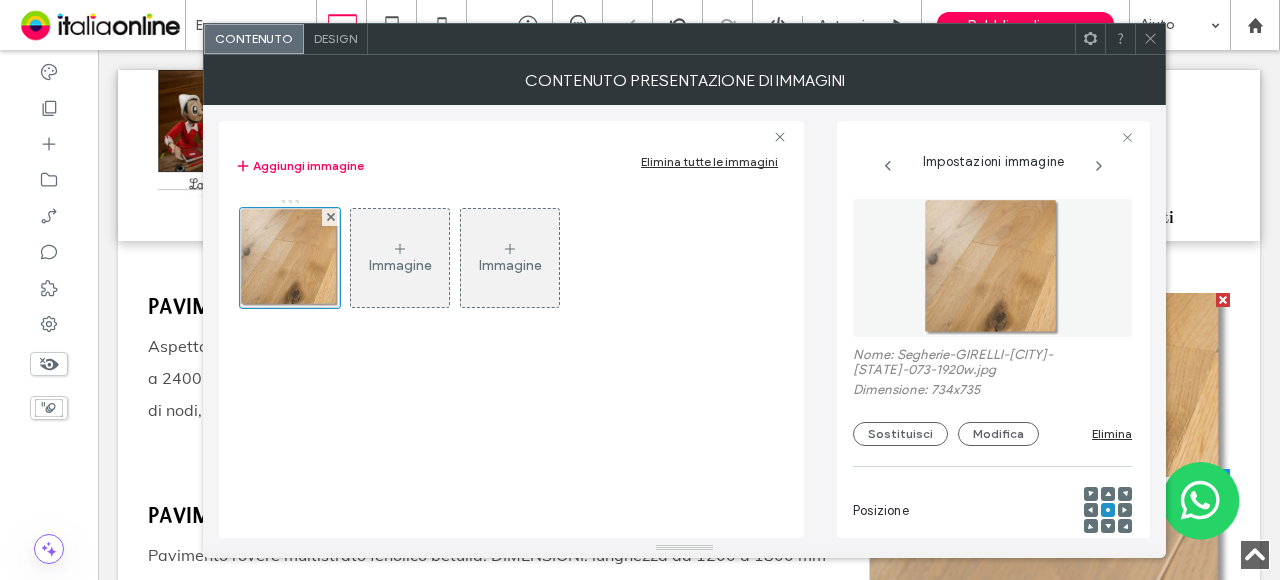 click 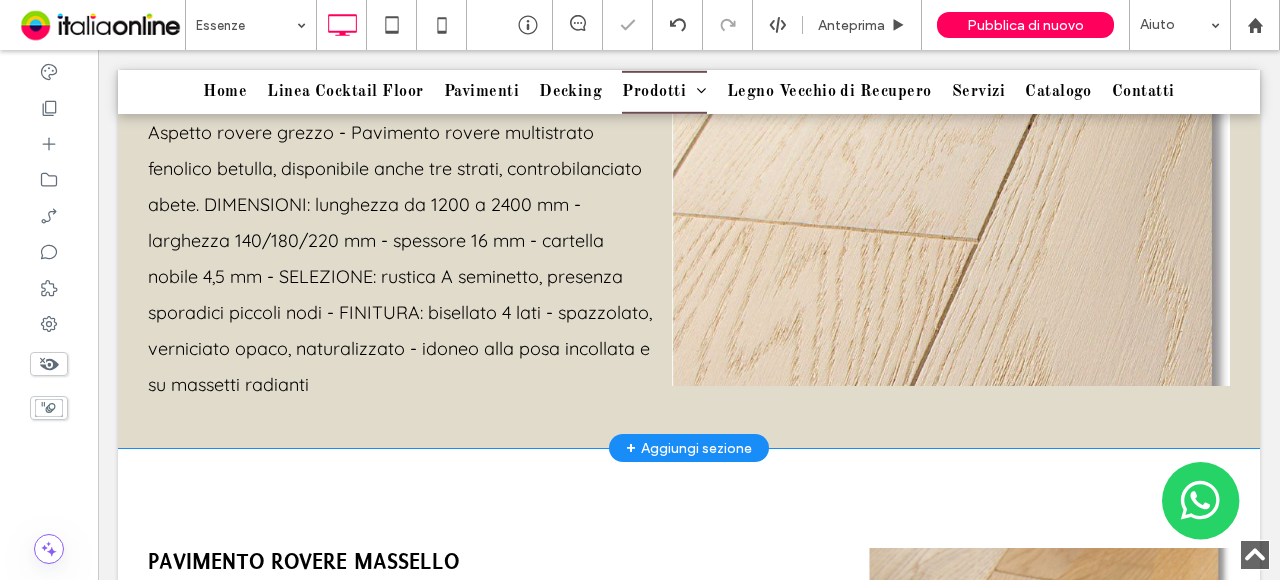 scroll, scrollTop: 1961, scrollLeft: 0, axis: vertical 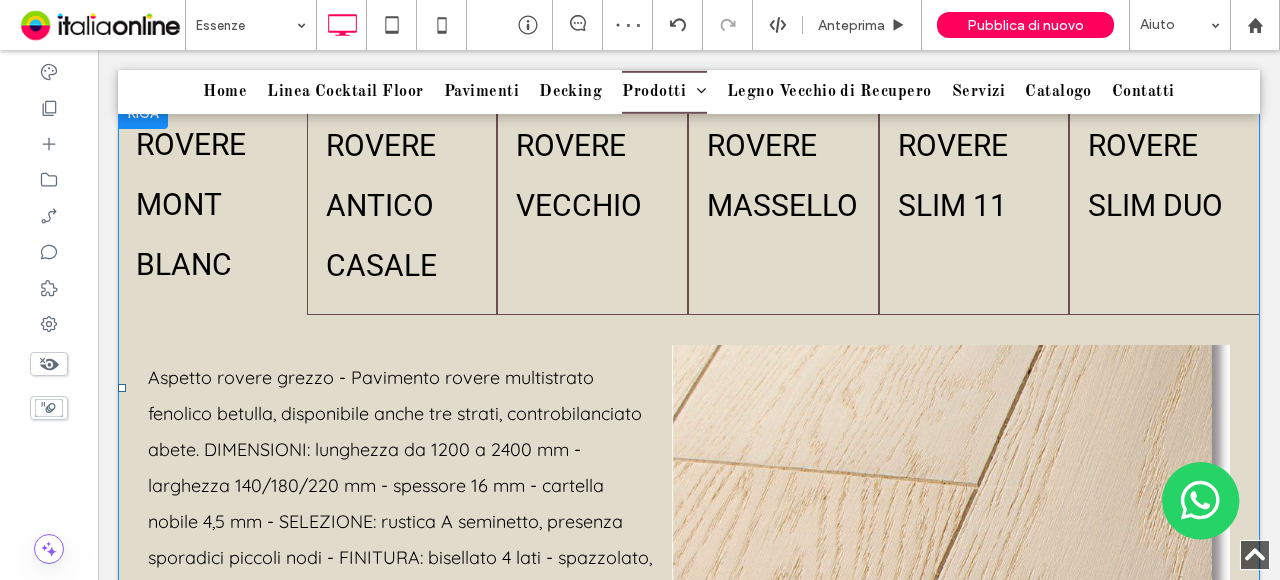 click at bounding box center (689, 387) 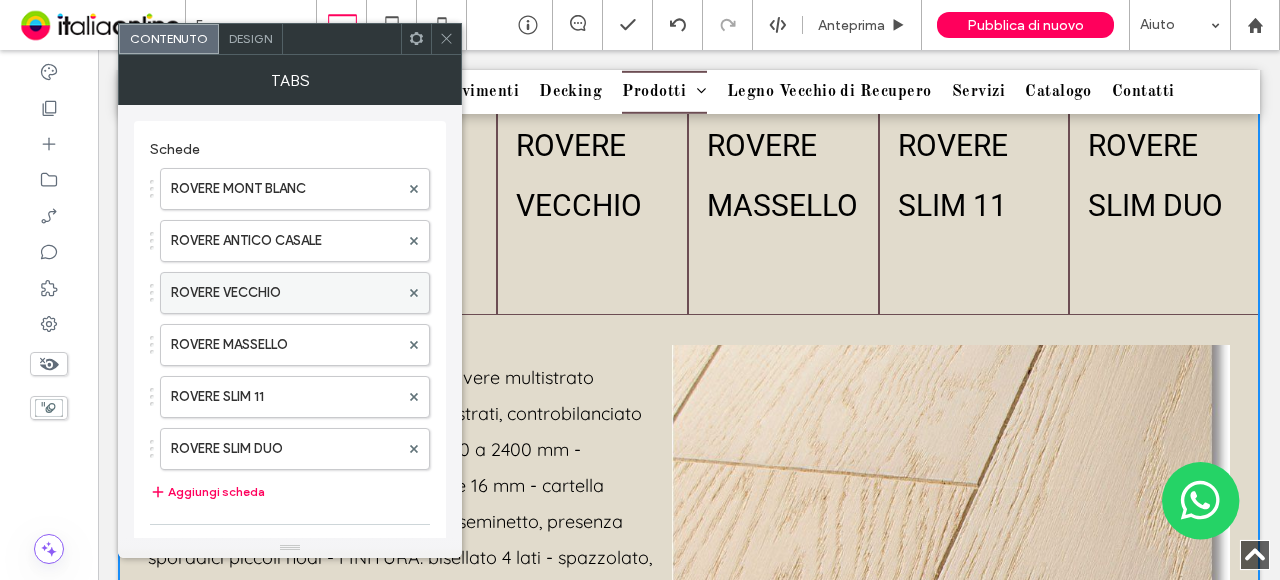 click on "ROVERE VECCHIO" at bounding box center (285, 293) 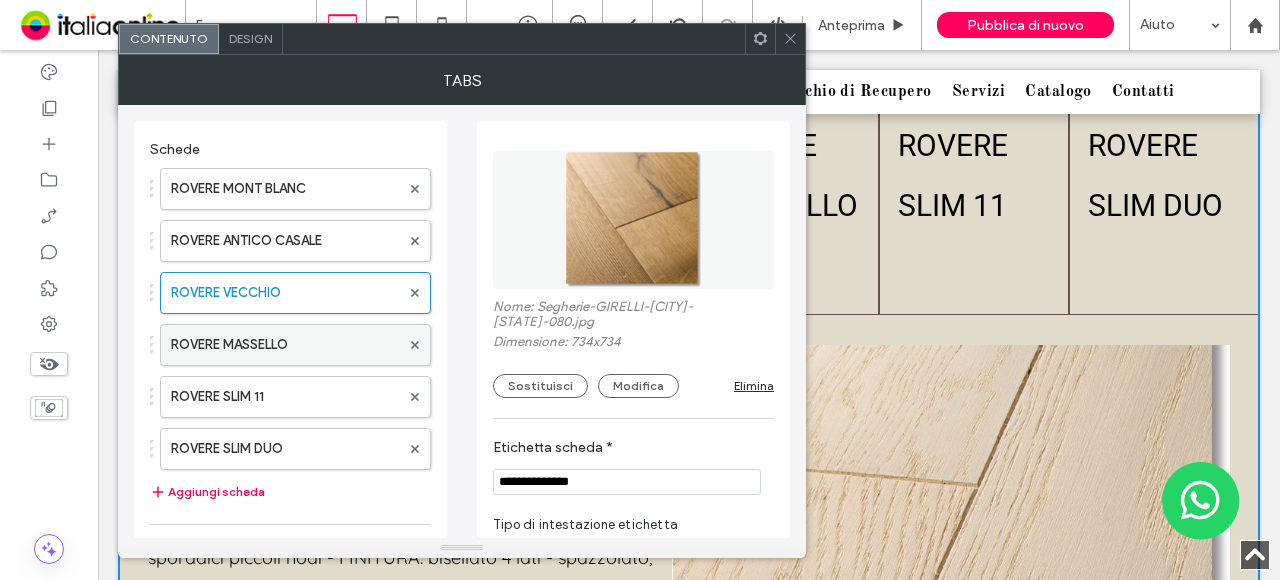 click on "ROVERE MASSELLO" at bounding box center [285, 345] 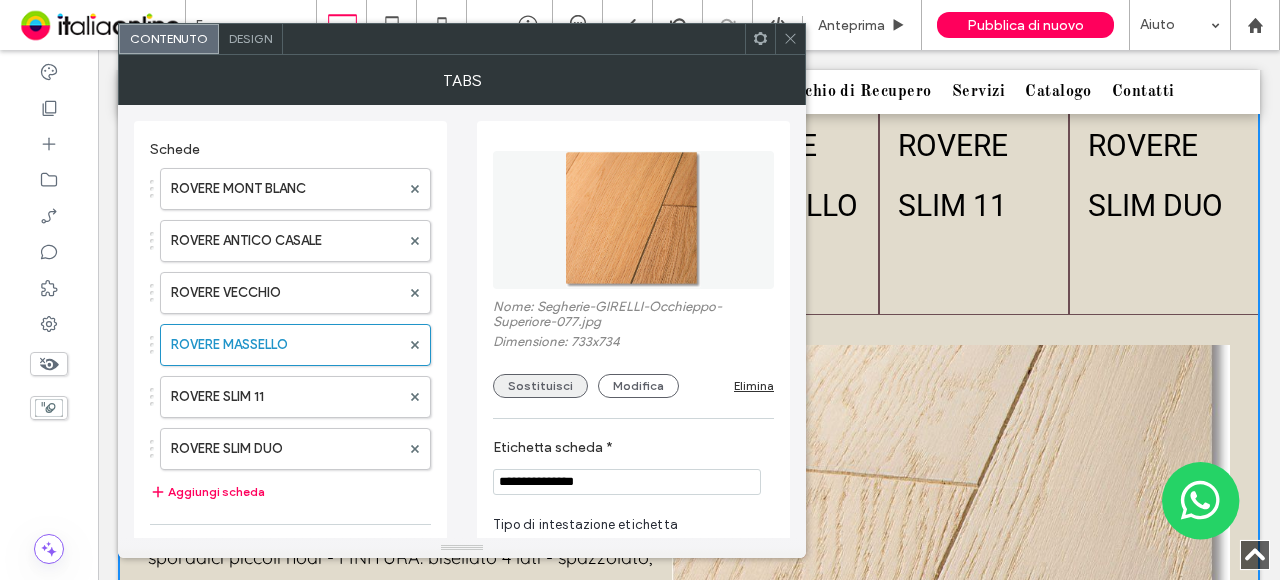 click on "Sostituisci" at bounding box center [540, 386] 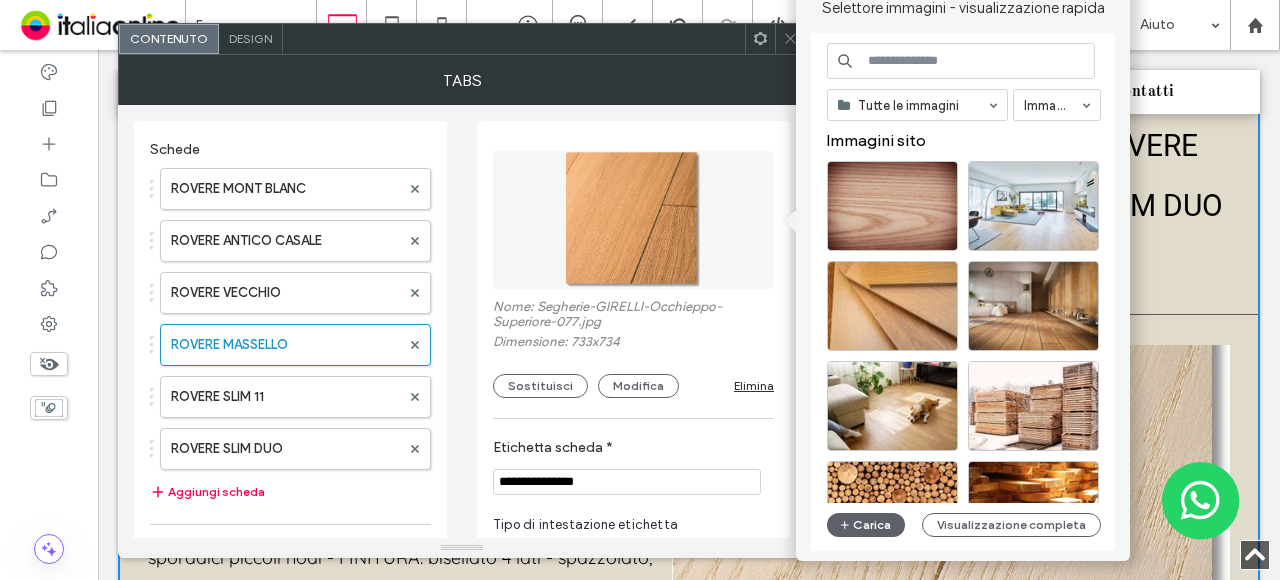 click at bounding box center [961, 61] 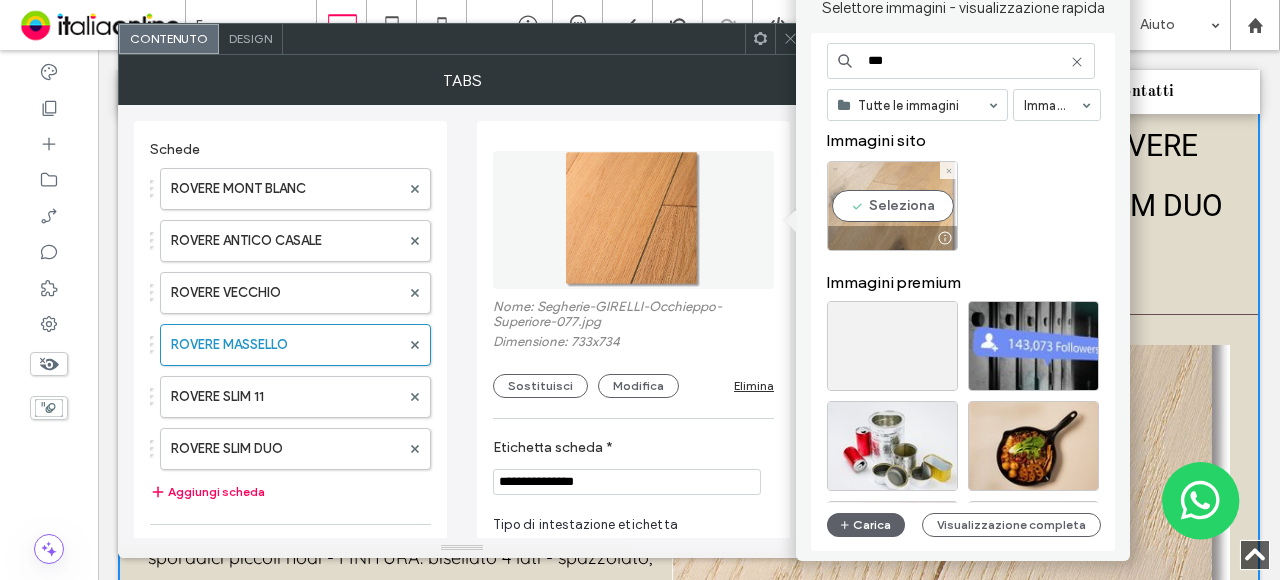 type on "***" 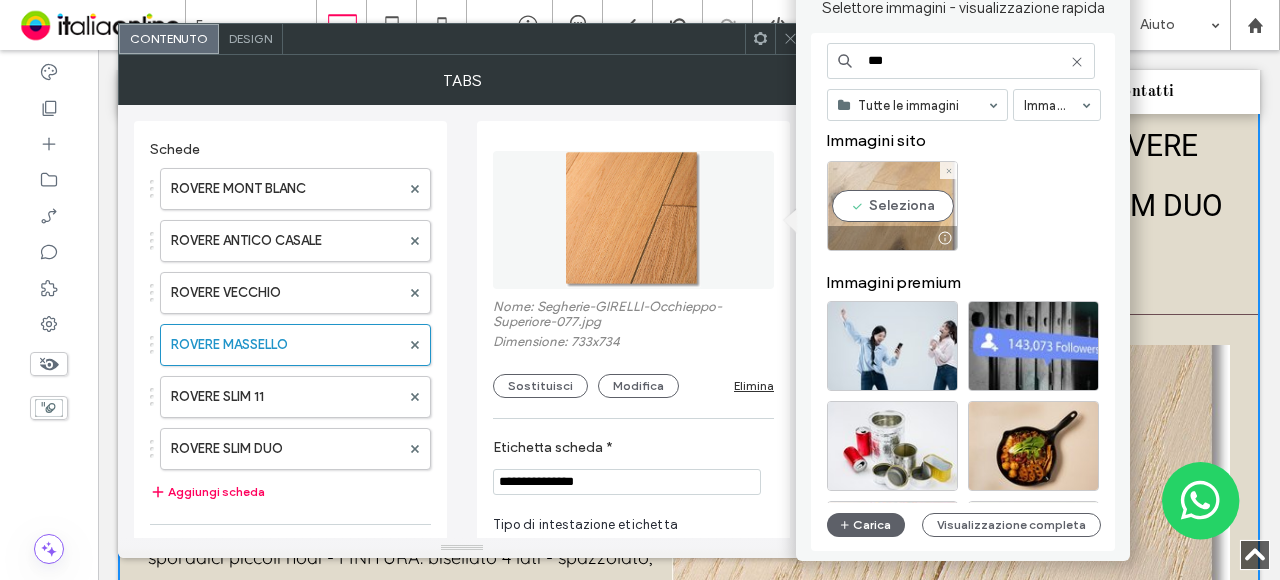 click on "Seleziona" at bounding box center [892, 206] 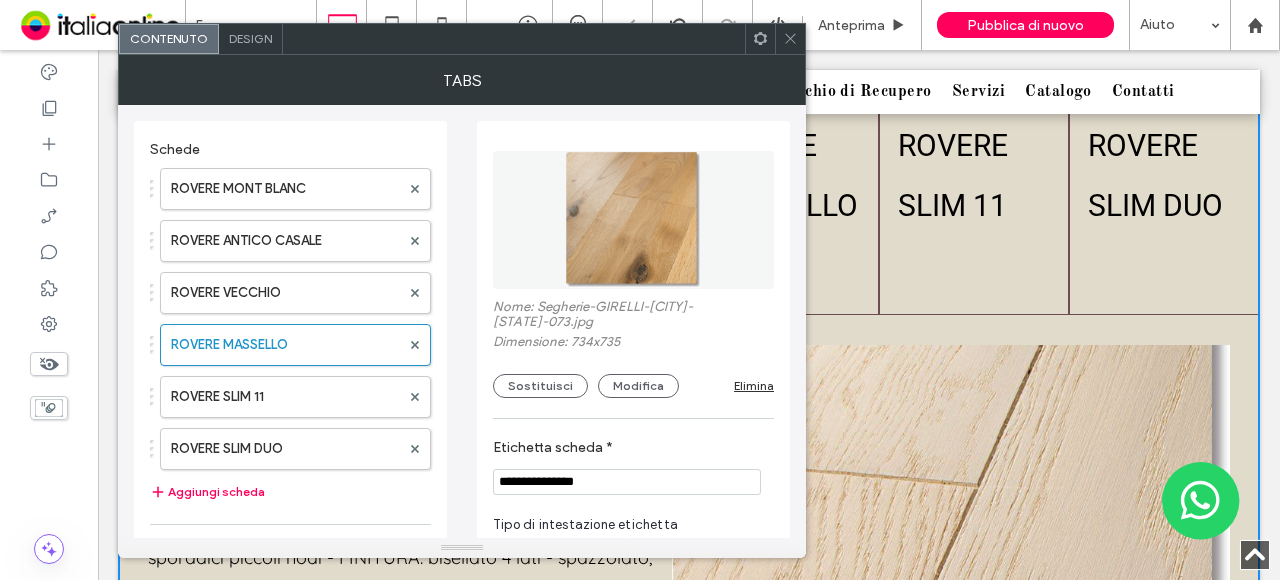click 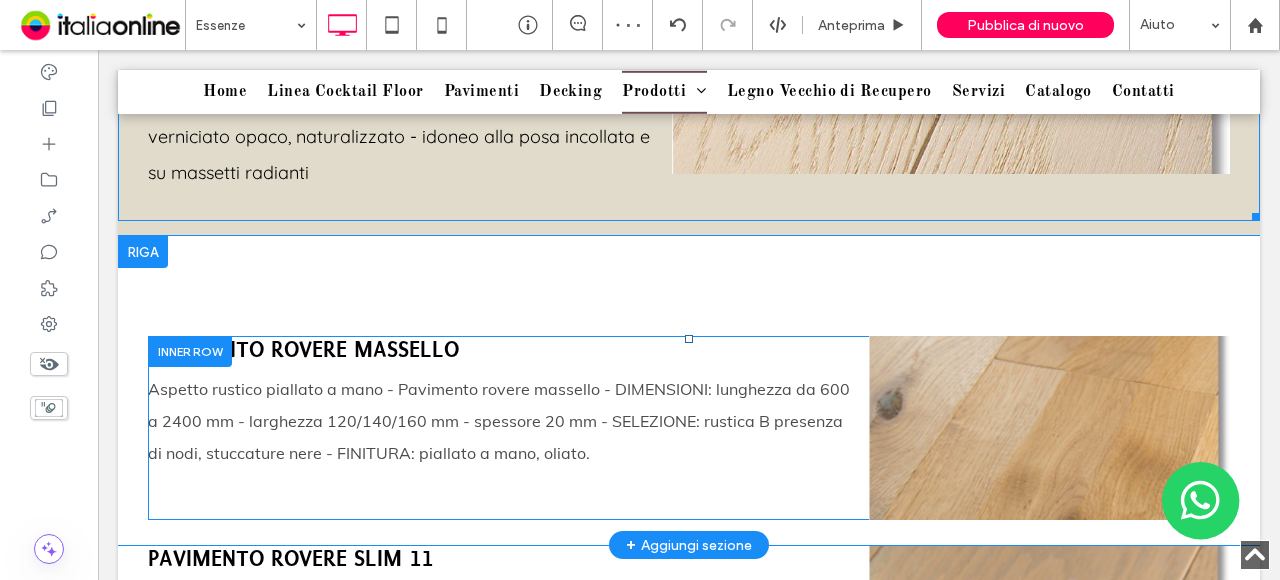 scroll, scrollTop: 2561, scrollLeft: 0, axis: vertical 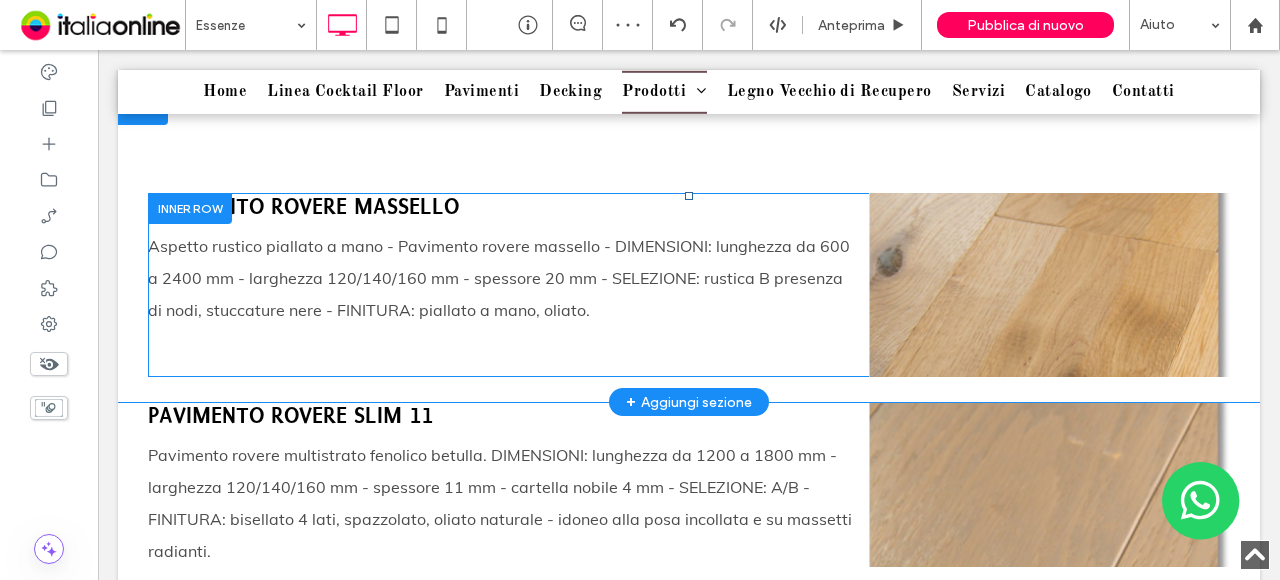 click at bounding box center (190, 208) 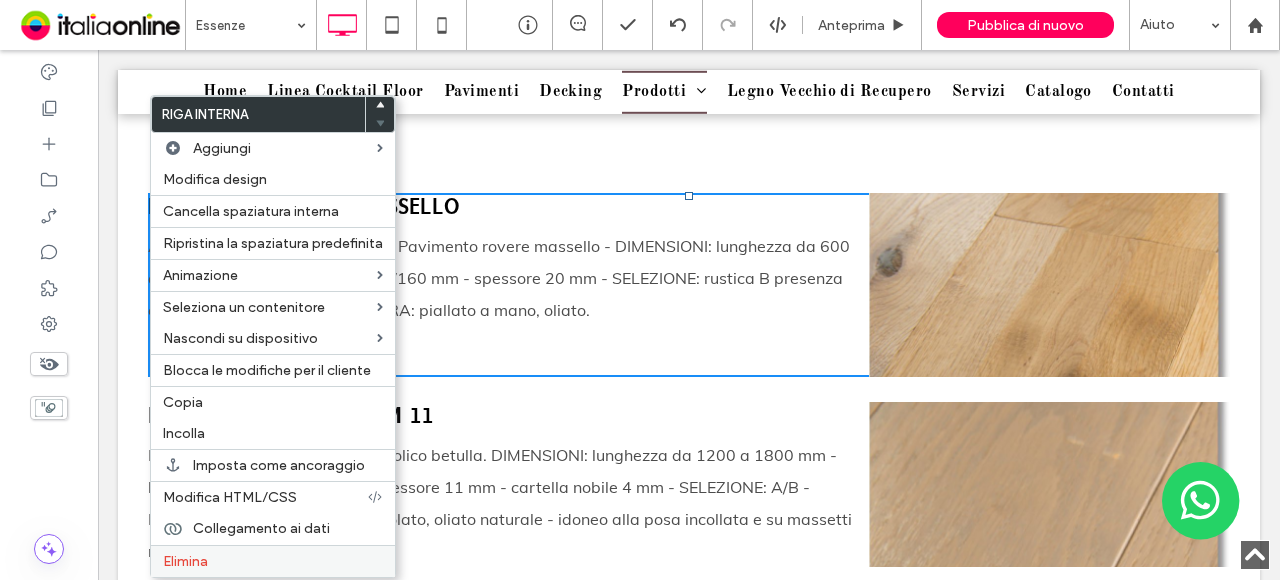 click on "Elimina" at bounding box center [185, 561] 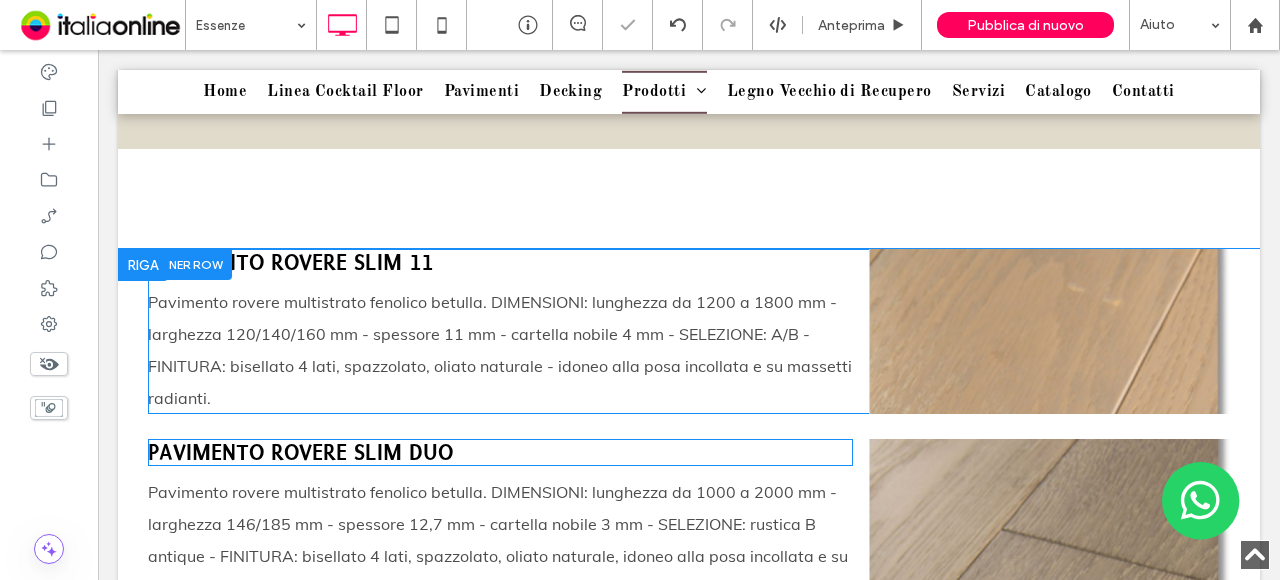 scroll, scrollTop: 2461, scrollLeft: 0, axis: vertical 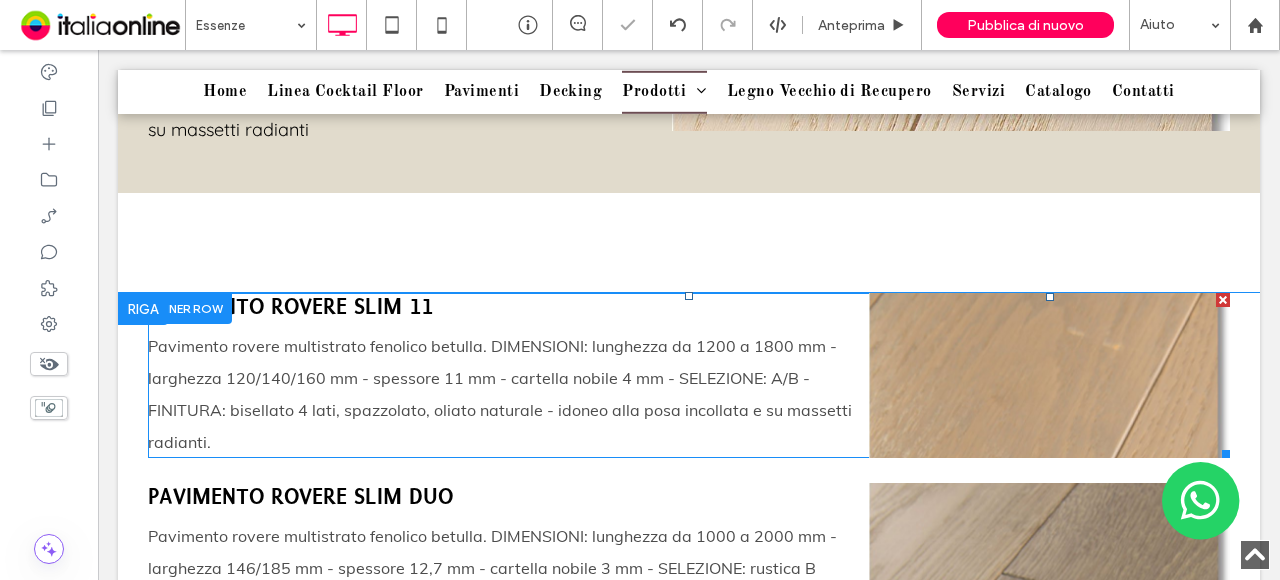 click on "Titolo diapositiva
Scrivi qui la tua didascalia
Pulsante" at bounding box center [1049, 375] 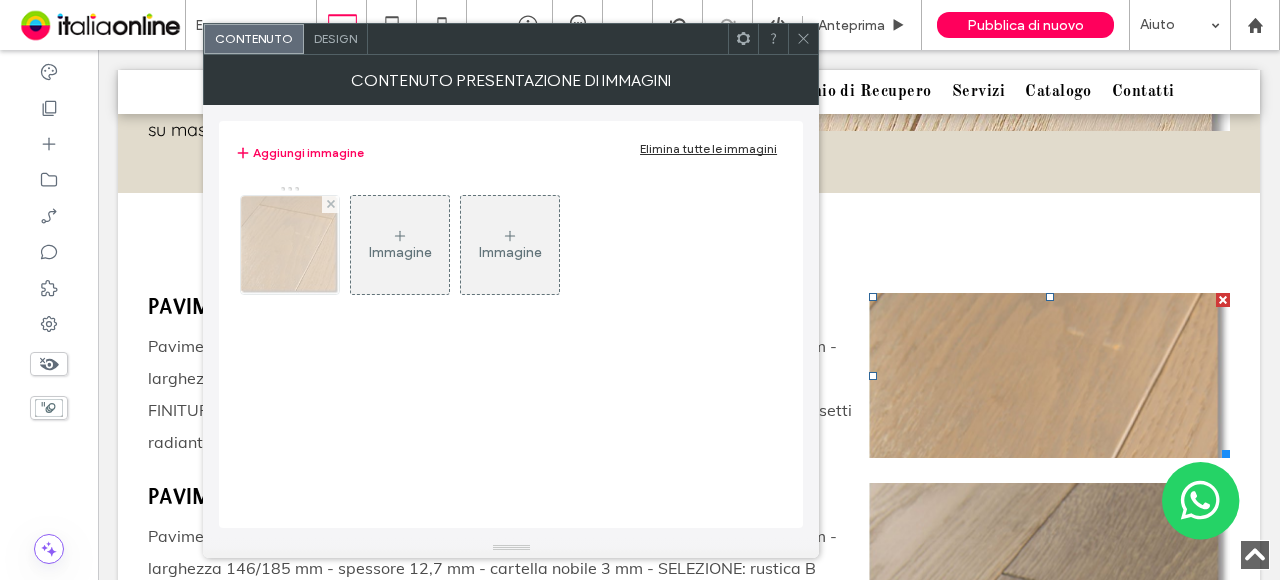 click at bounding box center (290, 245) 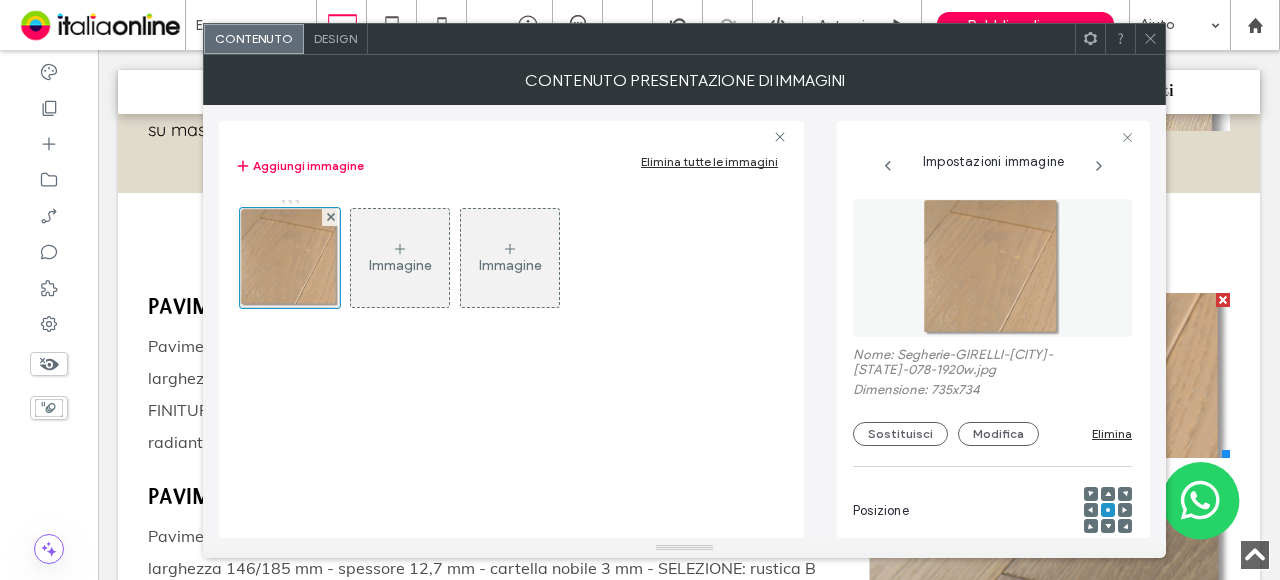 click on "Nome: Segherie-GIRELLI-[CITY]-[STATE]-078-1920w.jpg" at bounding box center [992, 364] 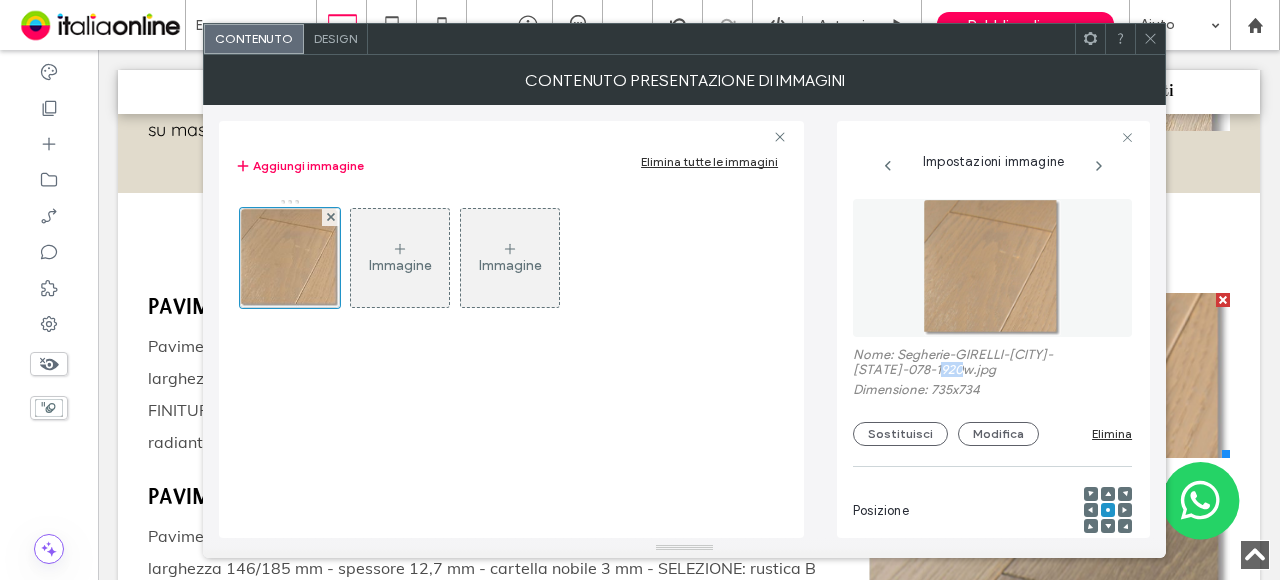 click on "Nome: Segherie-GIRELLI-[CITY]-[STATE]-078-1920w.jpg" at bounding box center (992, 364) 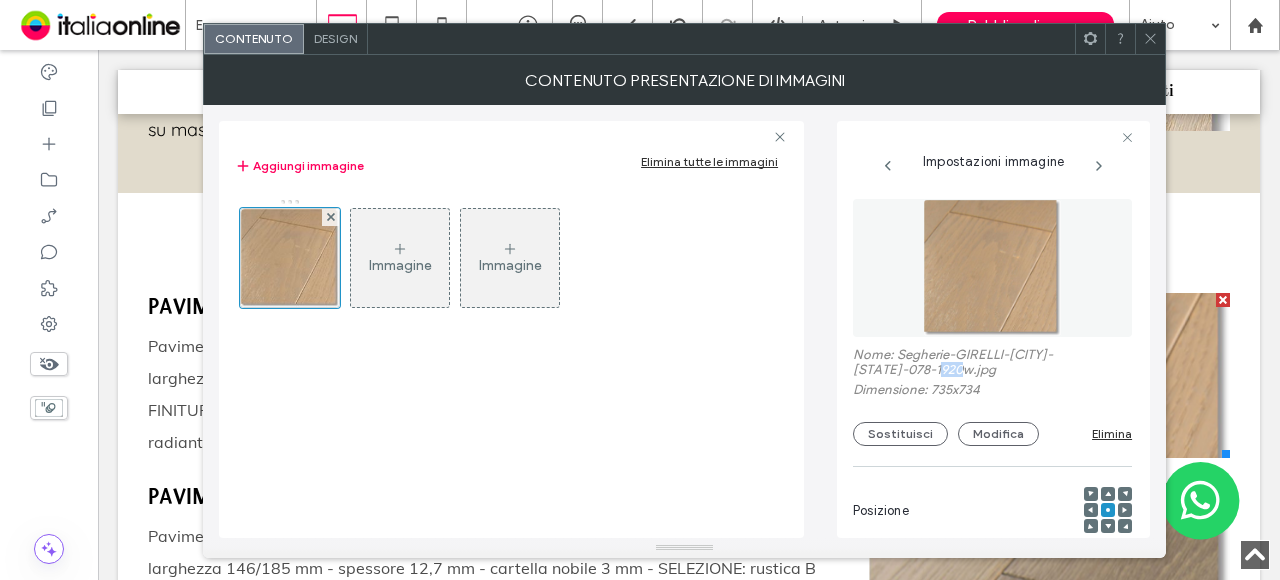 copy on "078" 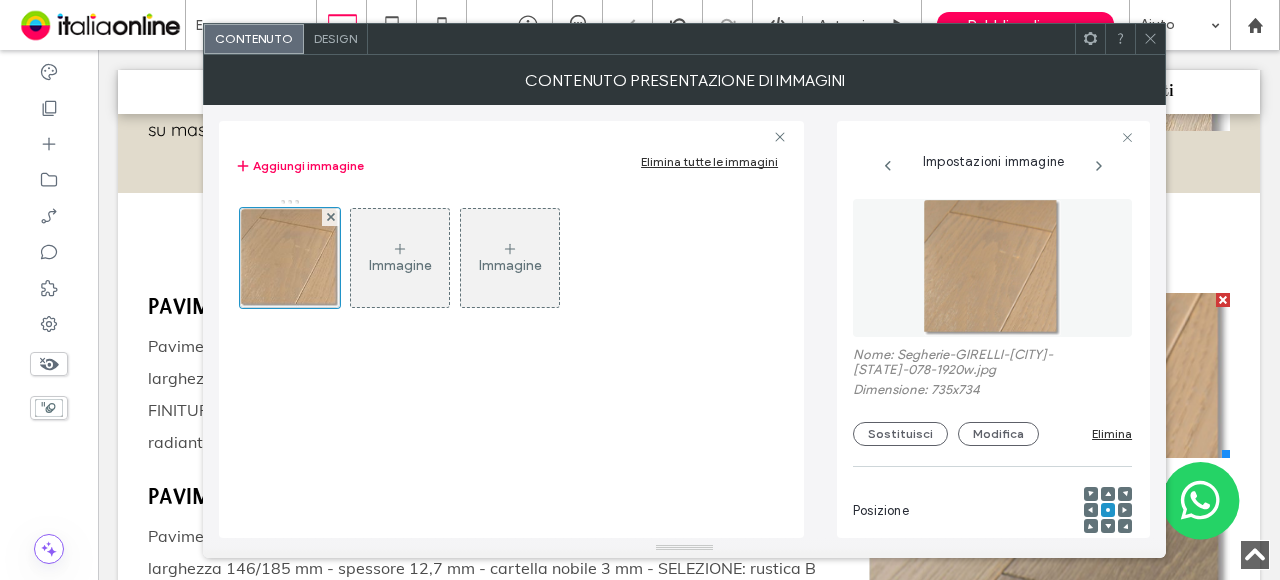click 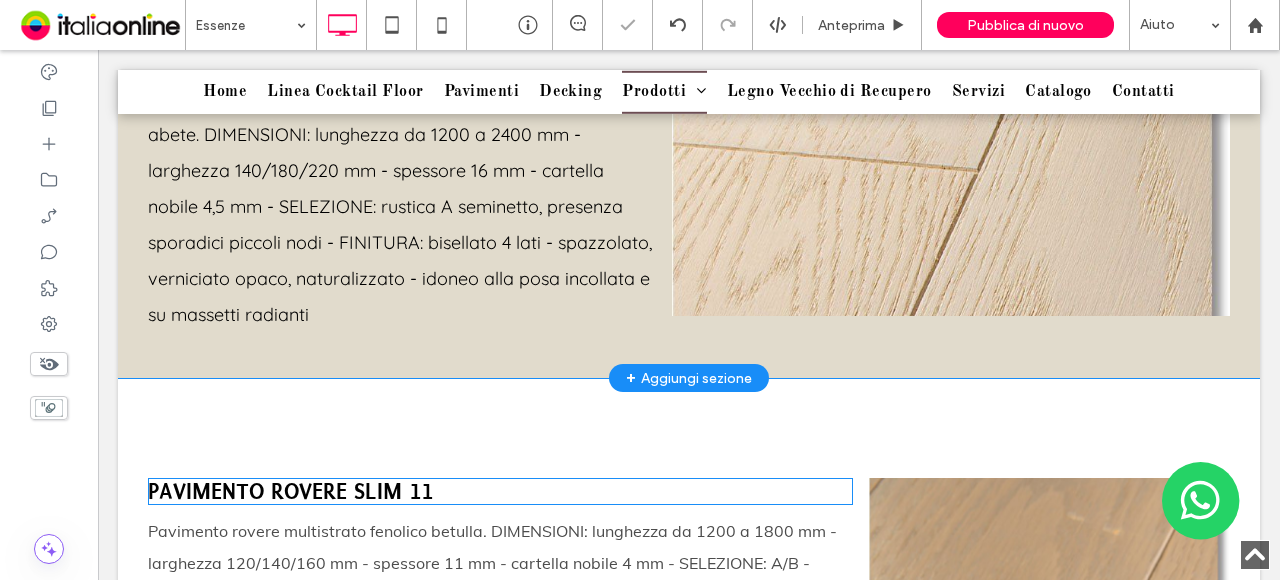 scroll, scrollTop: 1961, scrollLeft: 0, axis: vertical 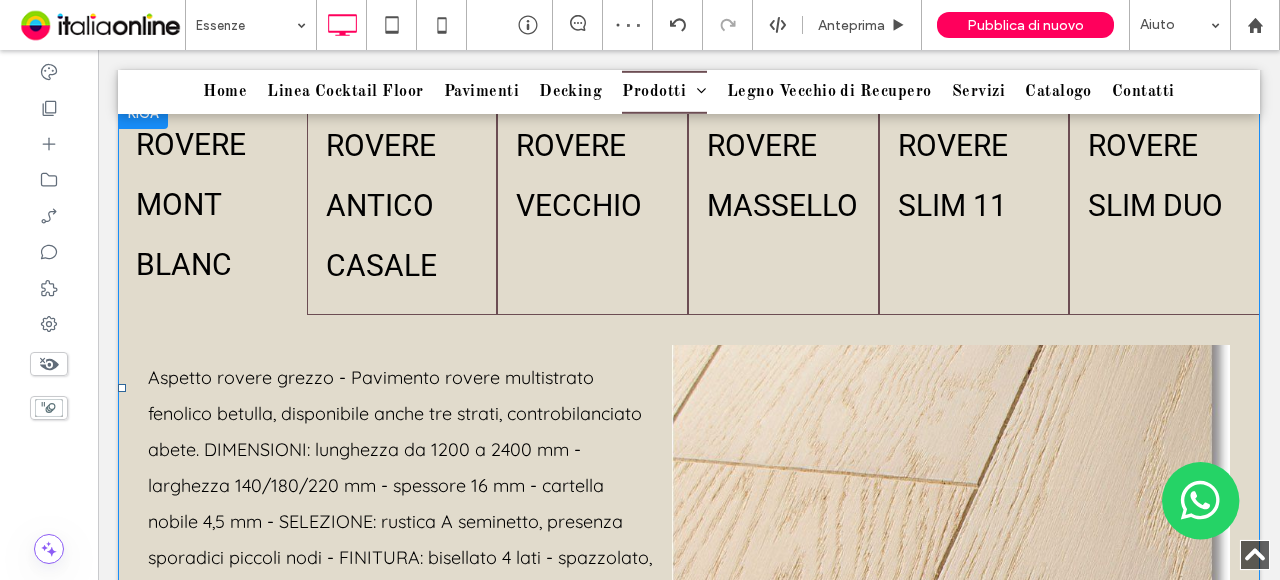 click at bounding box center [689, 387] 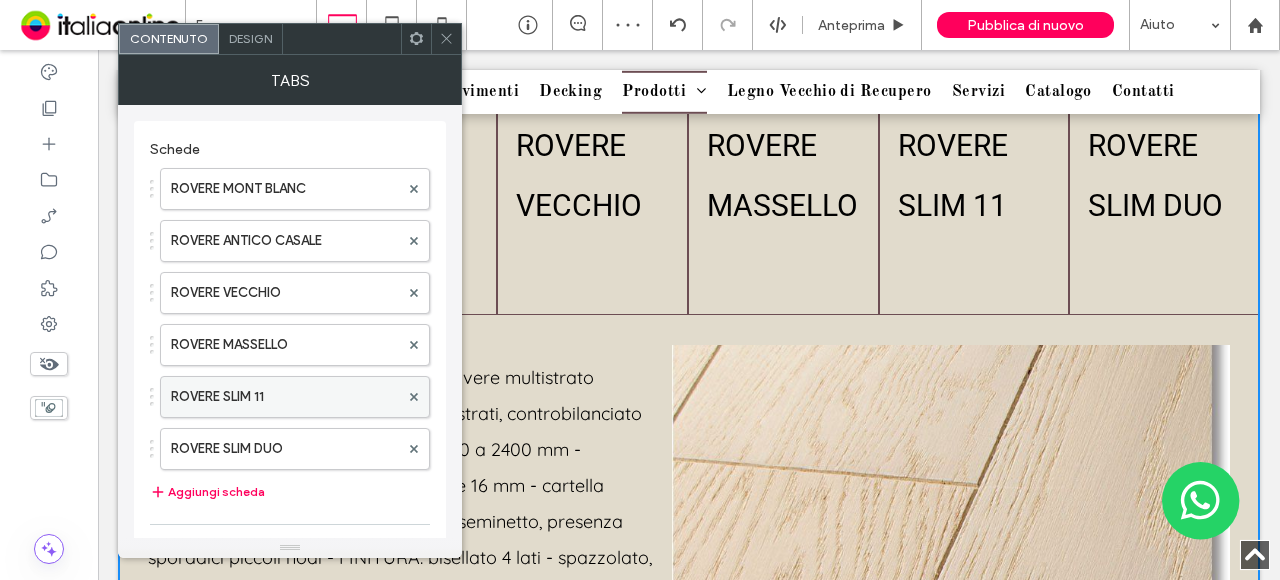 click on "ROVERE SLIM 11" at bounding box center [285, 397] 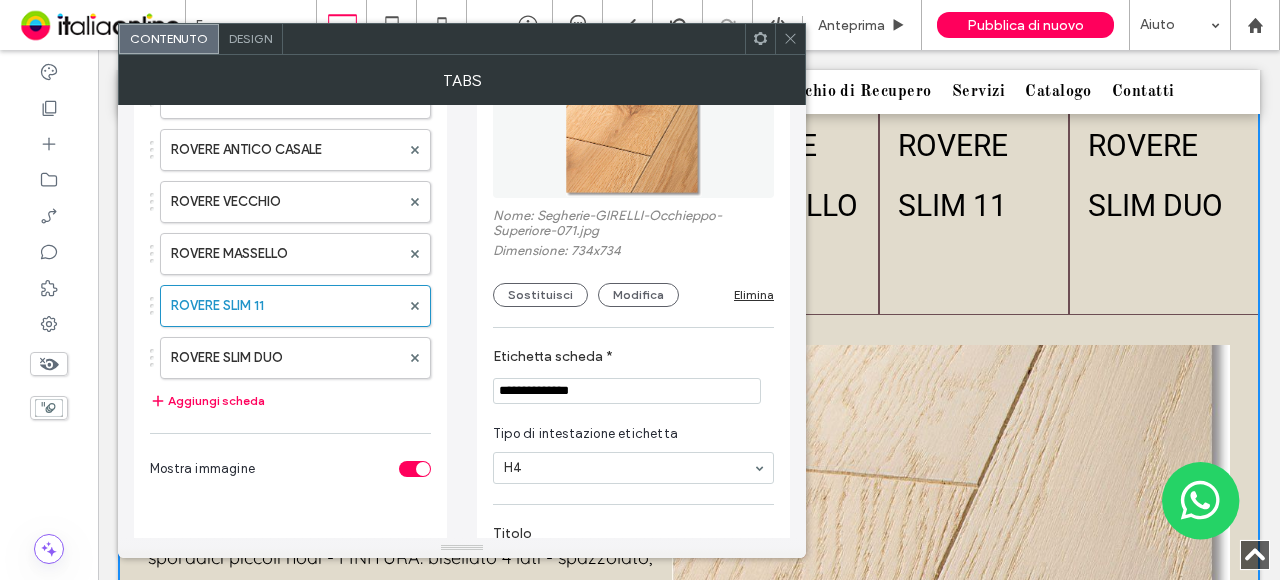 scroll, scrollTop: 0, scrollLeft: 0, axis: both 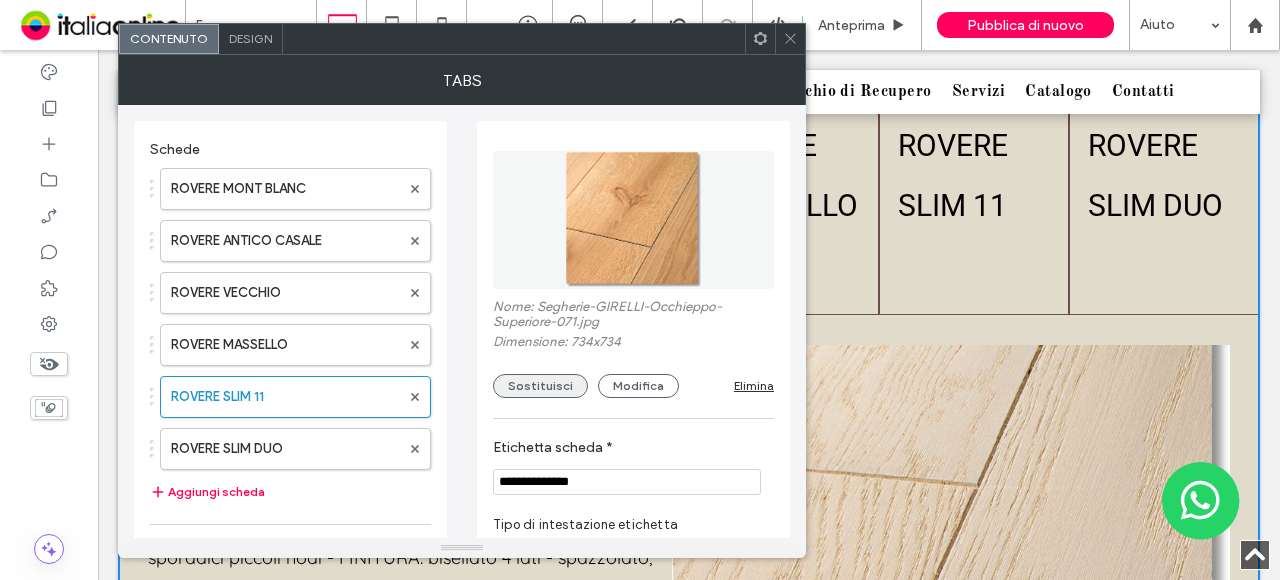 click on "Sostituisci" at bounding box center [540, 386] 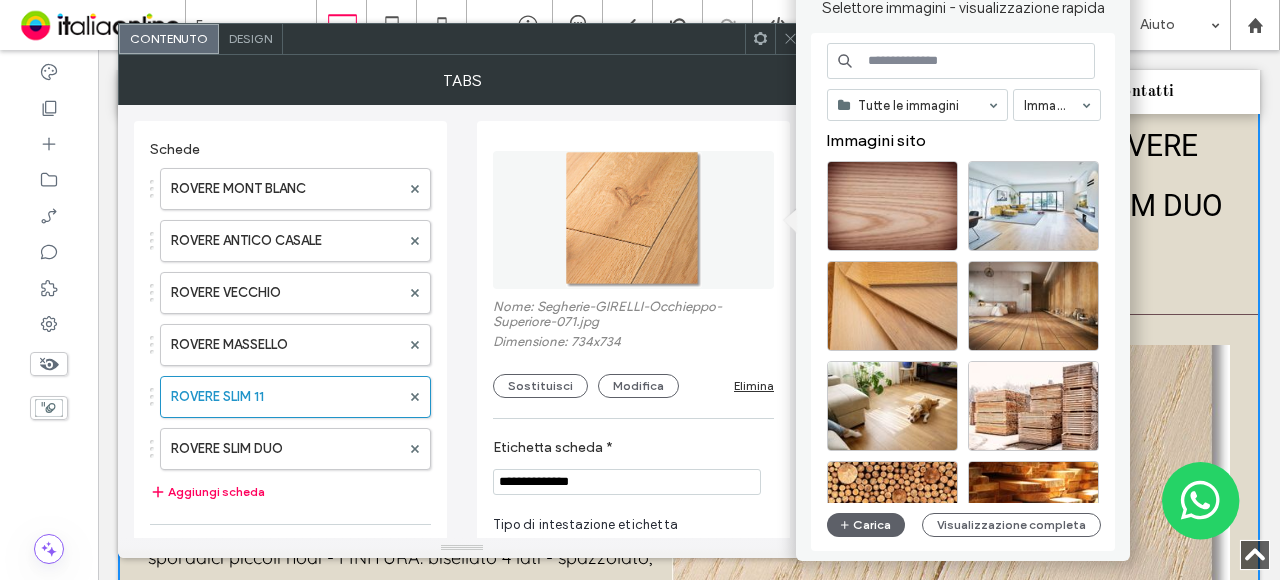 click at bounding box center [961, 61] 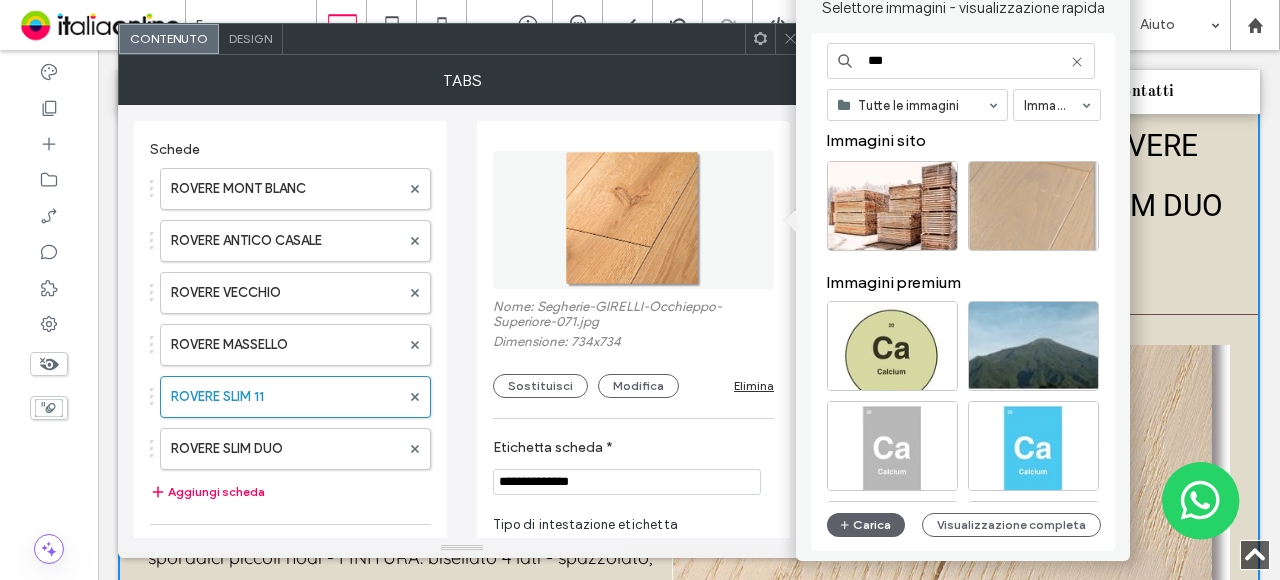 type on "***" 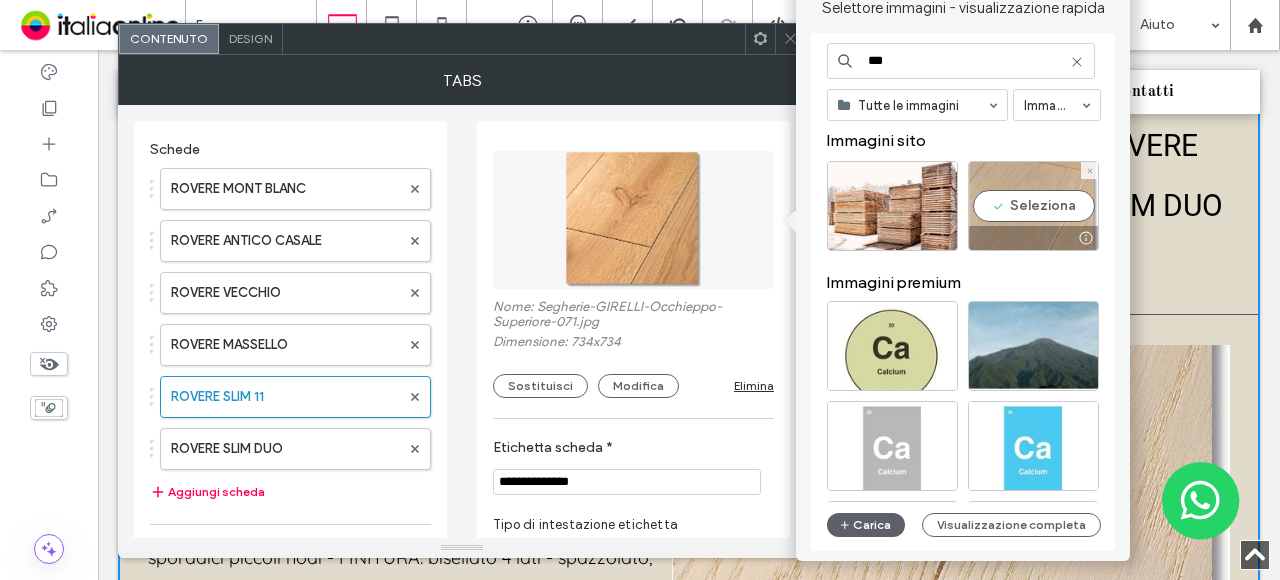 drag, startPoint x: 1006, startPoint y: 205, endPoint x: 874, endPoint y: 149, distance: 143.38759 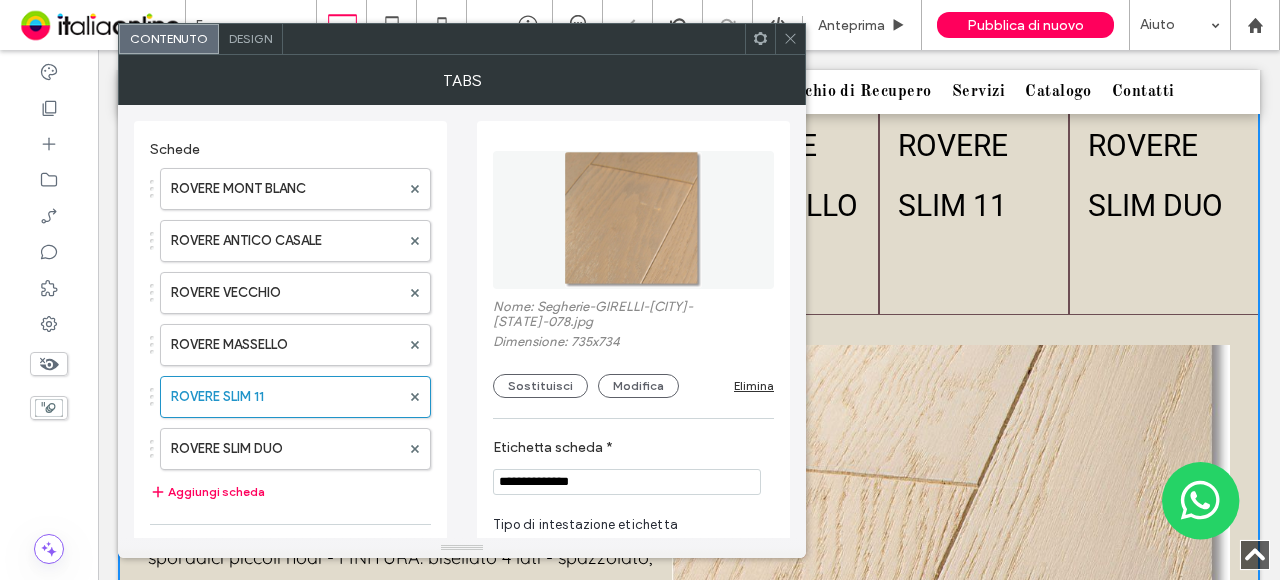 click at bounding box center (790, 39) 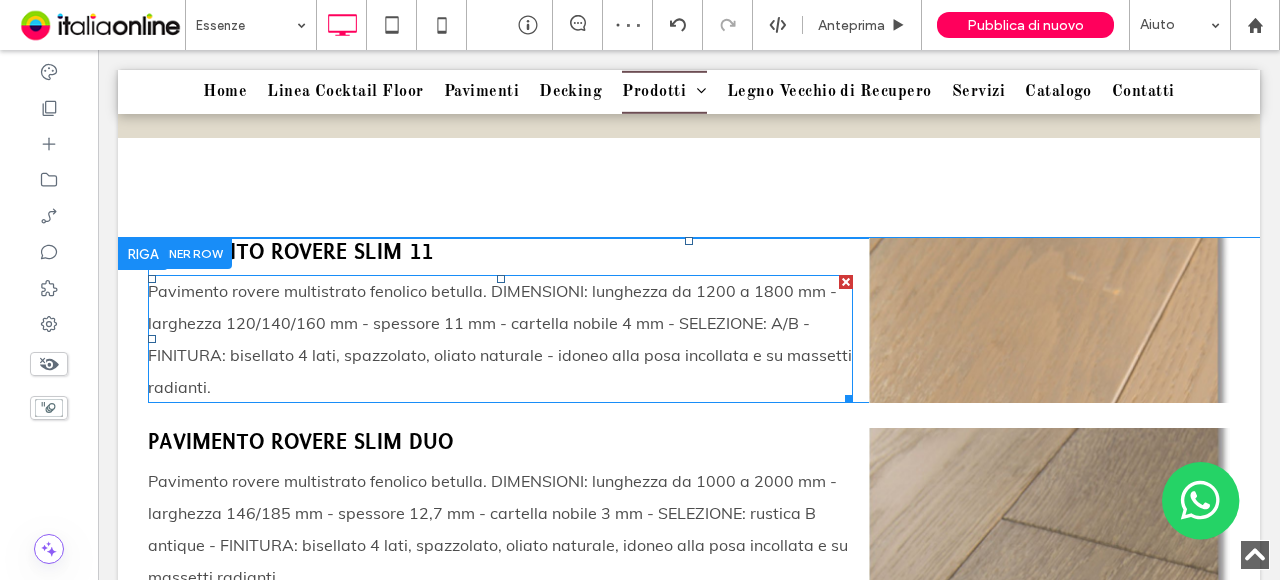 scroll, scrollTop: 2561, scrollLeft: 0, axis: vertical 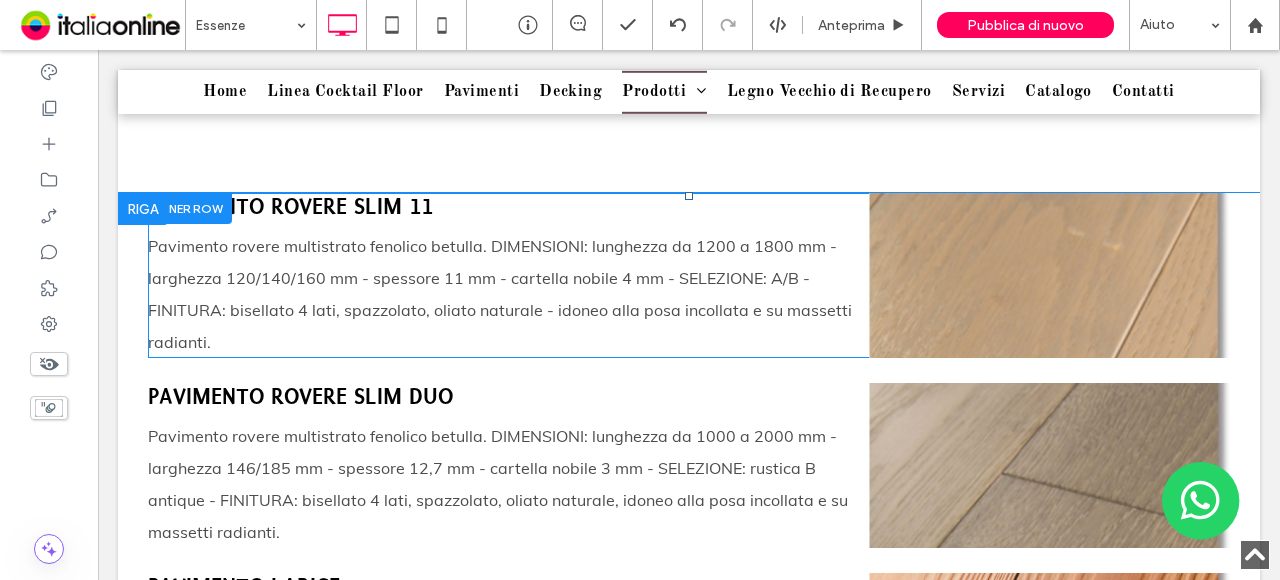click at bounding box center (190, 208) 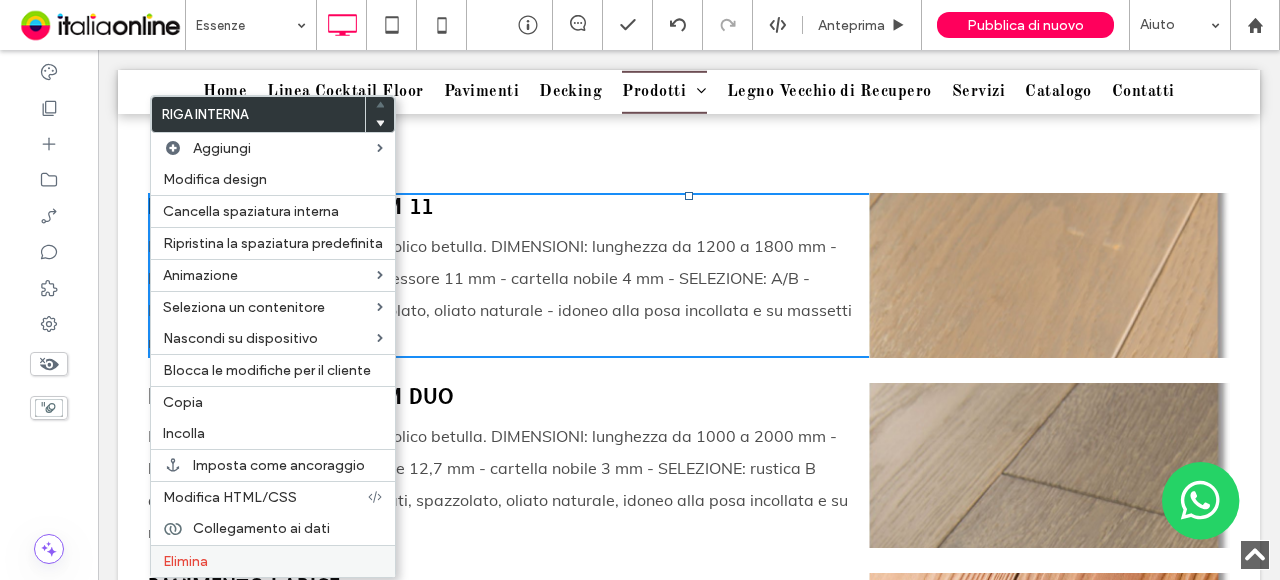 click on "Elimina" at bounding box center [273, 561] 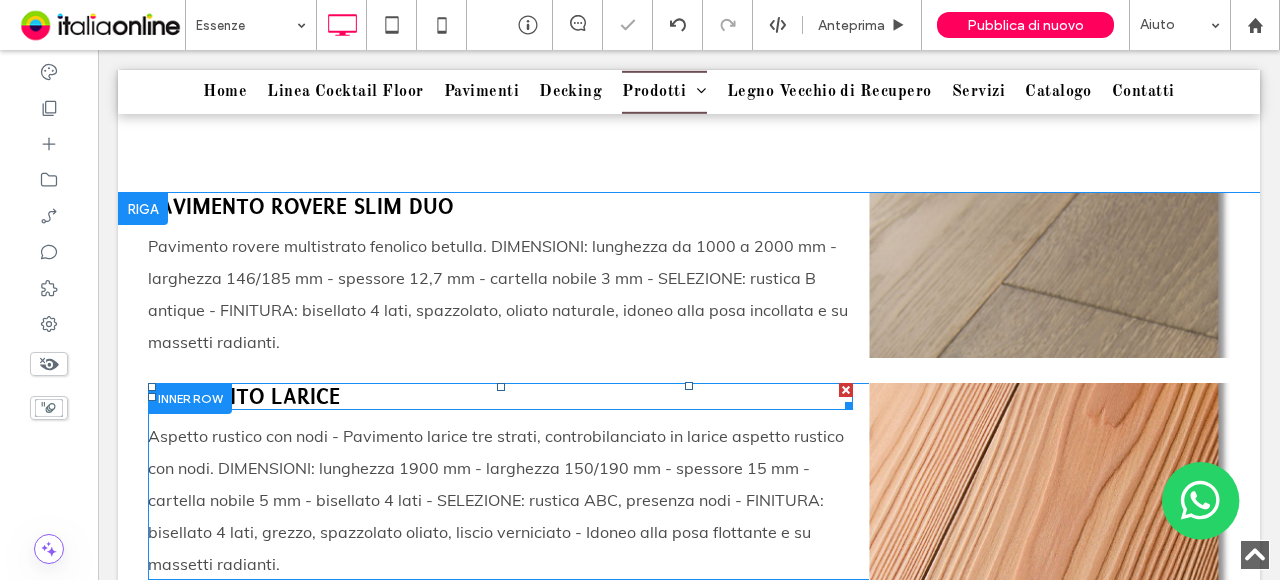 scroll, scrollTop: 2461, scrollLeft: 0, axis: vertical 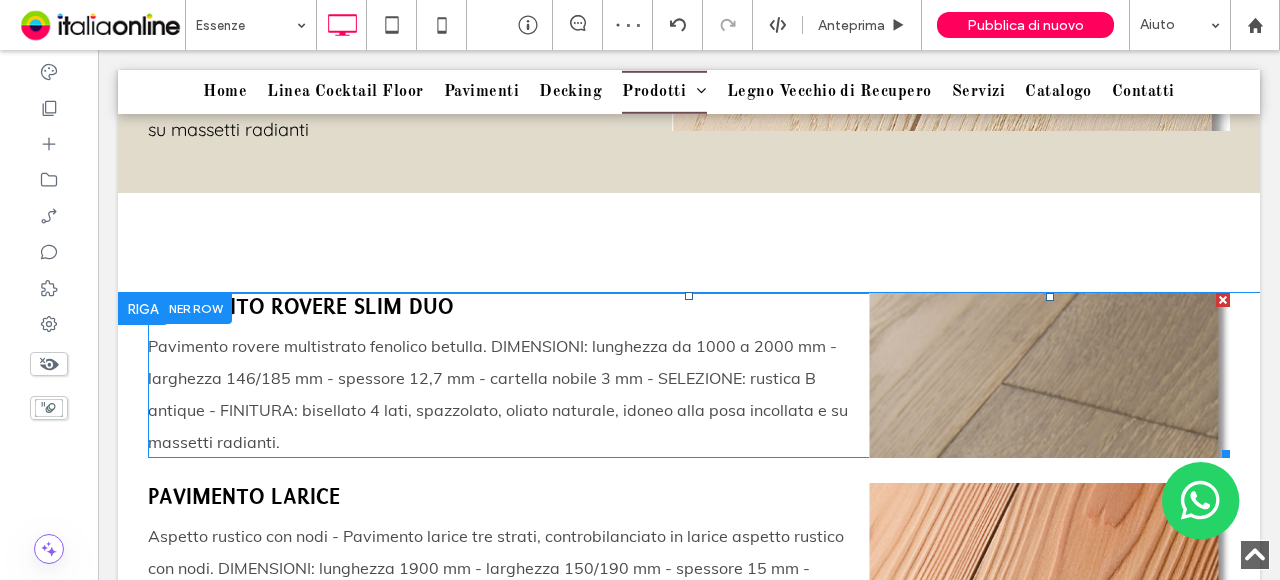 click on "Titolo diapositiva
Scrivi qui la tua didascalia
Pulsante" at bounding box center [1049, 375] 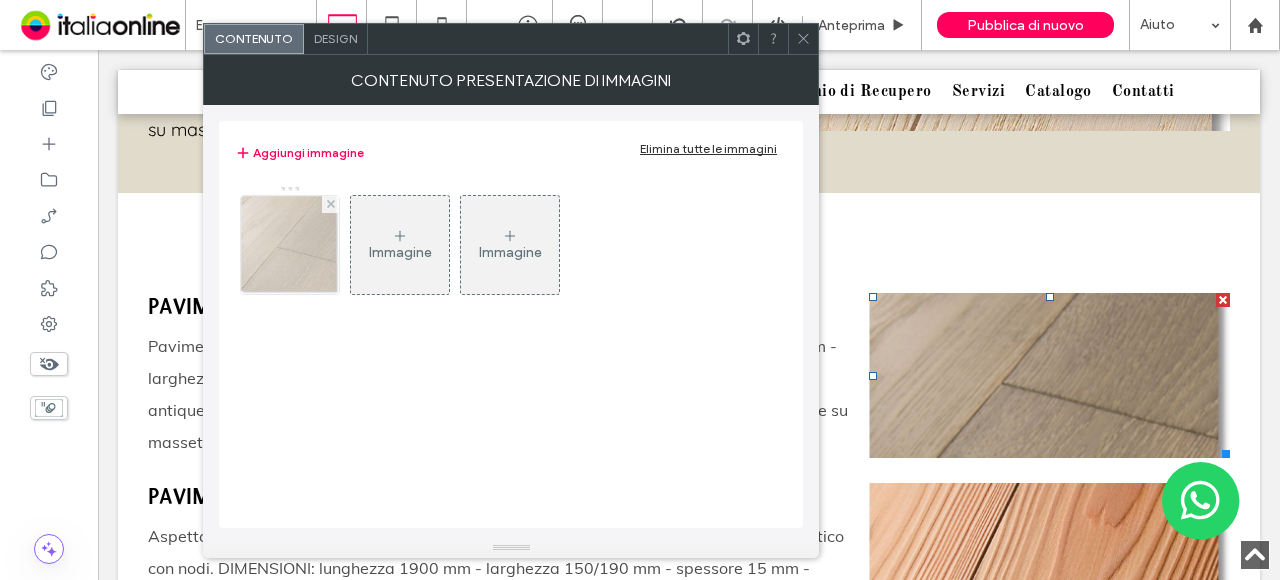 click at bounding box center (290, 245) 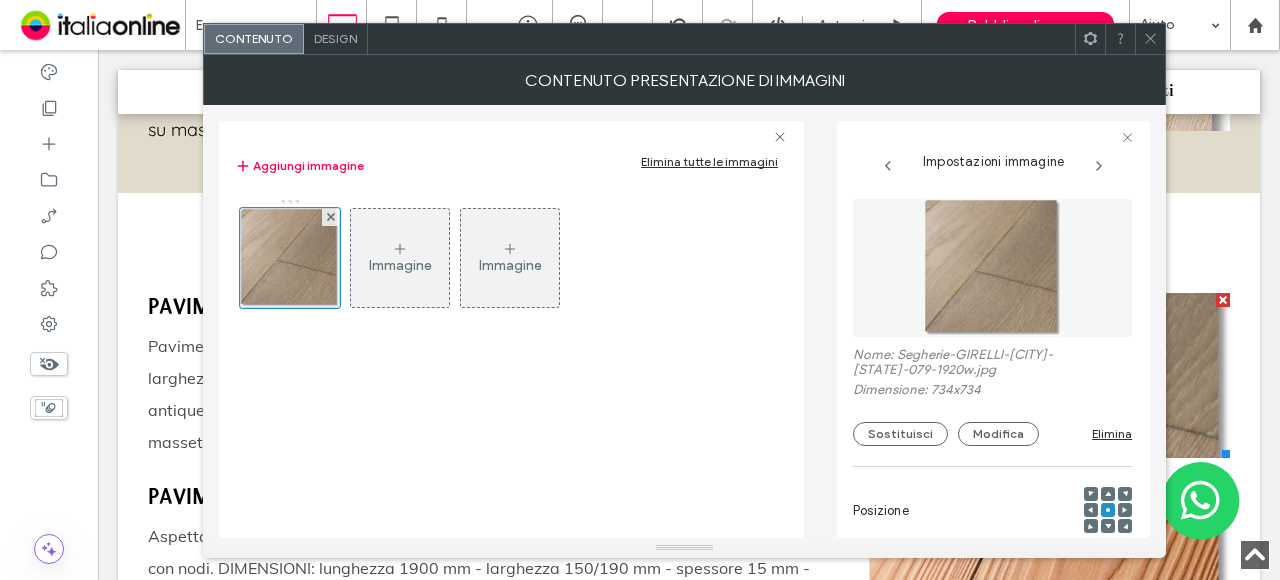 click on "Nome: Segherie-GIRELLI-[CITY]-[STATE]-079-1920w.jpg" at bounding box center (992, 364) 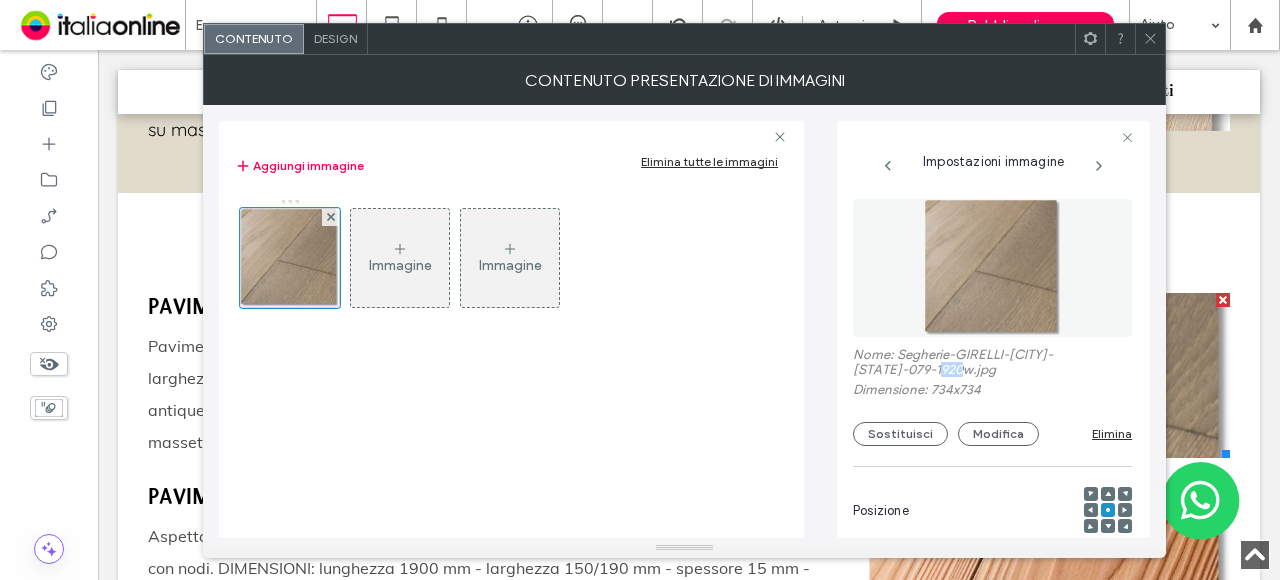 click on "Nome: Segherie-GIRELLI-[CITY]-[STATE]-079-1920w.jpg" at bounding box center (992, 364) 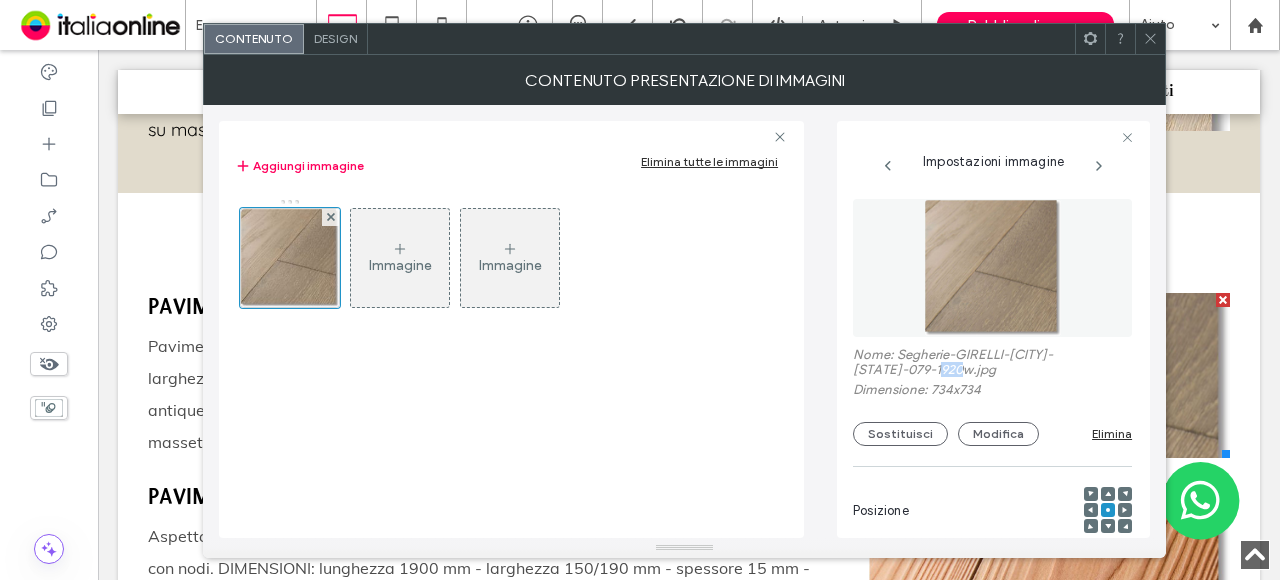 copy on "079" 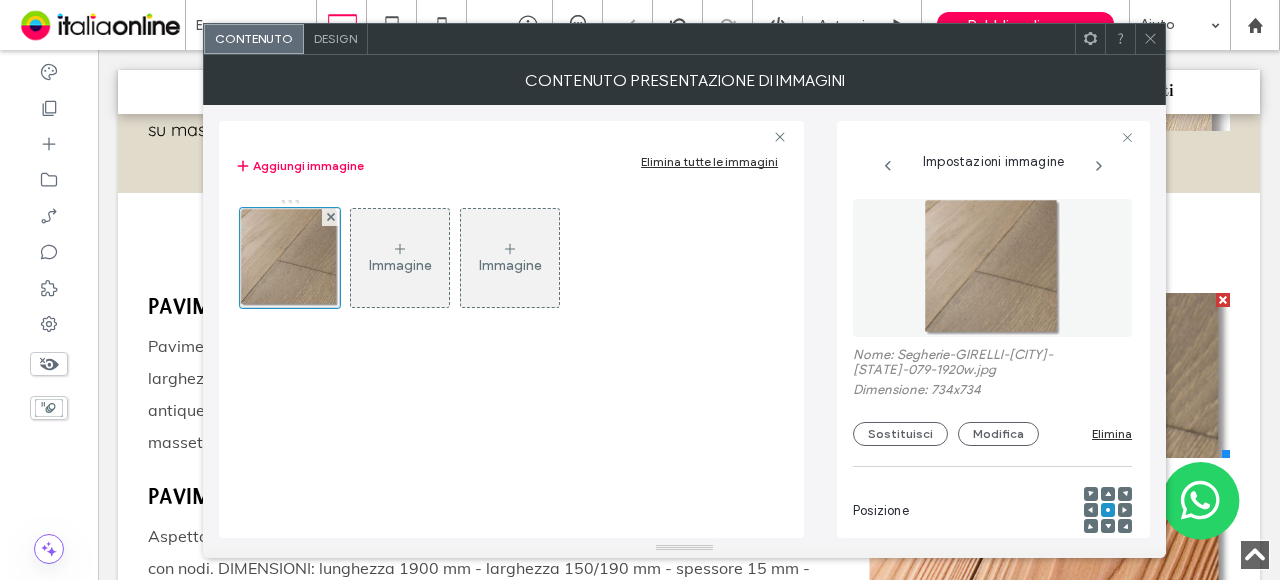 click 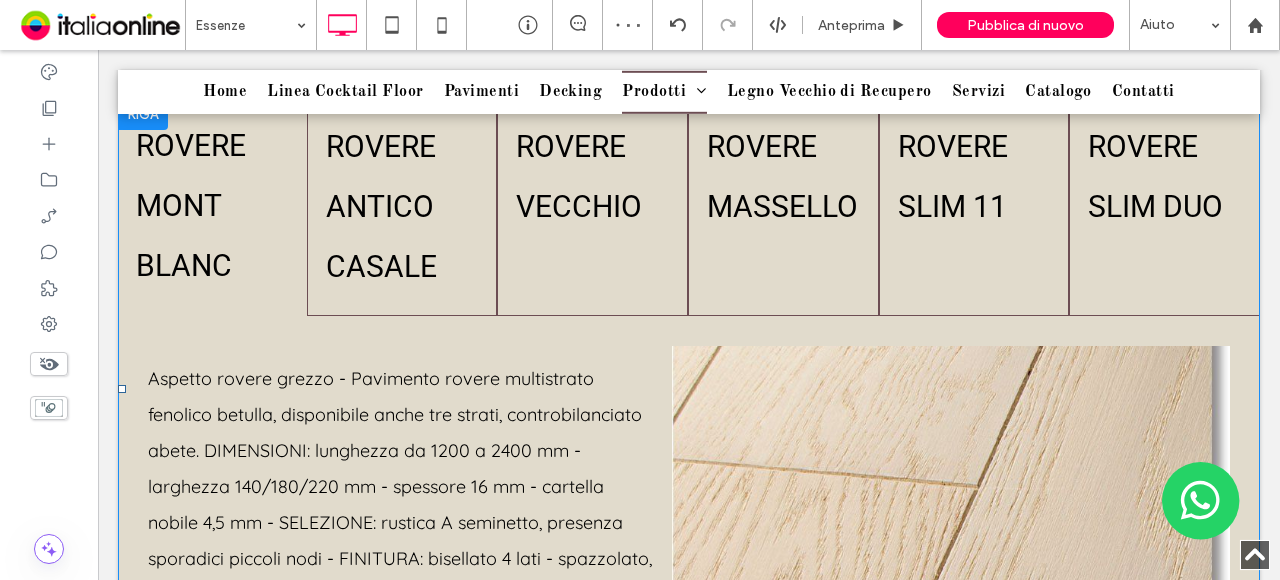 scroll, scrollTop: 1861, scrollLeft: 0, axis: vertical 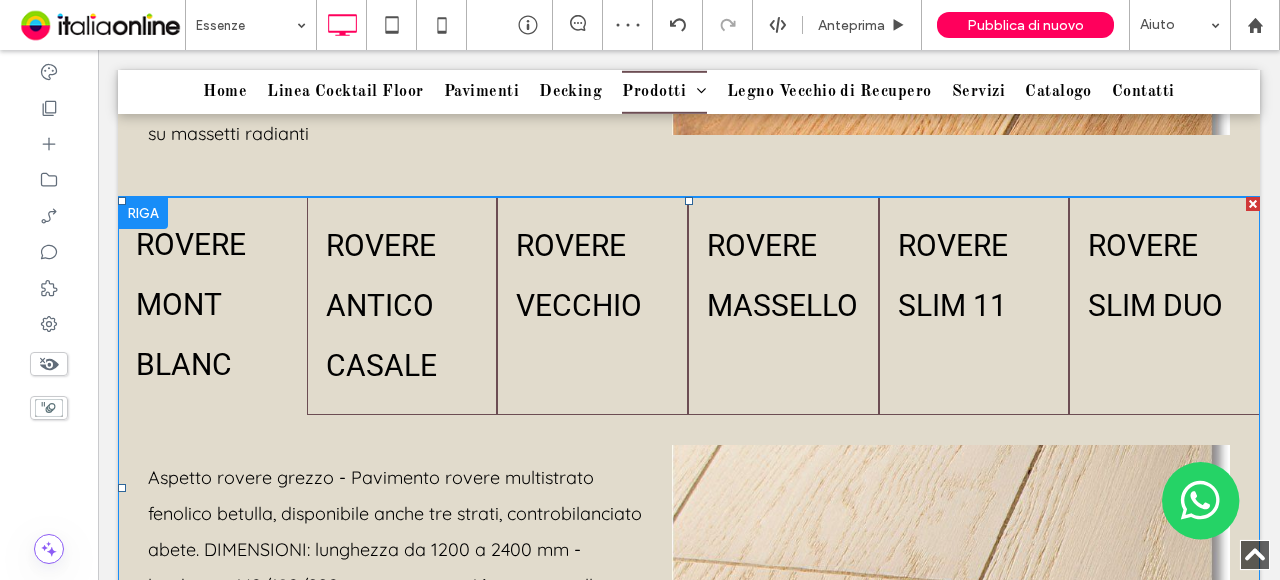 click at bounding box center [689, 487] 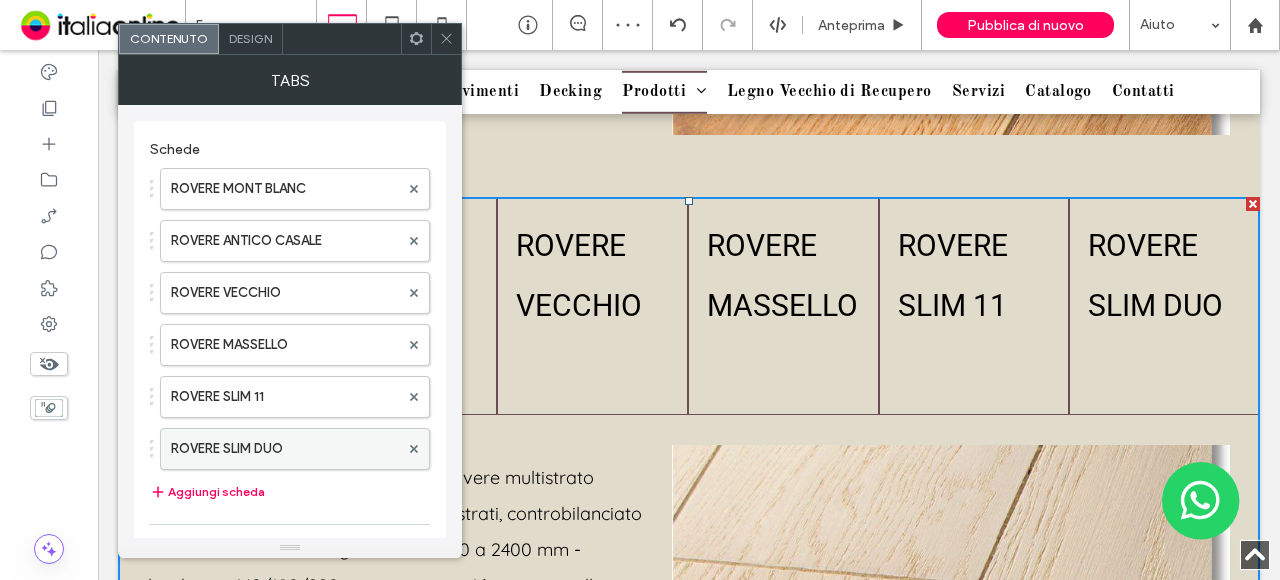 click on "ROVERE SLIM DUO" at bounding box center (285, 449) 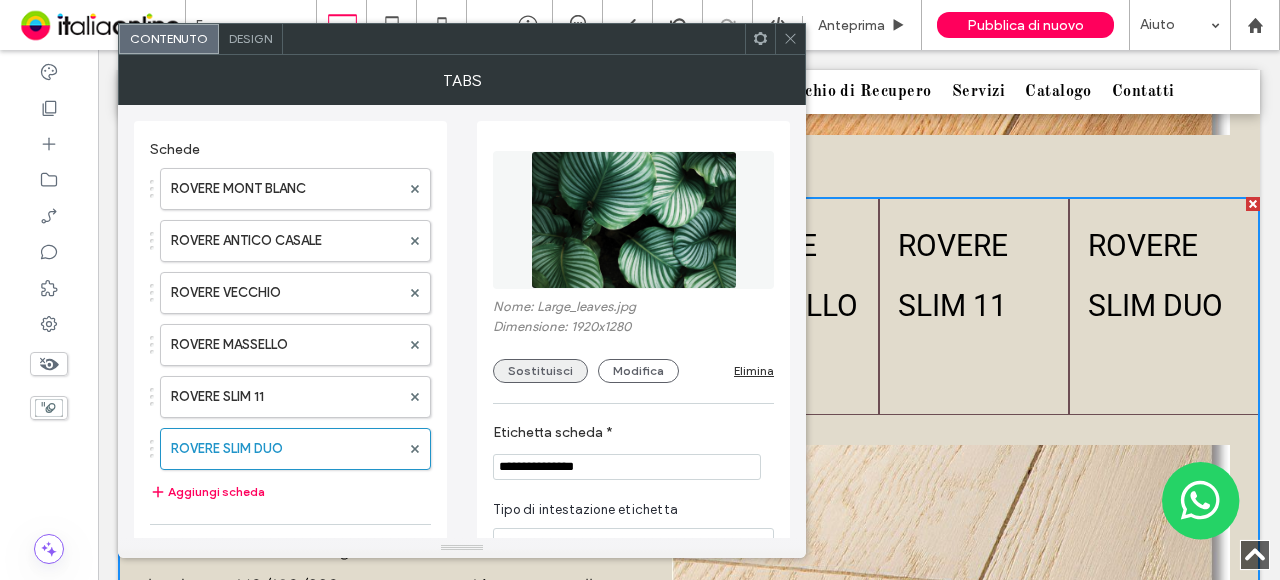 click on "Sostituisci" at bounding box center [540, 371] 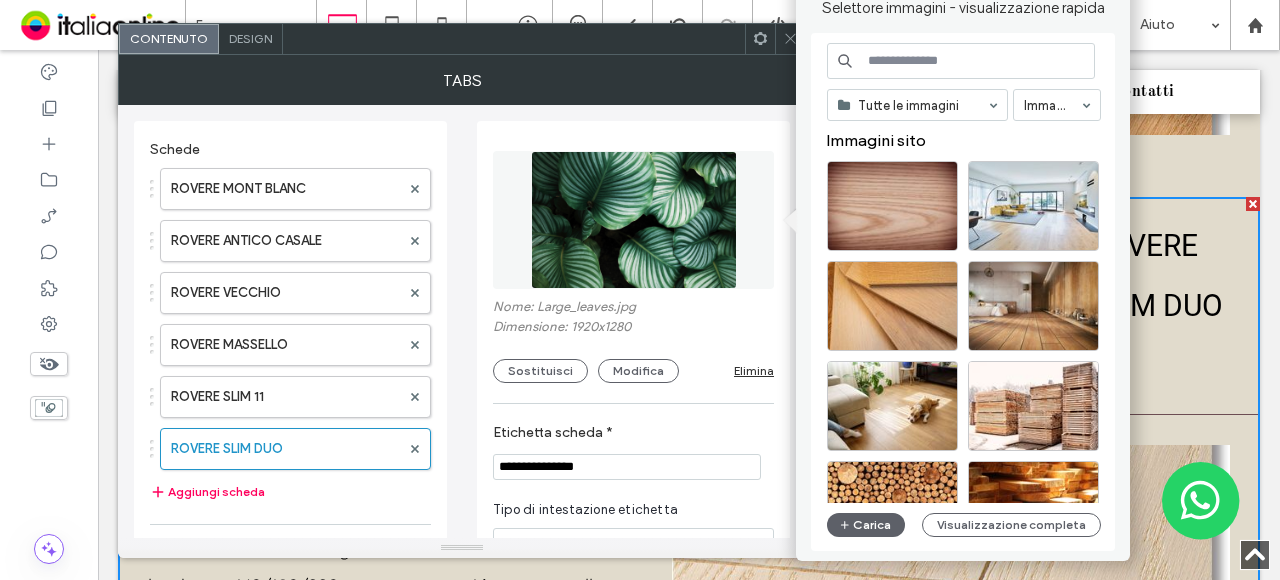 click at bounding box center (961, 61) 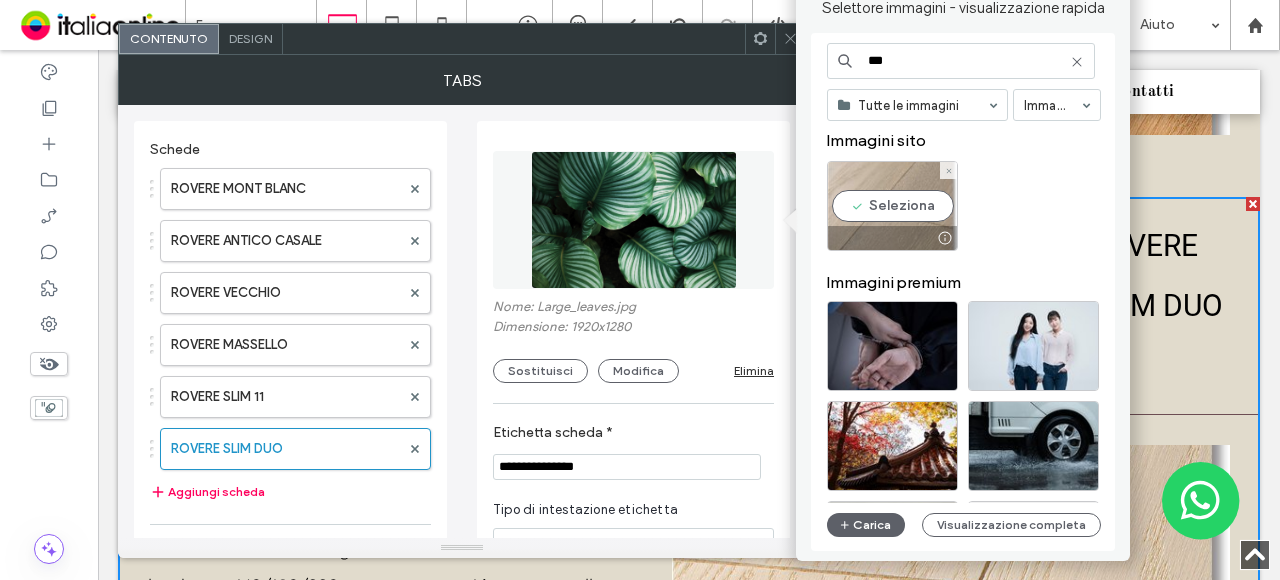 type on "***" 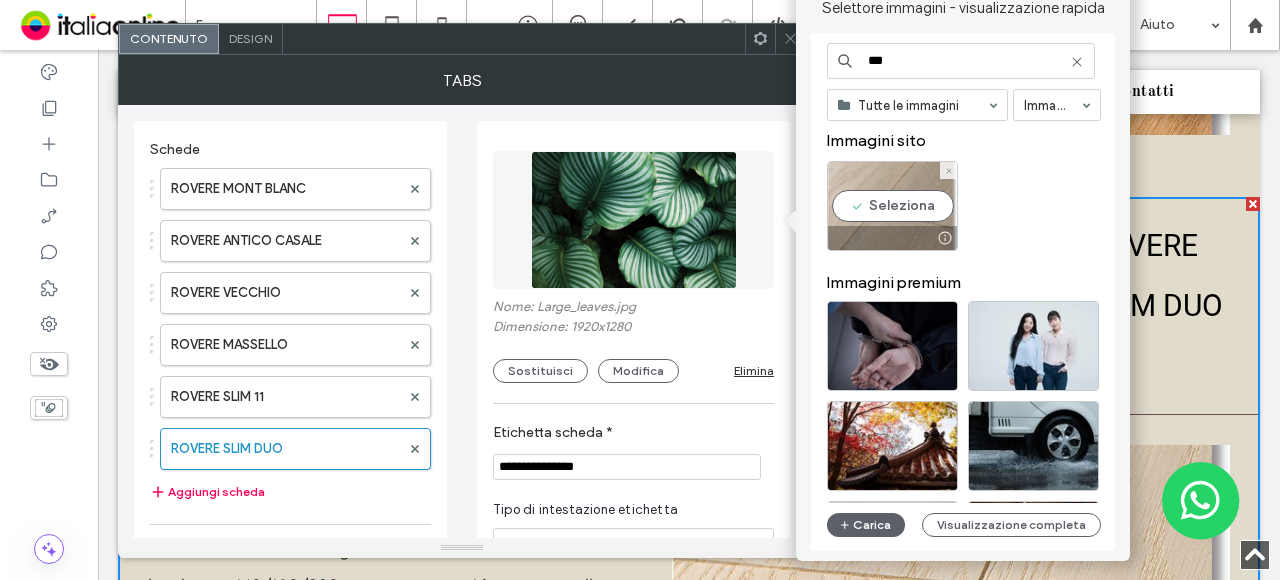 click on "Seleziona" at bounding box center [892, 206] 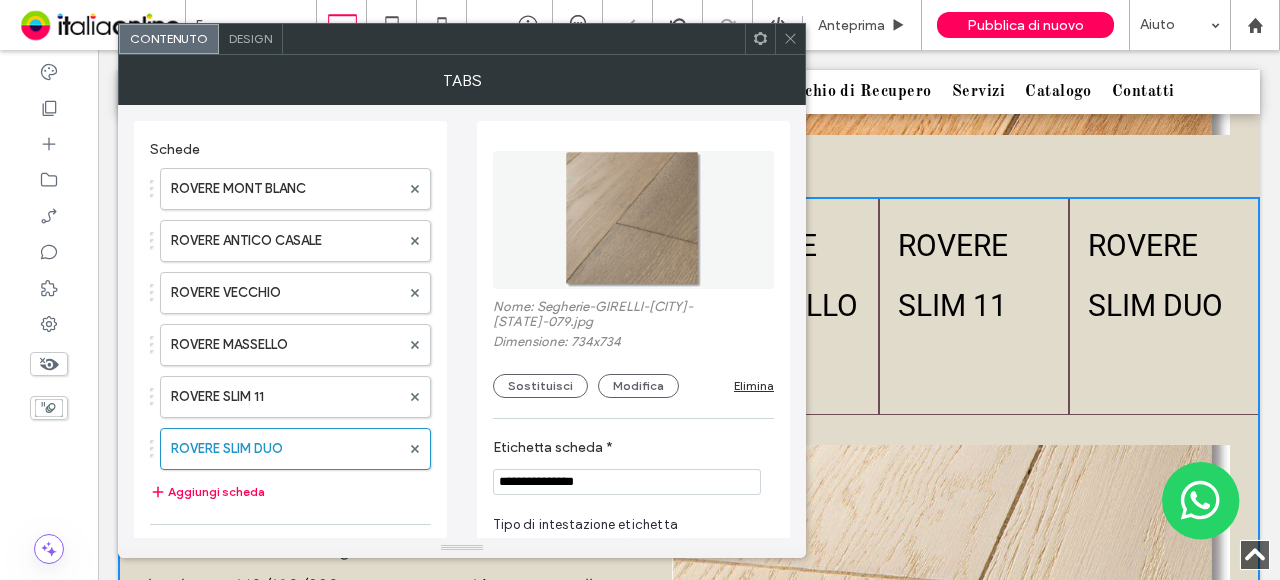 click 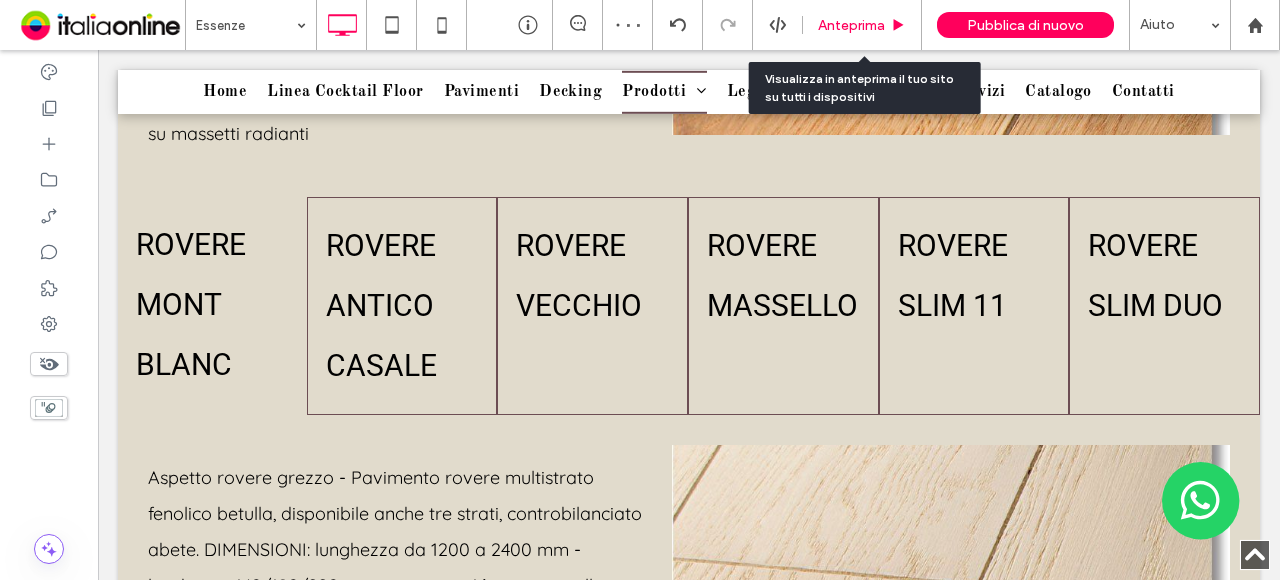 click on "Anteprima" at bounding box center (851, 25) 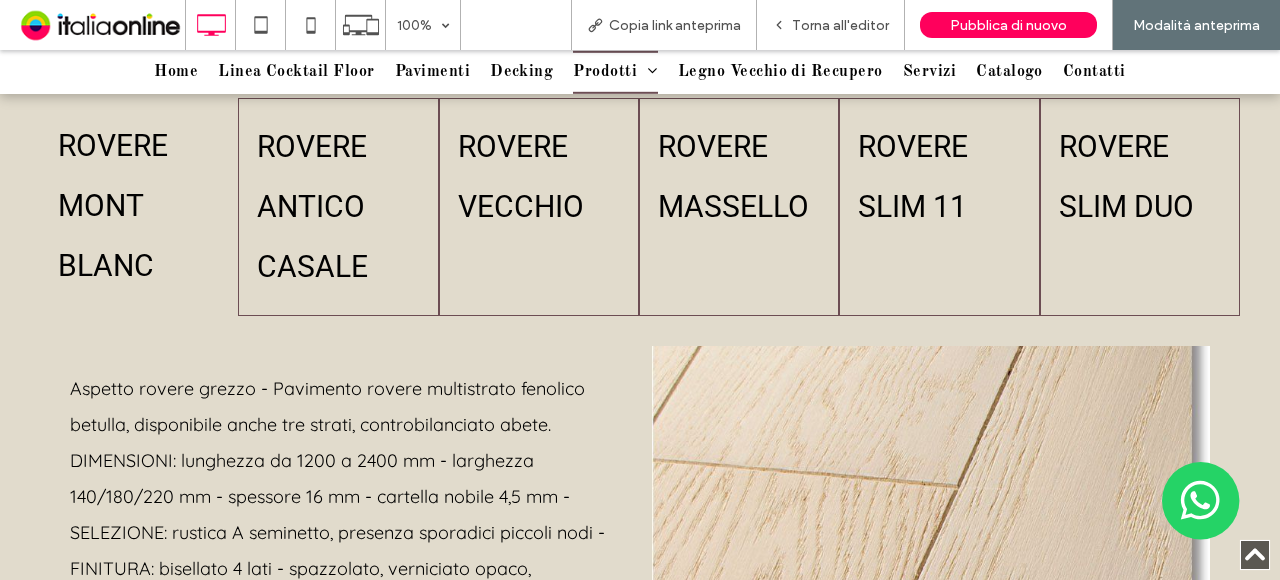 scroll, scrollTop: 1800, scrollLeft: 0, axis: vertical 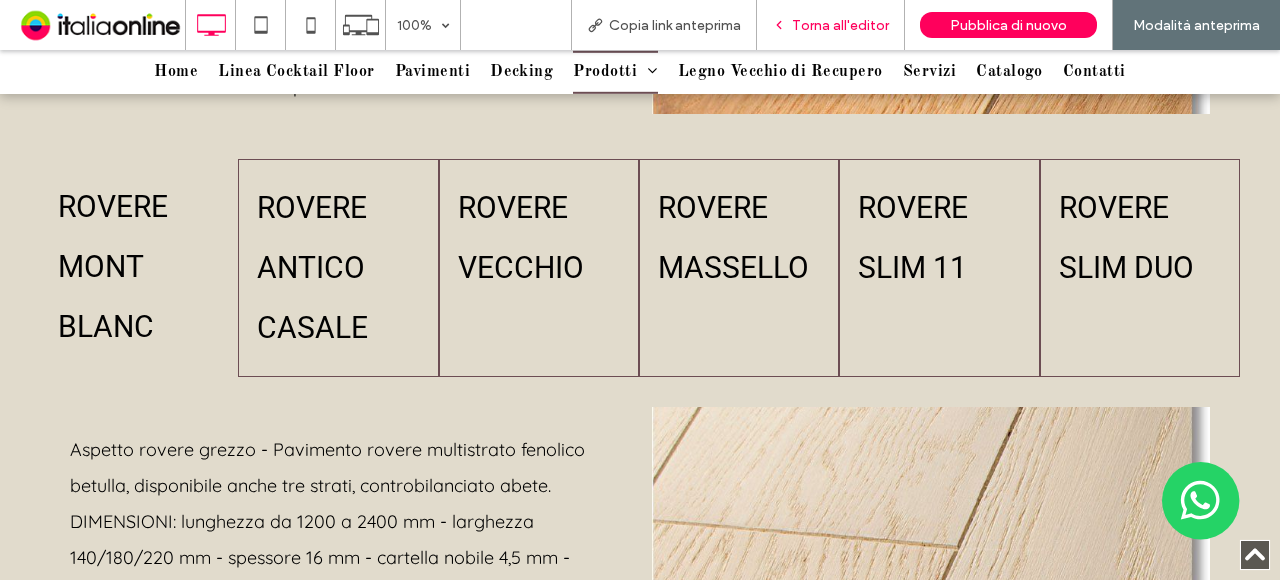 click on "Torna all'editor" at bounding box center (840, 25) 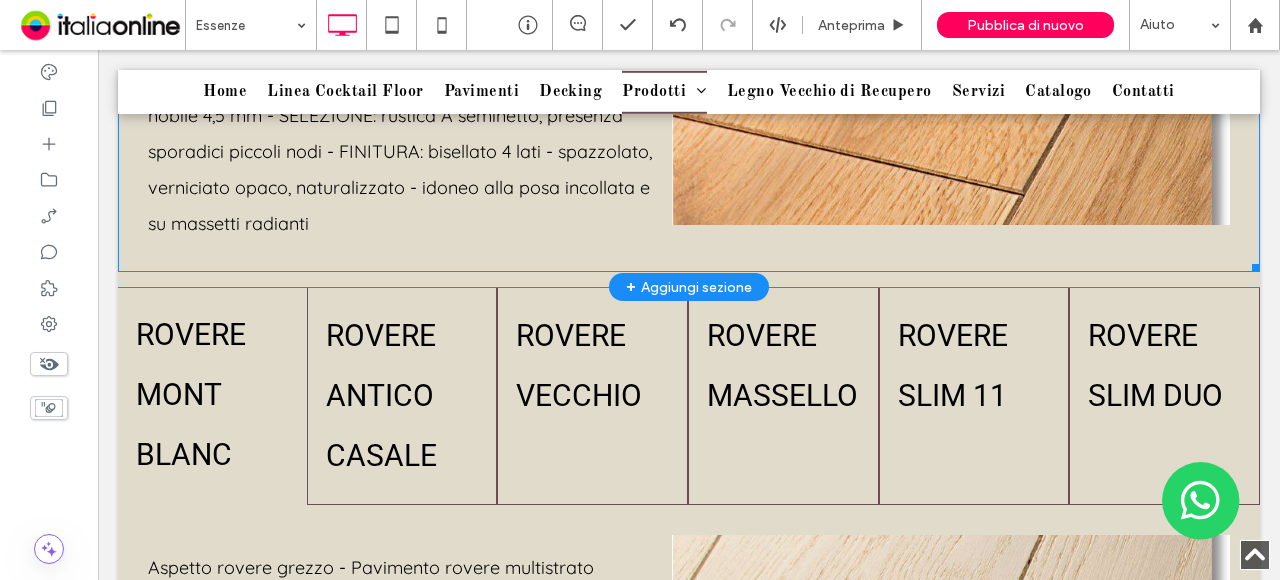 scroll, scrollTop: 1661, scrollLeft: 0, axis: vertical 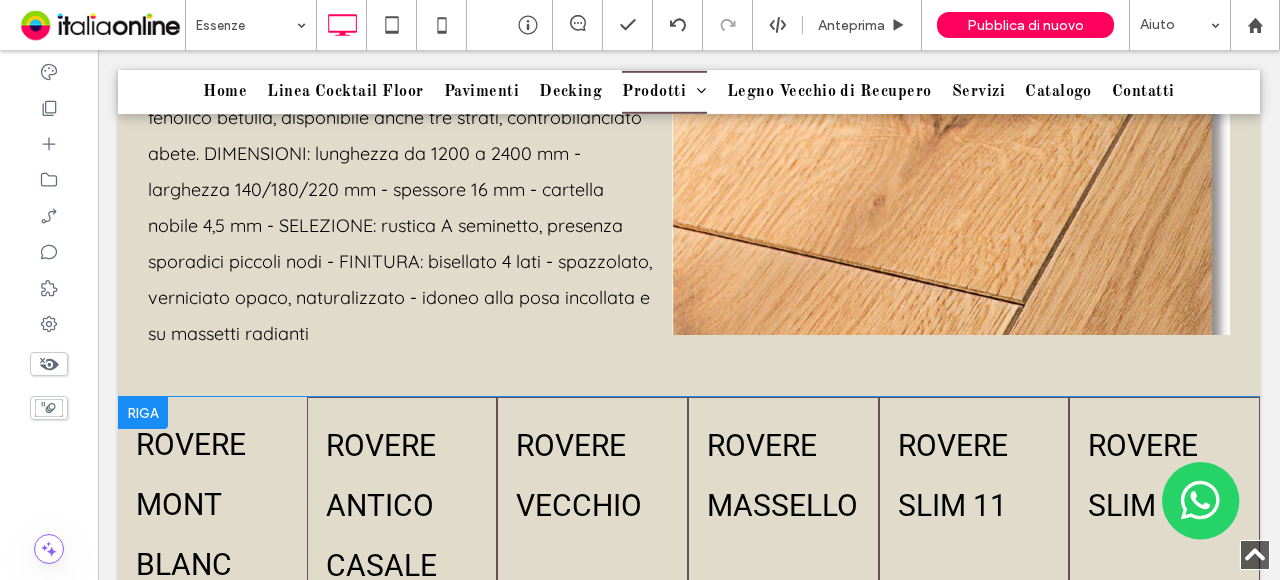 click at bounding box center (143, 413) 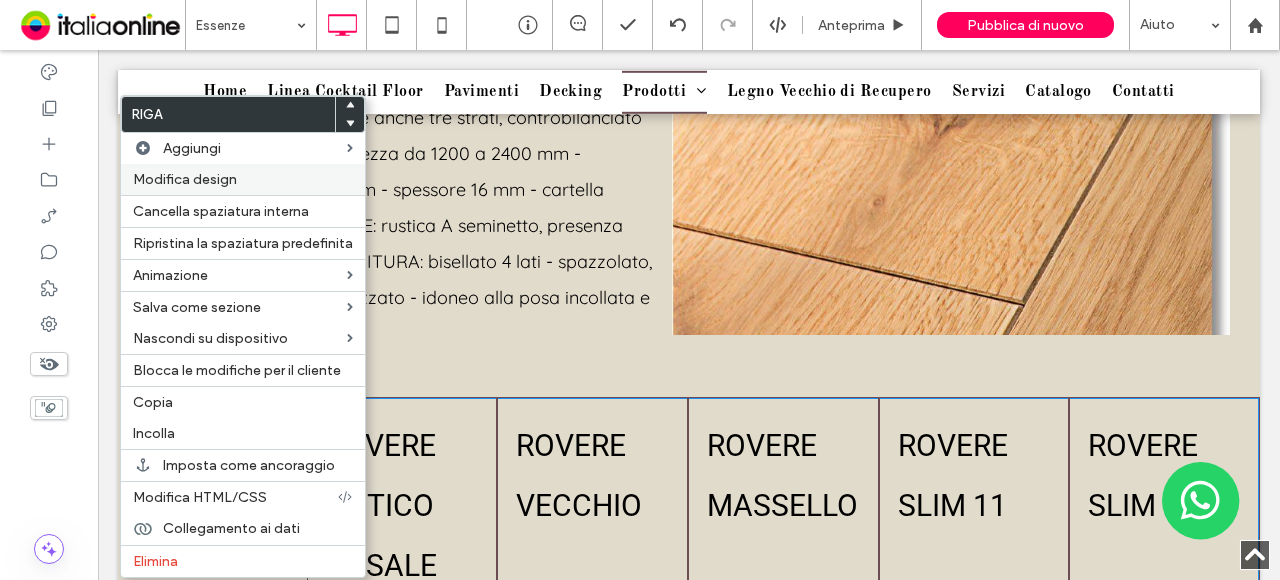 click on "Modifica design" at bounding box center (185, 179) 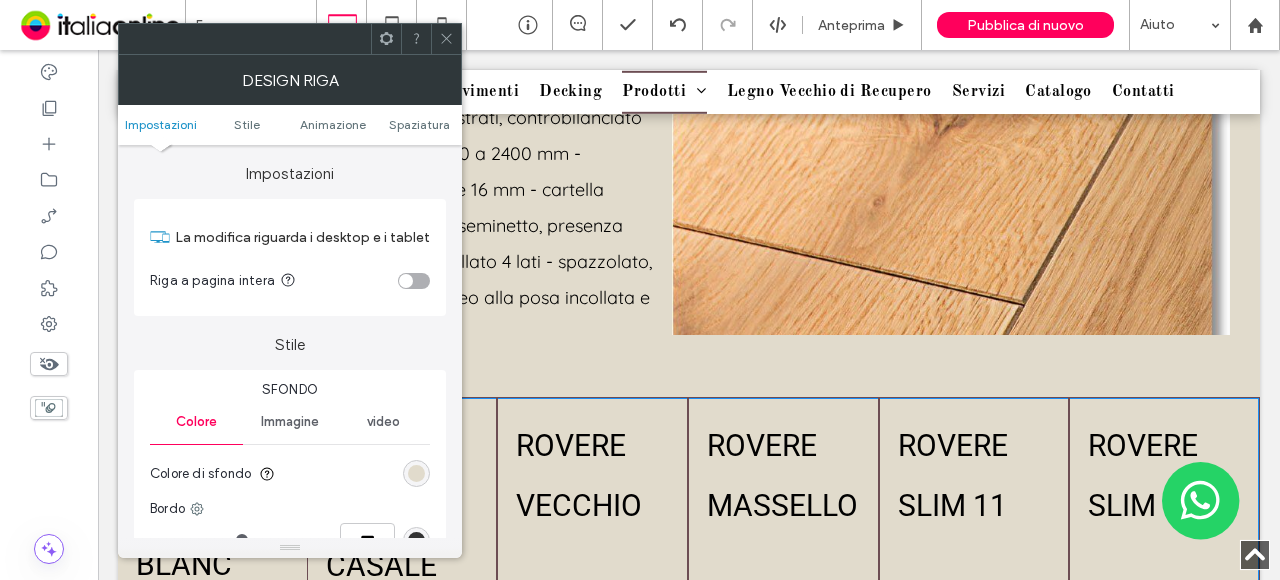 click at bounding box center [416, 473] 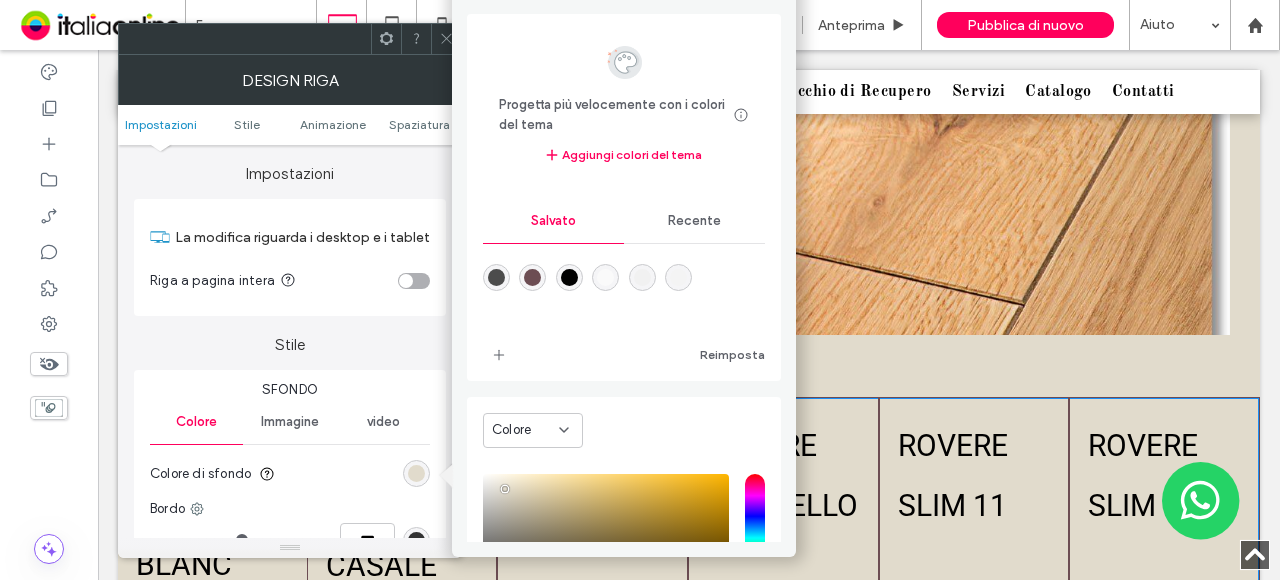 click at bounding box center (532, 277) 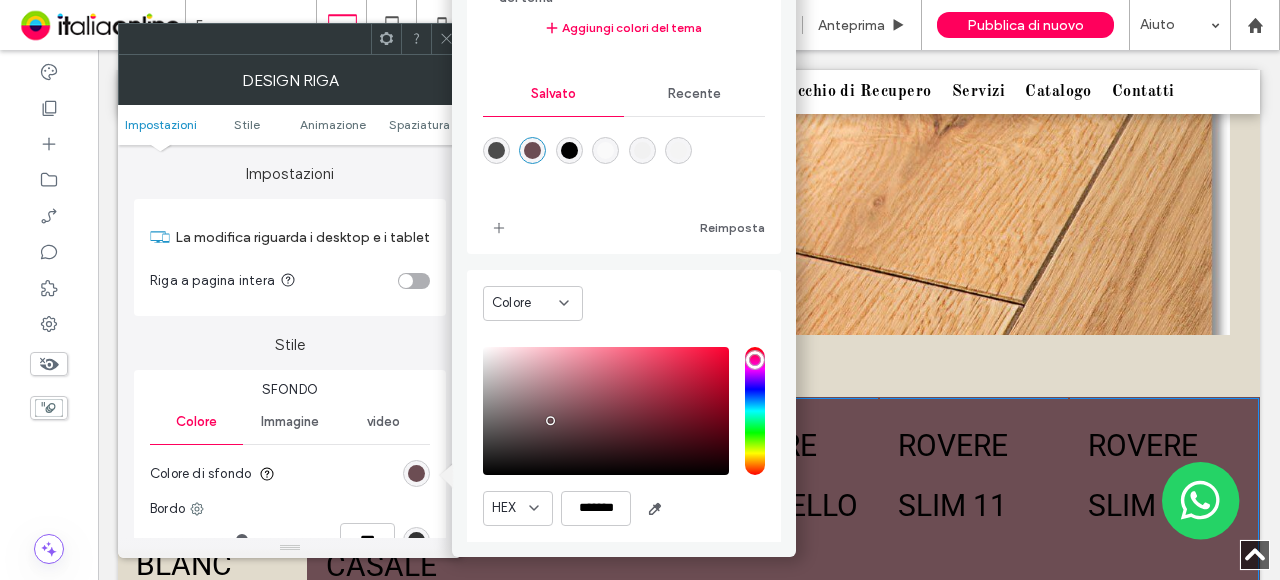 scroll, scrollTop: 186, scrollLeft: 0, axis: vertical 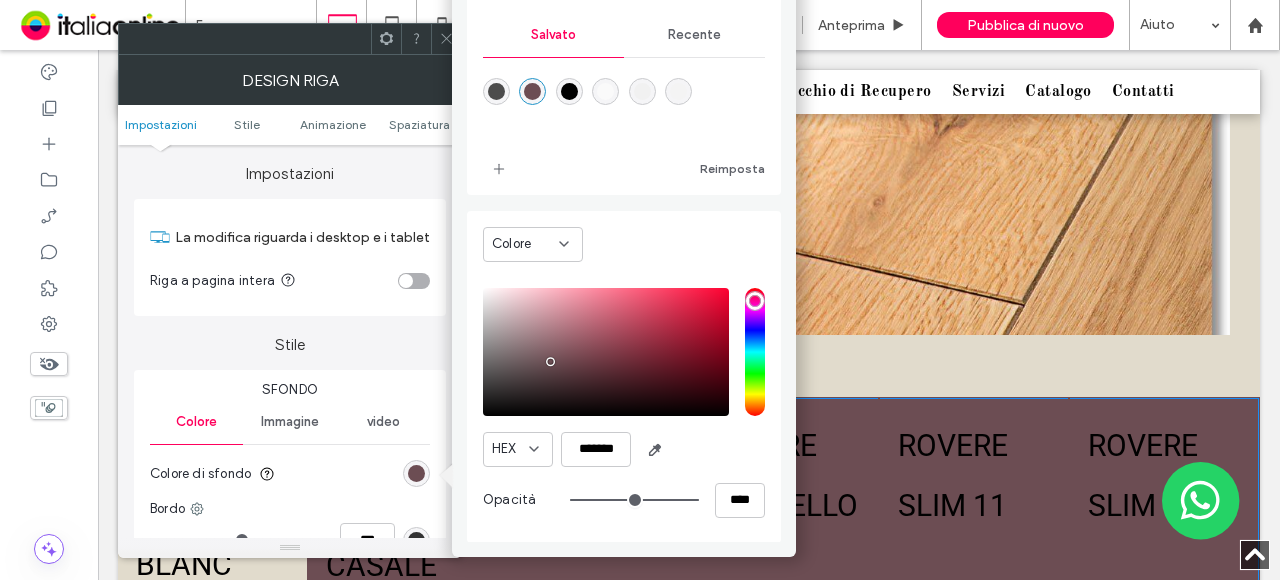 type on "**" 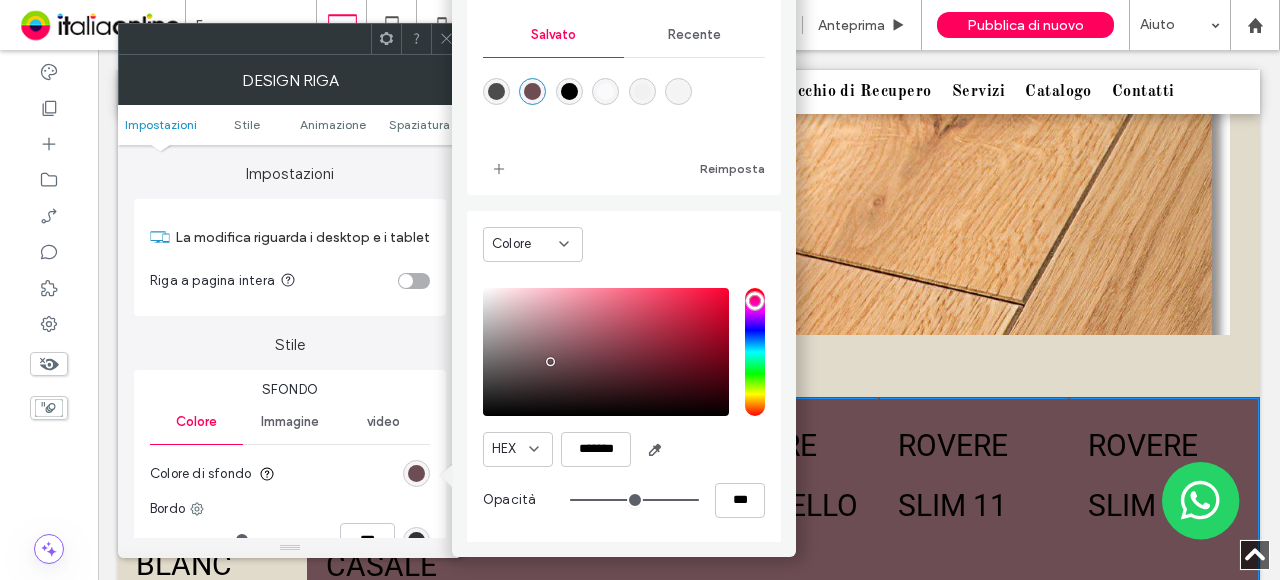 type on "**" 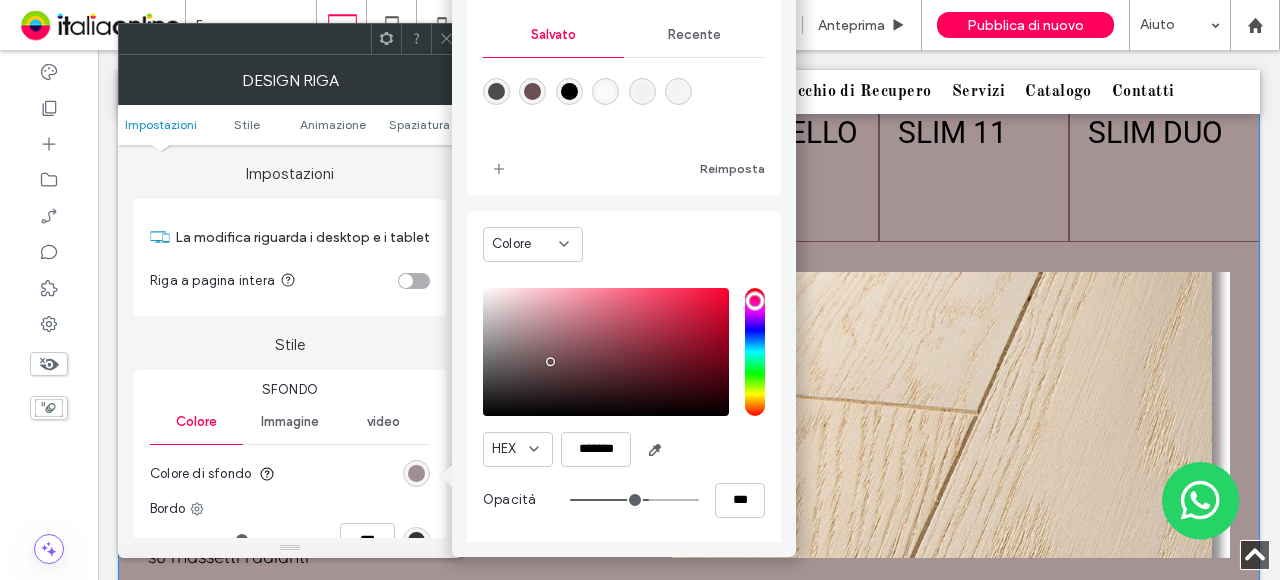 scroll, scrollTop: 2061, scrollLeft: 0, axis: vertical 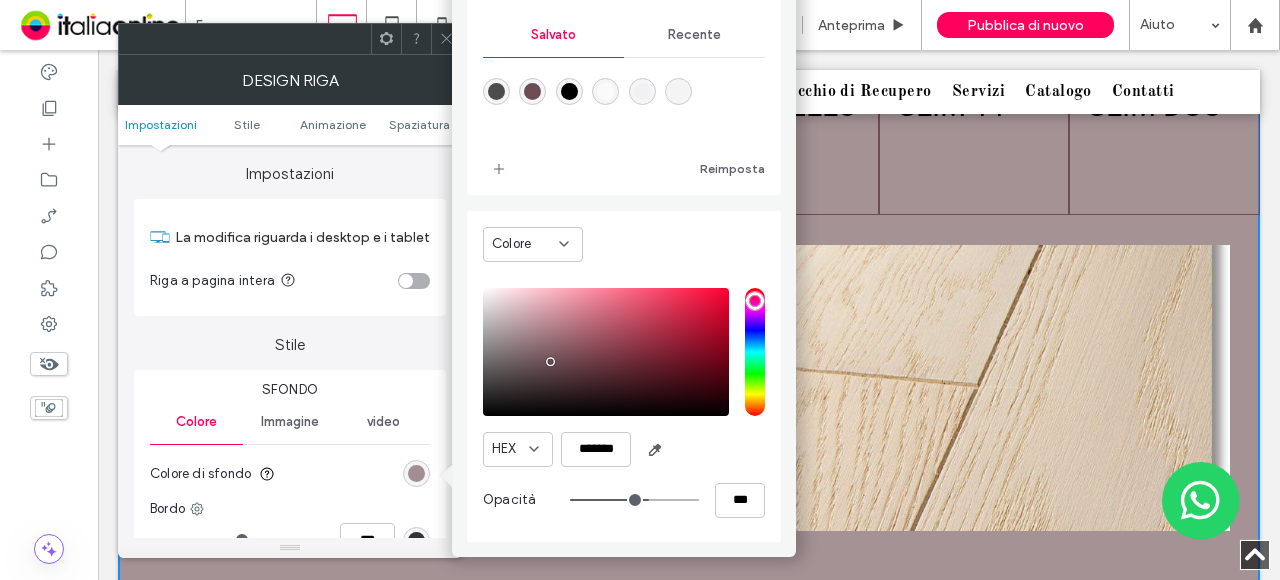 click at bounding box center (496, 91) 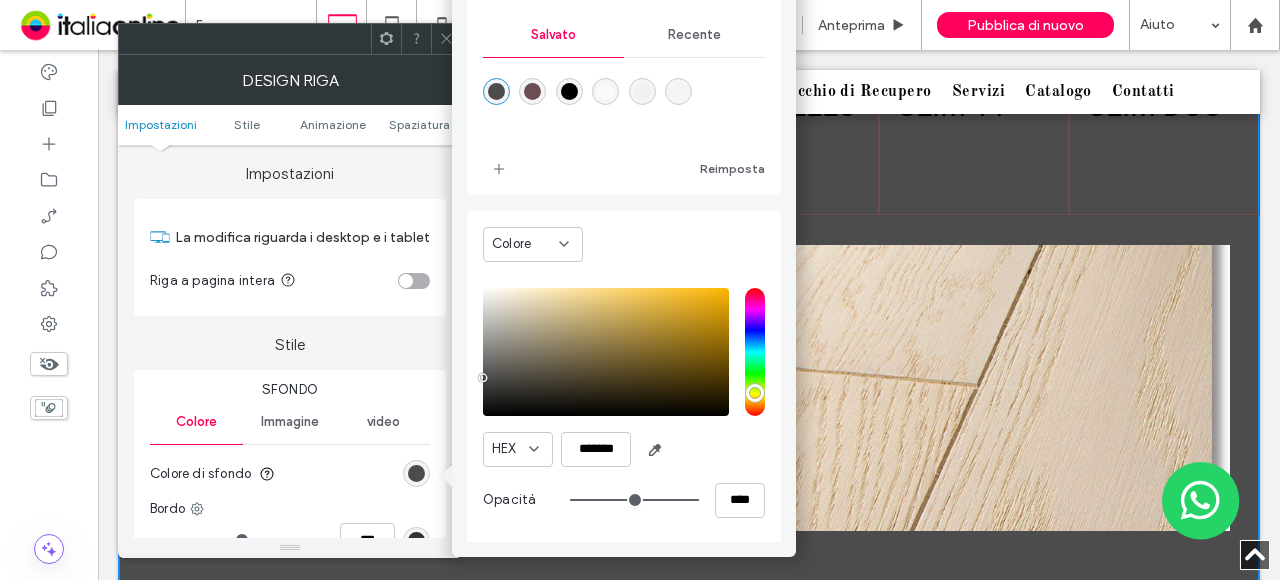 click at bounding box center [605, 91] 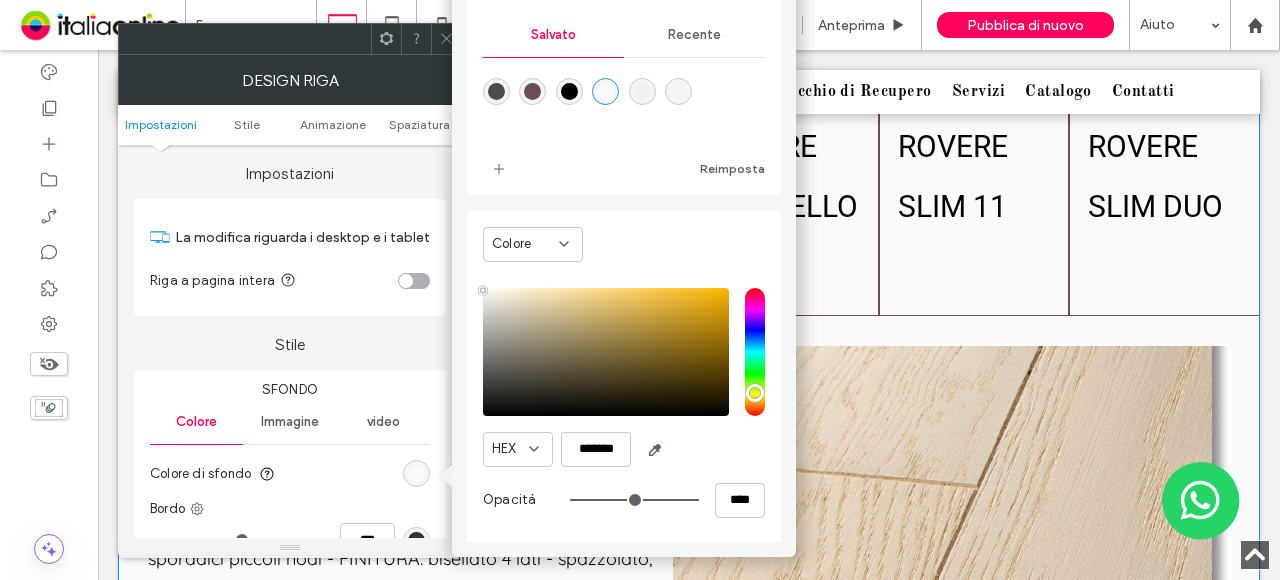 scroll, scrollTop: 1861, scrollLeft: 0, axis: vertical 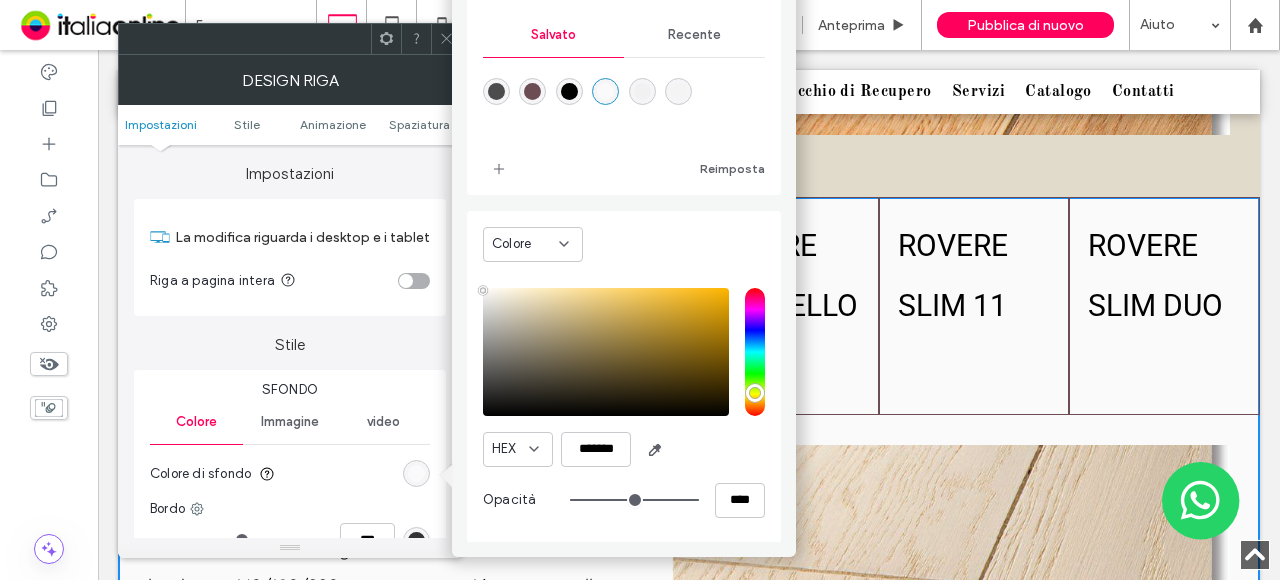 click at bounding box center [678, 91] 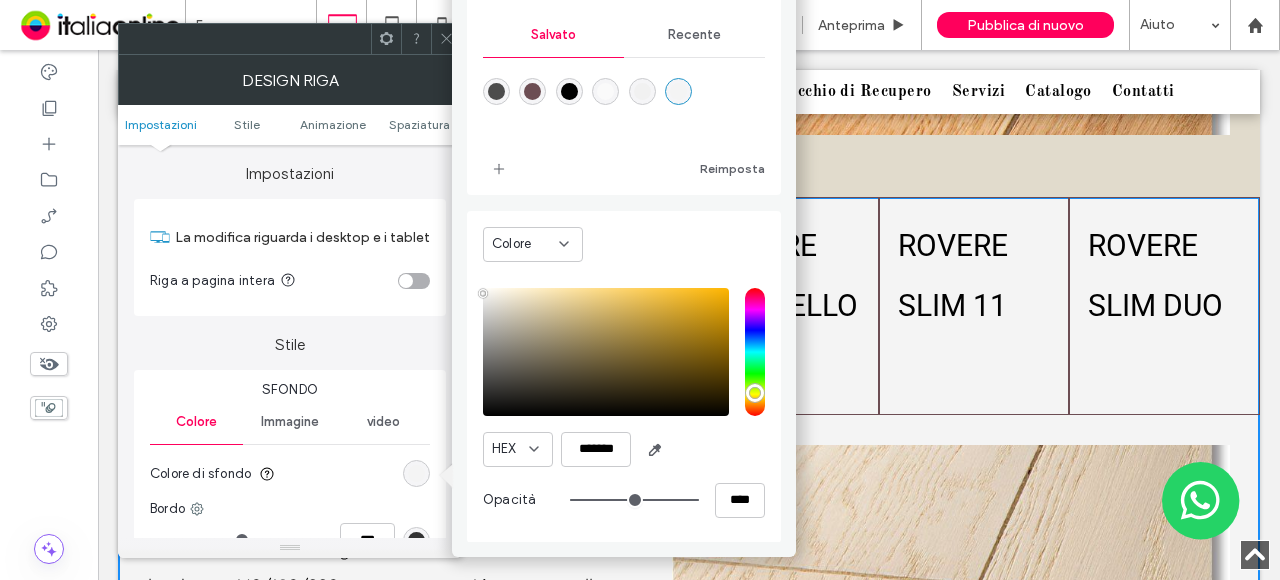 click at bounding box center [642, 91] 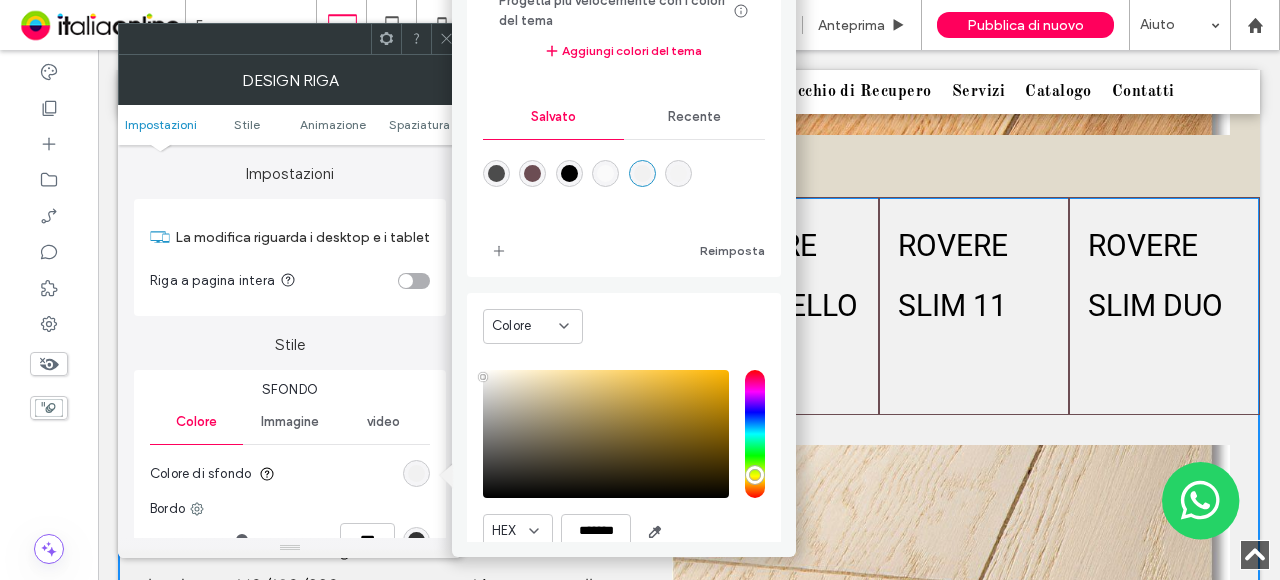 scroll, scrollTop: 86, scrollLeft: 0, axis: vertical 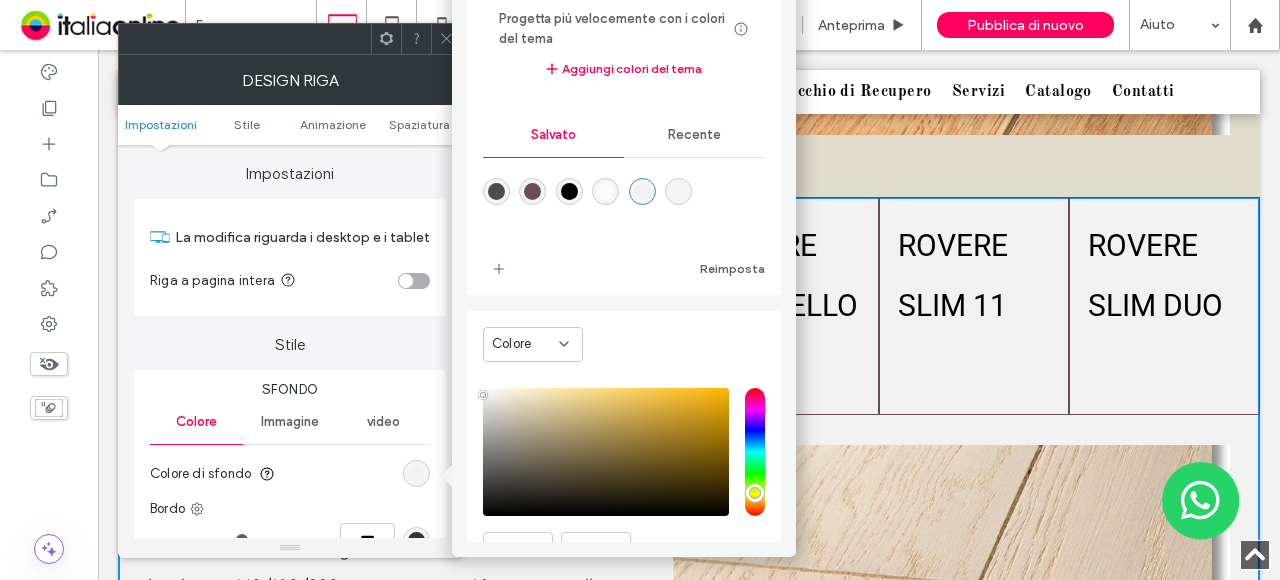 click at bounding box center (532, 191) 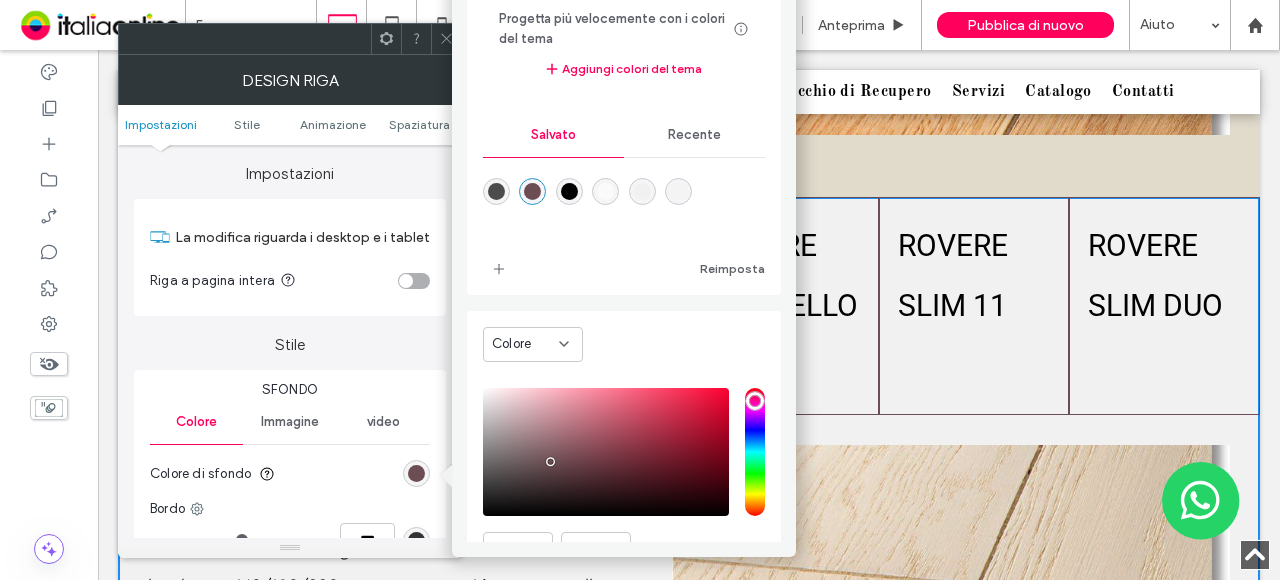 type on "*******" 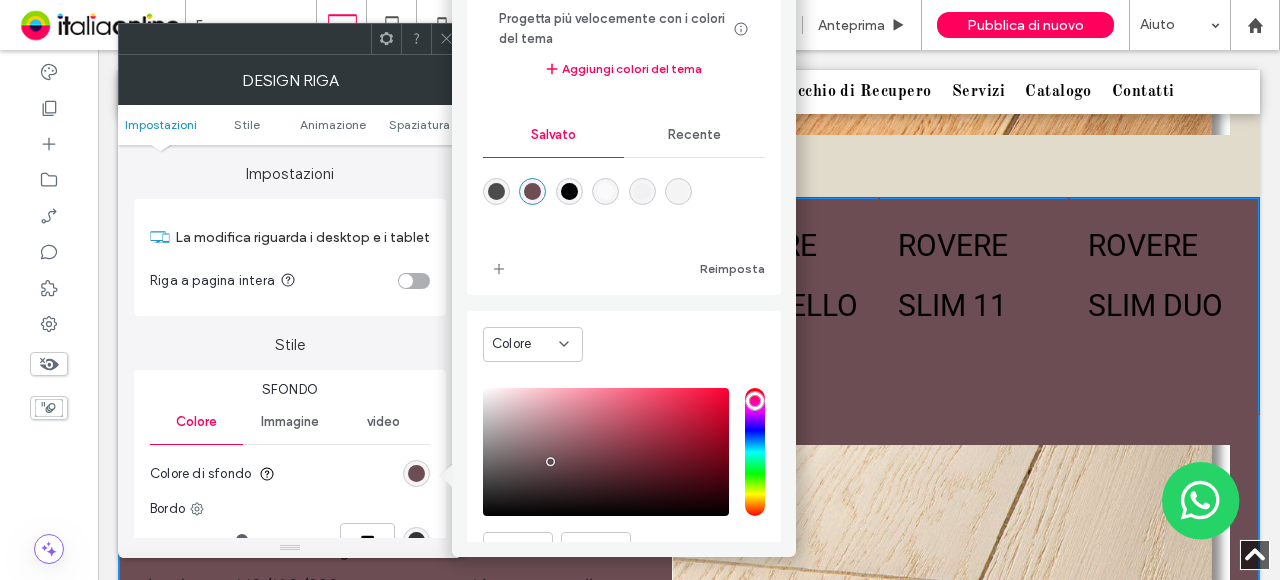scroll, scrollTop: 186, scrollLeft: 0, axis: vertical 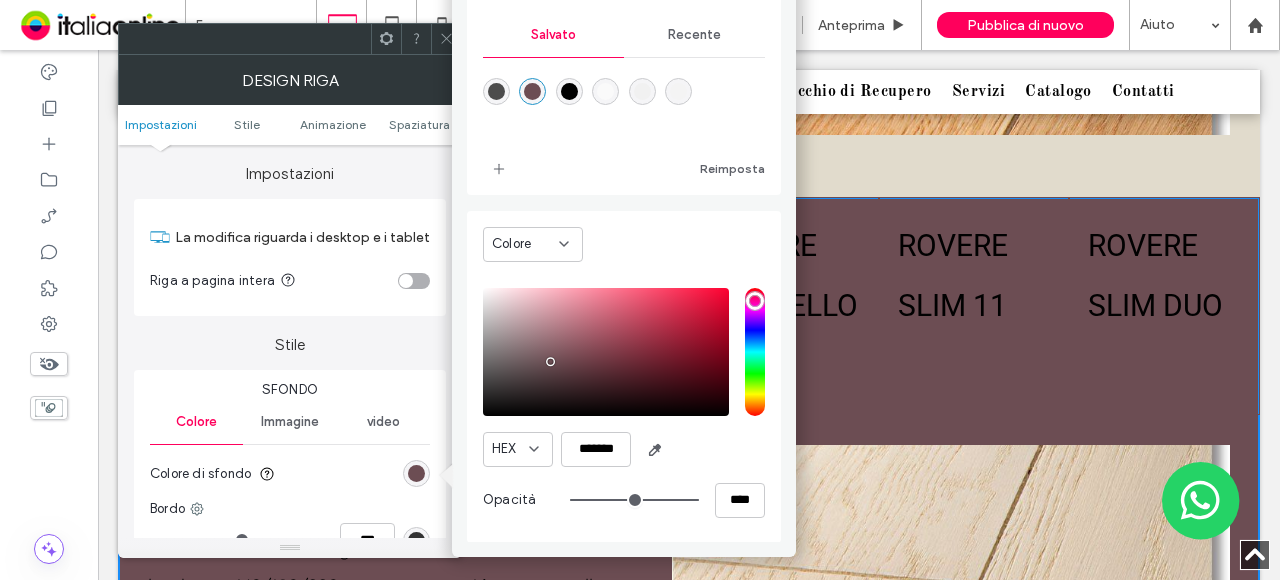type on "**" 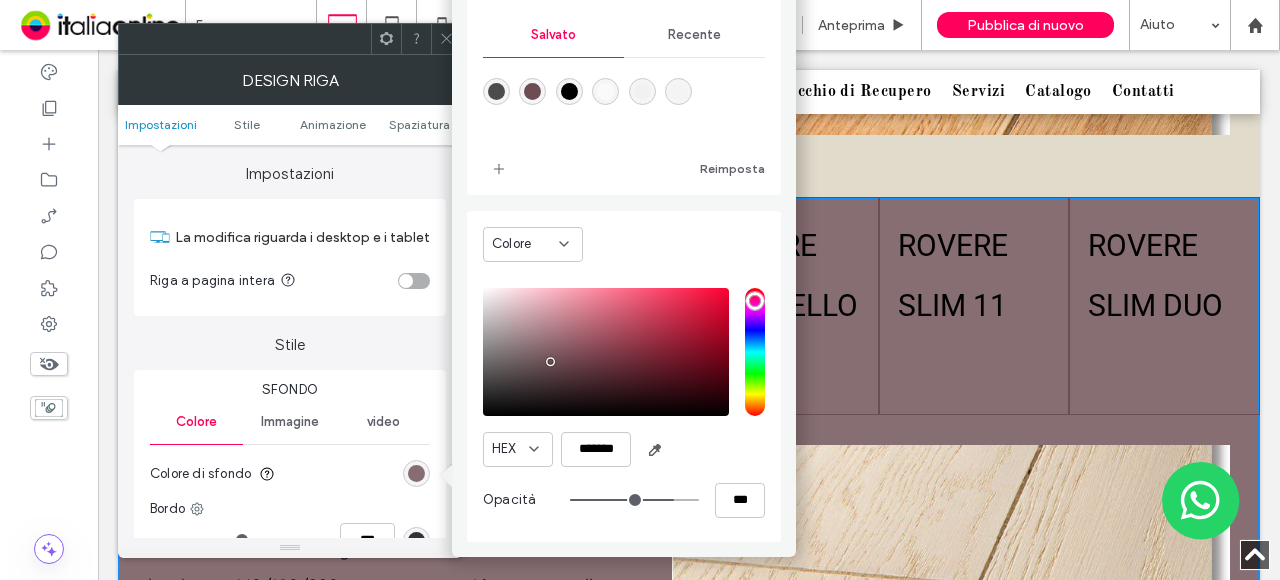 type on "**" 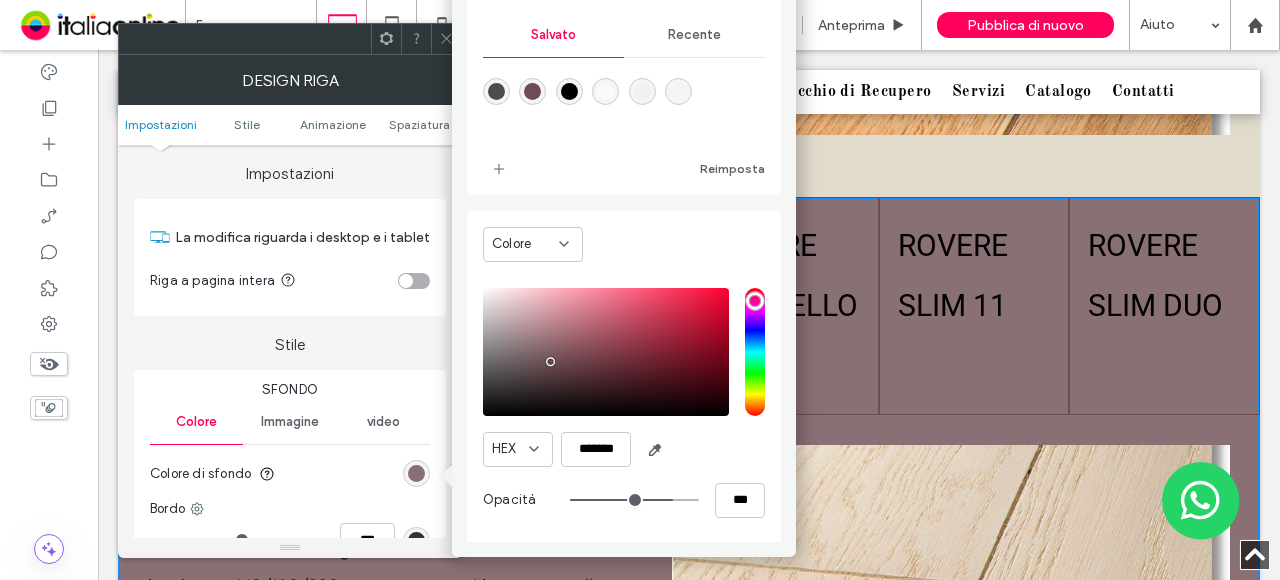 type on "**" 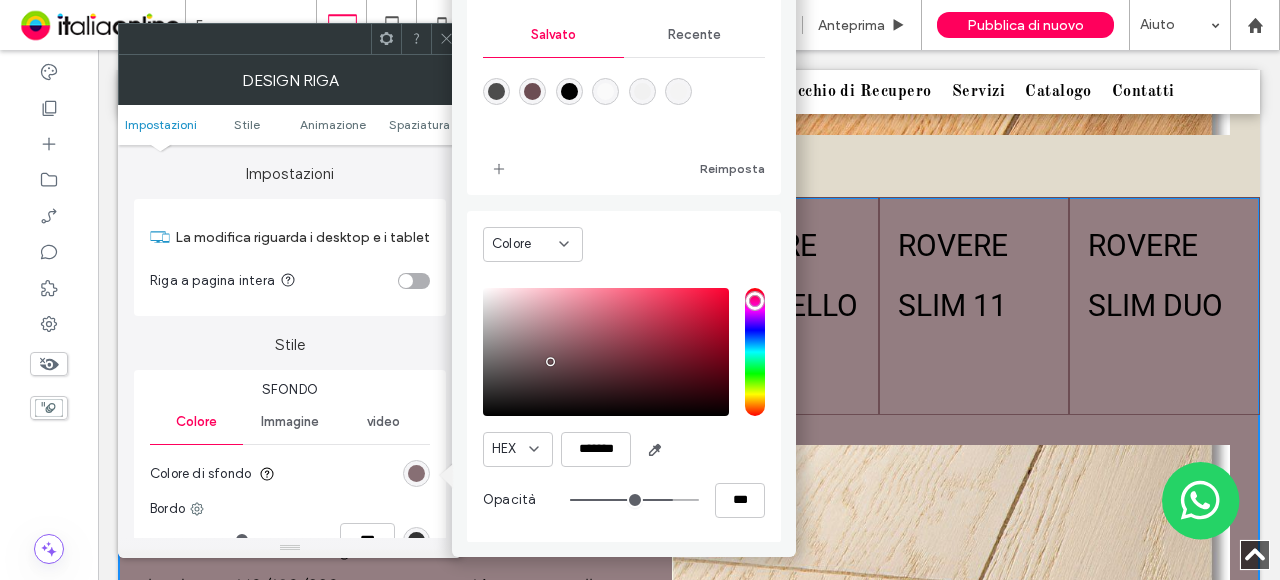 type on "**" 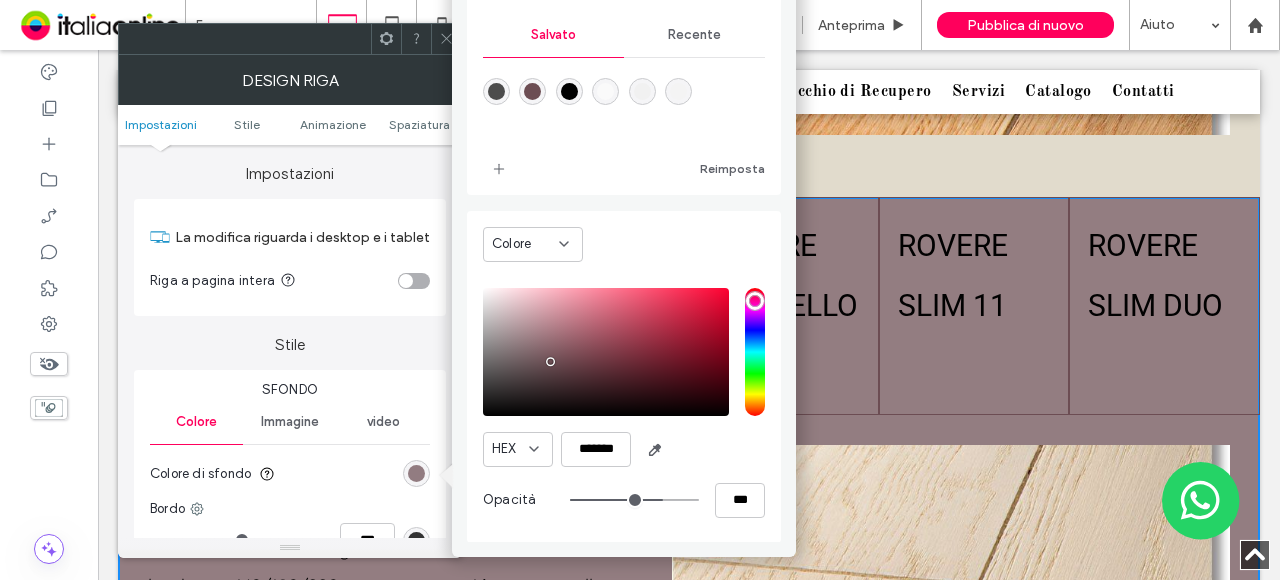 type on "**" 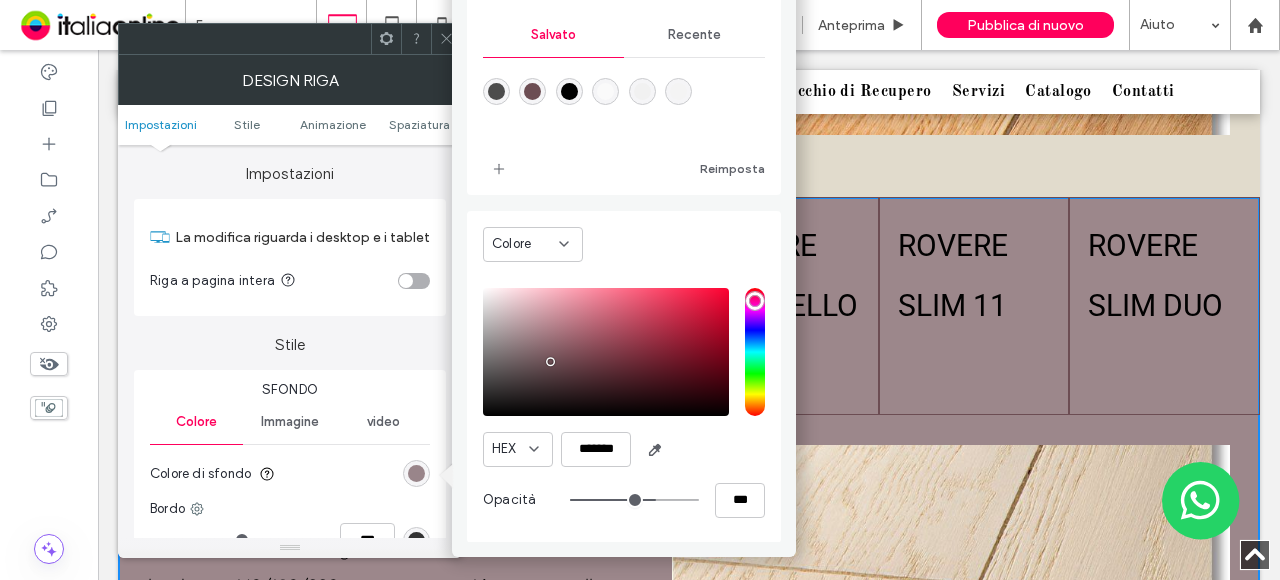 type on "**" 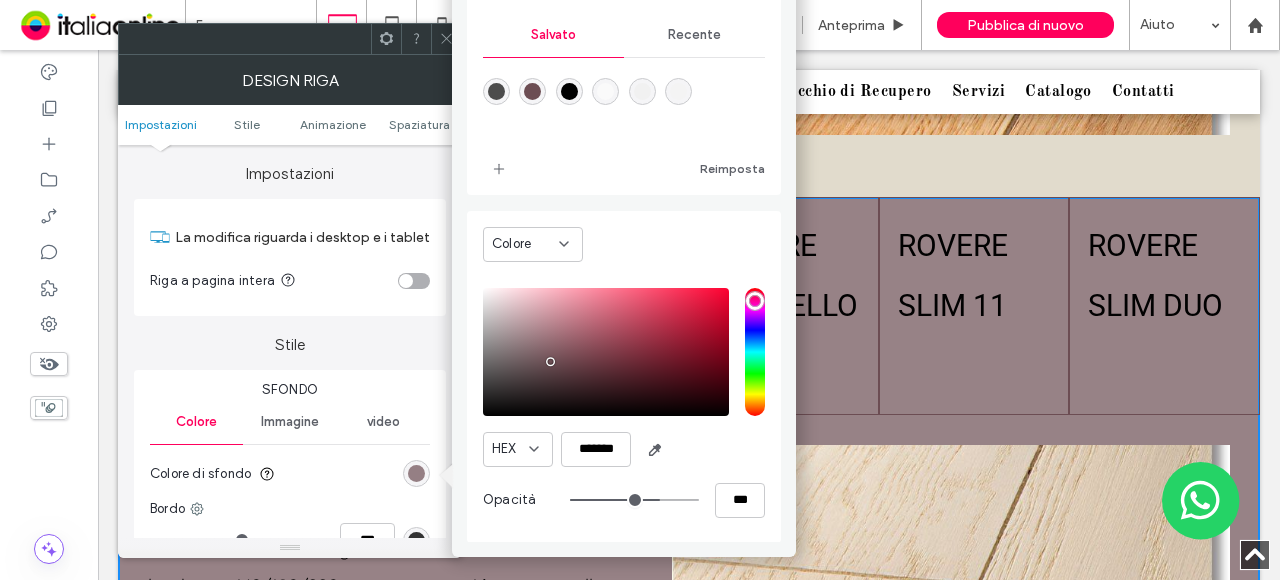 type on "**" 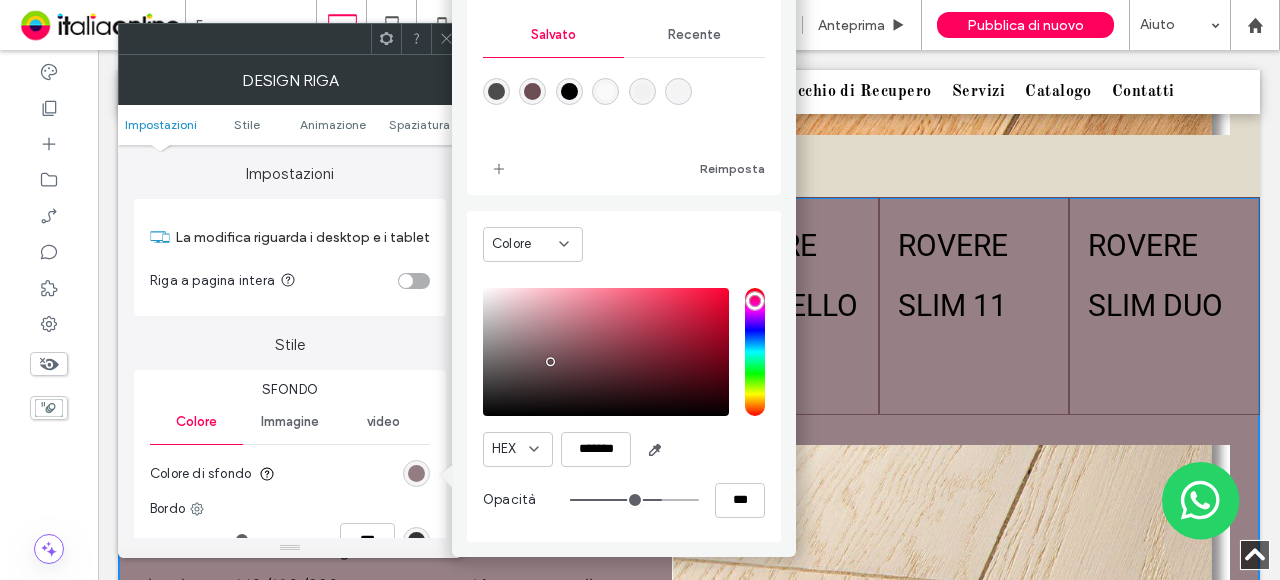 type on "**" 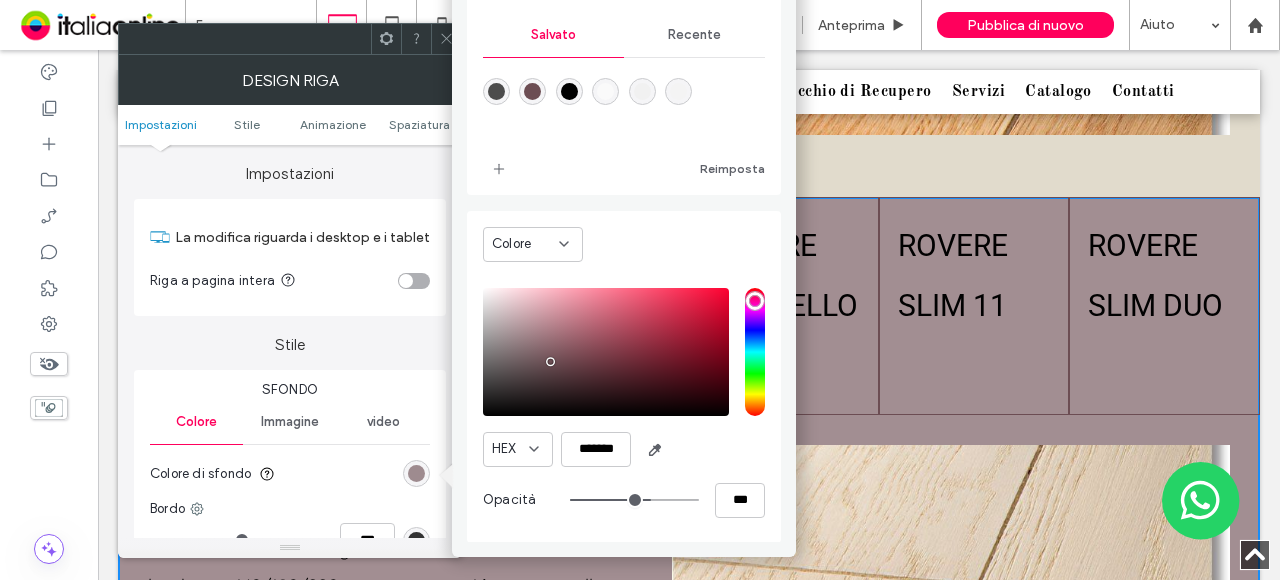 type on "**" 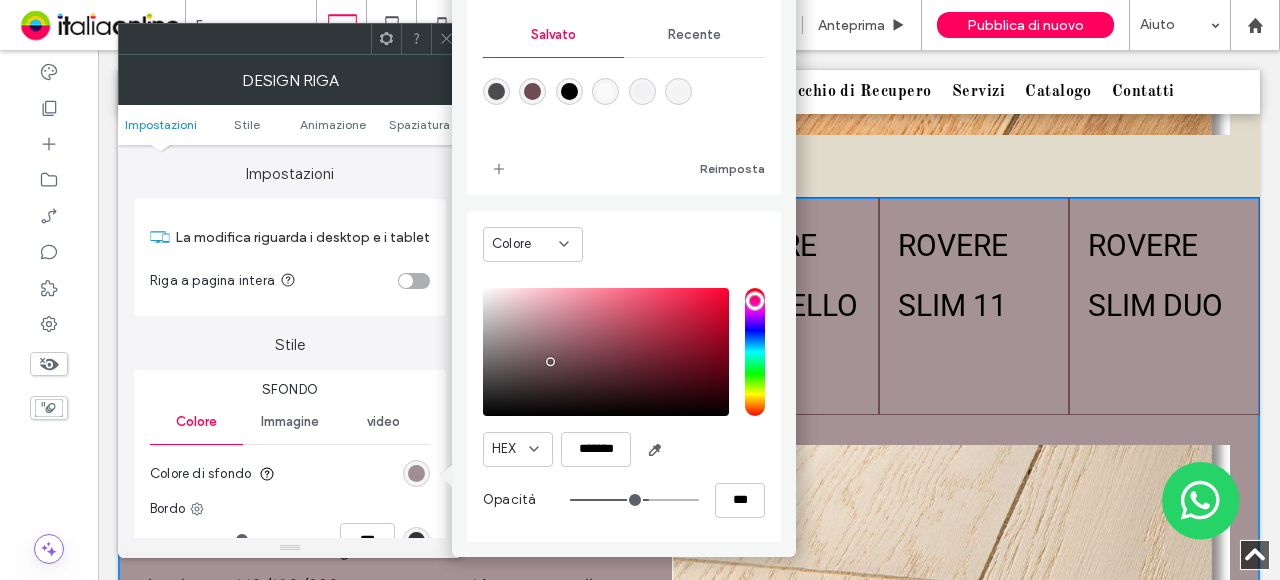 type on "**" 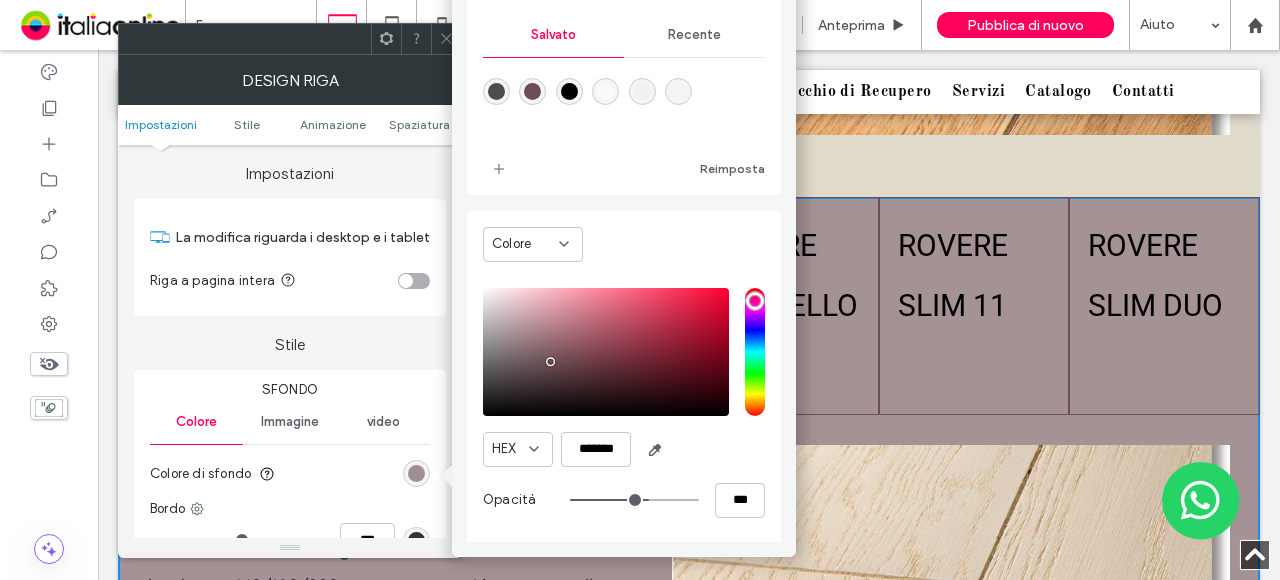 type on "***" 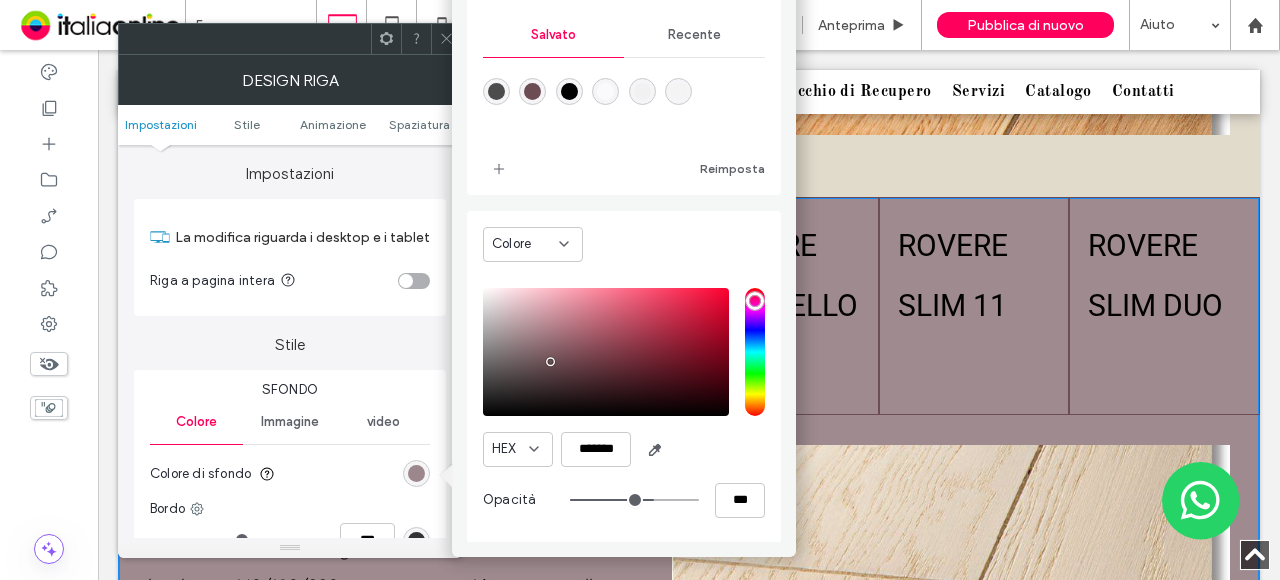 type on "**" 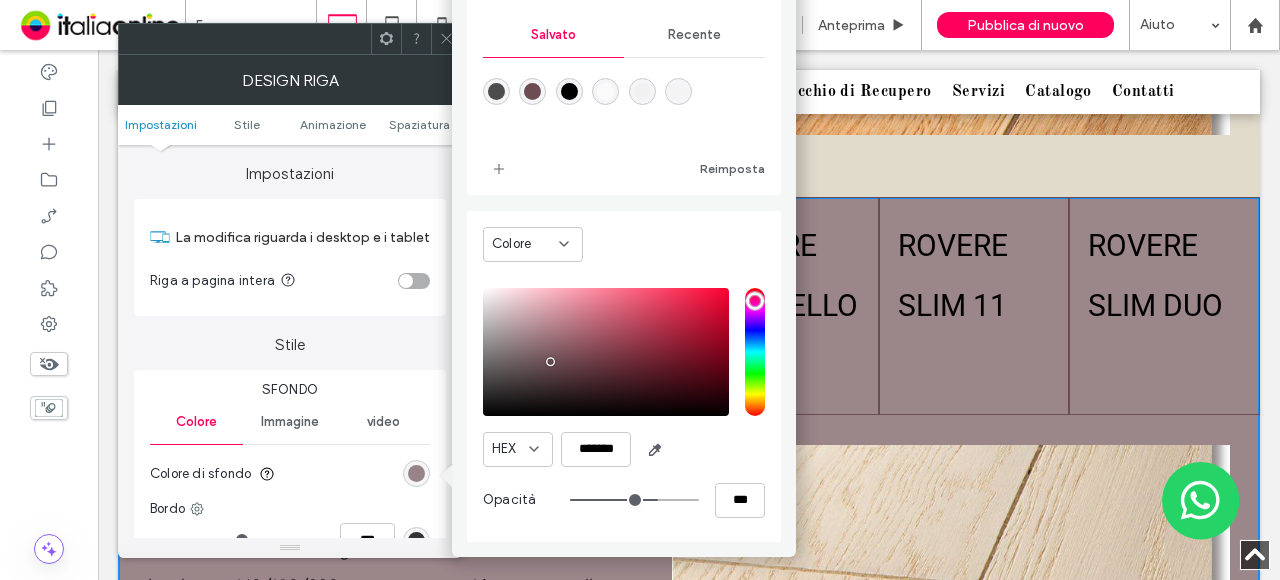 type on "**" 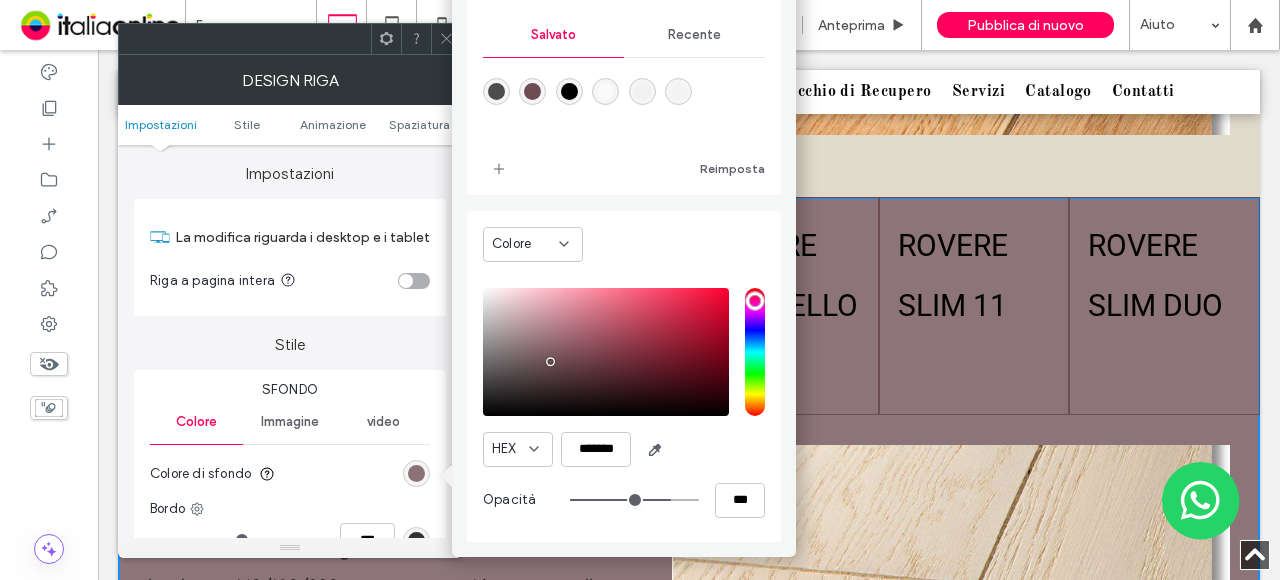 type on "**" 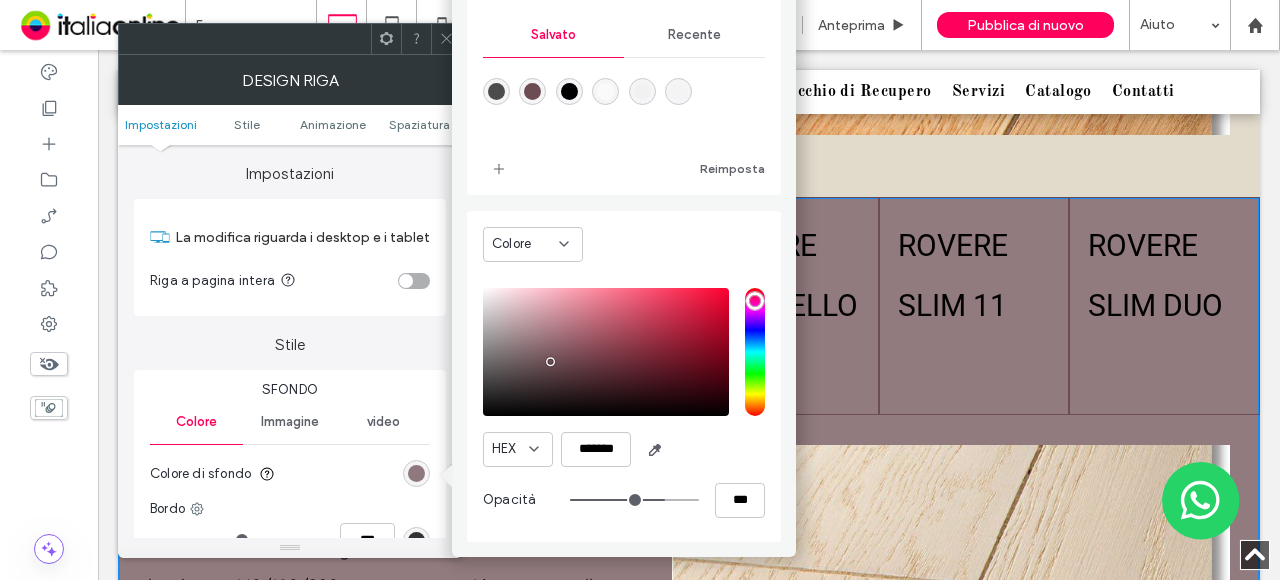 type on "**" 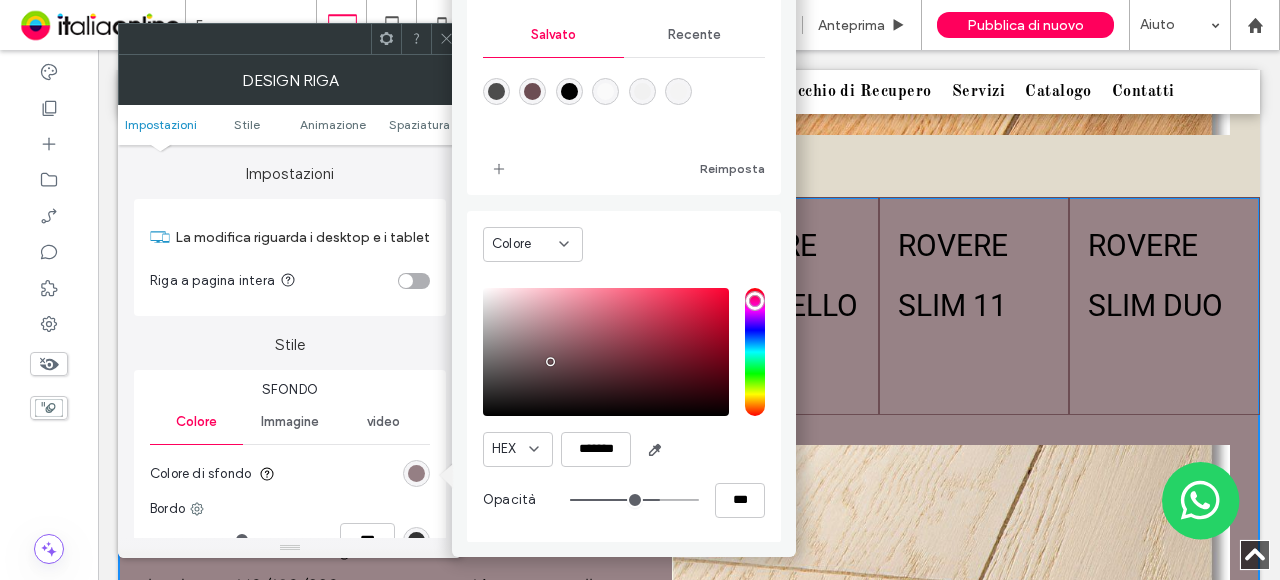 type on "**" 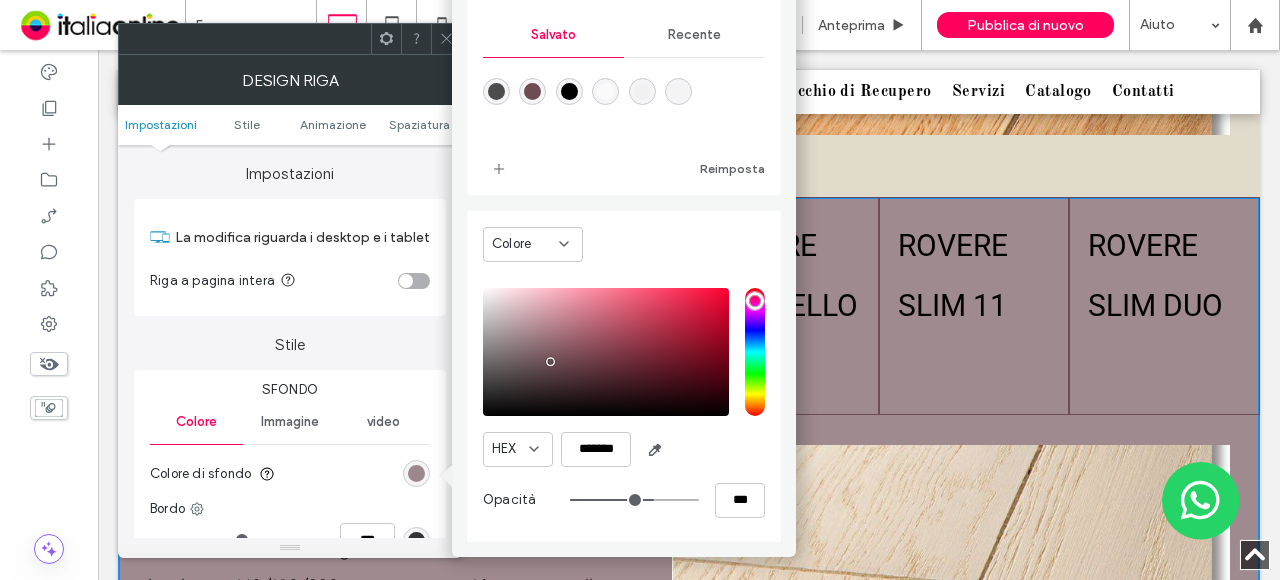 drag, startPoint x: 656, startPoint y: 496, endPoint x: 640, endPoint y: 515, distance: 24.839485 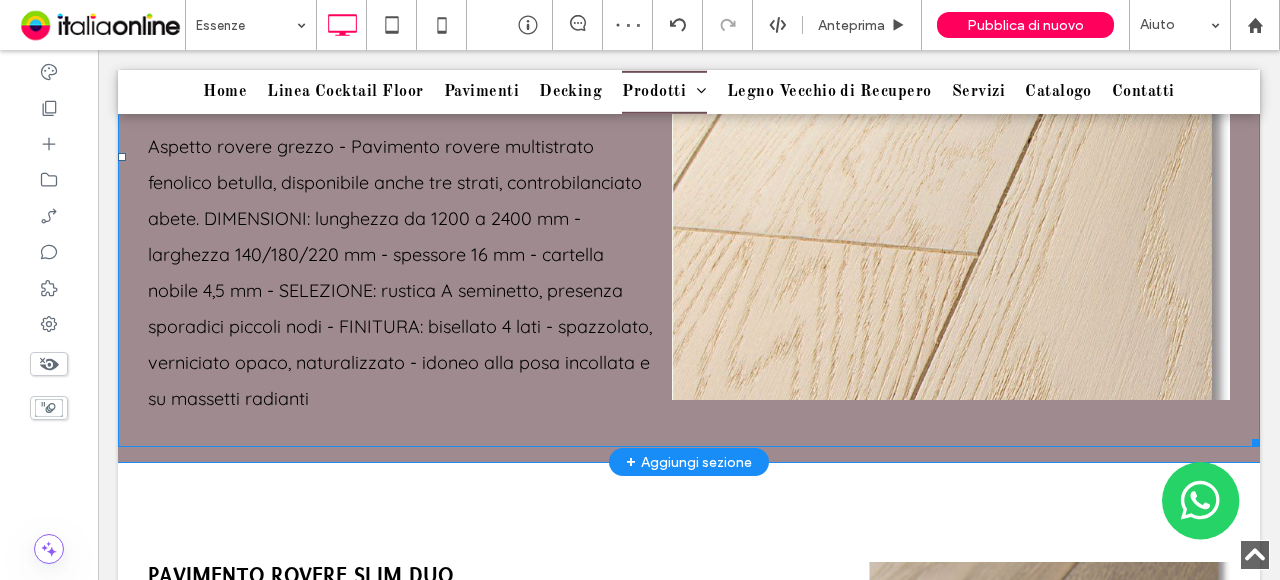 scroll, scrollTop: 2161, scrollLeft: 0, axis: vertical 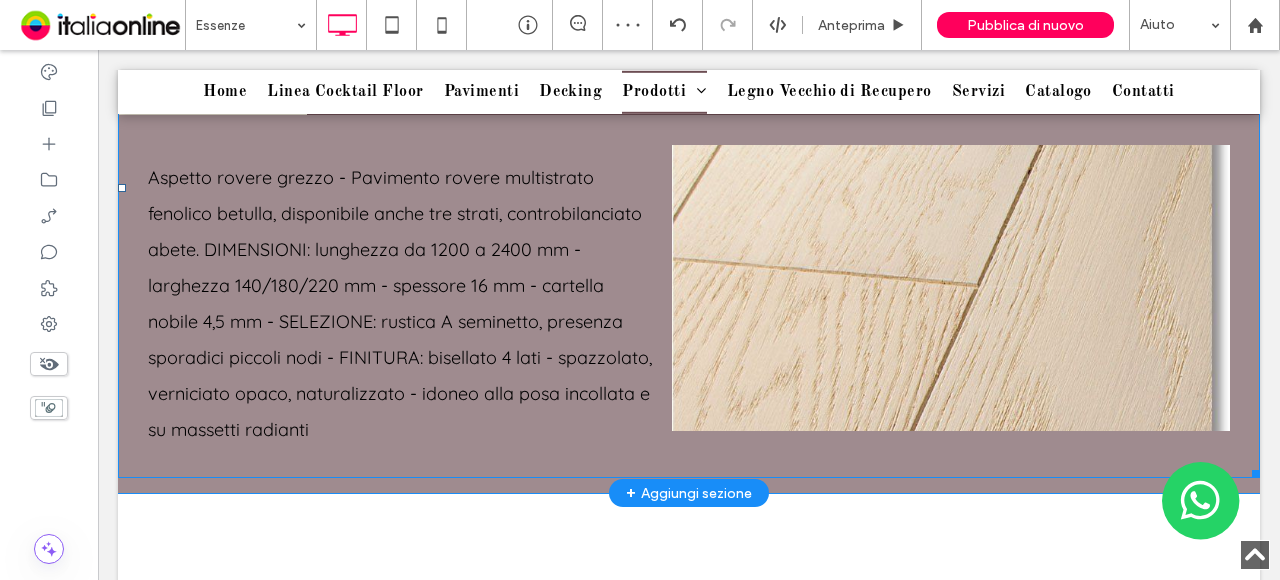click at bounding box center [689, 187] 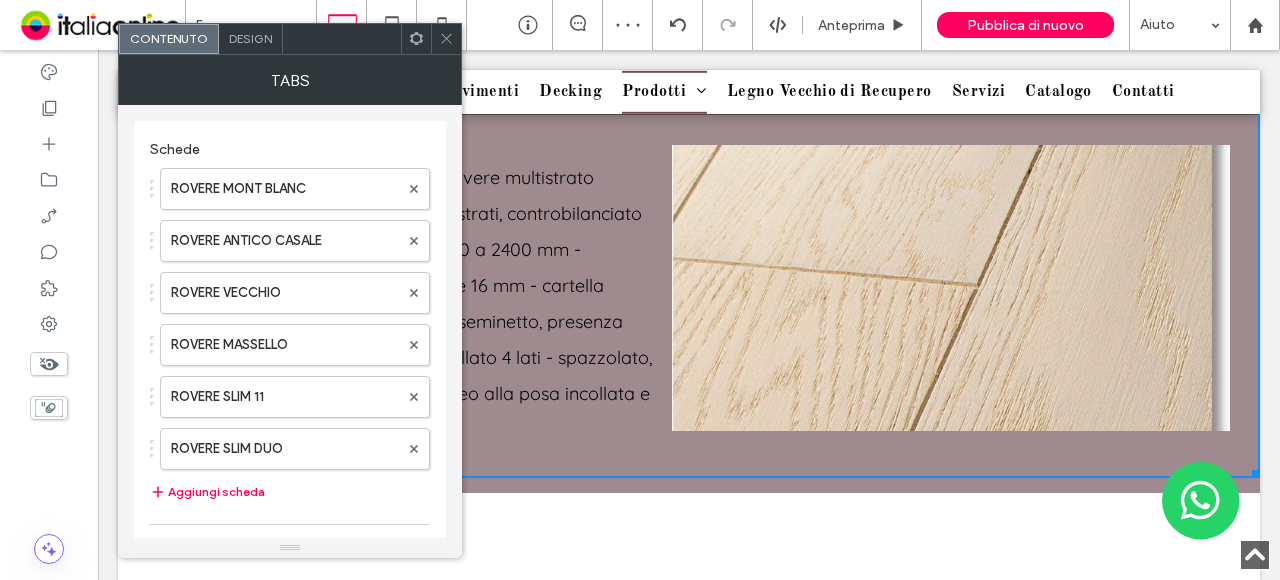 click 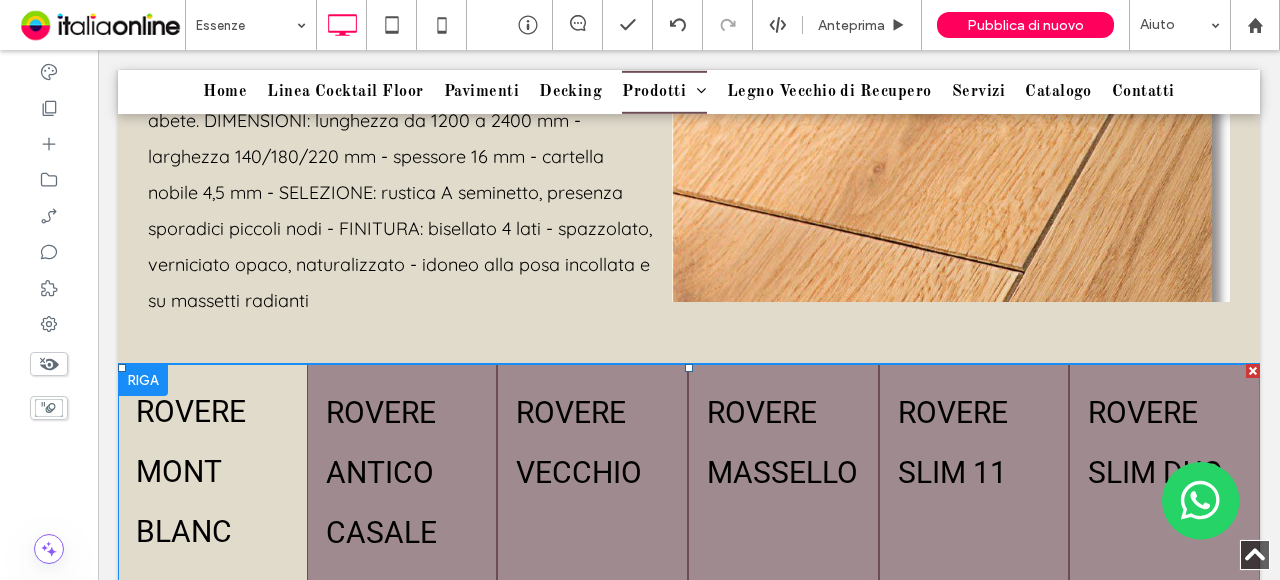 scroll, scrollTop: 1661, scrollLeft: 0, axis: vertical 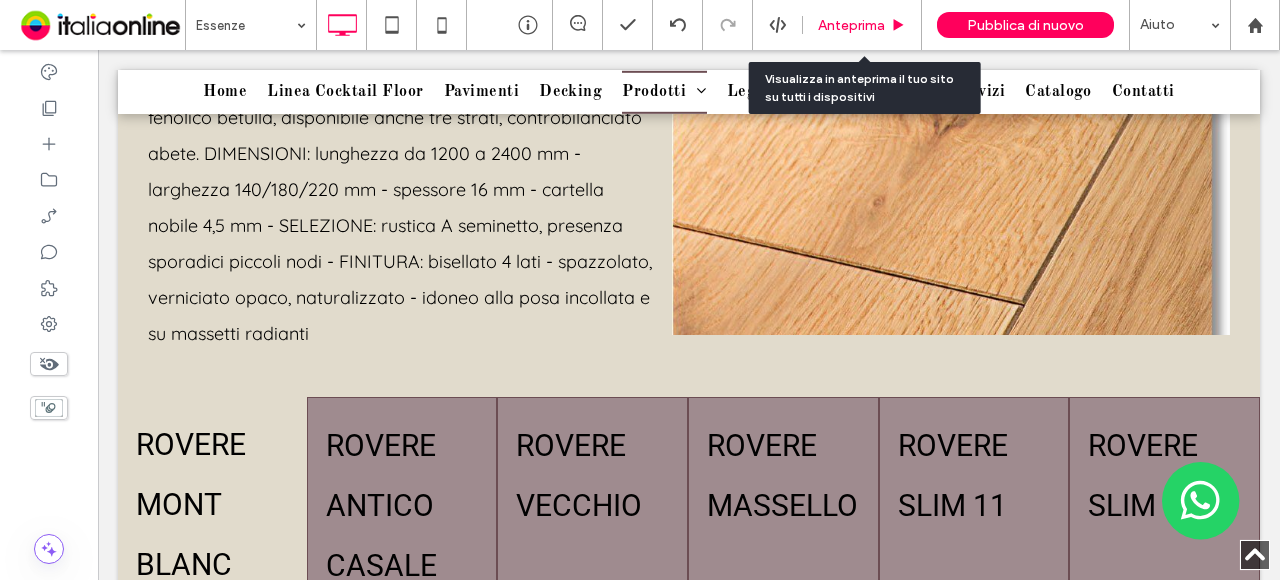 click on "Anteprima" at bounding box center [862, 25] 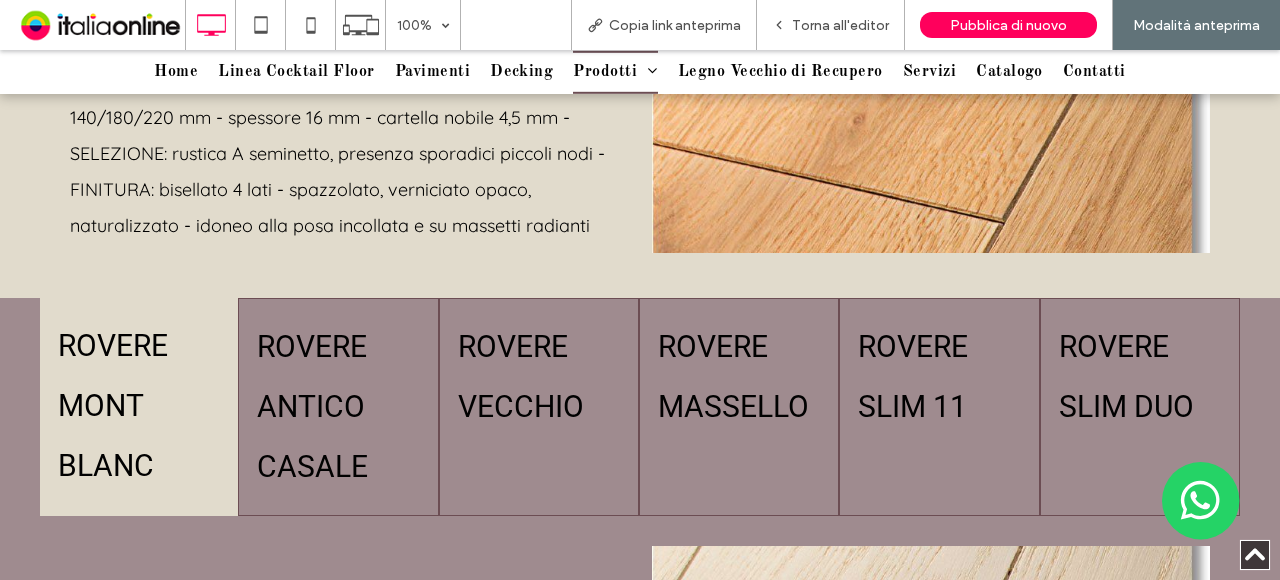 scroll, scrollTop: 1600, scrollLeft: 0, axis: vertical 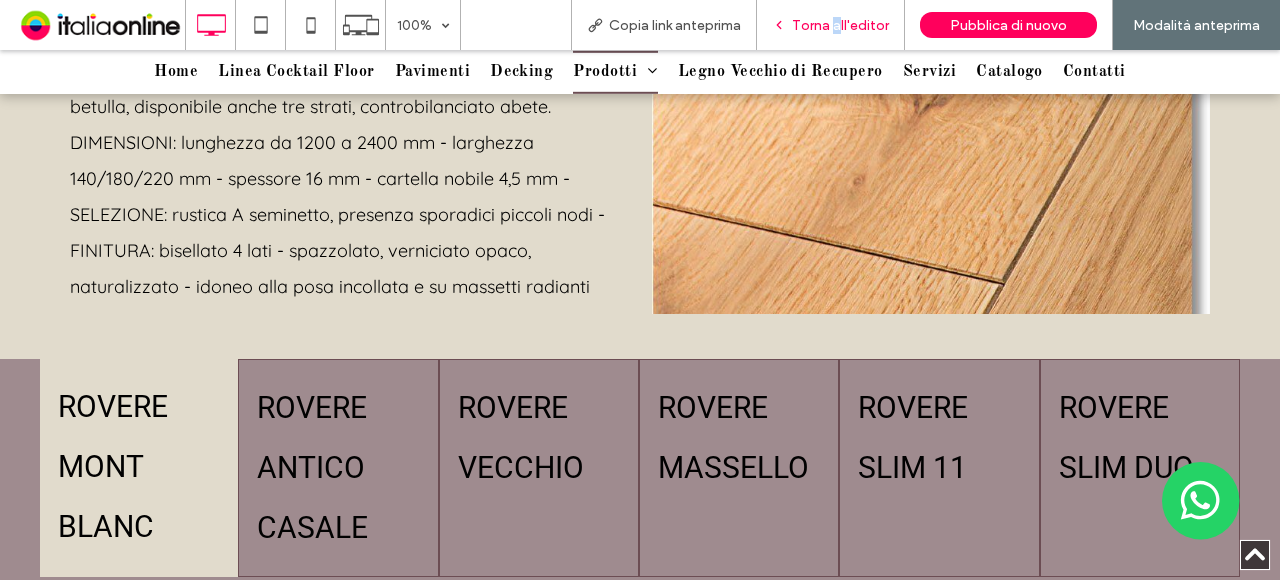 click on "Torna all'editor" at bounding box center (840, 25) 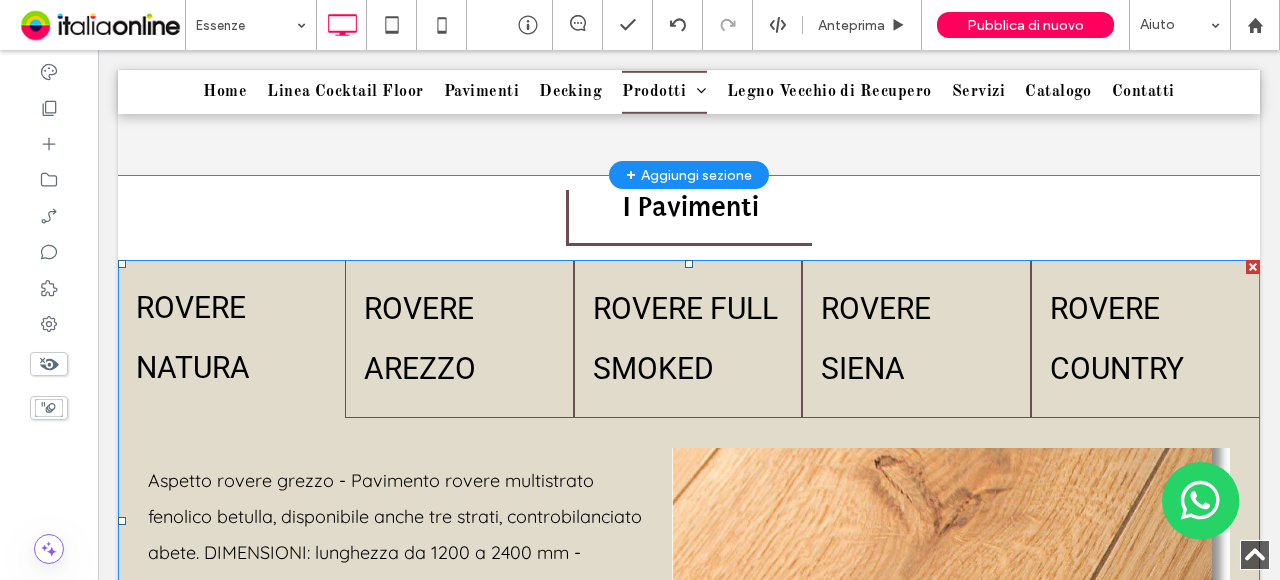 scroll, scrollTop: 1261, scrollLeft: 0, axis: vertical 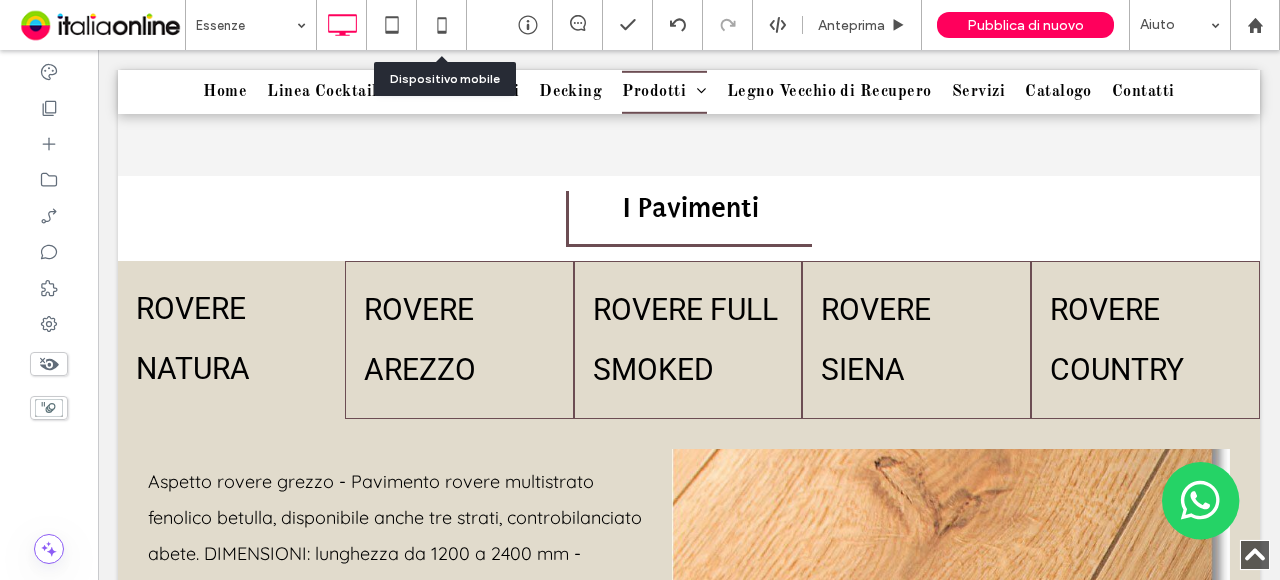 drag, startPoint x: 458, startPoint y: 19, endPoint x: 483, endPoint y: 66, distance: 53.235325 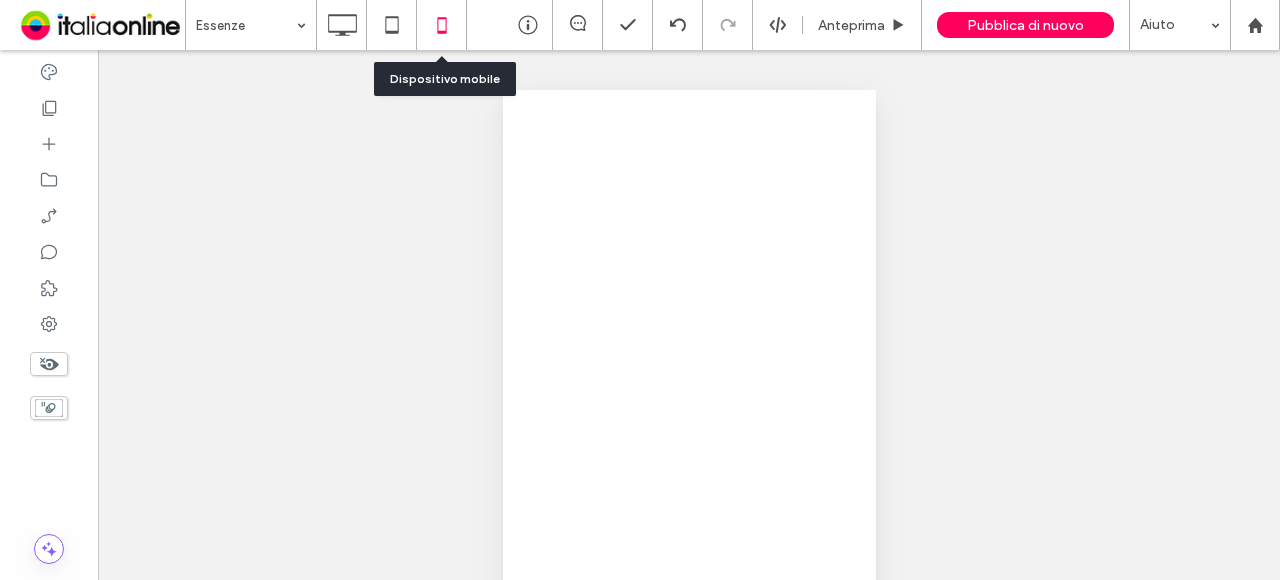 scroll, scrollTop: 0, scrollLeft: 0, axis: both 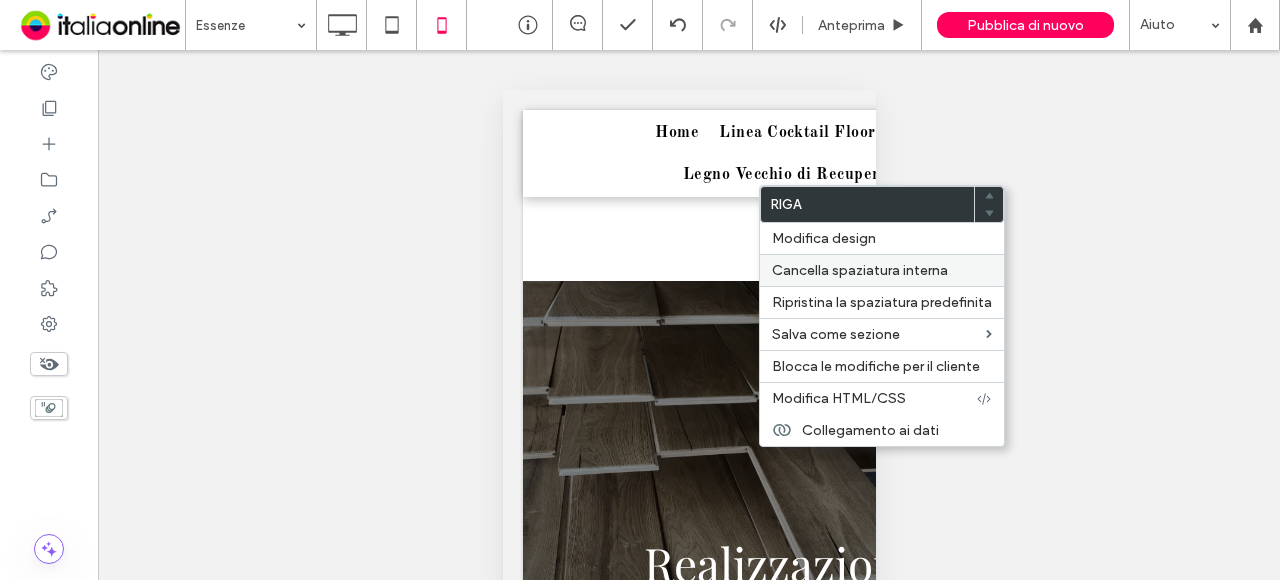 click on "Cancella spaziatura interna" at bounding box center (860, 270) 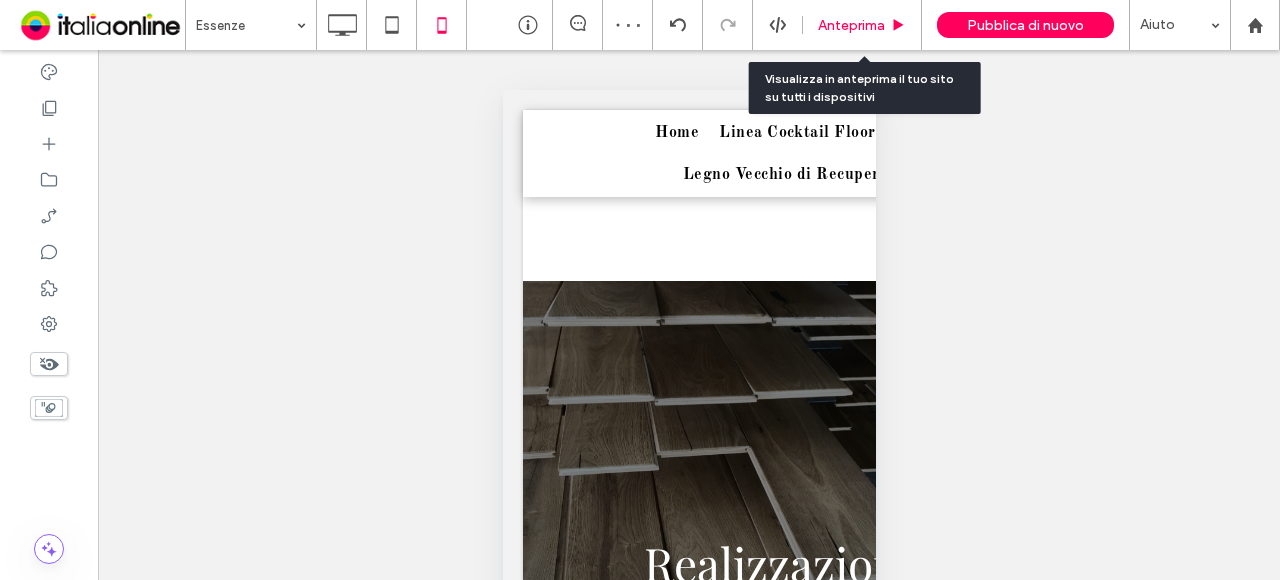 click on "Anteprima" at bounding box center [851, 25] 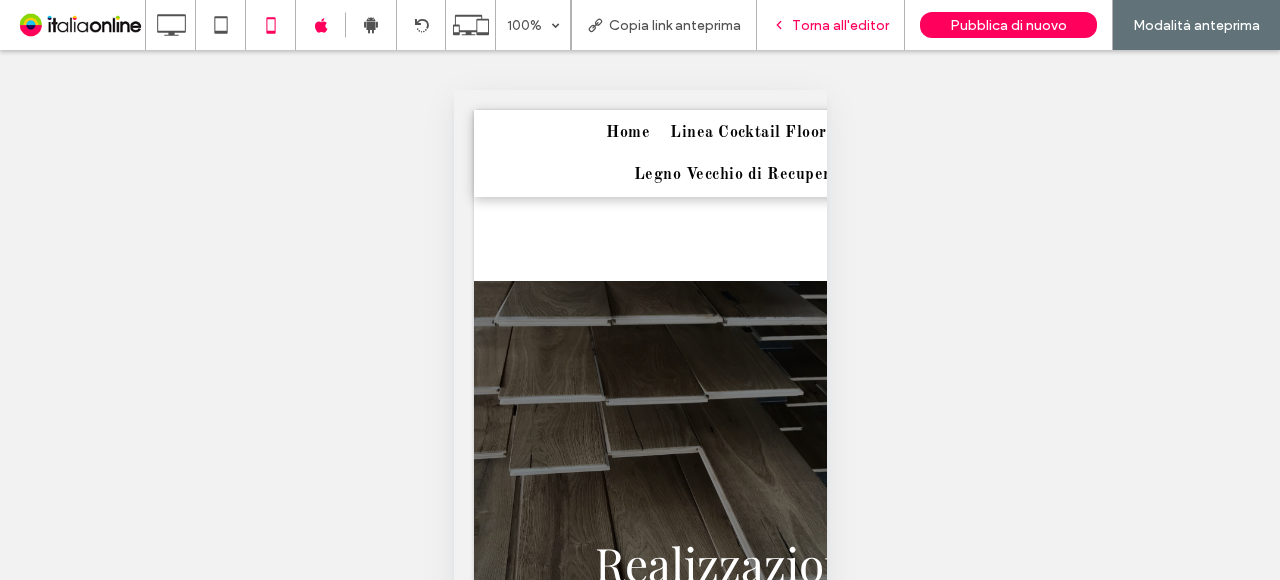 click on "Torna all'editor" at bounding box center (840, 25) 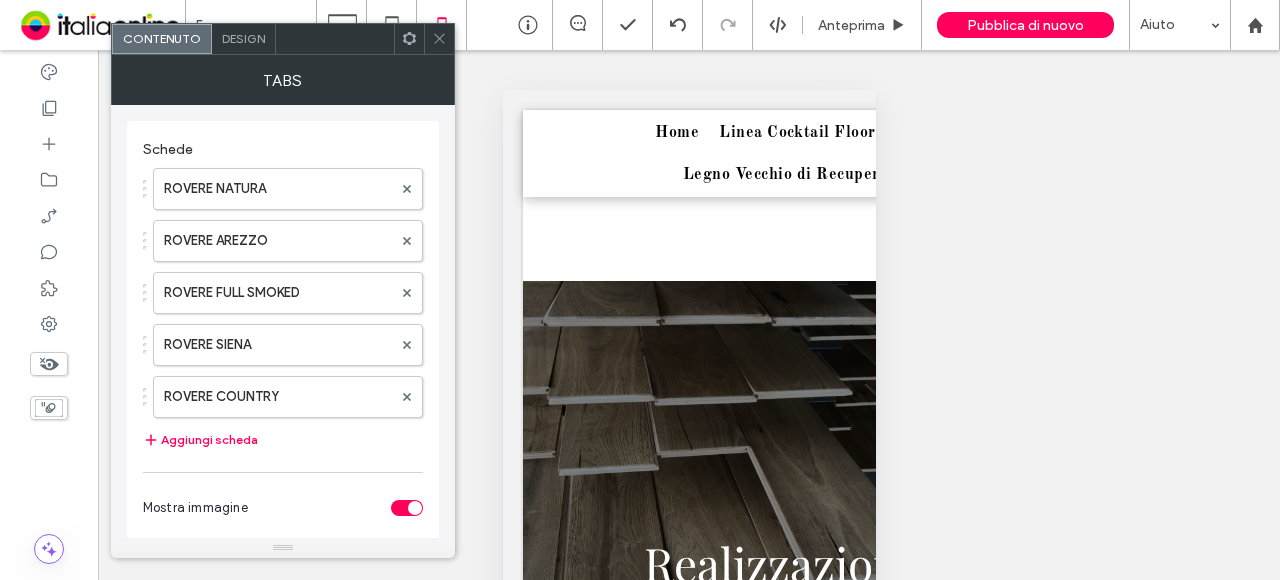 click on "Design" at bounding box center [243, 38] 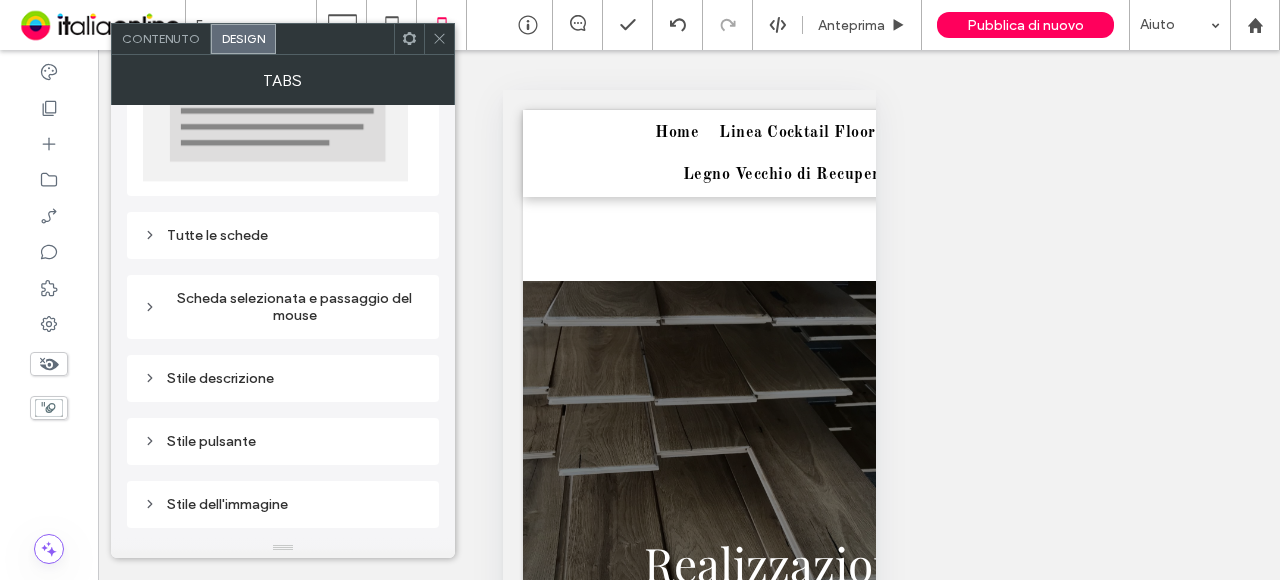 scroll, scrollTop: 0, scrollLeft: 0, axis: both 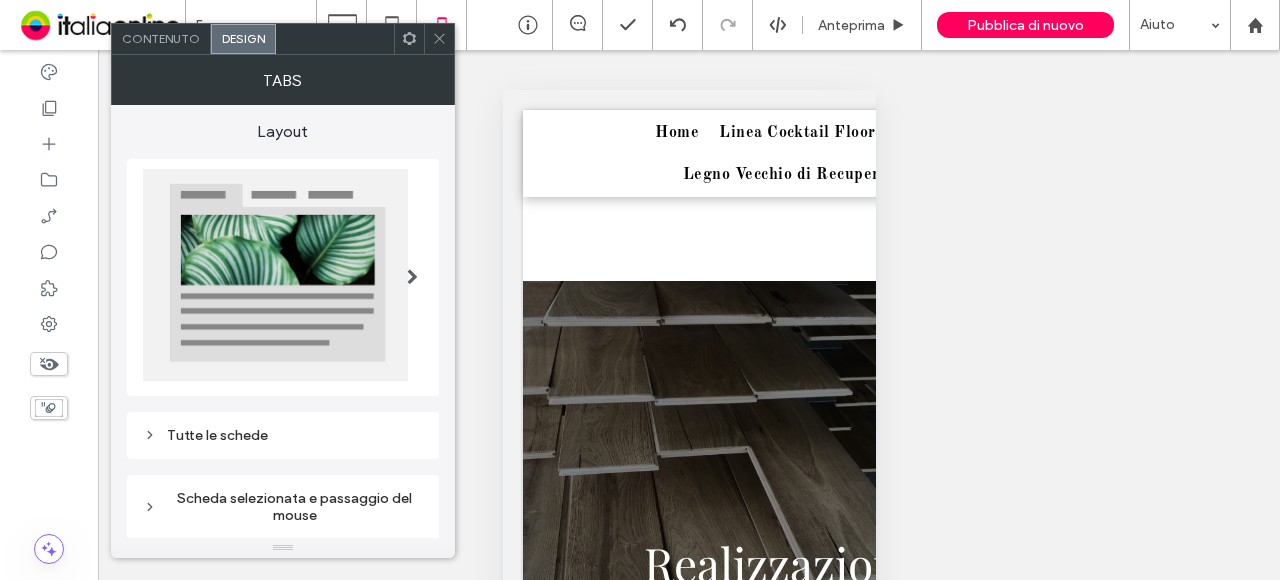 click at bounding box center (275, 275) 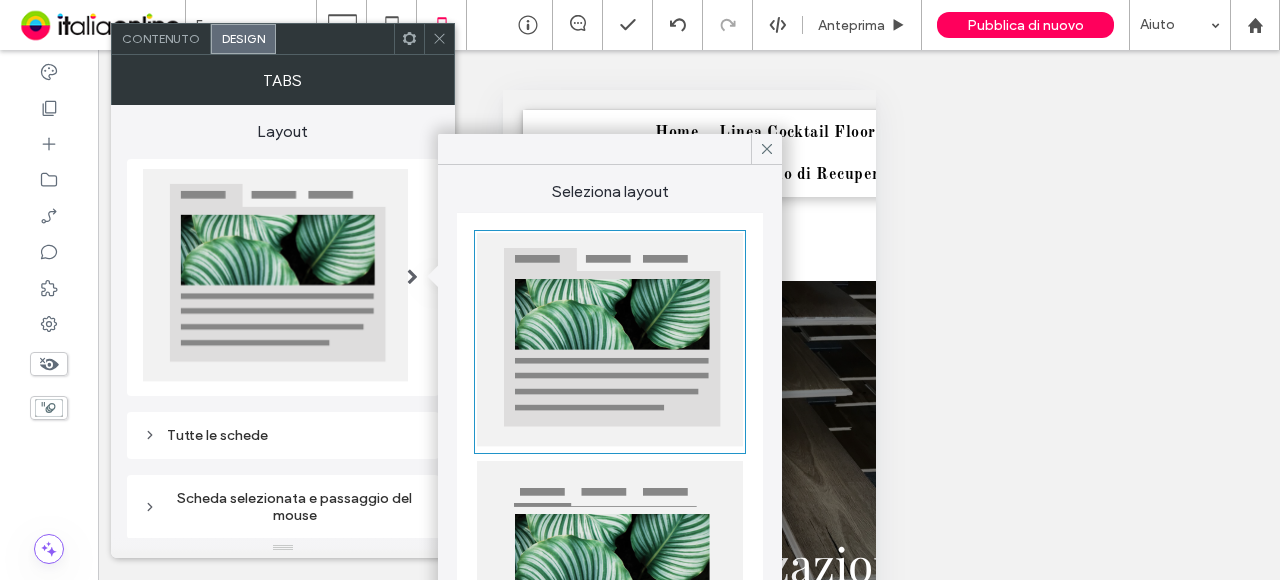 click on "Layout Tutte le schede Scheda selezionata e passaggio del mouse Stile descrizione Stile pulsante Stile dell'immagine Stile fotogramma" at bounding box center (283, 453) 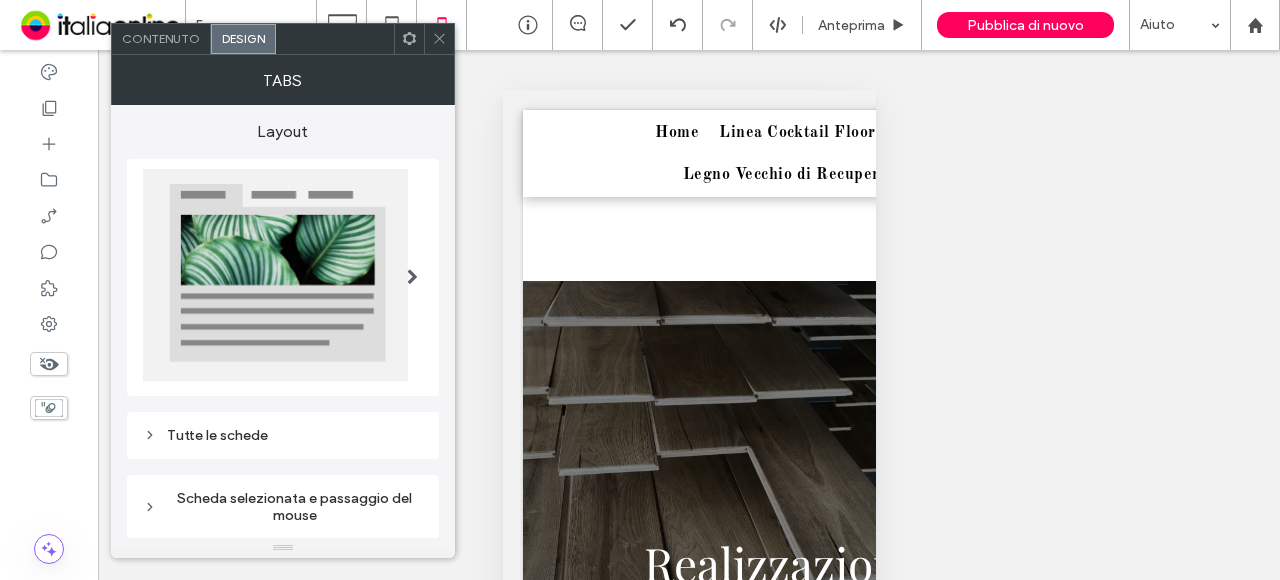 click at bounding box center [439, 39] 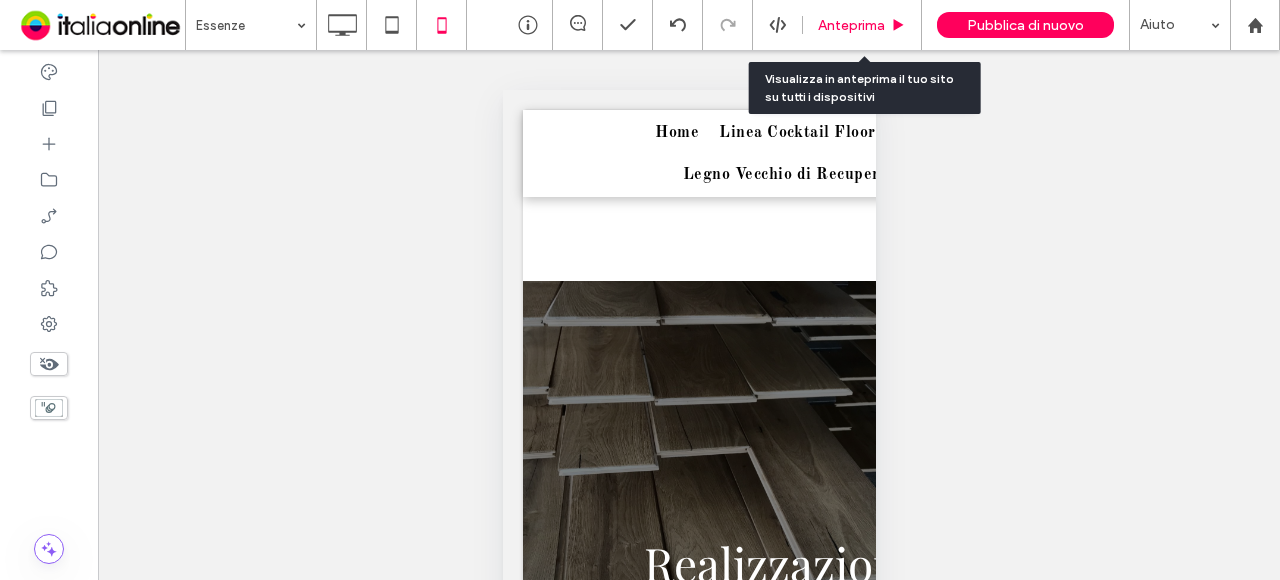click on "Anteprima" at bounding box center [851, 25] 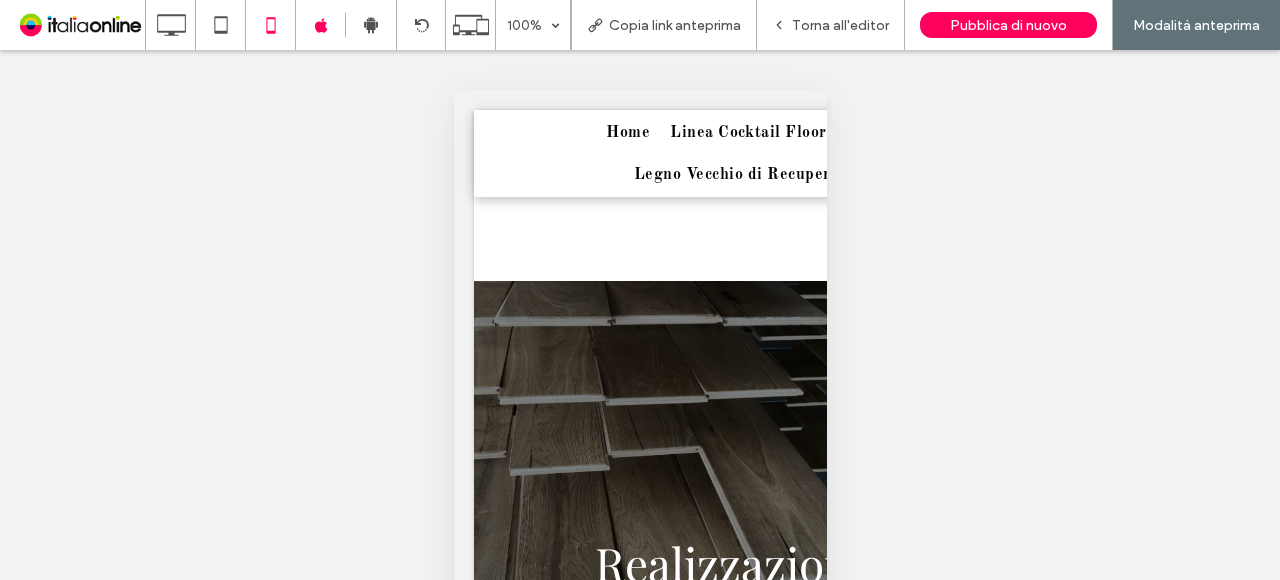 scroll, scrollTop: 36, scrollLeft: 0, axis: vertical 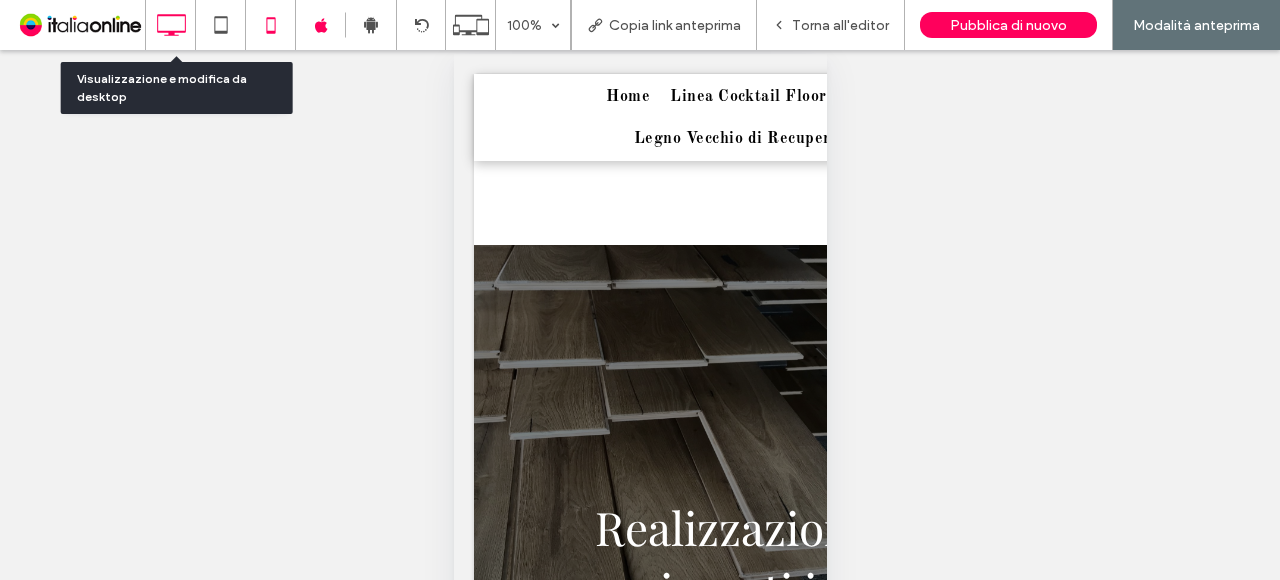 click 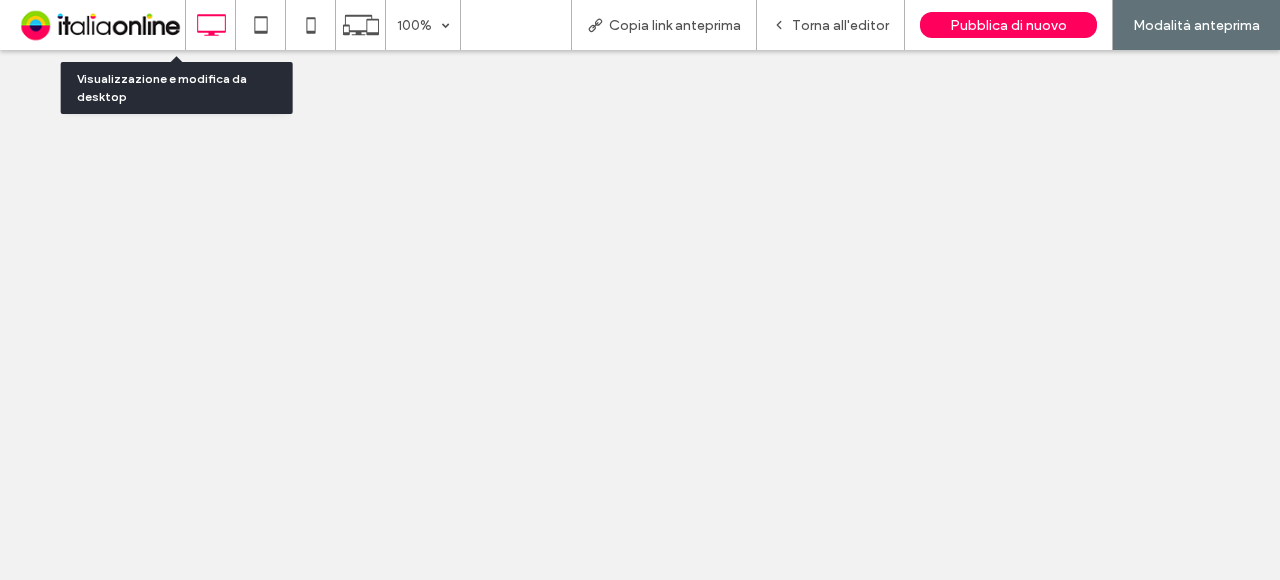 scroll, scrollTop: 0, scrollLeft: 0, axis: both 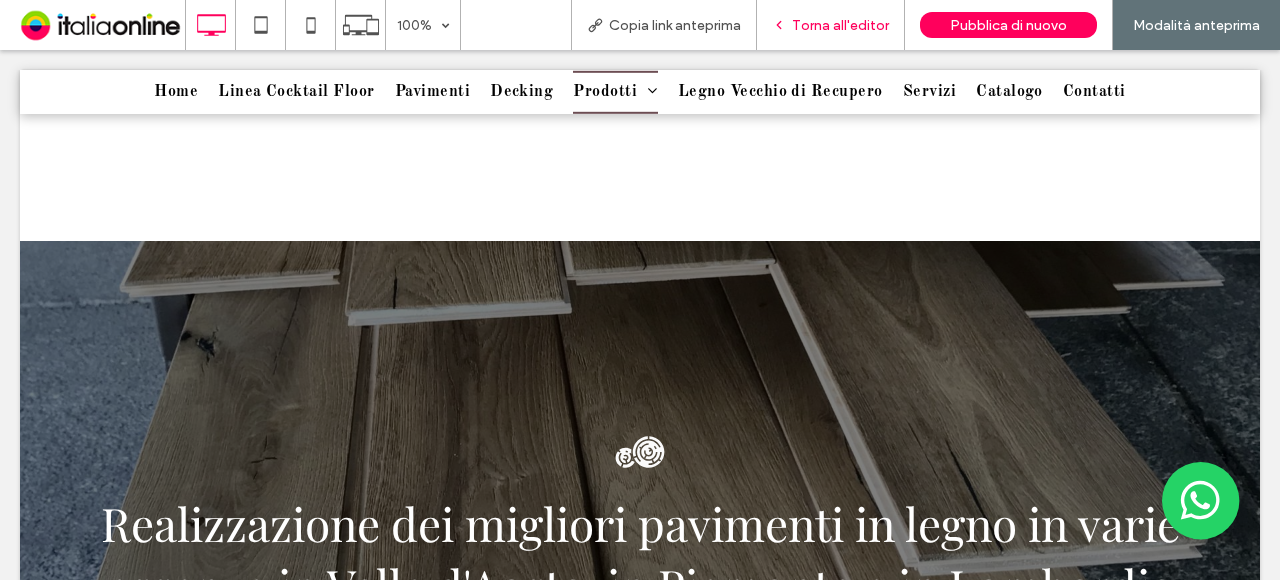 click on "Torna all'editor" at bounding box center (840, 25) 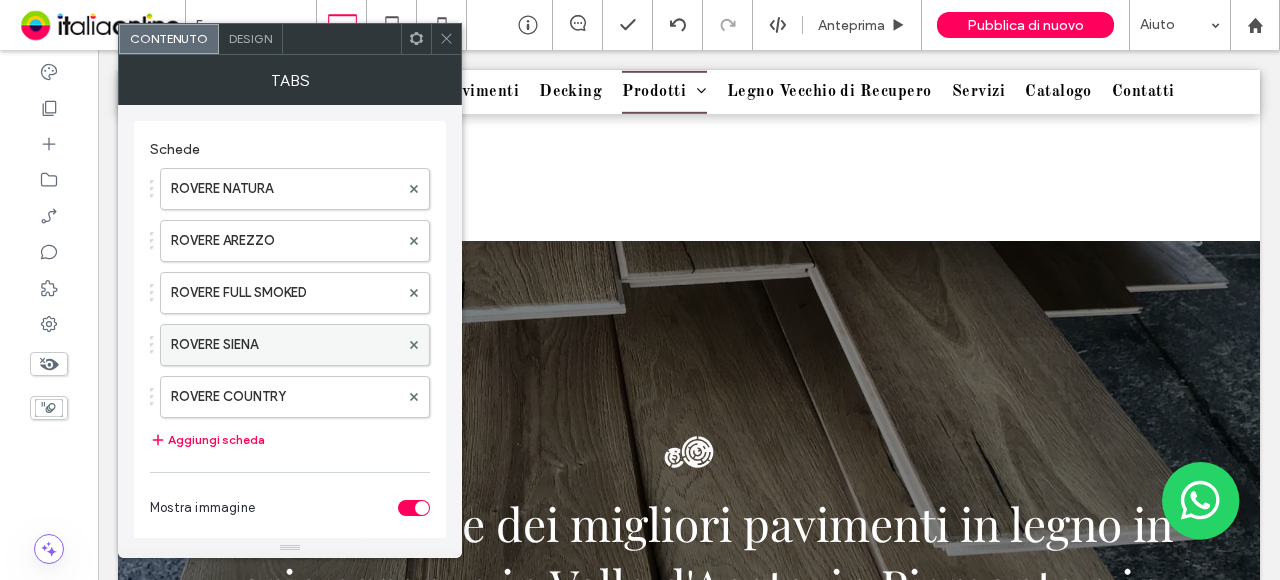 click on "ROVERE SIENA" at bounding box center [285, 345] 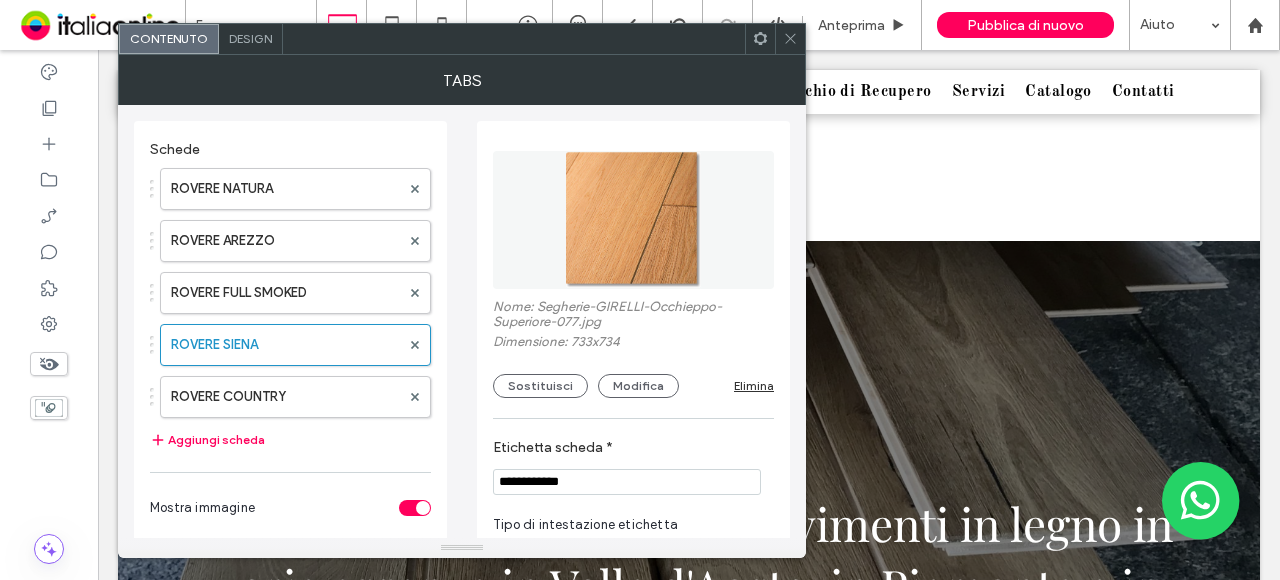 click on "**********" at bounding box center (627, 482) 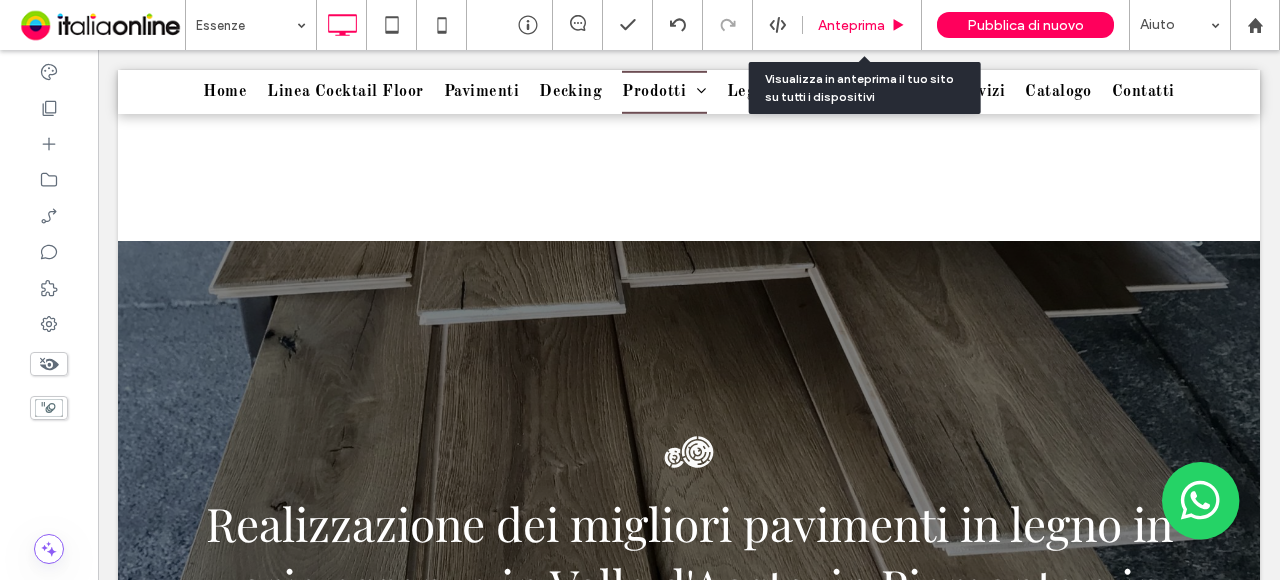 click on "Anteprima" at bounding box center (851, 25) 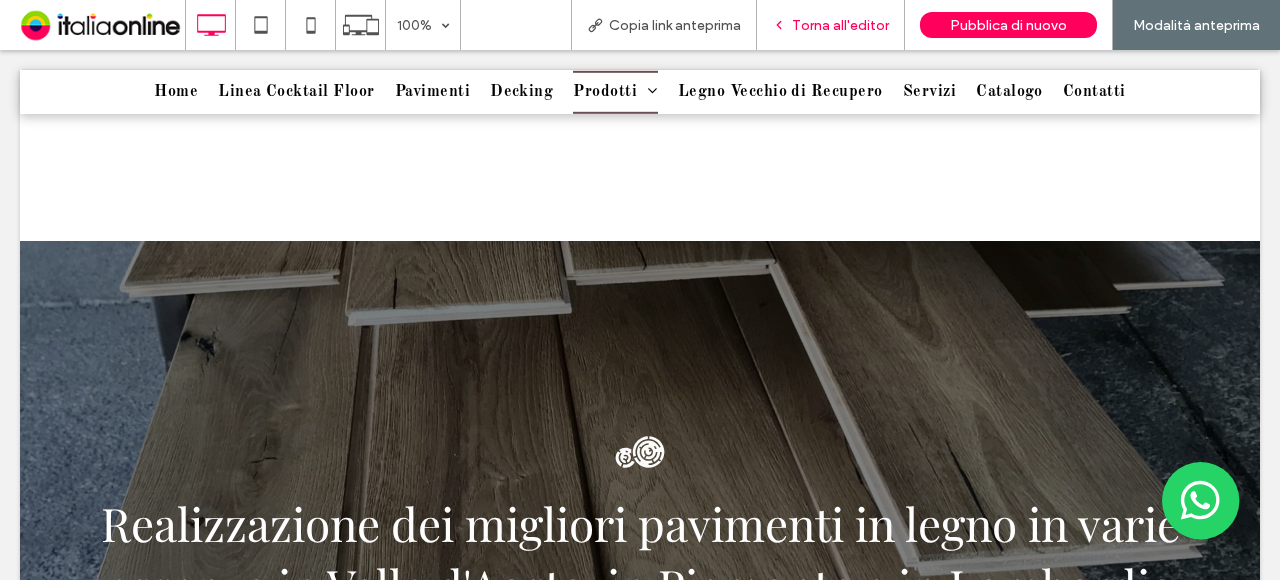 click on "Torna all'editor" at bounding box center (840, 25) 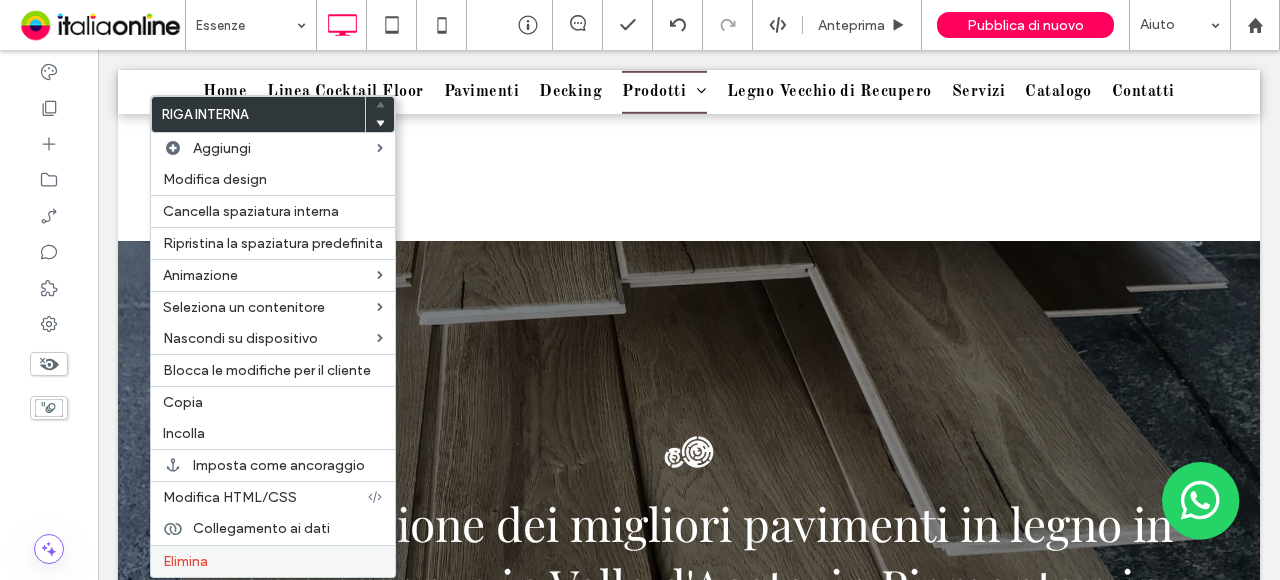 click on "Elimina" at bounding box center [273, 561] 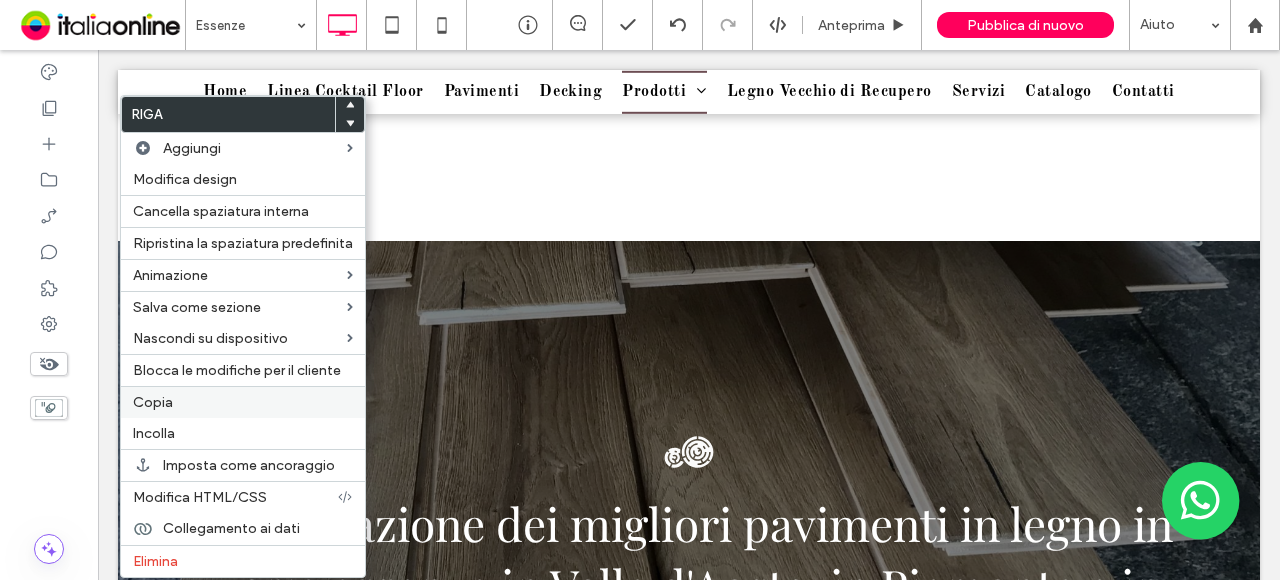 click on "Copia" at bounding box center (153, 402) 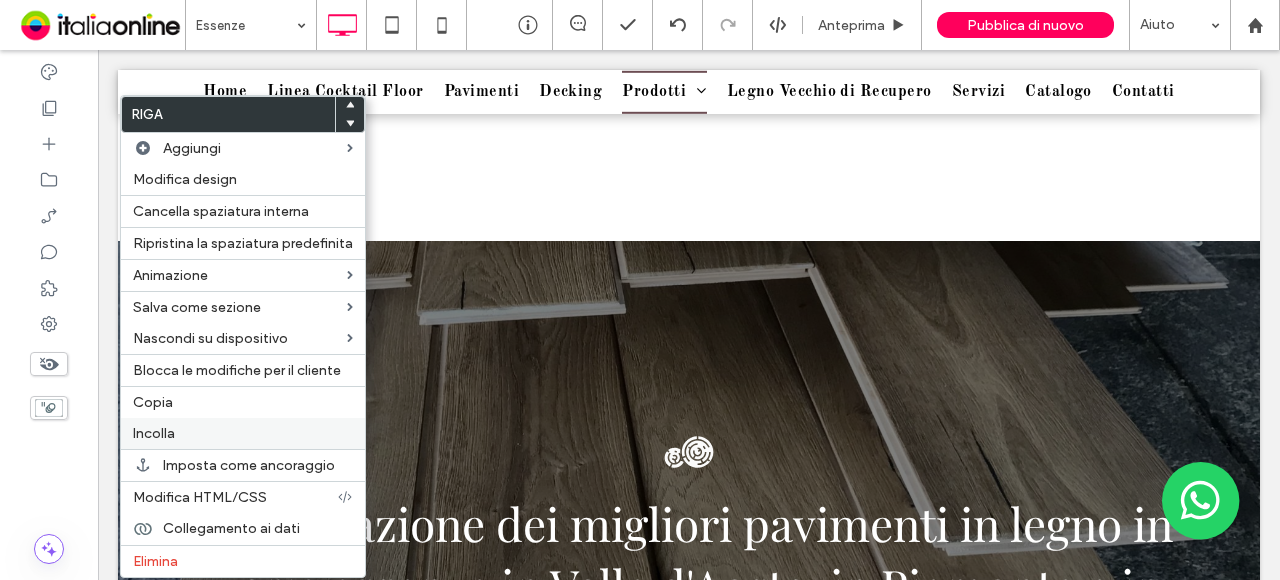click on "Incolla" at bounding box center (154, 433) 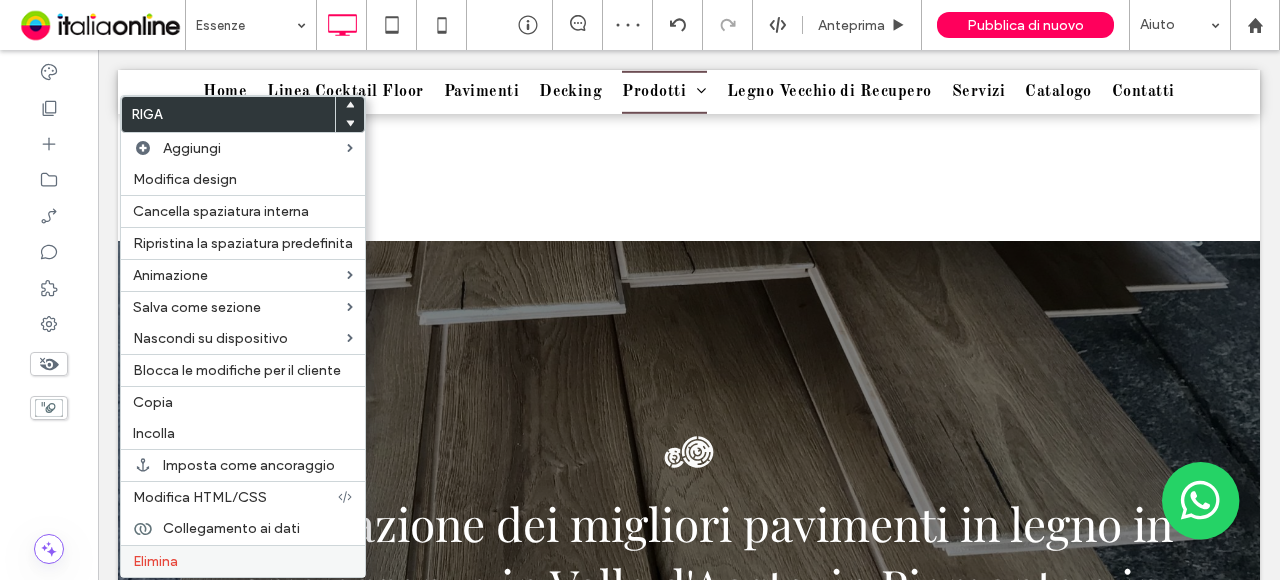 click on "Elimina" at bounding box center [155, 561] 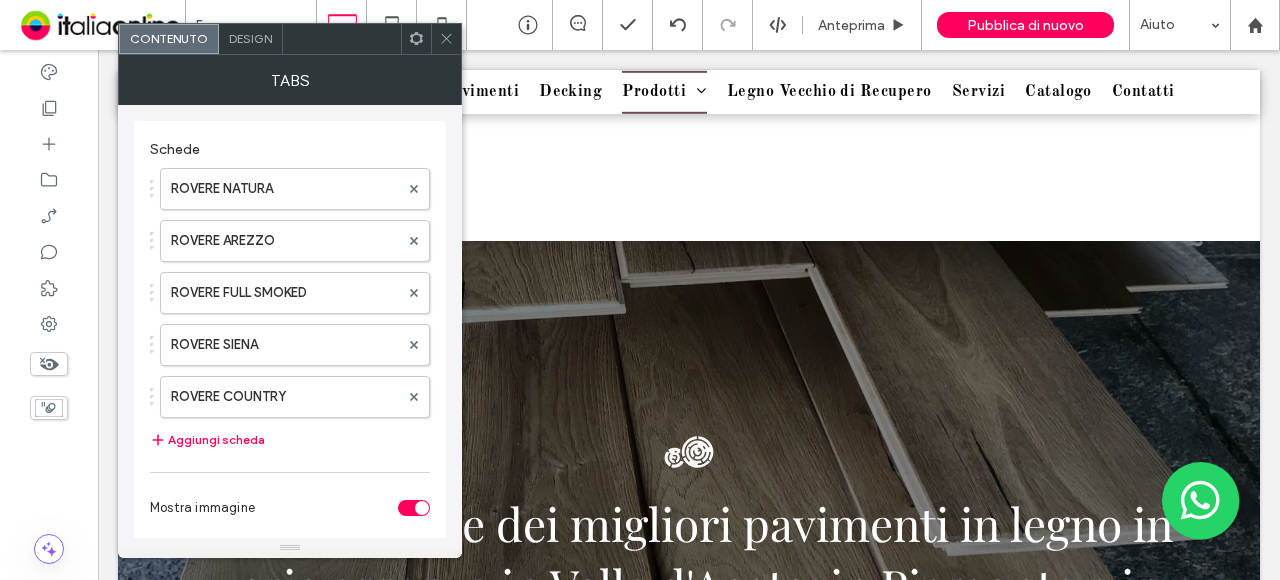 click 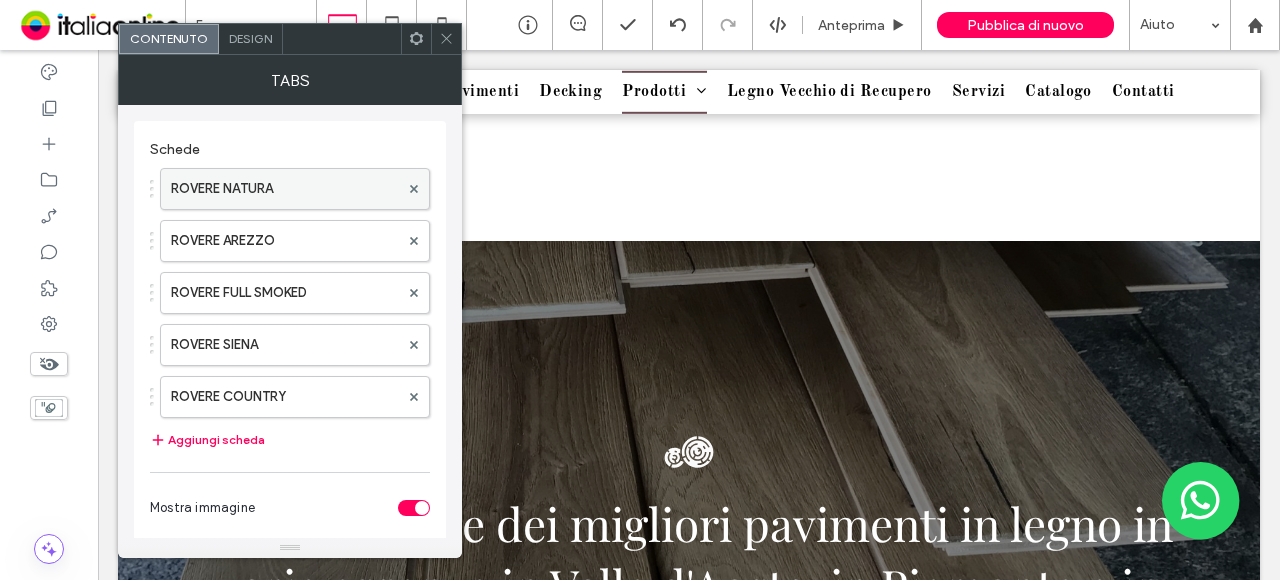 click on "ROVERE NATURA" at bounding box center [285, 189] 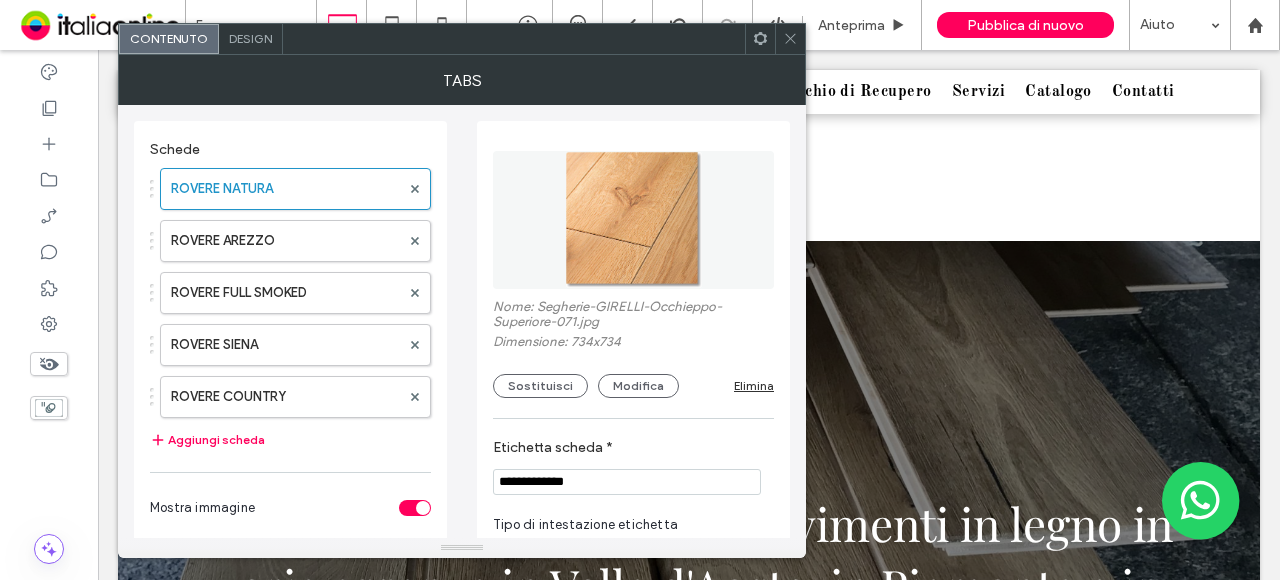 click on "**********" at bounding box center (627, 482) 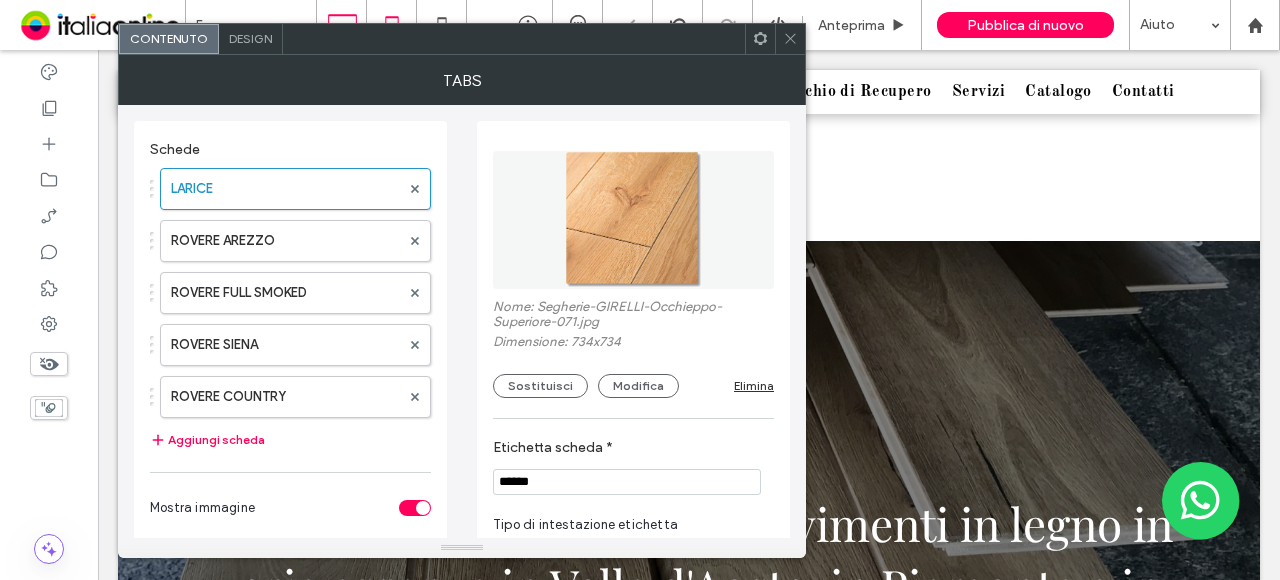 type on "******" 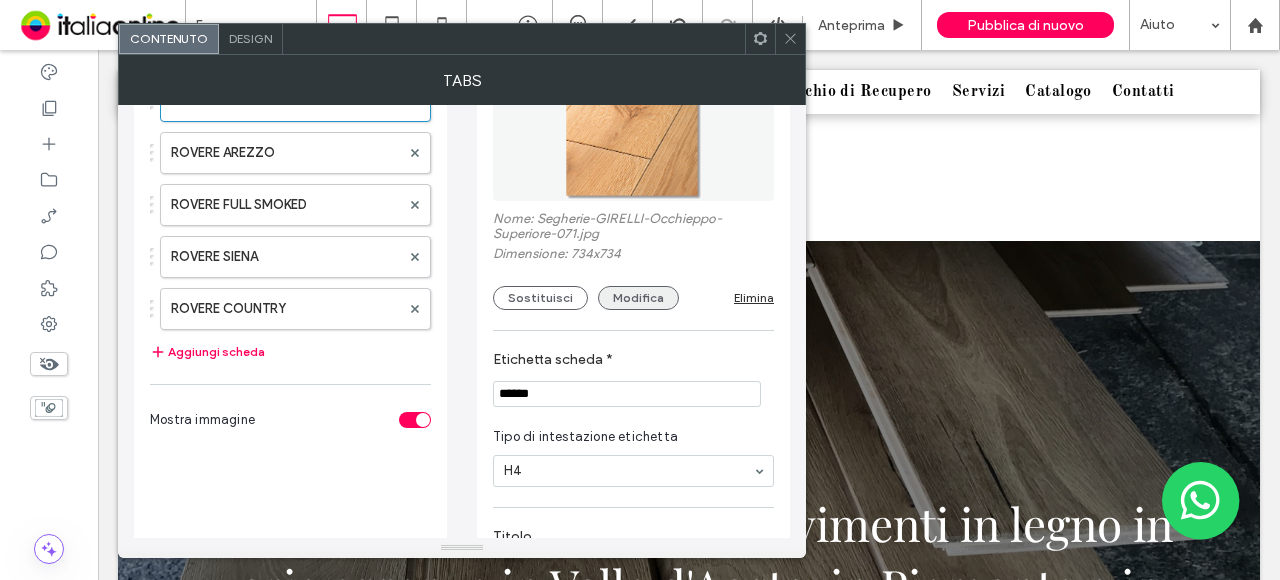 scroll, scrollTop: 400, scrollLeft: 0, axis: vertical 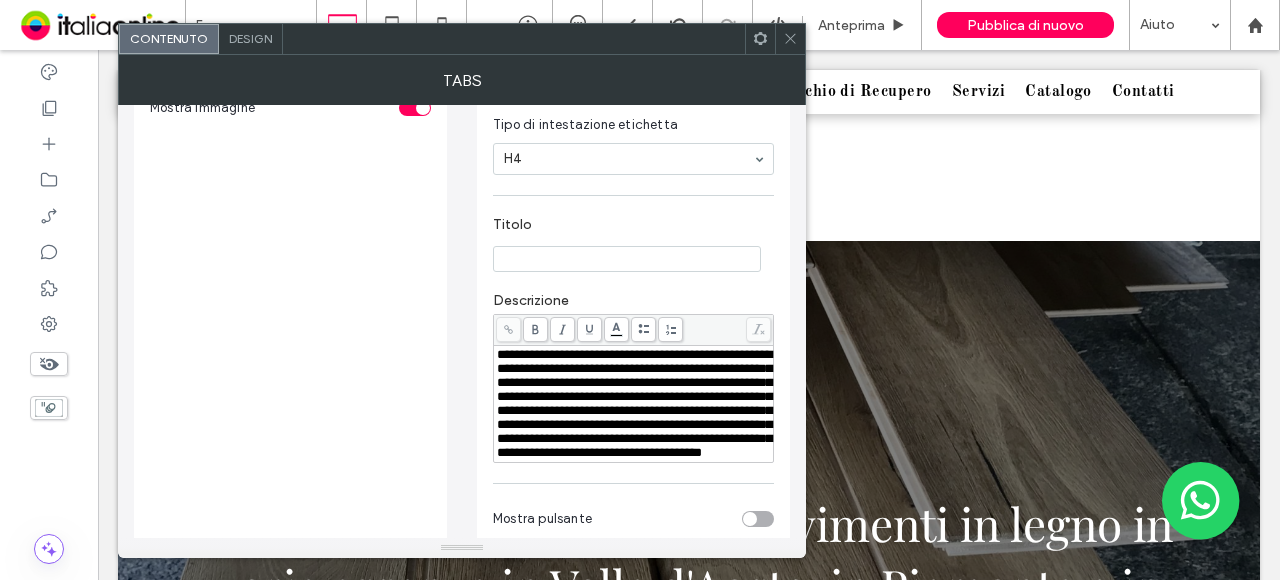 click on "**********" at bounding box center [634, 403] 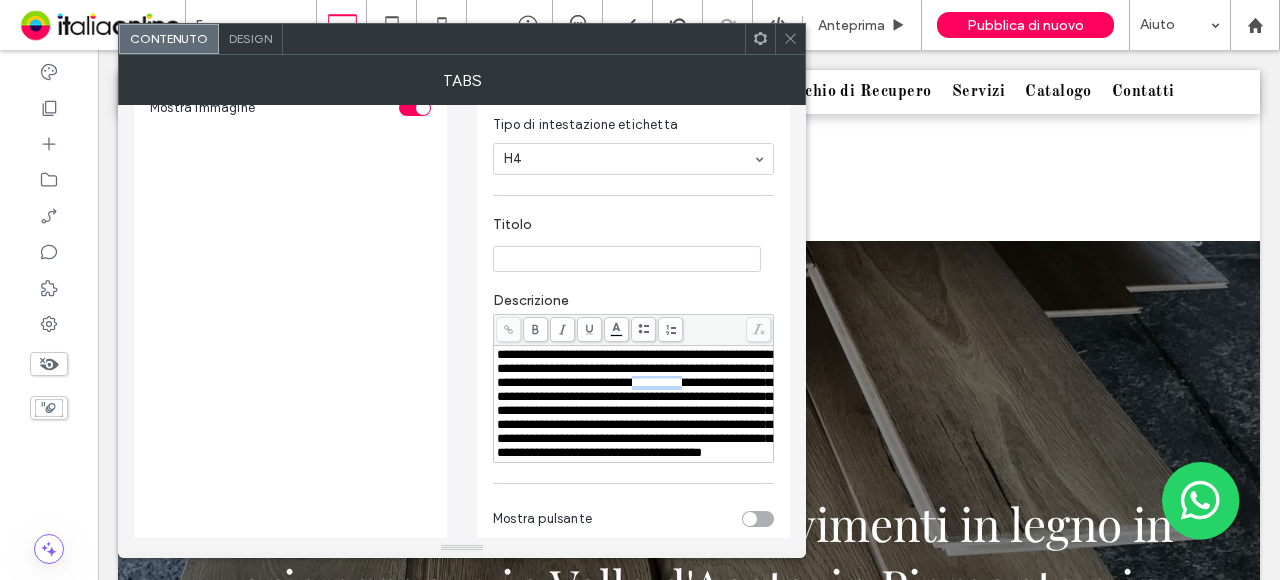 click on "**********" at bounding box center (634, 403) 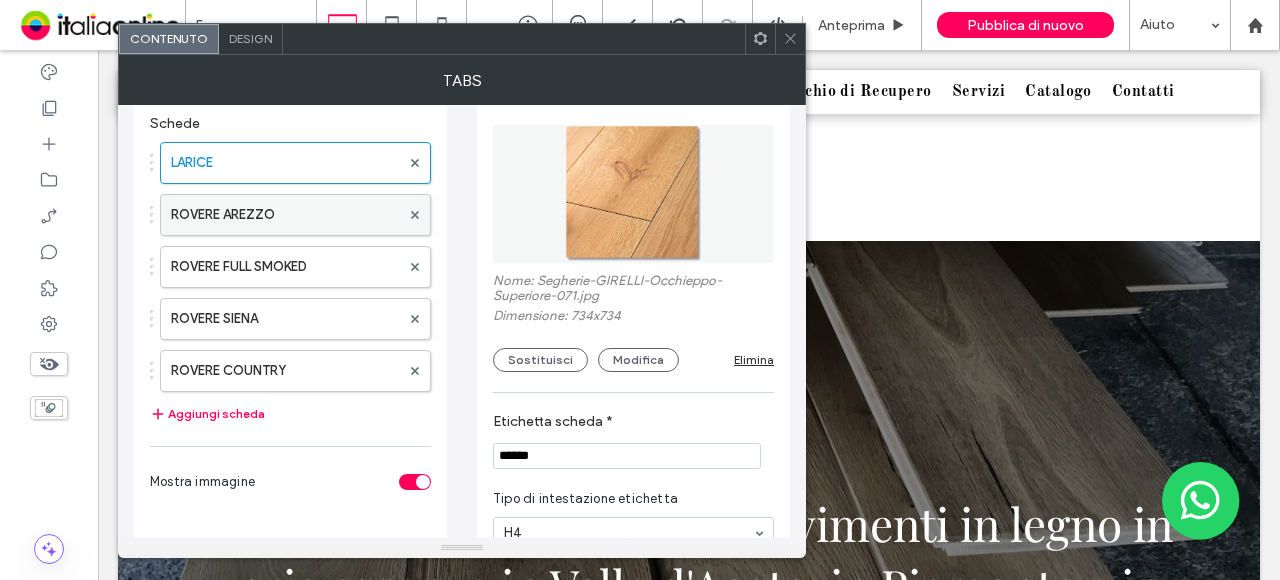 scroll, scrollTop: 0, scrollLeft: 0, axis: both 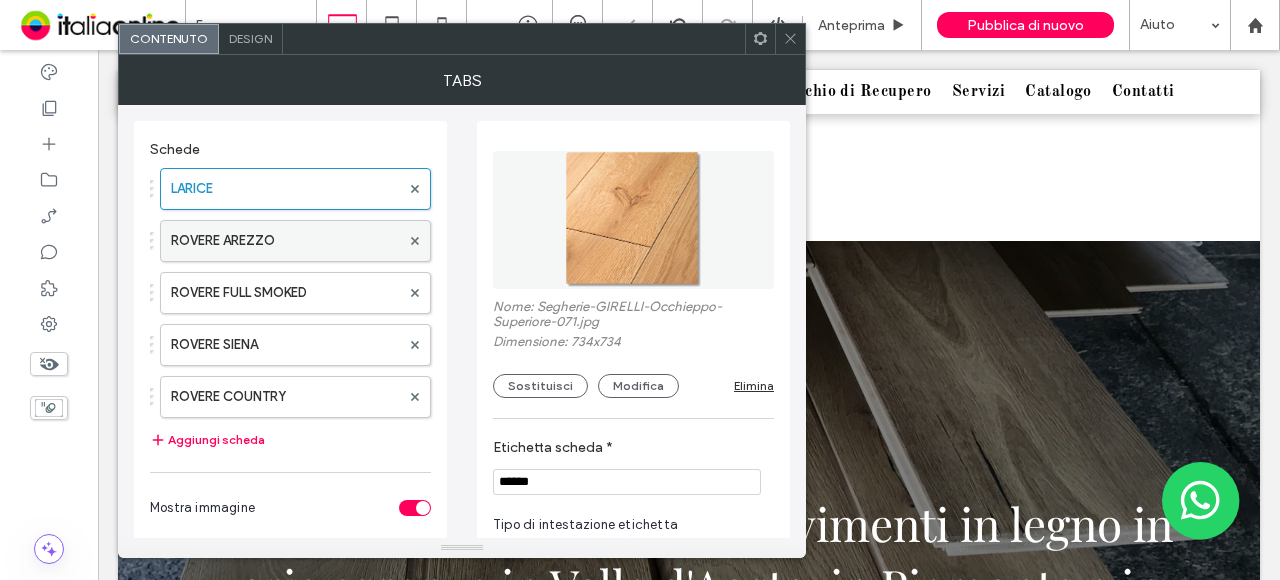 click on "ROVERE AREZZO" at bounding box center [285, 241] 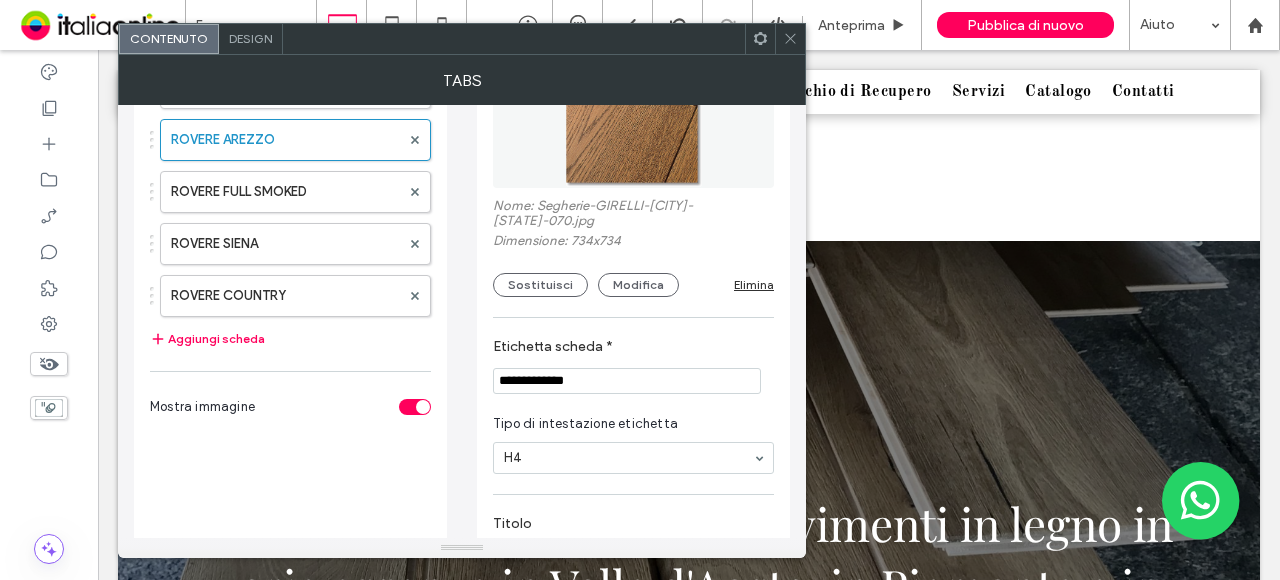 scroll, scrollTop: 200, scrollLeft: 0, axis: vertical 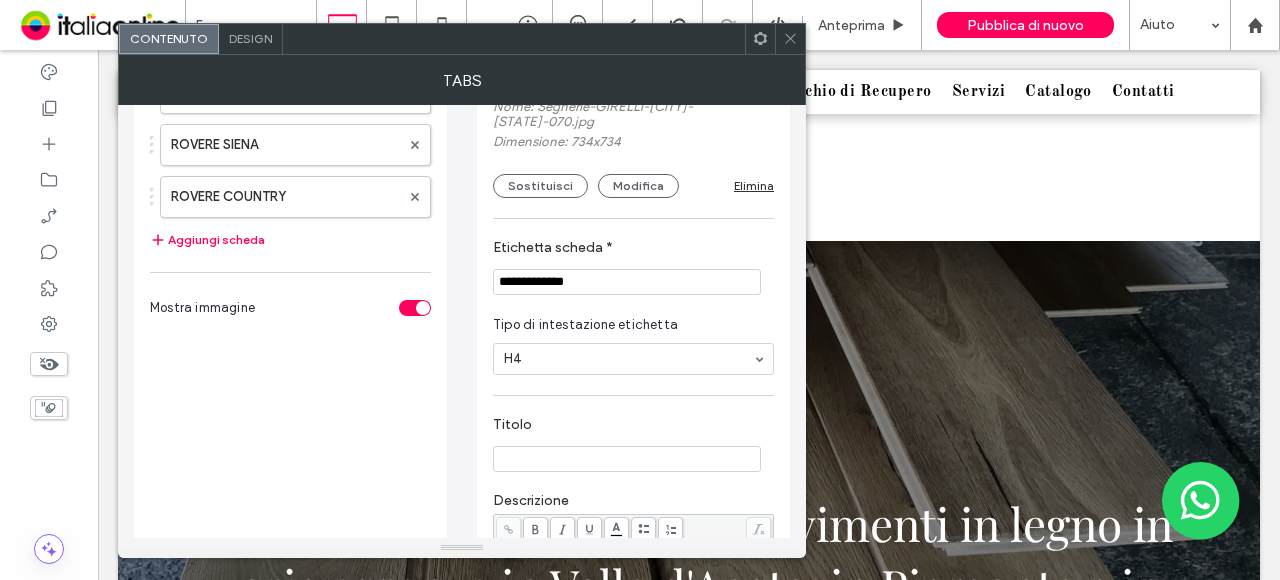 click on "**********" at bounding box center (627, 282) 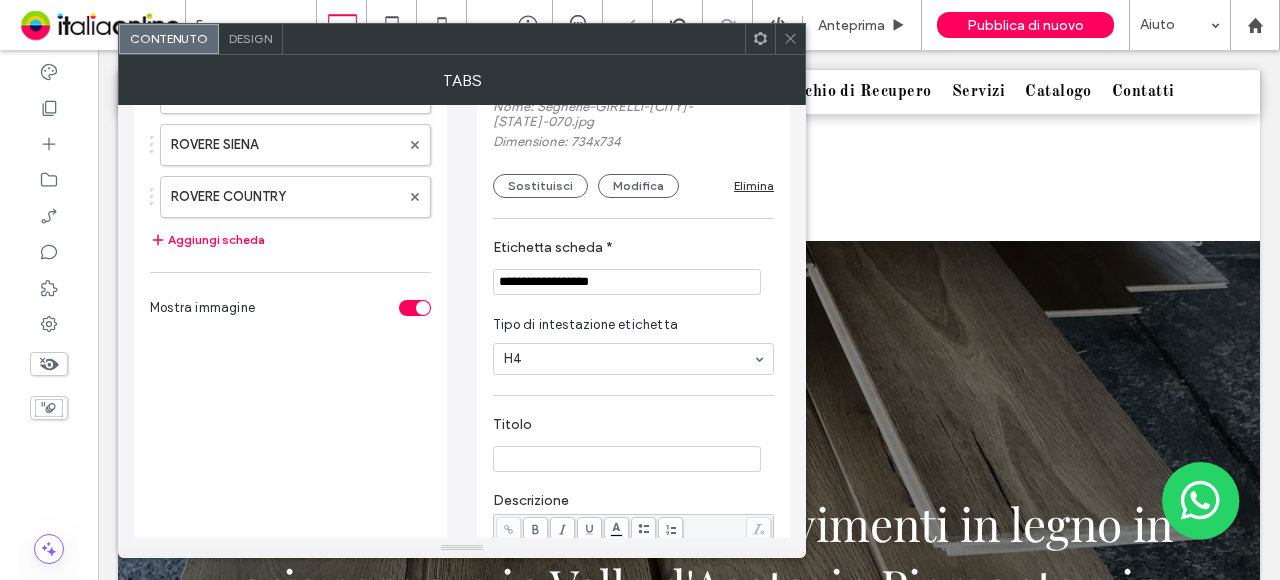 type on "**********" 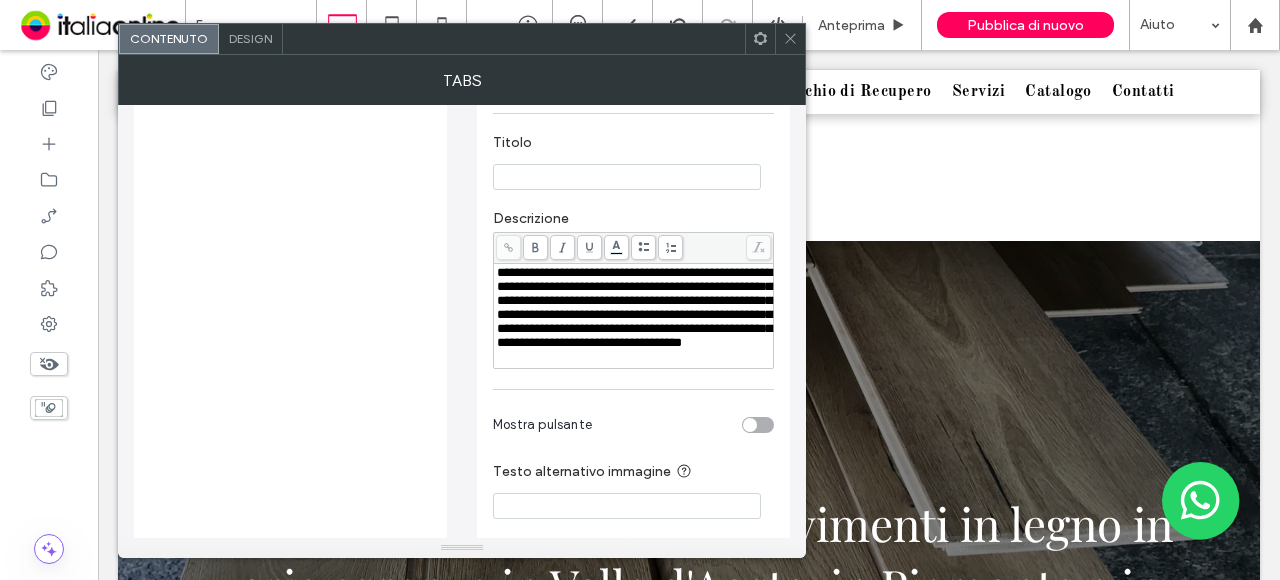 scroll, scrollTop: 500, scrollLeft: 0, axis: vertical 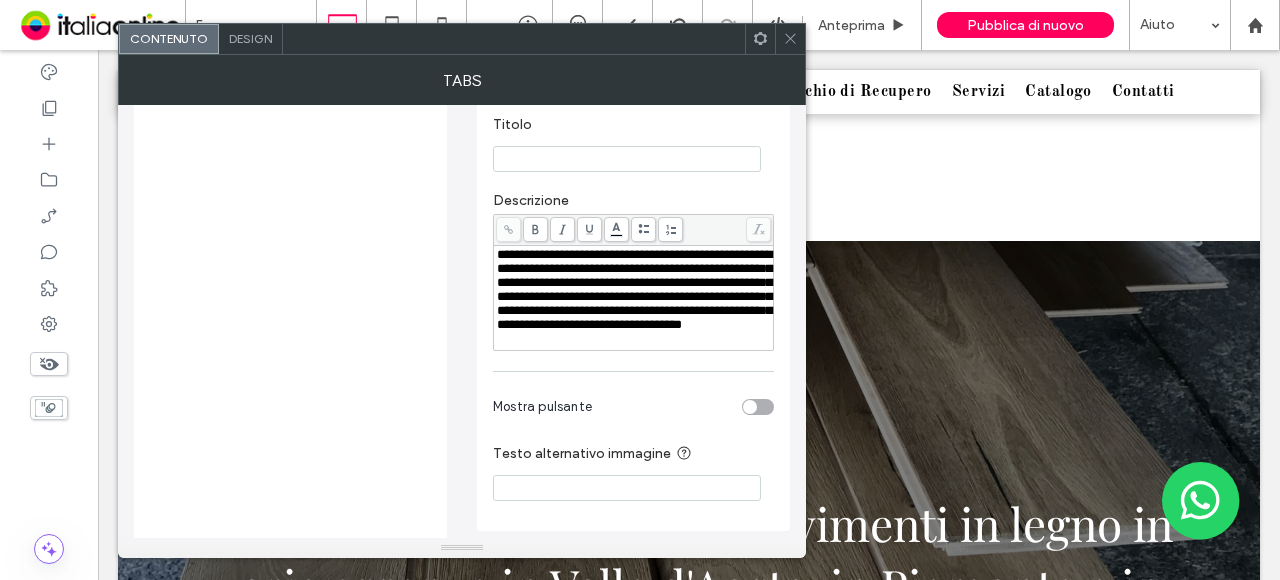 click on "**********" at bounding box center [634, 289] 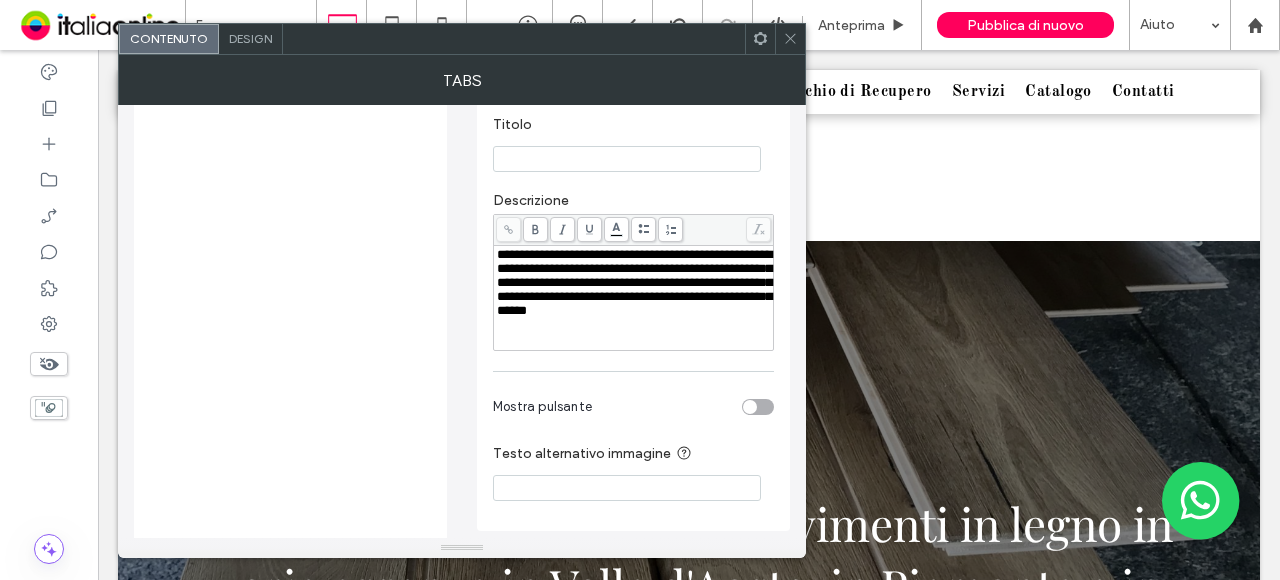 scroll, scrollTop: 300, scrollLeft: 0, axis: vertical 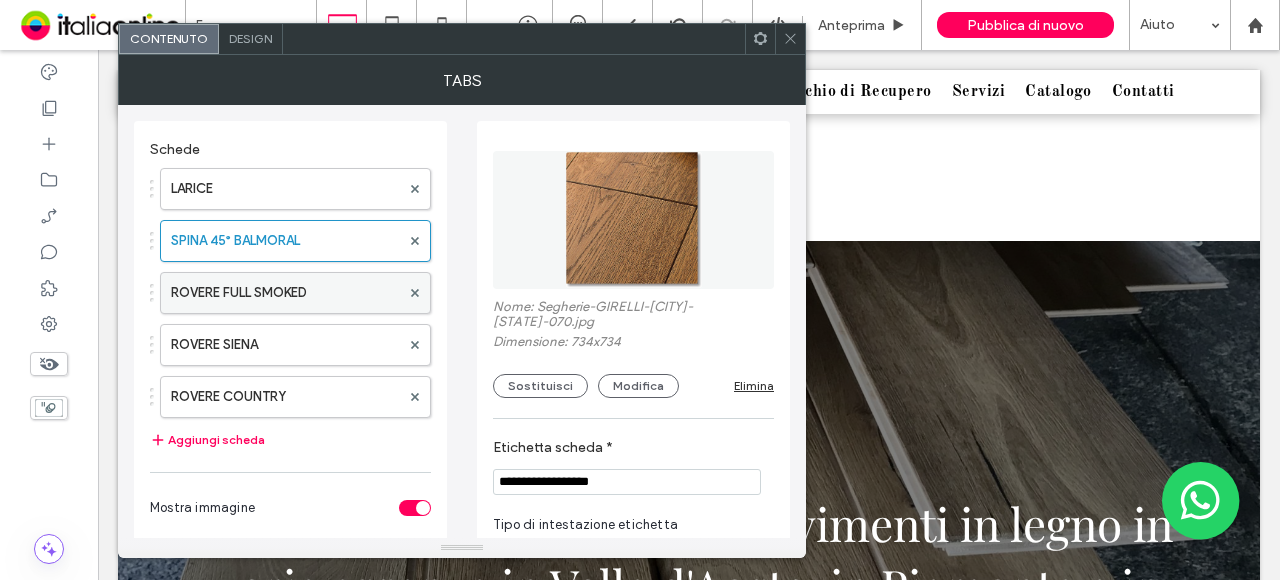 click on "ROVERE FULL SMOKED" at bounding box center [285, 293] 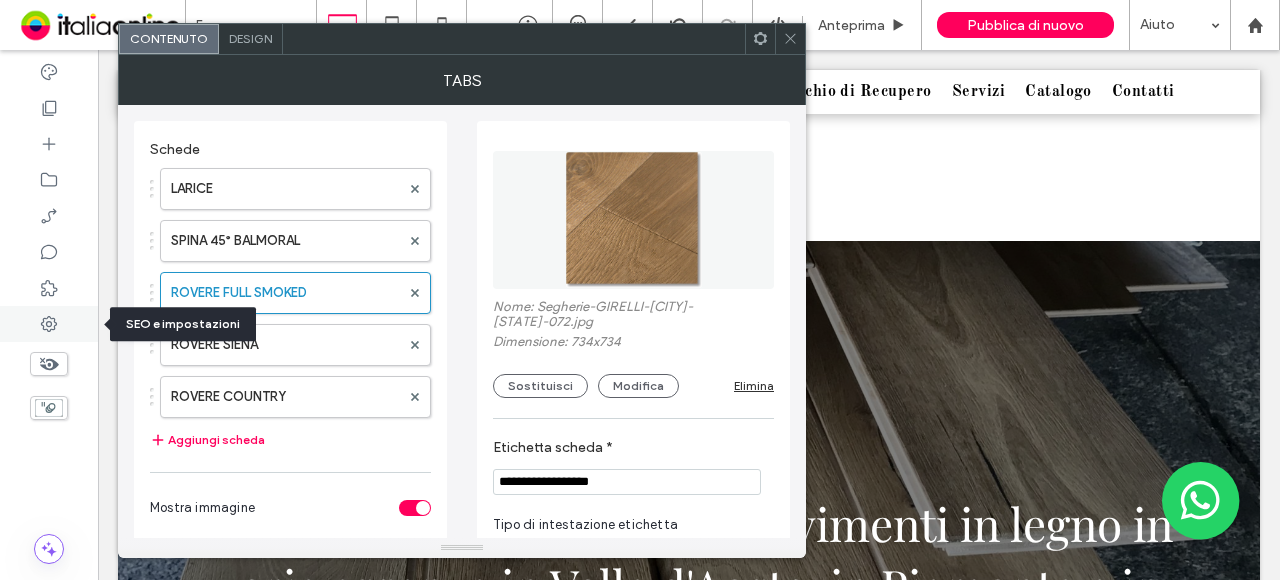 click 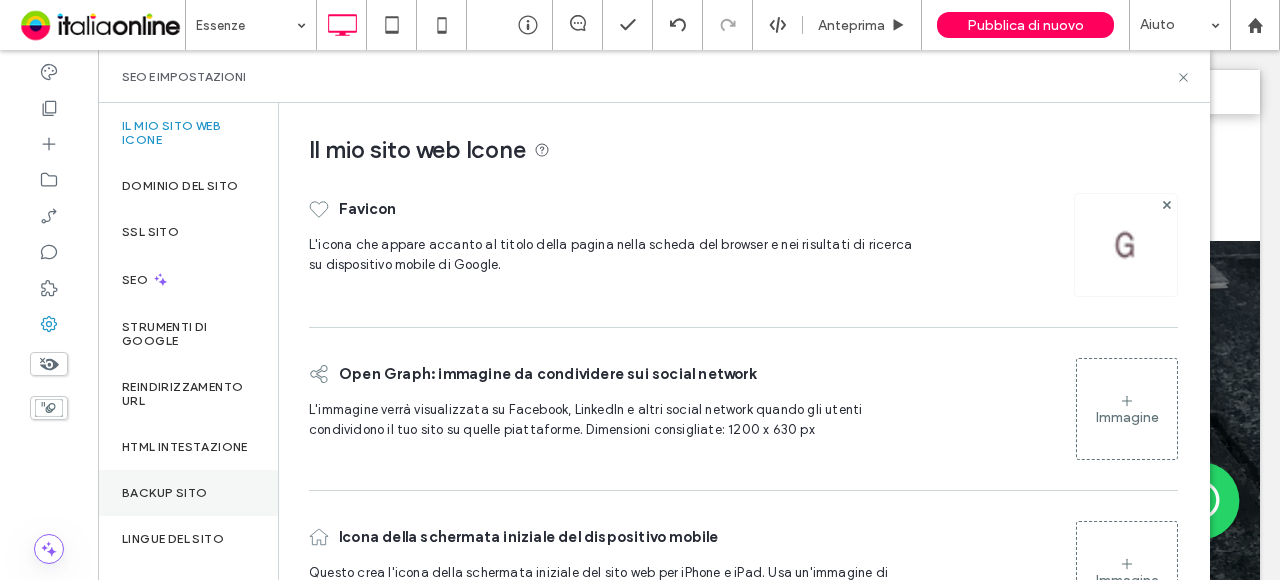 click on "Backup sito" at bounding box center [188, 493] 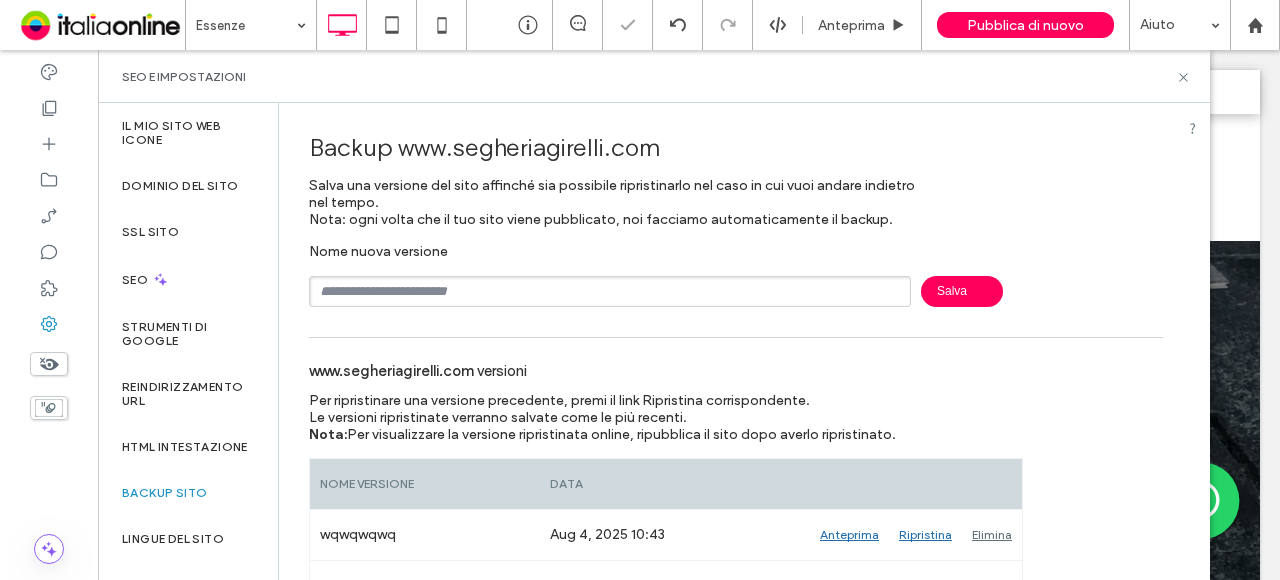 click at bounding box center [610, 291] 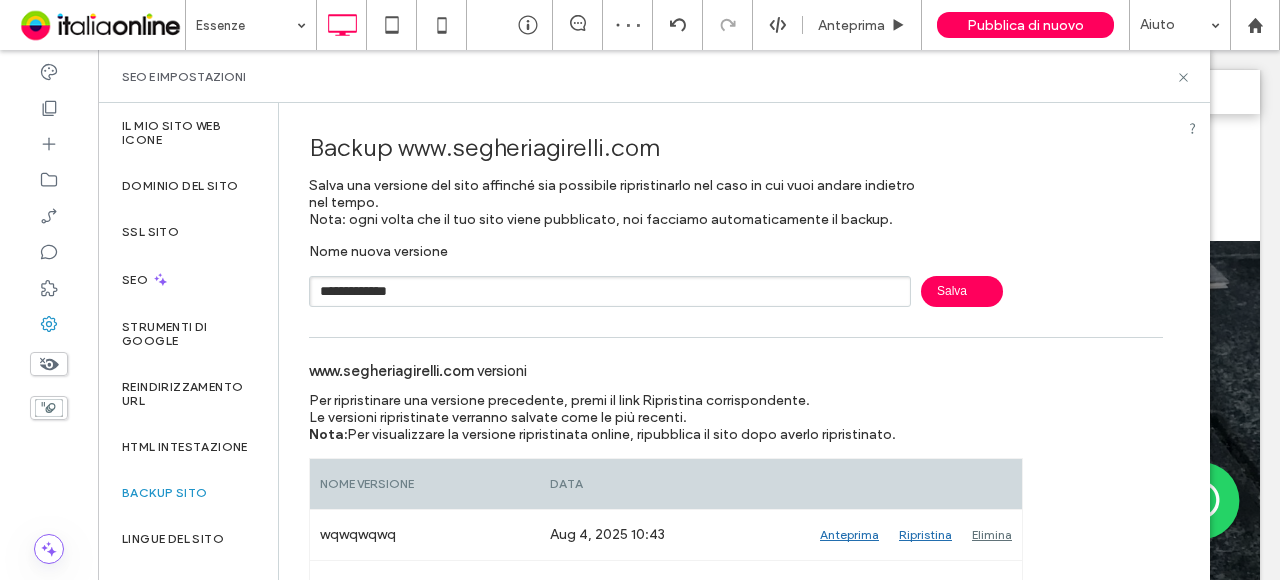 type on "**********" 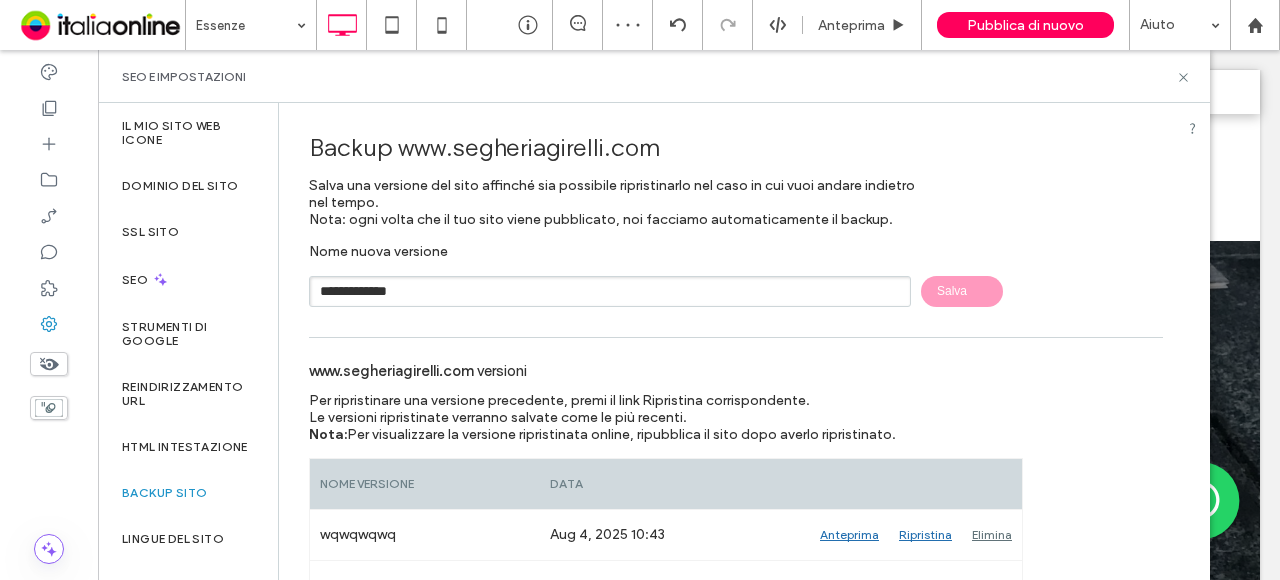 type 